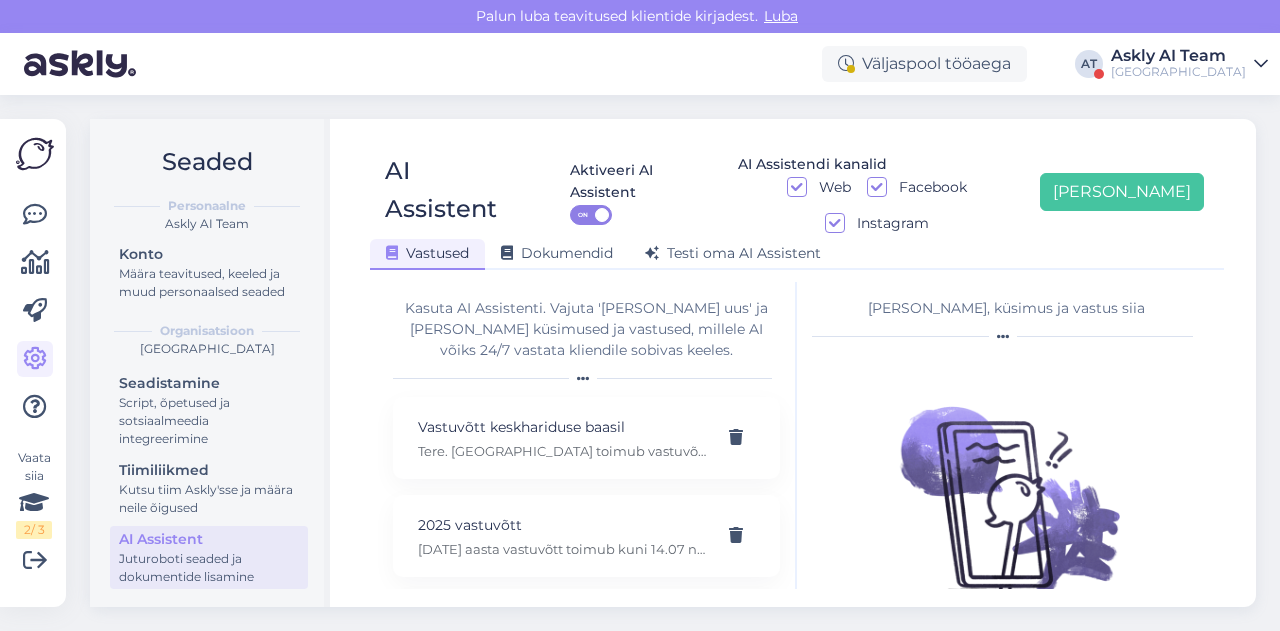 scroll, scrollTop: 0, scrollLeft: 0, axis: both 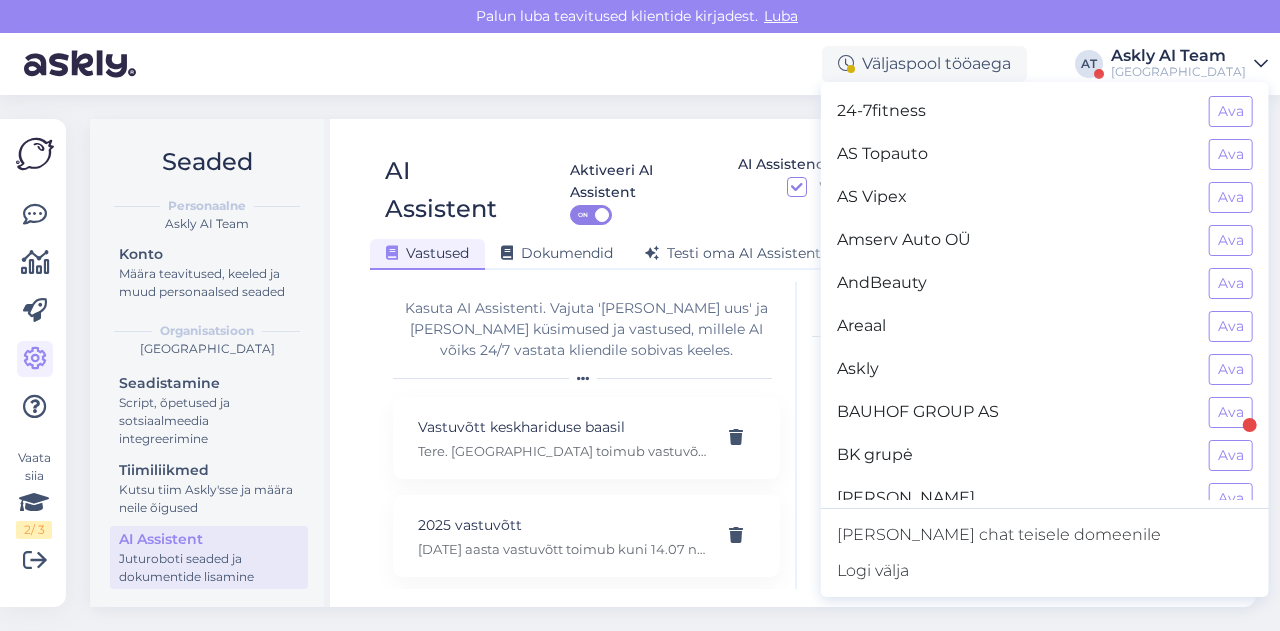 click on "Väljaspool tööaega AT Askly AI Team [GEOGRAPHIC_DATA] 24-7fitness Ava AS Topauto Ava AS Vipex Ava Amserv Auto OÜ Ava AndBeauty Ava Areaal Ava Askly [PERSON_NAME] GROUP AS Ava [PERSON_NAME] Ava Bilaina OÜ Ava BusTruckParts [PERSON_NAME] Ava Eesti Loto Ava GIVEN [GEOGRAPHIC_DATA] Ava Given Estonia Ava Glanz&Glamuur Ava Gps Eesti Ava ICONFIT Ava Info kehapood's website Ava International School of Tallinn [PERSON_NAME] [PERSON_NAME] Eesti AS Ava Luutar OÜ Ava Marmara Sterling Ava Megafort OÜ Ava My [PERSON_NAME] OÜ Ava My [PERSON_NAME] OÜ Ava Noorus OÜ Ava [DOMAIN_NAME] Ava Padelstar OÜ Ava [DOMAIN_NAME] Ava Puumarket AS Ava Rahva Raamat Ava Rentster Online [PERSON_NAME] Kaubandus OÜ [PERSON_NAME] Kaubandus OÜ Ava Saku Läte OÜ Ava Small houses OÜ Ava TEZ TOUR OÜ Ava TKM Finants AS Ava Tallinn Dolls  Ava [GEOGRAPHIC_DATA] Avatud Tartu Rakenduslik Kolledž [GEOGRAPHIC_DATA] [GEOGRAPHIC_DATA] Ava iFlower Ava Ülemiste Ava [PERSON_NAME] chat teisele domeenile Logi välja" at bounding box center [640, 64] 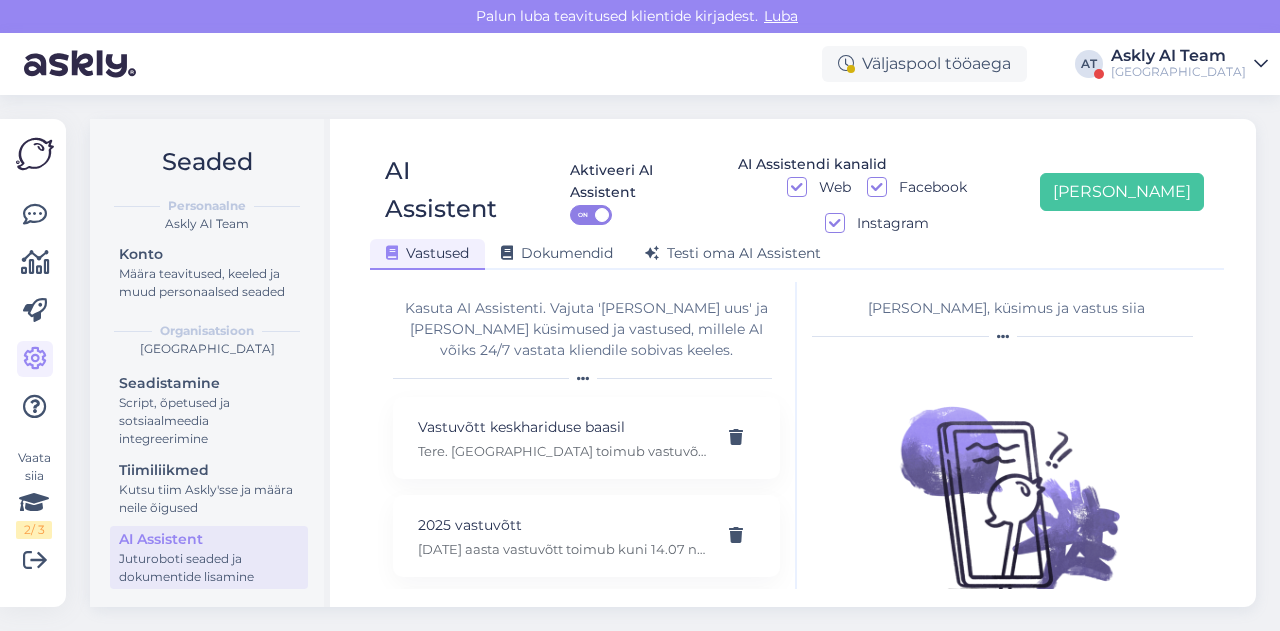 click on "Askly AI Team" at bounding box center [1178, 56] 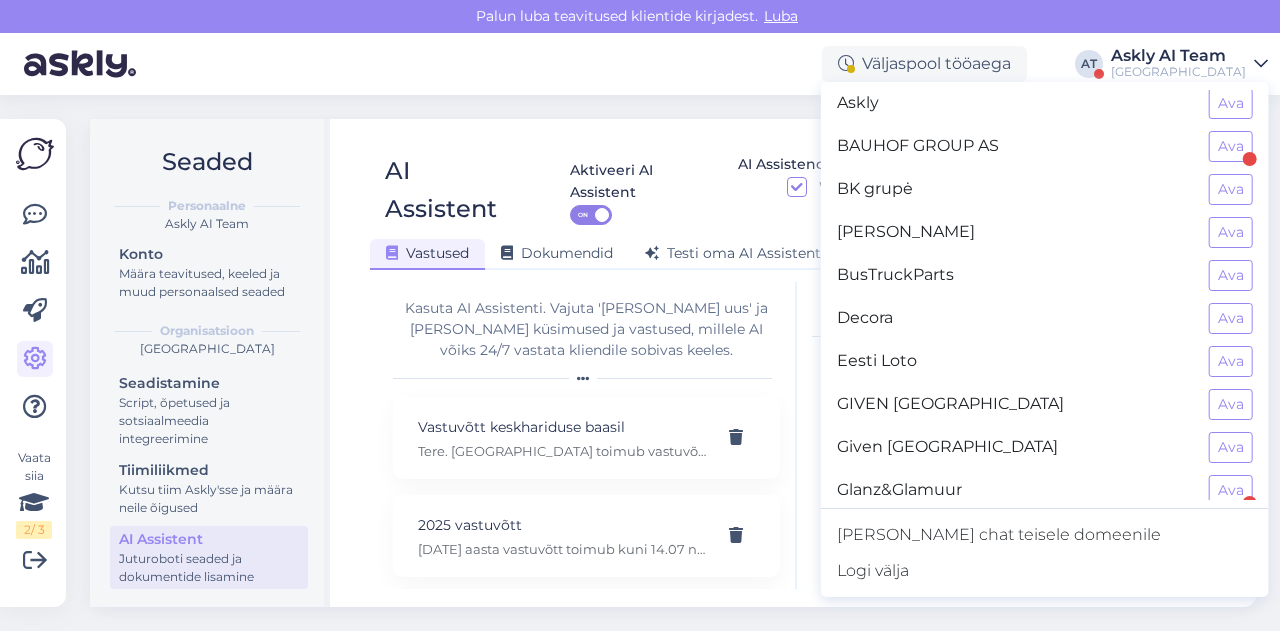 scroll, scrollTop: 267, scrollLeft: 0, axis: vertical 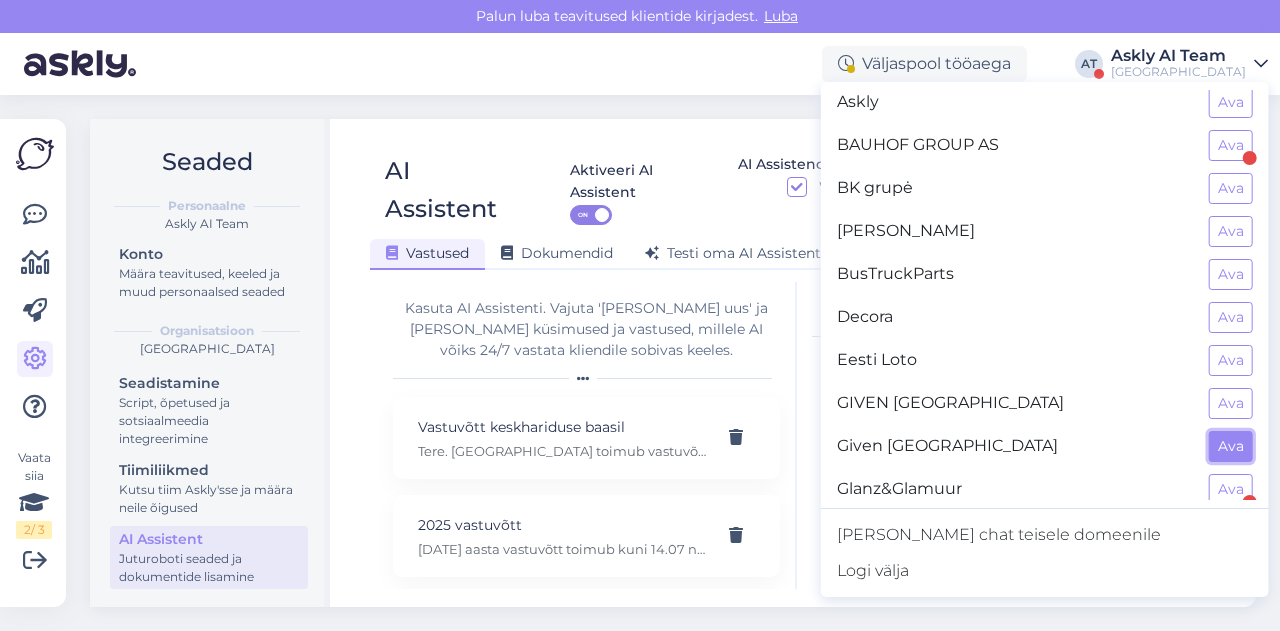 click on "Ava" at bounding box center (1231, 446) 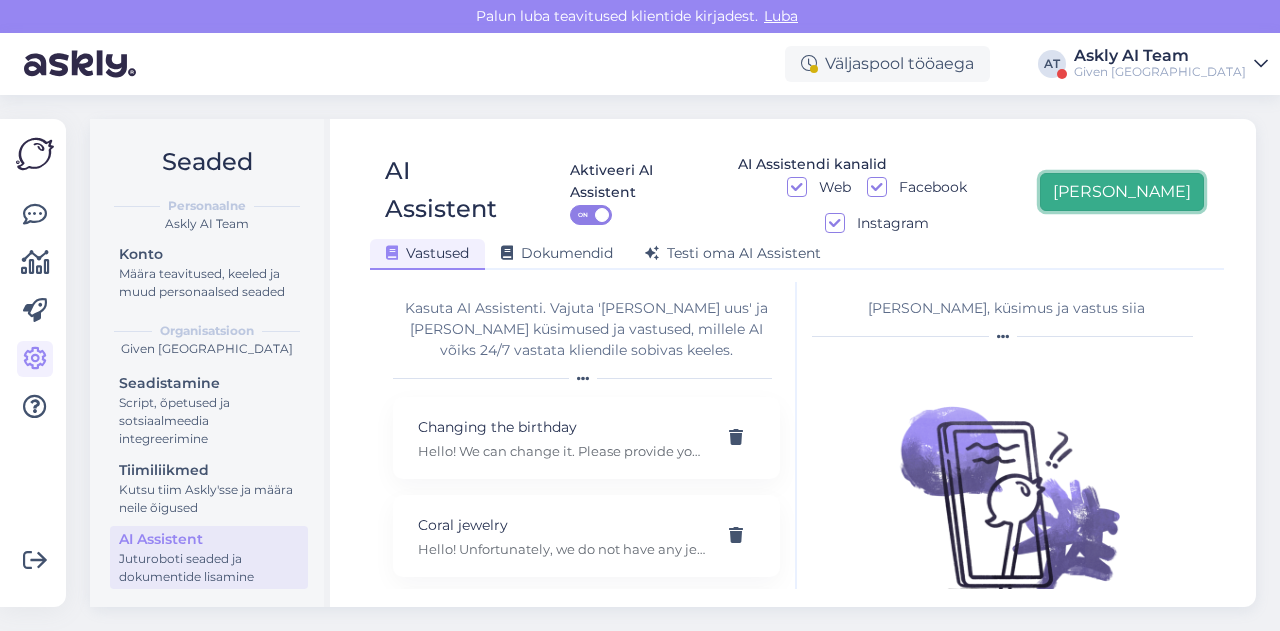 click on "[PERSON_NAME]" at bounding box center (1122, 192) 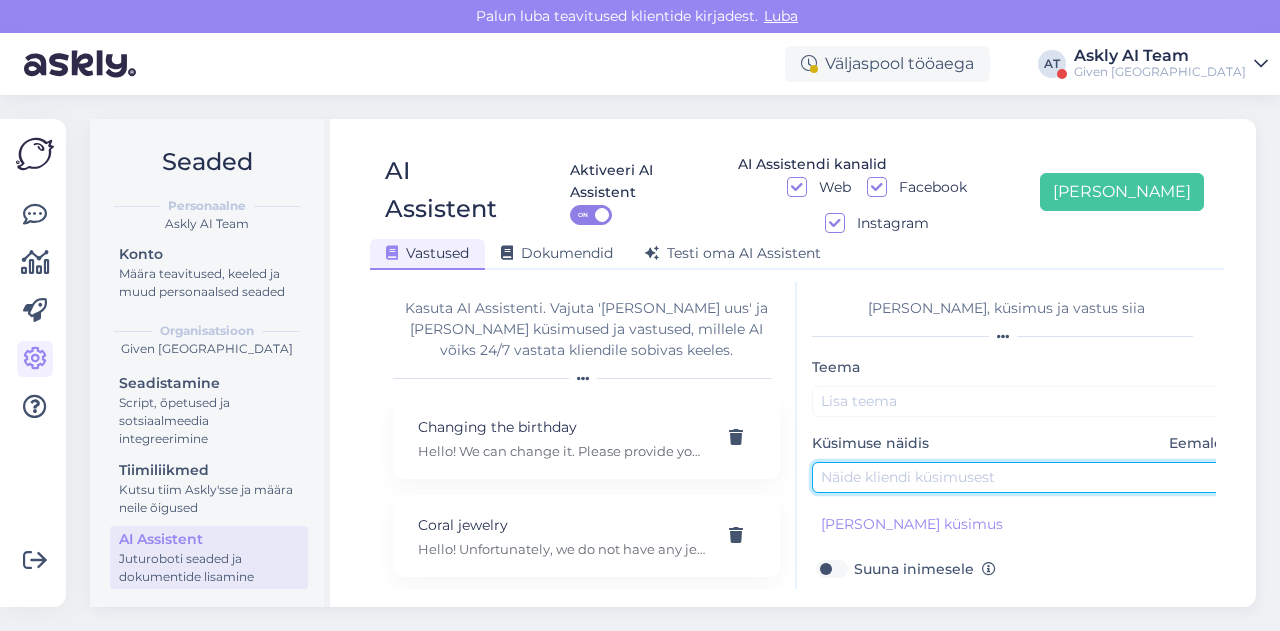 click at bounding box center (1022, 477) 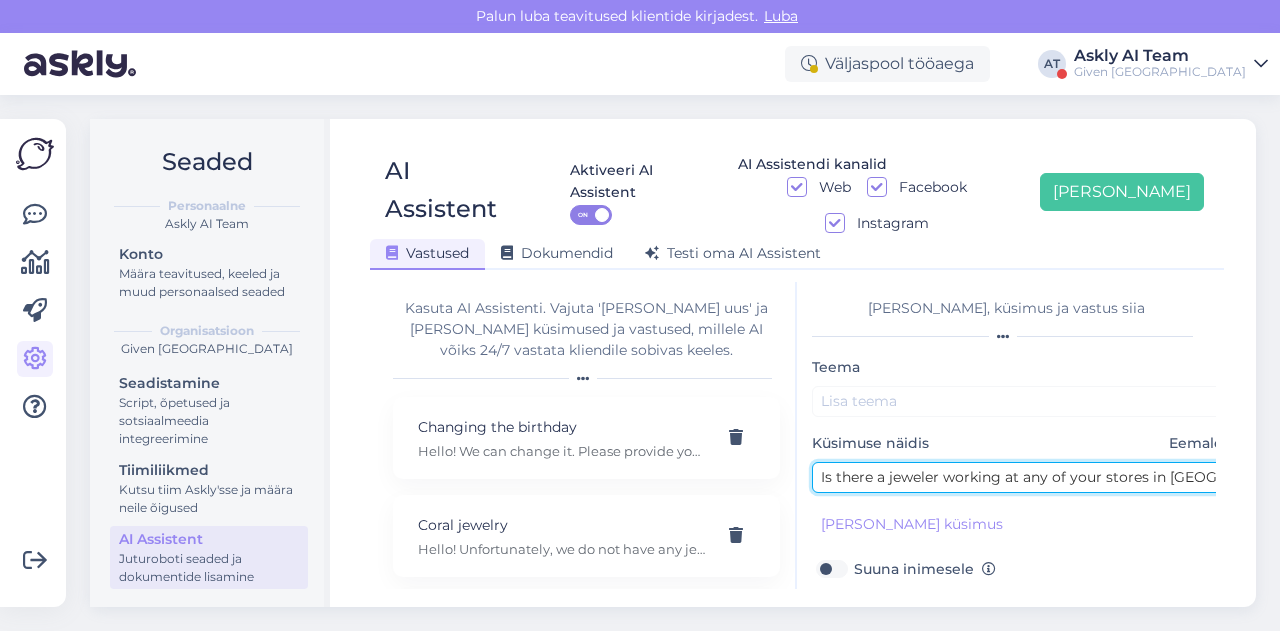 scroll, scrollTop: 0, scrollLeft: 18, axis: horizontal 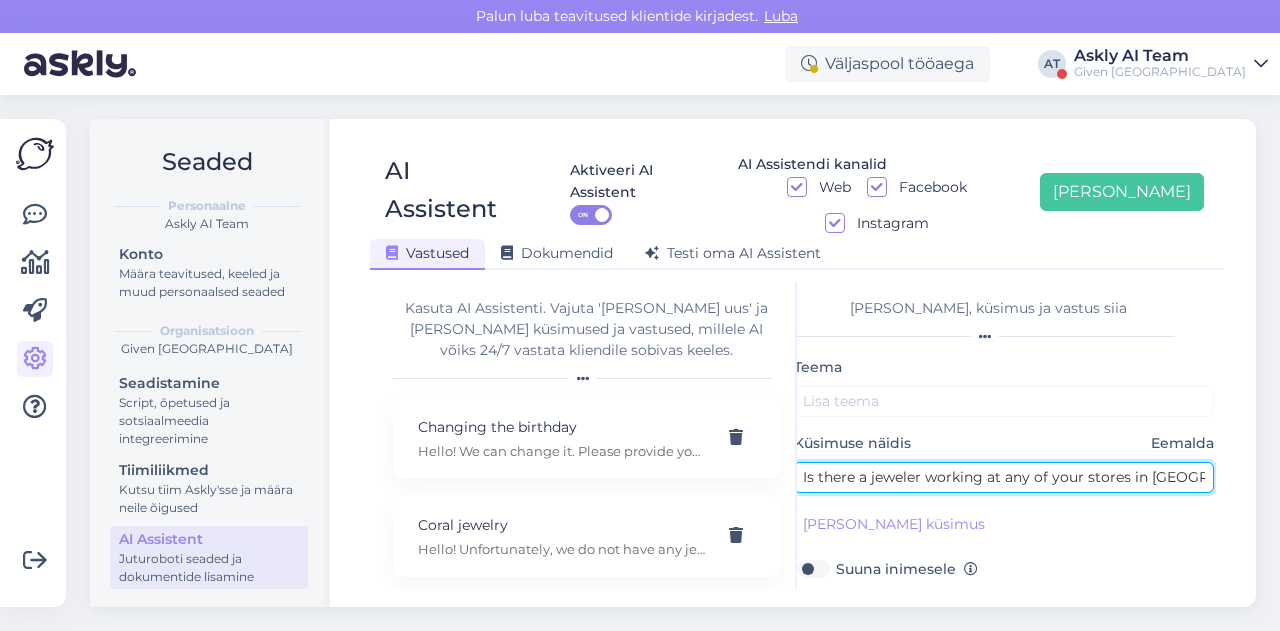 drag, startPoint x: 870, startPoint y: 439, endPoint x: 923, endPoint y: 443, distance: 53.15073 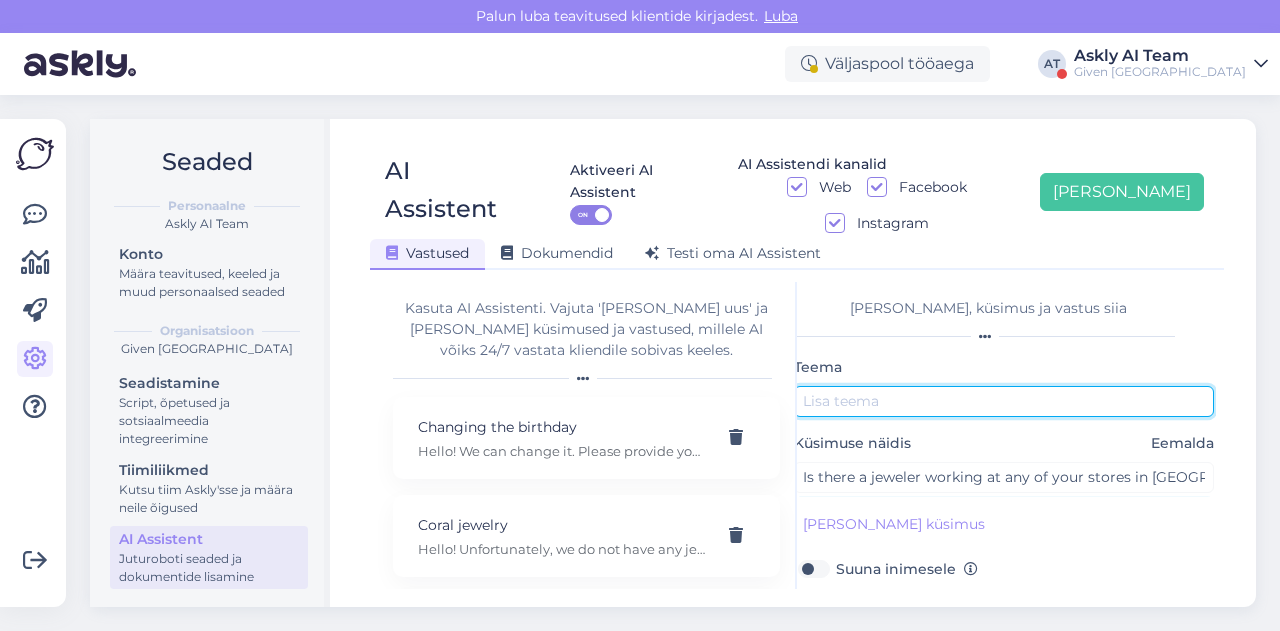 click at bounding box center [1004, 401] 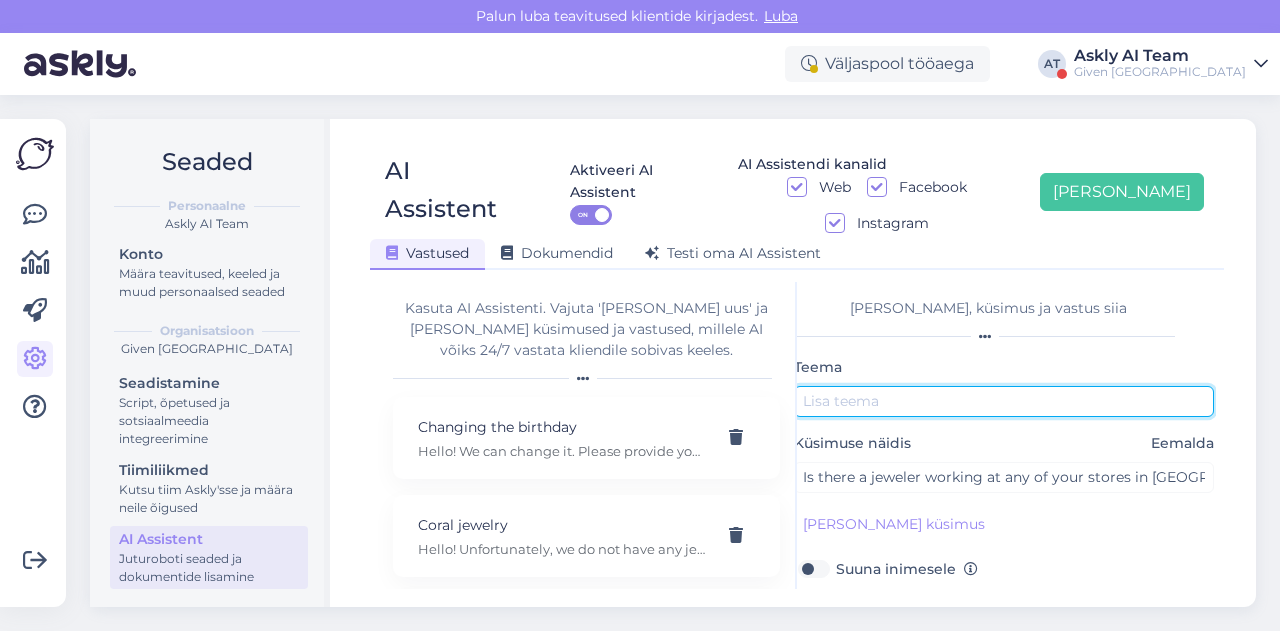 paste on "jeweler" 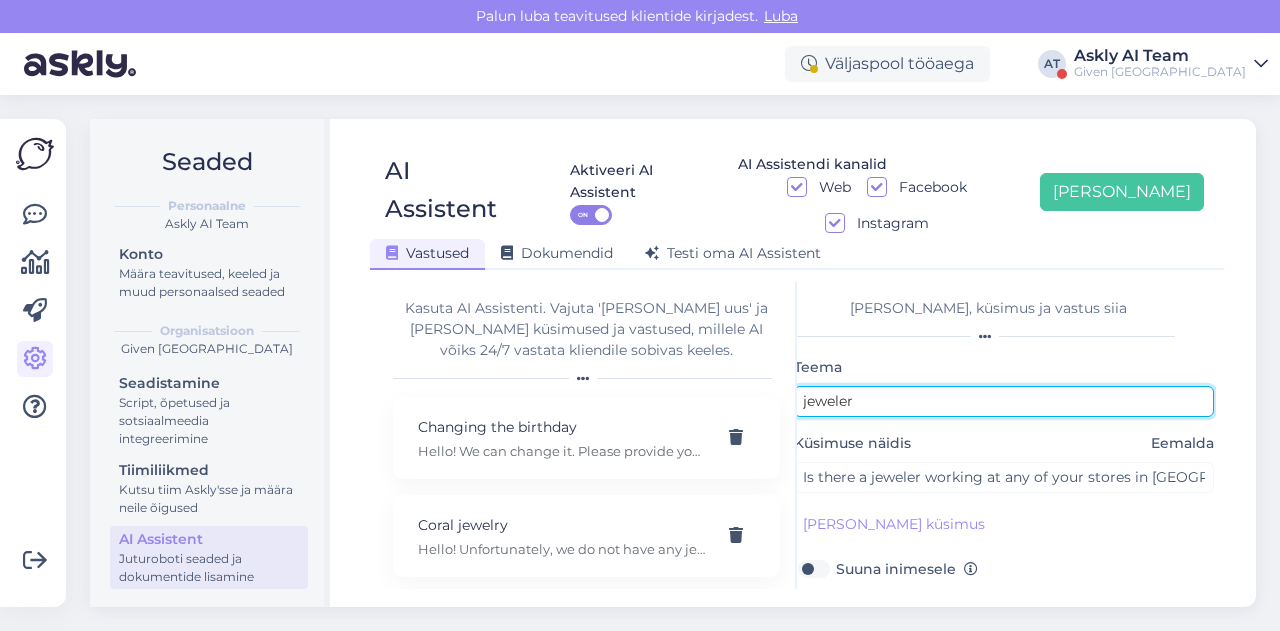 scroll, scrollTop: 0, scrollLeft: 0, axis: both 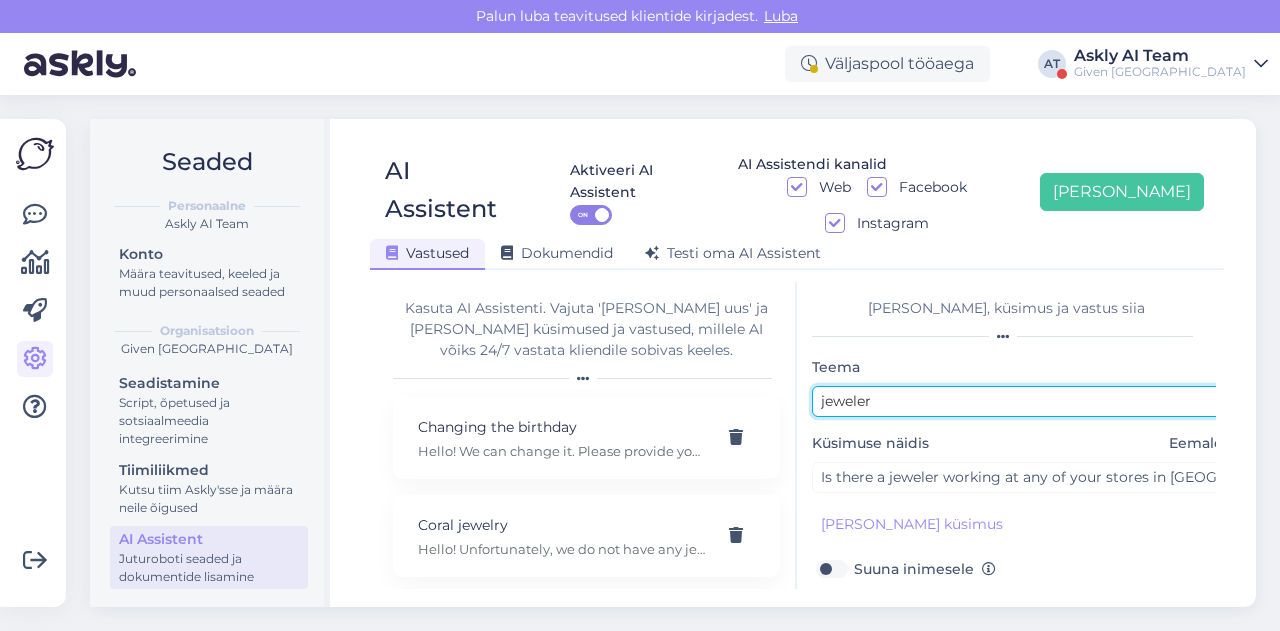 click on "jeweler" at bounding box center [1022, 401] 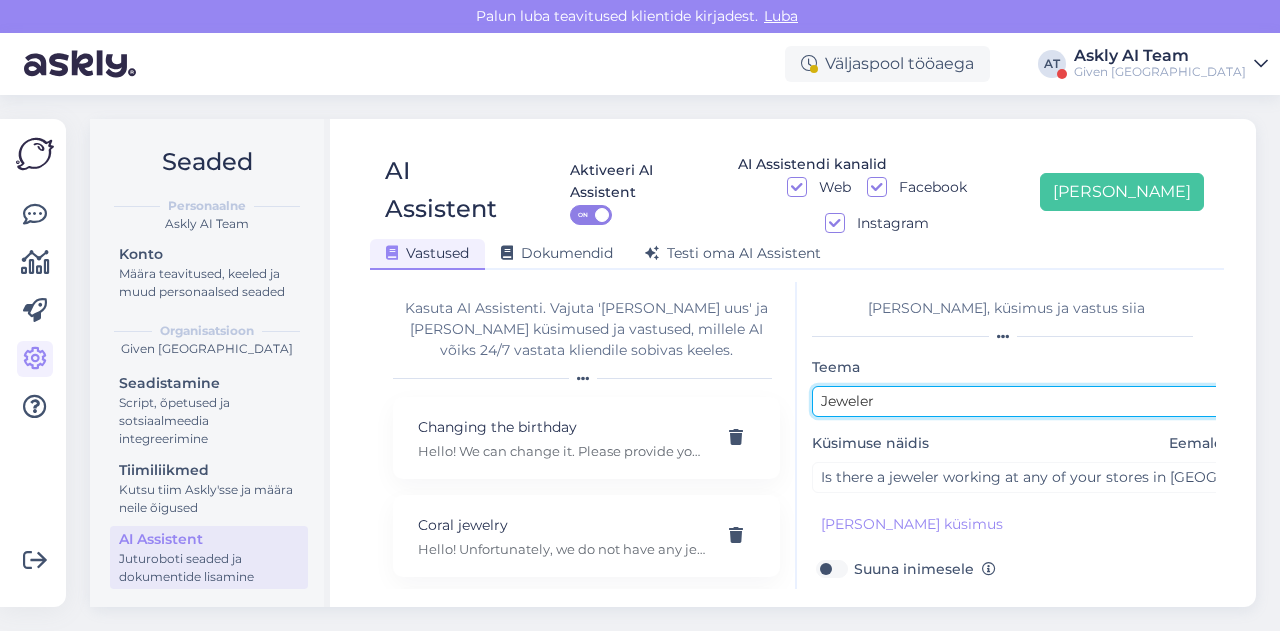 type on "Jeweler" 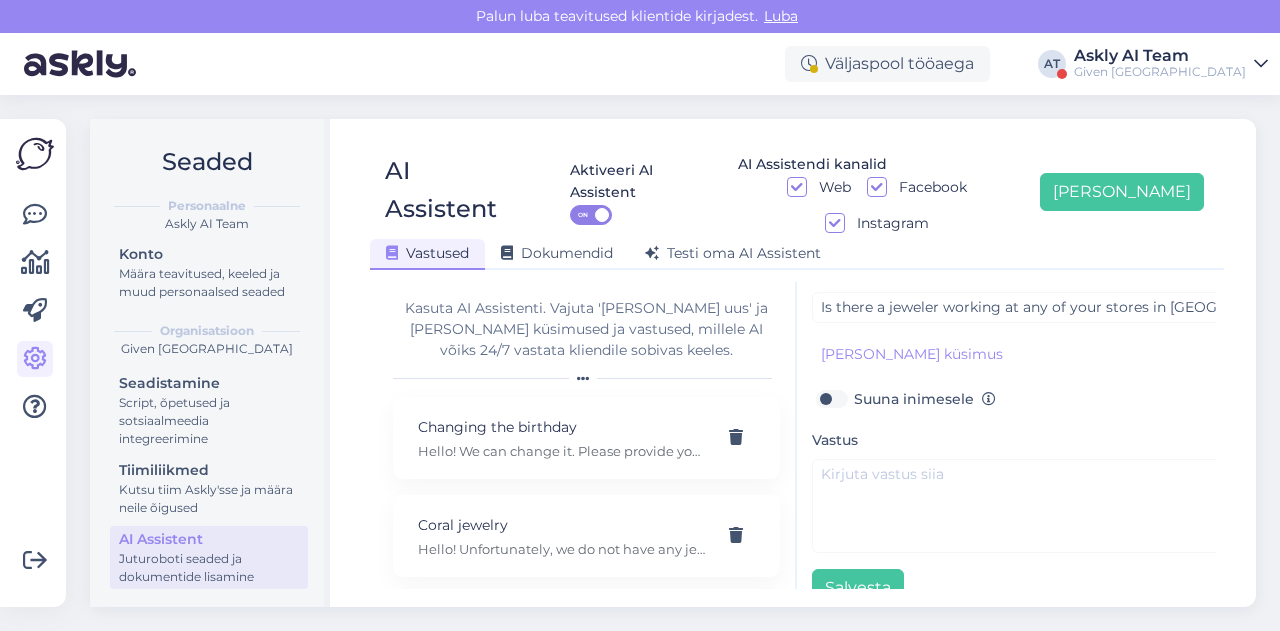 scroll, scrollTop: 179, scrollLeft: 0, axis: vertical 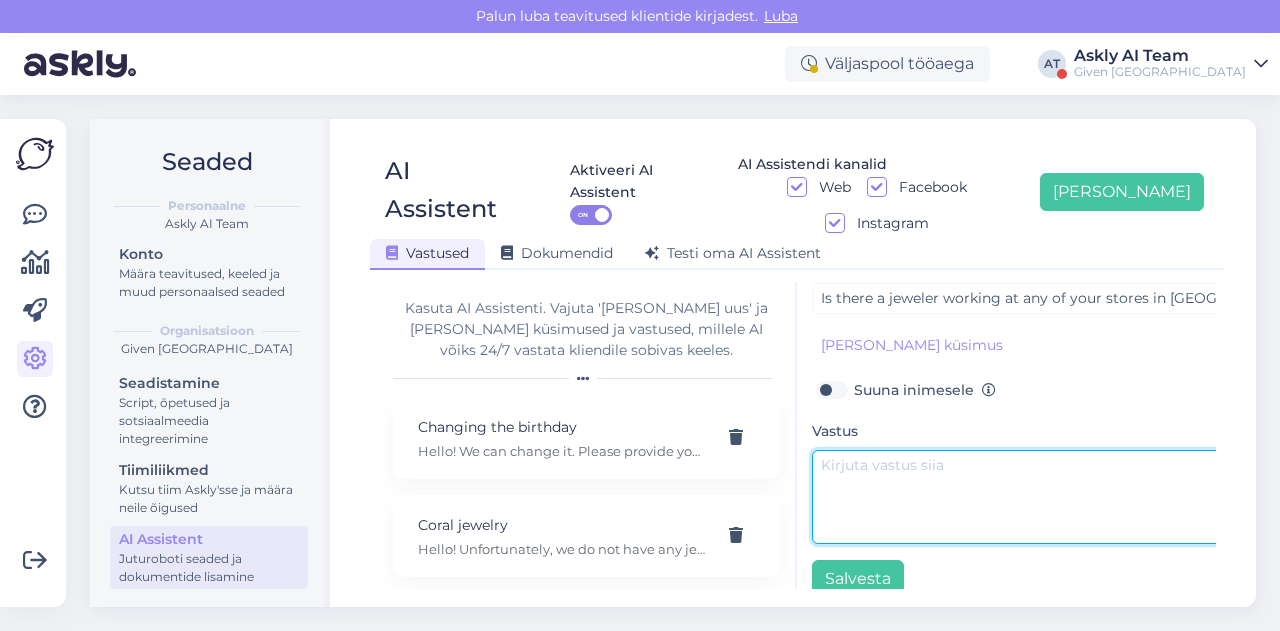 click at bounding box center (1022, 497) 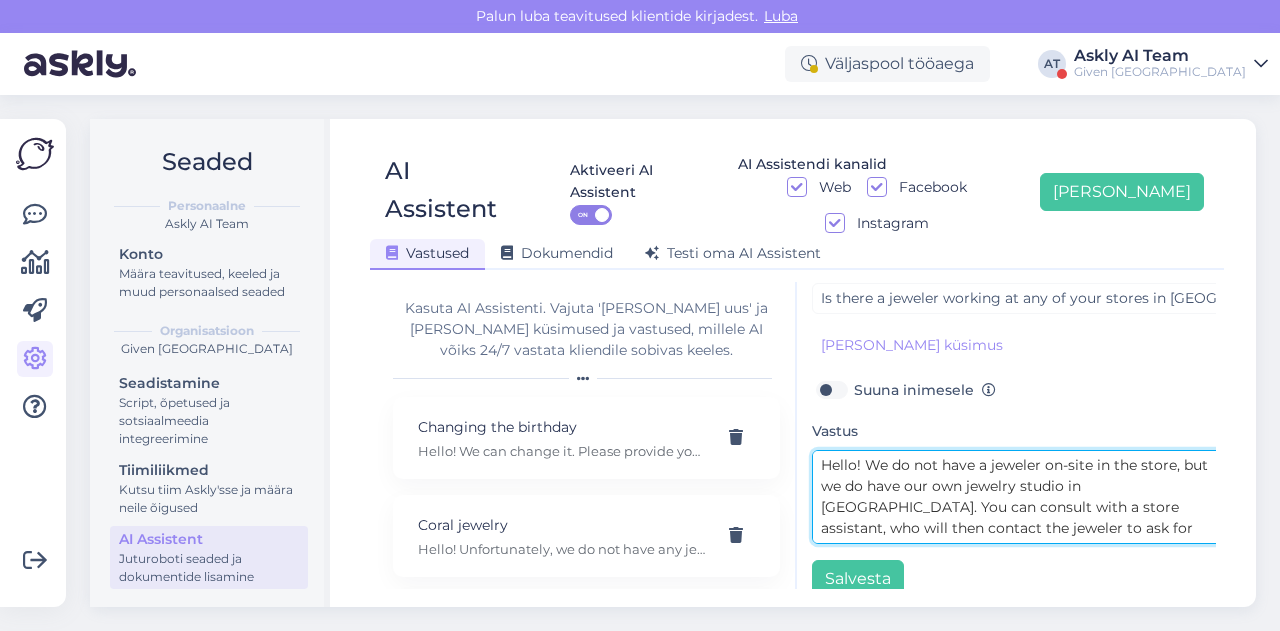 scroll, scrollTop: 15, scrollLeft: 0, axis: vertical 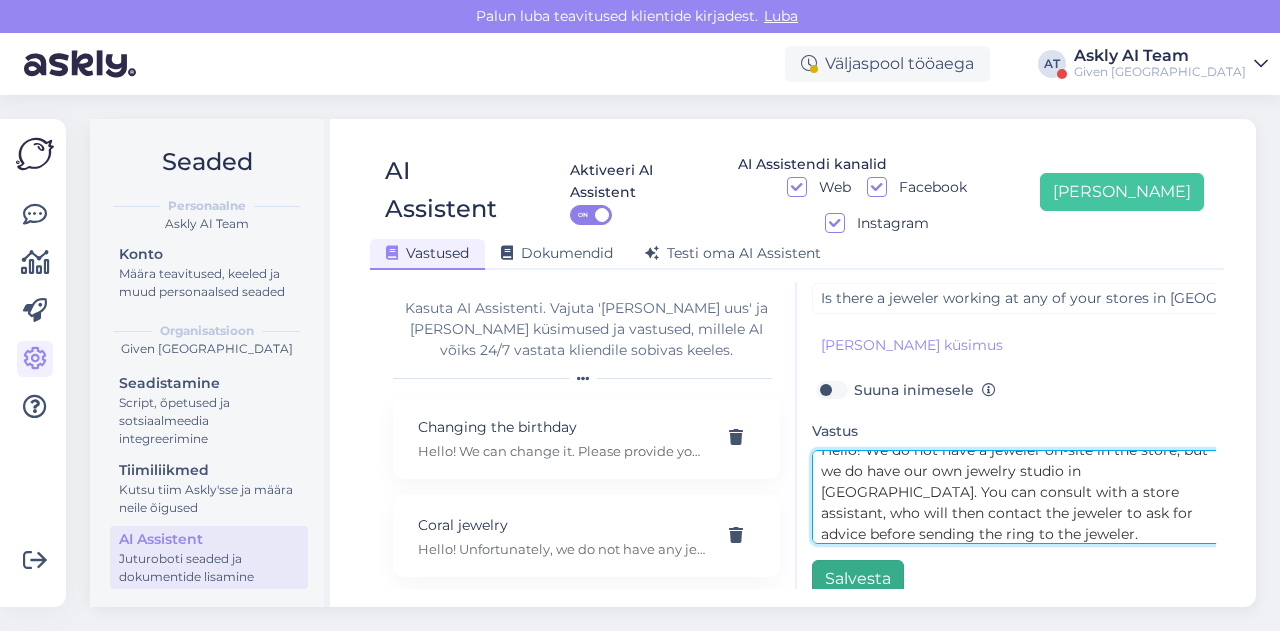 type on "Hello! We do not have a jeweler on-site in the store, but we do have our own jewelry studio in [GEOGRAPHIC_DATA]. You can consult with a store assistant, who will then contact the jeweler to ask for advice before sending the ring to the jeweler." 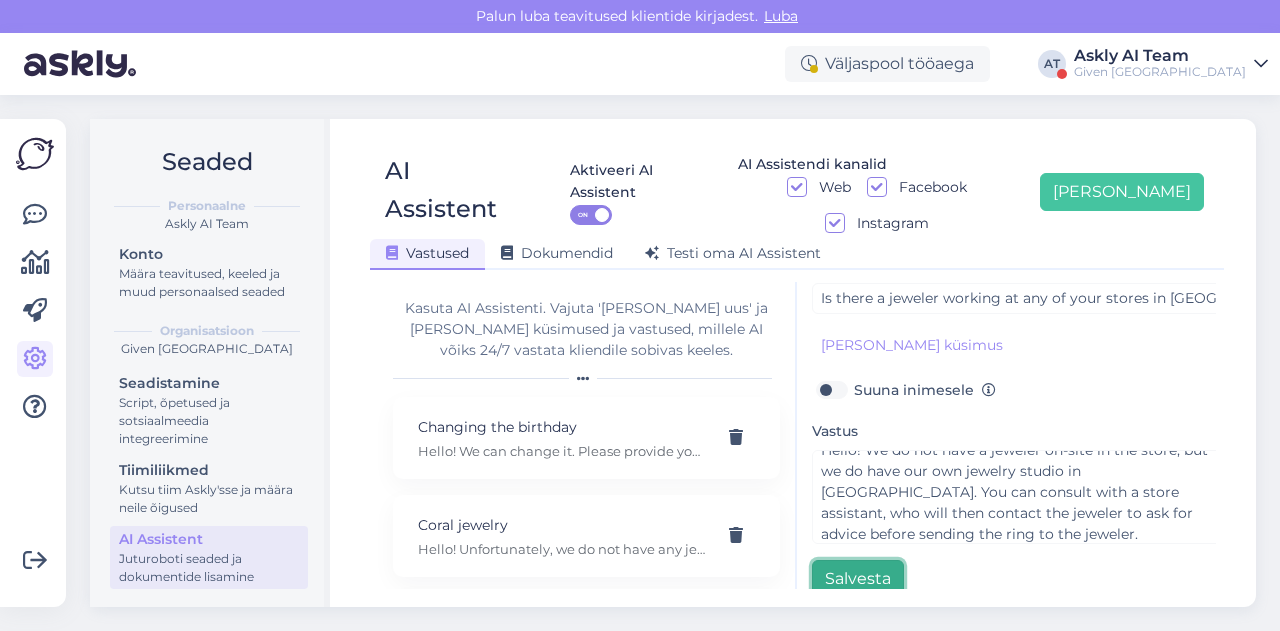click on "Salvesta" at bounding box center [858, 579] 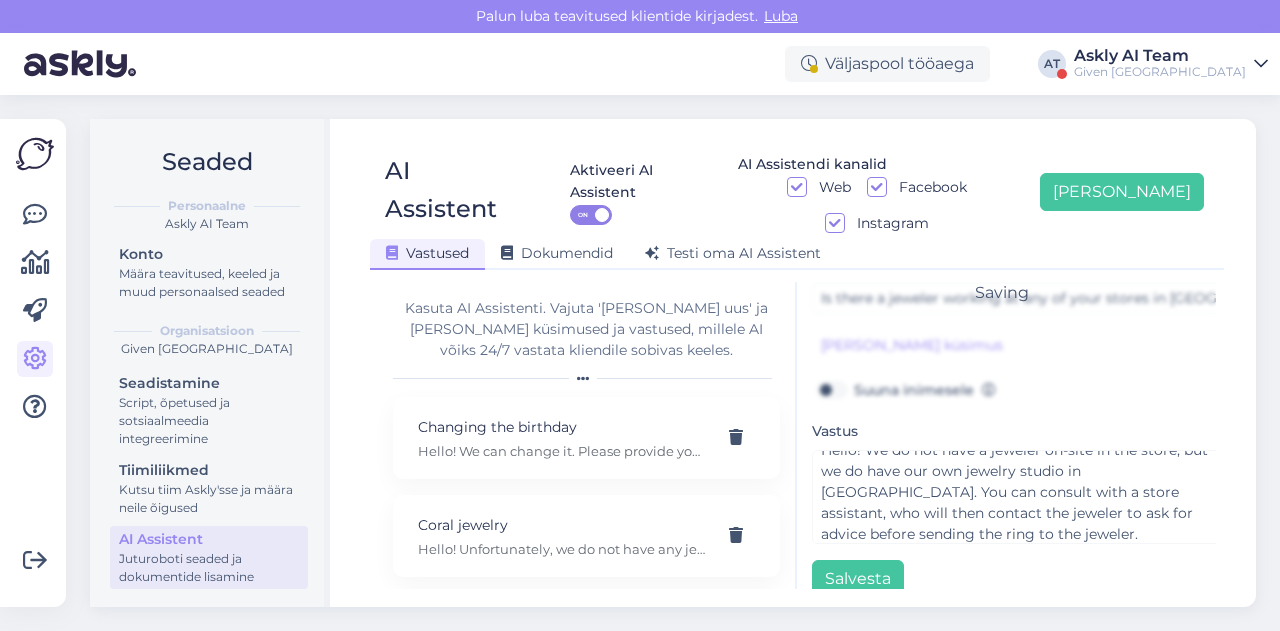 scroll, scrollTop: 42, scrollLeft: 0, axis: vertical 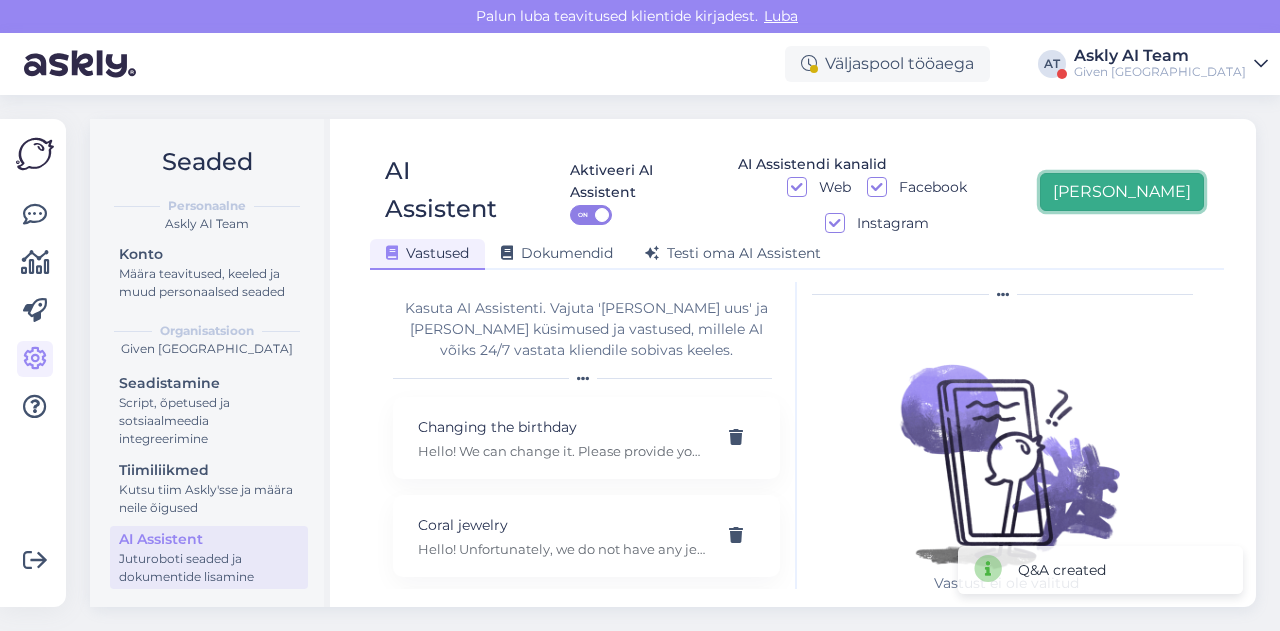 click on "[PERSON_NAME]" at bounding box center (1122, 192) 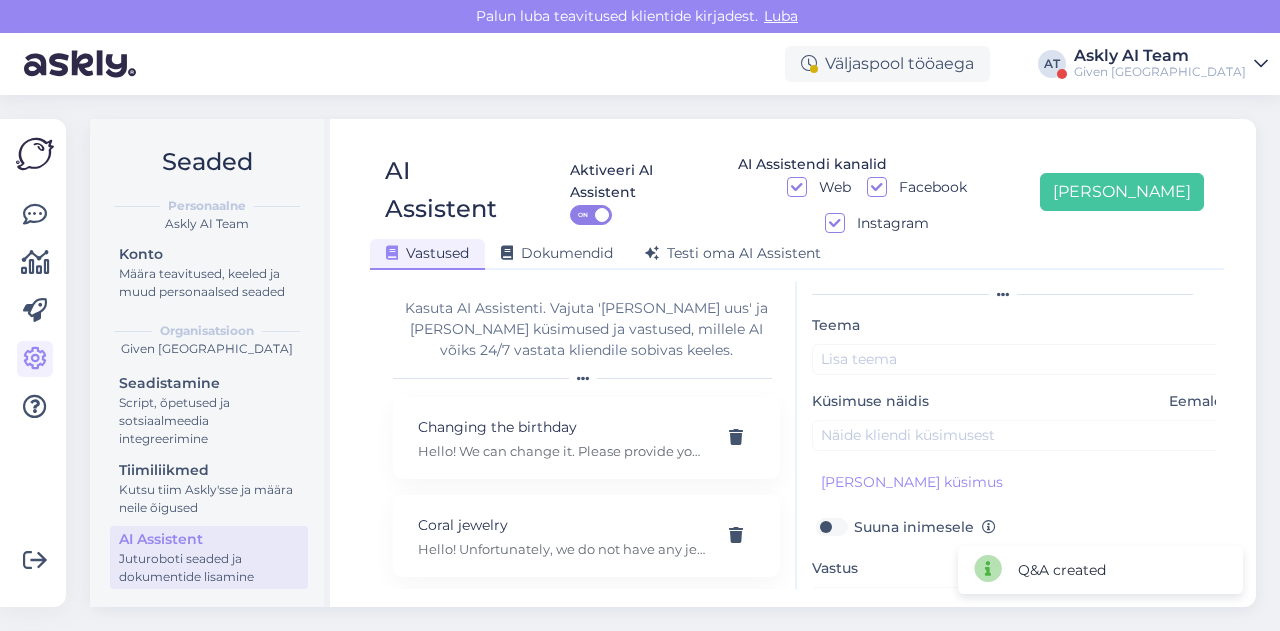 click on "Küsimuse näidis Eemalda" at bounding box center [1022, 421] 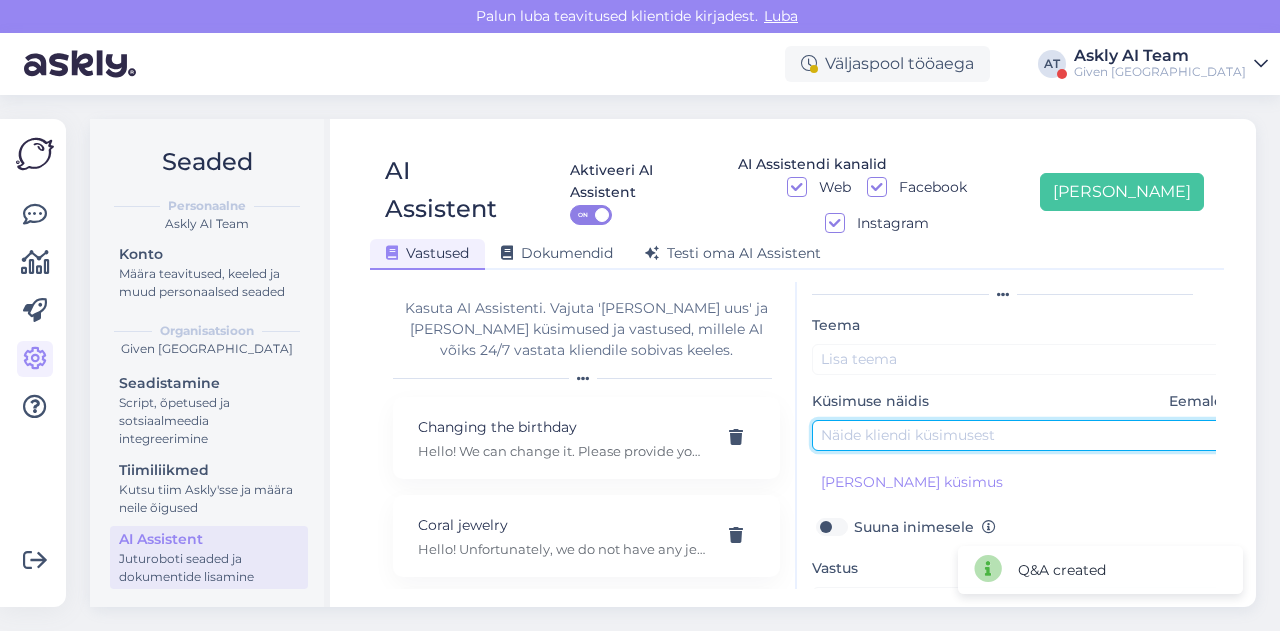 click at bounding box center (1022, 435) 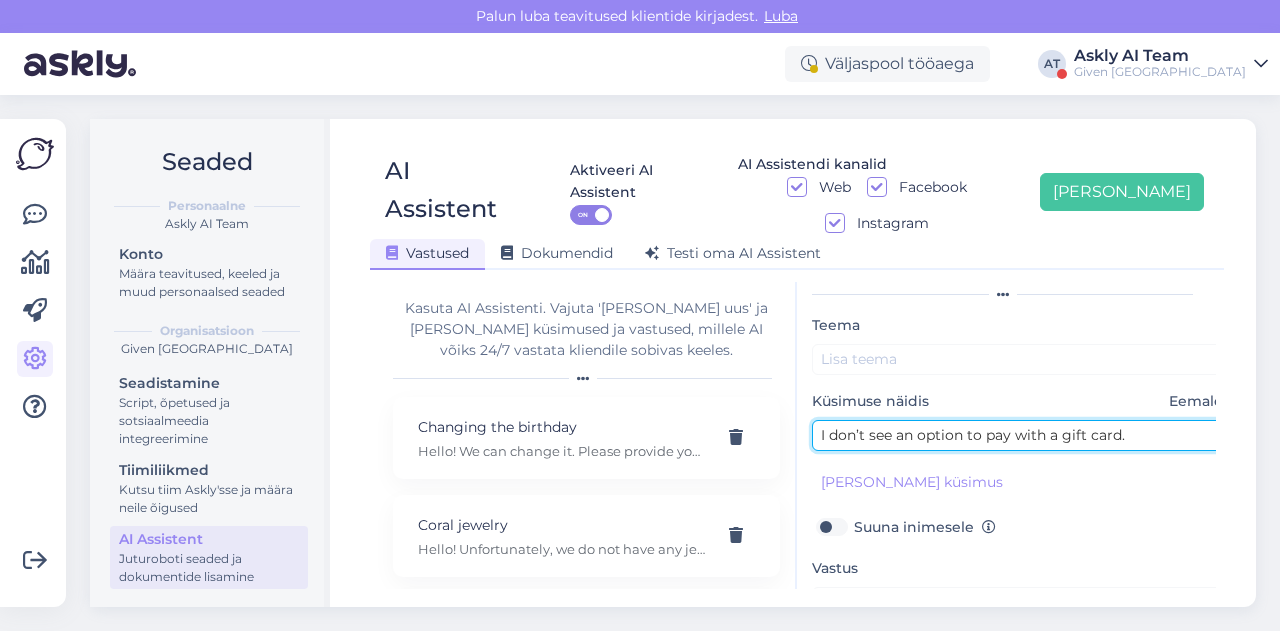 drag, startPoint x: 1063, startPoint y: 397, endPoint x: 1119, endPoint y: 398, distance: 56.008926 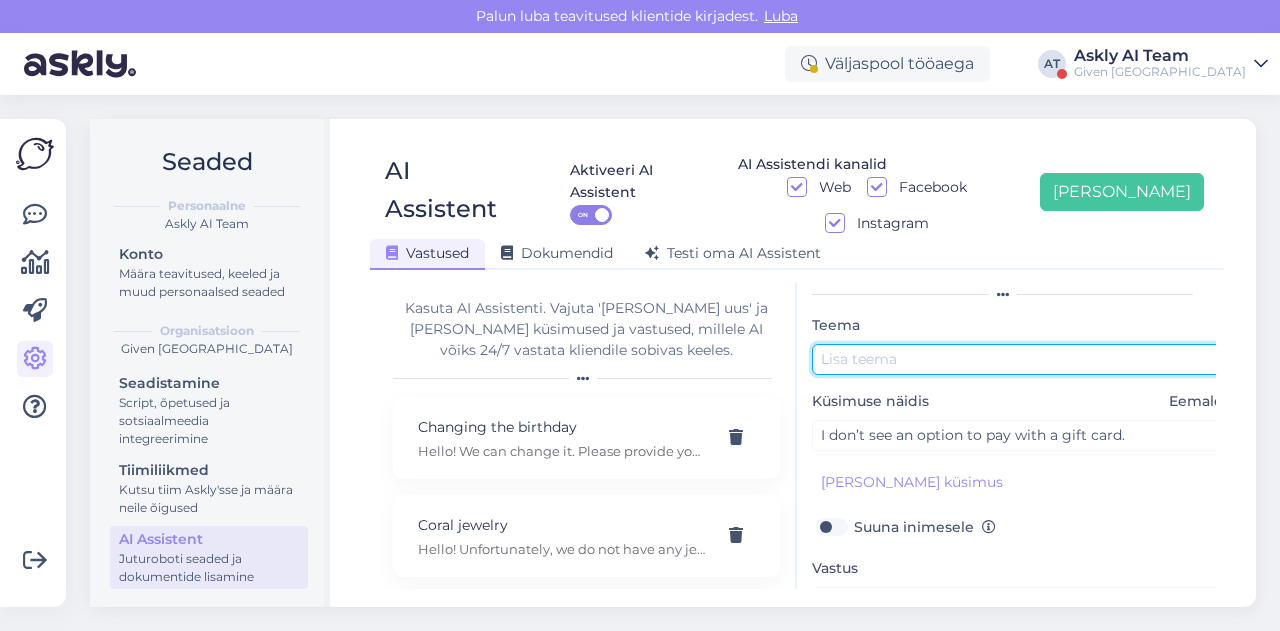 click at bounding box center [1022, 359] 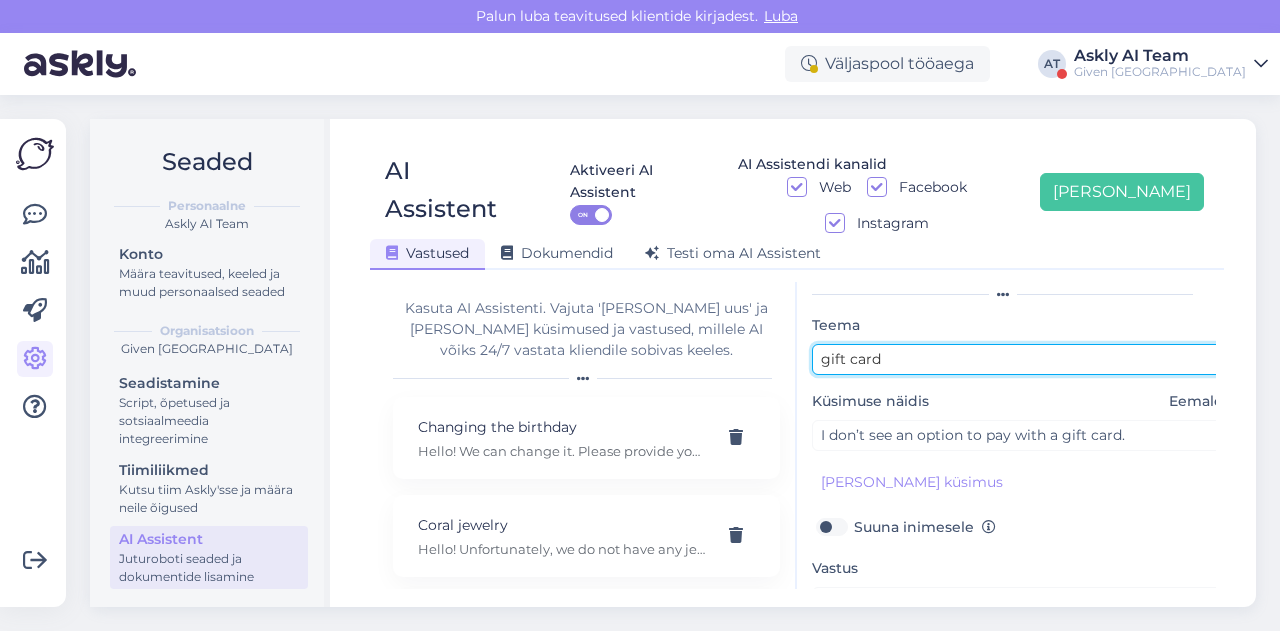 click on "gift card" at bounding box center (1022, 359) 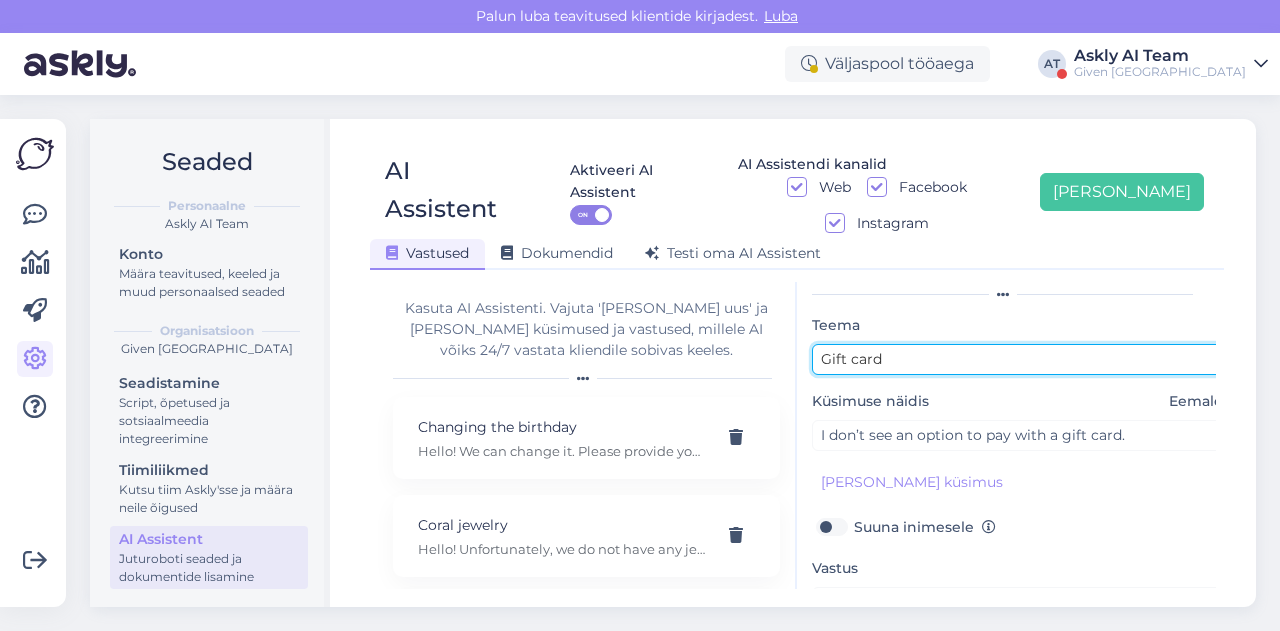 type on "Gift card" 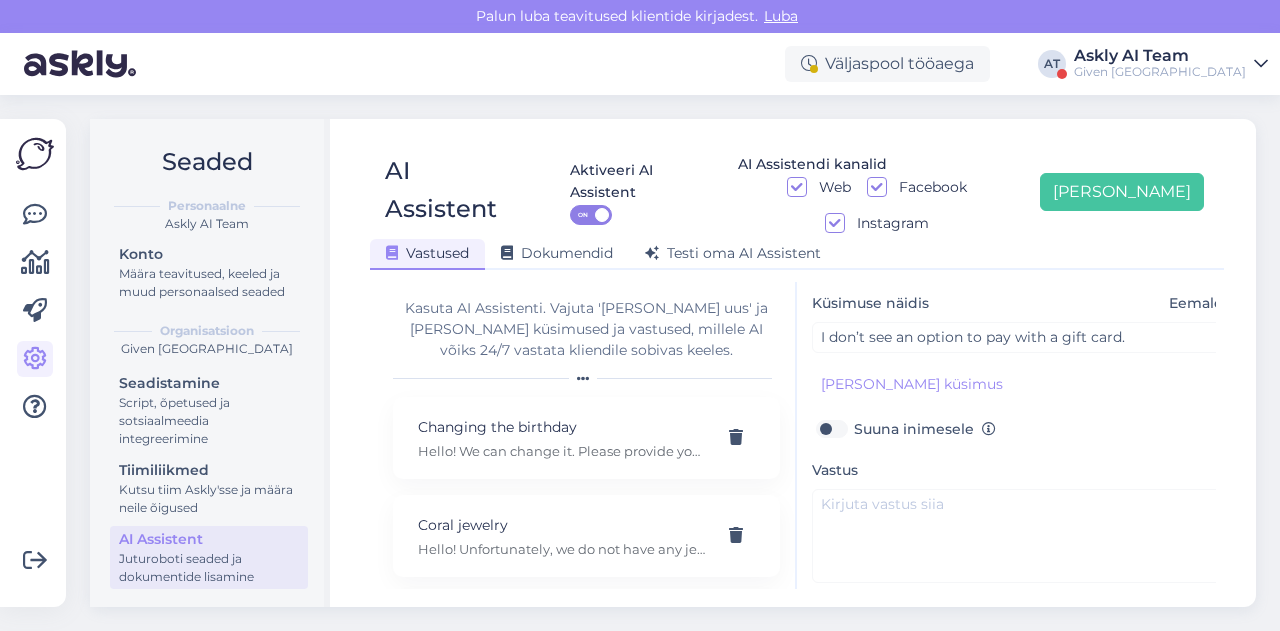 scroll, scrollTop: 140, scrollLeft: 0, axis: vertical 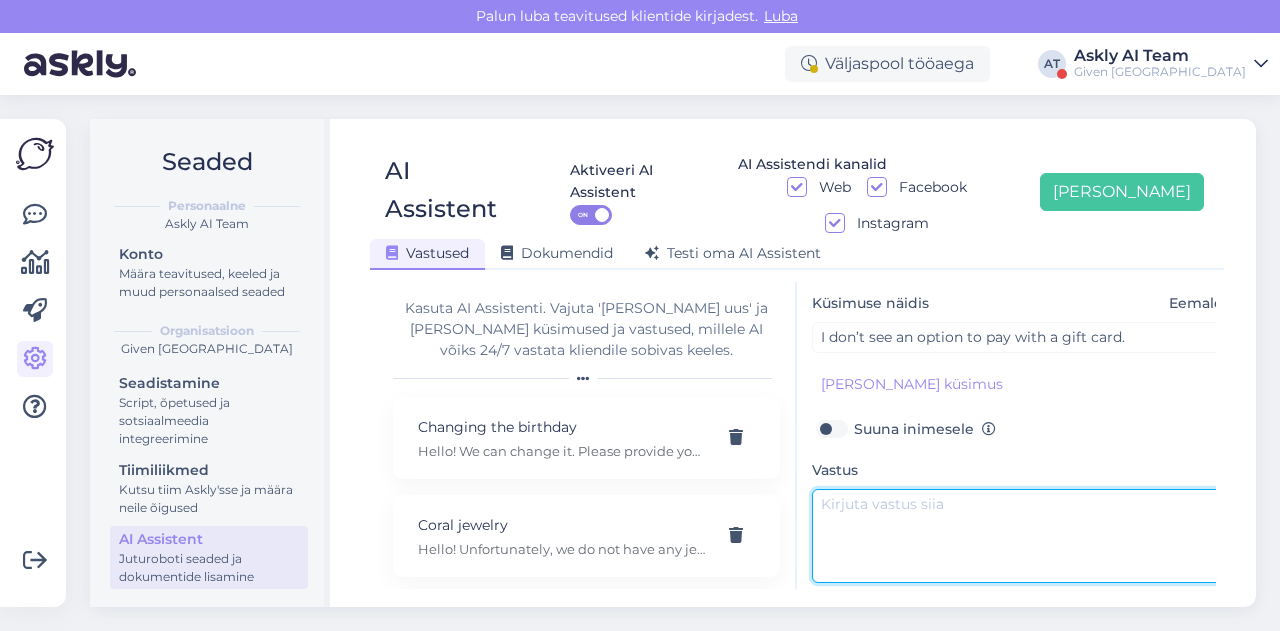 click at bounding box center (1022, 536) 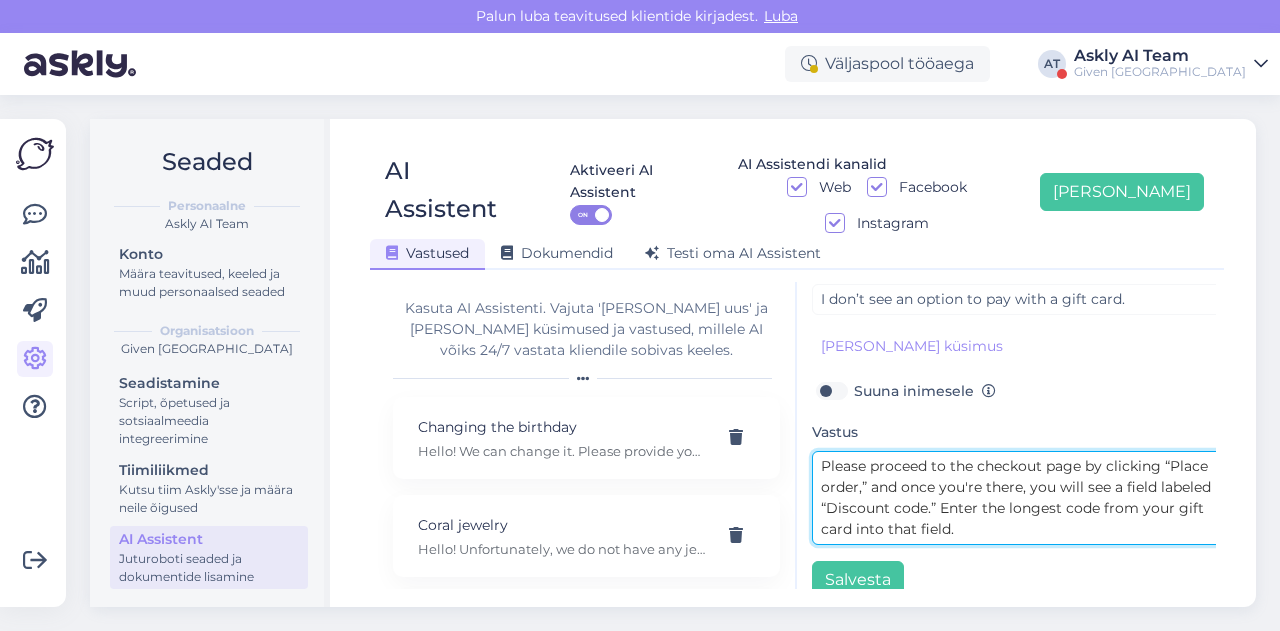 scroll, scrollTop: 178, scrollLeft: 0, axis: vertical 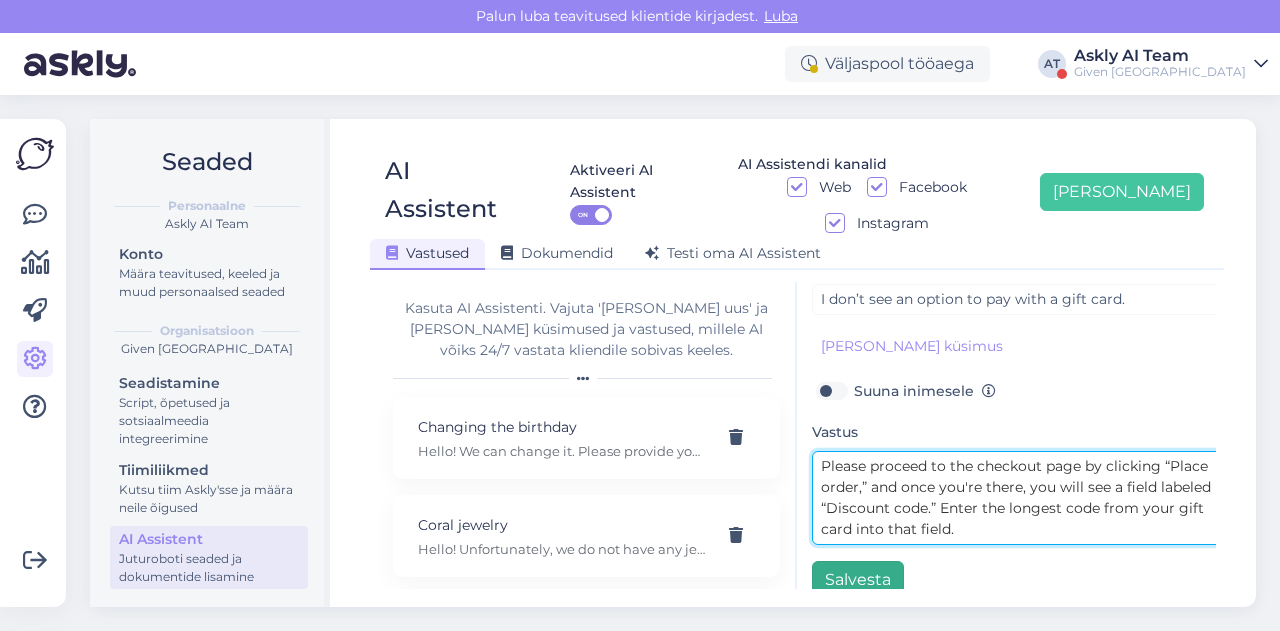 type on "Please proceed to the checkout page by clicking “Place order,” and once you're there, you will see a field labeled “Discount code.” Enter the longest code from your gift card into that field." 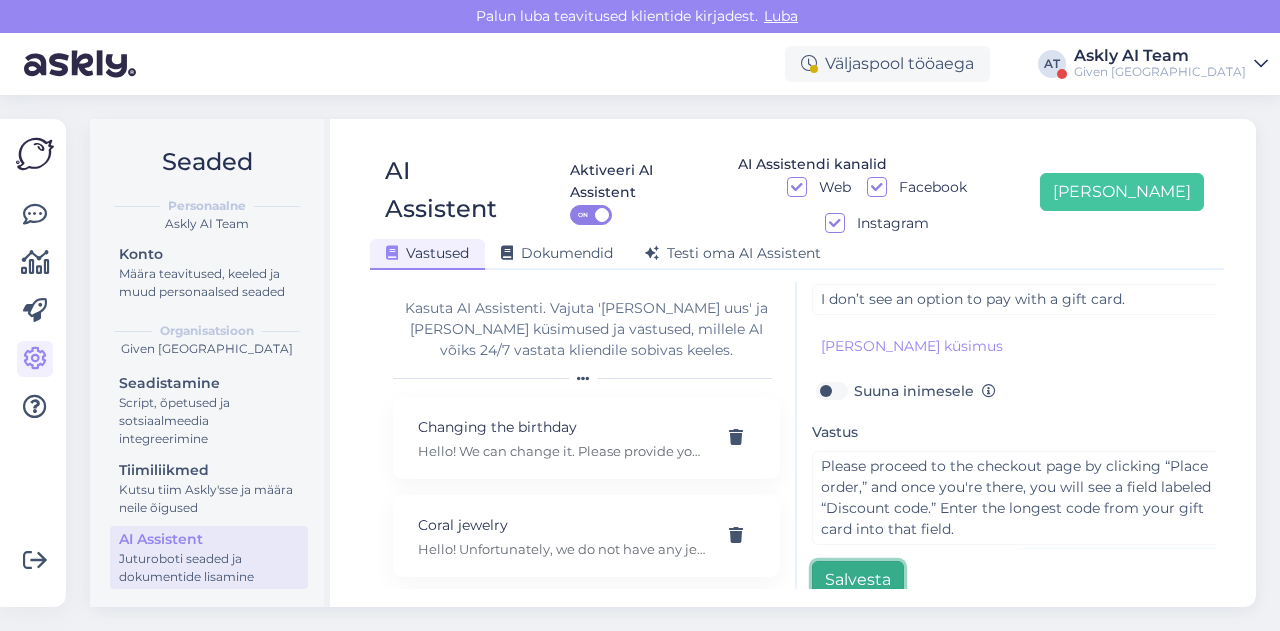 click on "Salvesta" at bounding box center [858, 580] 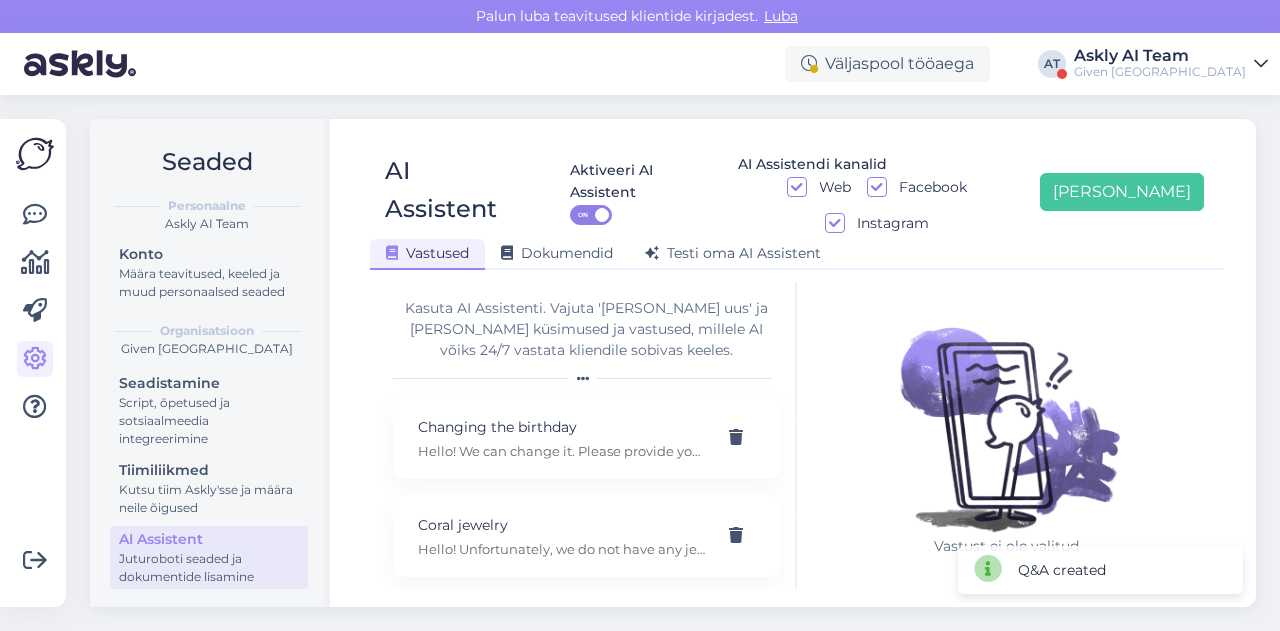 scroll, scrollTop: 42, scrollLeft: 0, axis: vertical 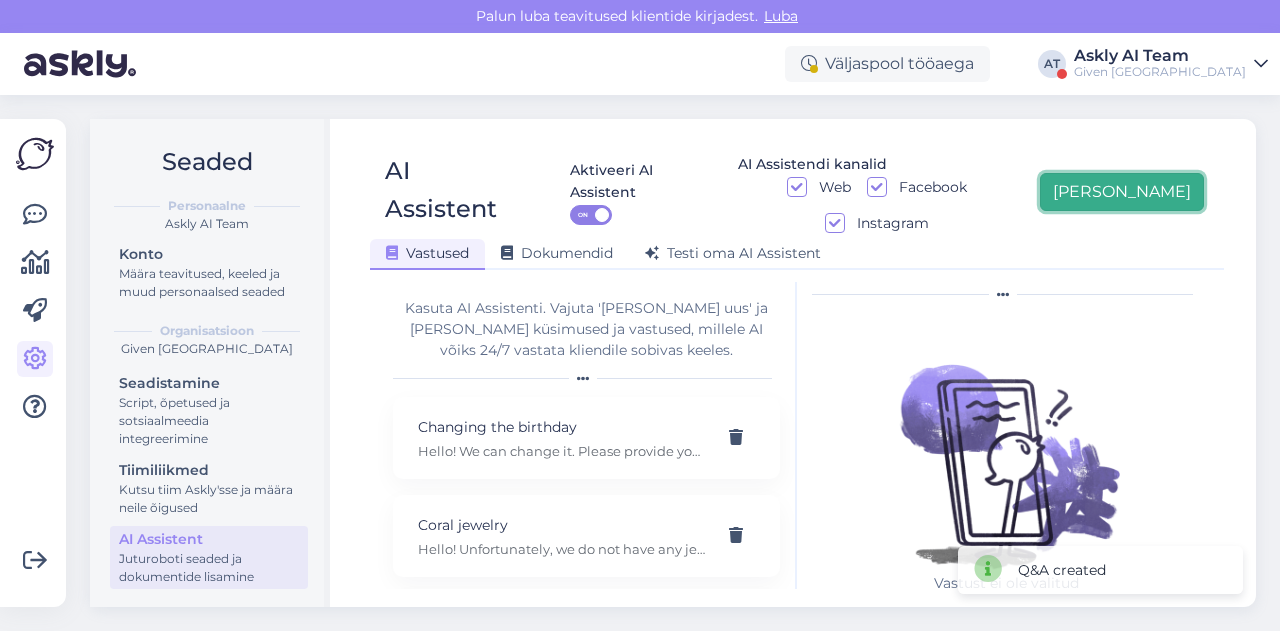 click on "[PERSON_NAME]" at bounding box center (1122, 192) 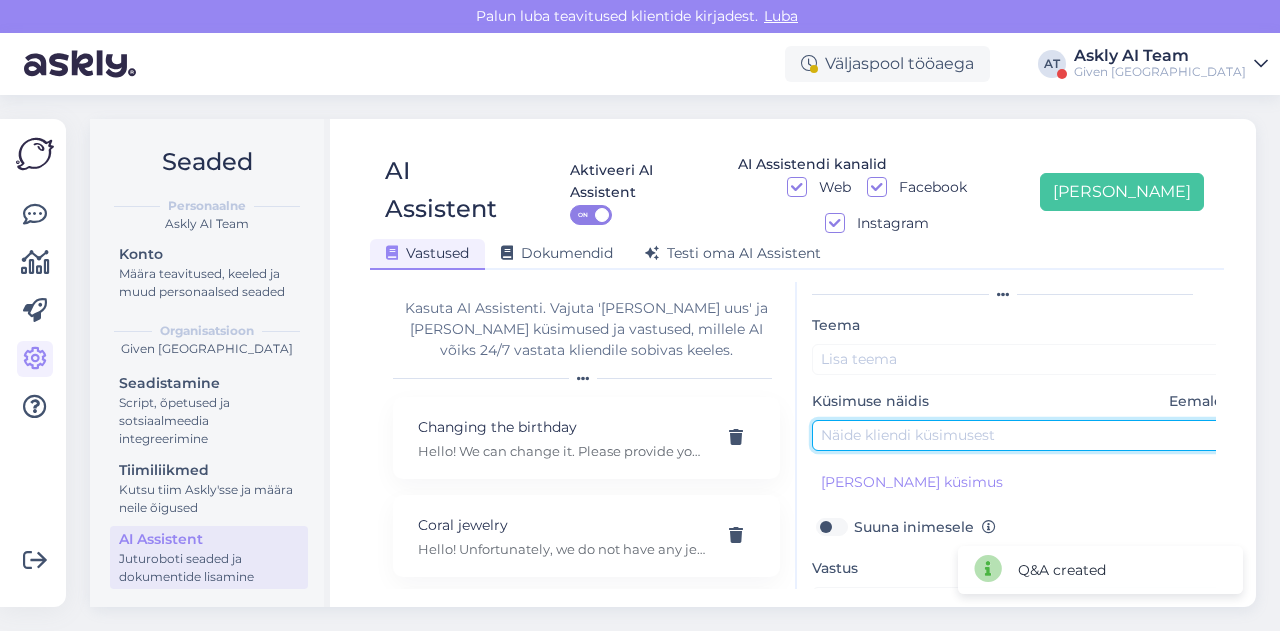 click at bounding box center [1022, 435] 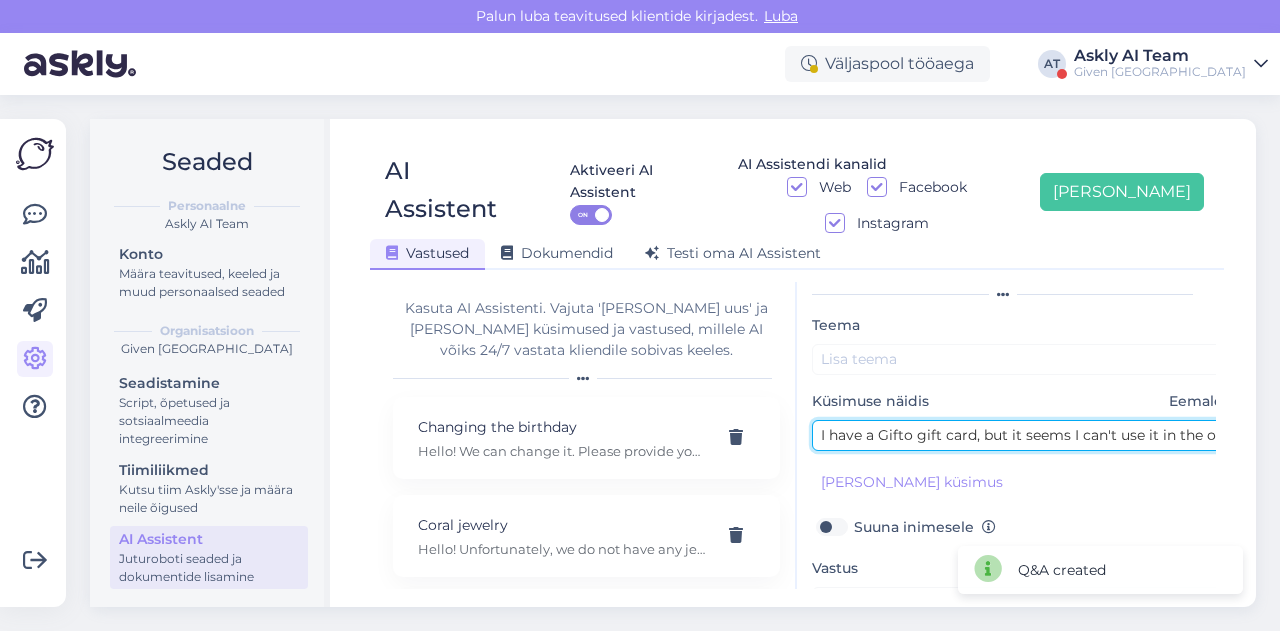 scroll, scrollTop: 0, scrollLeft: 63, axis: horizontal 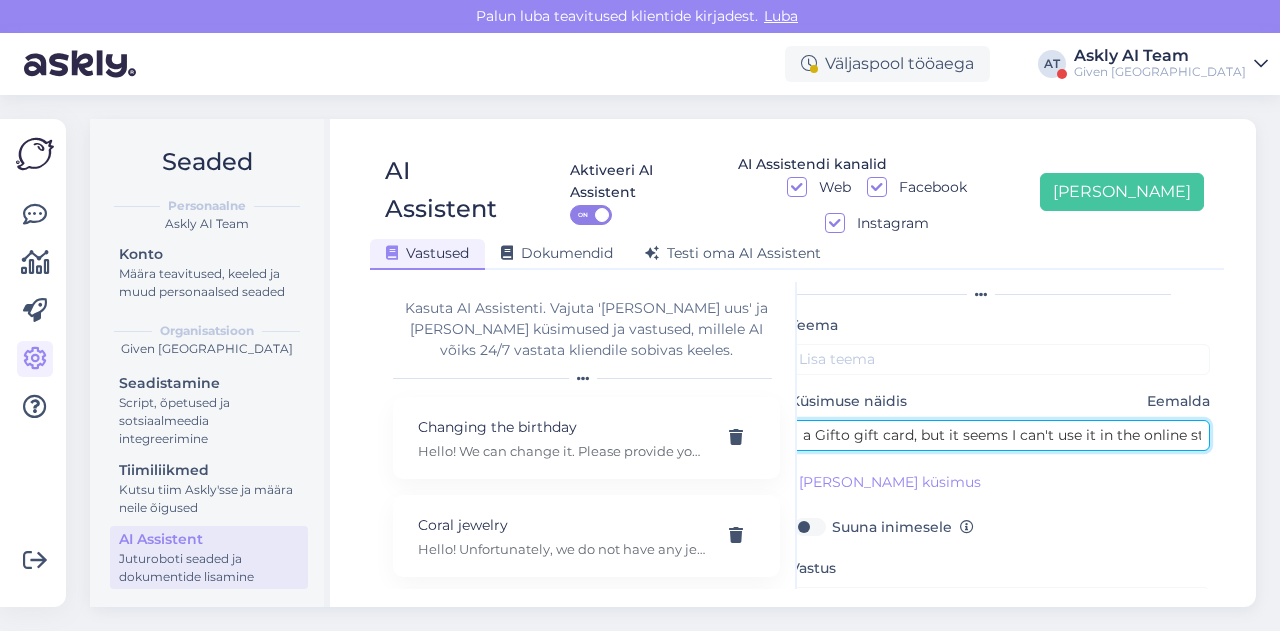 drag, startPoint x: 814, startPoint y: 397, endPoint x: 908, endPoint y: 395, distance: 94.02127 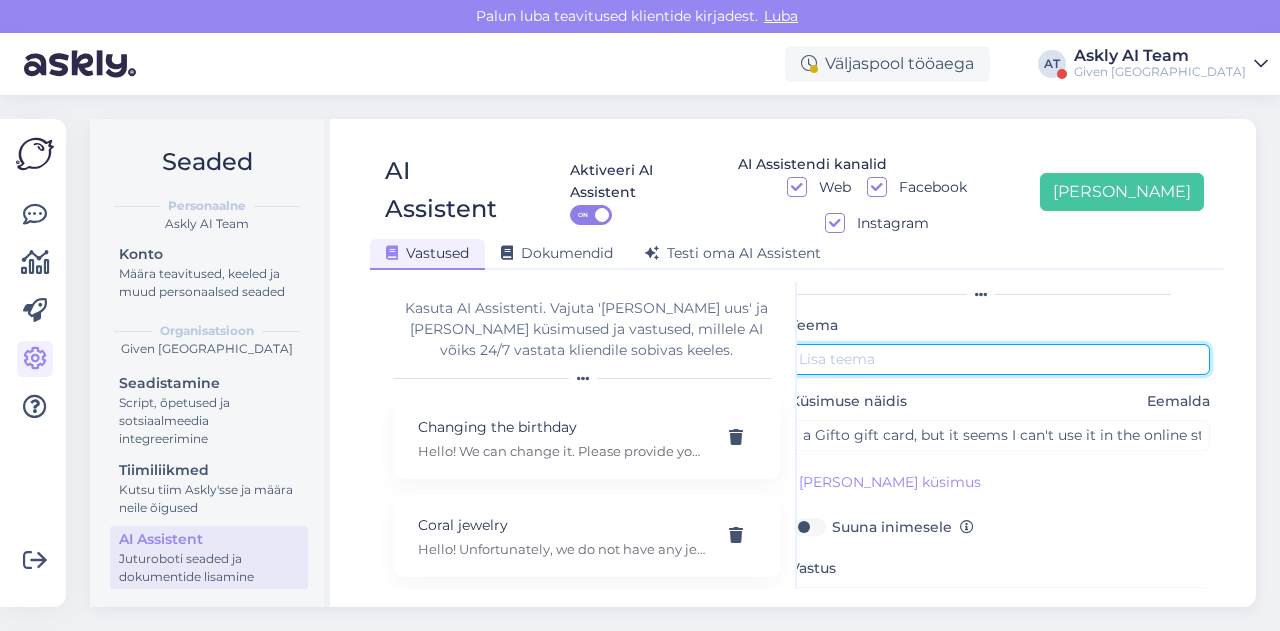 click at bounding box center [1000, 359] 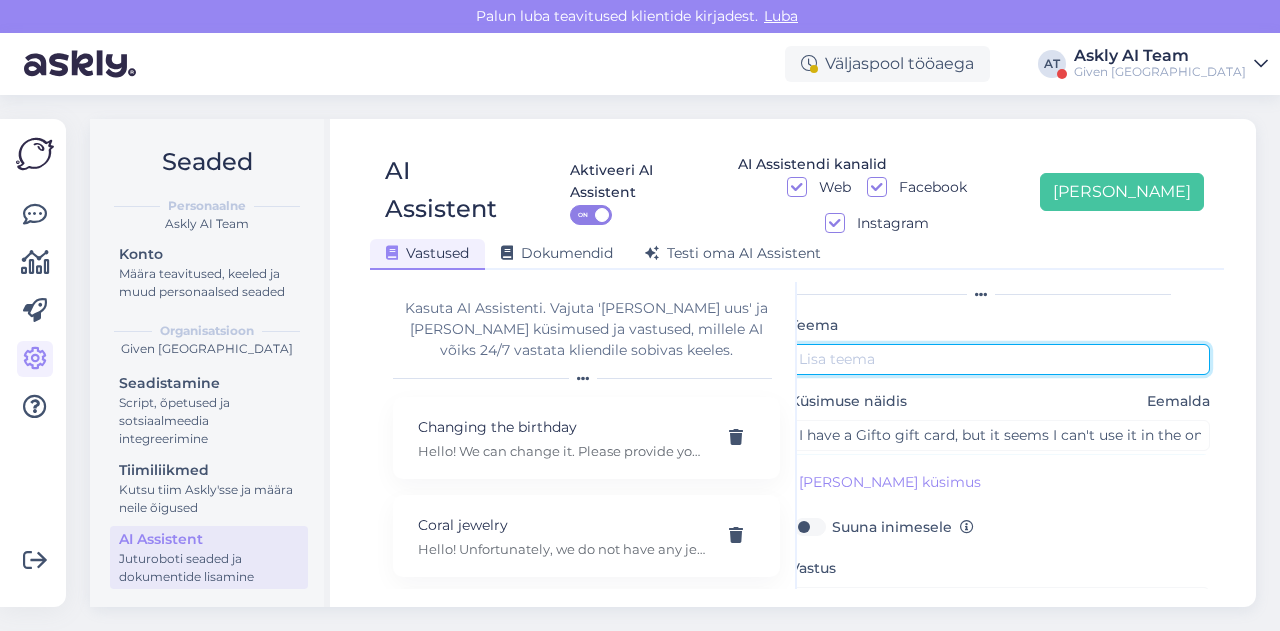 paste on "Gifto gift card" 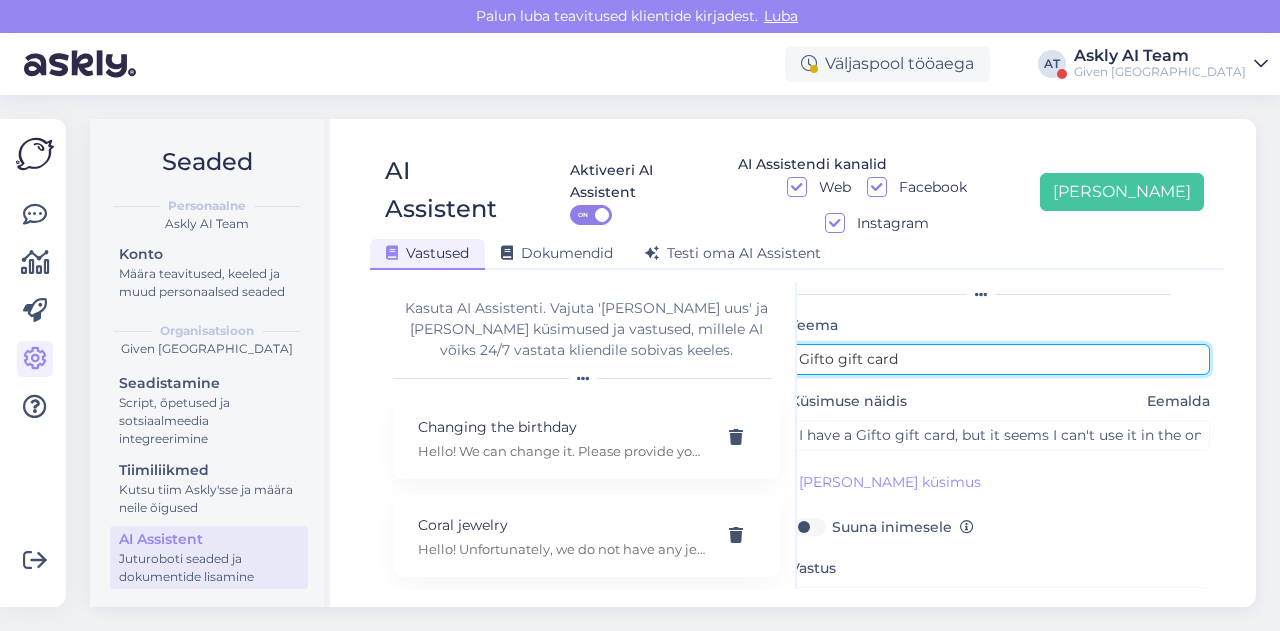 type on "Gifto gift card" 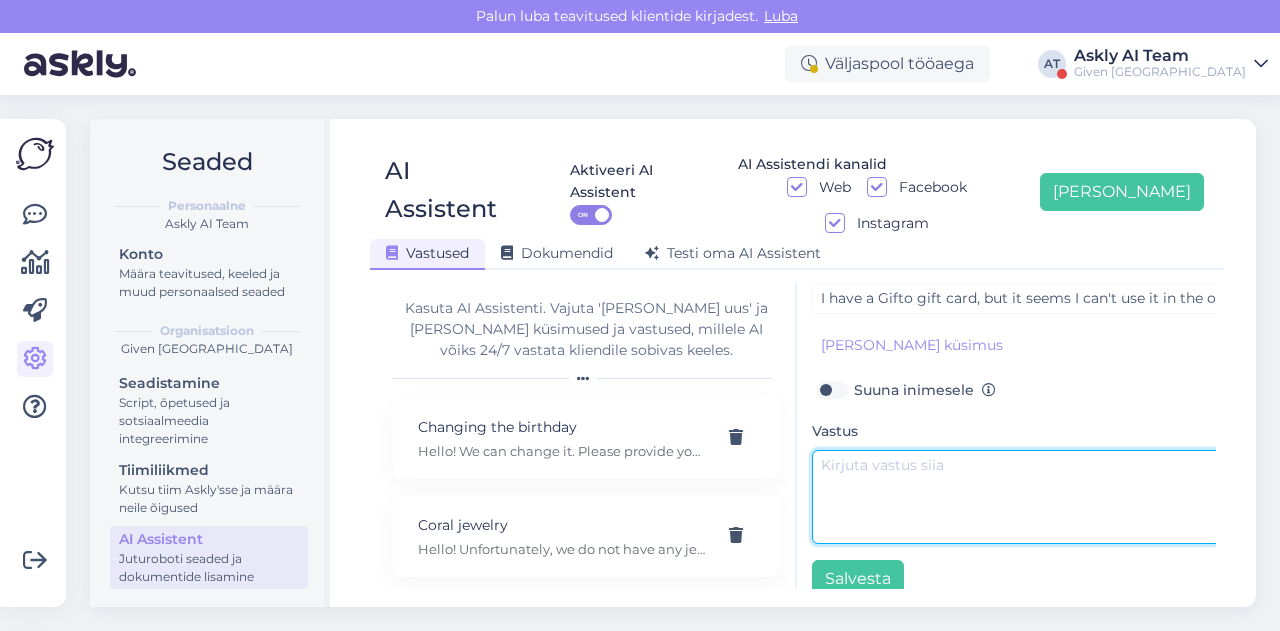 click at bounding box center [1022, 497] 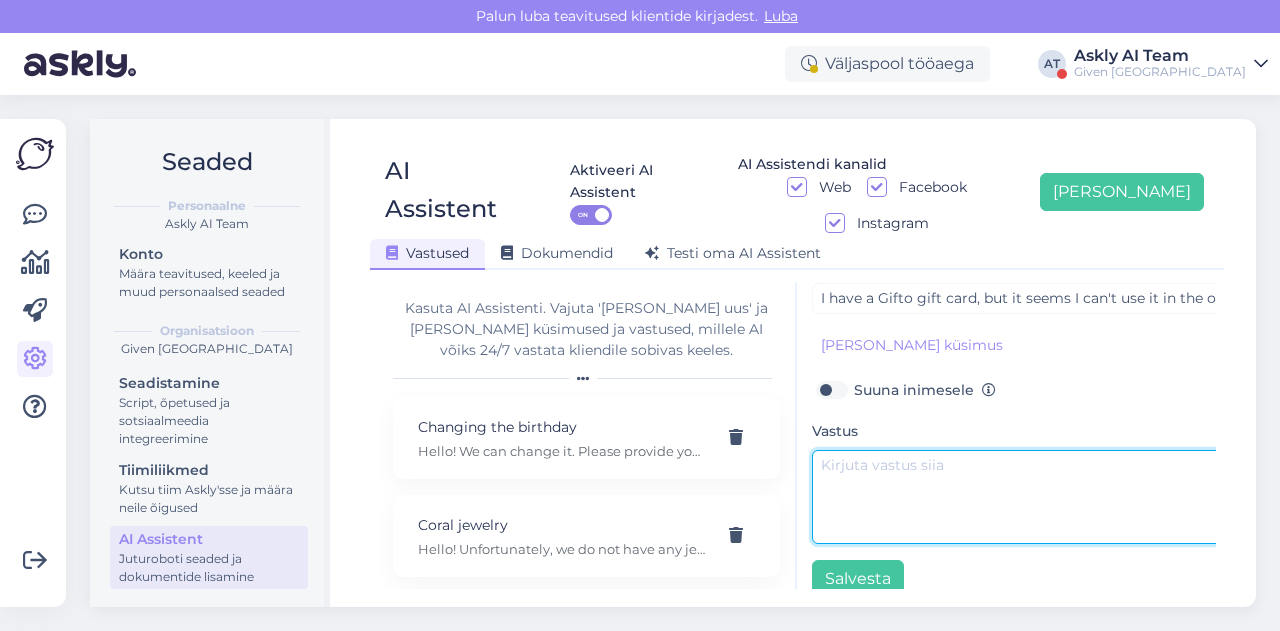 paste on "The Gifto gift card cannot be used in our online store; only the Given gift card is accepted." 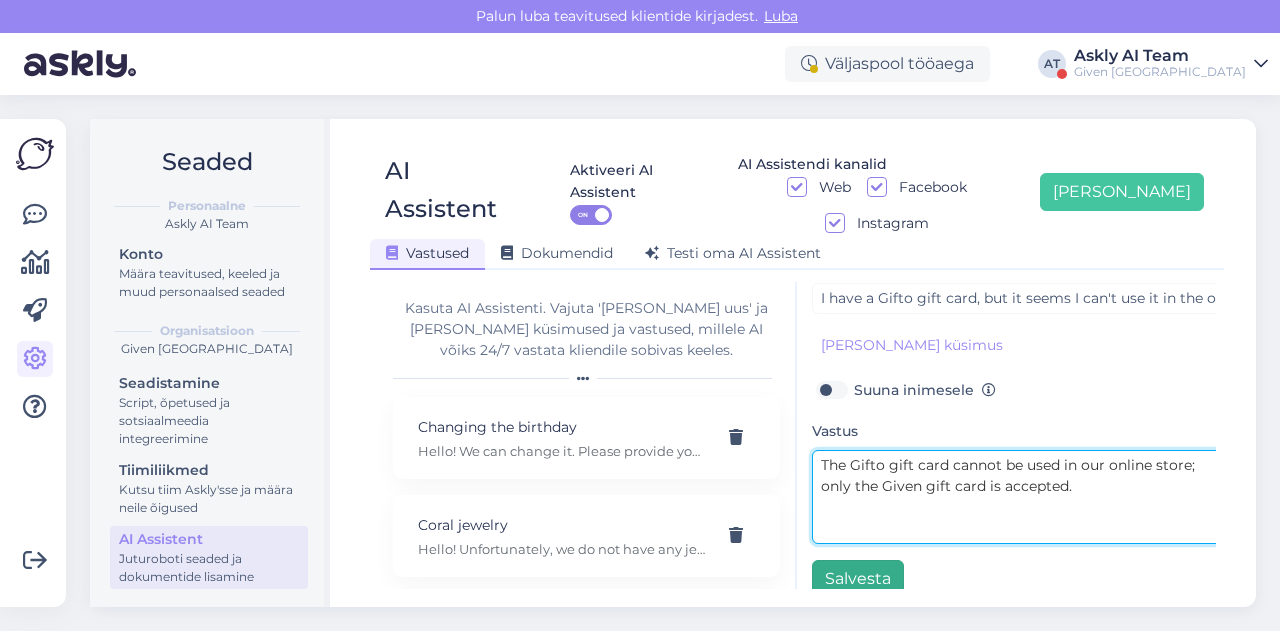 type on "The Gifto gift card cannot be used in our online store; only the Given gift card is accepted." 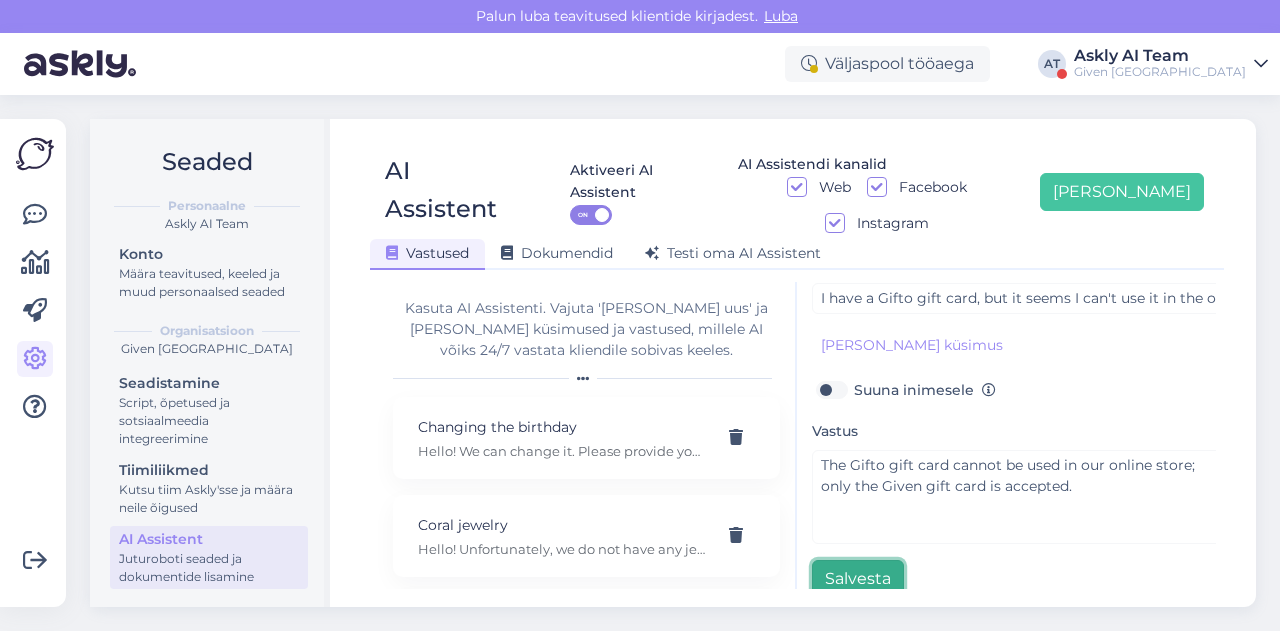click on "Salvesta" at bounding box center [858, 579] 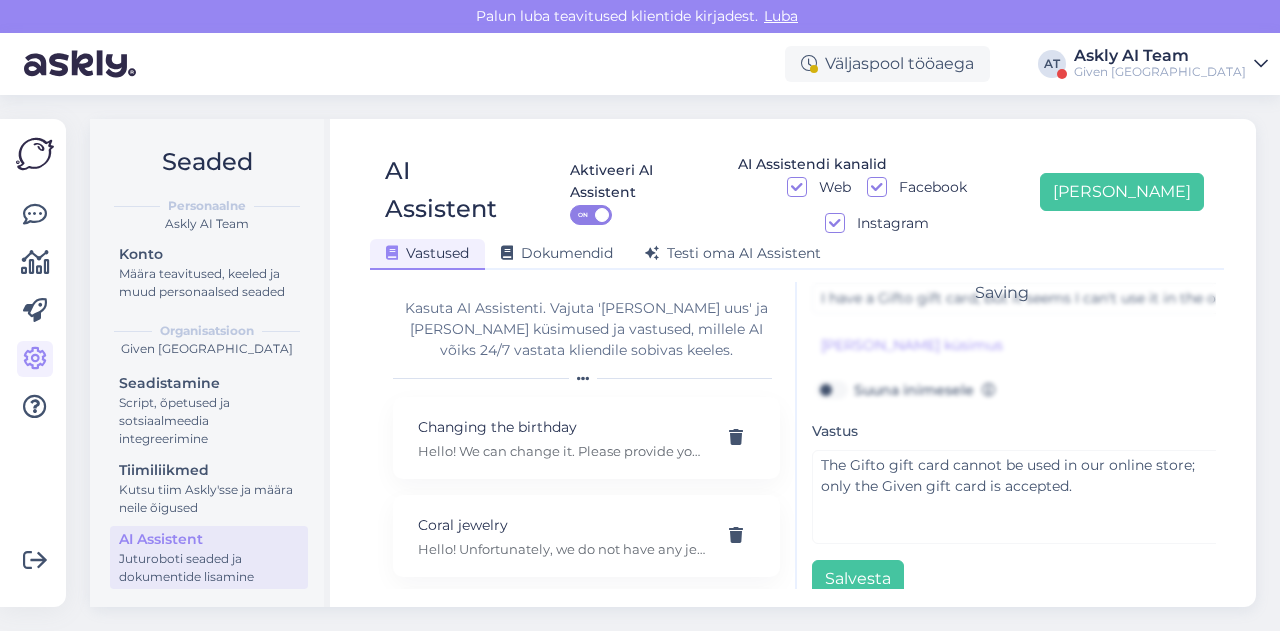 scroll, scrollTop: 0, scrollLeft: 0, axis: both 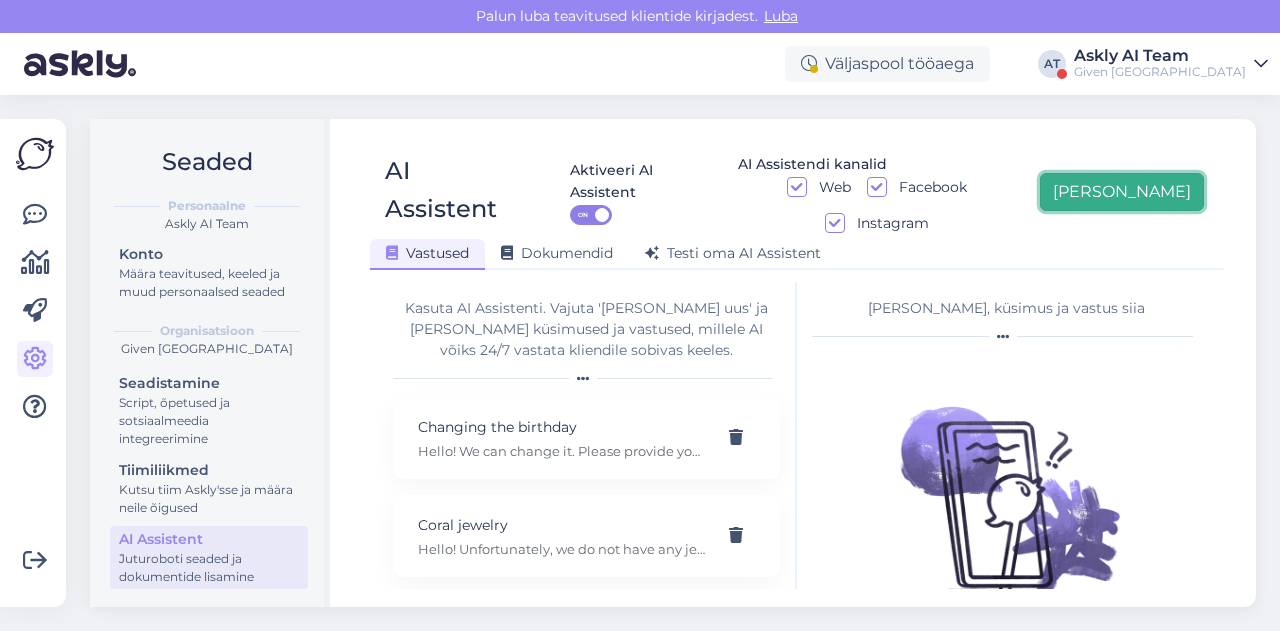 click on "[PERSON_NAME]" at bounding box center [1122, 192] 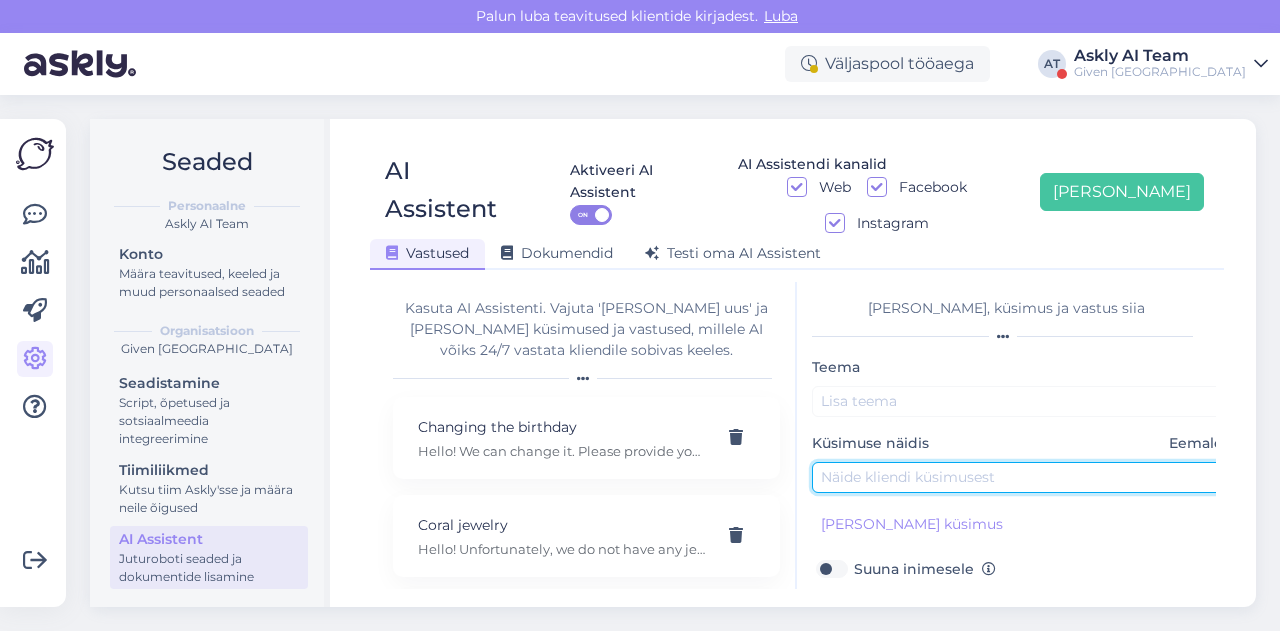 click at bounding box center [1022, 477] 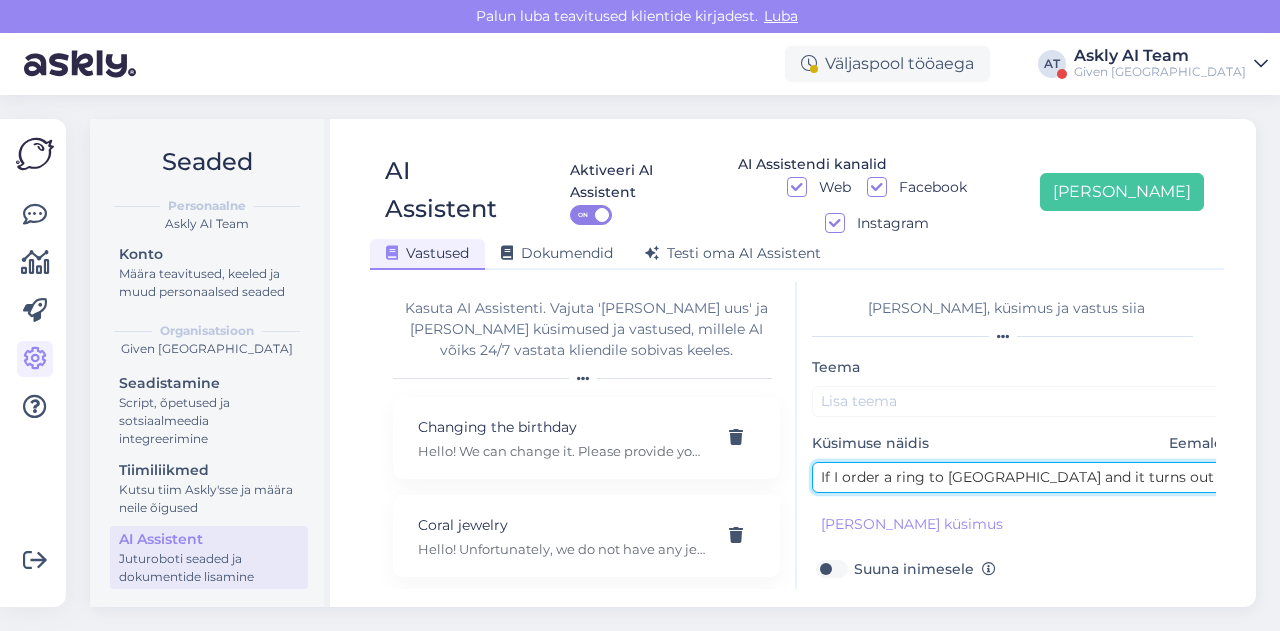 scroll, scrollTop: 0, scrollLeft: 102, axis: horizontal 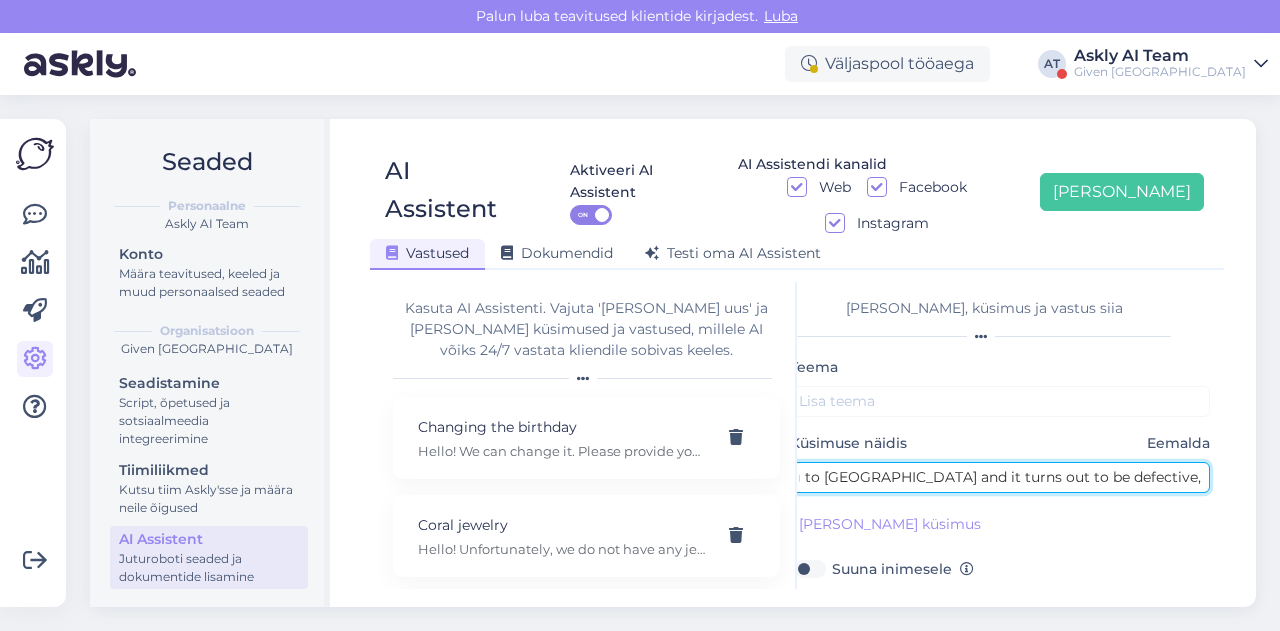 type on "If I order a ring to [GEOGRAPHIC_DATA] and it turns out to be defective, can I return it?" 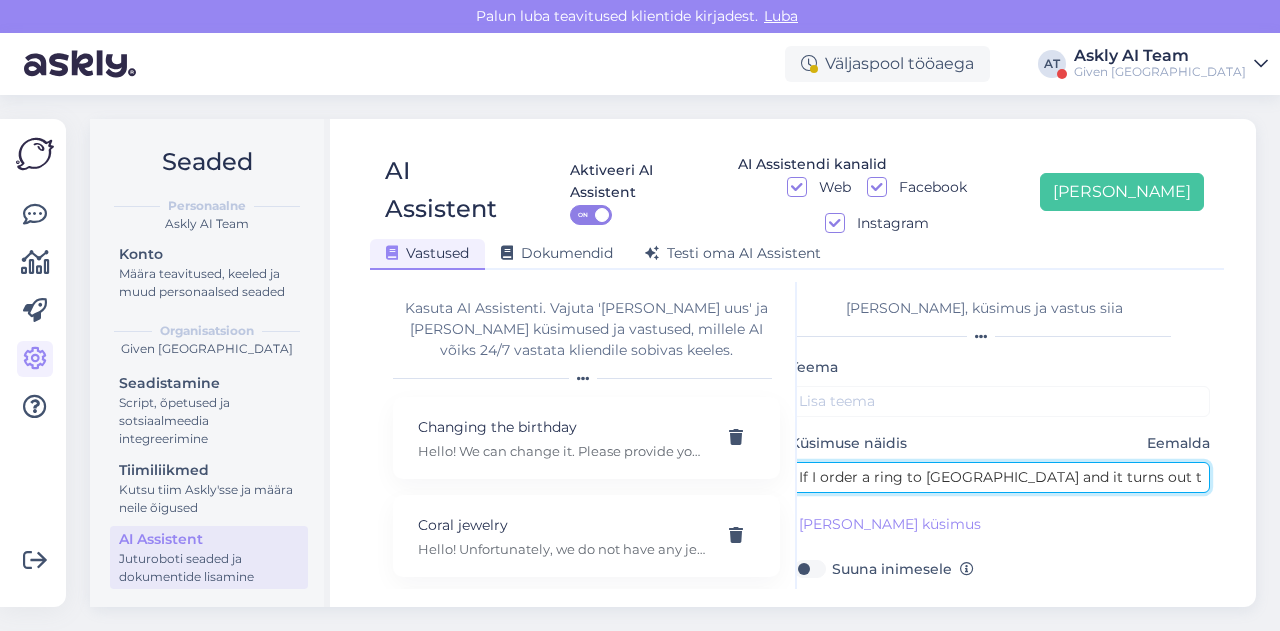 scroll, scrollTop: 138, scrollLeft: 22, axis: both 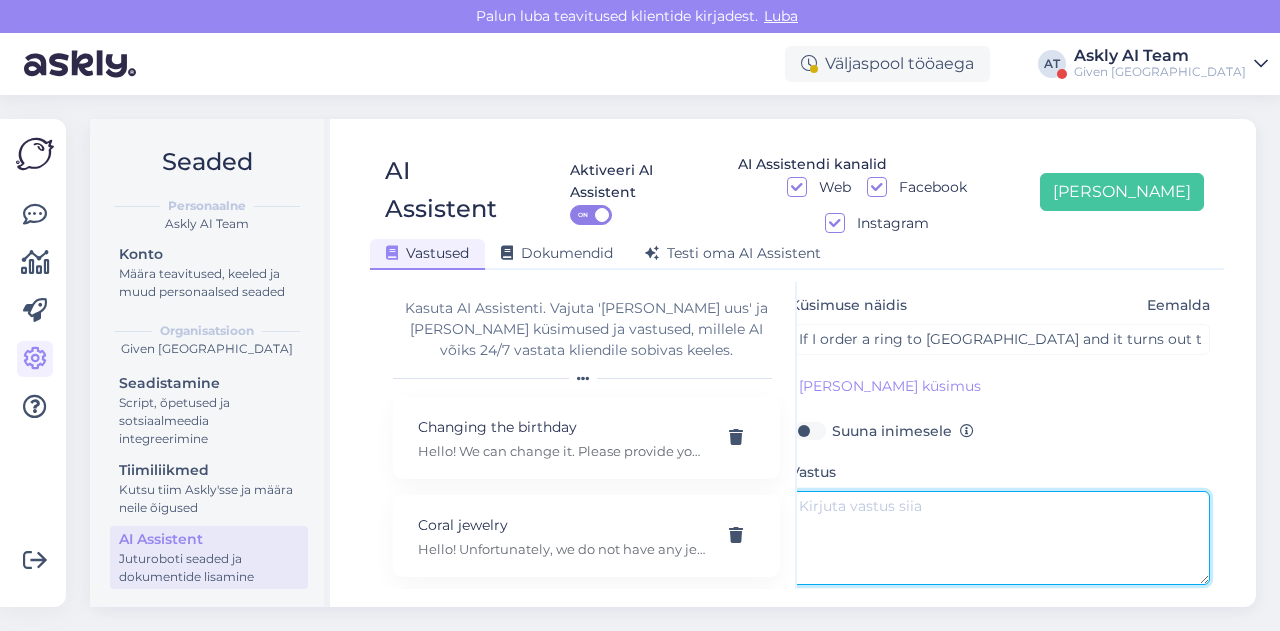 click at bounding box center (1000, 538) 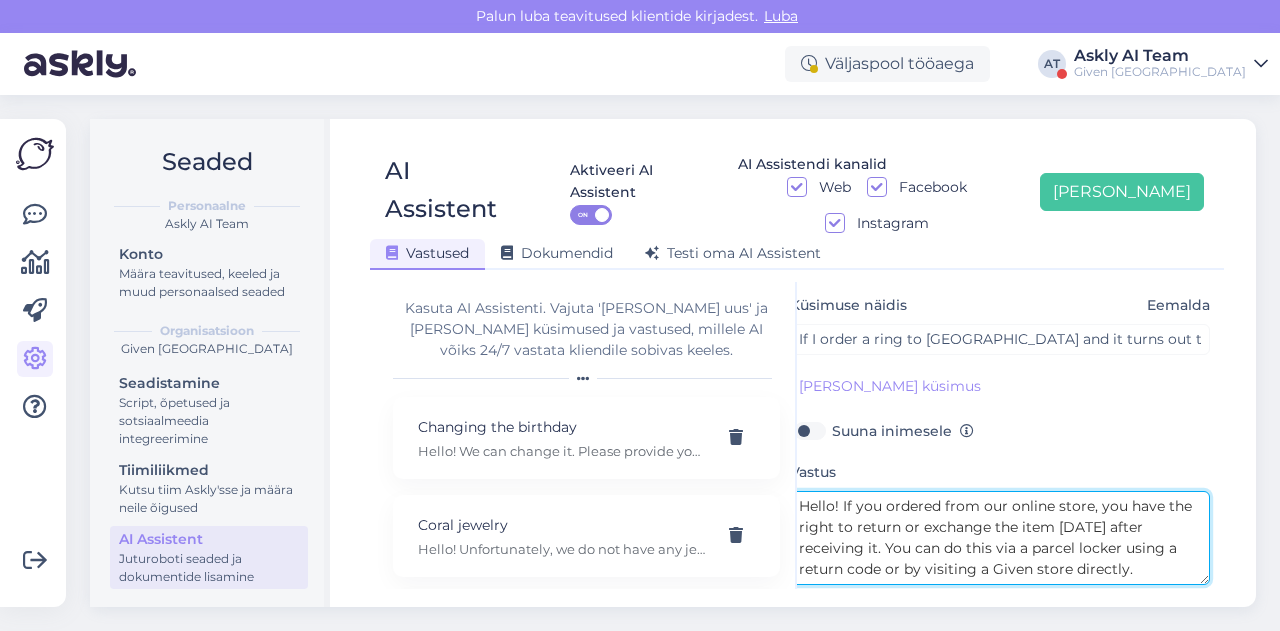 scroll, scrollTop: 0, scrollLeft: 22, axis: horizontal 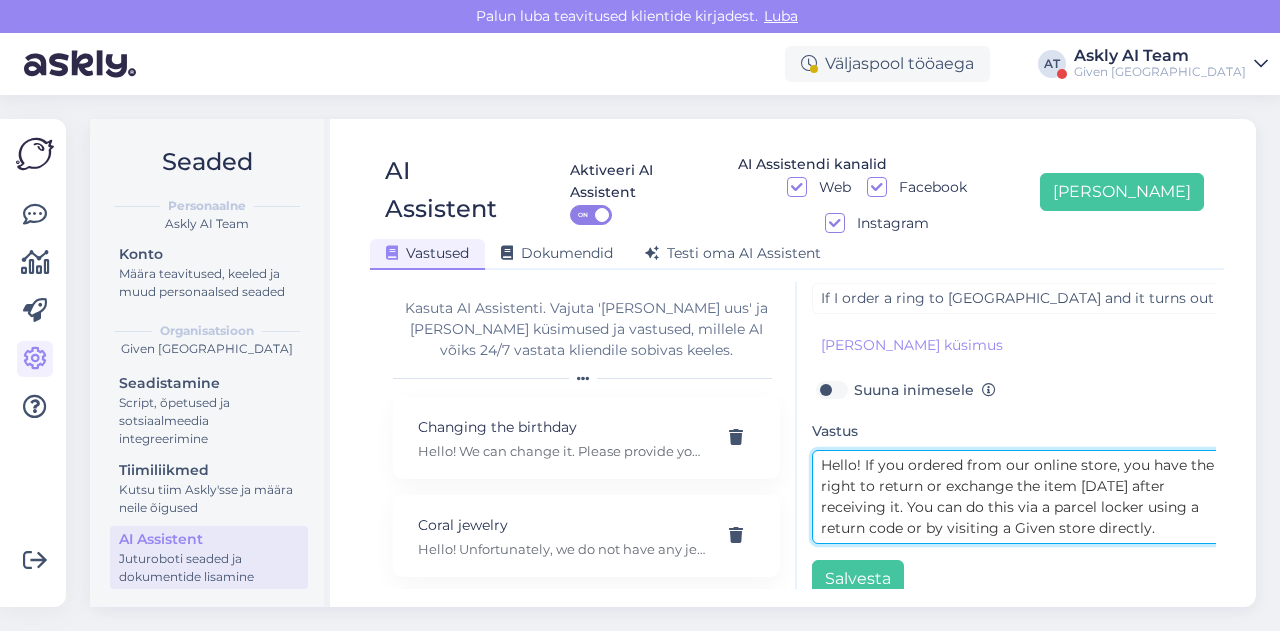 drag, startPoint x: 876, startPoint y: 451, endPoint x: 1008, endPoint y: 454, distance: 132.03409 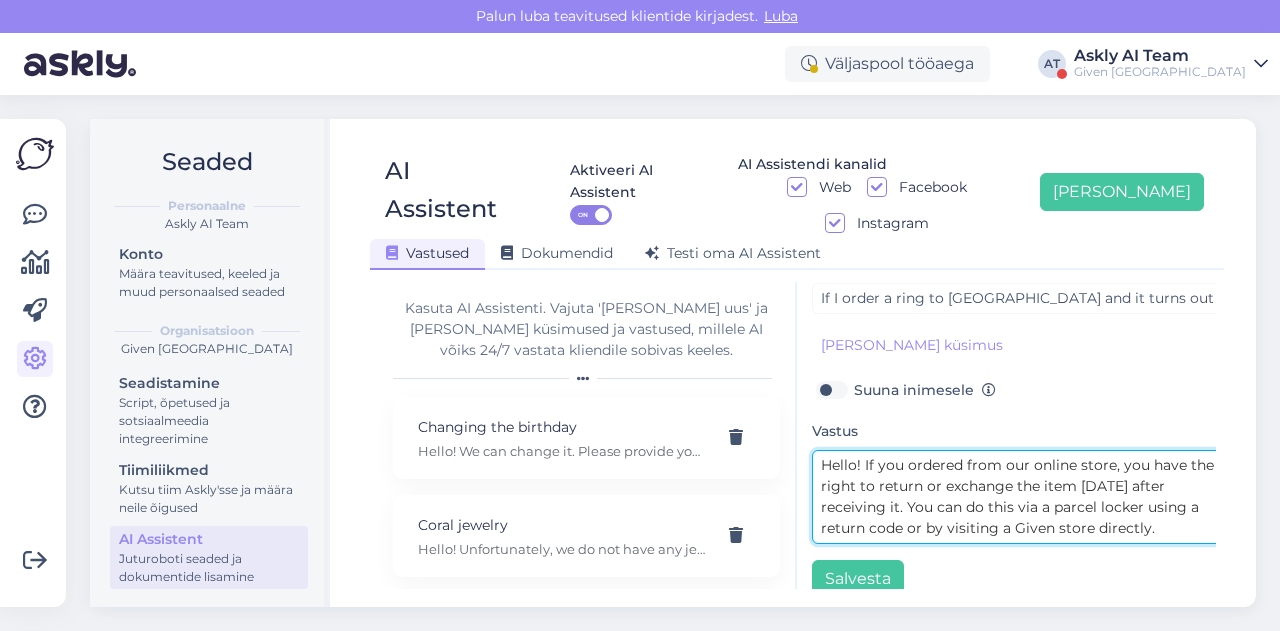 click on "Hello! If you ordered from our online store, you have the right to return or exchange the item [DATE] after receiving it. You can do this via a parcel locker using a return code or by visiting a Given store directly." at bounding box center [1022, 497] 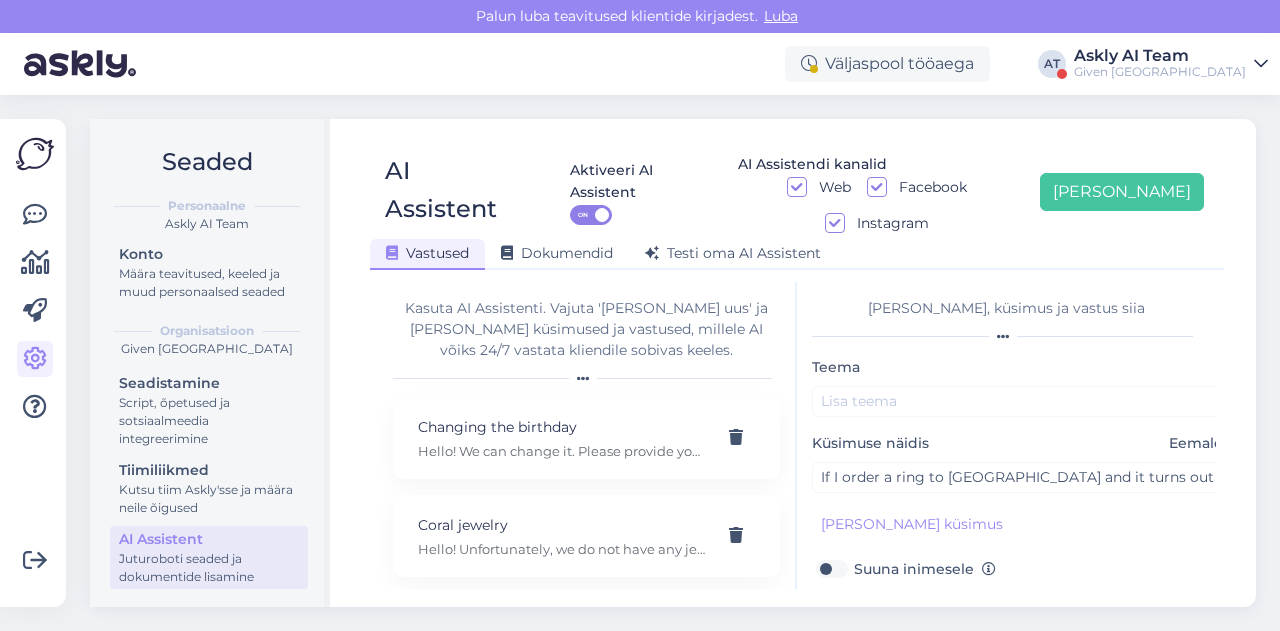 type on "Hello! If you ordered from our online store, you have the right to return or exchange the item [DATE] after receiving it. You can do this via a parcel locker using a return code or by visiting a Given store directly." 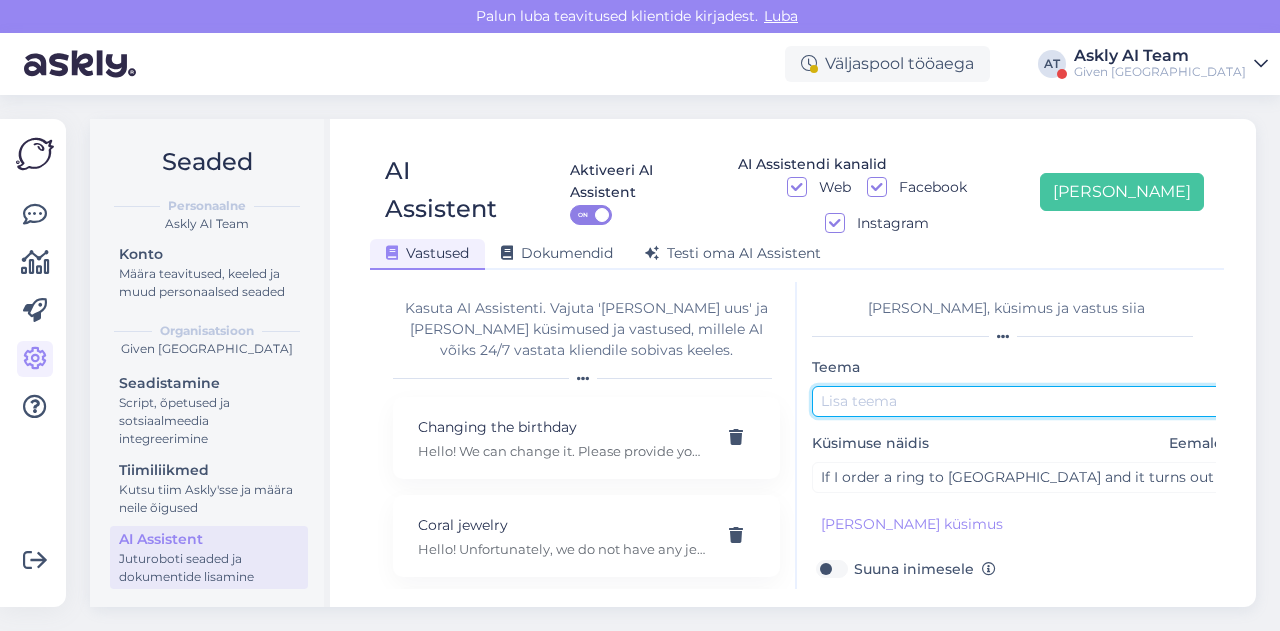 click at bounding box center (1022, 401) 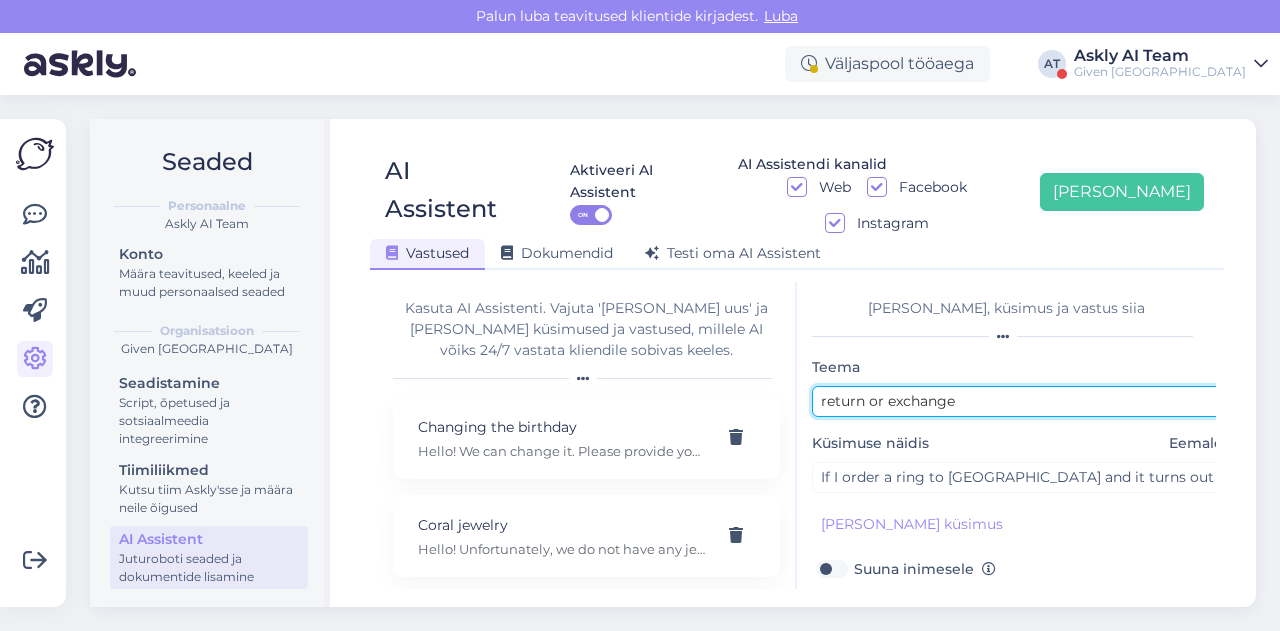 click on "return or exchange" at bounding box center (1022, 401) 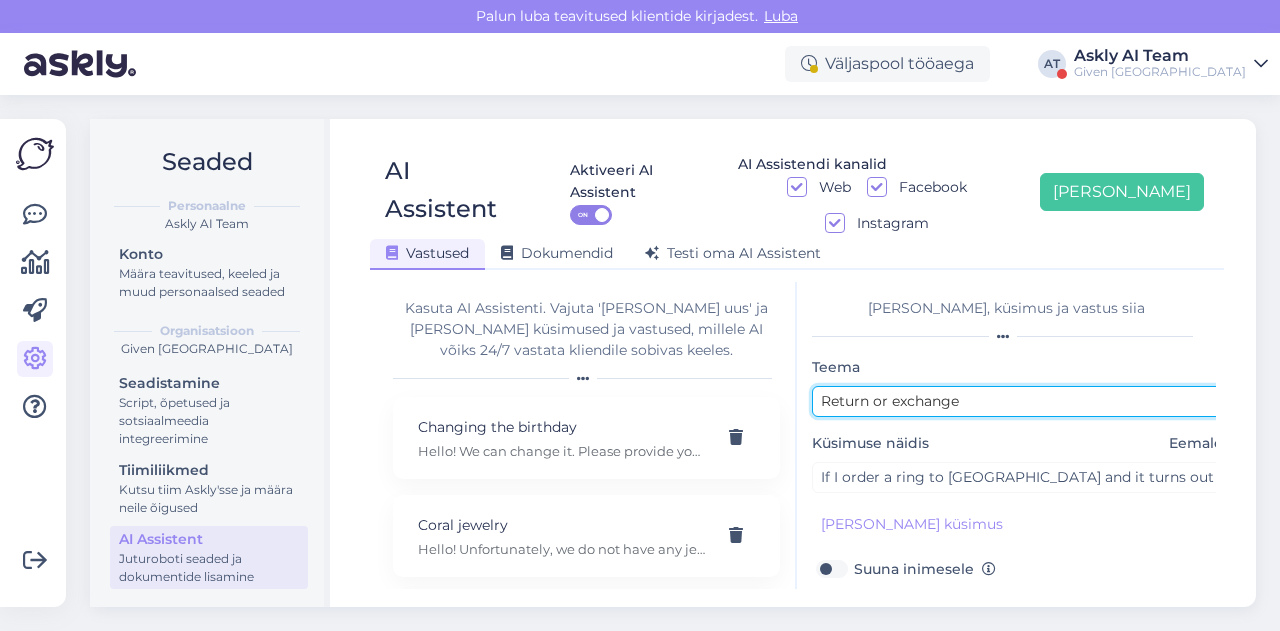 scroll, scrollTop: 179, scrollLeft: 0, axis: vertical 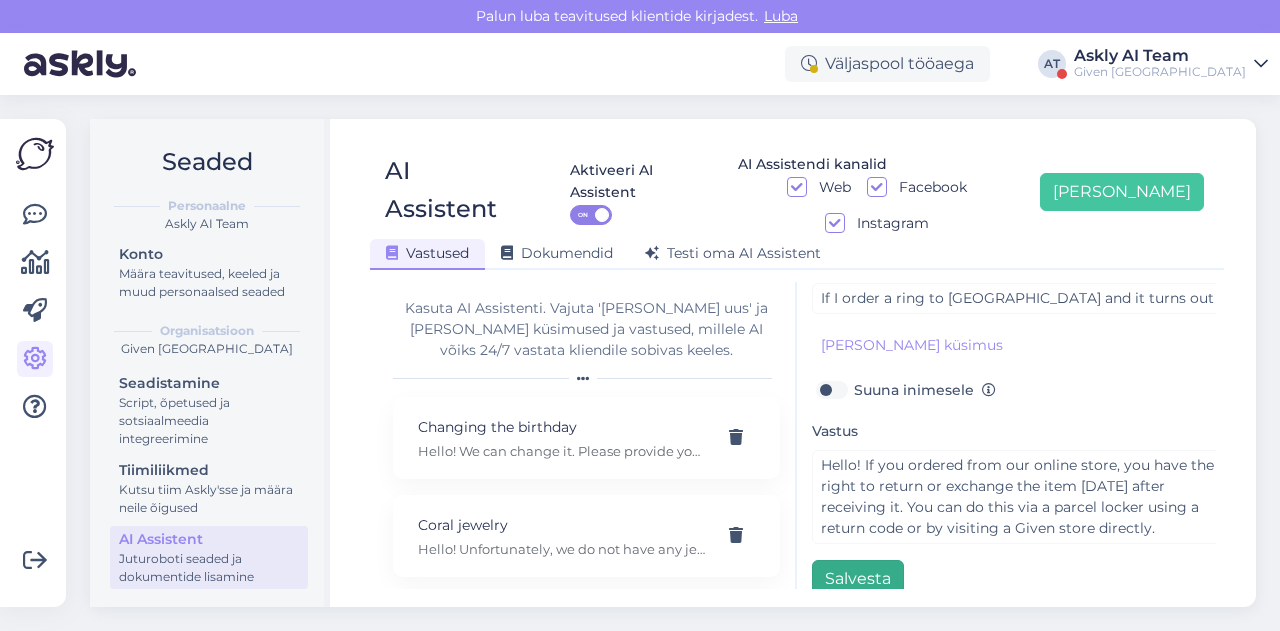 type on "Return or exchange" 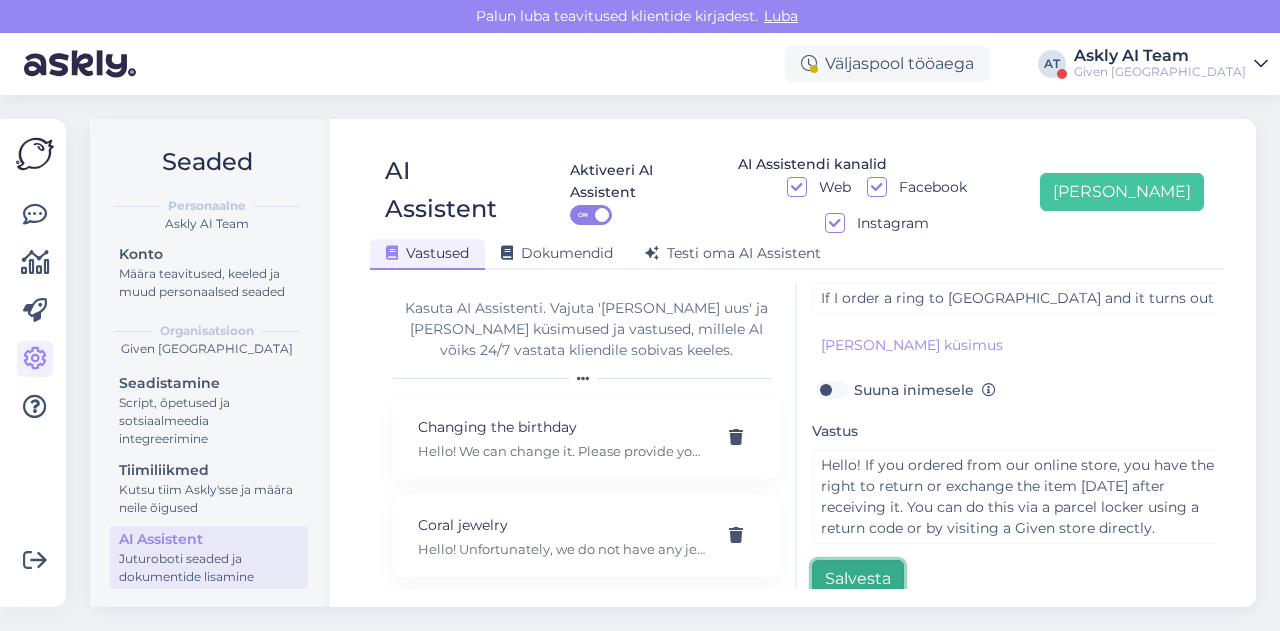click on "Salvesta" at bounding box center [858, 579] 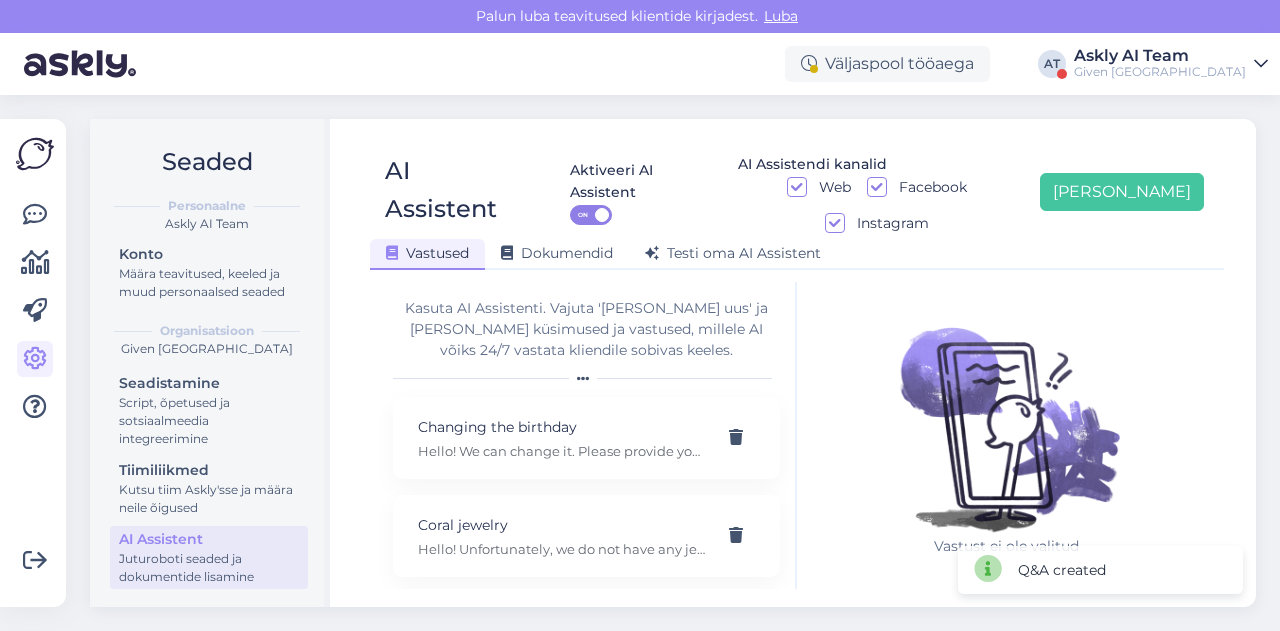 scroll, scrollTop: 0, scrollLeft: 0, axis: both 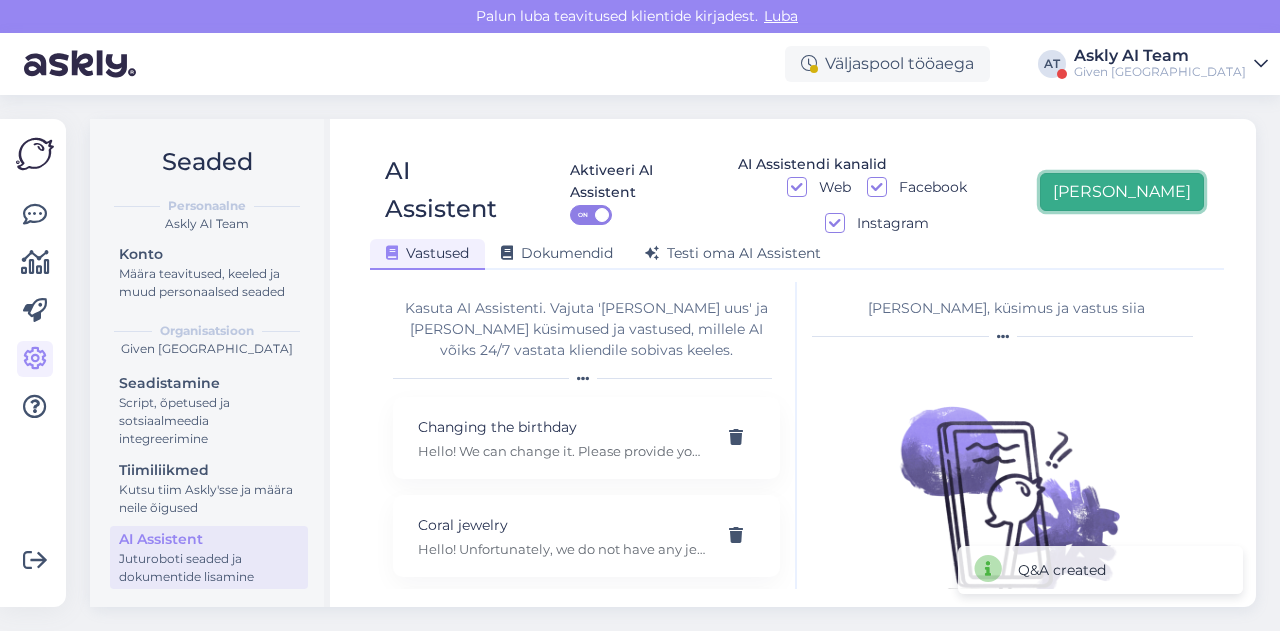 click on "[PERSON_NAME]" at bounding box center [1122, 192] 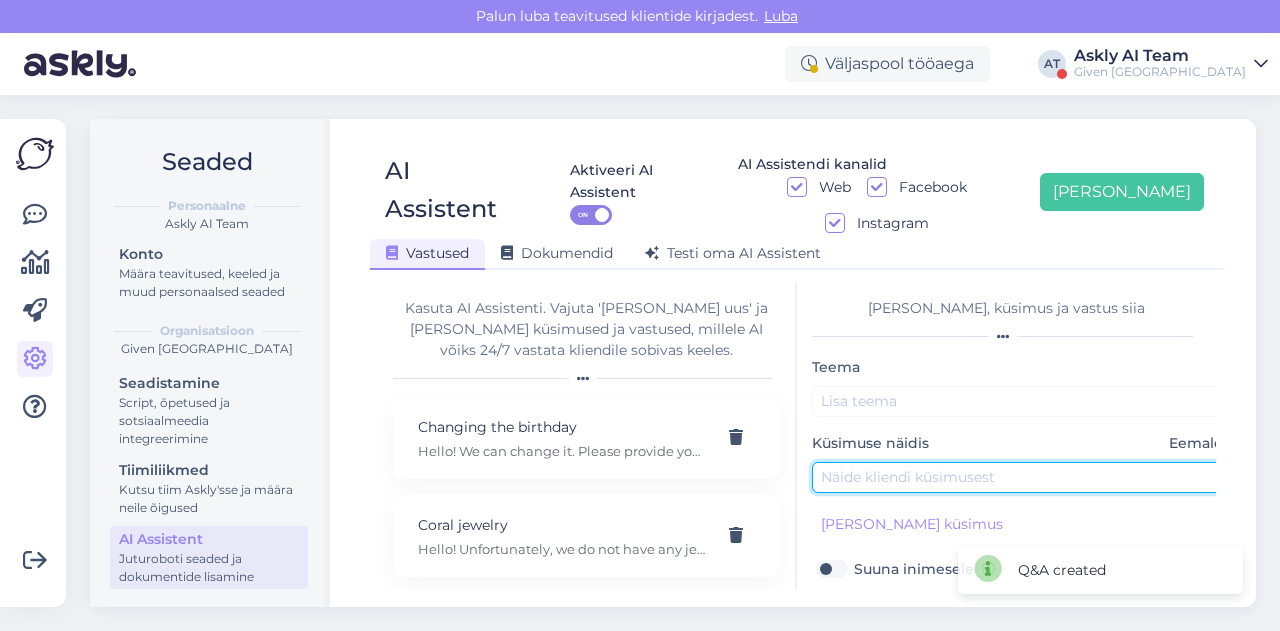 click at bounding box center [1022, 477] 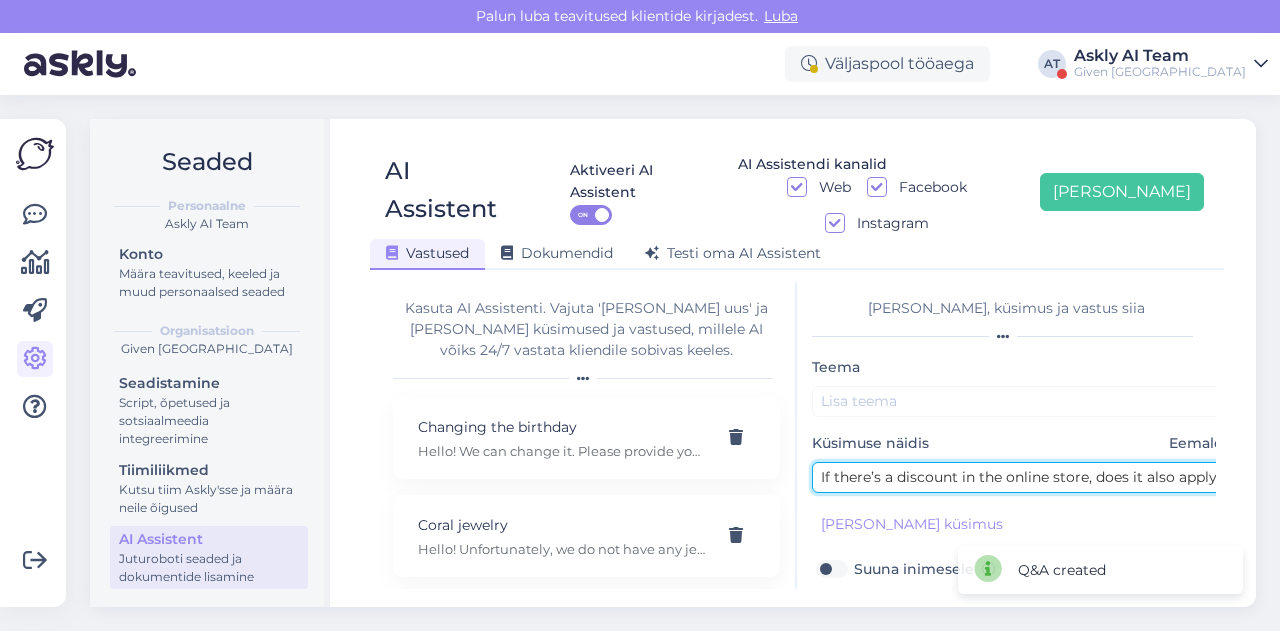 scroll, scrollTop: 0, scrollLeft: 222, axis: horizontal 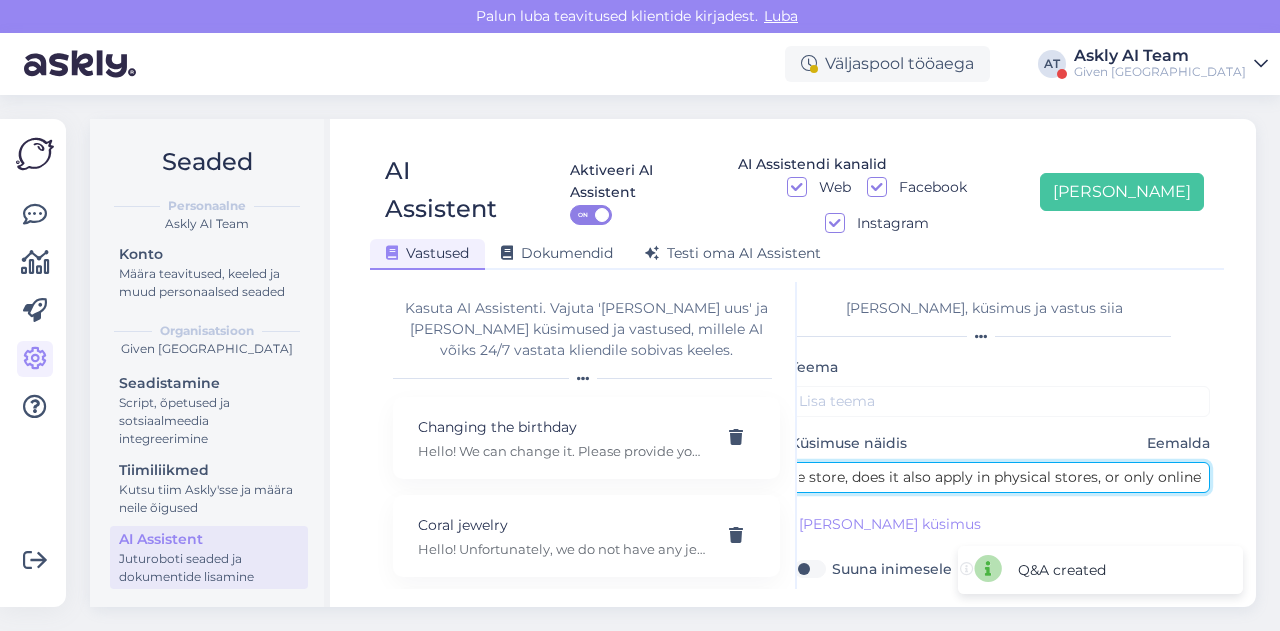 type on "If there’s a discount in the online store, does it also apply in physical stores, or only online?" 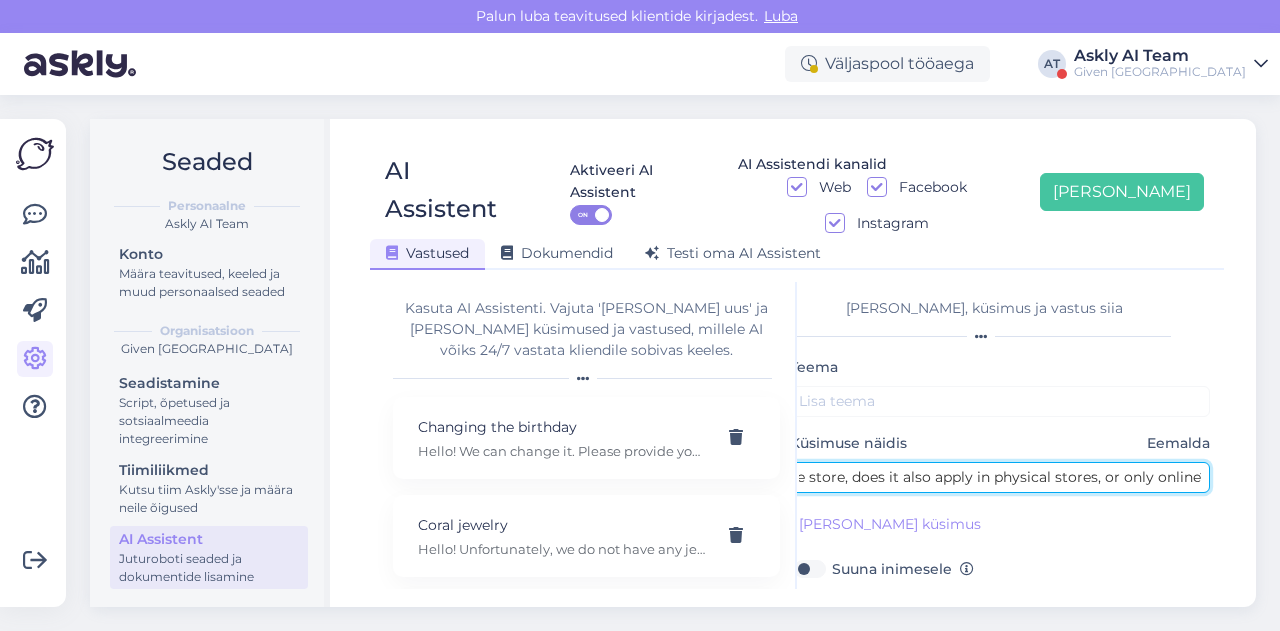 scroll, scrollTop: 0, scrollLeft: 0, axis: both 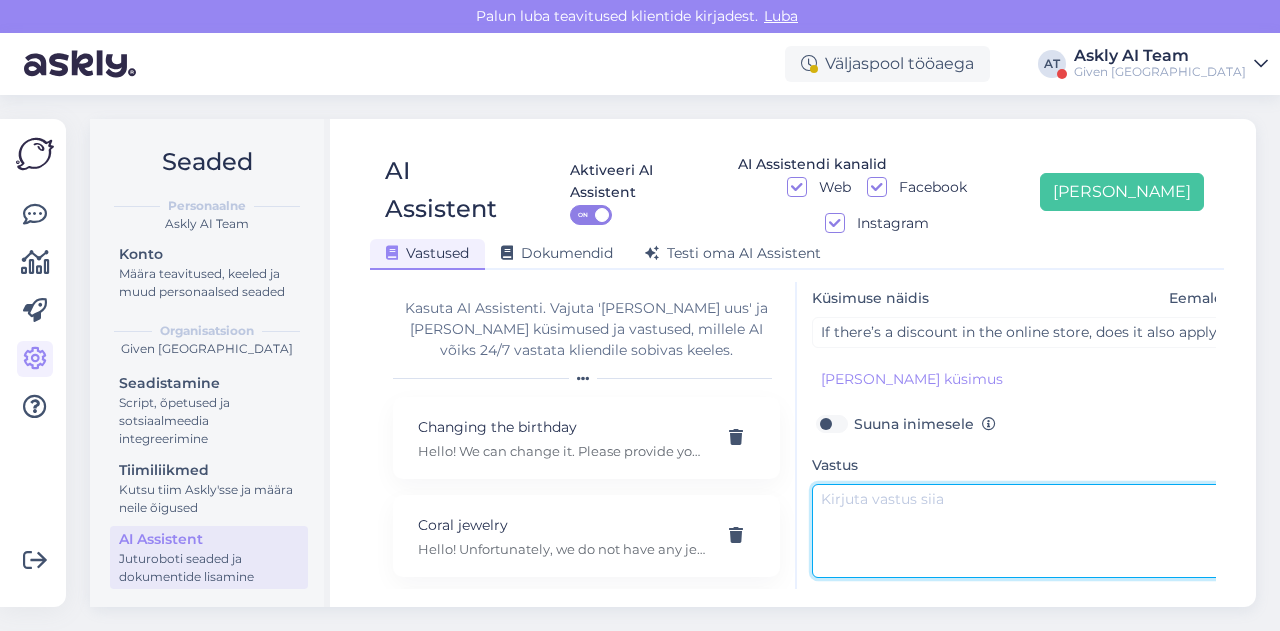 click at bounding box center [1022, 531] 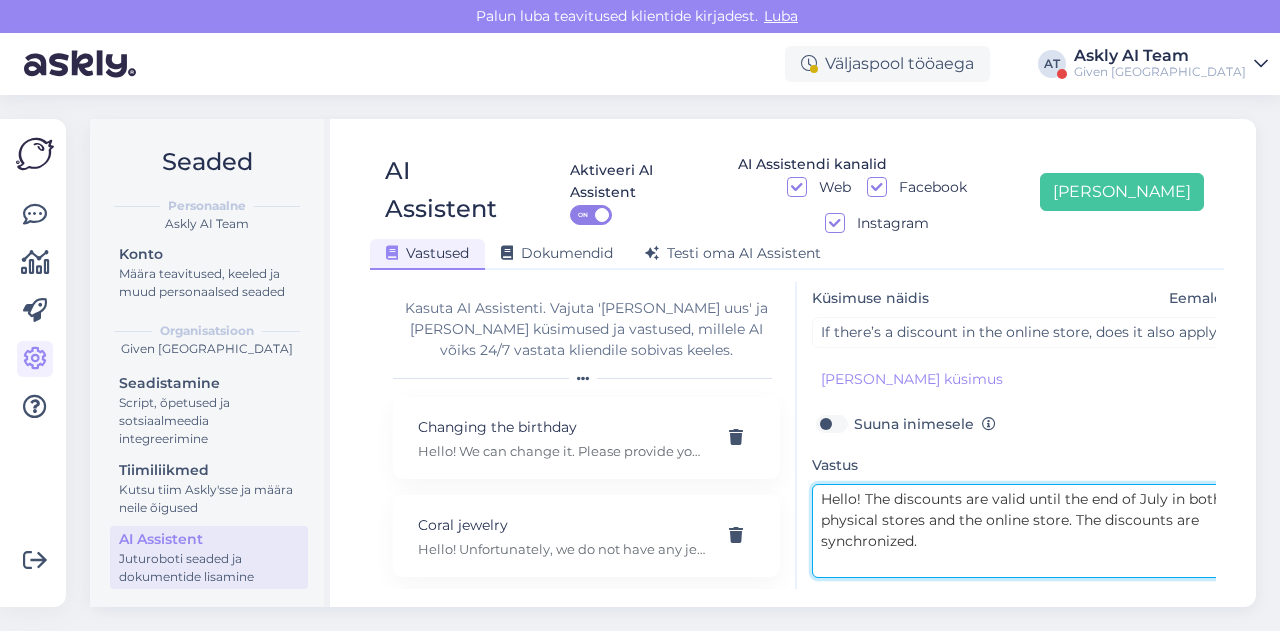 drag, startPoint x: 897, startPoint y: 457, endPoint x: 961, endPoint y: 459, distance: 64.03124 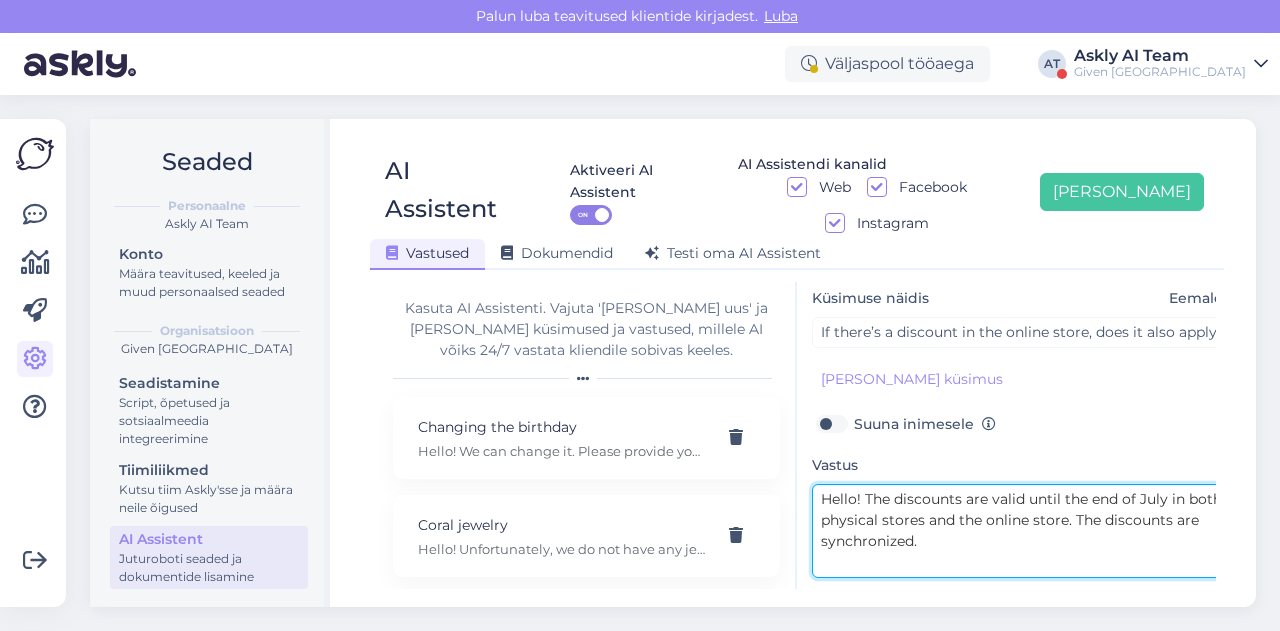 scroll, scrollTop: 0, scrollLeft: 0, axis: both 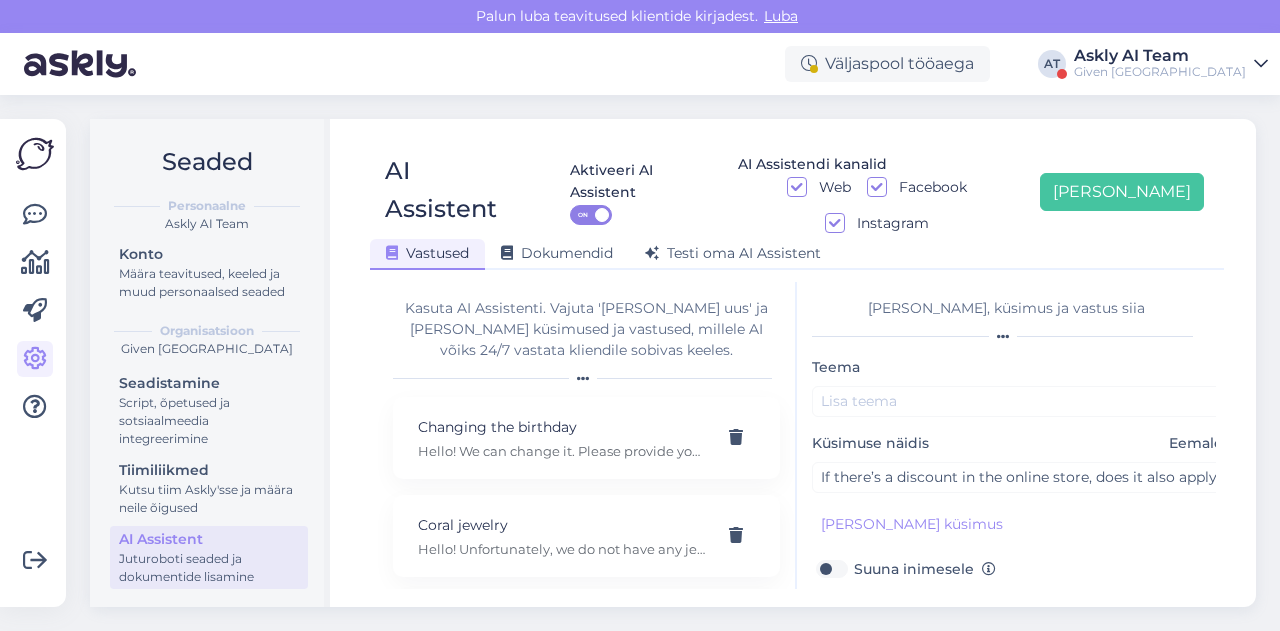 type on "Hello! The discounts are valid until the end of July in both physical stores and the online store. The discounts are synchronized." 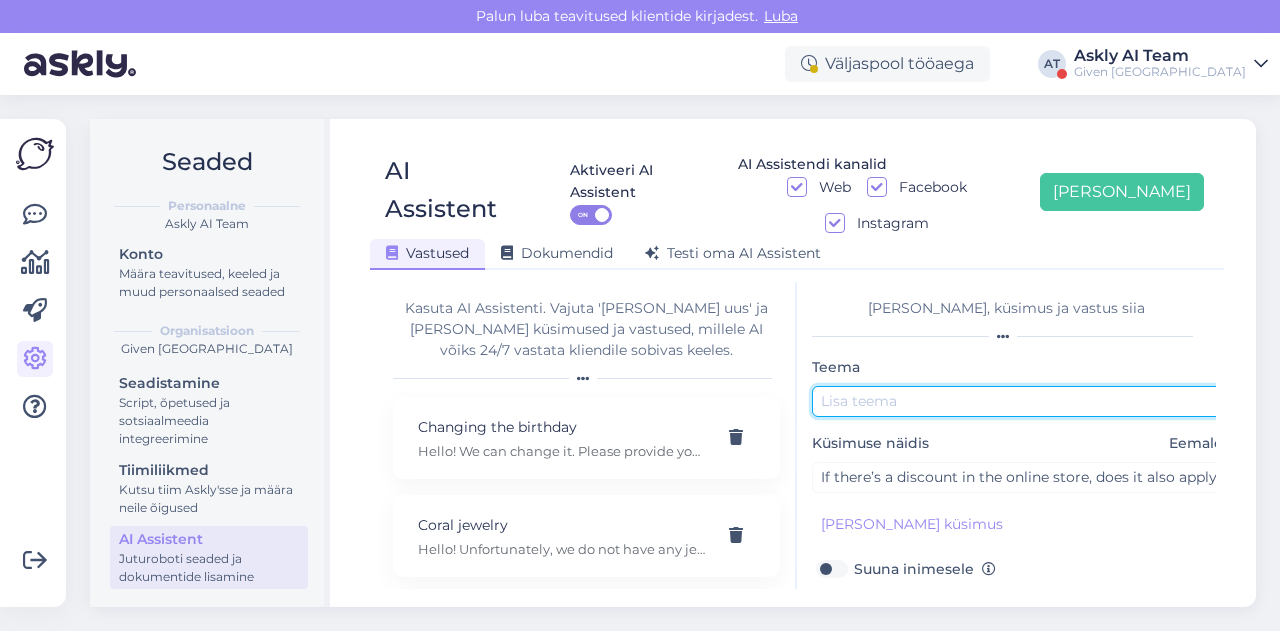 click at bounding box center (1022, 401) 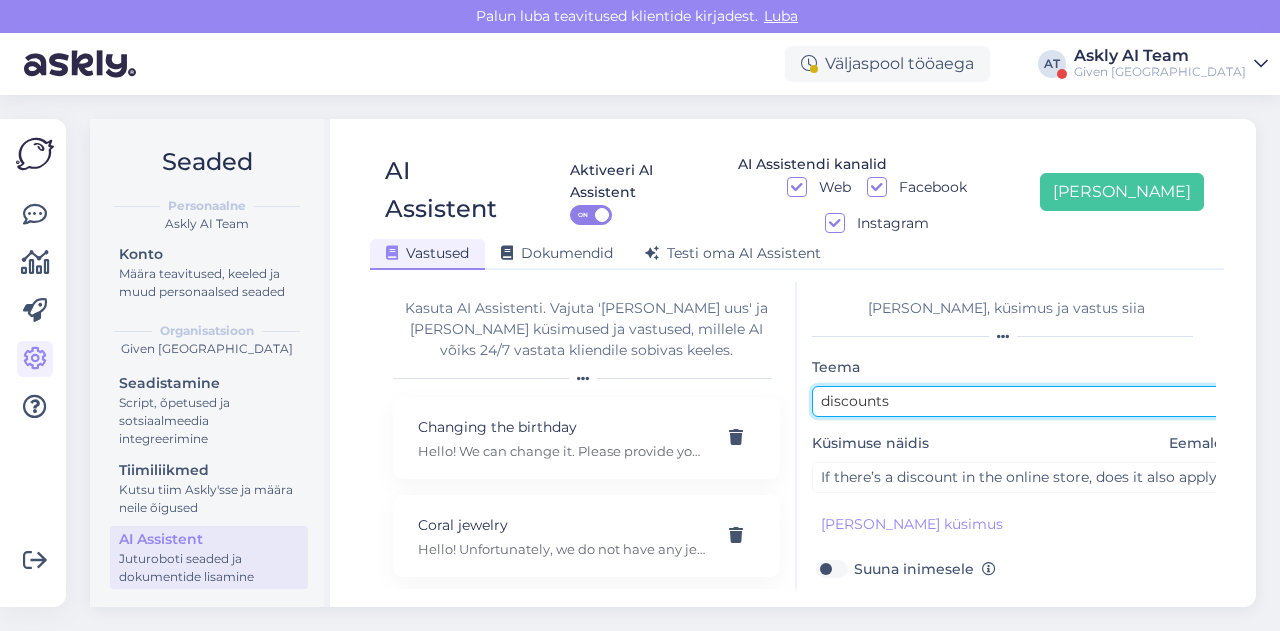 click on "discounts" at bounding box center [1022, 401] 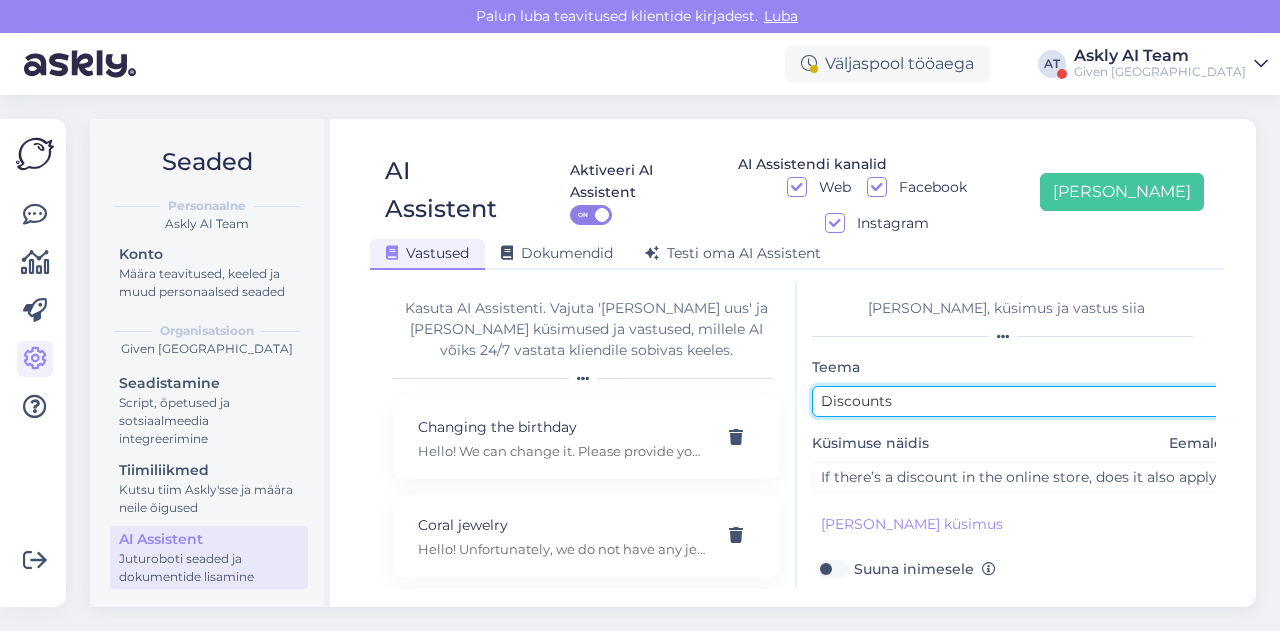 scroll, scrollTop: 179, scrollLeft: 0, axis: vertical 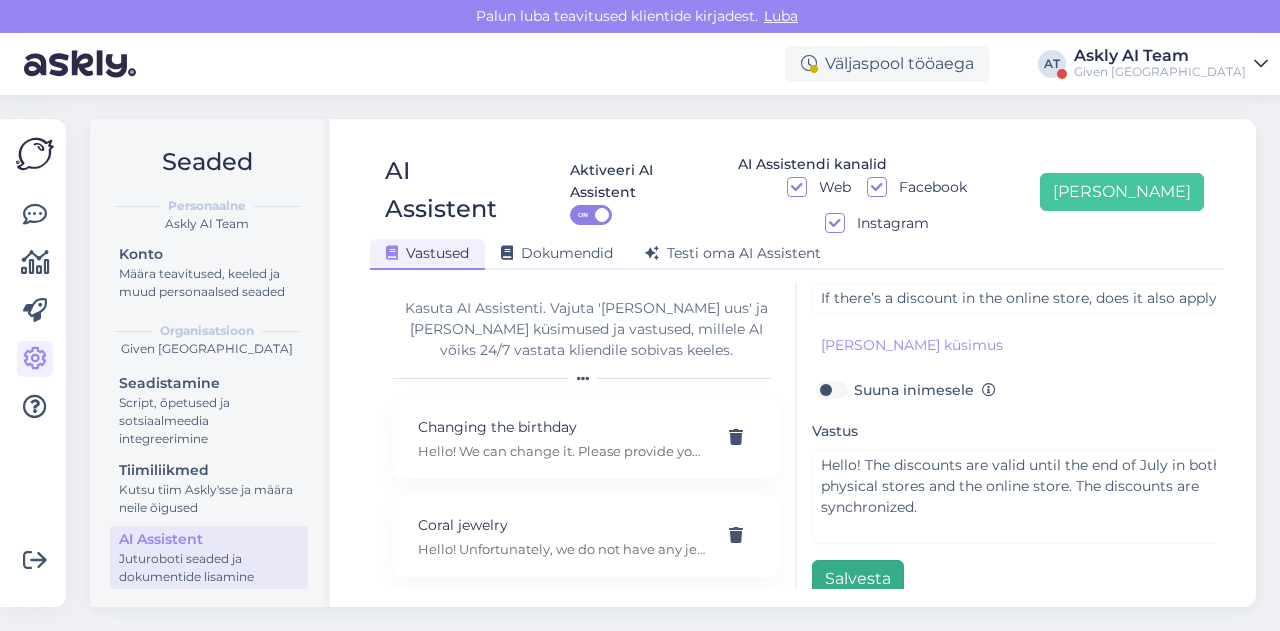 type on "Discounts" 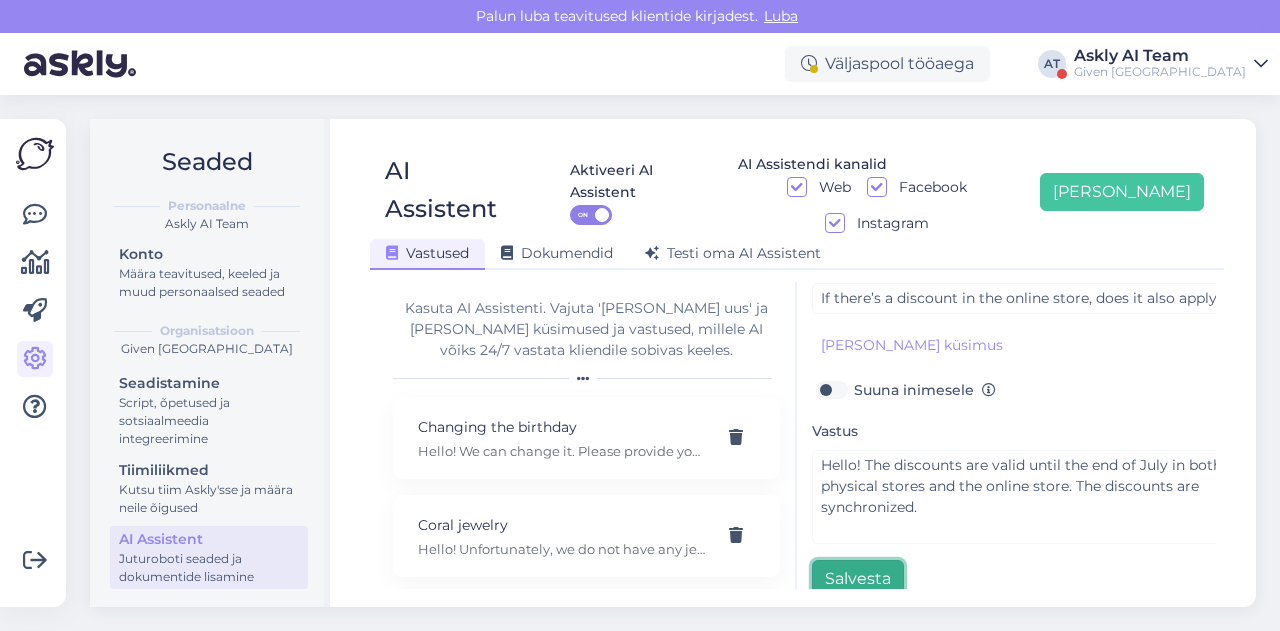 click on "Salvesta" at bounding box center [858, 579] 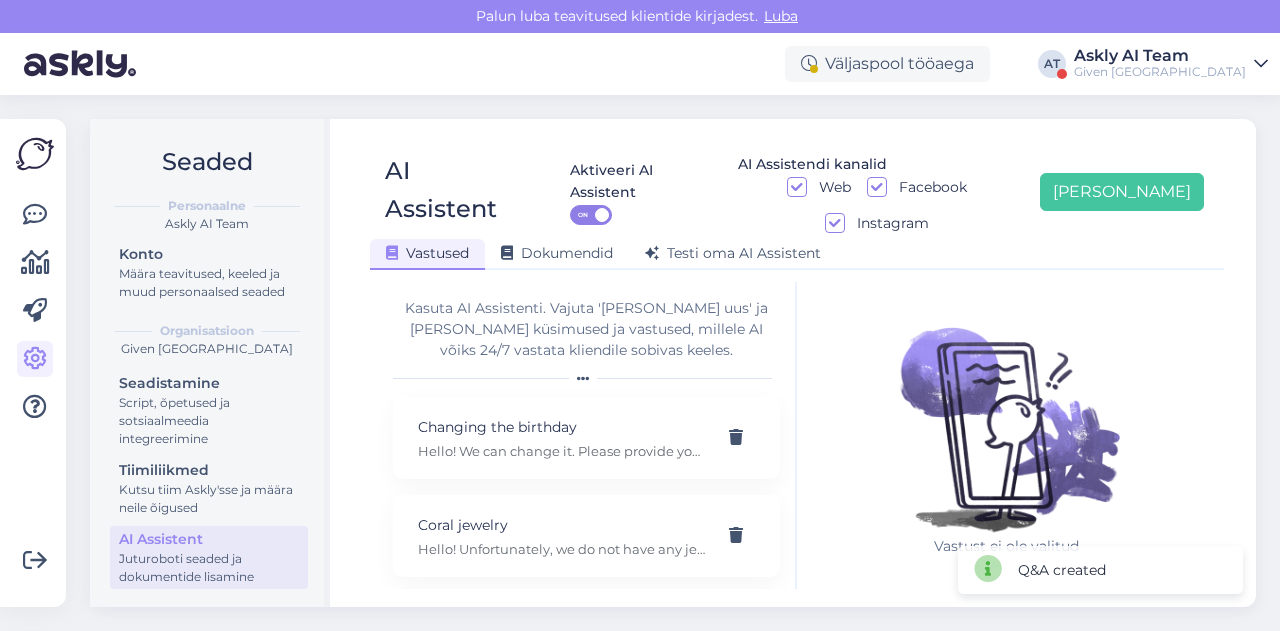 scroll, scrollTop: 42, scrollLeft: 0, axis: vertical 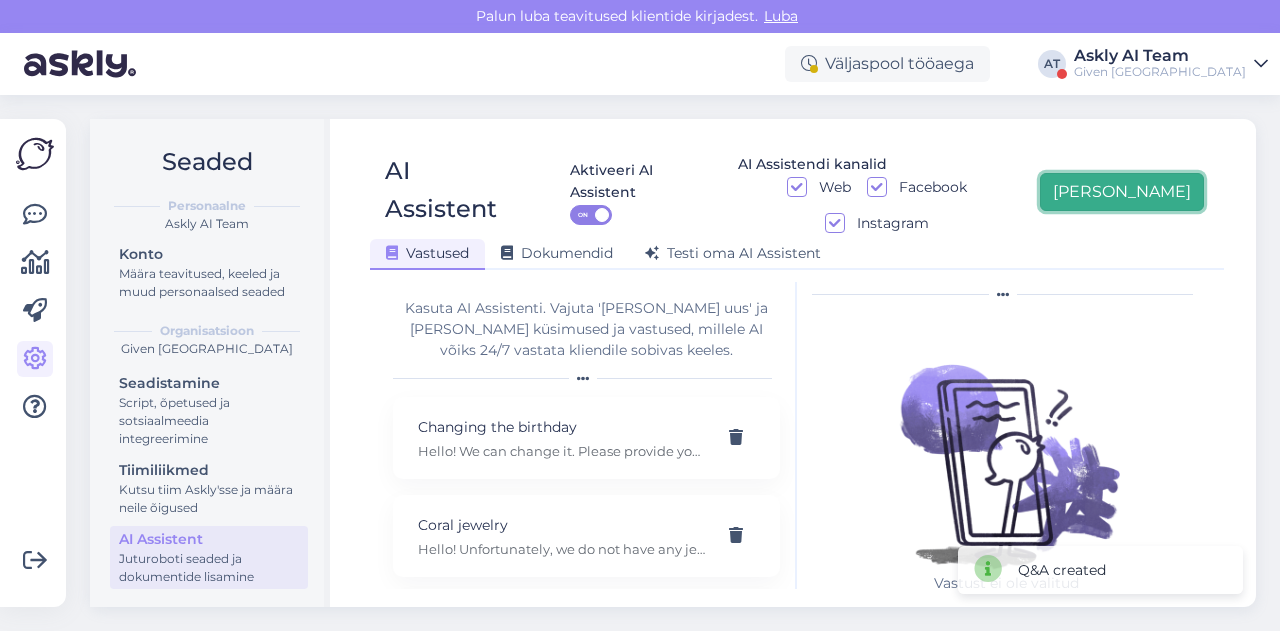 click on "[PERSON_NAME]" at bounding box center [1122, 192] 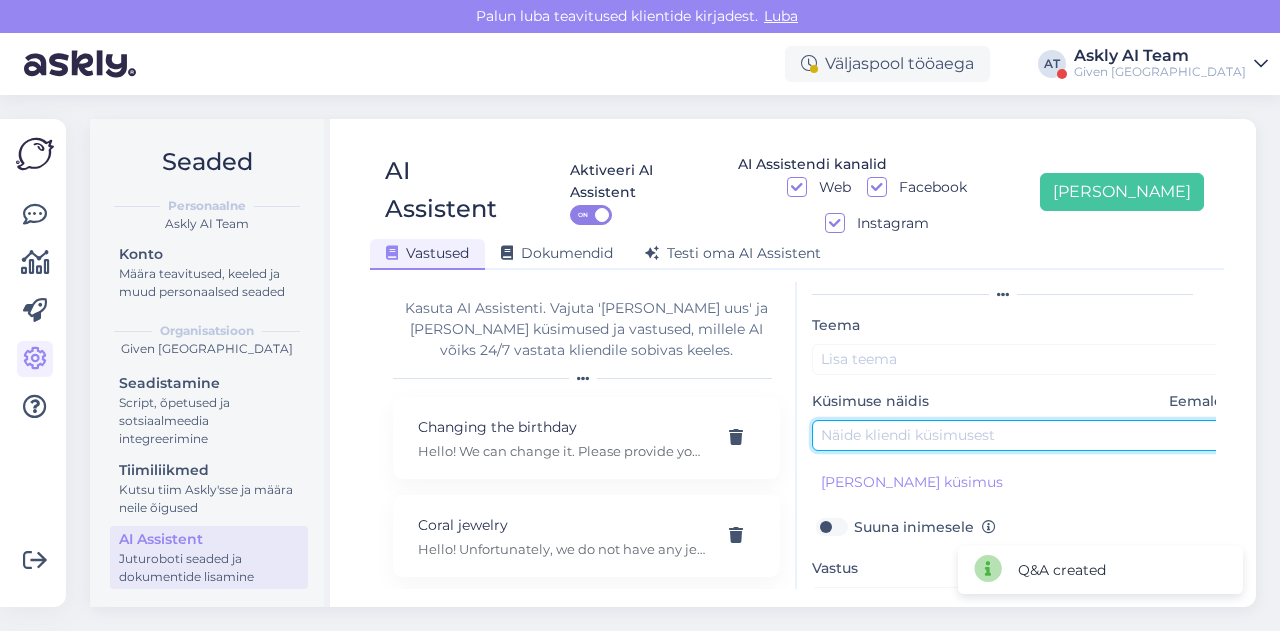 click at bounding box center [1022, 435] 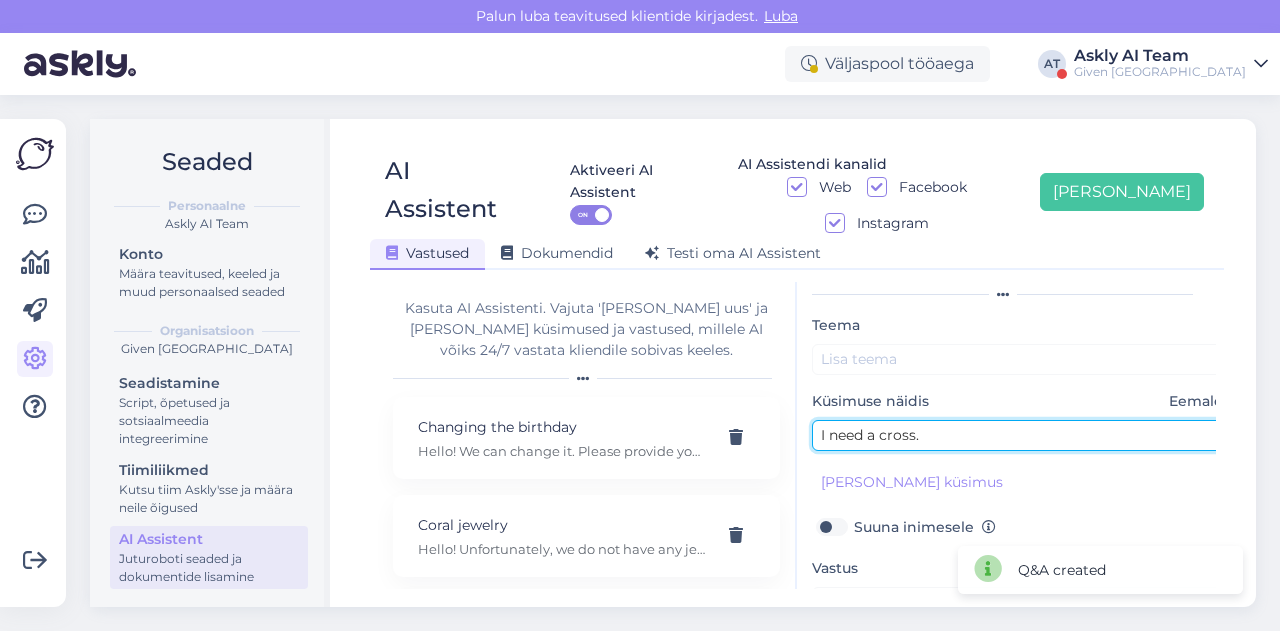 type on "I need a cross." 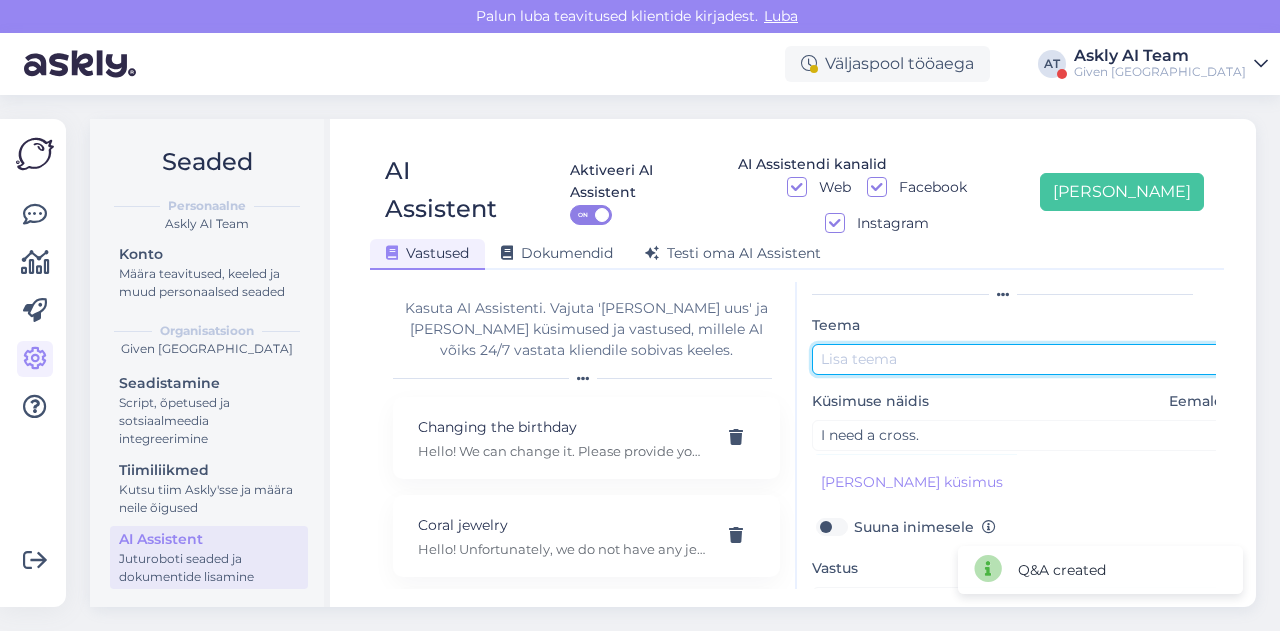 click at bounding box center [1022, 359] 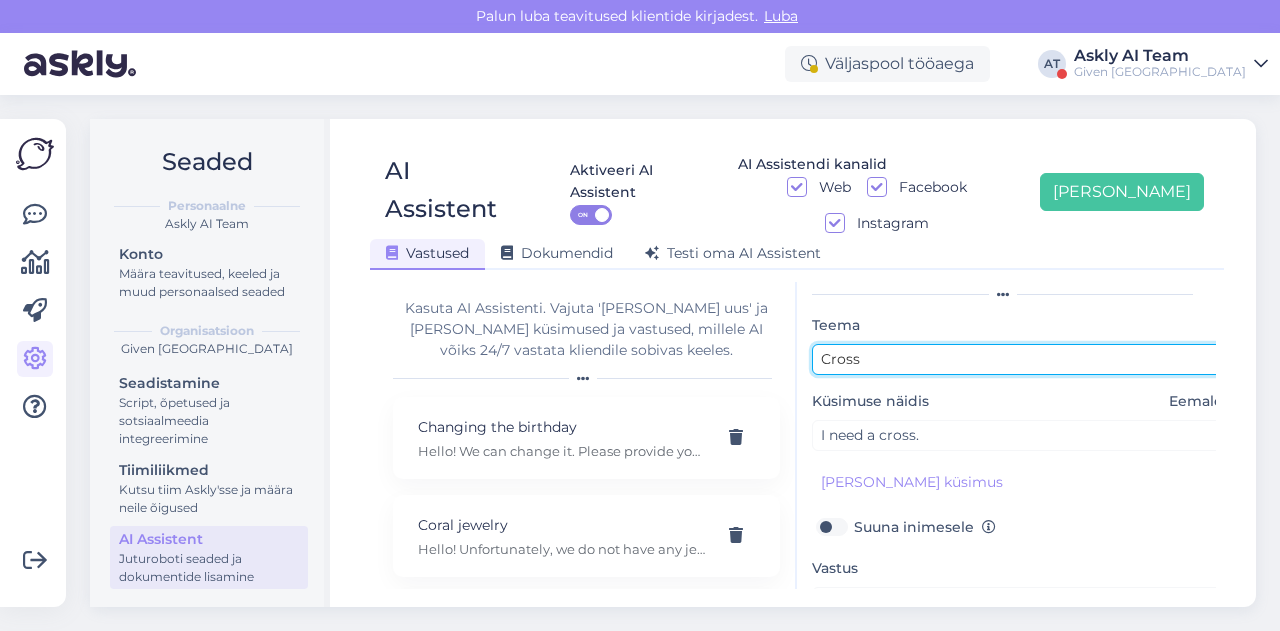 type on "Cross" 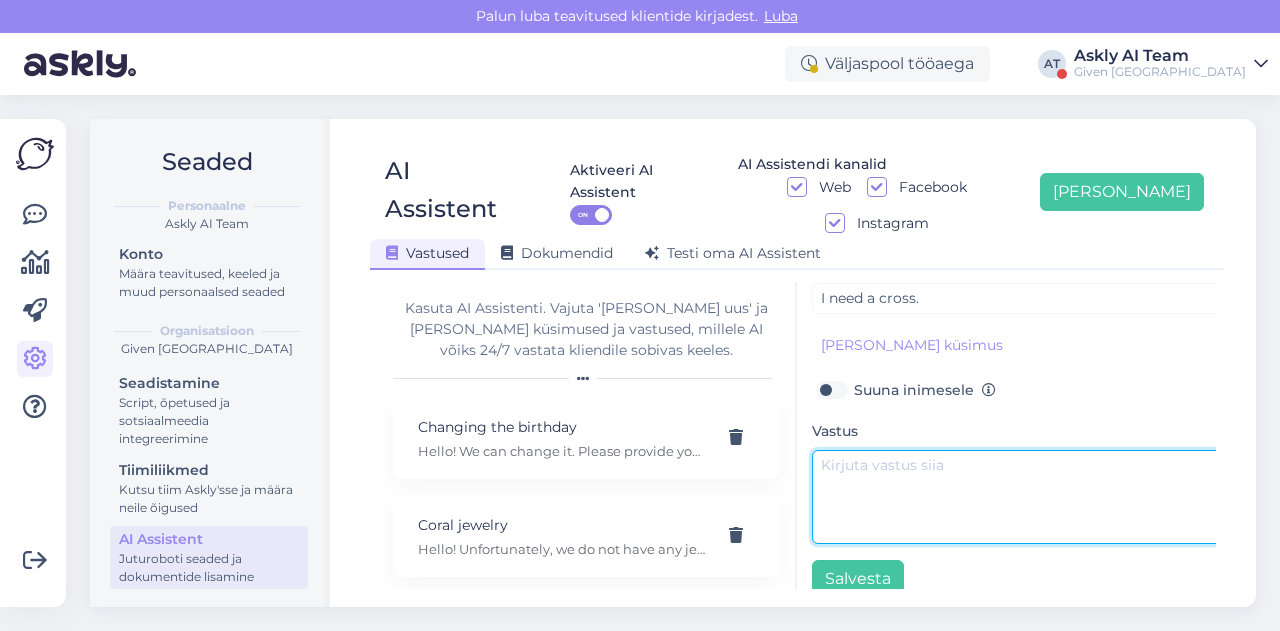 click at bounding box center (1022, 497) 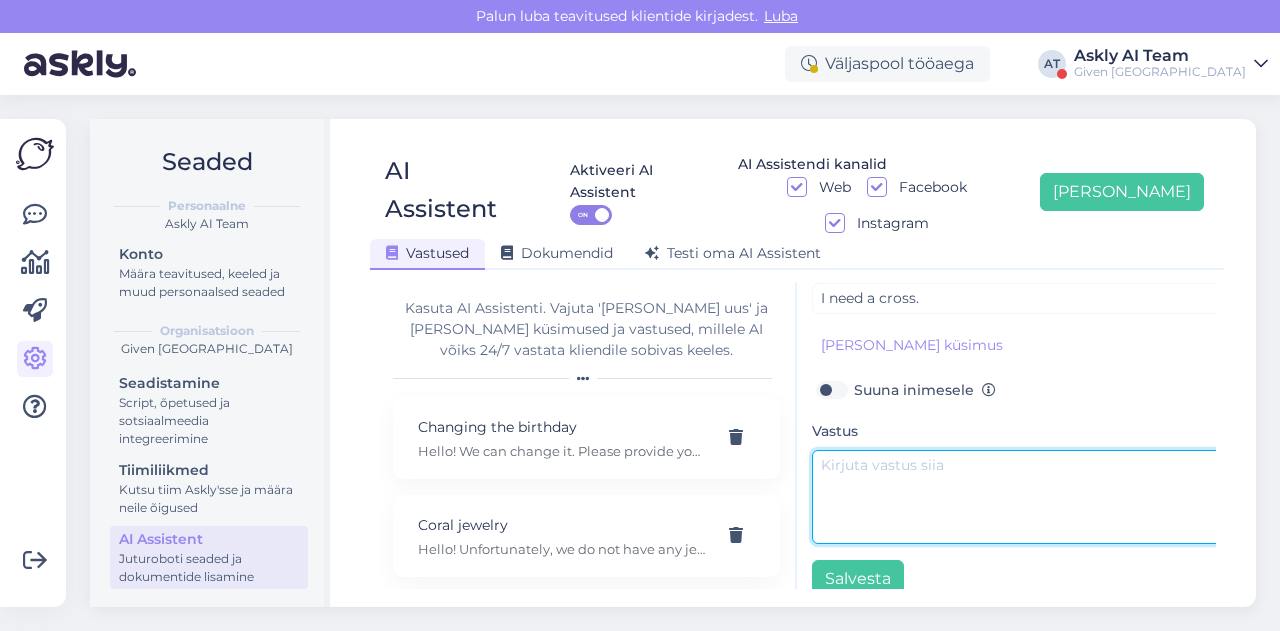 paste on "Hello! You can find cross pendants here: [URL][DOMAIN_NAME]" 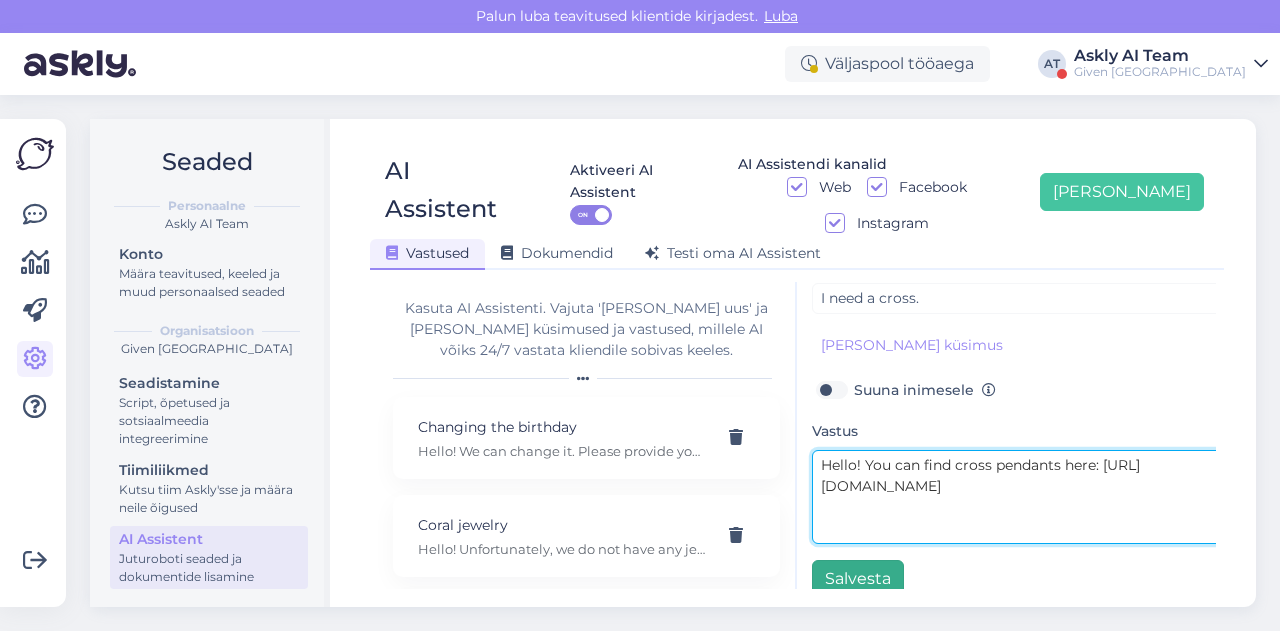 type on "Hello! You can find cross pendants here: [URL][DOMAIN_NAME]" 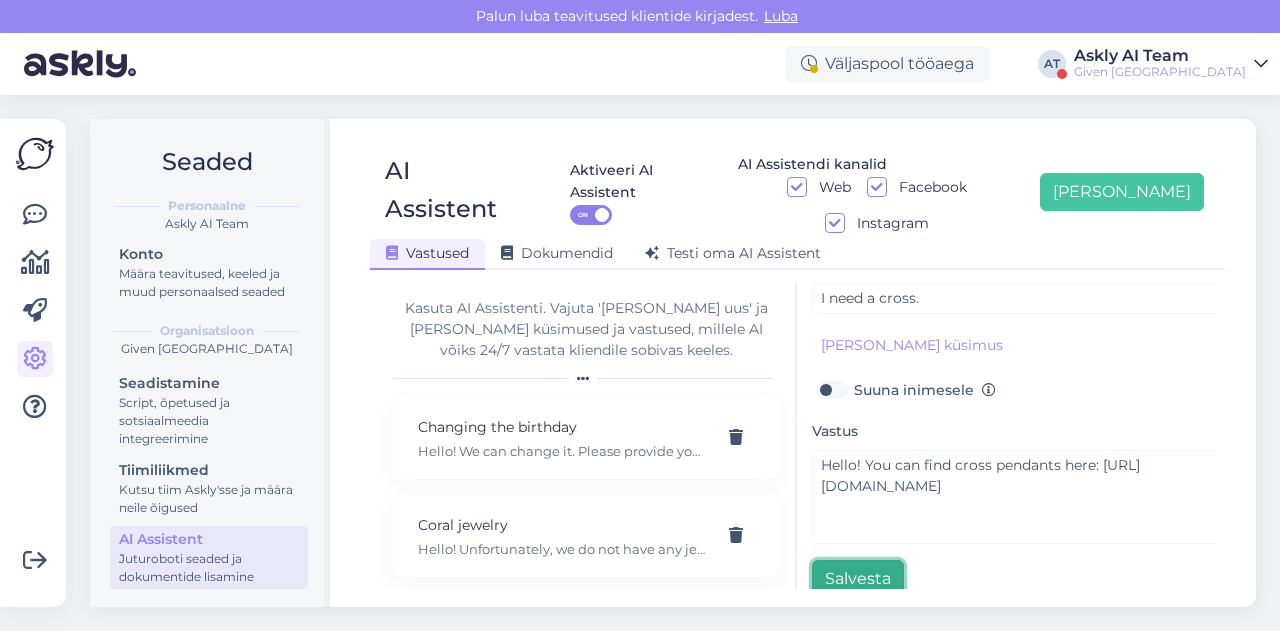 click on "Salvesta" at bounding box center [858, 579] 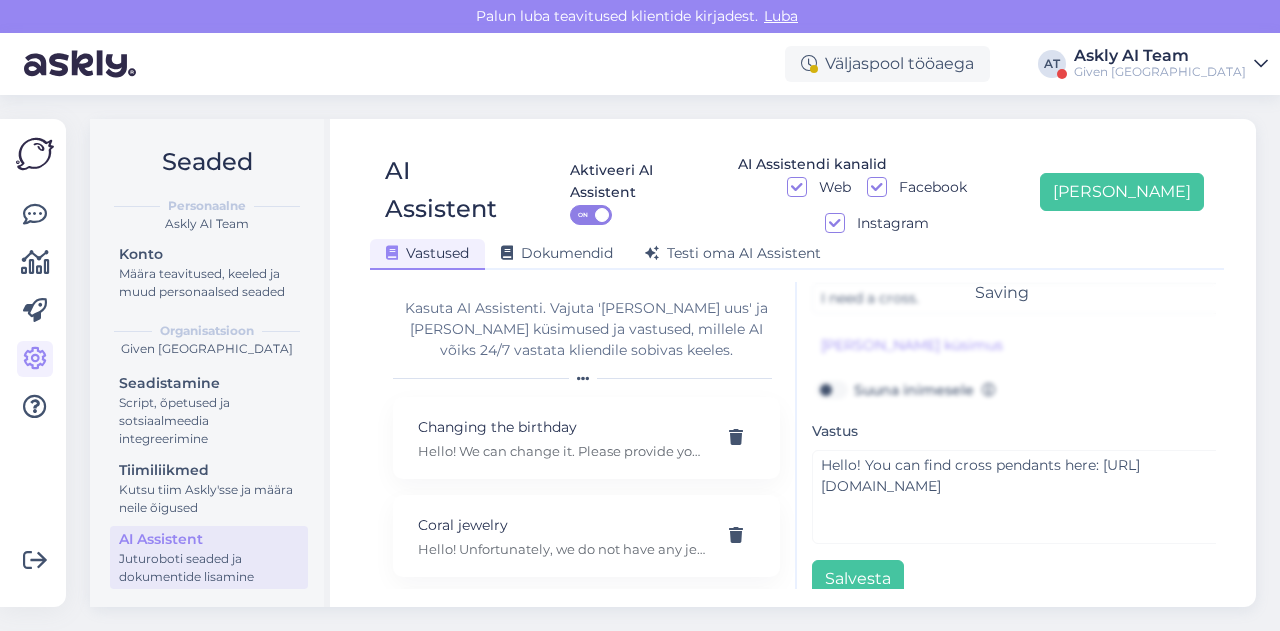 scroll, scrollTop: 42, scrollLeft: 0, axis: vertical 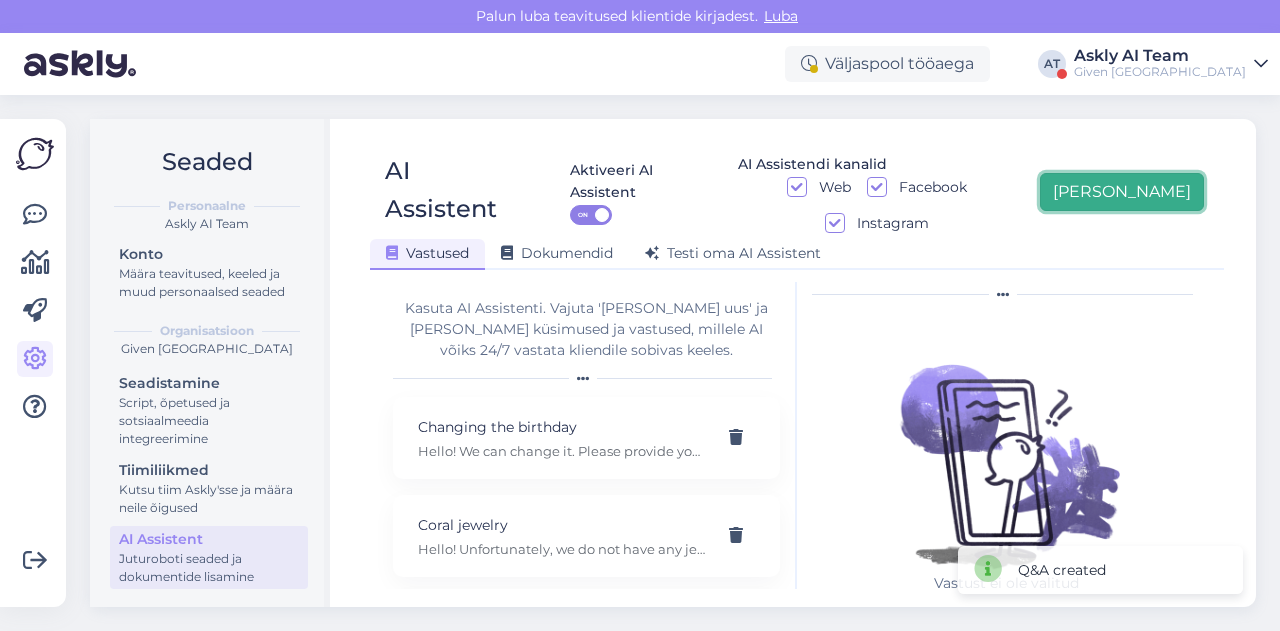 click on "[PERSON_NAME]" at bounding box center [1122, 192] 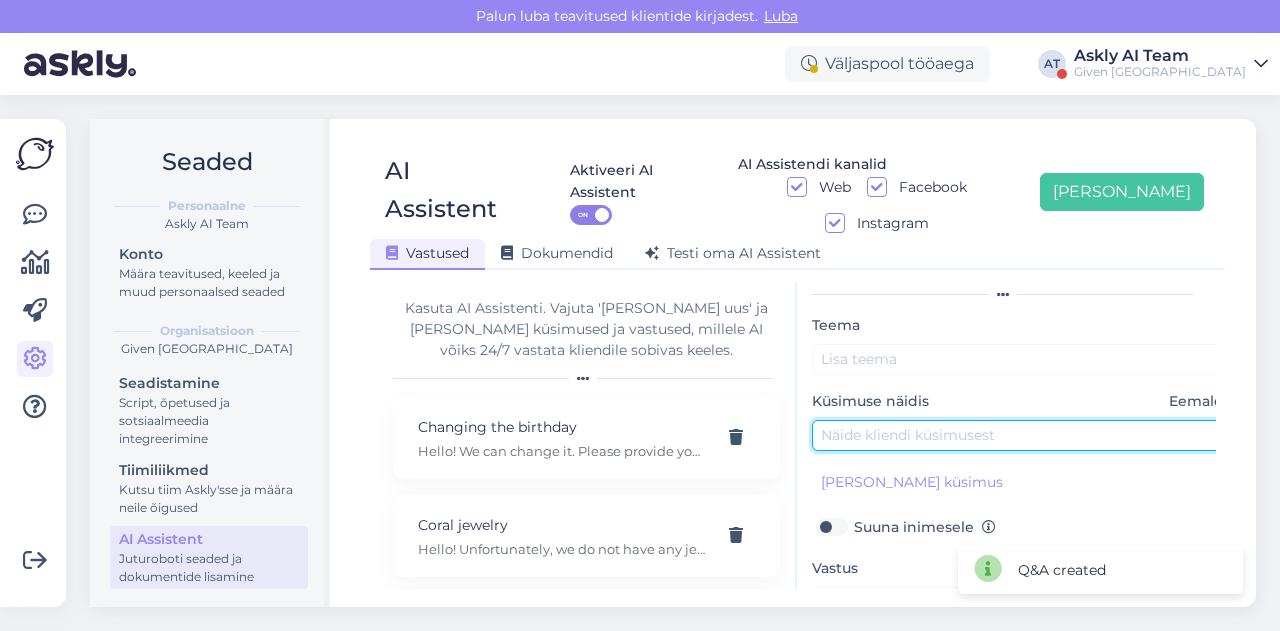 click at bounding box center [1022, 435] 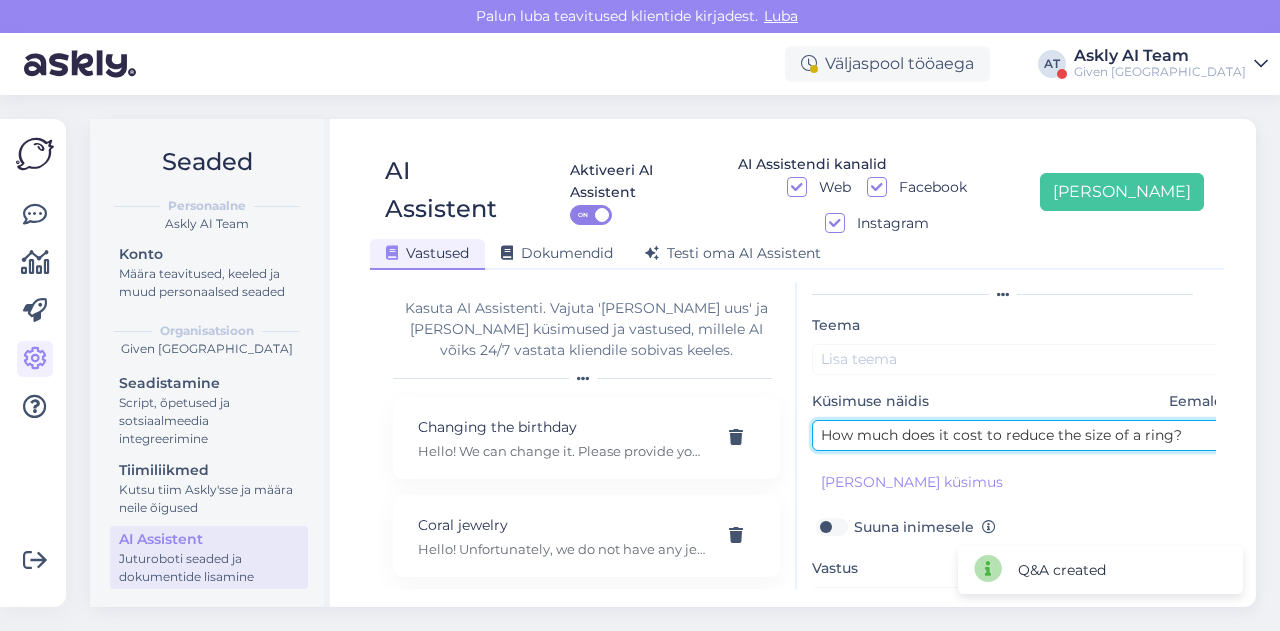 type on "How much does it cost to reduce the size of a ring?" 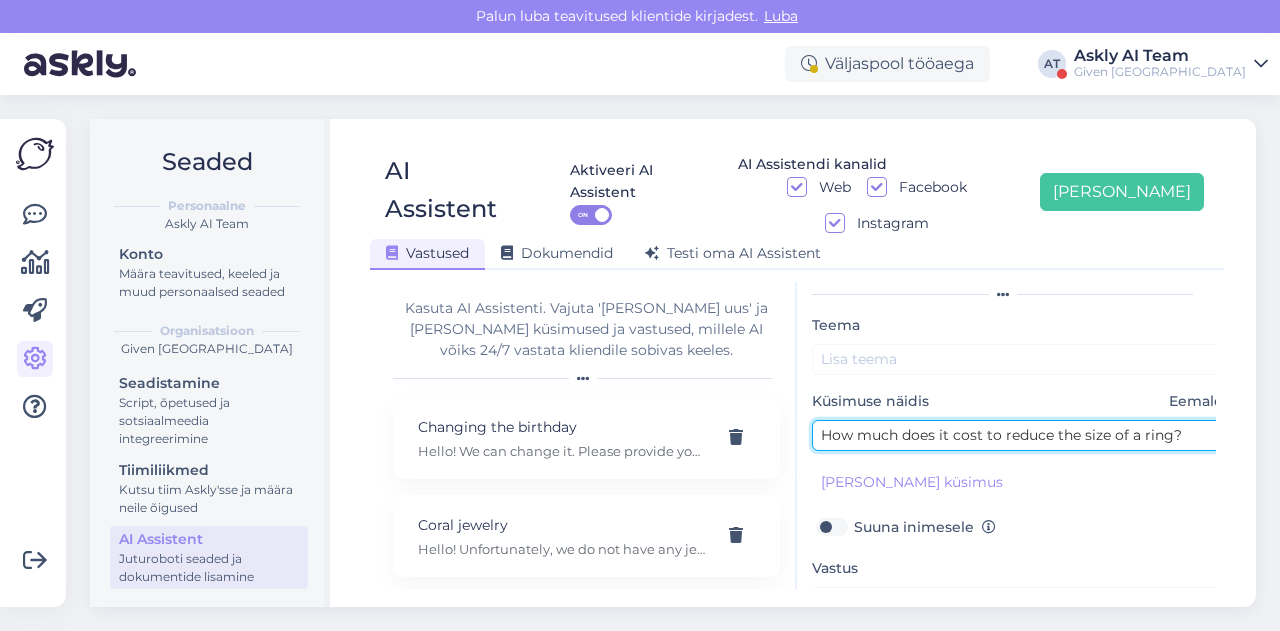 scroll, scrollTop: 179, scrollLeft: 0, axis: vertical 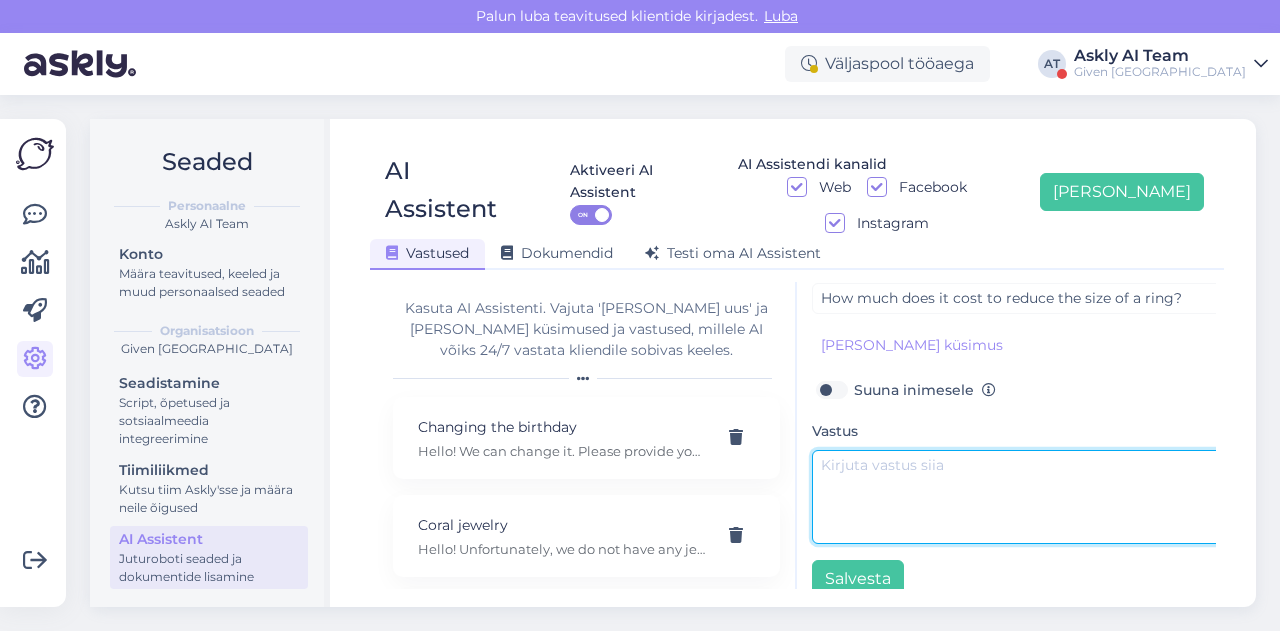 click at bounding box center (1022, 497) 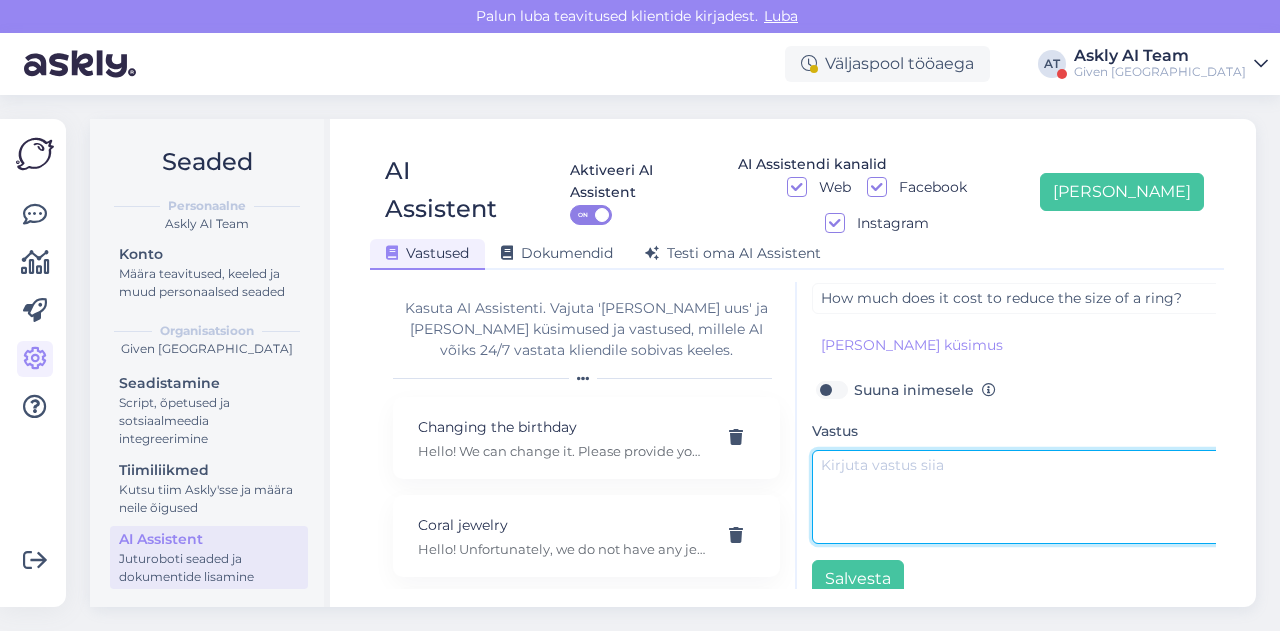 paste on "Reducing the size of a silver ring by one size starts from €20. The exact price will be provided by our jeweler once the ring has been sent to them. You can bring your ring to any Given store." 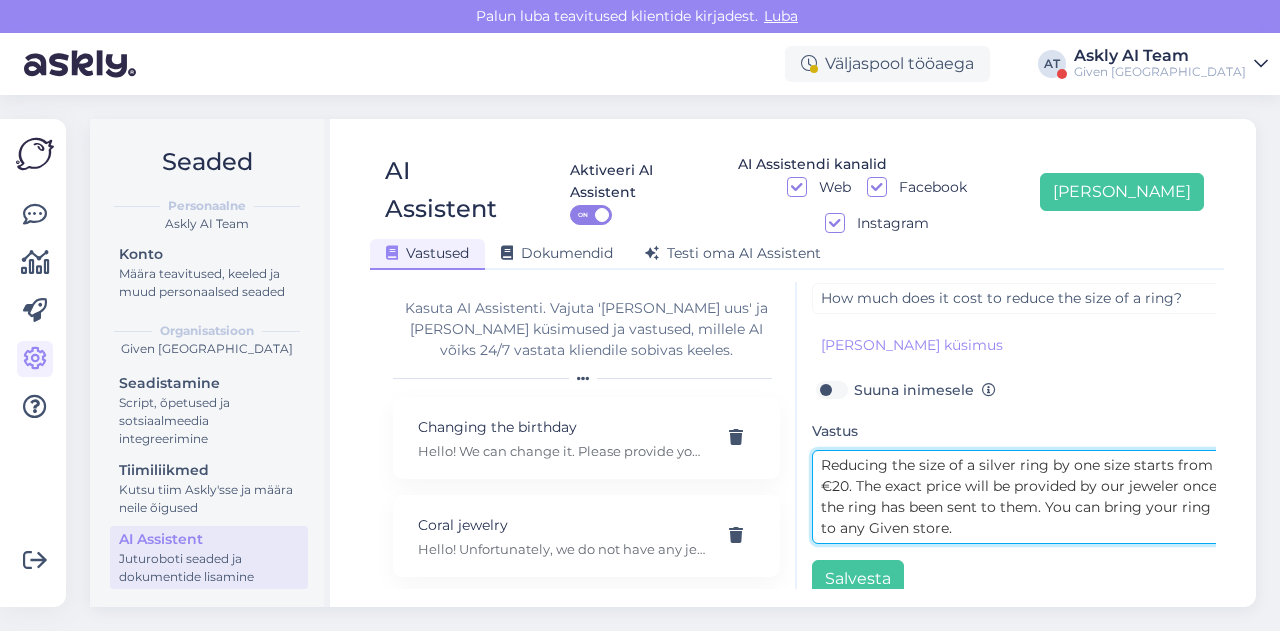 drag, startPoint x: 822, startPoint y: 425, endPoint x: 944, endPoint y: 424, distance: 122.0041 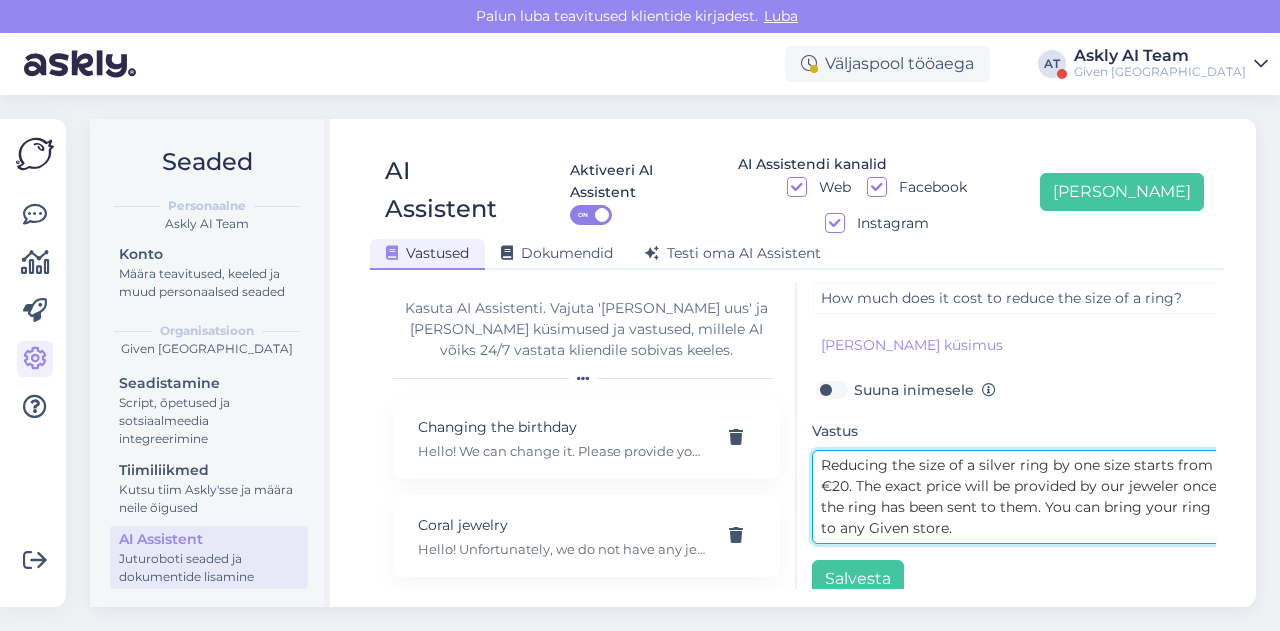 click on "Reducing the size of a silver ring by one size starts from €20. The exact price will be provided by our jeweler once the ring has been sent to them. You can bring your ring to any Given store." at bounding box center [1022, 497] 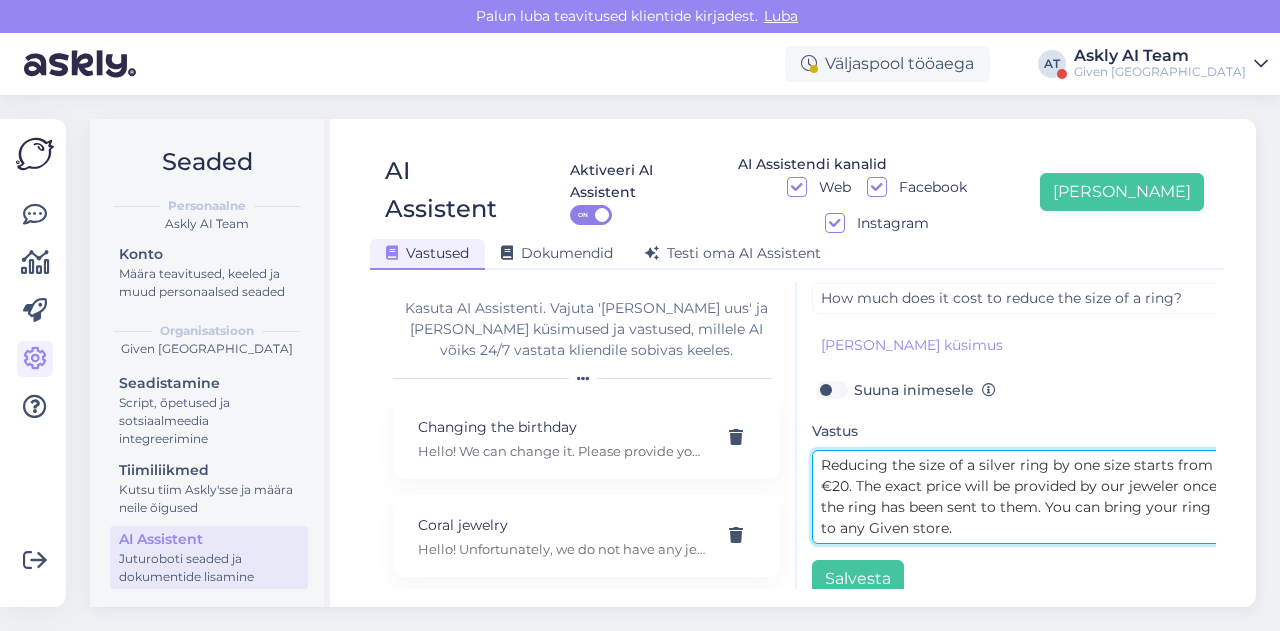 scroll, scrollTop: 0, scrollLeft: 0, axis: both 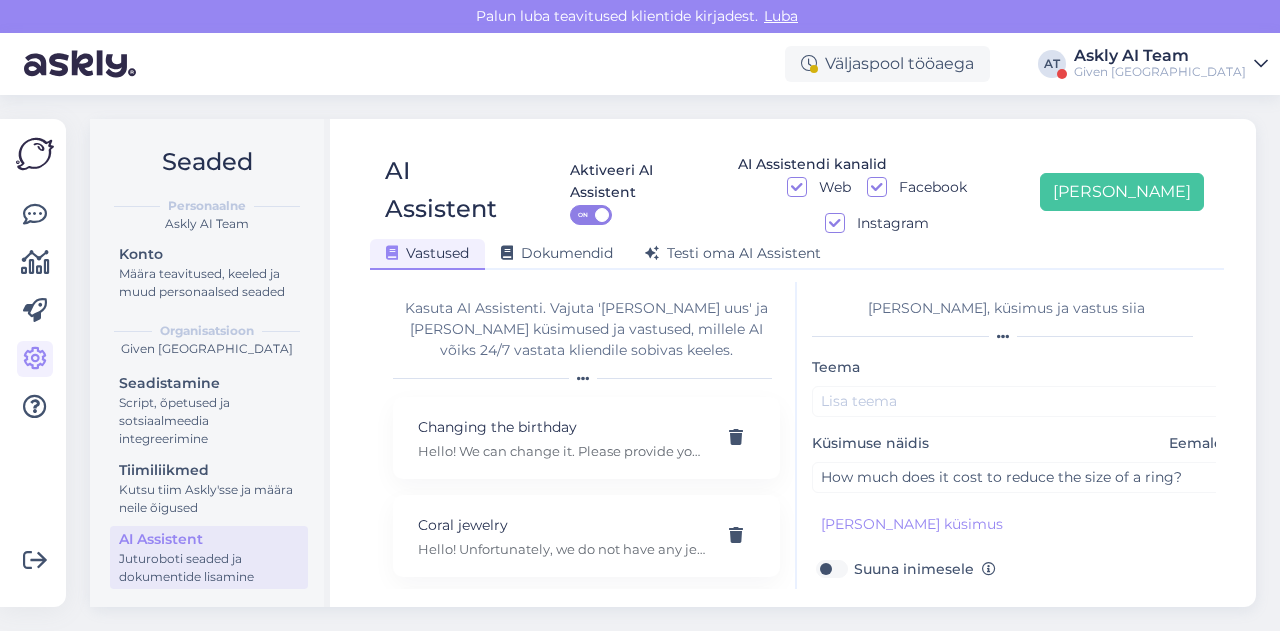 type on "Reducing the size of a silver ring by one size starts from €20. The exact price will be provided by our jeweler once the ring has been sent to them. You can bring your ring to any Given store." 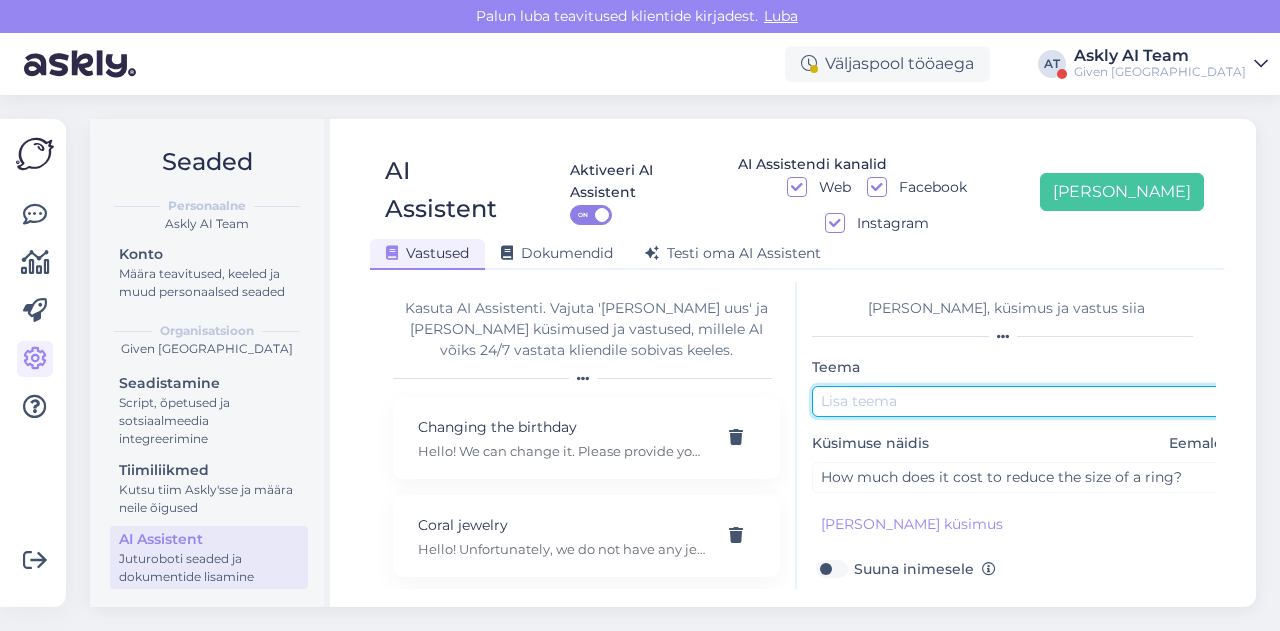 click at bounding box center [1022, 401] 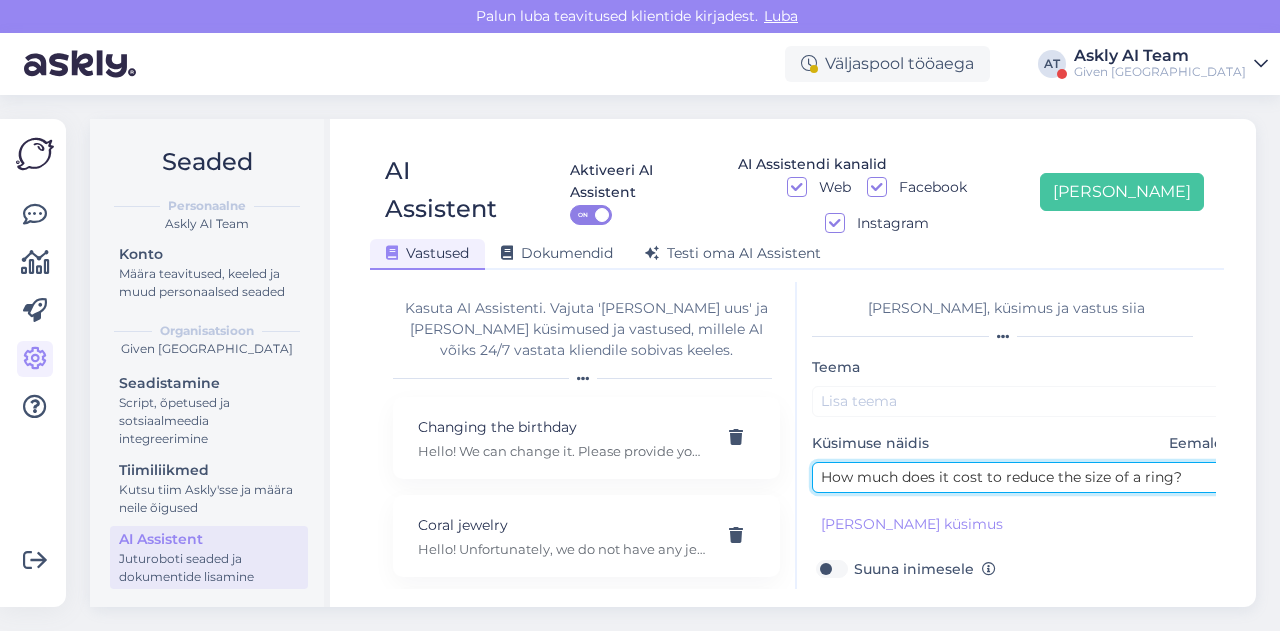 drag, startPoint x: 1000, startPoint y: 440, endPoint x: 1081, endPoint y: 433, distance: 81.3019 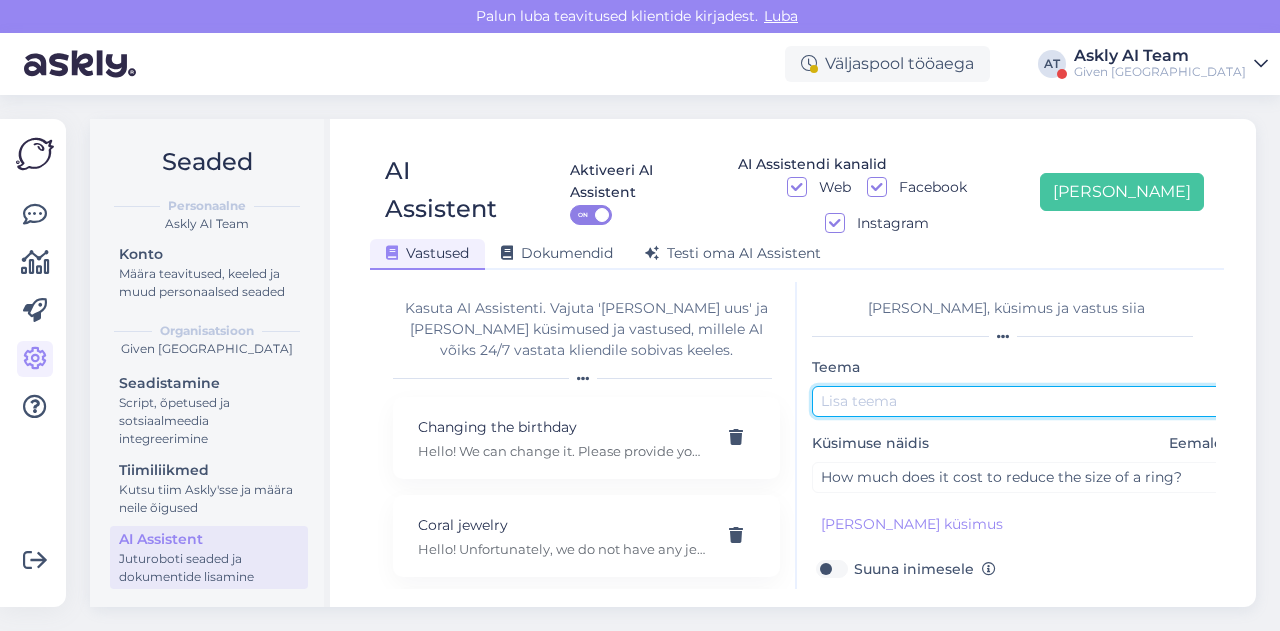 click at bounding box center [1022, 401] 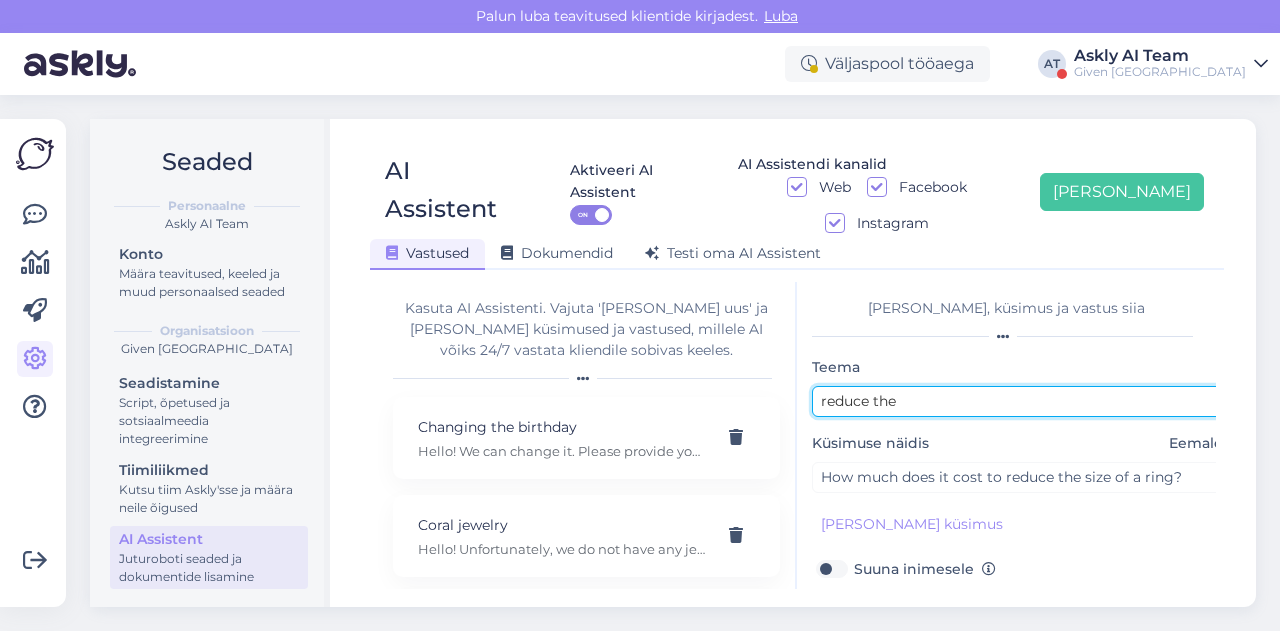 click on "reduce the" at bounding box center (1022, 401) 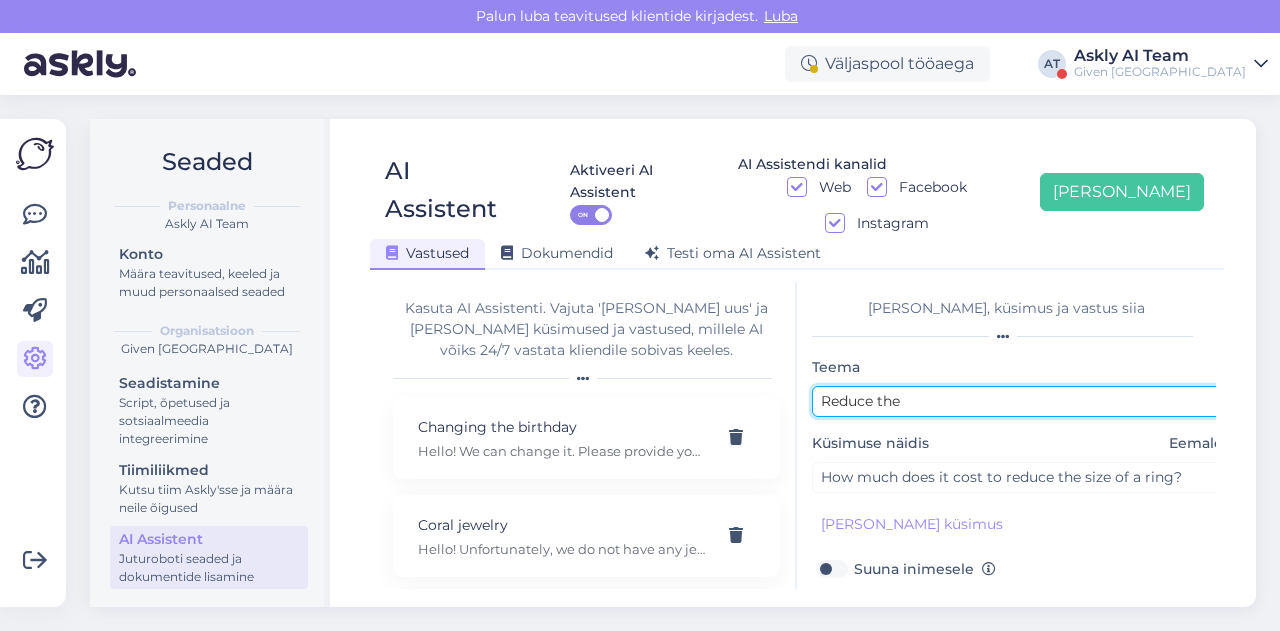 click on "Reduce the" at bounding box center (1022, 401) 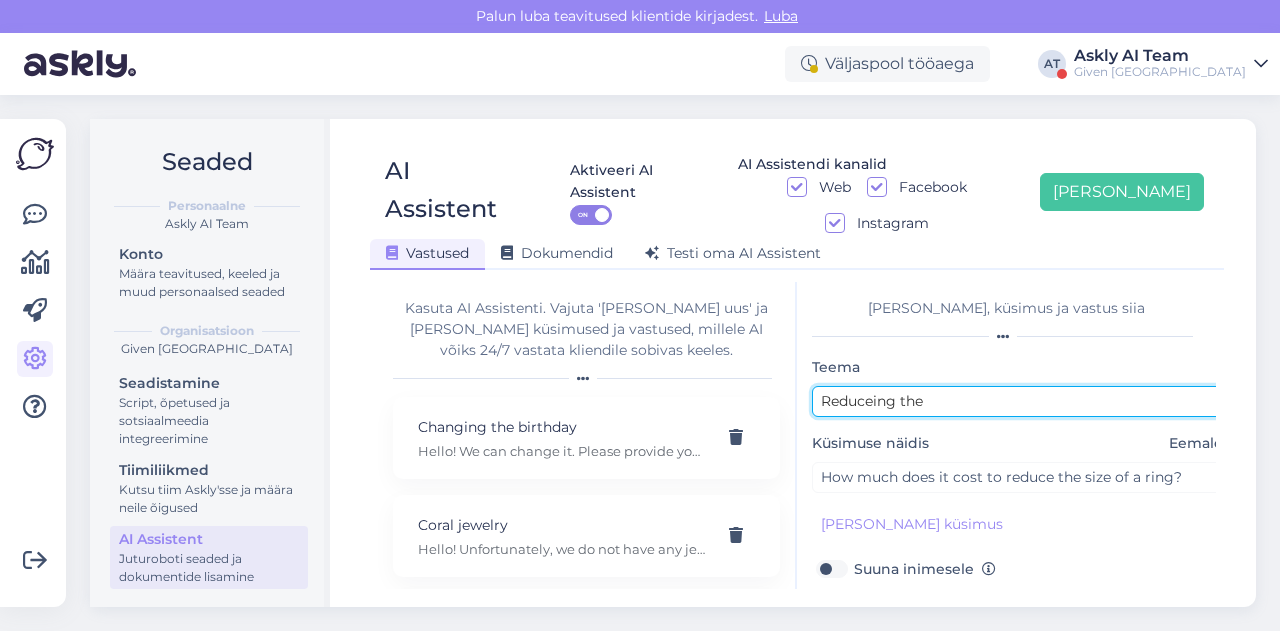 click on "Reduceing the" at bounding box center (1022, 401) 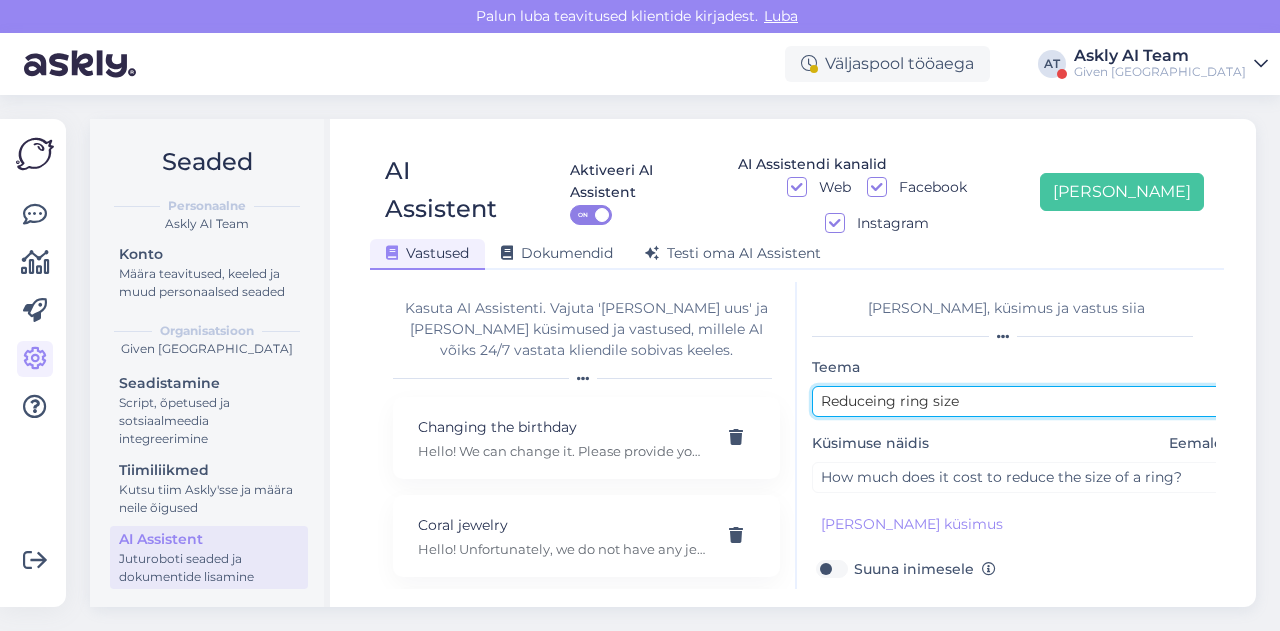 drag, startPoint x: 819, startPoint y: 362, endPoint x: 895, endPoint y: 372, distance: 76.655075 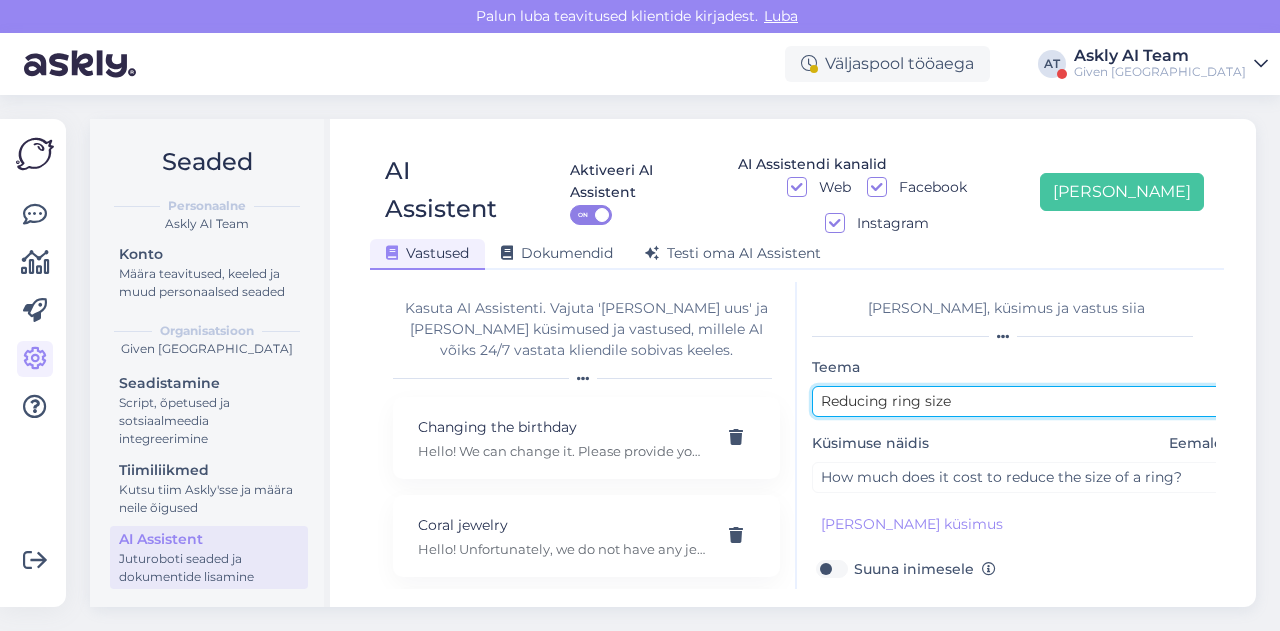 type on "Reducing ring size" 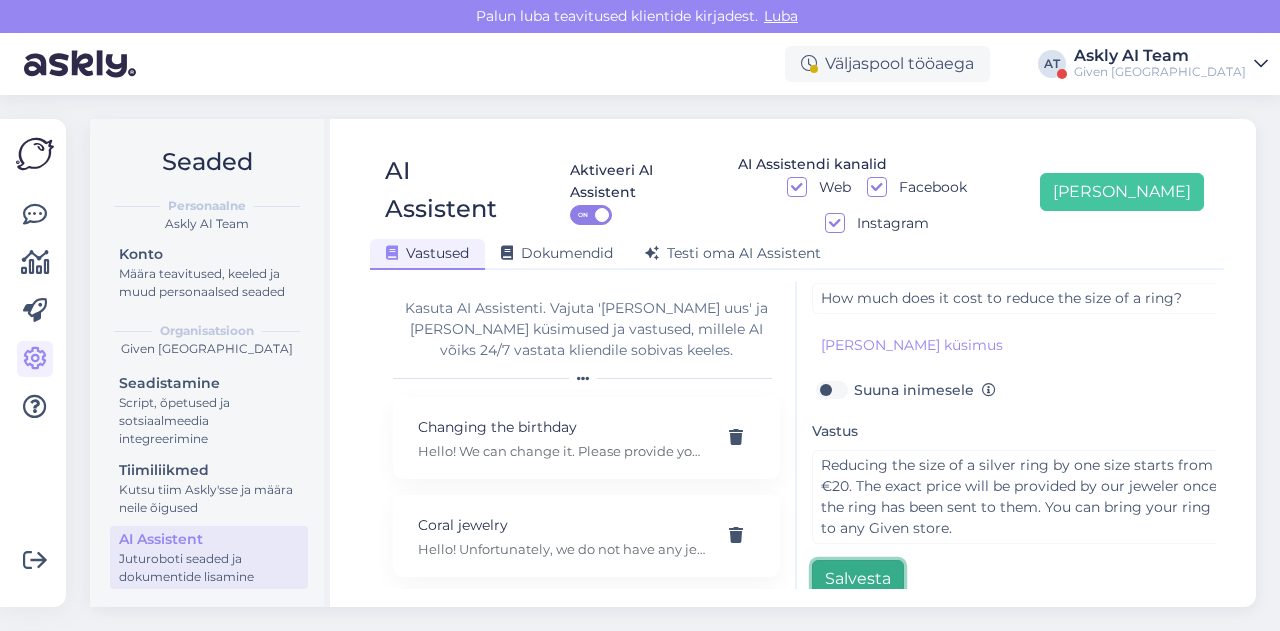click on "Salvesta" at bounding box center [858, 579] 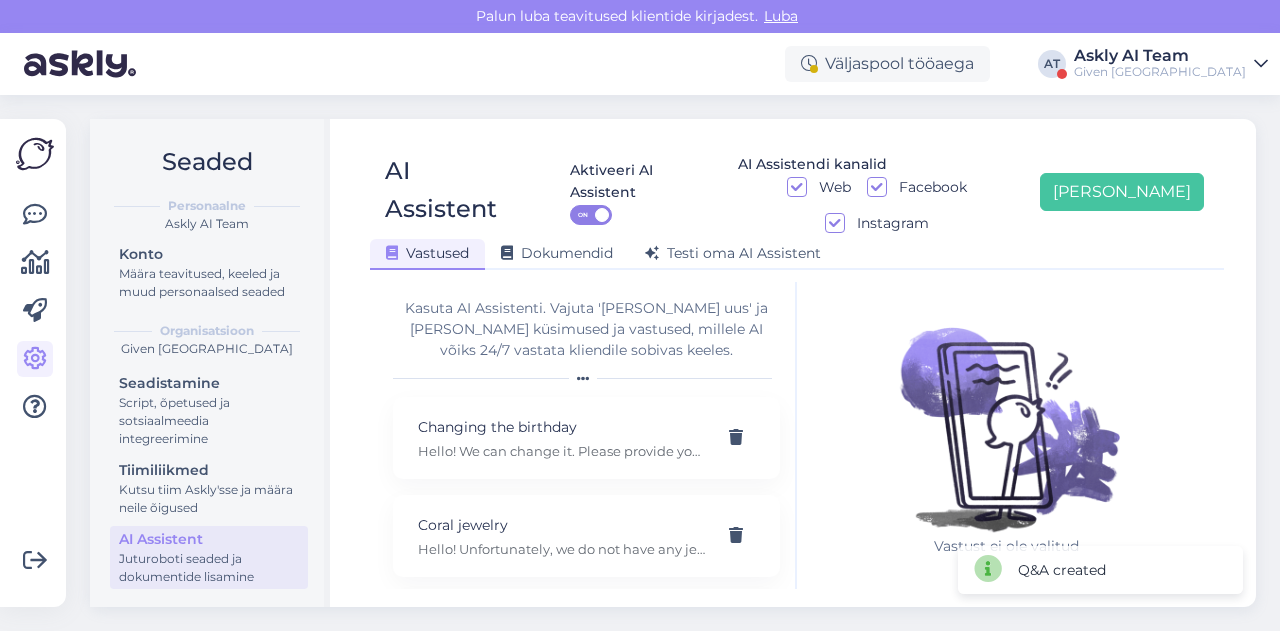 scroll, scrollTop: 0, scrollLeft: 0, axis: both 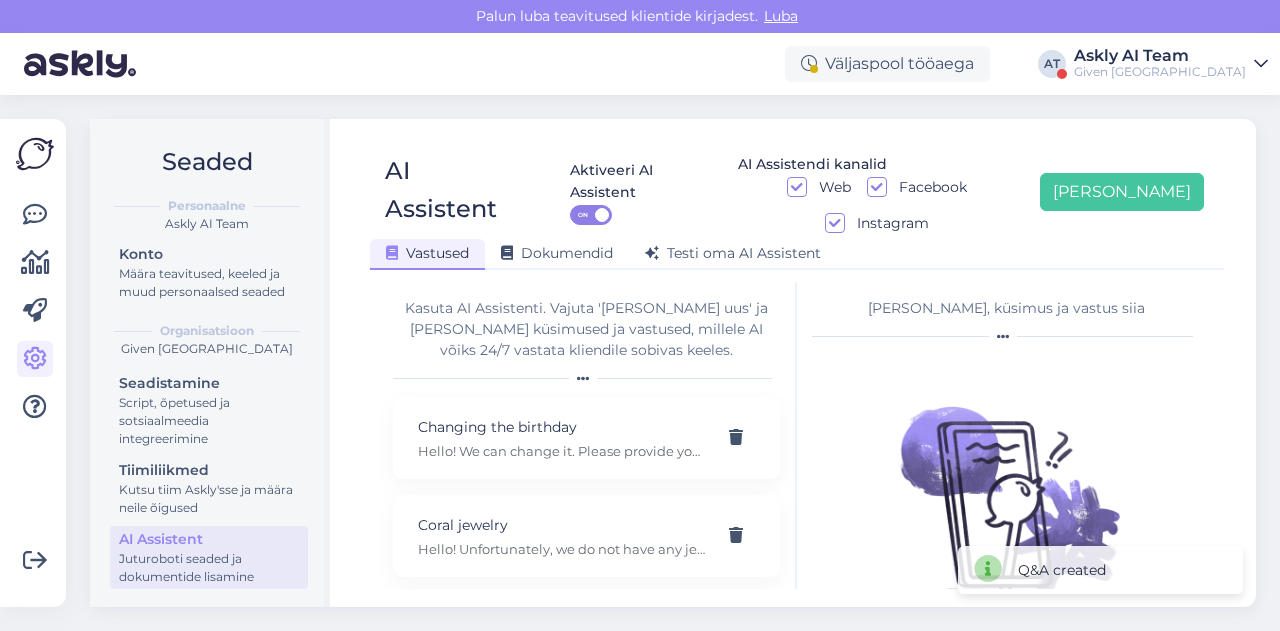 click on "AI Assistent Aktiveeri AI Assistent ON AI Assistendi kanalid Web Facebook Instagram [PERSON_NAME] uus Vastused Dokumendid [PERSON_NAME] oma AI Assistent" at bounding box center [797, 203] 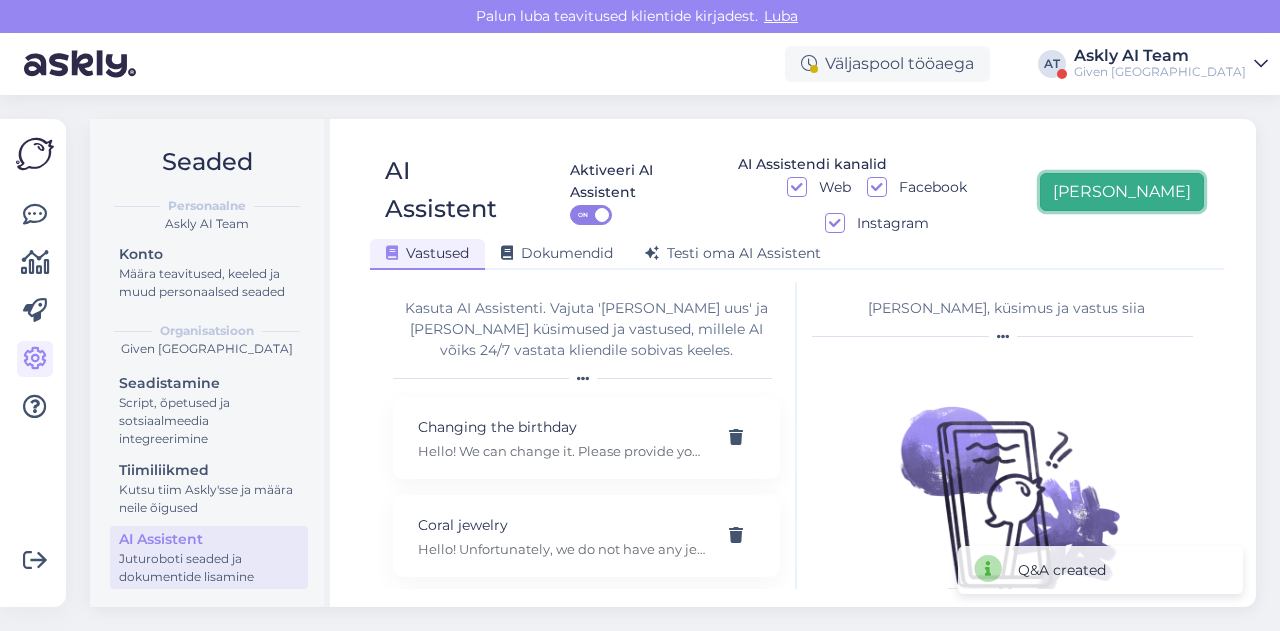 click on "[PERSON_NAME]" at bounding box center (1122, 192) 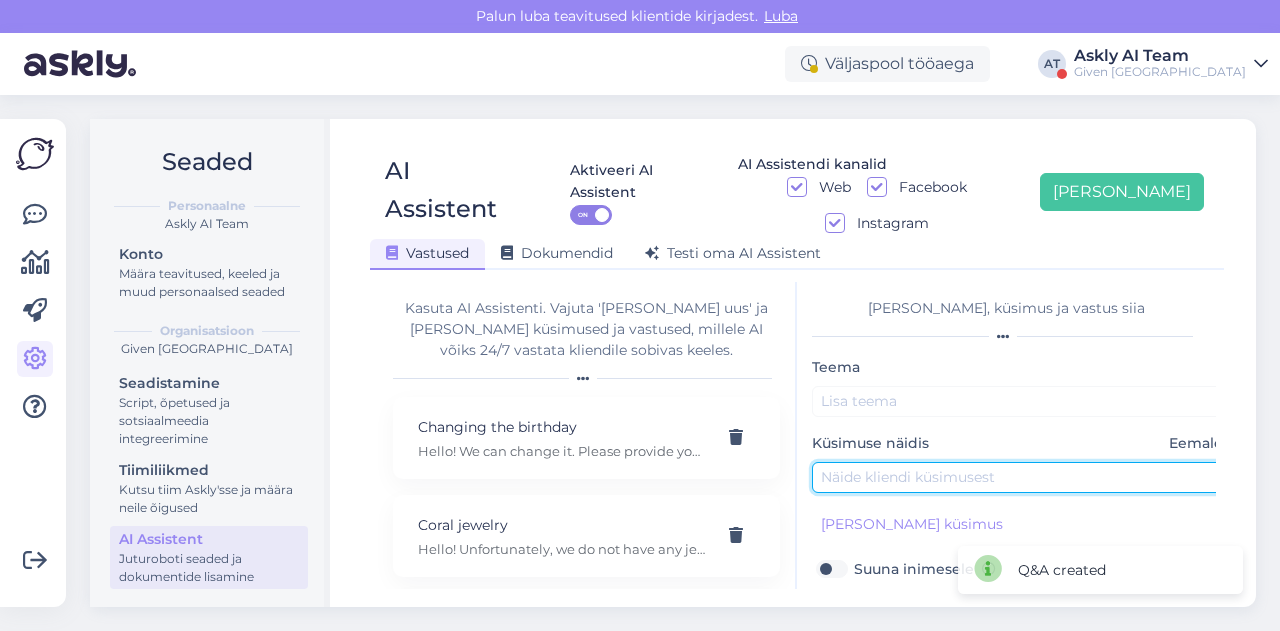 click at bounding box center [1022, 477] 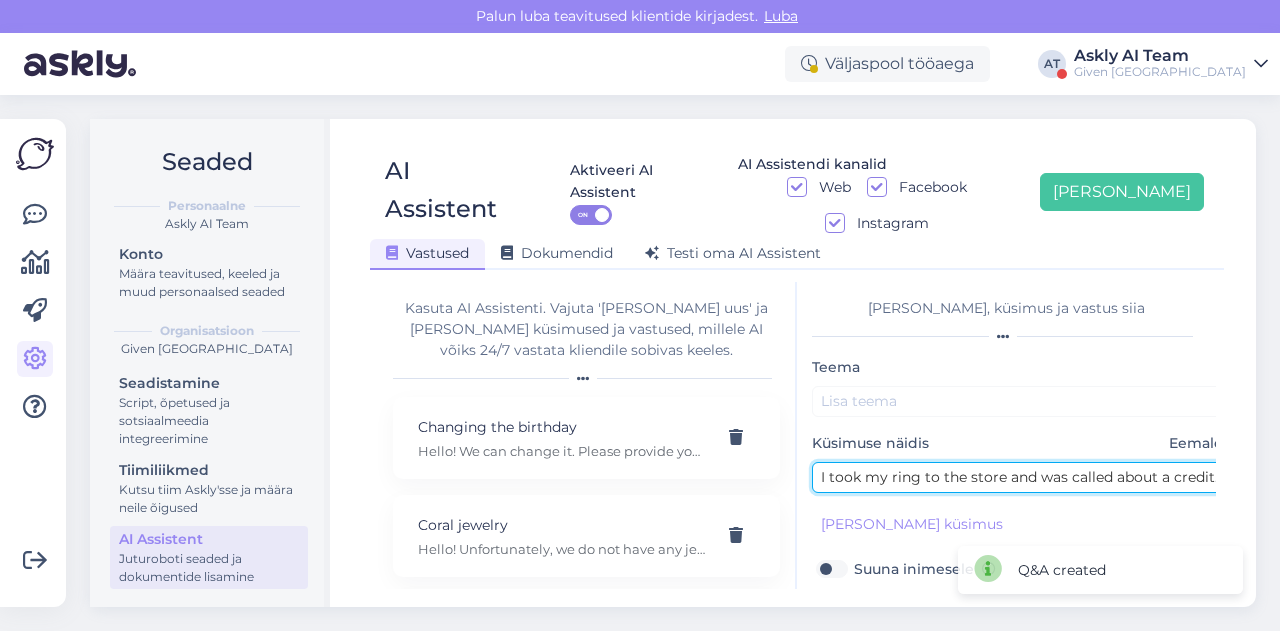 scroll, scrollTop: 0, scrollLeft: 348, axis: horizontal 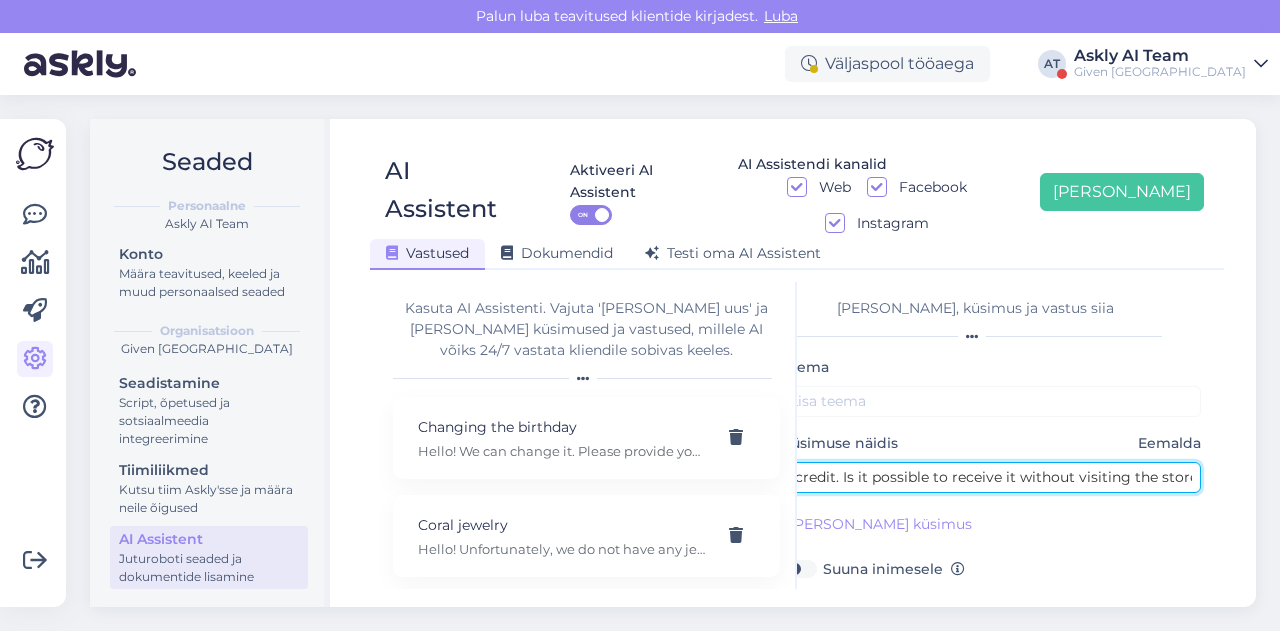 type on "I took my ring to the store and was called about a credit. Is it possible to receive it without visiting the store?" 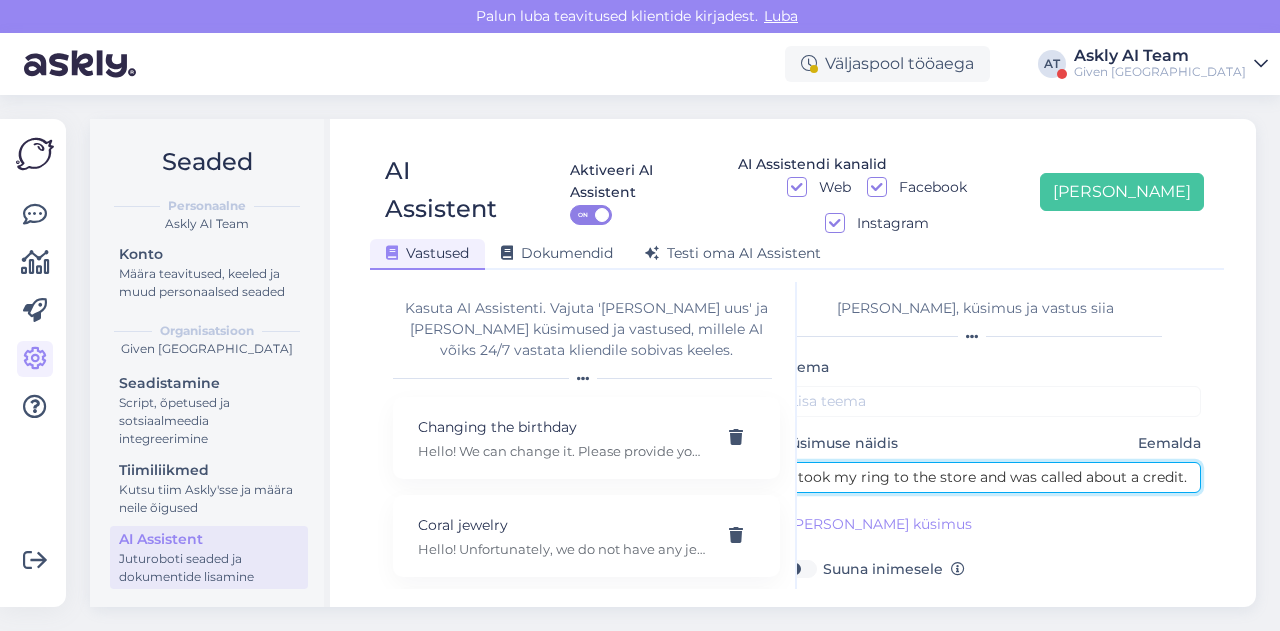 scroll, scrollTop: 179, scrollLeft: 46, axis: both 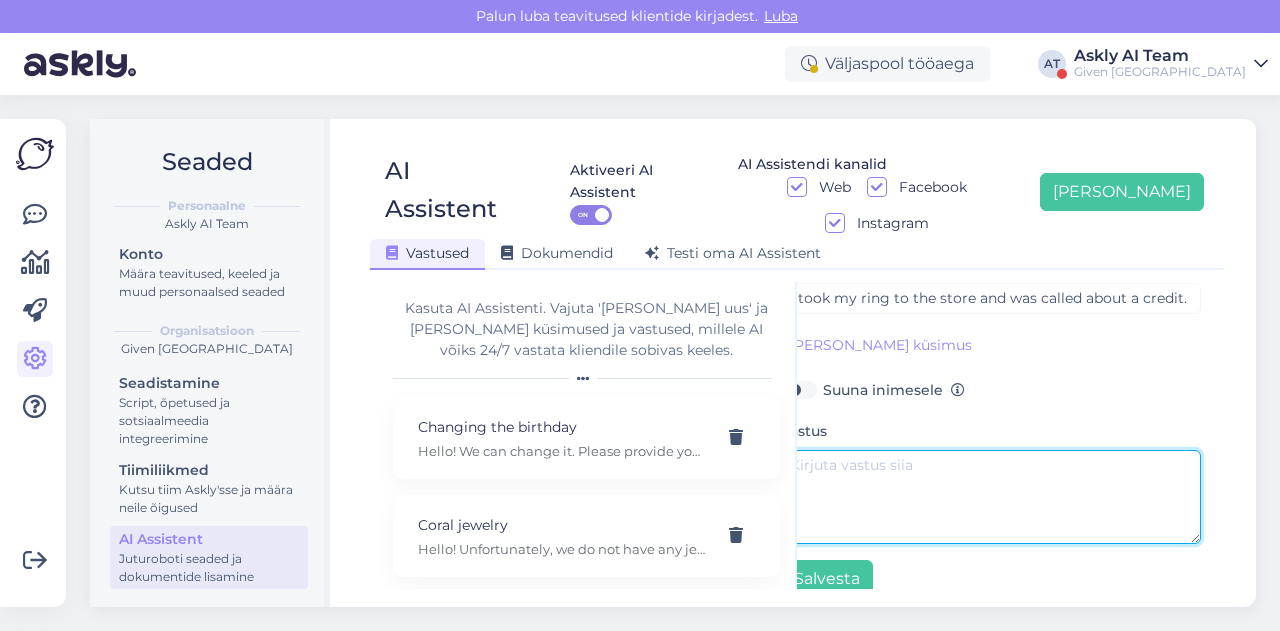 click at bounding box center [991, 497] 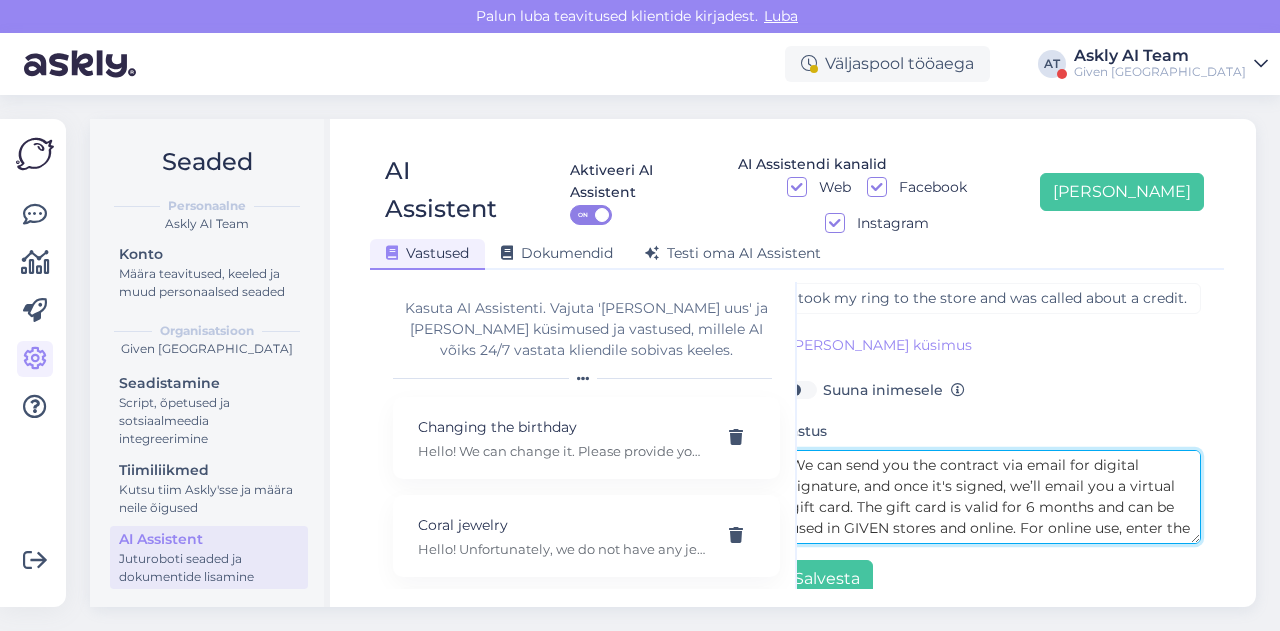 scroll, scrollTop: 57, scrollLeft: 0, axis: vertical 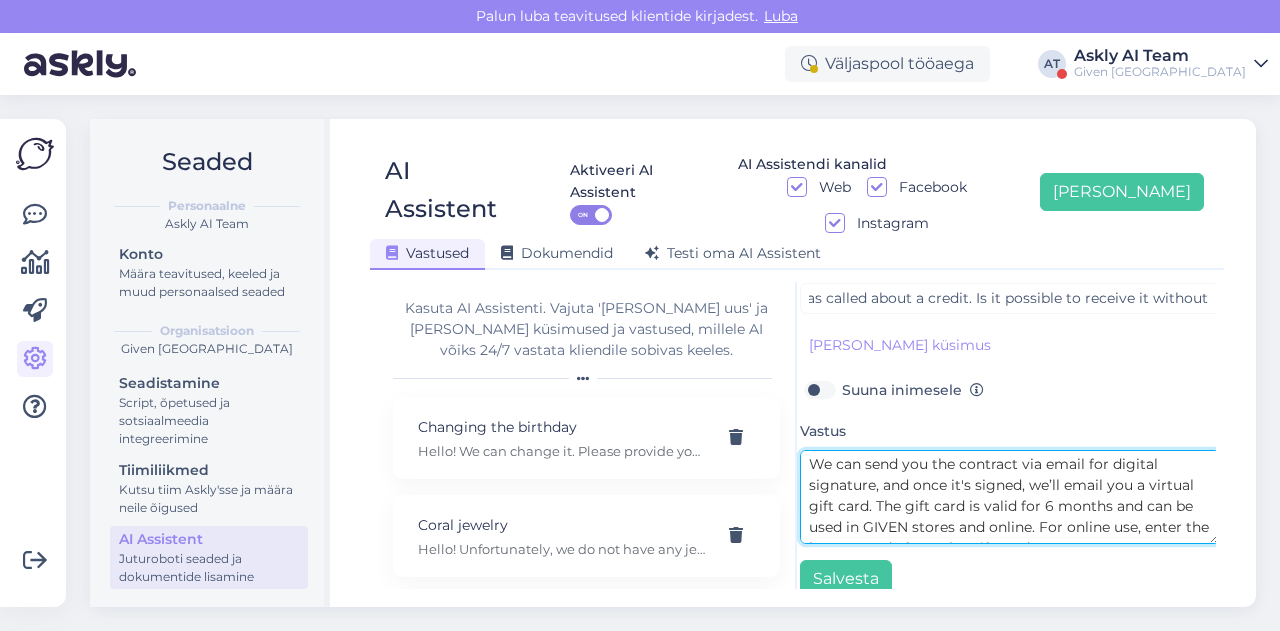 drag, startPoint x: 1146, startPoint y: 445, endPoint x: 867, endPoint y: 473, distance: 280.4015 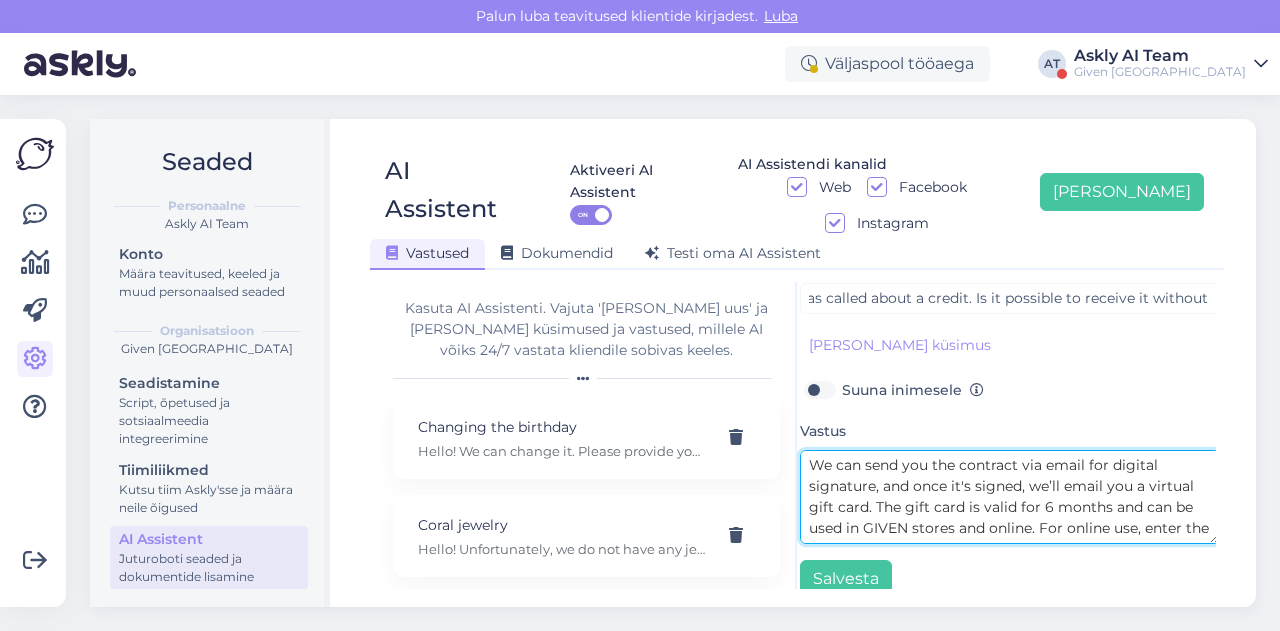 scroll, scrollTop: 0, scrollLeft: 12, axis: horizontal 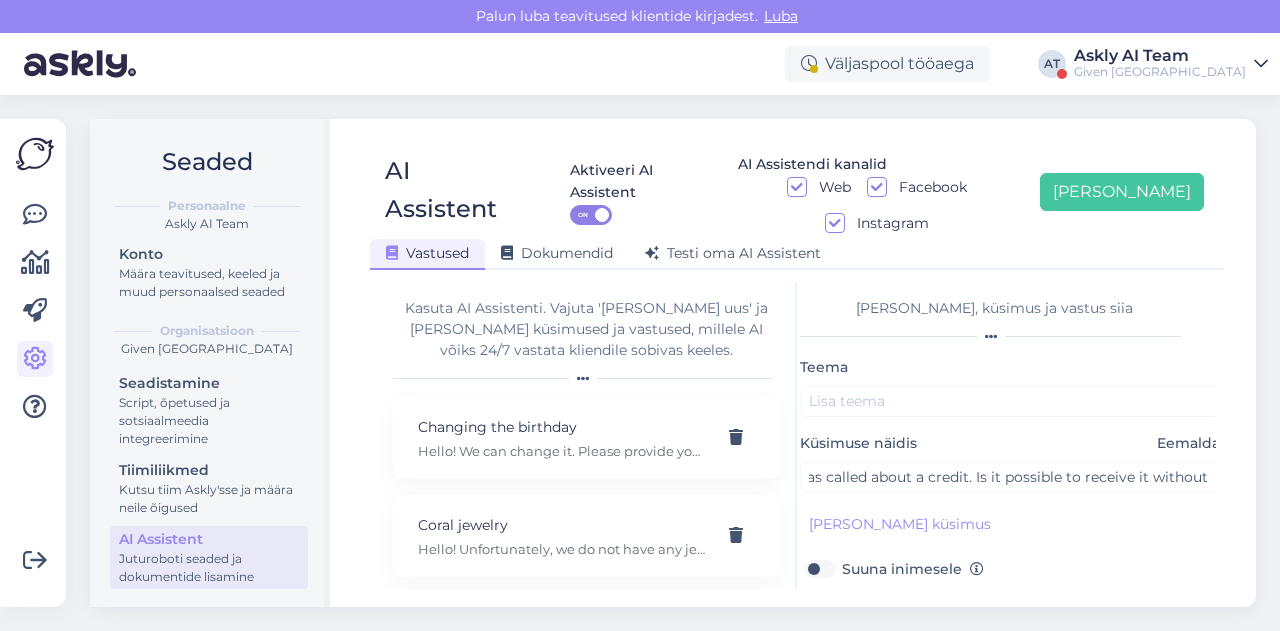 type on "We can send you the contract via email for digital signature, and once it's signed, we’ll email you a virtual gift card. The gift card is valid for 6 months and can be used in GIVEN stores and online. For online use, enter the longest code from the gift card." 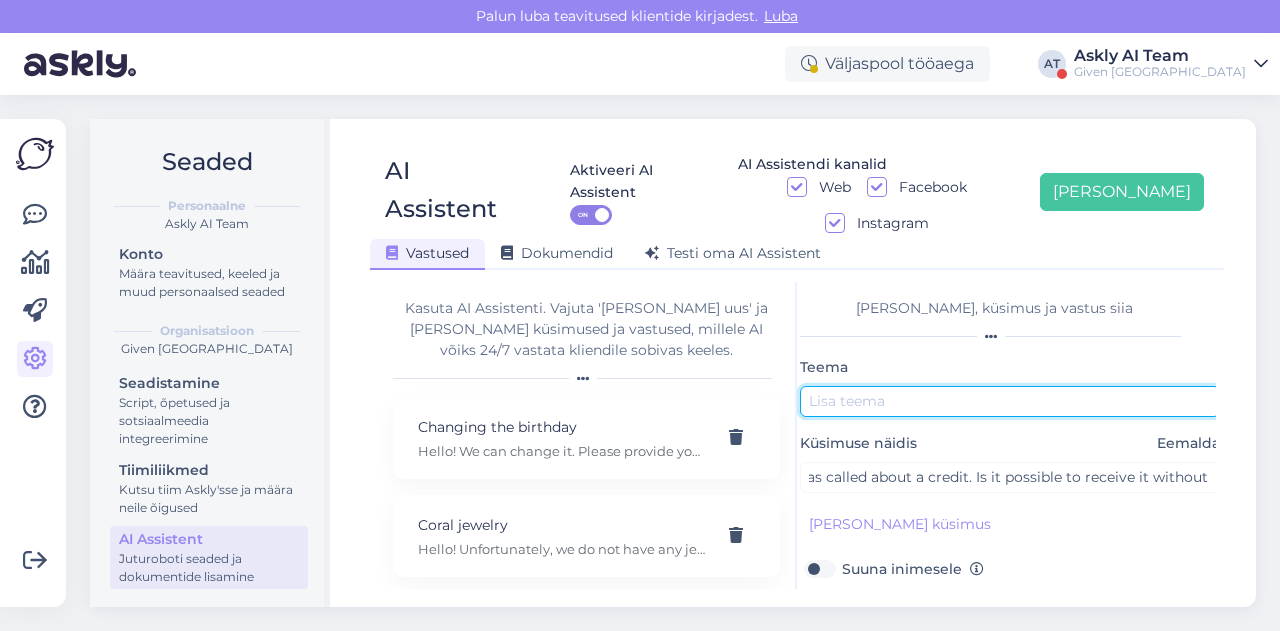 click at bounding box center [1010, 401] 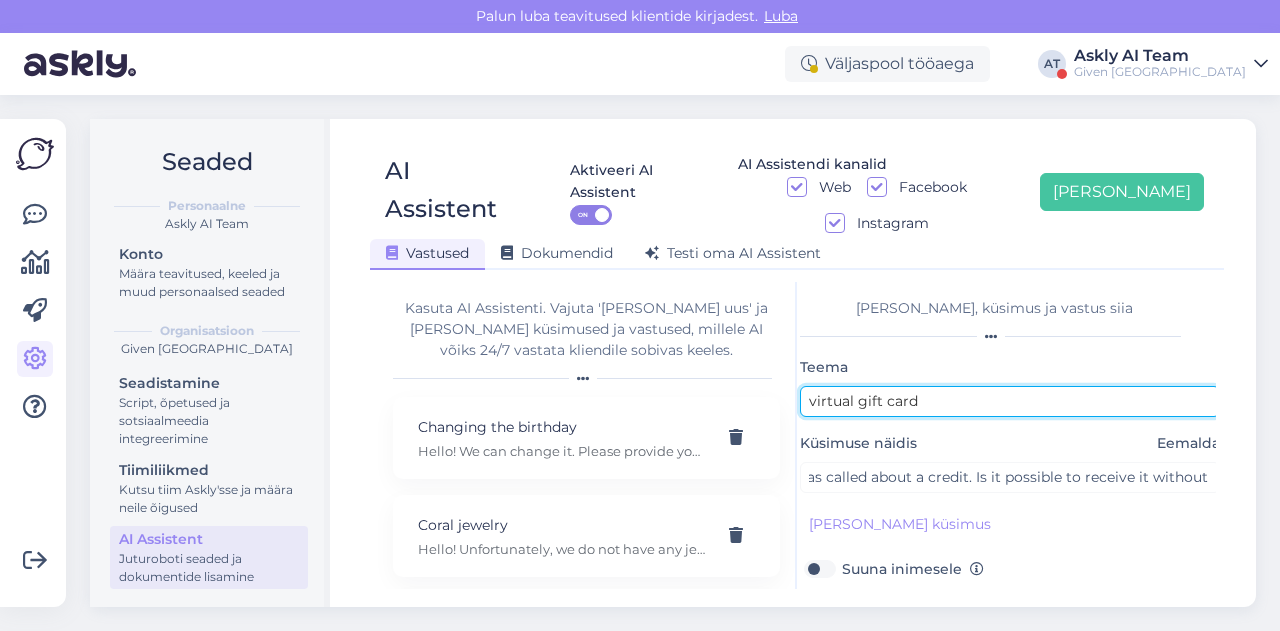 scroll, scrollTop: 0, scrollLeft: 0, axis: both 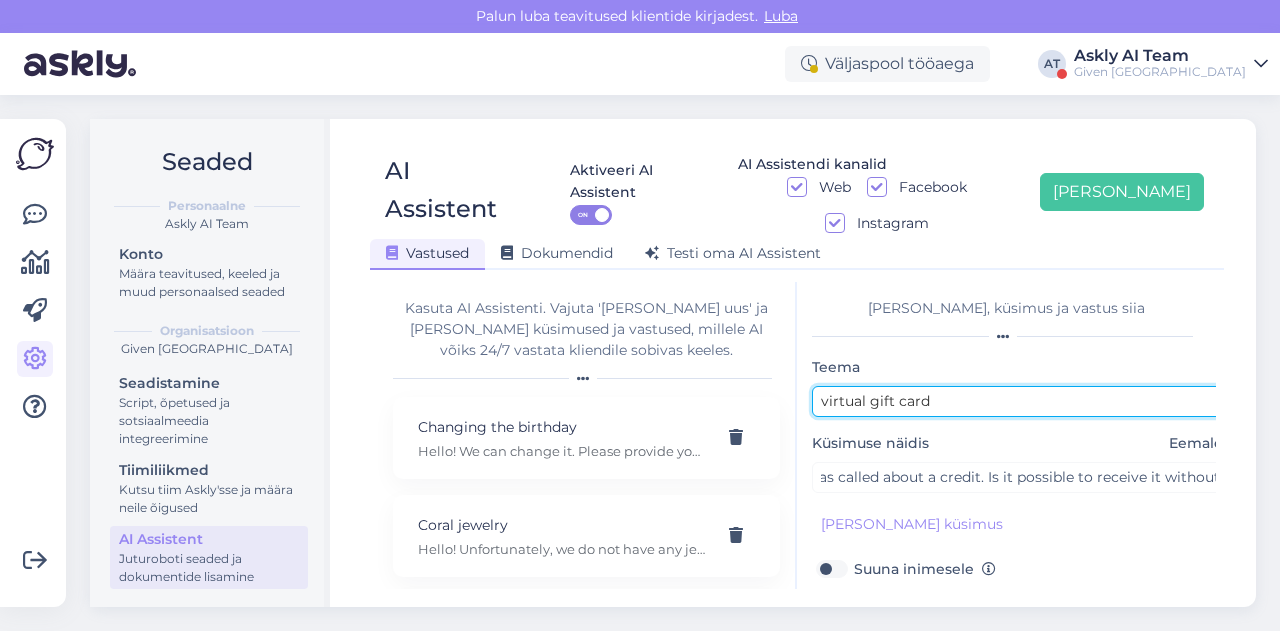 click on "virtual gift card" at bounding box center [1022, 401] 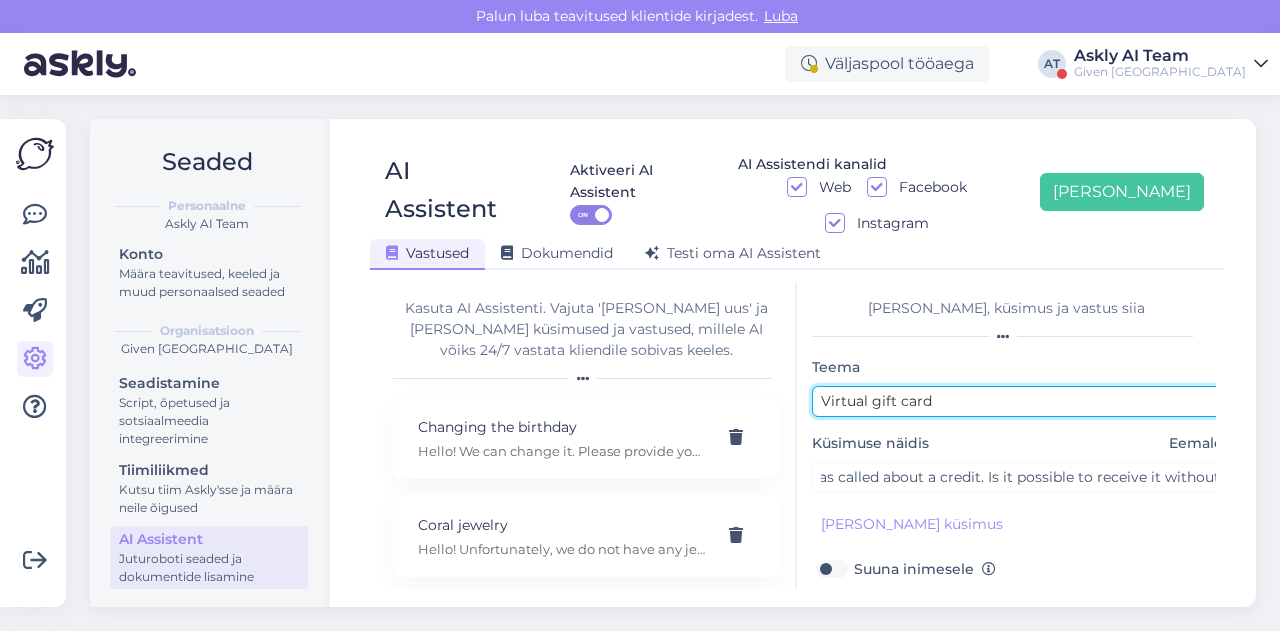 scroll, scrollTop: 179, scrollLeft: 0, axis: vertical 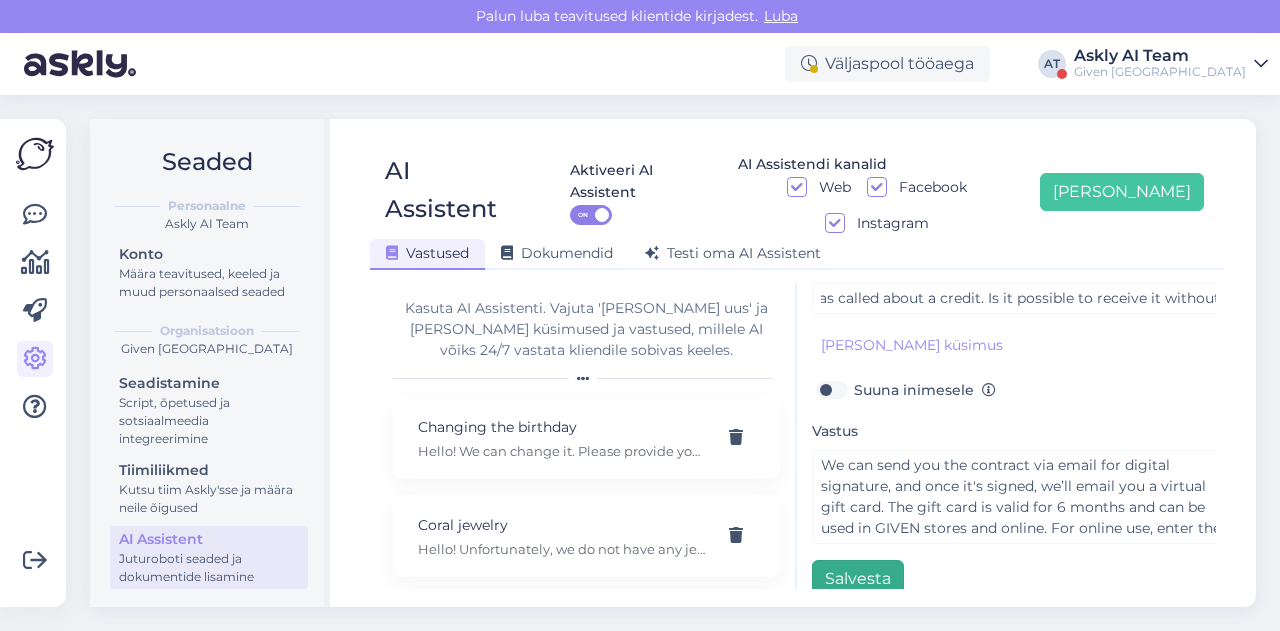 type on "Virtual gift card" 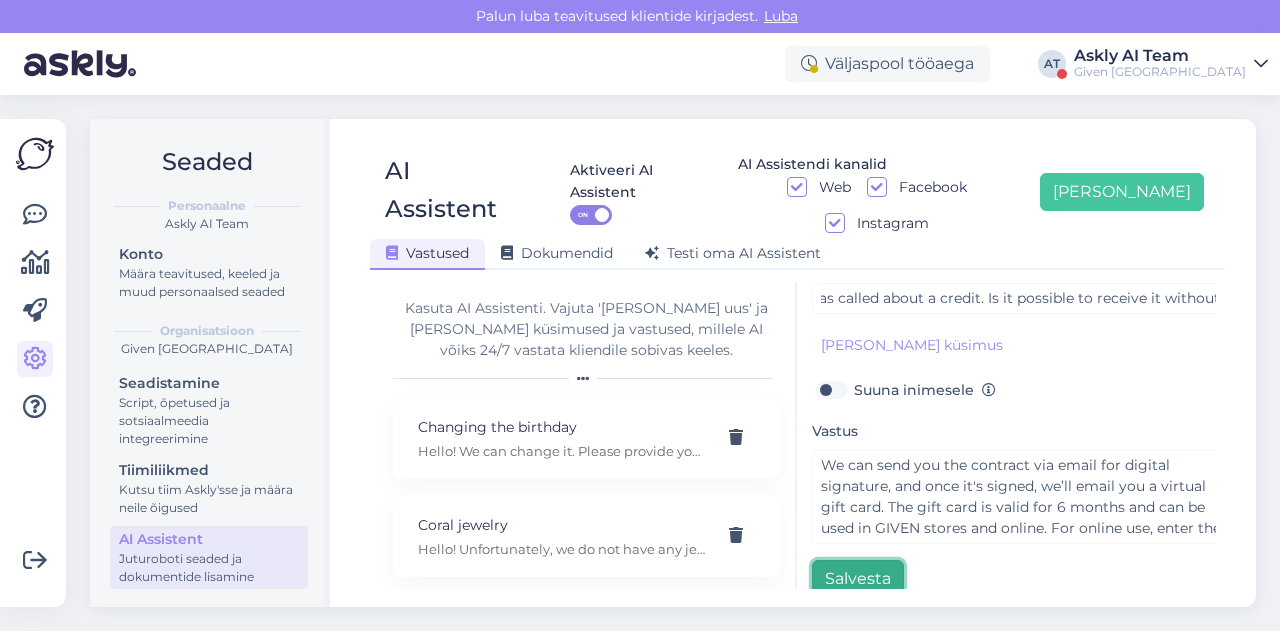 click on "Salvesta" at bounding box center [858, 579] 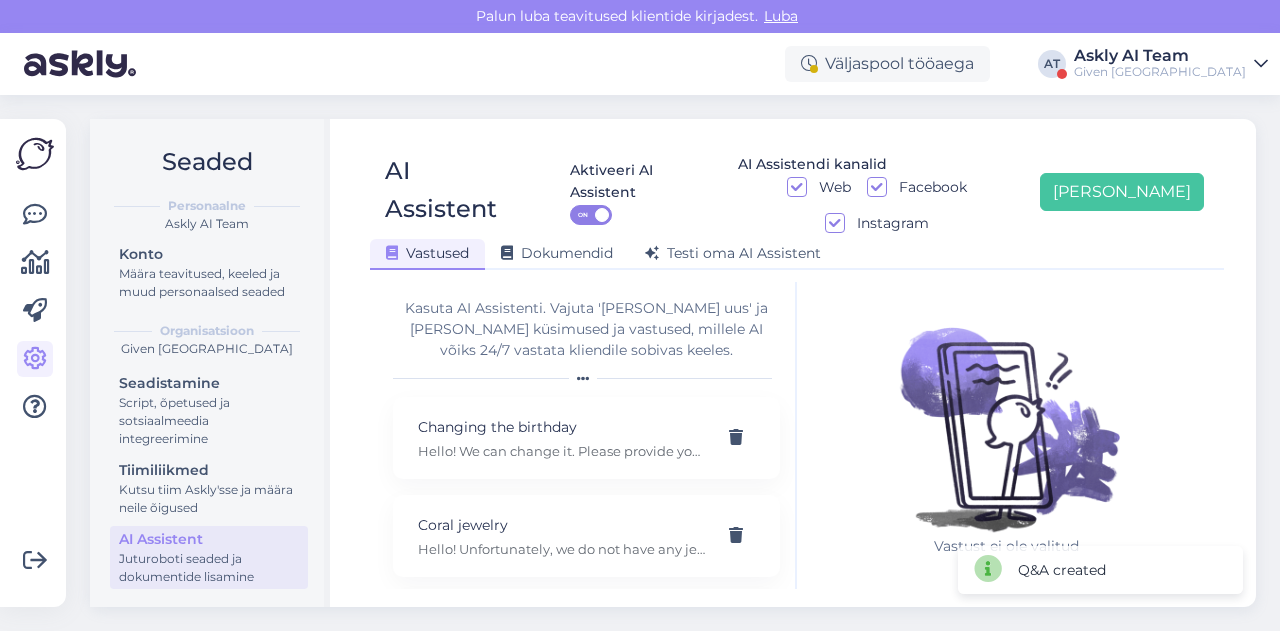 scroll, scrollTop: 0, scrollLeft: 0, axis: both 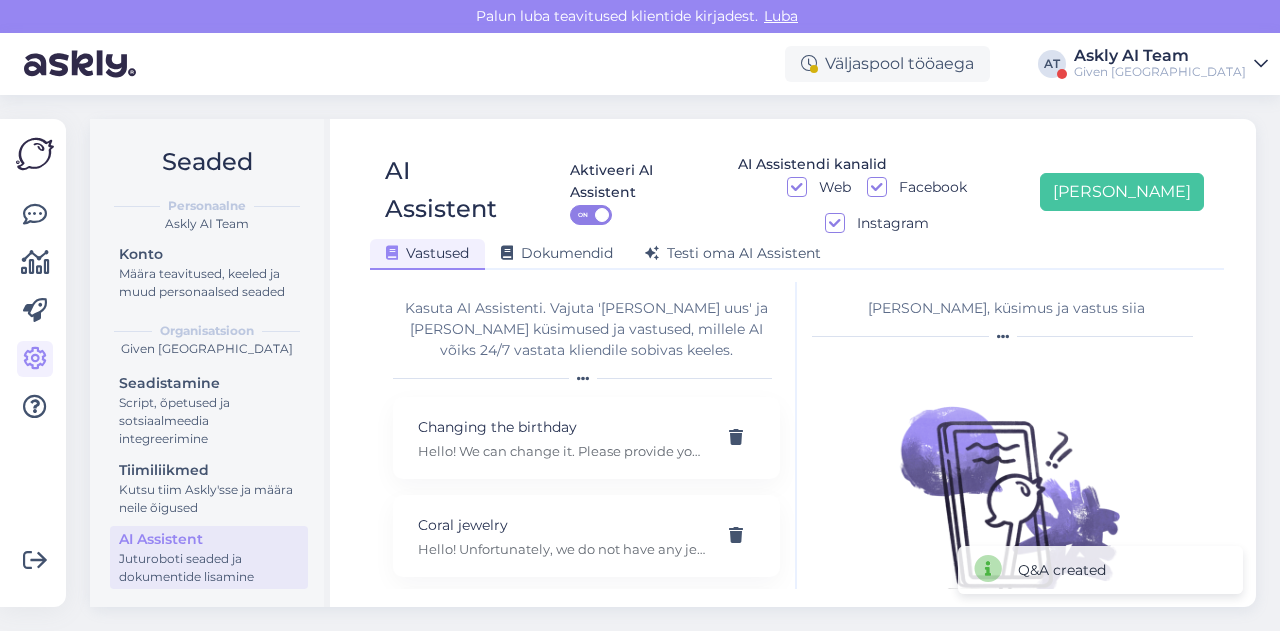 click on "Given [GEOGRAPHIC_DATA]" at bounding box center [1160, 72] 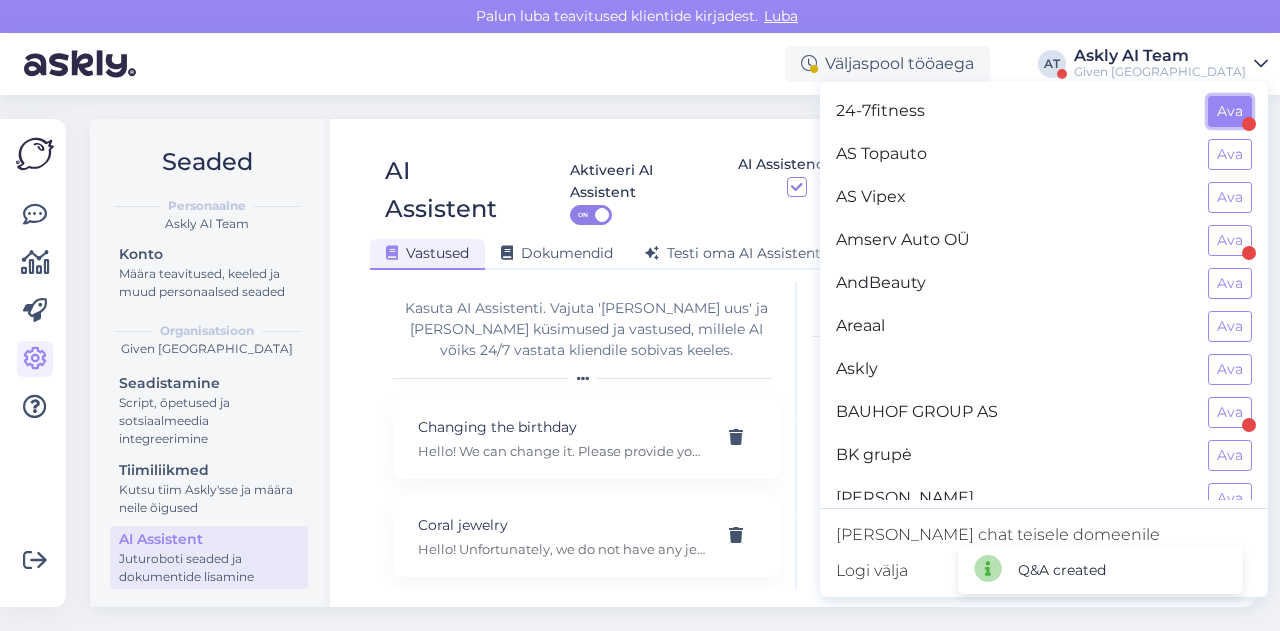 click on "Ava" at bounding box center [1230, 111] 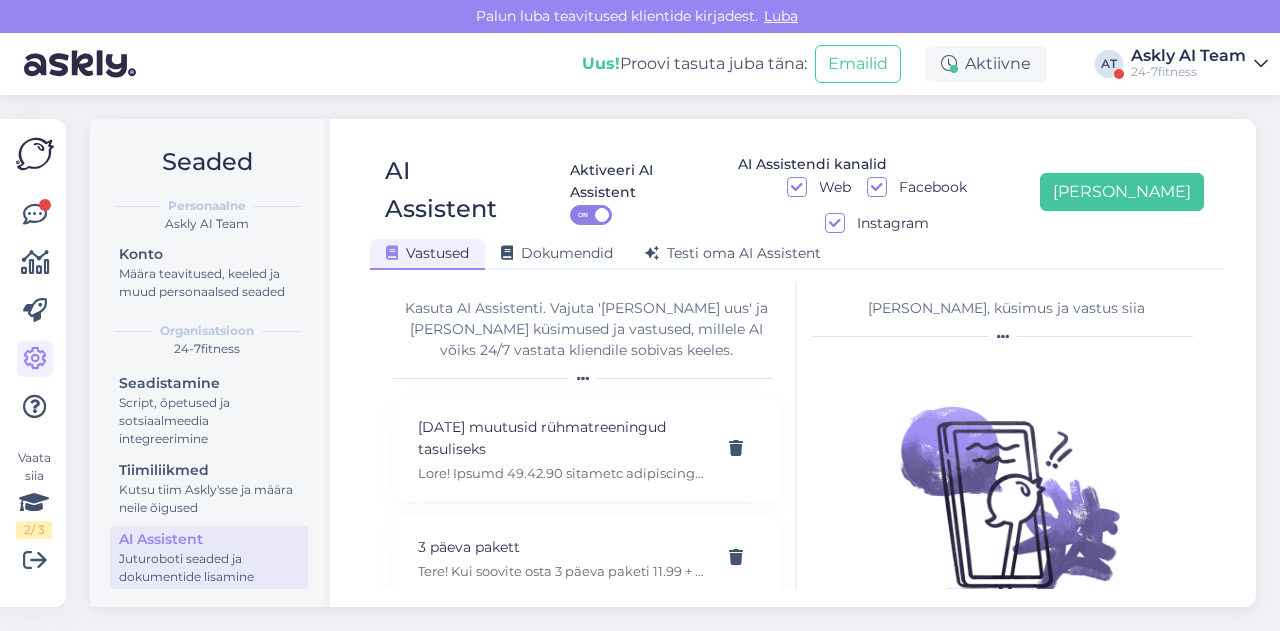 click on "Askly AI Team" at bounding box center [1188, 56] 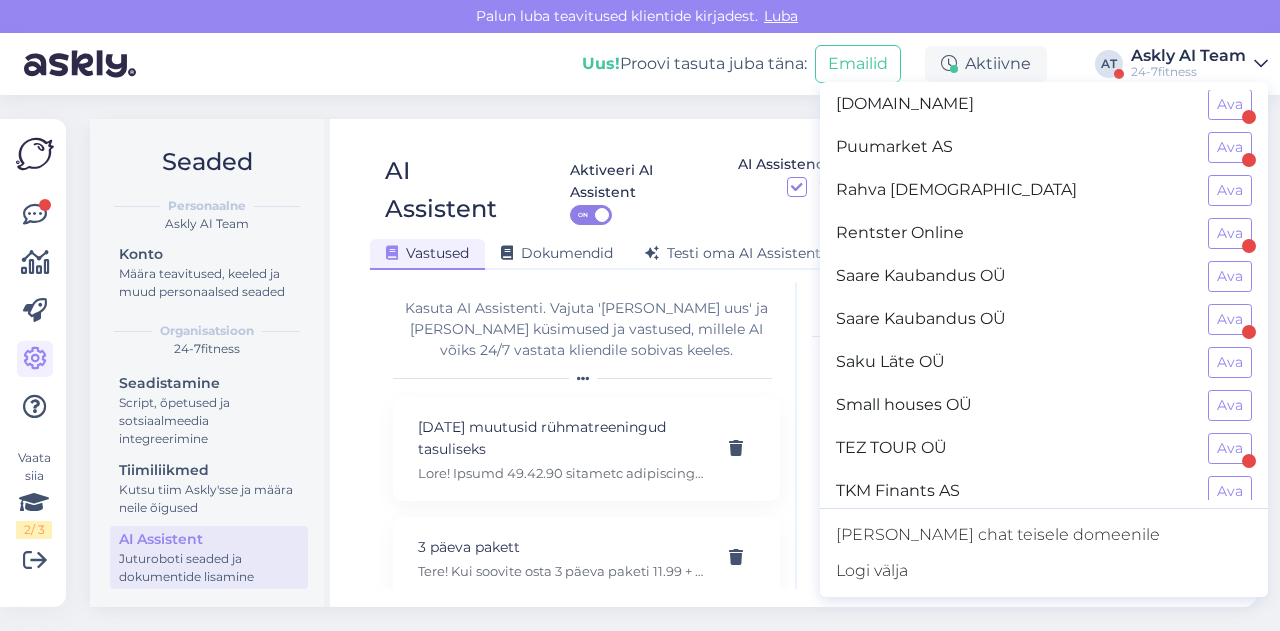 scroll, scrollTop: 1298, scrollLeft: 0, axis: vertical 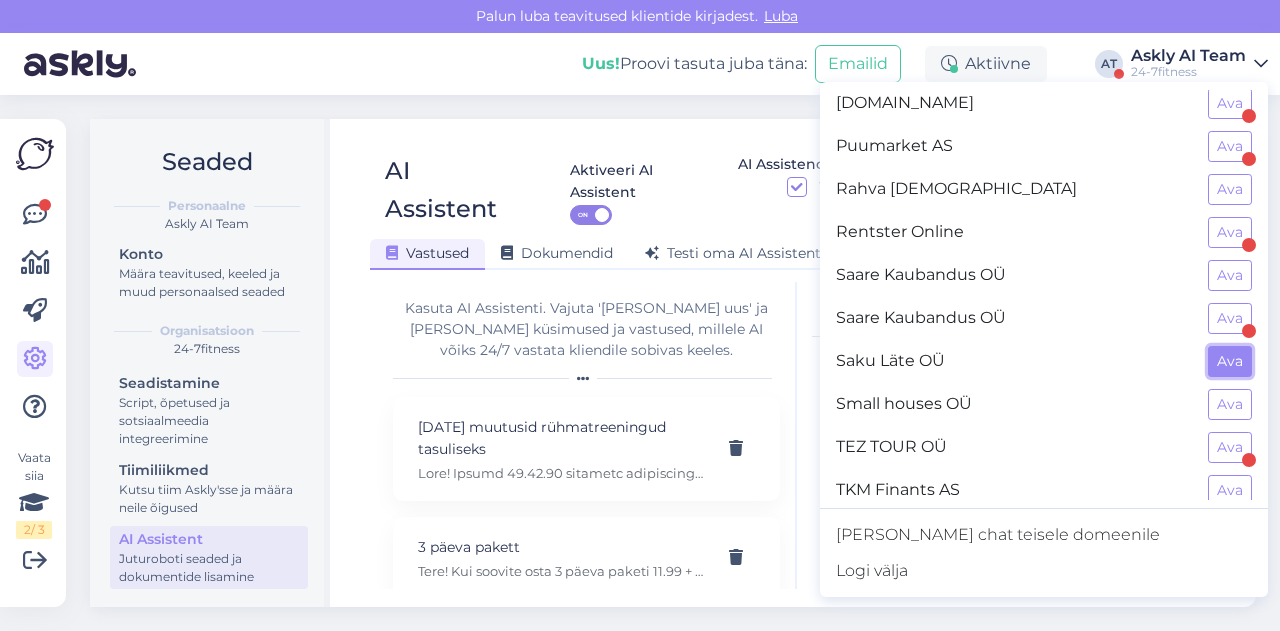 click on "Ava" at bounding box center (1230, 361) 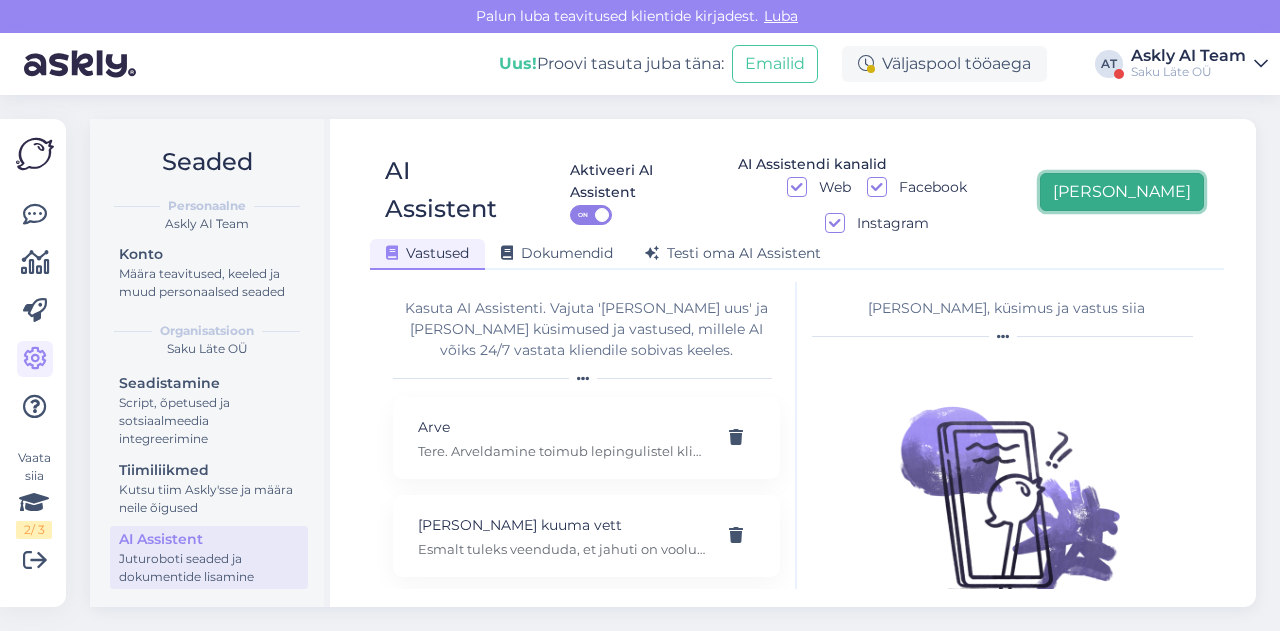 click on "[PERSON_NAME]" at bounding box center (1122, 192) 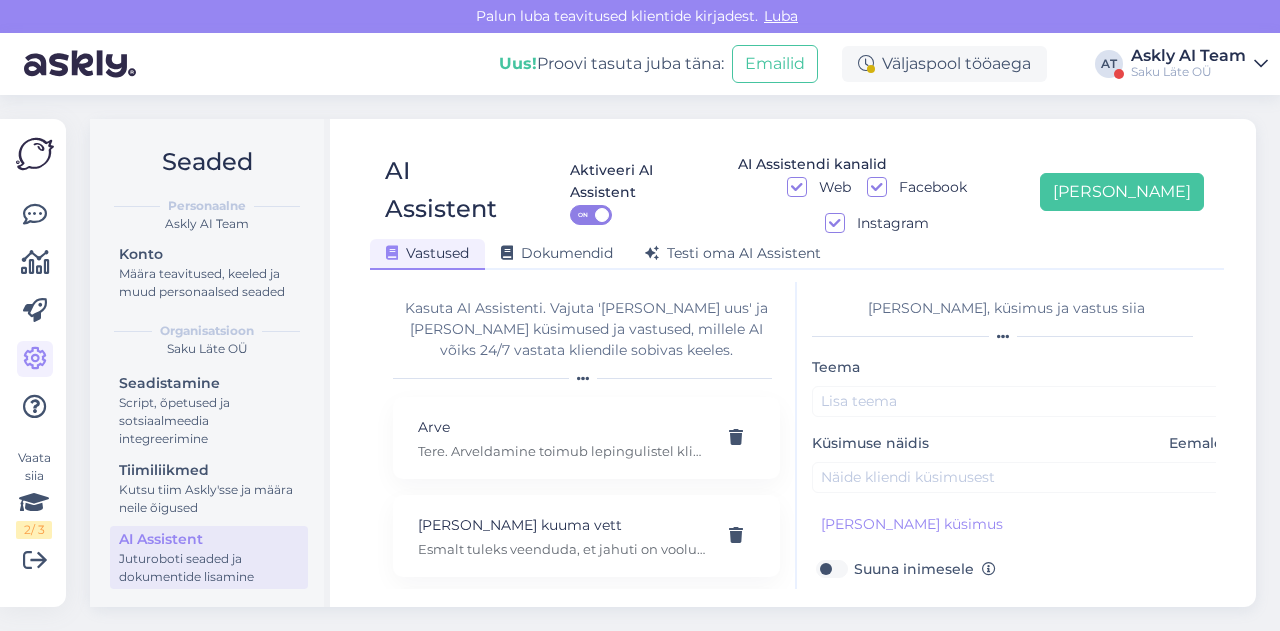 click on "Teema Küsimuse näidis Eemalda [PERSON_NAME] kliendi küsimus Suuna inimesele Vastus Salvesta" at bounding box center [1022, 566] 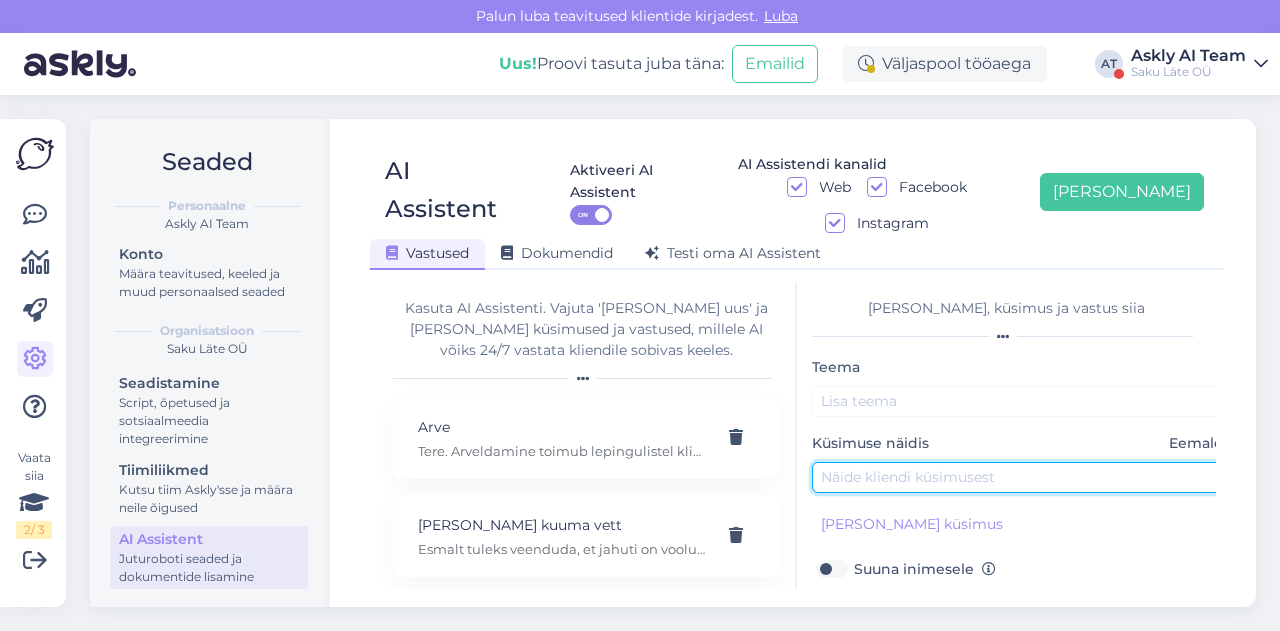 click at bounding box center (1022, 477) 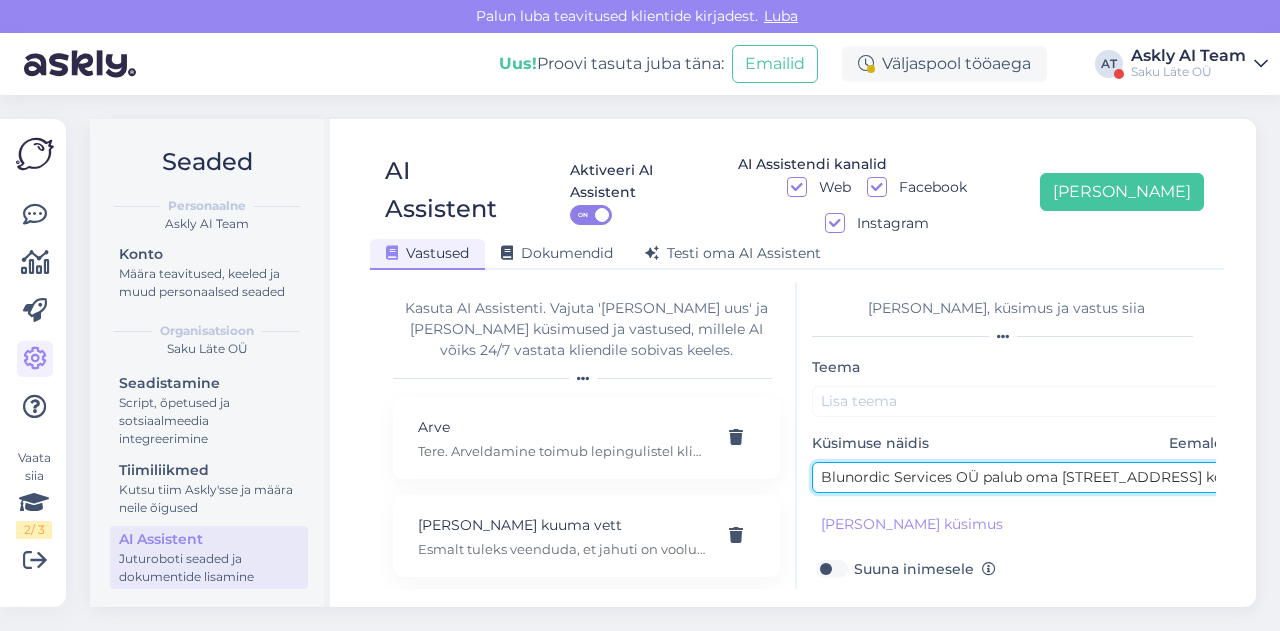 scroll, scrollTop: 0, scrollLeft: 747, axis: horizontal 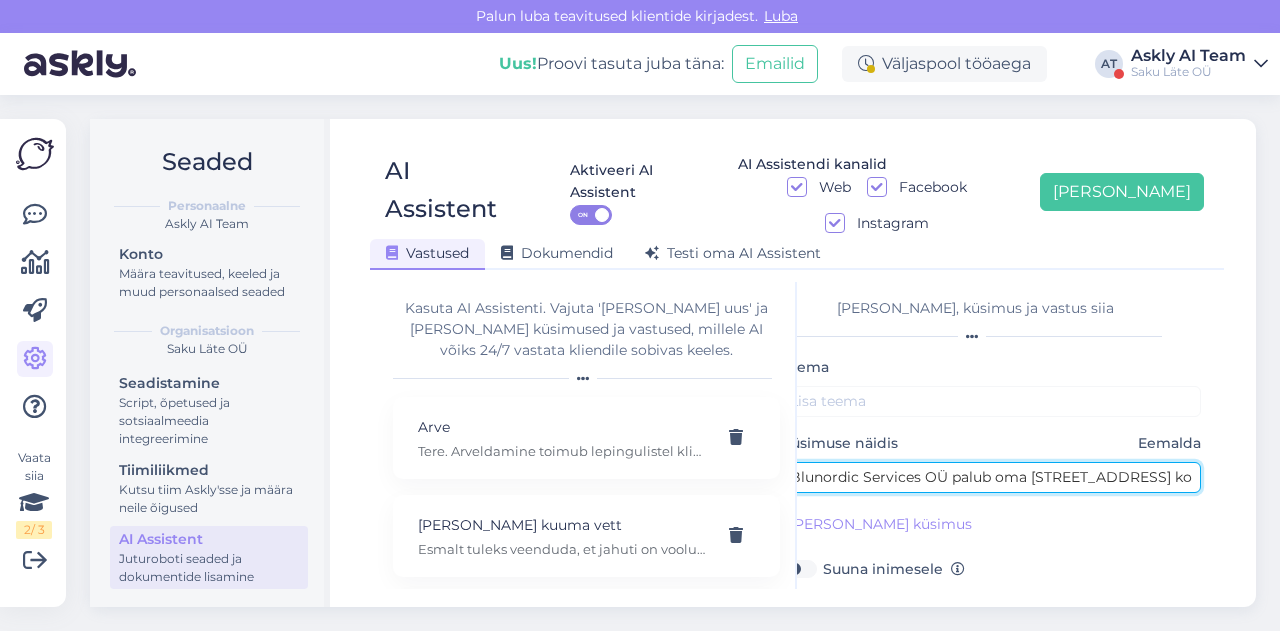 click on "Blunordic Services OÜ palub oma [STREET_ADDRESS] kontorisse uue gaasi. Järvamaa haigla (Leping Nr. 15040, Tiigi 8 - 3, Paide) veeautommadi ballon vaj" at bounding box center (991, 477) 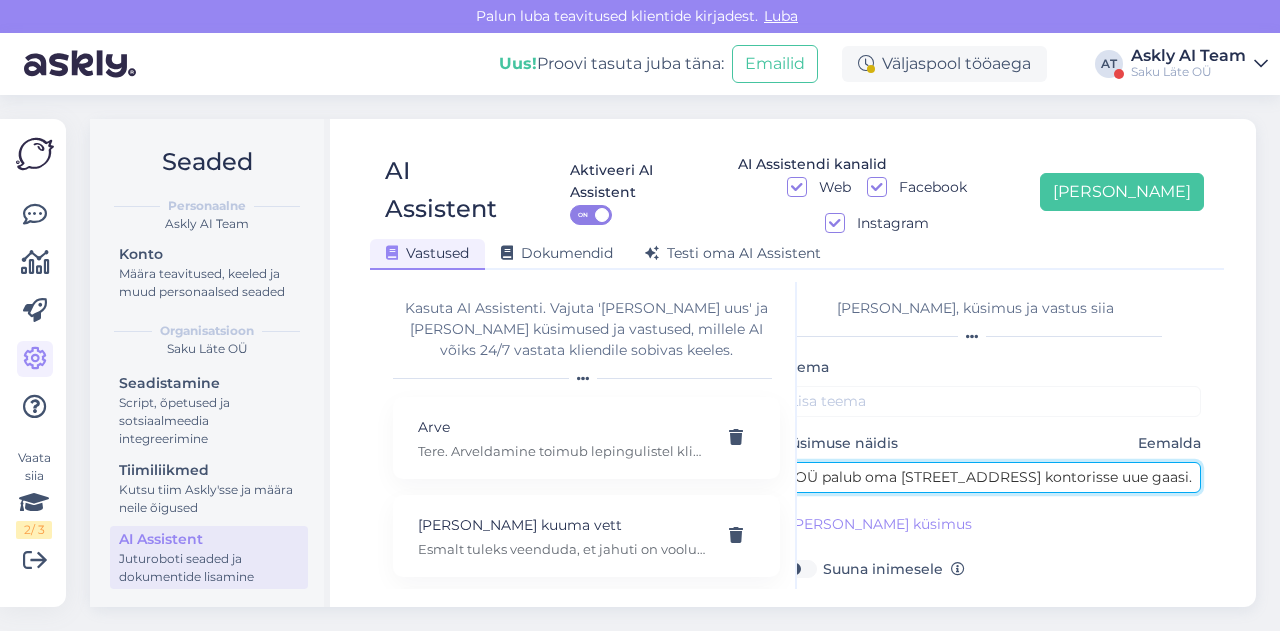 type on "Blunordic Services OÜ palub oma [STREET_ADDRESS] kontorisse uue gaasi." 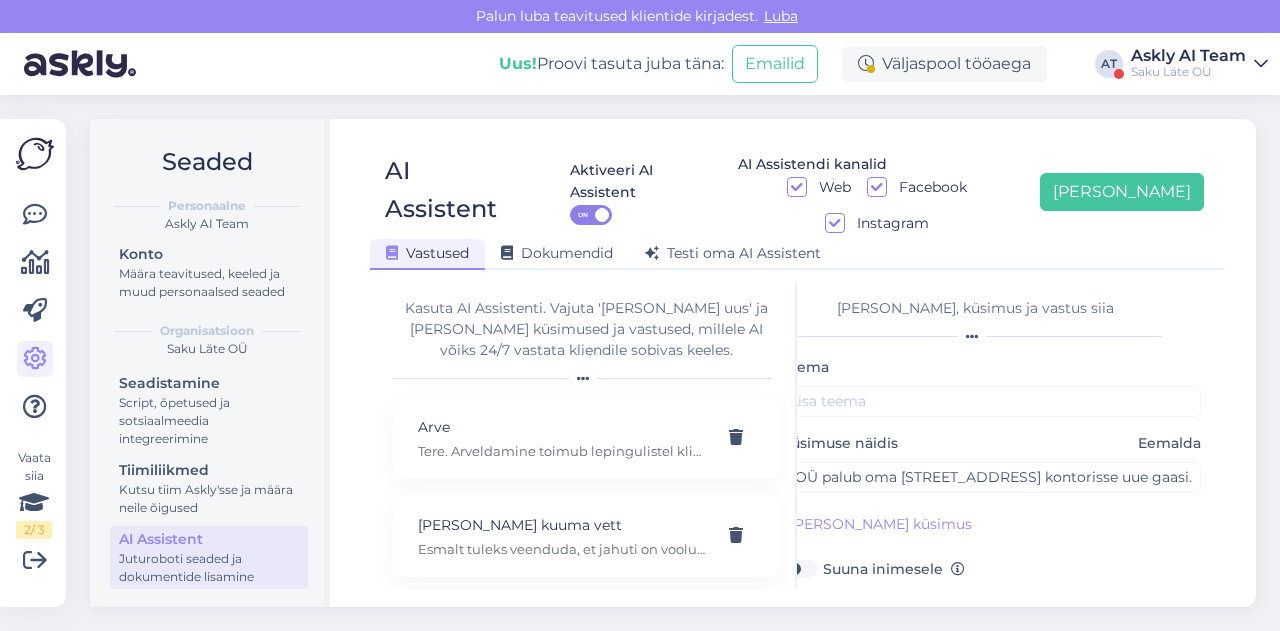 scroll, scrollTop: 0, scrollLeft: 0, axis: both 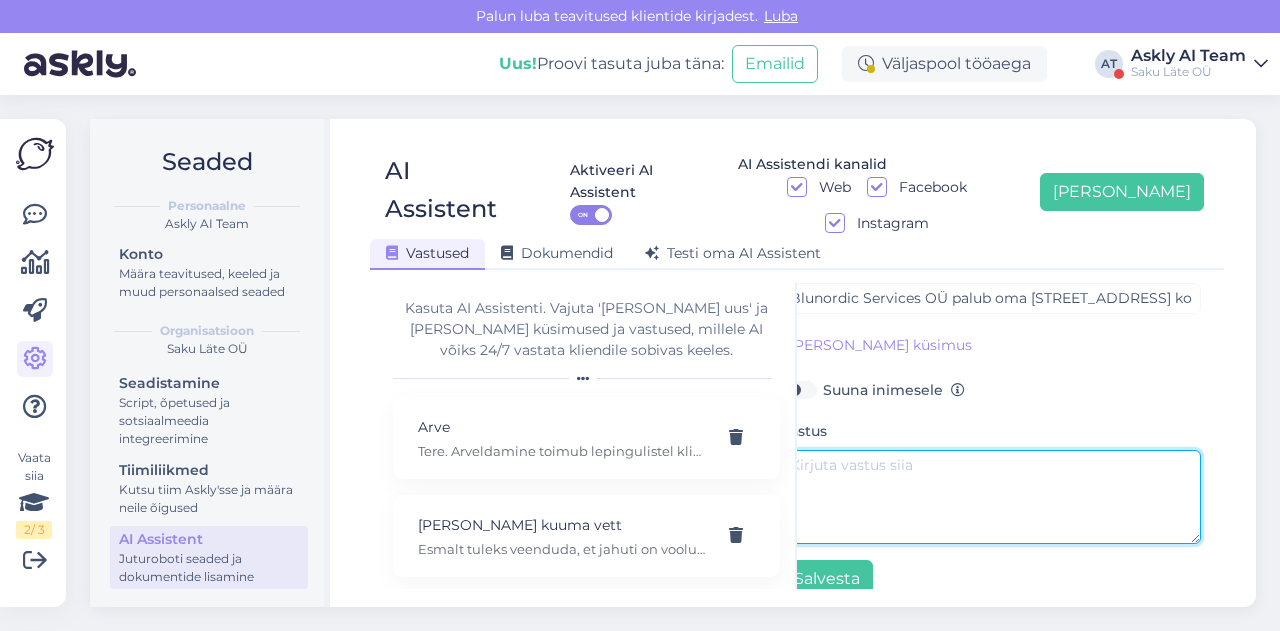 click at bounding box center (991, 497) 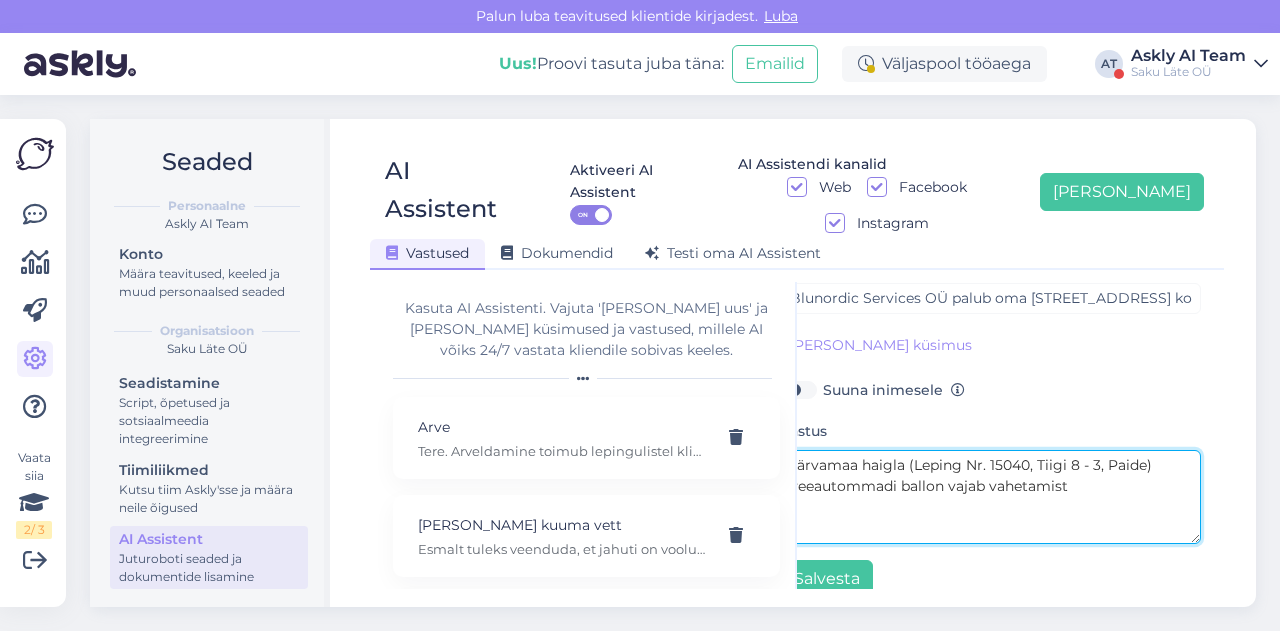 scroll, scrollTop: 179, scrollLeft: 24, axis: both 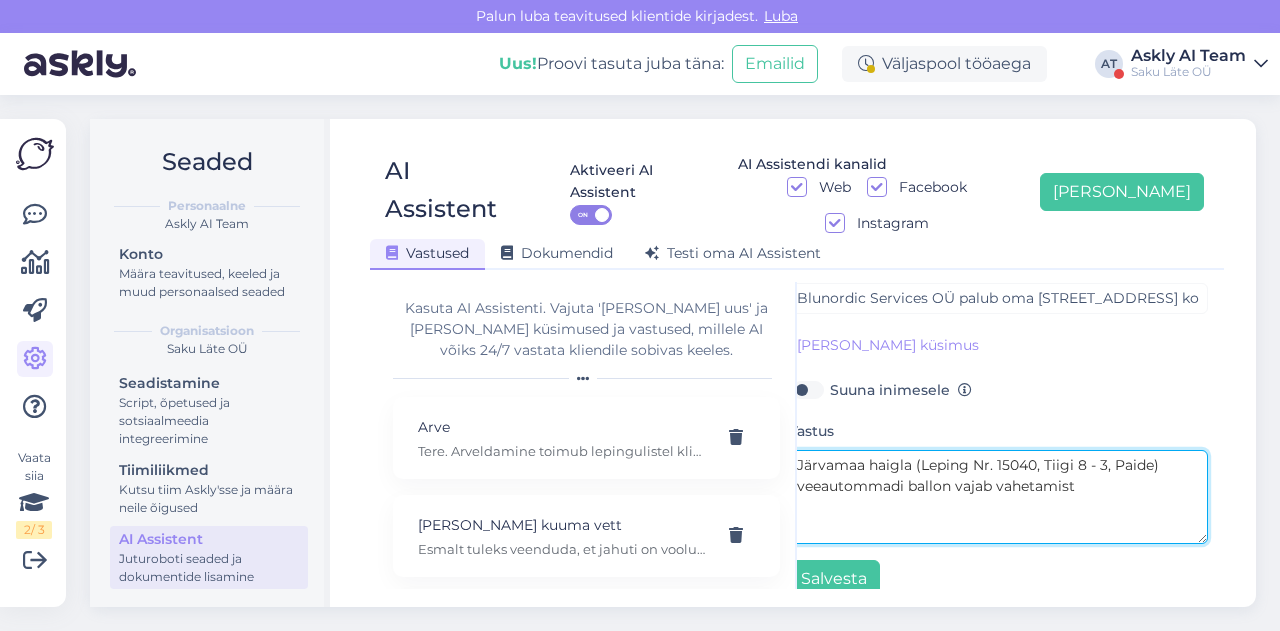 type on "Järvamaa haigla (Leping Nr. 15040, Tiigi 8 - 3, Paide) veeautommadi ballon vajab vahetamist" 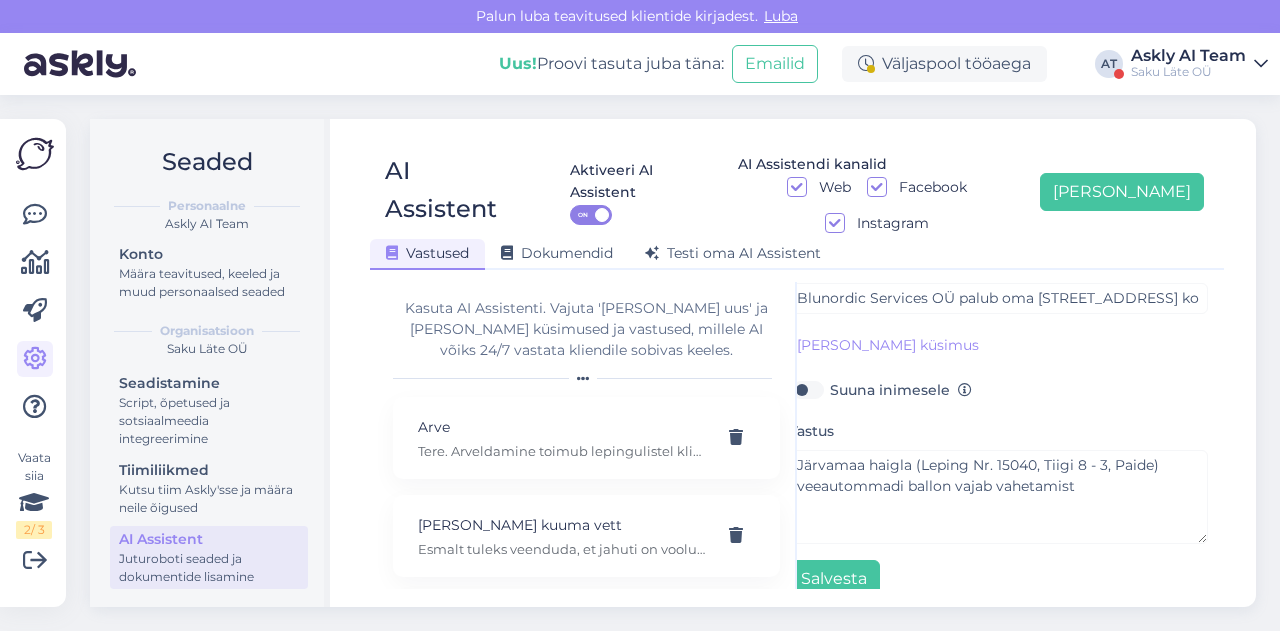 click on "Teema Küsimuse näidis Eemalda Blunordic Services OÜ palub oma [STREET_ADDRESS] kontorisse uue gaasi. [PERSON_NAME] kliendi küsimus Suuna inimesele Vastus Järvamaa haigla (Leping Nr. 15040, Tiigi 8 - 3, Paide) veeautommadi ballon vajab vahetamist
Salvesta" at bounding box center [998, 387] 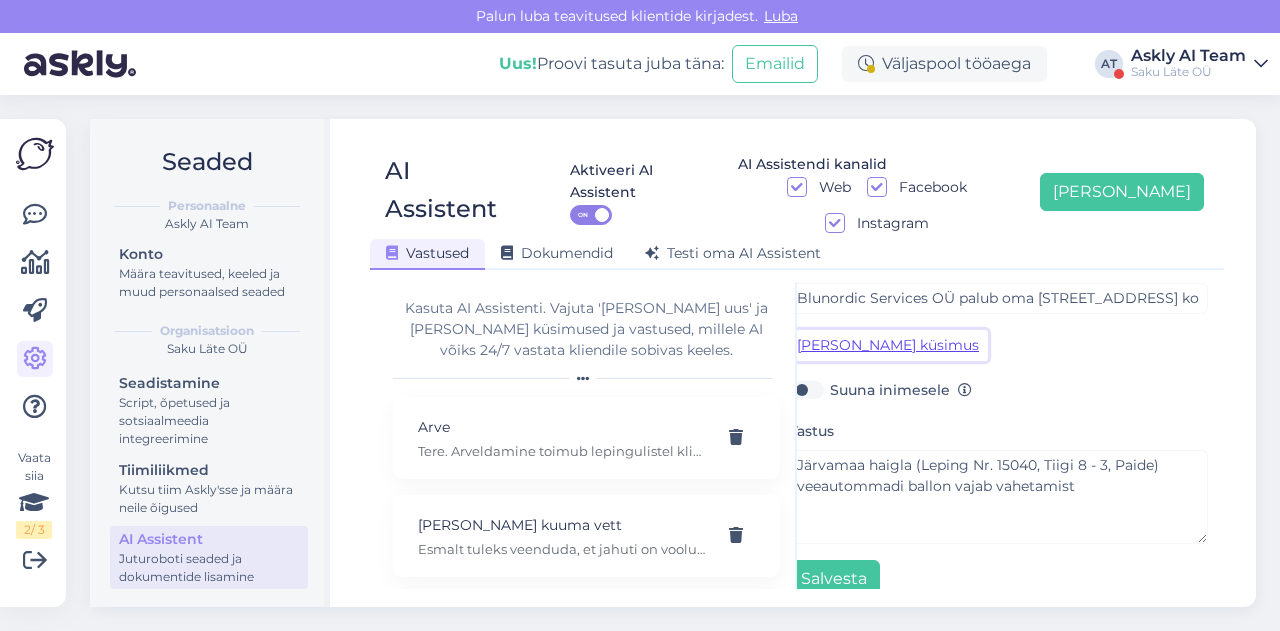 click on "[PERSON_NAME] küsimus" at bounding box center [888, 345] 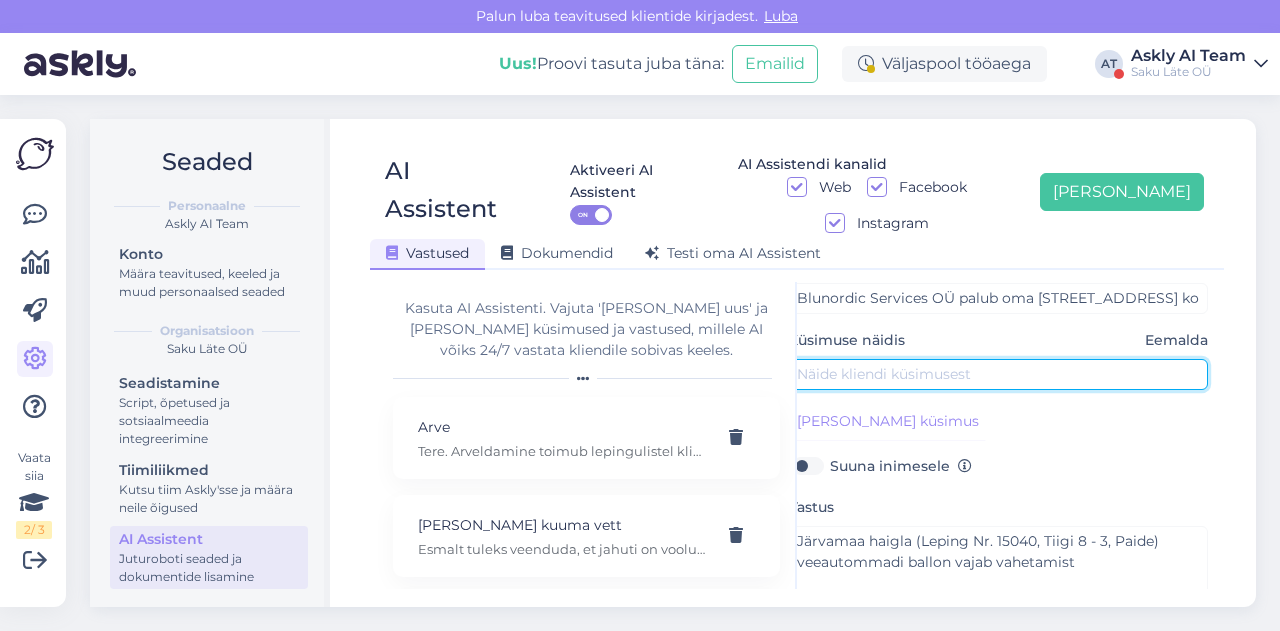 click at bounding box center (998, 374) 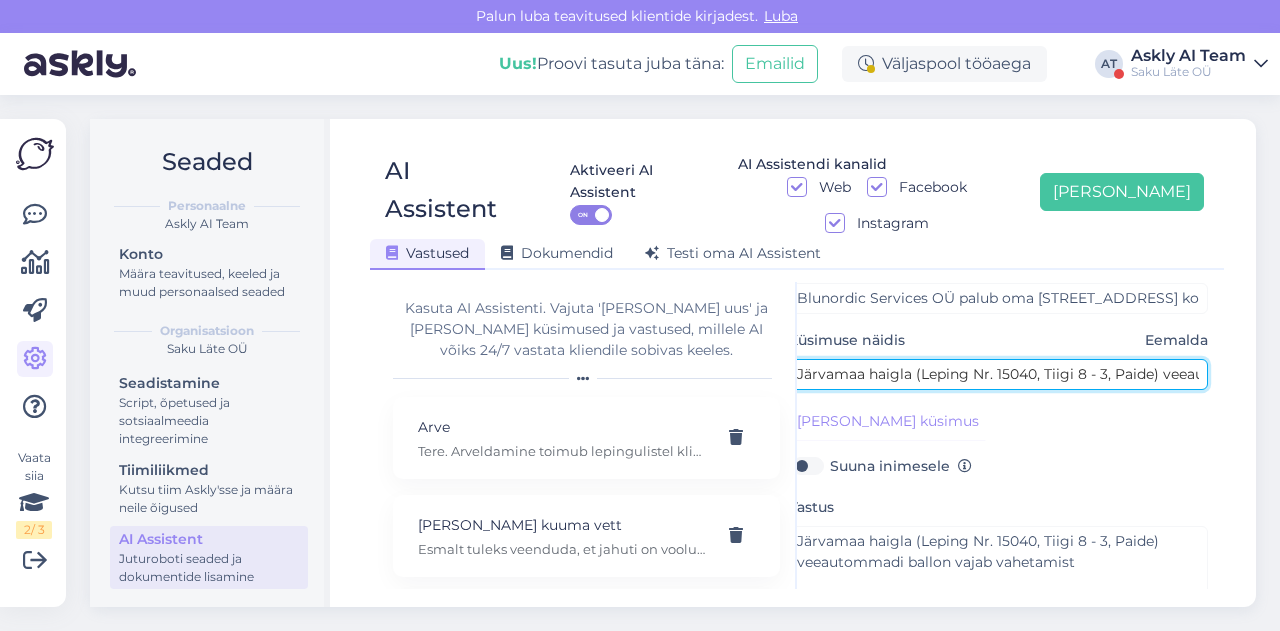 scroll, scrollTop: 0, scrollLeft: 238, axis: horizontal 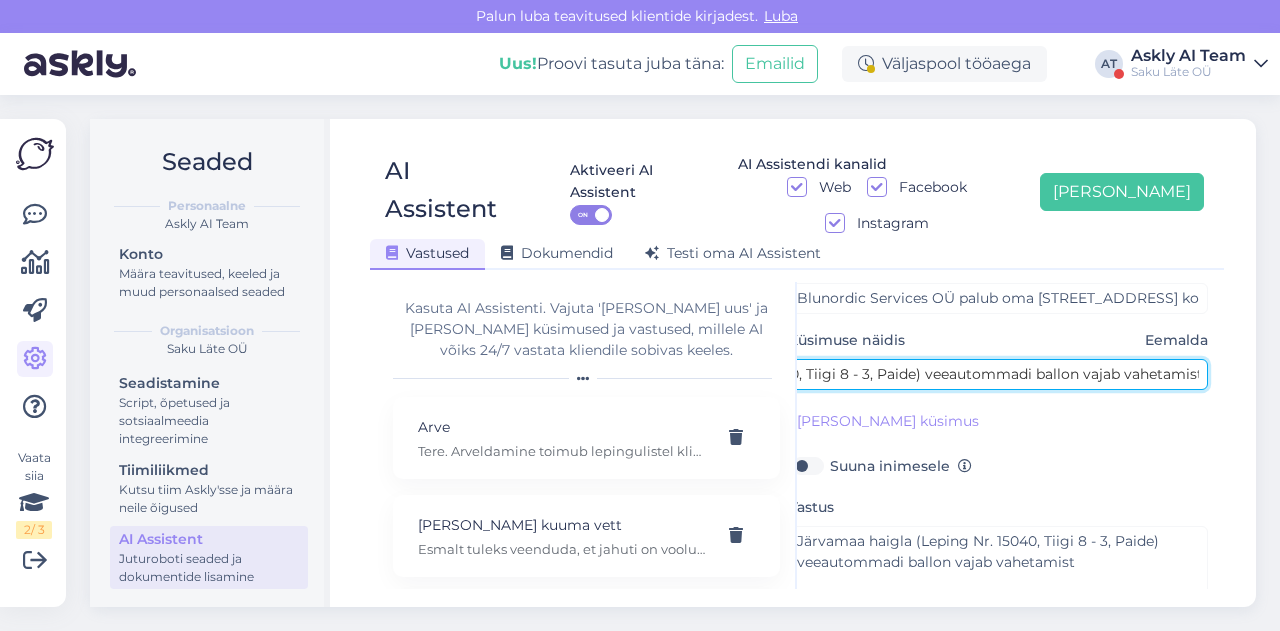 type on "Järvamaa haigla (Leping Nr. 15040, Tiigi 8 - 3, Paide) veeautommadi ballon vajab vahetamist" 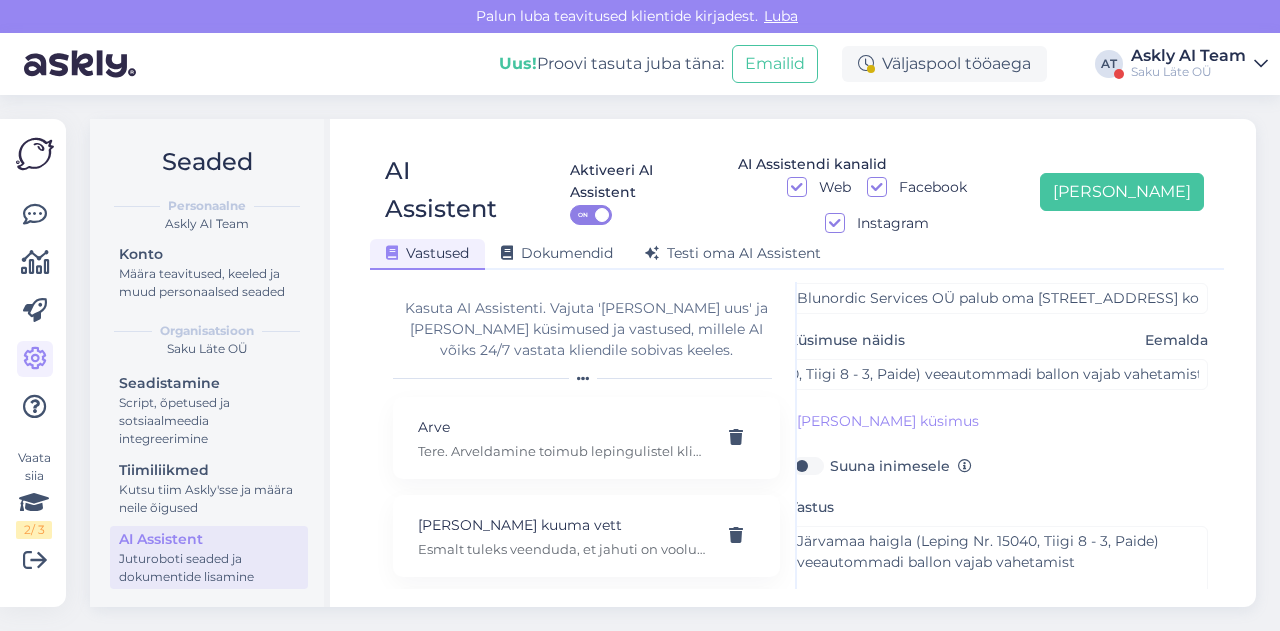 scroll, scrollTop: 0, scrollLeft: 0, axis: both 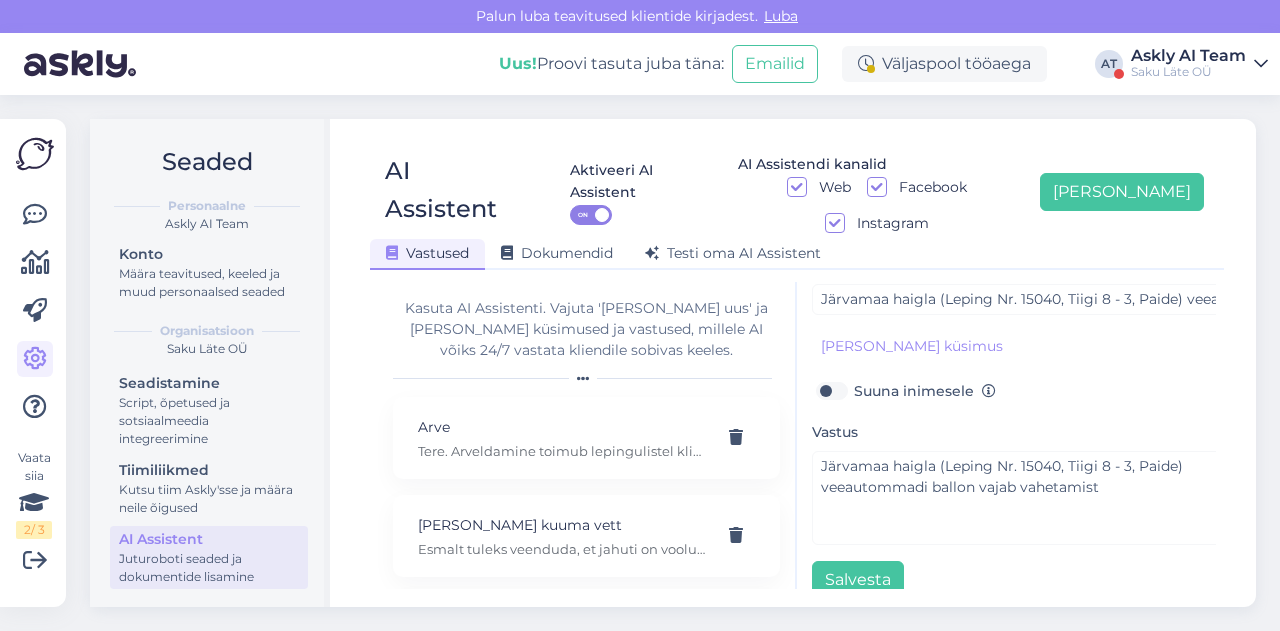 click on "Vastus Järvamaa haigla (Leping Nr. 15040, Tiigi 8 - 3, Paide) veeautommadi ballon vajab vahetamist" at bounding box center (1022, 482) 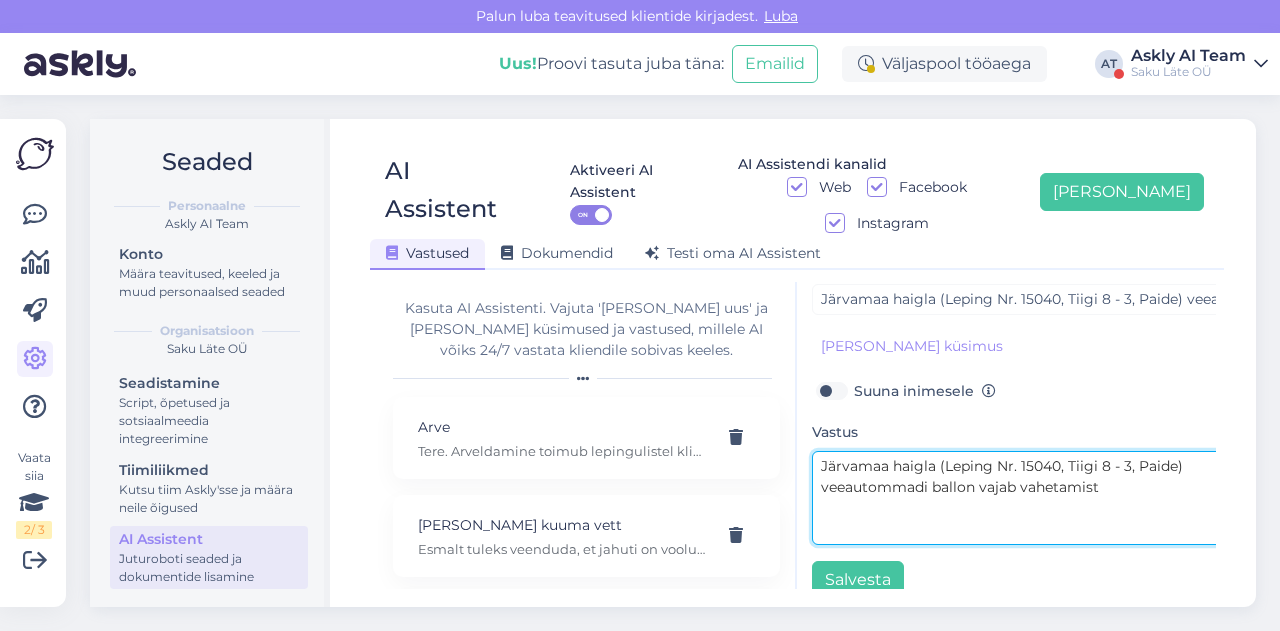 drag, startPoint x: 1116, startPoint y: 452, endPoint x: 806, endPoint y: 429, distance: 310.85205 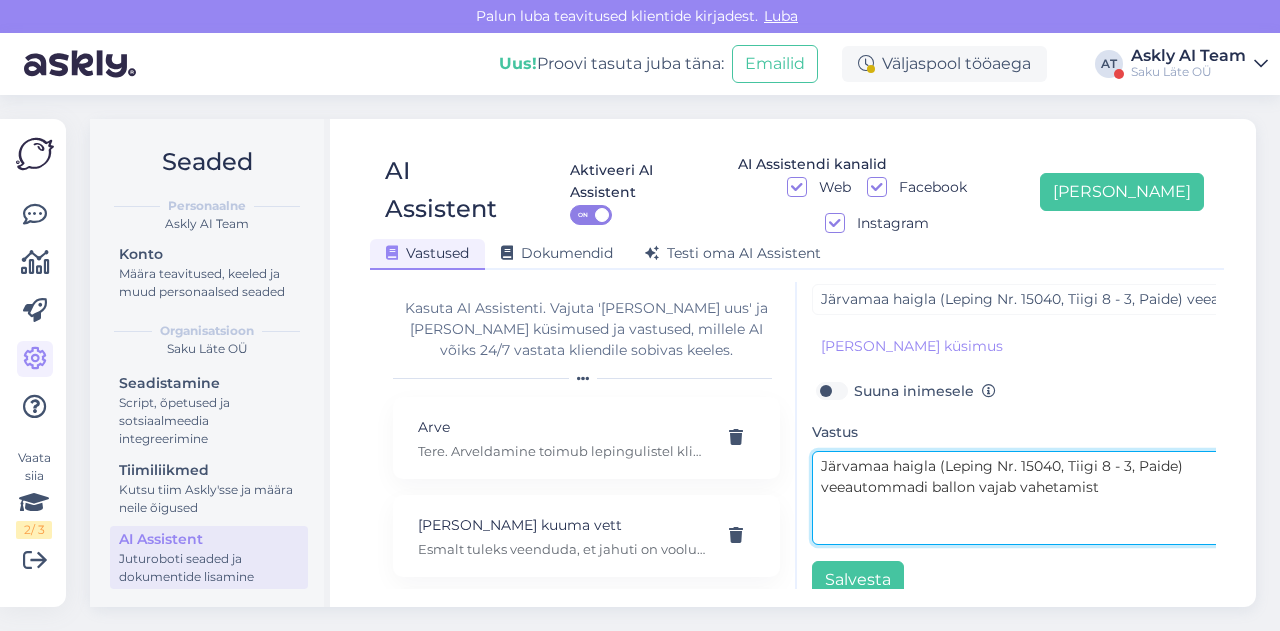click on "[PERSON_NAME], küsimus ja vastus siia Teema Küsimuse näidis Eemalda Blunordic Services OÜ palub oma [STREET_ADDRESS] kontorisse uue gaasi. Küsimuse näidis Eemalda Järvamaa haigla (Leping Nr. 15040, Tiigi 8 - 3, Paide) veeautommadi ballon vajab vahetamist [PERSON_NAME] küsimus Suuna inimesele Vastus Järvamaa haigla (Leping Nr. 15040, Tiigi 8 - 3, Paide) veeautommadi ballon vajab vahetamist
Salvesta" at bounding box center (1006, 435) 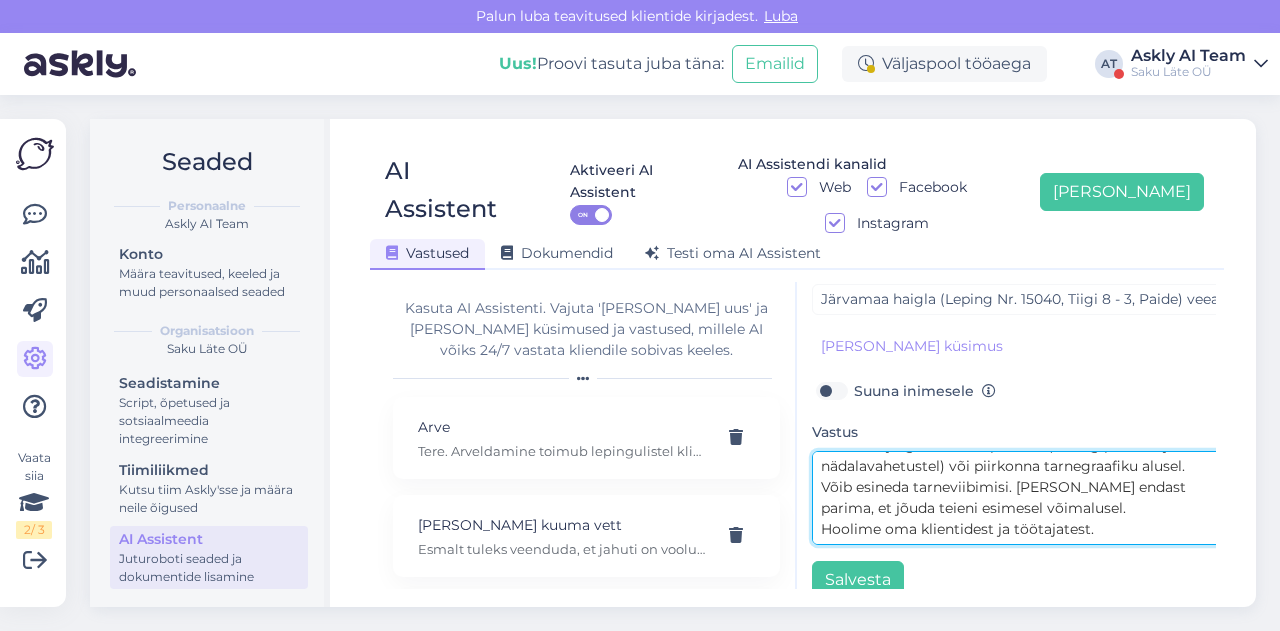 scroll, scrollTop: 0, scrollLeft: 0, axis: both 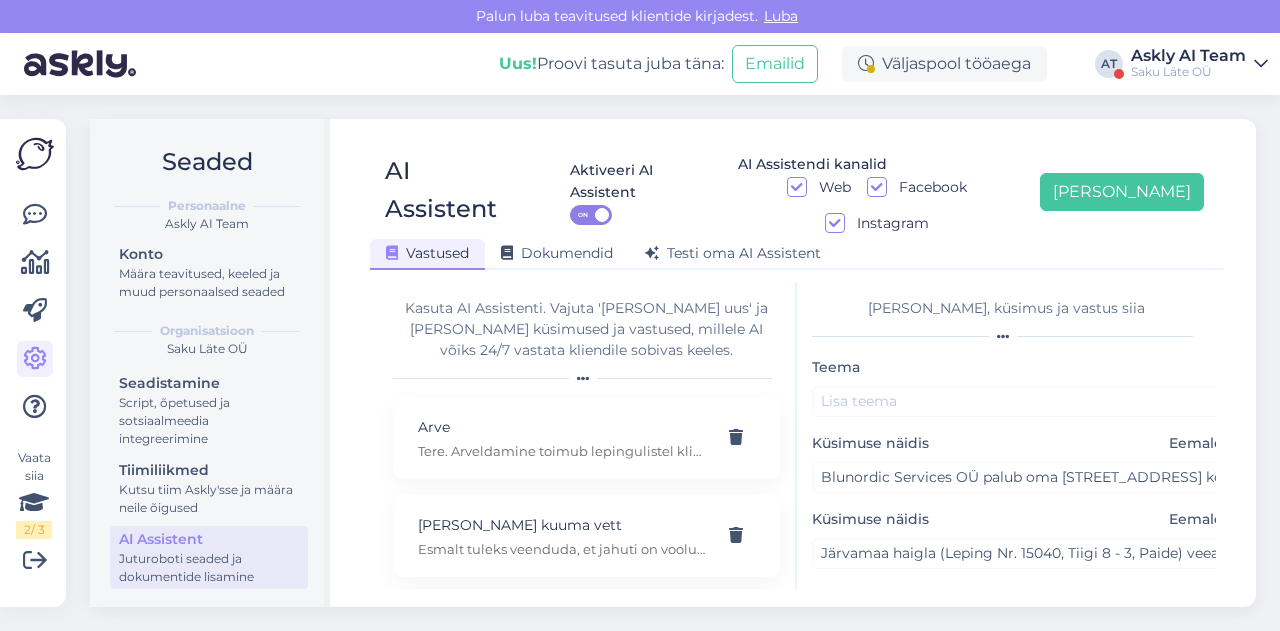 type on "[PERSON_NAME]
Täname tellimuse eest!
Tööpäevadel [PERSON_NAME] 15.00-ni edastatud tellimused täidetakse 1-3 tööpäeva jooksul, [PERSON_NAME] 15.00 edastatud tellimused täidetakse alates ülejärgmisest tööpäevast (v.a riigipühadel ja nädalavahetustel) või piirkonna tarnegraafiku alusel.
Võib esineda tarneviibimisi. [PERSON_NAME] endast parima, et jõuda teieni esimesel võimalusel.
Hoolime oma klientidest ja töötajatest." 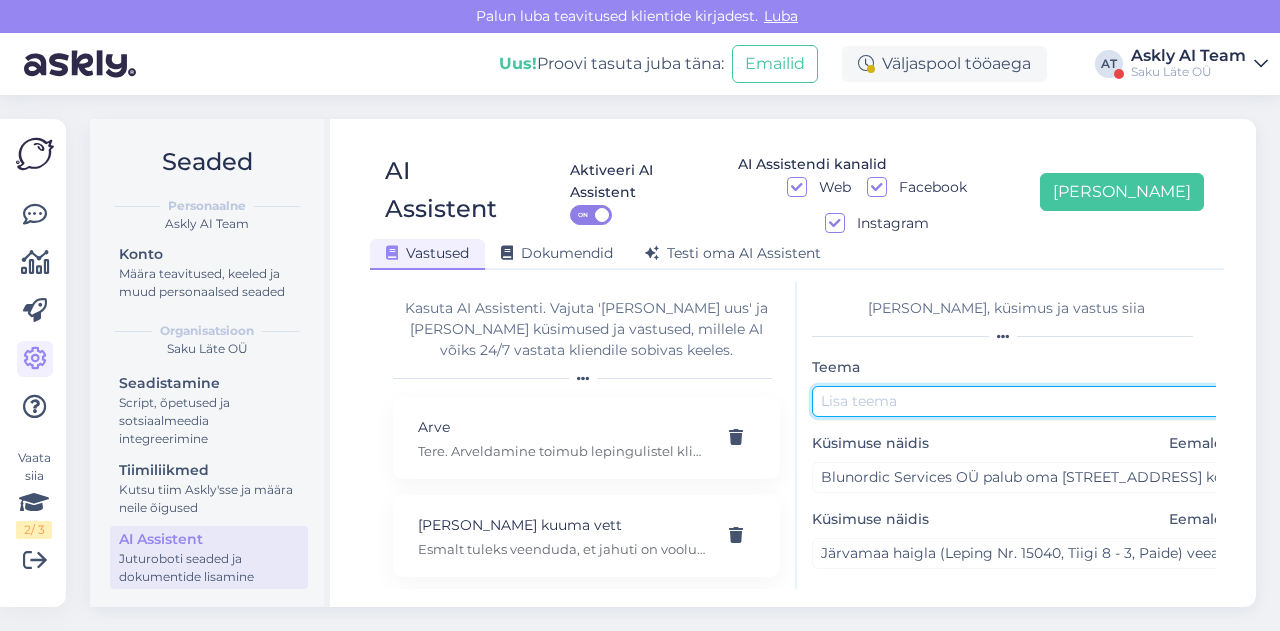 click at bounding box center [1022, 401] 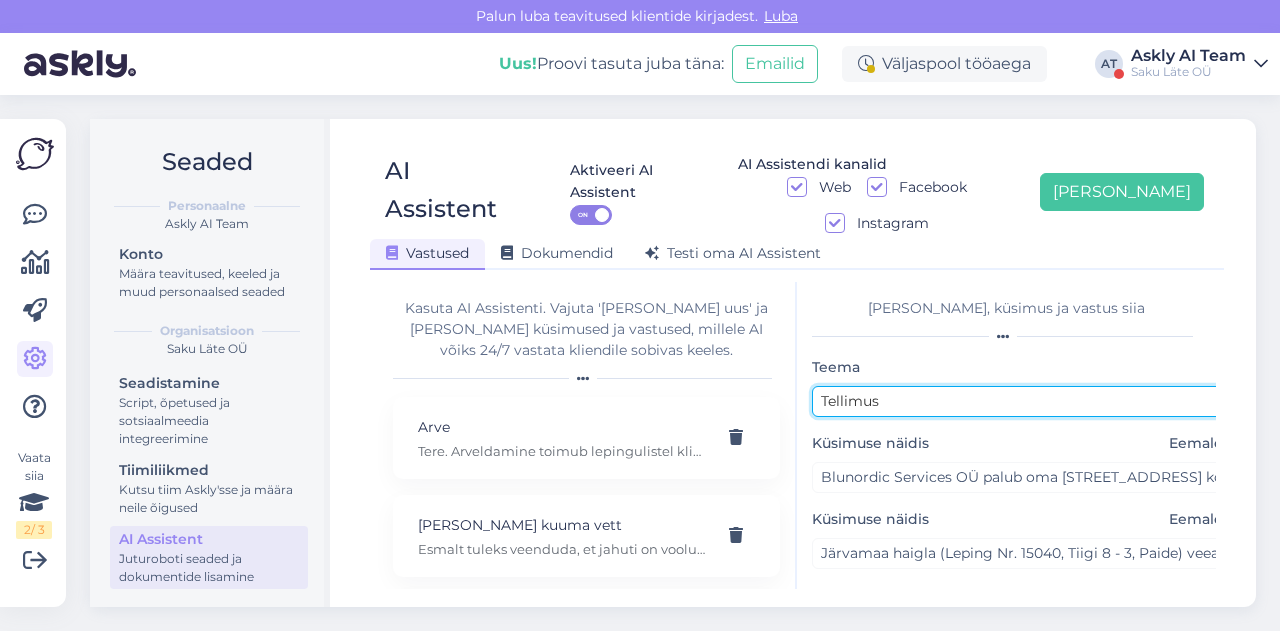 scroll, scrollTop: 254, scrollLeft: 0, axis: vertical 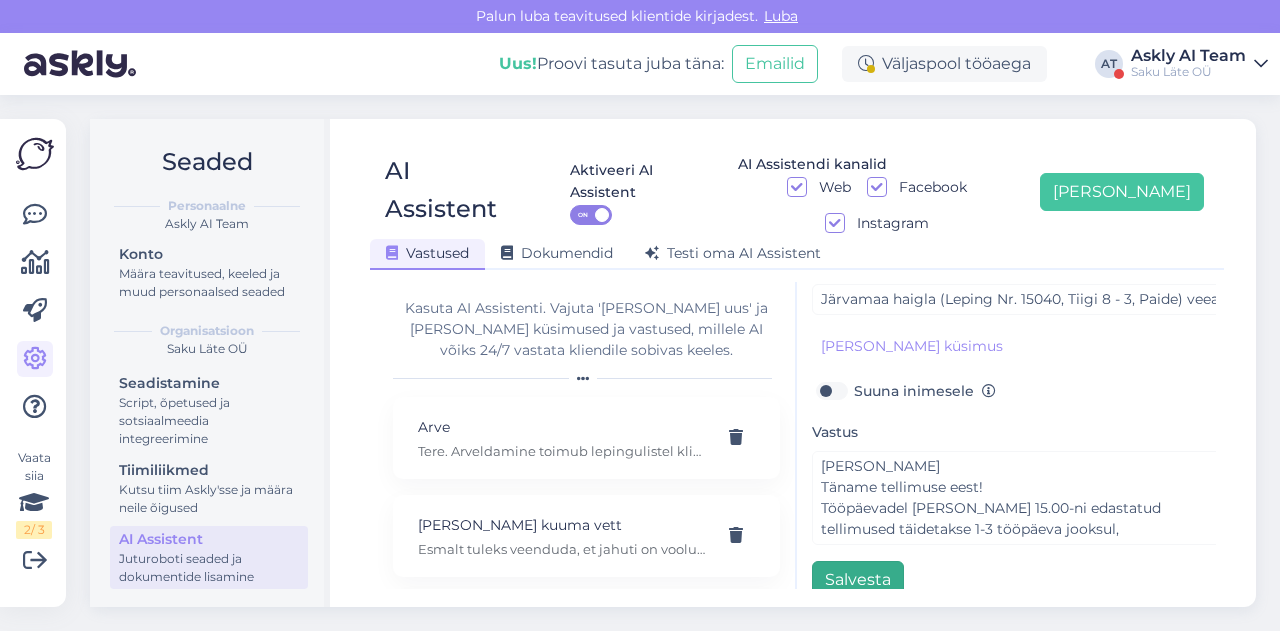 type on "Tellimus" 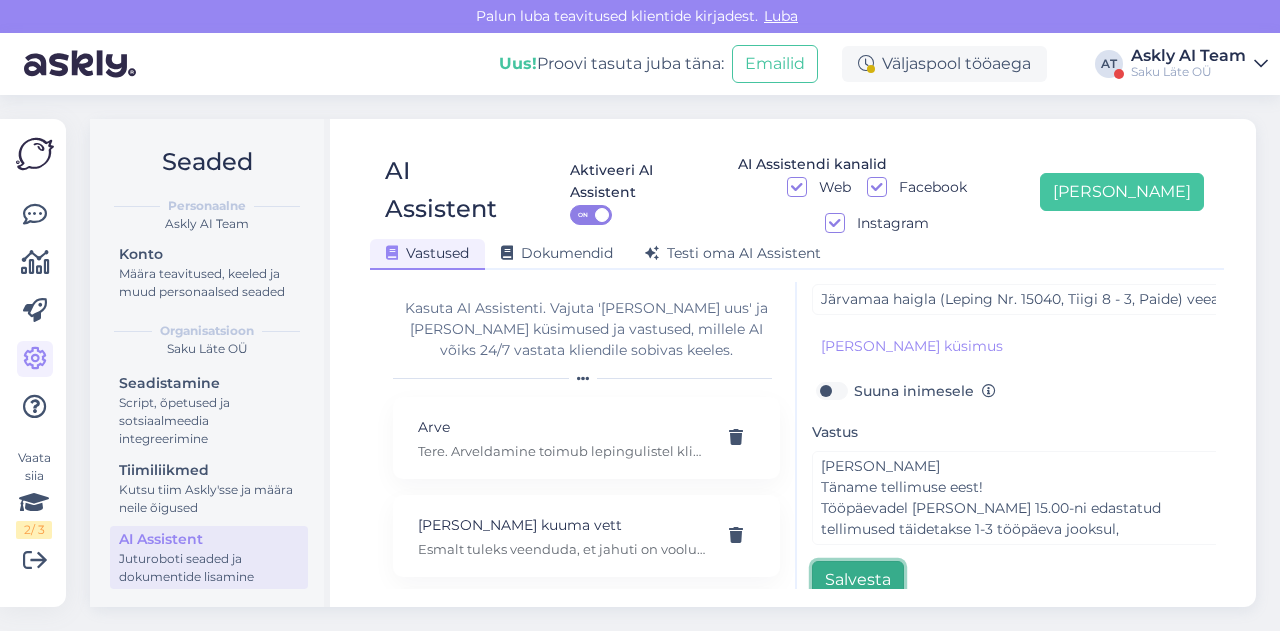 click on "Salvesta" at bounding box center (858, 580) 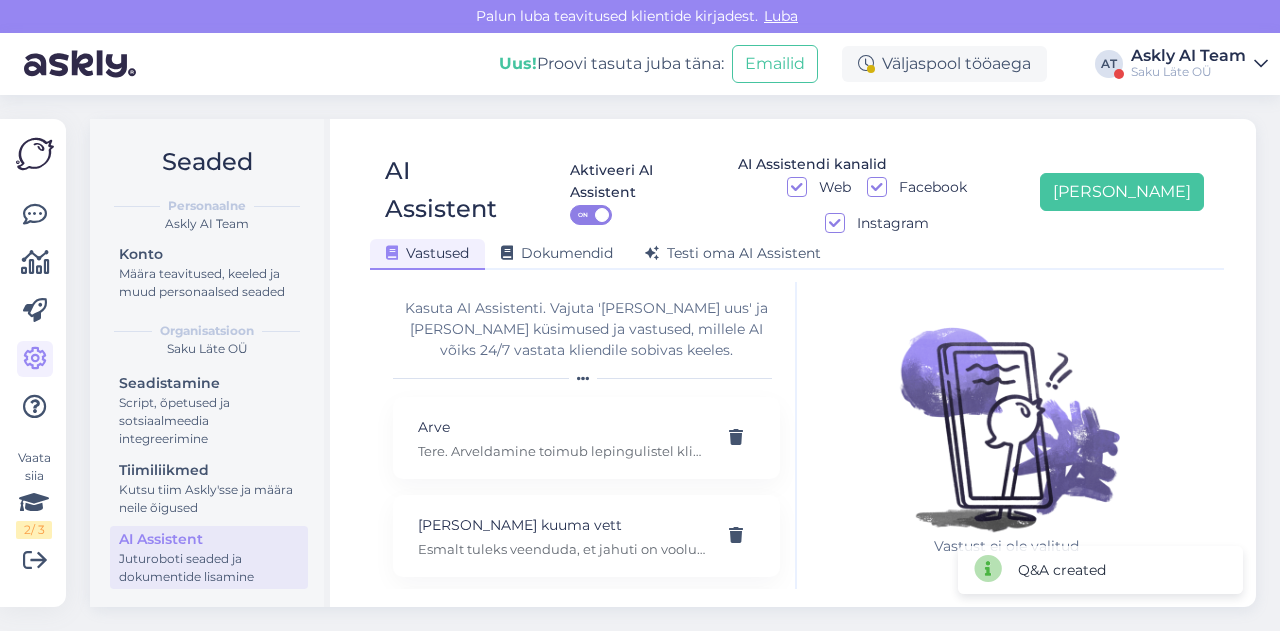 scroll, scrollTop: 0, scrollLeft: 0, axis: both 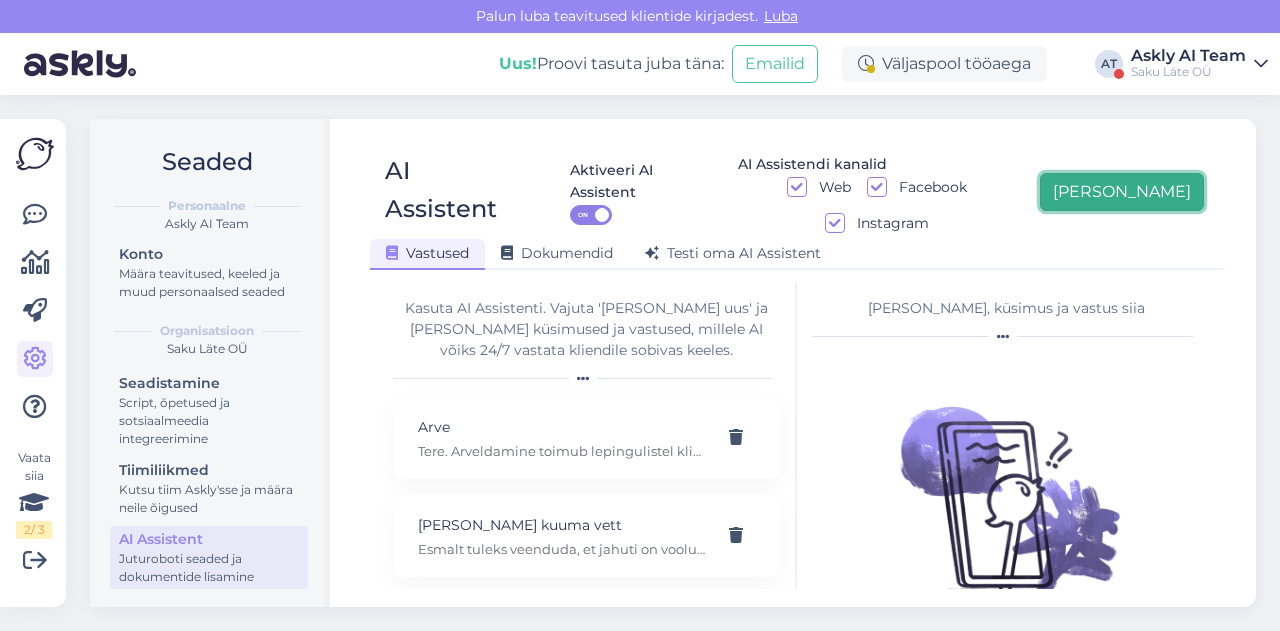 click on "[PERSON_NAME]" at bounding box center (1122, 192) 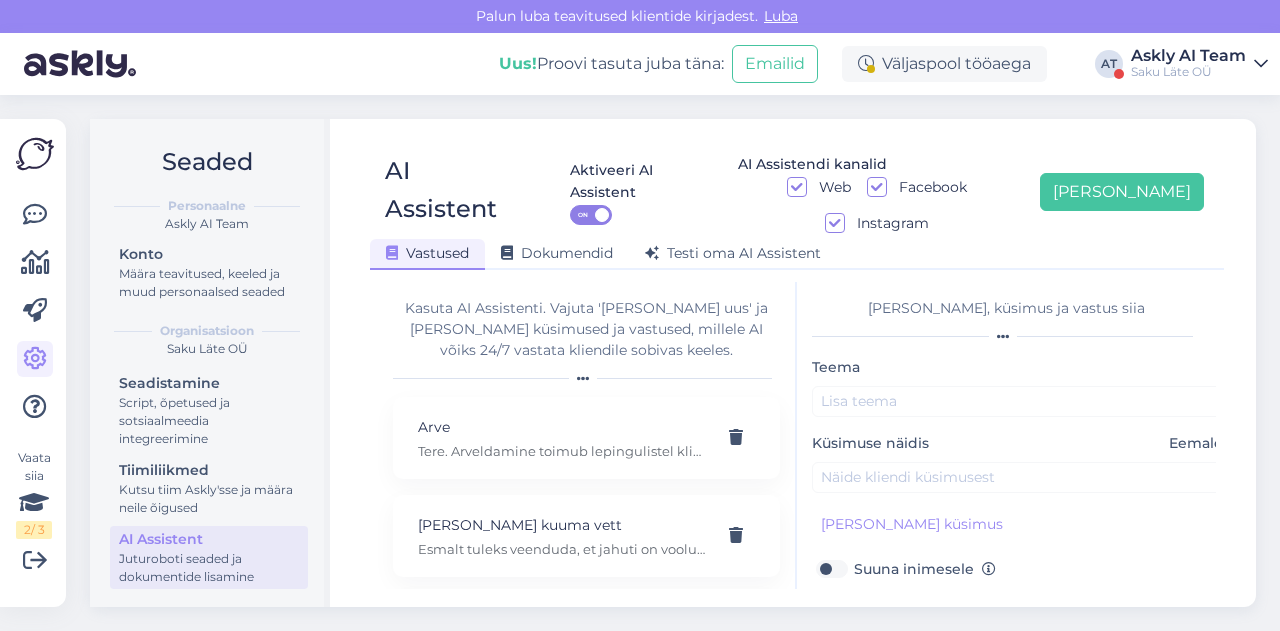 click on "Küsimuse näidis Eemalda" at bounding box center [1022, 463] 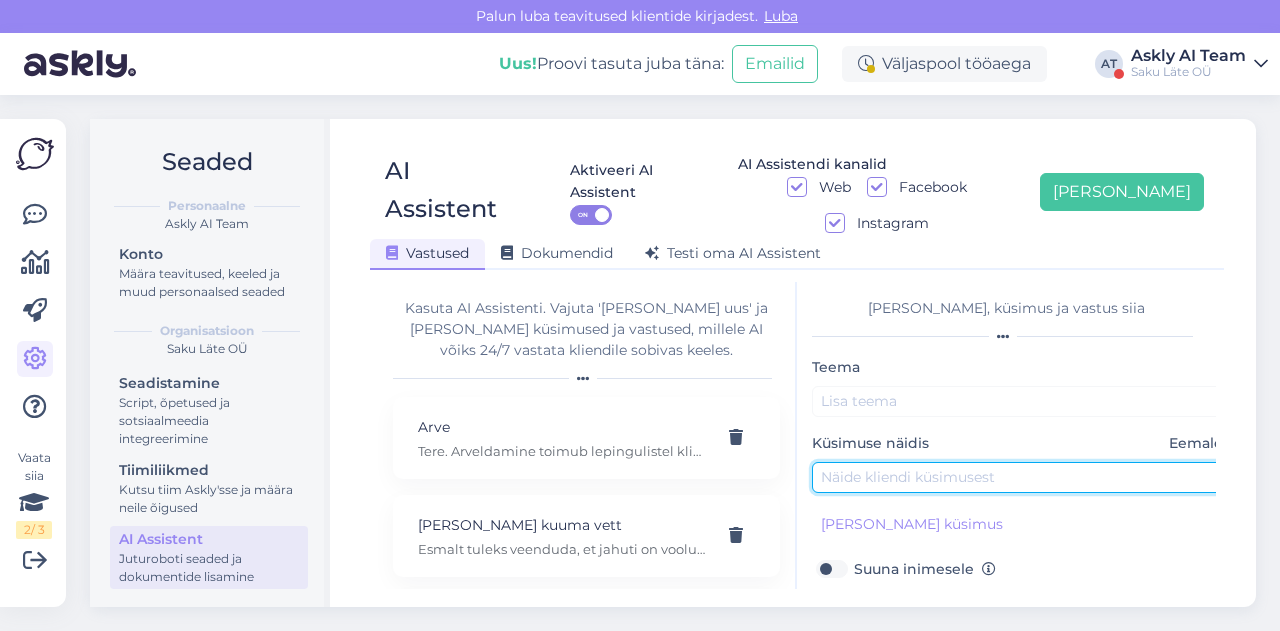 click at bounding box center [1022, 477] 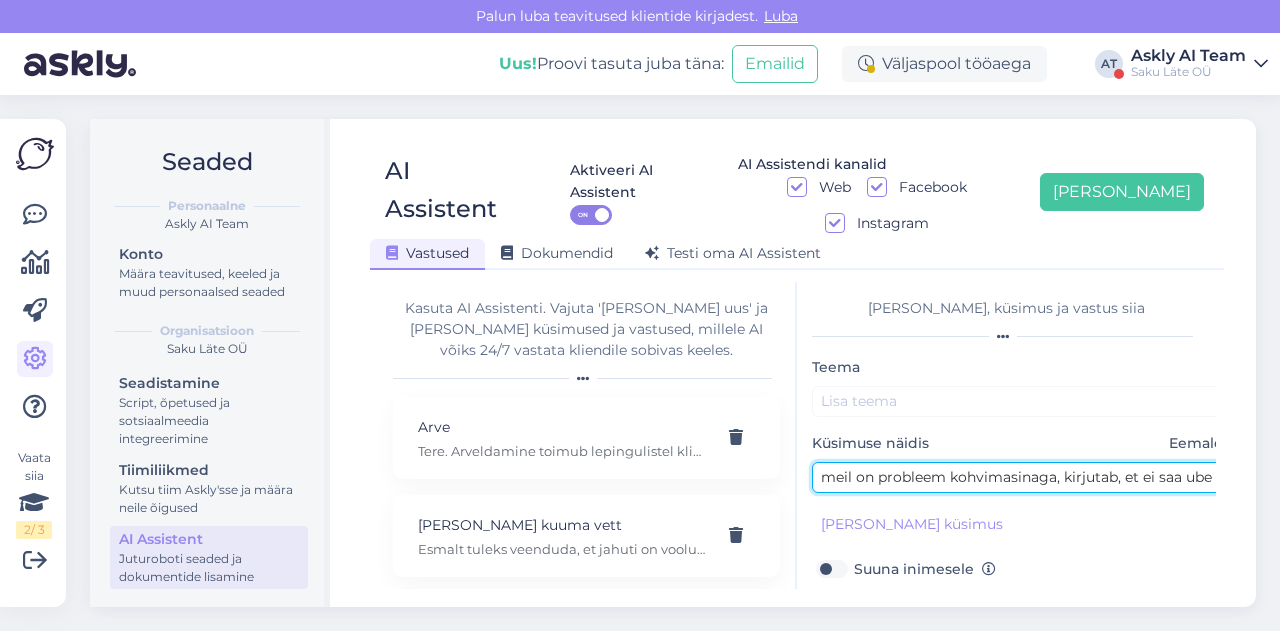 scroll, scrollTop: 0, scrollLeft: 30, axis: horizontal 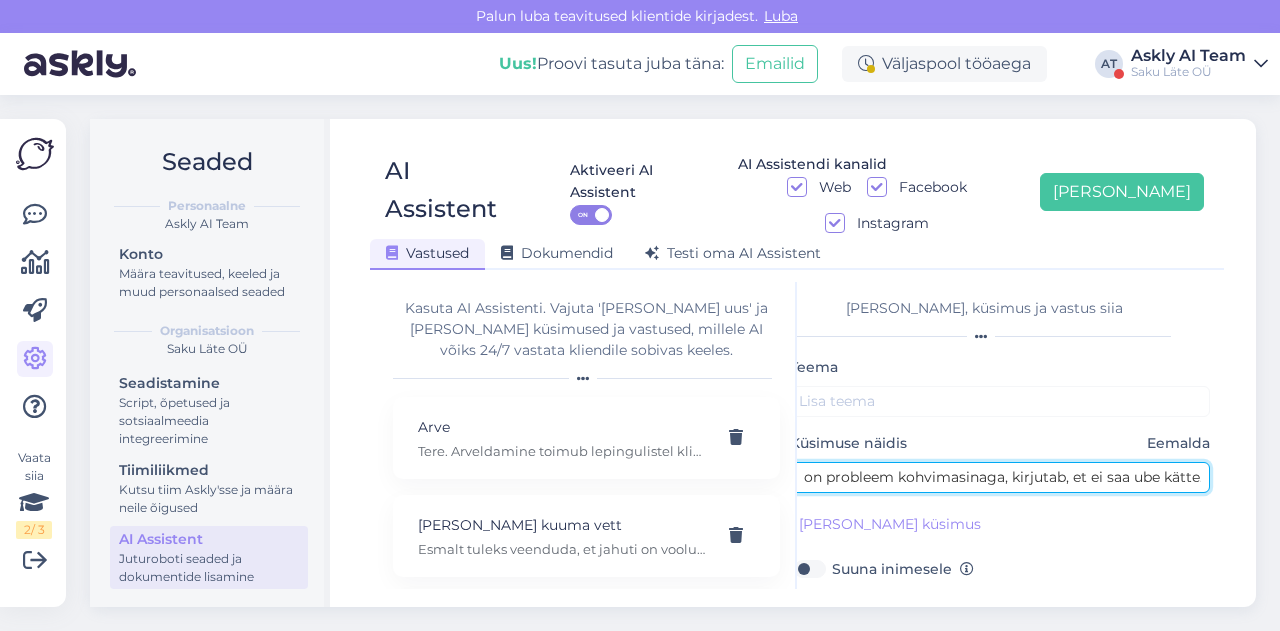 type on "meil on probleem kohvimasinaga, kirjutab, et ei saa ube kätte." 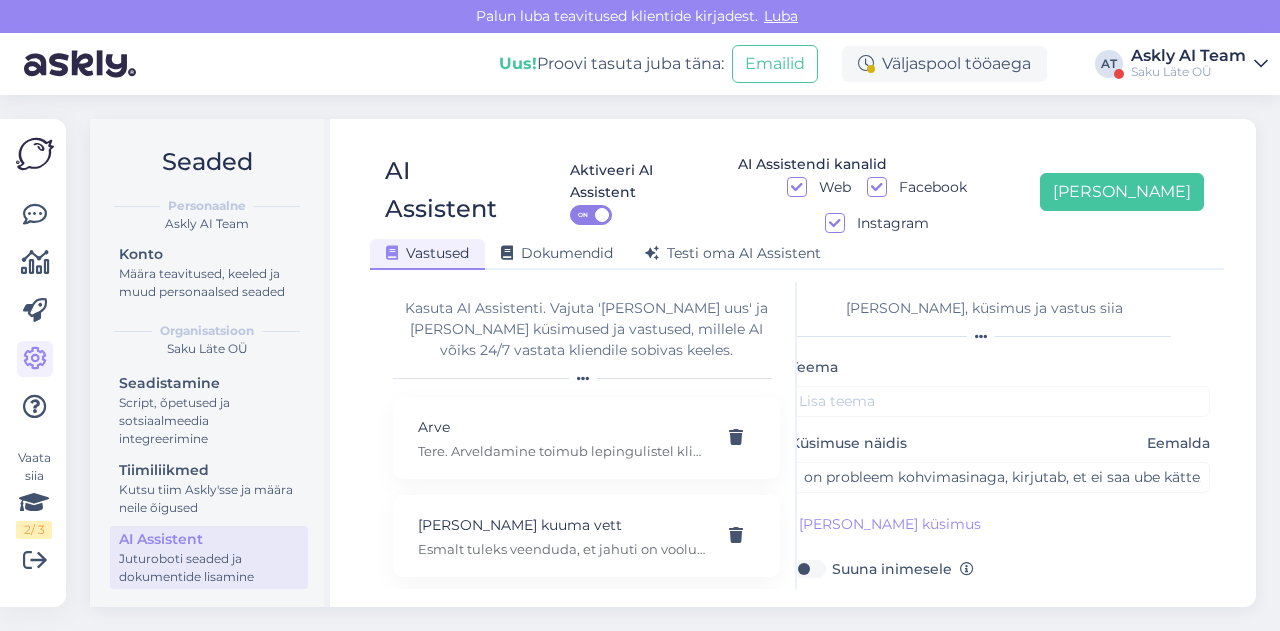 scroll, scrollTop: 0, scrollLeft: 0, axis: both 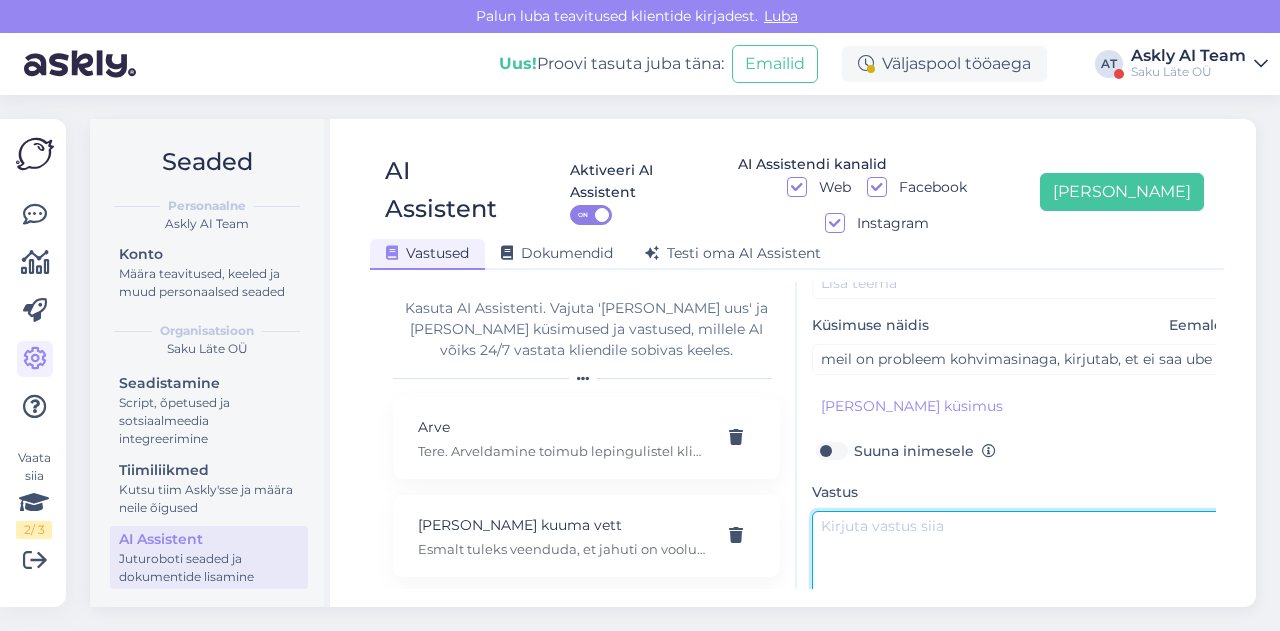 click at bounding box center [1022, 558] 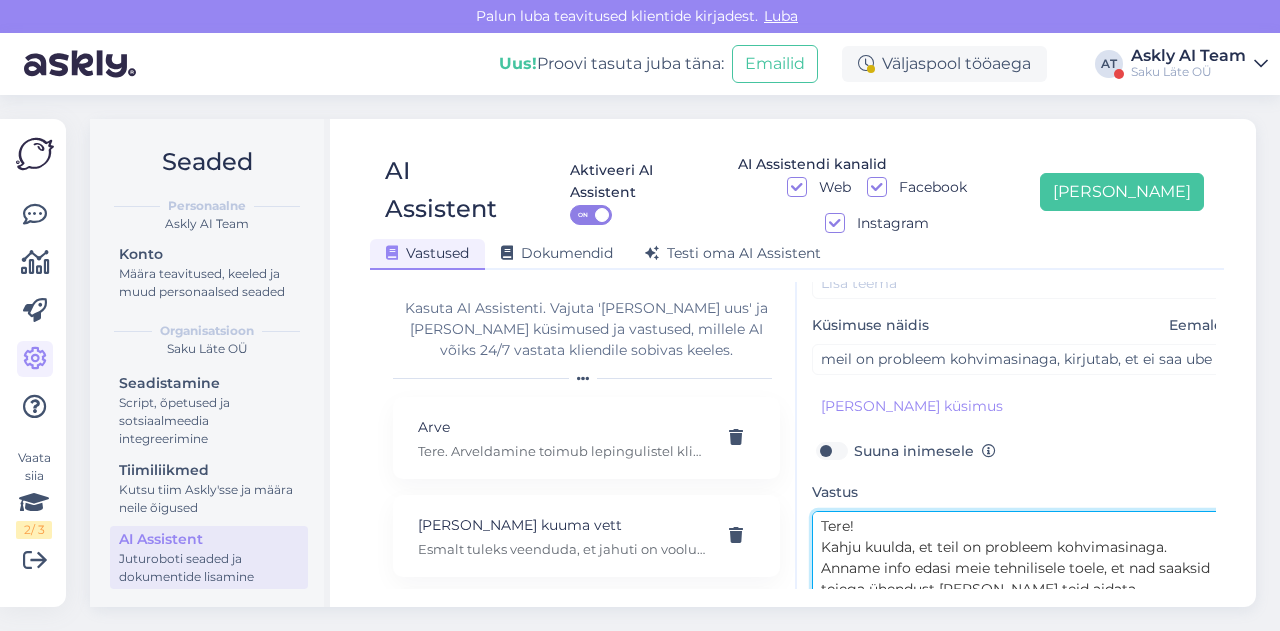 scroll, scrollTop: 57, scrollLeft: 0, axis: vertical 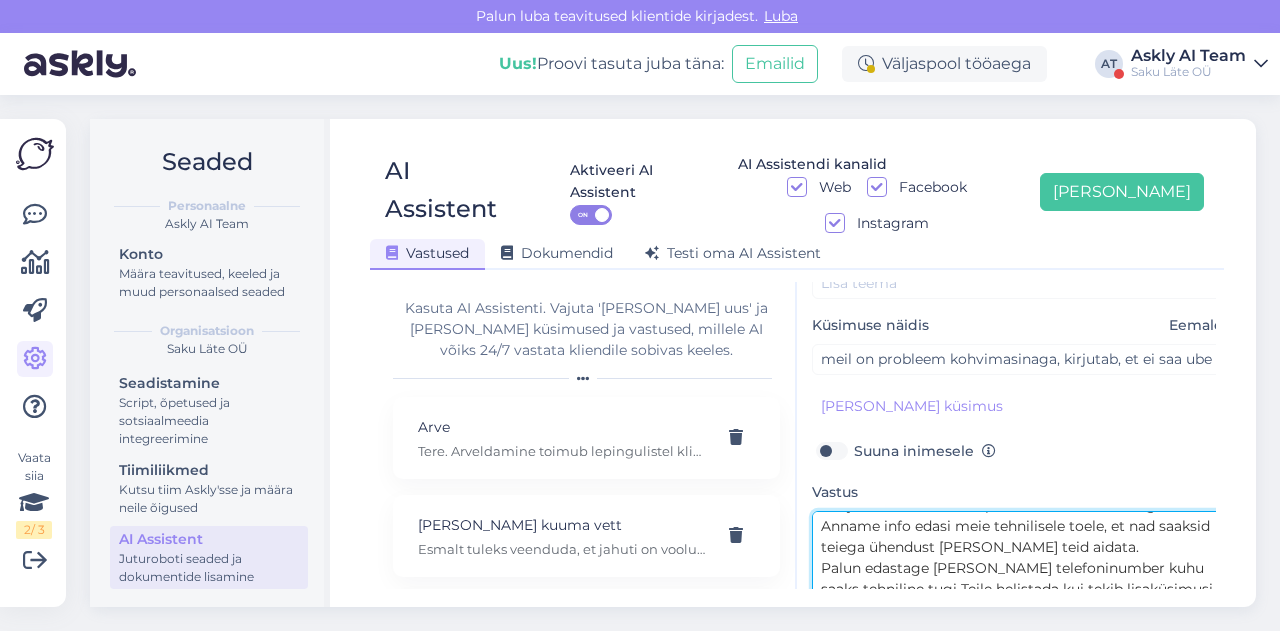 type on "Tere!
Kahju kuulda, et teil on probleem kohvimasinaga. Anname info edasi meie tehnilisele toele, et nad saaksid teiega ühendust [PERSON_NAME] teid aidata.
Palun edastage [PERSON_NAME] telefoninumber kuhu saaks tehniline tugi Teile helistada kui tekib lisaküsimusi." 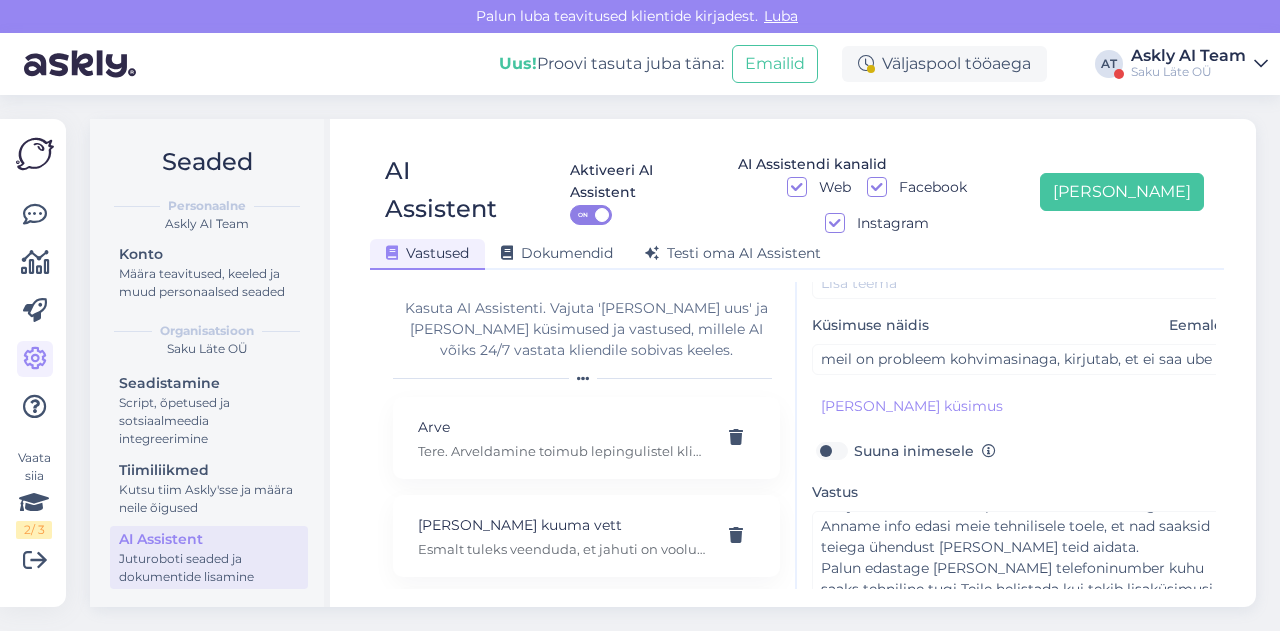 click on "Suuna inimesele" at bounding box center [925, 451] 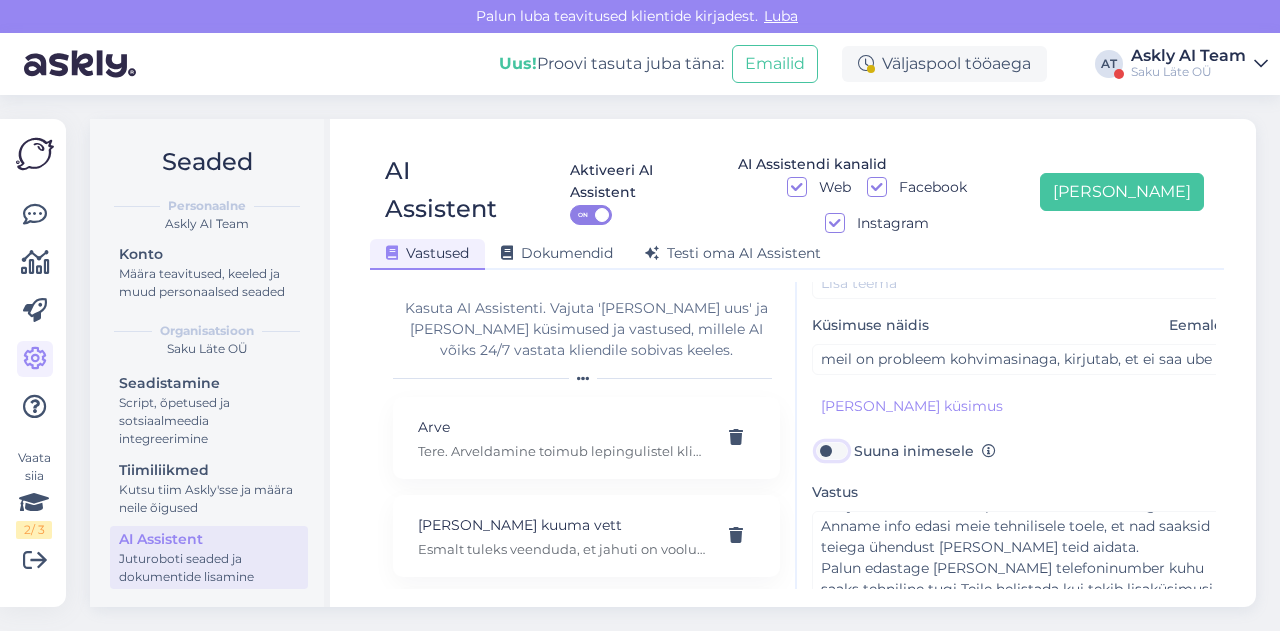 click on "Suuna inimesele" at bounding box center [831, 451] 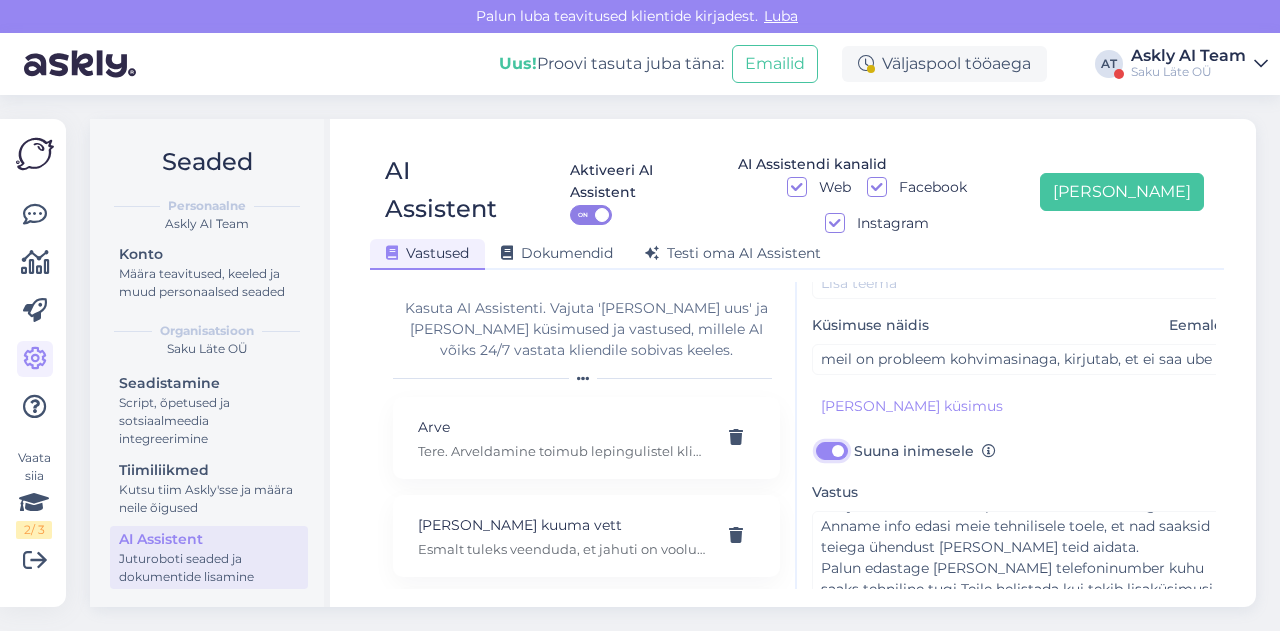 checkbox on "true" 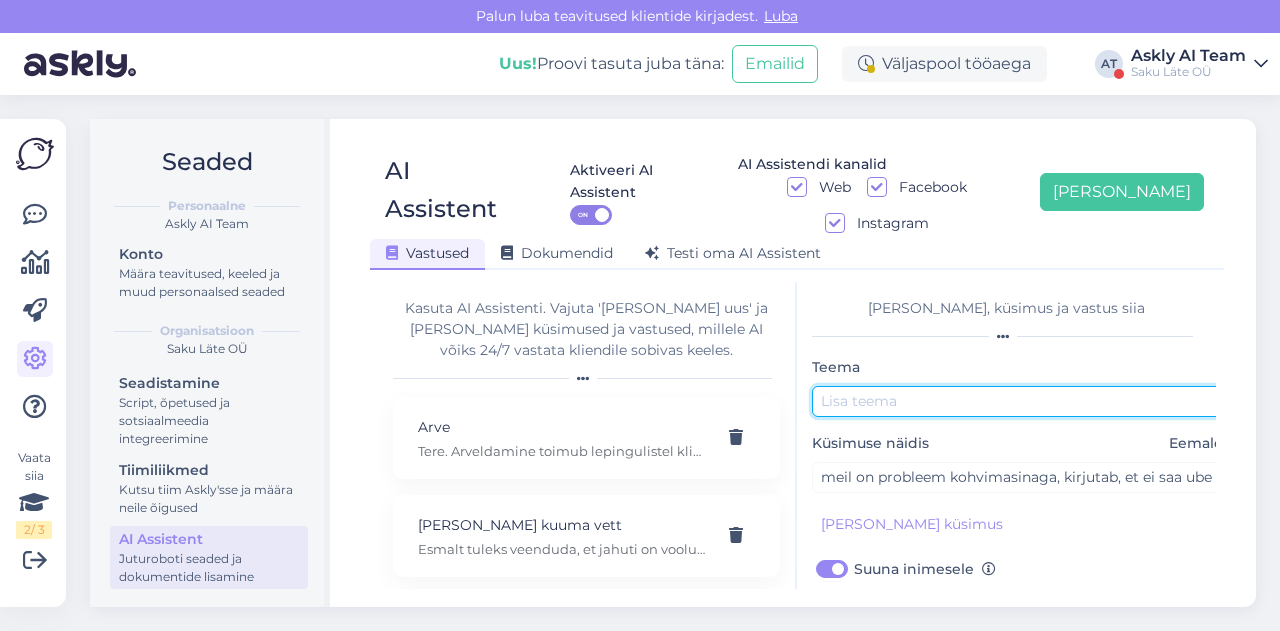 click at bounding box center (1022, 401) 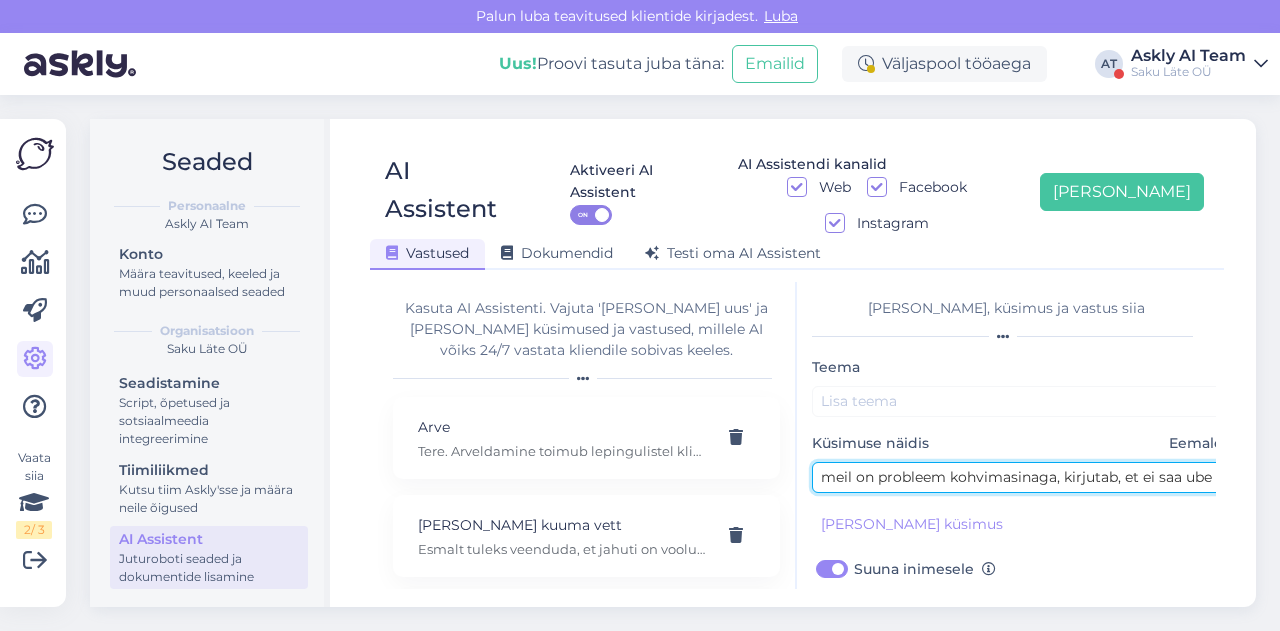 drag, startPoint x: 881, startPoint y: 445, endPoint x: 1049, endPoint y: 443, distance: 168.0119 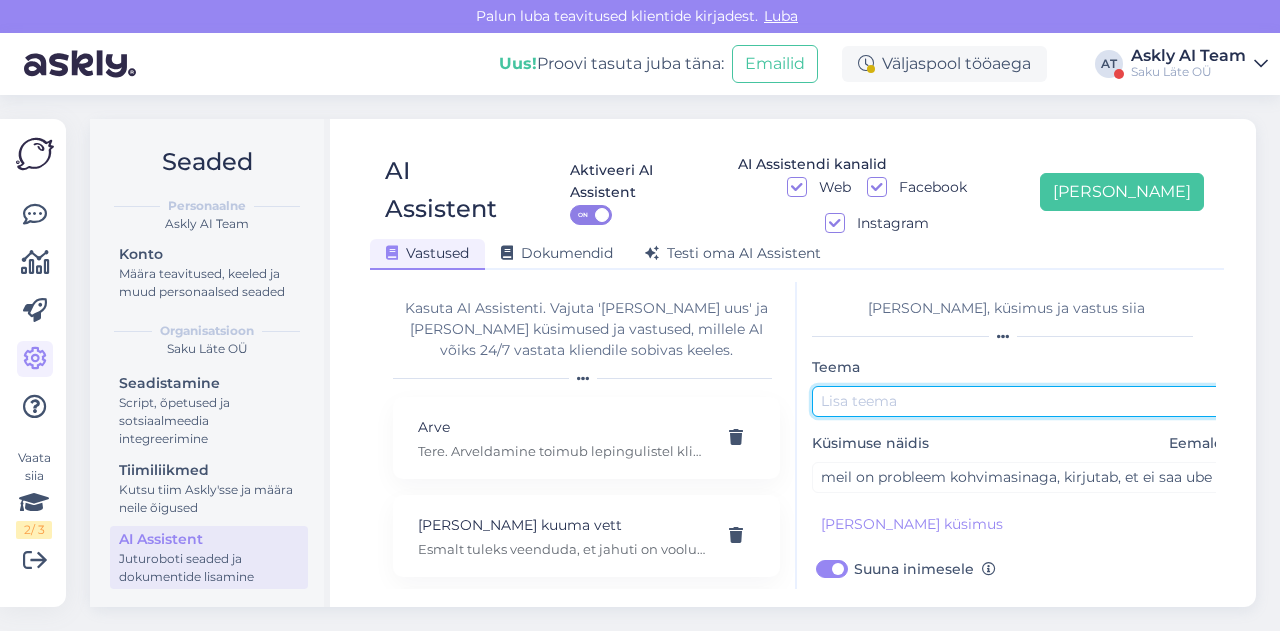 click at bounding box center (1022, 401) 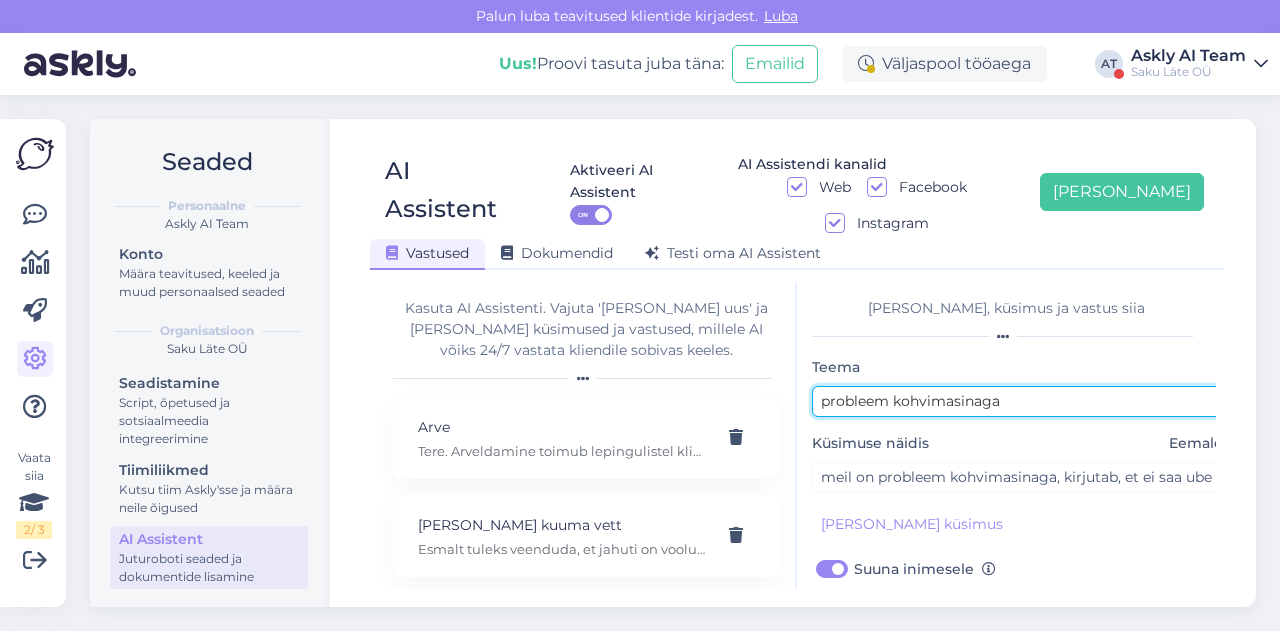 click on "probleem kohvimasinaga" at bounding box center (1022, 401) 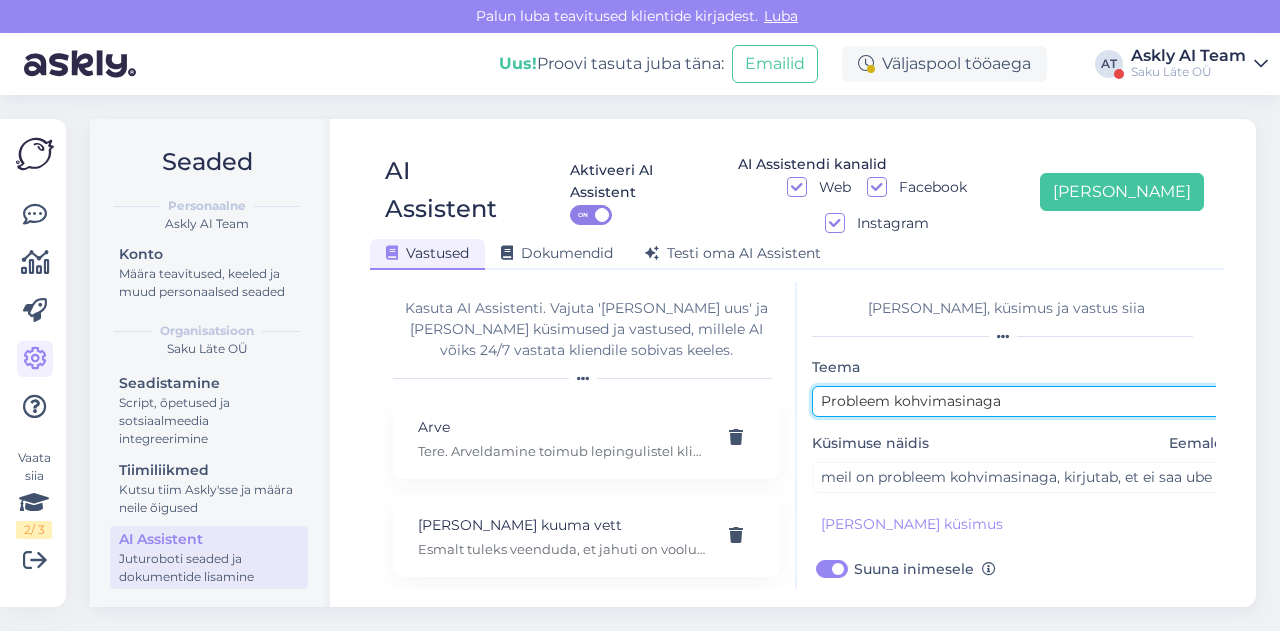 scroll, scrollTop: 179, scrollLeft: 0, axis: vertical 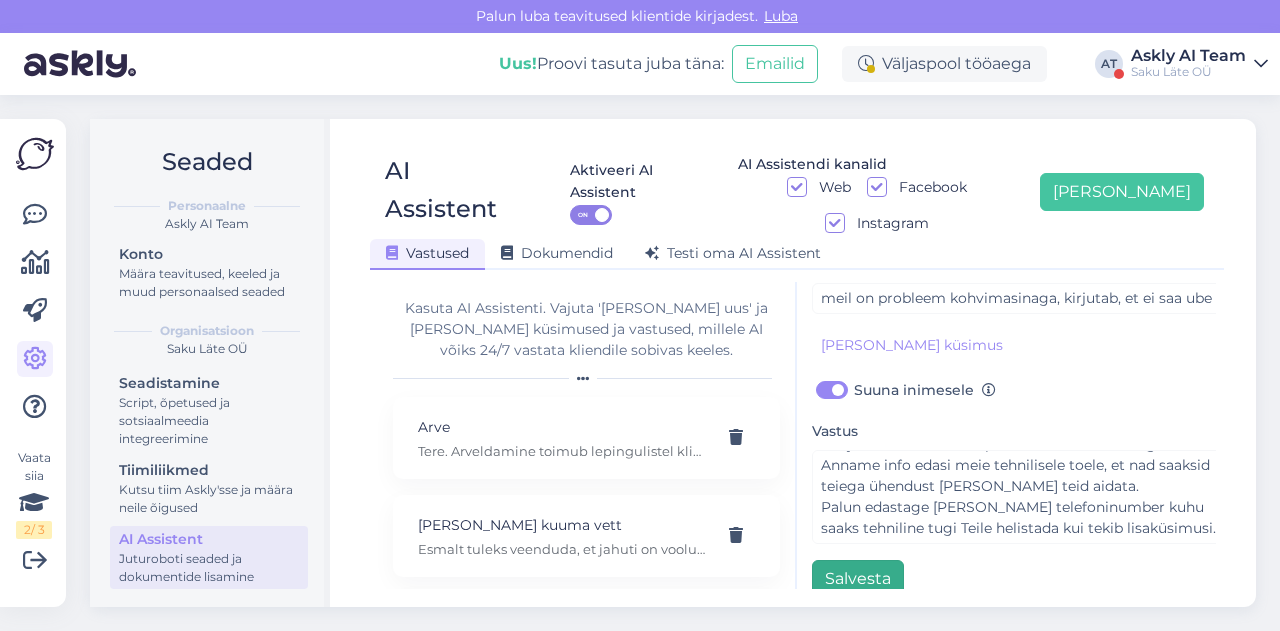 type on "Probleem kohvimasinaga" 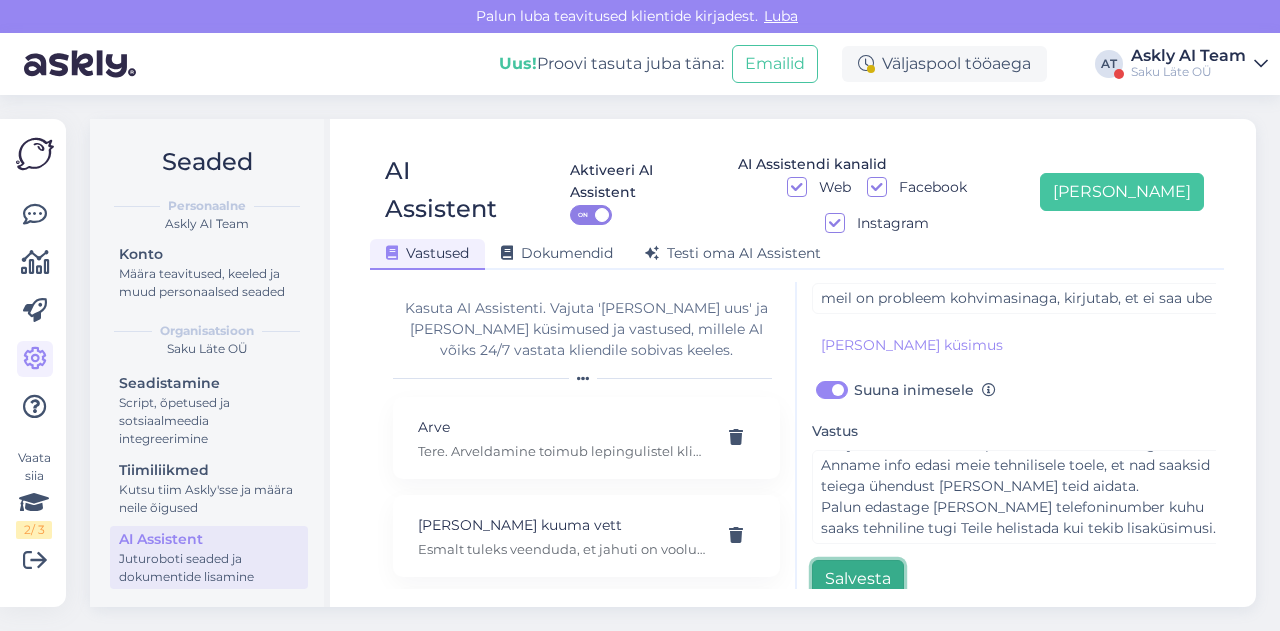 click on "Salvesta" at bounding box center (858, 579) 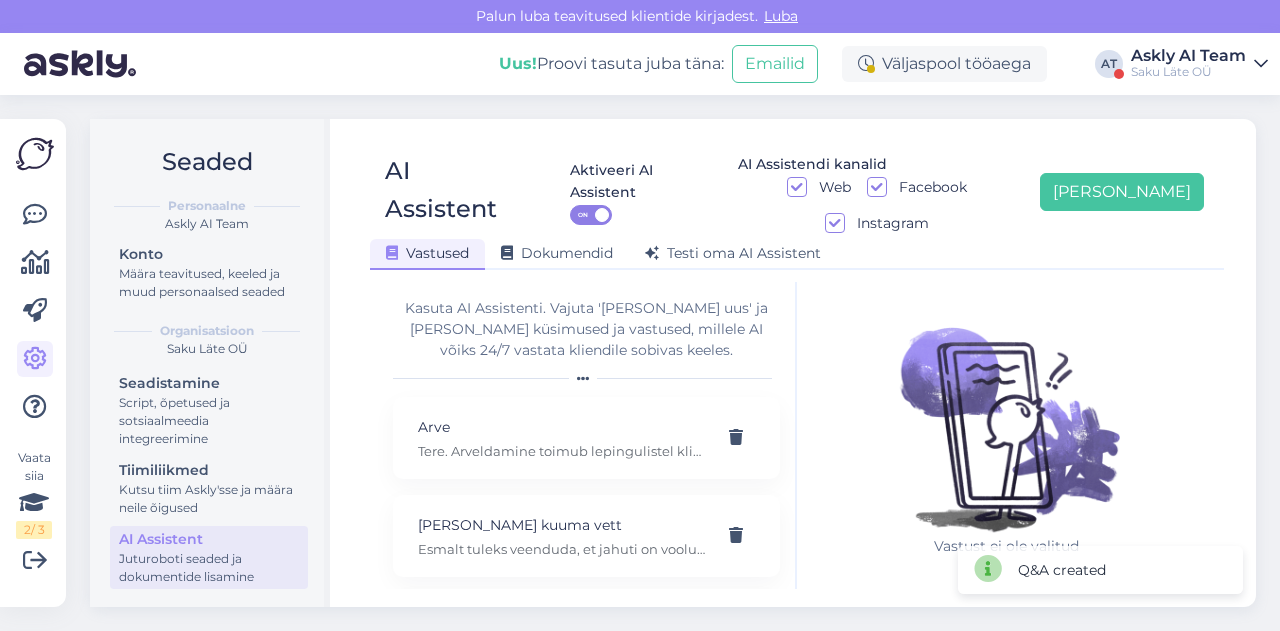 scroll, scrollTop: 0, scrollLeft: 0, axis: both 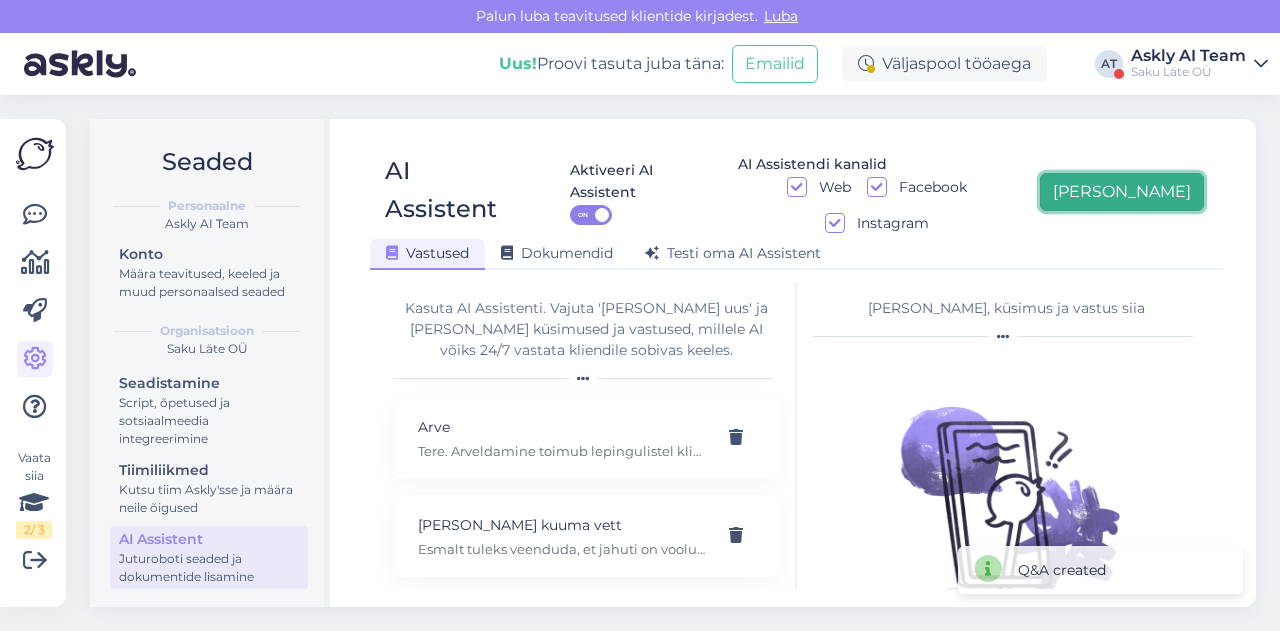click on "[PERSON_NAME]" at bounding box center (1122, 192) 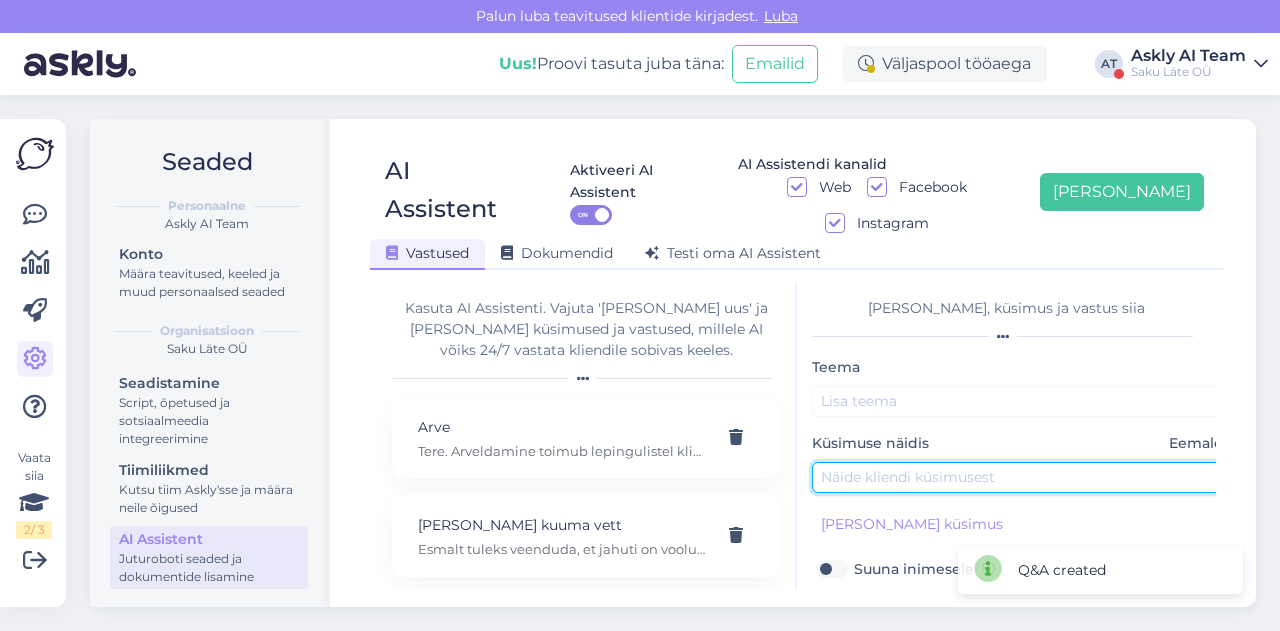 click at bounding box center (1022, 477) 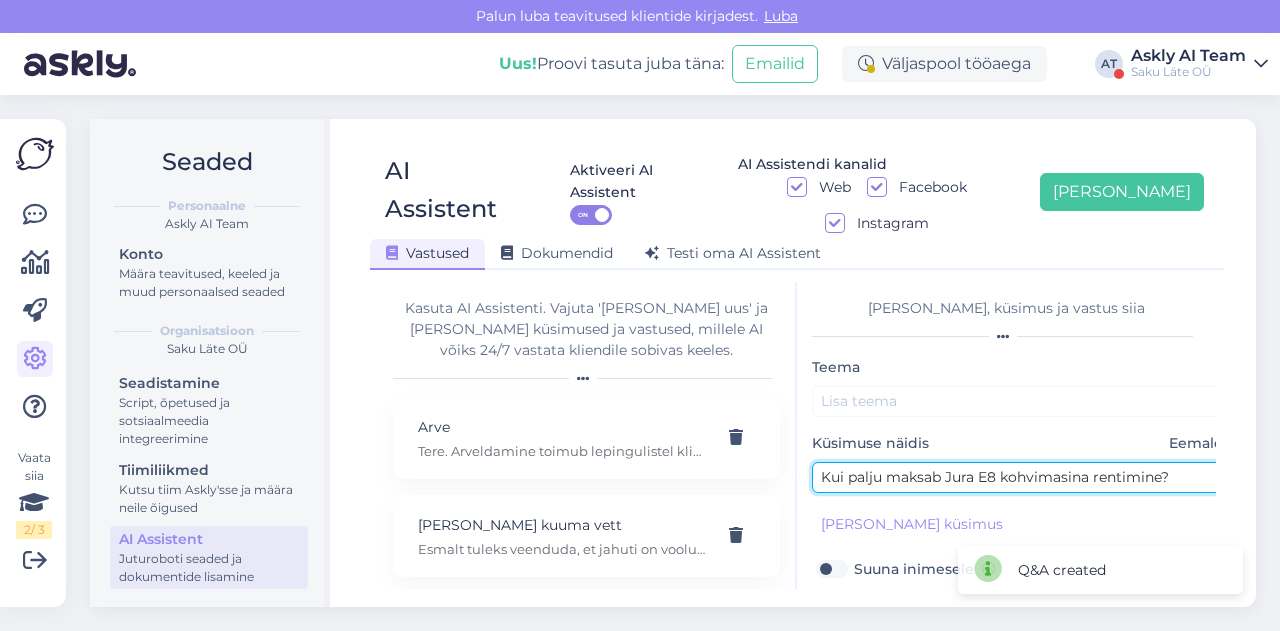 type on "Kui palju maksab Jura E8 kohvimasina rentimine?" 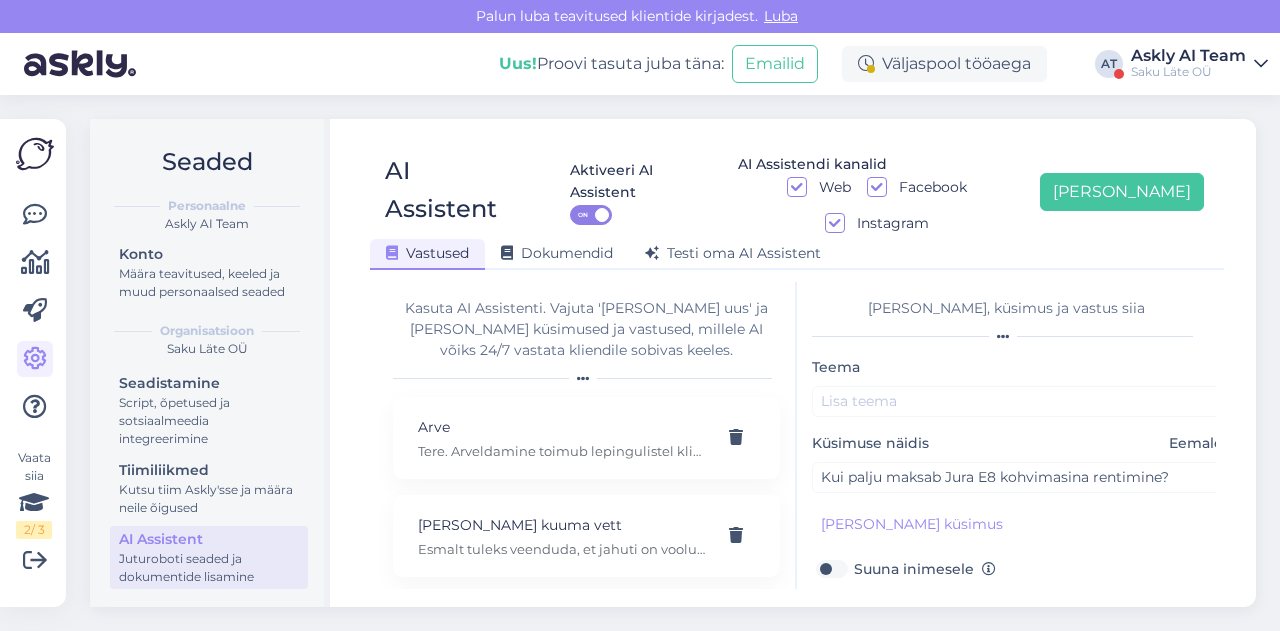 scroll, scrollTop: 95, scrollLeft: 0, axis: vertical 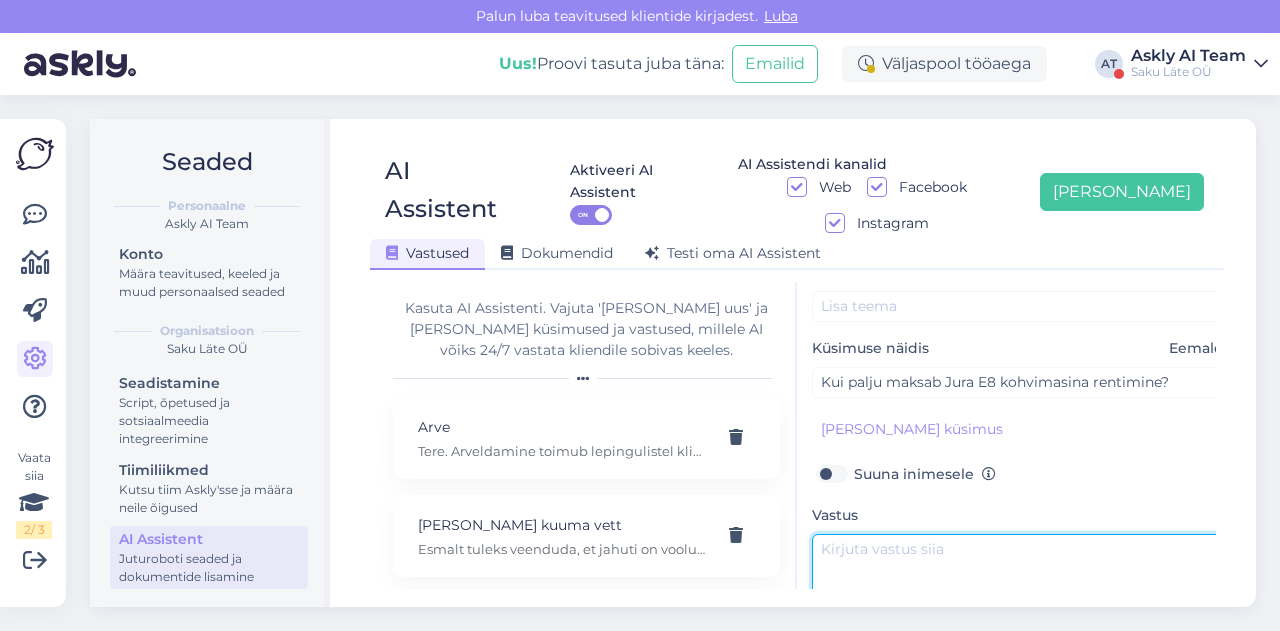 click at bounding box center [1022, 581] 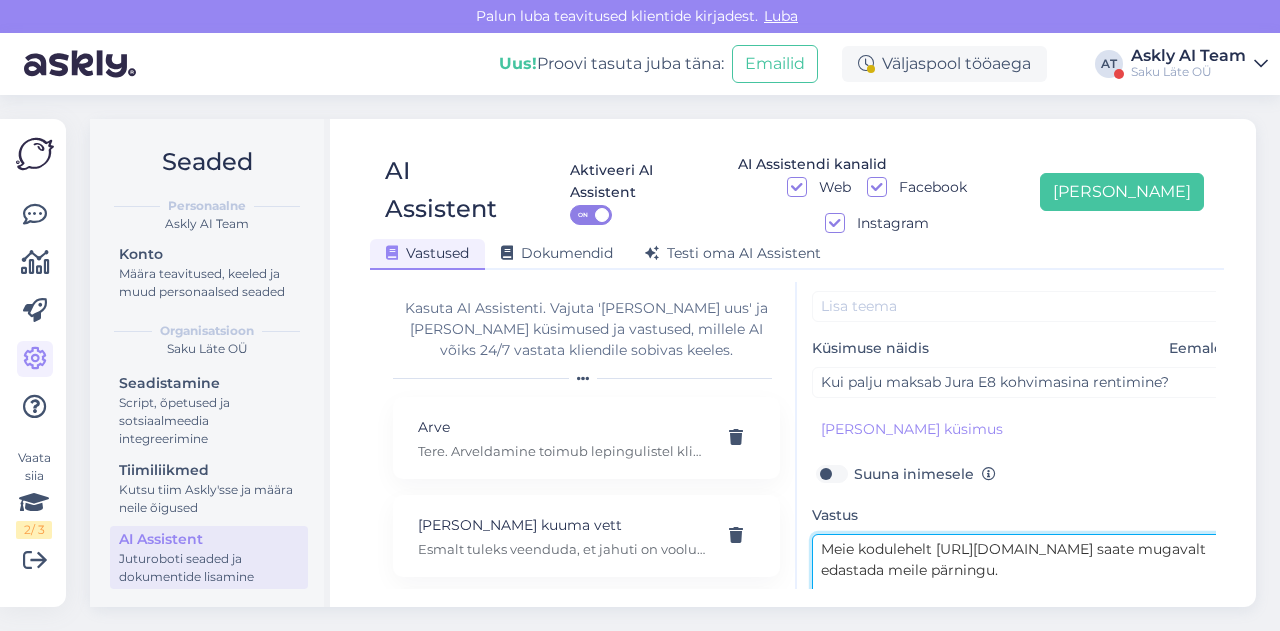 scroll, scrollTop: 0, scrollLeft: 0, axis: both 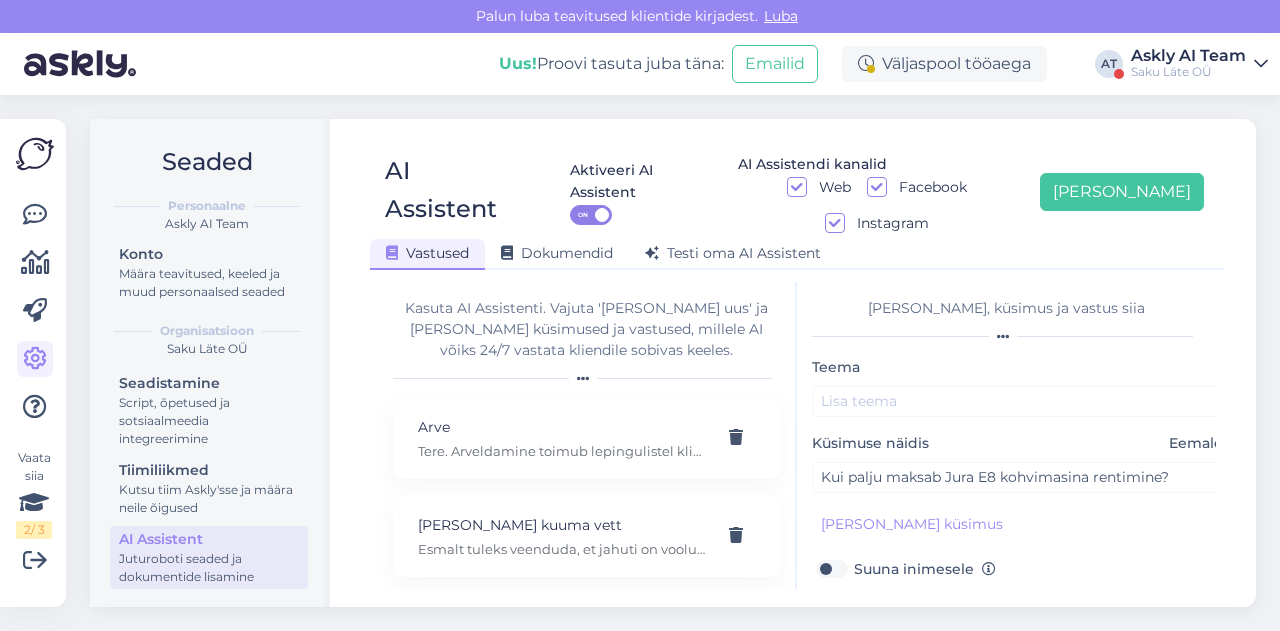 type on "Meie kodulehelt [URL][DOMAIN_NAME] saate mugavalt edastada meile pärningu." 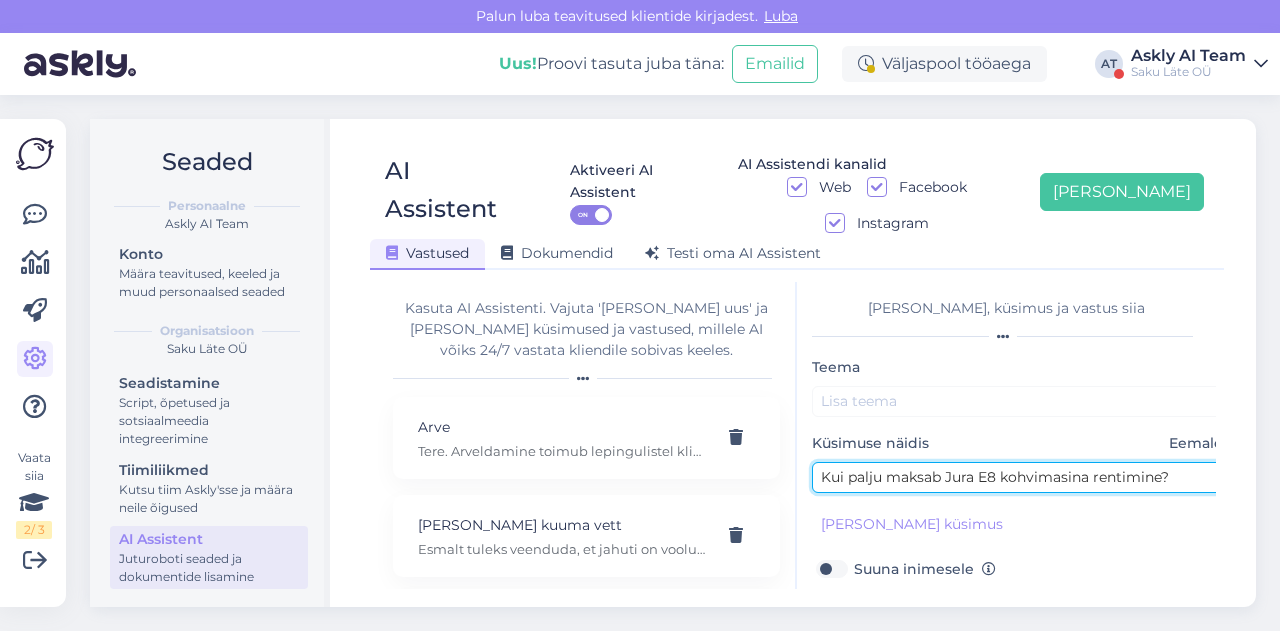 drag, startPoint x: 946, startPoint y: 441, endPoint x: 1158, endPoint y: 433, distance: 212.1509 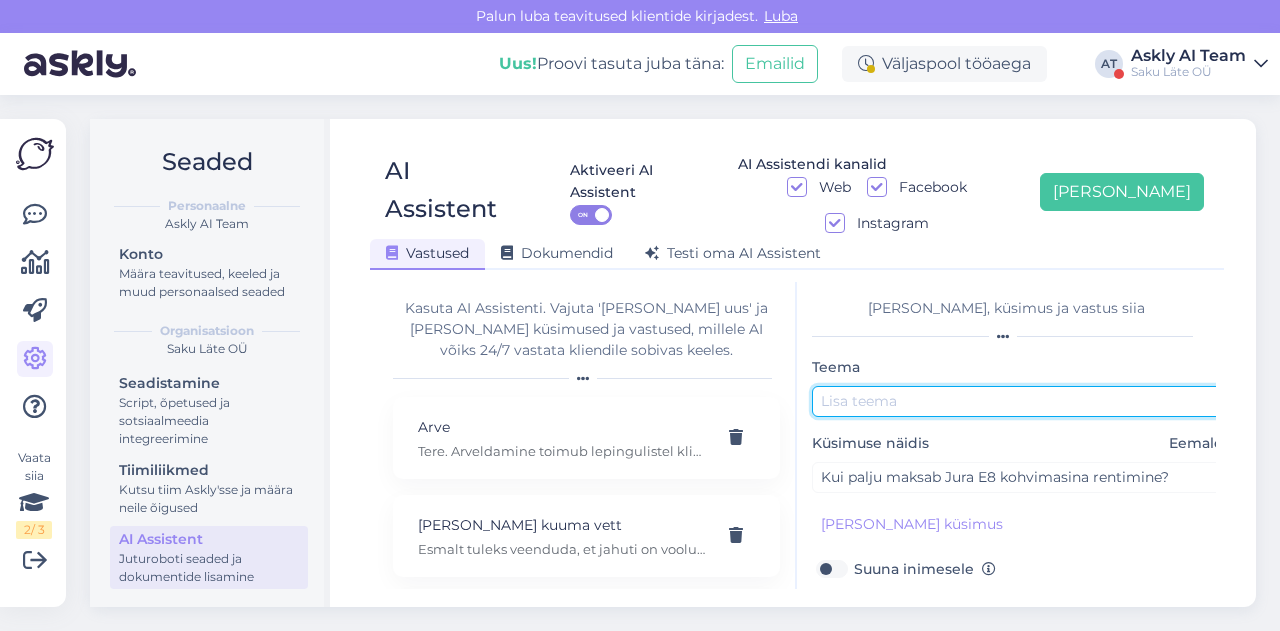 click at bounding box center [1022, 401] 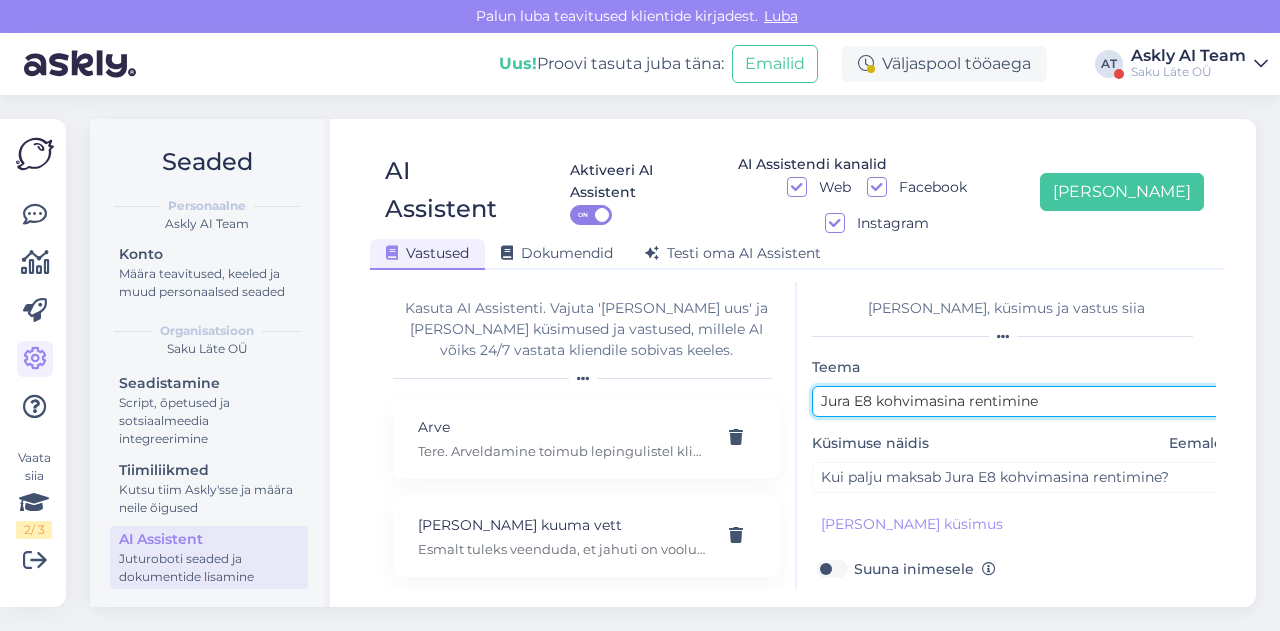 scroll, scrollTop: 179, scrollLeft: 0, axis: vertical 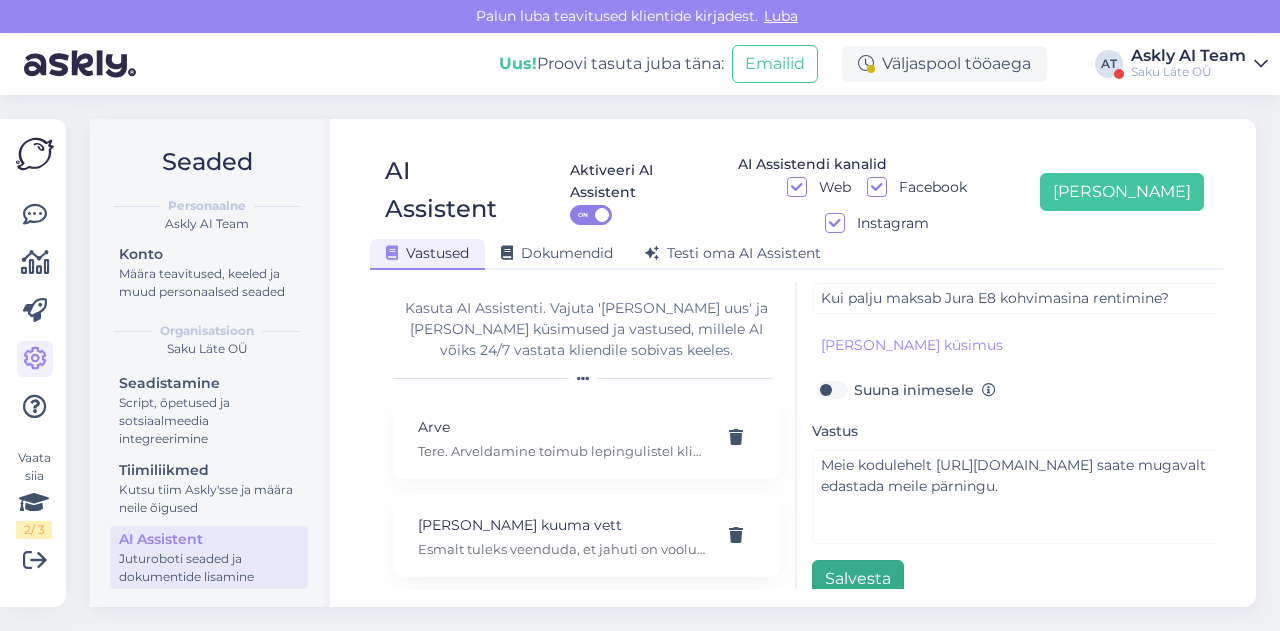 type on "Jura E8 kohvimasina rentimine" 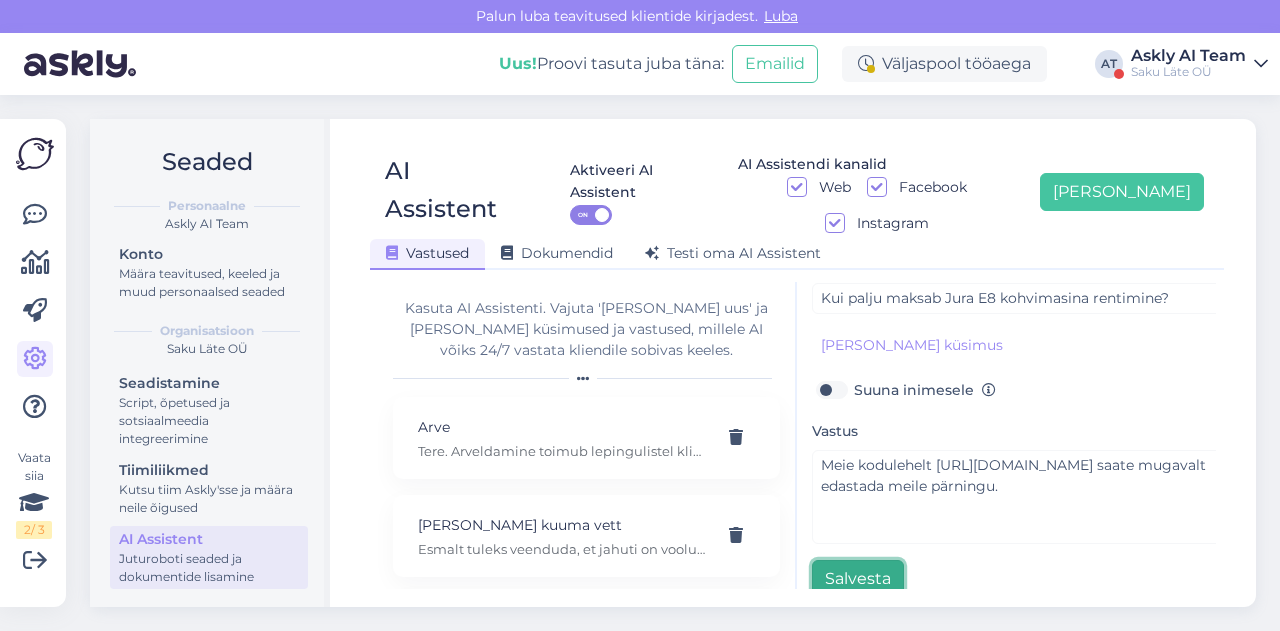click on "Salvesta" at bounding box center (858, 579) 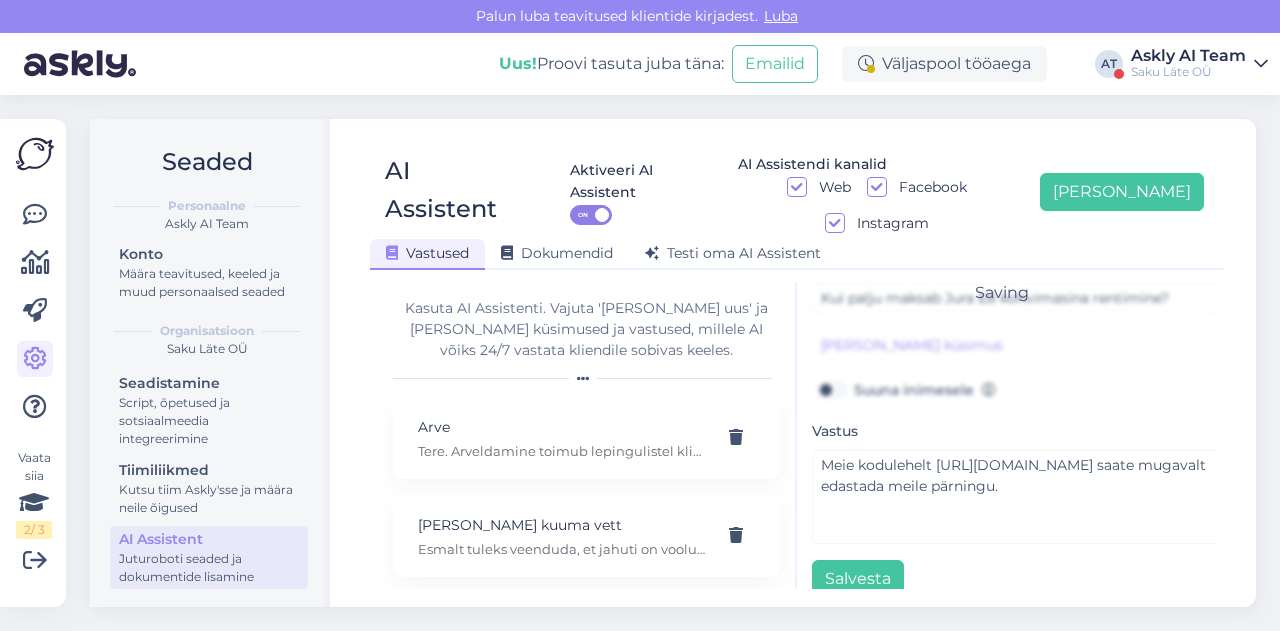 scroll, scrollTop: 0, scrollLeft: 0, axis: both 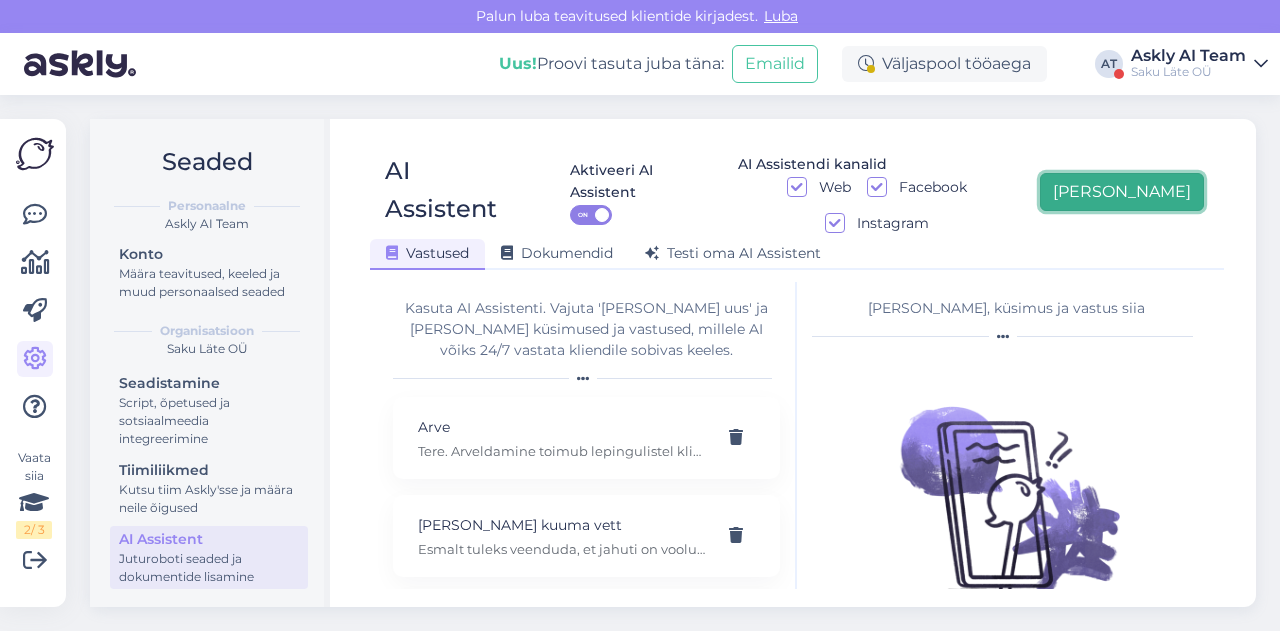 click on "[PERSON_NAME]" at bounding box center (1122, 192) 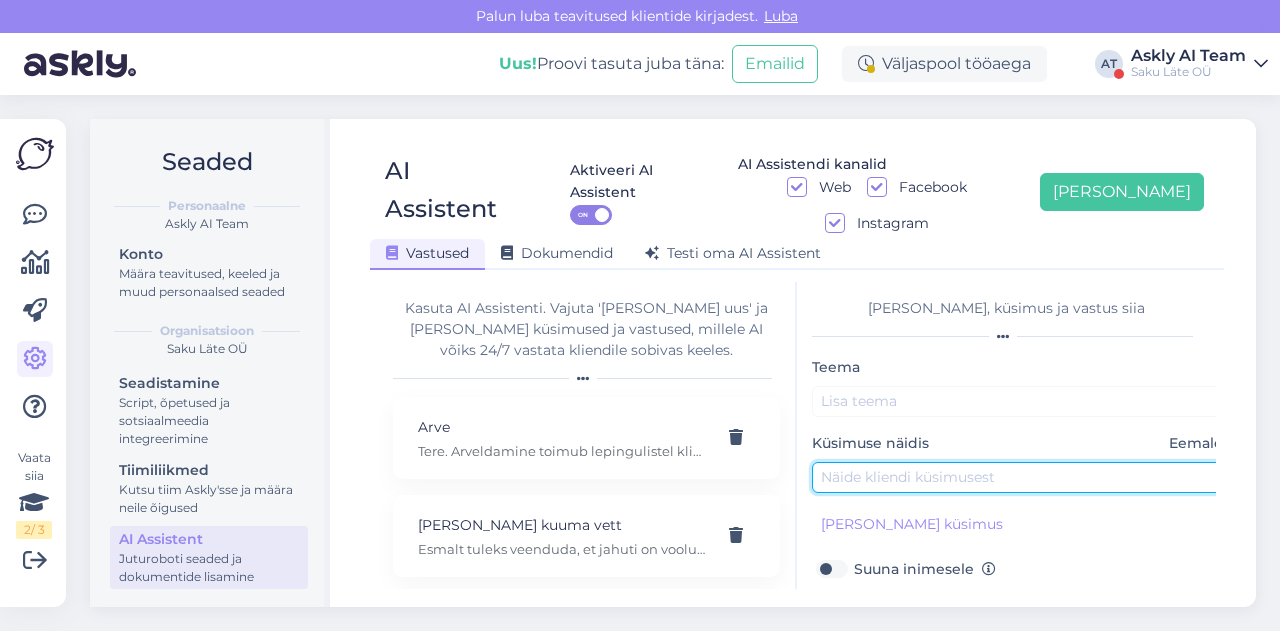 click at bounding box center (1022, 477) 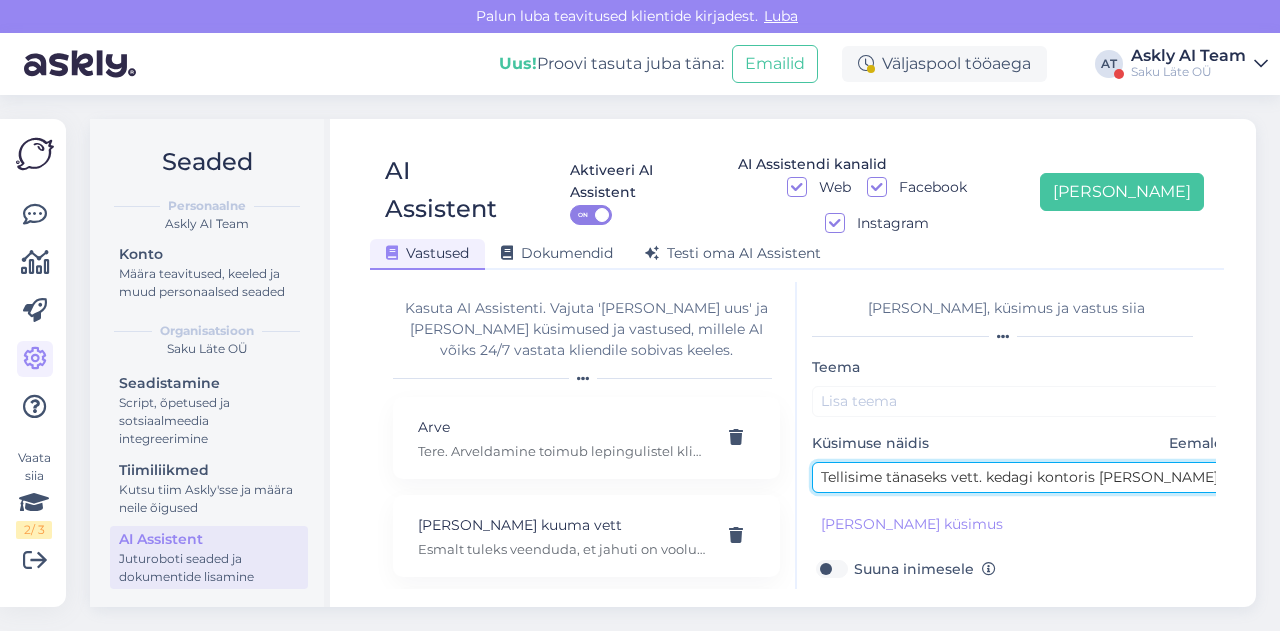 scroll, scrollTop: 0, scrollLeft: 246, axis: horizontal 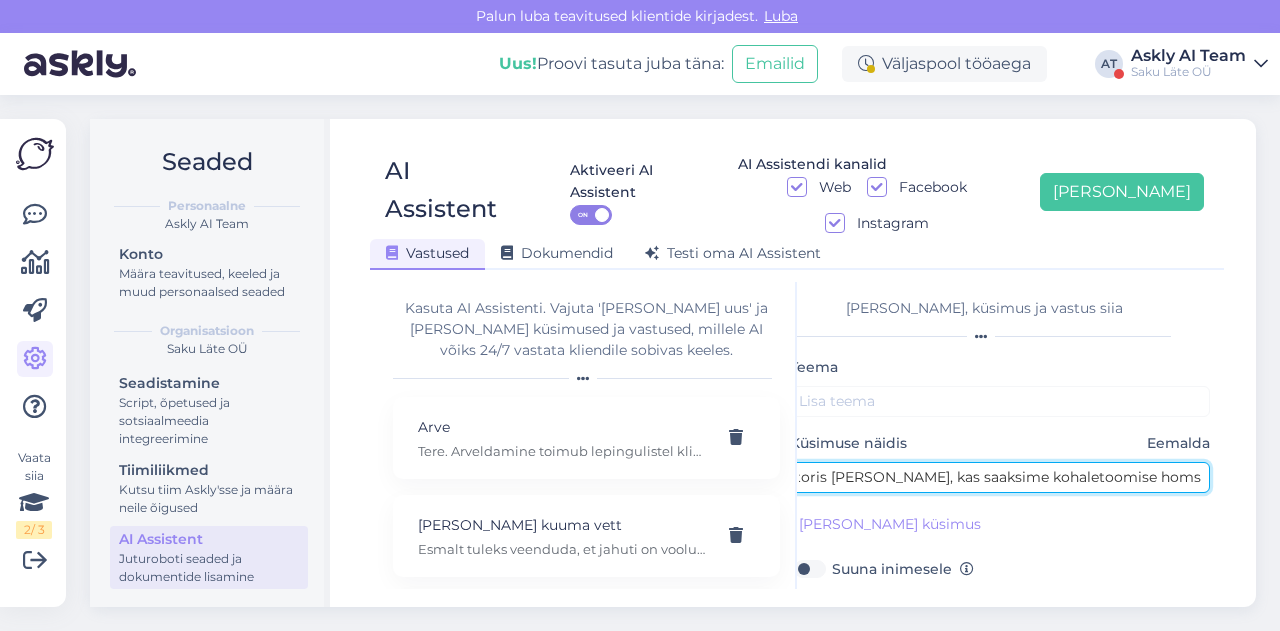 type on "Tellisime tänaseks vett. kedagi kontoris [PERSON_NAME], kas saaksime kohaletoomise homseks ajastada?" 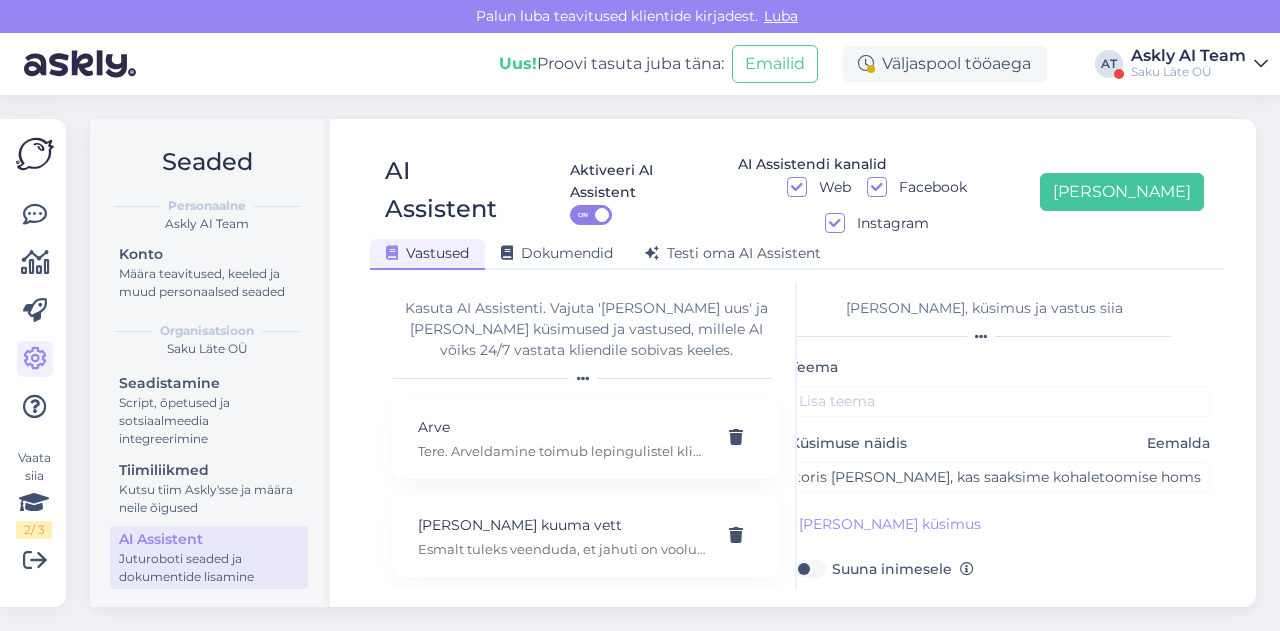 scroll, scrollTop: 0, scrollLeft: 0, axis: both 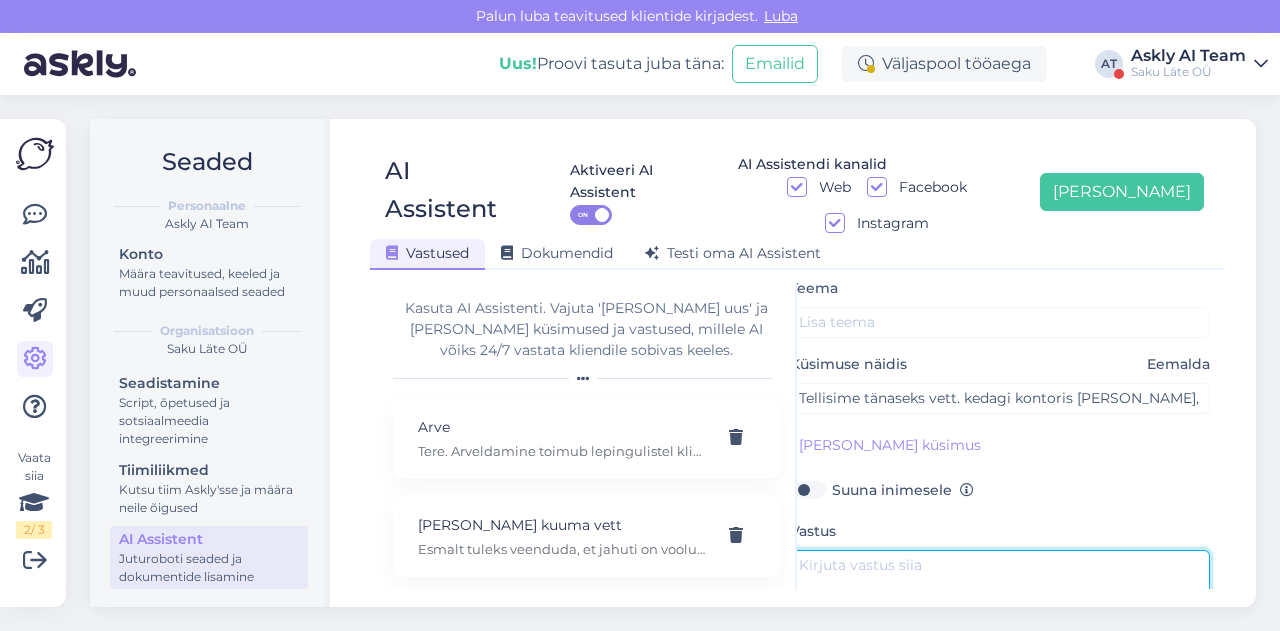click at bounding box center [1000, 597] 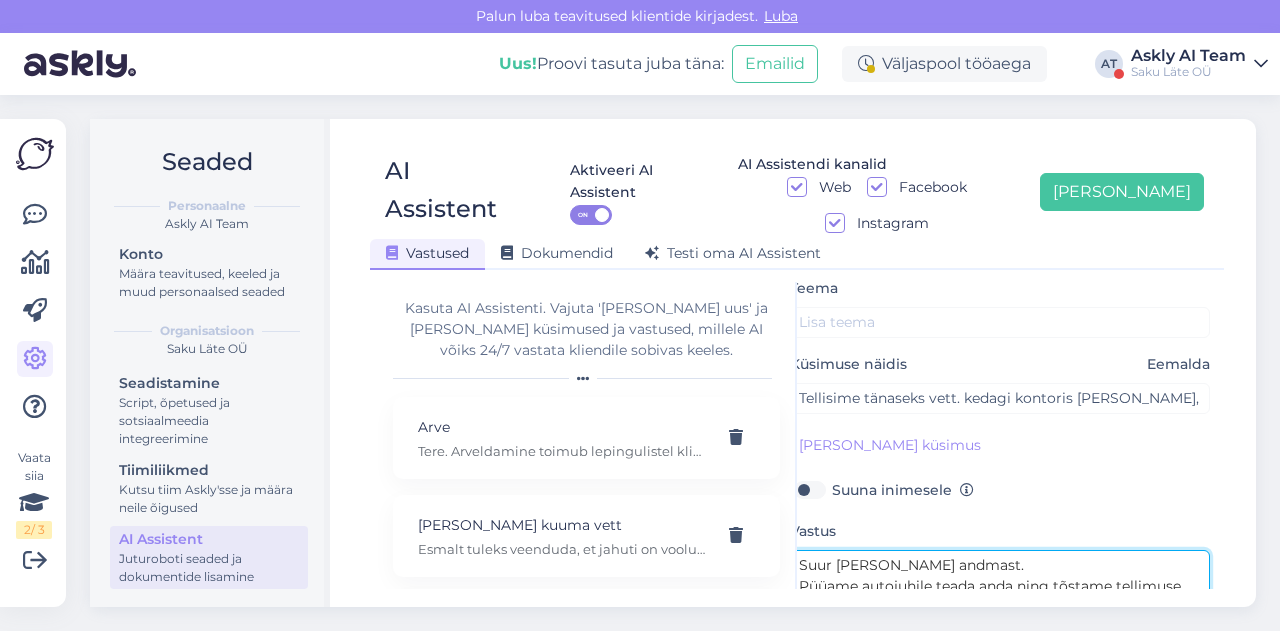 scroll, scrollTop: 103, scrollLeft: 22, axis: both 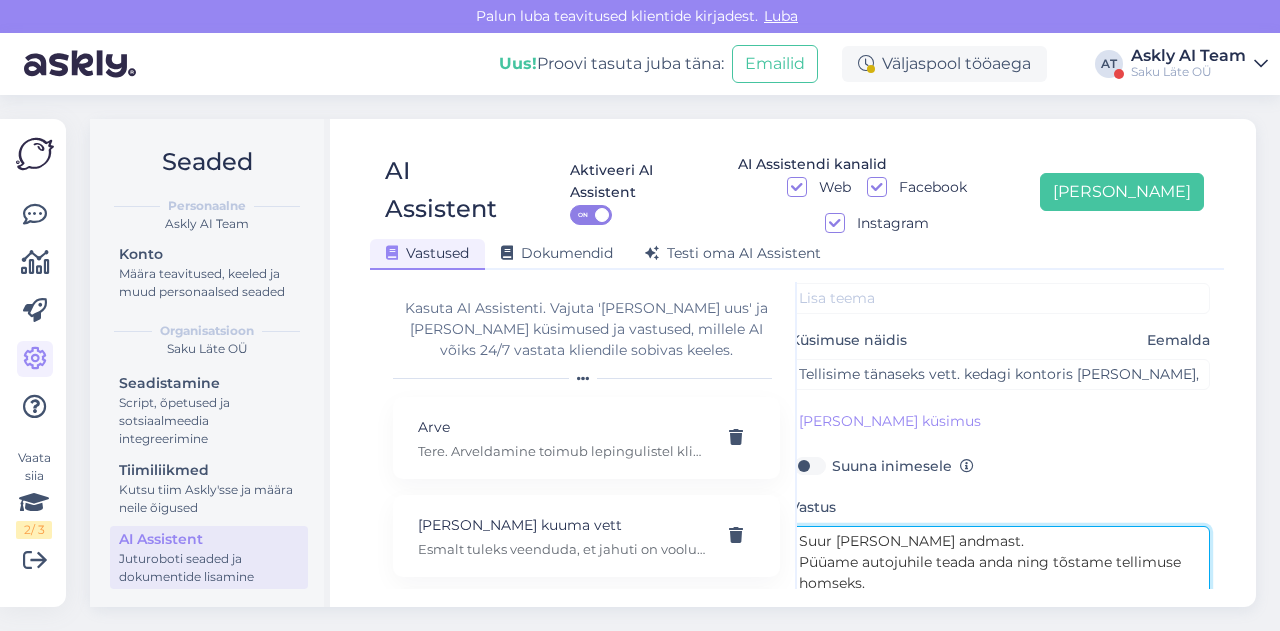 type on "Suur [PERSON_NAME] andmast.
Püüame autojuhile teada anda ning tõstame tellimuse homseks." 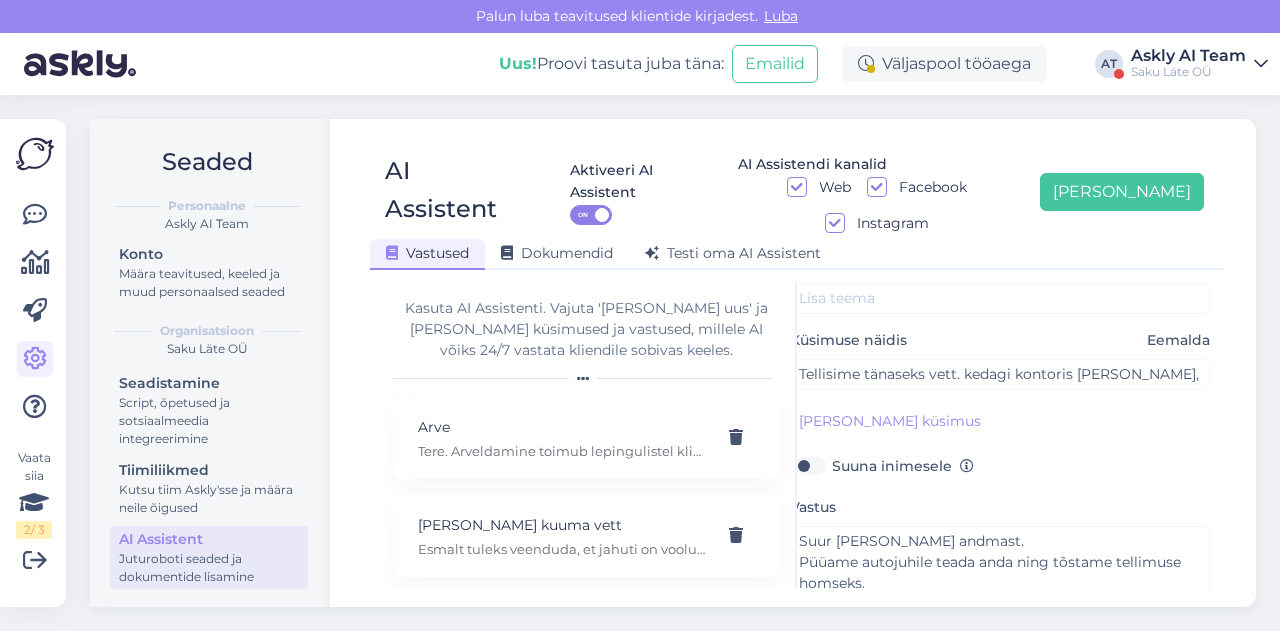 click on "Suuna inimesele" at bounding box center (903, 466) 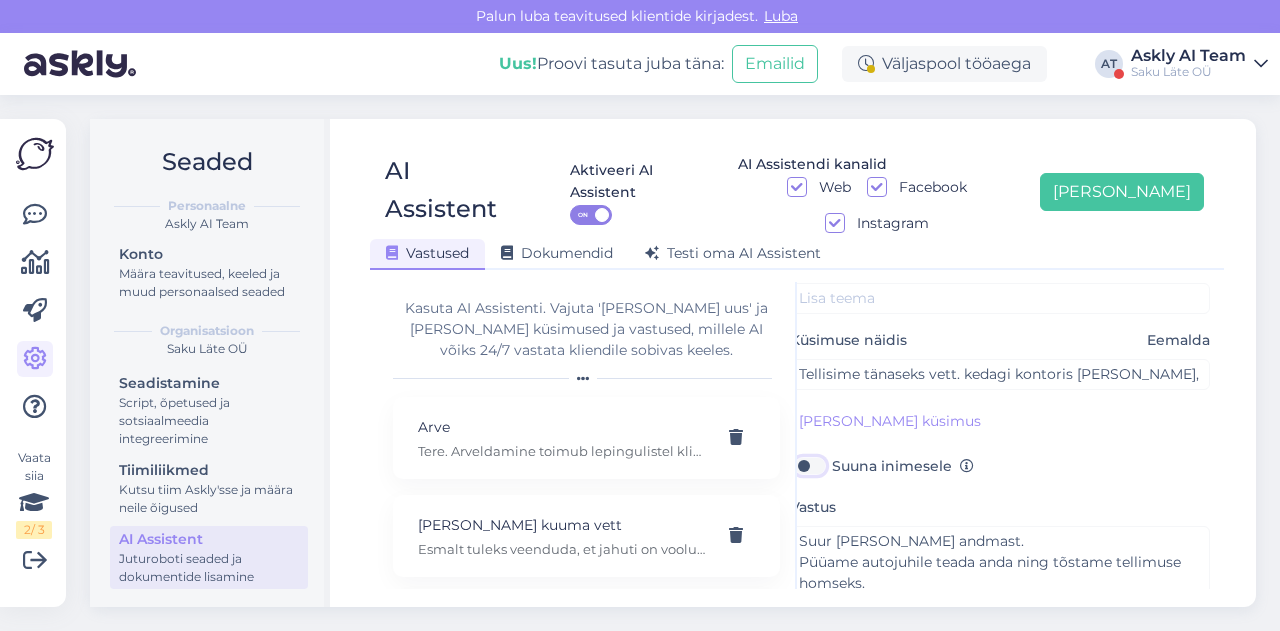 click on "Suuna inimesele" at bounding box center (809, 466) 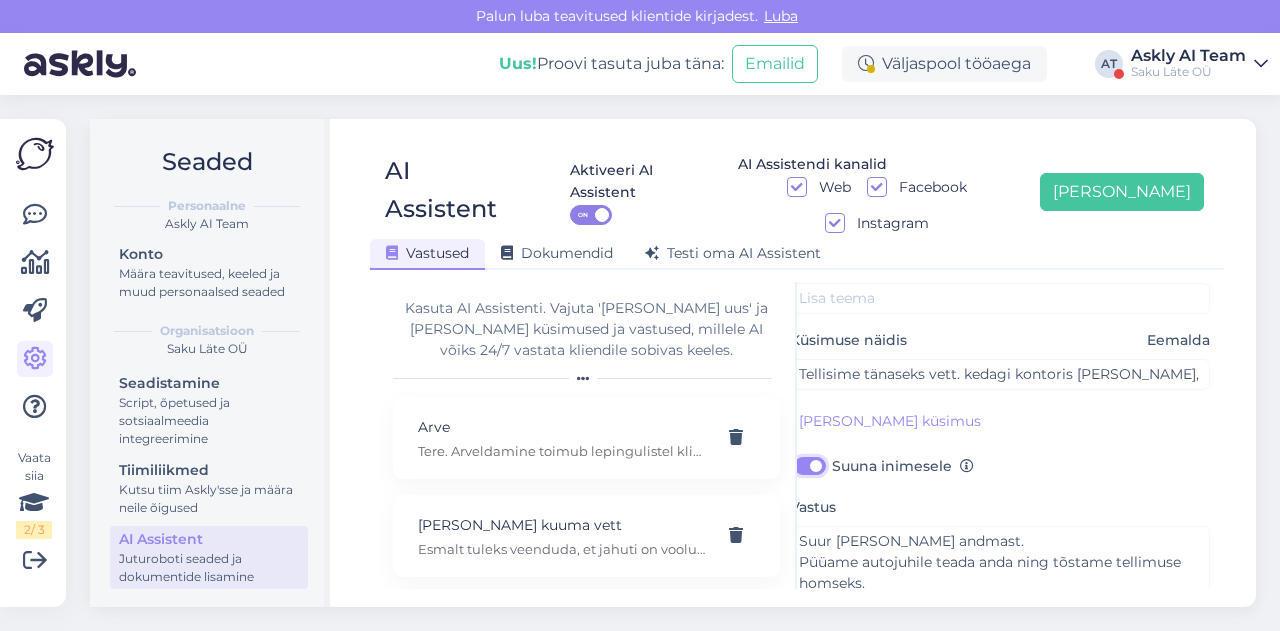 scroll, scrollTop: 0, scrollLeft: 22, axis: horizontal 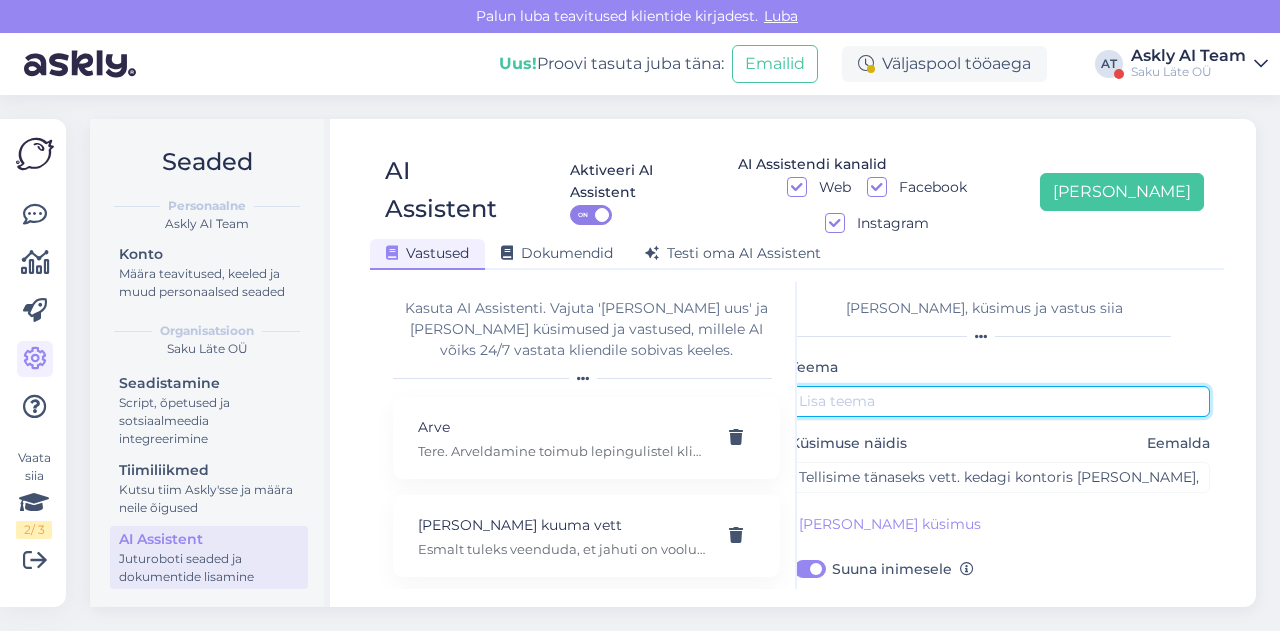 click at bounding box center [1000, 401] 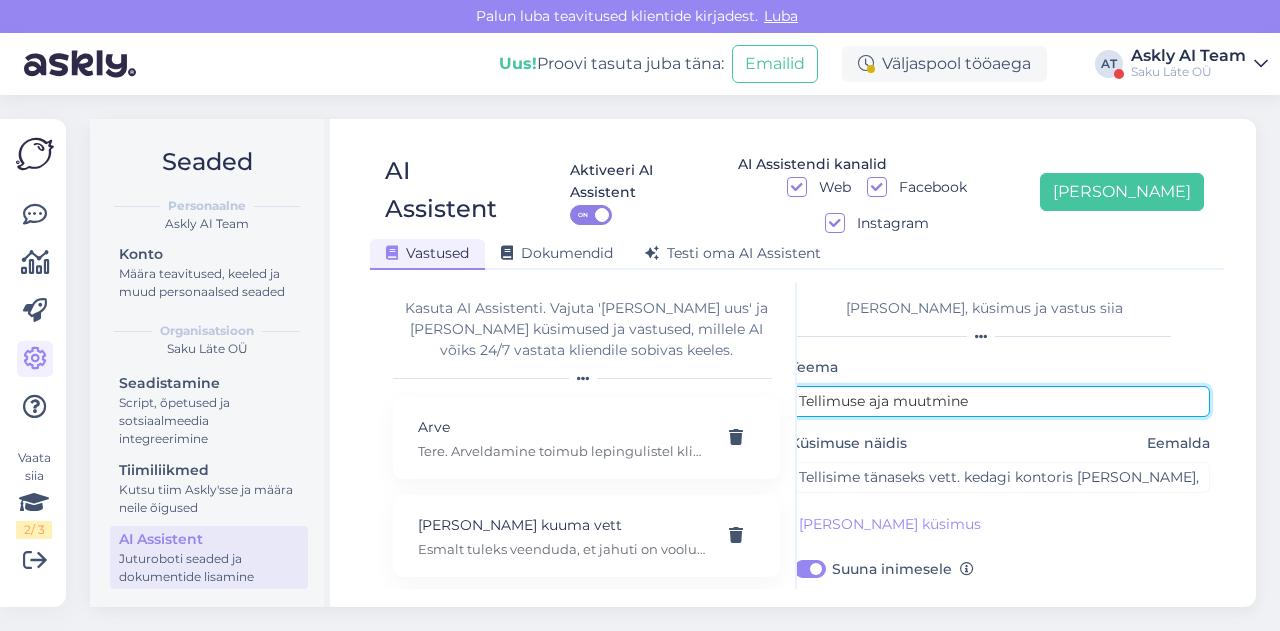 scroll, scrollTop: 179, scrollLeft: 22, axis: both 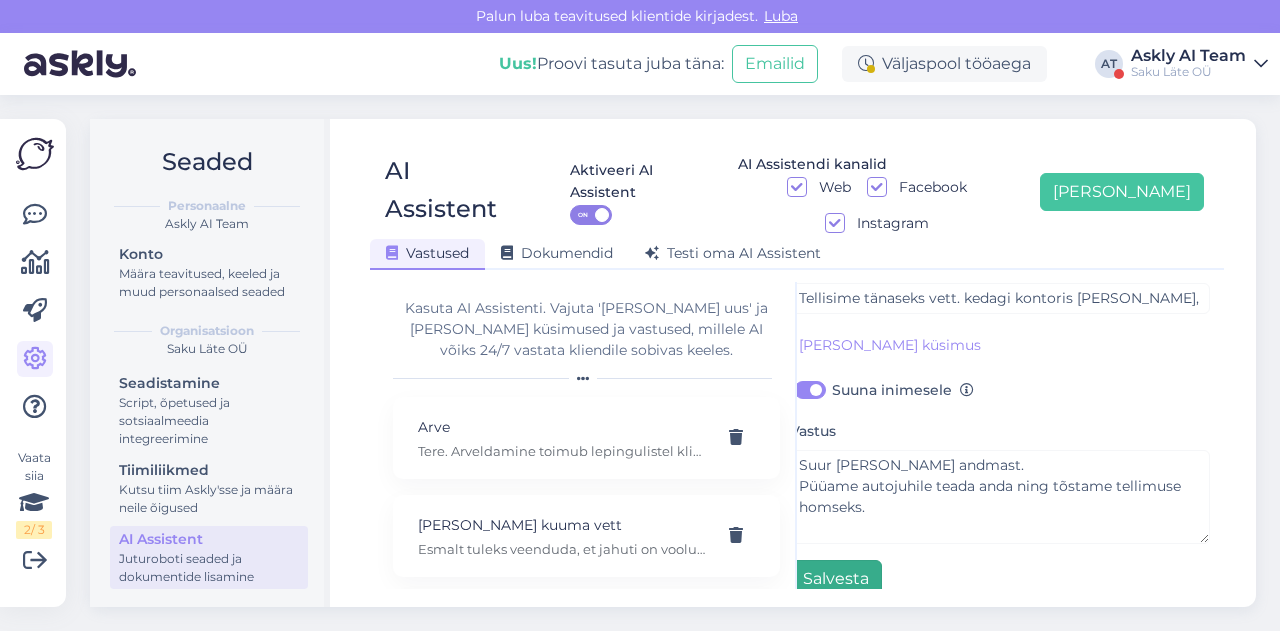 type on "Tellimuse aja muutmine" 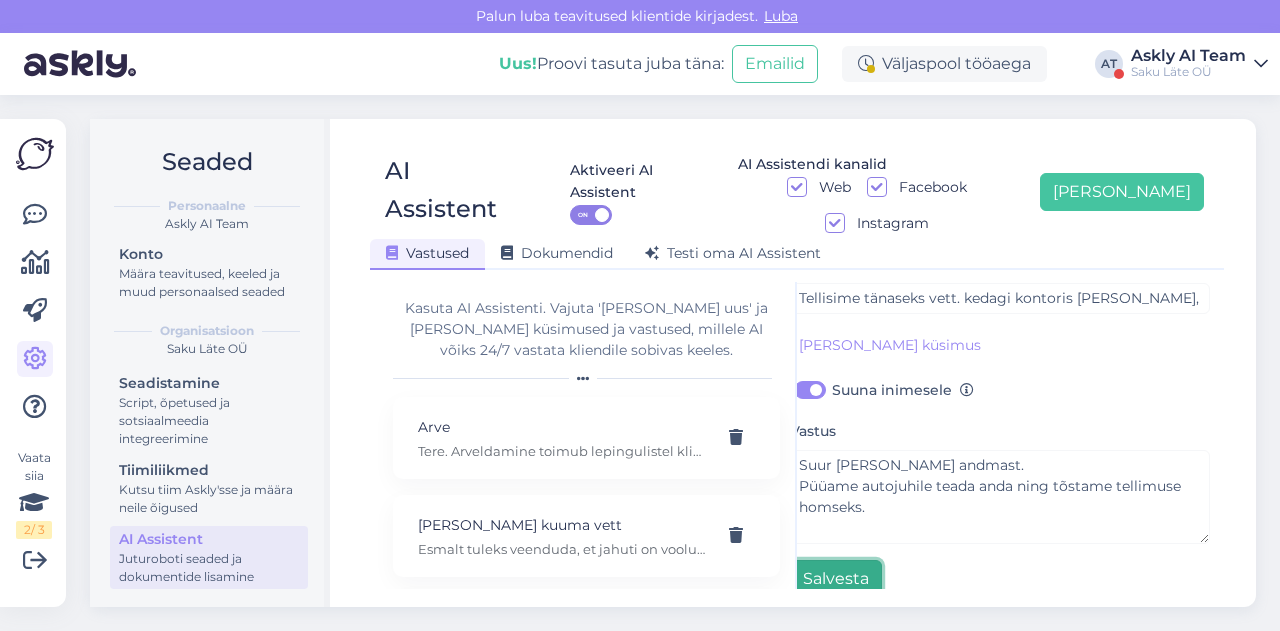 click on "Salvesta" at bounding box center [836, 579] 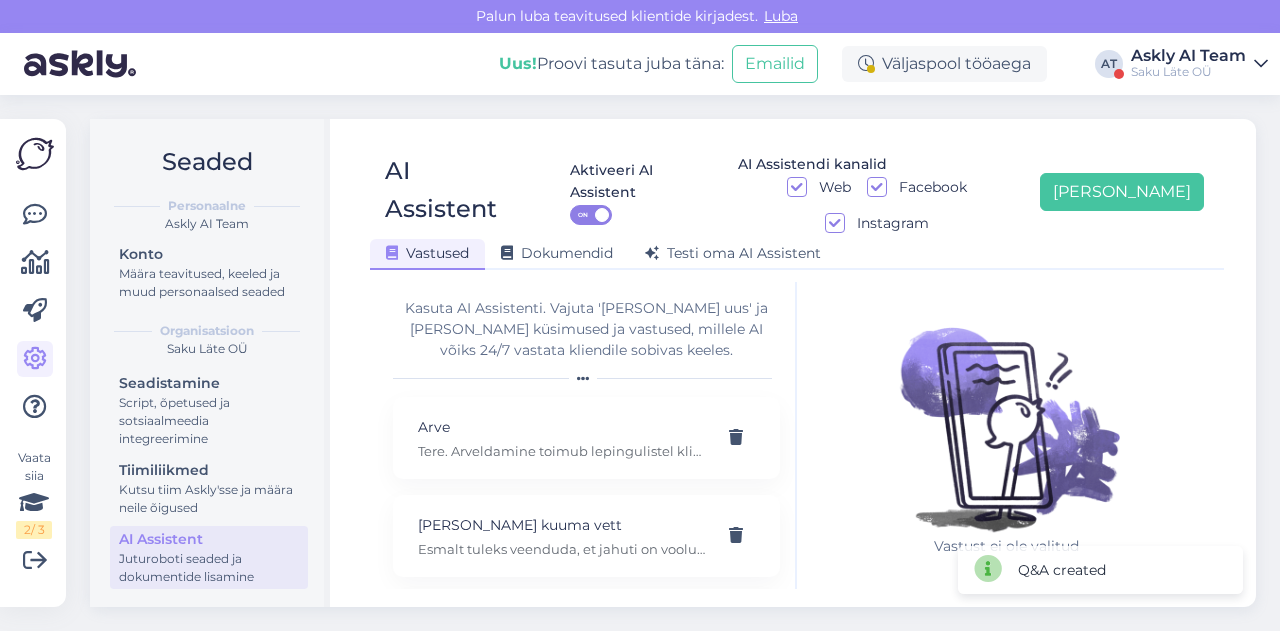 scroll, scrollTop: 0, scrollLeft: 0, axis: both 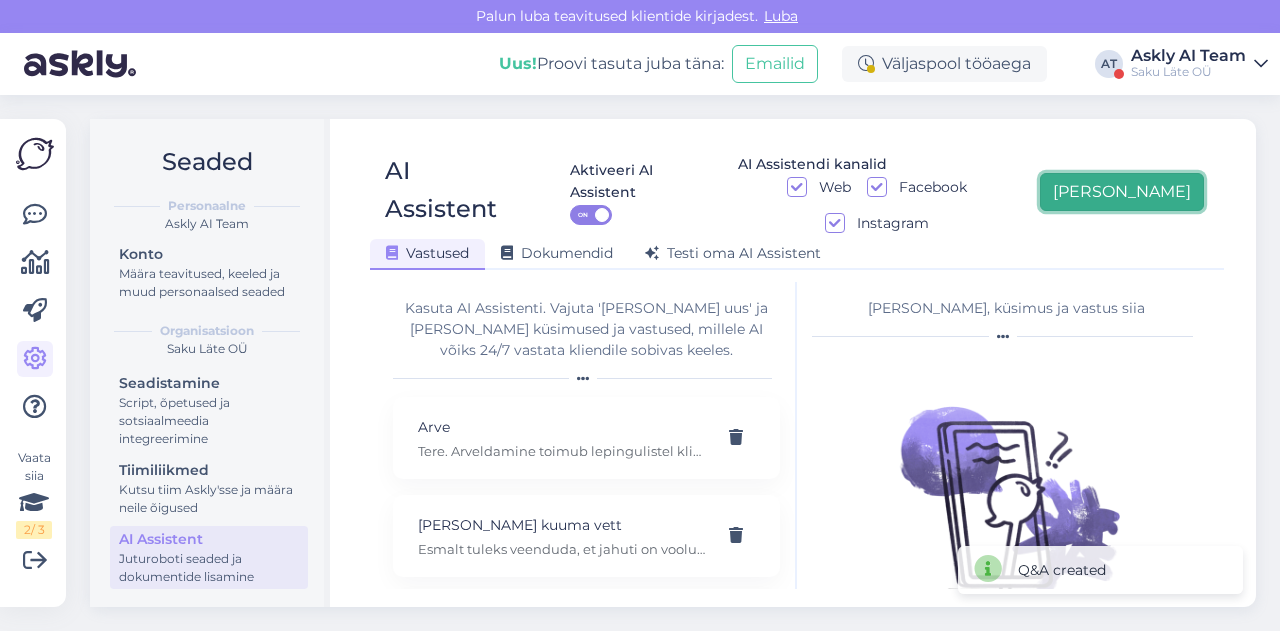 click on "[PERSON_NAME]" at bounding box center (1122, 192) 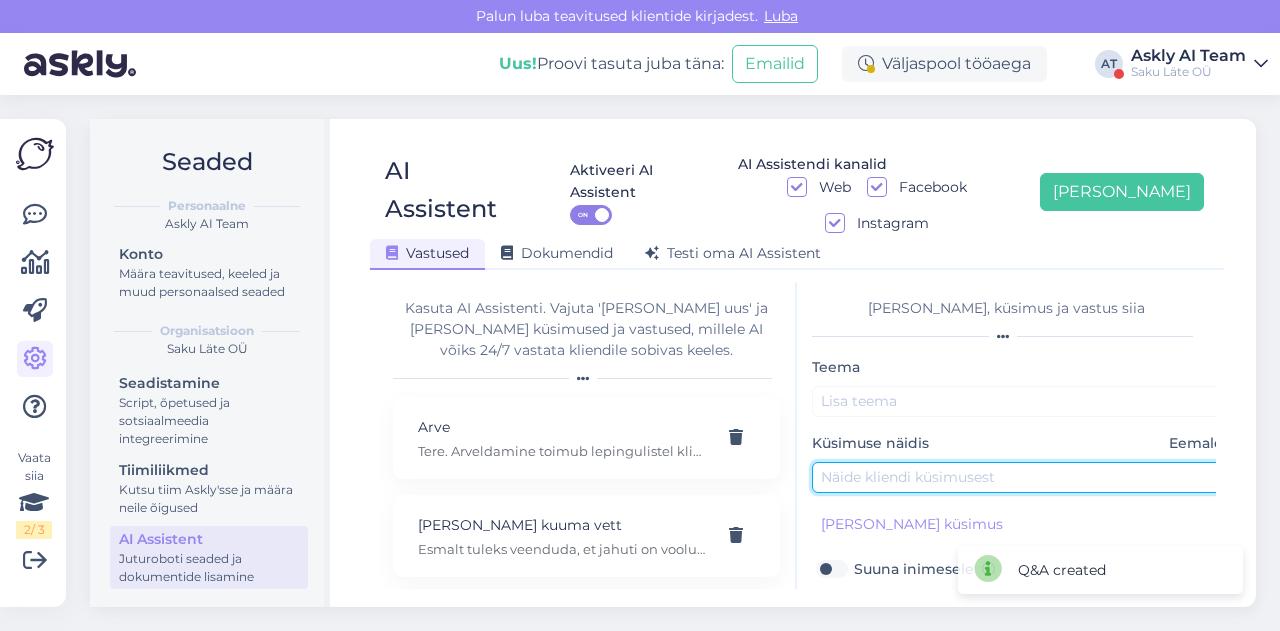 click at bounding box center [1022, 477] 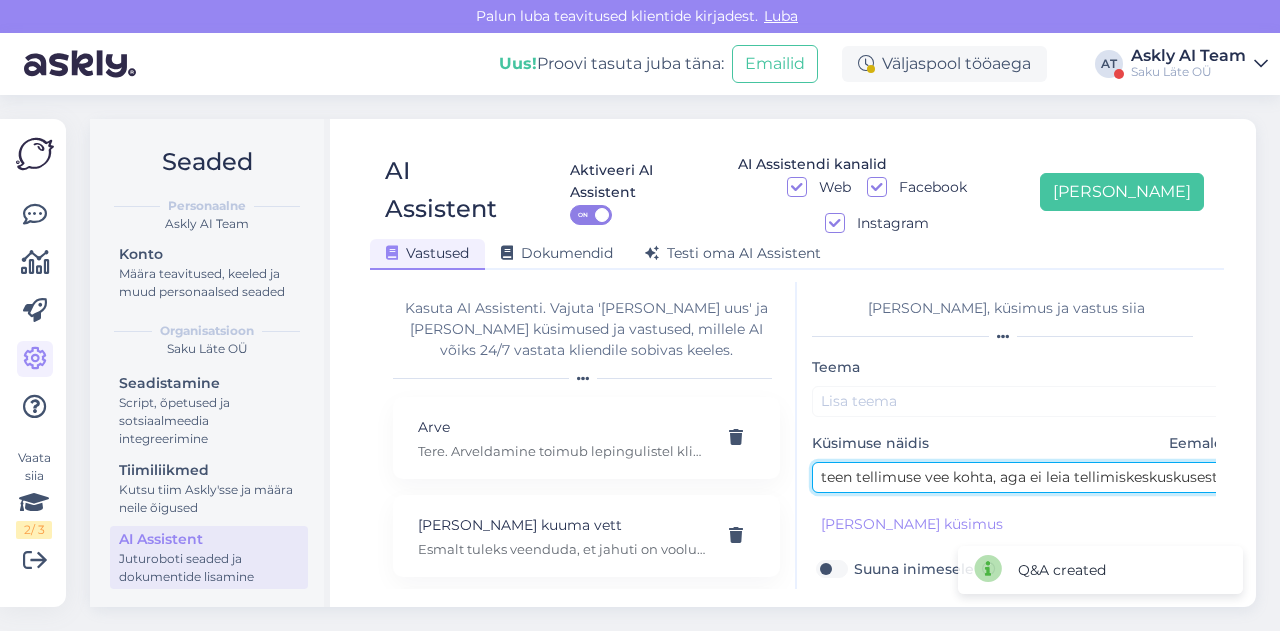 scroll, scrollTop: 0, scrollLeft: 521, axis: horizontal 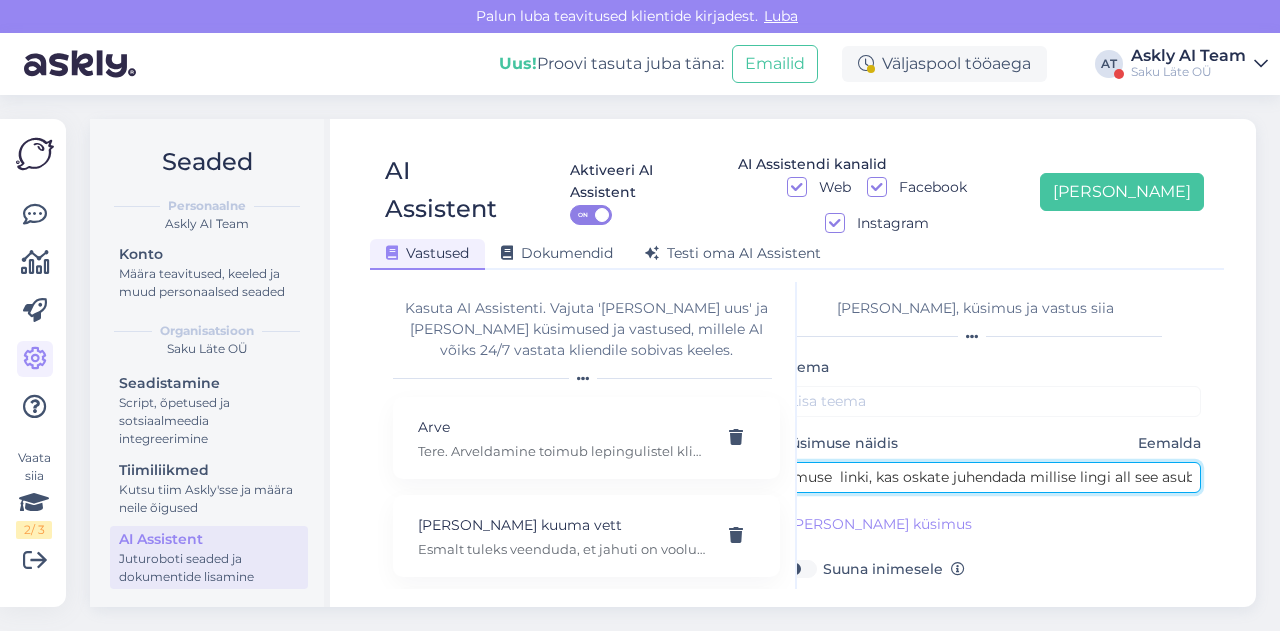 type on "teen tellimuse vee kohta, aga ei leia tellimiskeskuskusest gaasiballooni tellimuse  linki, kas oskate juhendada millise lingi all see asub" 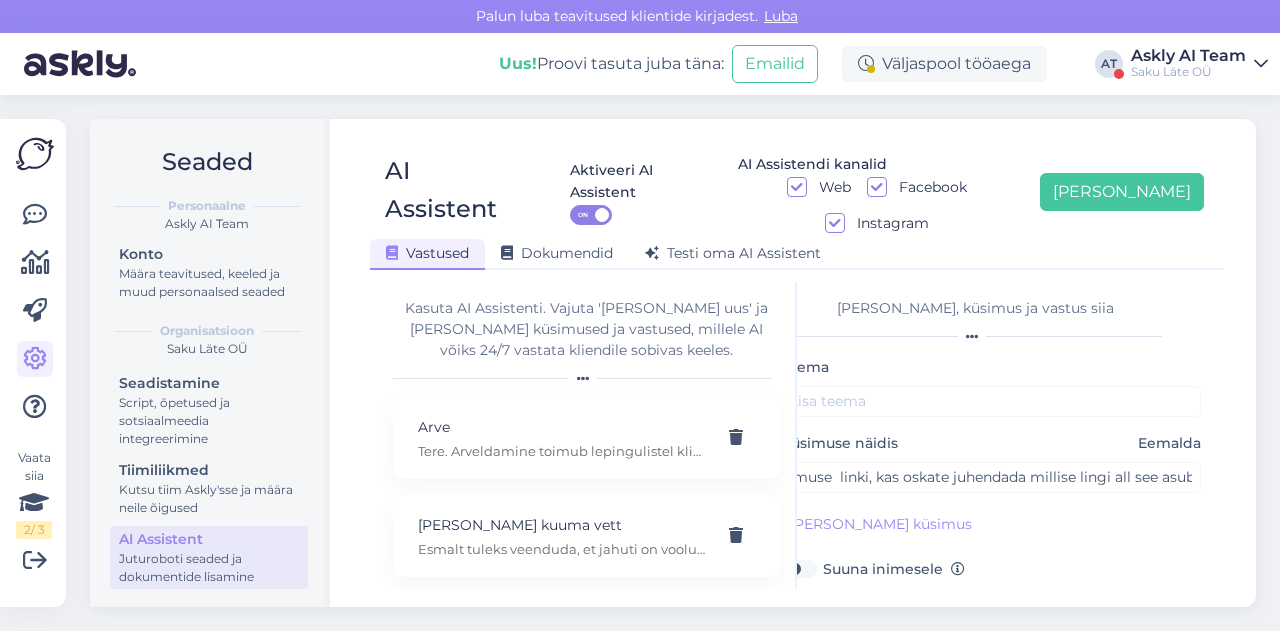 scroll, scrollTop: 0, scrollLeft: 0, axis: both 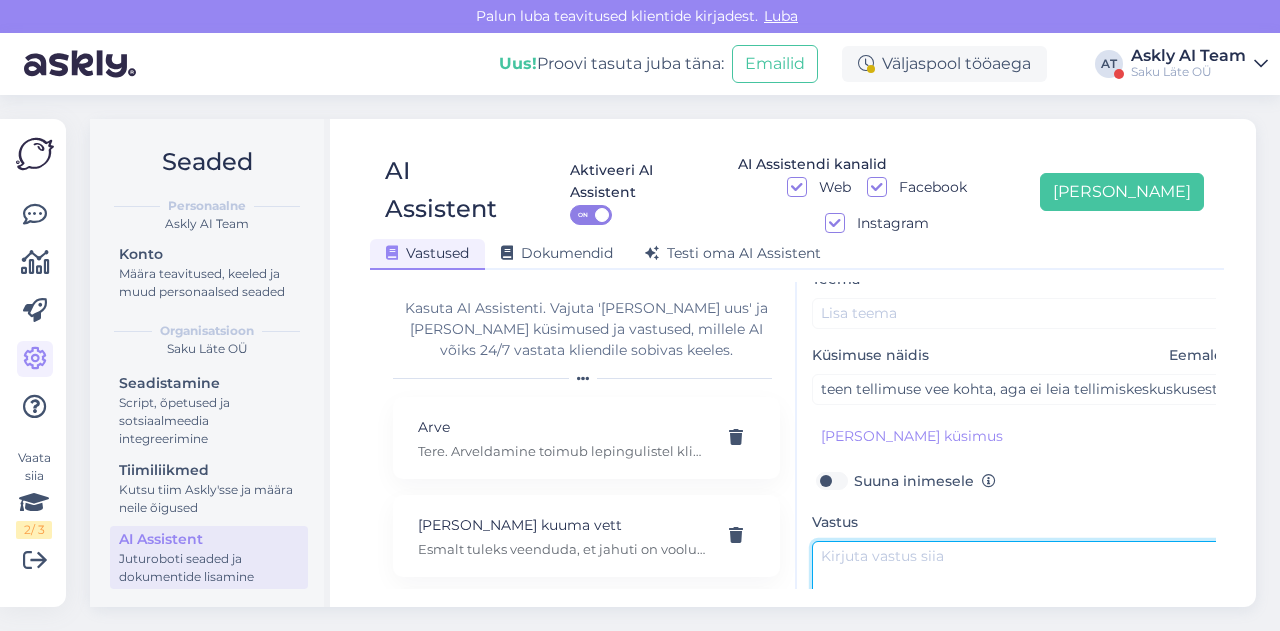click at bounding box center (1022, 588) 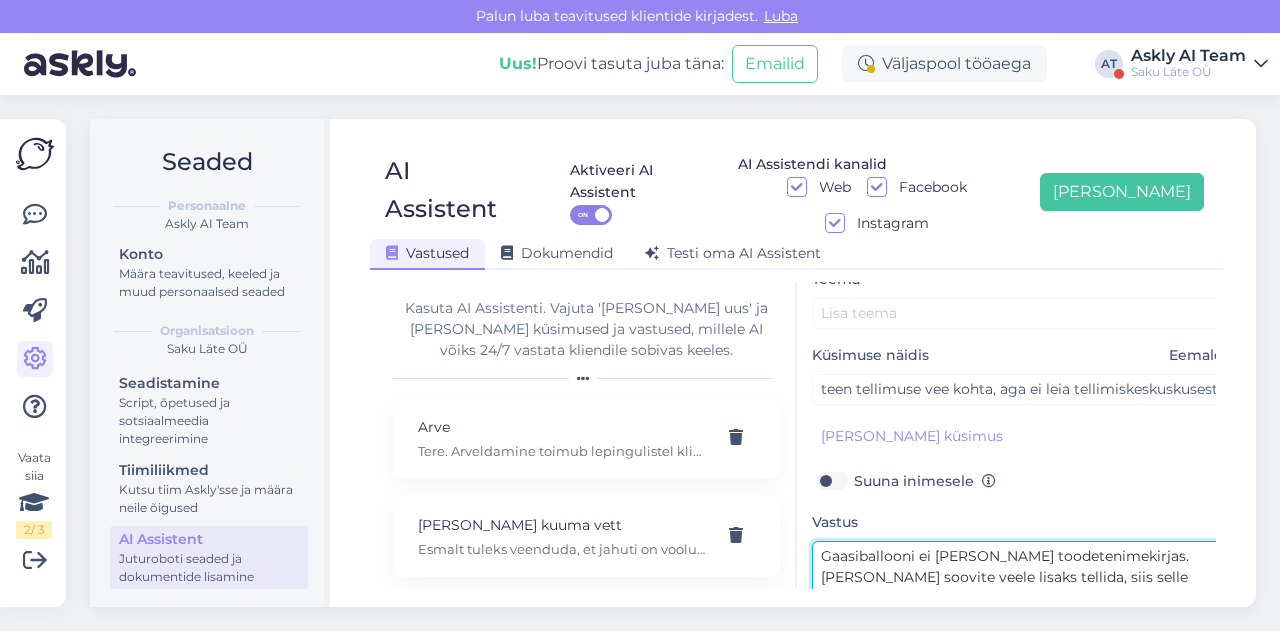 scroll, scrollTop: 36, scrollLeft: 0, axis: vertical 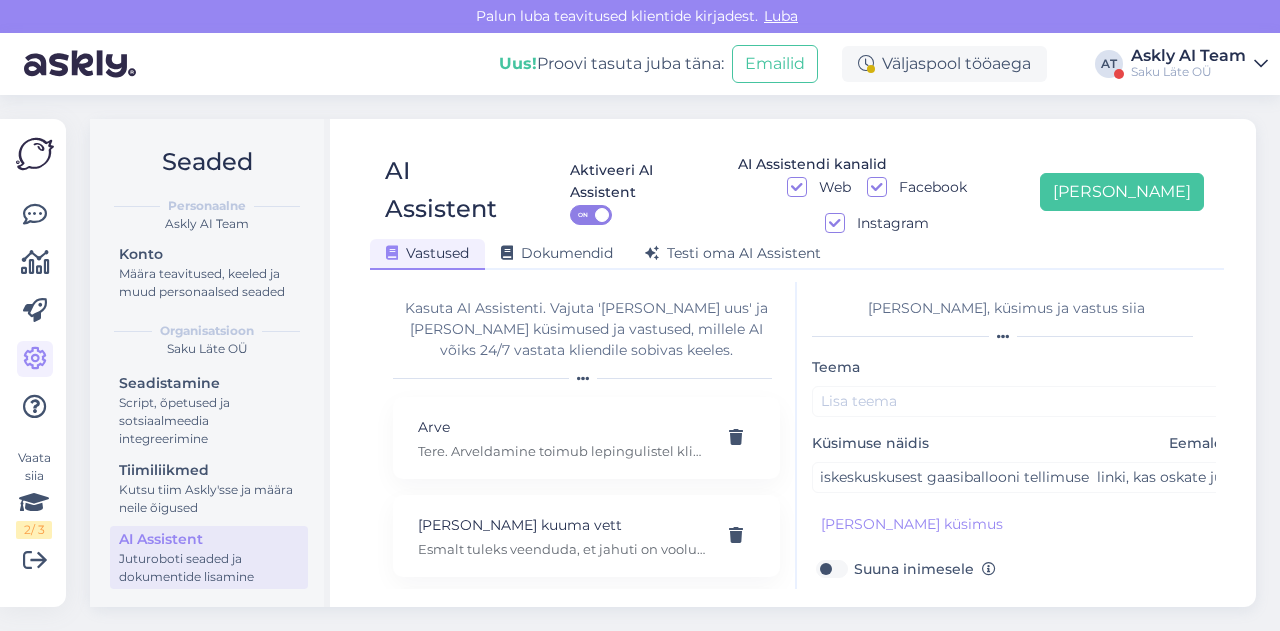 type on "Gaasiballooni ei [PERSON_NAME] toodetenimekirjas. [PERSON_NAME] soovite veele lisaks tellida, siis selle võite kirjutada lisainfisse ja müügisekretär lisab gaasiballooni manuaalselt saatelehele juurde" 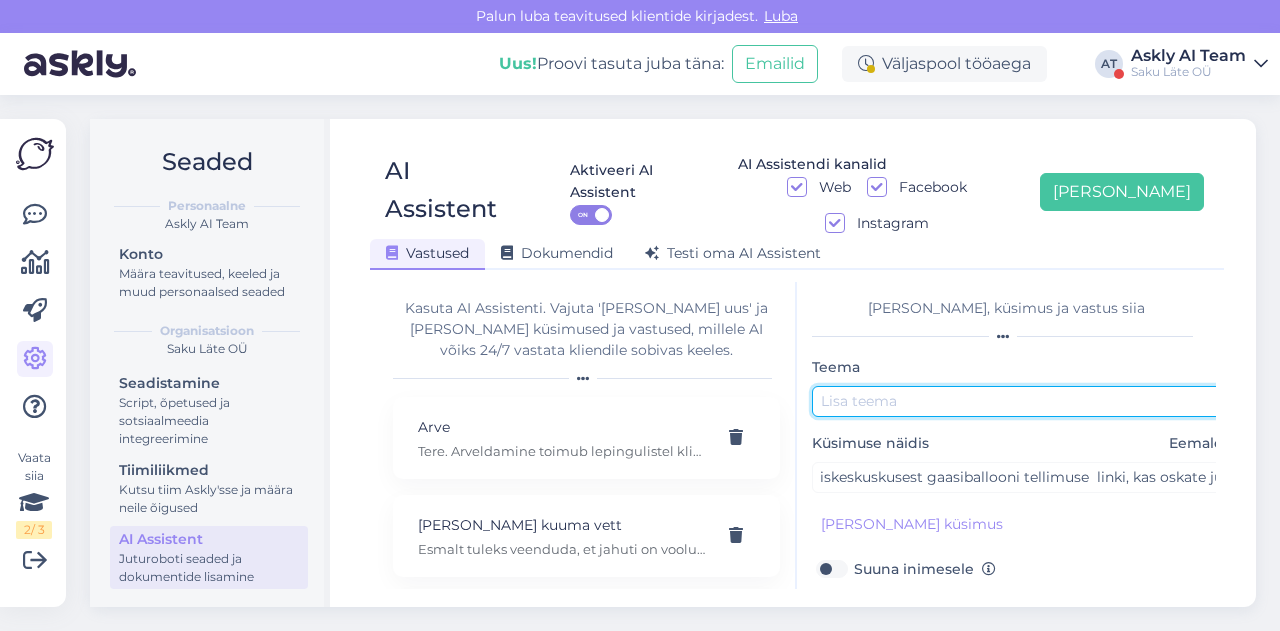 click at bounding box center [1022, 401] 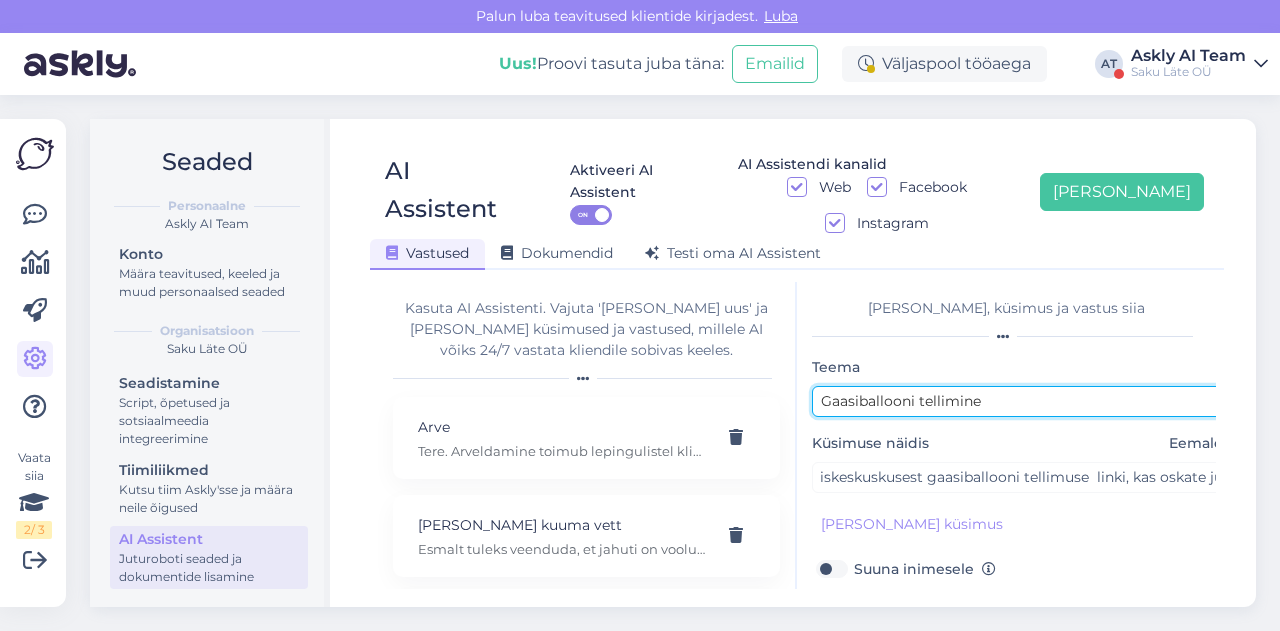 scroll, scrollTop: 179, scrollLeft: 0, axis: vertical 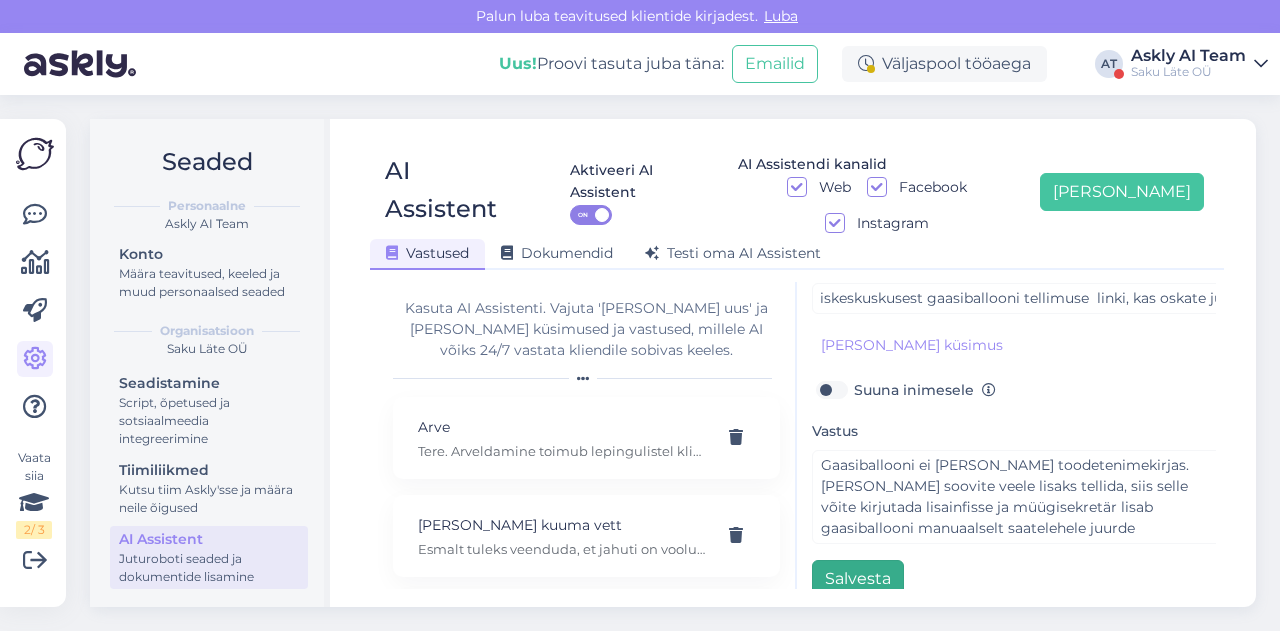 type on "Gaasiballooni tellimine" 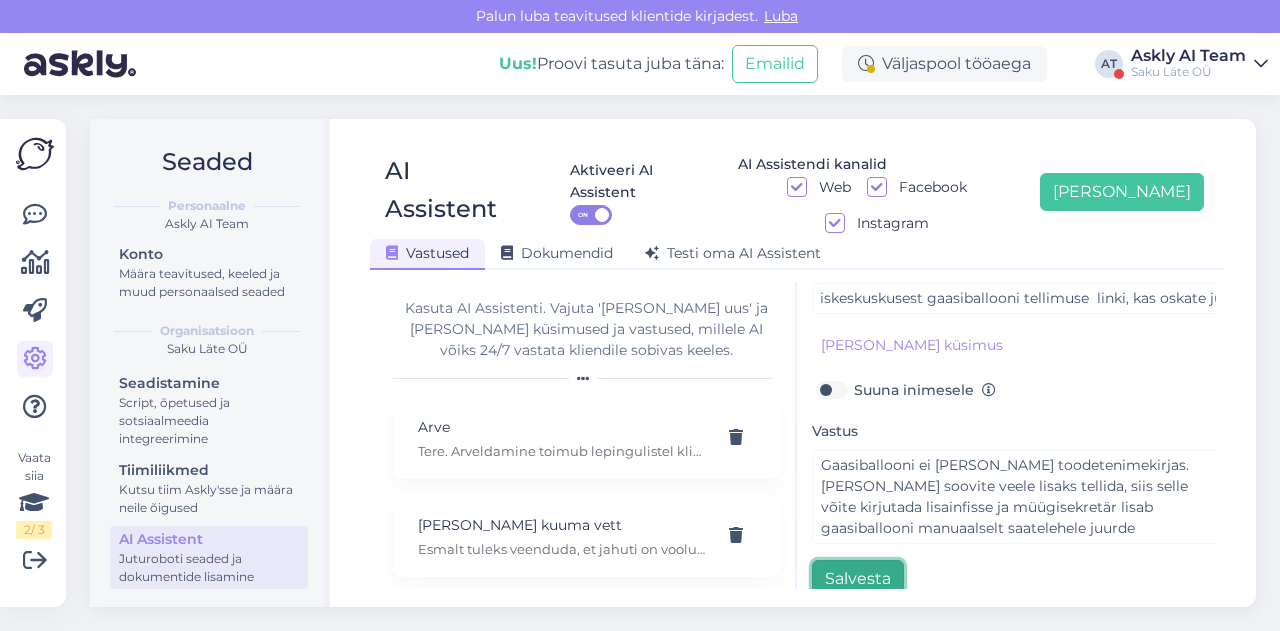click on "Salvesta" at bounding box center (858, 579) 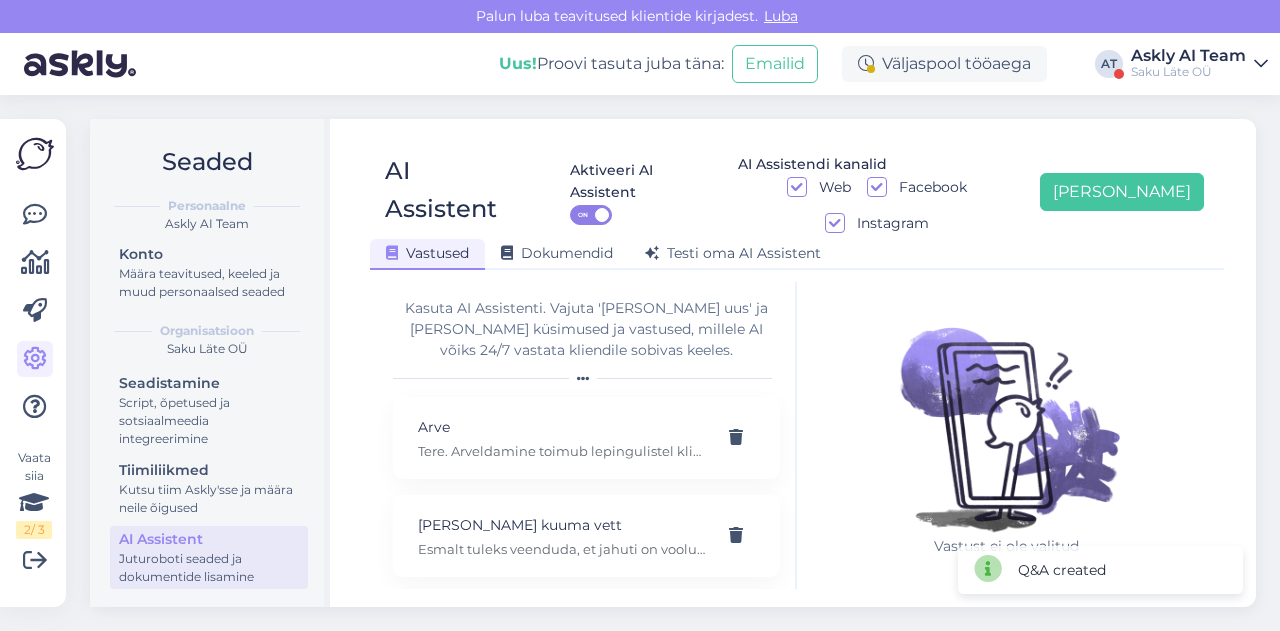 scroll, scrollTop: 0, scrollLeft: 0, axis: both 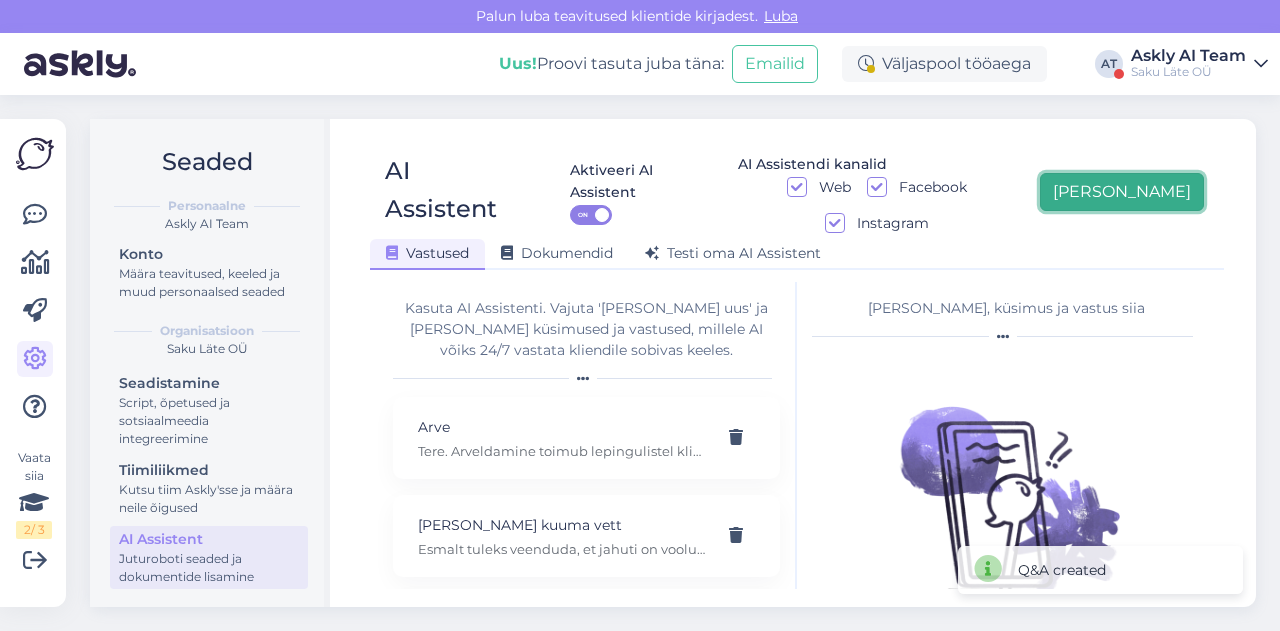 click on "[PERSON_NAME]" at bounding box center [1122, 192] 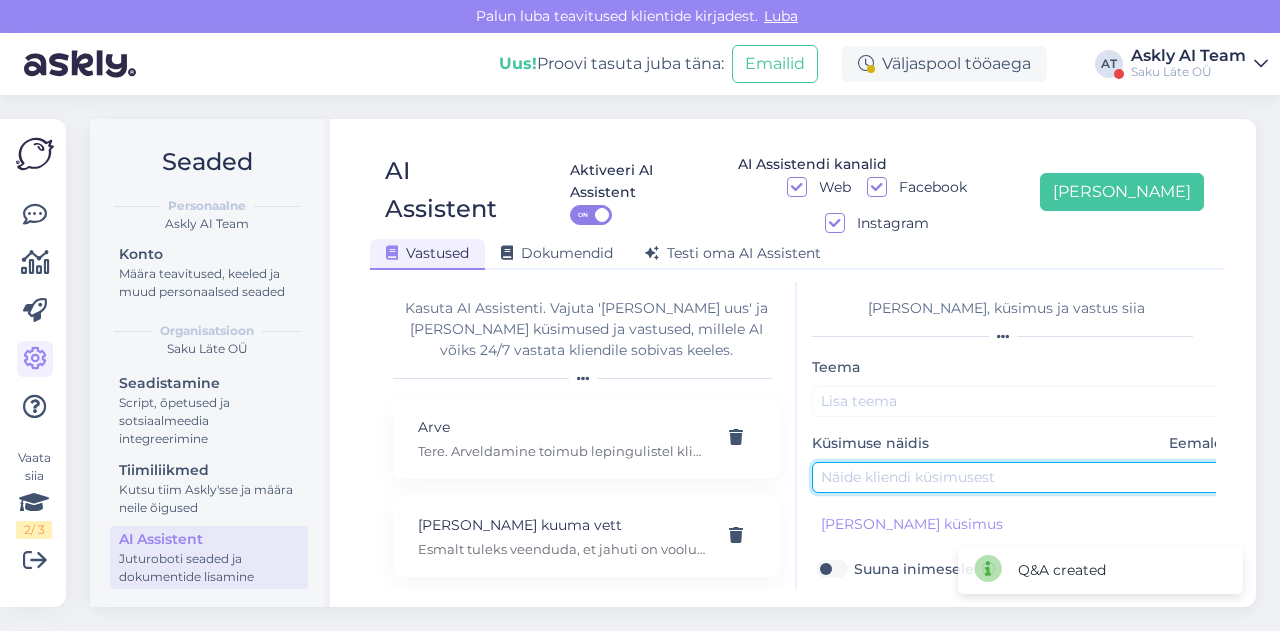 click at bounding box center (1022, 477) 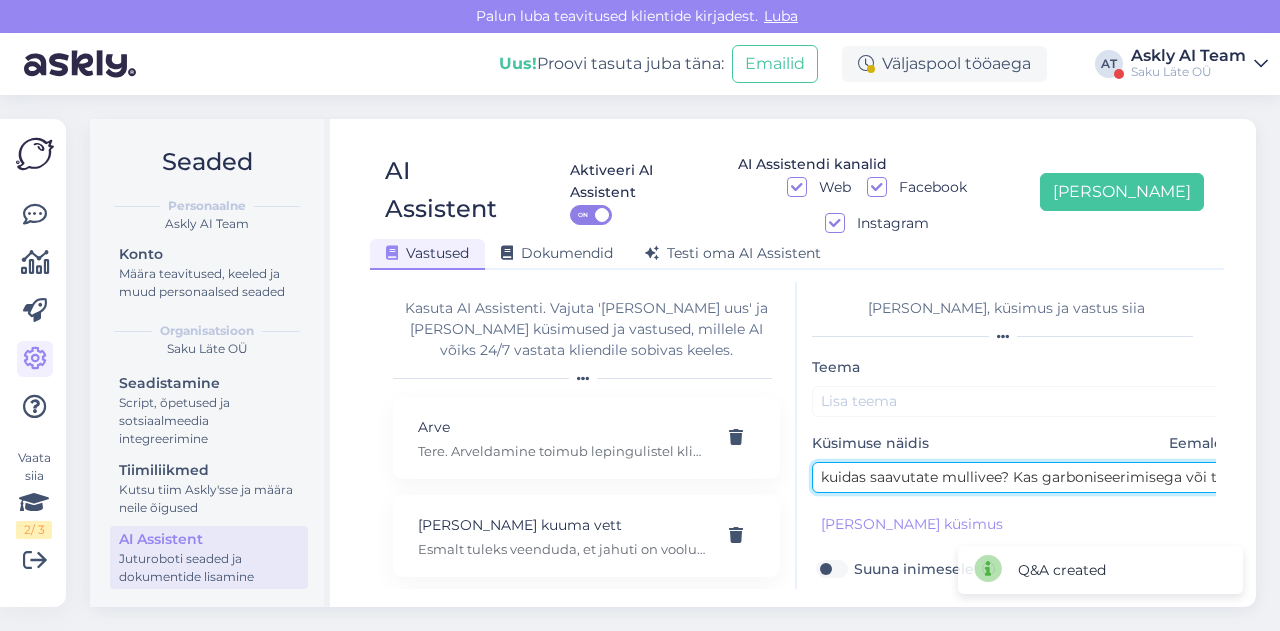 scroll, scrollTop: 0, scrollLeft: 34, axis: horizontal 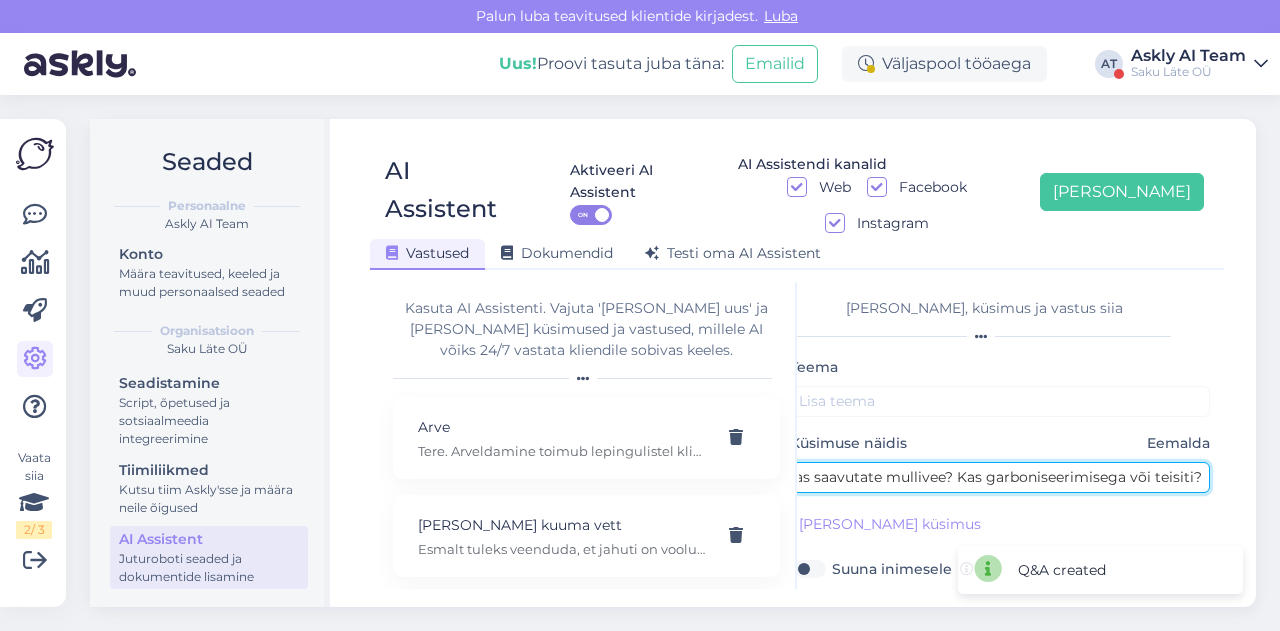 type on "kuidas saavutate mullivee? Kas garboniseerimisega või teisiti?" 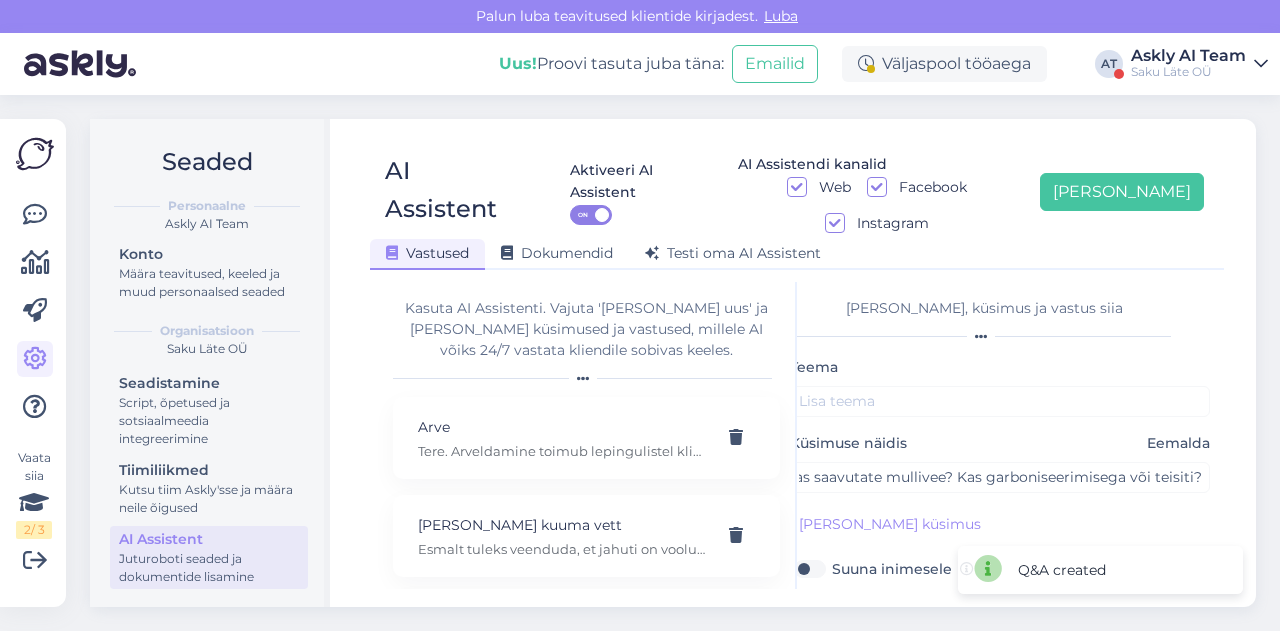scroll, scrollTop: 0, scrollLeft: 0, axis: both 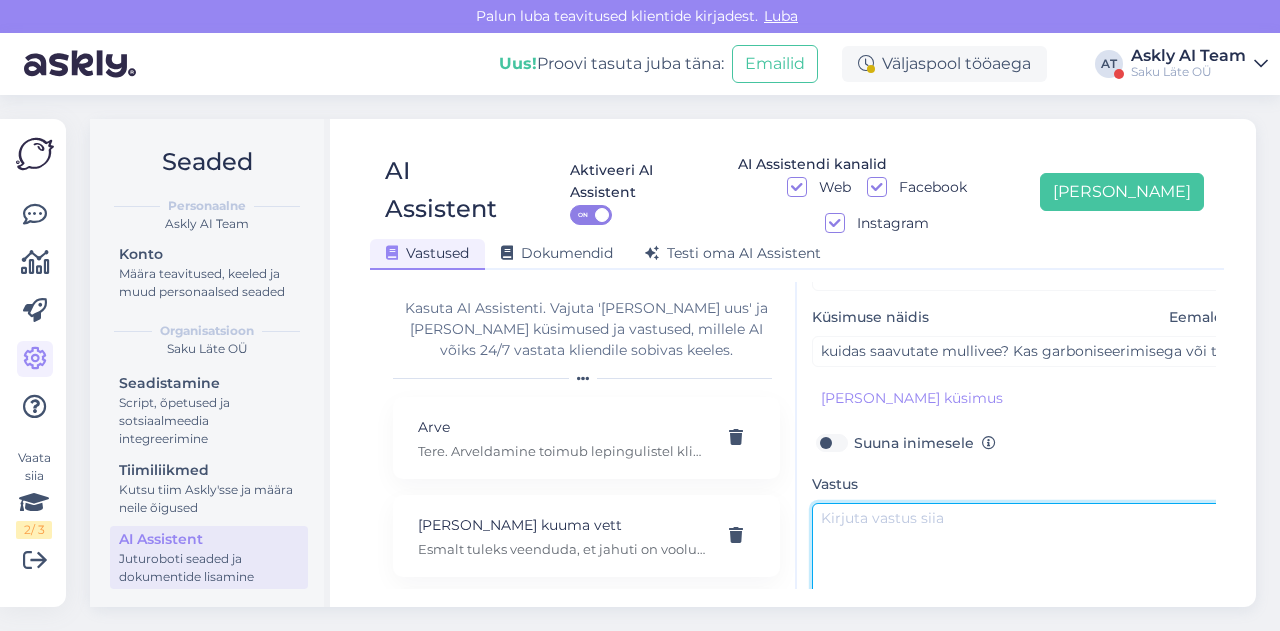click at bounding box center [1022, 550] 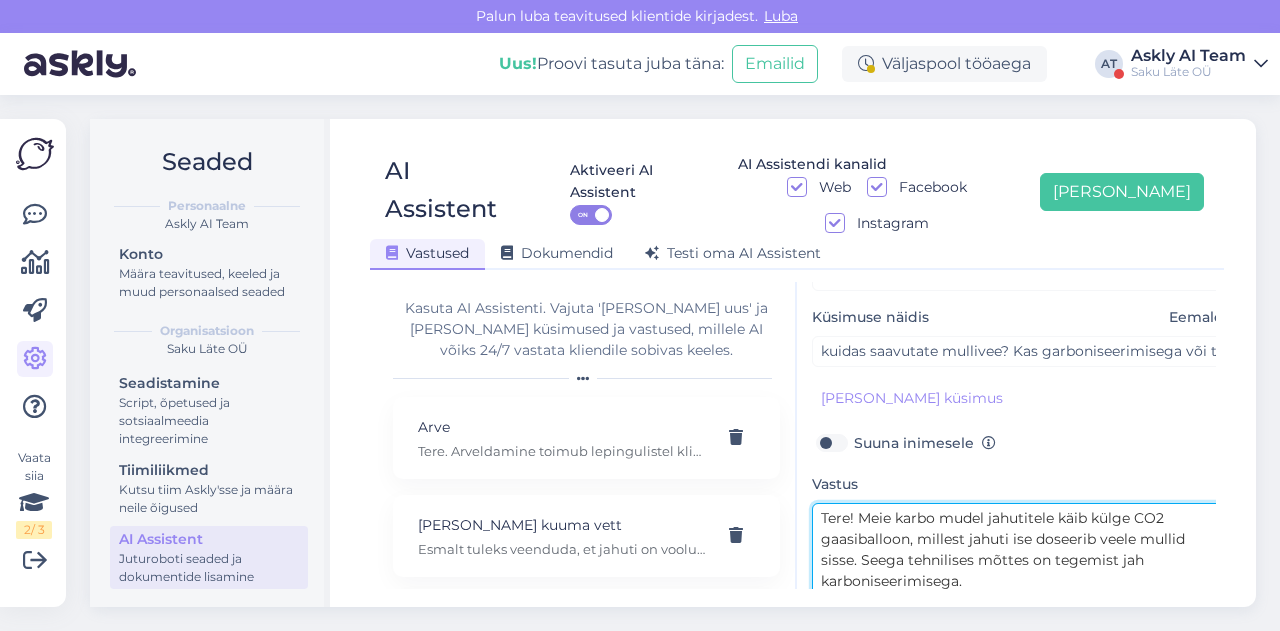 scroll, scrollTop: 0, scrollLeft: 0, axis: both 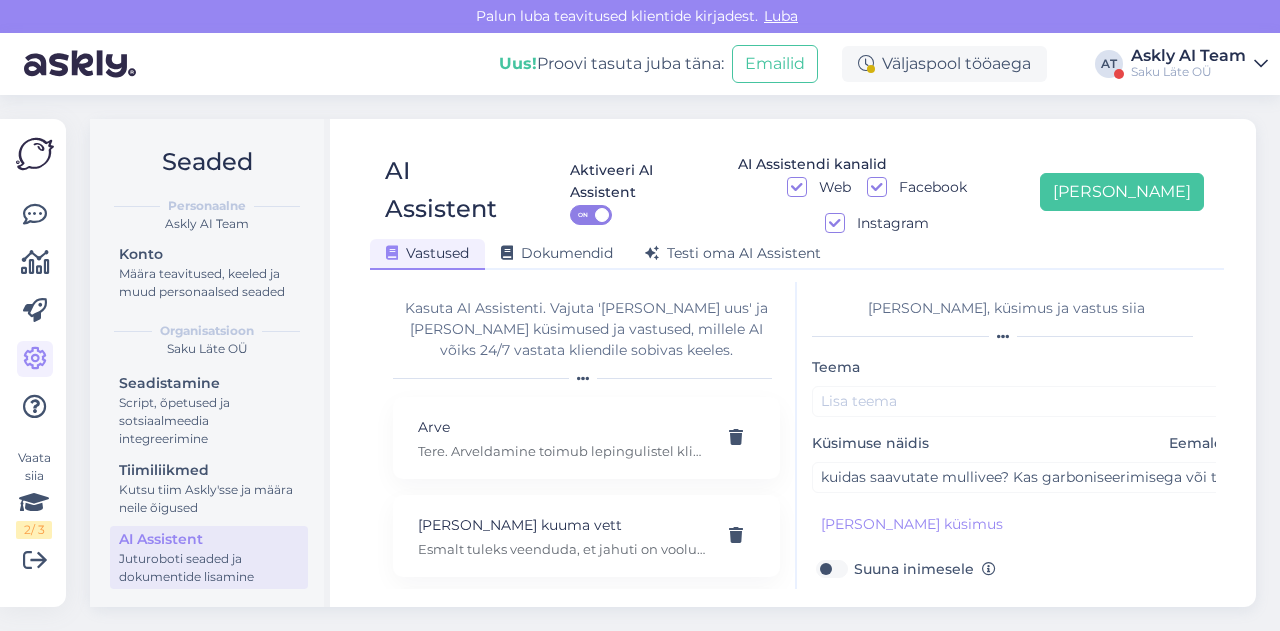 type on "Tere! Meie karbo mudel jahutitele käib külge CO2 gaasiballoon, millest jahuti ise doseerib veele mullid sisse. Seega tehnilises mõttes on tegemist jah karboniseerimisega." 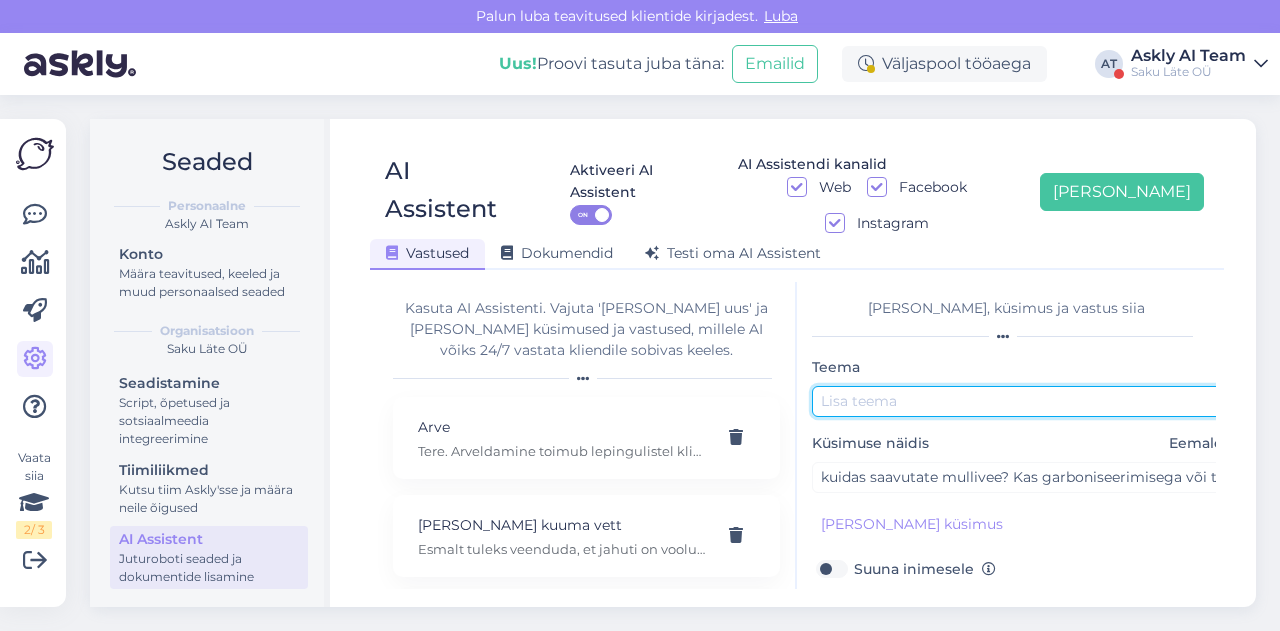 click at bounding box center [1022, 401] 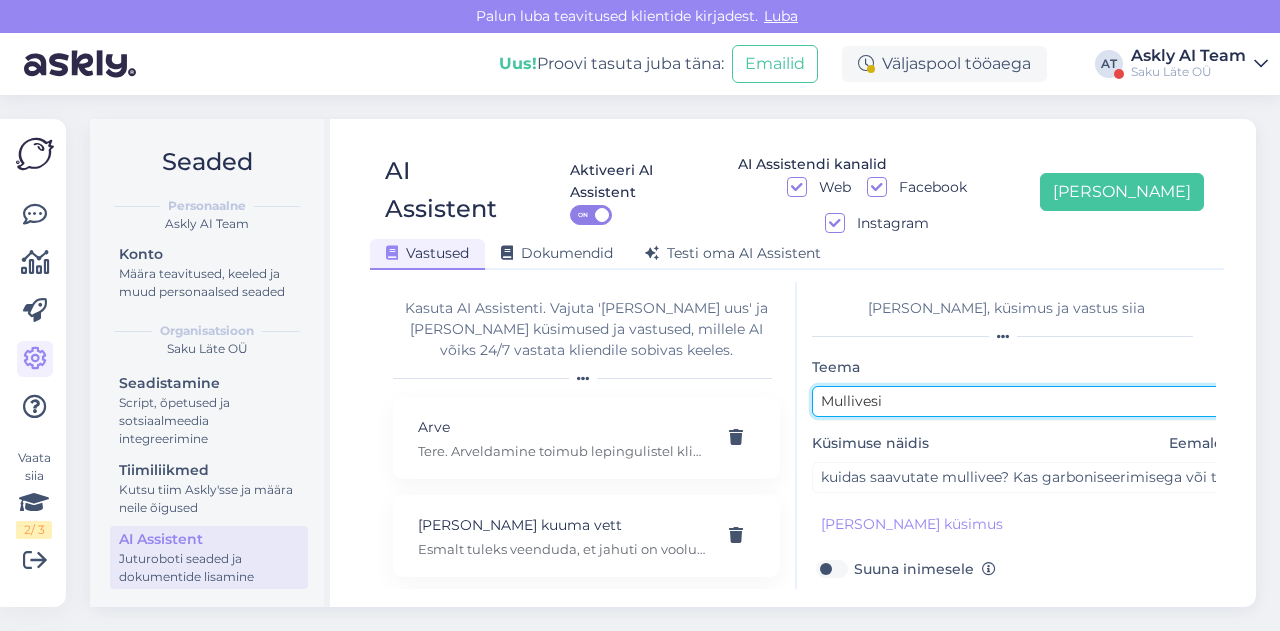 scroll, scrollTop: 179, scrollLeft: 0, axis: vertical 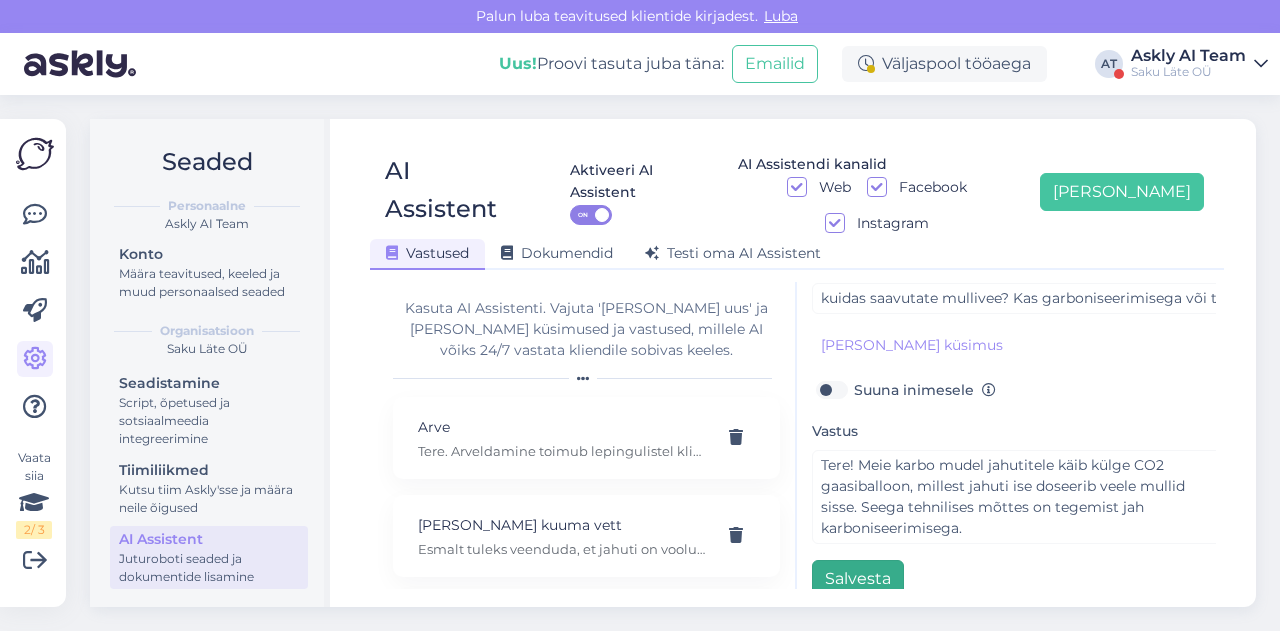 type on "Mullivesi" 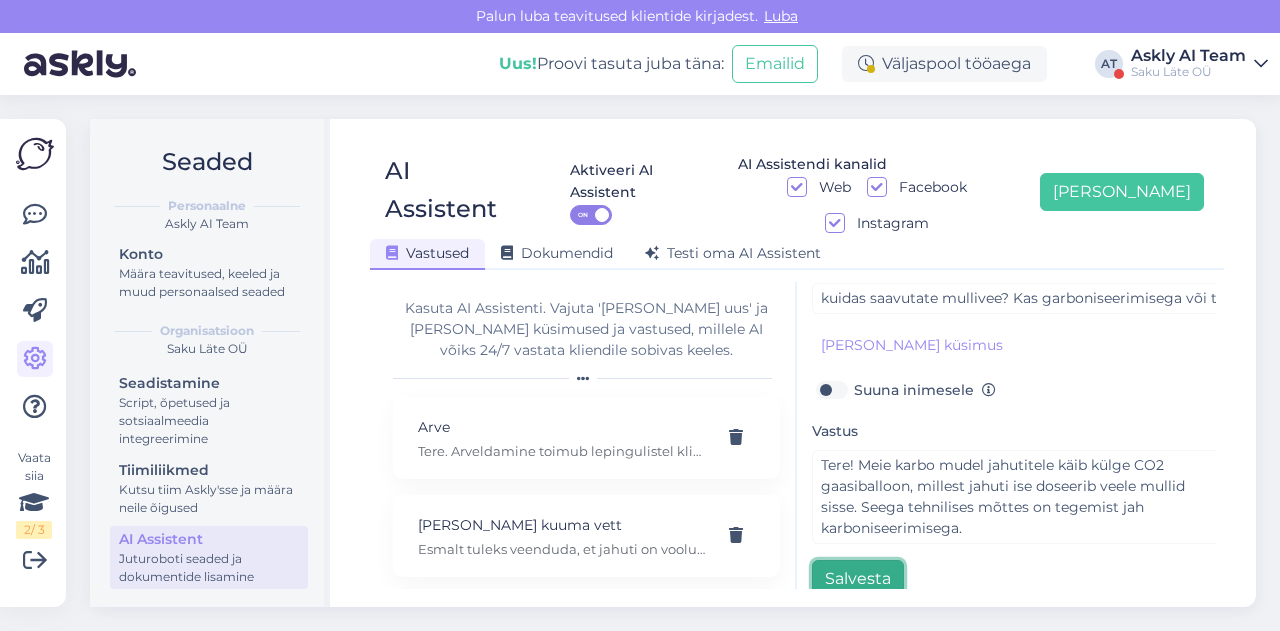 click on "Salvesta" at bounding box center (858, 579) 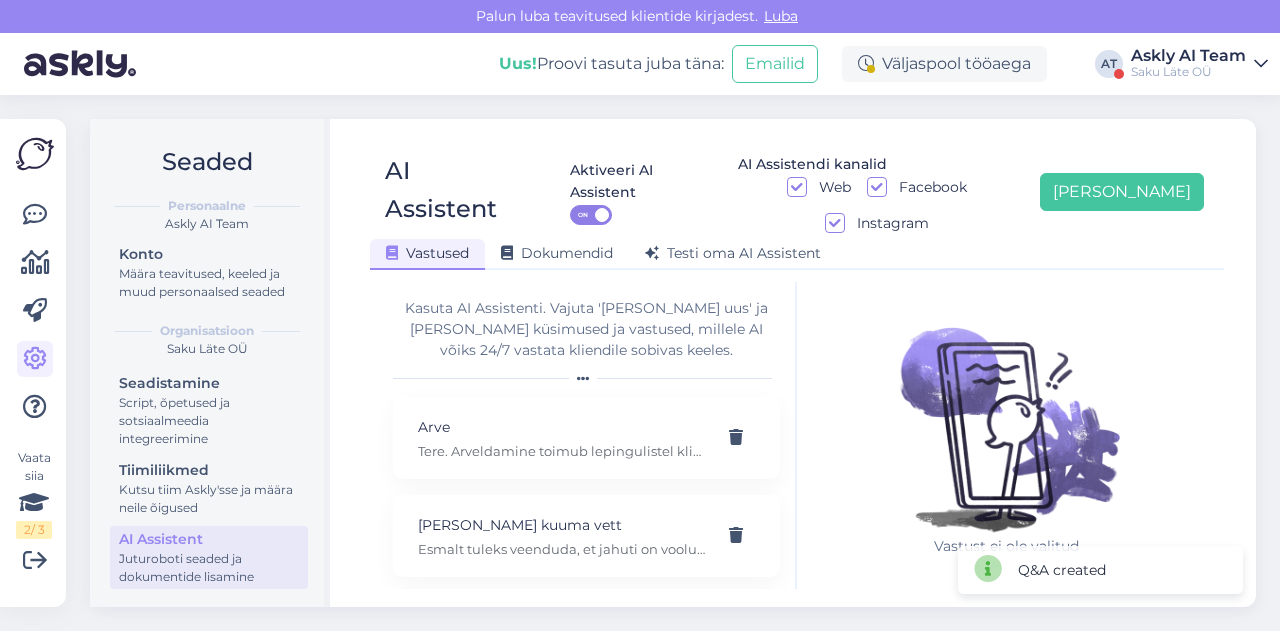 scroll, scrollTop: 0, scrollLeft: 0, axis: both 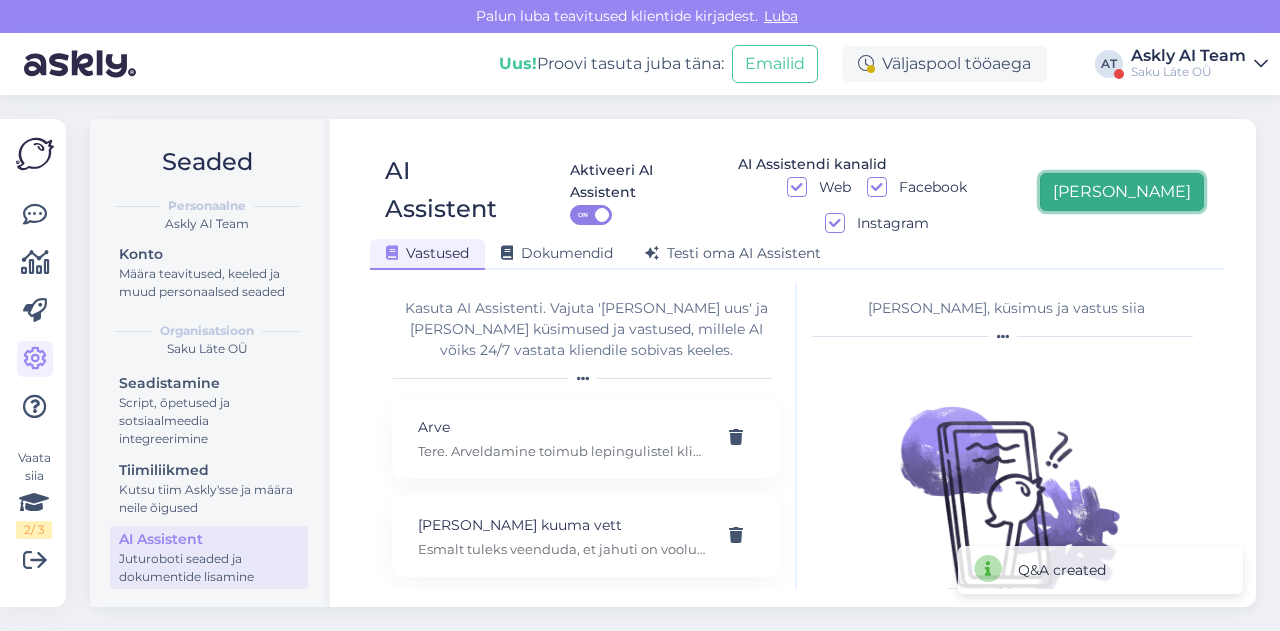 click on "[PERSON_NAME]" at bounding box center [1122, 192] 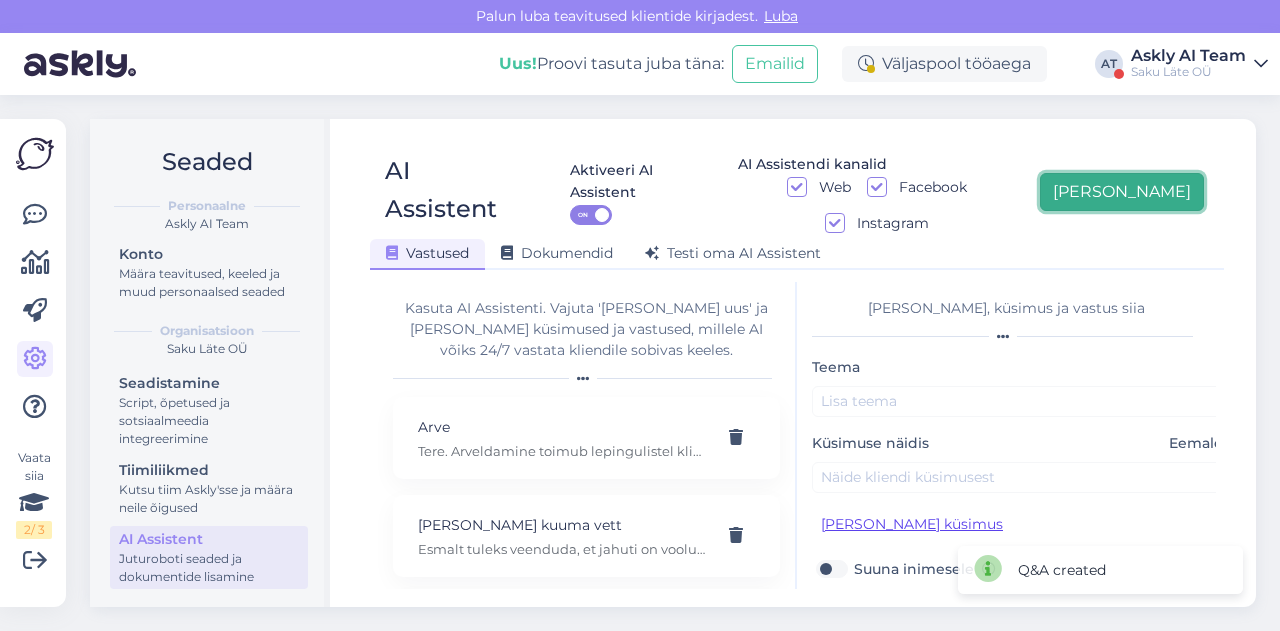 scroll, scrollTop: 179, scrollLeft: 0, axis: vertical 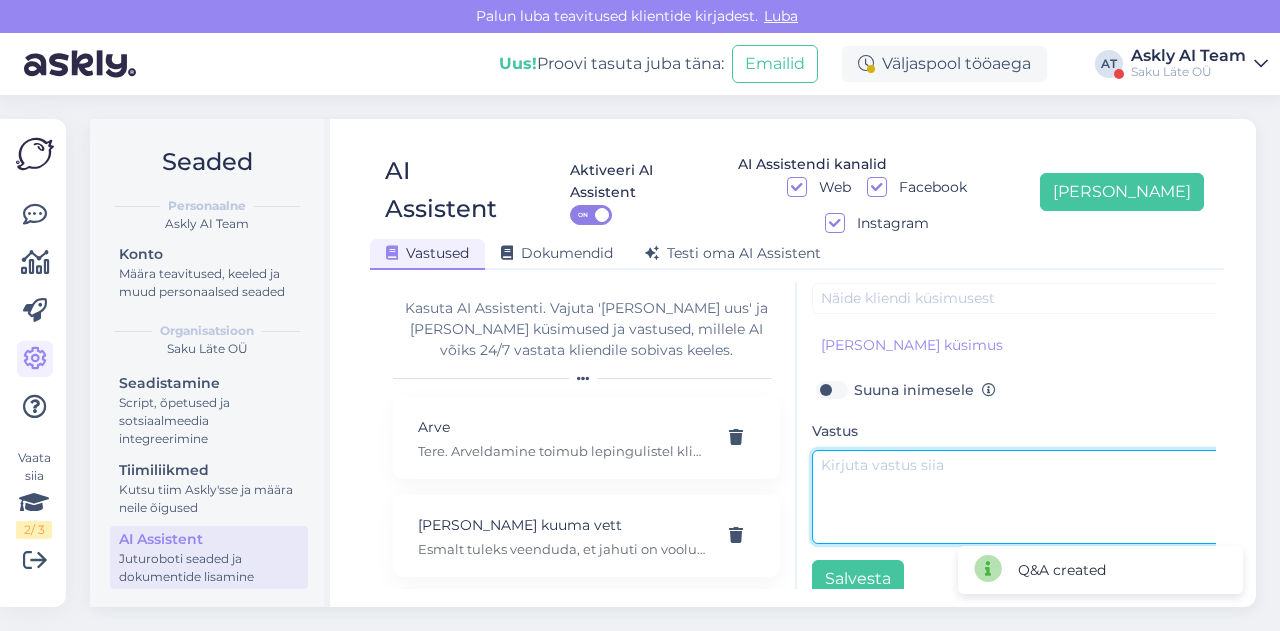 click at bounding box center (1022, 497) 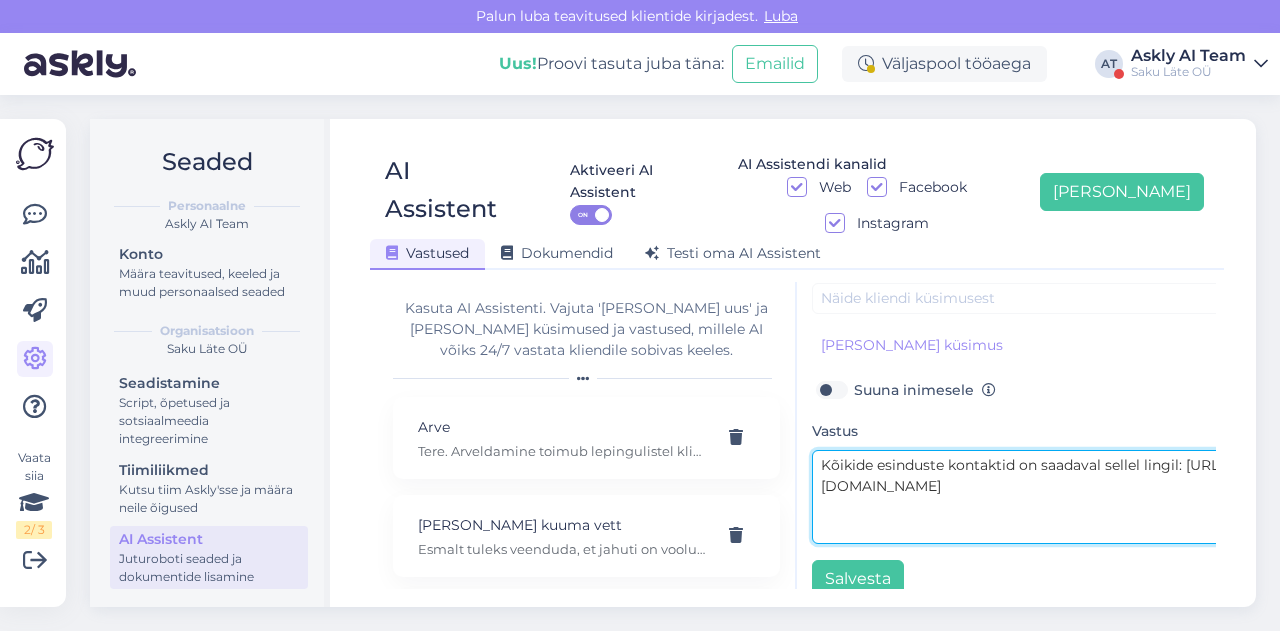 scroll, scrollTop: 0, scrollLeft: 0, axis: both 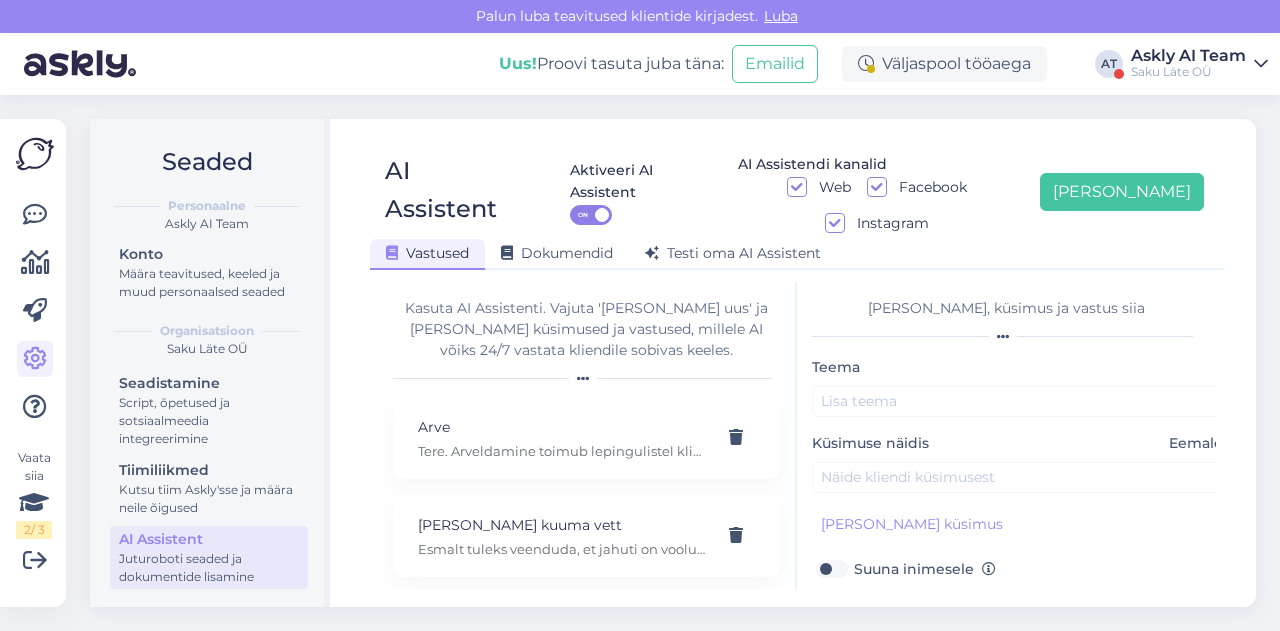 type on "Kõikide esinduste kontaktid on saadaval sellel lingil: [URL][DOMAIN_NAME]" 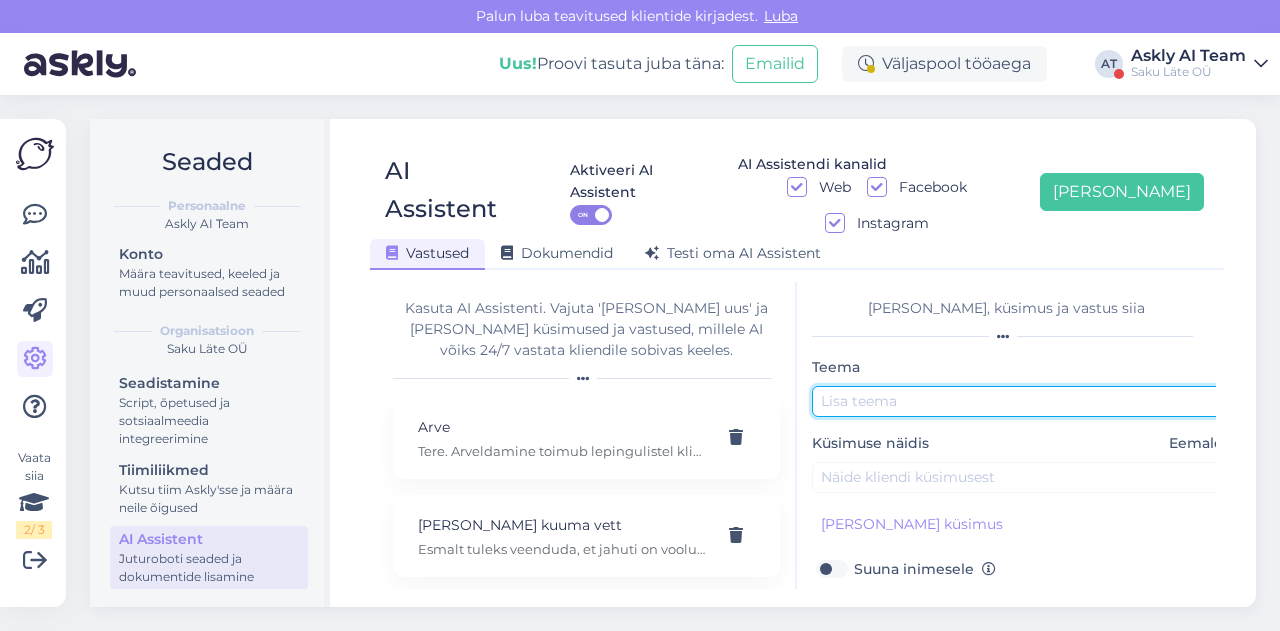 click at bounding box center (1022, 401) 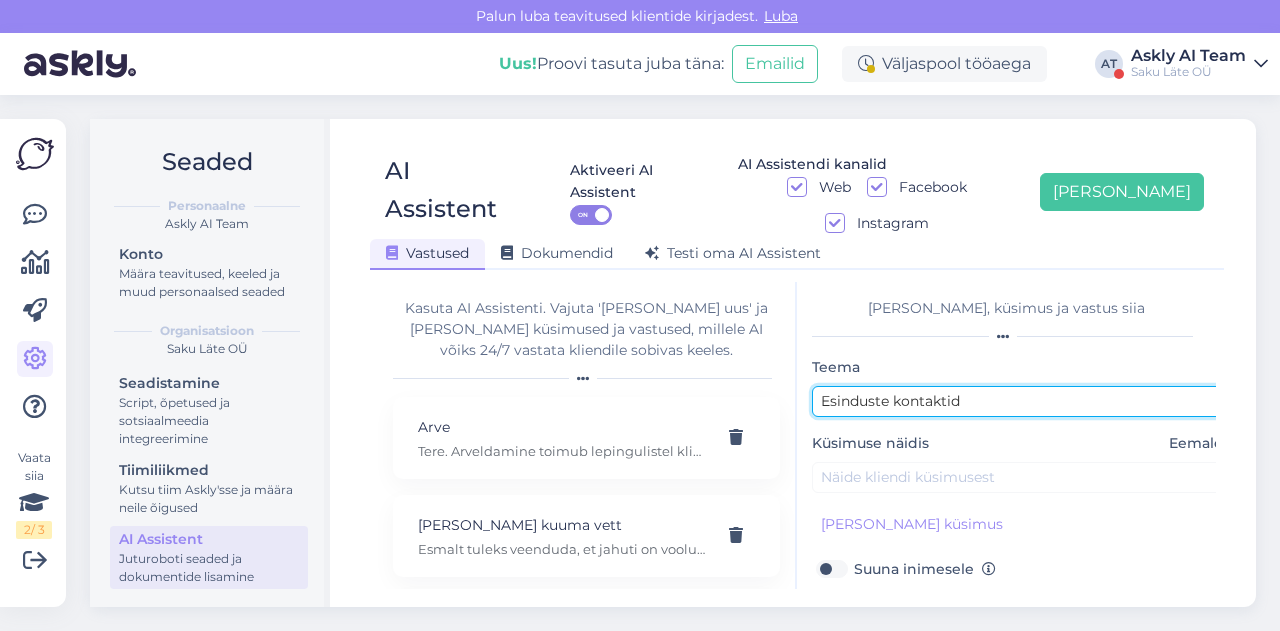 drag, startPoint x: 1001, startPoint y: 361, endPoint x: 806, endPoint y: 357, distance: 195.04102 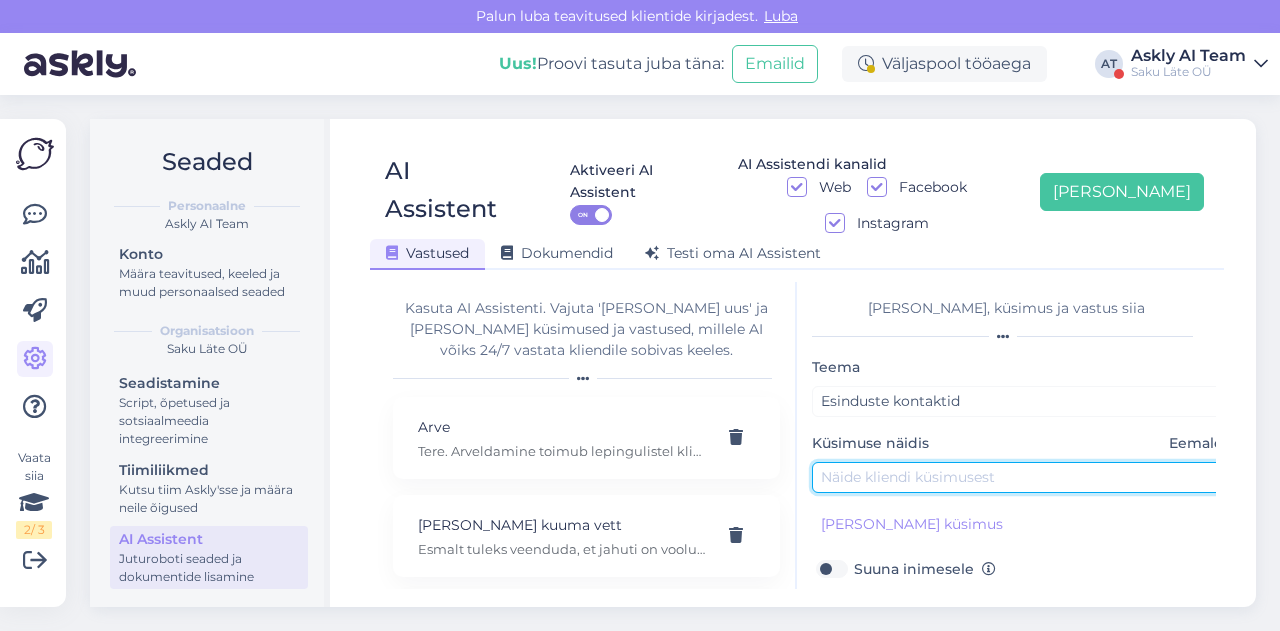 click at bounding box center [1022, 477] 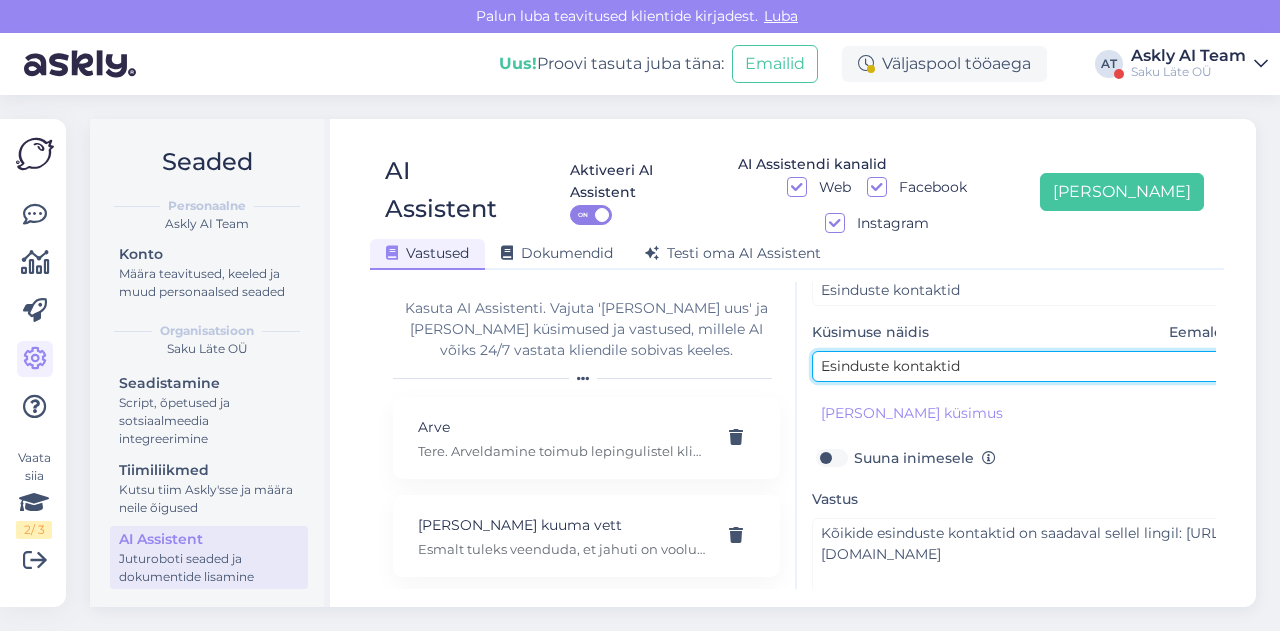 scroll, scrollTop: 114, scrollLeft: 0, axis: vertical 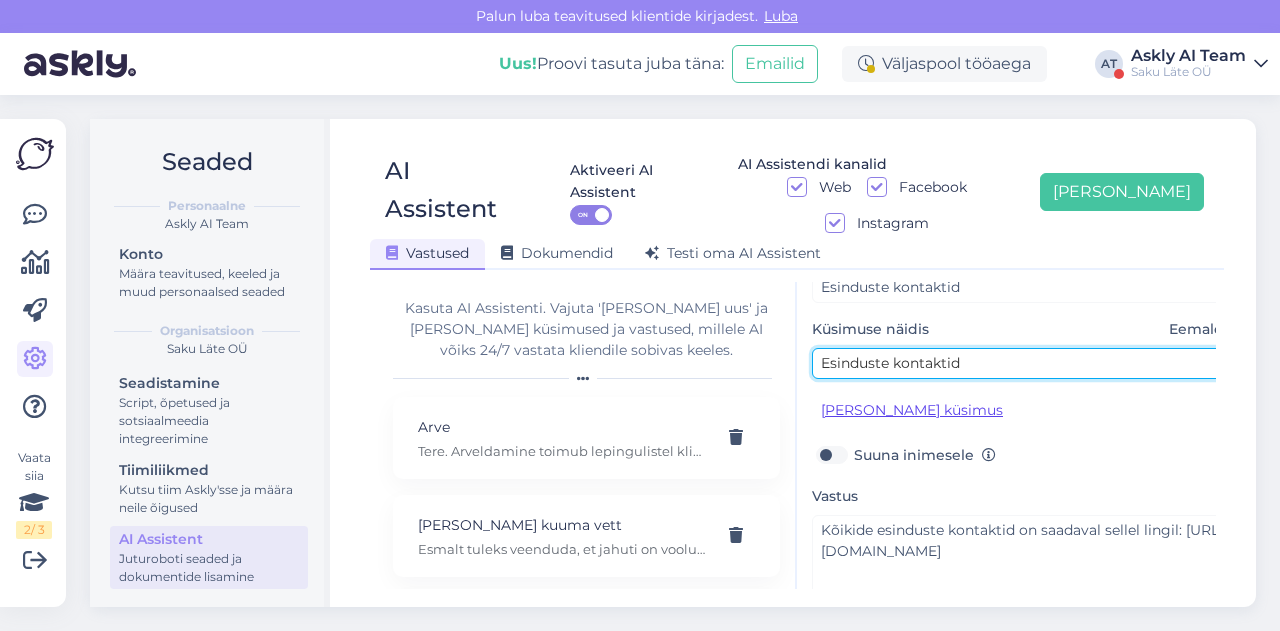 type on "Esinduste kontaktid" 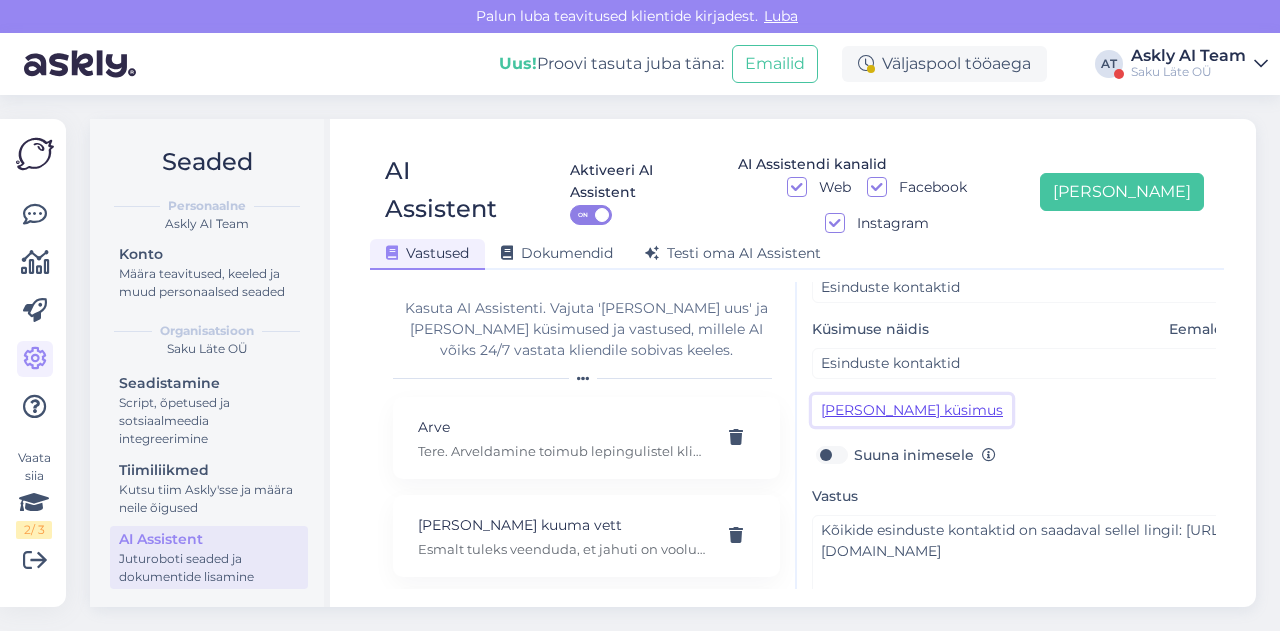 click on "[PERSON_NAME] küsimus" at bounding box center [912, 410] 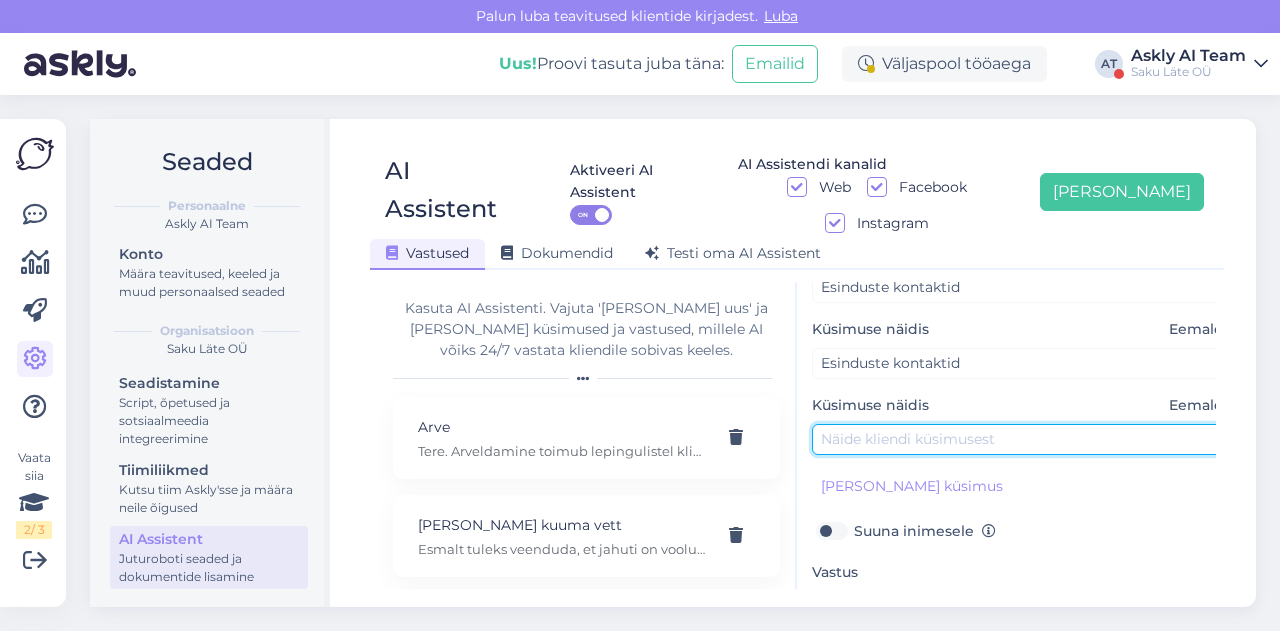 click at bounding box center (1022, 439) 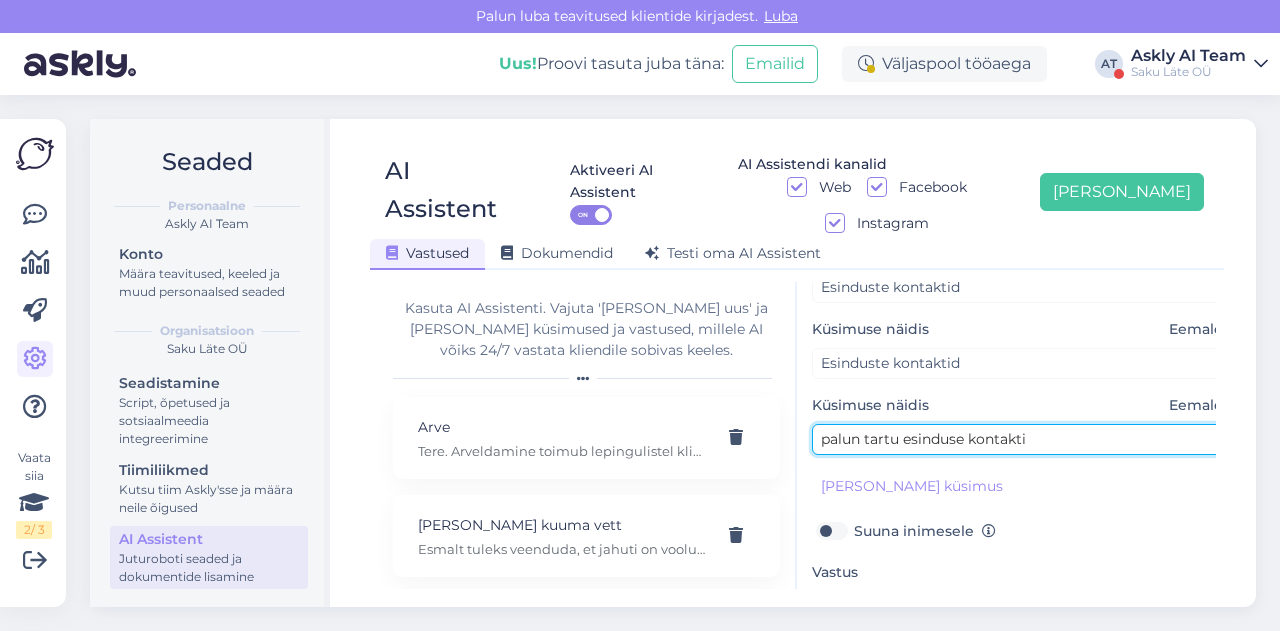 scroll, scrollTop: 254, scrollLeft: 0, axis: vertical 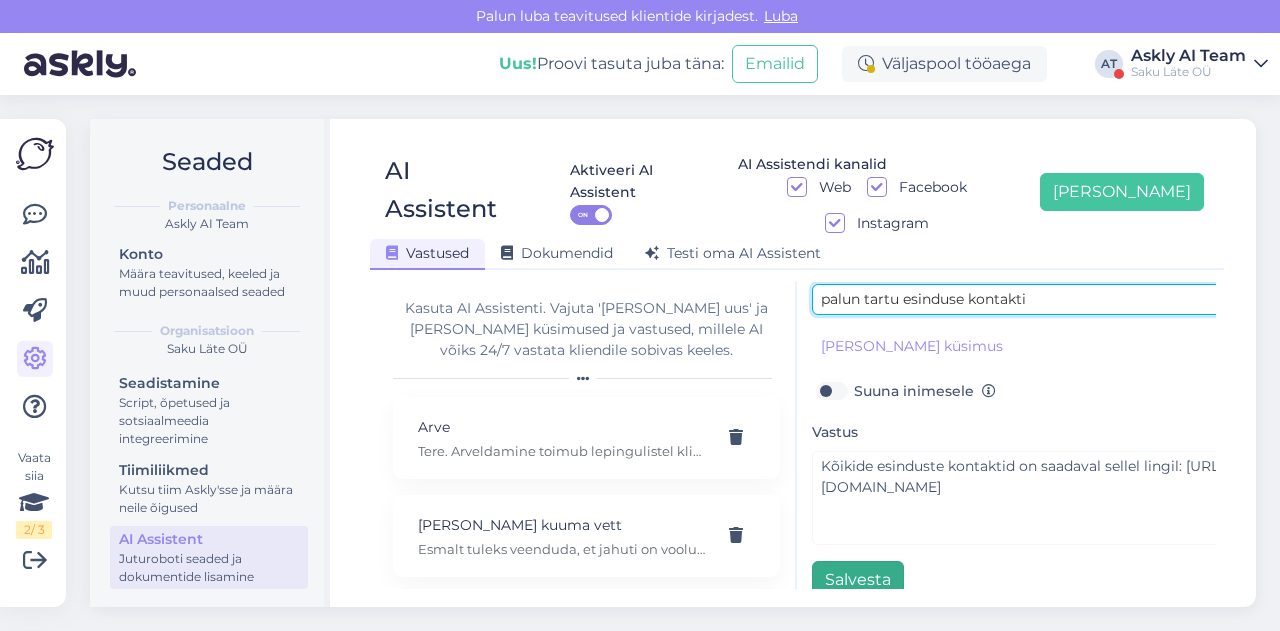 type on "palun tartu esinduse kontakti" 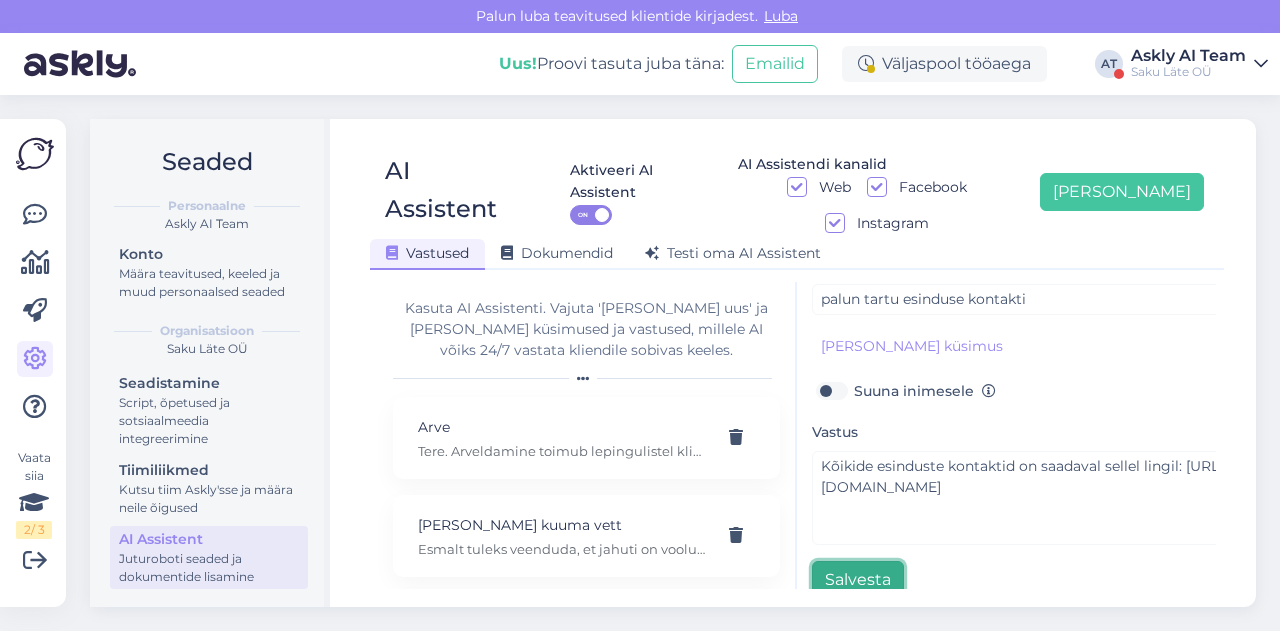 click on "Salvesta" at bounding box center (858, 580) 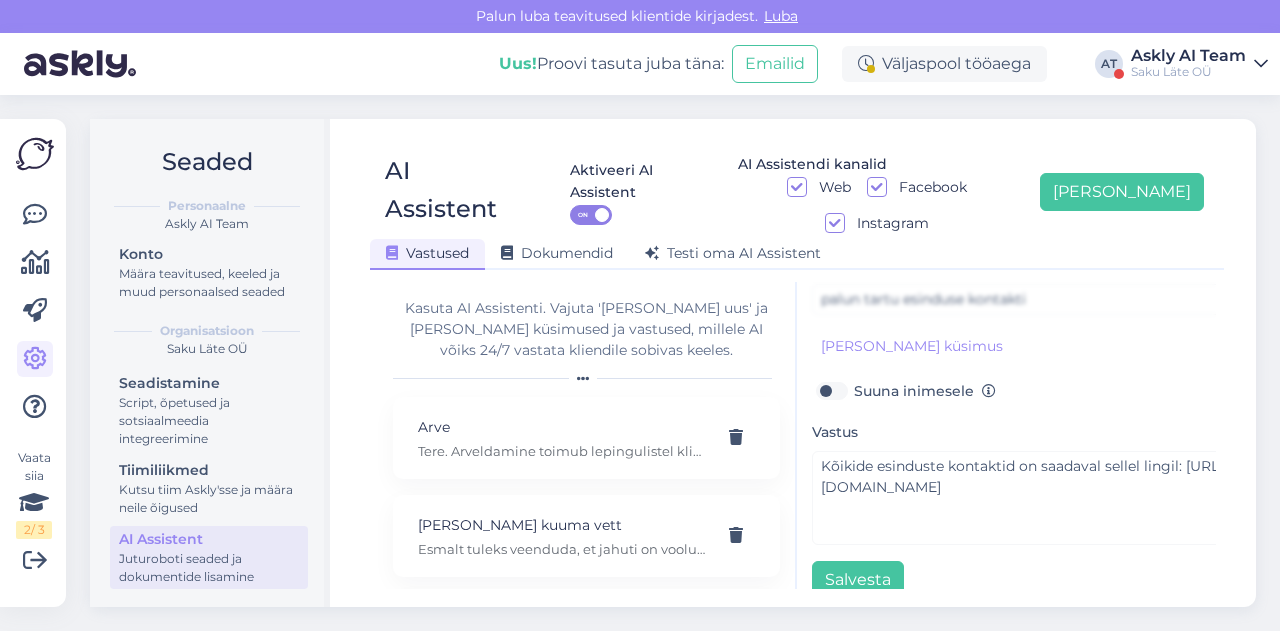 scroll, scrollTop: 0, scrollLeft: 0, axis: both 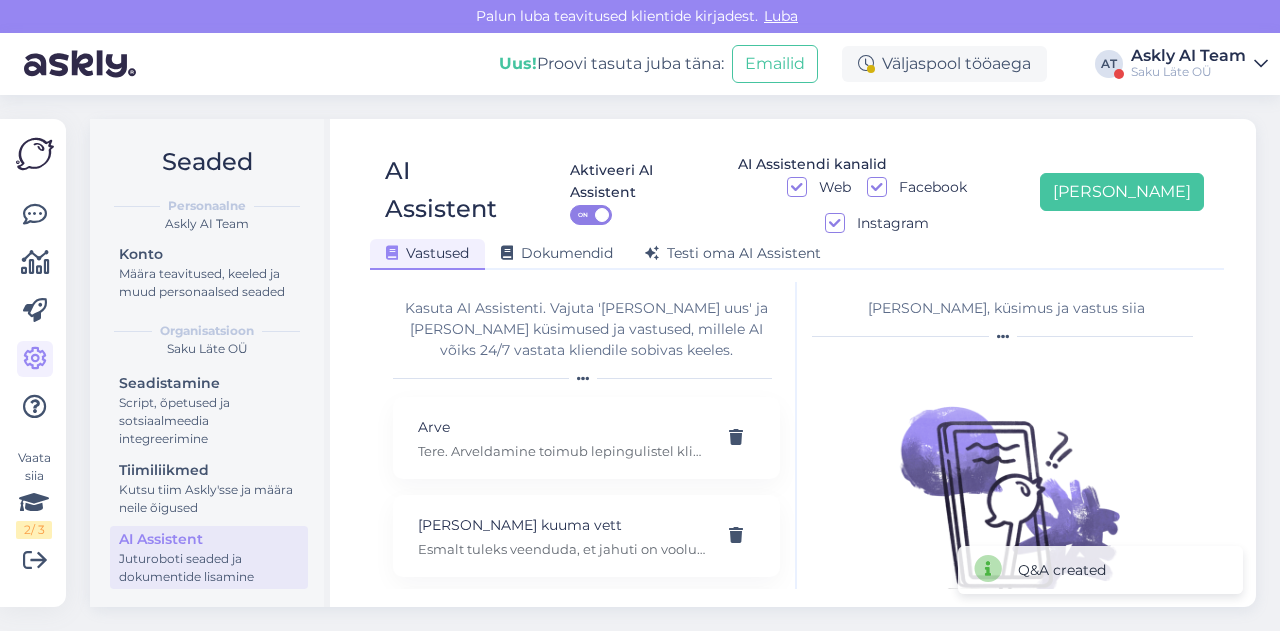 click on "Seaded Personaalne Askly AI Team Konto Määra teavitused, keeled ja muud personaalsed seaded Organisatsioon Saku Läte OÜ Seadistamine Script, õpetused ja sotsiaalmeedia integreerimine Tiimiliikmed Kutsu tiim Askly'sse ja määra neile õigused AI Assistent Juturoboti seaded ja dokumentide lisamine AI Assistent Aktiveeri AI Assistent ON AI Assistendi kanalid Web Facebook Instagram [PERSON_NAME] uus Vastused Dokumendid [PERSON_NAME] oma AI Assistent [PERSON_NAME] AI Assistenti. Vajuta '[PERSON_NAME] uus' ja [PERSON_NAME] küsimused ja vastused, millele AI võiks 24/7 vastata kliendile sobivas keeles.  Arve Tere.
Arveldamine toimub lepingulistel klientidel tagant järgi. Ehk siis tarnele järgneval kuul esimestel tööpäevadel.
[PERSON_NAME] kuuma vett [PERSON_NAME] [PERSON_NAME] Elektriline pump 18,9L pudelile Tere, elektilist pumpa saab laadida USB juhtmega.
Esinduste kontaktid Kõikide esinduste kontaktid on saadaval sellel lingil: [URL][DOMAIN_NAME]
Esinduste kontaktid Gaasiballooni tellimine Gaasiballooni tellimine Kinnituskirjad" at bounding box center (679, 363) 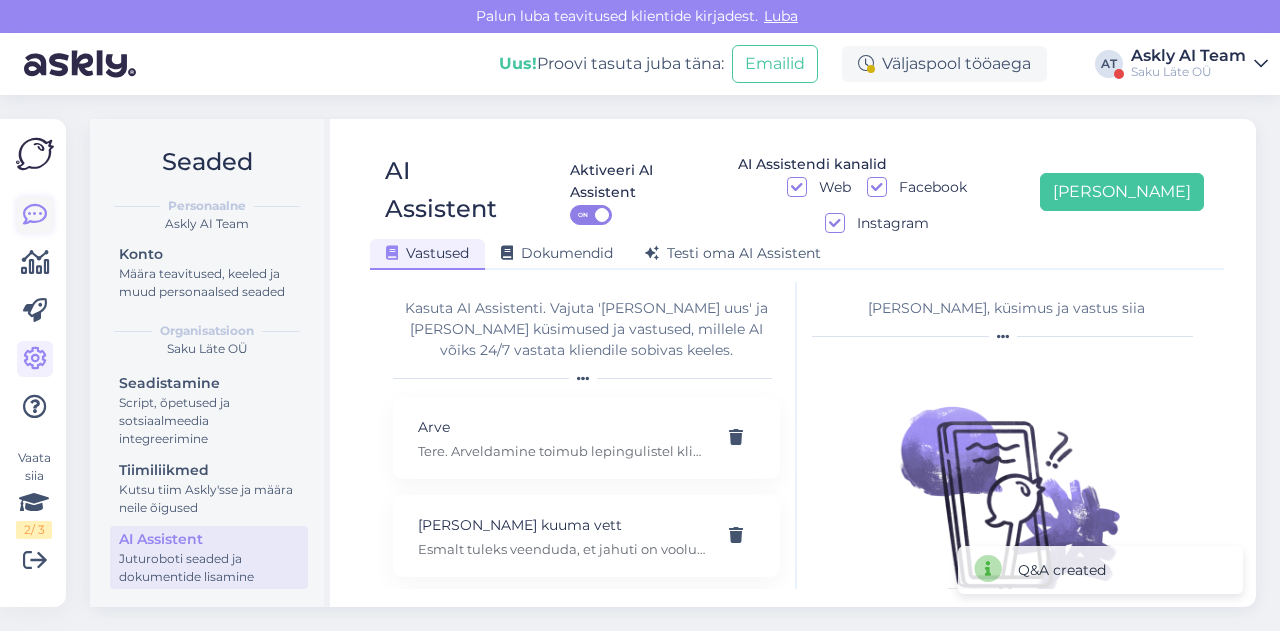 click at bounding box center (35, 215) 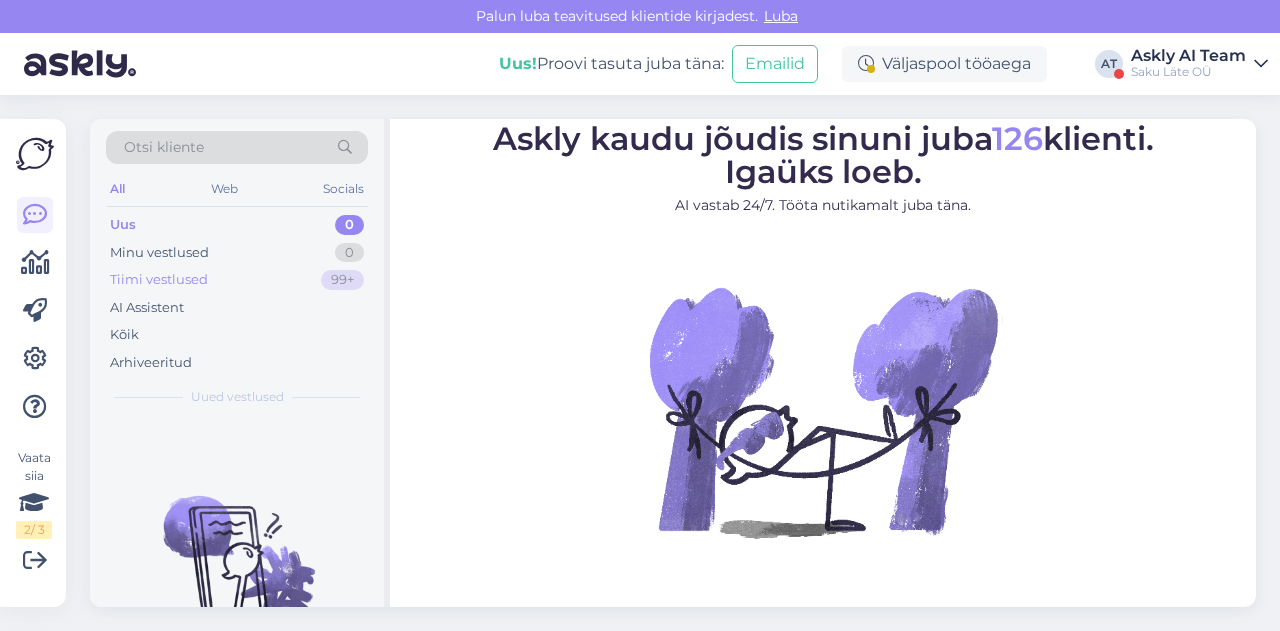 click on "Tiimi vestlused" at bounding box center [159, 280] 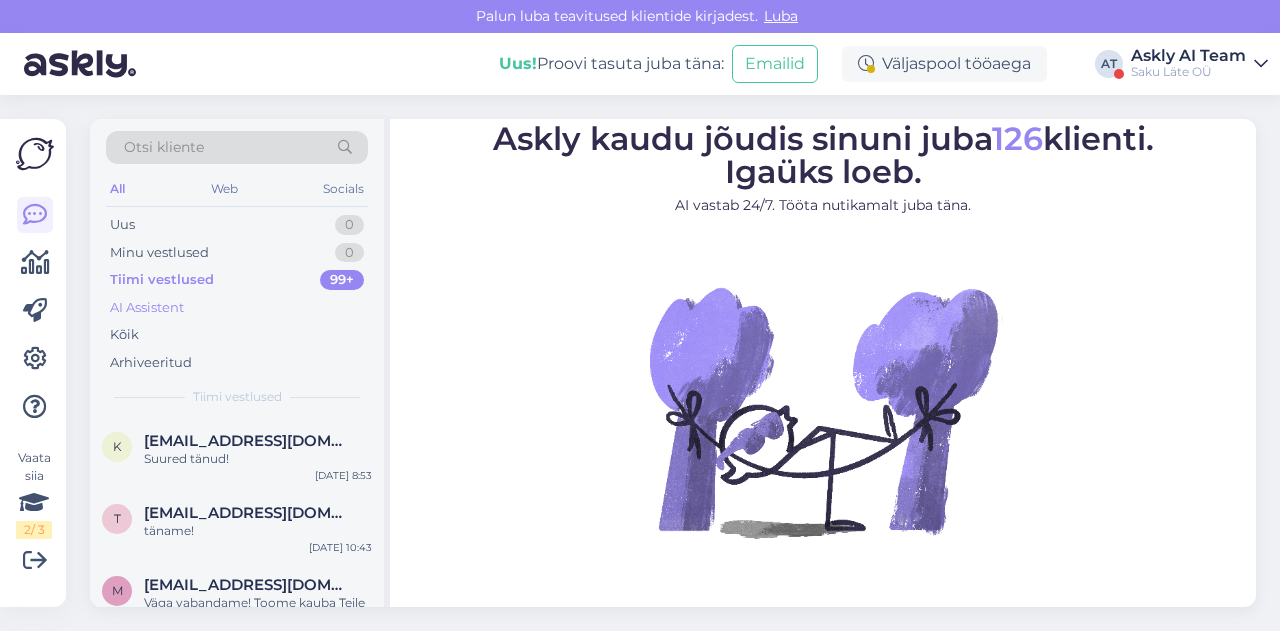 click on "AI Assistent" at bounding box center (147, 308) 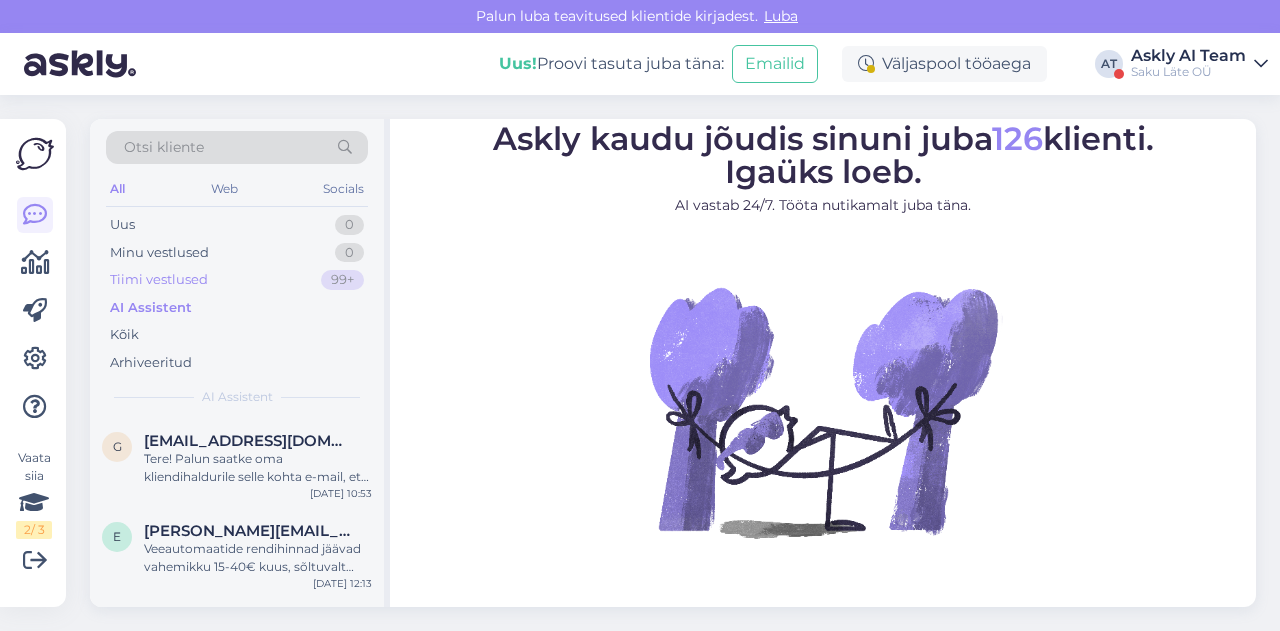 click on "Tiimi vestlused" at bounding box center [159, 280] 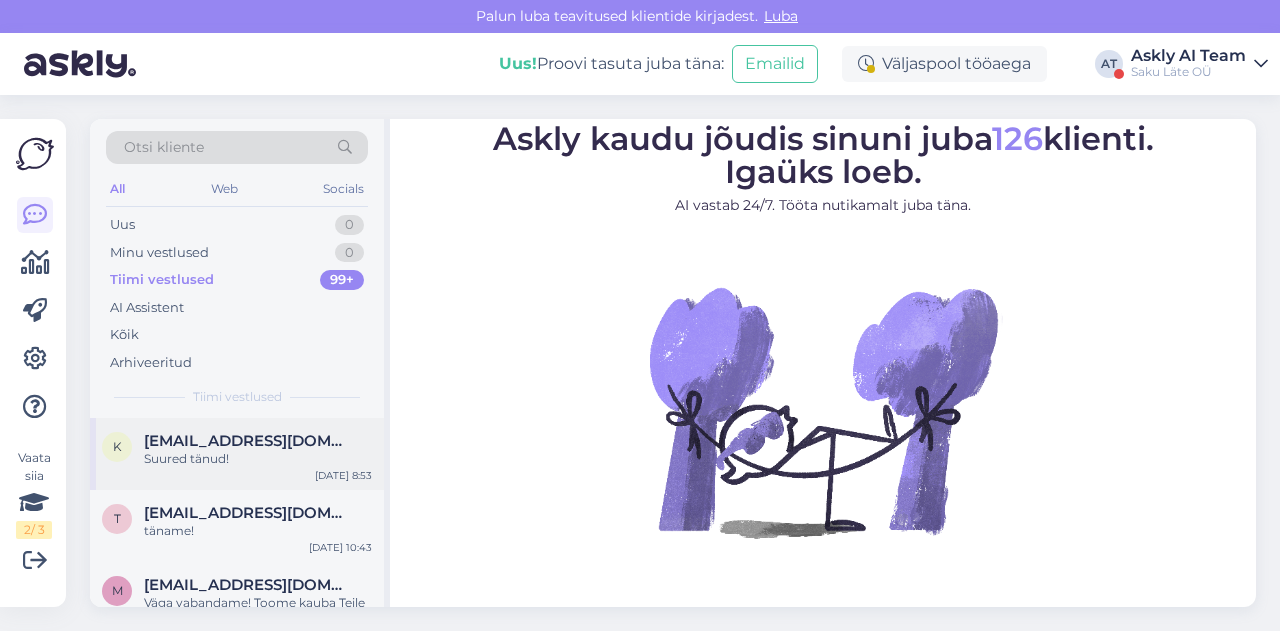 click on "k [EMAIL_ADDRESS][DOMAIN_NAME] Suured tänud! [DATE] 8:53" at bounding box center [237, 454] 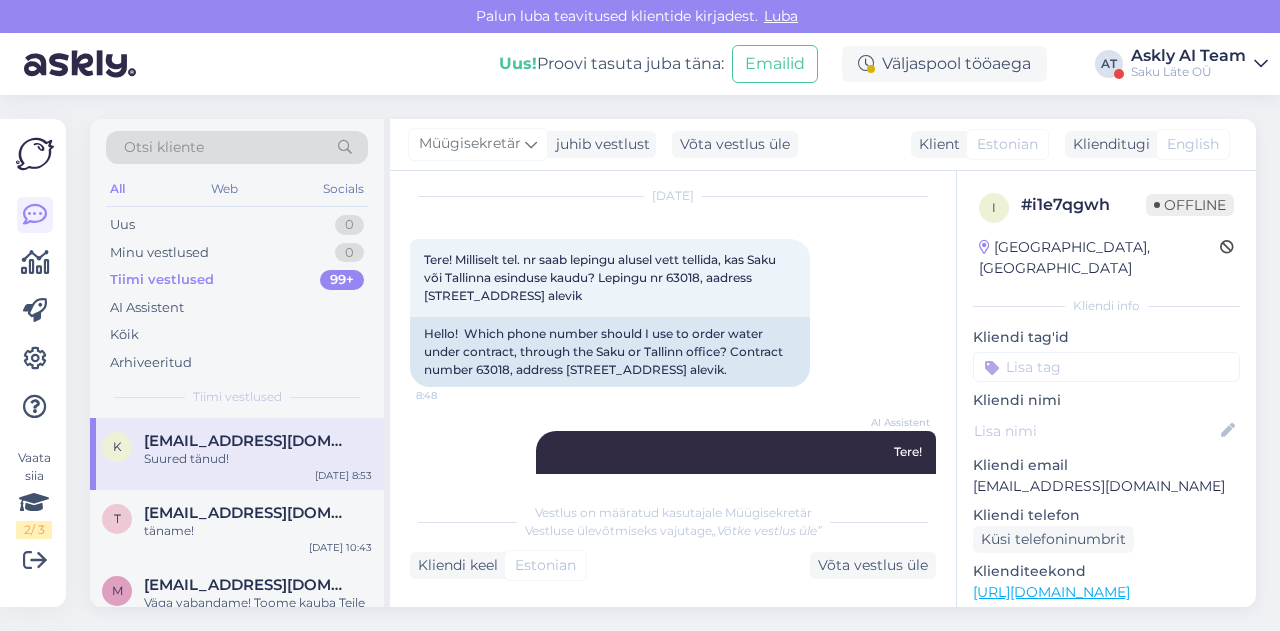 scroll, scrollTop: 34, scrollLeft: 0, axis: vertical 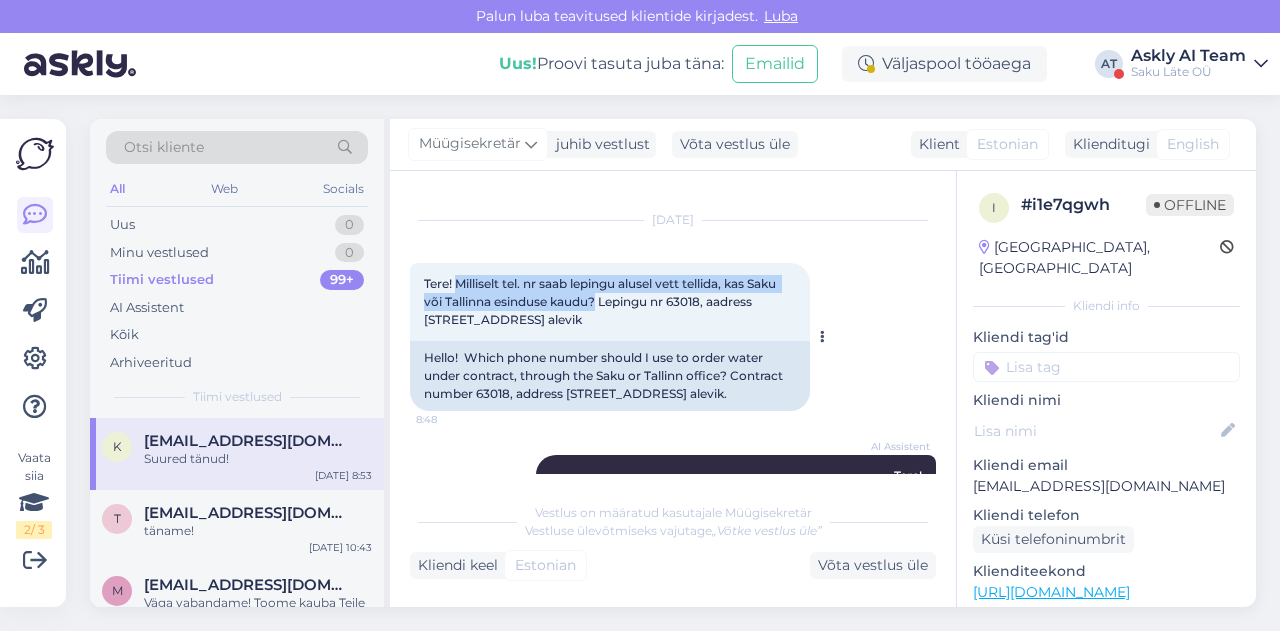 drag, startPoint x: 456, startPoint y: 283, endPoint x: 598, endPoint y: 302, distance: 143.26549 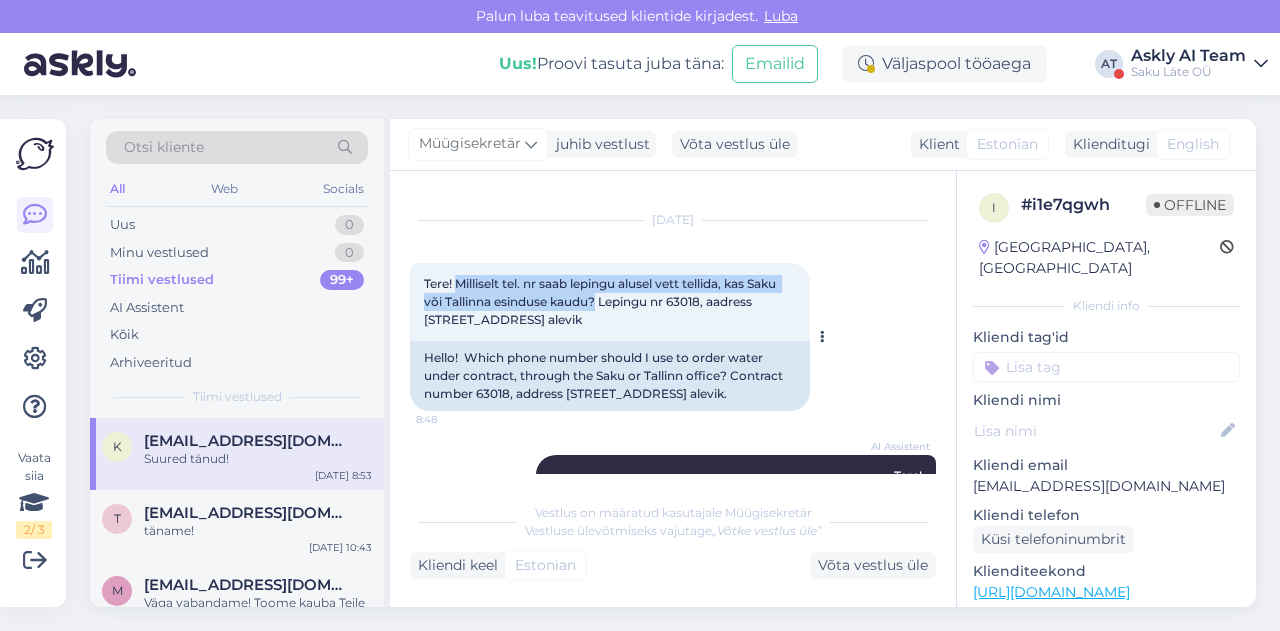 click on "Tere! Milliselt tel. nr saab lepingu alusel vett tellida, kas Saku või Tallinna esinduse kaudu? Lepingu nr 63018, aadress [STREET_ADDRESS] alevik" at bounding box center (601, 301) 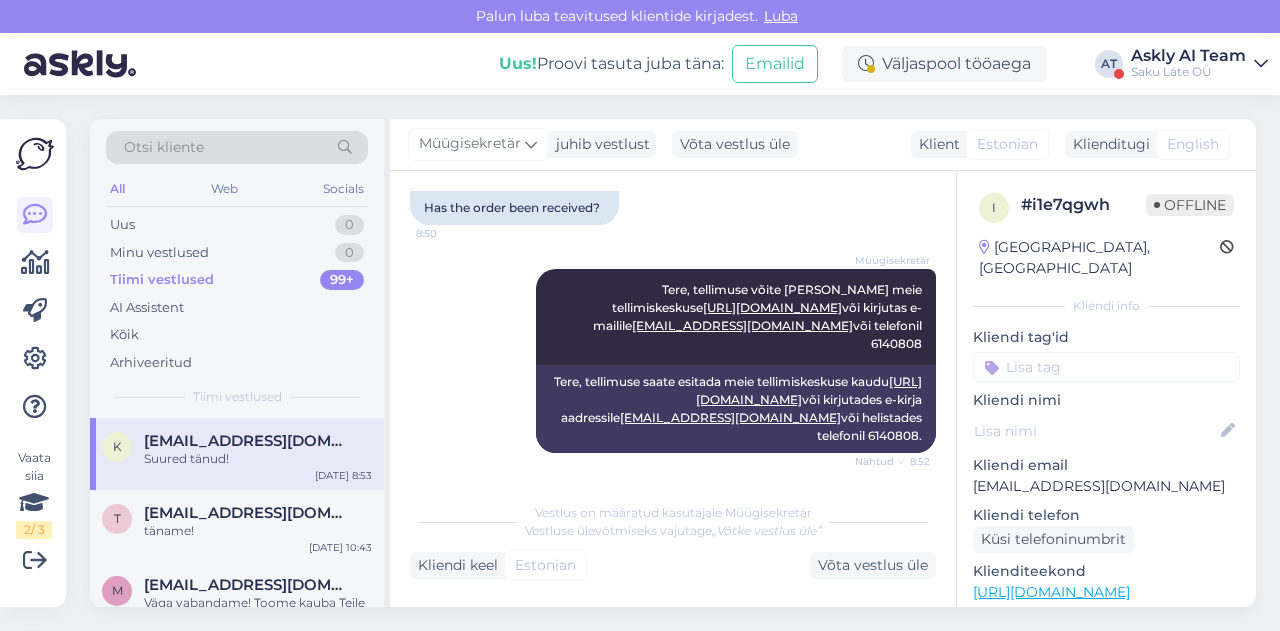 scroll, scrollTop: 506, scrollLeft: 0, axis: vertical 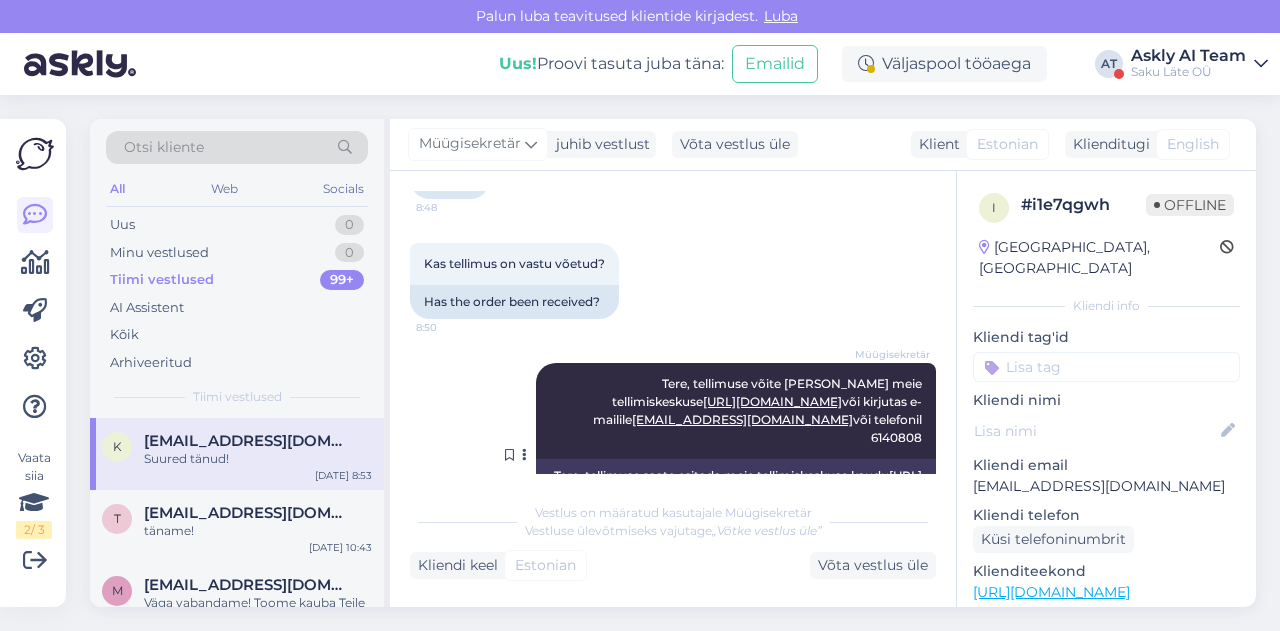 drag, startPoint x: 592, startPoint y: 379, endPoint x: 918, endPoint y: 419, distance: 328.44482 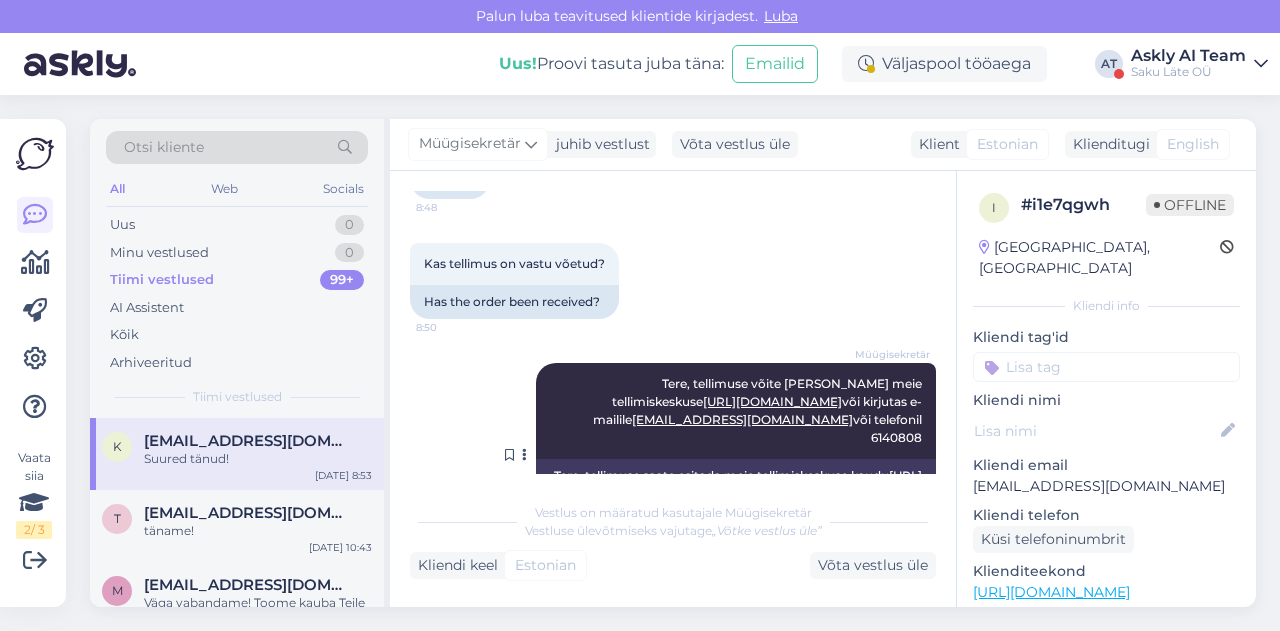click on "Müügisekretär Tere, tellimuse võite [PERSON_NAME] meie tellimiskeskuse  [URL][DOMAIN_NAME]  või kirjutas e-mailile  [EMAIL_ADDRESS][DOMAIN_NAME]  või telefonil 6140808 Nähtud ✓ 8:52" at bounding box center [736, 411] 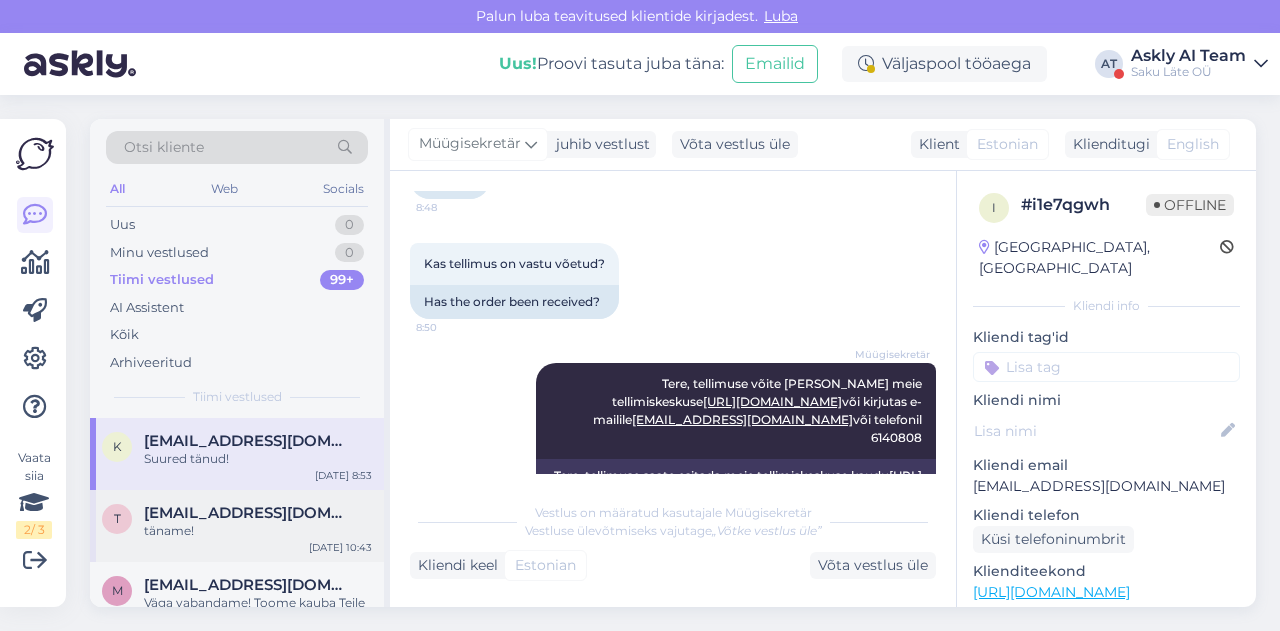 click on "[EMAIL_ADDRESS][DOMAIN_NAME]" at bounding box center (248, 513) 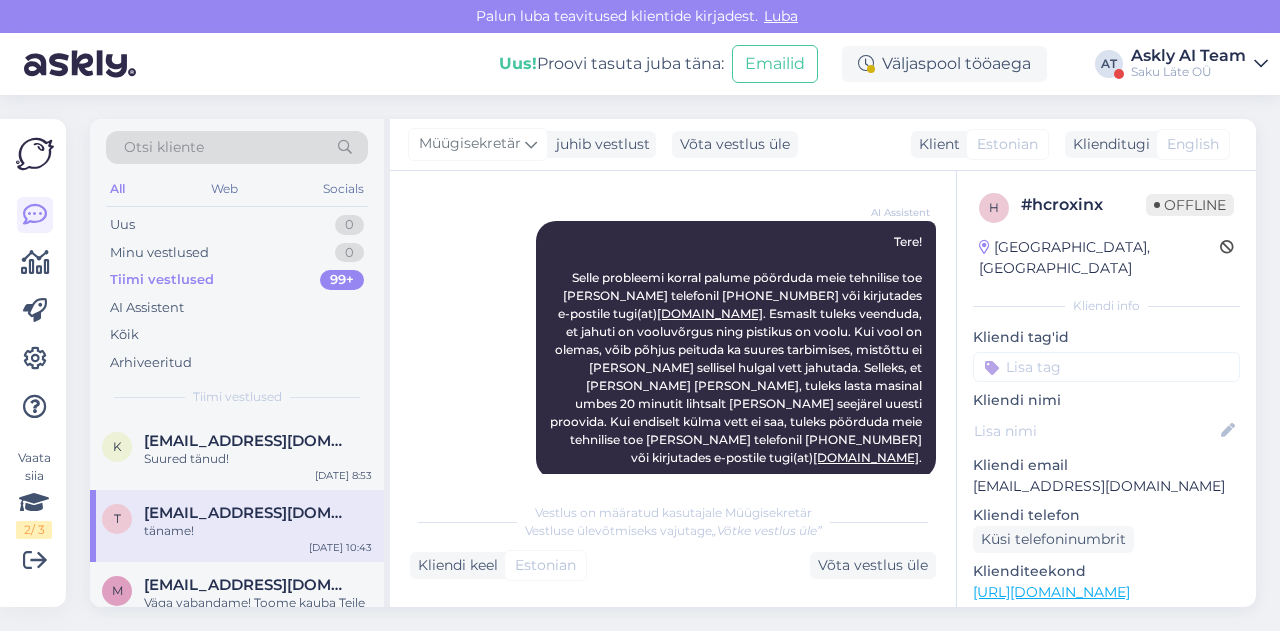 scroll, scrollTop: 0, scrollLeft: 0, axis: both 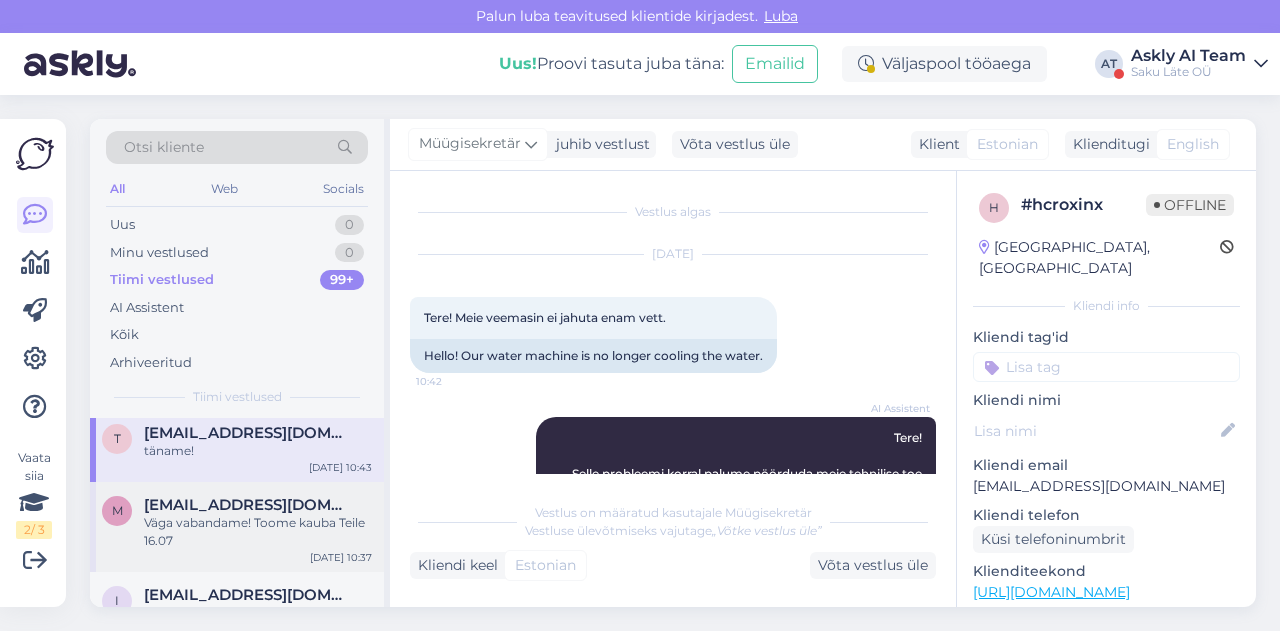 click on "Väga vabandame! Toome kauba Teile 16.07" at bounding box center (258, 532) 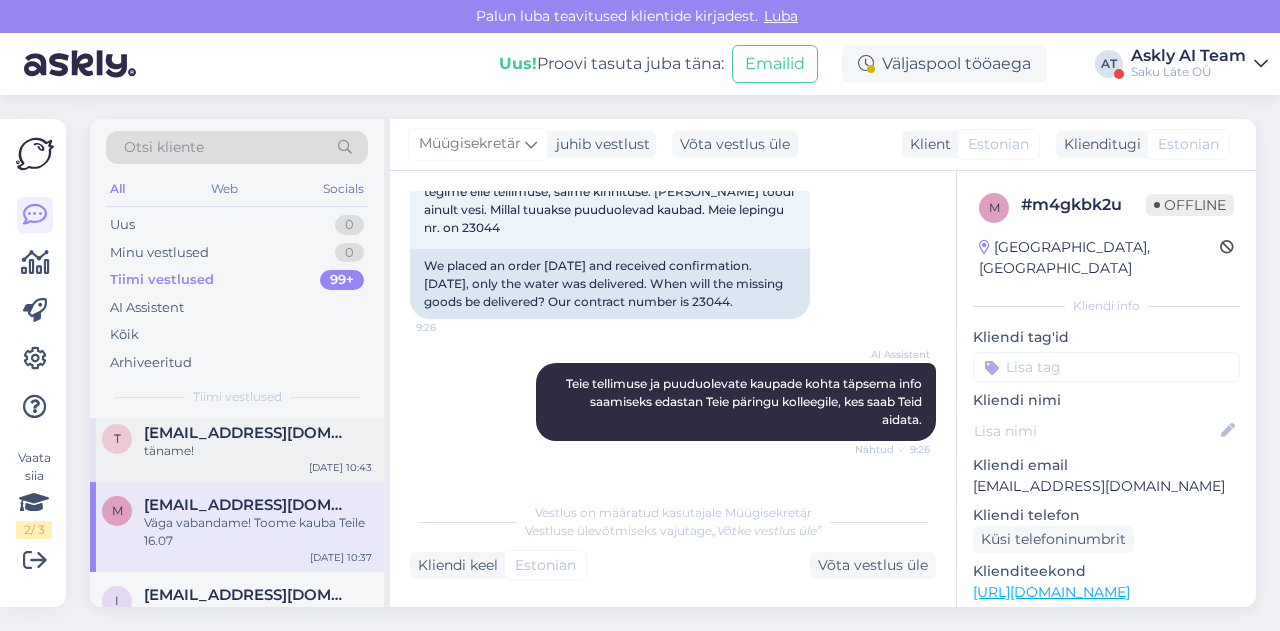 scroll, scrollTop: 264, scrollLeft: 0, axis: vertical 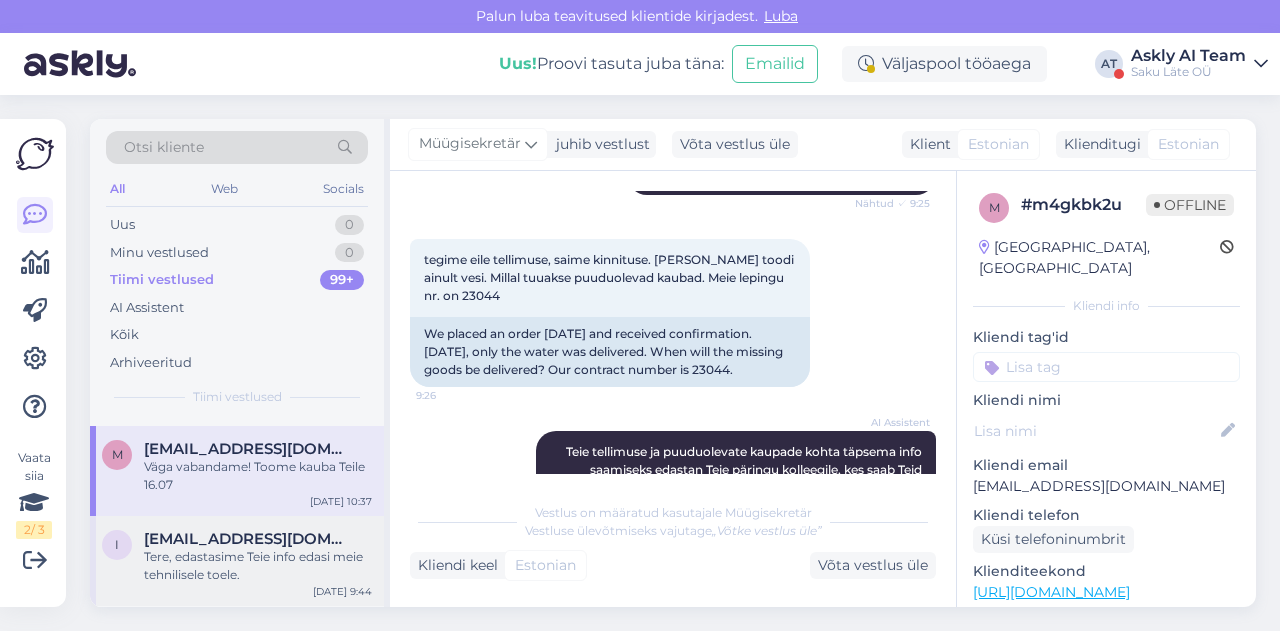 click on "[EMAIL_ADDRESS][DOMAIN_NAME]" at bounding box center (248, 539) 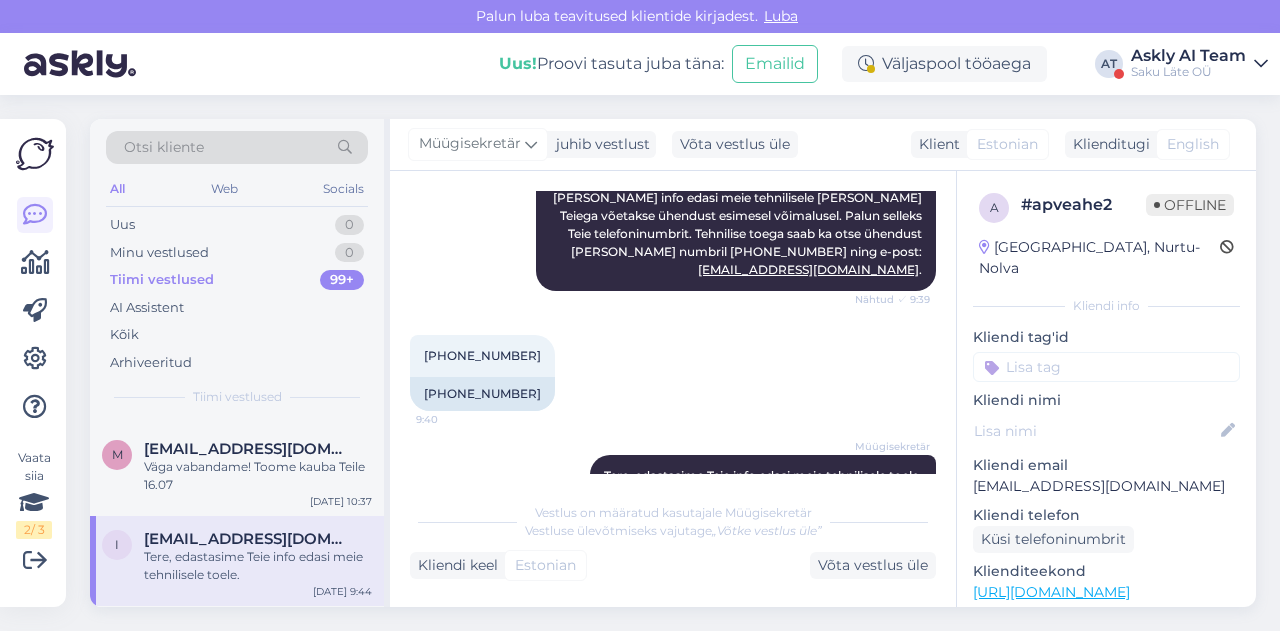 scroll, scrollTop: 704, scrollLeft: 0, axis: vertical 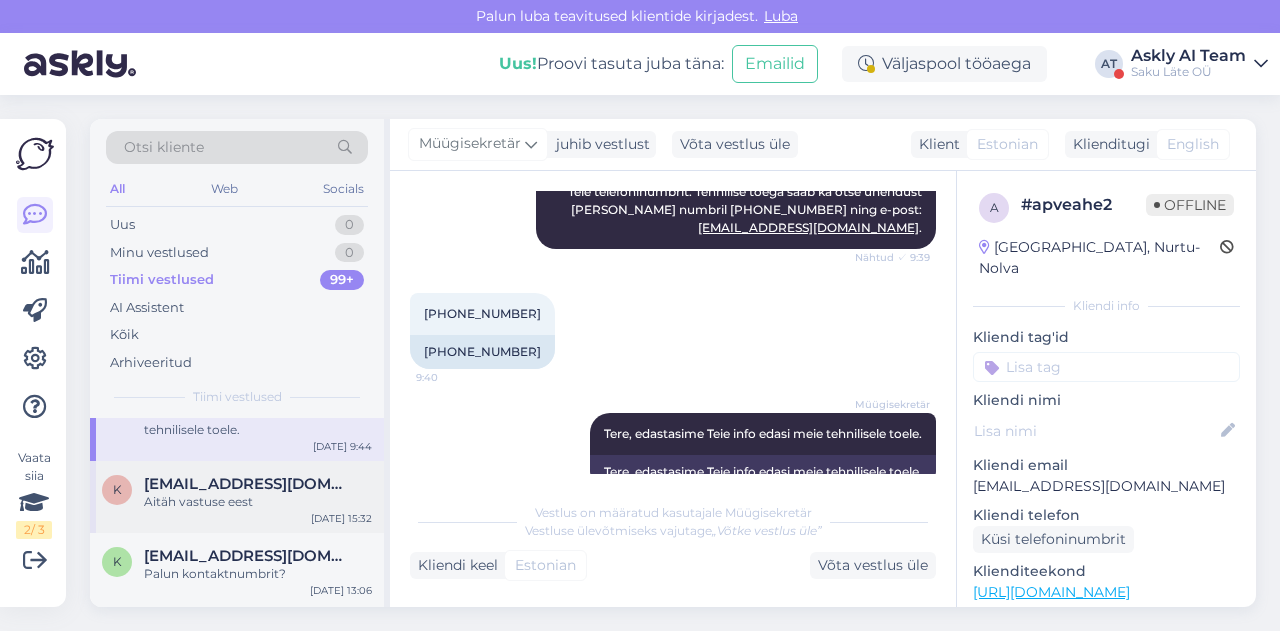 click on "Aitäh vastuse eest" at bounding box center (258, 502) 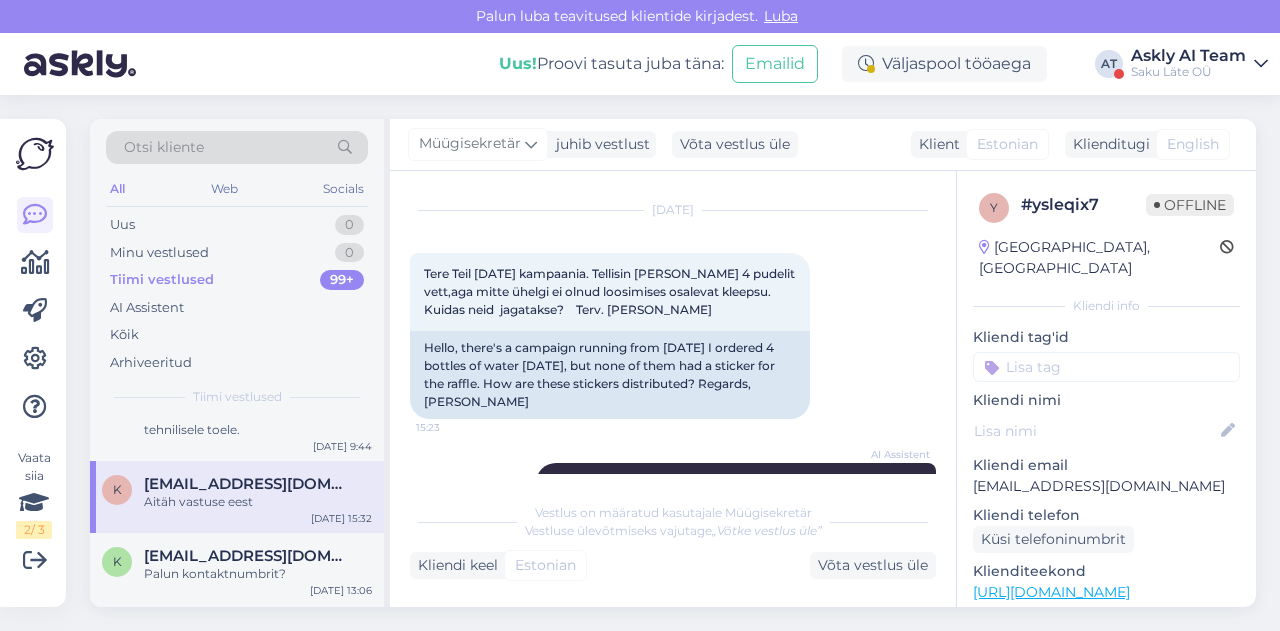 scroll, scrollTop: 40, scrollLeft: 0, axis: vertical 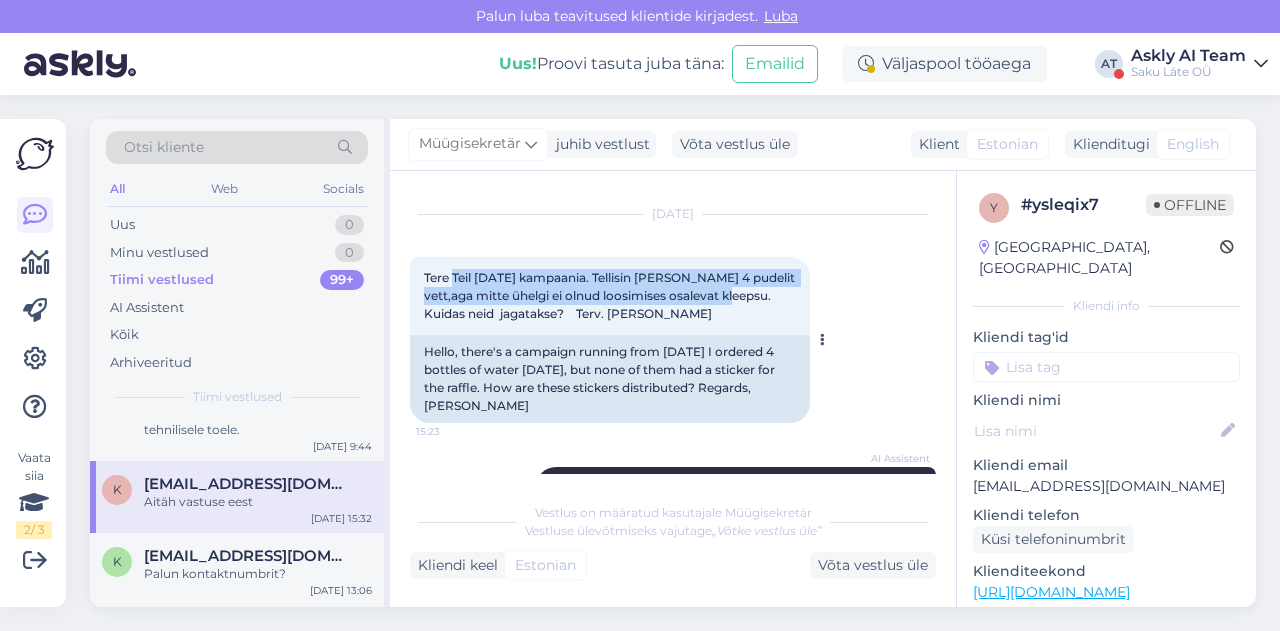drag, startPoint x: 454, startPoint y: 276, endPoint x: 720, endPoint y: 291, distance: 266.4226 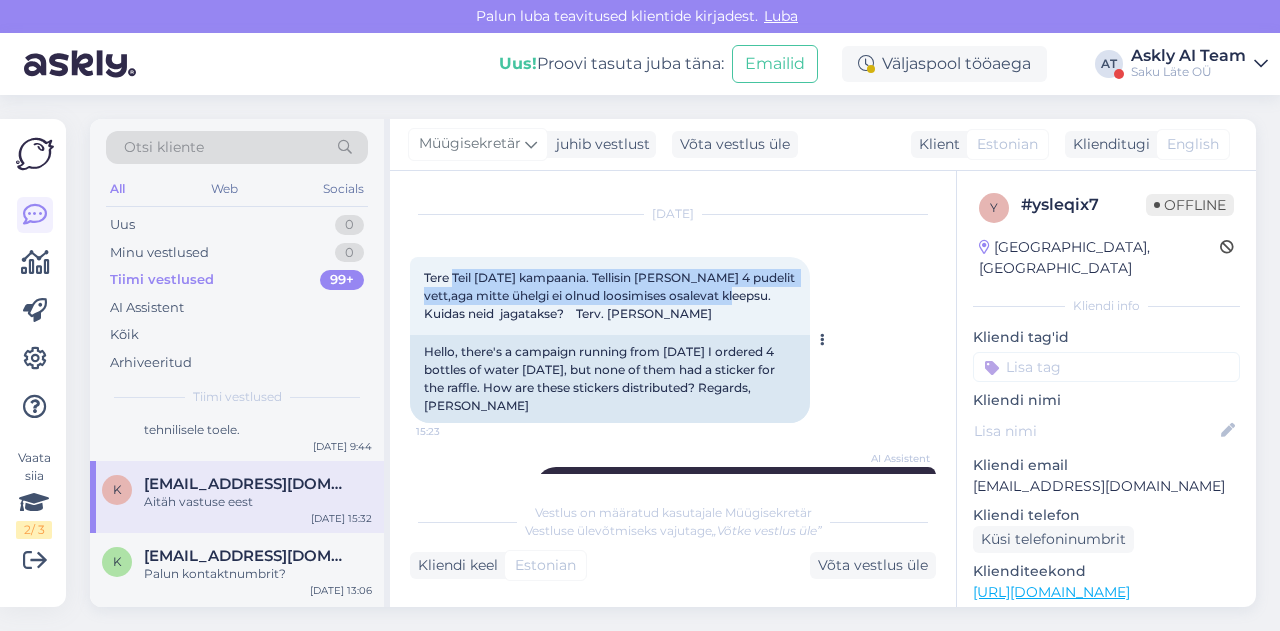 click on "Tere Teil [DATE] kampaania. Tellisin [PERSON_NAME] 4 pudelit vett,aga mitte ühelgi ei olnud loosimises osalevat kleepsu. Kuidas neid  jagatakse?    Terv. [PERSON_NAME]" at bounding box center [611, 295] 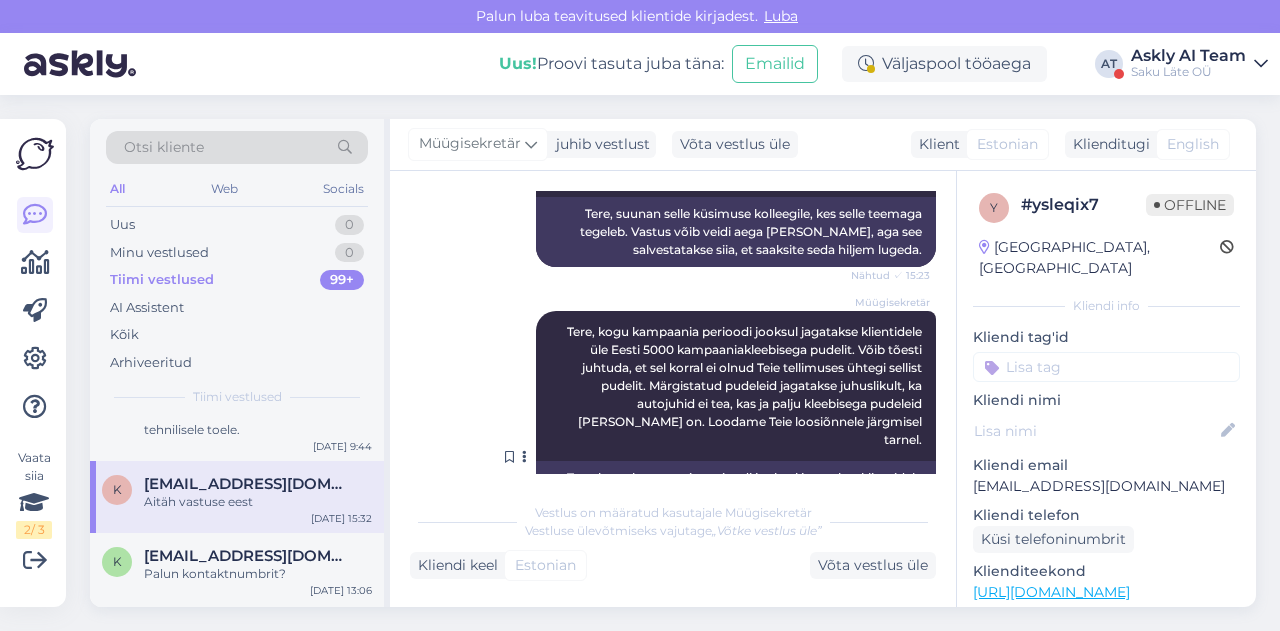 scroll, scrollTop: 390, scrollLeft: 0, axis: vertical 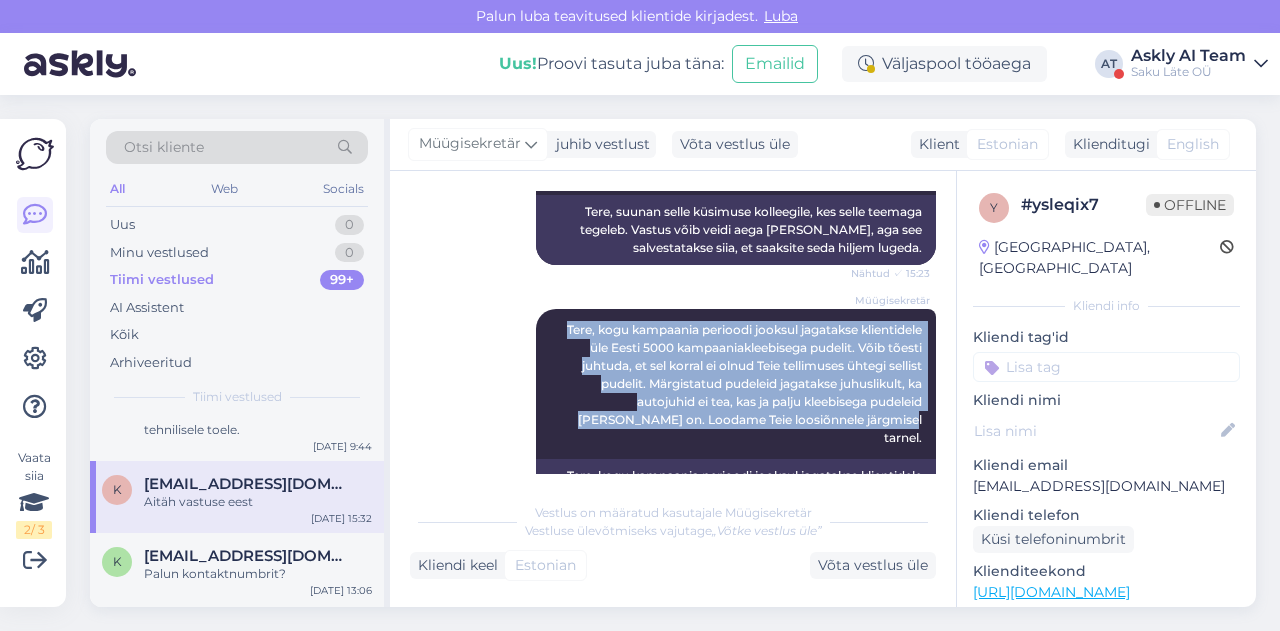 drag, startPoint x: 538, startPoint y: 313, endPoint x: 932, endPoint y: 412, distance: 406.24747 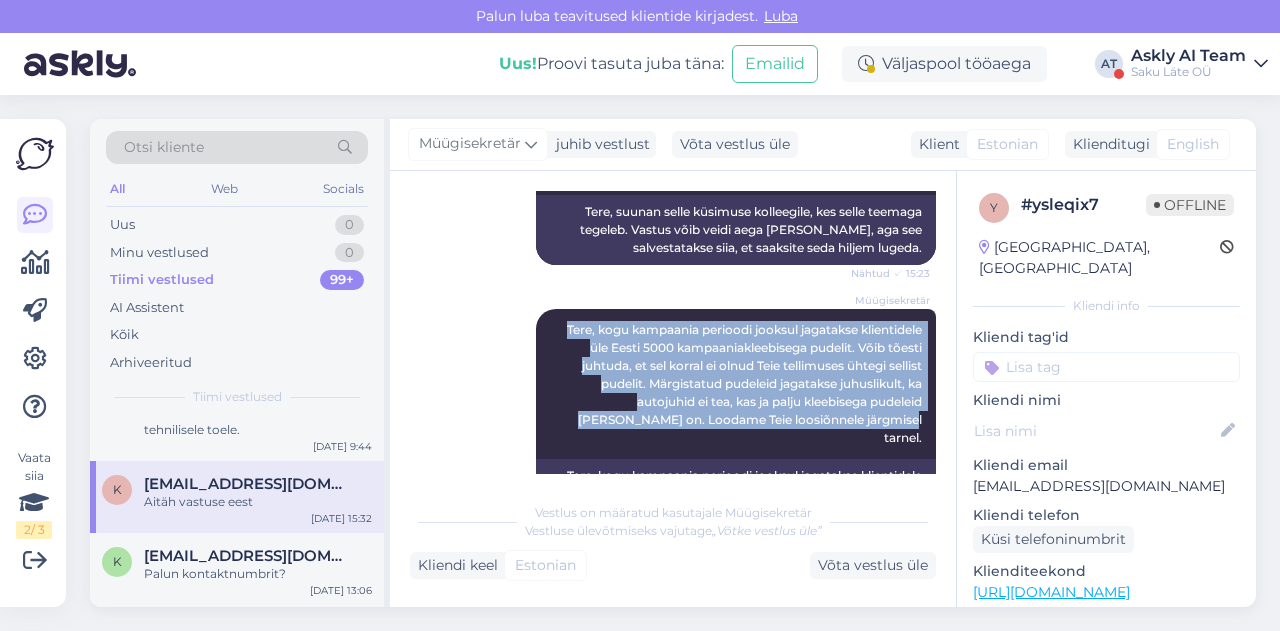 click on "Vestlus algas [DATE] Tere Teil [DATE] [GEOGRAPHIC_DATA]. Tellisin [PERSON_NAME] 4 pudelit vett,aga mitte ühelgi ei olnud loosimises osalevat kleepsu. Kuidas neid  jagatakse?    Terv. [PERSON_NAME] 15:23  Hello, there's a campaign running from [DATE] I ordered 4 bottles of water [DATE], but none of them had a sticker for the raffle. How are these stickers distributed? Regards, [PERSON_NAME] AI Assistent Hello, I am routing this question to the colleague who is responsible for this topic. The reply might take a bit. But it’ll be saved here for you to read later. Nähtud ✓ 15:23  Tere, suunan selle küsimuse kolleegile, kes selle teemaga tegeleb. Vastus võib veidi aega [PERSON_NAME], aga see salvestatakse siia, et saaksite seda hiljem lugeda. Müügisekretär Nähtud ✓ 15:29  Aitäh vastuse eest 15:32  Thank you for your answer." at bounding box center [682, 332] 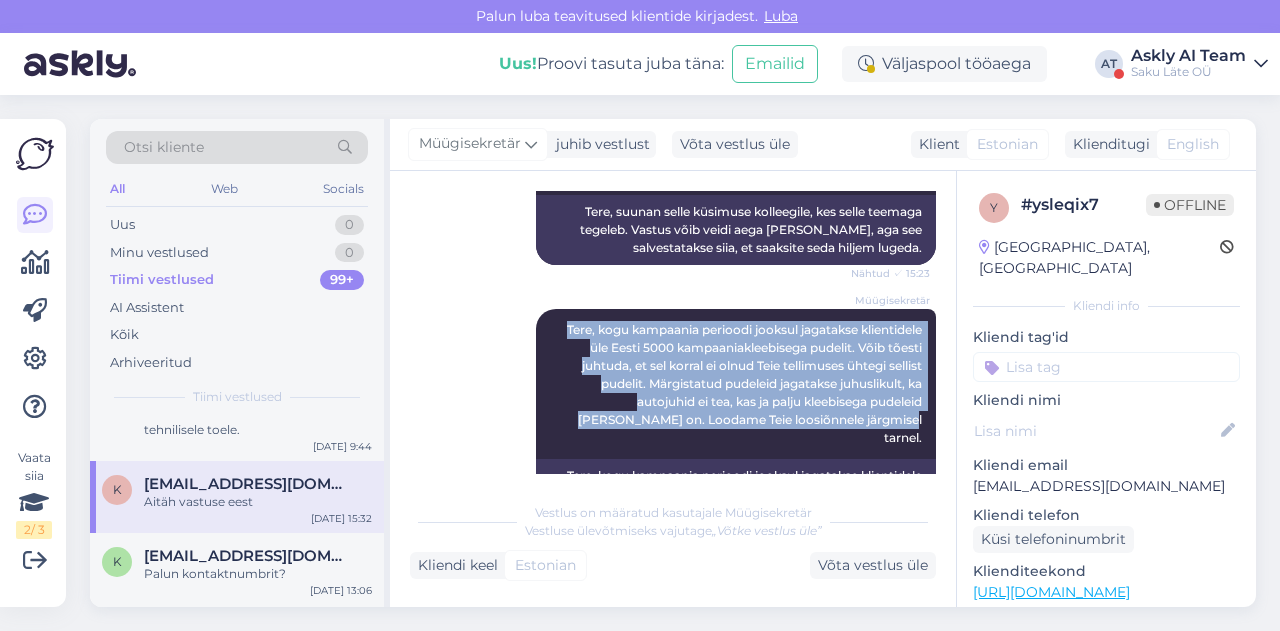 copy on "Tere, kogu kampaania perioodi jooksul jagatakse klientidele üle Eesti 5000 kampaaniakleebisega pudelit. Võib tõesti juhtuda, et sel korral ei olnud Teie tellimuses ühtegi sellist pudelit. Märgistatud pudeleid jagatakse juhuslikult, ka autojuhid ei tea, kas ja palju kleebisega pudeleid [PERSON_NAME] on. Loodame Teie loosiõnnele järgmisel tarnel." 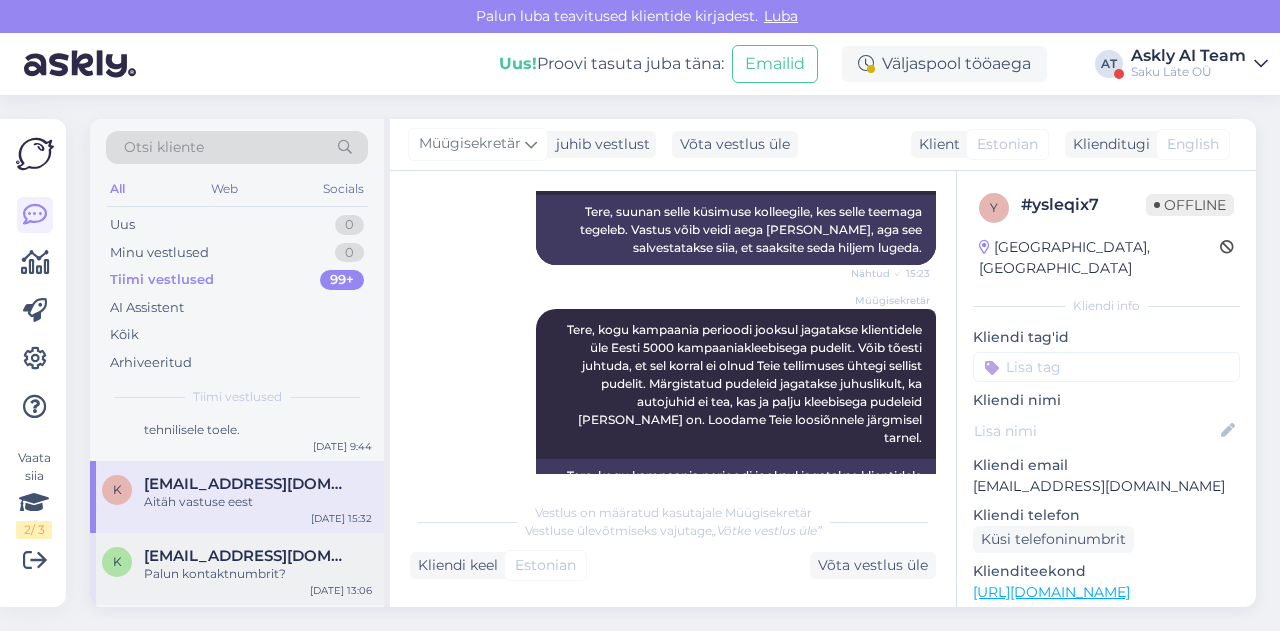 click on "Palun kontaktnumbrit?" at bounding box center [258, 574] 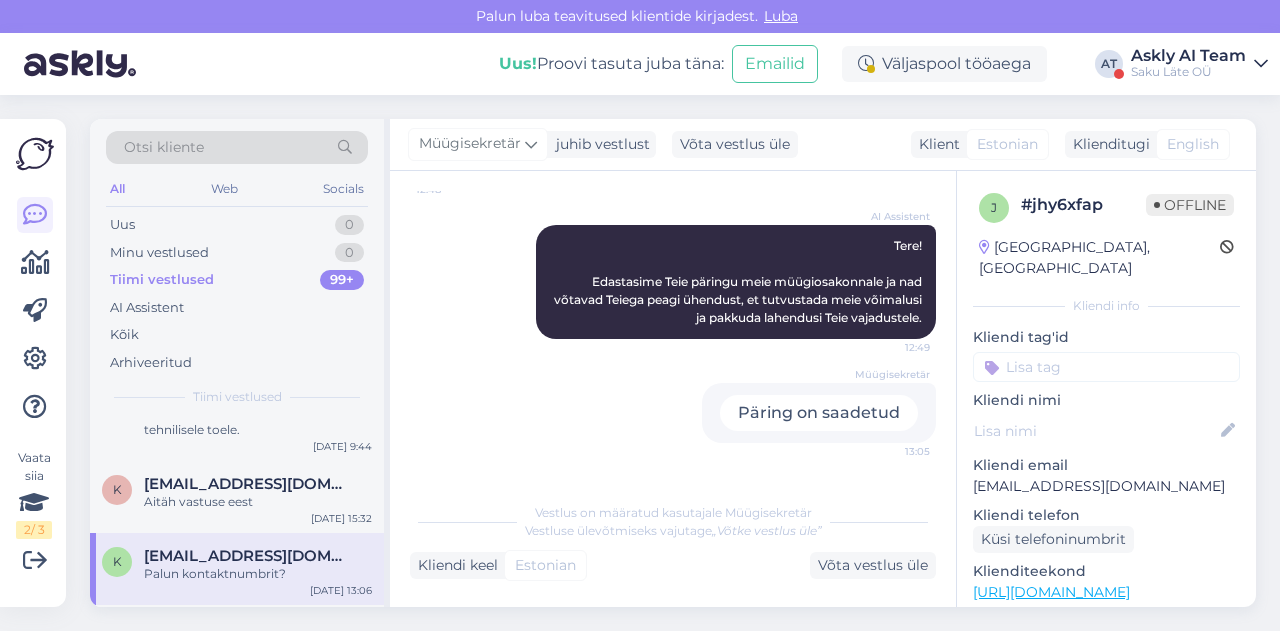 scroll, scrollTop: 694, scrollLeft: 0, axis: vertical 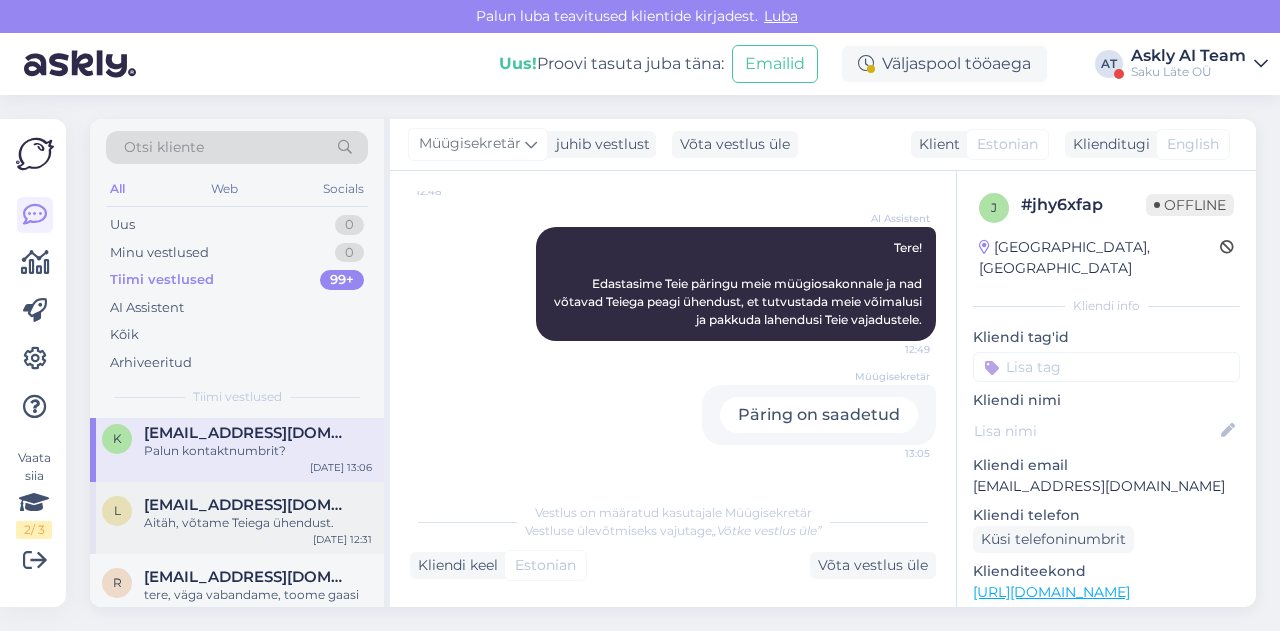 click on "Aitäh, võtame Teiega ühendust." at bounding box center (258, 523) 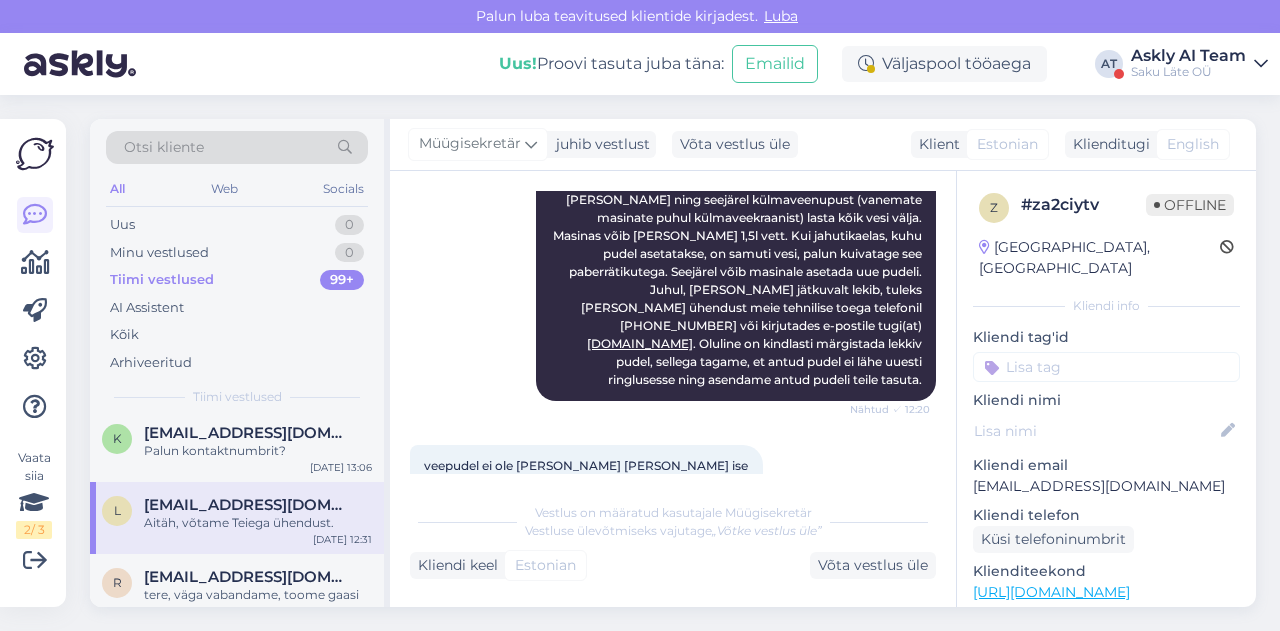 scroll, scrollTop: 456, scrollLeft: 0, axis: vertical 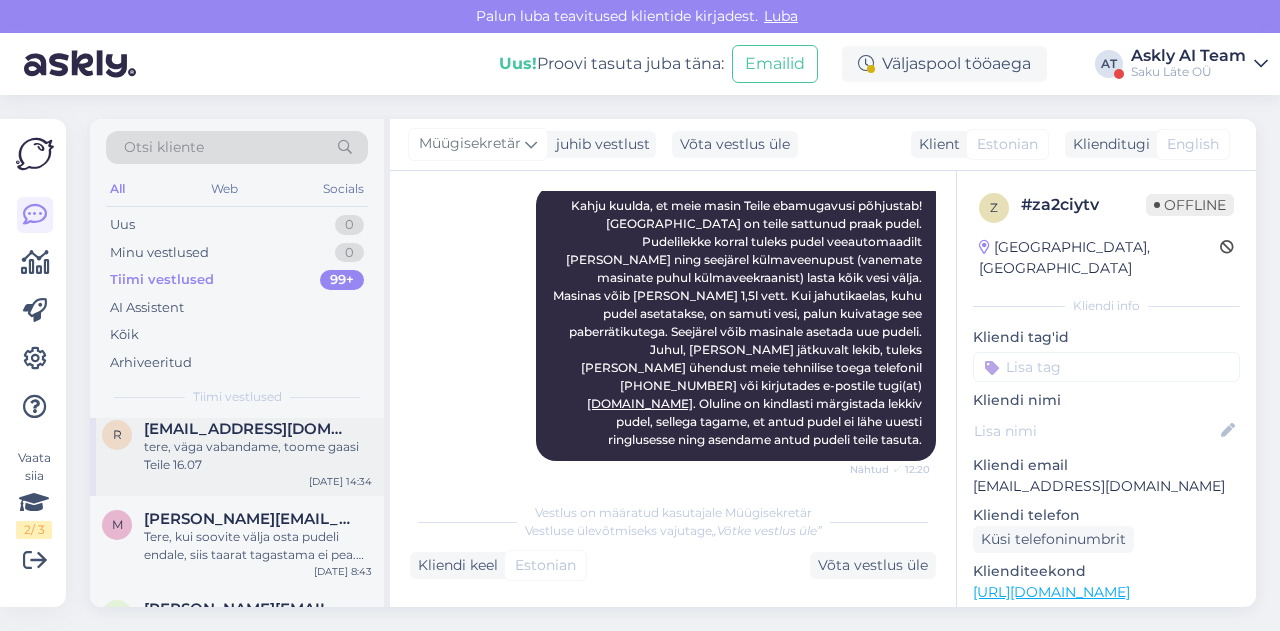 click on "r [EMAIL_ADDRESS][DOMAIN_NAME] tere, väga vabandame, toome gaasi Teile 16.07 [DATE] 14:34" at bounding box center [237, 451] 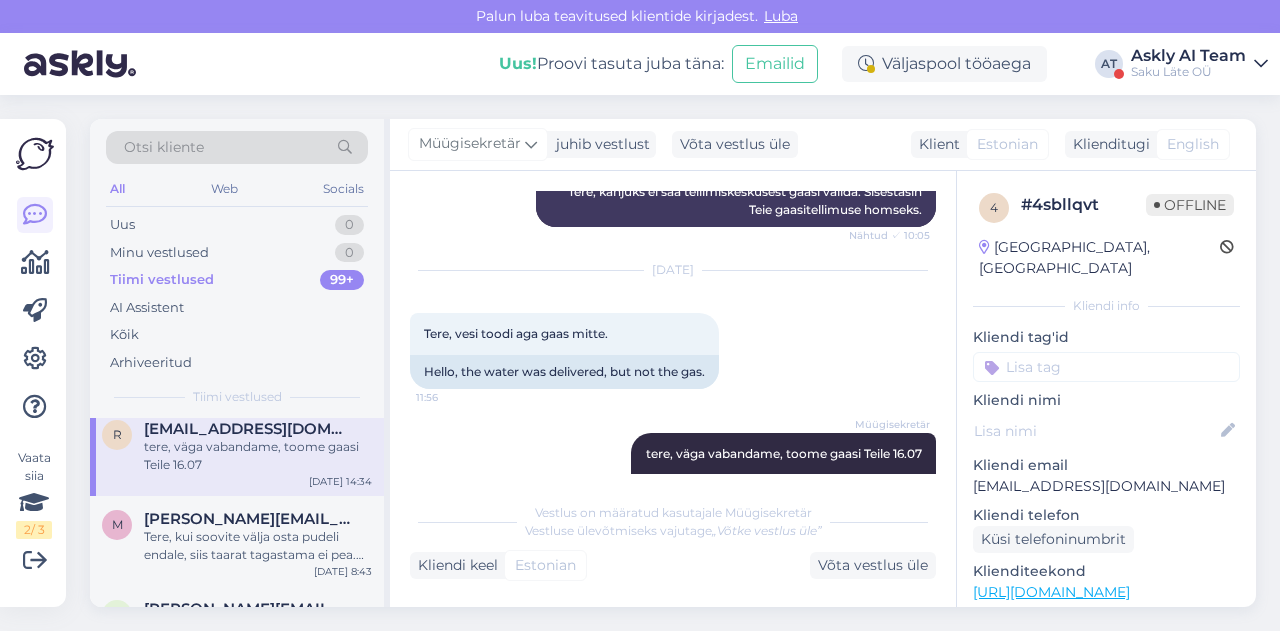 scroll, scrollTop: 698, scrollLeft: 0, axis: vertical 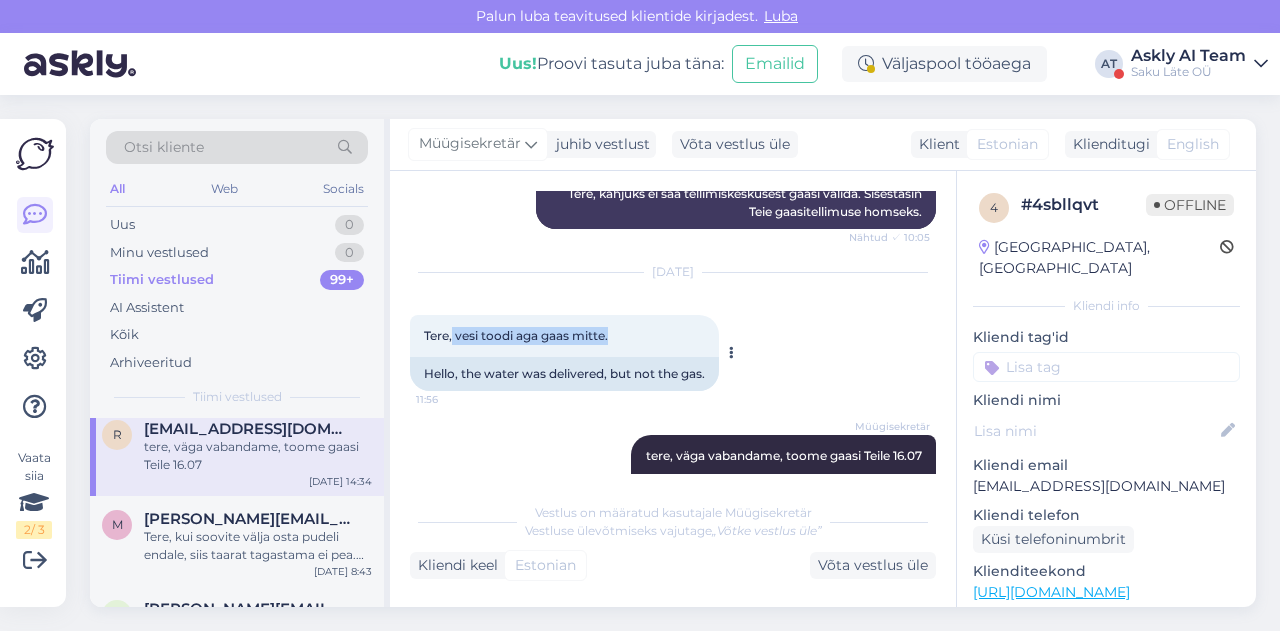 drag, startPoint x: 454, startPoint y: 338, endPoint x: 640, endPoint y: 343, distance: 186.0672 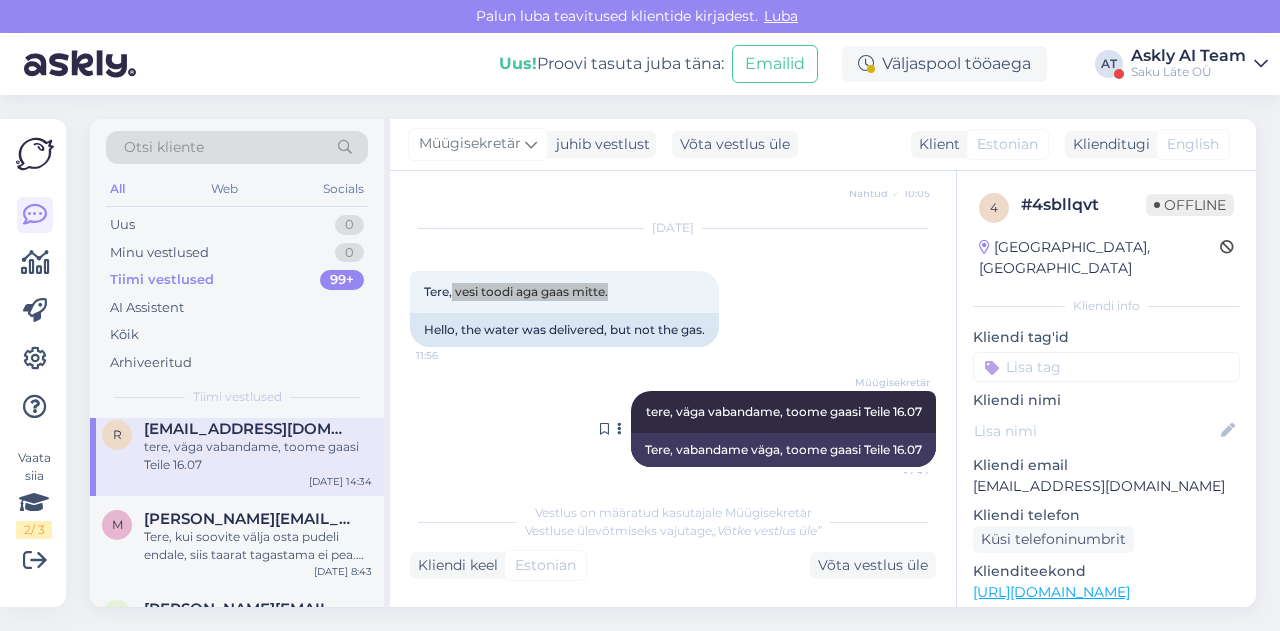 scroll, scrollTop: 744, scrollLeft: 0, axis: vertical 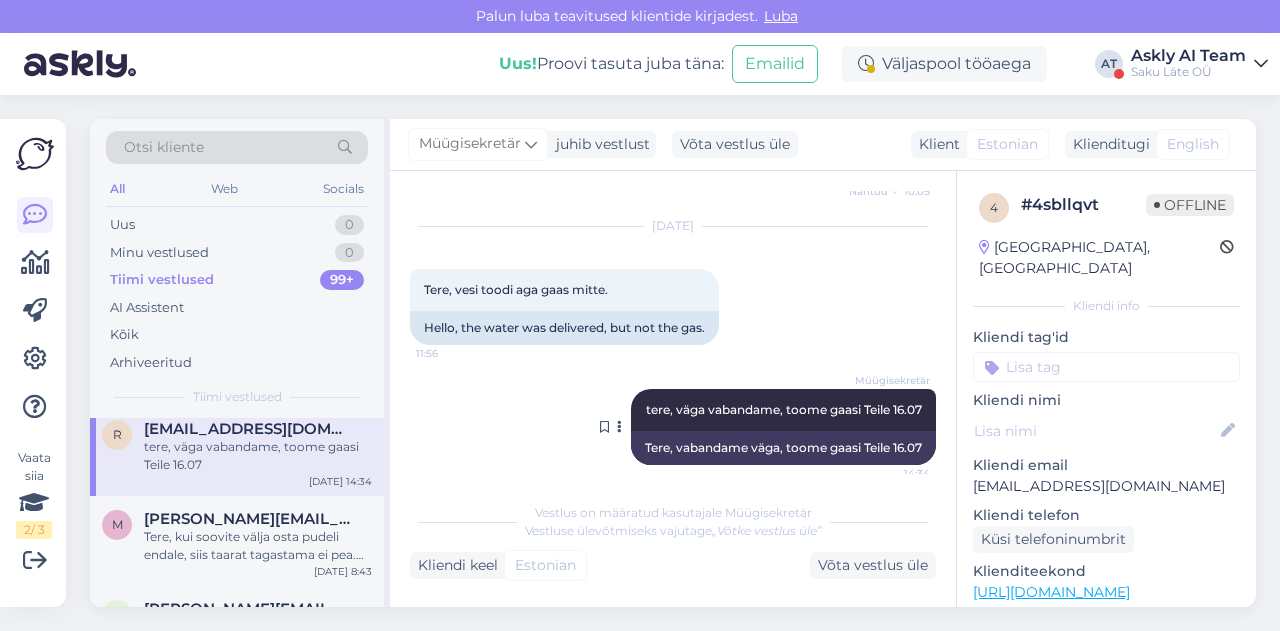 click on "tere, väga vabandame, toome gaasi Teile 16.07" at bounding box center (784, 409) 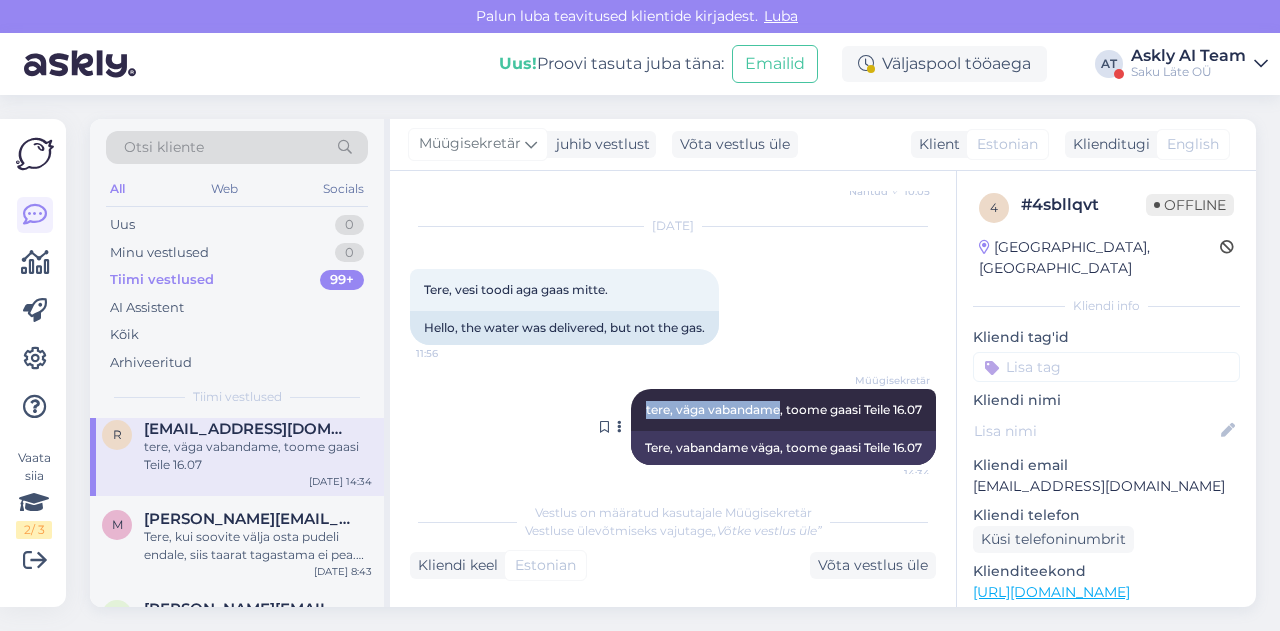 drag, startPoint x: 624, startPoint y: 412, endPoint x: 763, endPoint y: 415, distance: 139.03236 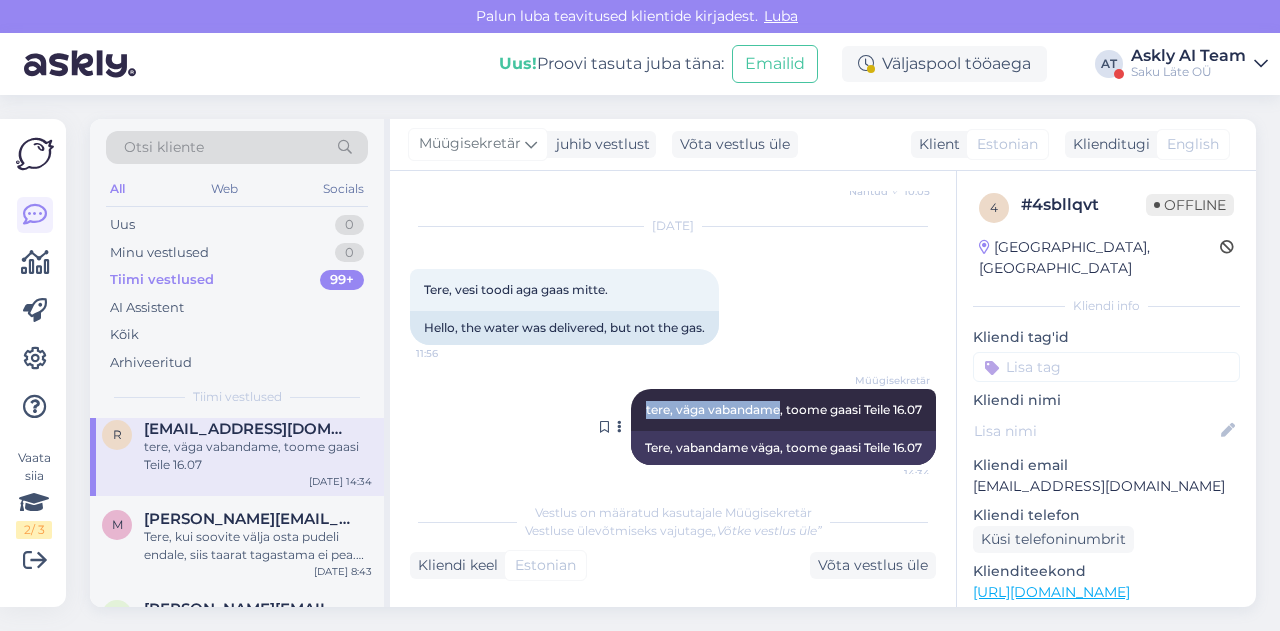 click on "Müügisekretär tere, väga vabandame, toome gaasi Teile [DATE] 14:34" at bounding box center [783, 410] 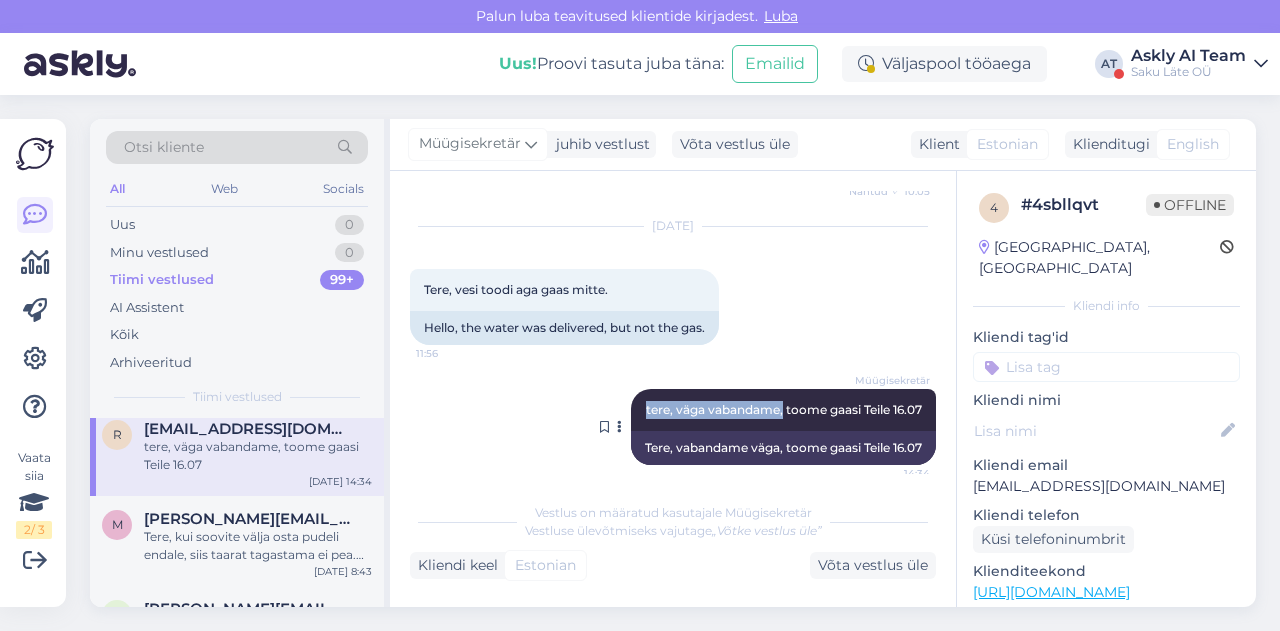 copy on "tere, väga vabandame," 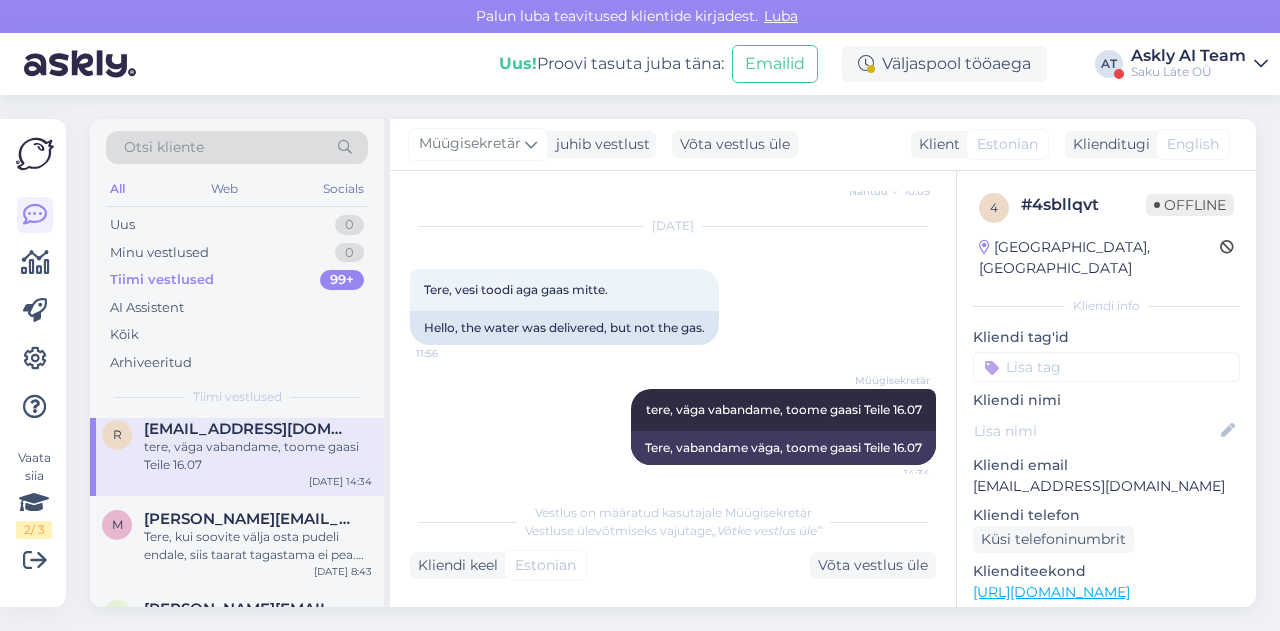 click on "[DATE] Tere, vesi toodi aga gaas mitte. 11:56  Hello, the water was delivered, but not the gas." at bounding box center [673, 286] 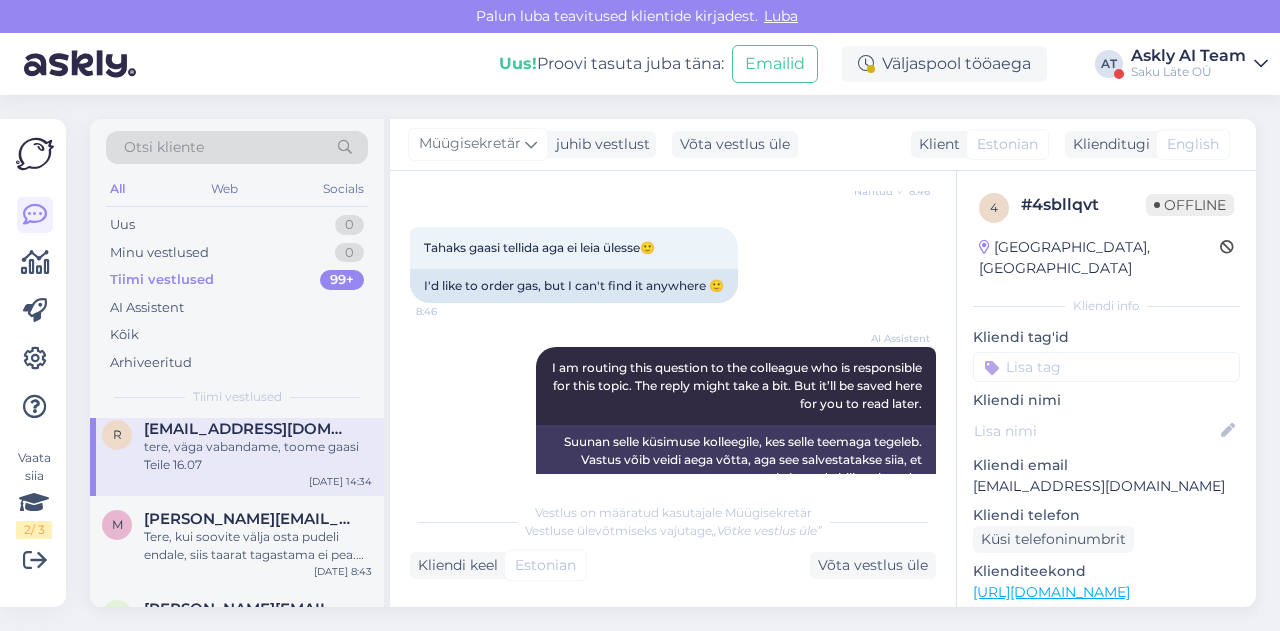 scroll, scrollTop: 278, scrollLeft: 0, axis: vertical 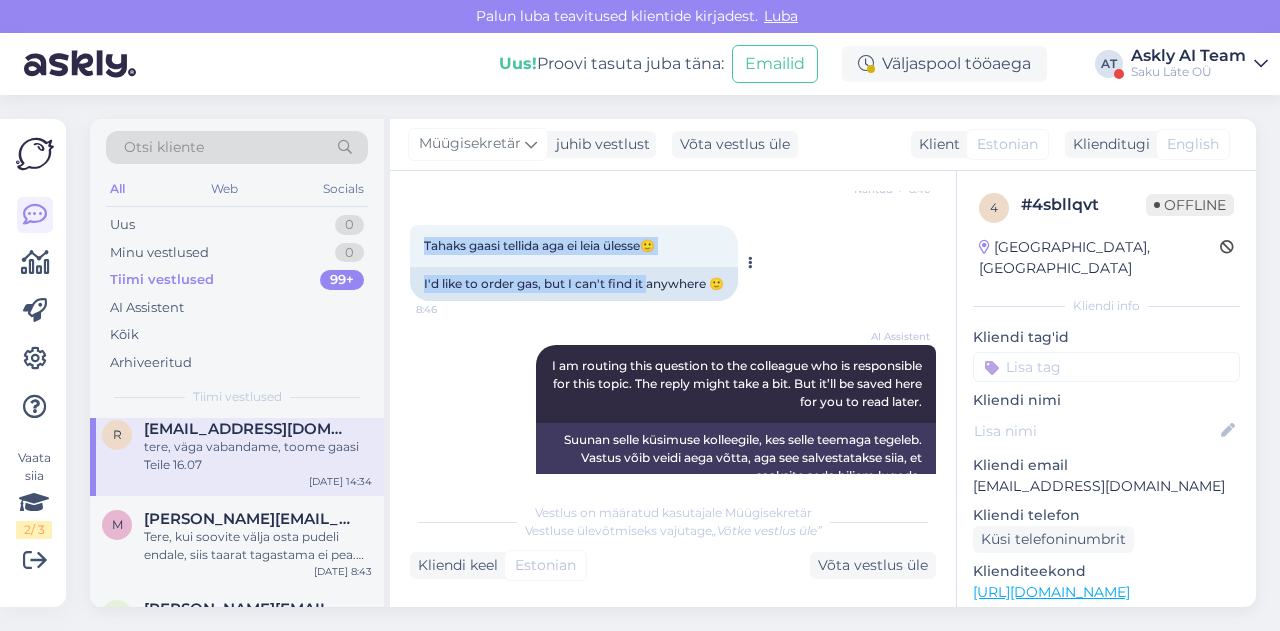 drag, startPoint x: 419, startPoint y: 249, endPoint x: 647, endPoint y: 267, distance: 228.70943 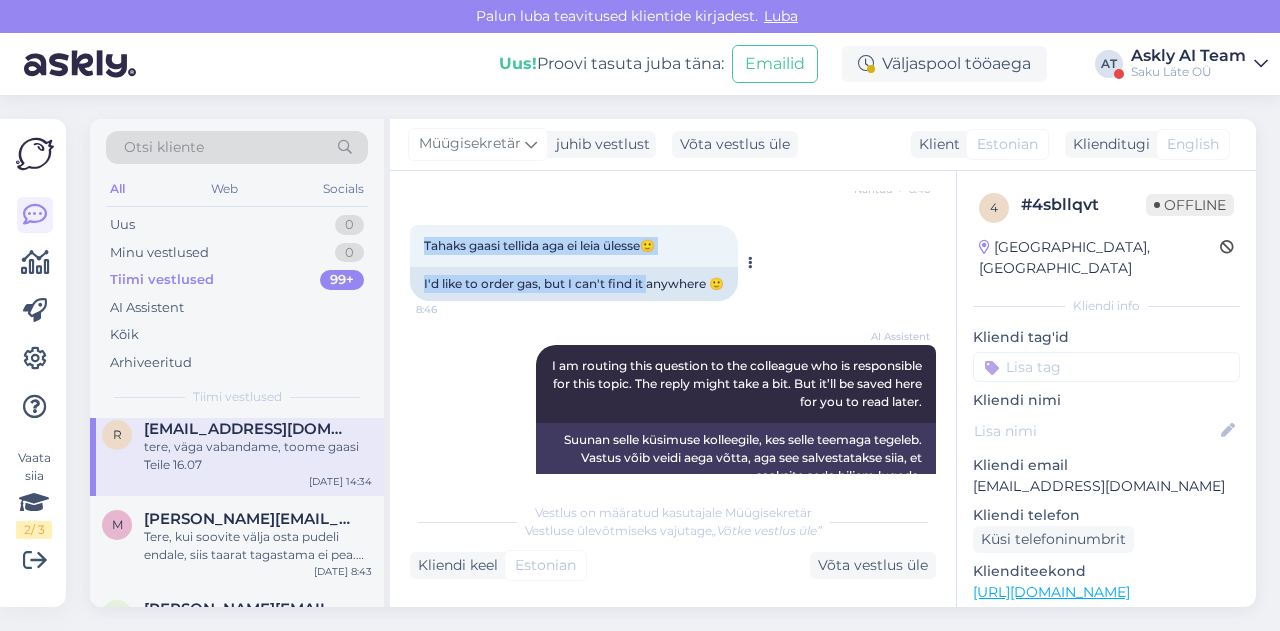 click on "Tahaks gaasi tellida aga ei leia ülesse🙂 8:46  I'd like to order gas, but I can't find it anywhere 🙂" at bounding box center [574, 263] 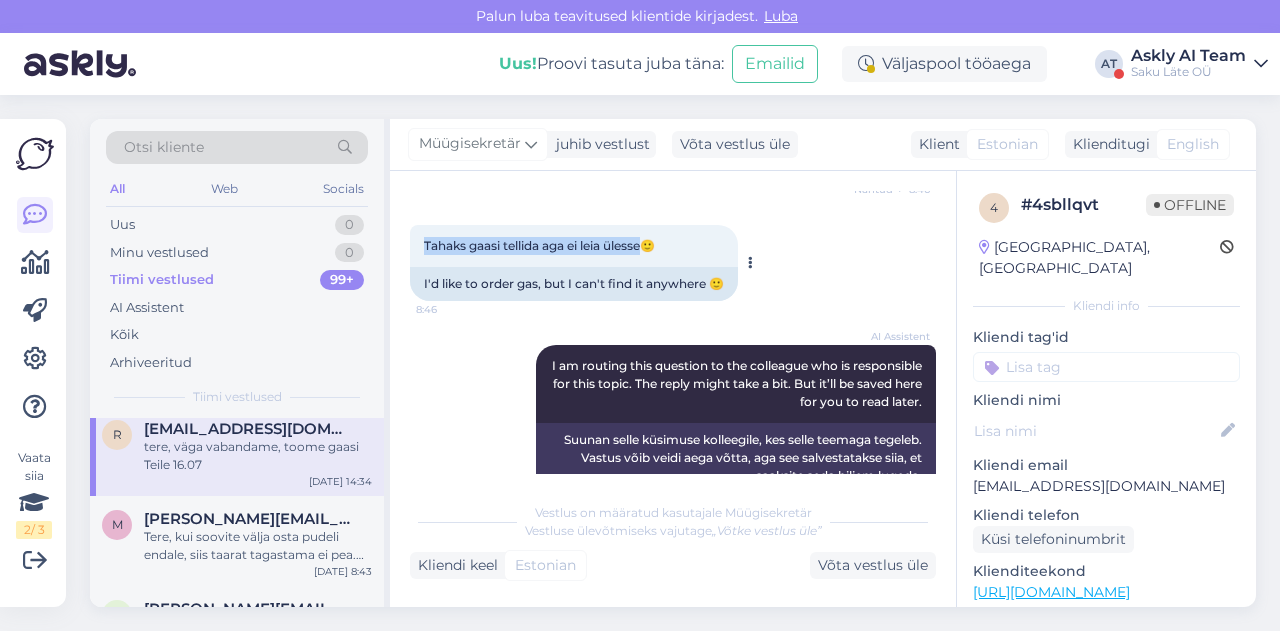 drag, startPoint x: 421, startPoint y: 241, endPoint x: 649, endPoint y: 243, distance: 228.00877 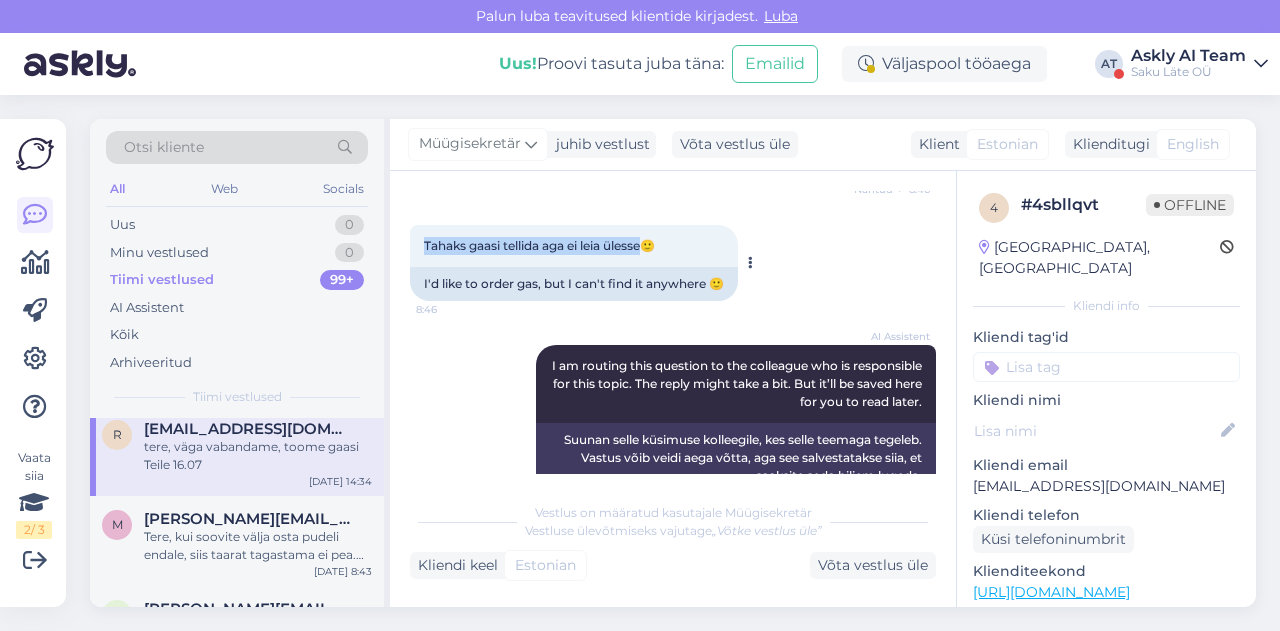 click on "Tahaks gaasi tellida aga ei leia ülesse🙂 8:46" at bounding box center [574, 246] 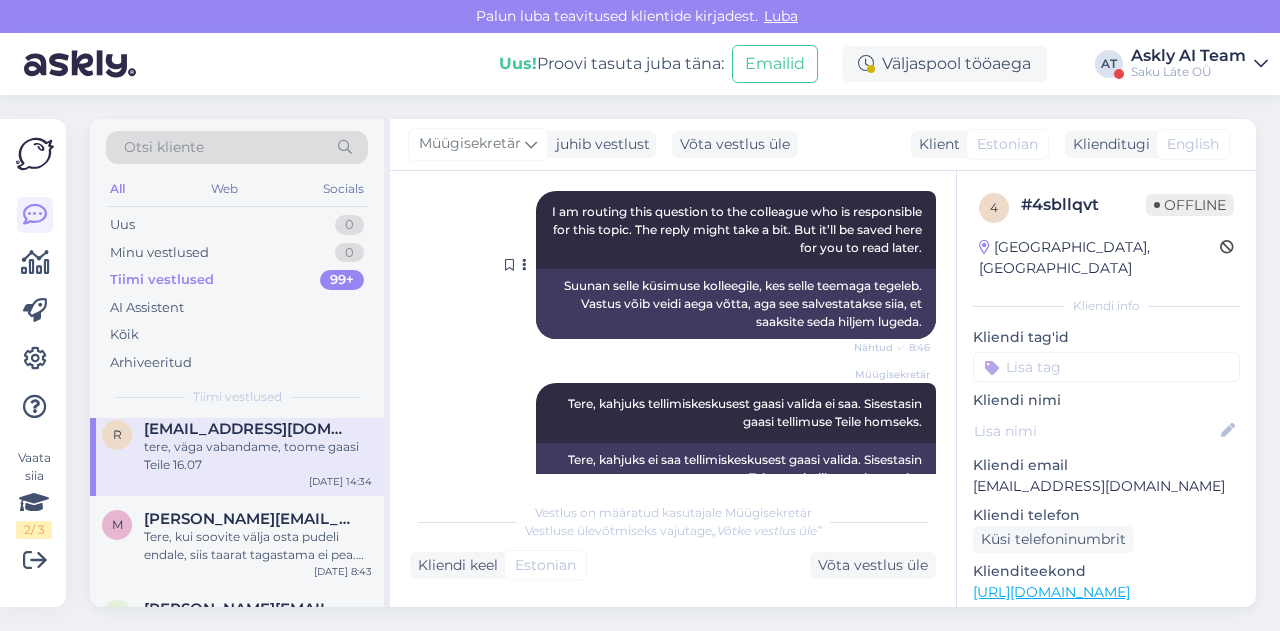 scroll, scrollTop: 434, scrollLeft: 0, axis: vertical 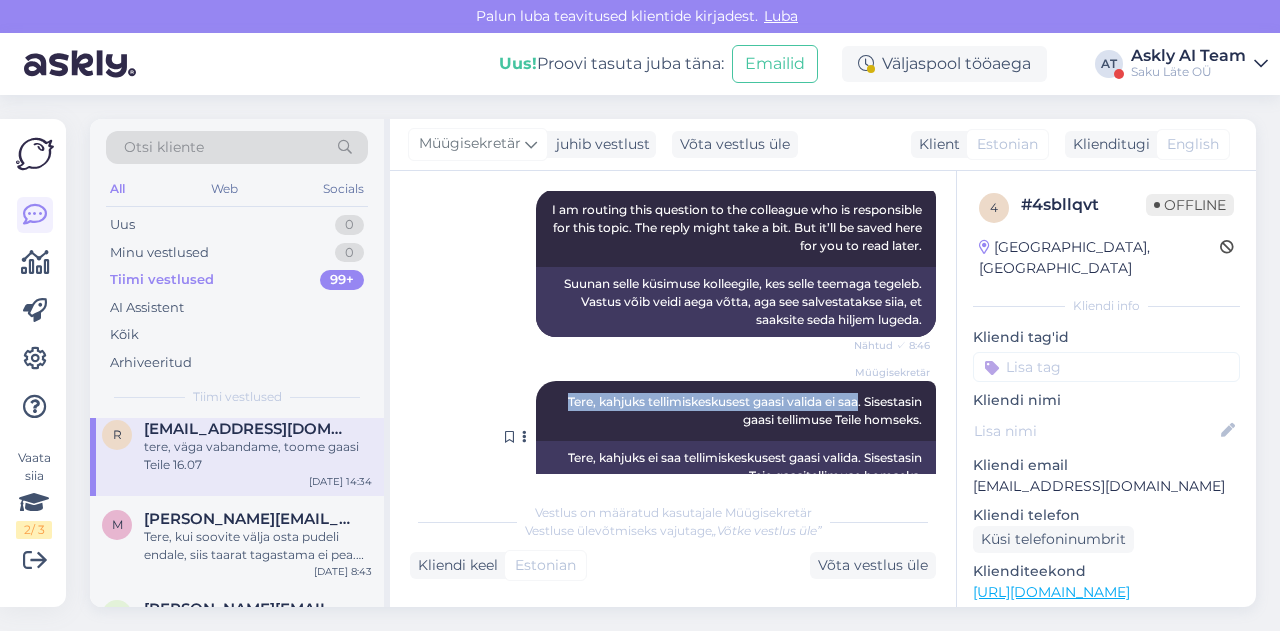 drag, startPoint x: 538, startPoint y: 404, endPoint x: 840, endPoint y: 399, distance: 302.04138 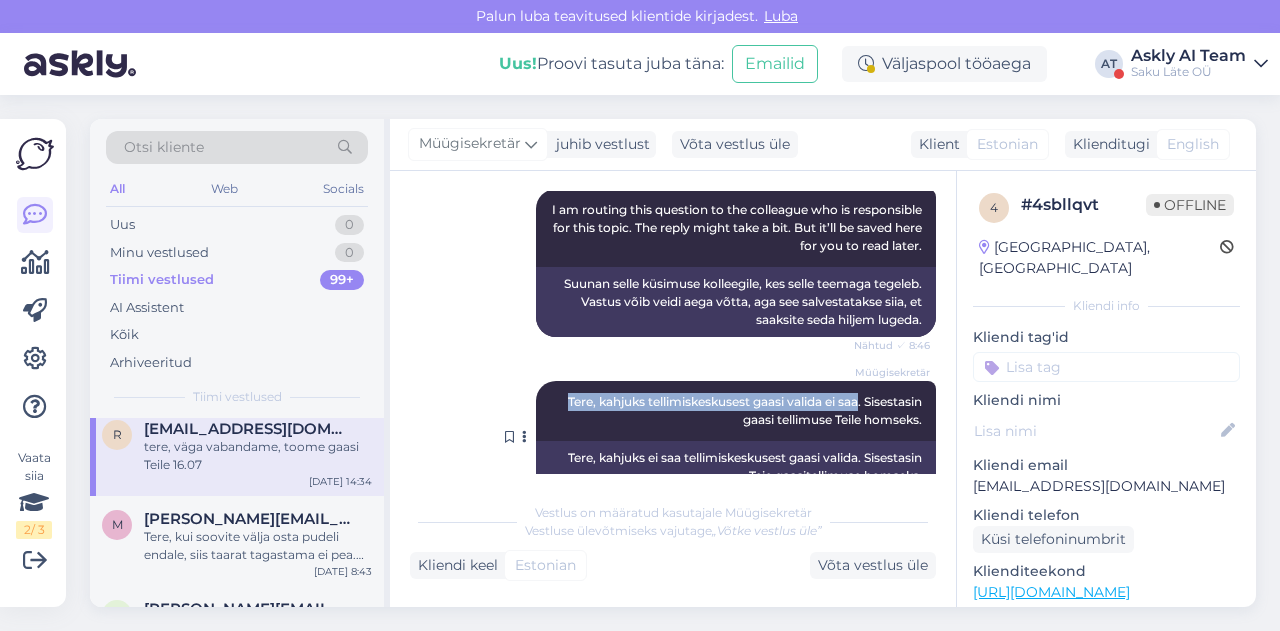 click on "Müügisekretär Tere, kahjuks tellimiskeskusest gaasi valida ei saa. Sisestasin gaasi tellimuse Teile homseks. Nähtud ✓ 10:05" at bounding box center (736, 411) 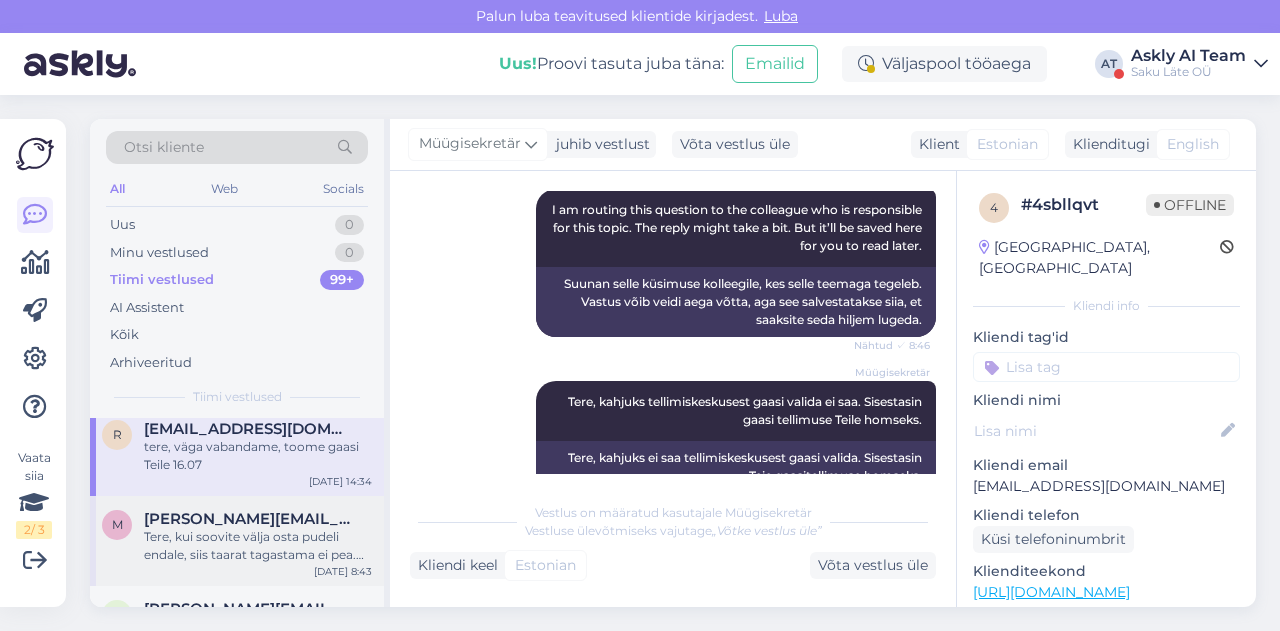 click on "Tere, kui soovite välja osta pudeli endale, siis taarat tagastama ei pea. Kui soovite hiljem veel vett osta, siis oleks mõistlik vahetada 1:1-le." at bounding box center (258, 546) 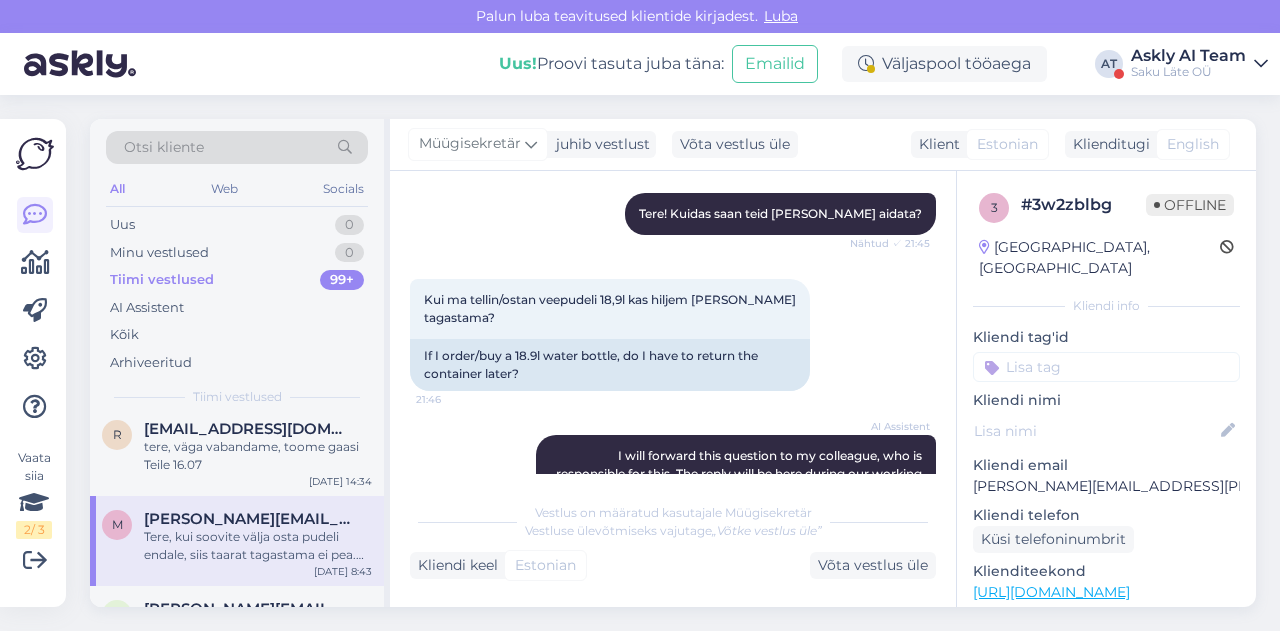 scroll, scrollTop: 224, scrollLeft: 0, axis: vertical 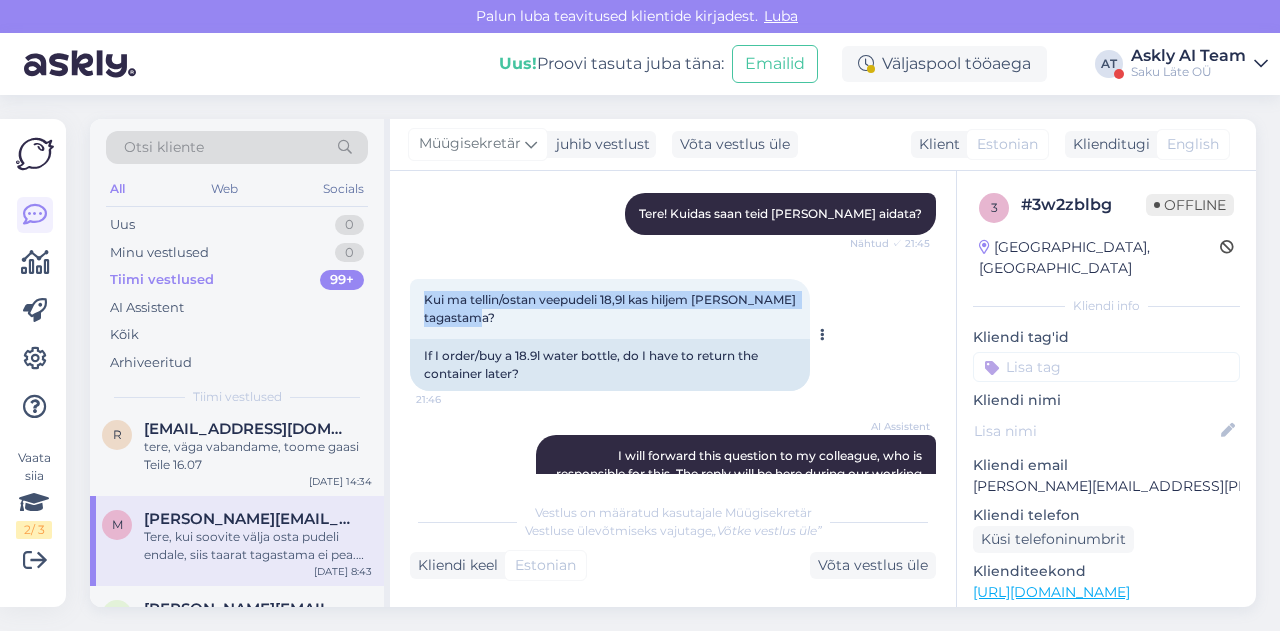 drag, startPoint x: 425, startPoint y: 299, endPoint x: 524, endPoint y: 320, distance: 101.20277 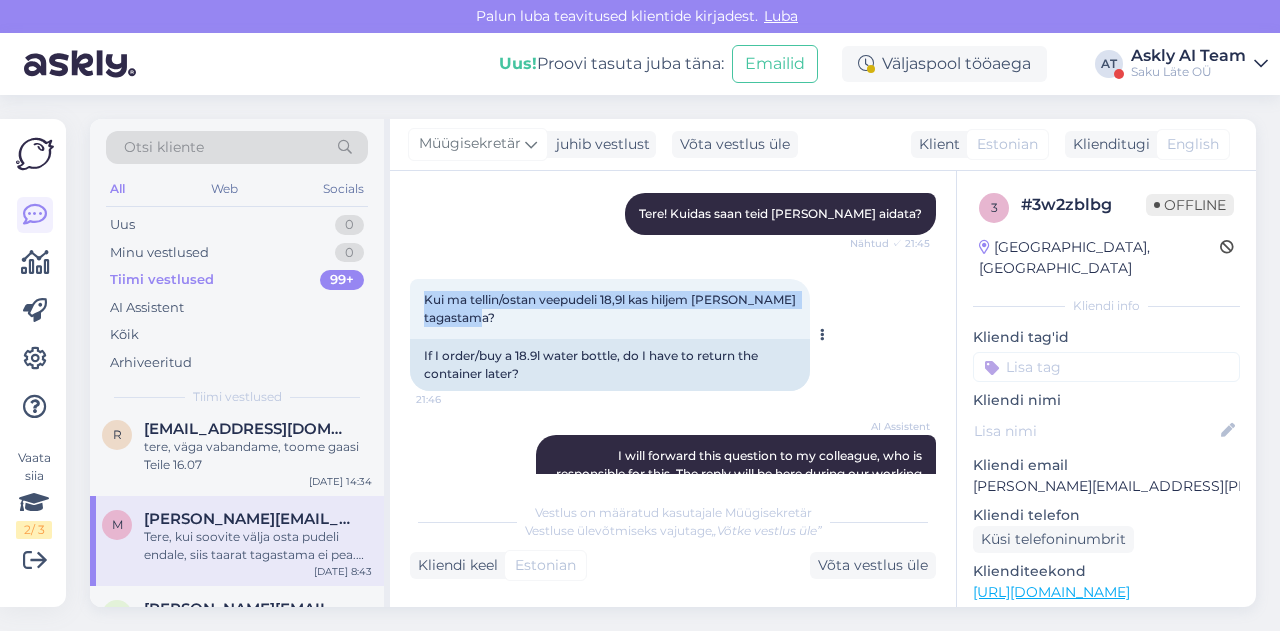 click on "Kui ma tellin/ostan veepudeli 18,9l kas hiljem [PERSON_NAME] tagastama?  21:46" at bounding box center [610, 309] 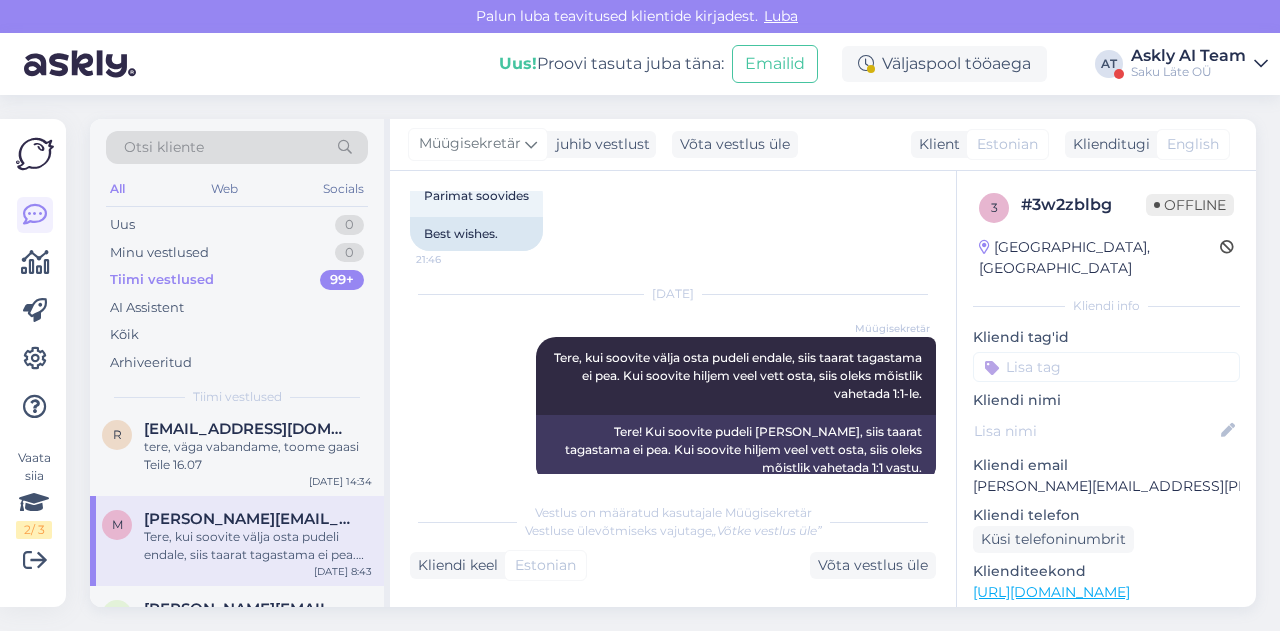 scroll, scrollTop: 780, scrollLeft: 0, axis: vertical 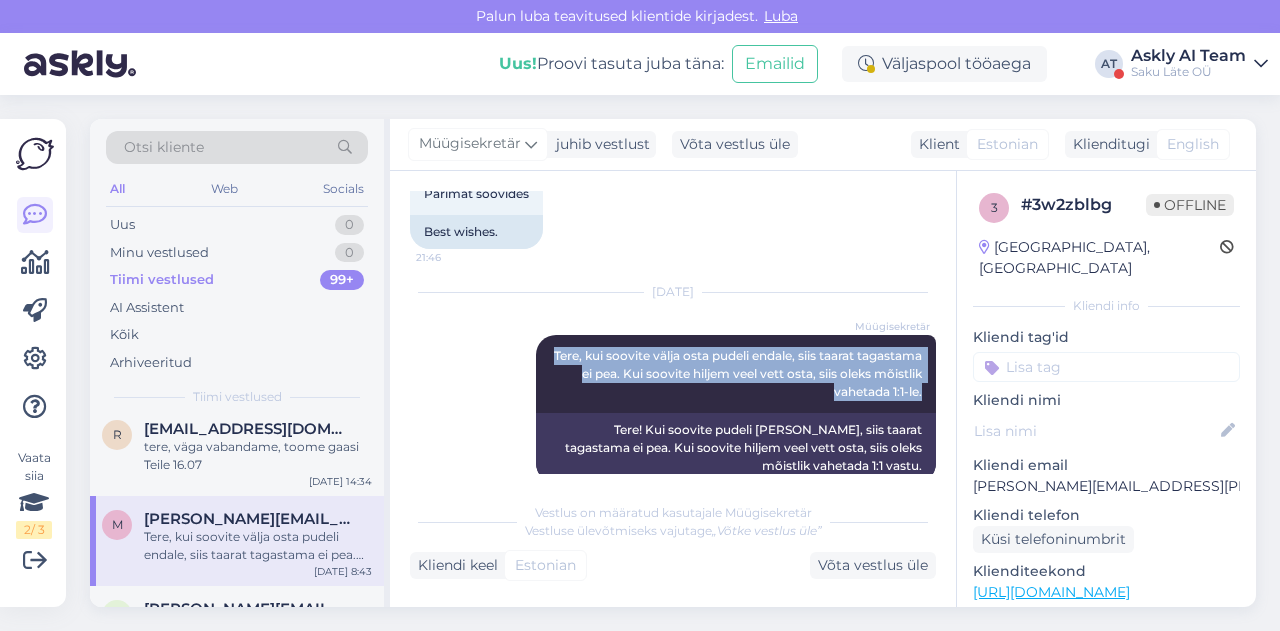 drag, startPoint x: 582, startPoint y: 354, endPoint x: 920, endPoint y: 395, distance: 340.4776 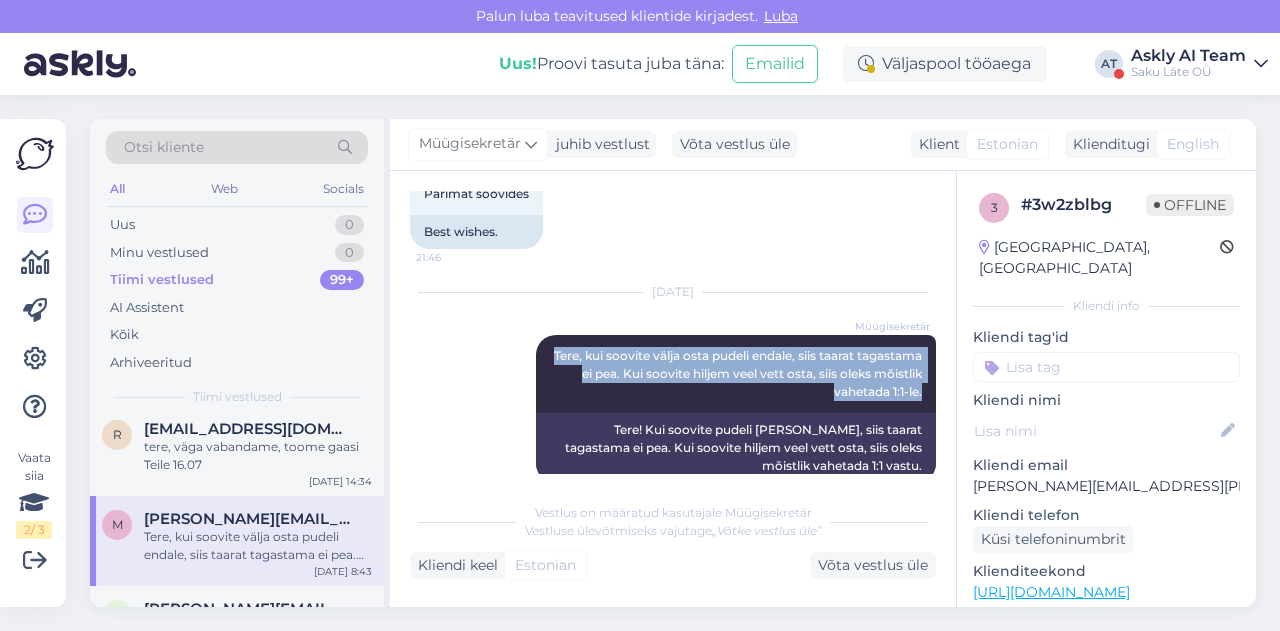 click on "Vestlus algas [DATE] Tere! 21:45  Hello! AI Assistent Tere! Kuidas saan teid [PERSON_NAME] aidata? Nähtud ✓ 21:45  Kui ma tellin/ostan veepudeli 18,9l kas hiljem [PERSON_NAME] tagastama?  21:46  If I order/buy a 18.9l water bottle, do I have to return the container later? AI Assistent I will forward this question to my colleague, who is responsible for this. The reply will be here during our working hours. Nähtud ✓ 21:46  [PERSON_NAME] küsimuse edasi oma kolleegile, kes sellega tegeleb. Vastus saabub siia meie tööaja jooksul. Aitäh! 21:46  Thank you! Parimat soovides  21:46  Best wishes. [DATE] Müügisekretär Tere, kui soovite välja osta pudeli endale, siis taarat tagastama ei pea. Kui soovite hiljem veel vett osta, siis oleks mõistlik vahetada 1:1-le. 8:43  Tere! Kui soovite pudeli [PERSON_NAME], siis taarat tagastama ei pea. Kui soovite hiljem veel vett osta, siis oleks mõistlik vahetada 1:1 vastu." at bounding box center (682, 332) 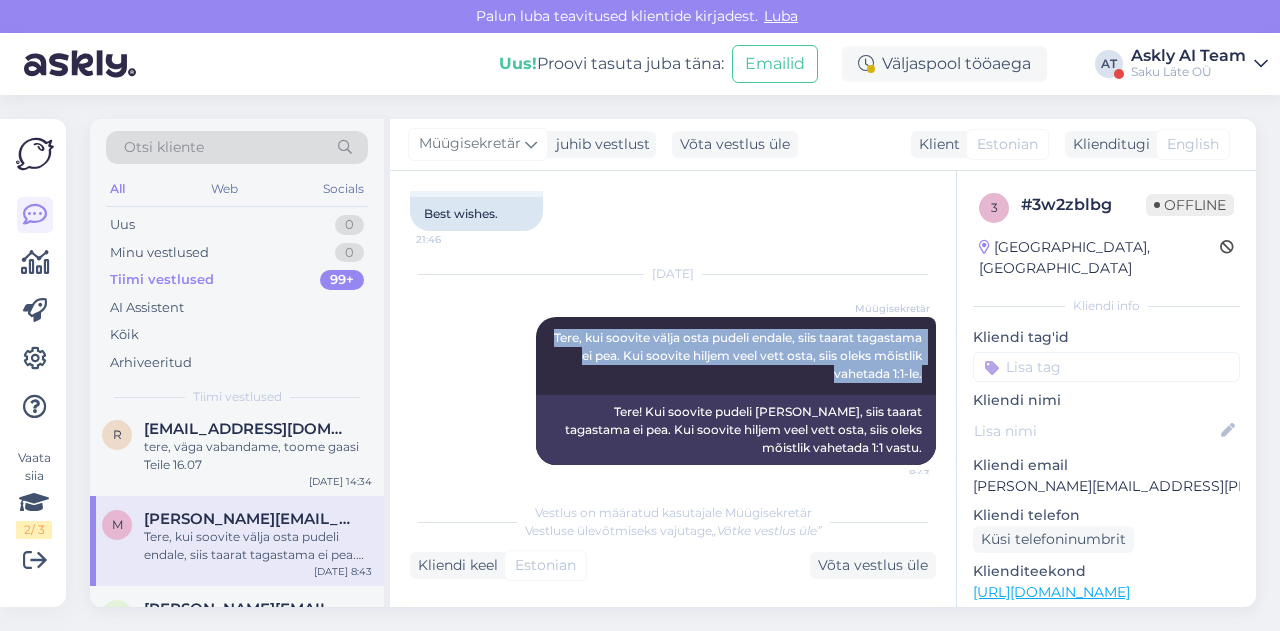 scroll, scrollTop: 810, scrollLeft: 0, axis: vertical 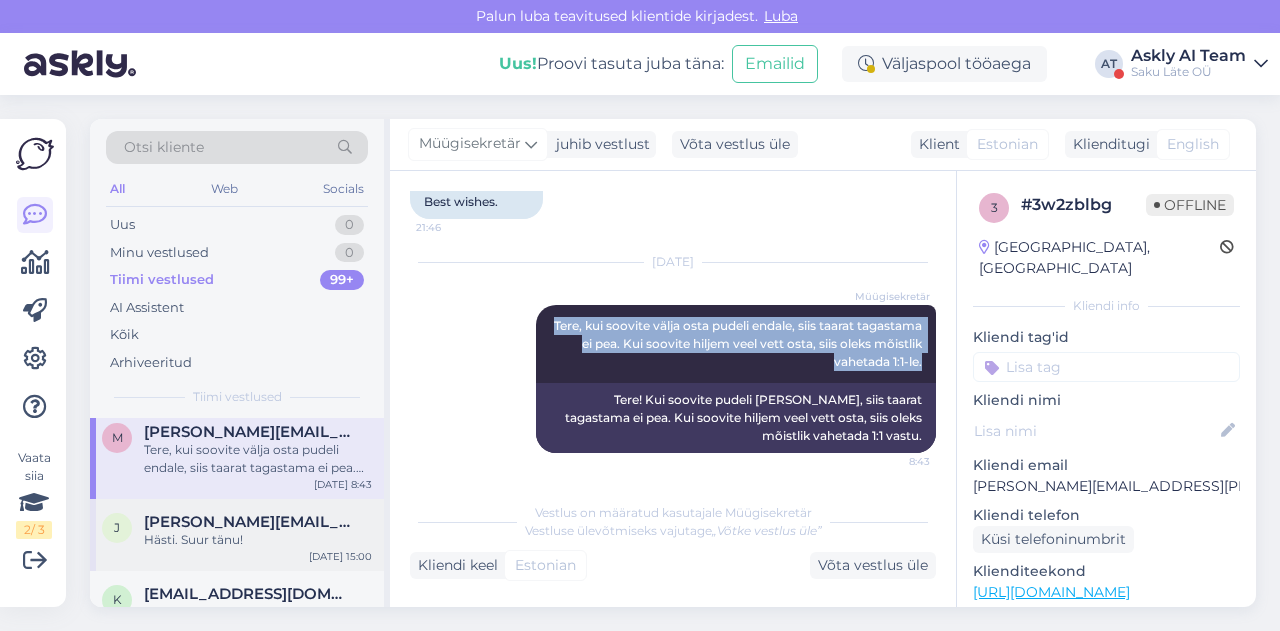 click on "Hästi. Suur tänu!" at bounding box center [258, 540] 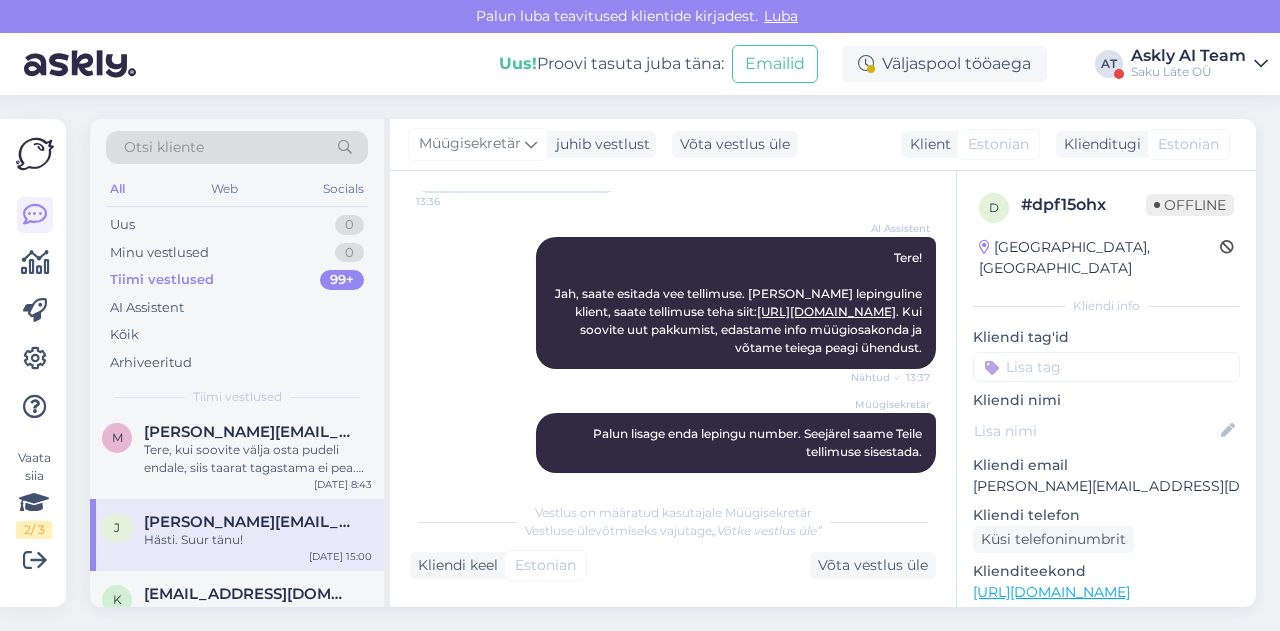 scroll, scrollTop: 218, scrollLeft: 0, axis: vertical 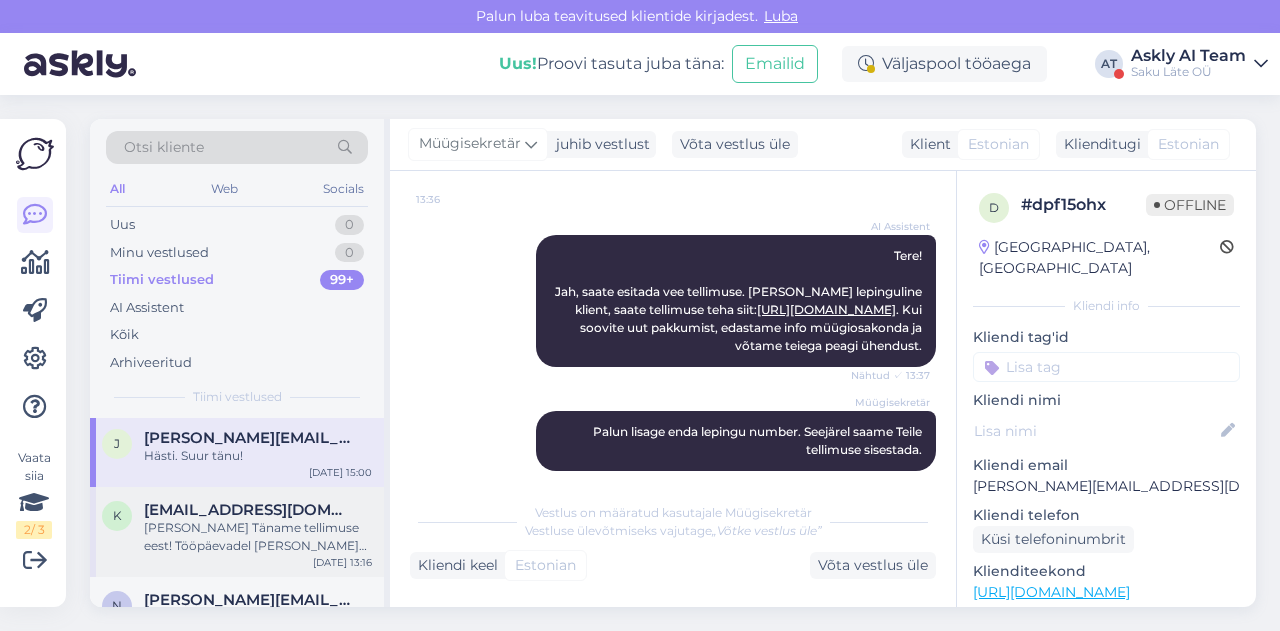 click on "[PERSON_NAME]
Täname tellimuse eest!
Tööpäevadel [PERSON_NAME] 15.00-ni edastatud tellimused täidetakse 1-3 tööpäeva jooksul, [PERSON_NAME] 15.00 edastatud tellimused täidetakse alates ülejärgmisest tööpäevast (v.a riigipühadel ja nädalavahetustel) või piirkonna tarnegraafiku alusel.
Võib esineda tarneviibimisi. [PERSON_NAME] endast parima, et jõuda teieni esimesel võimalusel.
Hoolime oma klientidest ja töötajatest." at bounding box center [258, 537] 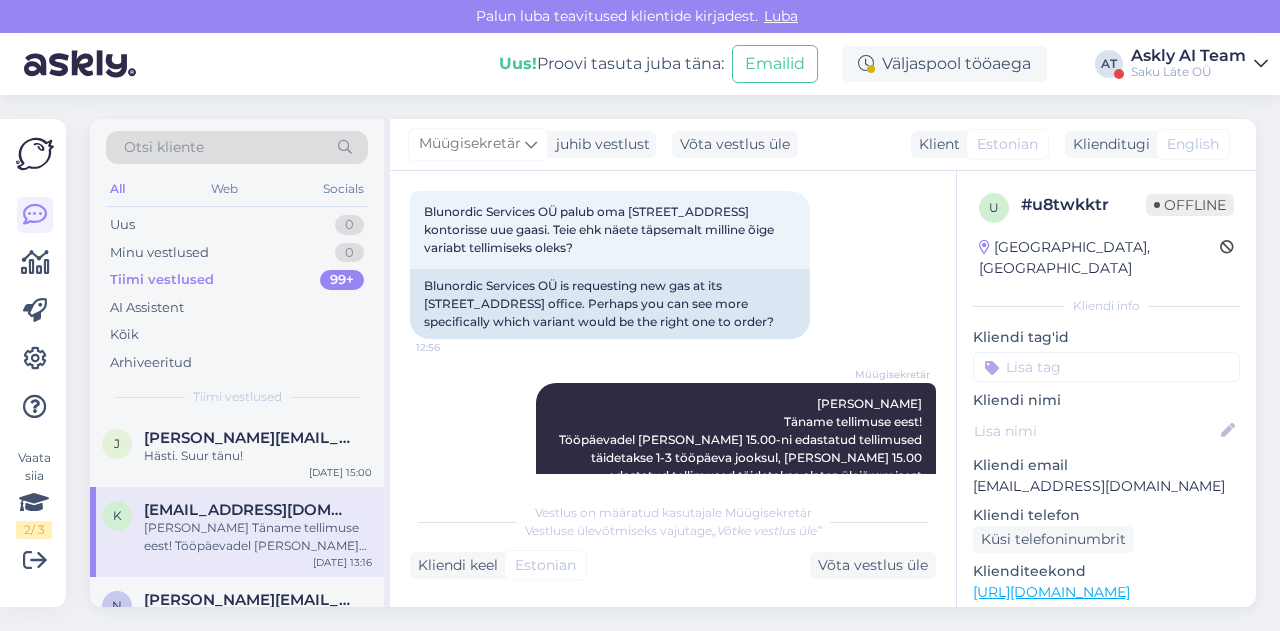 scroll, scrollTop: 522, scrollLeft: 0, axis: vertical 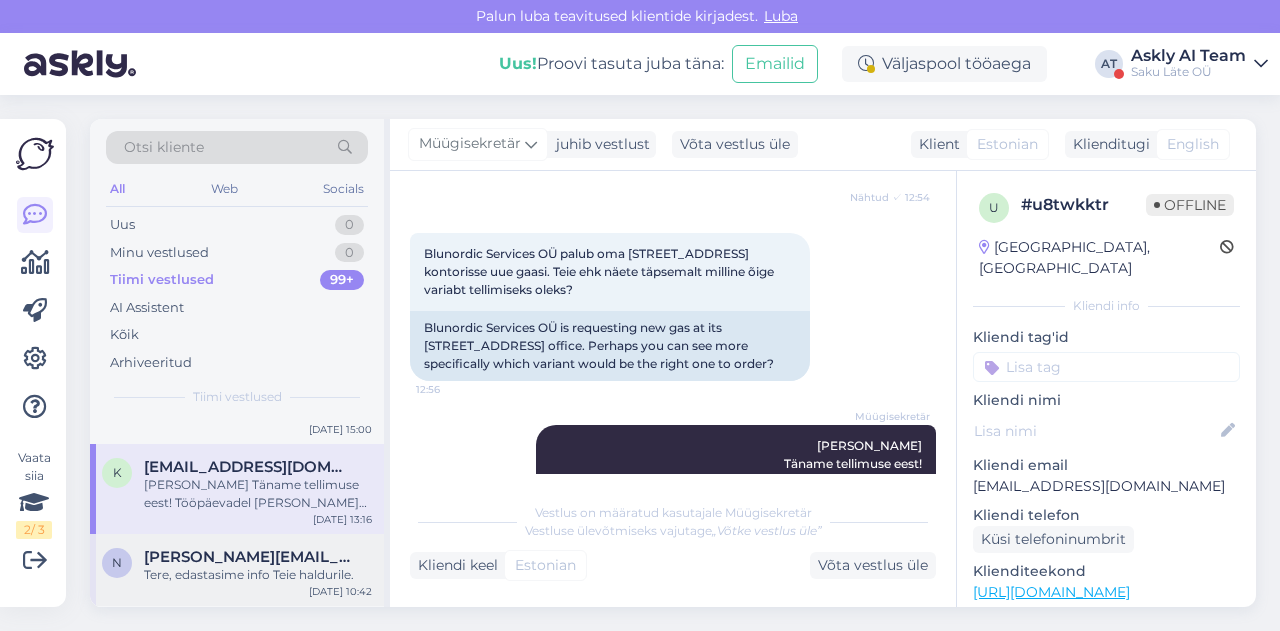 click on "[PERSON_NAME][EMAIL_ADDRESS][DOMAIN_NAME]" at bounding box center [248, 557] 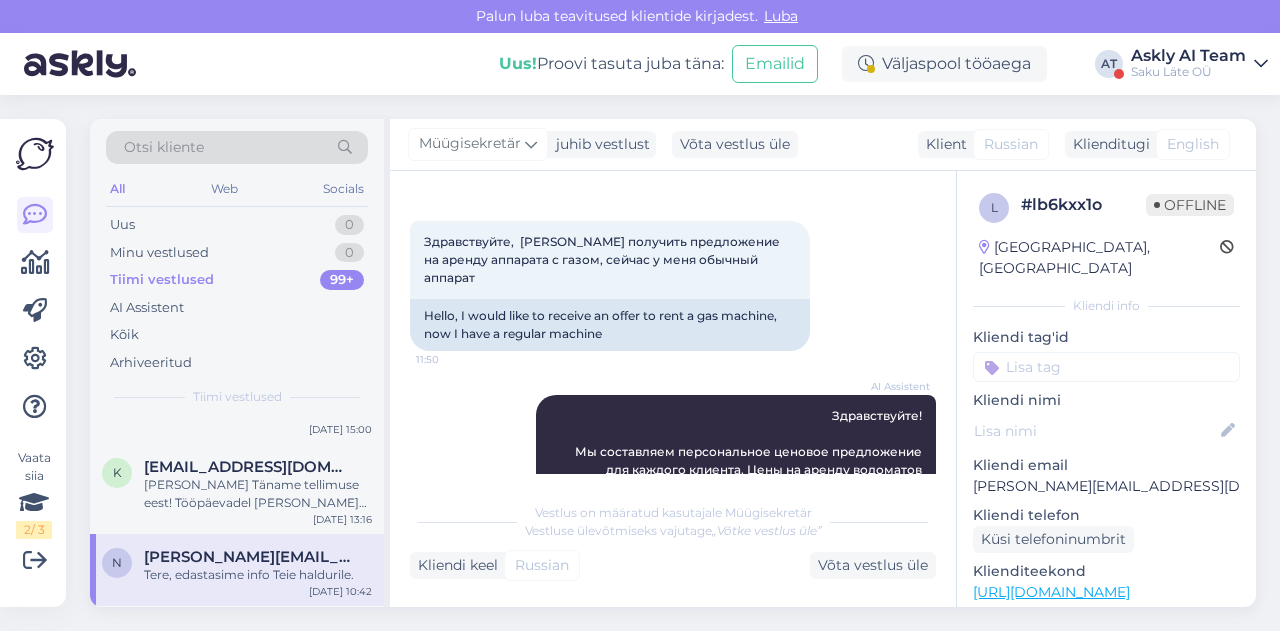 scroll, scrollTop: 76, scrollLeft: 0, axis: vertical 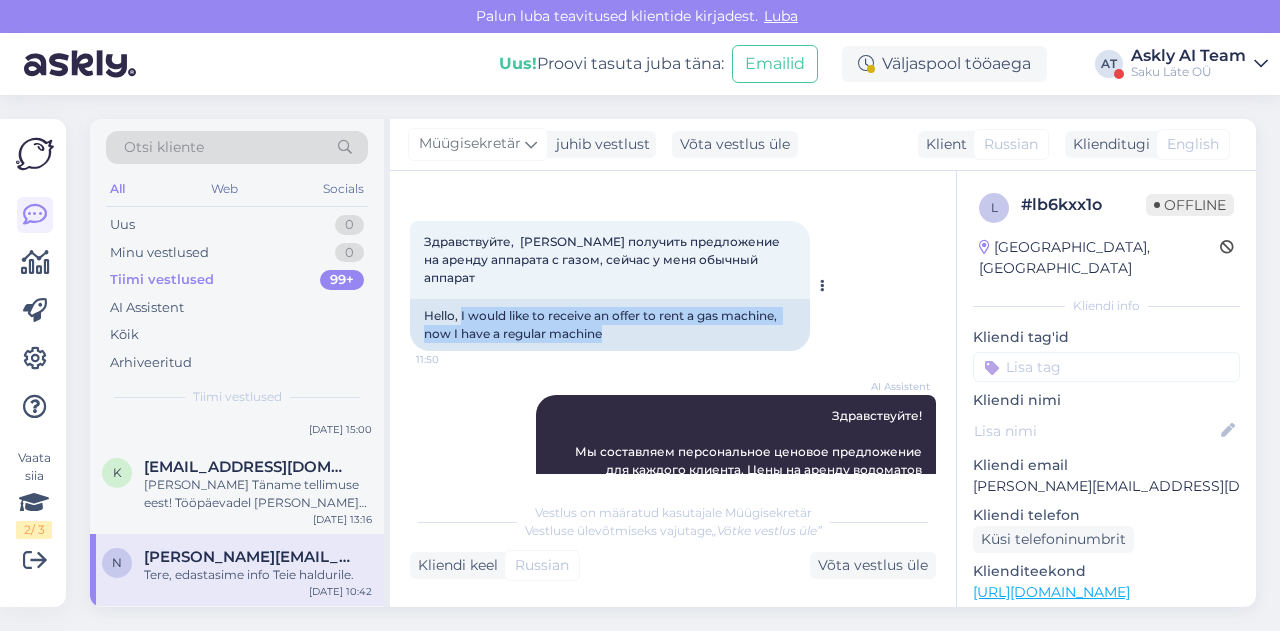 drag, startPoint x: 460, startPoint y: 295, endPoint x: 648, endPoint y: 317, distance: 189.28285 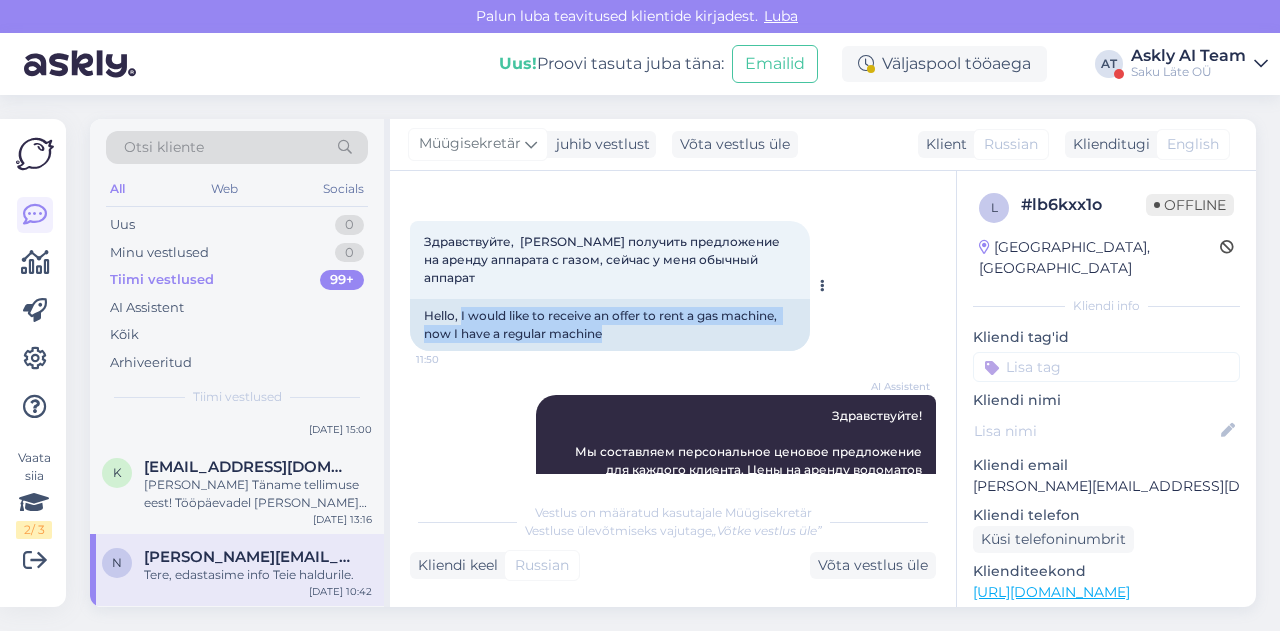 click on "Hello, I would like to receive an offer to rent a gas machine, now I have a regular machine" at bounding box center (610, 325) 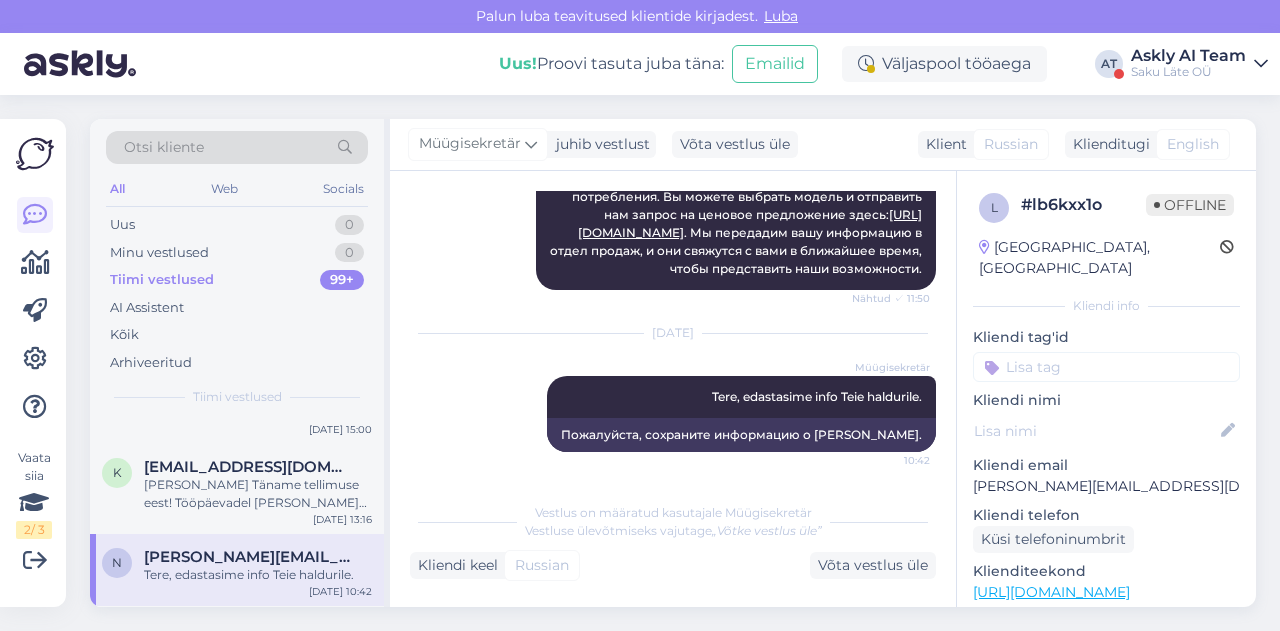 scroll, scrollTop: 408, scrollLeft: 0, axis: vertical 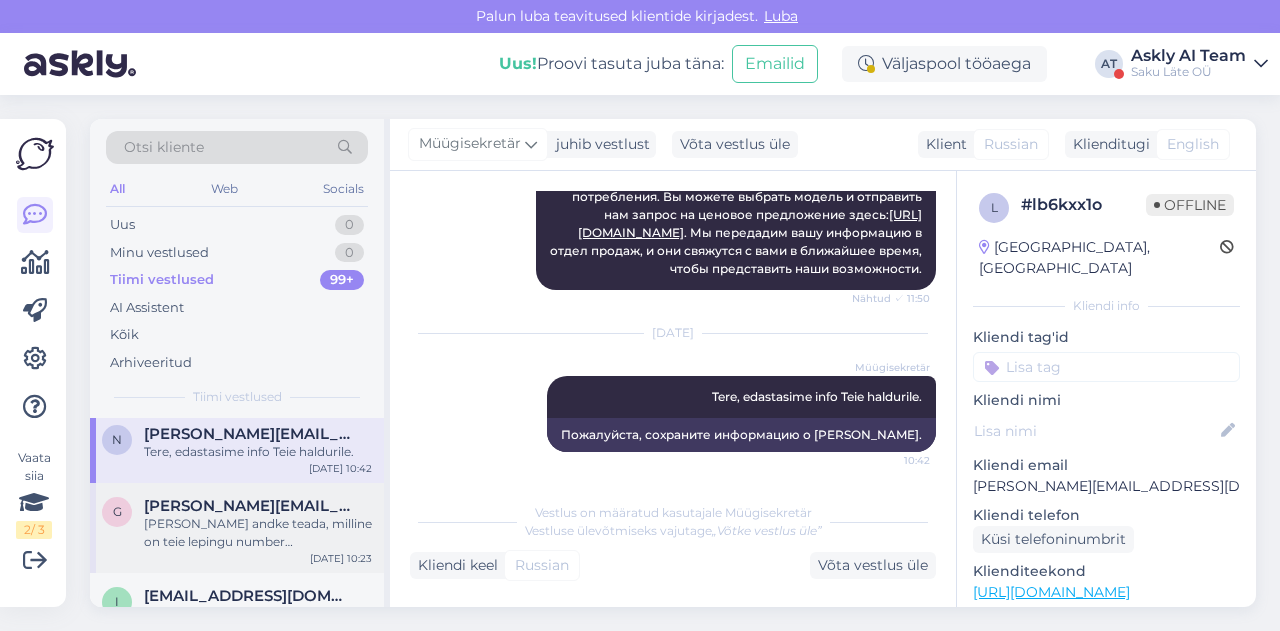 click on "[PERSON_NAME] andke teada, milline on teie lepingu number [PERSON_NAME] pudelit te soovite? Ise saate ka siit kaudu tellimuse teha: [URL][DOMAIN_NAME]" at bounding box center (258, 533) 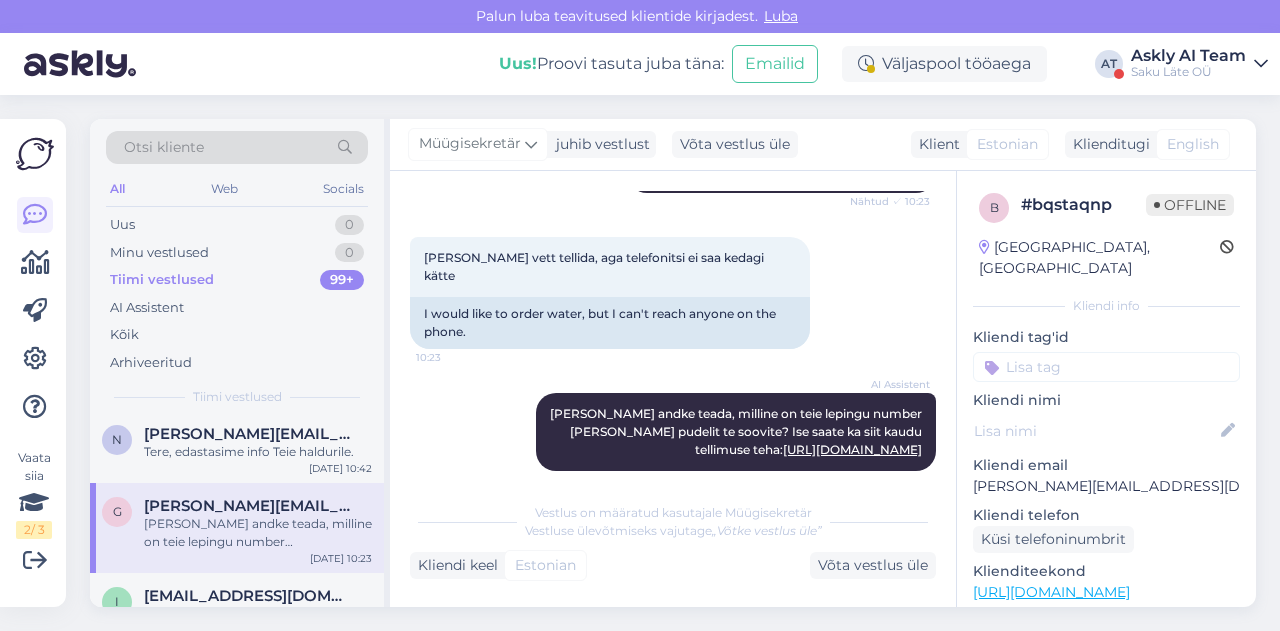 scroll, scrollTop: 918, scrollLeft: 0, axis: vertical 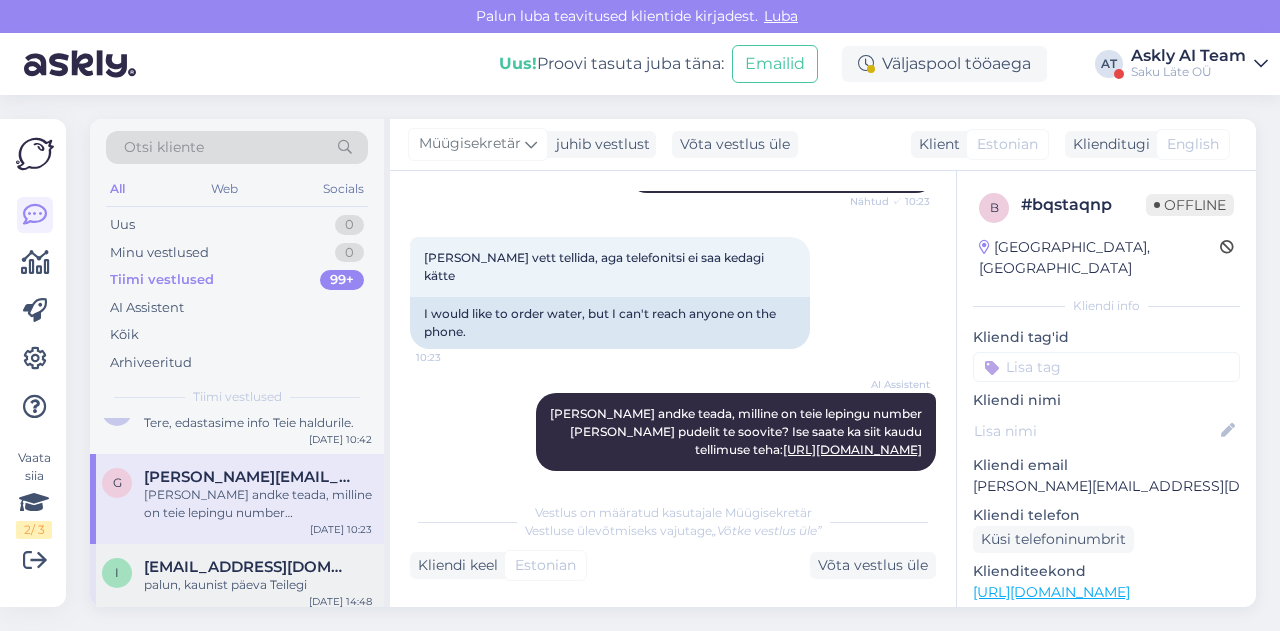 click on "[EMAIL_ADDRESS][DOMAIN_NAME]" at bounding box center (248, 567) 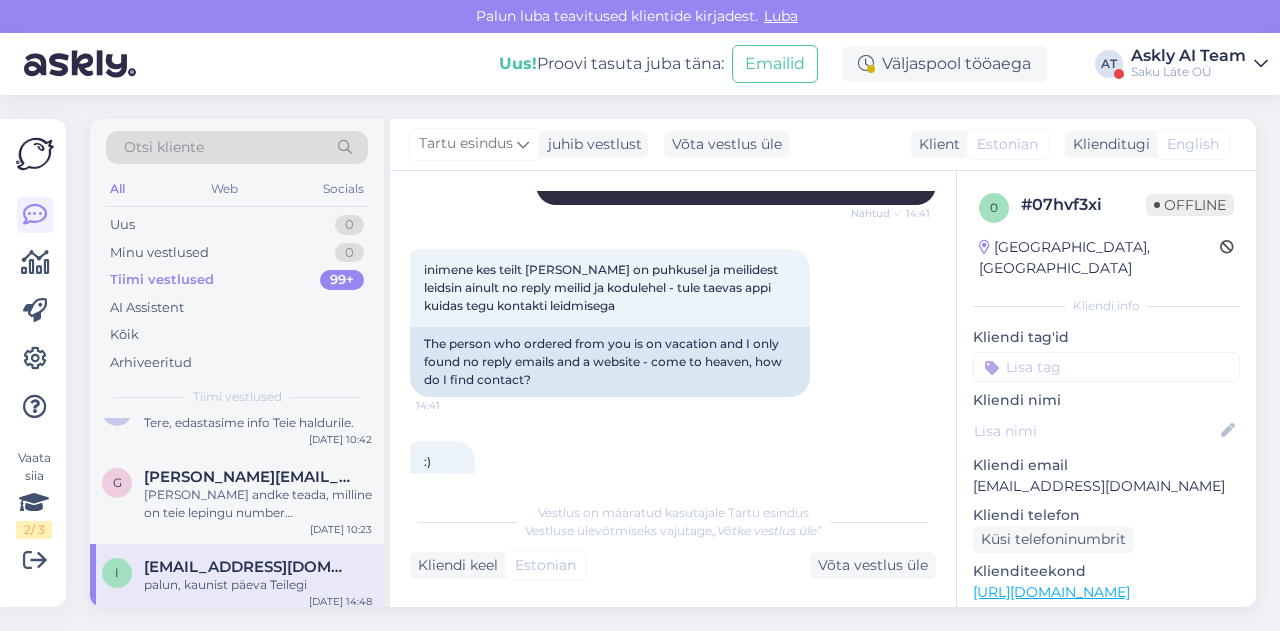 scroll, scrollTop: 434, scrollLeft: 0, axis: vertical 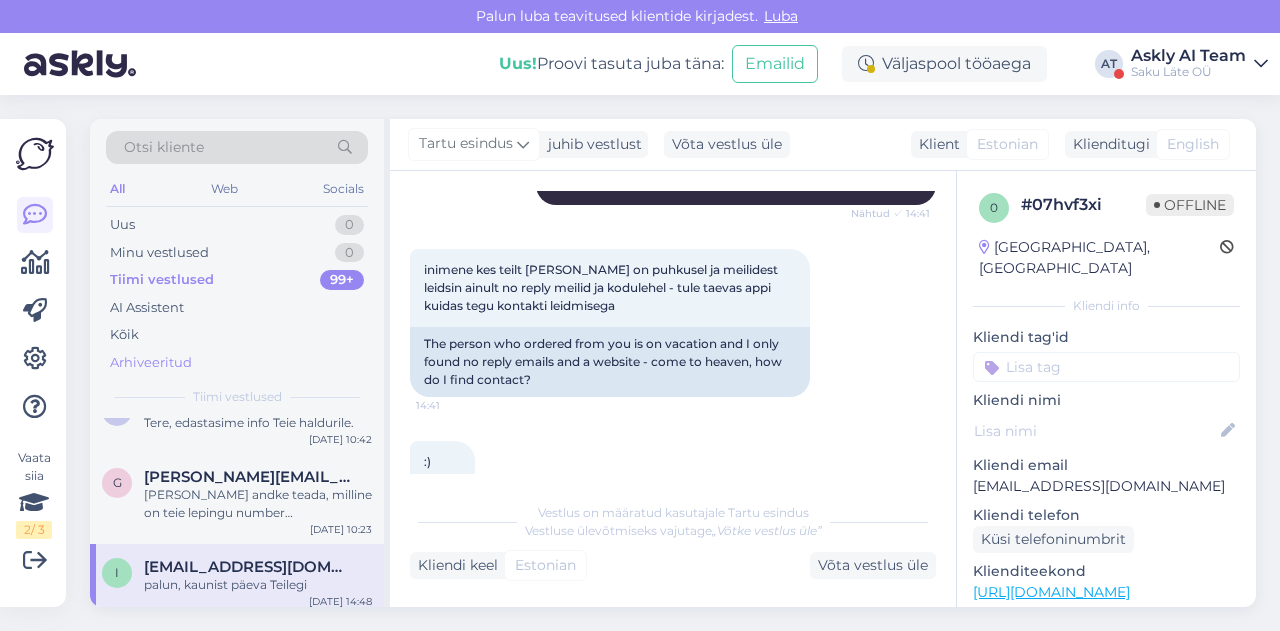 click on "Arhiveeritud" at bounding box center [151, 363] 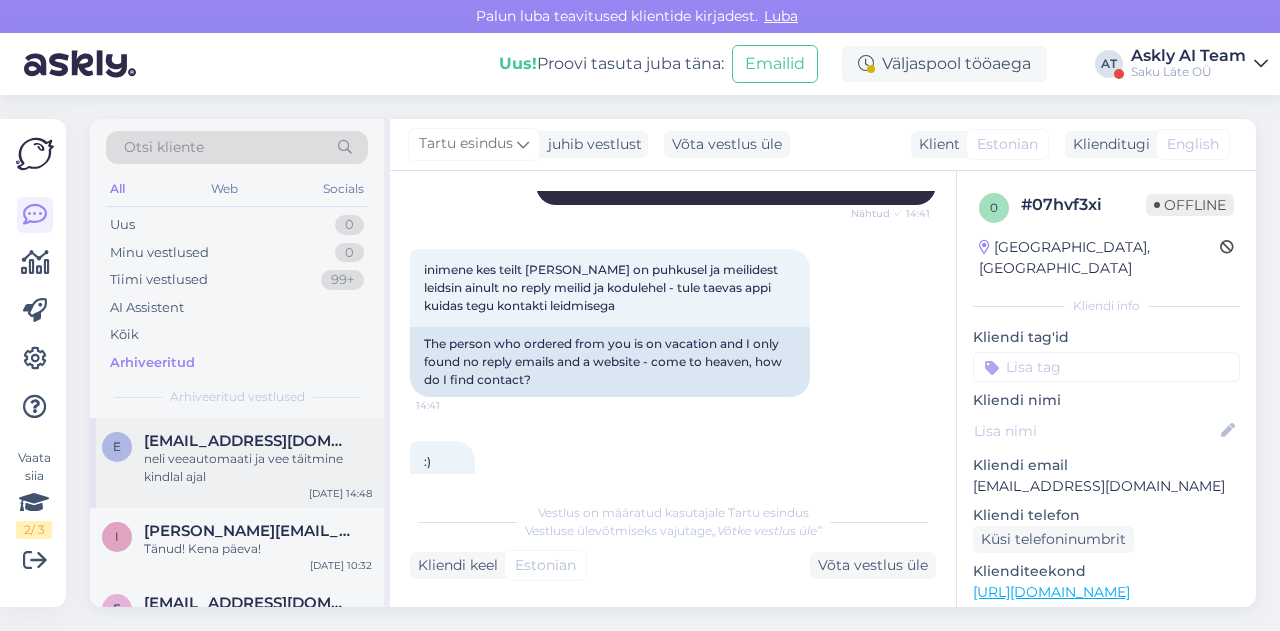 click on "neli veeautomaati ja vee täitmine kindlal ajal" at bounding box center (258, 468) 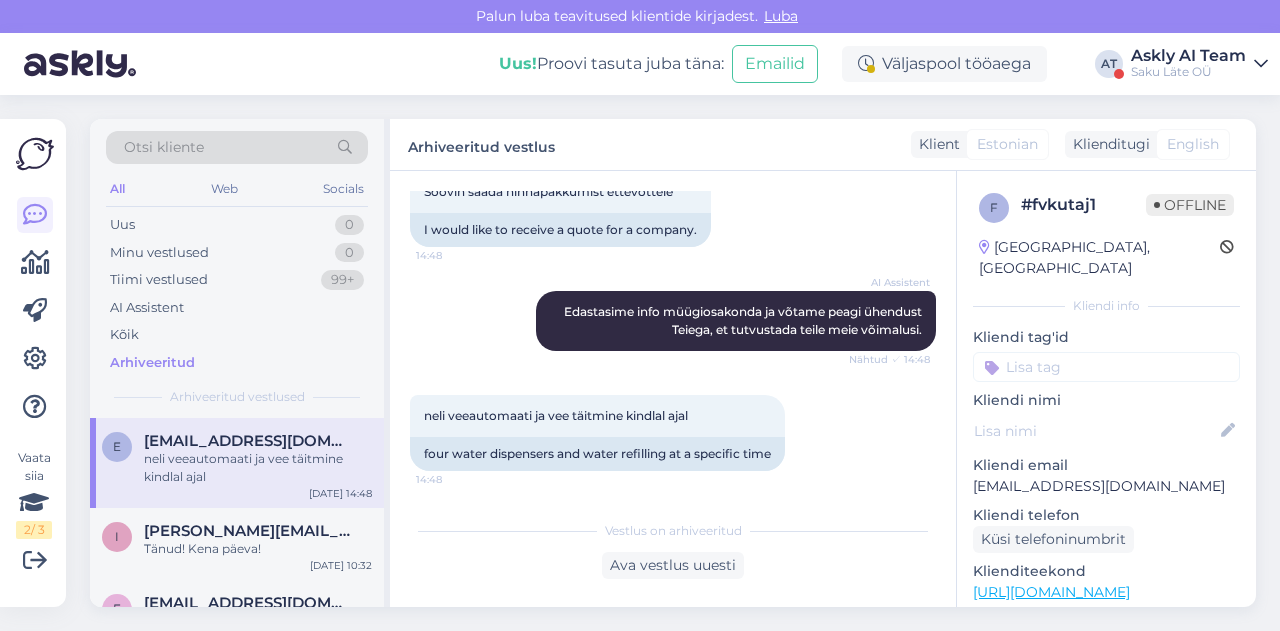 click on "neli veeautomaati ja vee täitmine kindlal ajal" at bounding box center (258, 468) 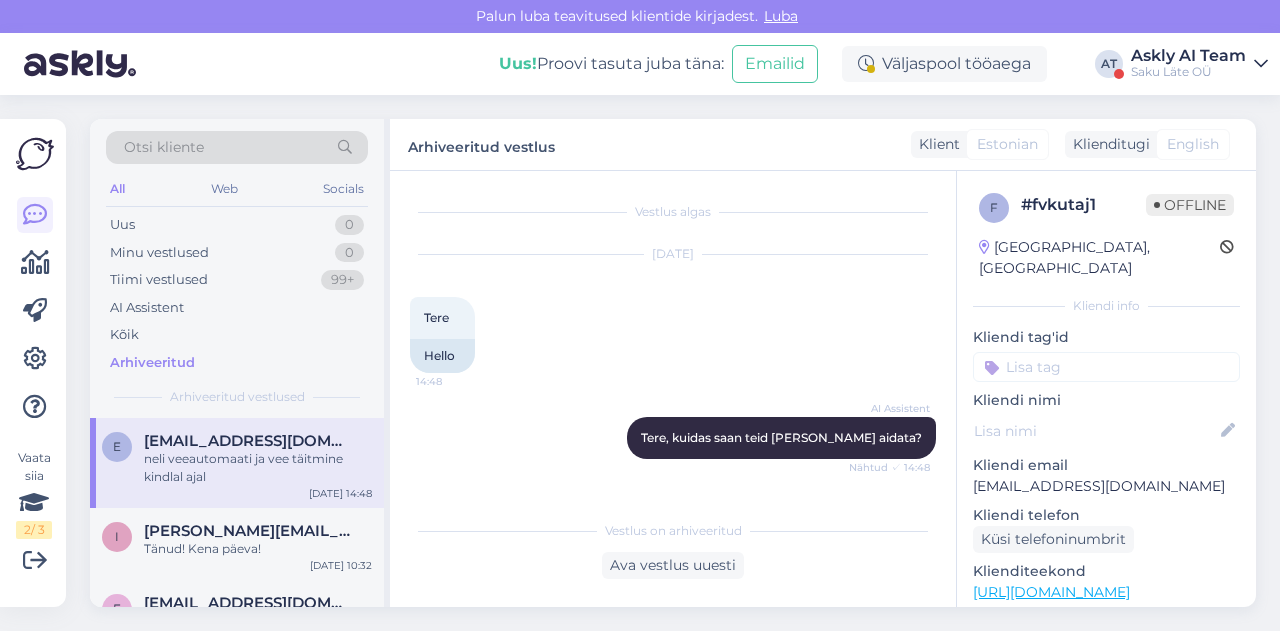 click on "neli veeautomaati ja vee täitmine kindlal ajal" at bounding box center (258, 468) 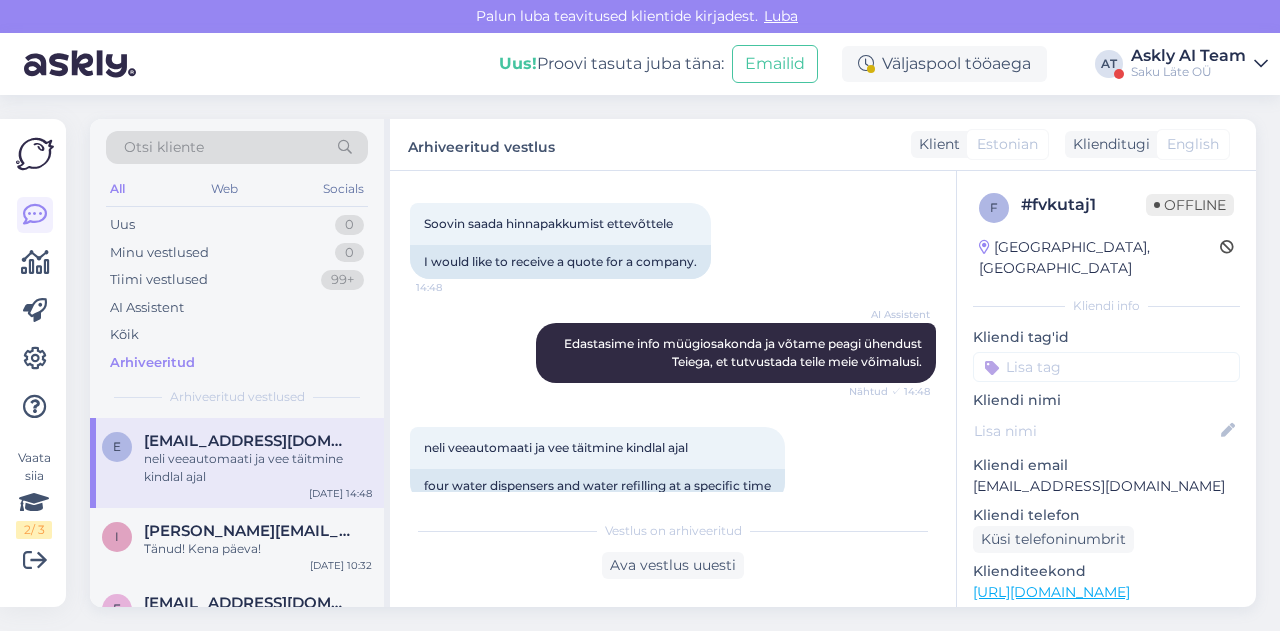 scroll, scrollTop: 332, scrollLeft: 0, axis: vertical 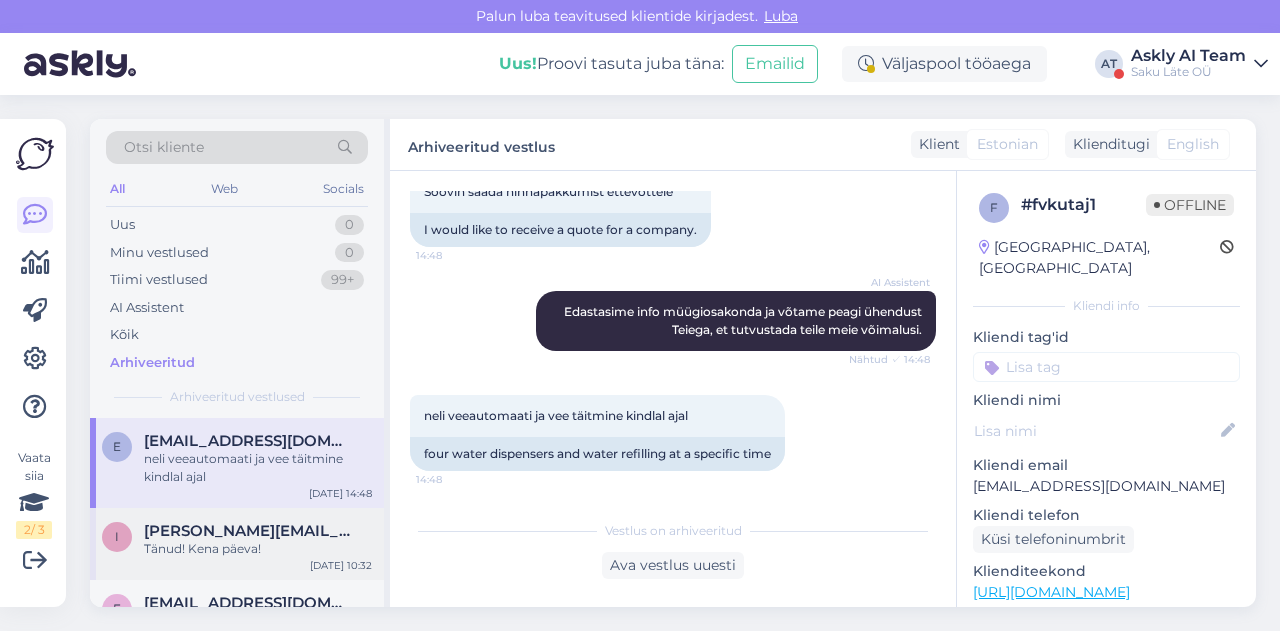 click on "Tänud! Kena päeva!" at bounding box center [258, 549] 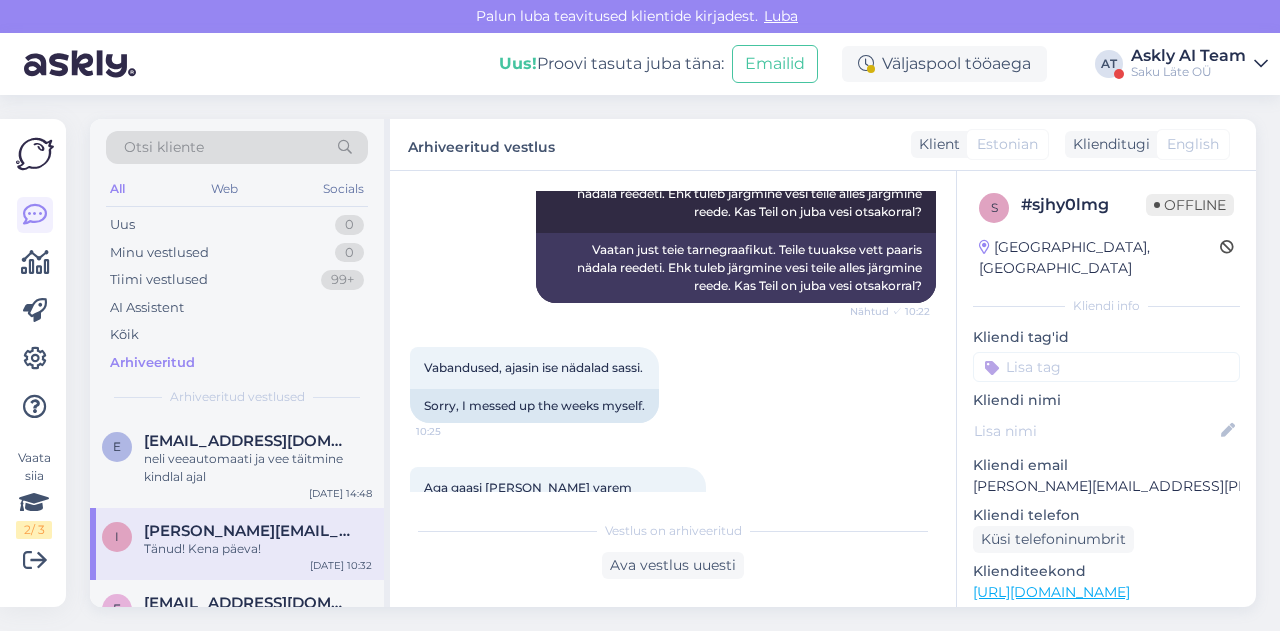 scroll, scrollTop: 2806, scrollLeft: 0, axis: vertical 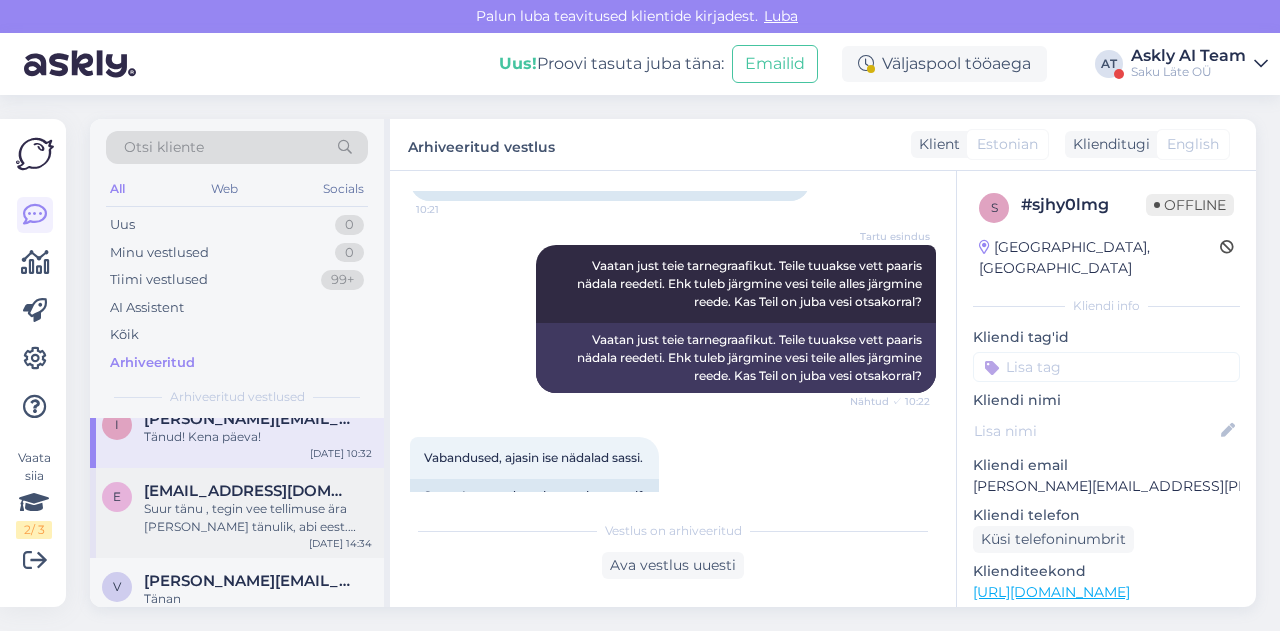 click on "Suur  tänu  , tegin vee tellimuse ära  [PERSON_NAME] tänulik, abi eest. Lugupidamisega, Epp" at bounding box center [258, 518] 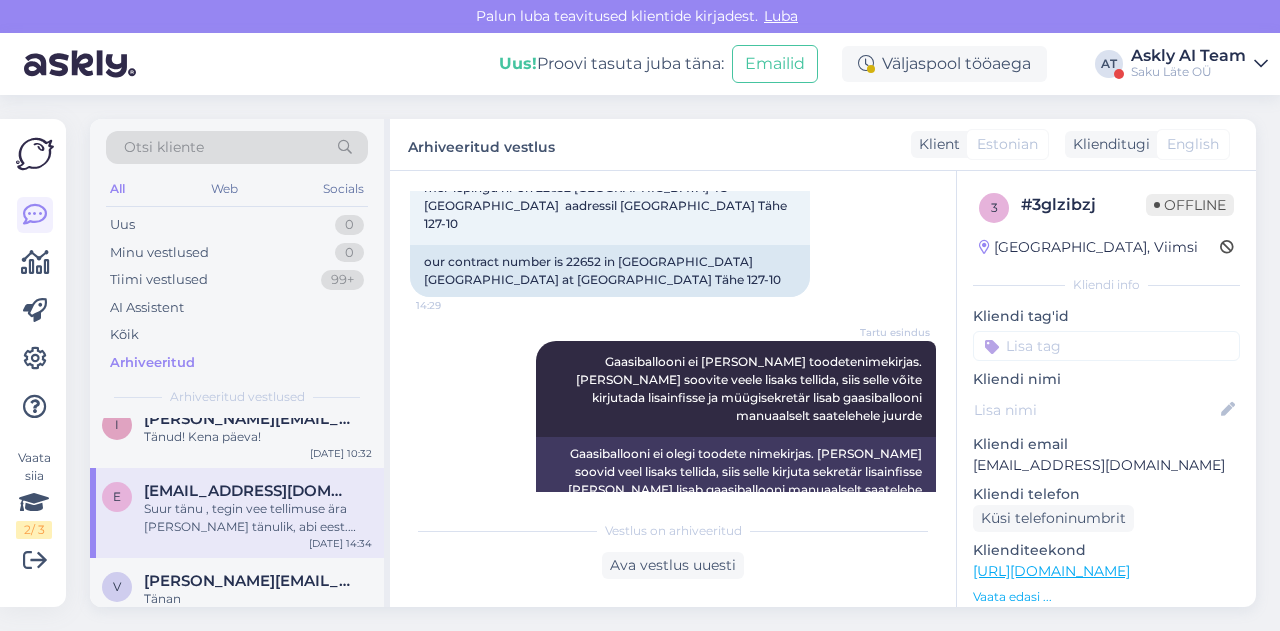 scroll, scrollTop: 794, scrollLeft: 0, axis: vertical 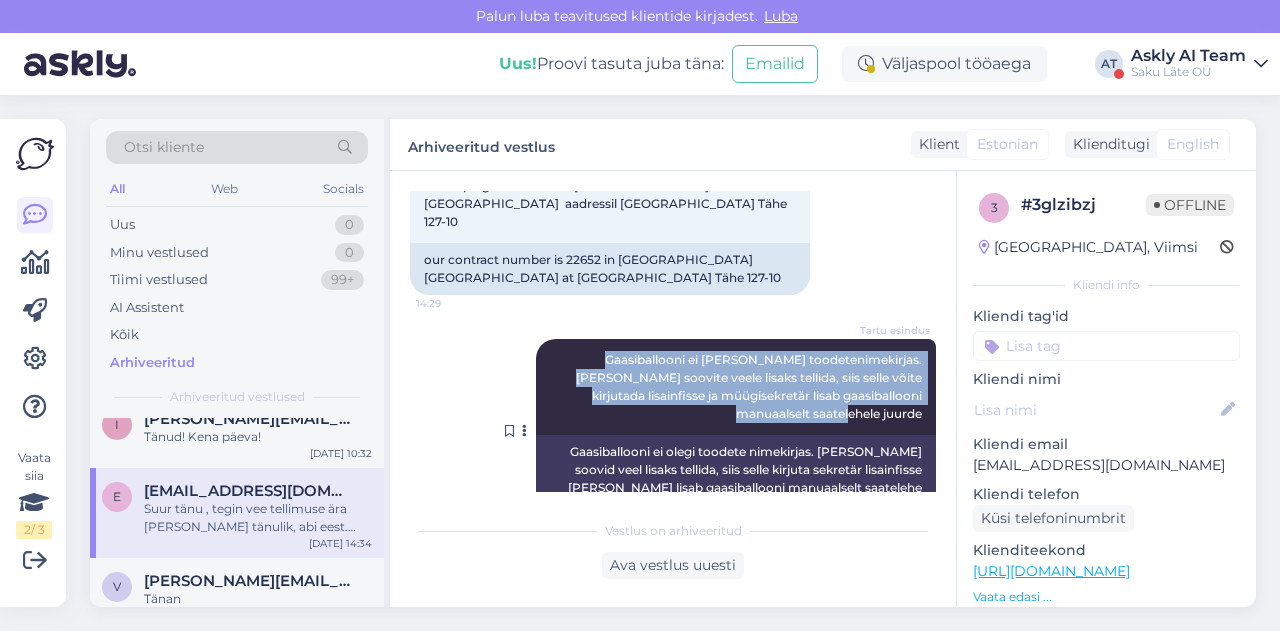 drag, startPoint x: 559, startPoint y: 343, endPoint x: 918, endPoint y: 396, distance: 362.89117 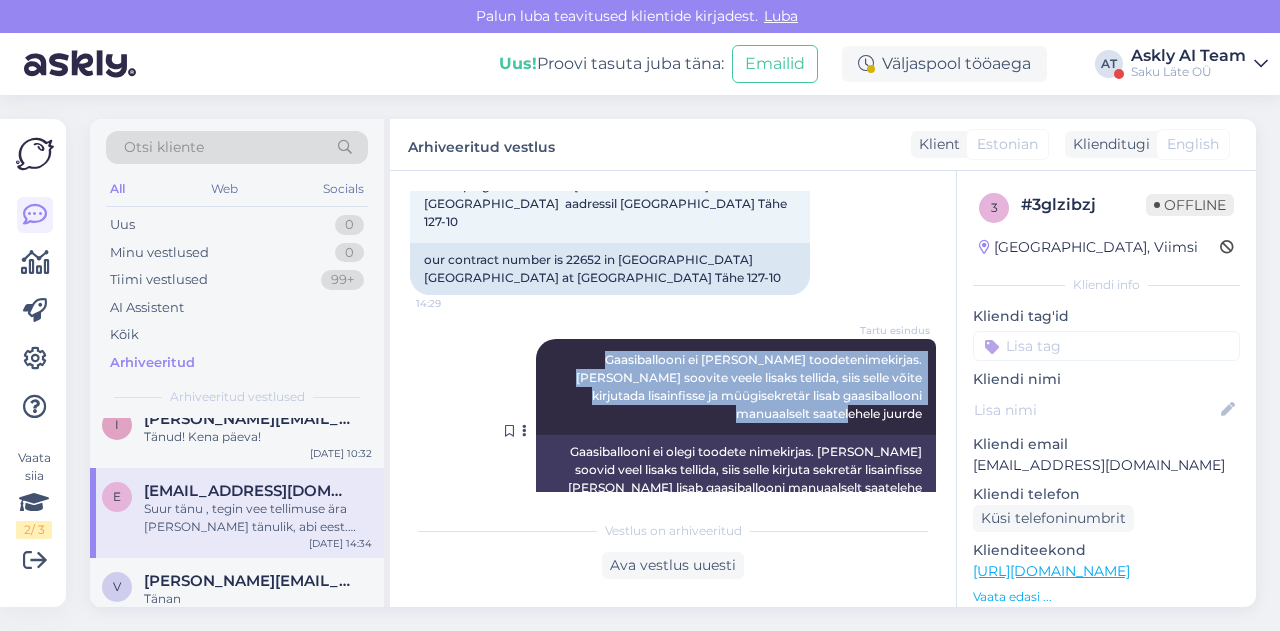 click on "Tartu esindus Gaasiballooni ei olegi toodetenimekirjas. [PERSON_NAME] soovite veele lisaks tellida, siis selle võite kirjutada lisainfisse ja müügisekretär lisab gaasiballooni manuaalselt saatelehele juurde  Nähtud ✓ 14:32" at bounding box center [736, 387] 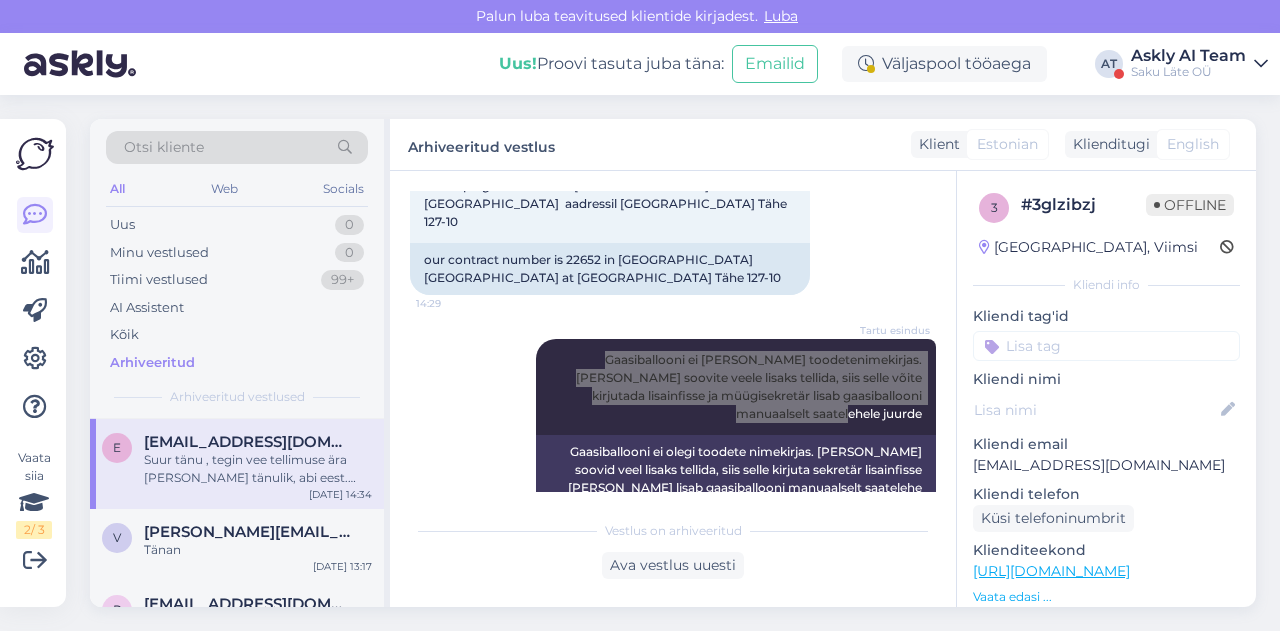 scroll, scrollTop: 162, scrollLeft: 0, axis: vertical 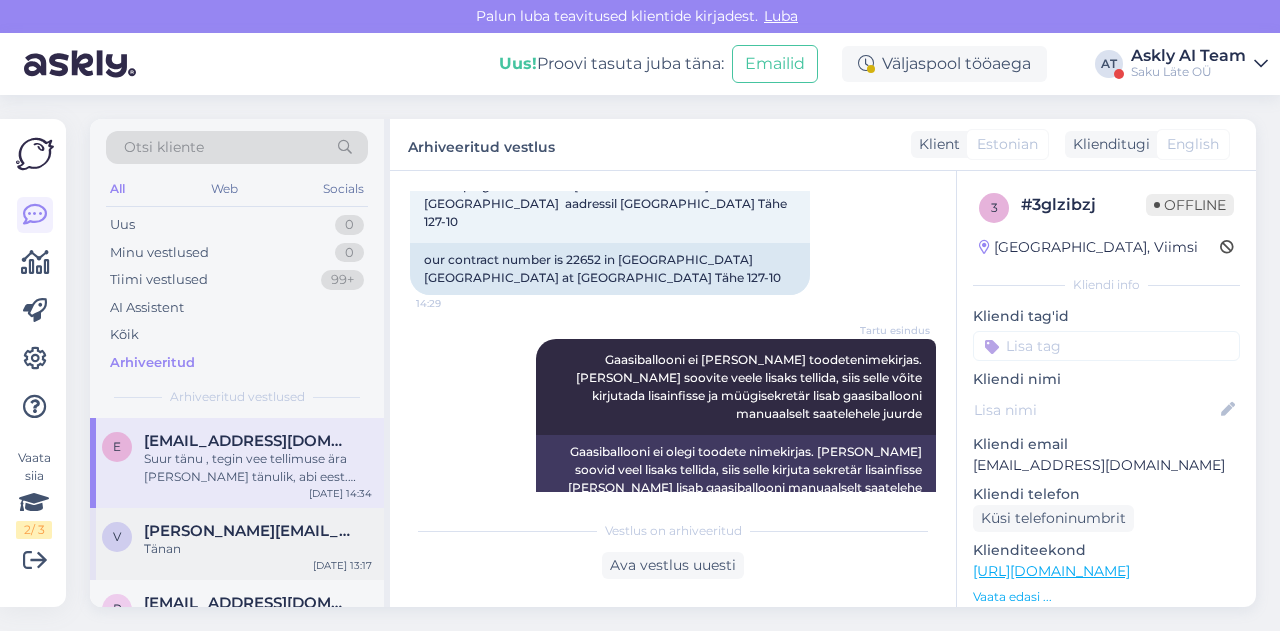click on "[PERSON_NAME][EMAIL_ADDRESS][DOMAIN_NAME]" at bounding box center (248, 531) 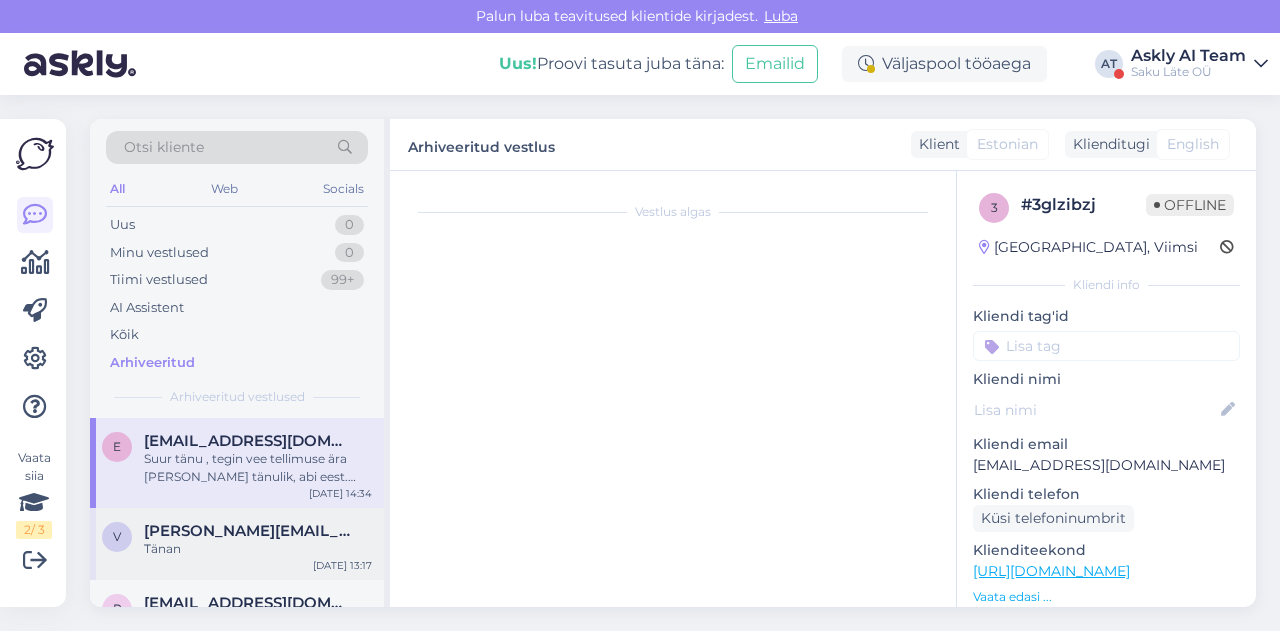 scroll, scrollTop: 906, scrollLeft: 0, axis: vertical 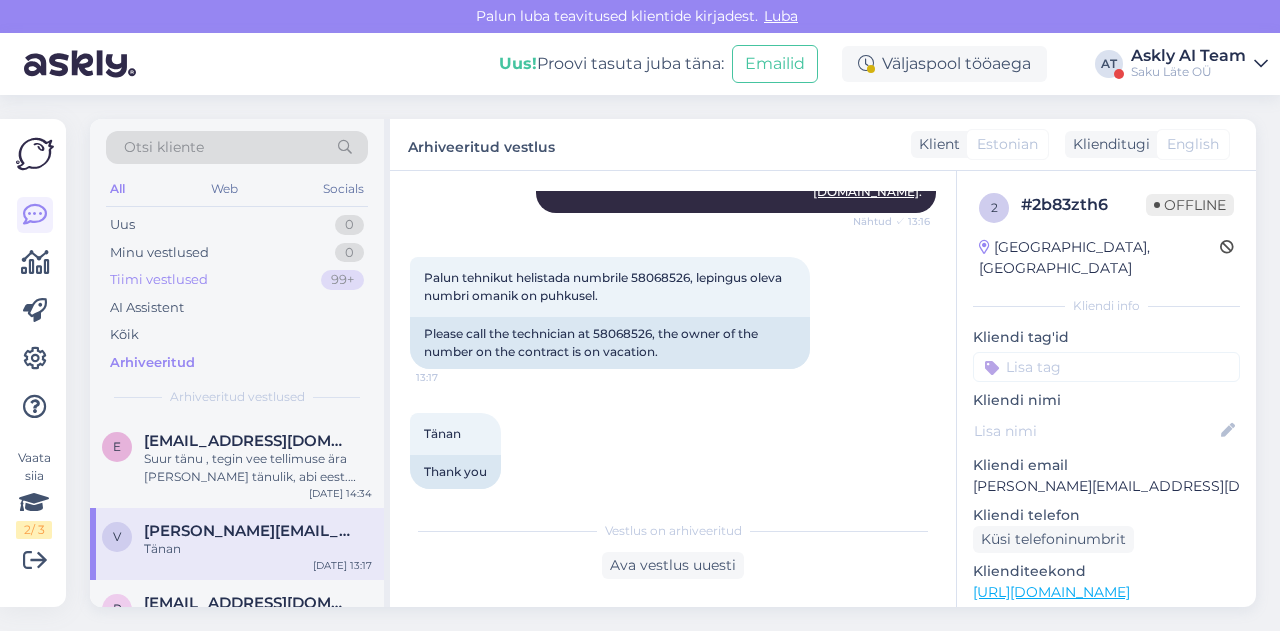 click on "Tiimi vestlused" at bounding box center (159, 280) 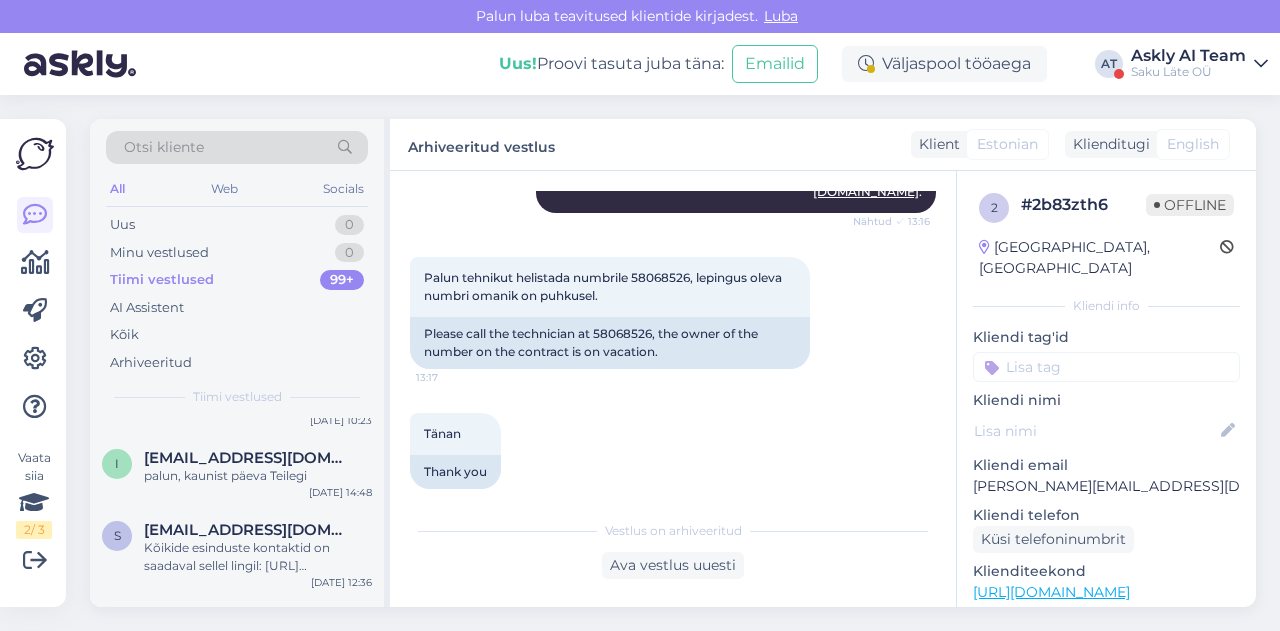 scroll, scrollTop: 1032, scrollLeft: 0, axis: vertical 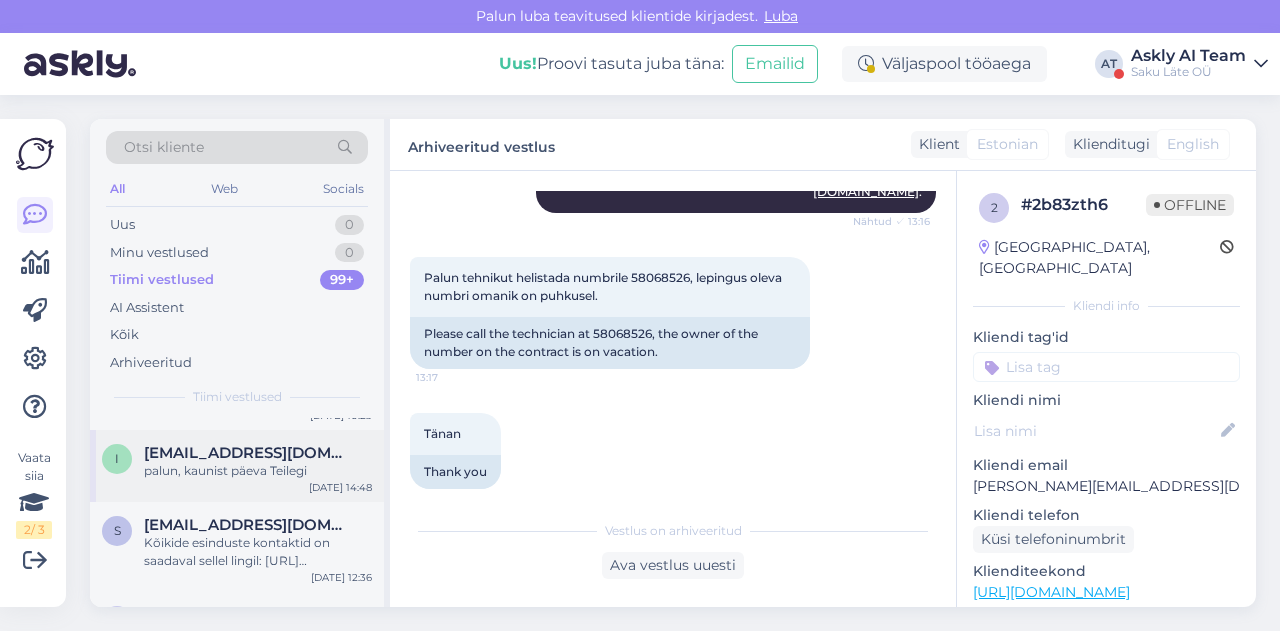 click on "[EMAIL_ADDRESS][DOMAIN_NAME]" at bounding box center (248, 453) 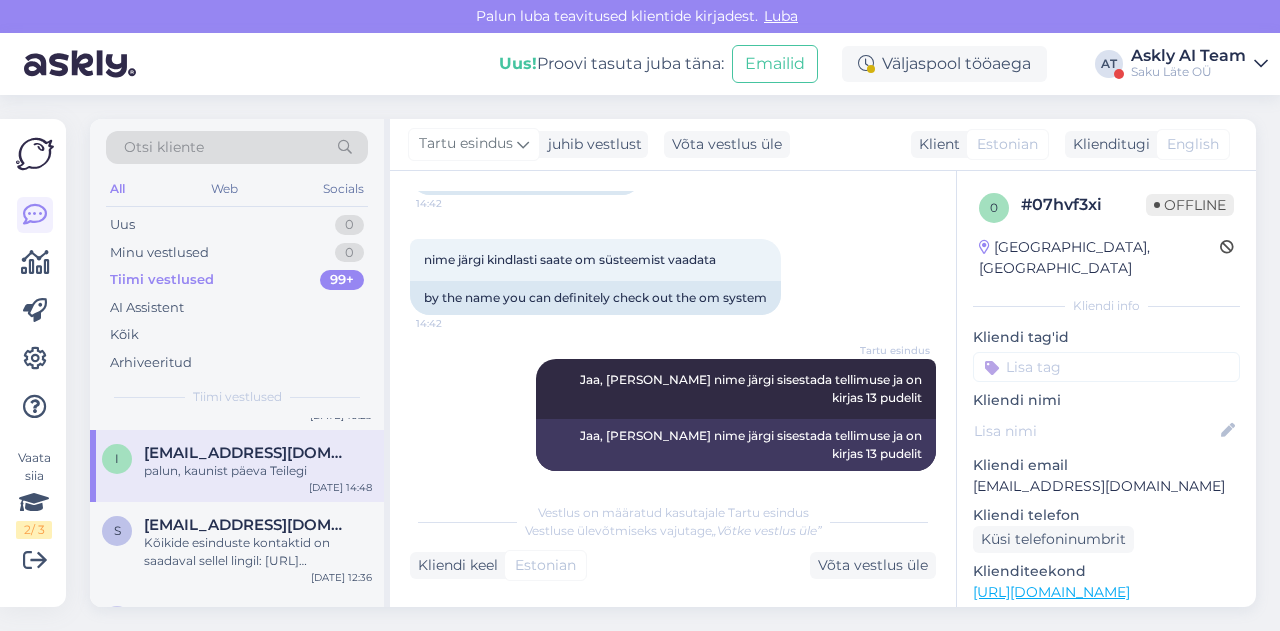 scroll, scrollTop: 996, scrollLeft: 0, axis: vertical 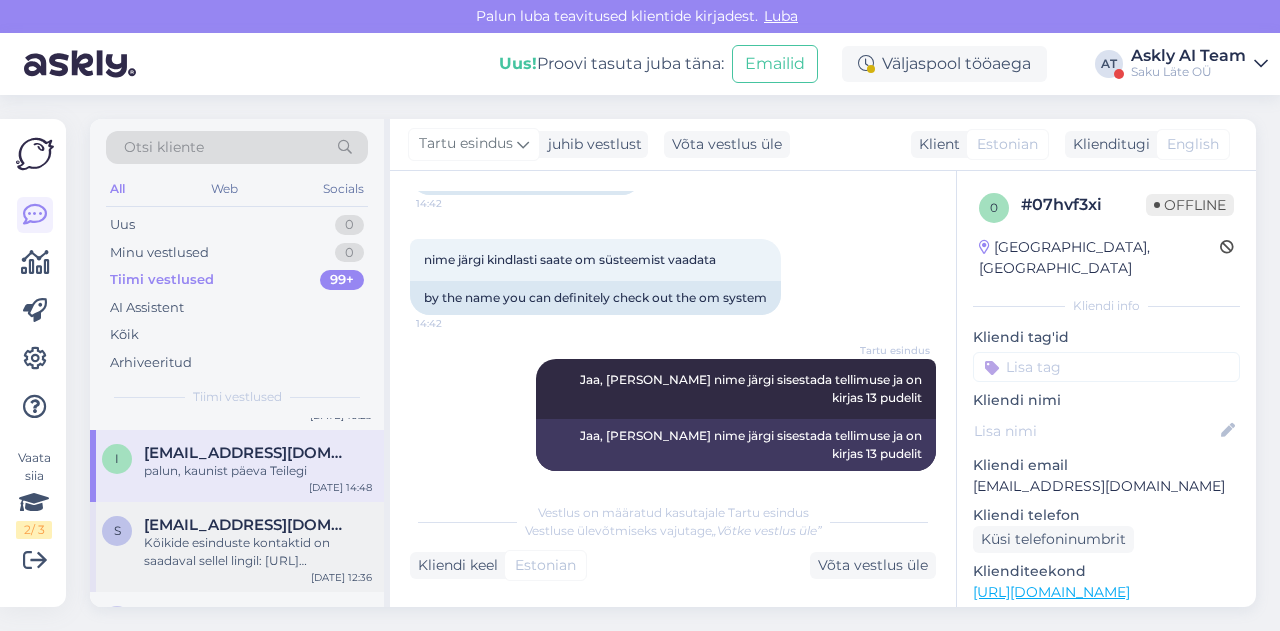 click on "Kõikide esinduste kontaktid on saadaval sellel lingil: [URL][DOMAIN_NAME]" at bounding box center [258, 552] 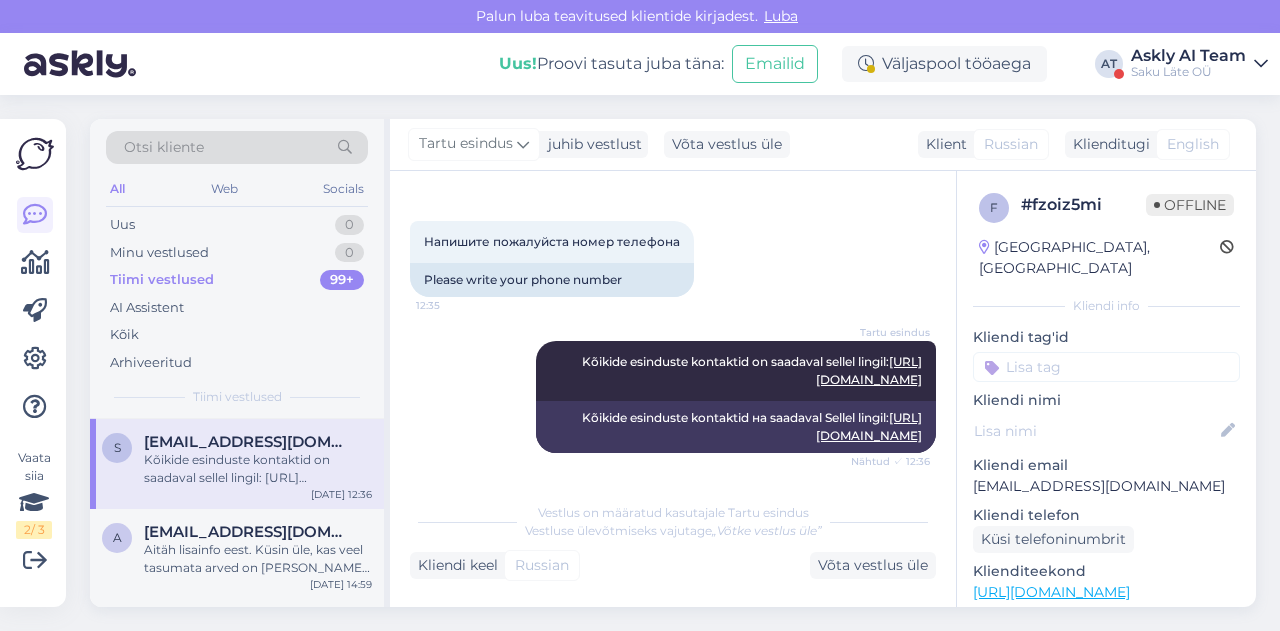 scroll, scrollTop: 1122, scrollLeft: 0, axis: vertical 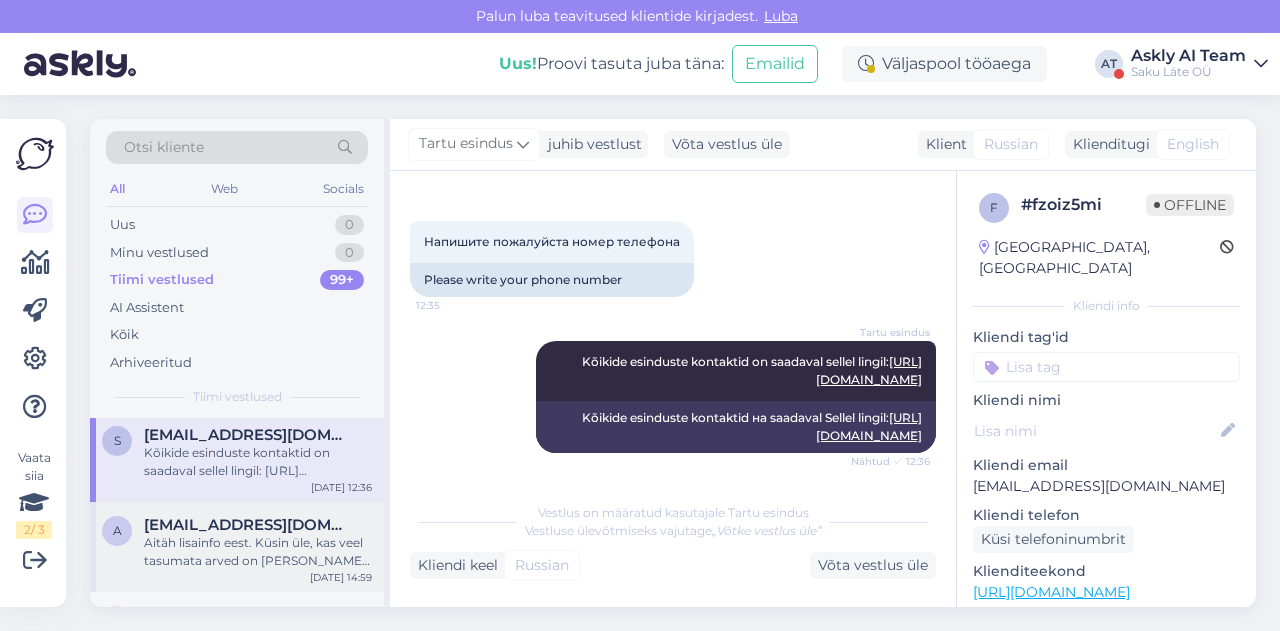 click on "Aitäh lisainfo eest. Küsin üle, kas veel tasumata arved on [PERSON_NAME] Teile taasesitada või olete need kätte saanud?" at bounding box center [258, 552] 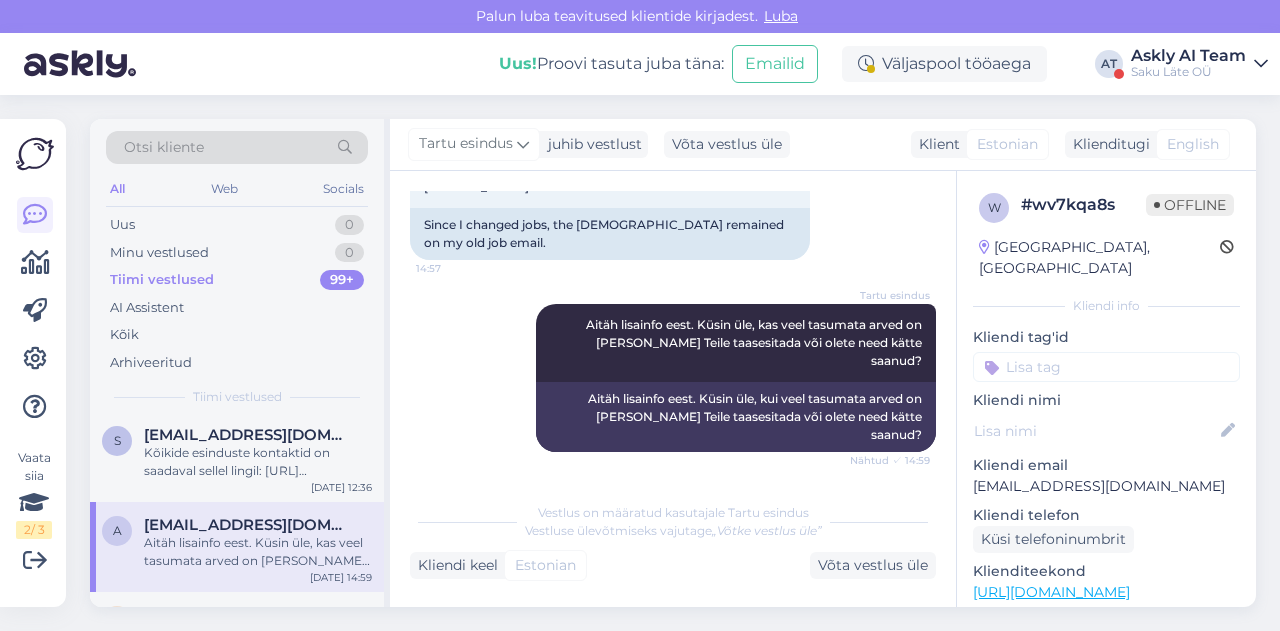 scroll, scrollTop: 510, scrollLeft: 0, axis: vertical 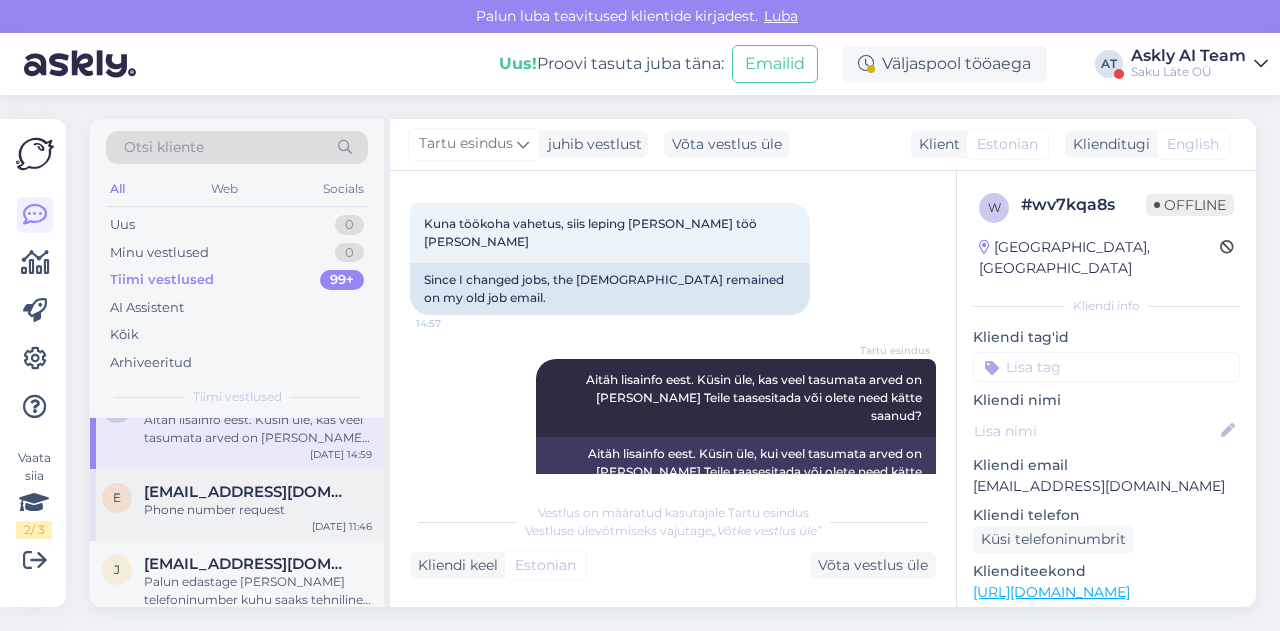 click on "Phone number request" at bounding box center (258, 510) 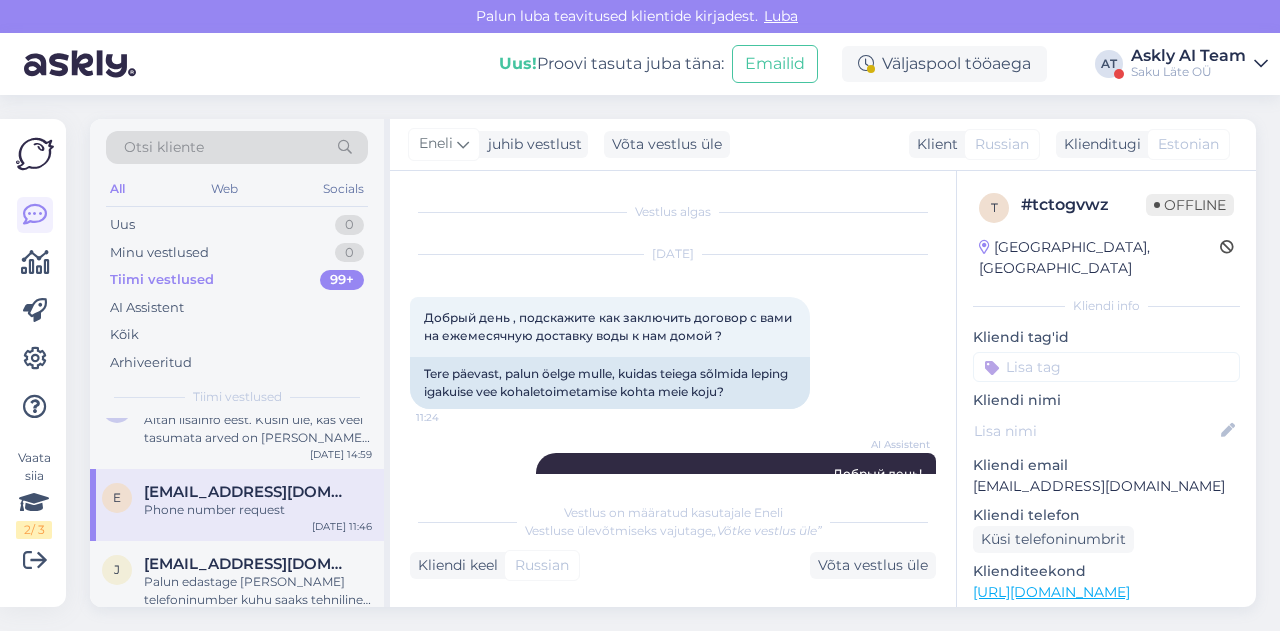 scroll, scrollTop: 662, scrollLeft: 0, axis: vertical 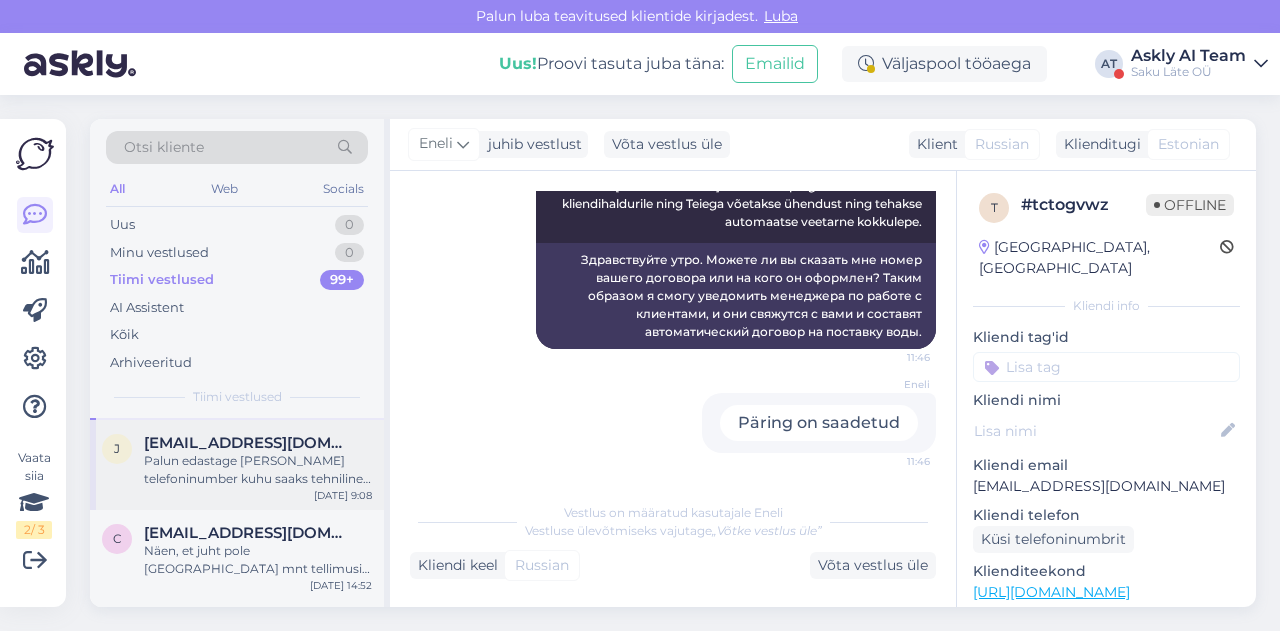 click on "Palun edastage [PERSON_NAME] telefoninumber kuhu saaks tehniline tugi Teile helistada kui tekib lisaküsimusi." at bounding box center [258, 470] 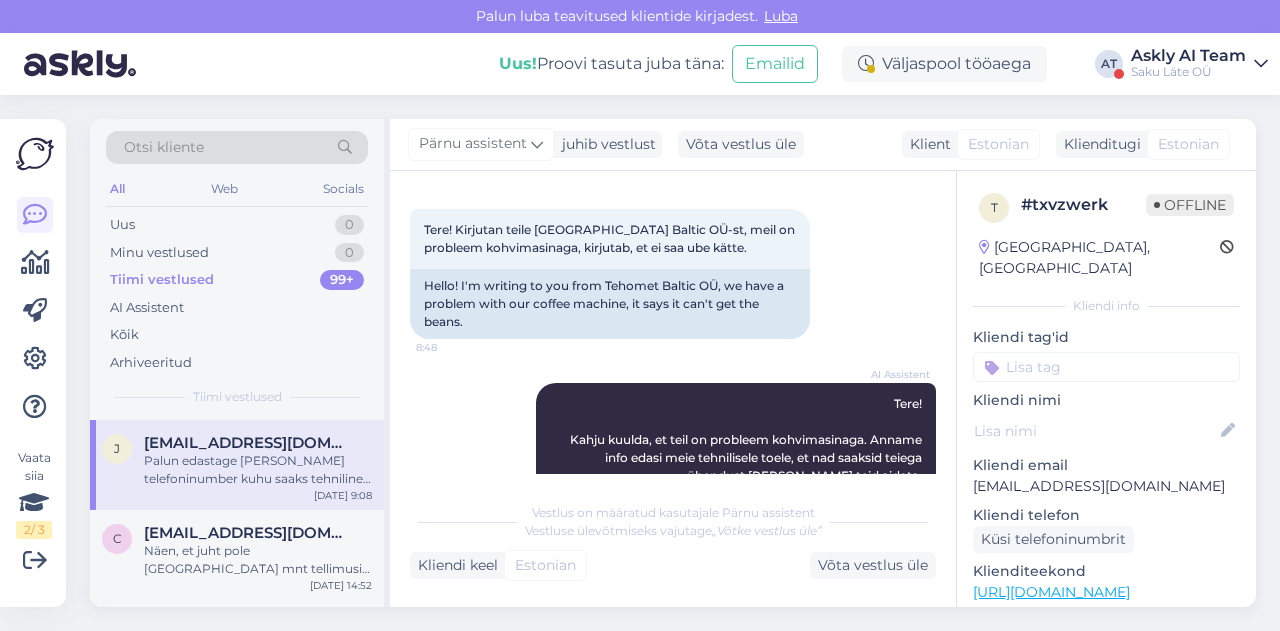 scroll, scrollTop: 86, scrollLeft: 0, axis: vertical 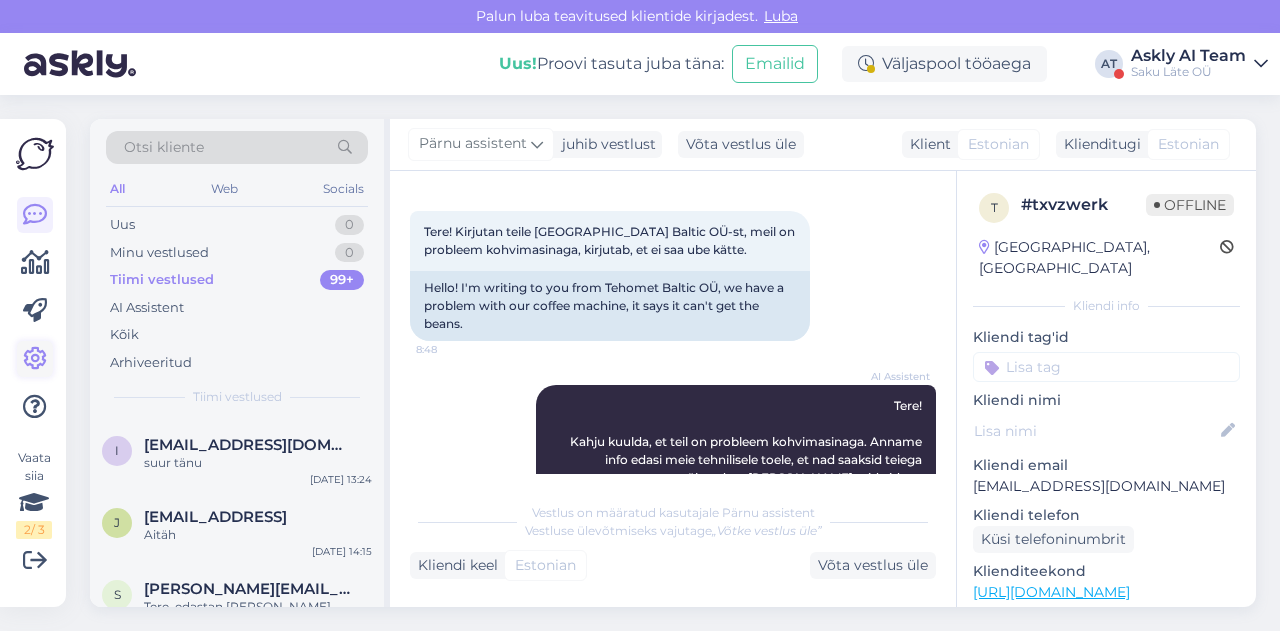 click at bounding box center [35, 359] 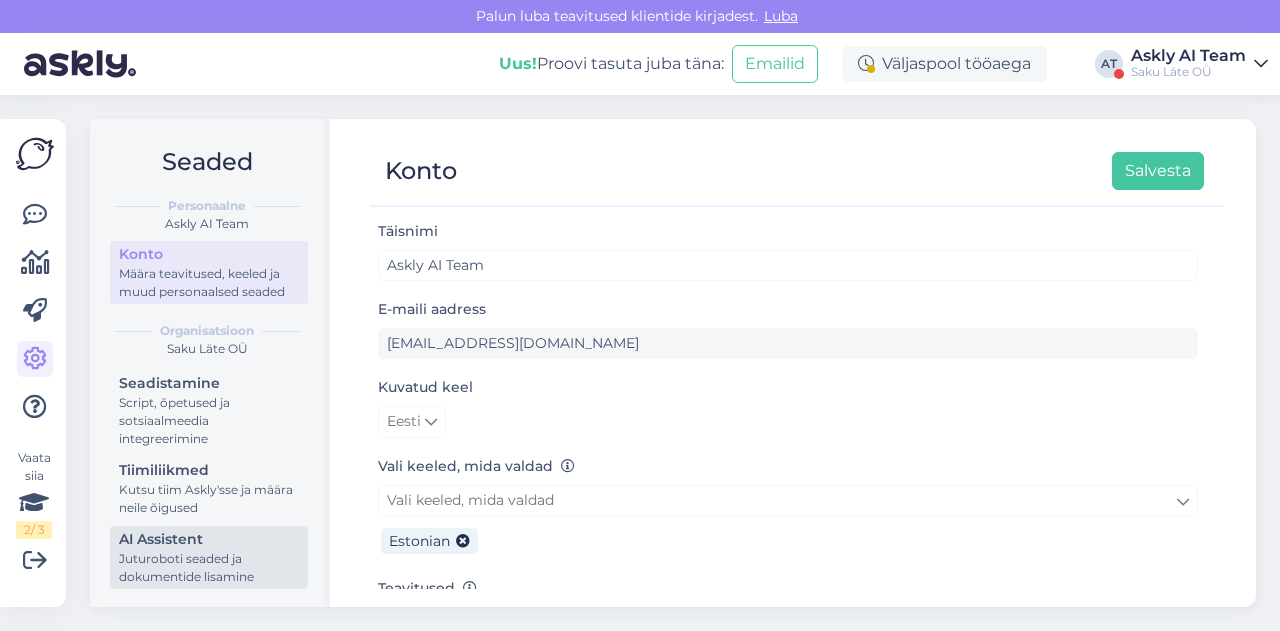 click on "AI Assistent" at bounding box center (209, 539) 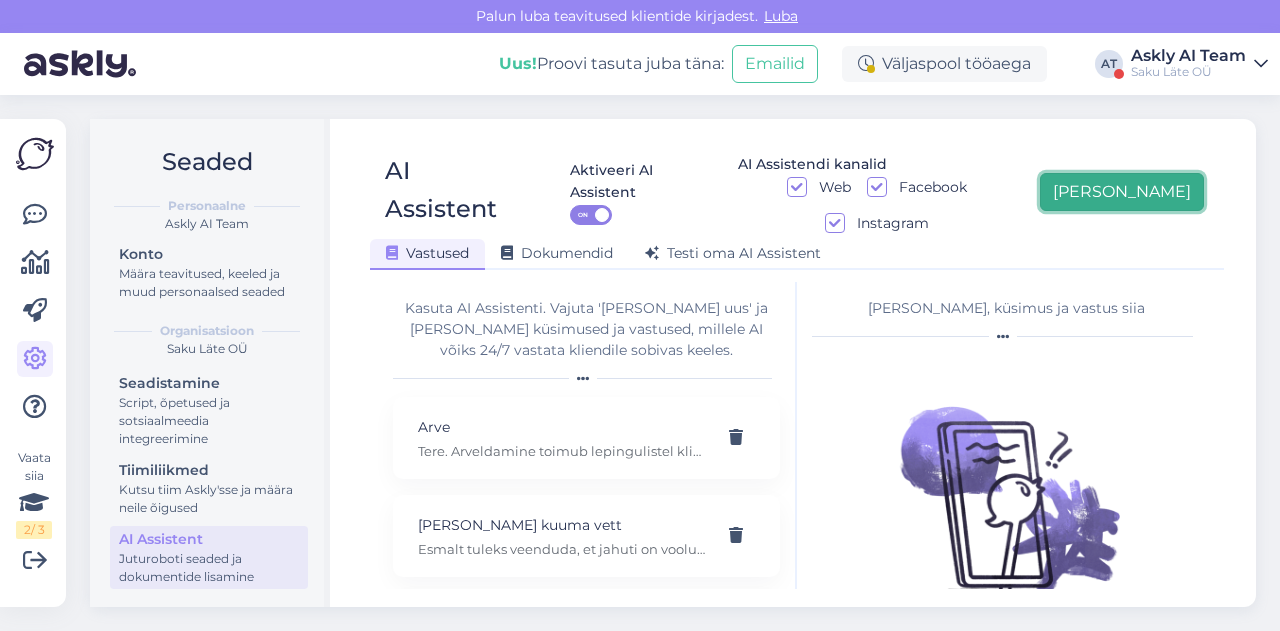 click on "[PERSON_NAME]" at bounding box center [1122, 192] 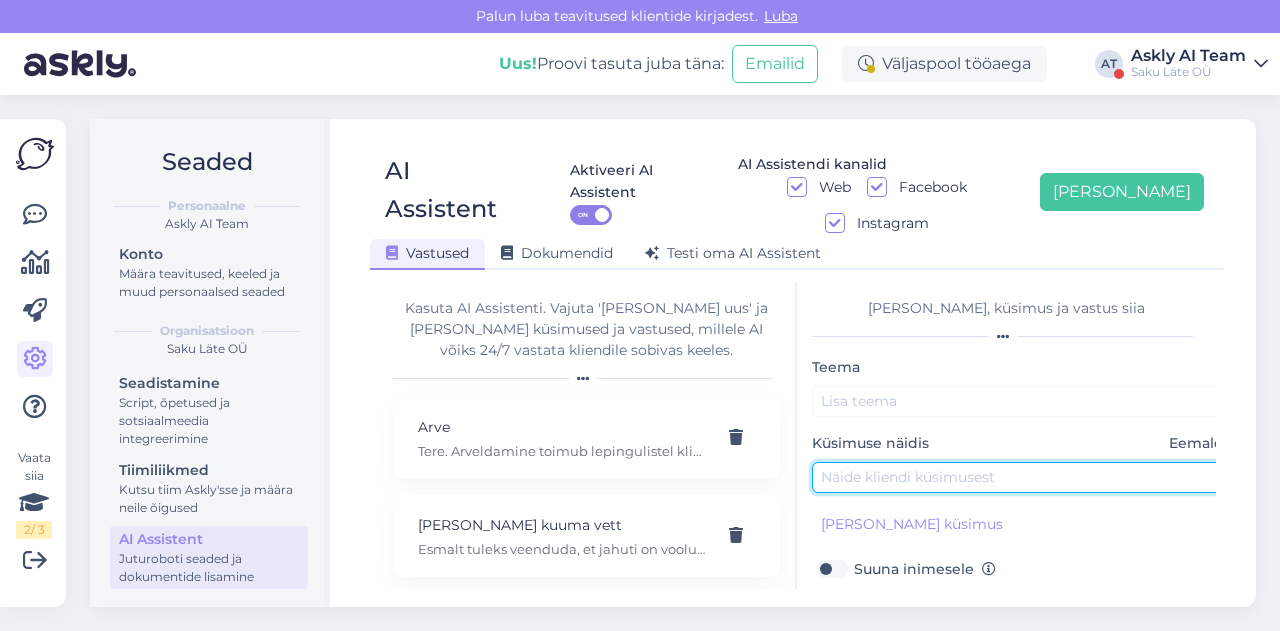 click at bounding box center [1022, 477] 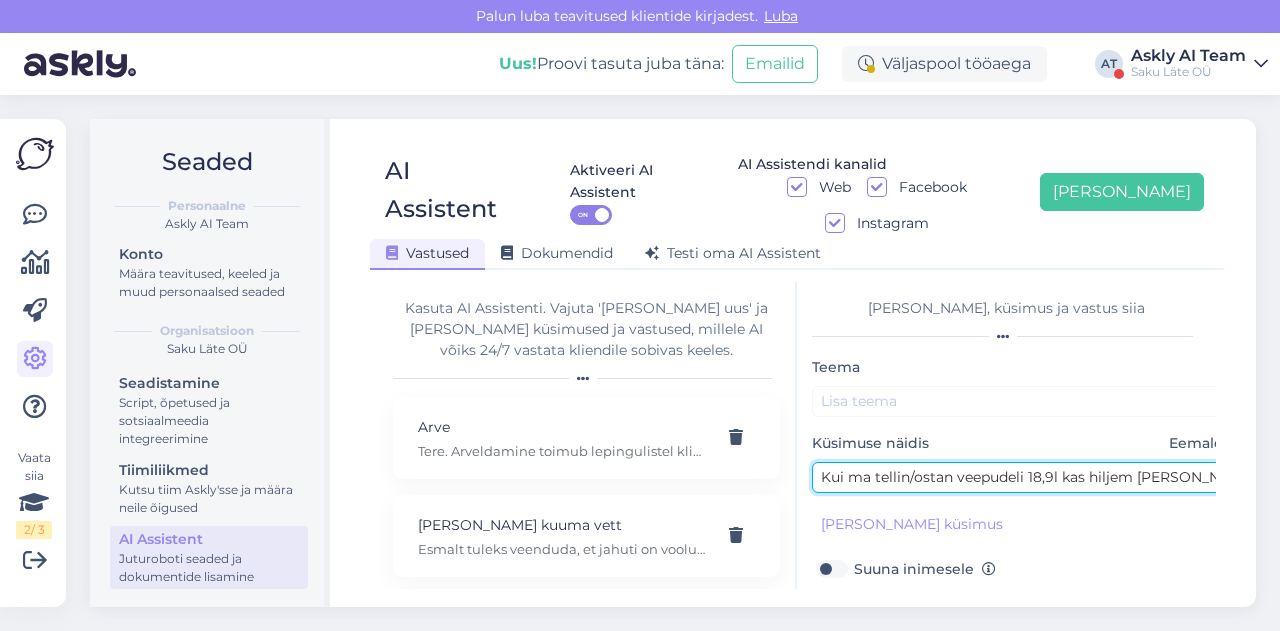 scroll, scrollTop: 0, scrollLeft: 76, axis: horizontal 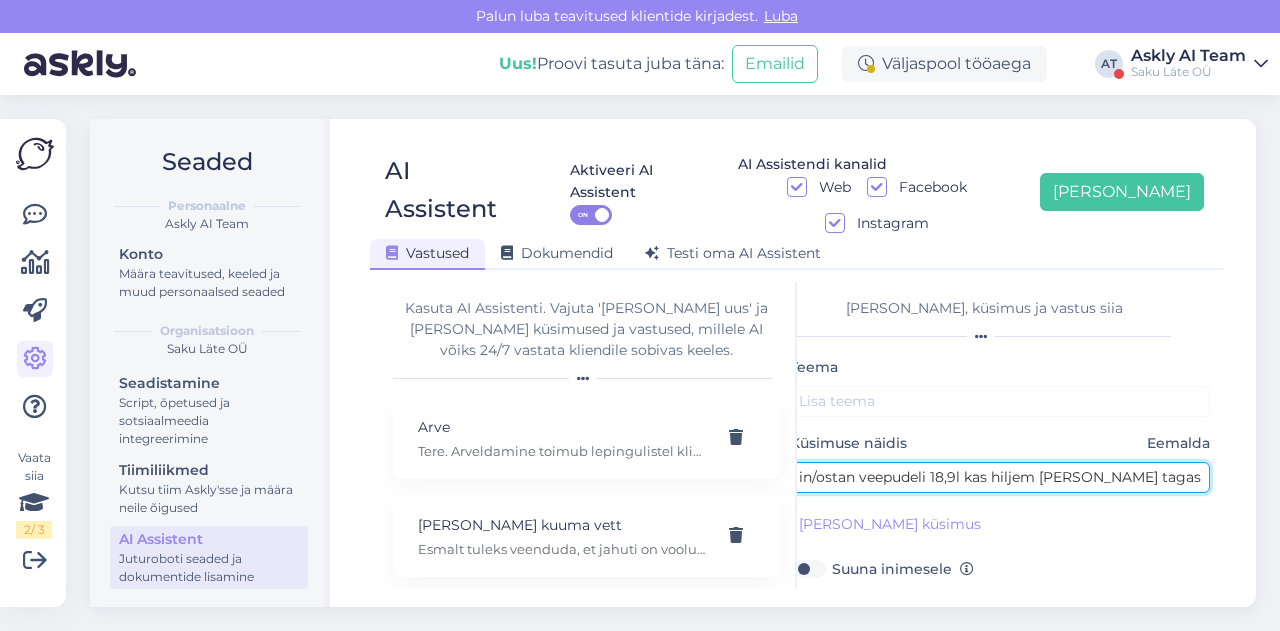type on "Kui ma tellin/ostan veepudeli 18,9l kas hiljem [PERSON_NAME] tagastama?" 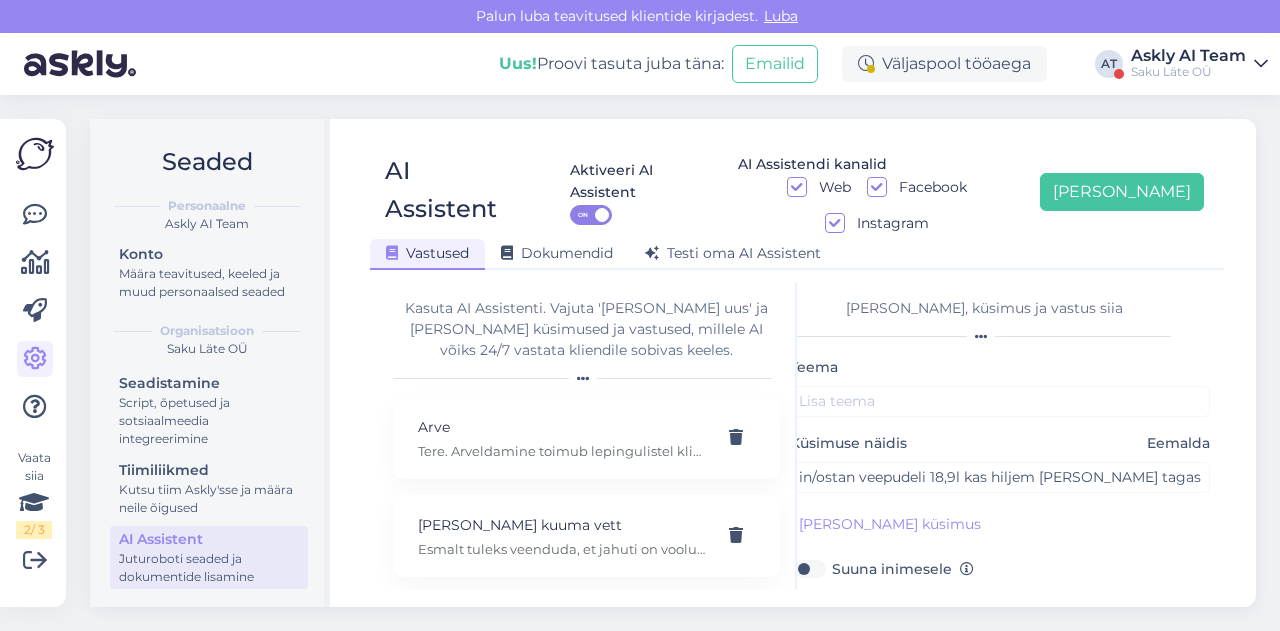 scroll, scrollTop: 0, scrollLeft: 0, axis: both 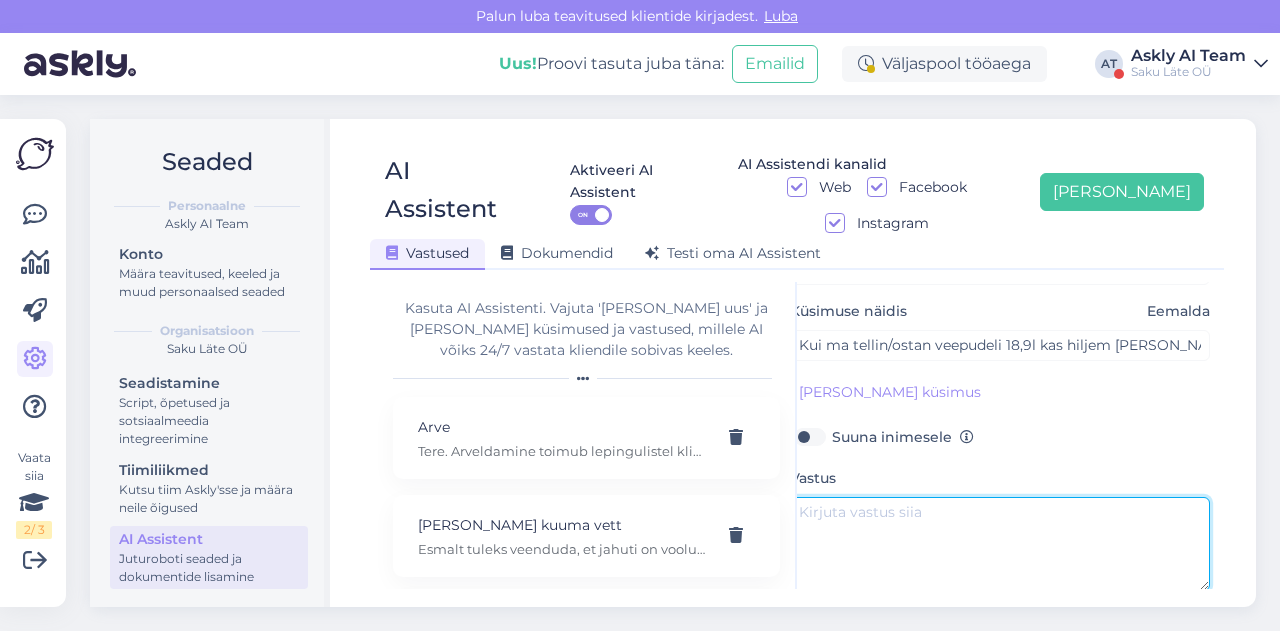 click at bounding box center [1000, 544] 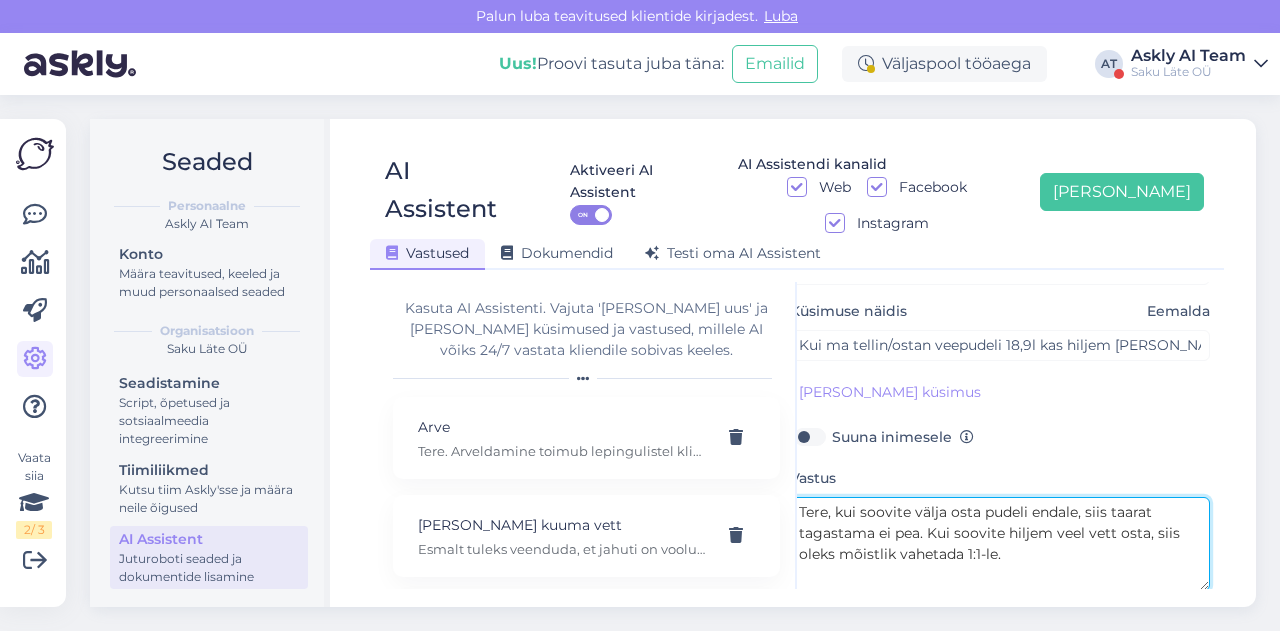 scroll, scrollTop: 0, scrollLeft: 22, axis: horizontal 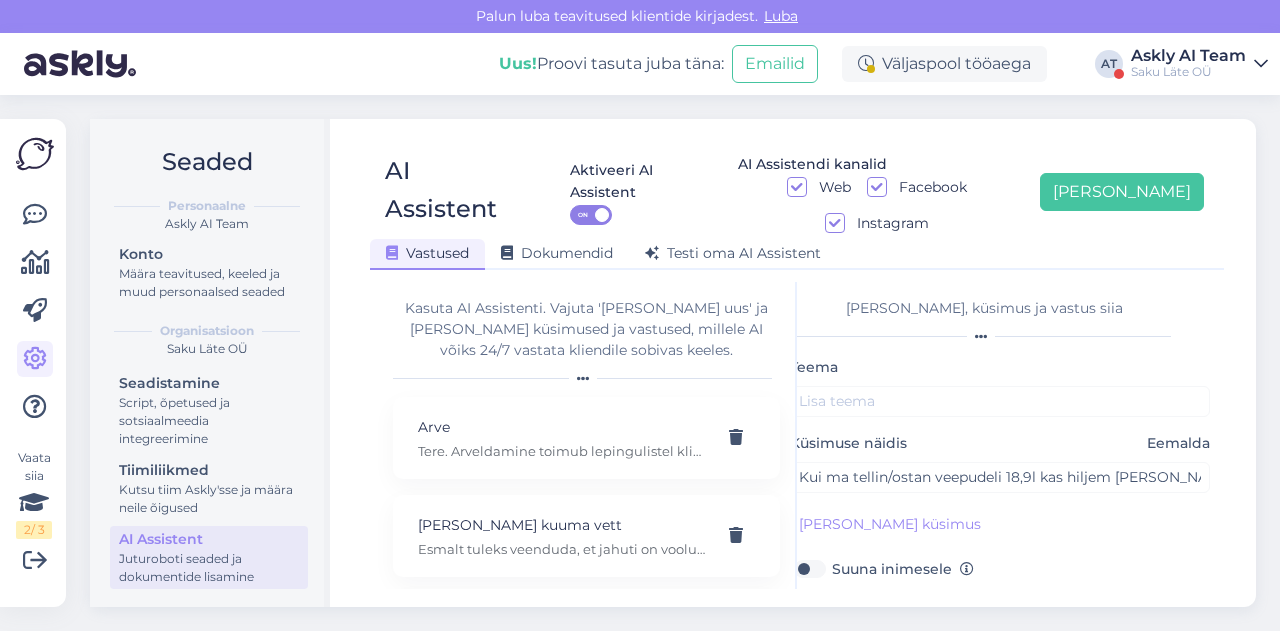 type on "Tere, kui soovite välja osta pudeli endale, siis taarat tagastama ei pea. Kui soovite hiljem veel vett osta, siis oleks mõistlik vahetada 1:1-le." 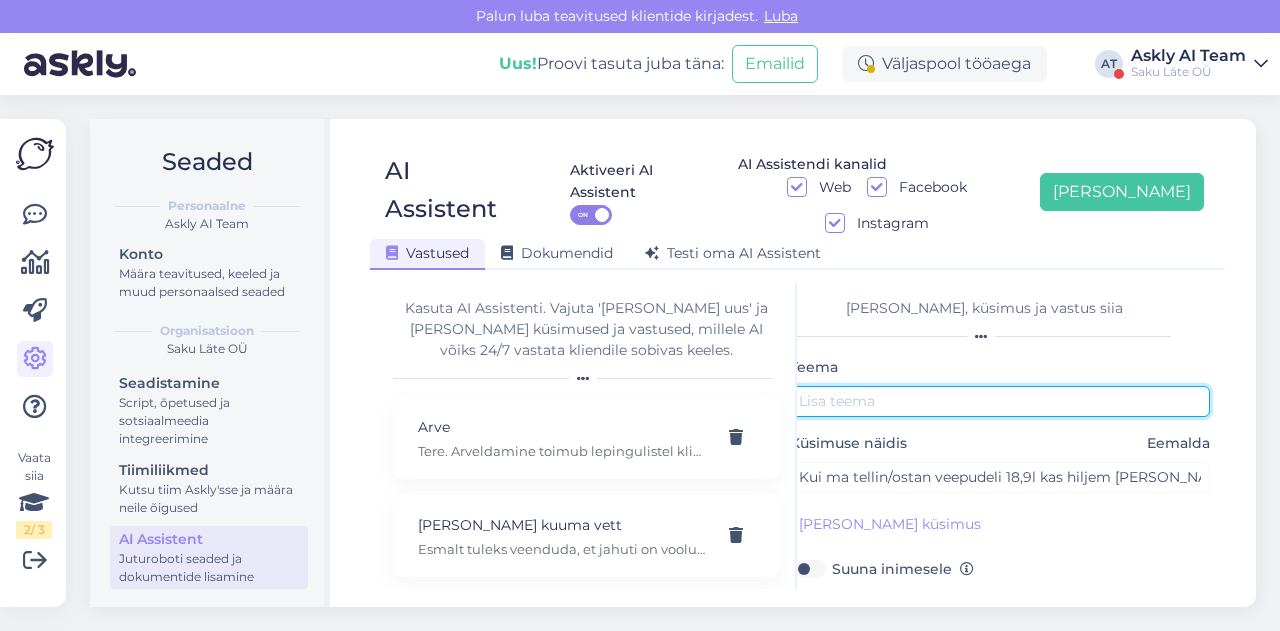 click at bounding box center (1000, 401) 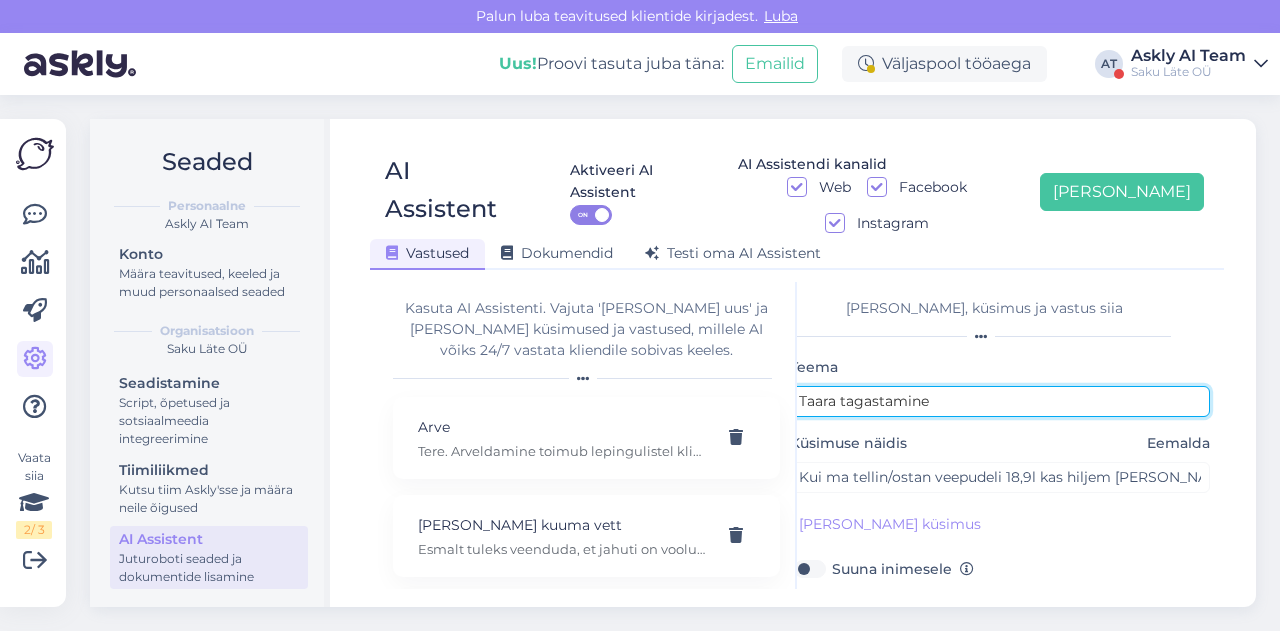 scroll, scrollTop: 179, scrollLeft: 0, axis: vertical 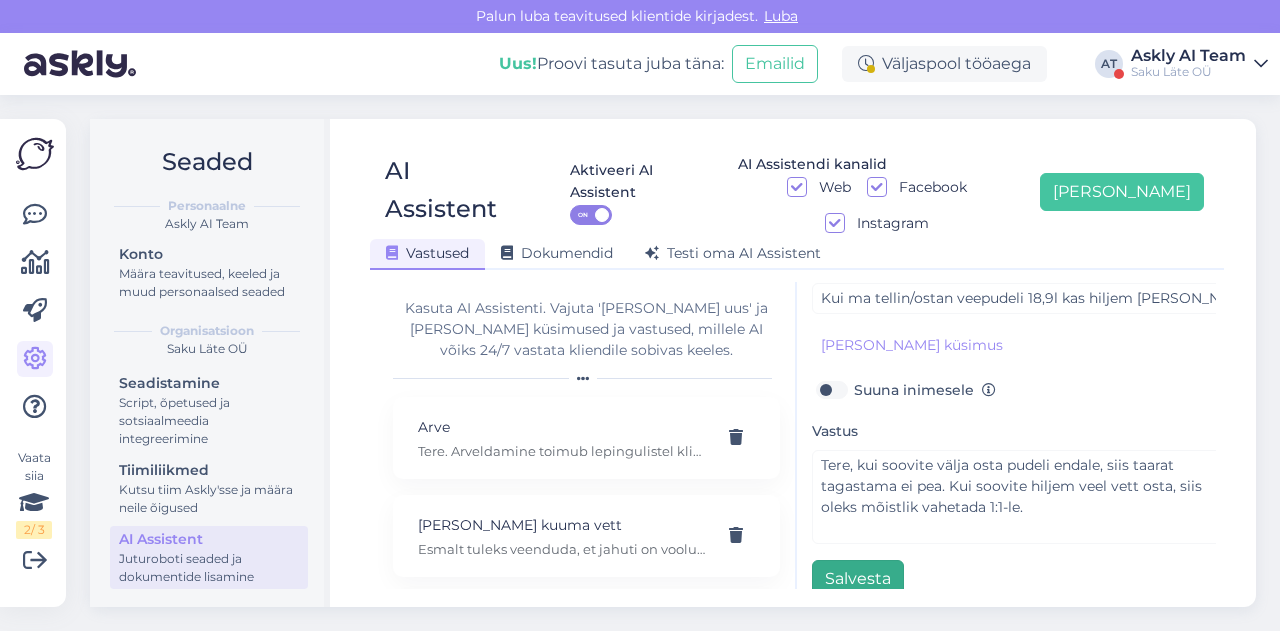 type on "Taara tagastamine" 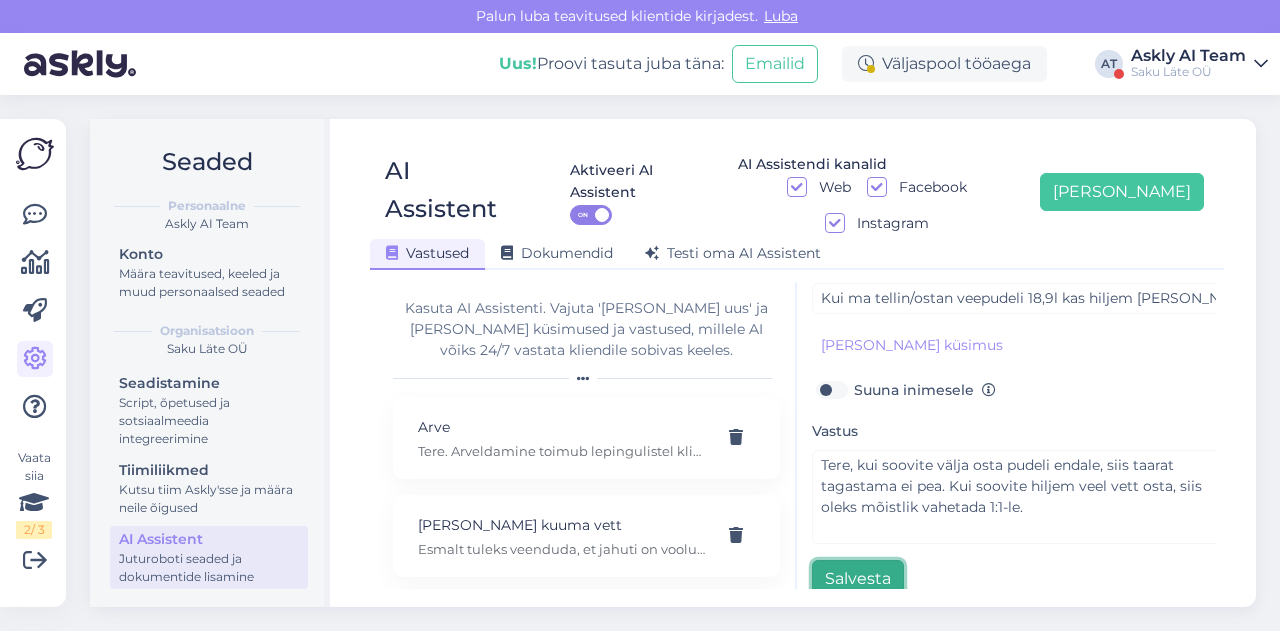 click on "Salvesta" at bounding box center [858, 579] 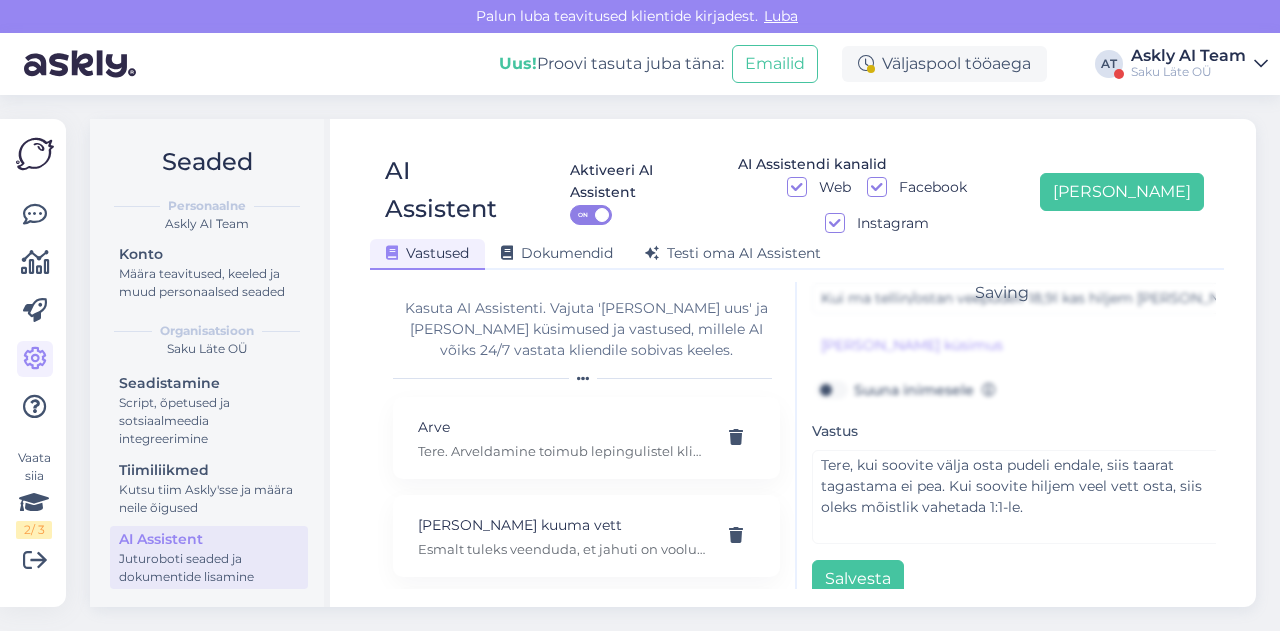 scroll, scrollTop: 0, scrollLeft: 0, axis: both 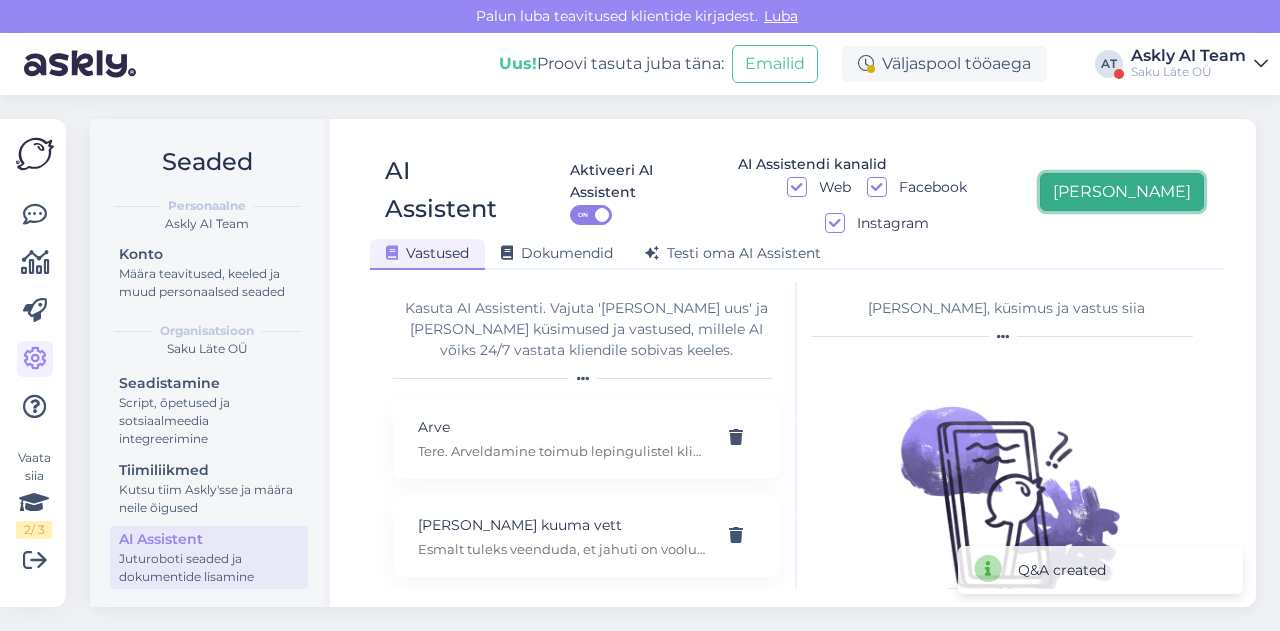 click on "[PERSON_NAME]" at bounding box center (1122, 192) 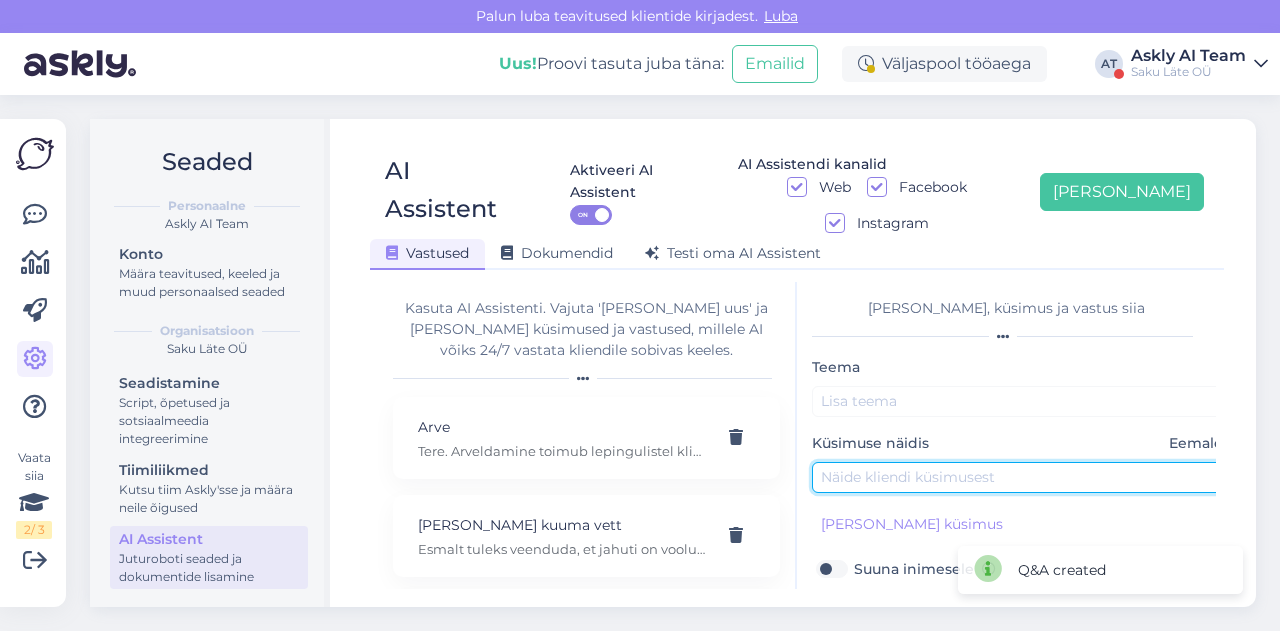 click at bounding box center (1022, 477) 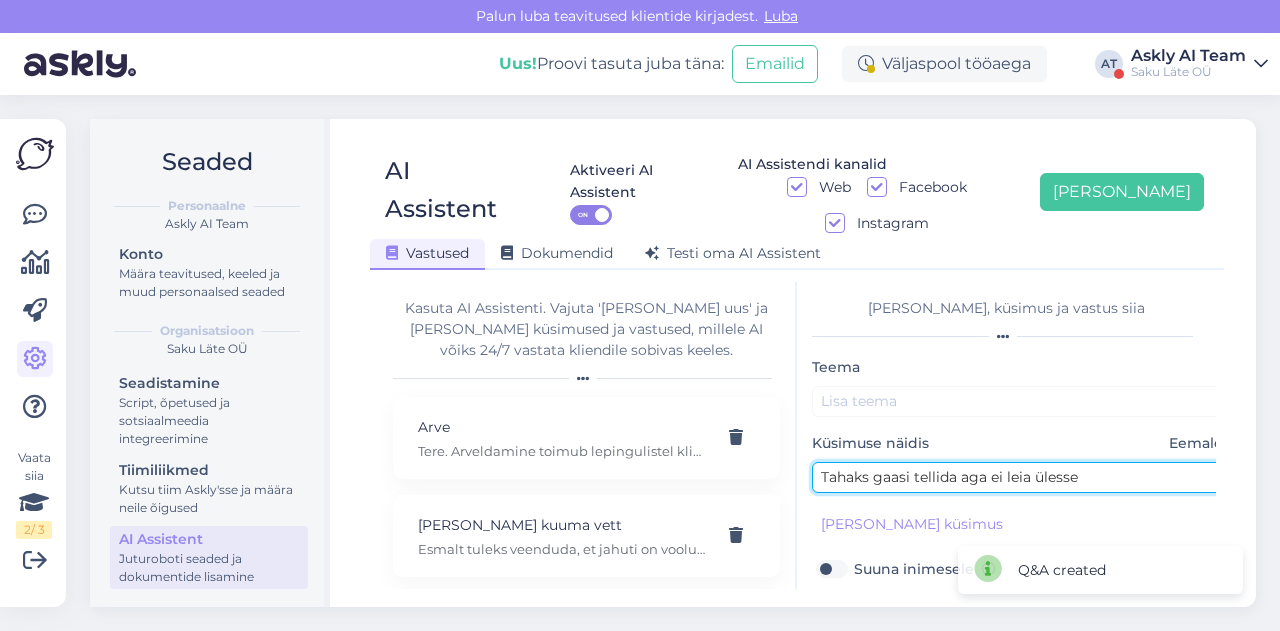 type on "Tahaks gaasi tellida aga ei leia ülesse" 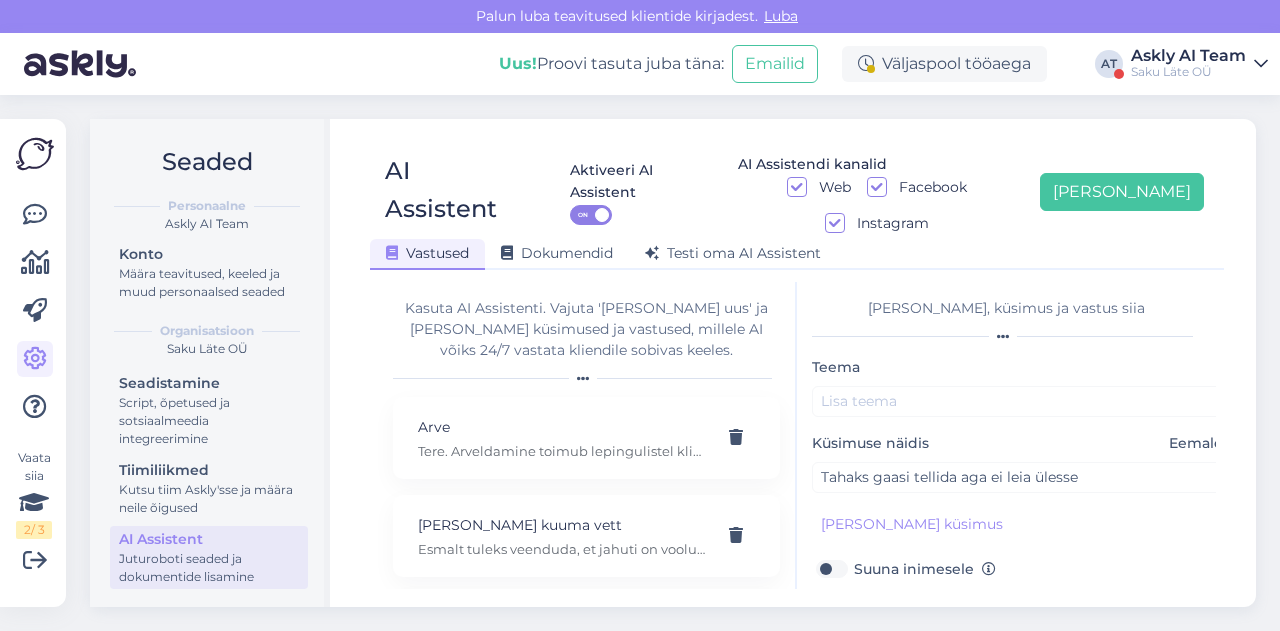 scroll, scrollTop: 67, scrollLeft: 0, axis: vertical 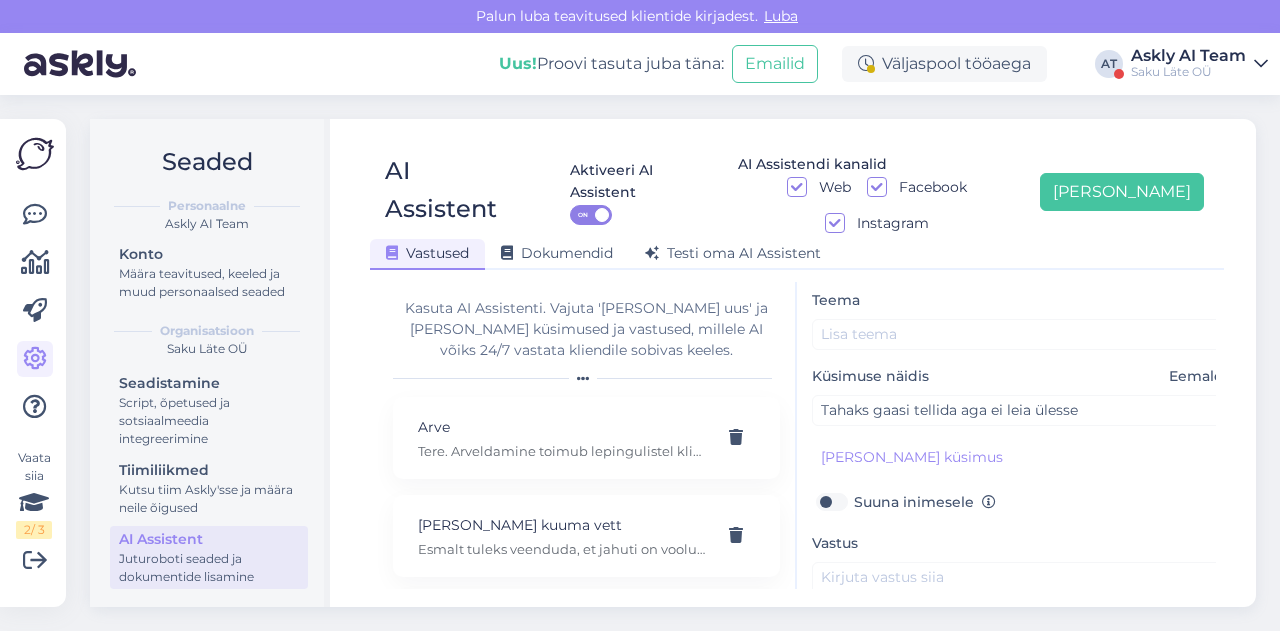 click on "Vastus" at bounding box center (1022, 593) 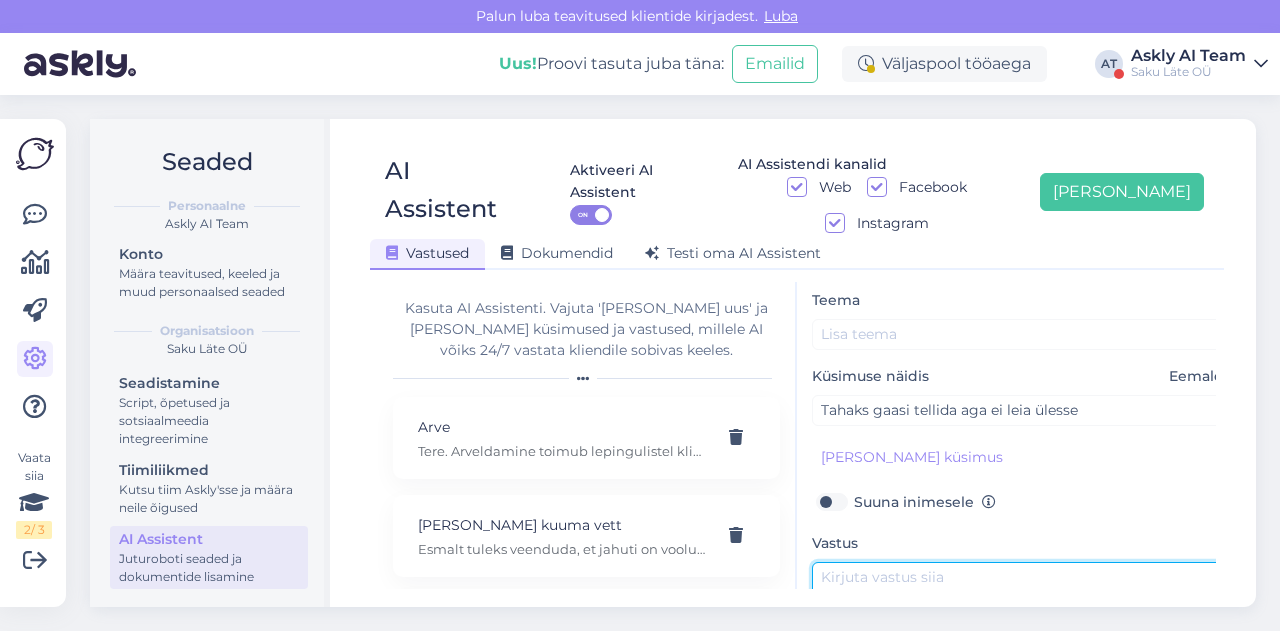 click at bounding box center [1022, 609] 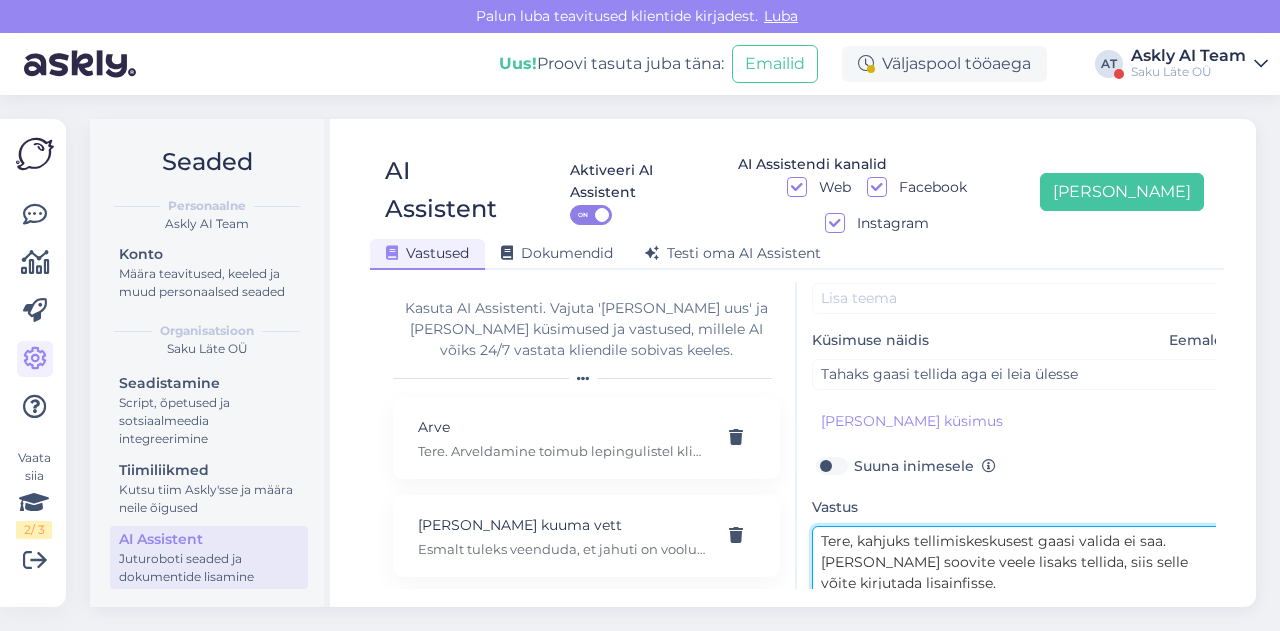 scroll, scrollTop: 0, scrollLeft: 0, axis: both 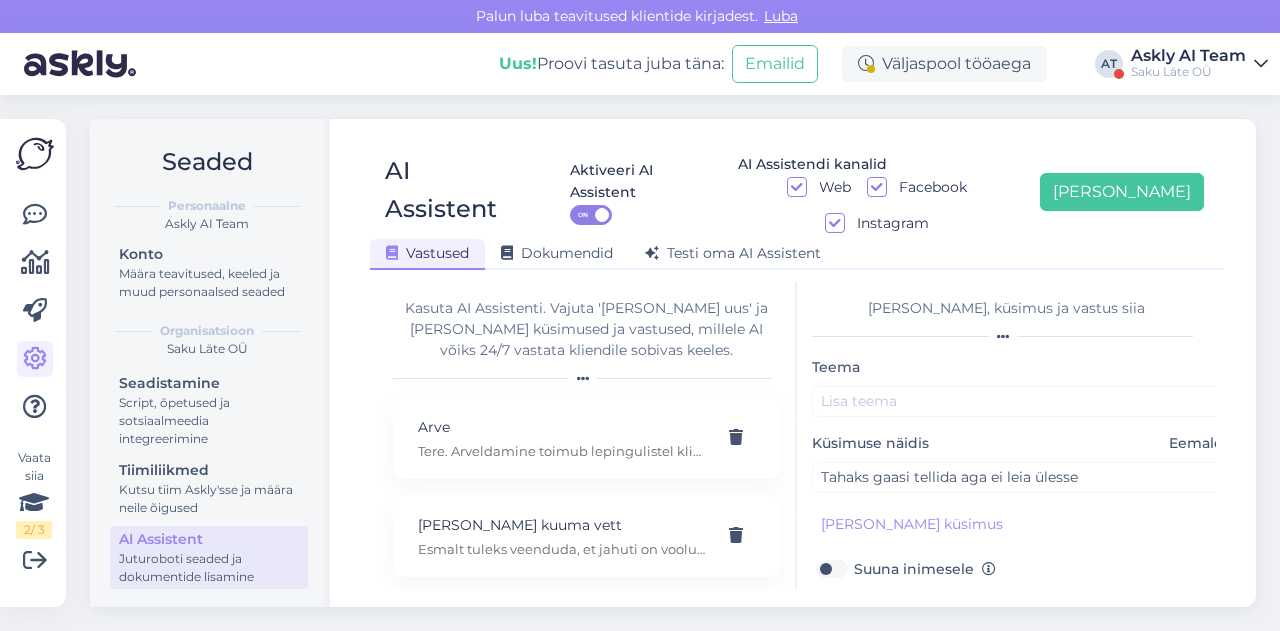 type on "Tere, kahjuks tellimiskeskusest gaasi valida ei saa.
[PERSON_NAME] soovite veele lisaks tellida, siis selle võite kirjutada lisainfisse." 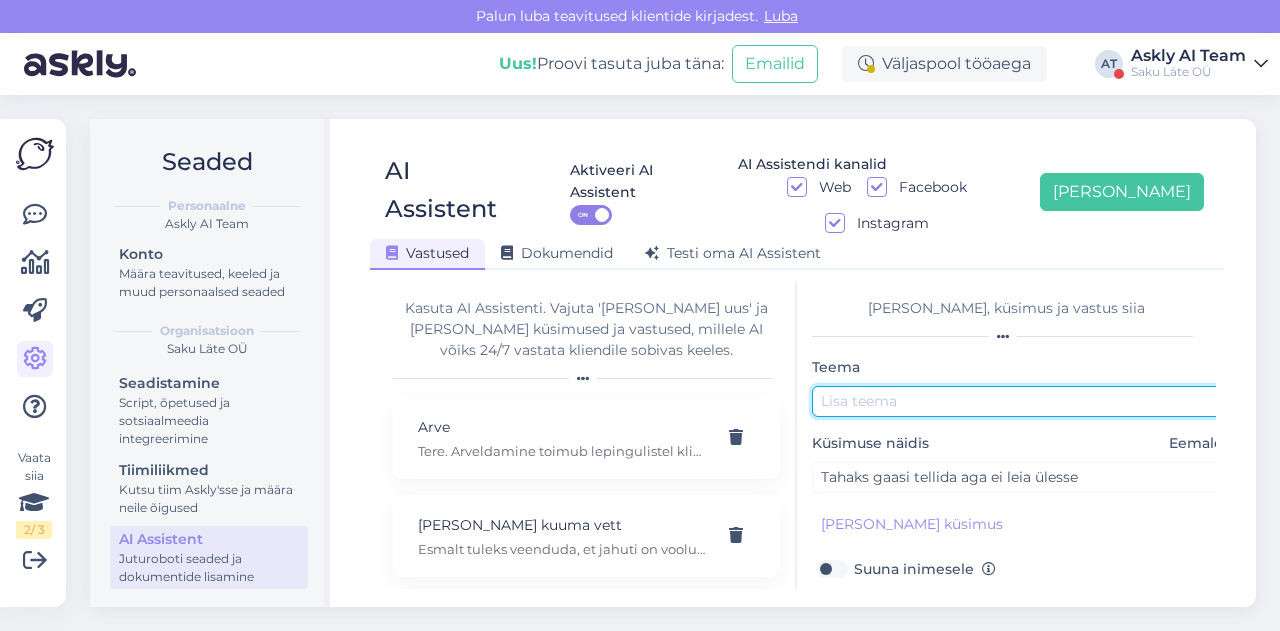 click at bounding box center [1022, 401] 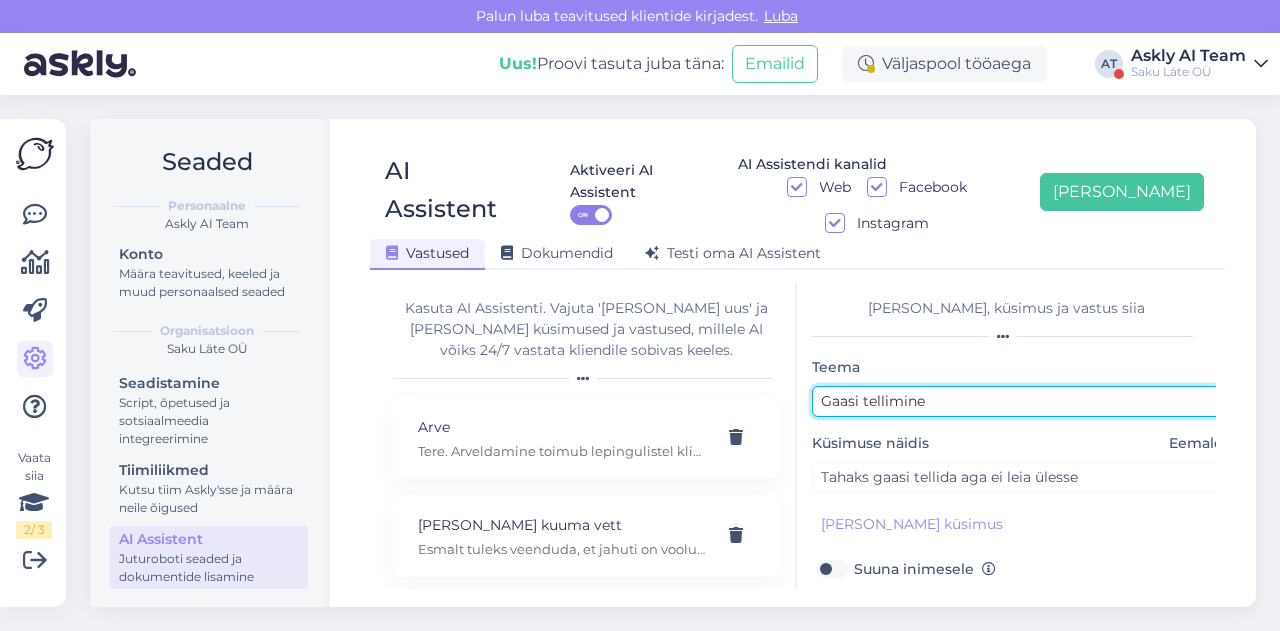 scroll, scrollTop: 179, scrollLeft: 0, axis: vertical 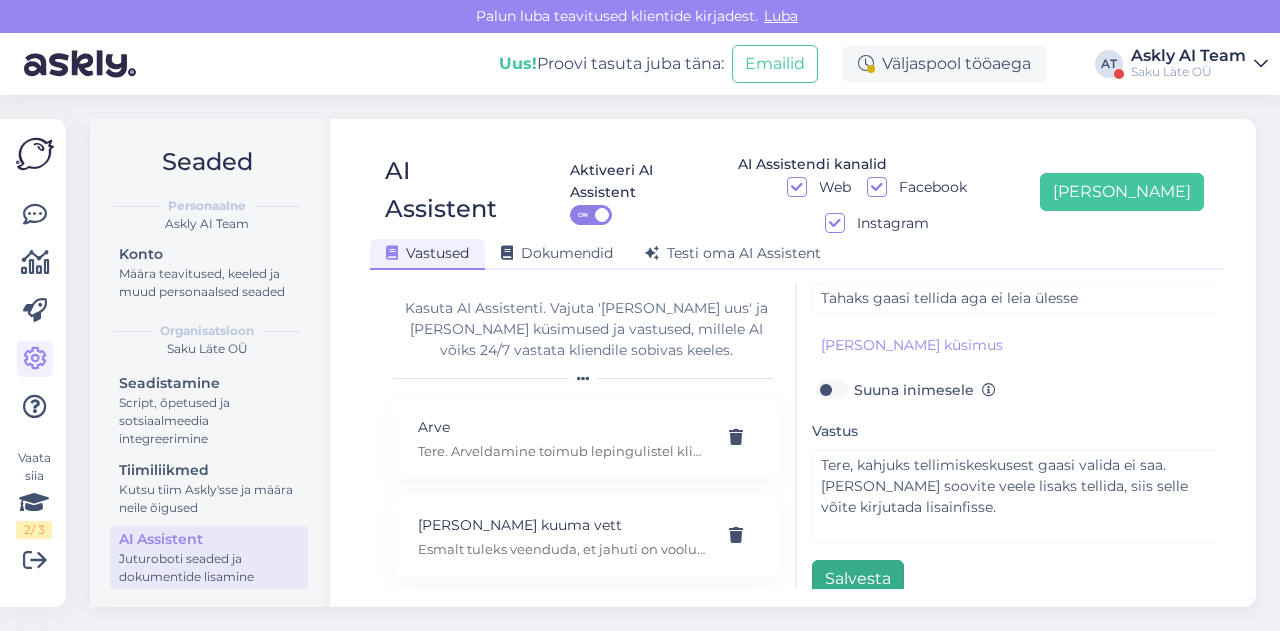 type on "Gaasi tellimine" 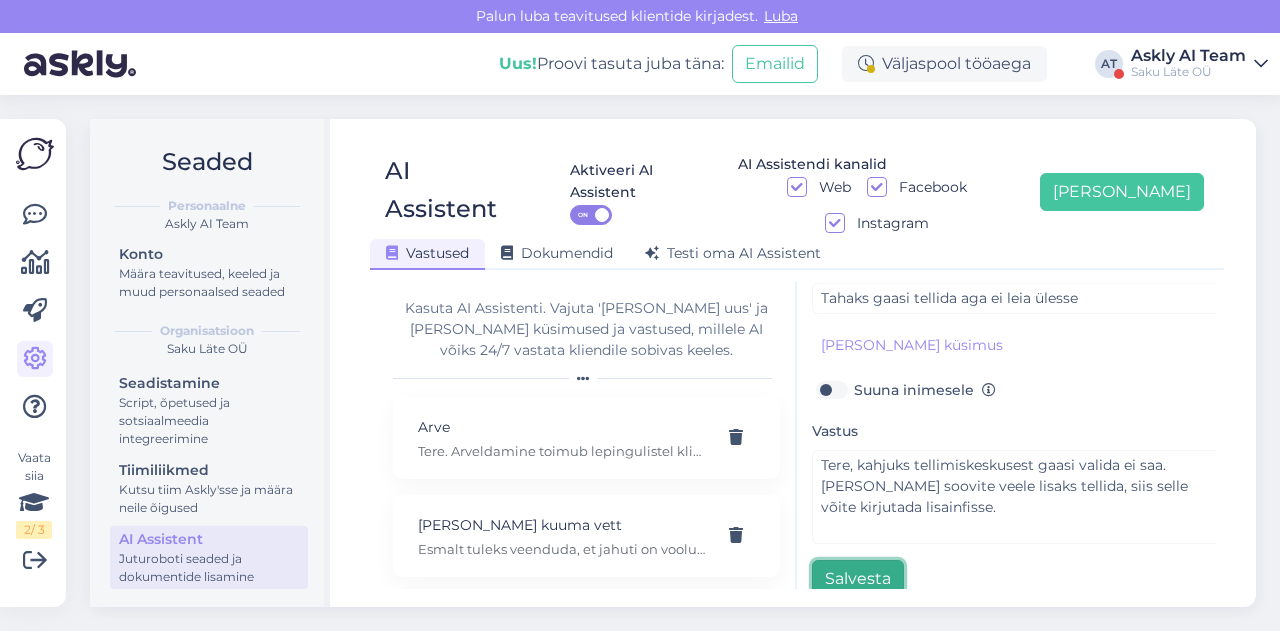 click on "Salvesta" at bounding box center [858, 579] 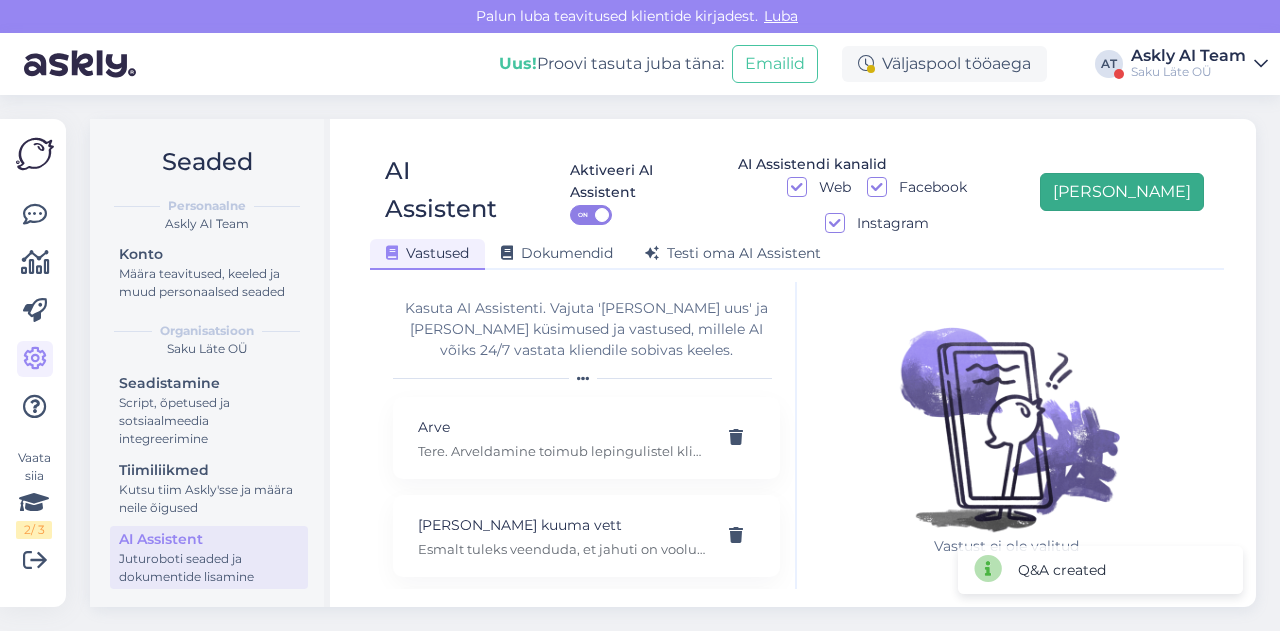 scroll, scrollTop: 0, scrollLeft: 0, axis: both 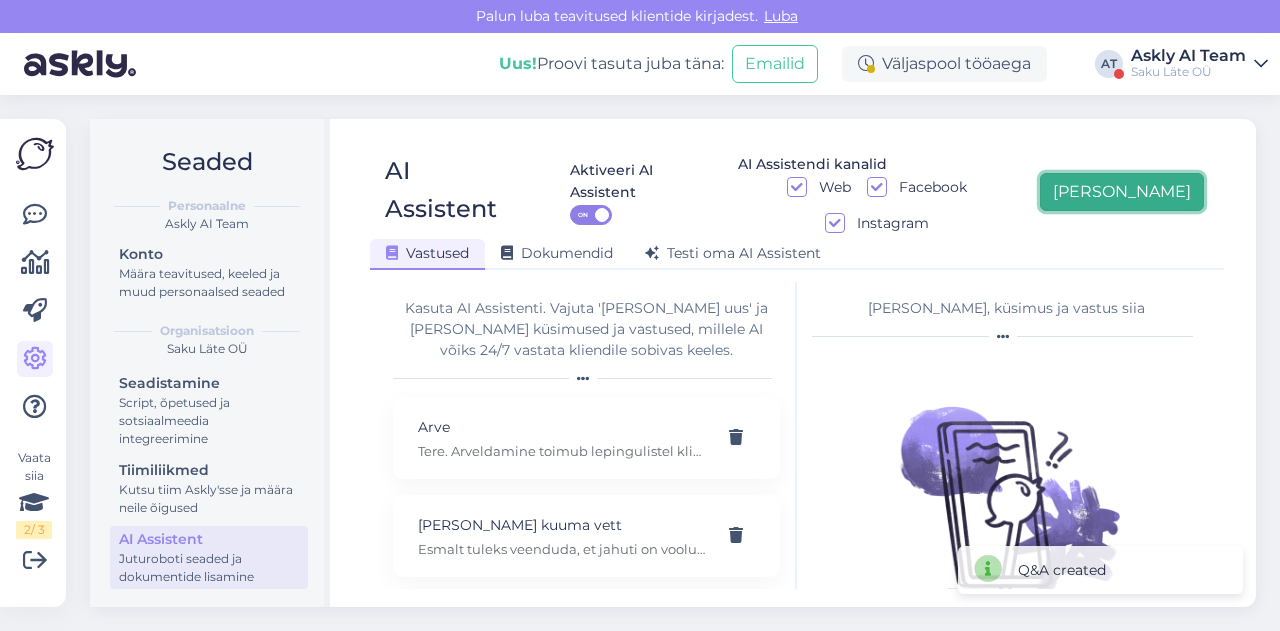 click on "[PERSON_NAME]" at bounding box center (1122, 192) 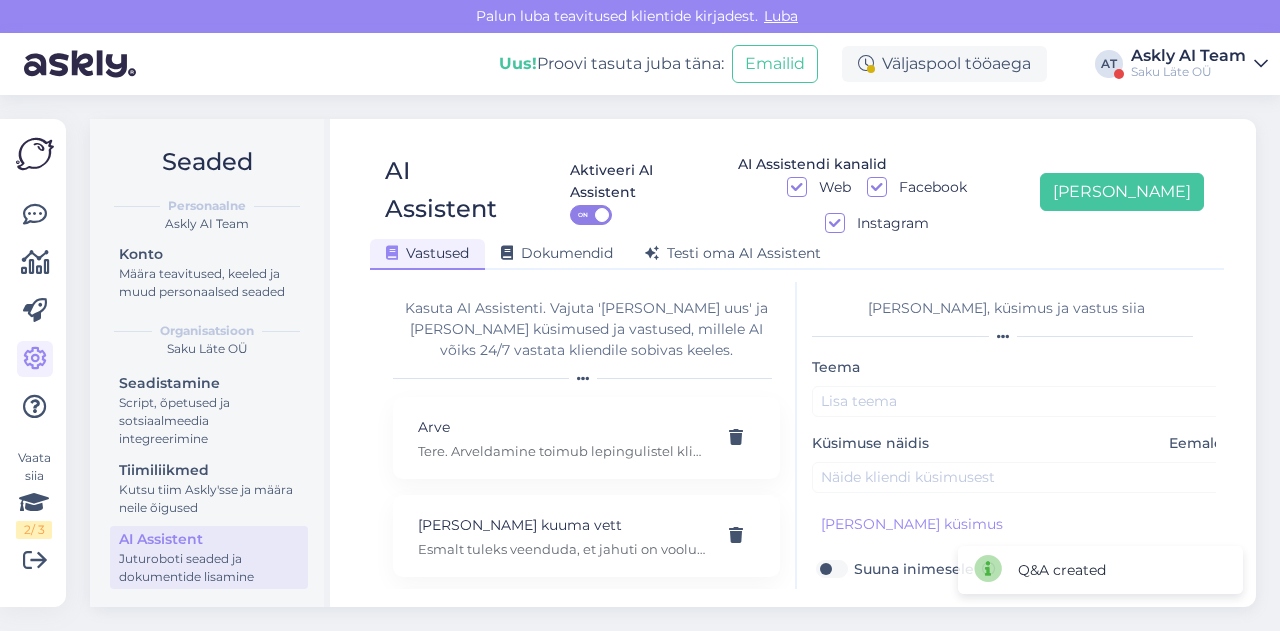 click on "Küsimuse näidis Eemalda" at bounding box center [1022, 463] 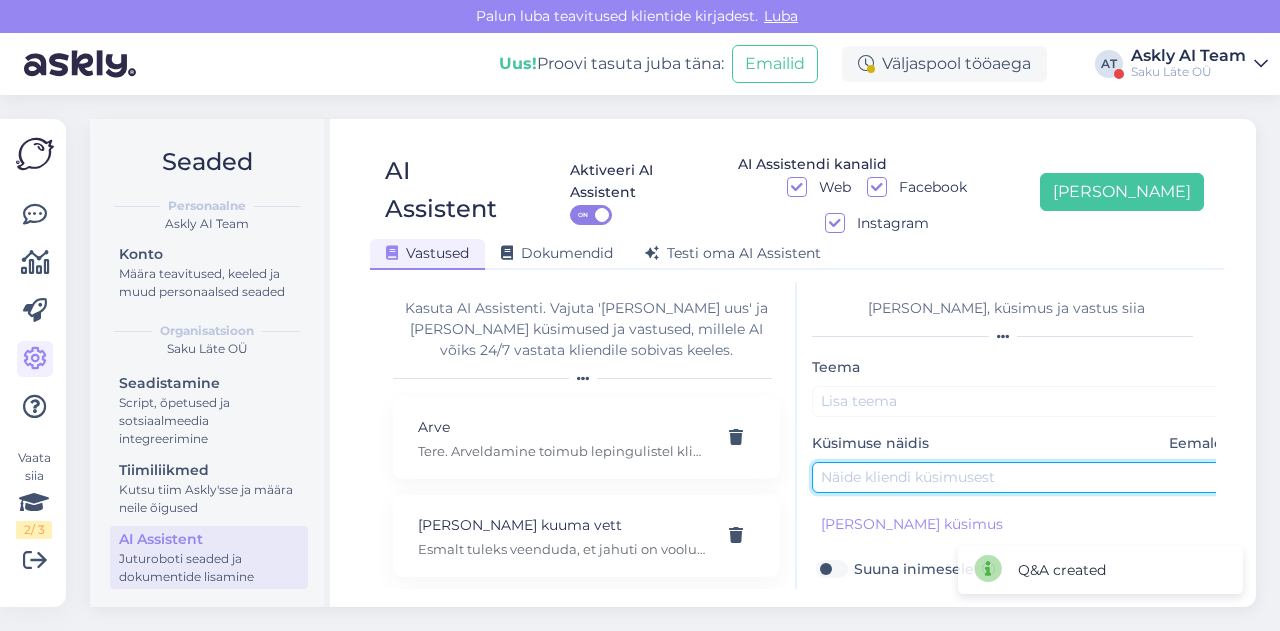 click at bounding box center [1022, 477] 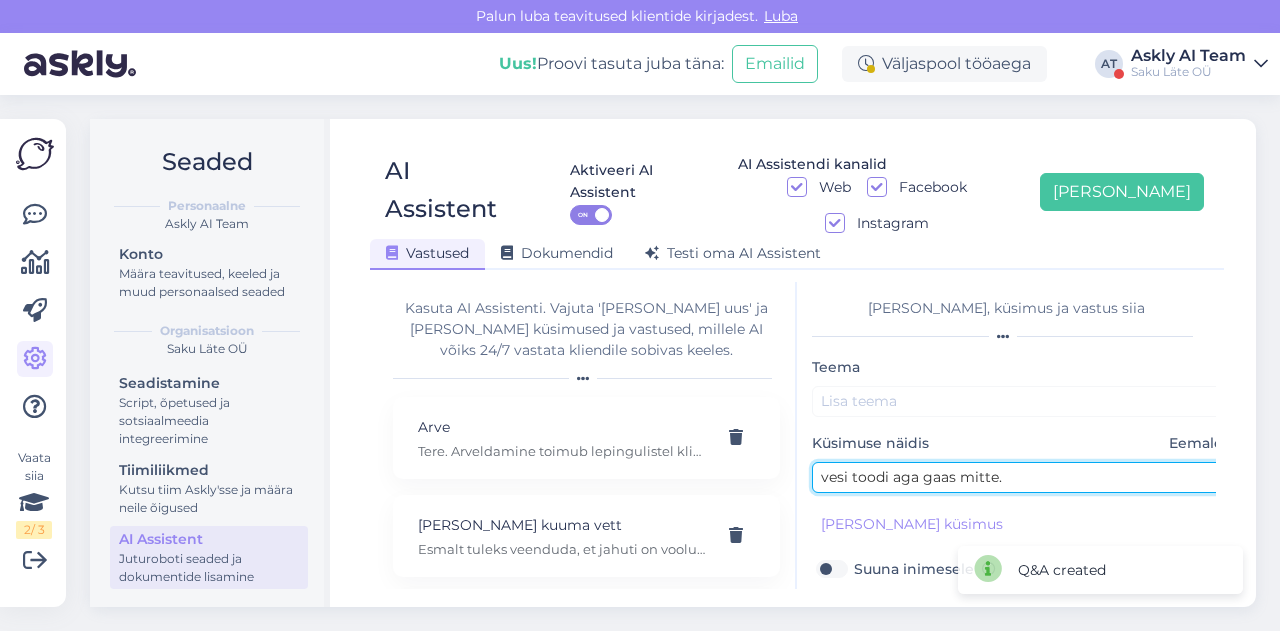type on "vesi toodi aga gaas mitte." 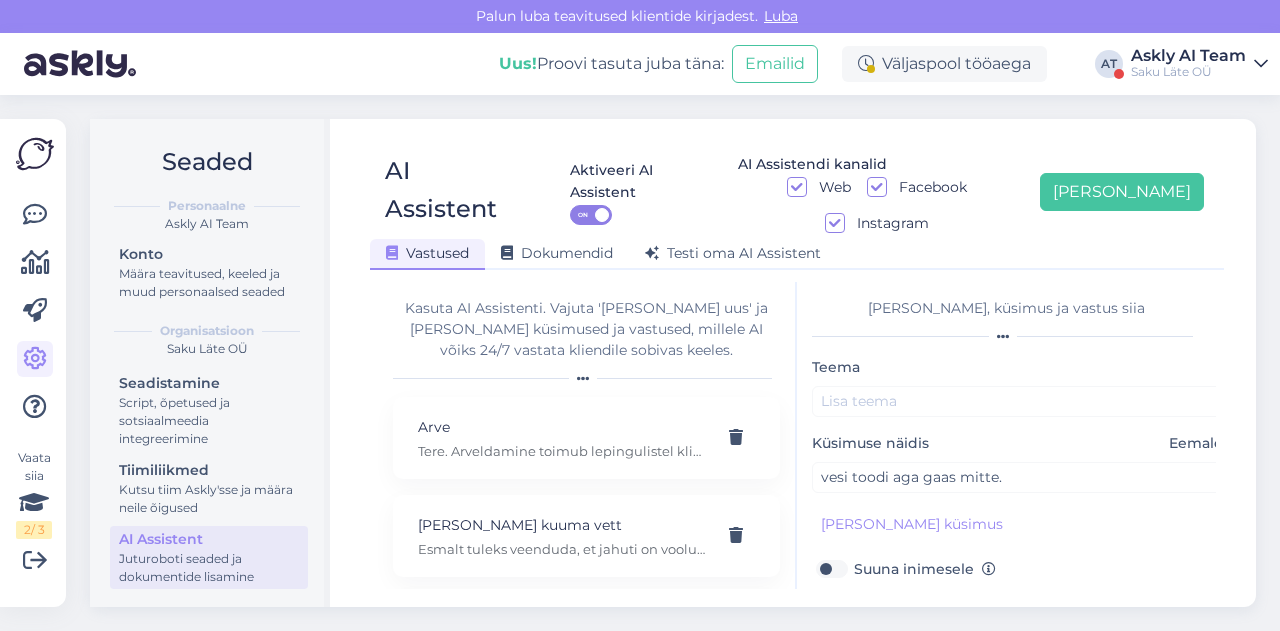 scroll, scrollTop: 179, scrollLeft: 0, axis: vertical 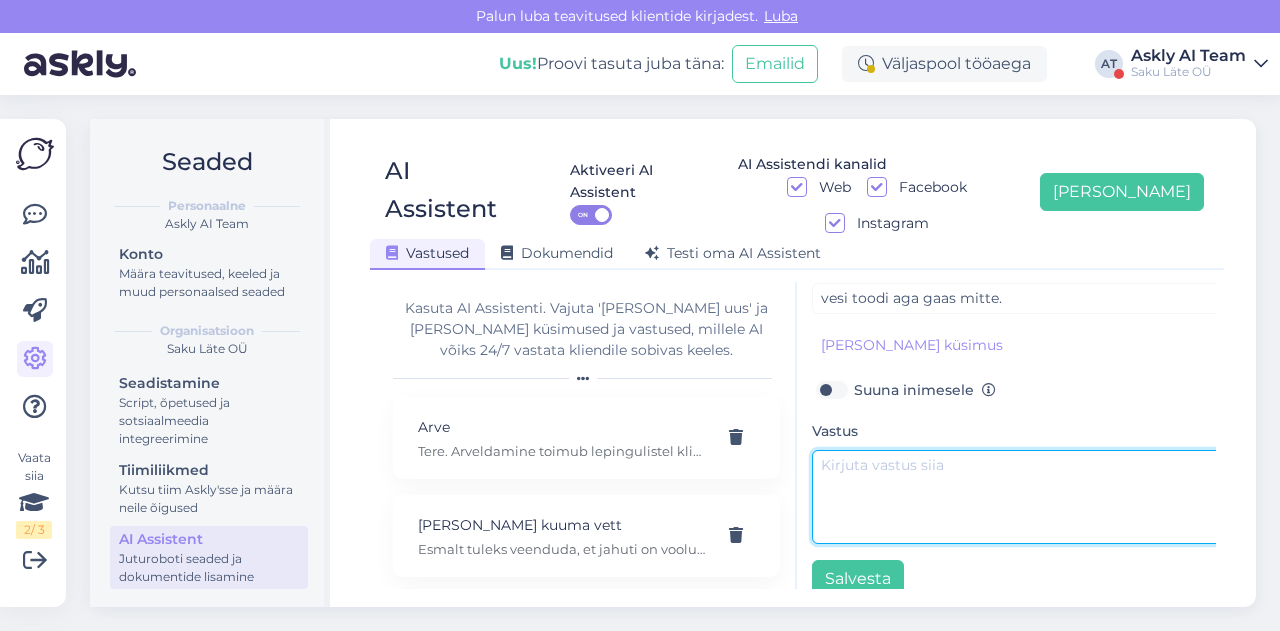 click at bounding box center [1022, 497] 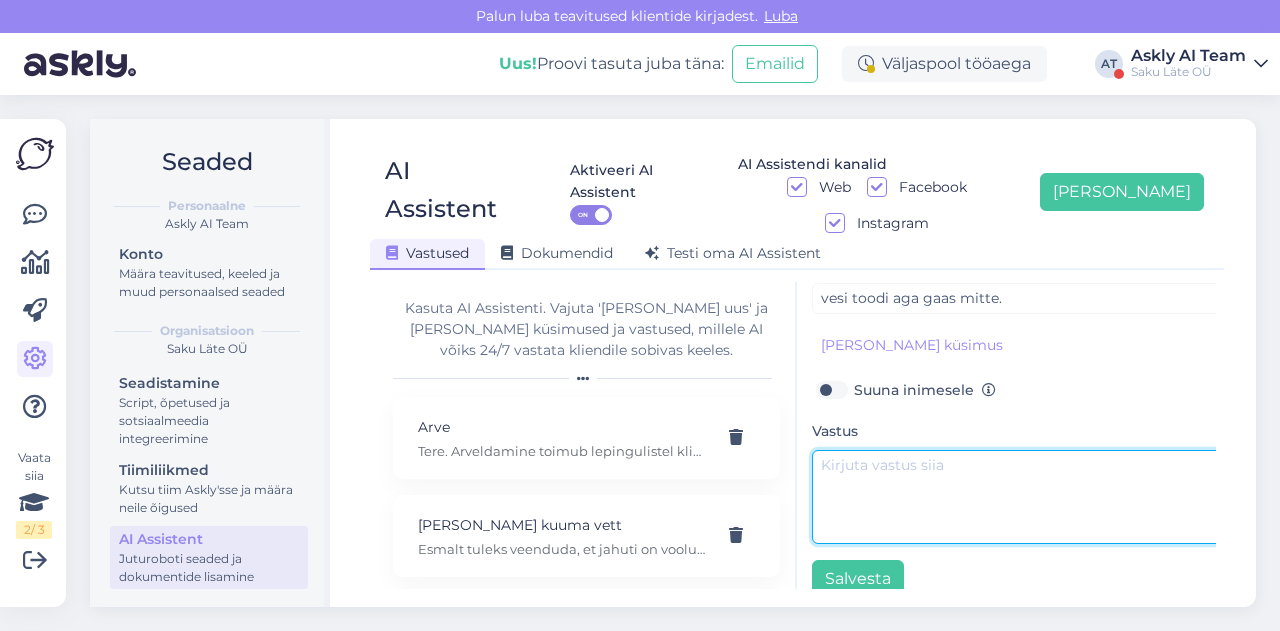 paste on "Tere.
Väga vabandame, et gaas jäi kahjuks toomata. Tegeleme probleemiga ja lahendame selle esimesel võimalusel." 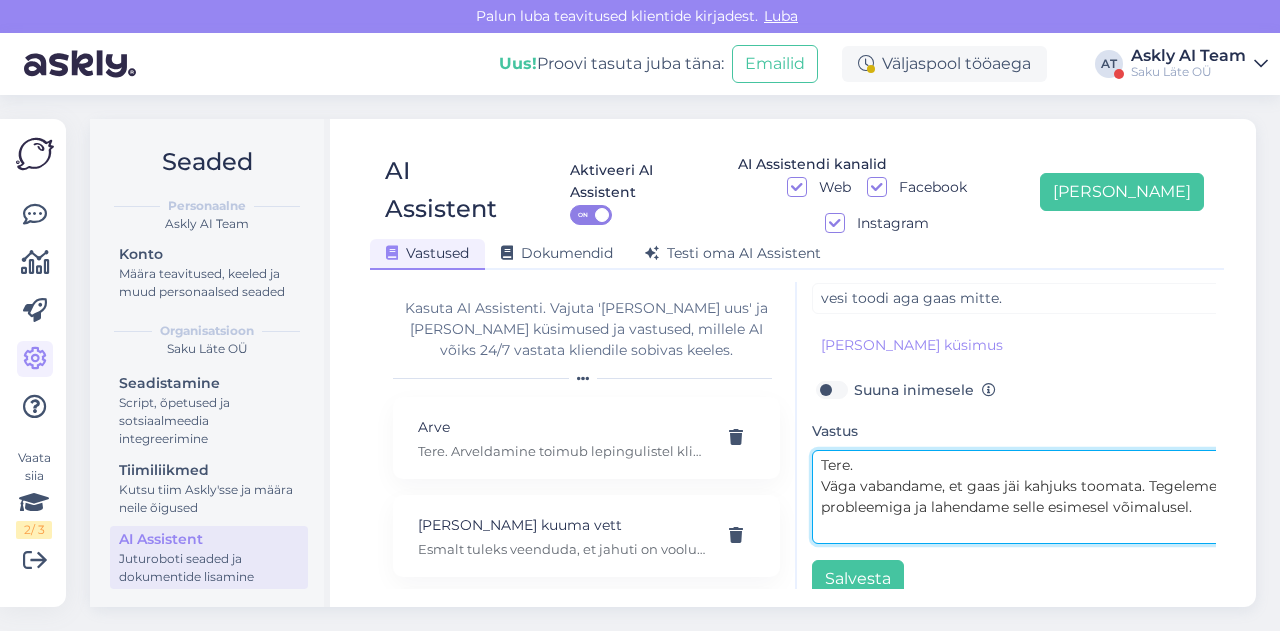 type on "Tere.
Väga vabandame, et gaas jäi kahjuks toomata. Tegeleme probleemiga ja lahendame selle esimesel võimalusel." 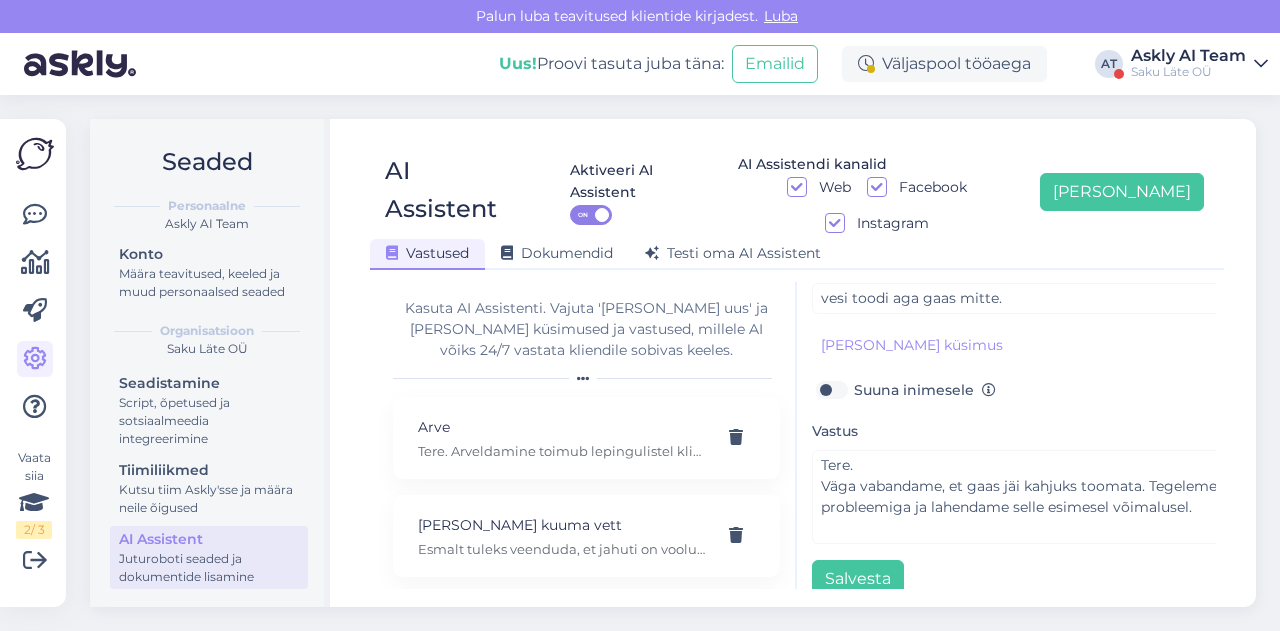 click on "Suuna inimesele" at bounding box center (925, 390) 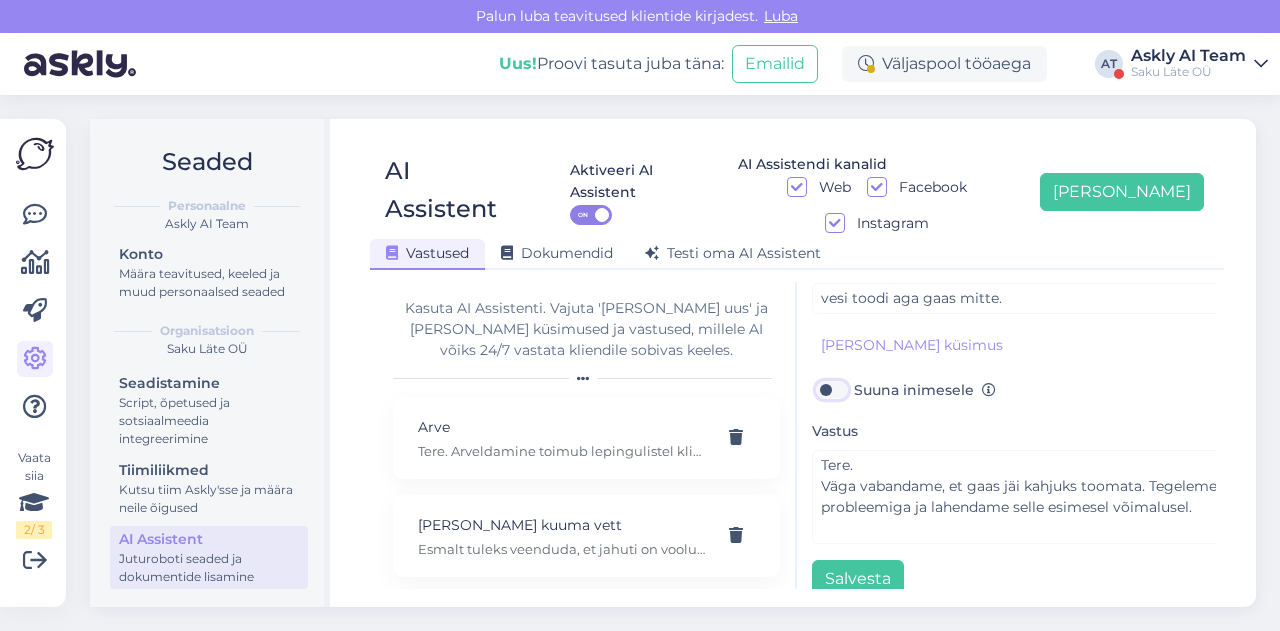 click on "Suuna inimesele" at bounding box center [831, 390] 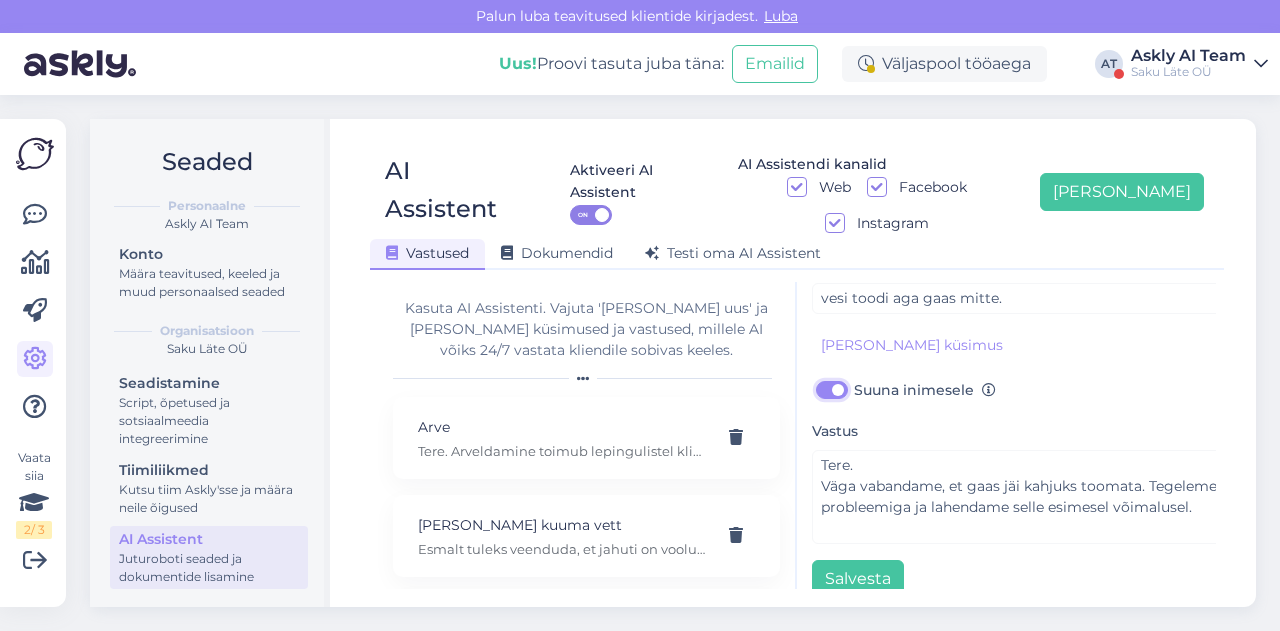 checkbox on "true" 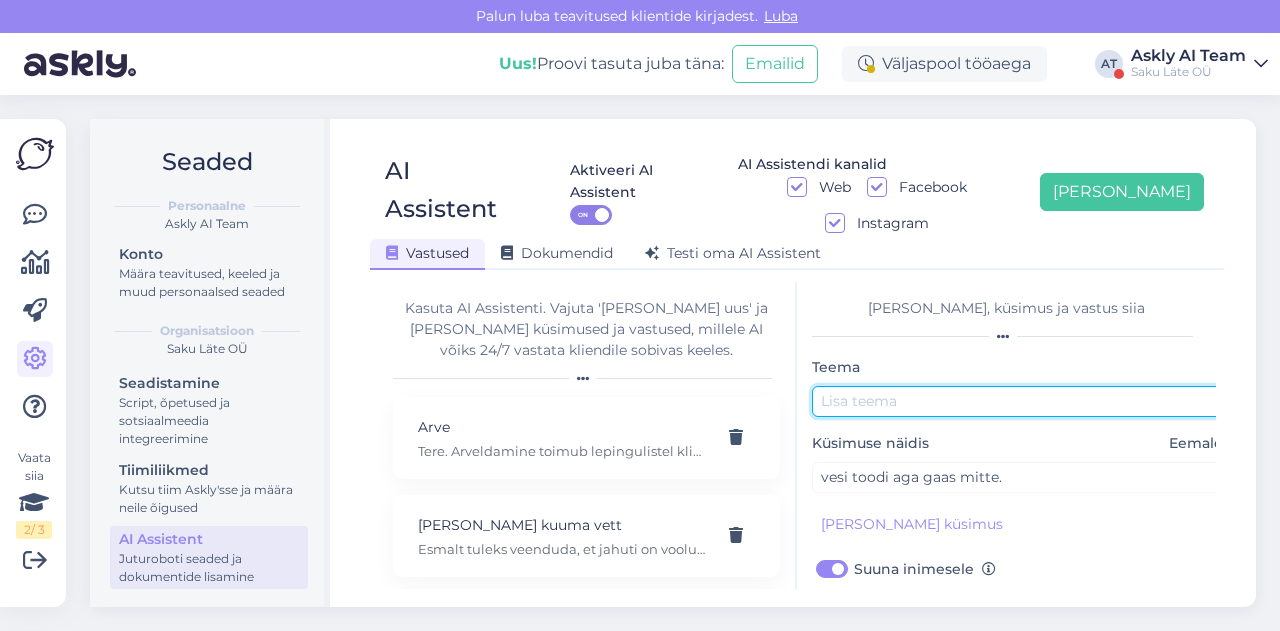 click at bounding box center (1022, 401) 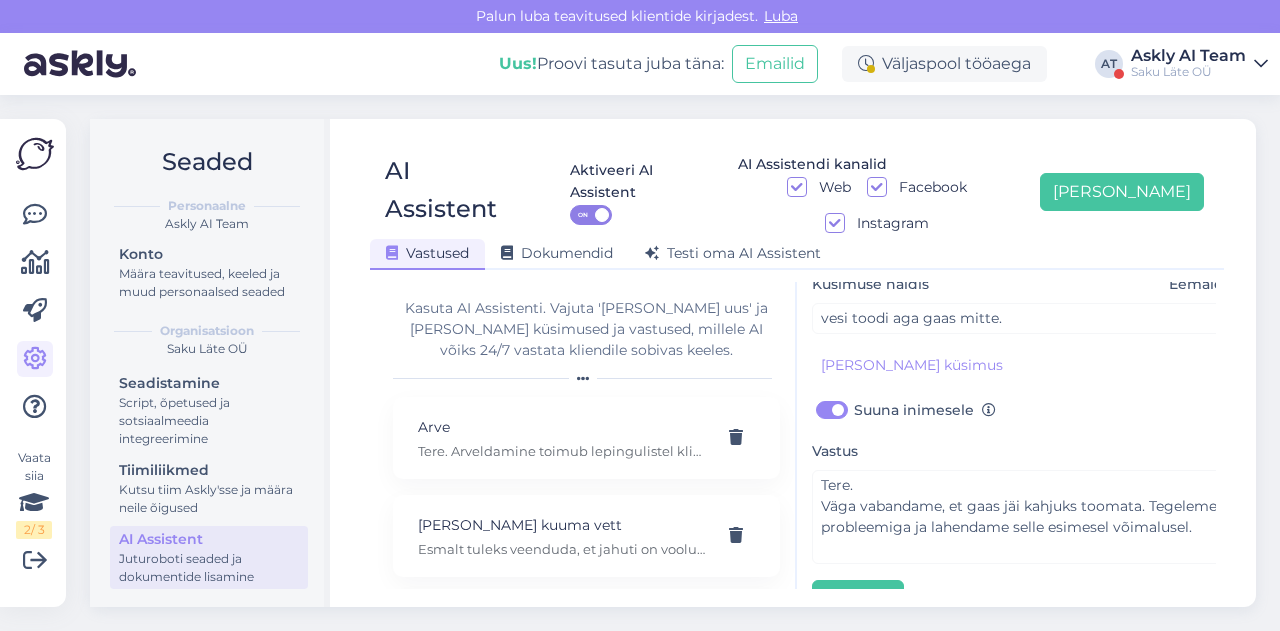 scroll, scrollTop: 179, scrollLeft: 0, axis: vertical 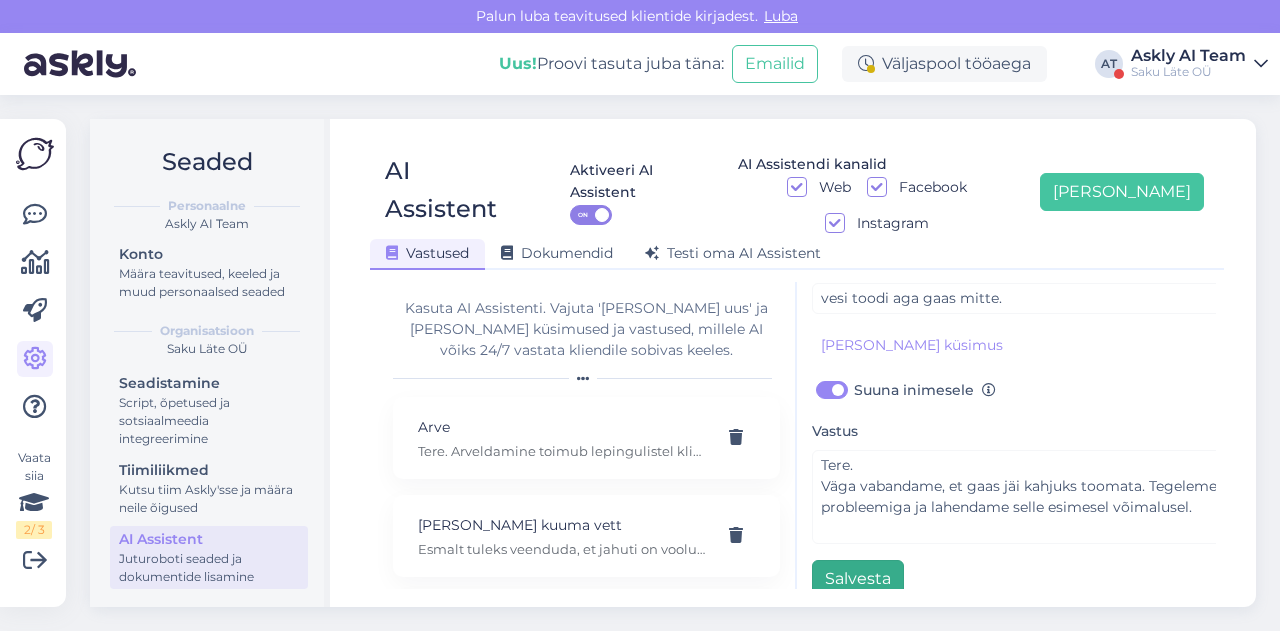 type on "Tellimusest puudu" 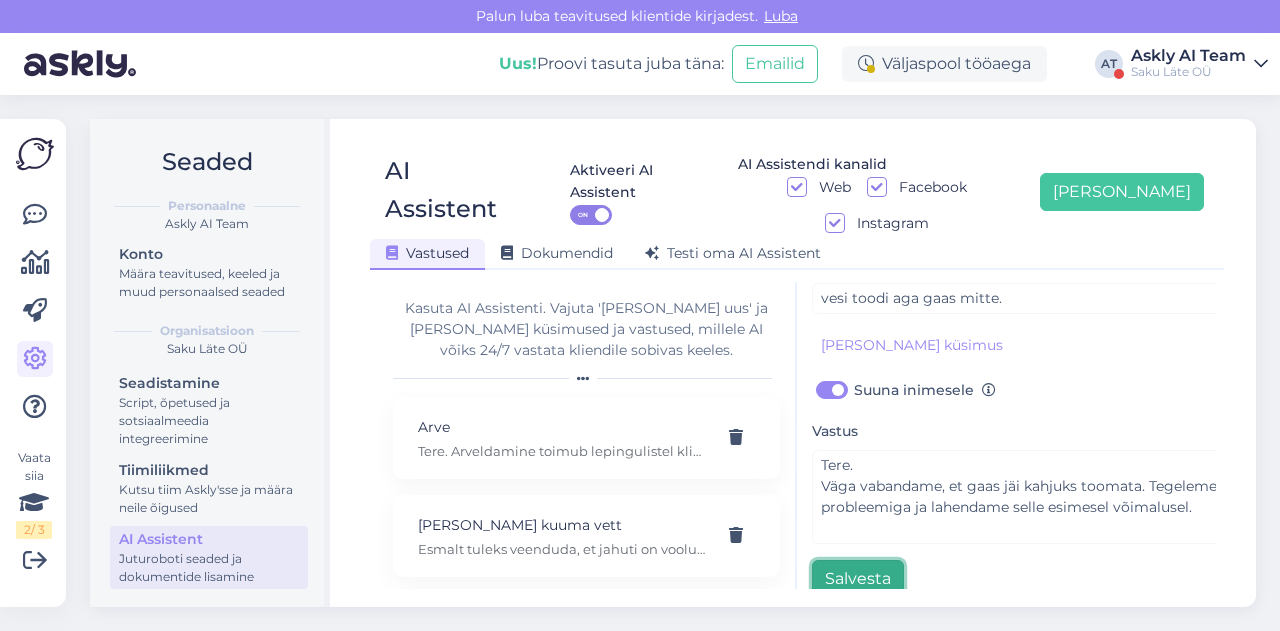 click on "Salvesta" at bounding box center [858, 579] 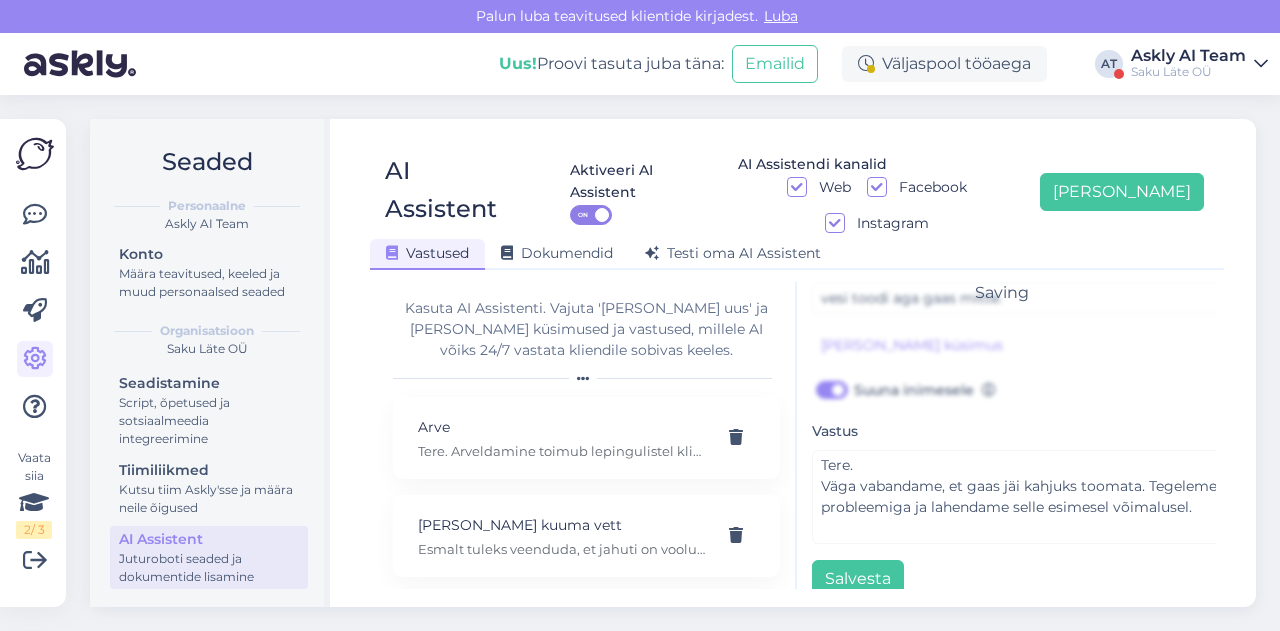 scroll, scrollTop: 0, scrollLeft: 0, axis: both 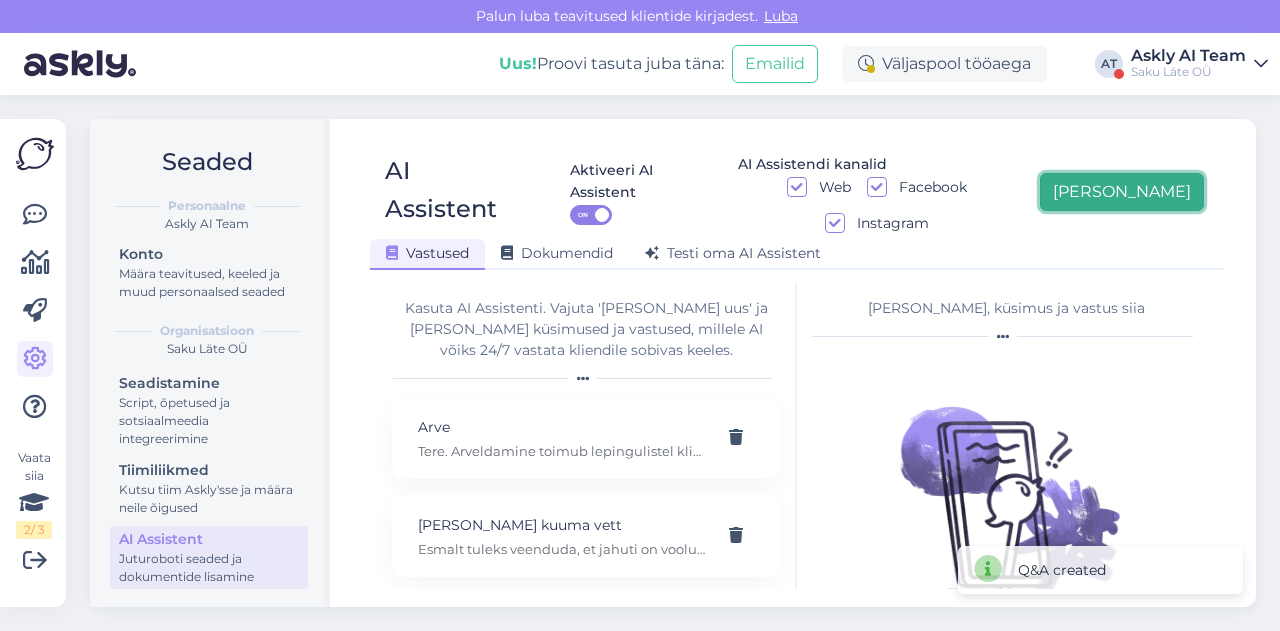 click on "[PERSON_NAME]" at bounding box center [1122, 192] 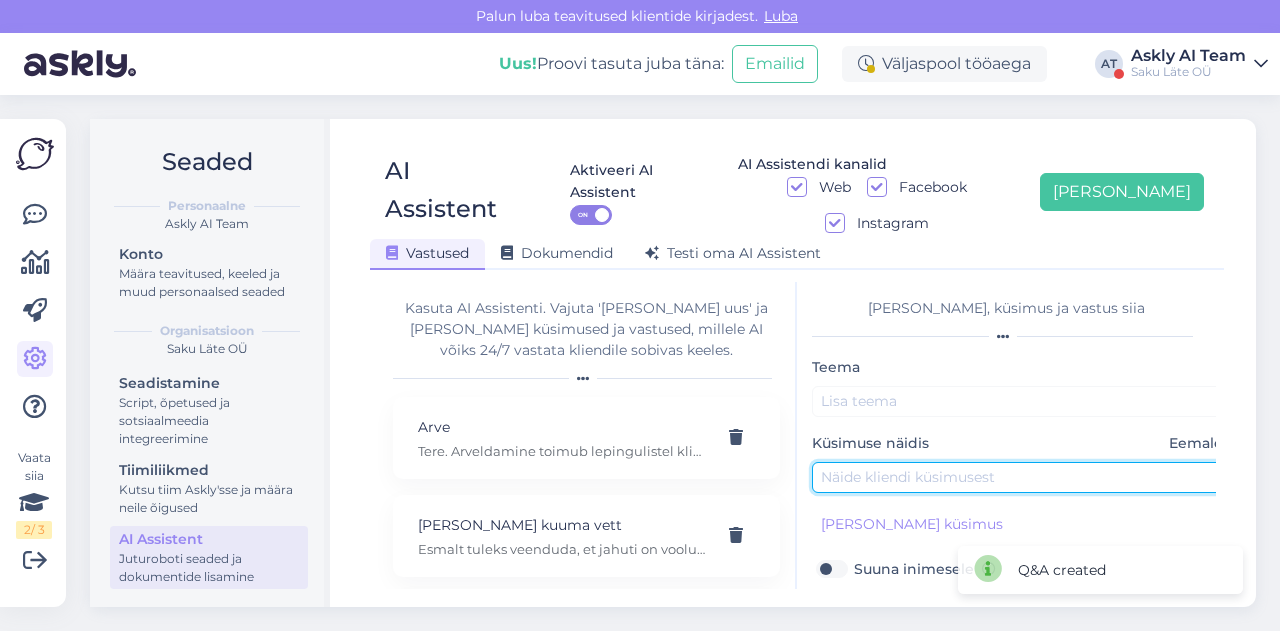 click at bounding box center (1022, 477) 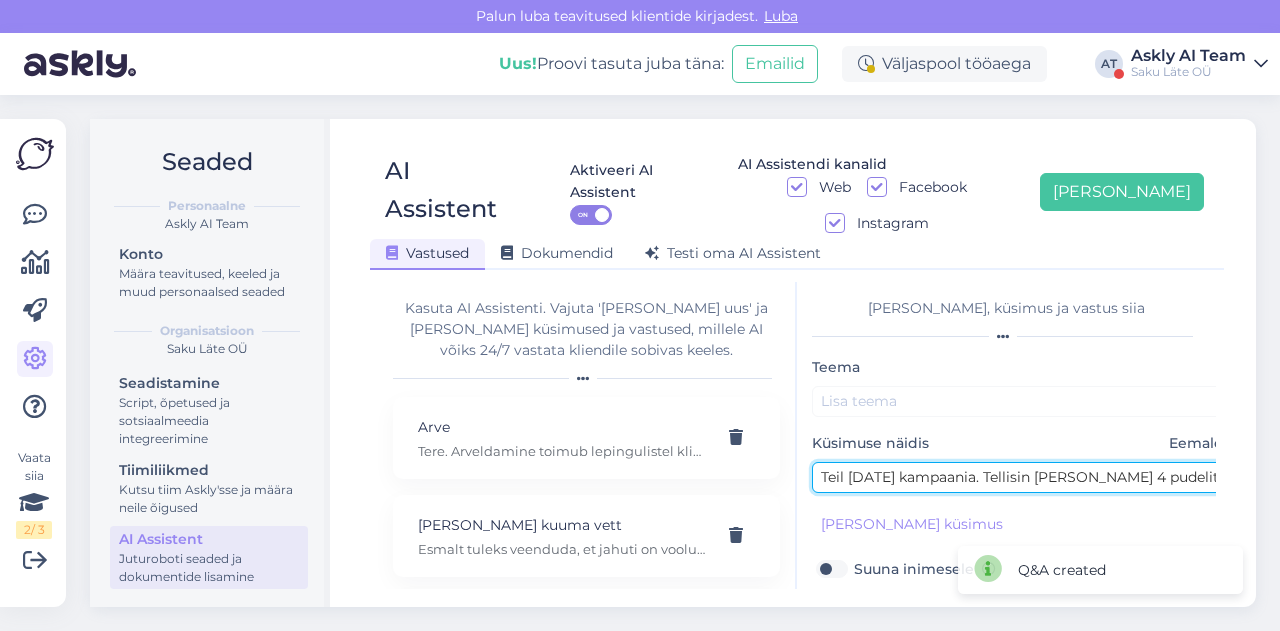 scroll, scrollTop: 0, scrollLeft: 328, axis: horizontal 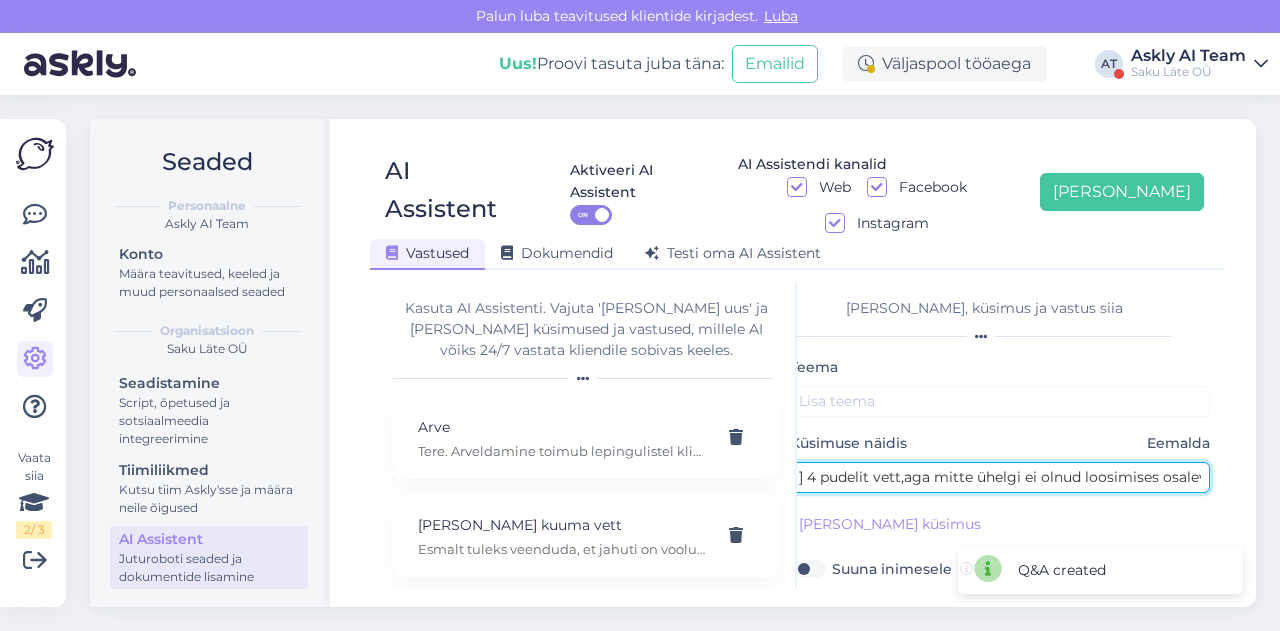 type on "Teil [DATE] kampaania. Tellisin [PERSON_NAME] 4 pudelit vett,aga mitte ühelgi ei olnud loosimises osalevat kleepsu" 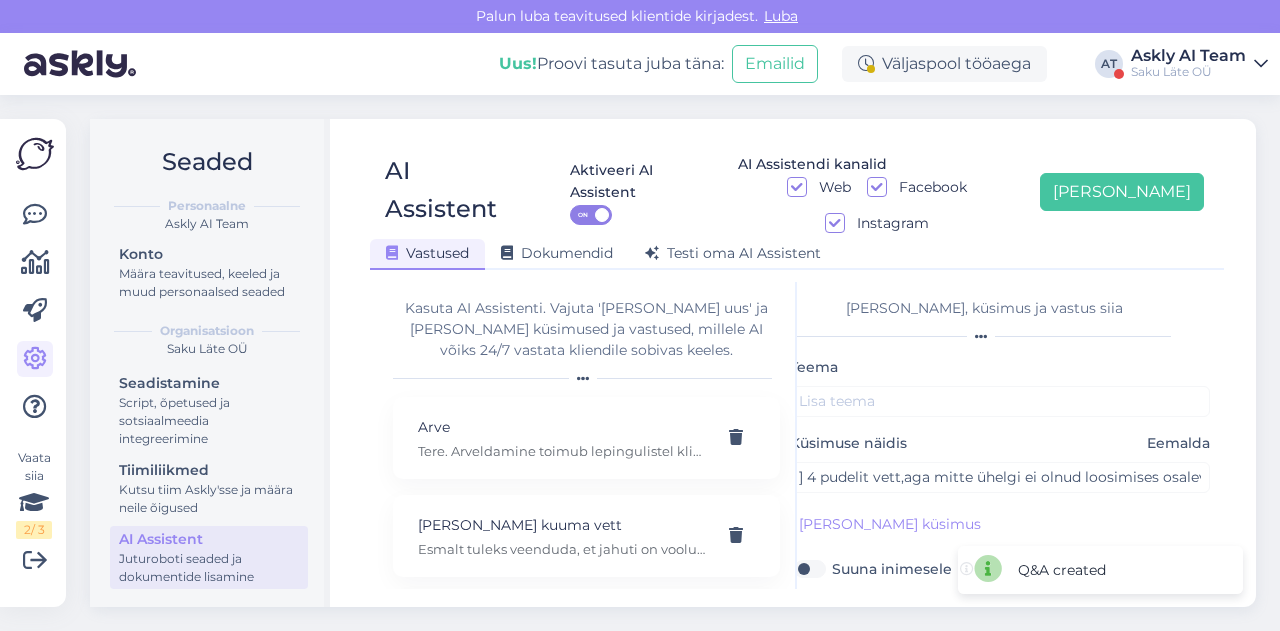 scroll, scrollTop: 0, scrollLeft: 0, axis: both 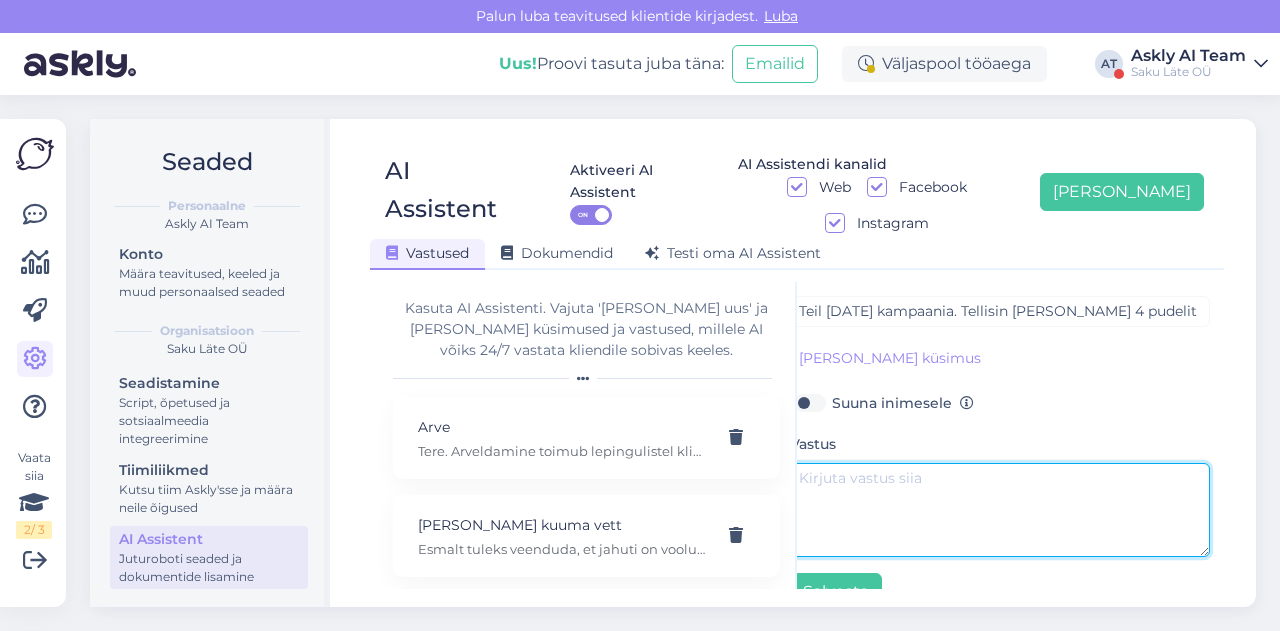 click at bounding box center [1000, 510] 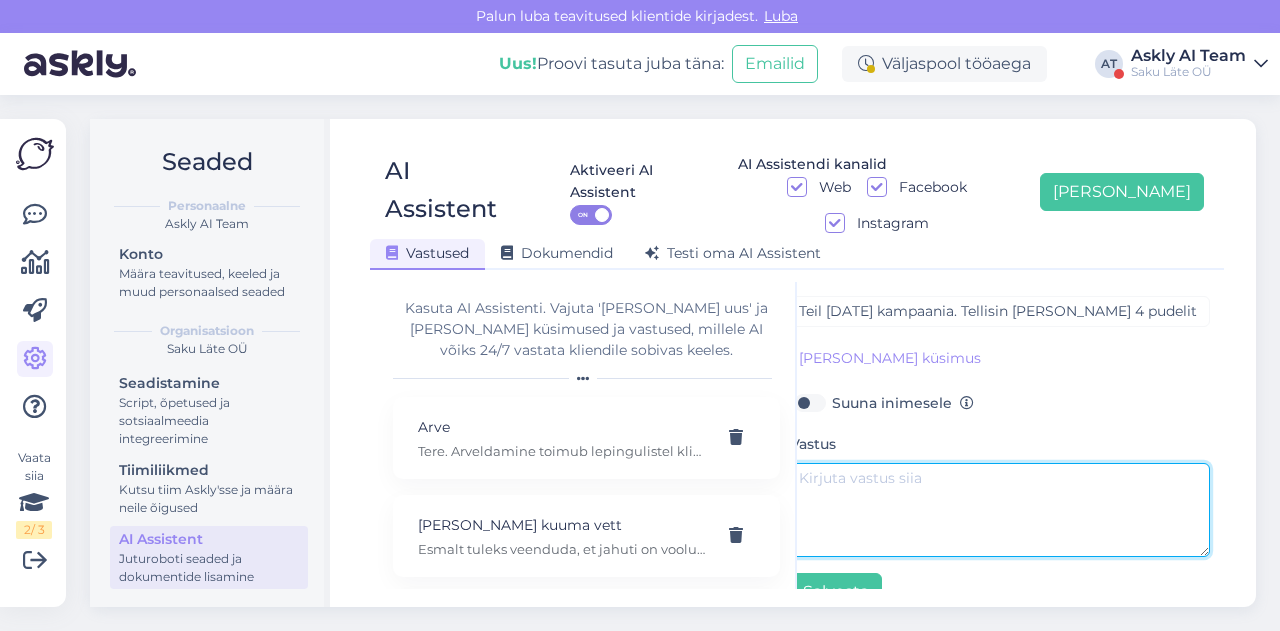 paste on "Tere, kogu kampaania perioodi jooksul jagatakse klientidele üle Eesti 5000 kampaaniakleebisega pudelit. Võib tõesti juhtuda, et sel korral ei olnud Teie tellimuses ühtegi sellist pudelit. Märgistatud pudeleid jagatakse juhuslikult, ka autojuhid ei tea, kas ja palju kleebisega pudeleid [PERSON_NAME] on. Loodame Teie loosiõnnele järgmisel tarnel." 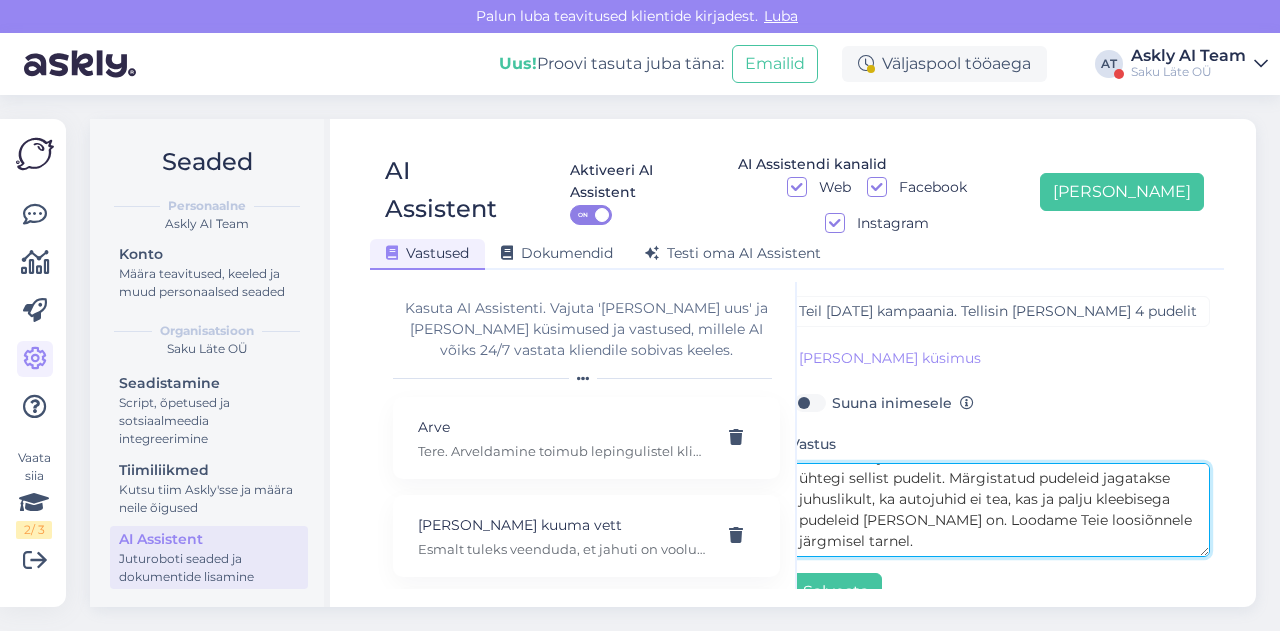 scroll, scrollTop: 0, scrollLeft: 0, axis: both 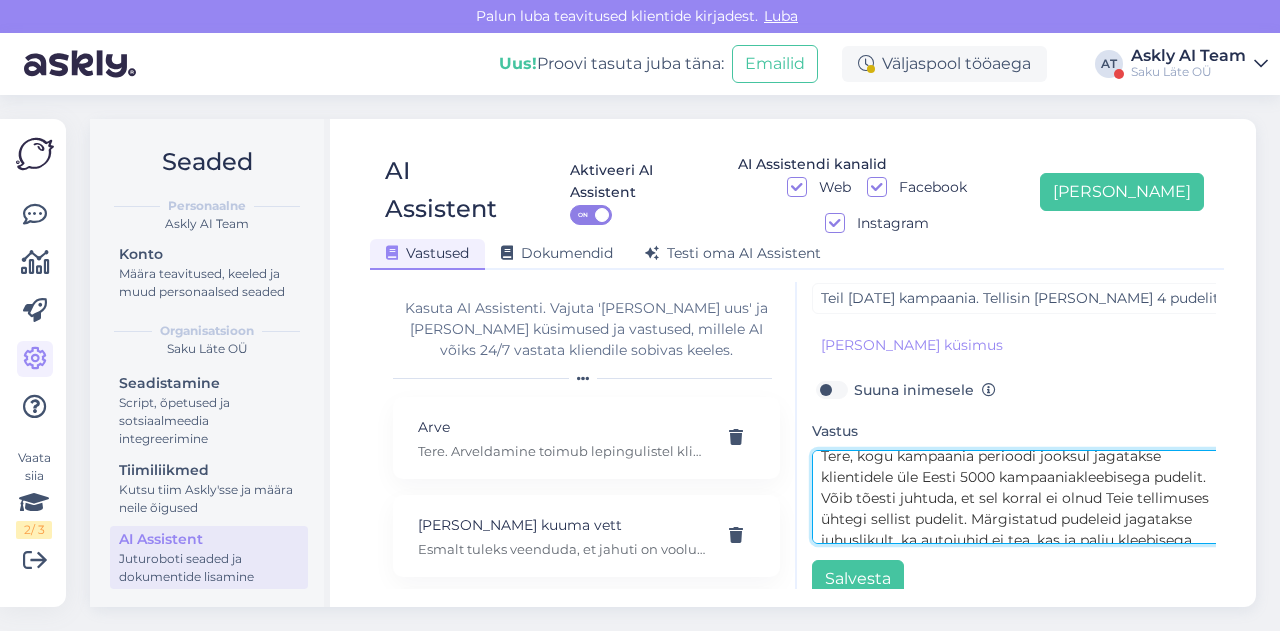 drag, startPoint x: 1003, startPoint y: 435, endPoint x: 868, endPoint y: 459, distance: 137.11674 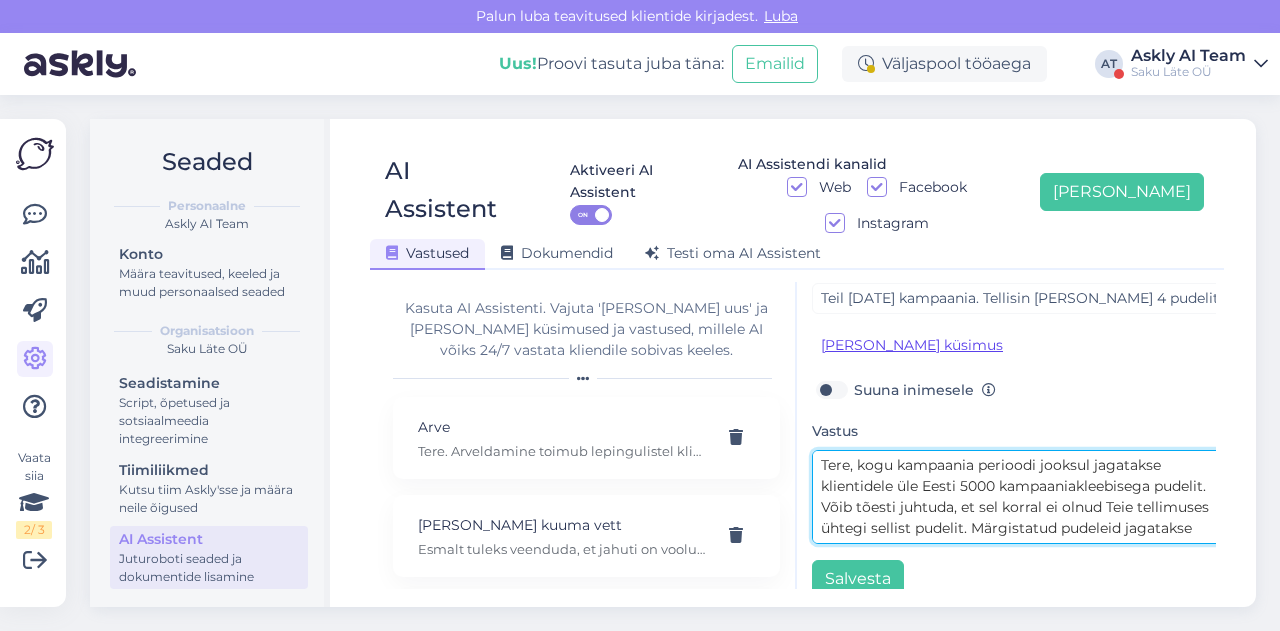 scroll, scrollTop: 0, scrollLeft: 0, axis: both 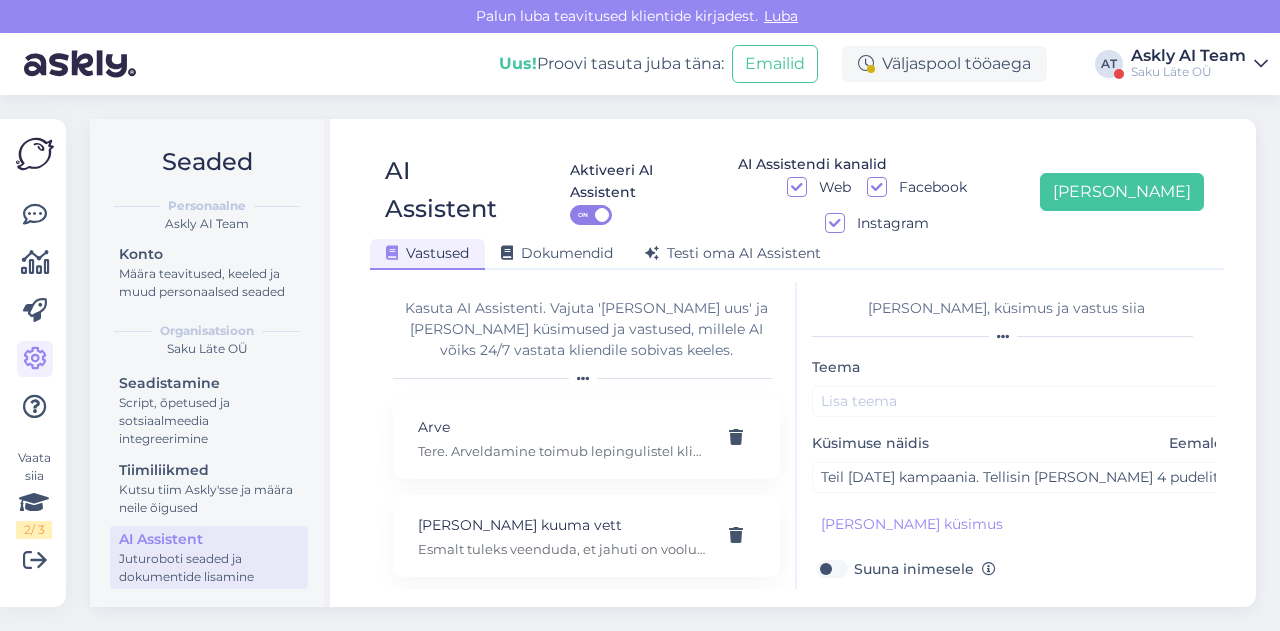 type on "Tere, kogu kampaania perioodi jooksul jagatakse klientidele üle Eesti 5000 kampaaniakleebisega pudelit. Võib tõesti juhtuda, et sel korral ei olnud Teie tellimuses ühtegi sellist pudelit. Märgistatud pudeleid jagatakse juhuslikult, ka autojuhid ei tea, kas ja palju kleebisega pudeleid [PERSON_NAME] on. Loodame Teie loosiõnnele järgmisel tarnel." 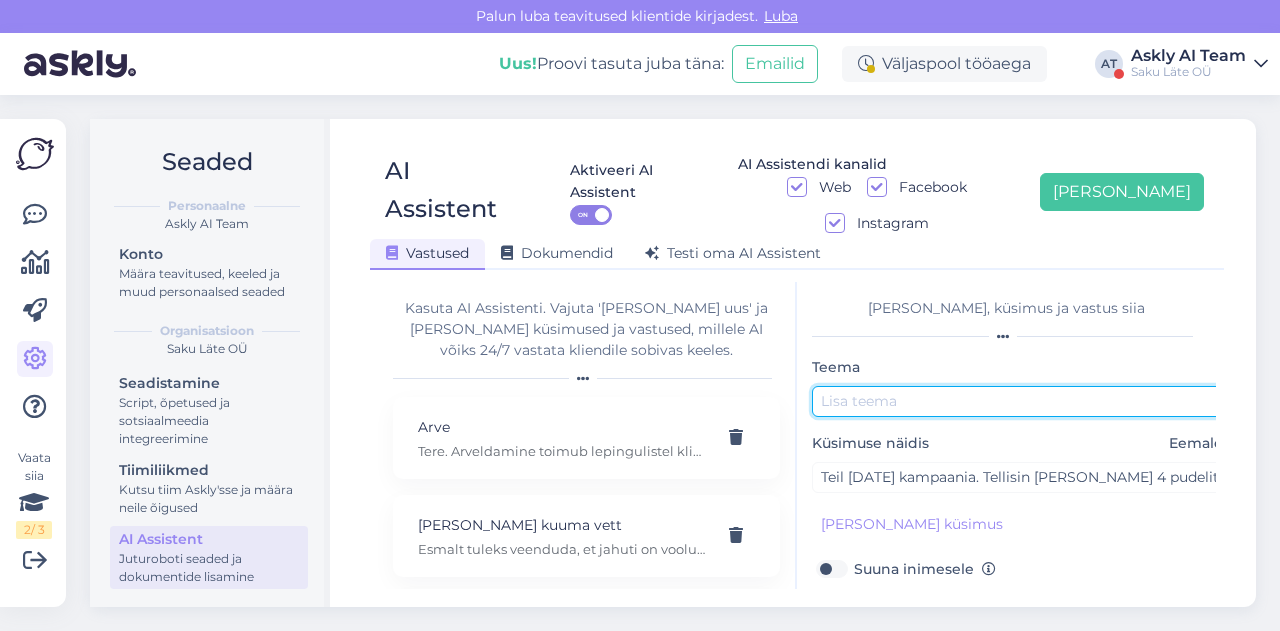 click at bounding box center [1022, 401] 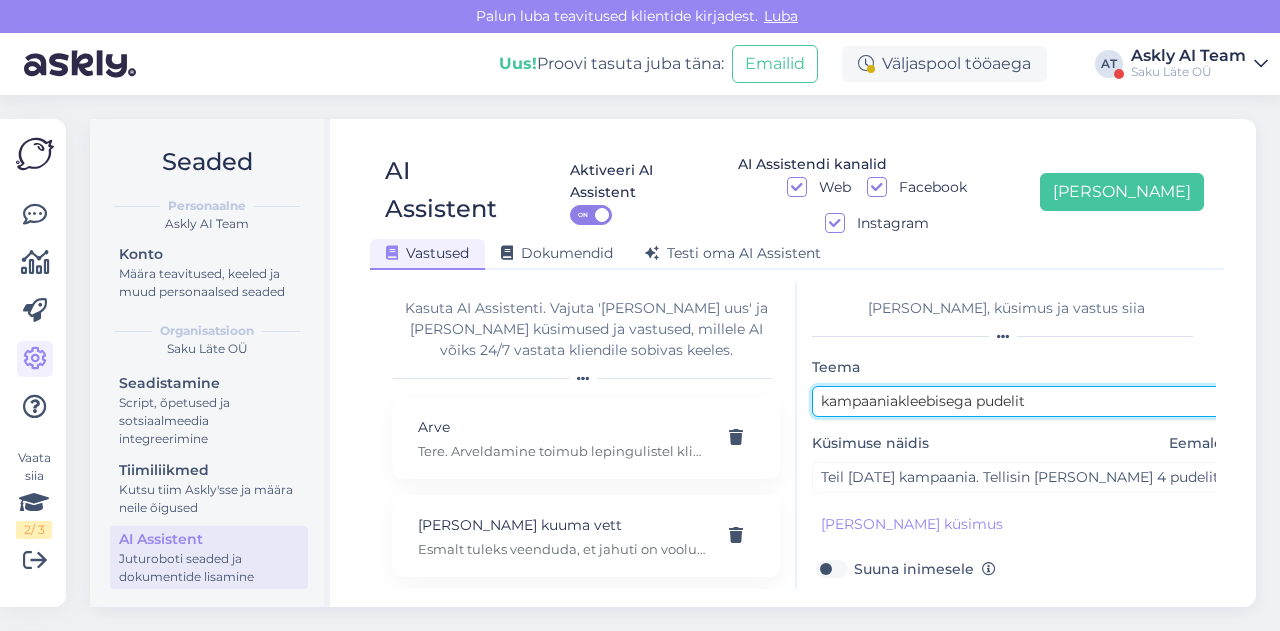 click on "kampaaniakleebisega pudelit" at bounding box center (1022, 401) 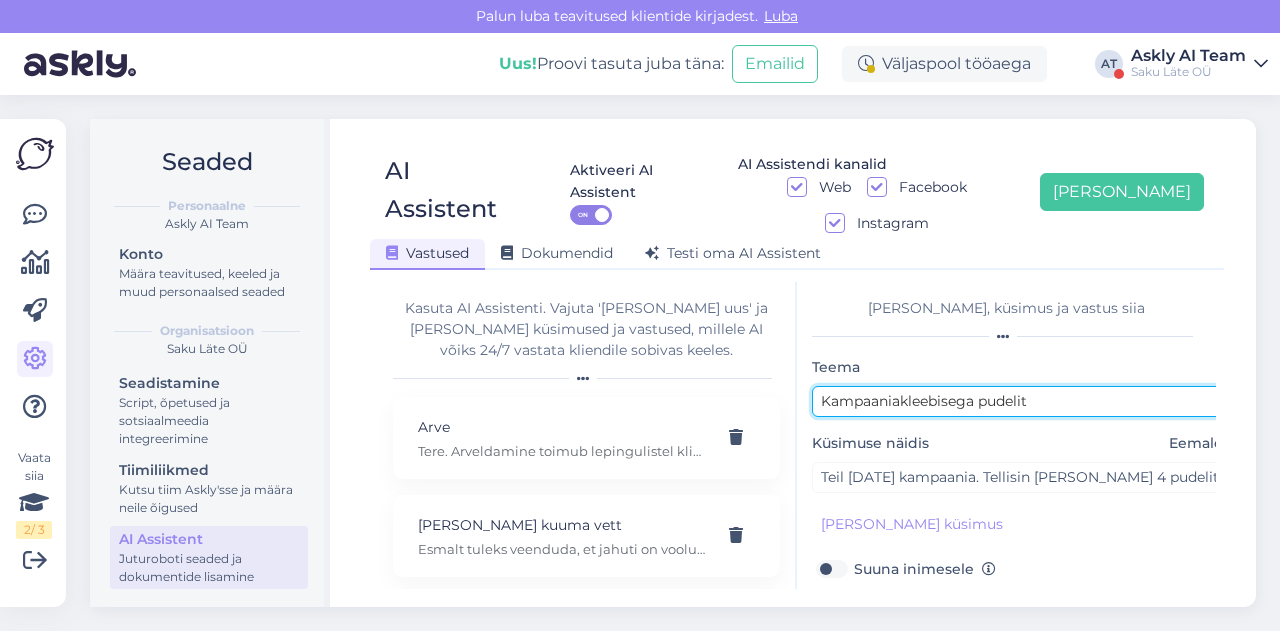 click on "Kampaaniakleebisega pudelit" at bounding box center (1022, 401) 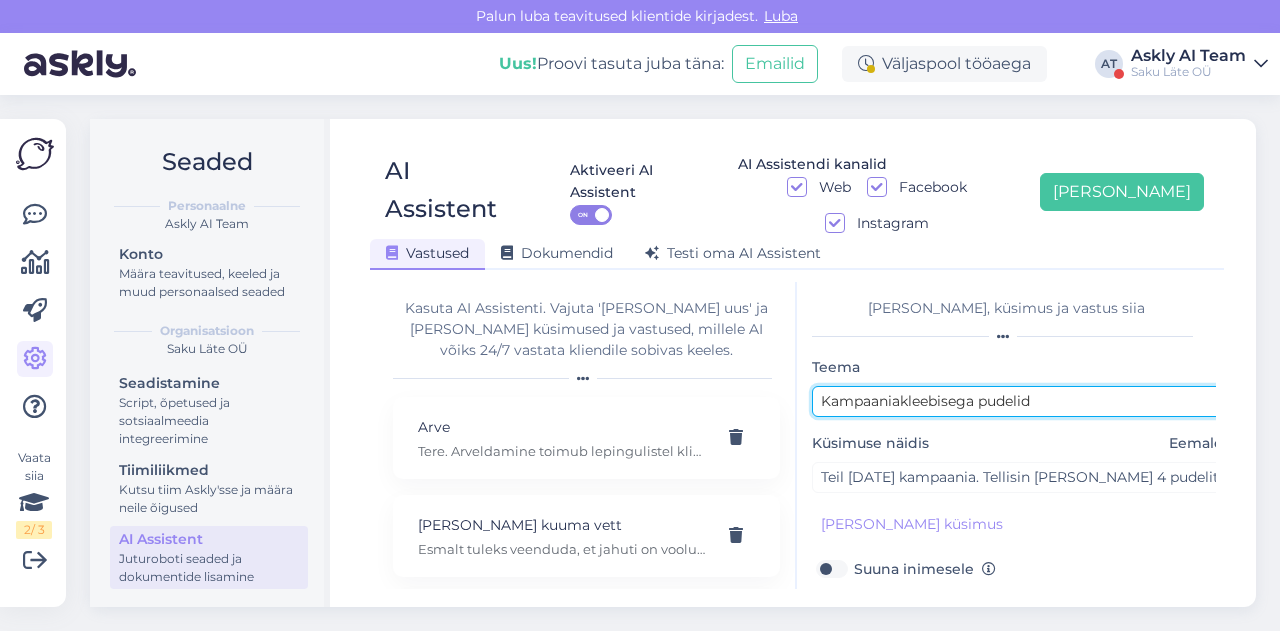scroll, scrollTop: 179, scrollLeft: 0, axis: vertical 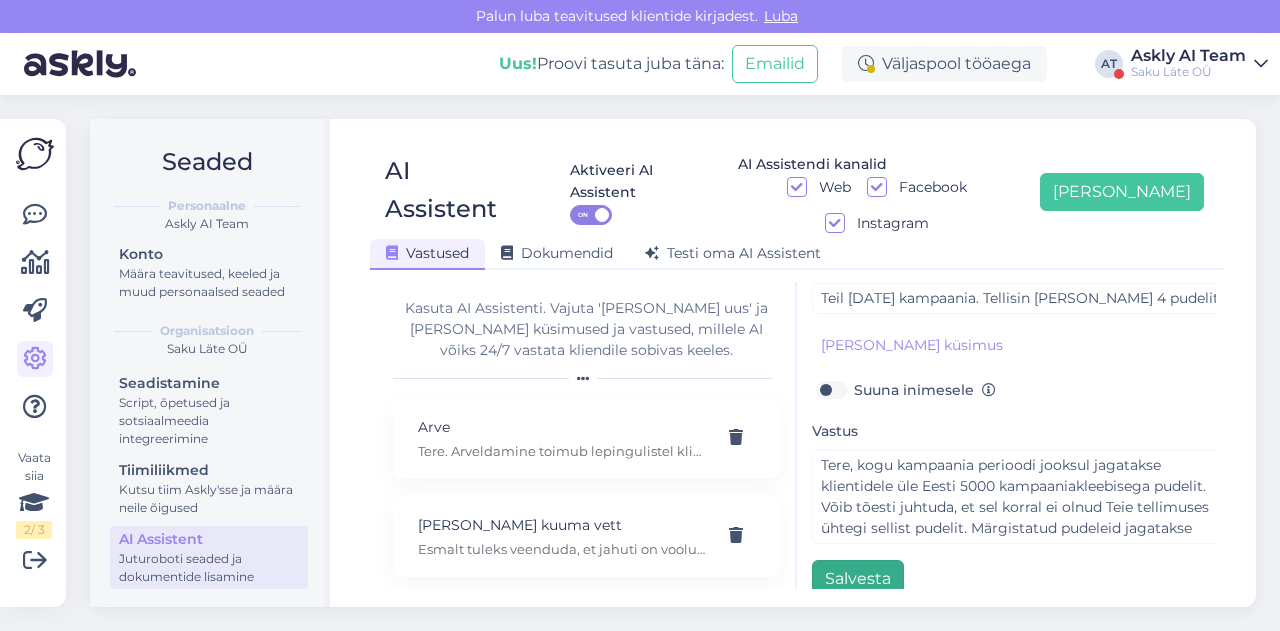 type on "Kampaaniakleebisega pudelid" 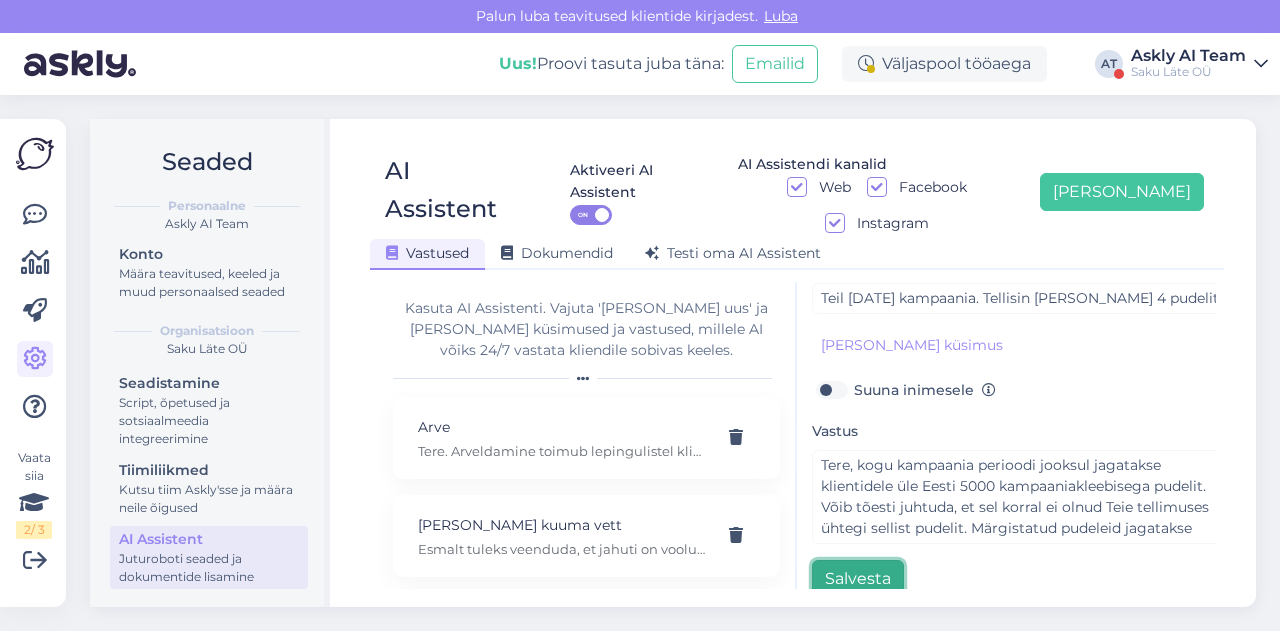 click on "Salvesta" at bounding box center [858, 579] 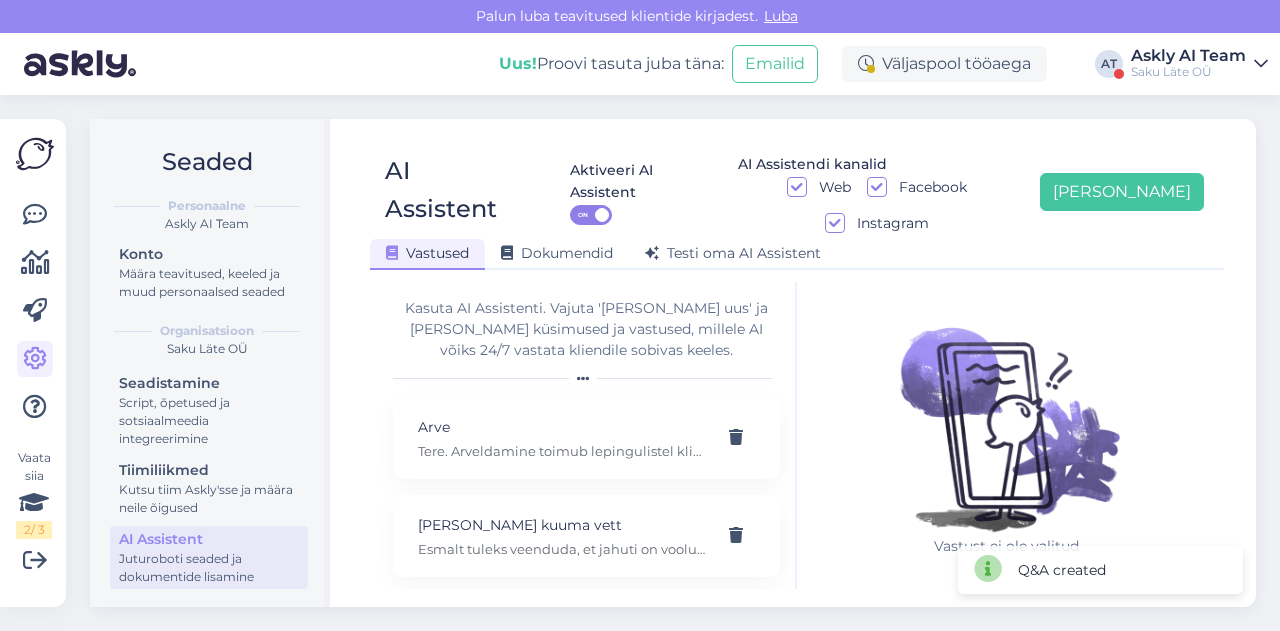 scroll, scrollTop: 0, scrollLeft: 0, axis: both 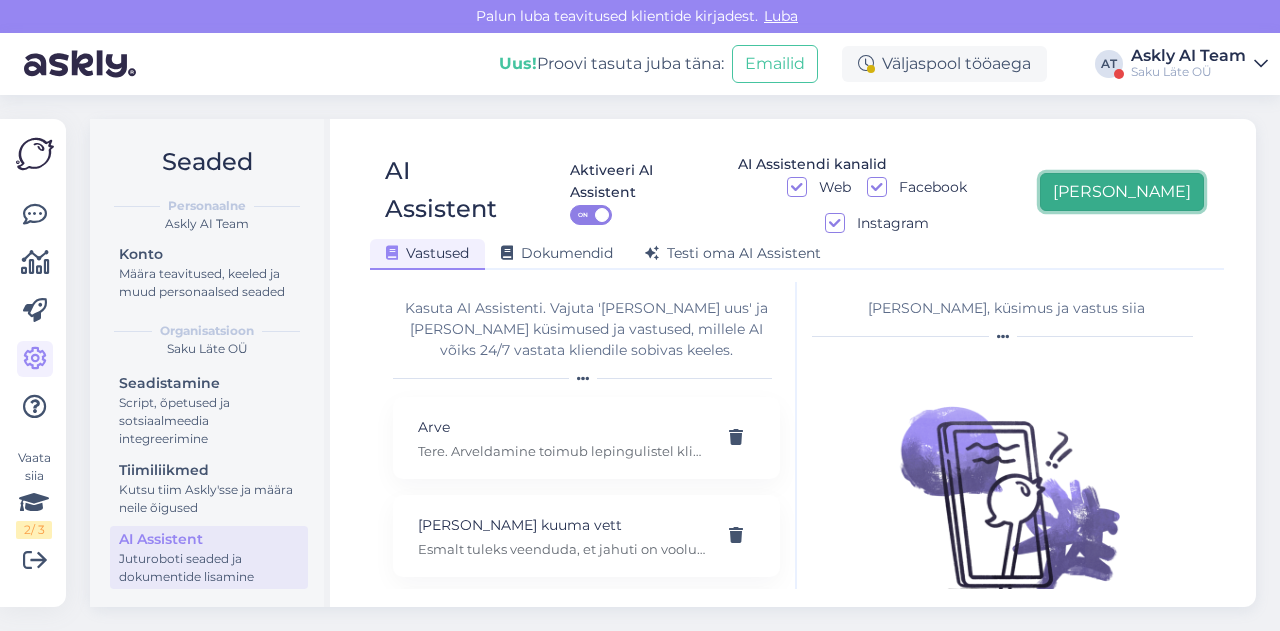 click on "[PERSON_NAME]" at bounding box center (1122, 192) 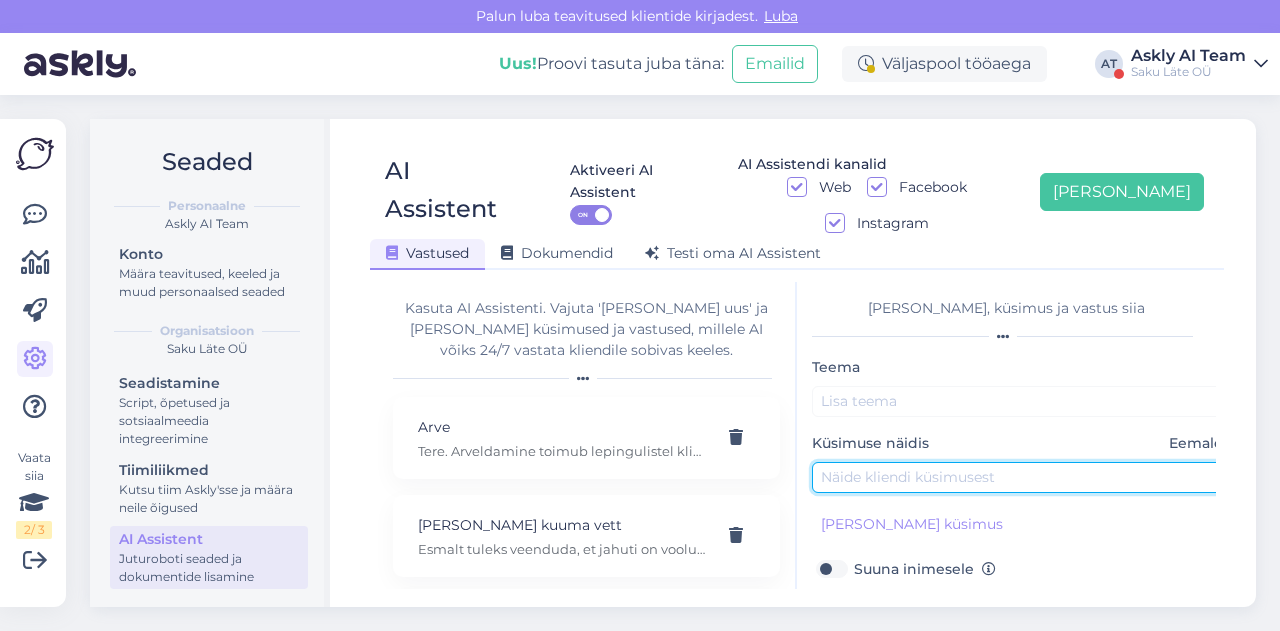 click at bounding box center [1022, 477] 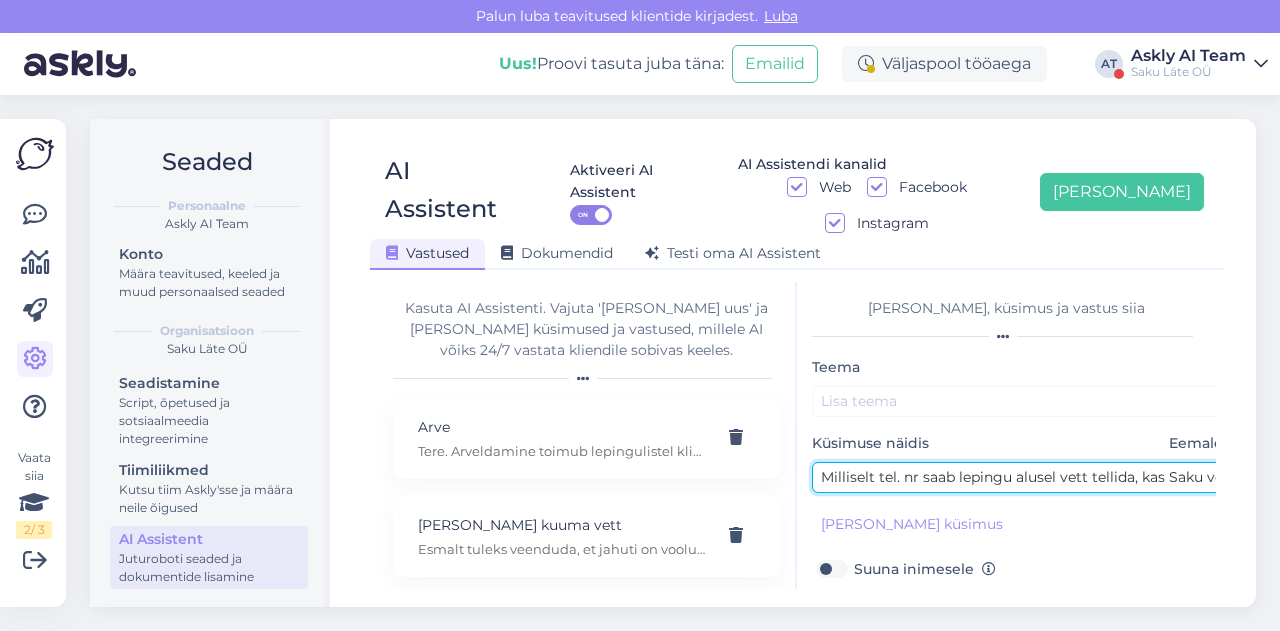 scroll, scrollTop: 0, scrollLeft: 182, axis: horizontal 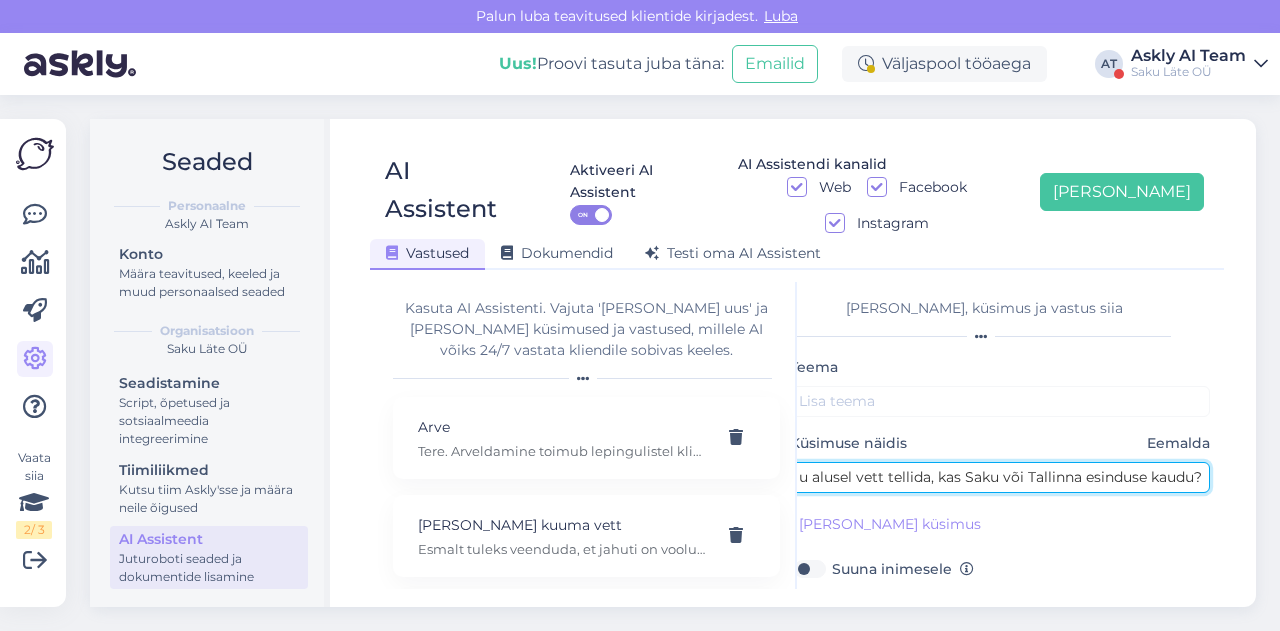 type on "Milliselt tel. nr saab lepingu alusel vett tellida, kas Saku või Tallinna esinduse kaudu?" 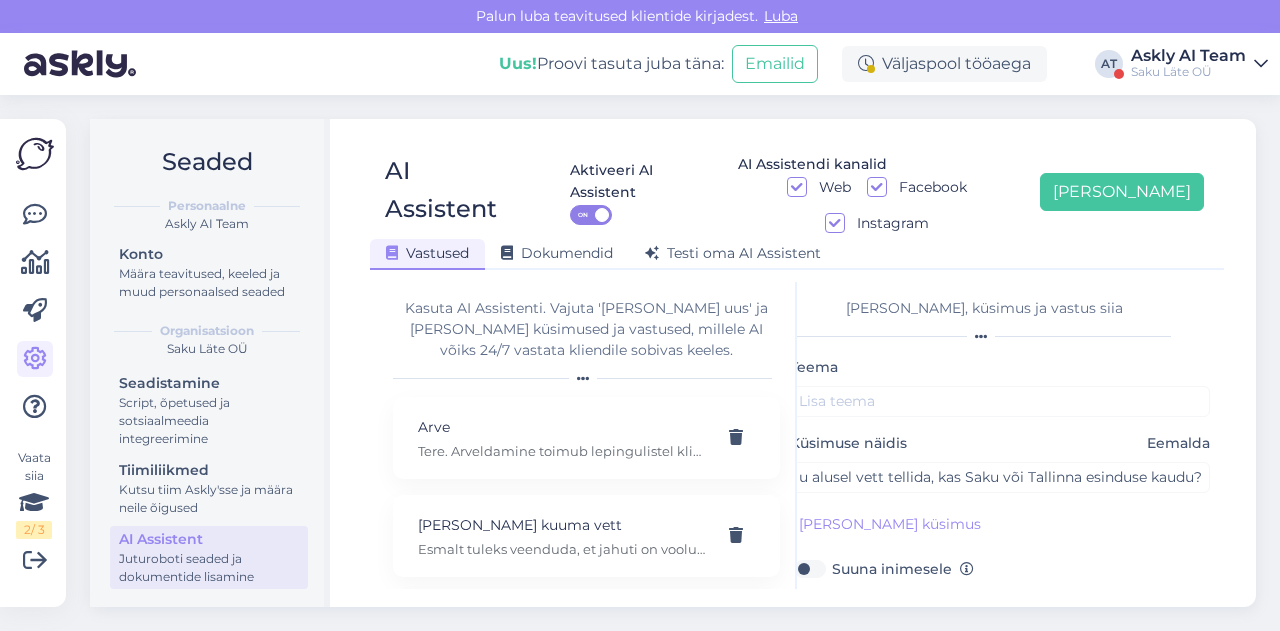 scroll, scrollTop: 0, scrollLeft: 0, axis: both 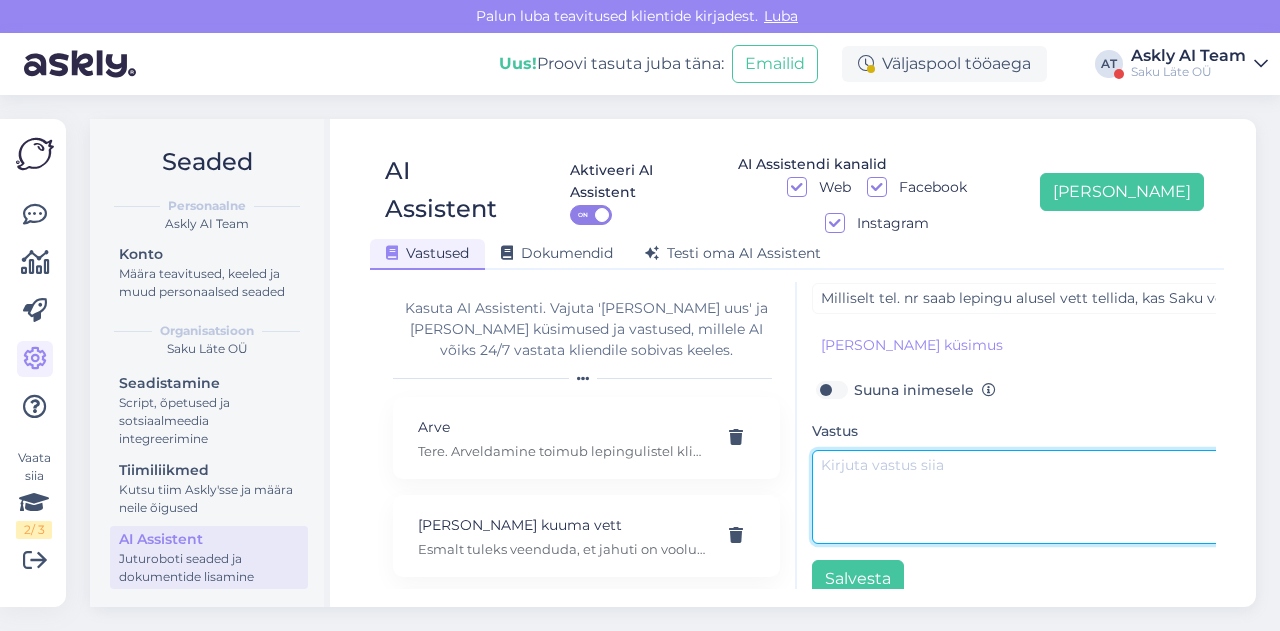 click at bounding box center (1022, 497) 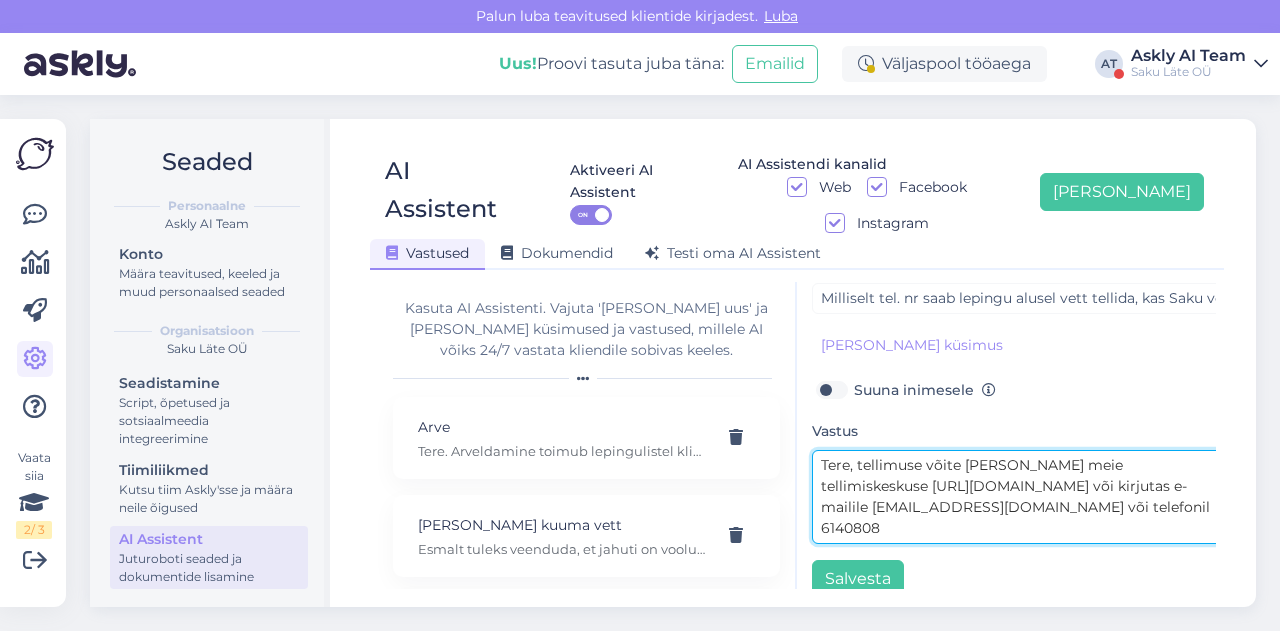 scroll, scrollTop: 0, scrollLeft: 0, axis: both 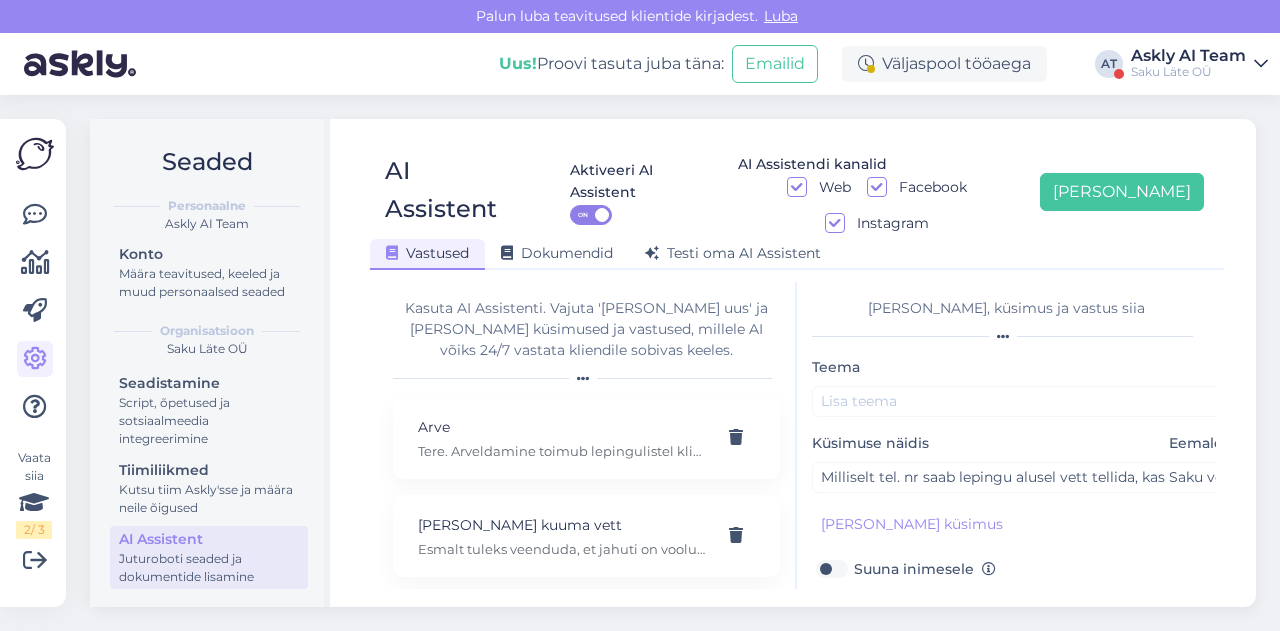 type on "Tere, tellimuse võite [PERSON_NAME] meie tellimiskeskuse [URL][DOMAIN_NAME] või kirjutas e-mailile [EMAIL_ADDRESS][DOMAIN_NAME] või telefonil 6140808" 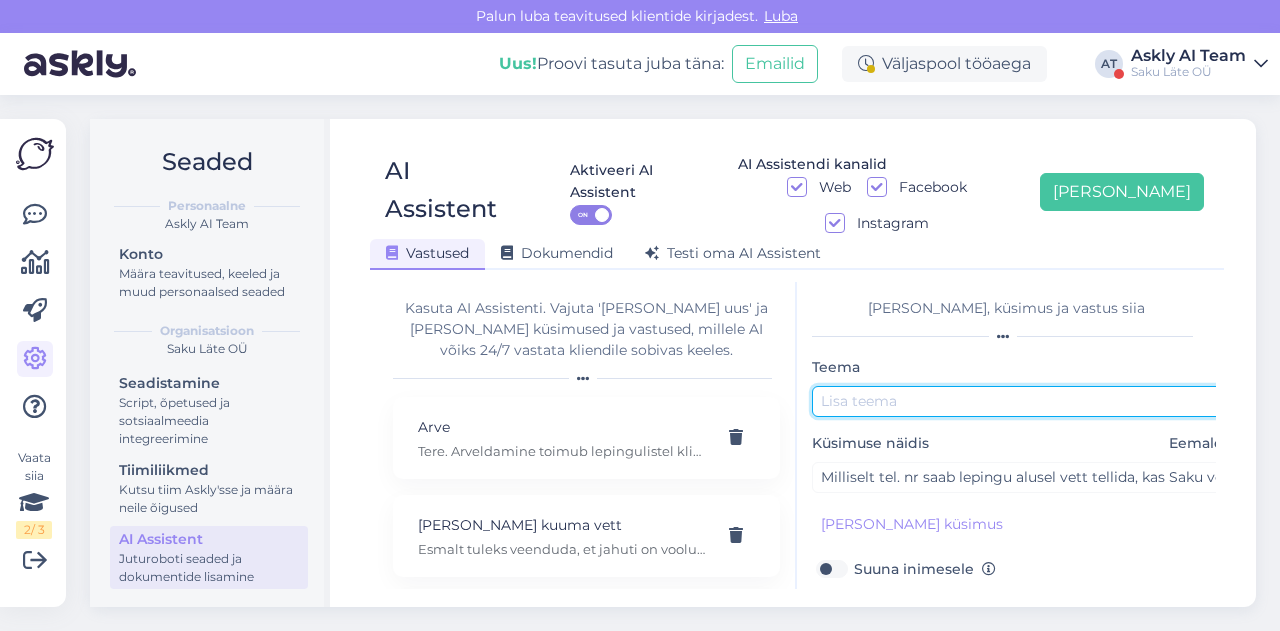 click at bounding box center [1022, 401] 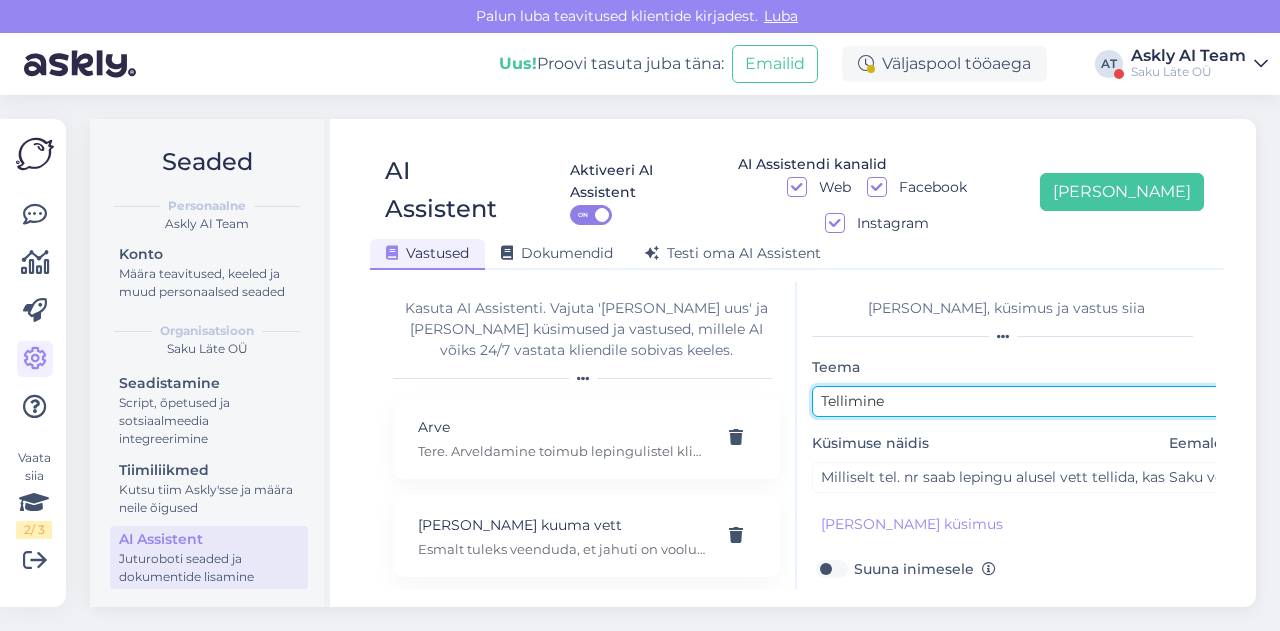 scroll, scrollTop: 179, scrollLeft: 0, axis: vertical 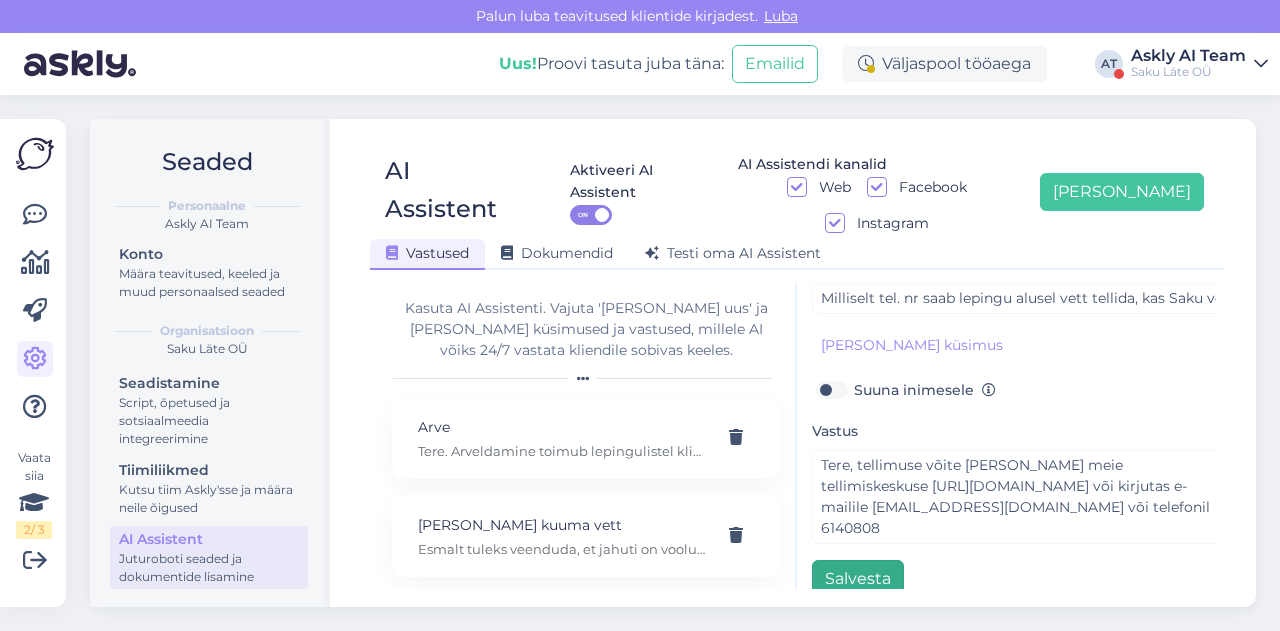type on "Tellimine" 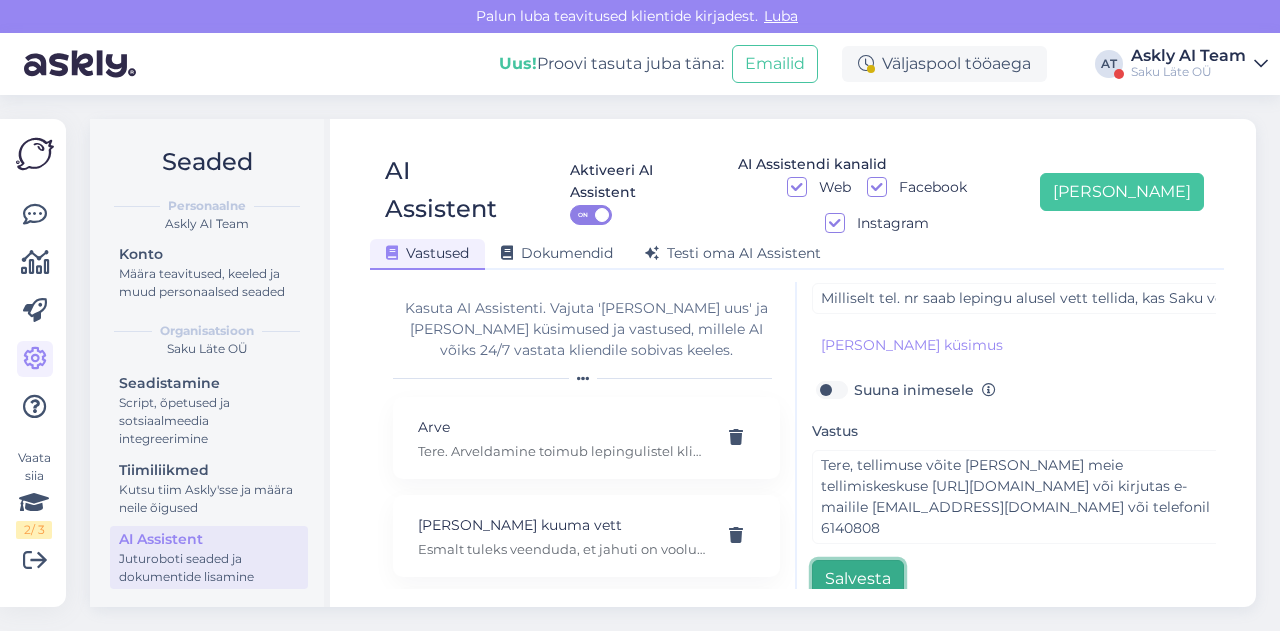 click on "Salvesta" at bounding box center [858, 579] 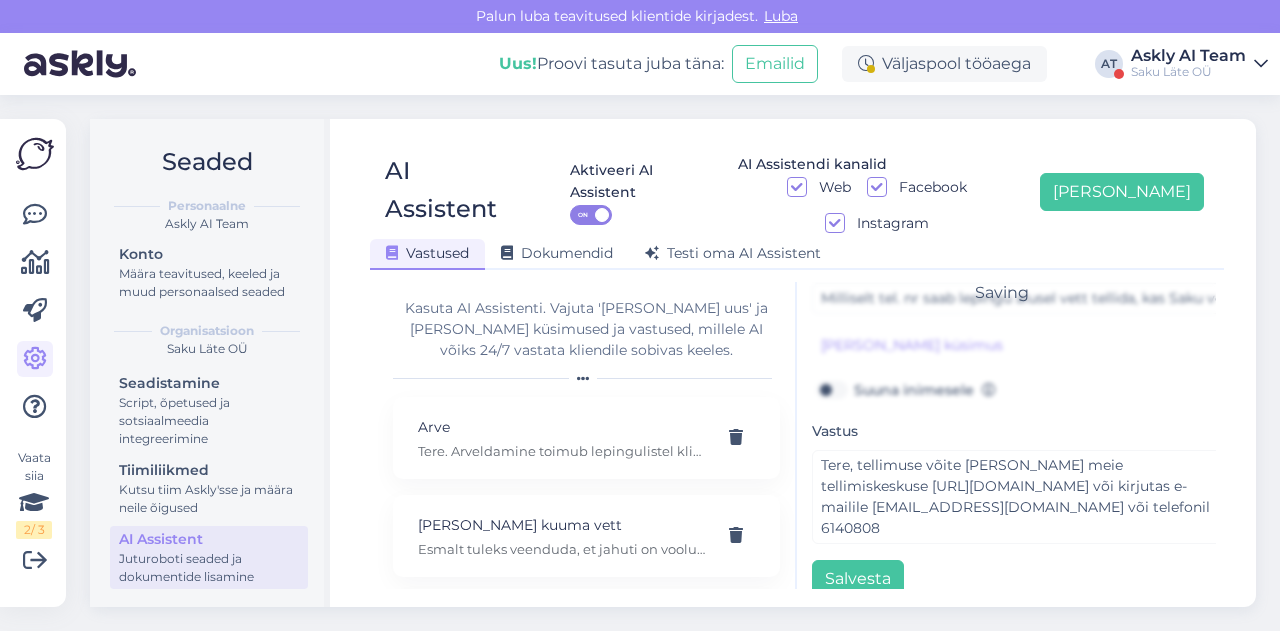 scroll, scrollTop: 42, scrollLeft: 0, axis: vertical 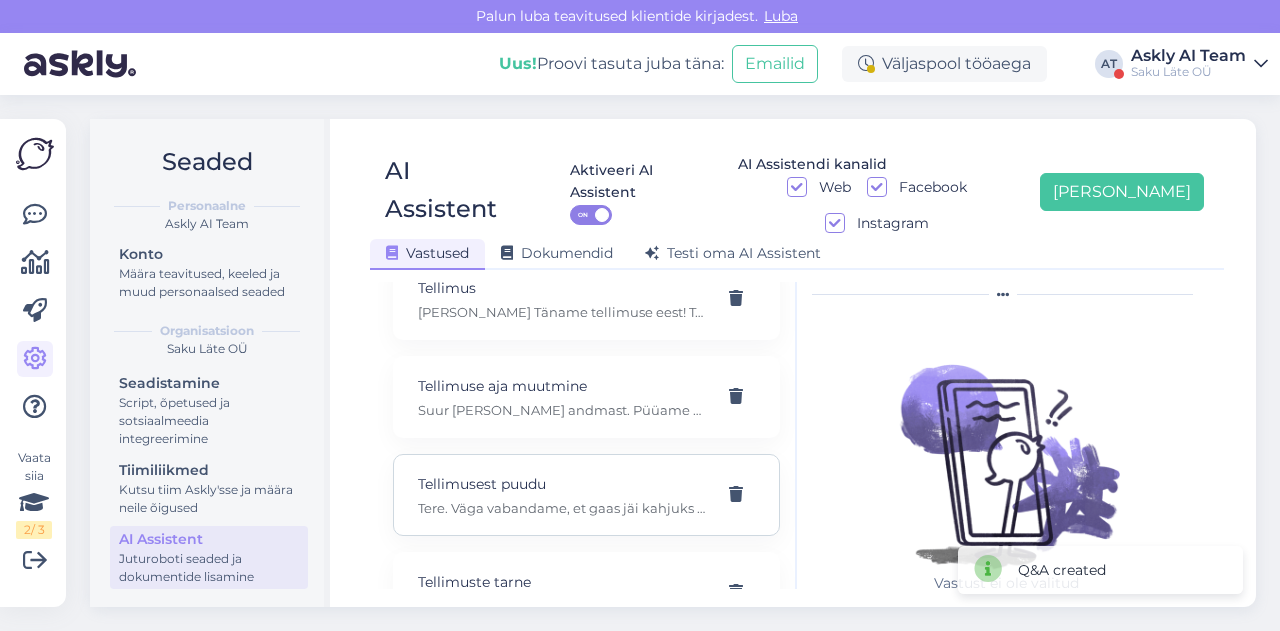 click on "Tere.
Väga vabandame, et gaas jäi kahjuks toomata. Tegeleme probleemiga ja lahendame selle esimesel võimalusel." at bounding box center [562, 508] 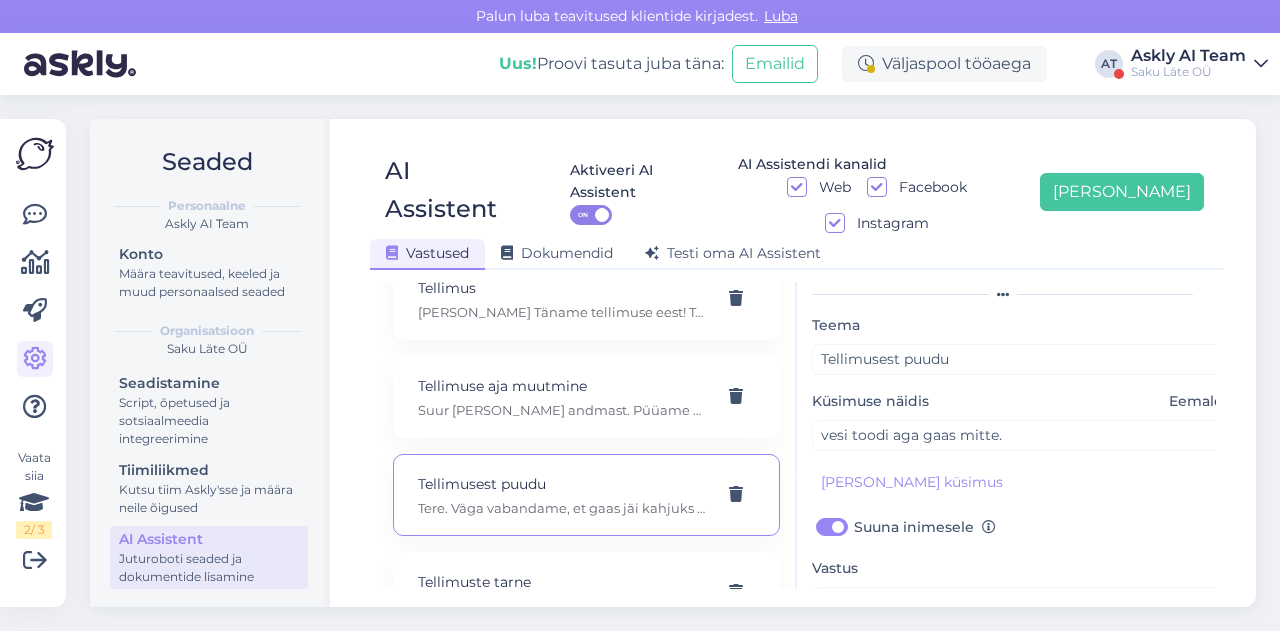 click on "Saku Läte OÜ" at bounding box center [1188, 72] 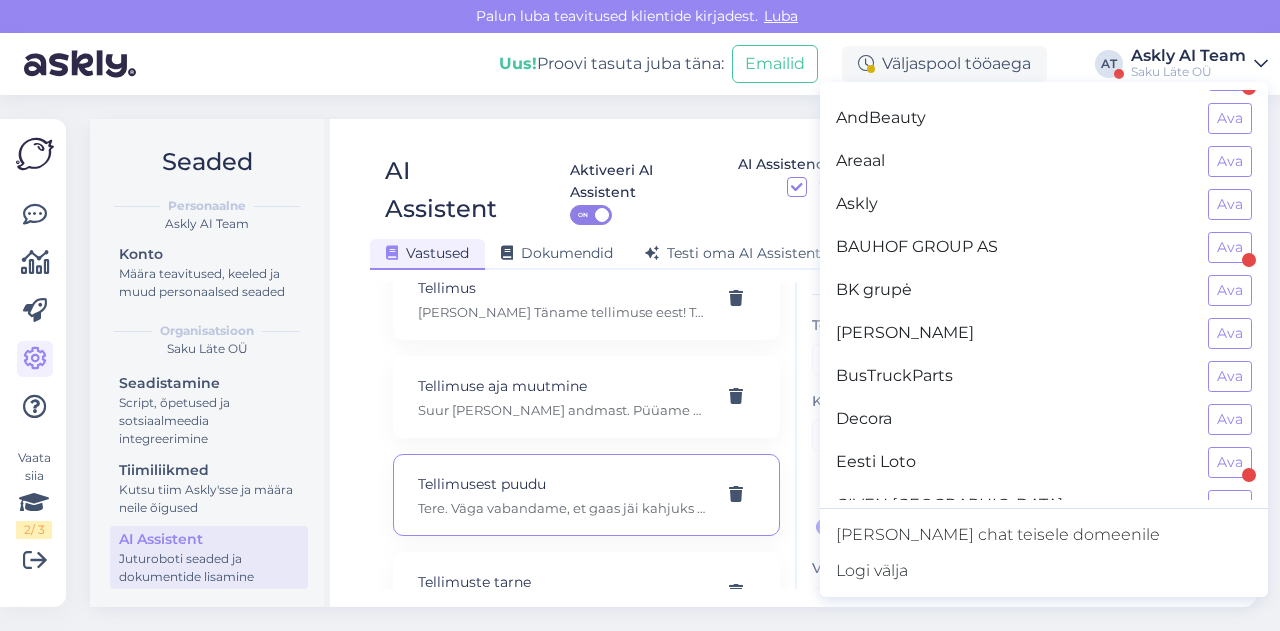 scroll, scrollTop: 183, scrollLeft: 0, axis: vertical 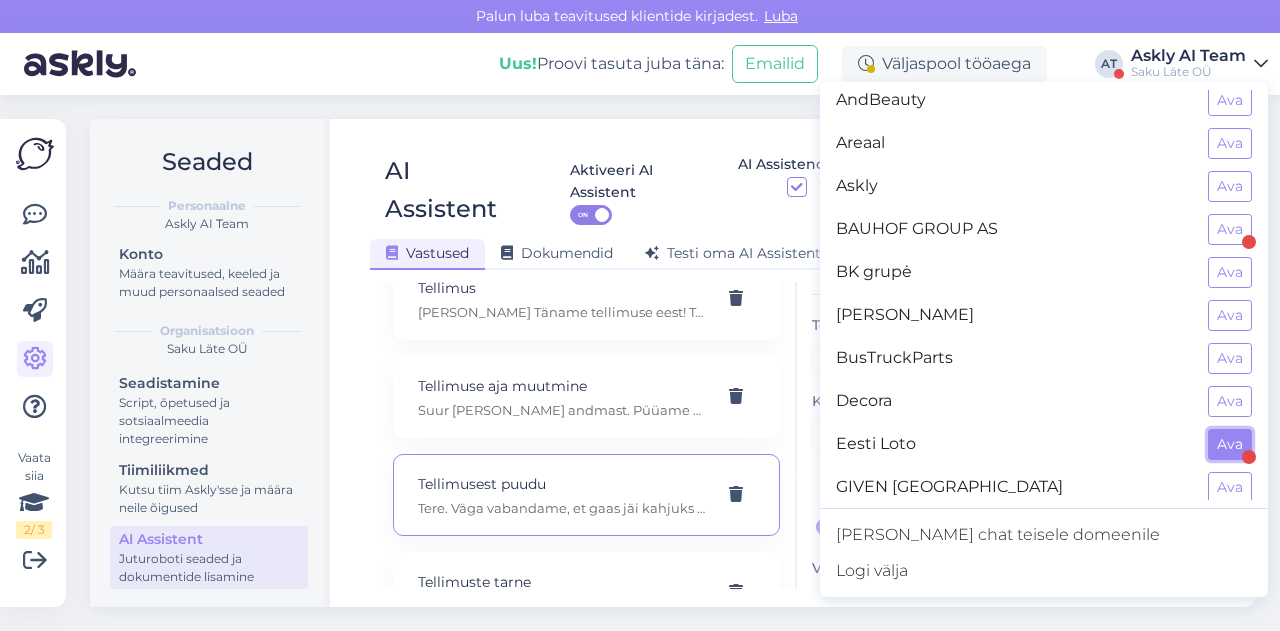 click on "Ava" at bounding box center (1230, 444) 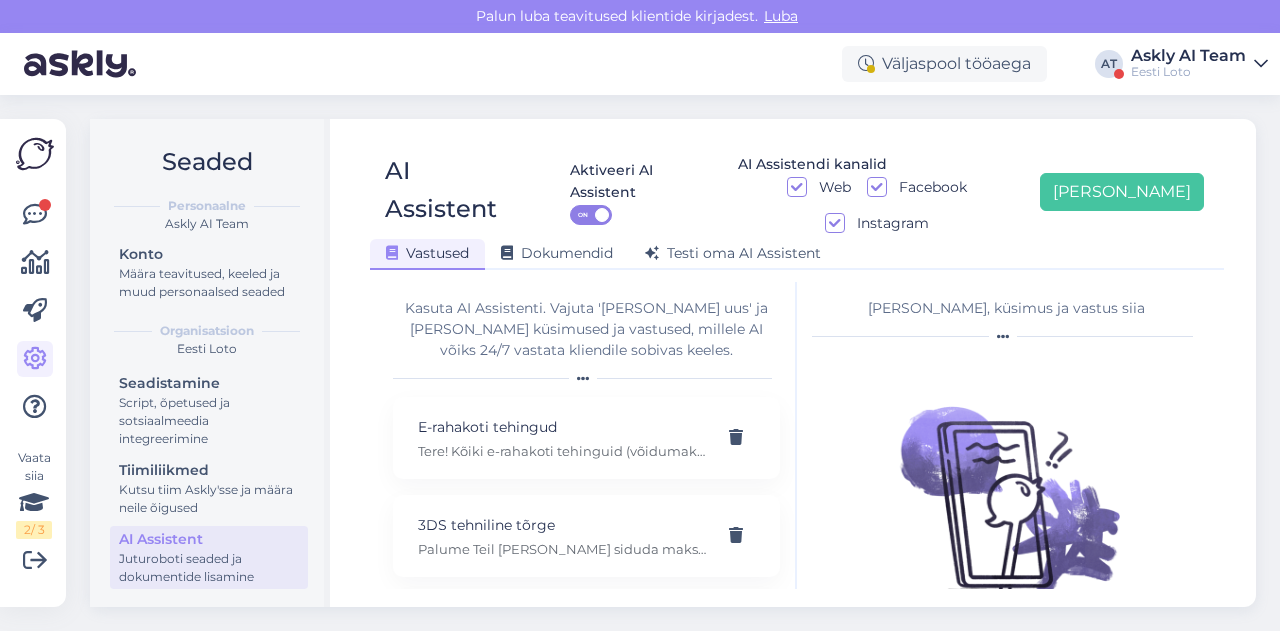 click on "Seaded Personaalne Askly AI Team Konto Määra teavitused, keeled ja muud personaalsed seaded Organisatsioon Eesti Loto Seadistamine Script, õpetused ja sotsiaalmeedia integreerimine Tiimiliikmed Kutsu tiim Askly'sse ja määra neile õigused AI Assistent Juturoboti seaded ja dokumentide lisamine AI Assistent Aktiveeri AI Assistent ON AI Assistendi kanalid Web Facebook Instagram [PERSON_NAME] uus Vastused Dokumendid [PERSON_NAME] oma AI Assistent [PERSON_NAME] AI Assistenti. Vajuta '[PERSON_NAME] uus' ja [PERSON_NAME] küsimused ja vastused, millele AI võiks 24/7 vastata kliendile sobivas keeles.   E-rahakoti tehingud Tere! Kõiki e-rahakoti tehinguid (võidumaksed, piletiostud, sissemaksed, väljamaksed) näete enda mängukontol valikus Konto ja Minu tehingud, [PERSON_NAME] on võimalik täpselt näha e-rahakoti saldoseisu [PERSON_NAME] igat tehingut.
3DS tehniline tõrge Palume Teil [PERSON_NAME] siduda maksekaart enda mängukontol ning siis uuesti mängukontoga siduda.
Kui maksekaardi sidumine endiselt ebaõnnestub, palun andke meile sellest teada. Abi E-kiirloterii" at bounding box center [679, 363] 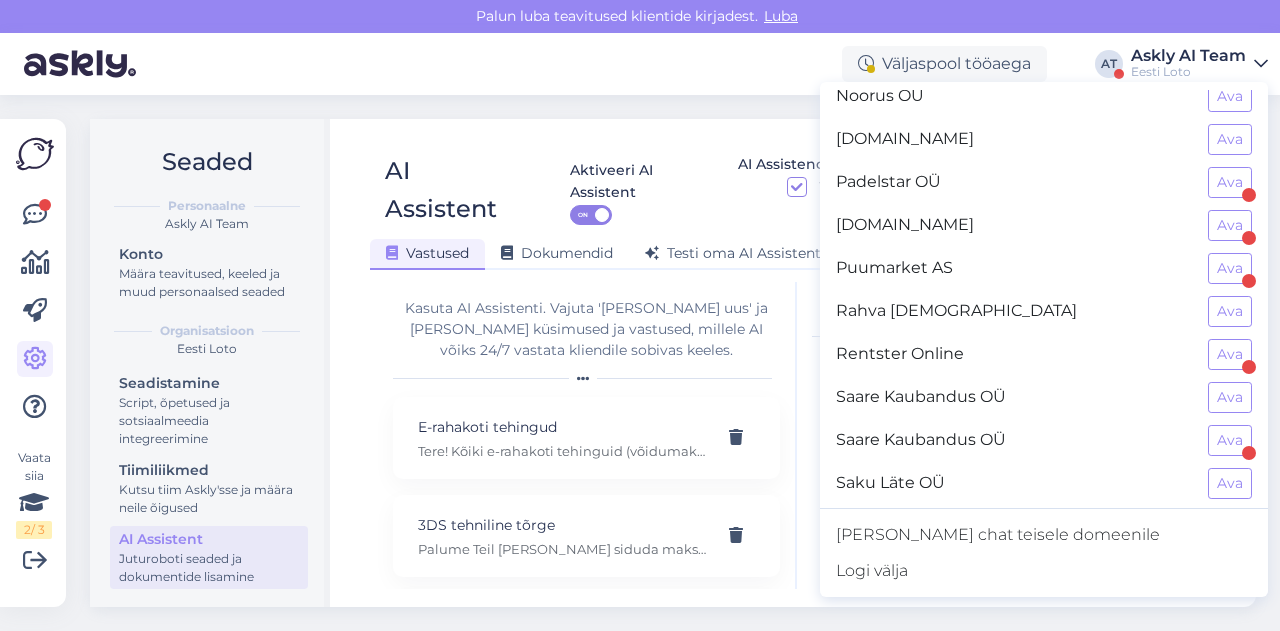 scroll, scrollTop: 1184, scrollLeft: 0, axis: vertical 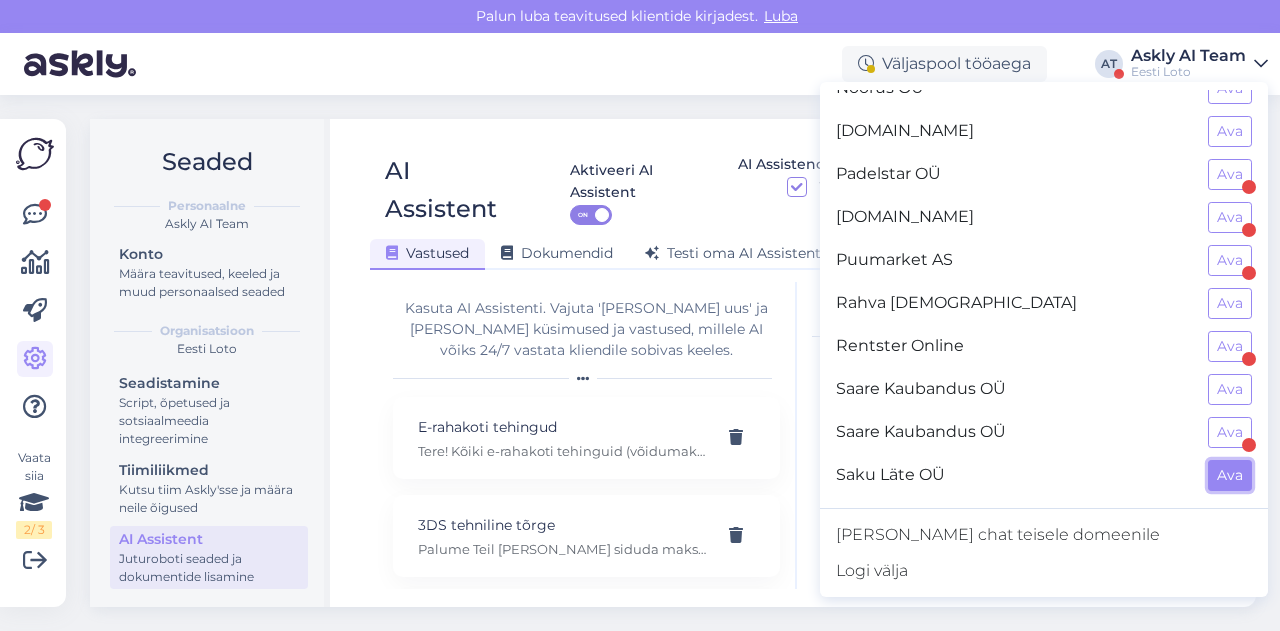 click on "Ava" at bounding box center [1230, 475] 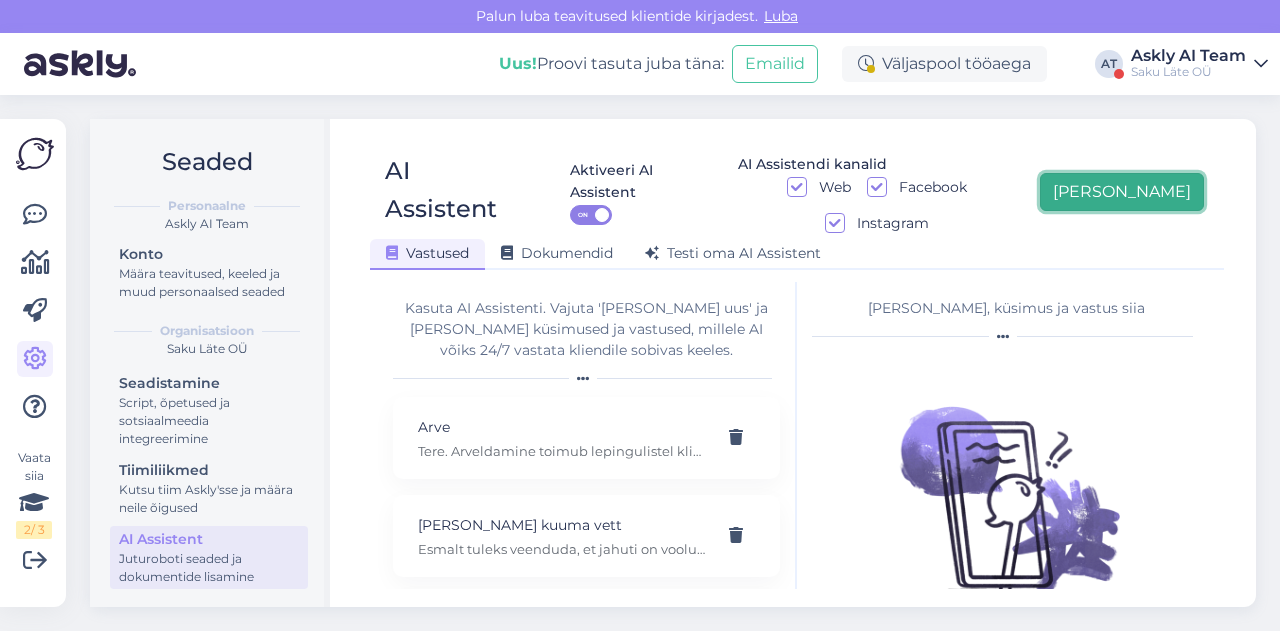 click on "[PERSON_NAME]" at bounding box center [1122, 192] 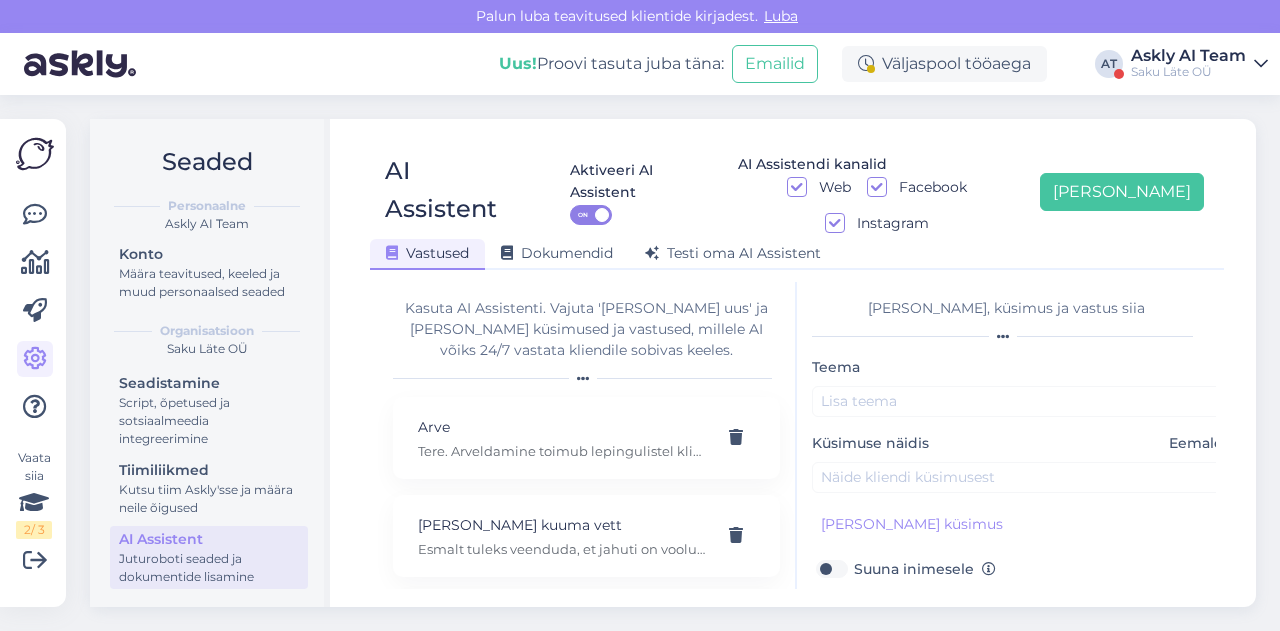 click on "AI Assistent Aktiveeri AI Assistent ON AI Assistendi kanalid Web Facebook Instagram [PERSON_NAME]" at bounding box center [787, 192] 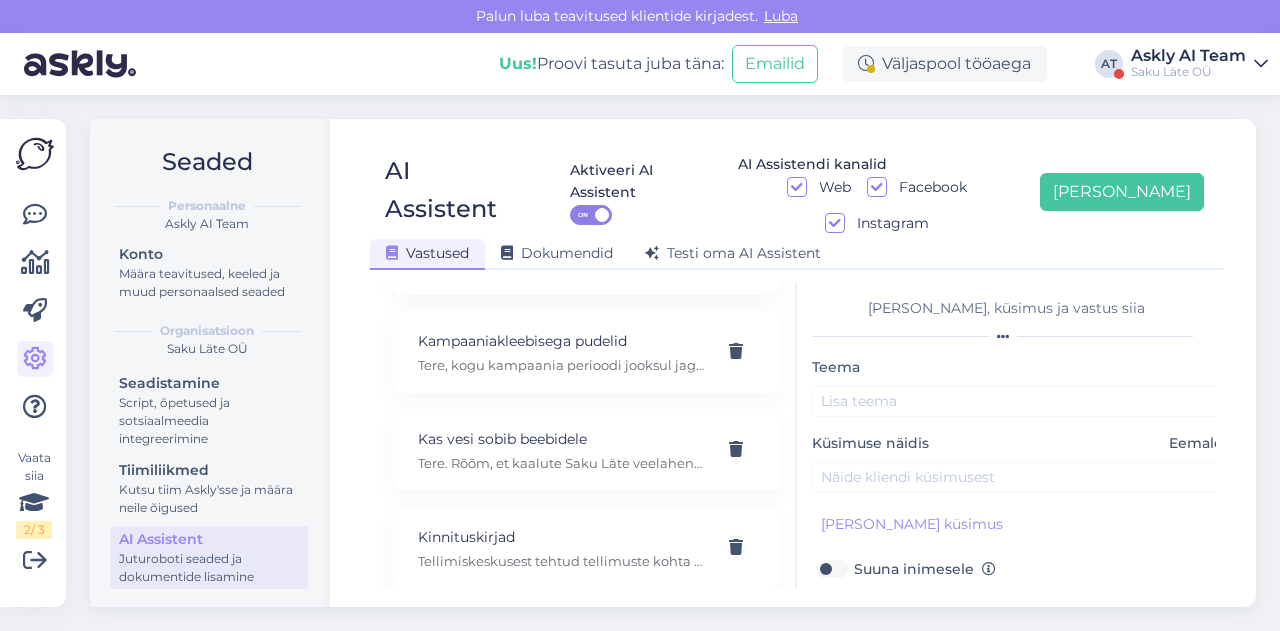 scroll, scrollTop: 1822, scrollLeft: 0, axis: vertical 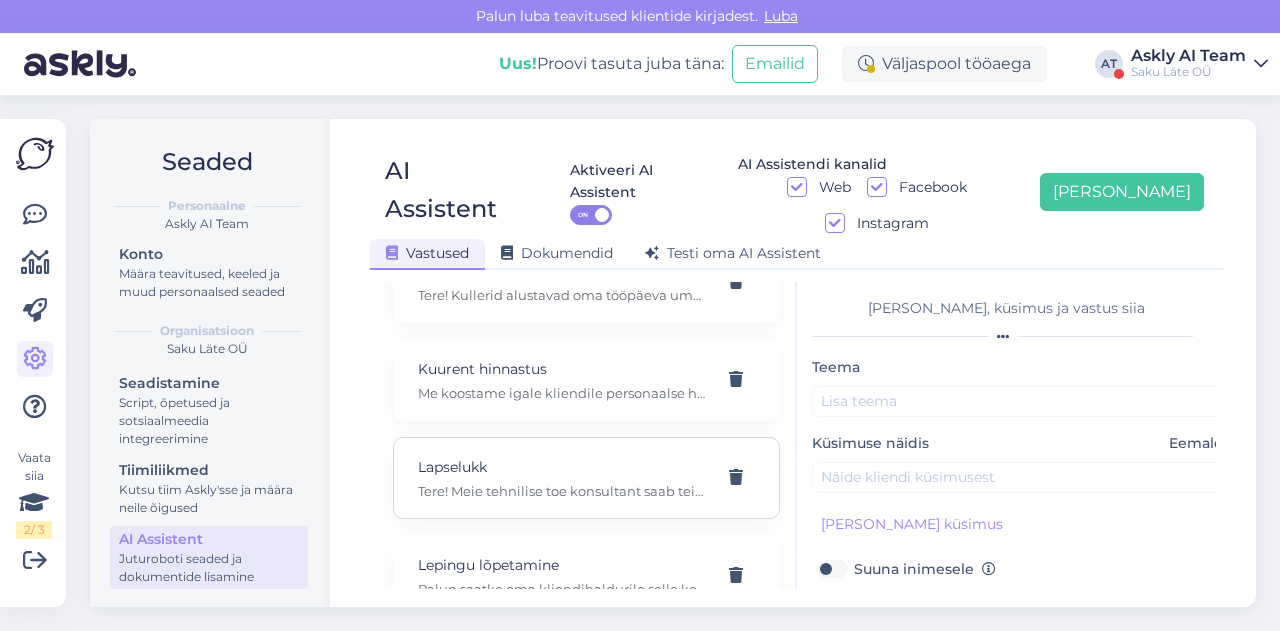 click on "Tere! Meie tehnilise toe konsultant saab teid juhendada, kuidas seadistamine käib. Palume pöörduda meie tehnilise toe [PERSON_NAME] telefonil [PHONE_NUMBER] või kirjutades e-postile tugi(at)[DOMAIN_NAME]." at bounding box center [562, 491] 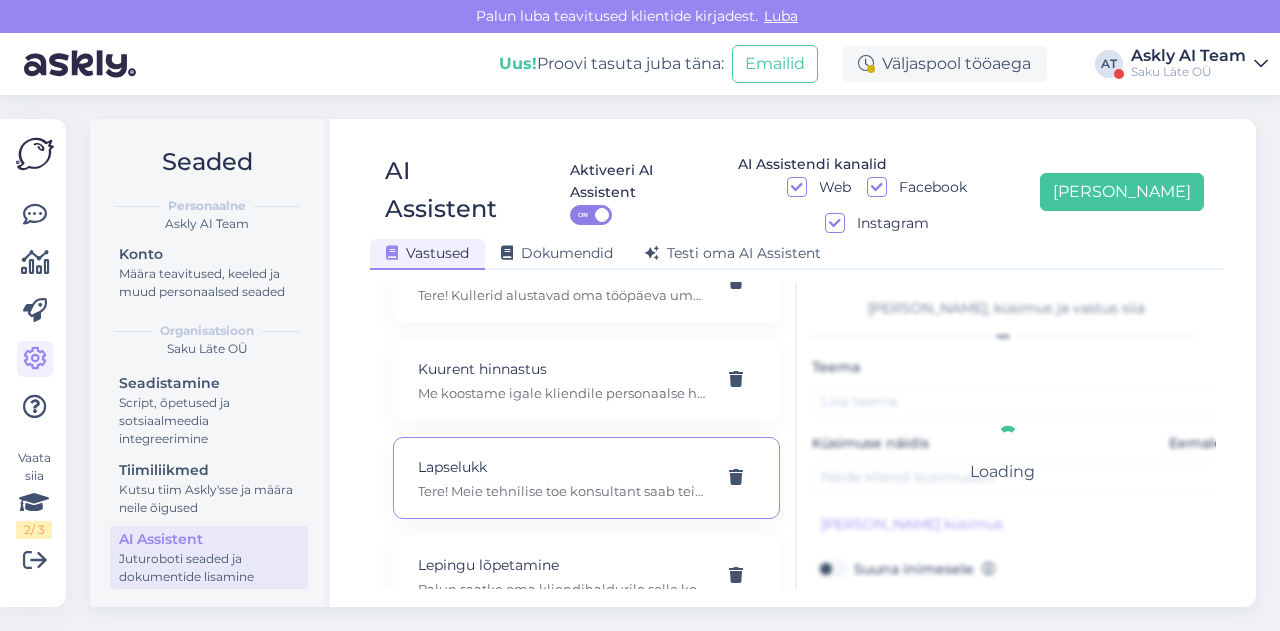 type on "Lapselukk" 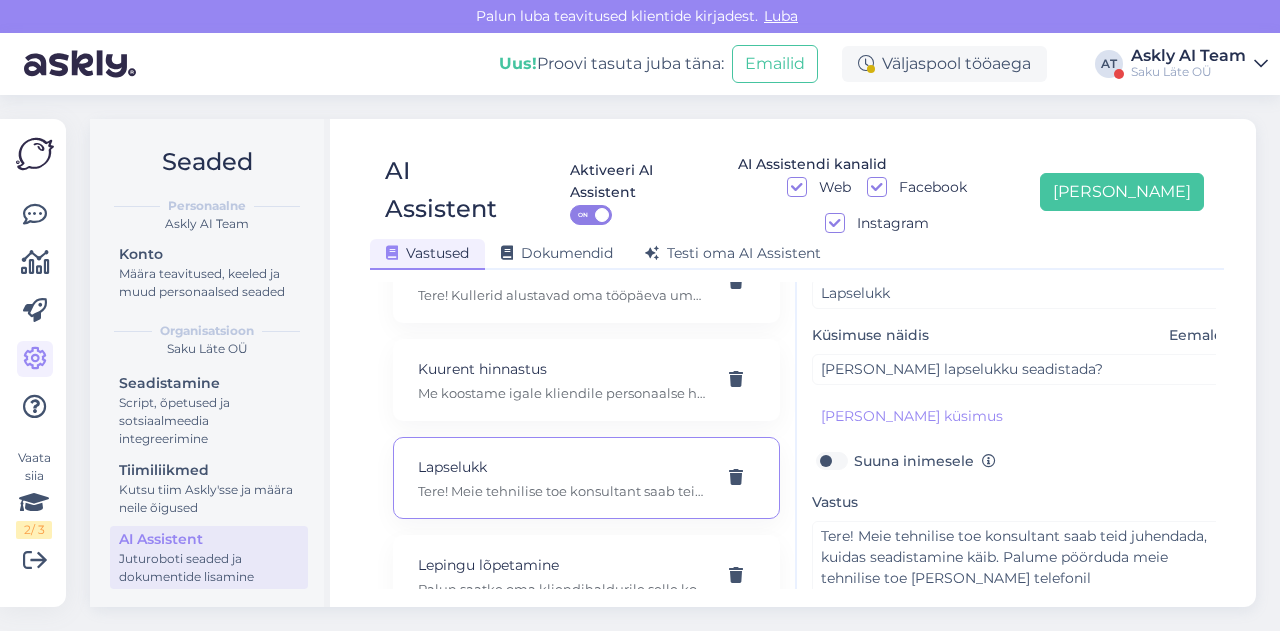 scroll, scrollTop: 179, scrollLeft: 0, axis: vertical 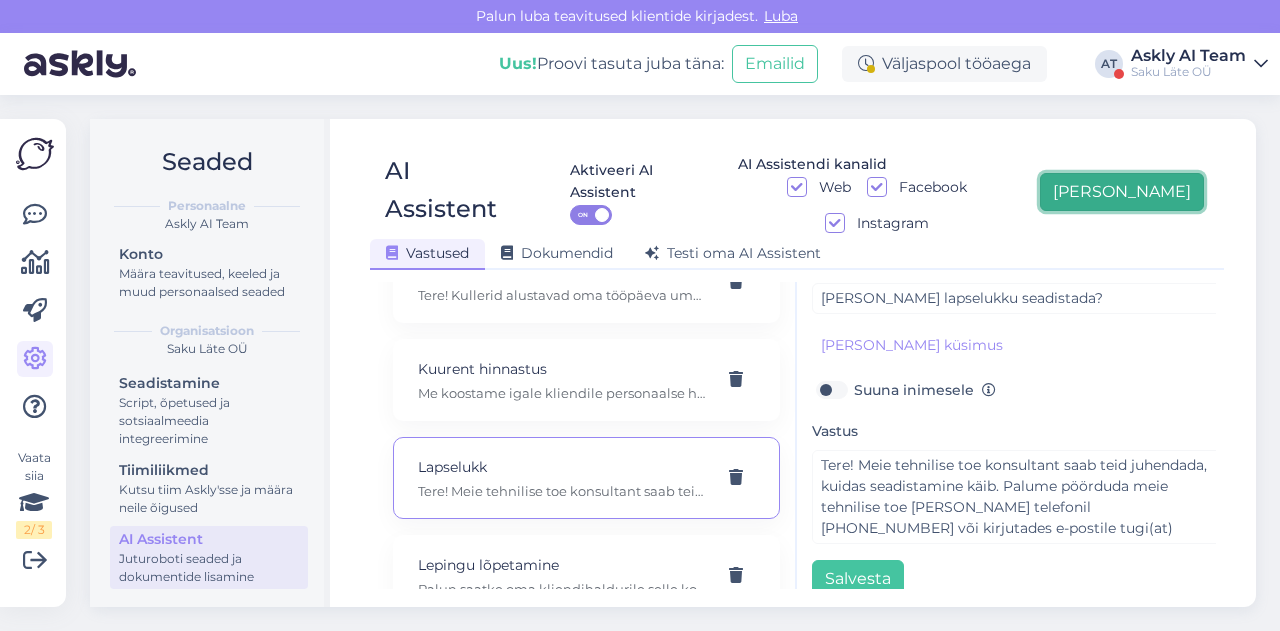 click on "[PERSON_NAME]" at bounding box center [1122, 192] 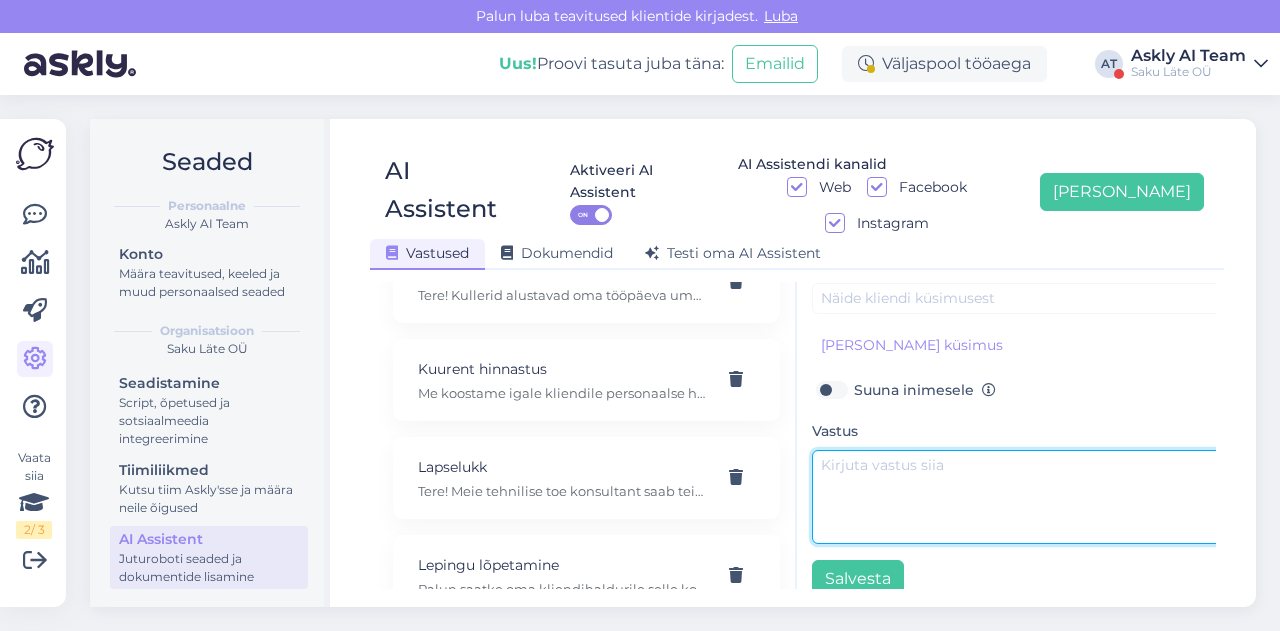 click at bounding box center [1022, 497] 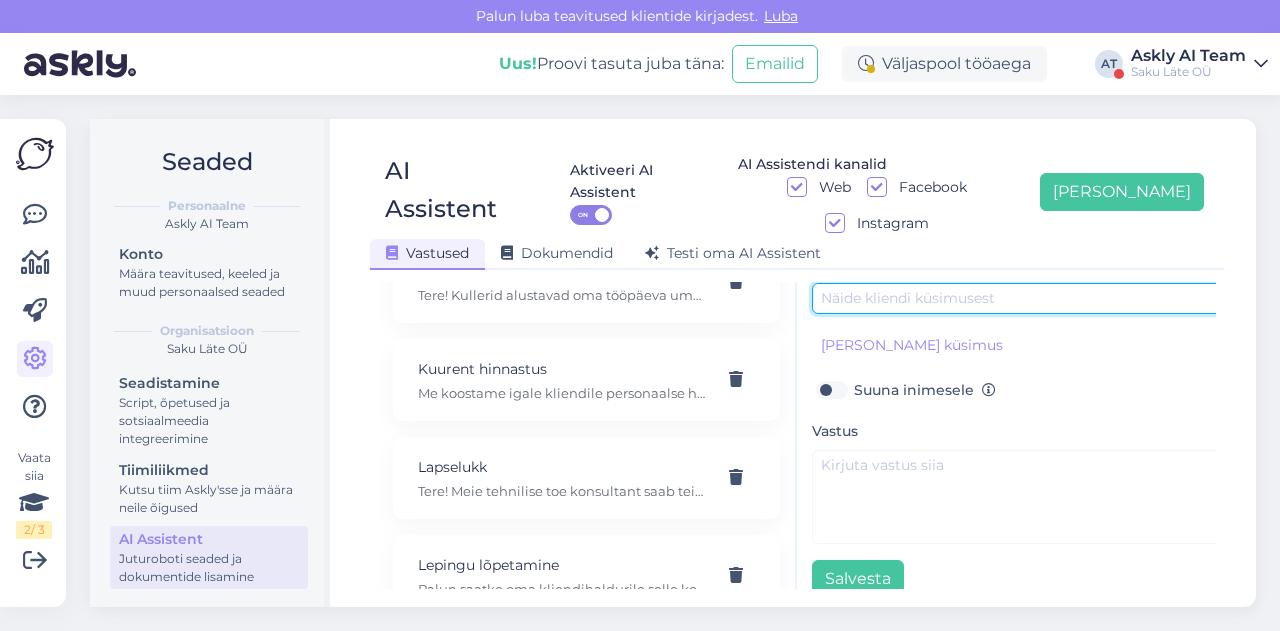 click at bounding box center [1022, 298] 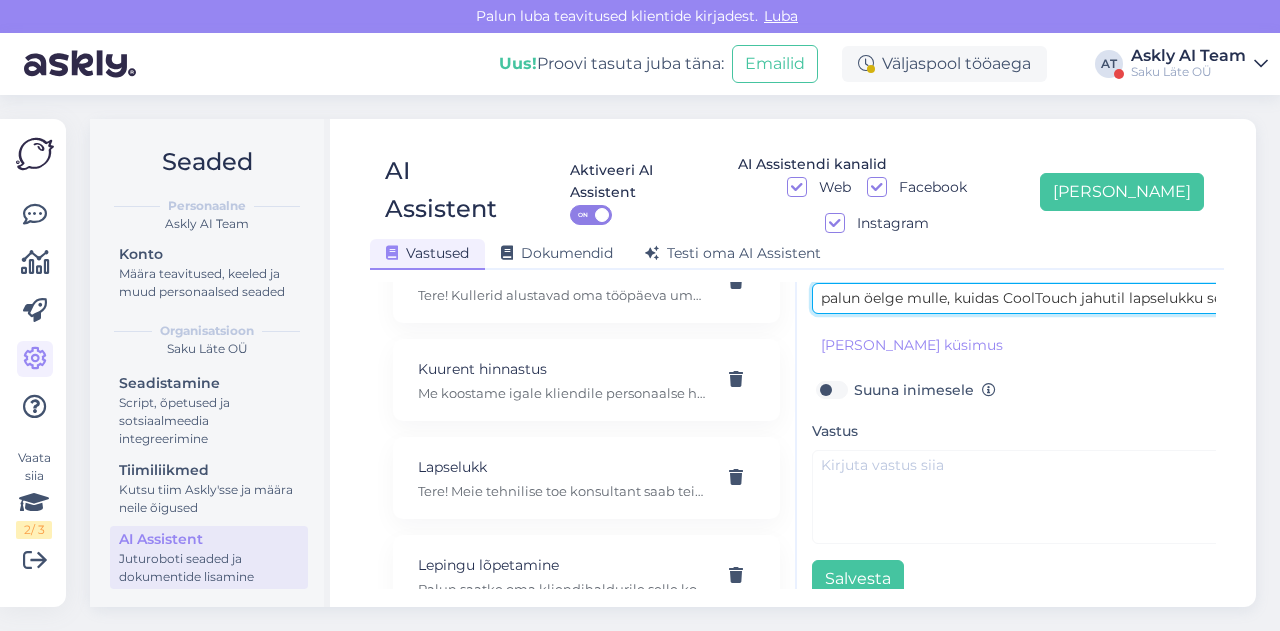 scroll, scrollTop: 0, scrollLeft: 63, axis: horizontal 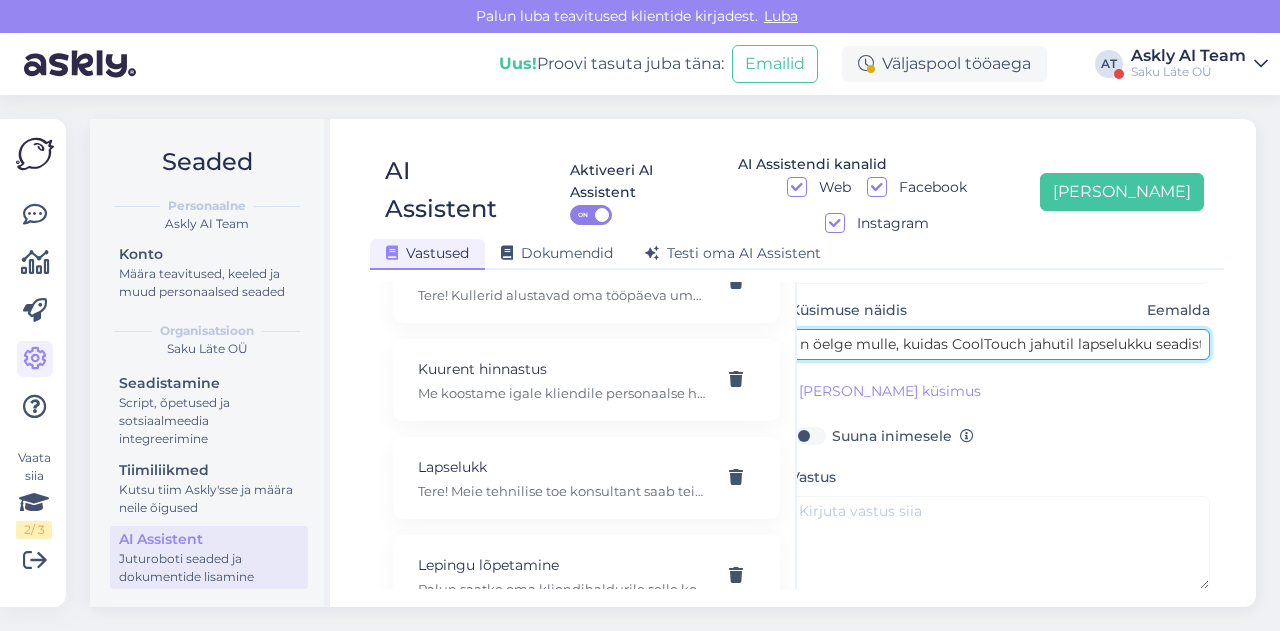 type on "palun öelge mulle, kuidas CoolTouch jahutil lapselukku seadistada." 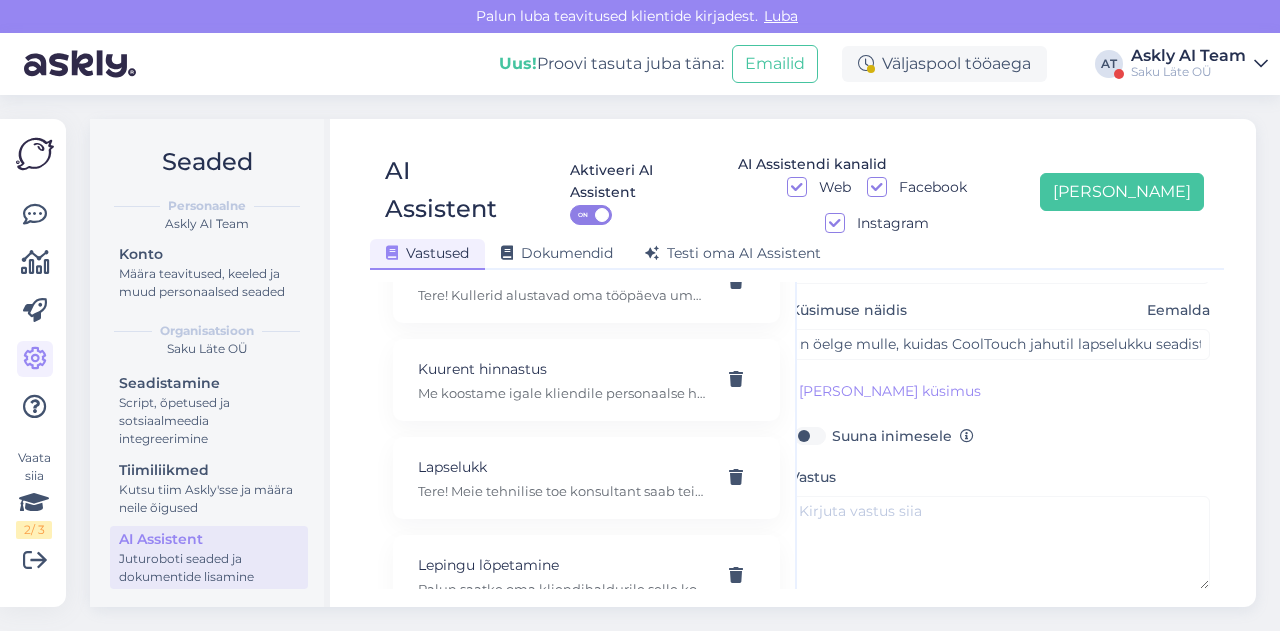 scroll, scrollTop: 0, scrollLeft: 0, axis: both 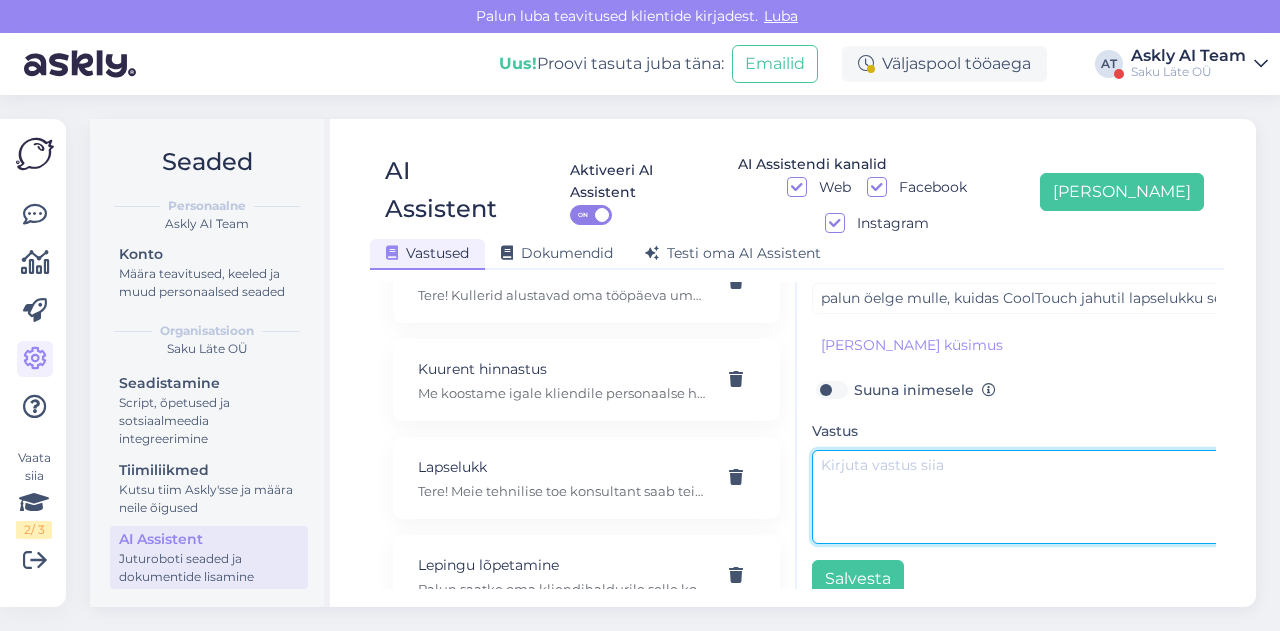 click at bounding box center [1022, 497] 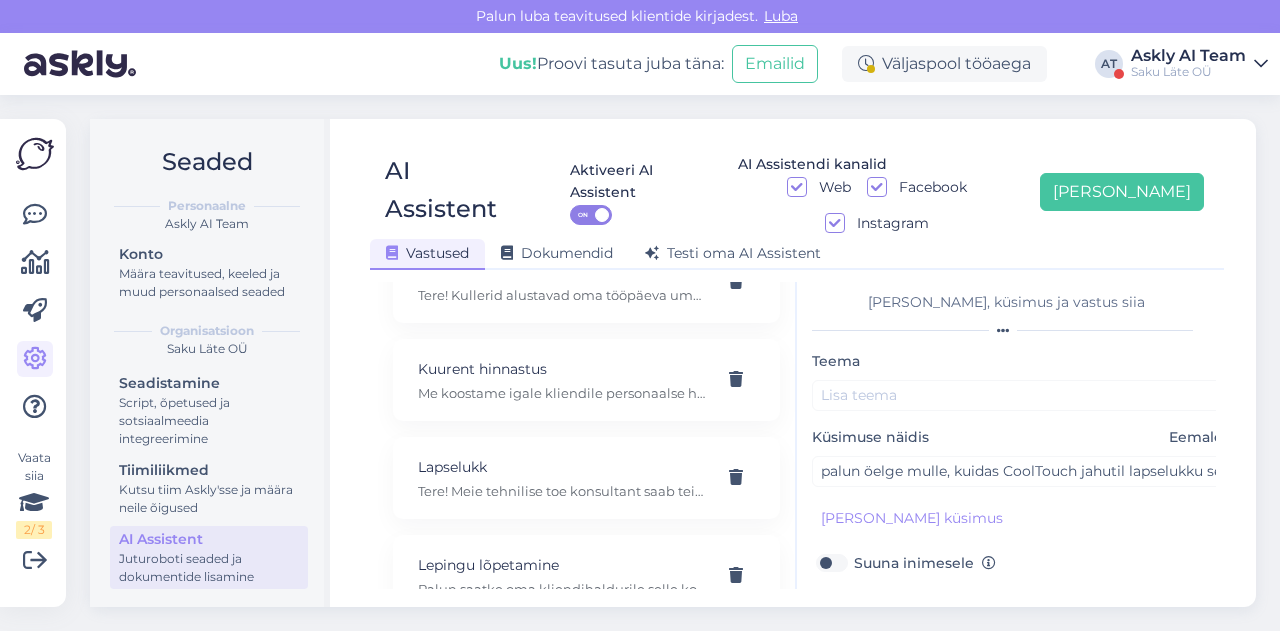 scroll, scrollTop: 0, scrollLeft: 0, axis: both 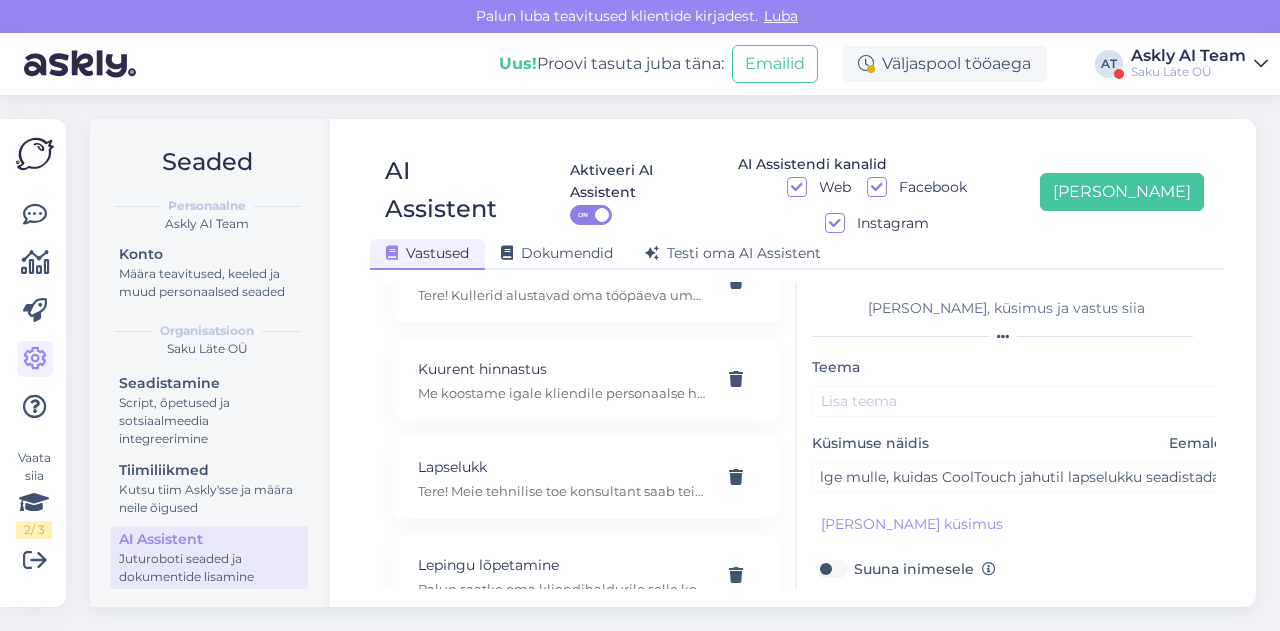 type on "Suunaksin Teie mure edasi meie tehnilisele toele ning ta saadab juhendi e-[PERSON_NAME].
Palun edastage enda e-mail." 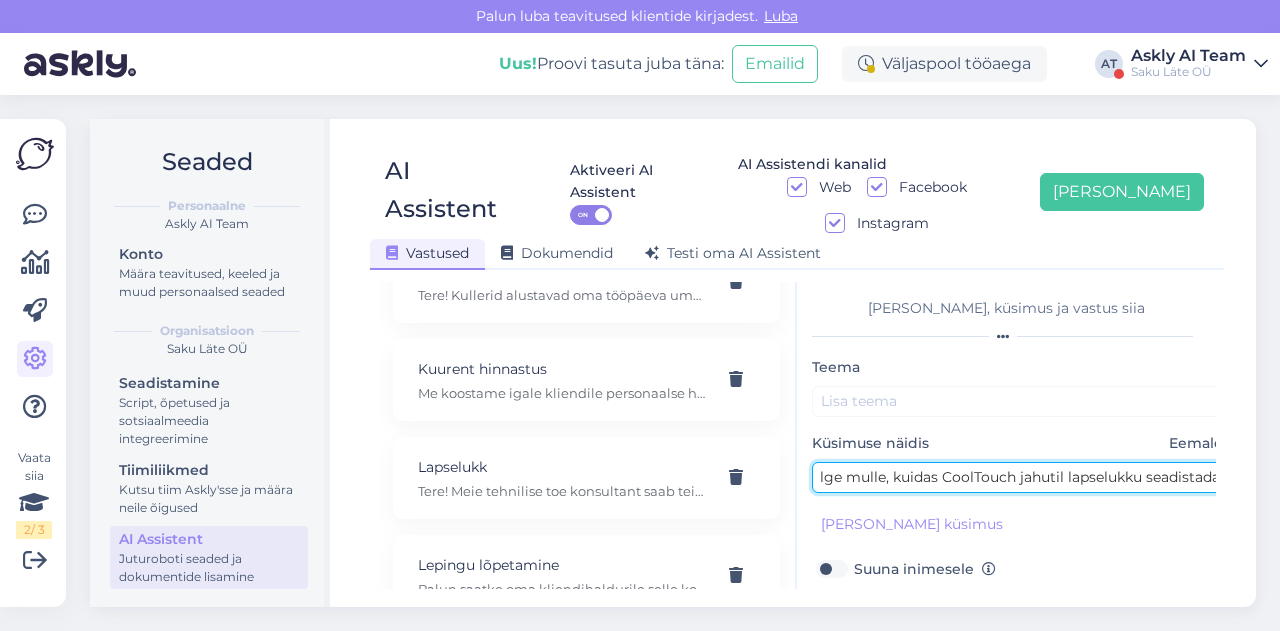 drag, startPoint x: 942, startPoint y: 437, endPoint x: 1134, endPoint y: 436, distance: 192.00261 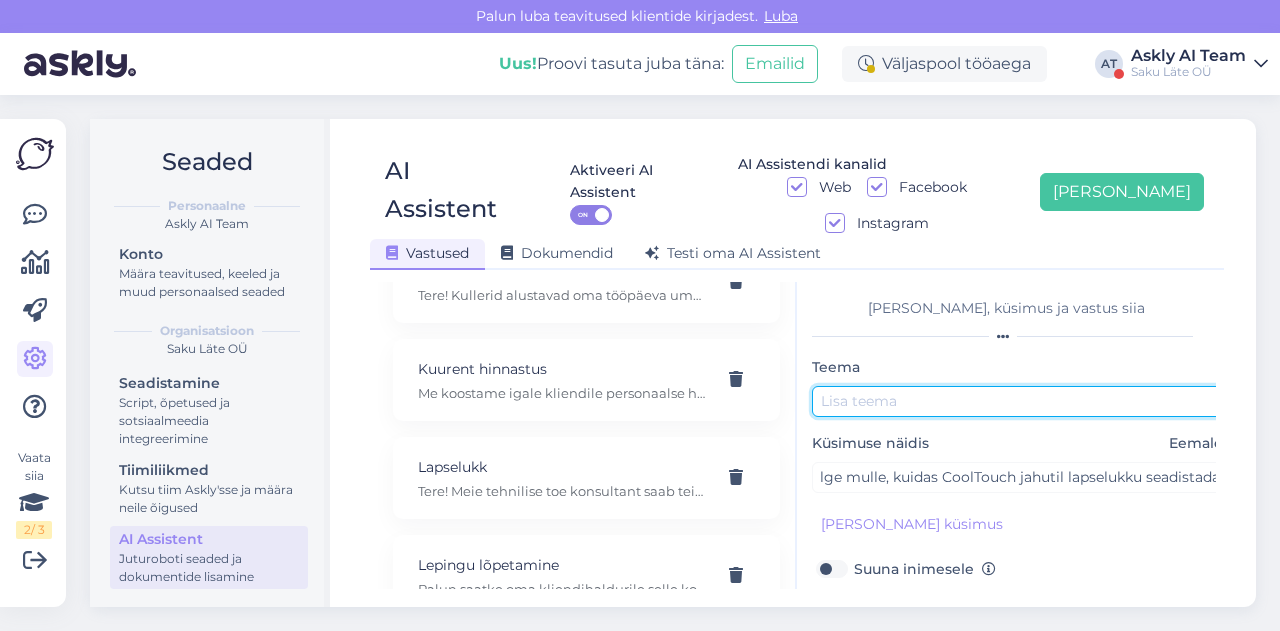 click at bounding box center [1022, 401] 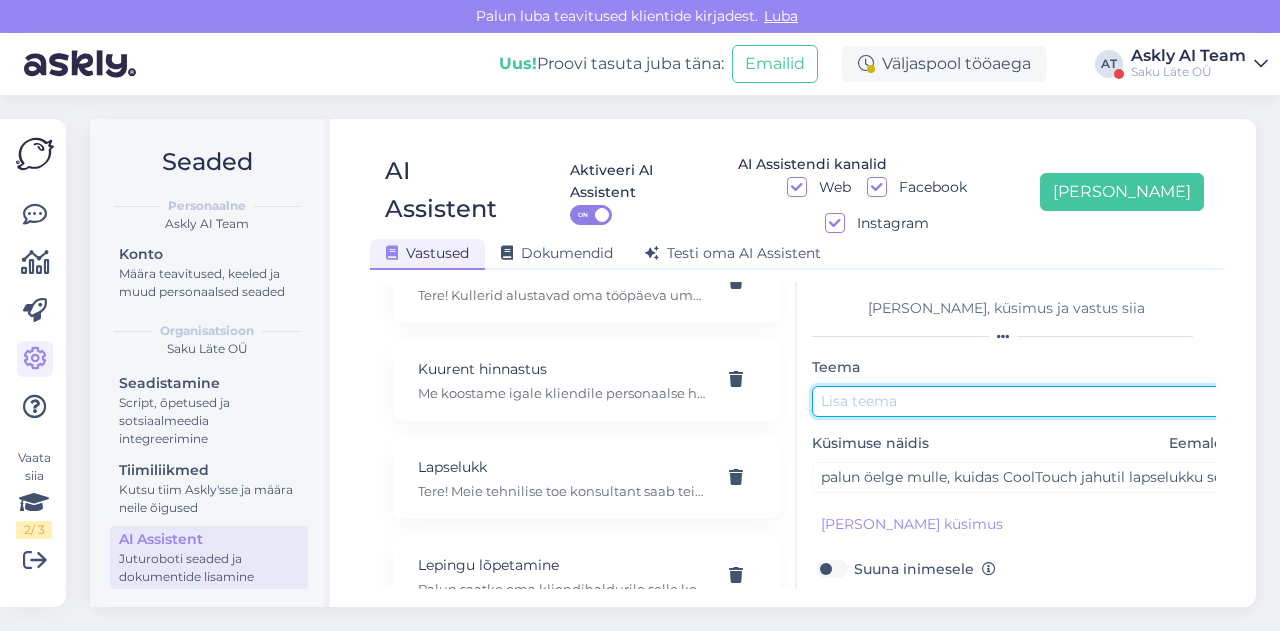 paste on "CoolTouch jahutil lapselukk" 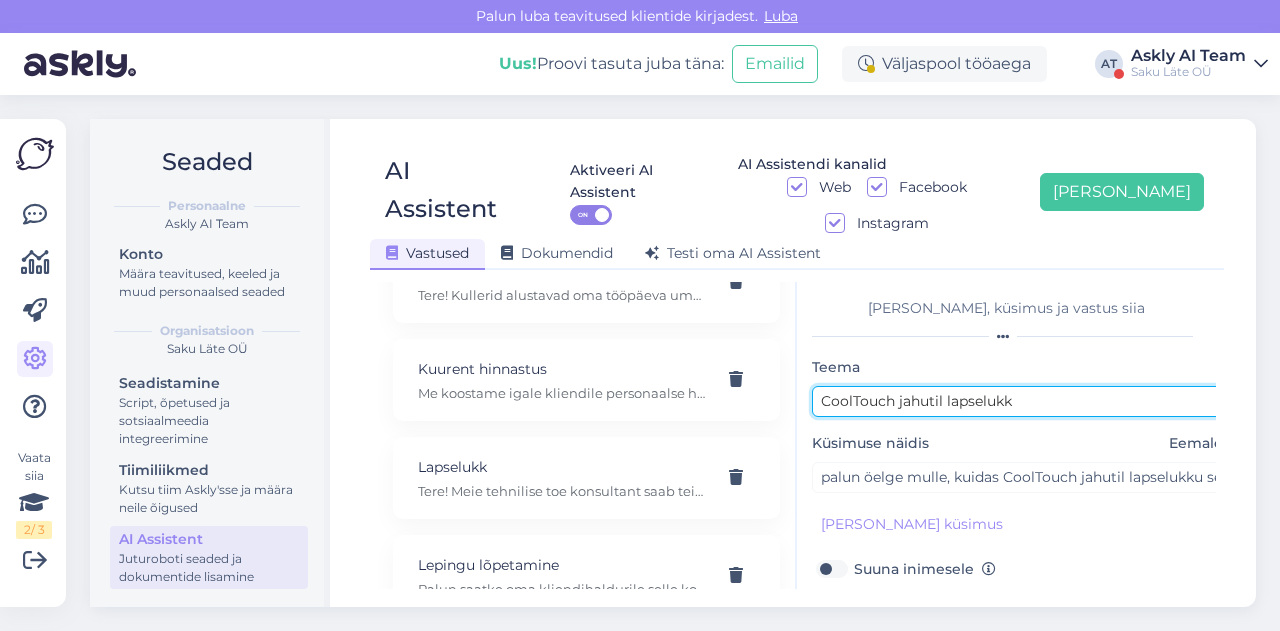 click on "CoolTouch jahutil lapselukk" at bounding box center (1022, 401) 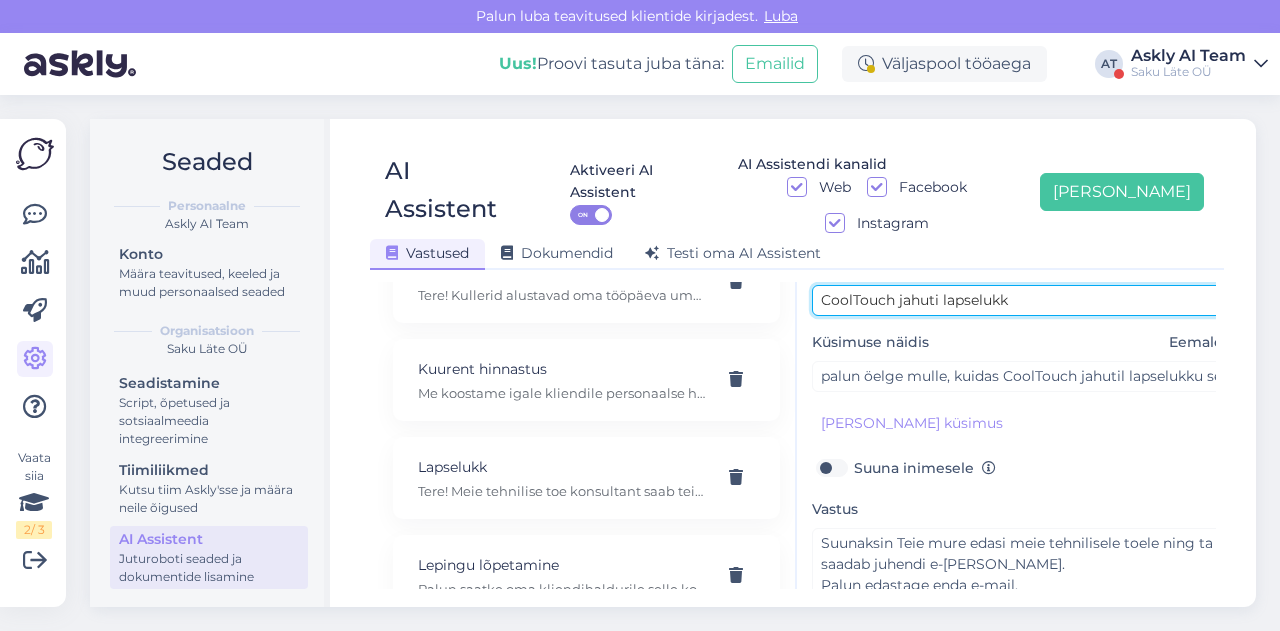 scroll, scrollTop: 179, scrollLeft: 0, axis: vertical 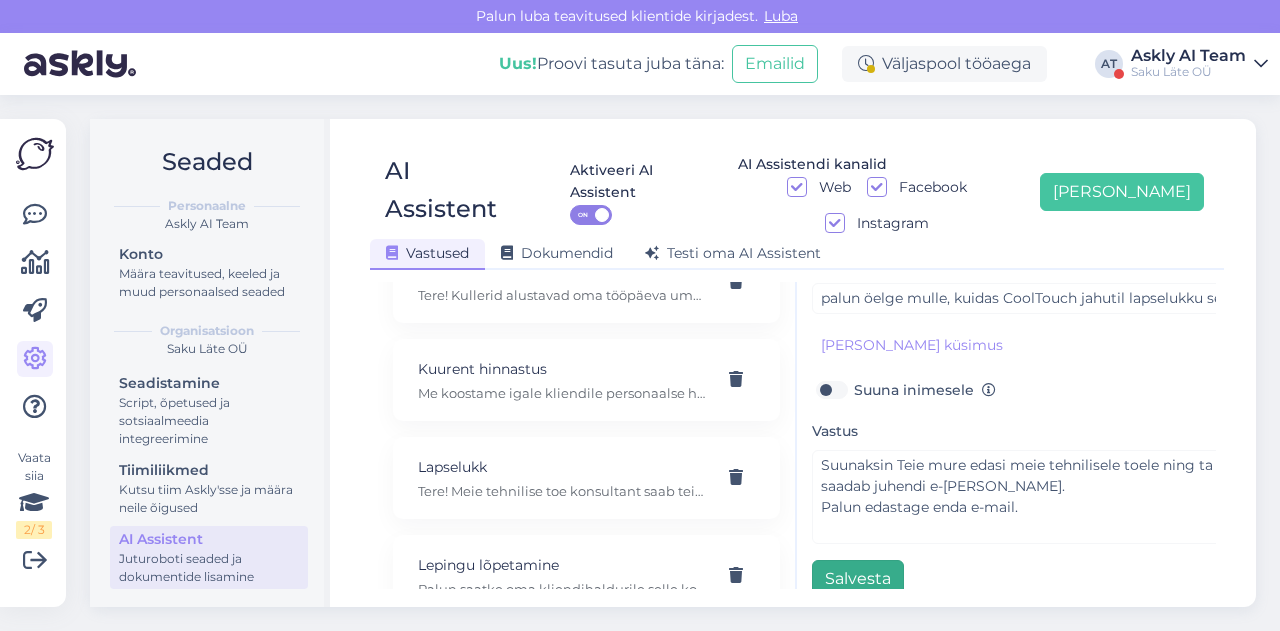 type on "CoolTouch jahuti lapselukk" 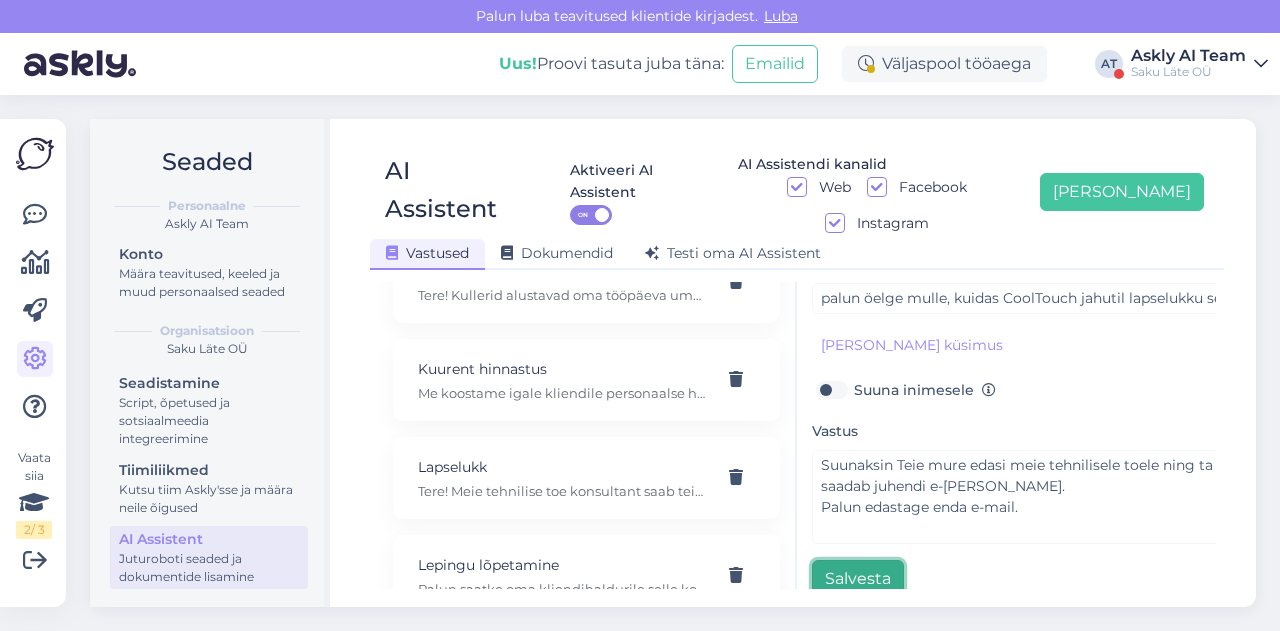 click on "Salvesta" at bounding box center (858, 579) 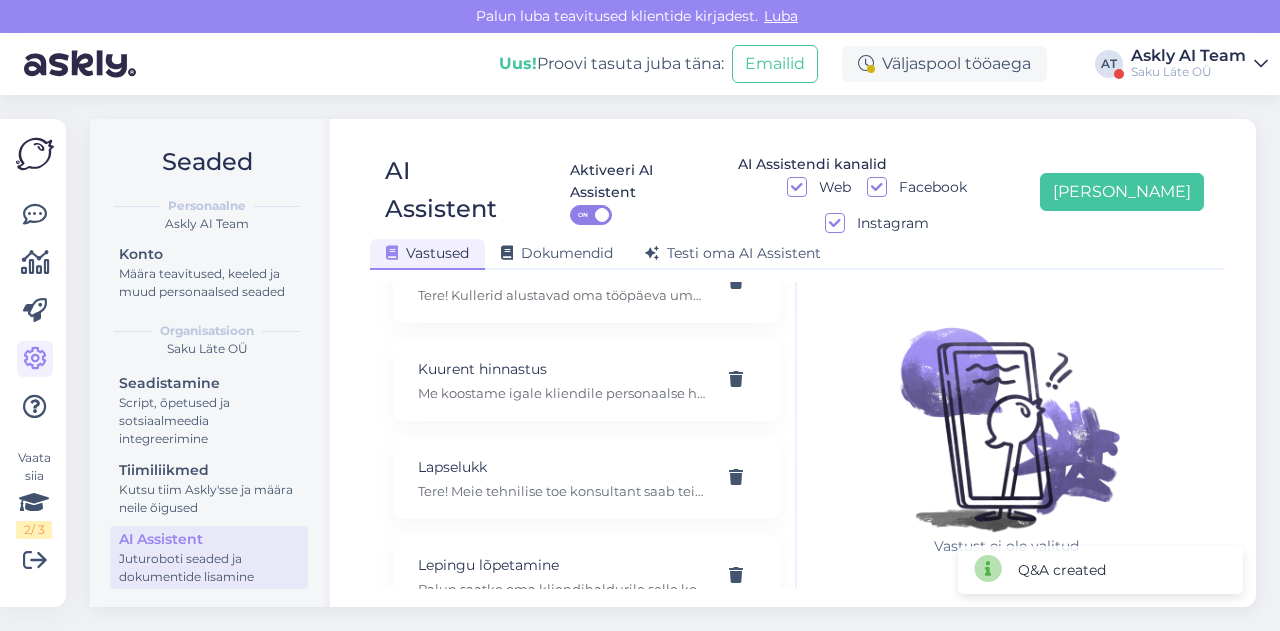 scroll, scrollTop: 0, scrollLeft: 0, axis: both 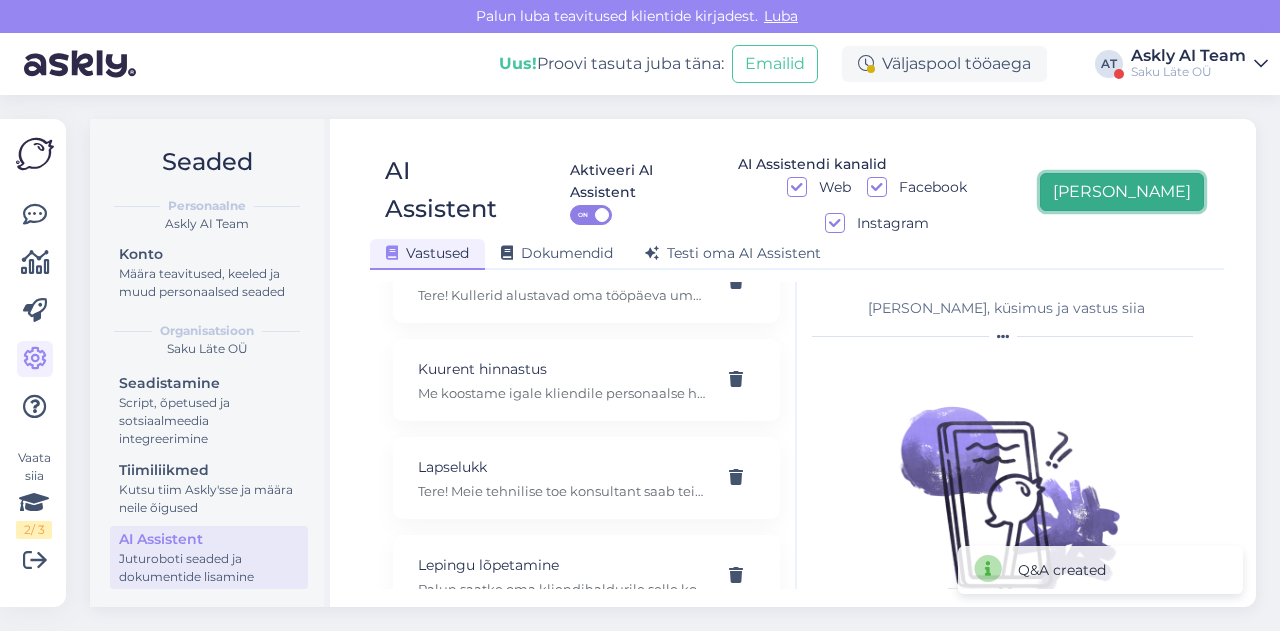 click on "[PERSON_NAME]" at bounding box center (1122, 192) 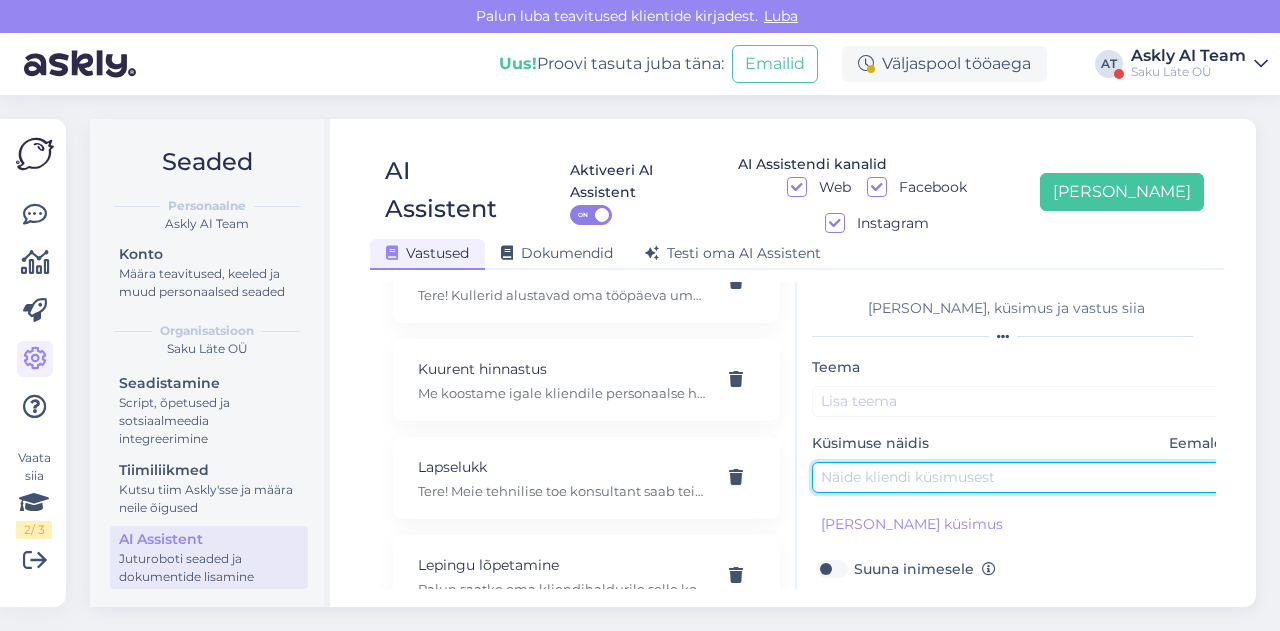 click at bounding box center (1022, 477) 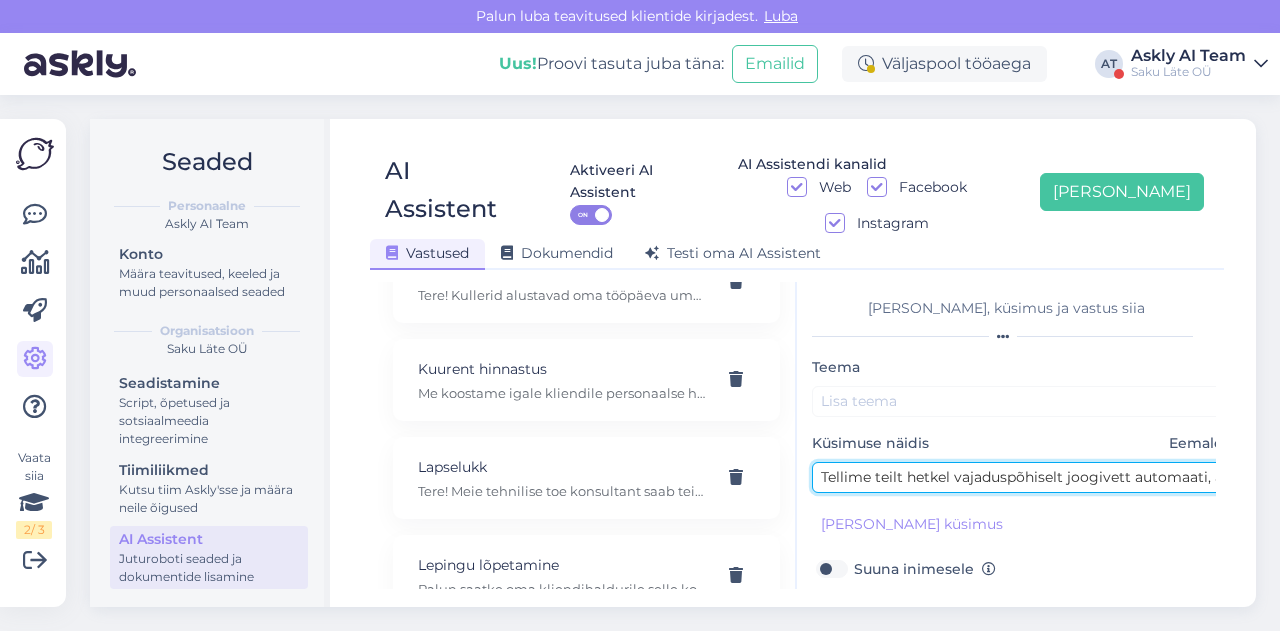 scroll, scrollTop: 0, scrollLeft: 326, axis: horizontal 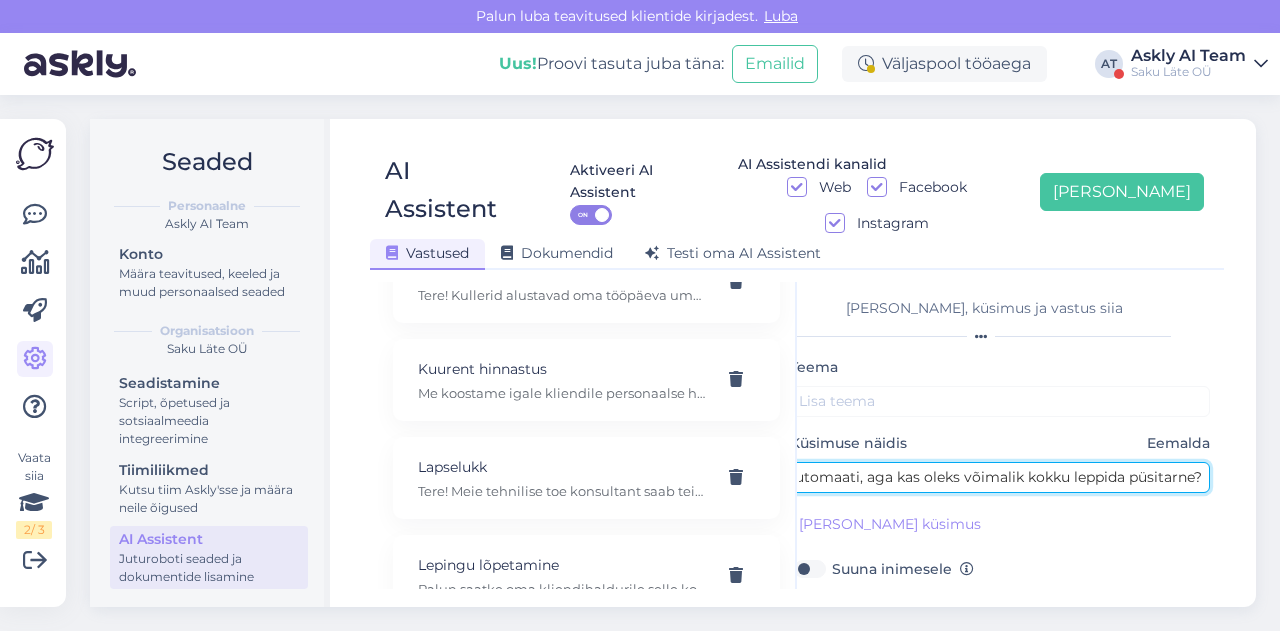 type on "Tellime teilt hetkel vajaduspõhiselt joogivett automaati, aga kas oleks võimalik kokku leppida püsitarne?" 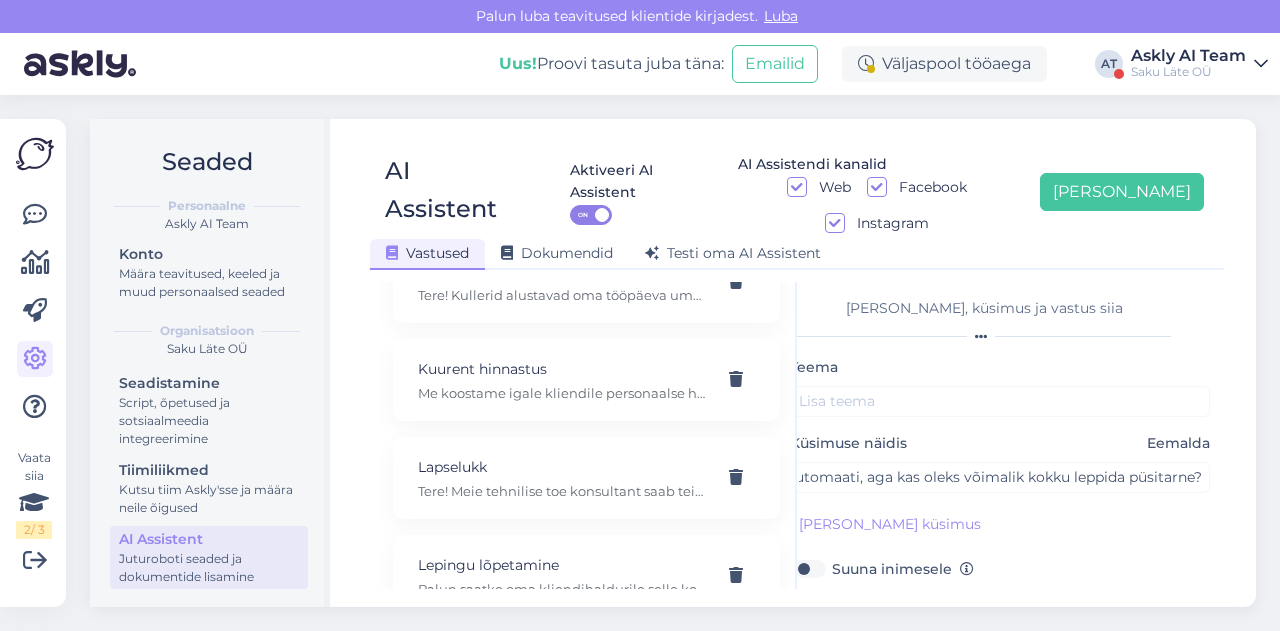 scroll, scrollTop: 0, scrollLeft: 0, axis: both 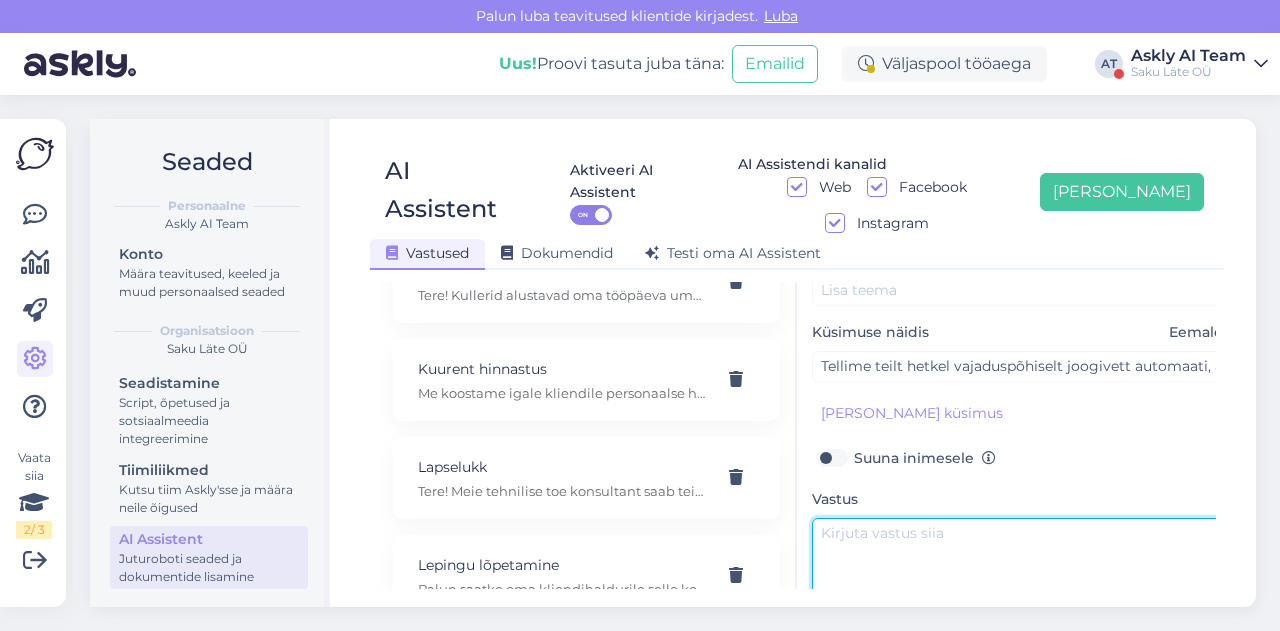 click at bounding box center [1022, 565] 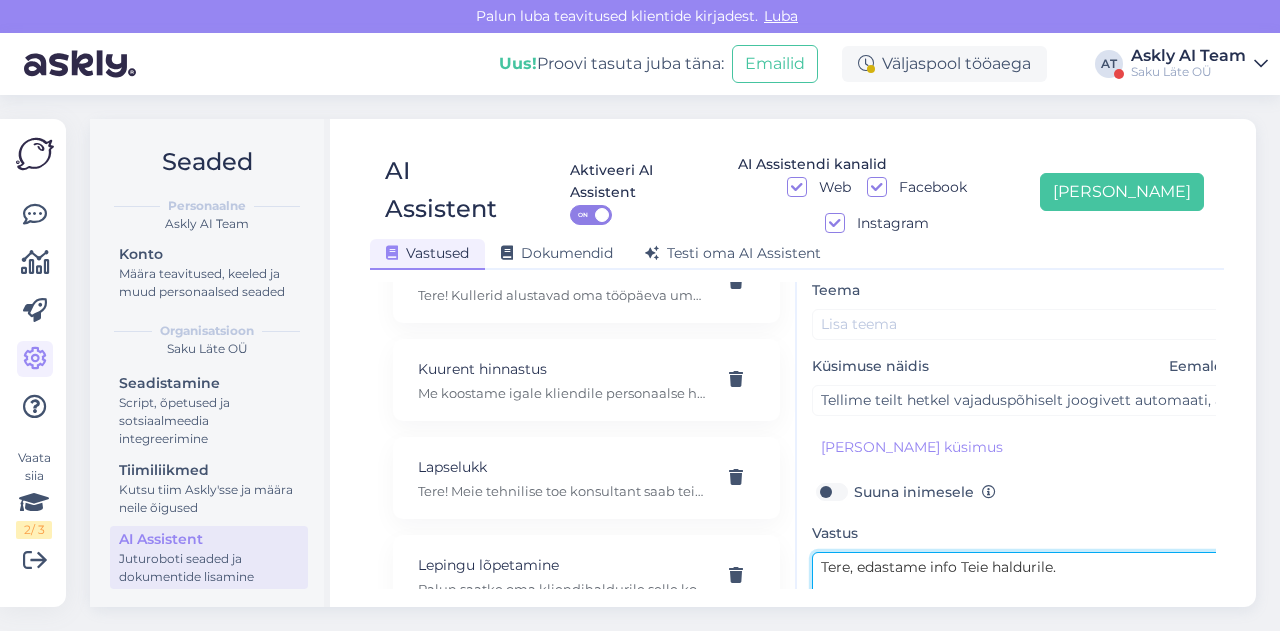 scroll, scrollTop: 72, scrollLeft: 0, axis: vertical 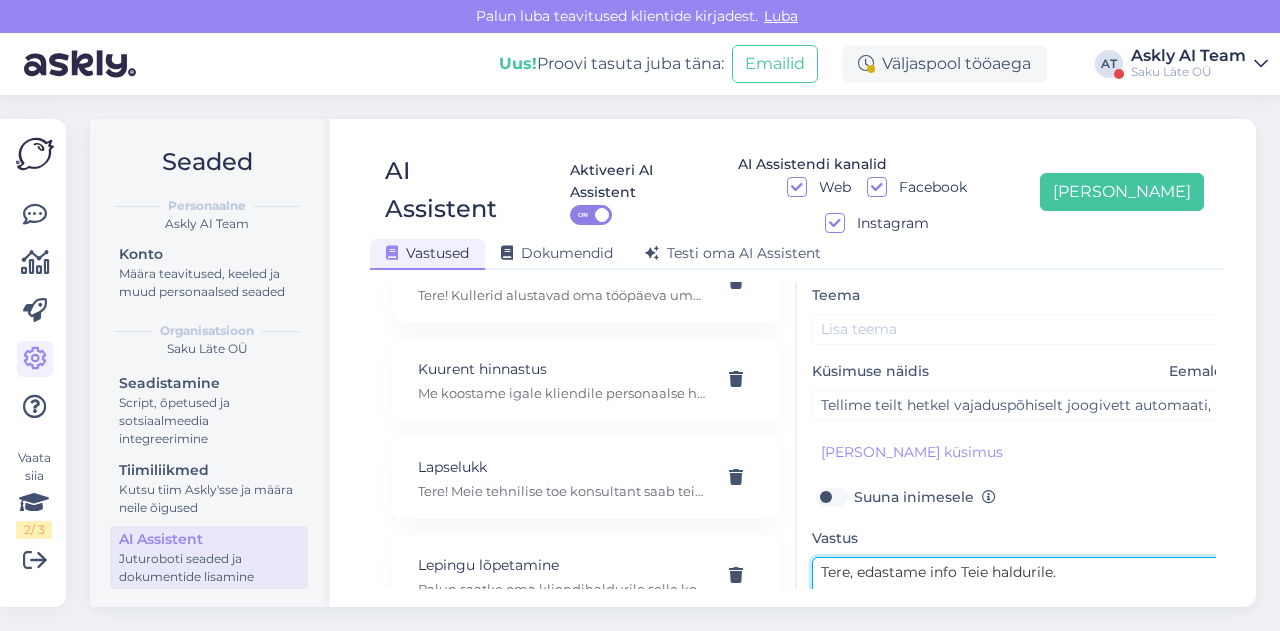 type on "Tere, edastame info Teie haldurile." 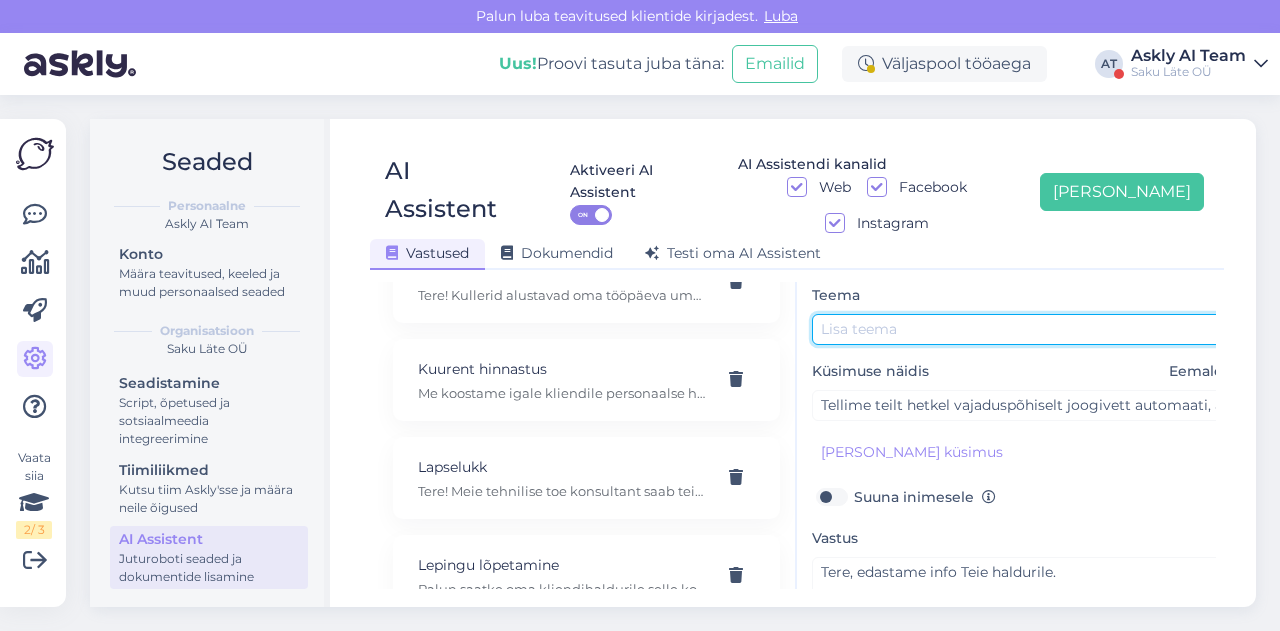 click at bounding box center [1022, 329] 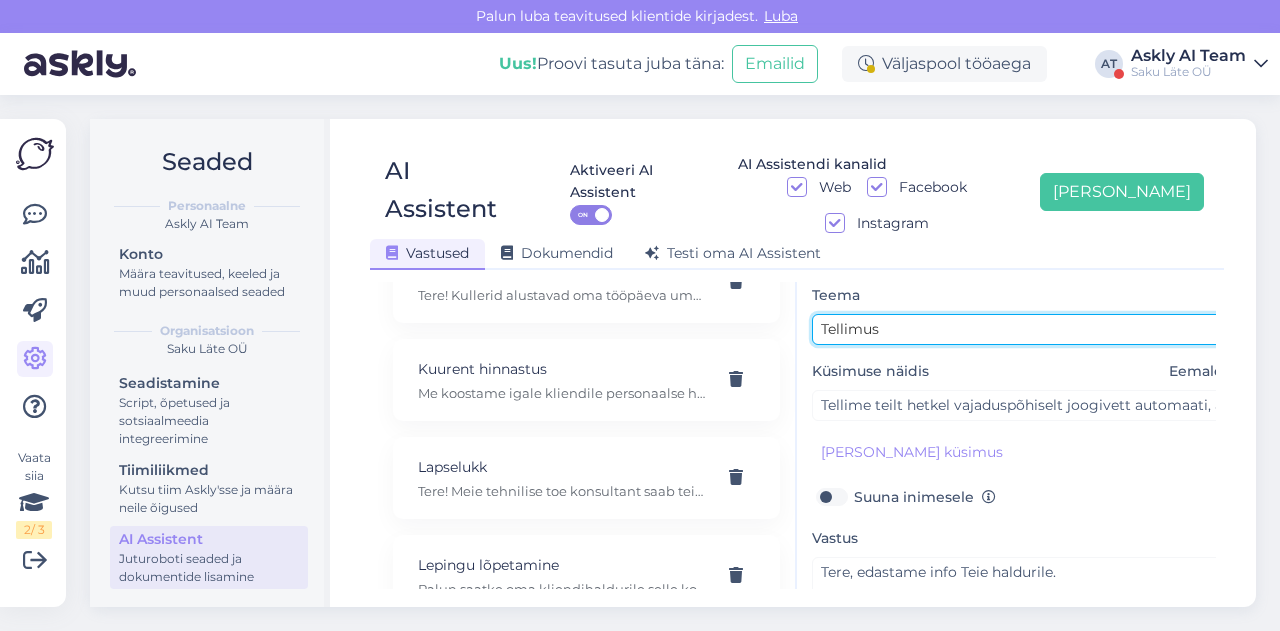 scroll, scrollTop: 179, scrollLeft: 0, axis: vertical 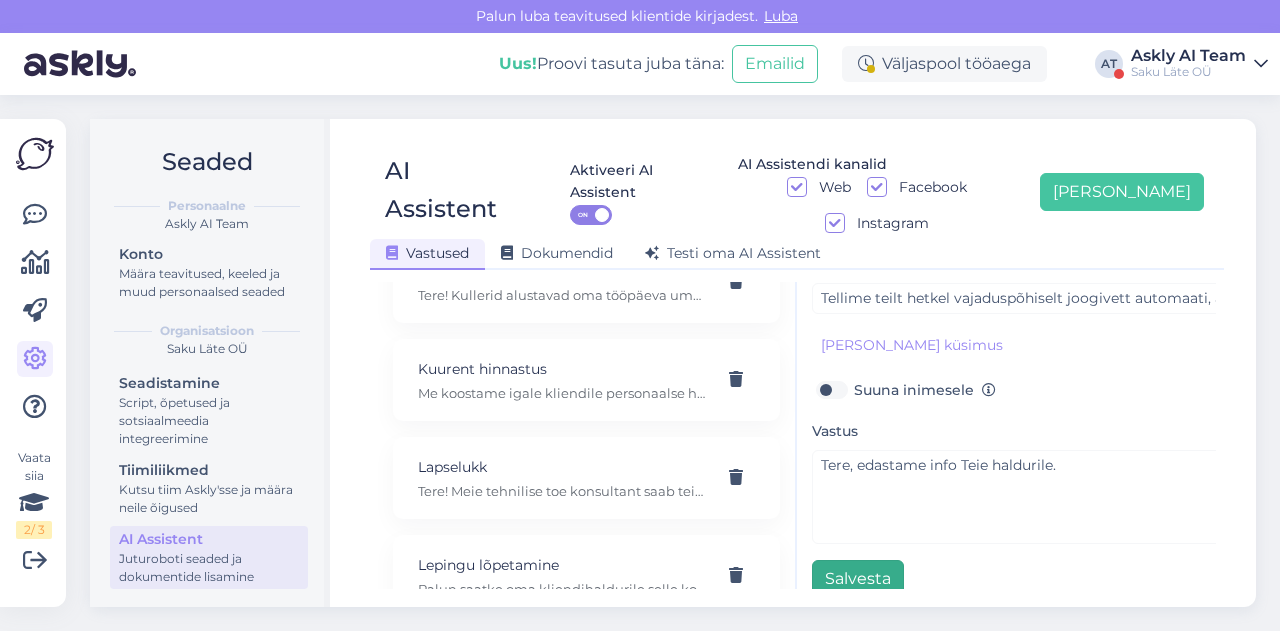 type on "Tellimus" 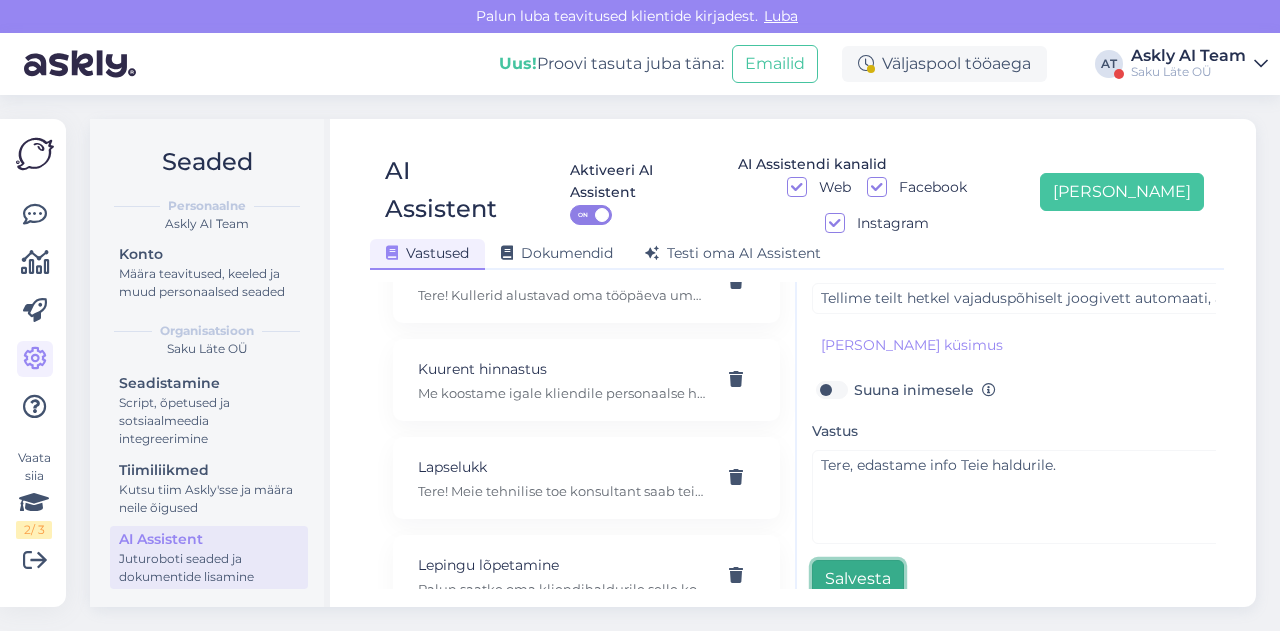 click on "Salvesta" at bounding box center [858, 579] 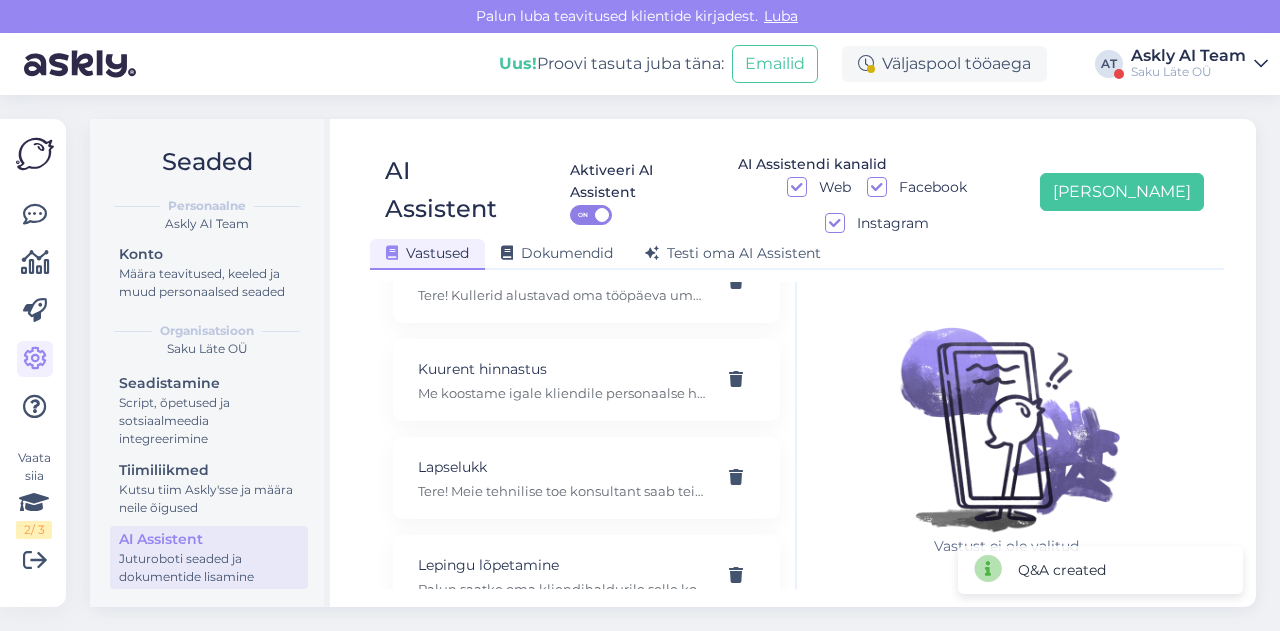 scroll, scrollTop: 0, scrollLeft: 0, axis: both 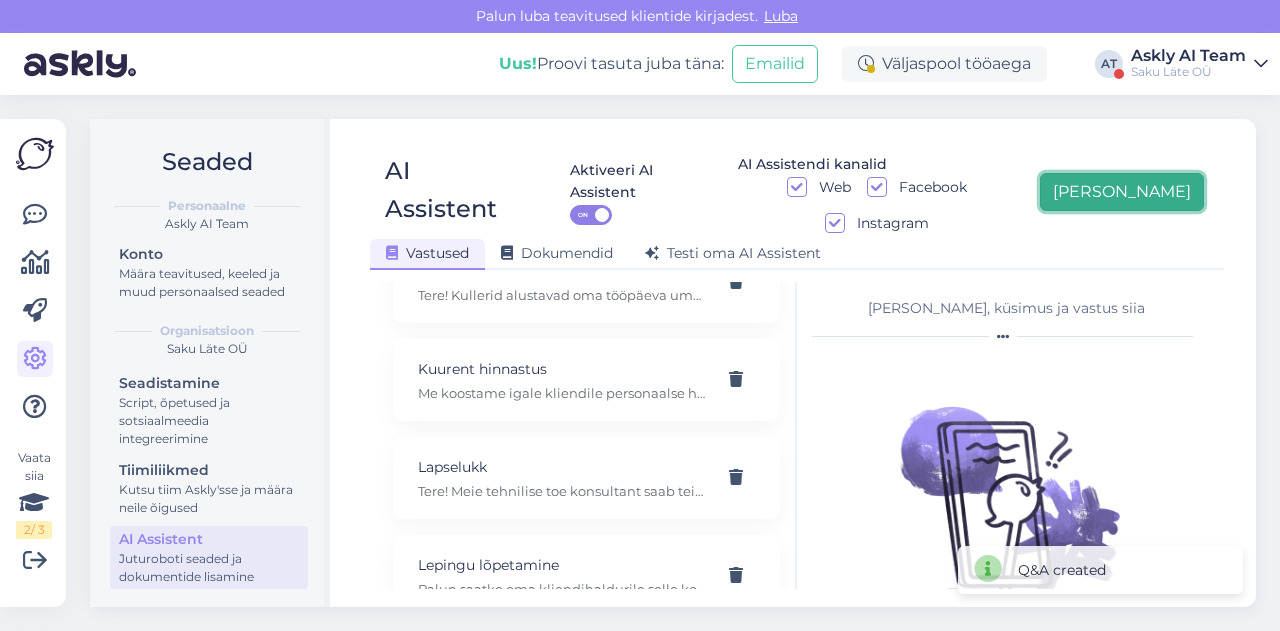 click on "[PERSON_NAME]" at bounding box center (1122, 192) 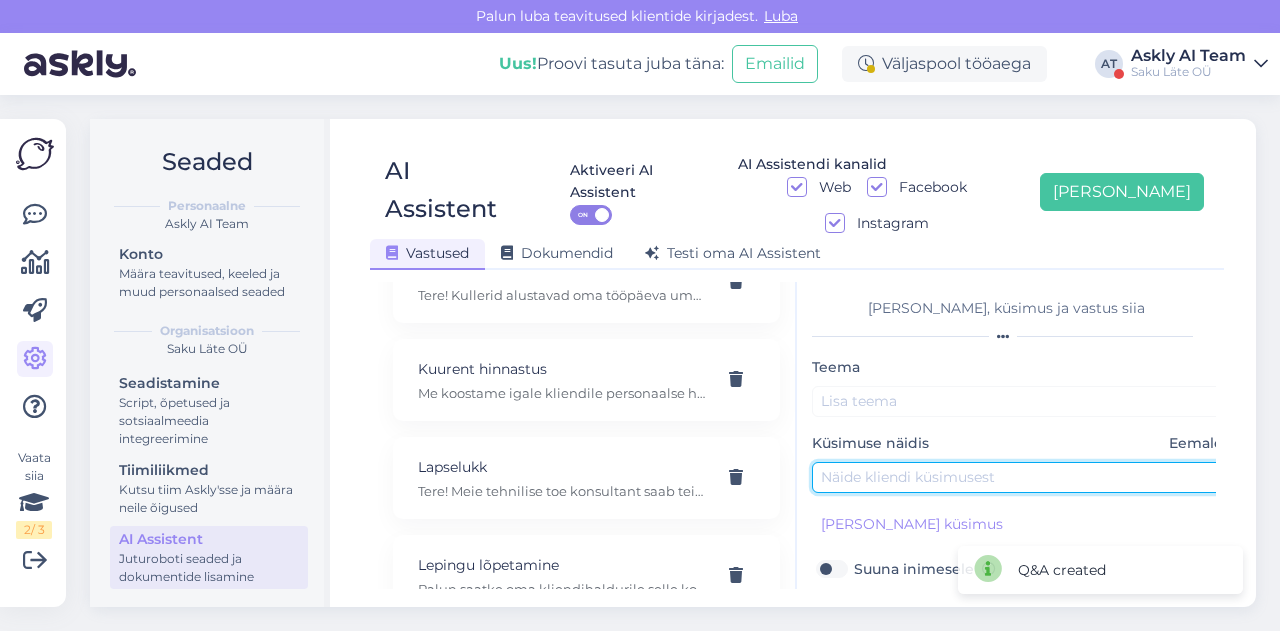 click at bounding box center (1022, 477) 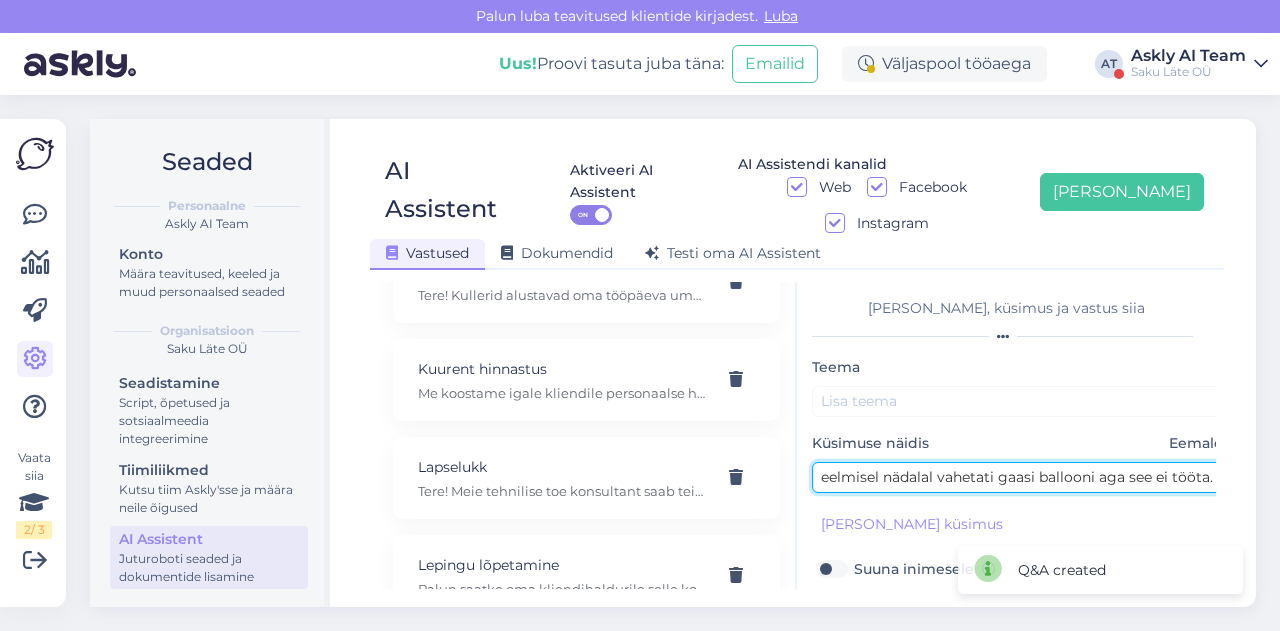 scroll, scrollTop: 0, scrollLeft: 380, axis: horizontal 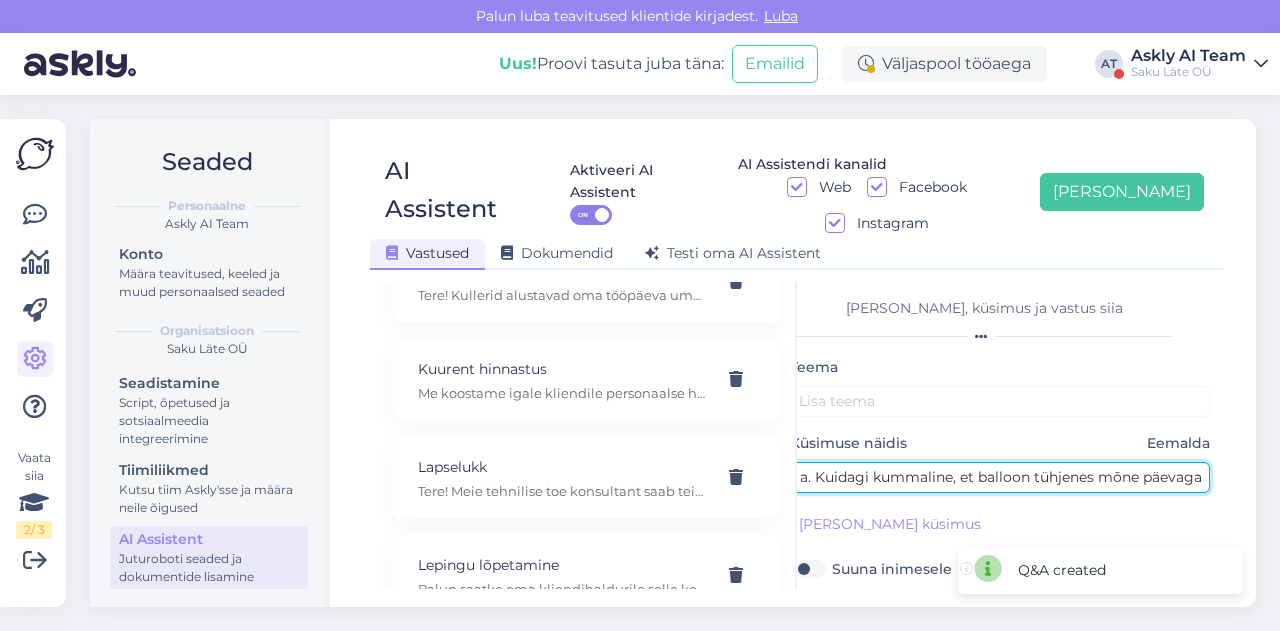 type on "eelmisel nädalal vahetati gaasi ballooni aga see ei tööta. Kuidagi kummaline, et balloon tühjenes mõne päevaga" 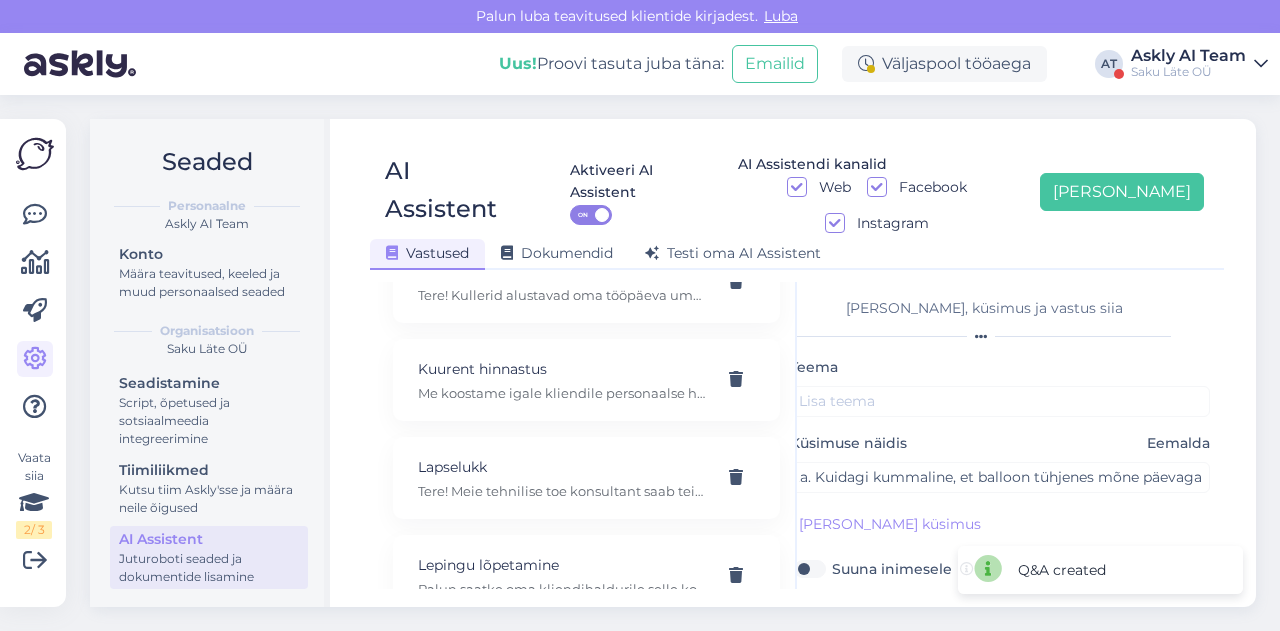 scroll, scrollTop: 0, scrollLeft: 0, axis: both 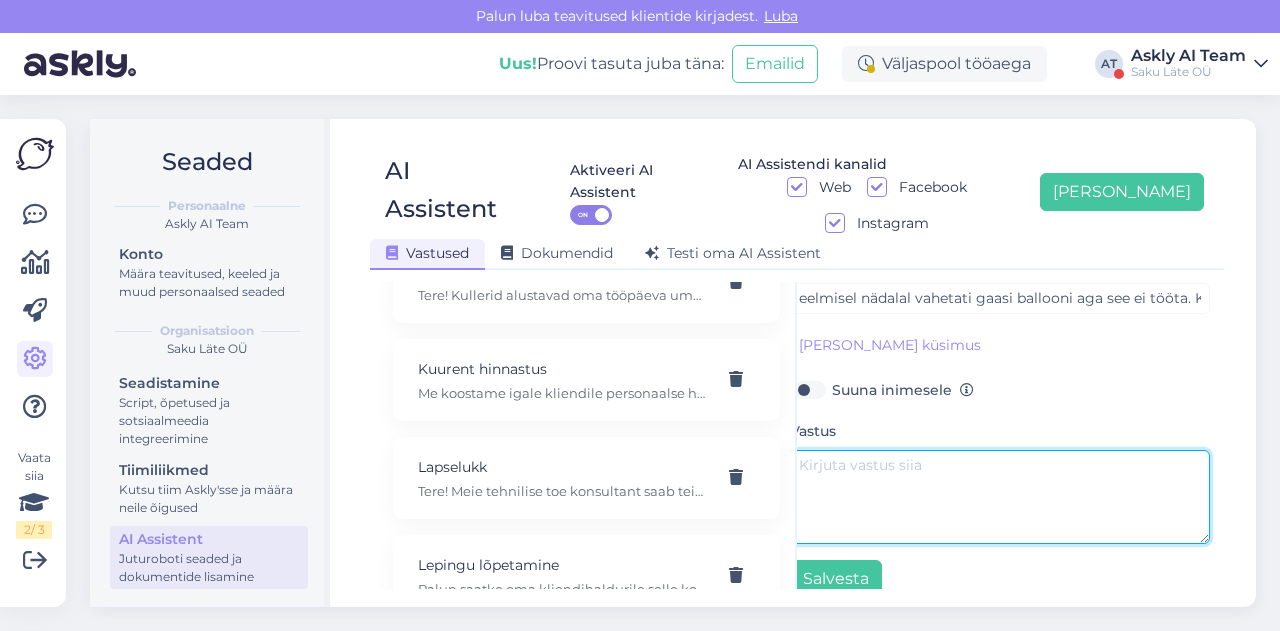 click at bounding box center [1000, 497] 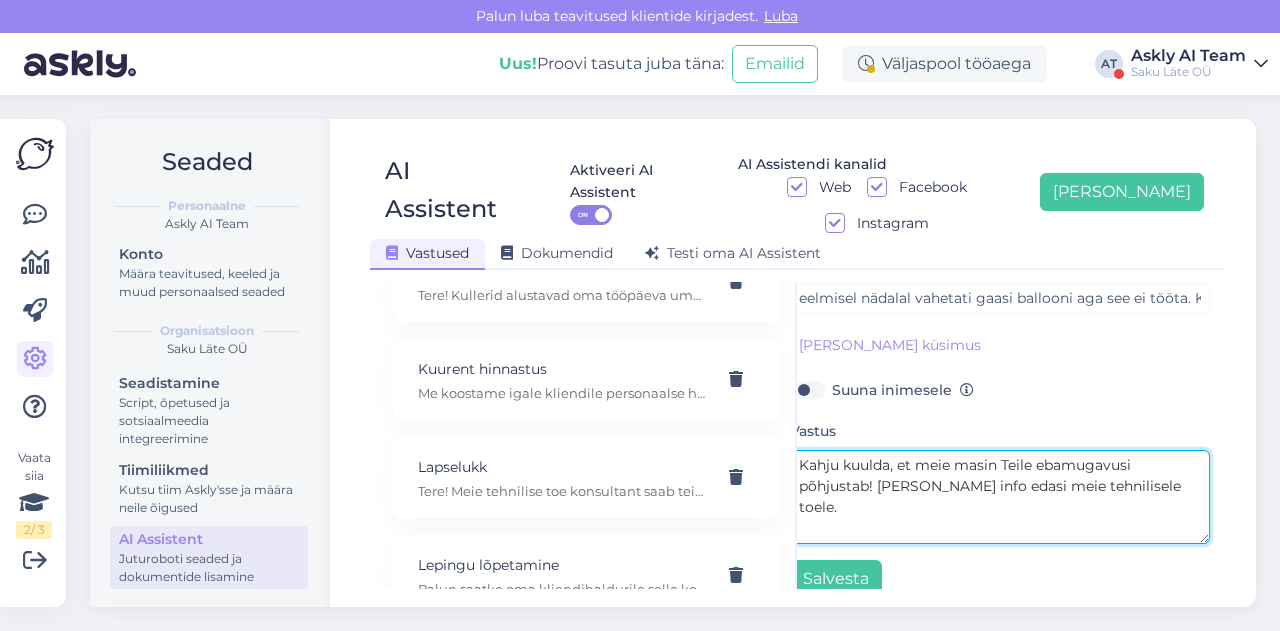 scroll, scrollTop: 123, scrollLeft: 0, axis: vertical 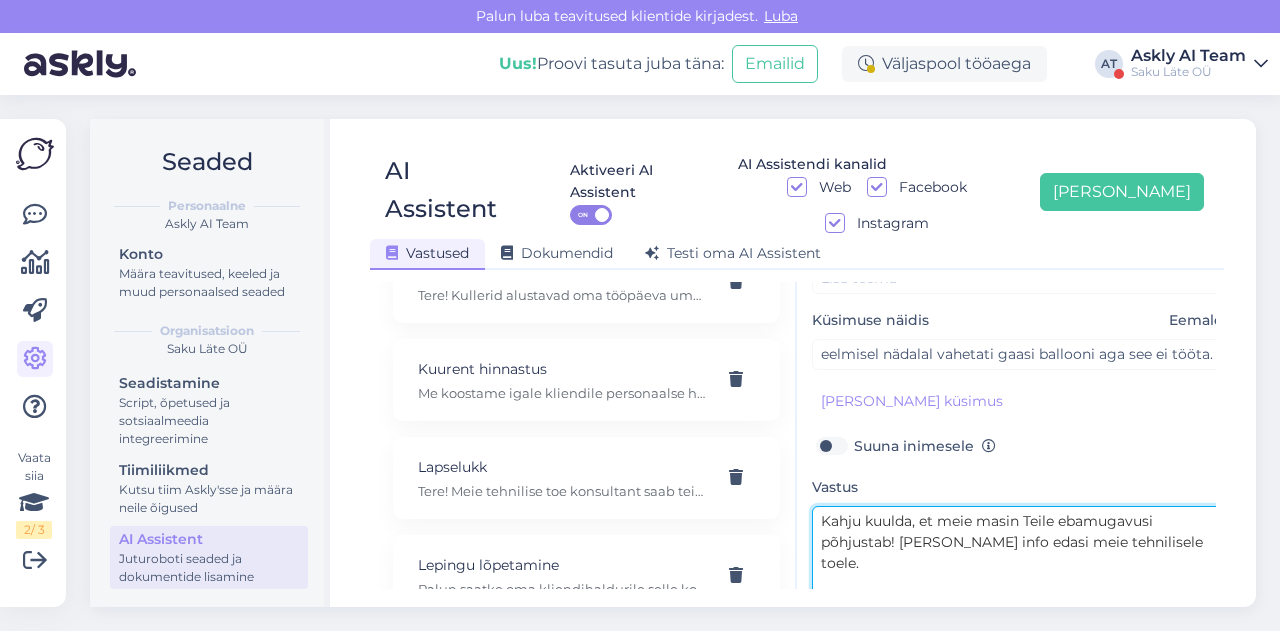 type on "Kahju kuulda, et meie masin Teile ebamugavusi põhjustab! [PERSON_NAME] info edasi meie tehnilisele toele." 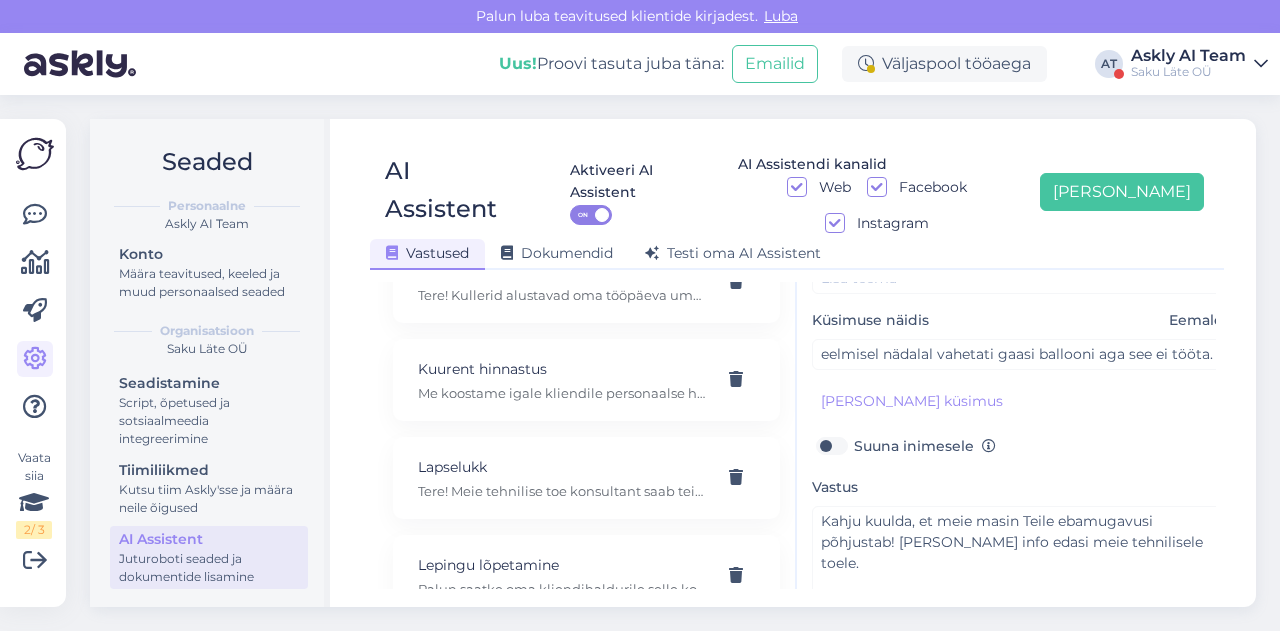 click on "Teema Küsimuse näidis Eemalda eelmisel nädalal vahetati gaasi ballooni aga see ei tööta. Kuidagi kummaline, et balloon tühjenes mõne päevaga [PERSON_NAME] kliendi küsimus Suuna inimesele Vastus Kahju kuulda, et meie masin Teile ebamugavusi põhjustab! [PERSON_NAME] info edasi meie tehnilisele toele.
[GEOGRAPHIC_DATA]" at bounding box center (1022, 443) 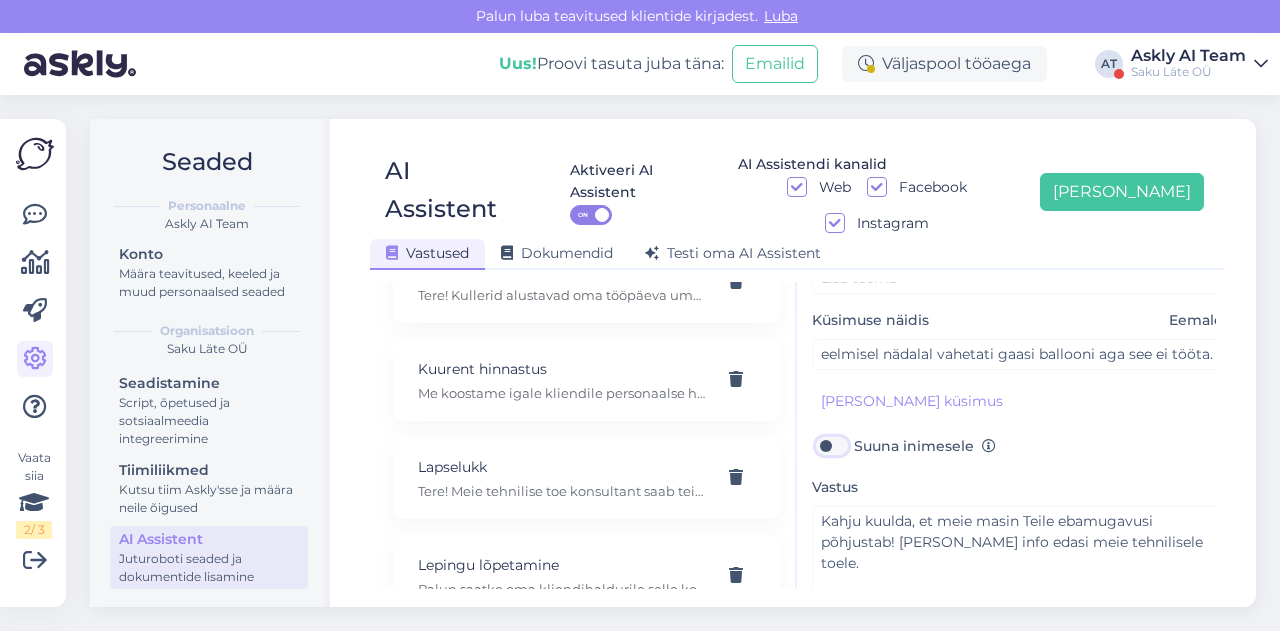 click on "Suuna inimesele" at bounding box center (831, 446) 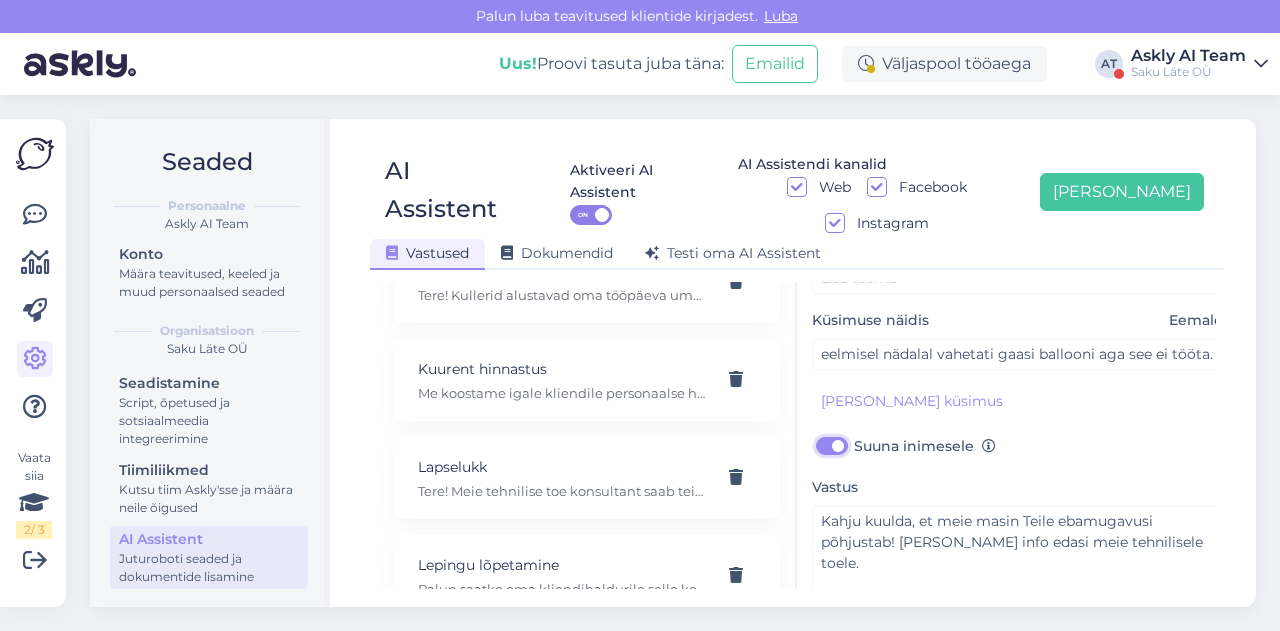 checkbox on "true" 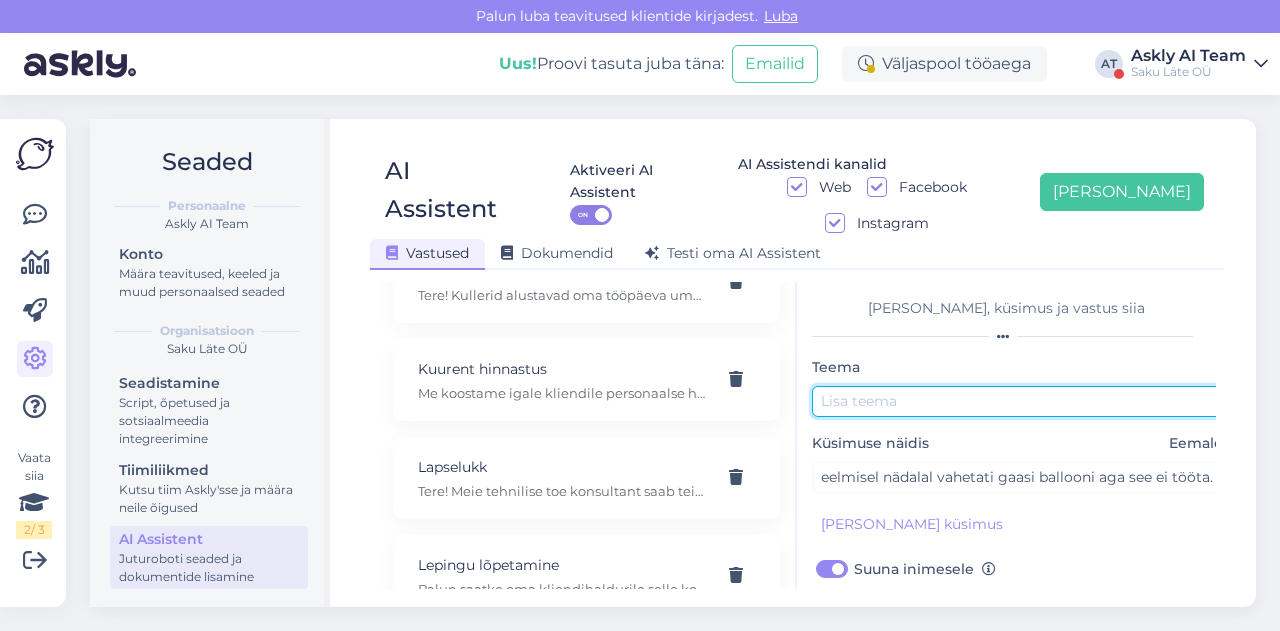click at bounding box center (1022, 401) 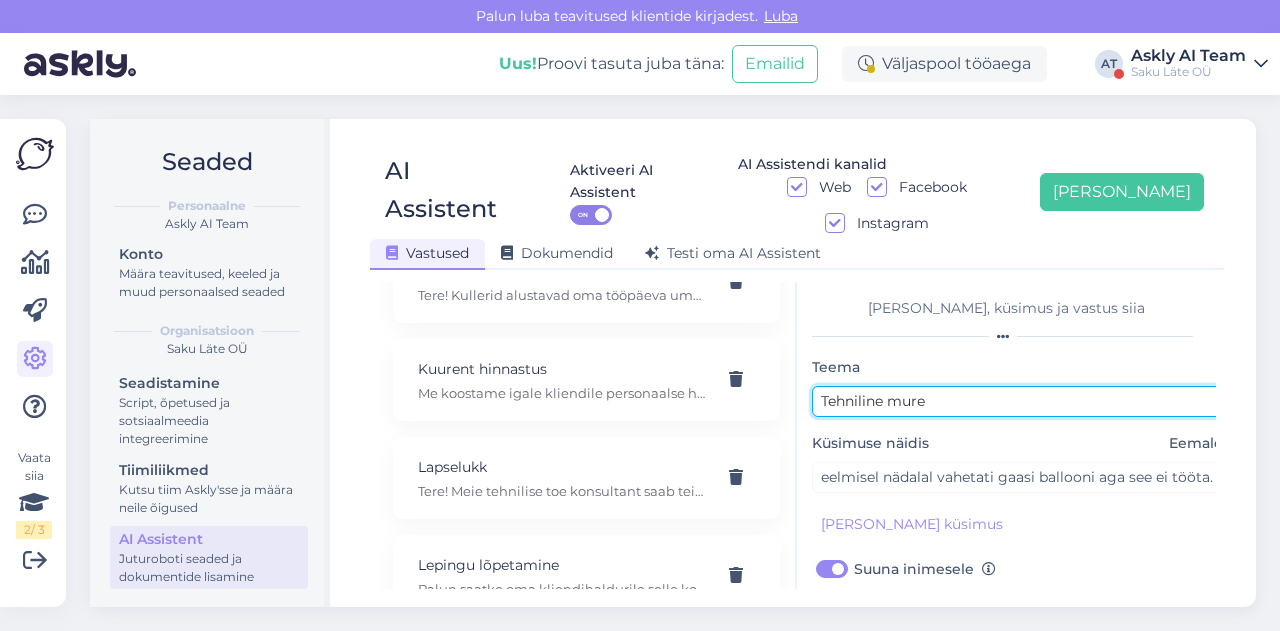 scroll, scrollTop: 179, scrollLeft: 0, axis: vertical 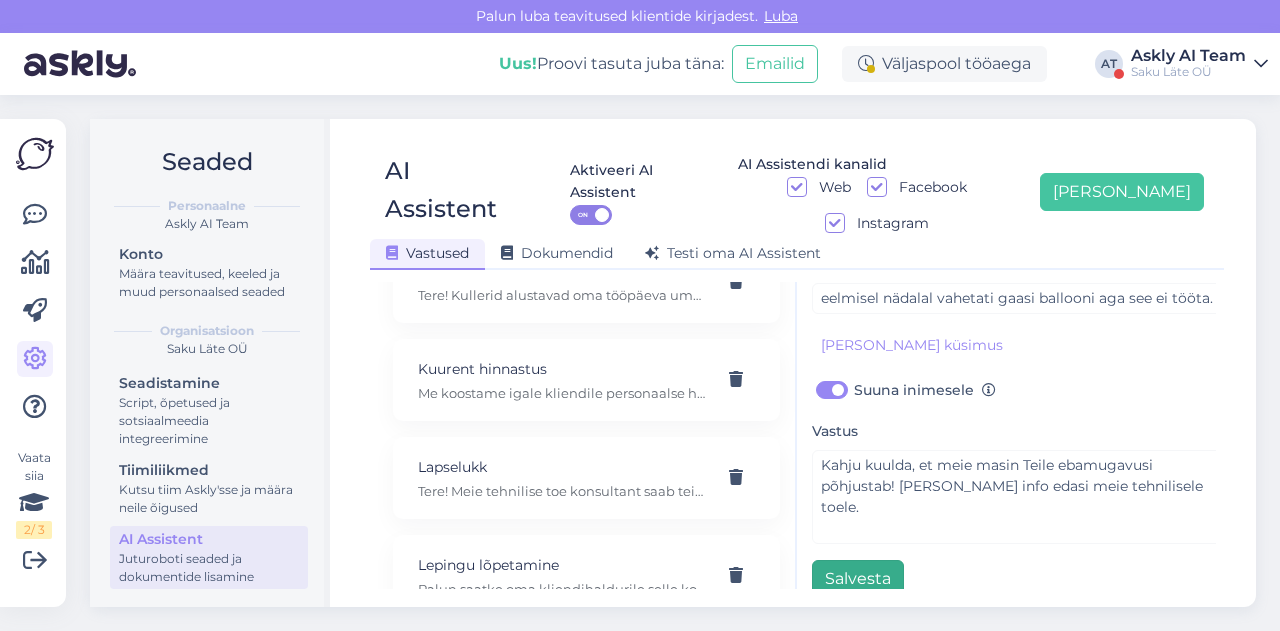 type on "Tehniline mure" 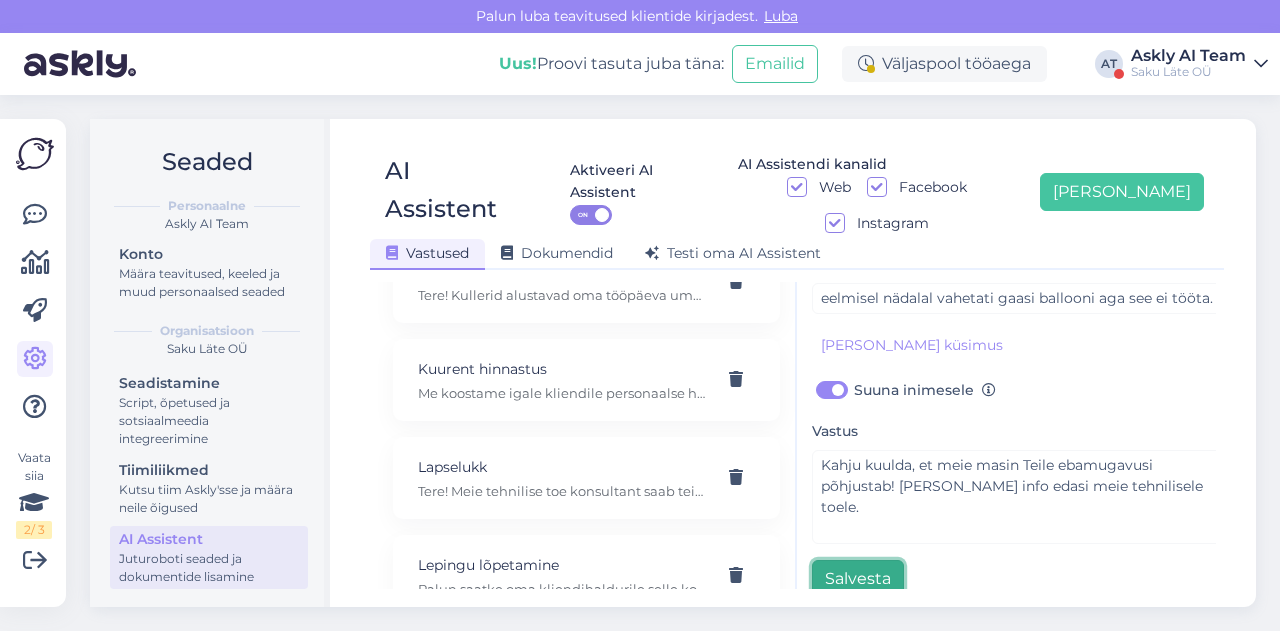 click on "Salvesta" at bounding box center [858, 579] 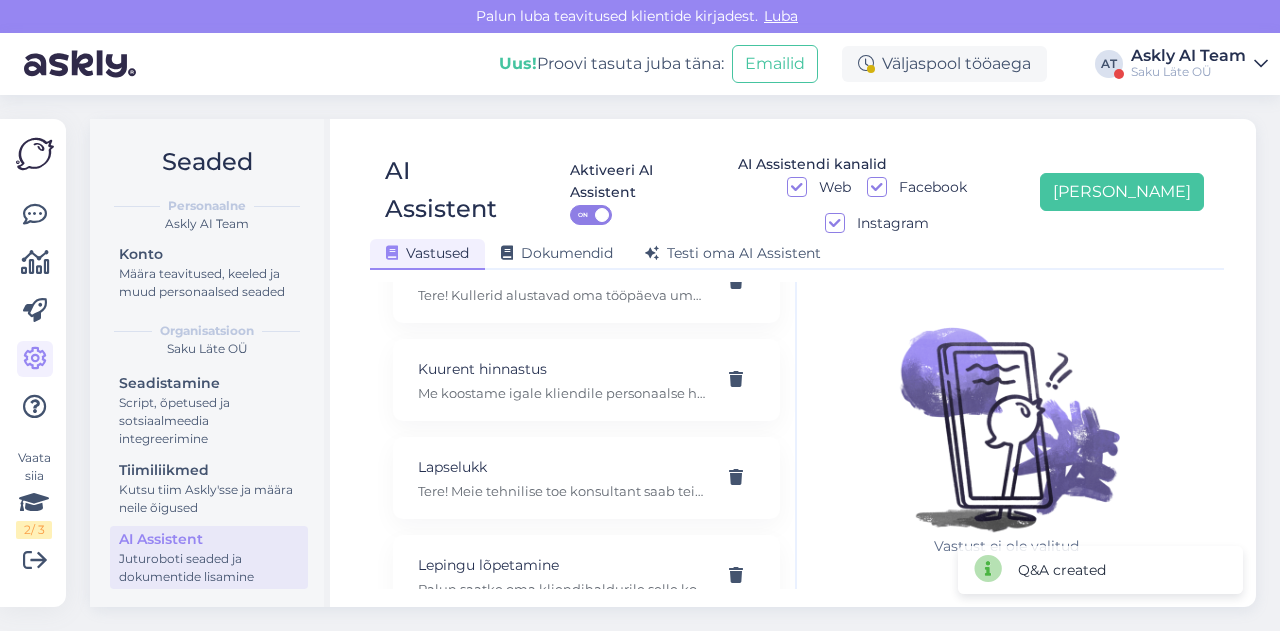 scroll, scrollTop: 0, scrollLeft: 0, axis: both 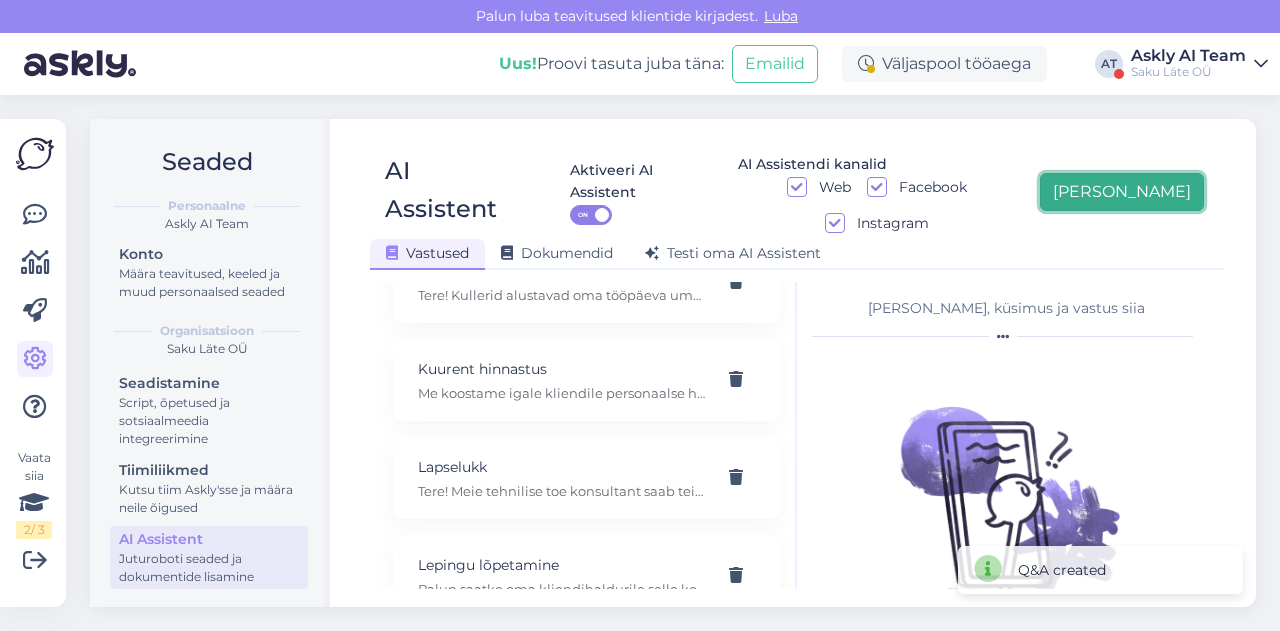click on "[PERSON_NAME]" at bounding box center (1122, 192) 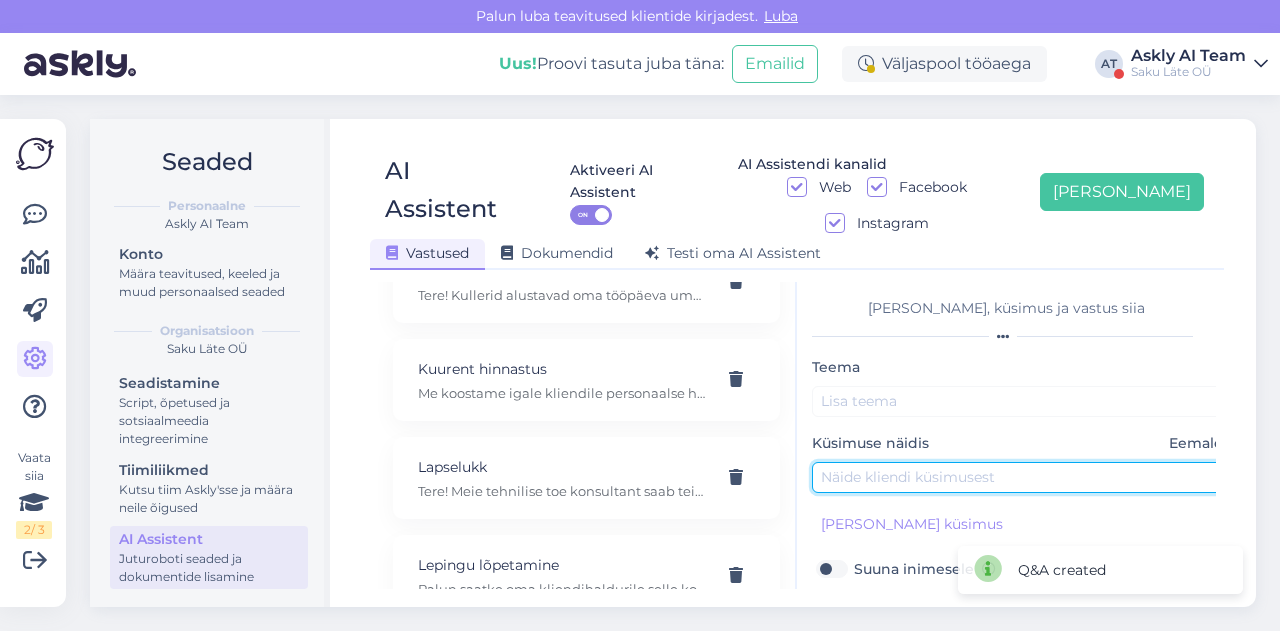 click at bounding box center (1022, 477) 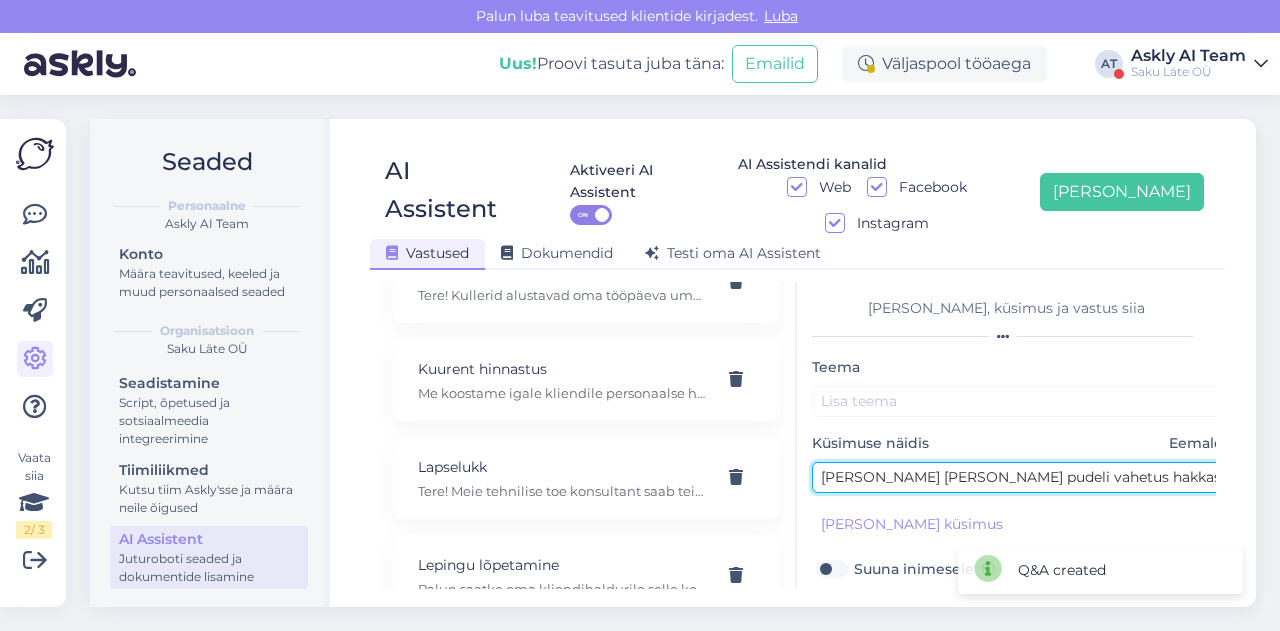 scroll, scrollTop: 0, scrollLeft: 274, axis: horizontal 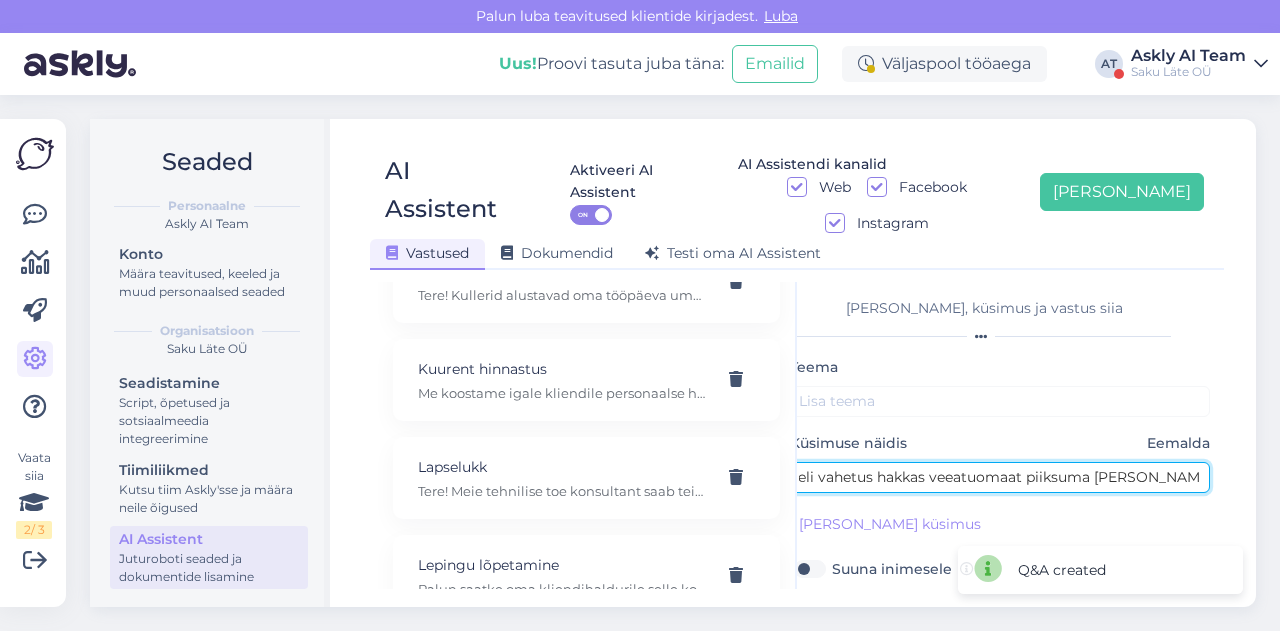 type on "[PERSON_NAME] [PERSON_NAME] pudeli vahetus hakkas veeatuomaat piiksuma [PERSON_NAME] [PERSON_NAME] tuld vilkuma" 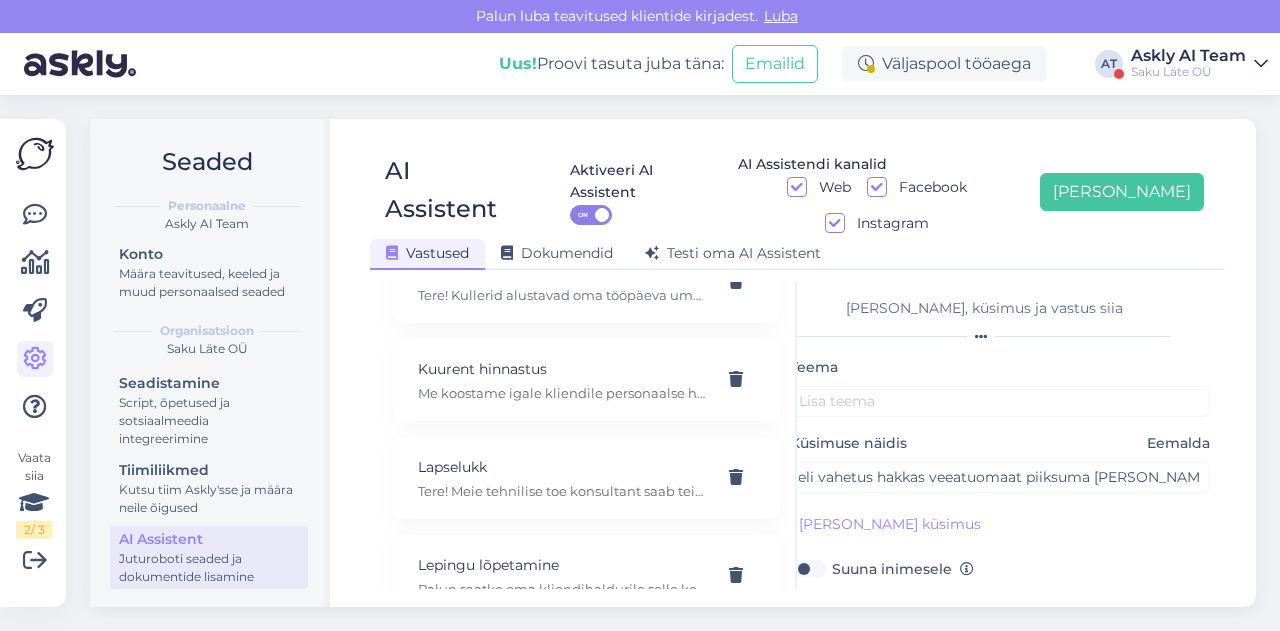 scroll, scrollTop: 0, scrollLeft: 0, axis: both 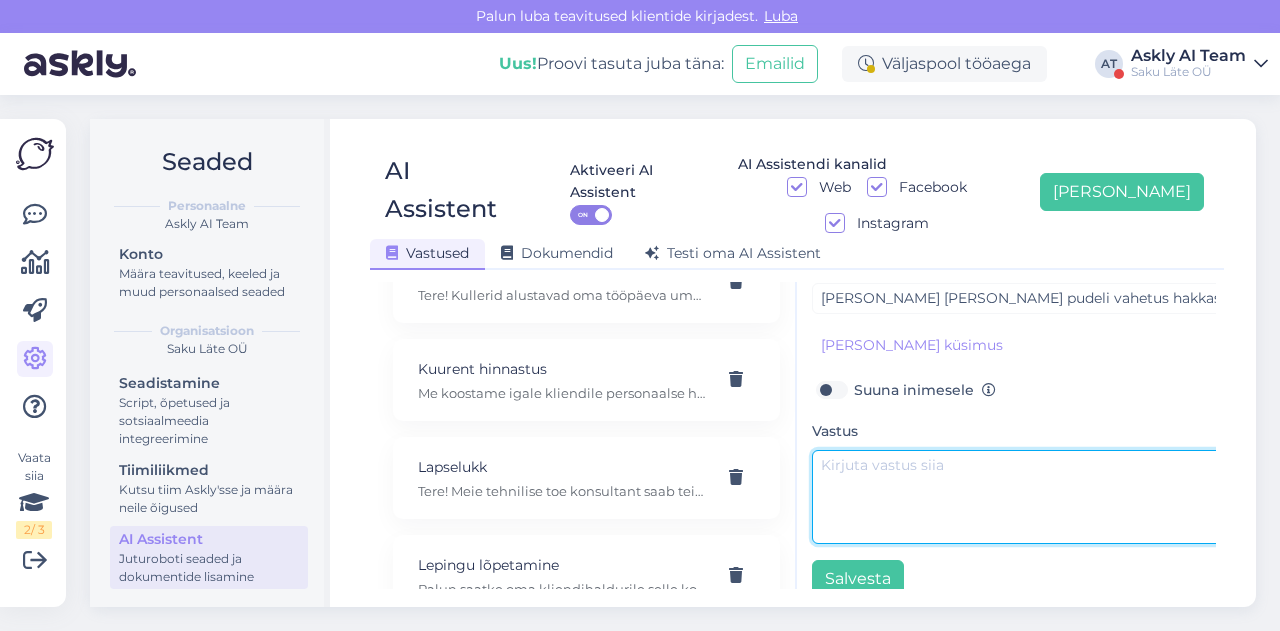 click at bounding box center [1022, 497] 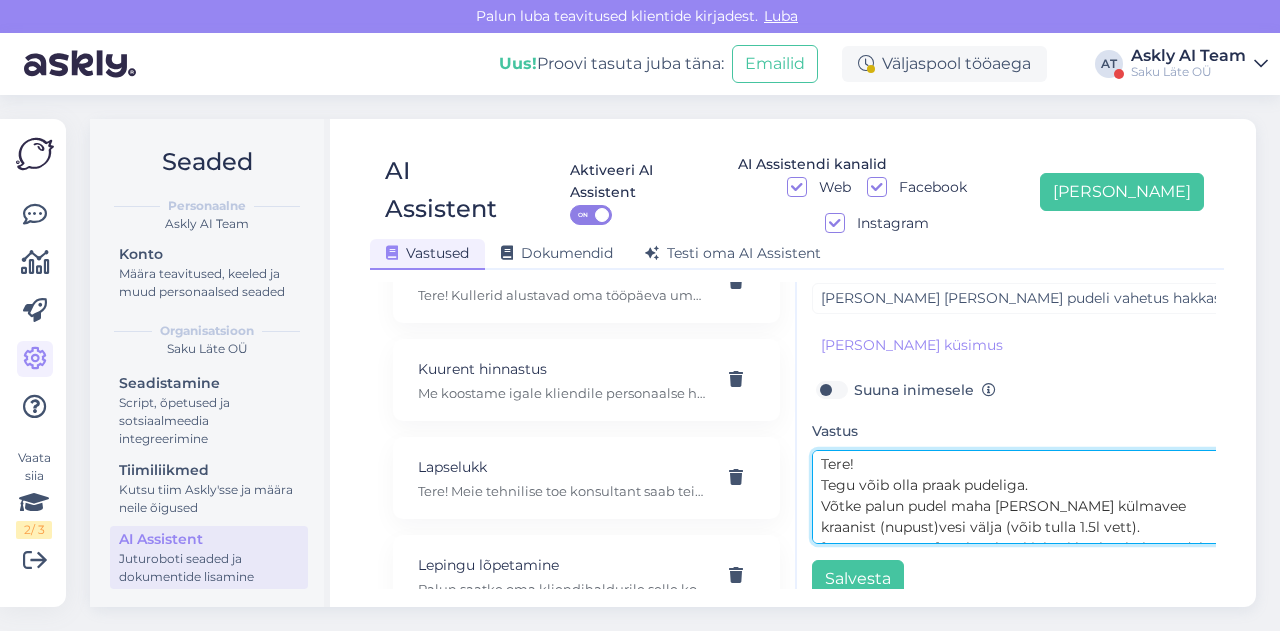 scroll, scrollTop: 0, scrollLeft: 0, axis: both 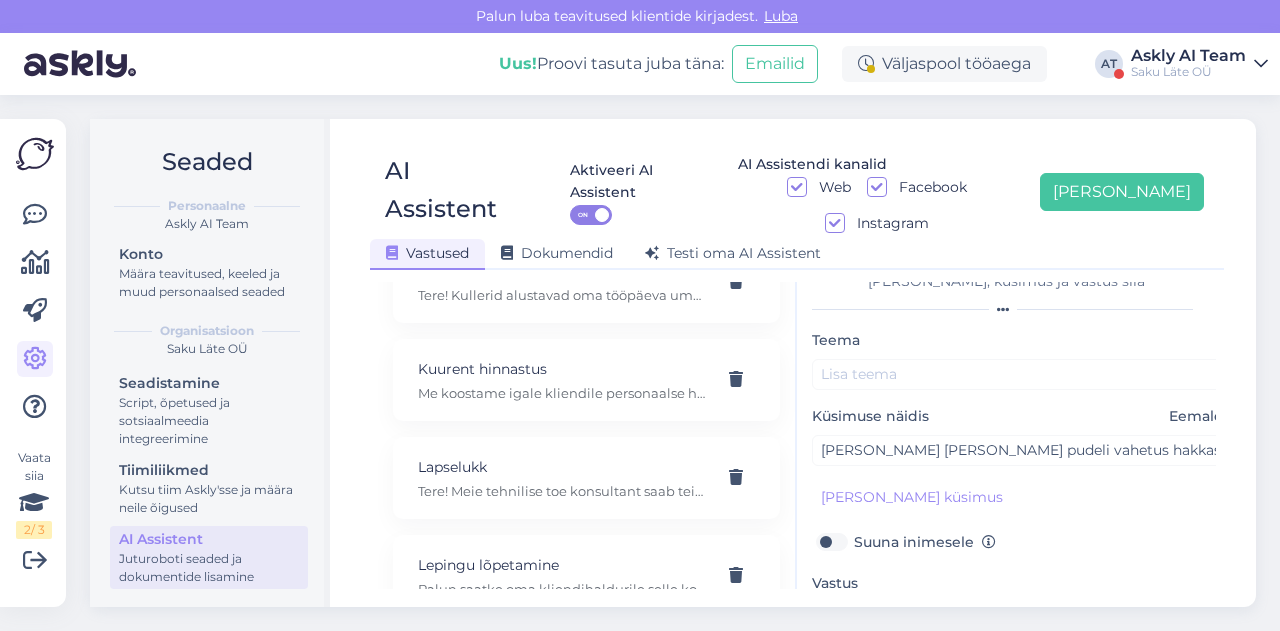 type on "Tere!
Tegu võib olla praak pudeliga.
Võtke palun pudel maha [PERSON_NAME] külmavee kraanist (nupust)vesi välja (võib tulla 1.5l vett).
[PERSON_NAME] on ka üleval jahuti kaelas, kuhu pudel käib, siis ära kuivatada, sealt vesi ise ära ei lähe.
[PERSON_NAME] täiesti uus pudel.
Kui ikka ilmneb mure jahutiga, siis palun võtke ühendust tehnilise toega numbril [PHONE_NUMBER] ning e-post: [EMAIL_ADDRESS][DOMAIN_NAME]." 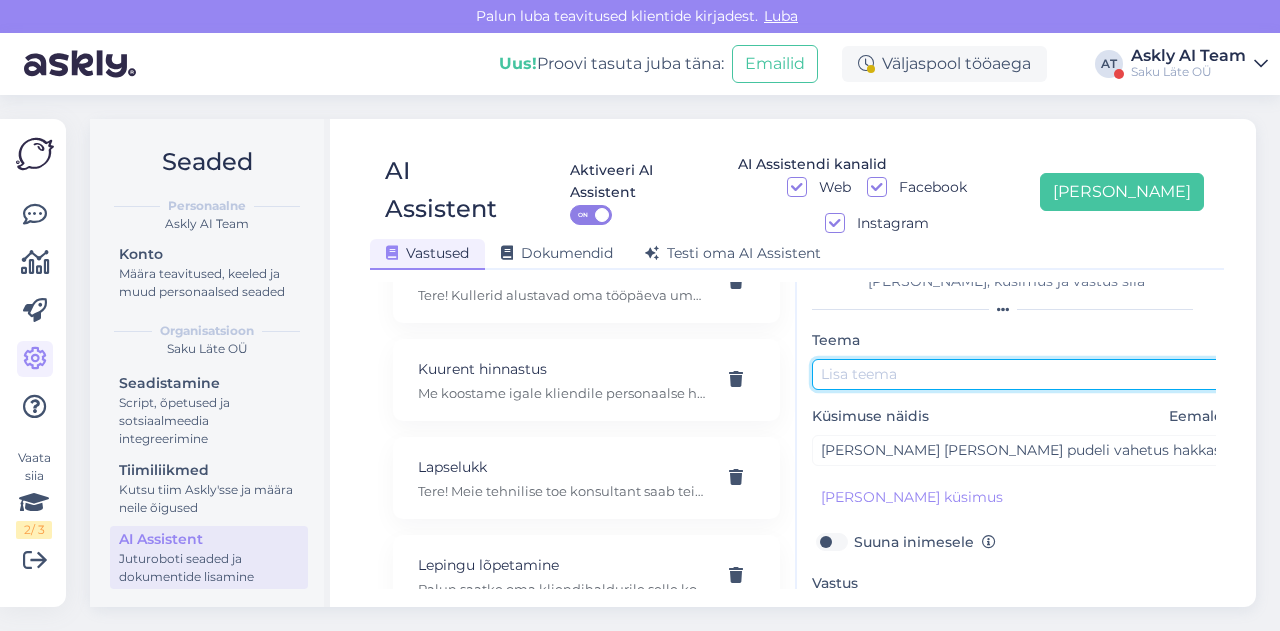 click at bounding box center [1022, 374] 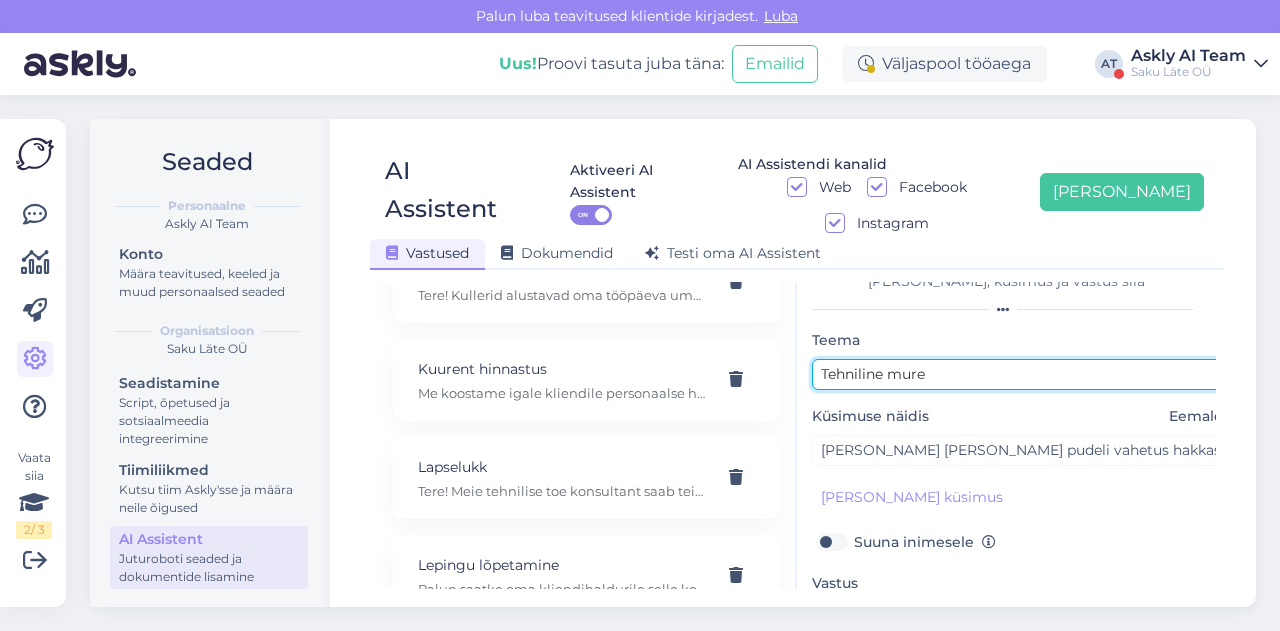 scroll, scrollTop: 179, scrollLeft: 0, axis: vertical 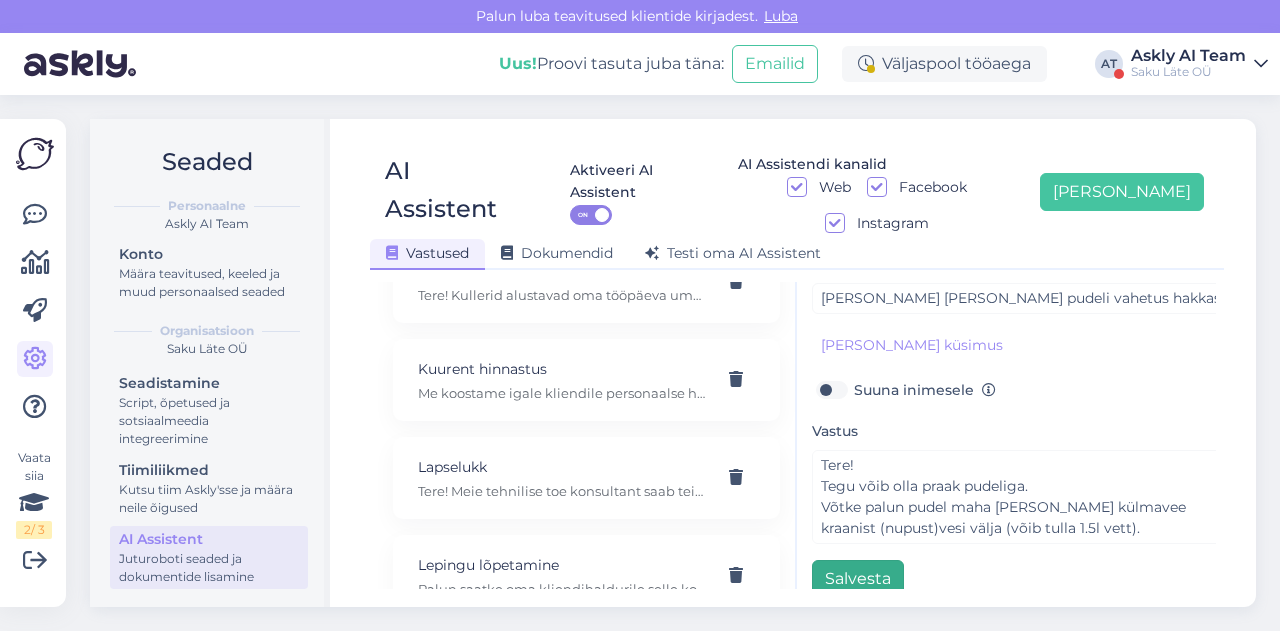type on "Tehniline mure" 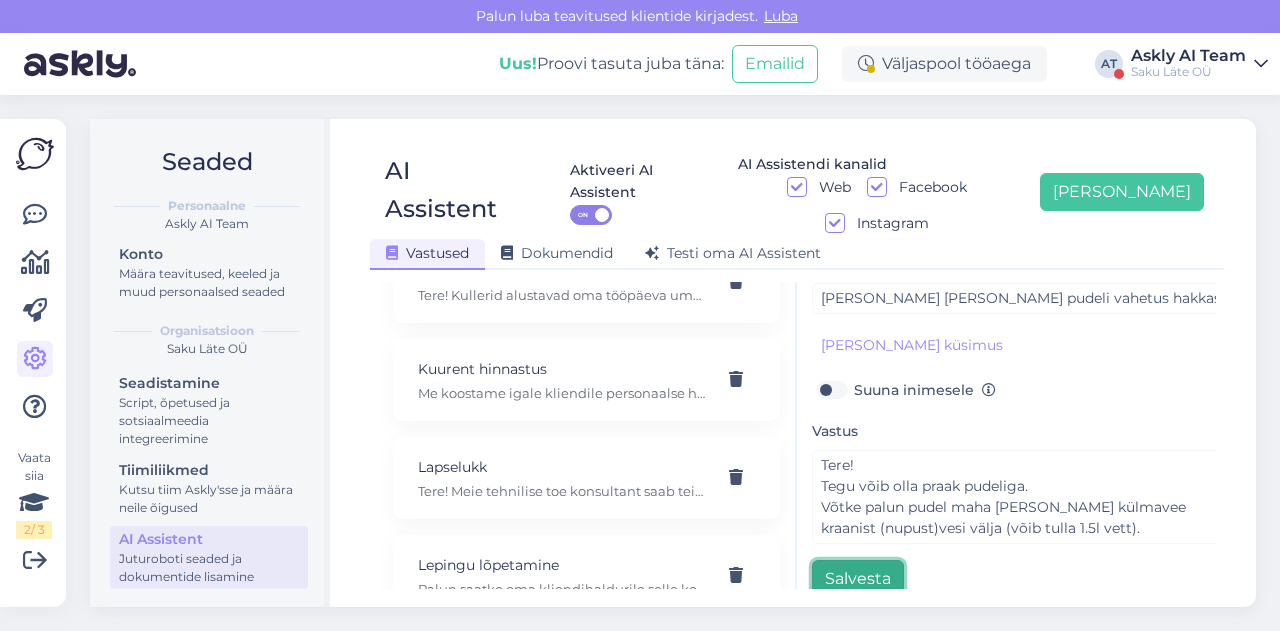 click on "Salvesta" at bounding box center (858, 579) 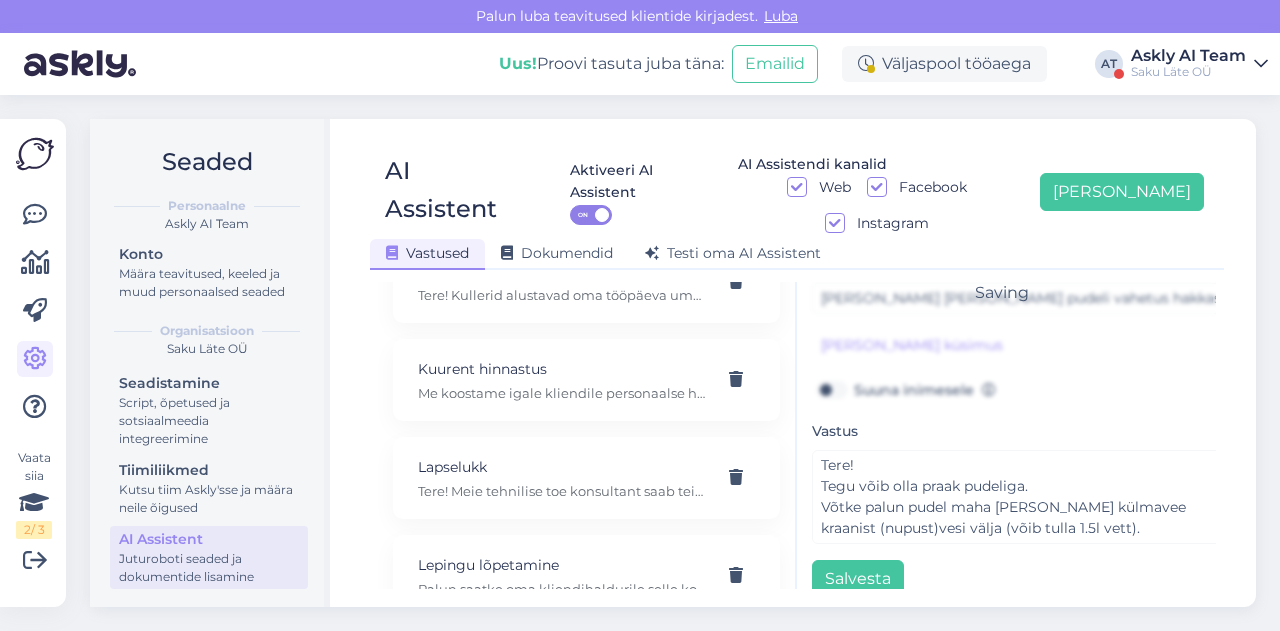 scroll, scrollTop: 0, scrollLeft: 0, axis: both 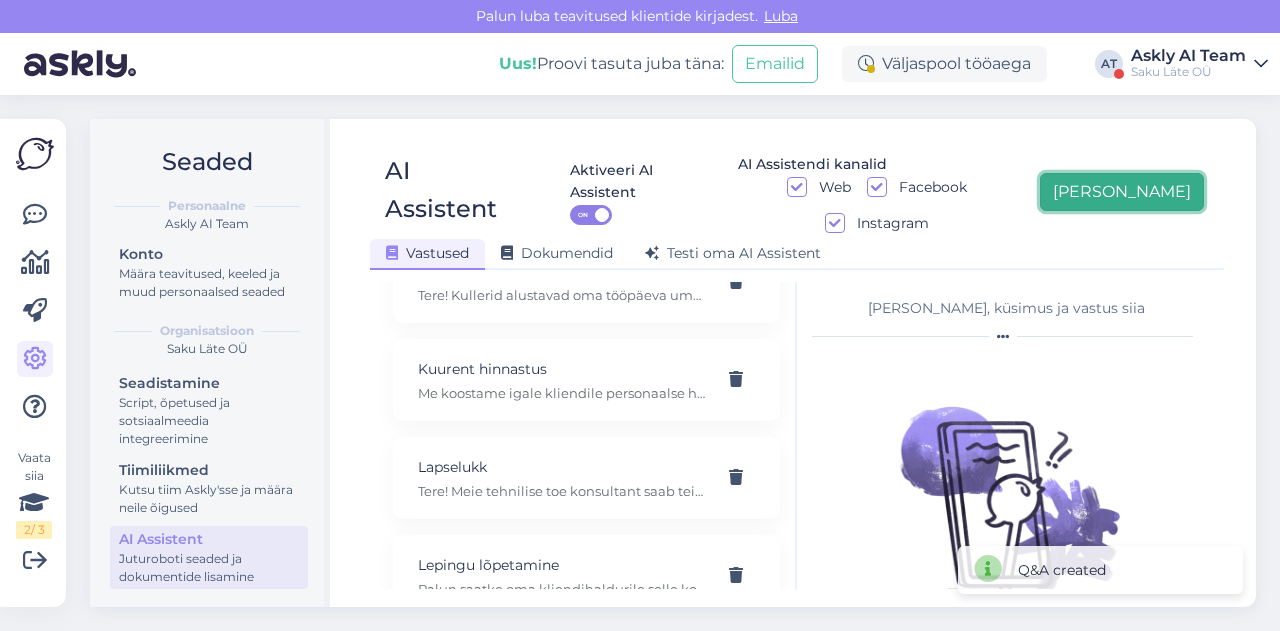 click on "[PERSON_NAME]" at bounding box center (1122, 192) 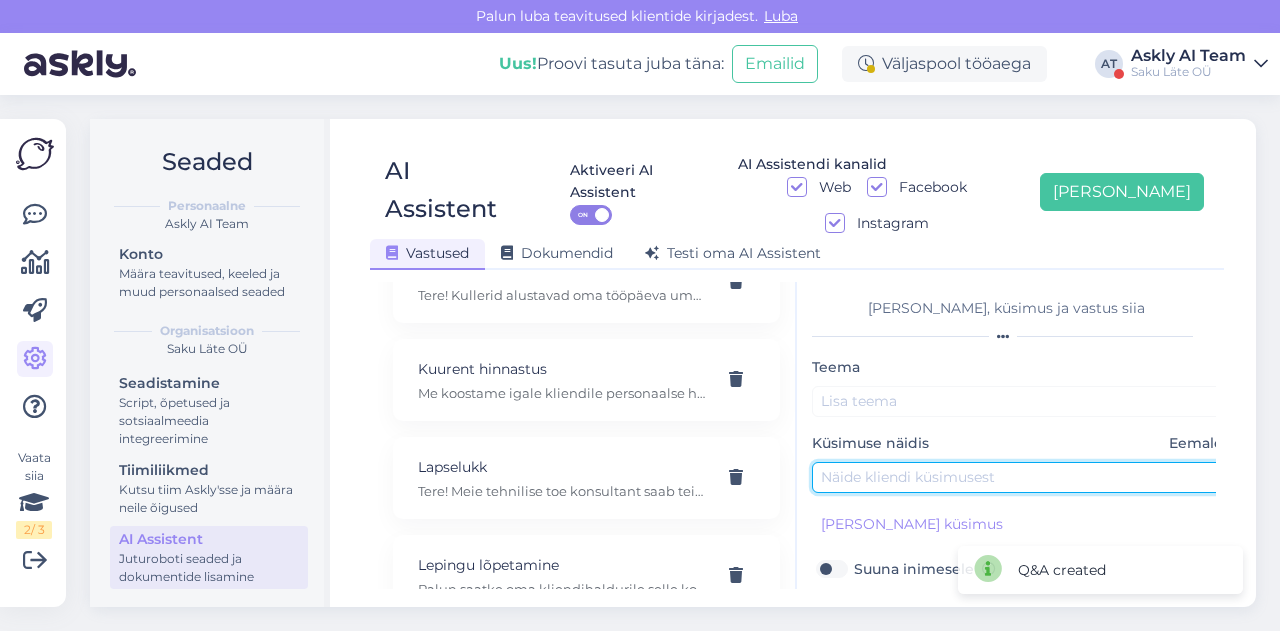 click at bounding box center (1022, 477) 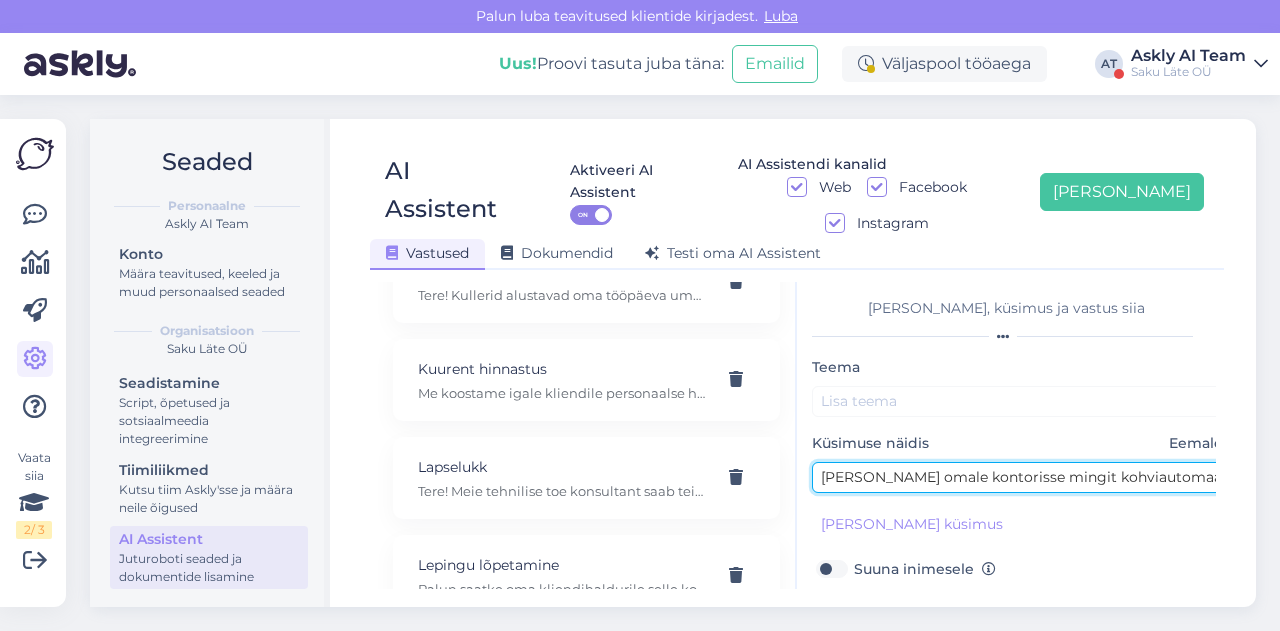 scroll, scrollTop: 0, scrollLeft: 88, axis: horizontal 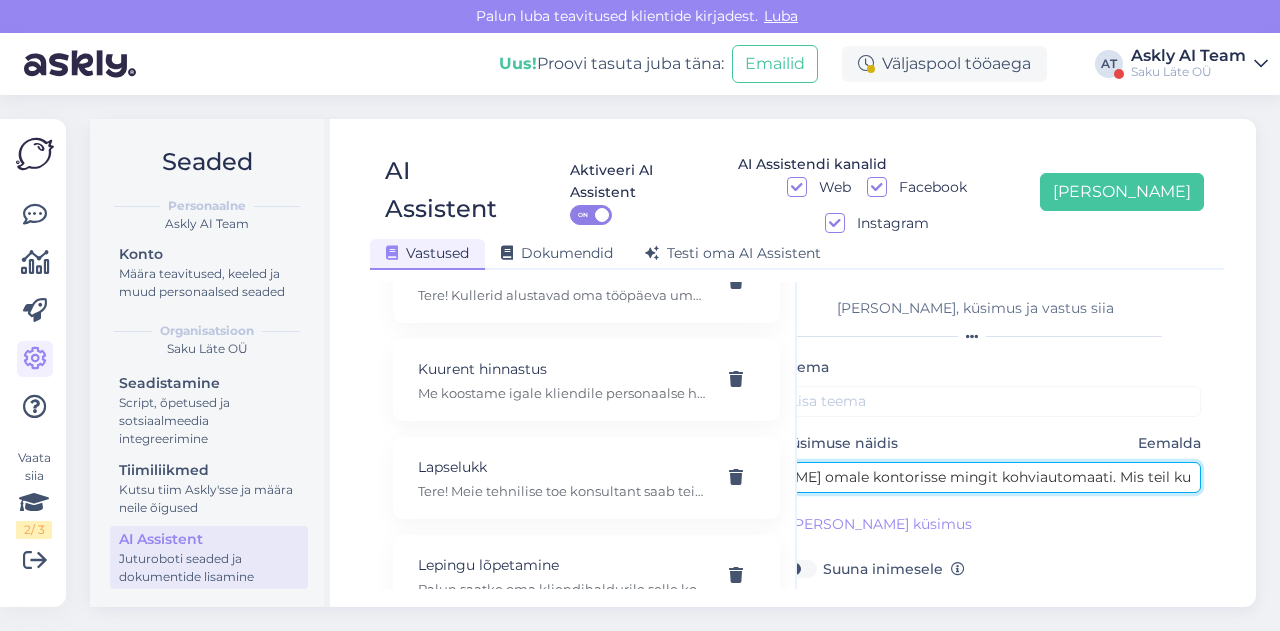 drag, startPoint x: 1054, startPoint y: 440, endPoint x: 1200, endPoint y: 435, distance: 146.08559 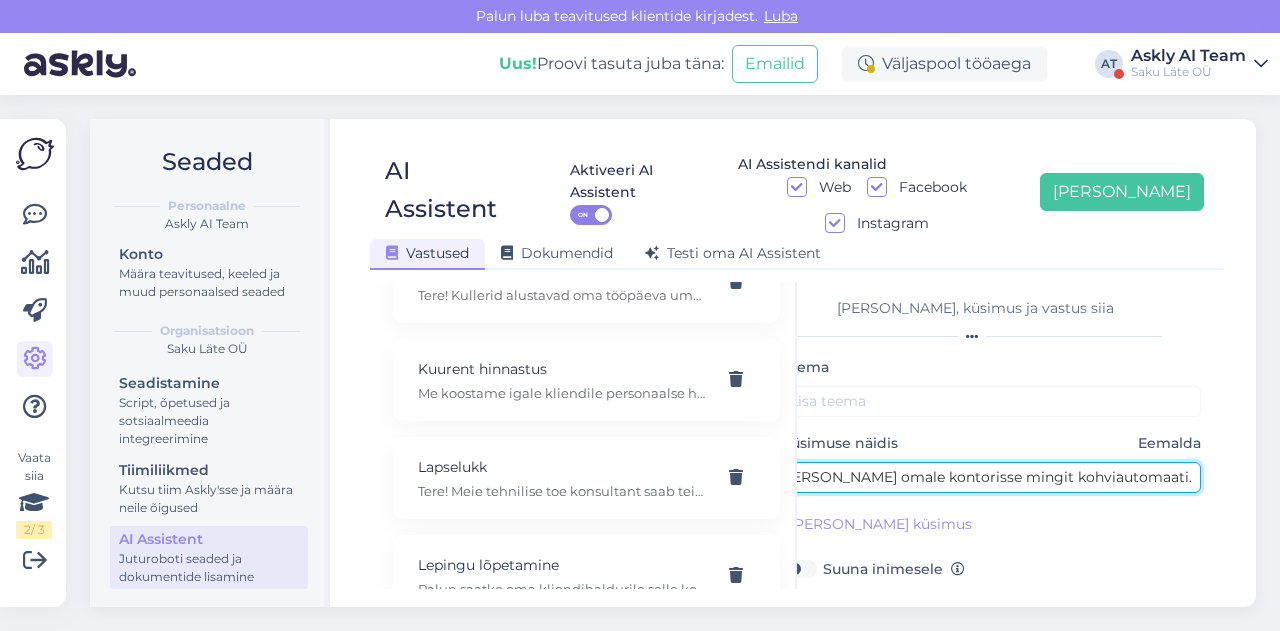 scroll, scrollTop: 0, scrollLeft: 0, axis: both 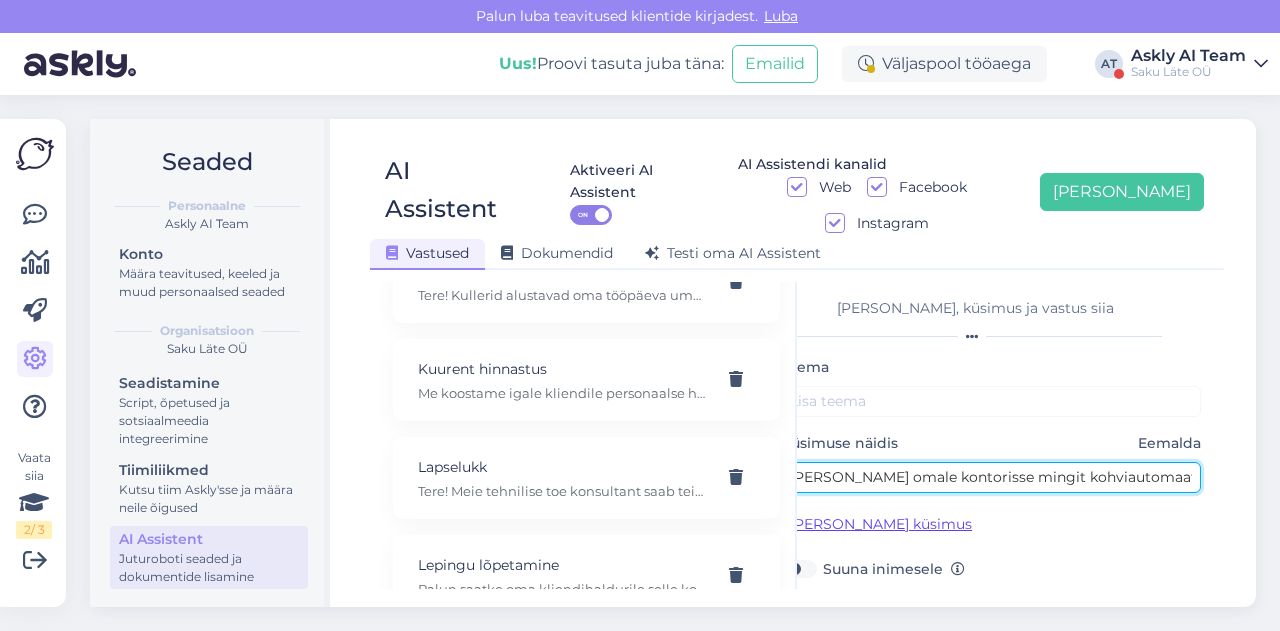 type on "[PERSON_NAME] omale kontorisse mingit kohviautomaati." 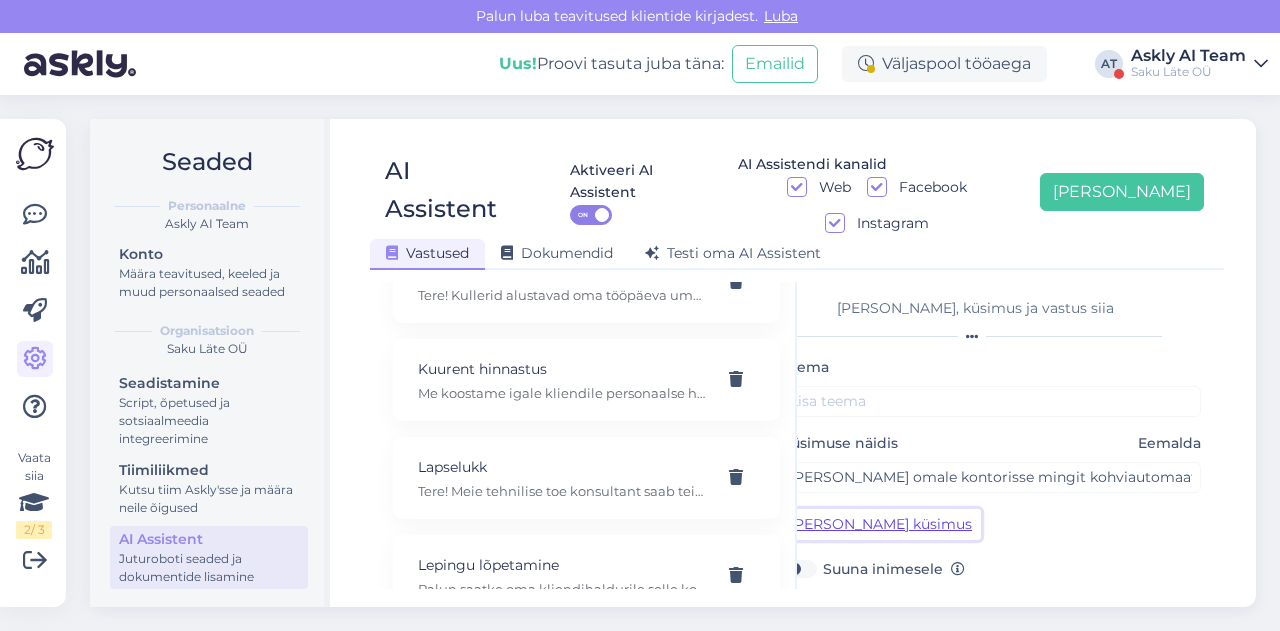 click on "[PERSON_NAME] küsimus" at bounding box center (881, 524) 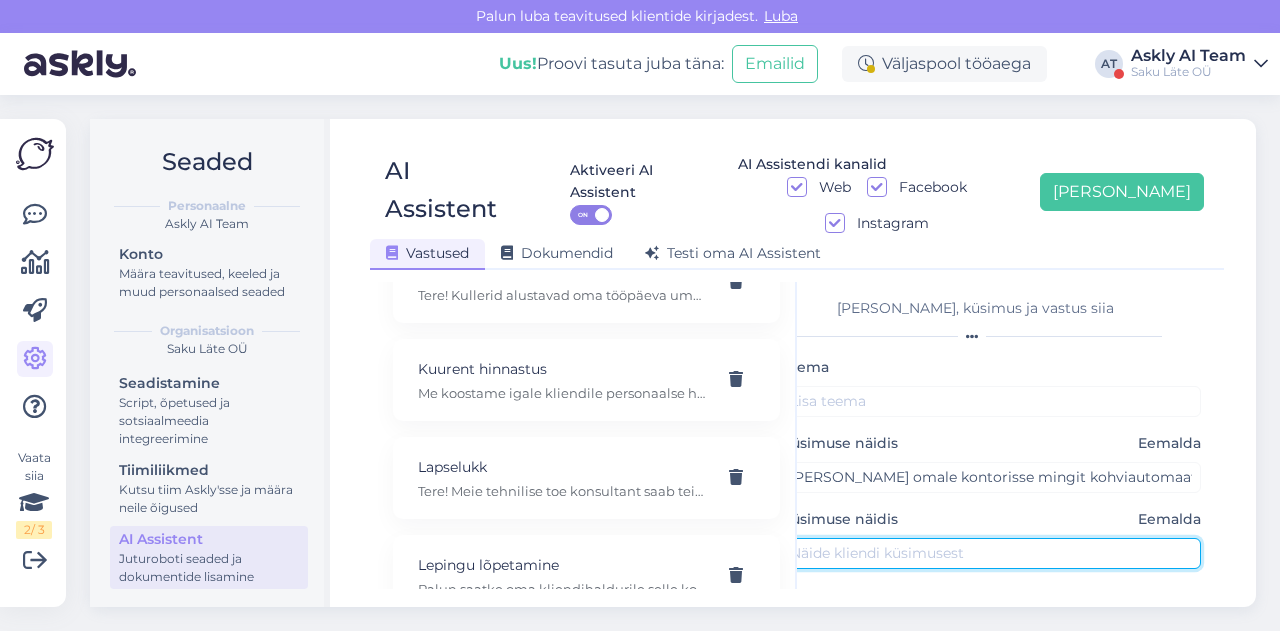 click at bounding box center (991, 553) 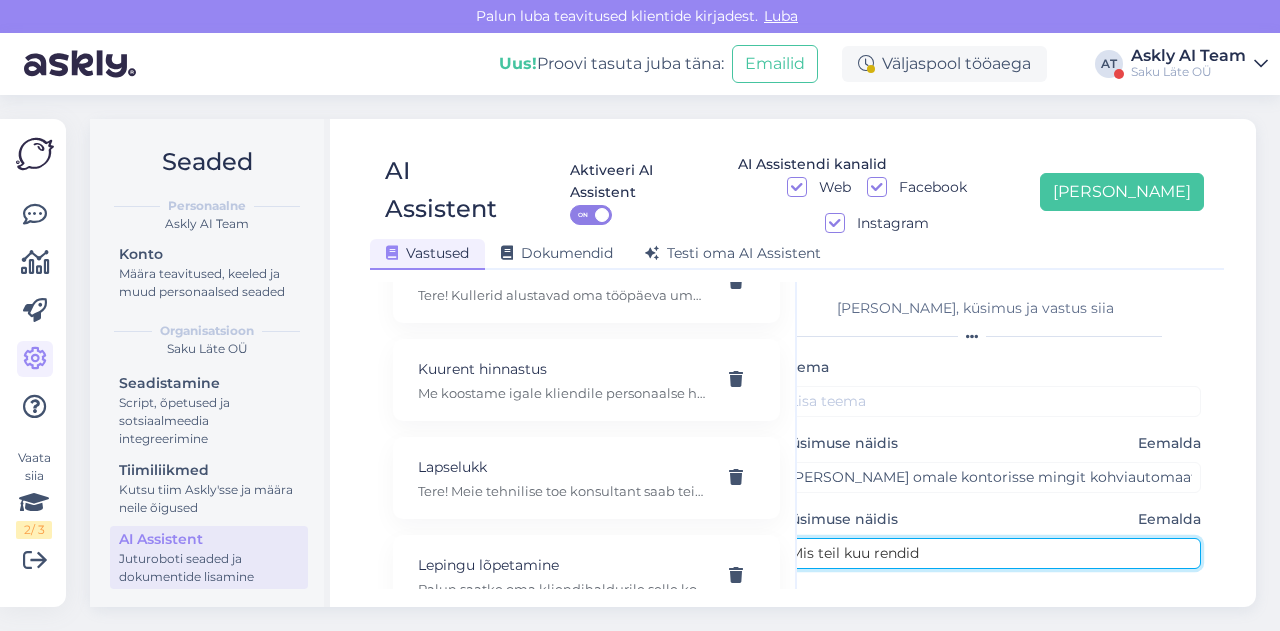 scroll, scrollTop: 0, scrollLeft: 0, axis: both 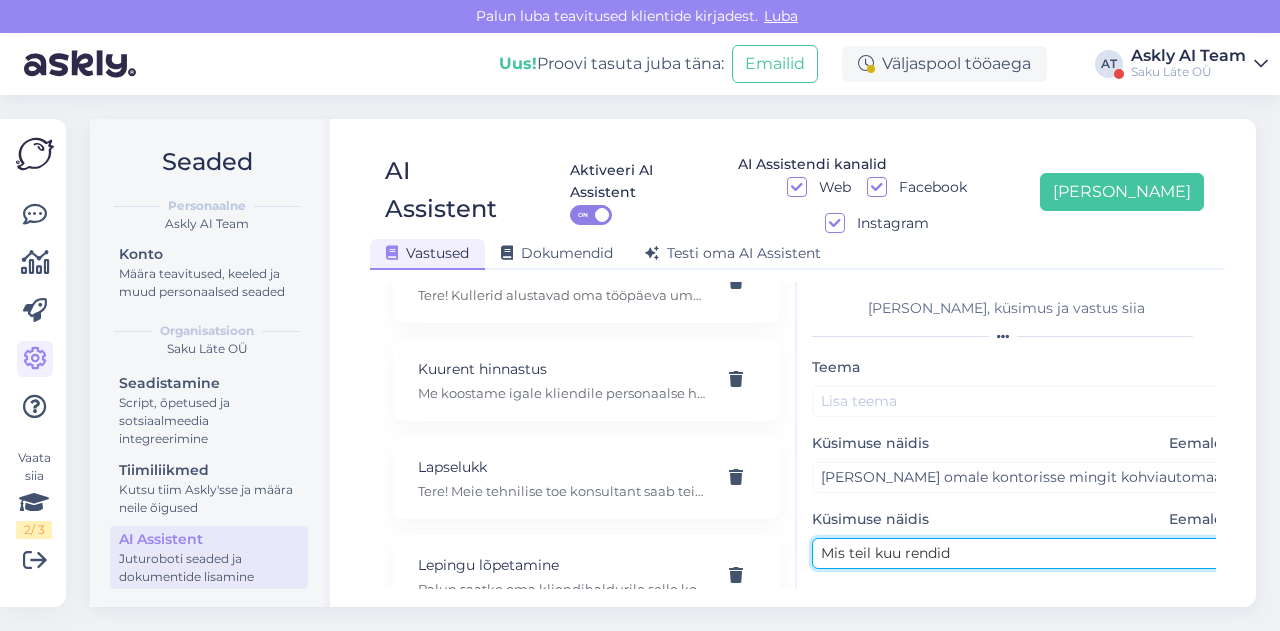 type on "Mis teil kuu rendid" 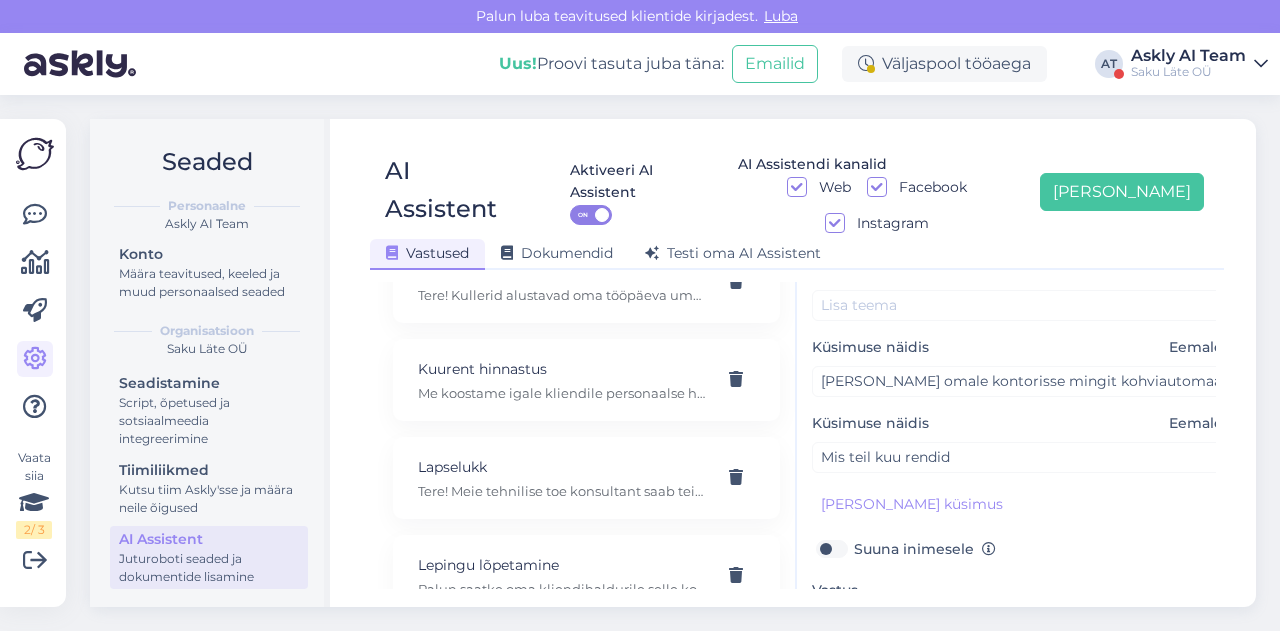 scroll, scrollTop: 157, scrollLeft: 0, axis: vertical 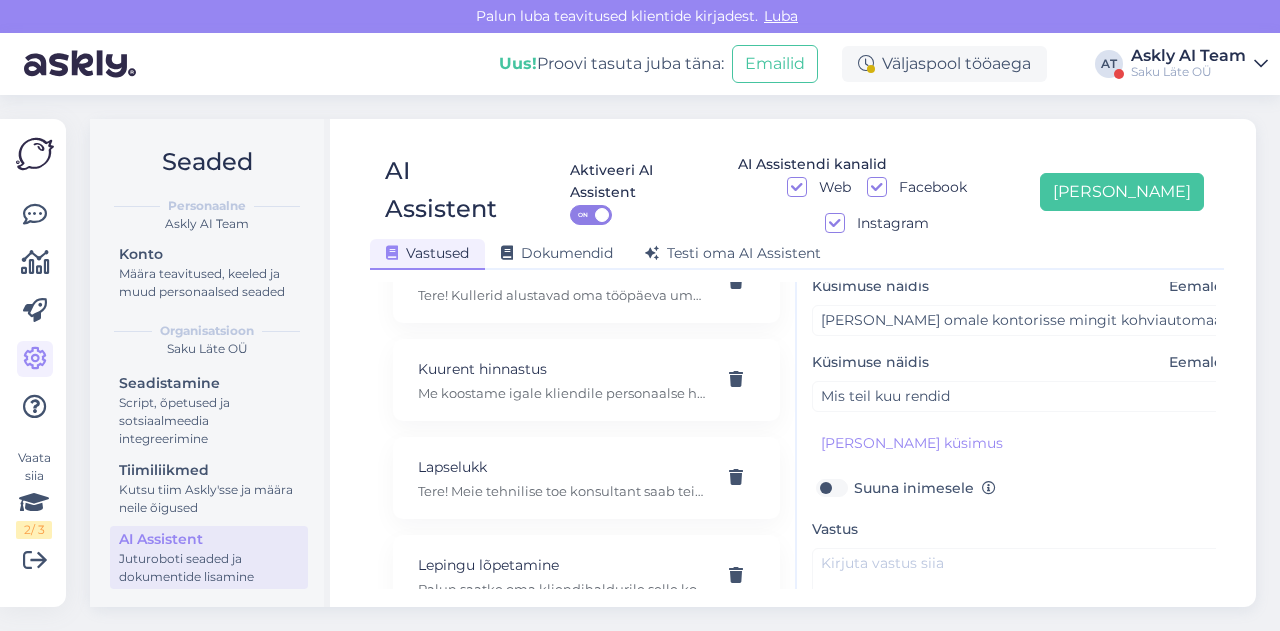 click on "Vastus" at bounding box center [1022, 579] 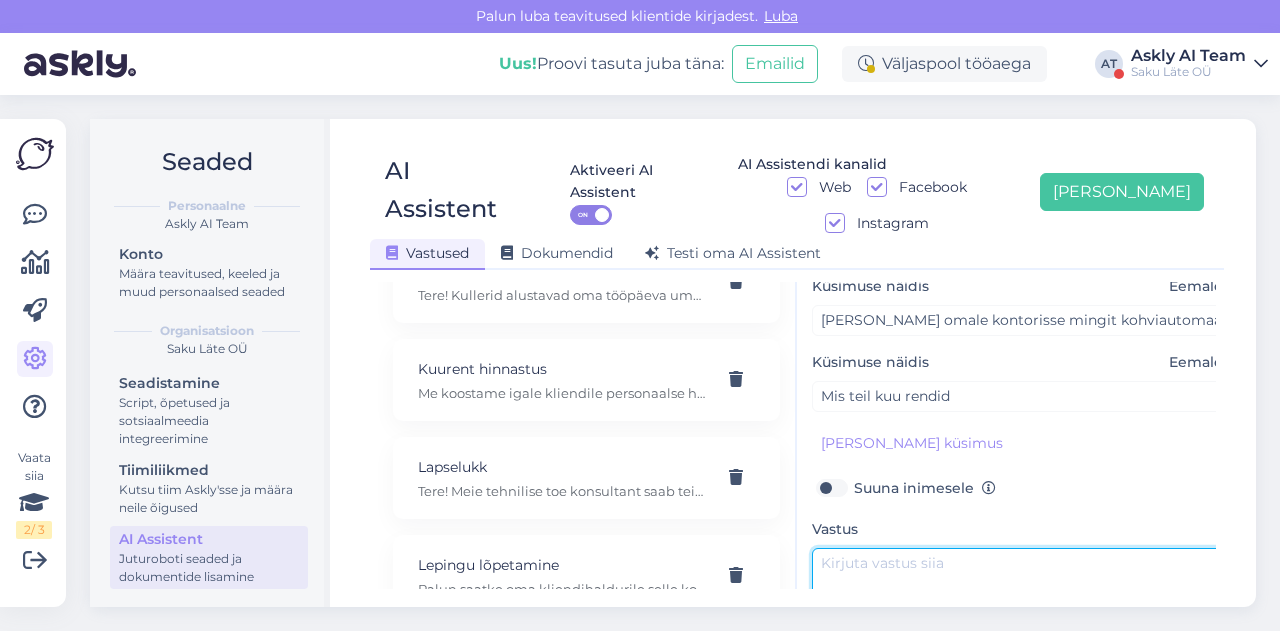 click at bounding box center [1022, 595] 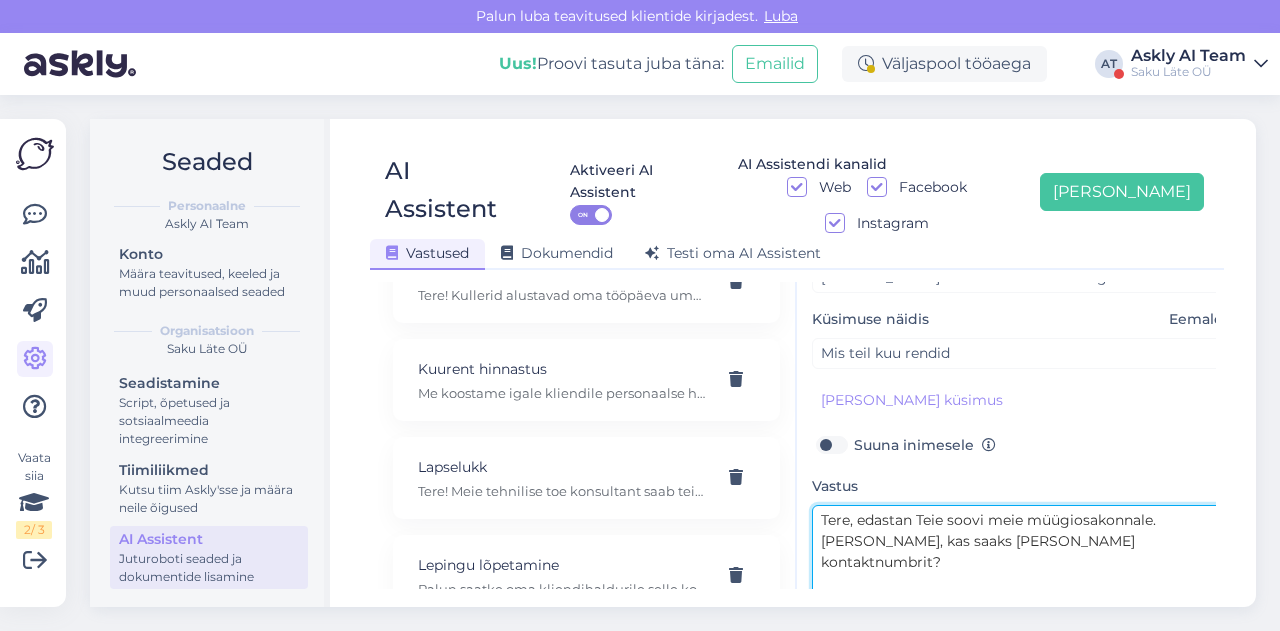 scroll, scrollTop: 200, scrollLeft: 0, axis: vertical 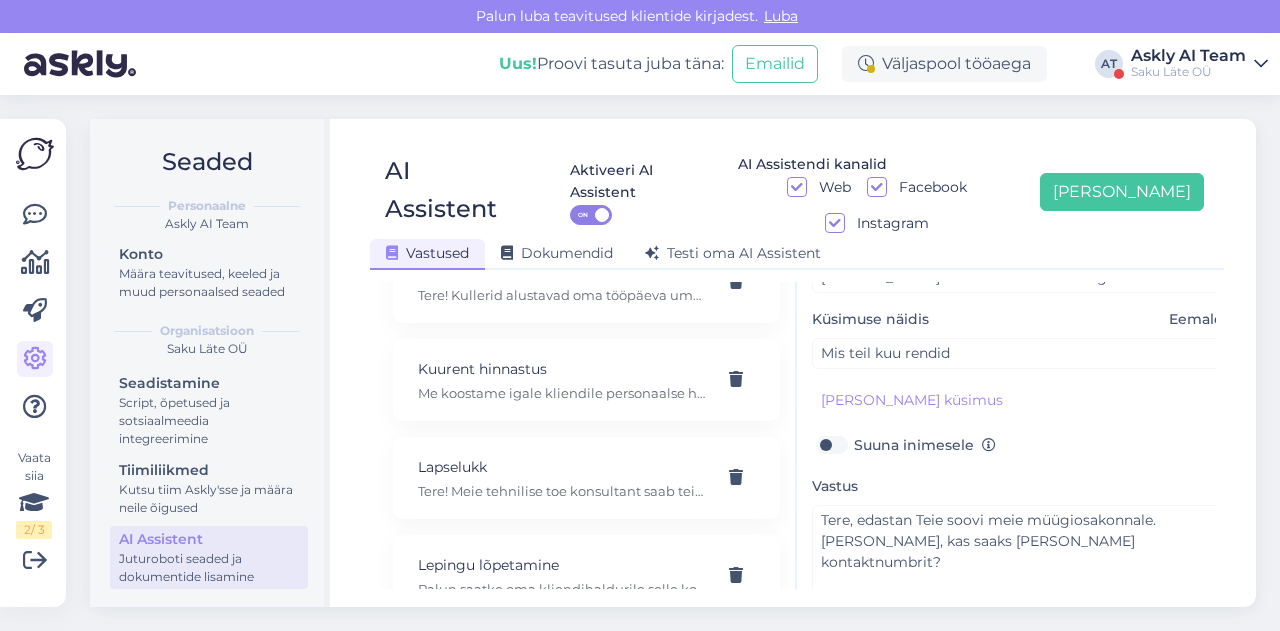 click on "Suuna inimesele" at bounding box center (925, 445) 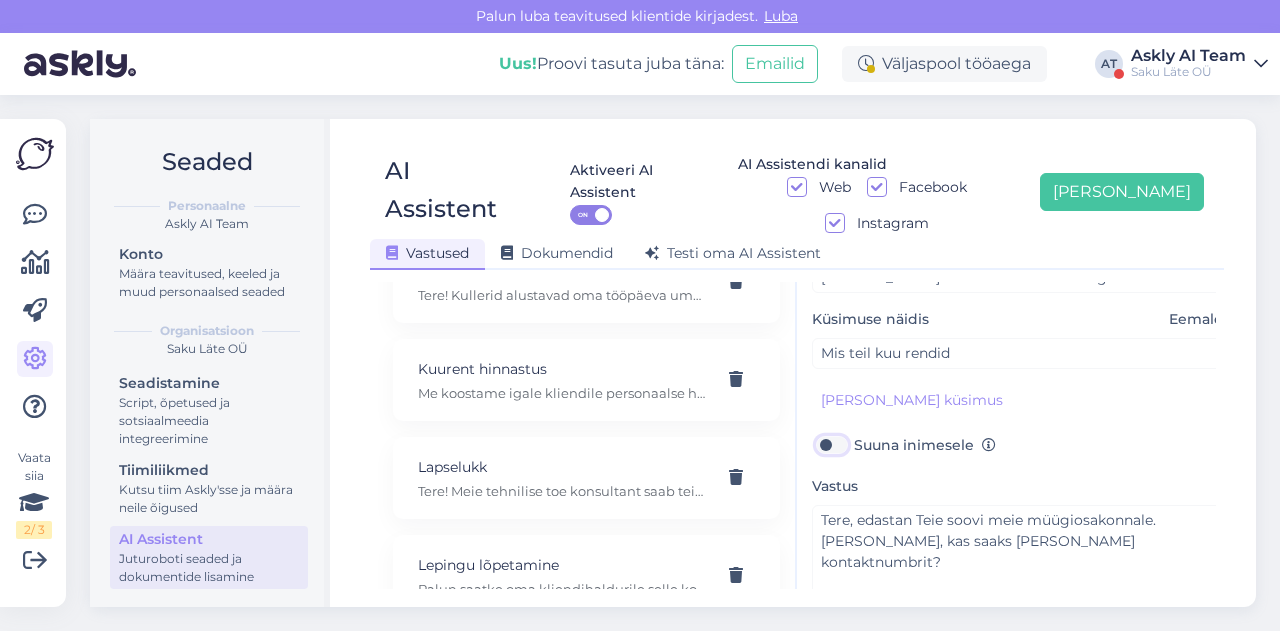 click on "Suuna inimesele" at bounding box center (831, 445) 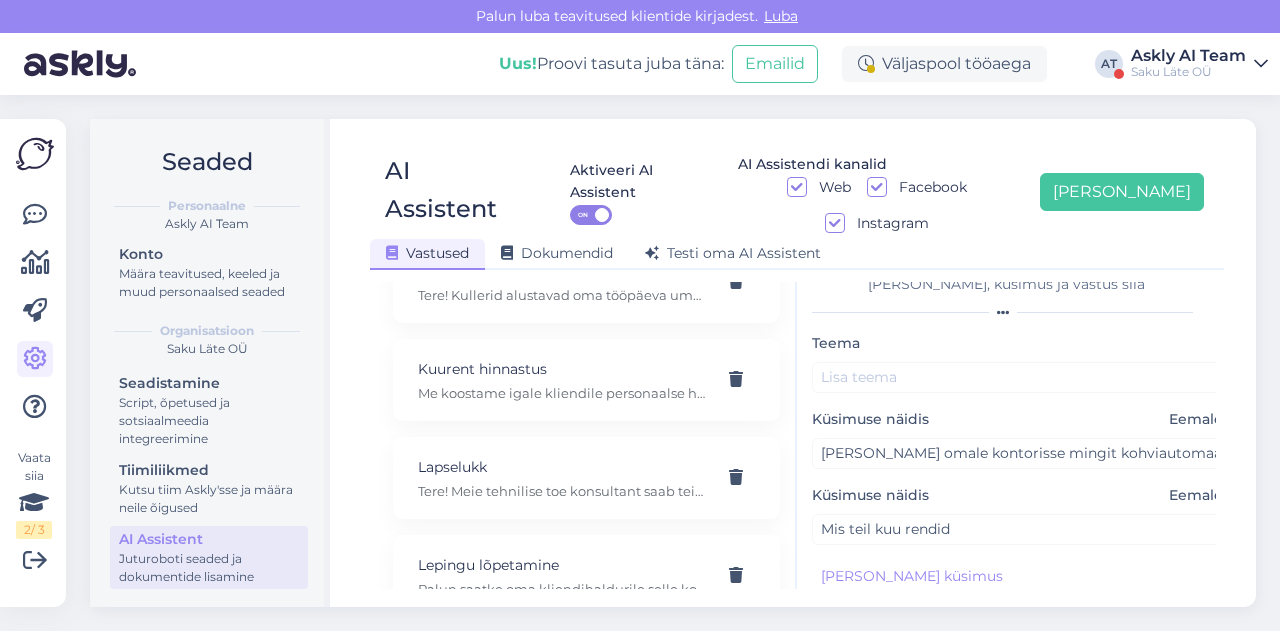 scroll, scrollTop: 0, scrollLeft: 0, axis: both 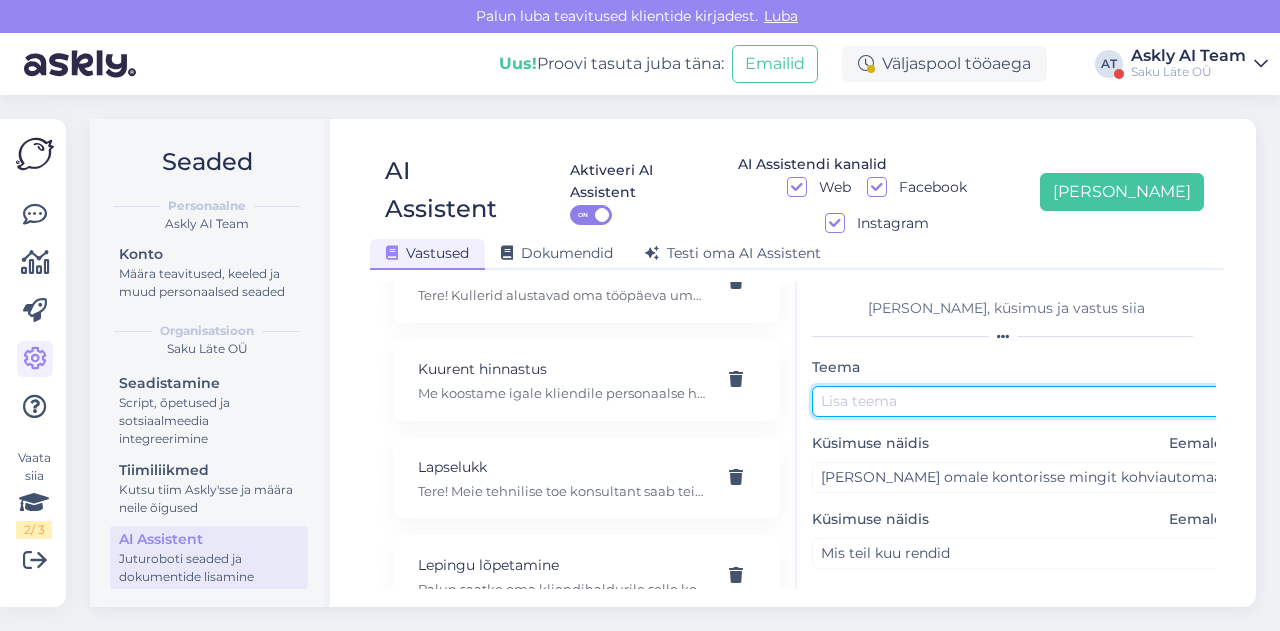click at bounding box center (1022, 401) 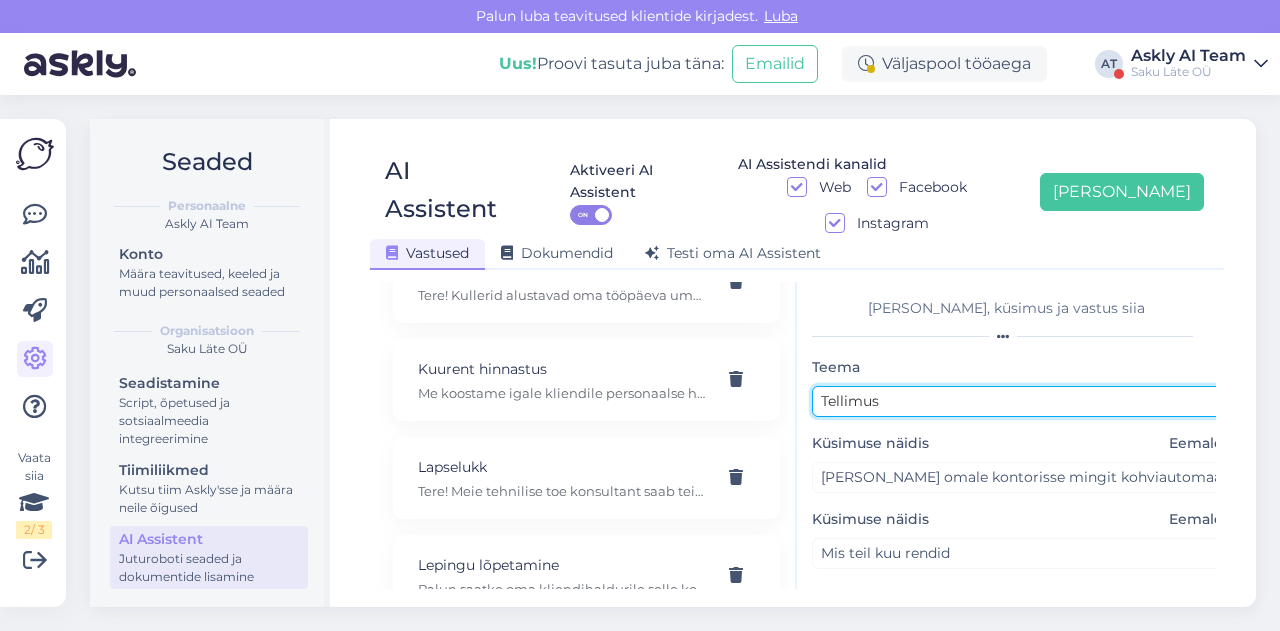 scroll, scrollTop: 254, scrollLeft: 0, axis: vertical 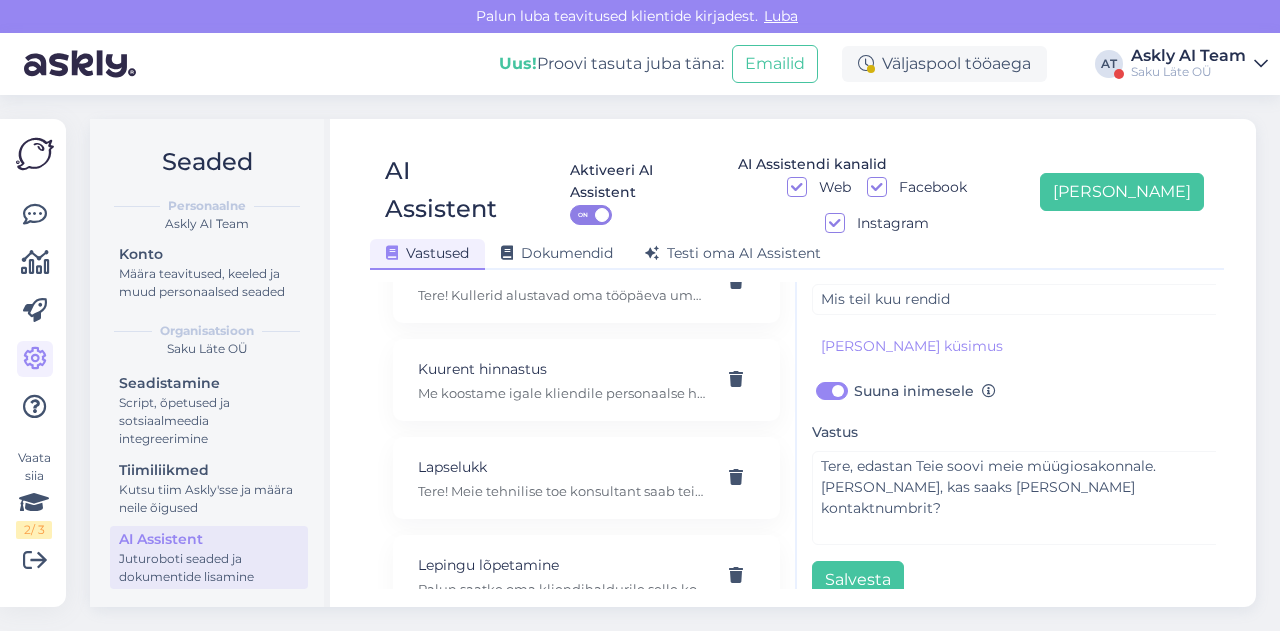 type on "Tellimus" 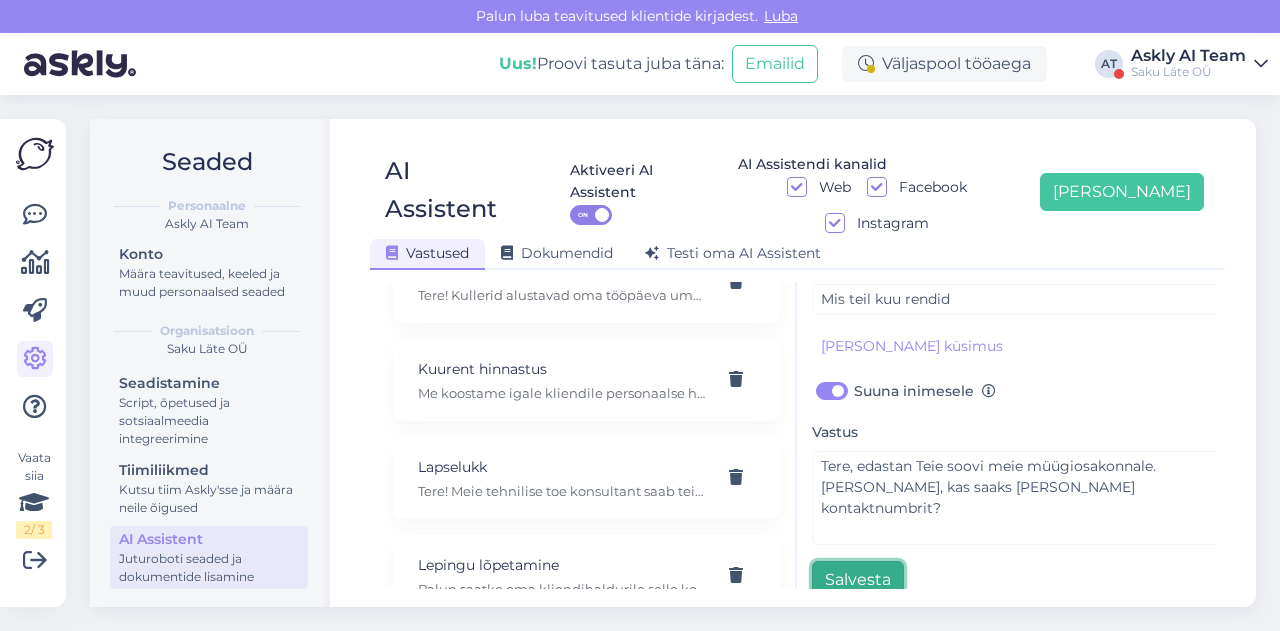 click on "Salvesta" at bounding box center (858, 580) 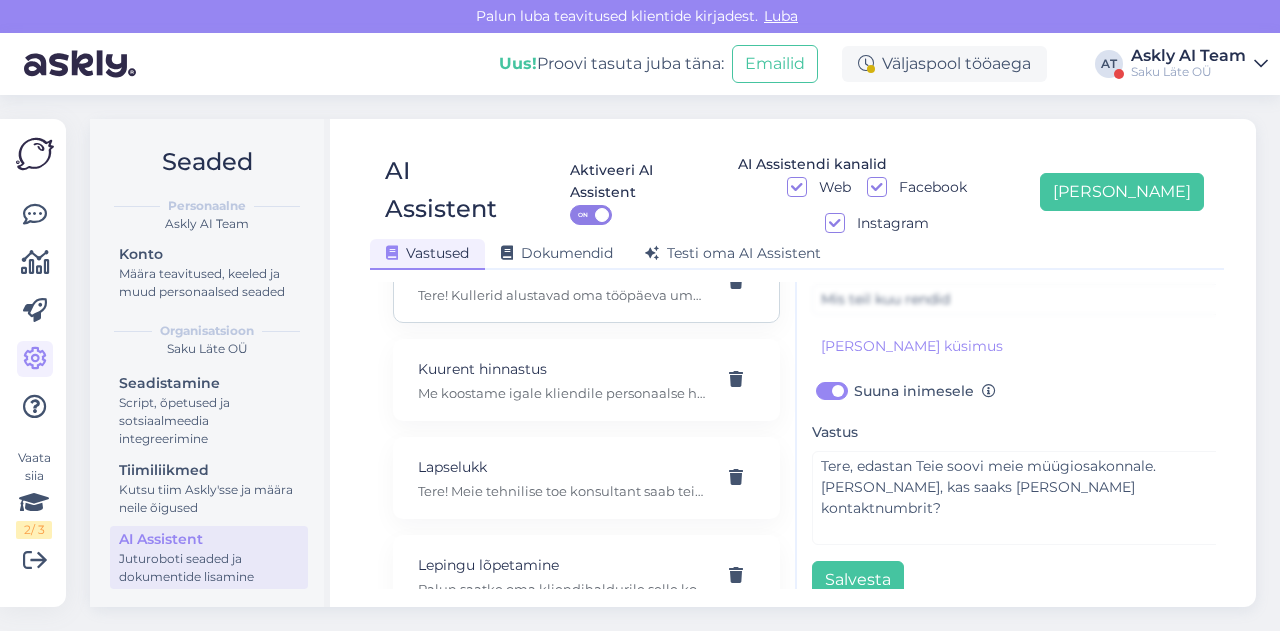 scroll, scrollTop: 0, scrollLeft: 0, axis: both 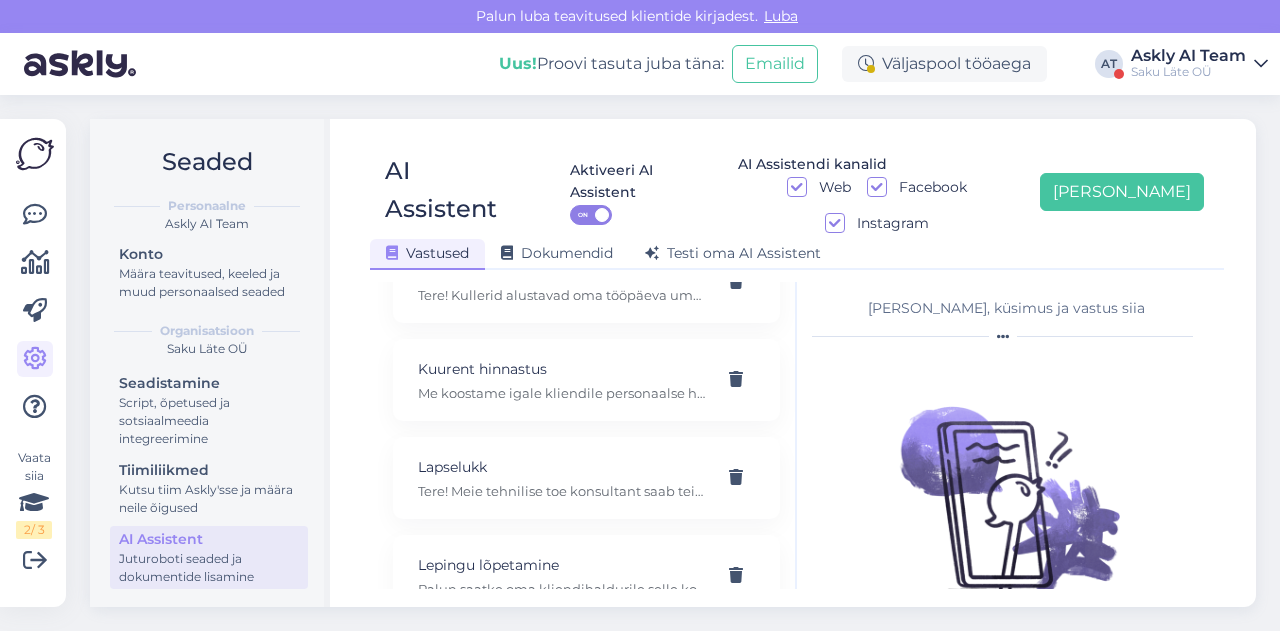 click on "Seaded Personaalne Askly AI Team Konto Määra teavitused, keeled ja muud personaalsed seaded Organisatsioon Saku Läte OÜ Seadistamine Script, õpetused ja sotsiaalmeedia integreerimine Tiimiliikmed Kutsu tiim Askly'sse ja määra neile õigused AI Assistent Juturoboti seaded ja dokumentide lisamine AI Assistent Aktiveeri AI Assistent ON AI Assistendi kanalid Web Facebook Instagram [PERSON_NAME] uus Vastused Dokumendid [PERSON_NAME] oma AI Assistent [PERSON_NAME] AI Assistenti. Vajuta '[PERSON_NAME] uus' ja [PERSON_NAME] küsimused ja vastused, millele AI võiks 24/7 vastata kliendile sobivas keeles.  Arve Tere.
Arveldamine toimub lepingulistel klientidel tagant järgi. Ehk siis tarnele järgneval kuul esimestel tööpäevadel.
CoolTouch jahuti lapselukk Suunaksin Teie mure edasi meie tehnilisele toele ning ta saadab juhendi e-[PERSON_NAME].
Palun edastage enda e-mail.
[PERSON_NAME] kuuma vett [PERSON_NAME] [PERSON_NAME] Elektriline pump 18,9L pudelile Tere, elektilist pumpa saab laadida USB juhtmega.
Esinduste kontaktid Esinduste kontaktid Gaasi tellimine" at bounding box center (679, 363) 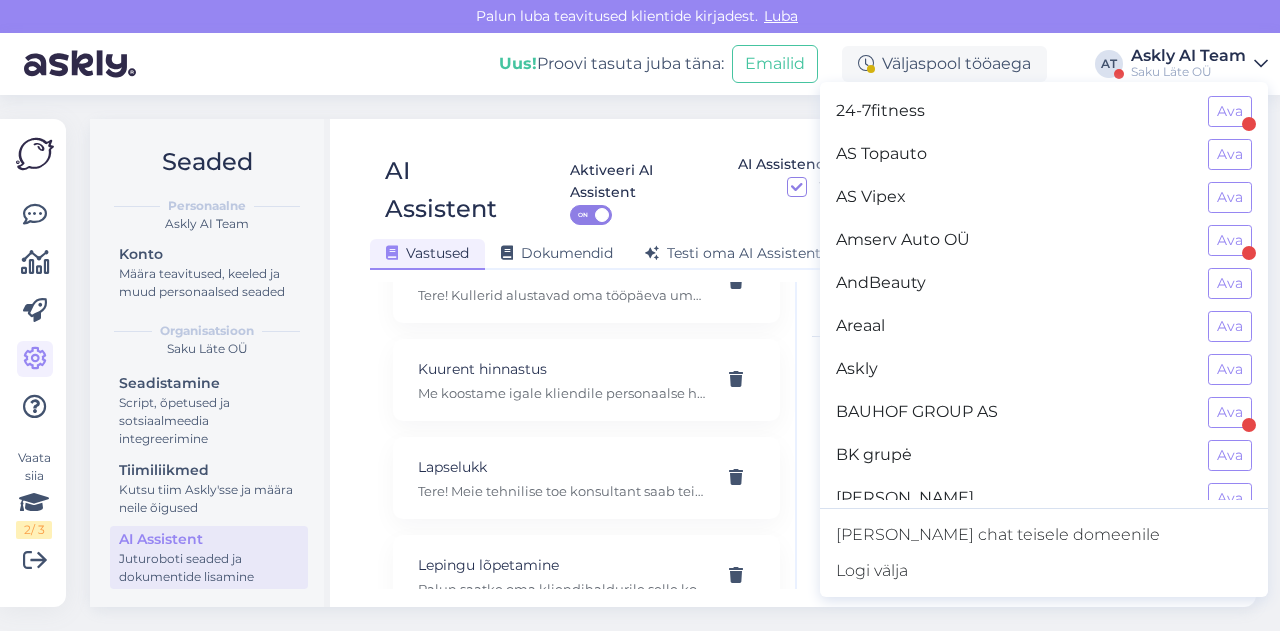 click on "Seaded Personaalne Askly AI Team Konto Määra teavitused, keeled ja muud personaalsed seaded Organisatsioon Saku Läte OÜ Seadistamine Script, õpetused ja sotsiaalmeedia integreerimine Tiimiliikmed Kutsu tiim Askly'sse ja määra neile õigused AI Assistent Juturoboti seaded ja dokumentide lisamine AI Assistent Aktiveeri AI Assistent ON AI Assistendi kanalid Web Facebook Instagram [PERSON_NAME] uus Vastused Dokumendid [PERSON_NAME] oma AI Assistent [PERSON_NAME] AI Assistenti. Vajuta '[PERSON_NAME] uus' ja [PERSON_NAME] küsimused ja vastused, millele AI võiks 24/7 vastata kliendile sobivas keeles.  Arve Tere.
Arveldamine toimub lepingulistel klientidel tagant järgi. Ehk siis tarnele järgneval kuul esimestel tööpäevadel.
CoolTouch jahuti lapselukk Suunaksin Teie mure edasi meie tehnilisele toele ning ta saadab juhendi e-[PERSON_NAME].
Palun edastage enda e-mail.
[PERSON_NAME] kuuma vett [PERSON_NAME] [PERSON_NAME] Elektriline pump 18,9L pudelile Tere, elektilist pumpa saab laadida USB juhtmega.
Esinduste kontaktid Esinduste kontaktid Gaasi tellimine" at bounding box center [679, 363] 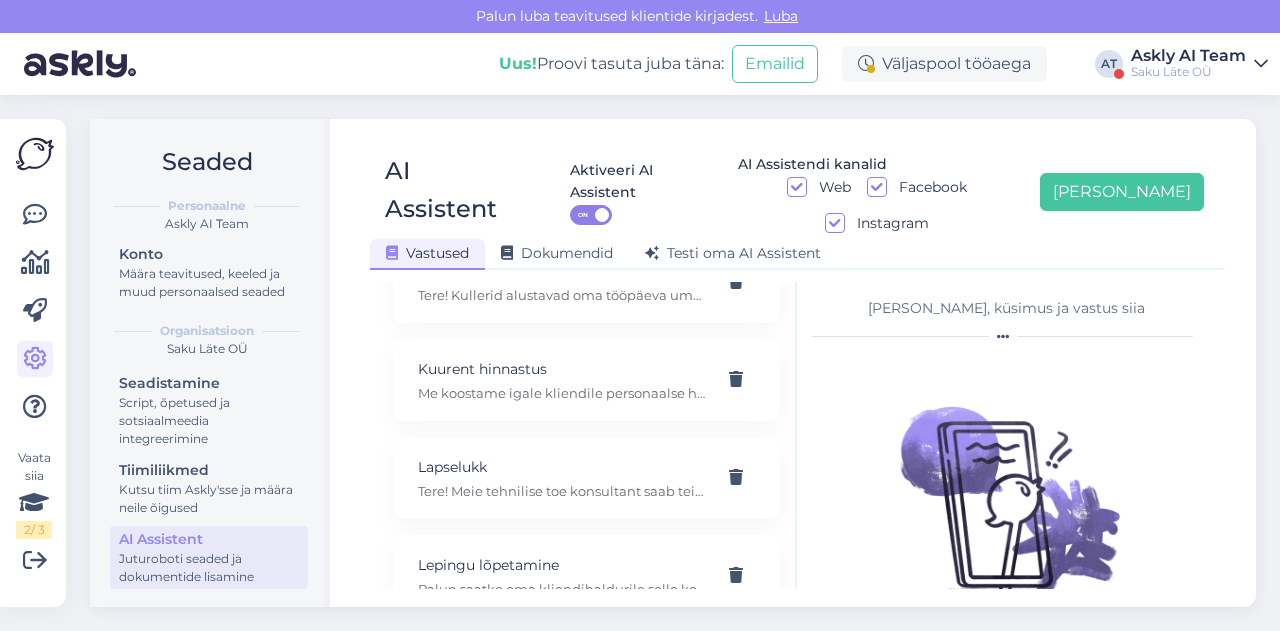 click on "Saku Läte OÜ" at bounding box center [1188, 72] 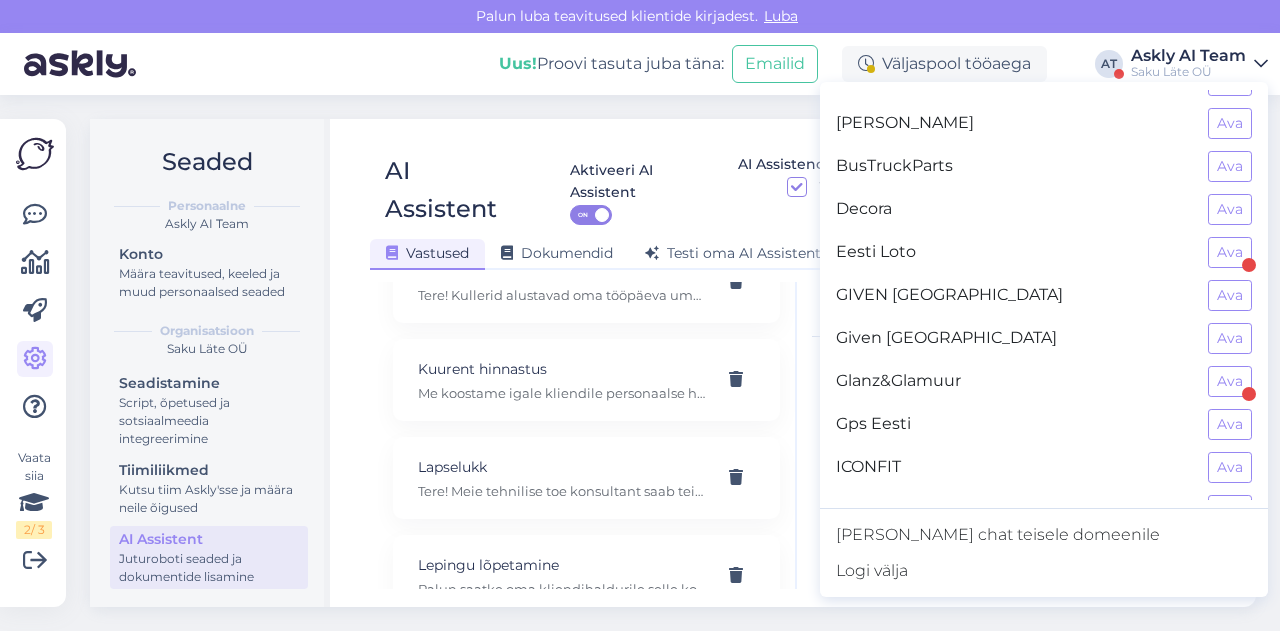 scroll, scrollTop: 374, scrollLeft: 0, axis: vertical 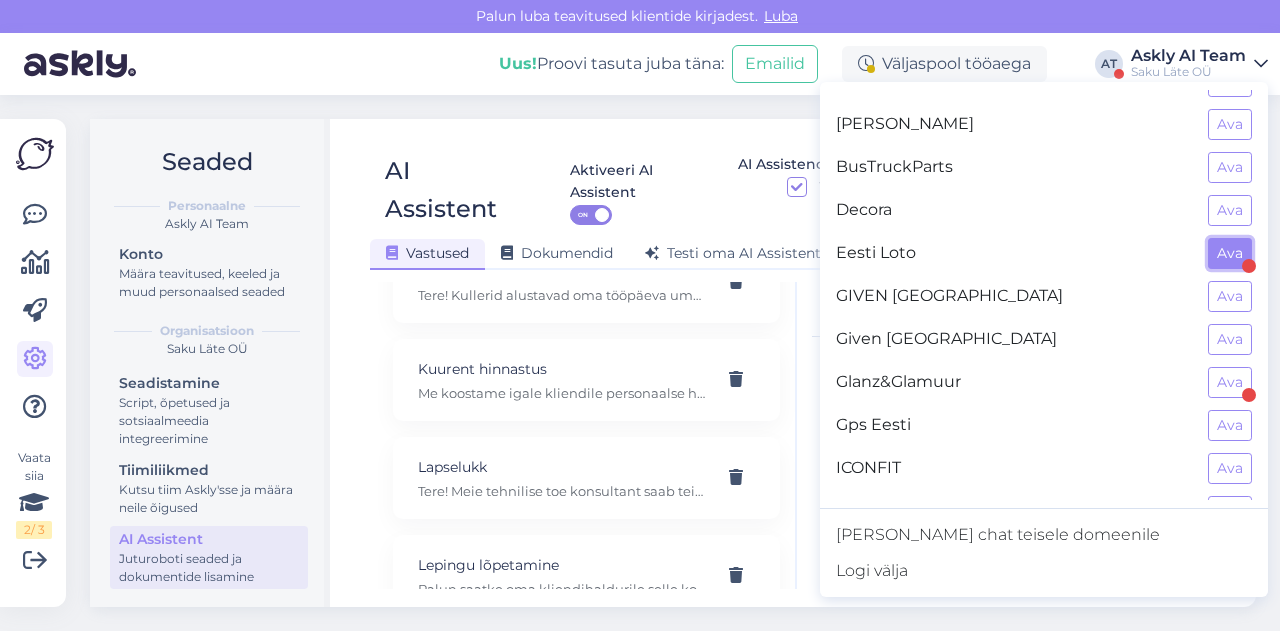 click on "Ava" at bounding box center [1230, 253] 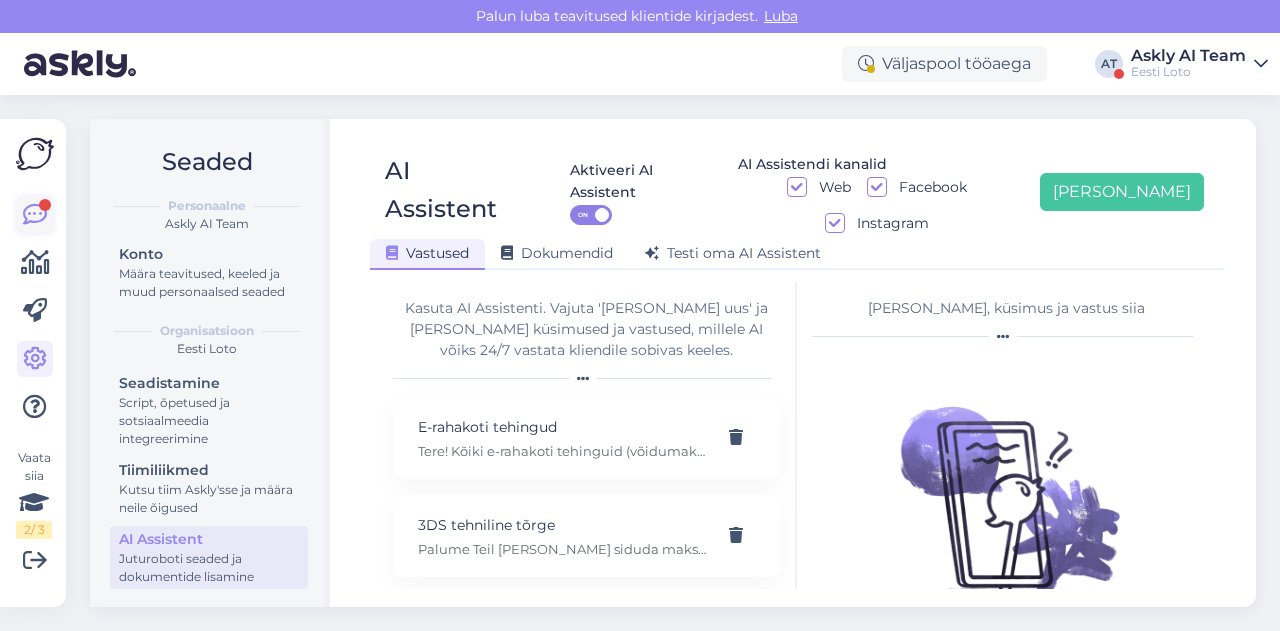 click at bounding box center [35, 215] 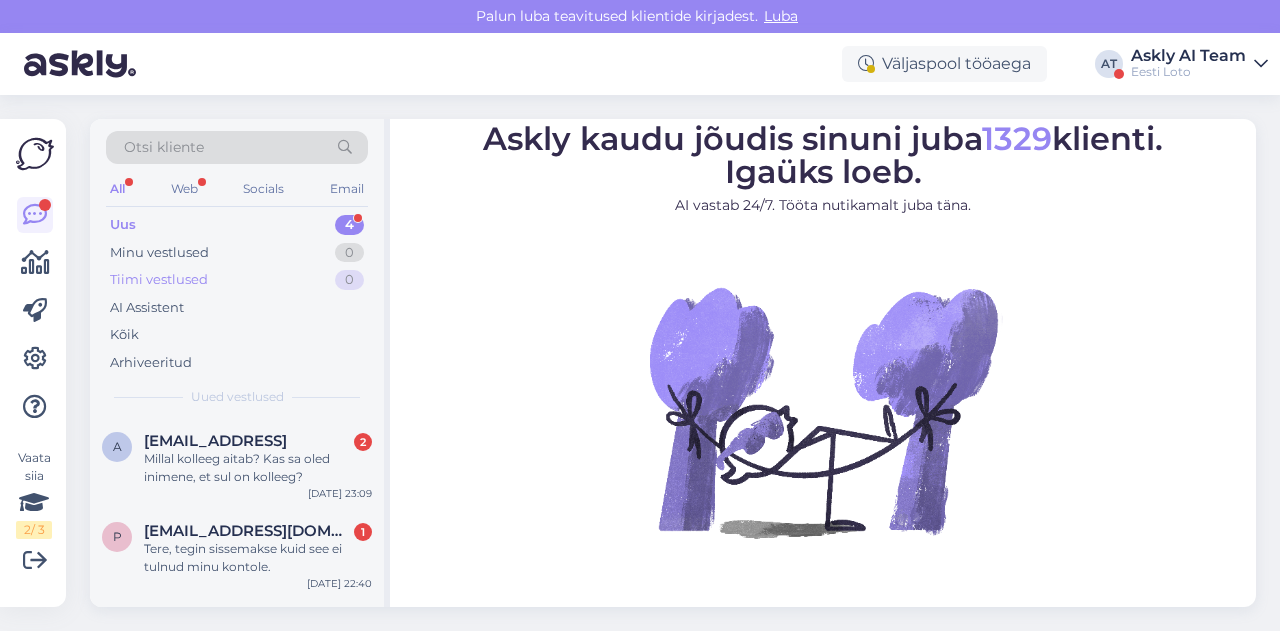 click on "Tiimi vestlused" at bounding box center (159, 280) 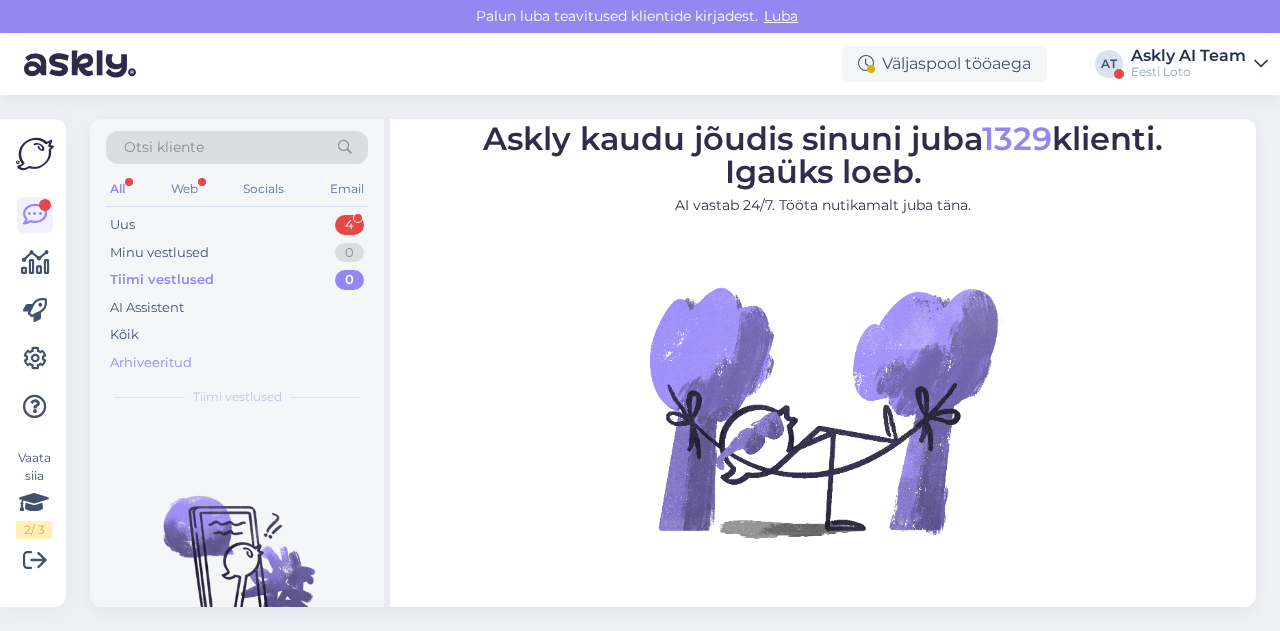 click on "Arhiveeritud" at bounding box center [151, 363] 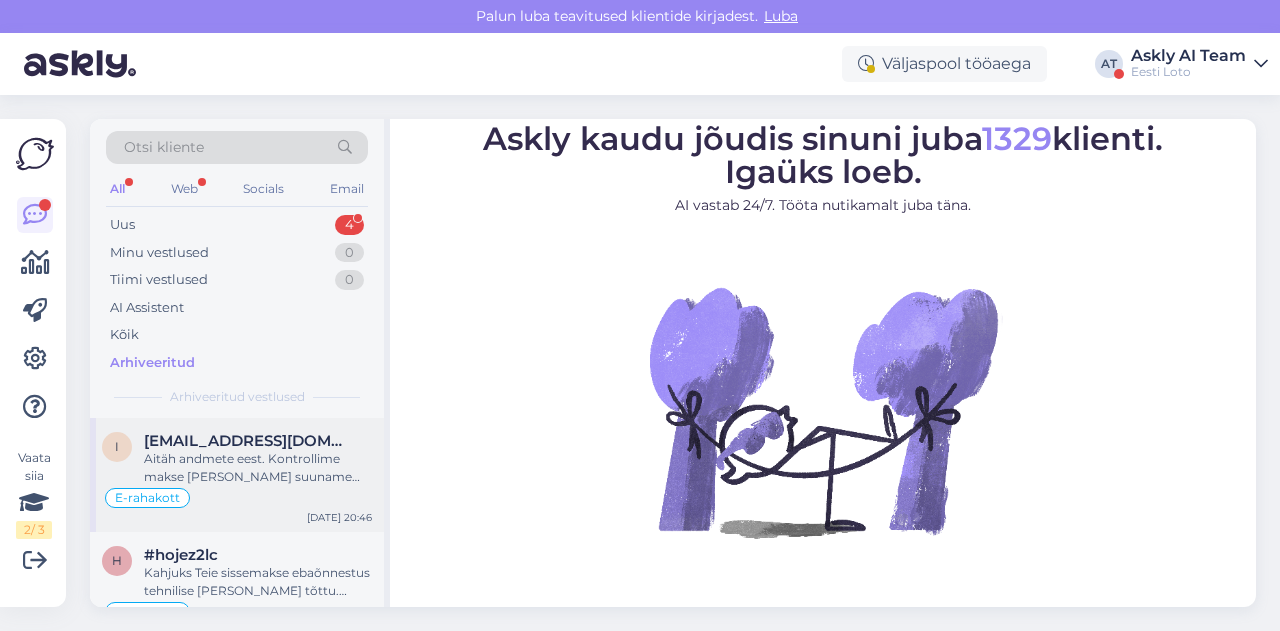 click on "Aitäh andmete eest. Kontrollime makse [PERSON_NAME] suuname selle Teie e-rahakotti esimesel võimalusel." at bounding box center [258, 468] 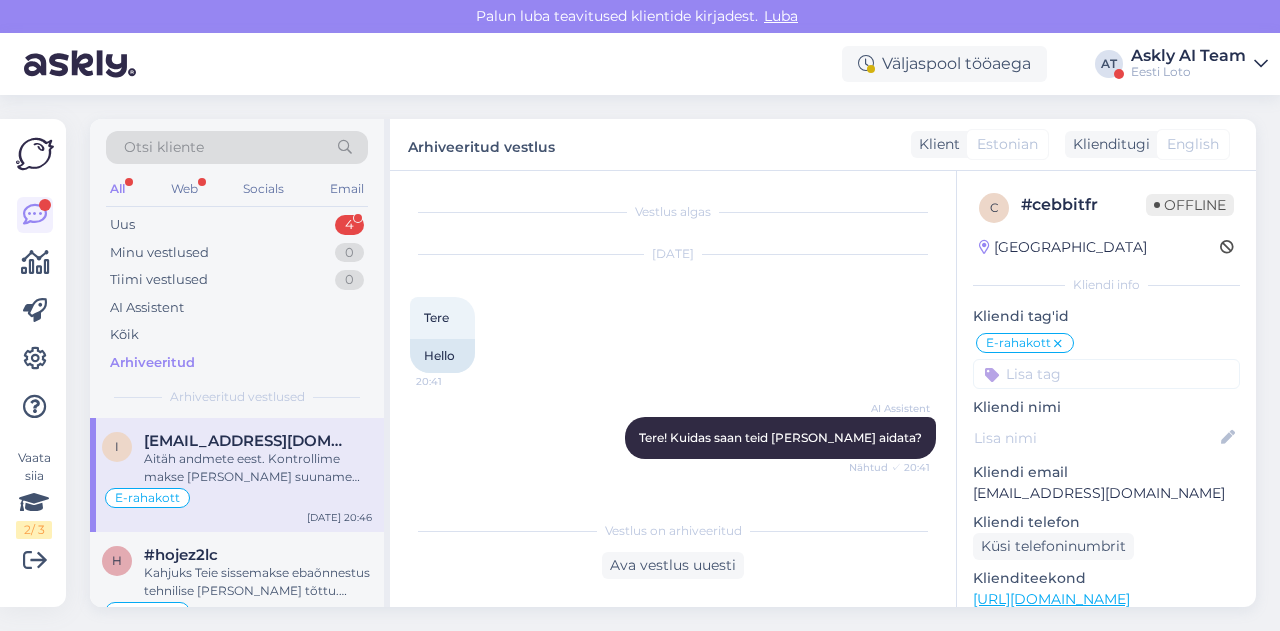 scroll, scrollTop: 490, scrollLeft: 0, axis: vertical 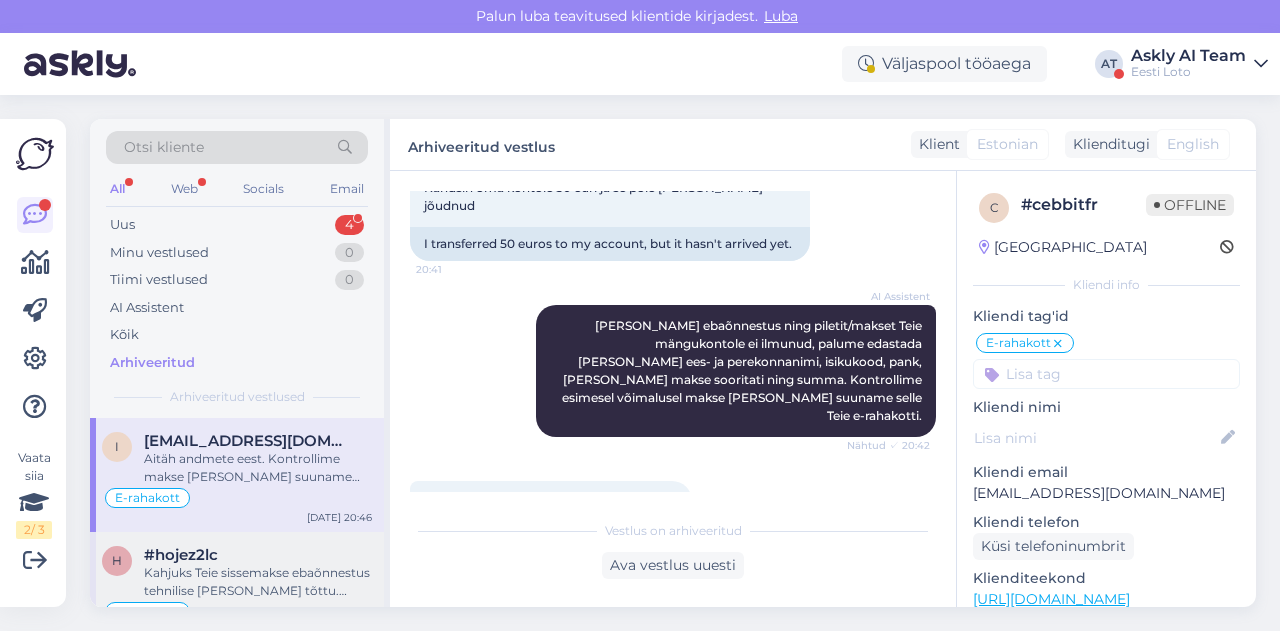click on "#hojez2lc" at bounding box center (258, 555) 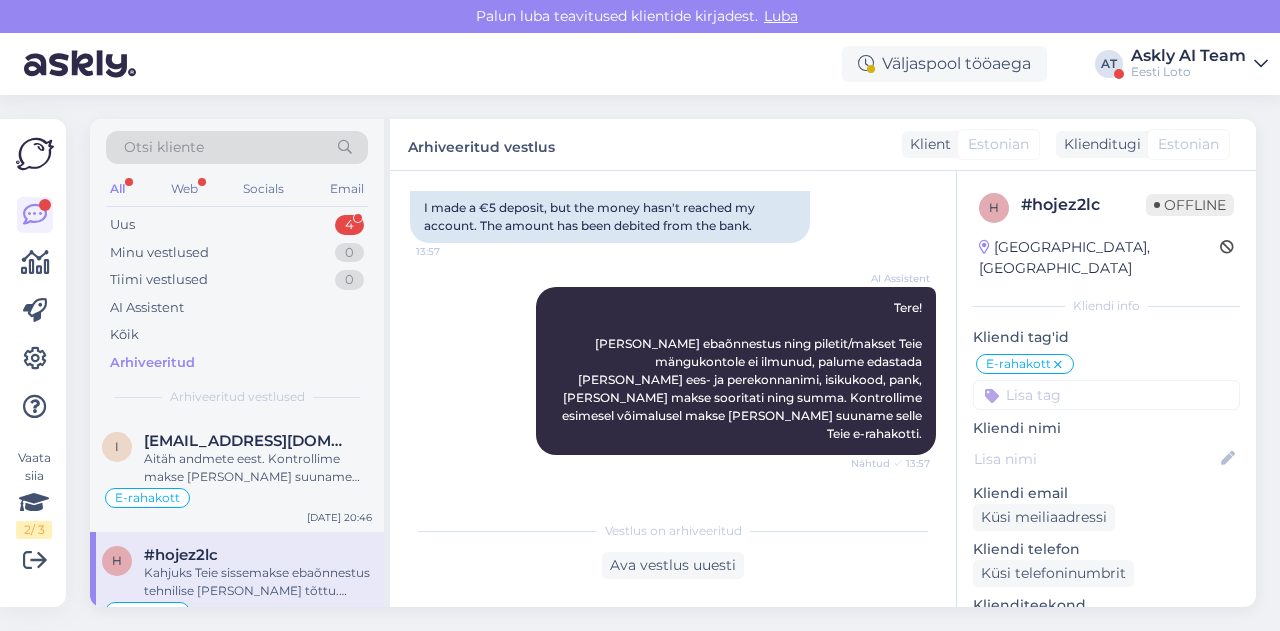 scroll, scrollTop: 164, scrollLeft: 0, axis: vertical 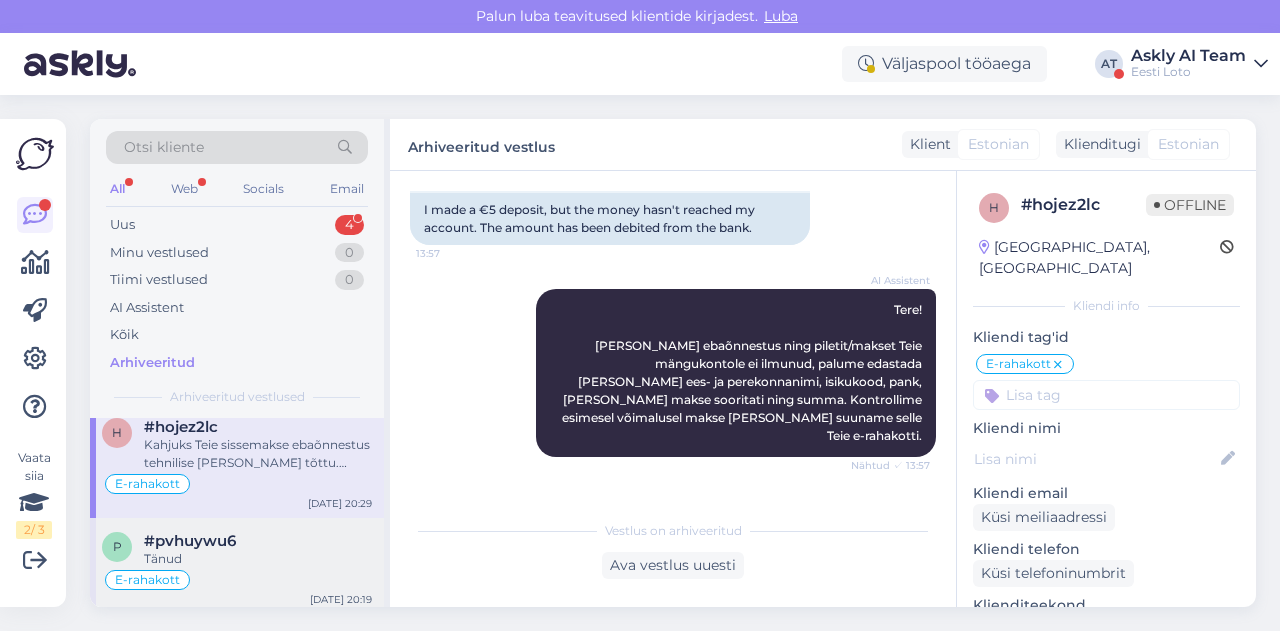 click on "#pvhuywu6" at bounding box center (258, 541) 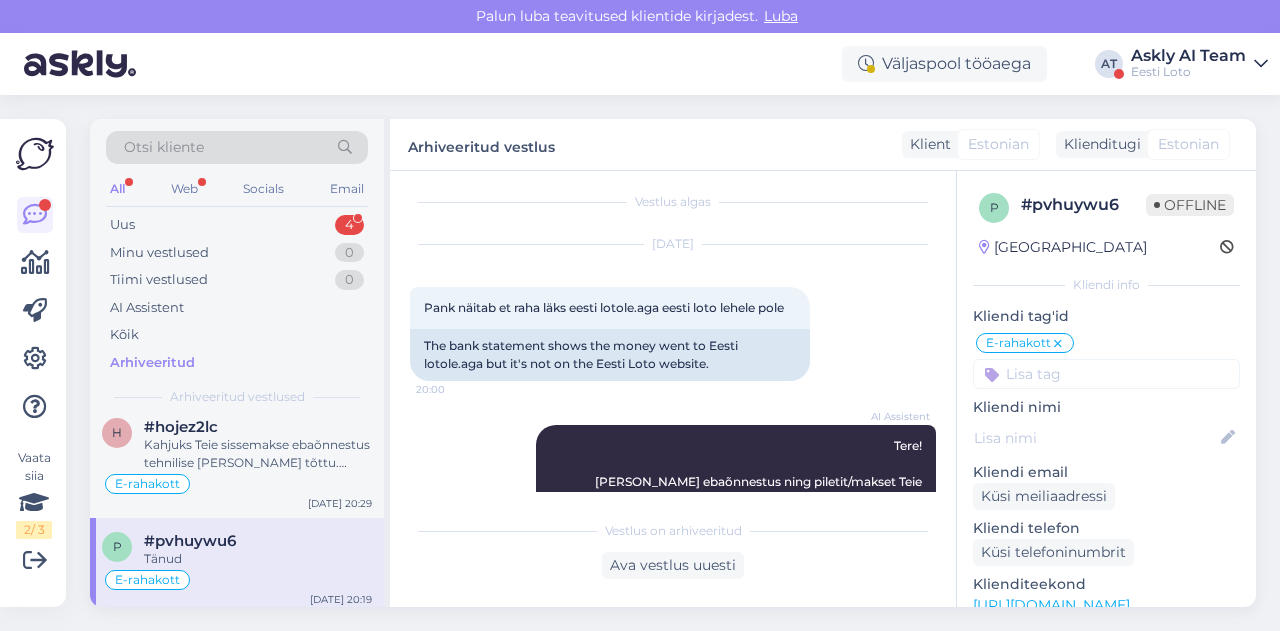 scroll, scrollTop: 0, scrollLeft: 0, axis: both 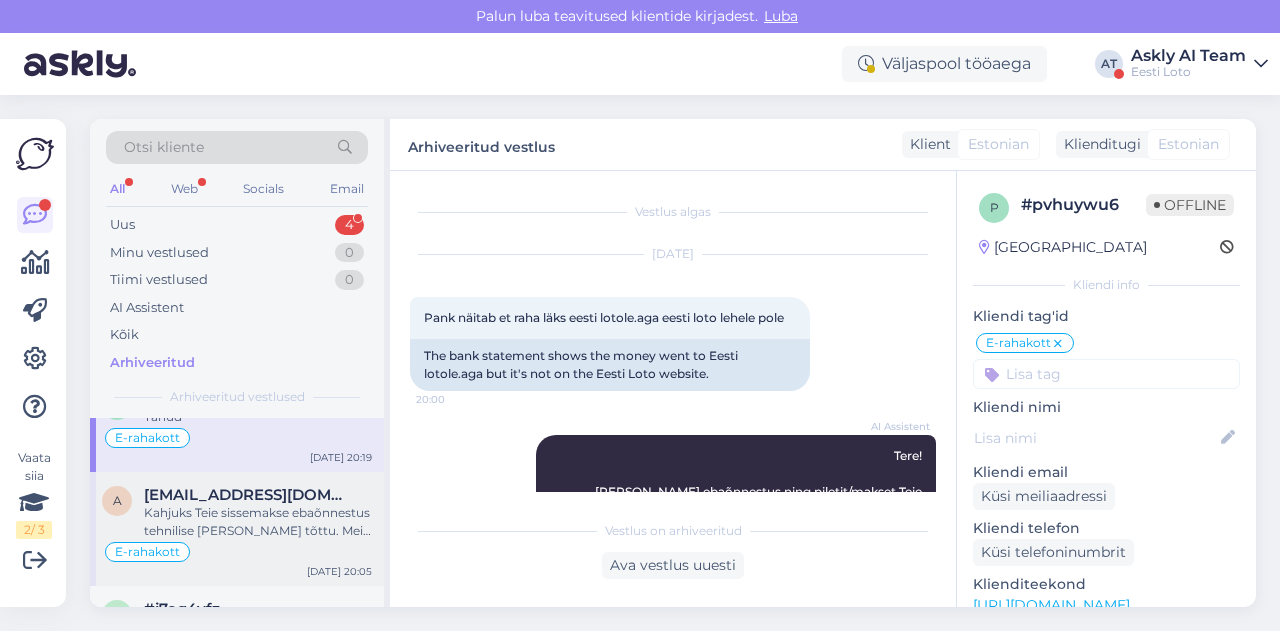 click on "Kahjuks Teie sissemakse ebaõnnestus tehnilise [PERSON_NAME] tõttu. Meie finantsosakond kontrollib esimesel võimalusel Teie makse üle [PERSON_NAME] kas tagastatakse Teile arvelduskontole või suunatakse e-rahakotti.
Palume vabandust tekkinud [PERSON_NAME] pärast" at bounding box center (258, 522) 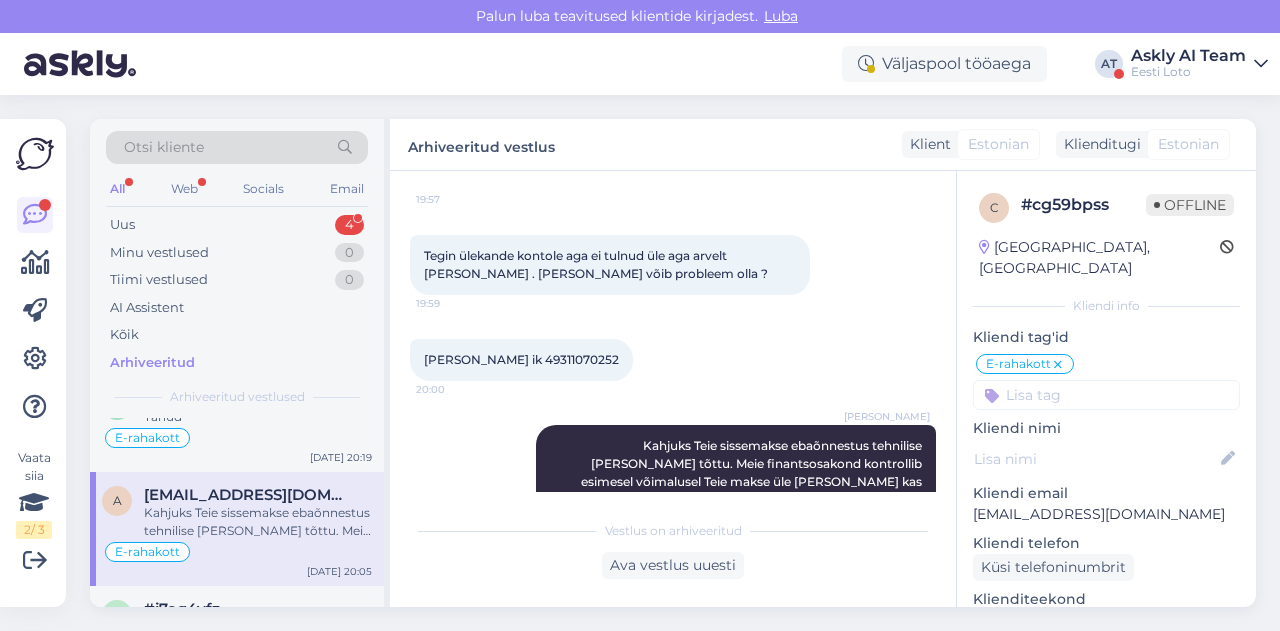 scroll, scrollTop: 146, scrollLeft: 0, axis: vertical 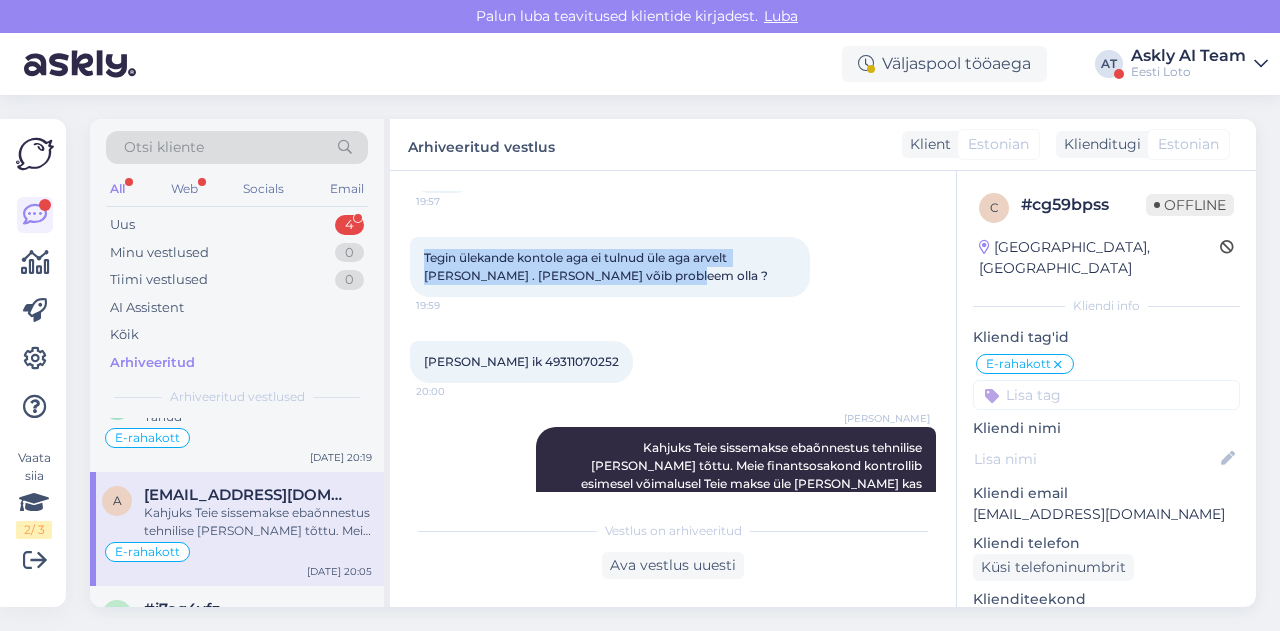 drag, startPoint x: 421, startPoint y: 254, endPoint x: 673, endPoint y: 274, distance: 252.7924 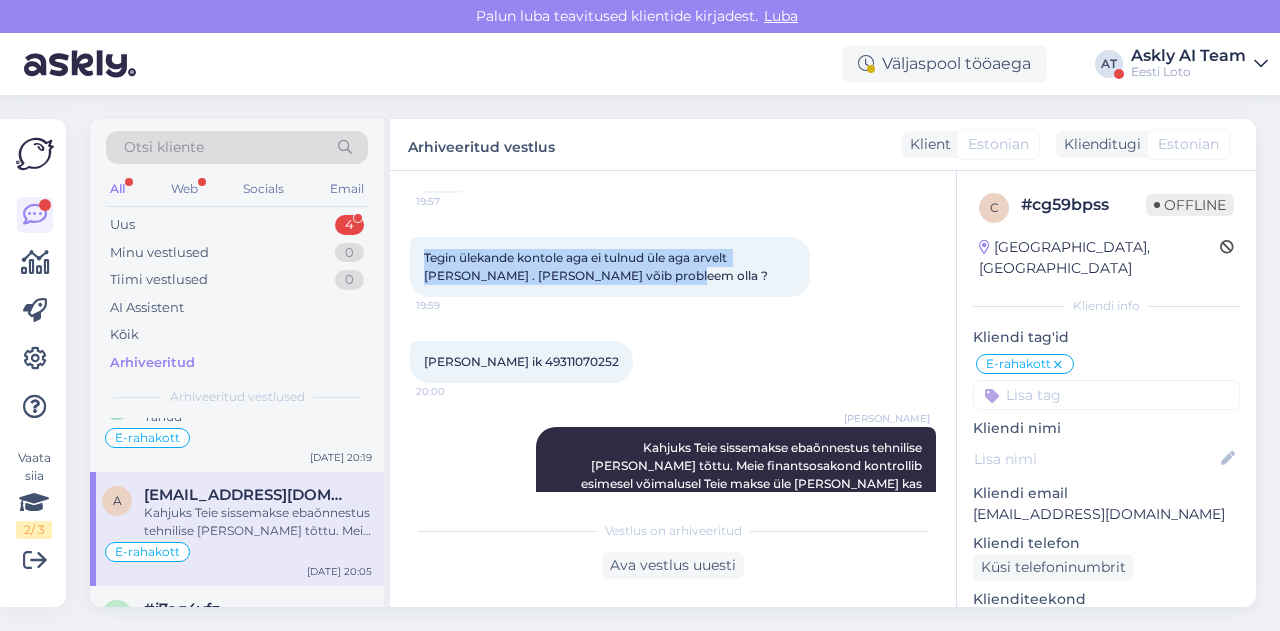 click on "Tegin ülekande kontole aga ei tulnud üle aga arvelt [PERSON_NAME] . [PERSON_NAME] võib probleem olla ?  19:59" at bounding box center (610, 267) 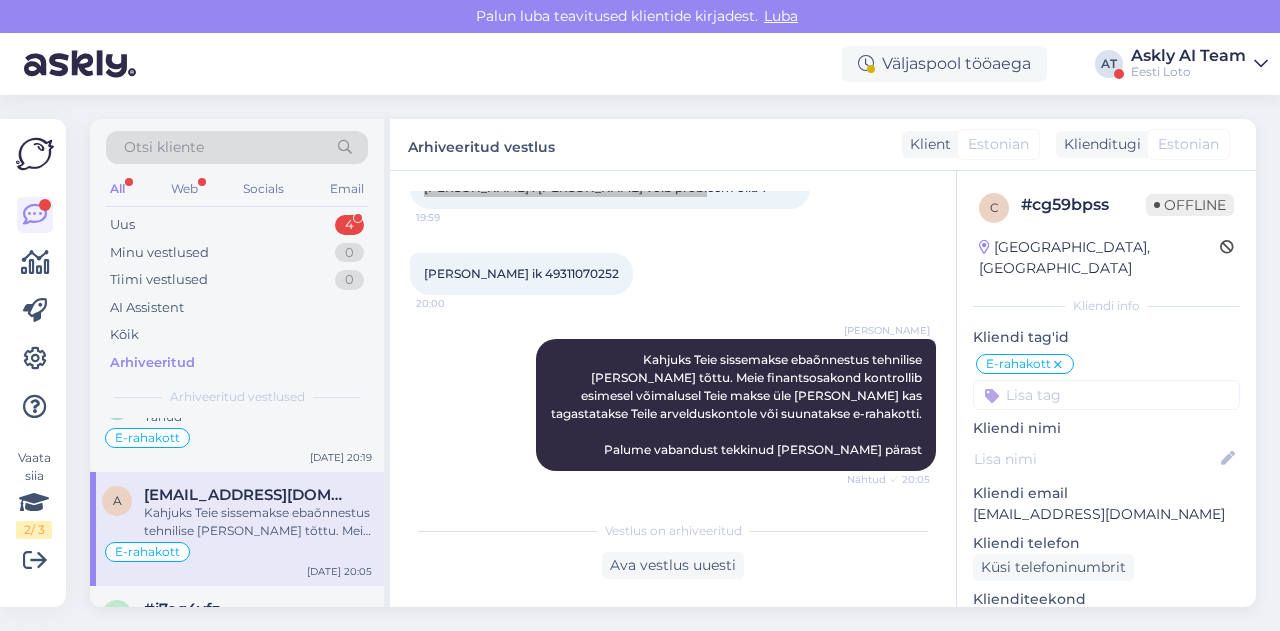 scroll, scrollTop: 234, scrollLeft: 0, axis: vertical 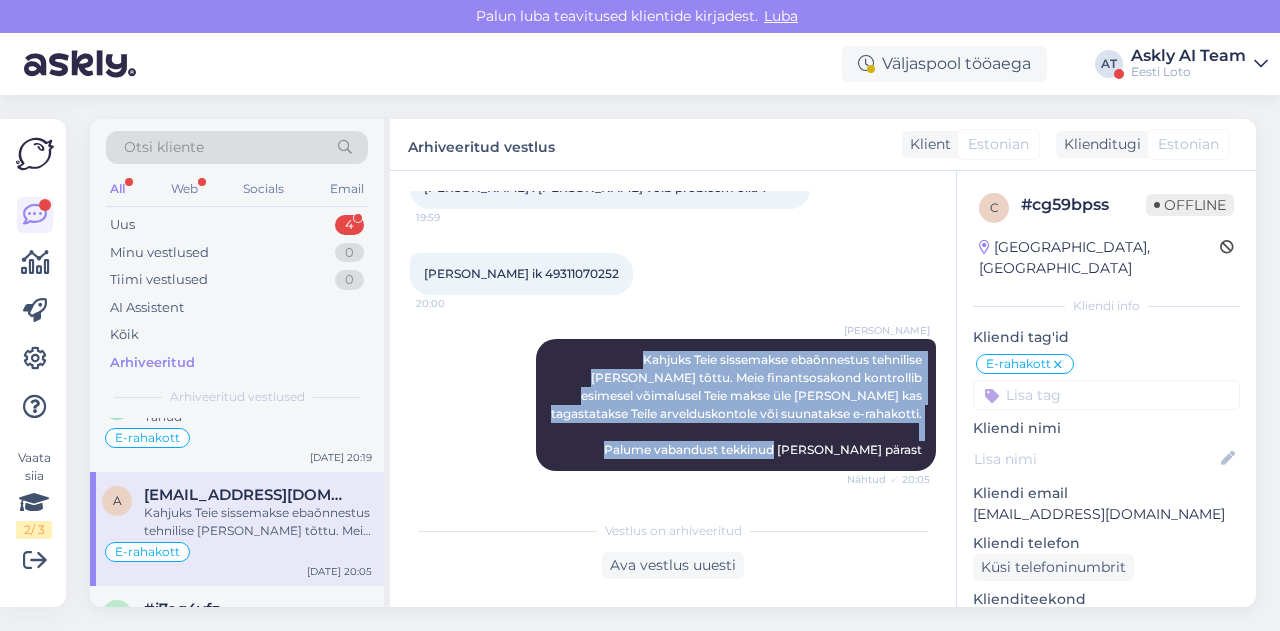 drag, startPoint x: 542, startPoint y: 357, endPoint x: 926, endPoint y: 455, distance: 396.30795 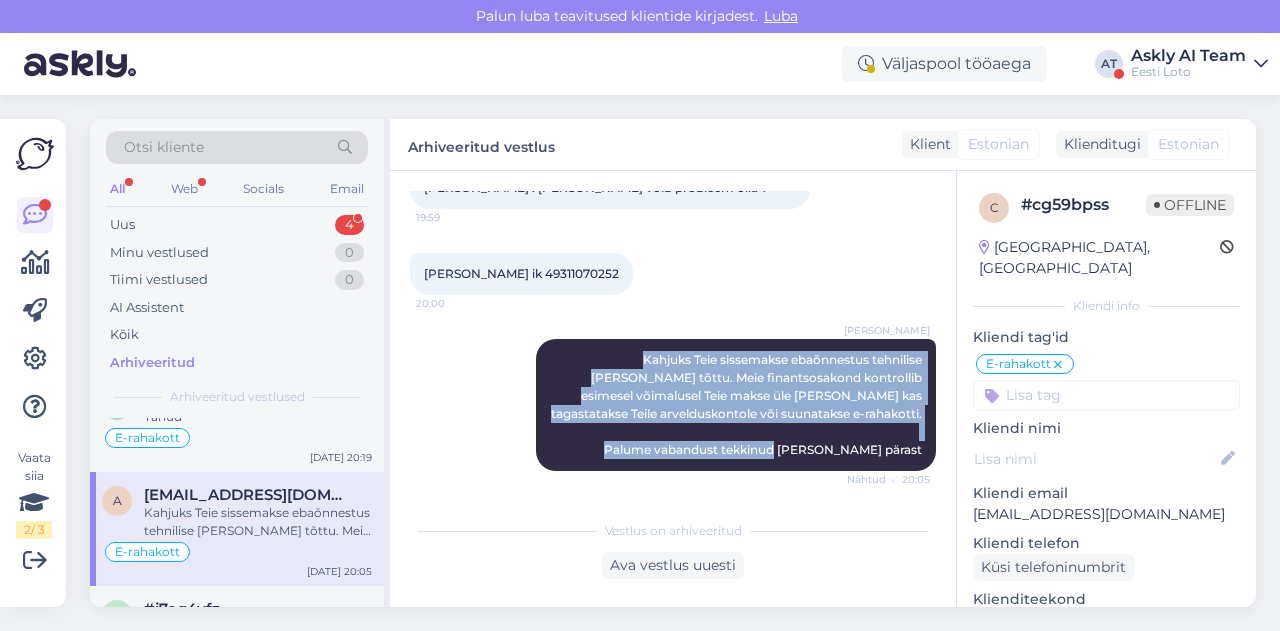 click on "Vestlus algas [DATE] Tere 19:57  Tegin ülekande kontole aga ei tulnud üle aga arvelt [PERSON_NAME] . [PERSON_NAME] võib probleem olla ?  19:59  [PERSON_NAME] ik 49311070252 20:00  [PERSON_NAME] [PERSON_NAME] sissemakse ebaõnnestus tehnilise [PERSON_NAME] tõttu. Meie finantsosakond kontrollib esimesel võimalusel Teie makse üle [PERSON_NAME] kas tagastatakse Teile arvelduskontole või suunatakse e-rahakotti.
Palume vabandust tekkinud [PERSON_NAME] pärast Nähtud ✓ 20:05" at bounding box center (682, 341) 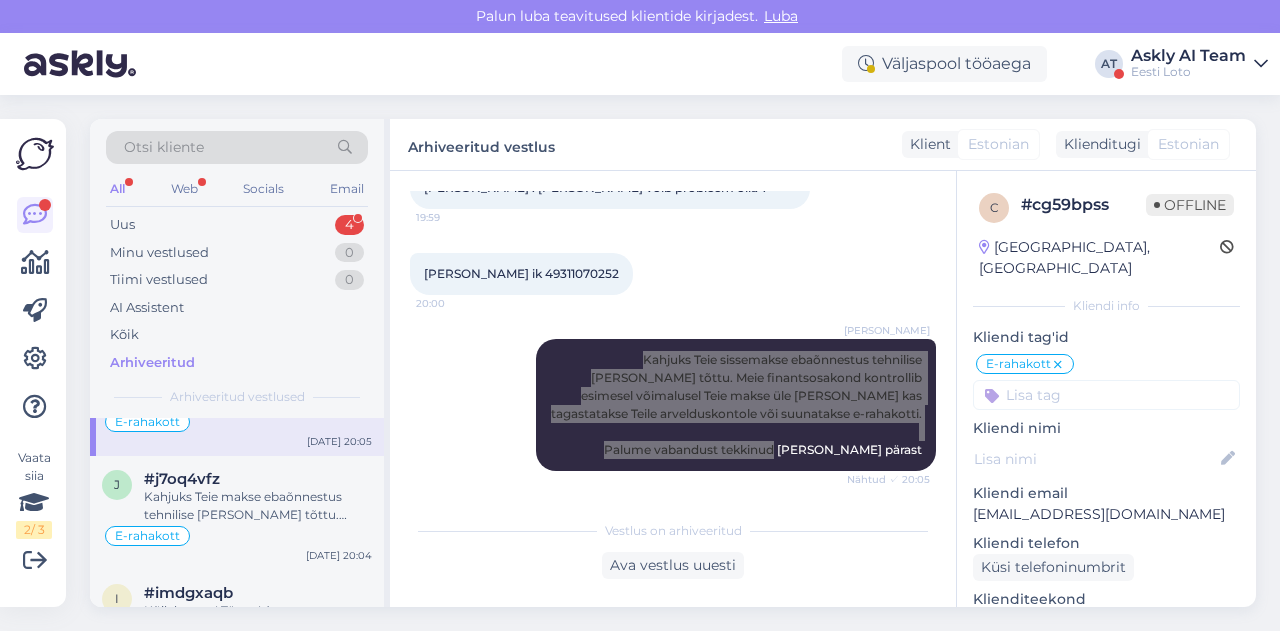 scroll, scrollTop: 405, scrollLeft: 0, axis: vertical 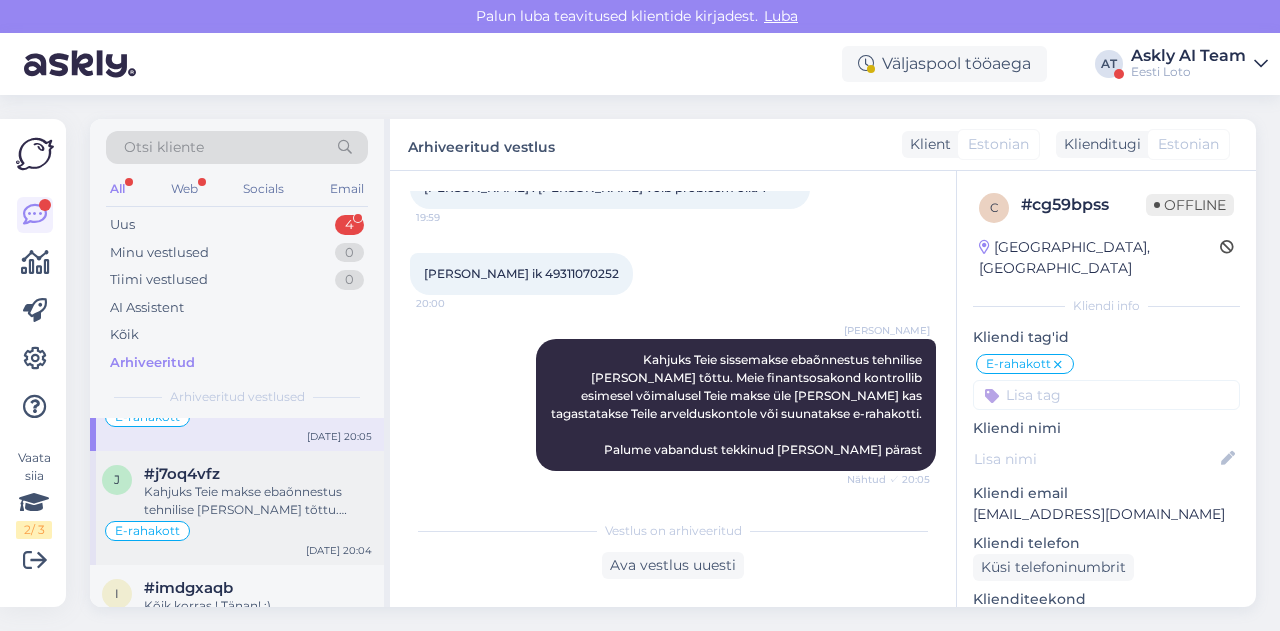 click on "Kahjuks Teie makse ebaõnnestus tehnilise [PERSON_NAME] tõttu. Kontrollisime makse [PERSON_NAME] kandsime raha Teie e-rahakotti.
Palume vabandust tekkinud [PERSON_NAME] pärast." at bounding box center [258, 501] 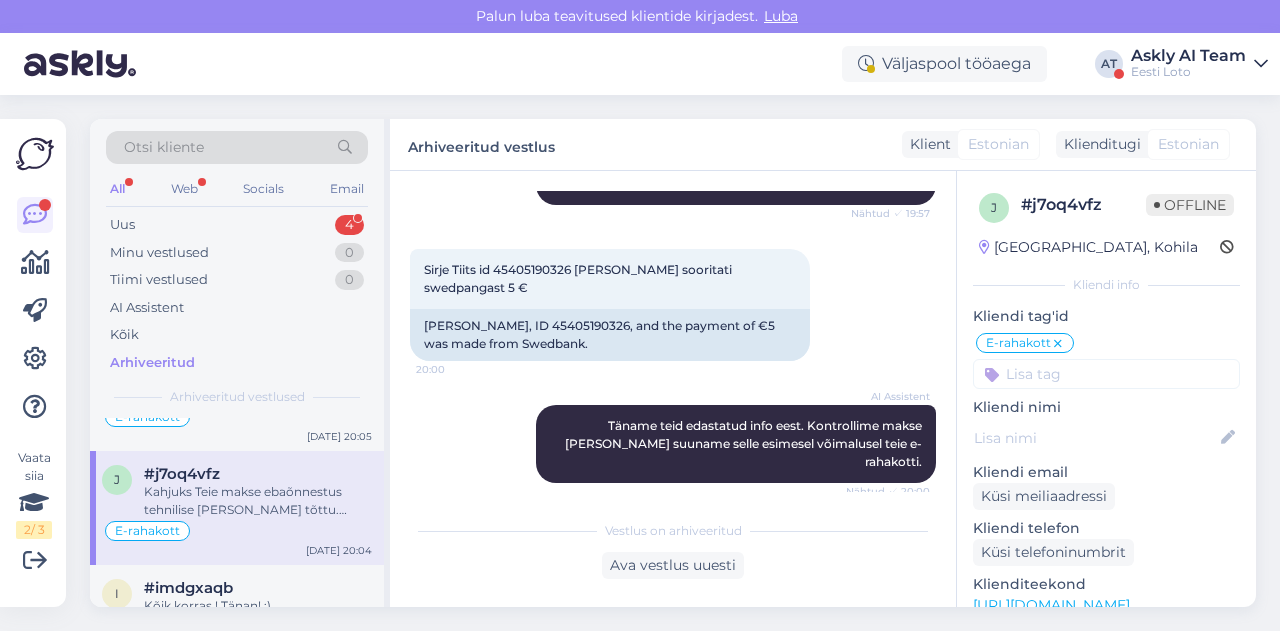 scroll, scrollTop: 416, scrollLeft: 0, axis: vertical 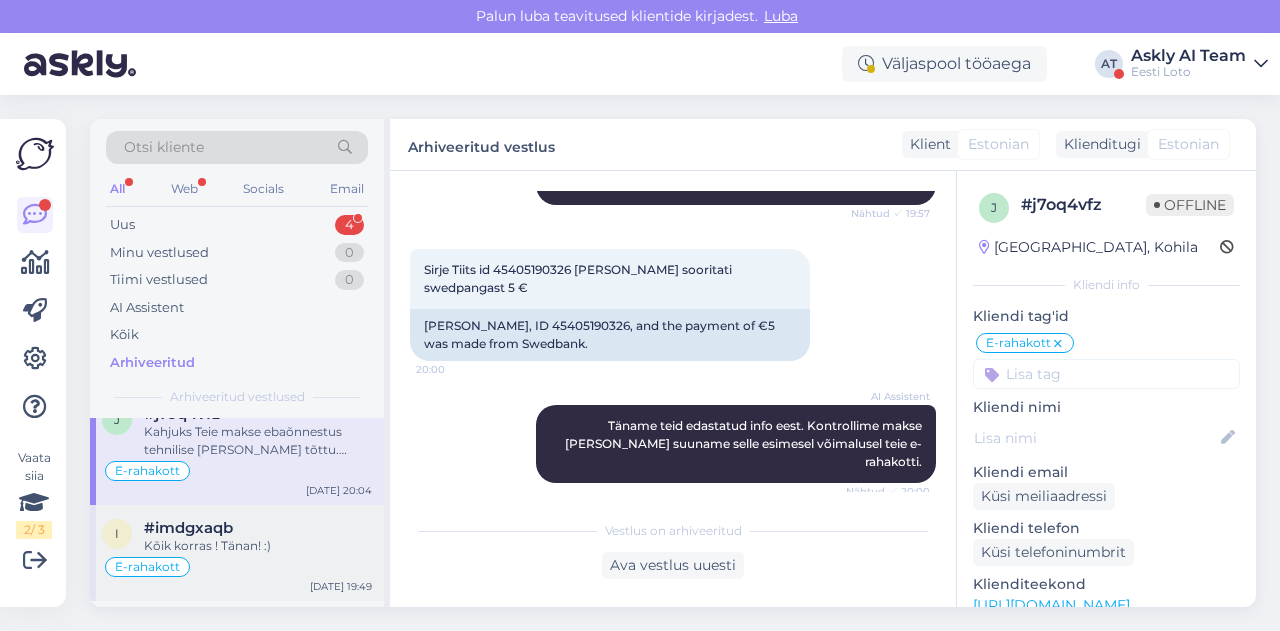 click on "#imdgxaqb" at bounding box center [258, 528] 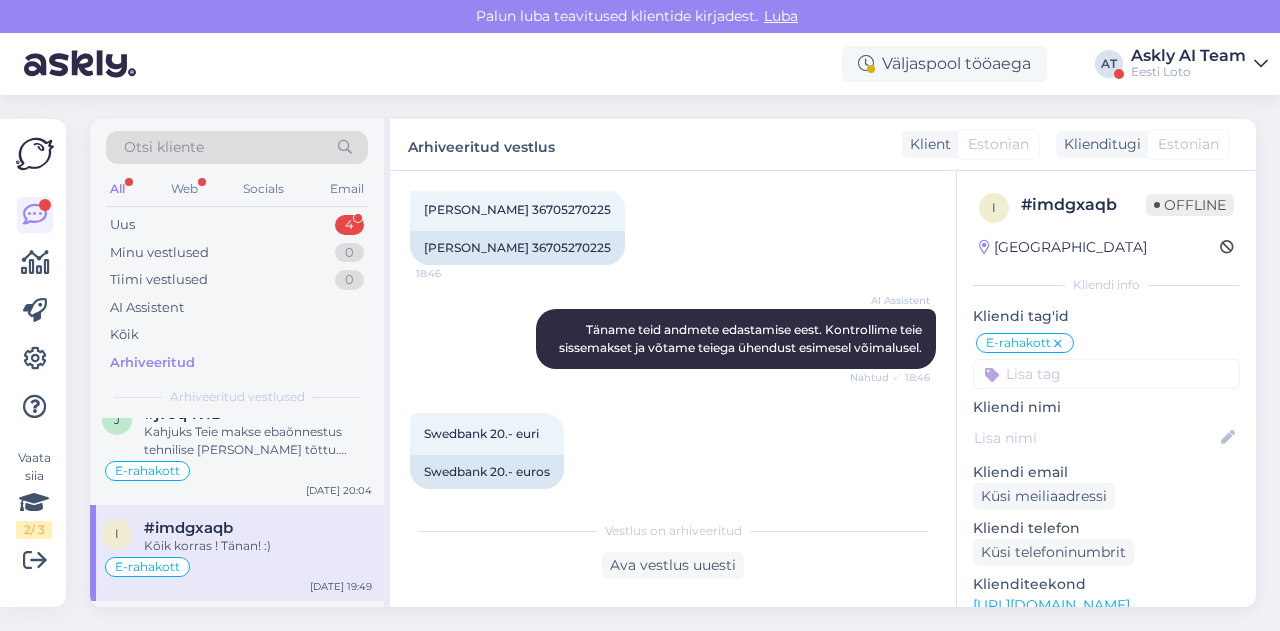 scroll, scrollTop: 456, scrollLeft: 0, axis: vertical 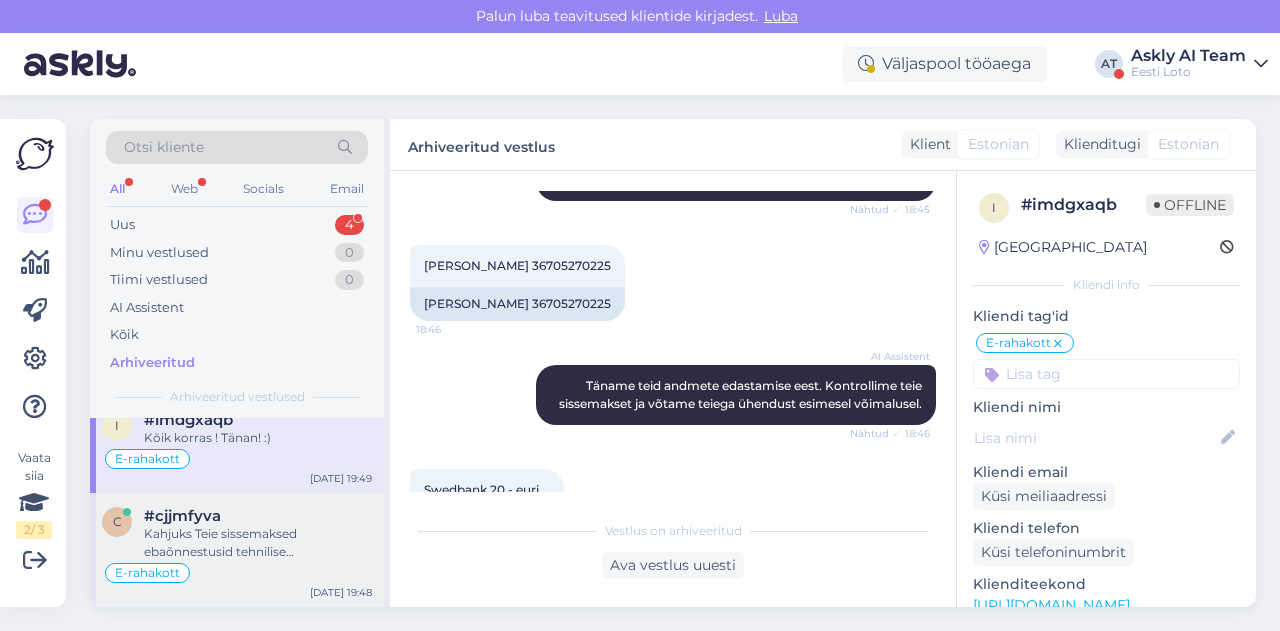 click on "Kahjuks Teie sissemaksed ebaõnnestusid tehnilise [PERSON_NAME] tõttu. Kontrollisime maksed [PERSON_NAME] kandsime e-rahakotti.
Palume vabandust tekkinud [PERSON_NAME] pärast." at bounding box center [258, 543] 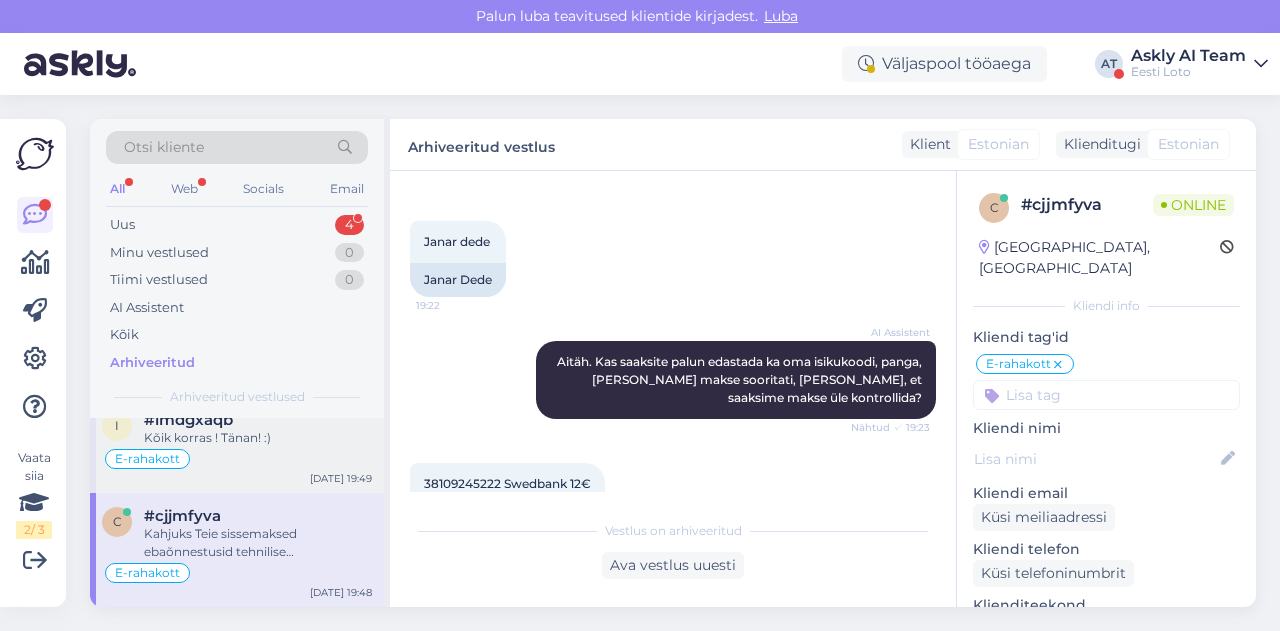 scroll, scrollTop: 944, scrollLeft: 0, axis: vertical 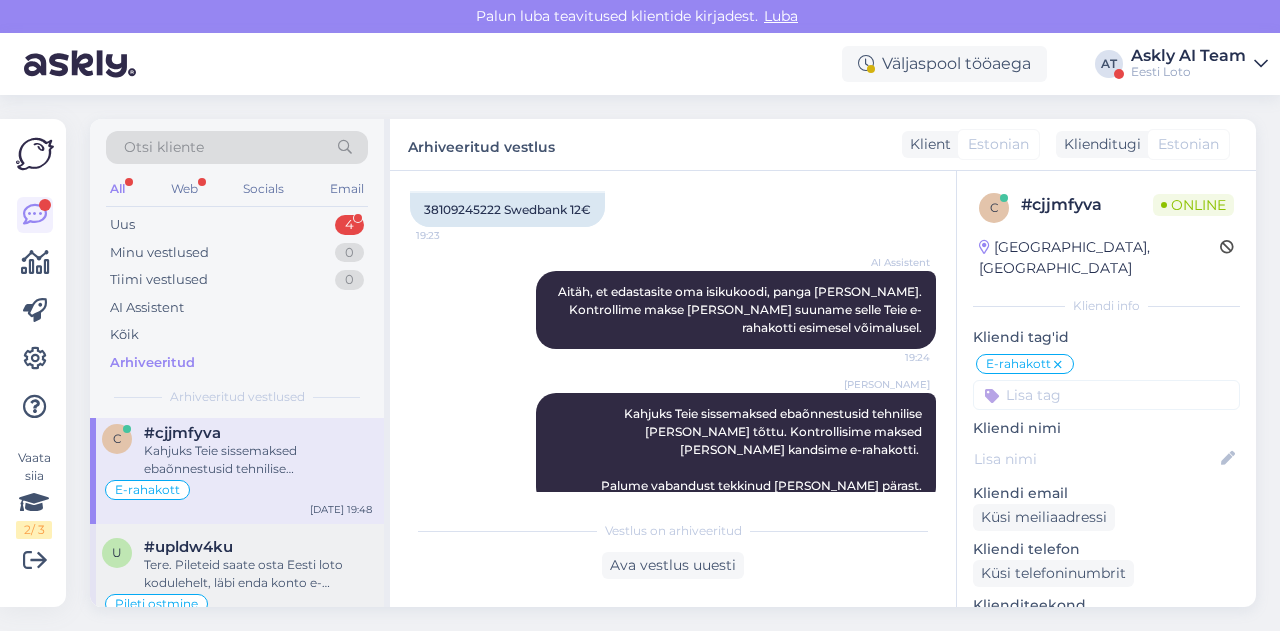 click on "#upldw4ku" at bounding box center [258, 547] 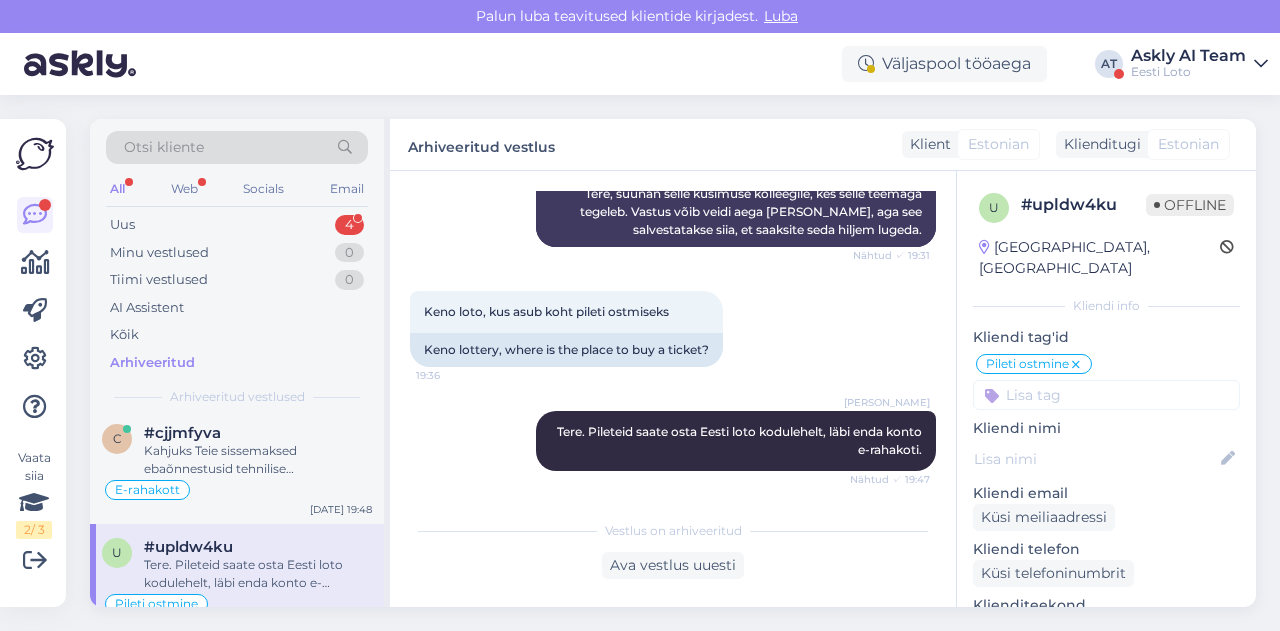 scroll, scrollTop: 318, scrollLeft: 0, axis: vertical 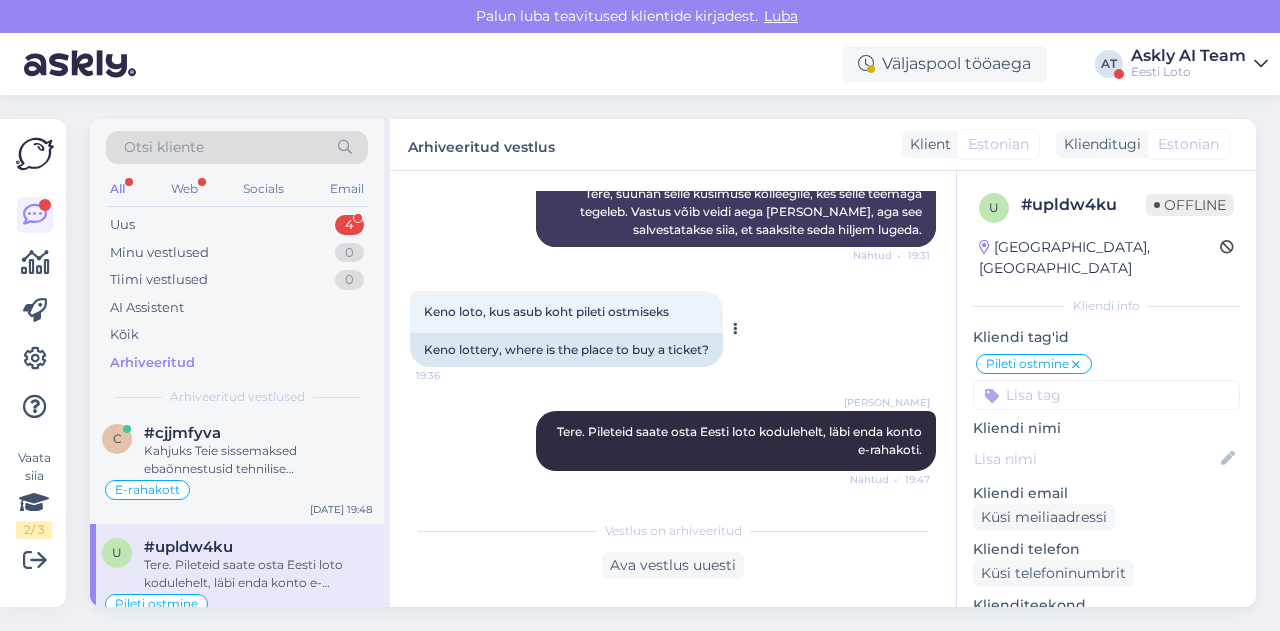 drag, startPoint x: 423, startPoint y: 313, endPoint x: 695, endPoint y: 322, distance: 272.14886 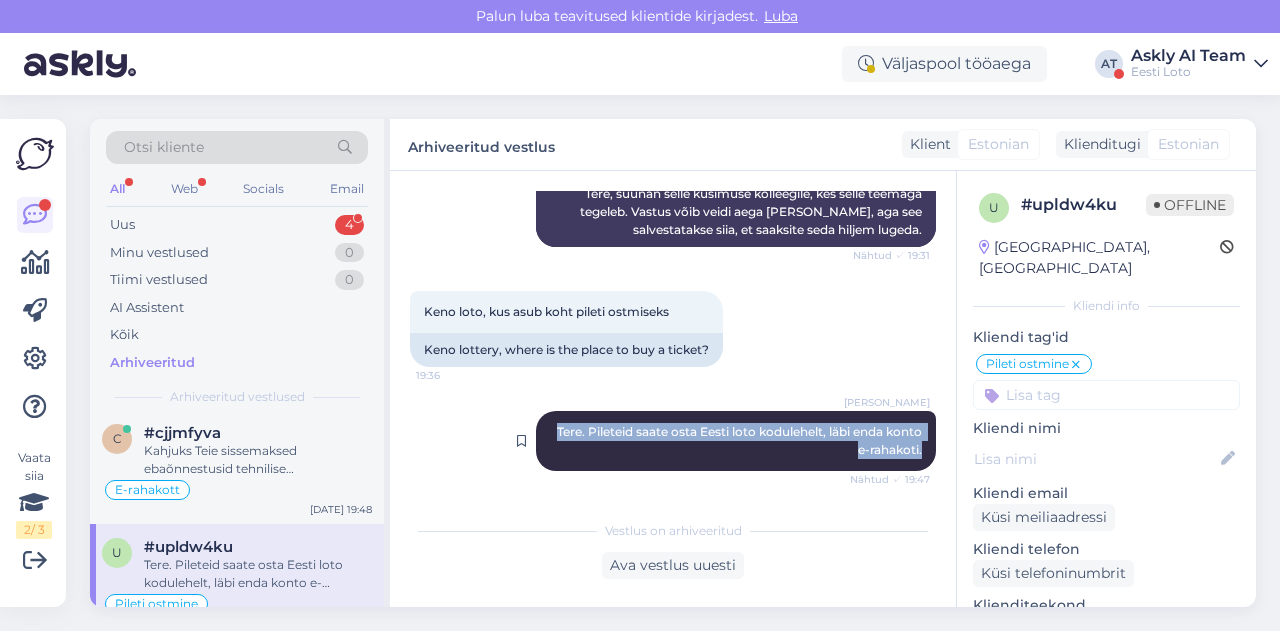 drag, startPoint x: 536, startPoint y: 432, endPoint x: 919, endPoint y: 455, distance: 383.68997 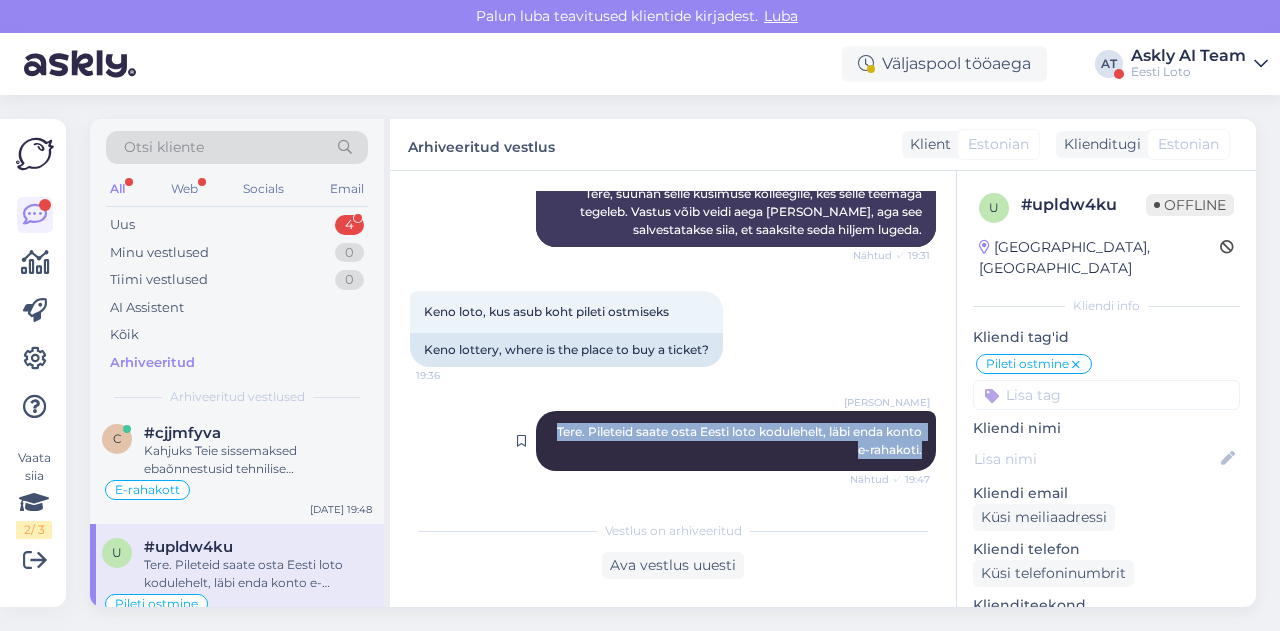 click on "[PERSON_NAME] Tere. Pileteid saate osta Eesti loto kodulehelt, läbi enda konto e-rahakoti. Nähtud ✓ 19:47" at bounding box center [736, 441] 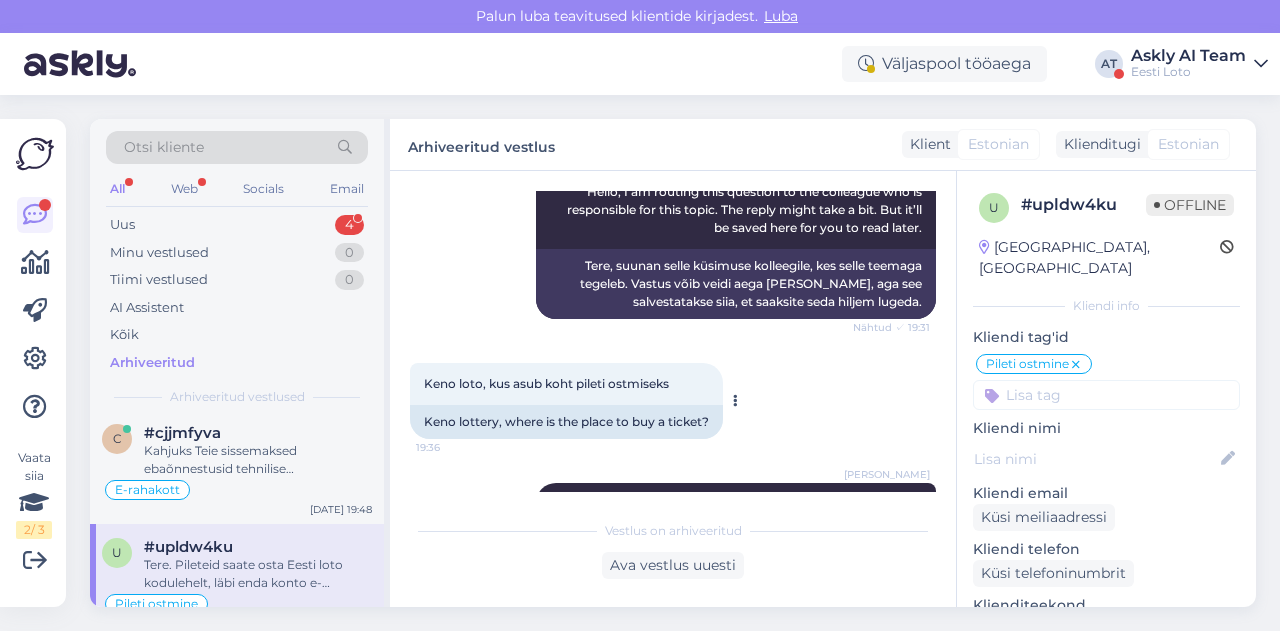 scroll, scrollTop: 244, scrollLeft: 0, axis: vertical 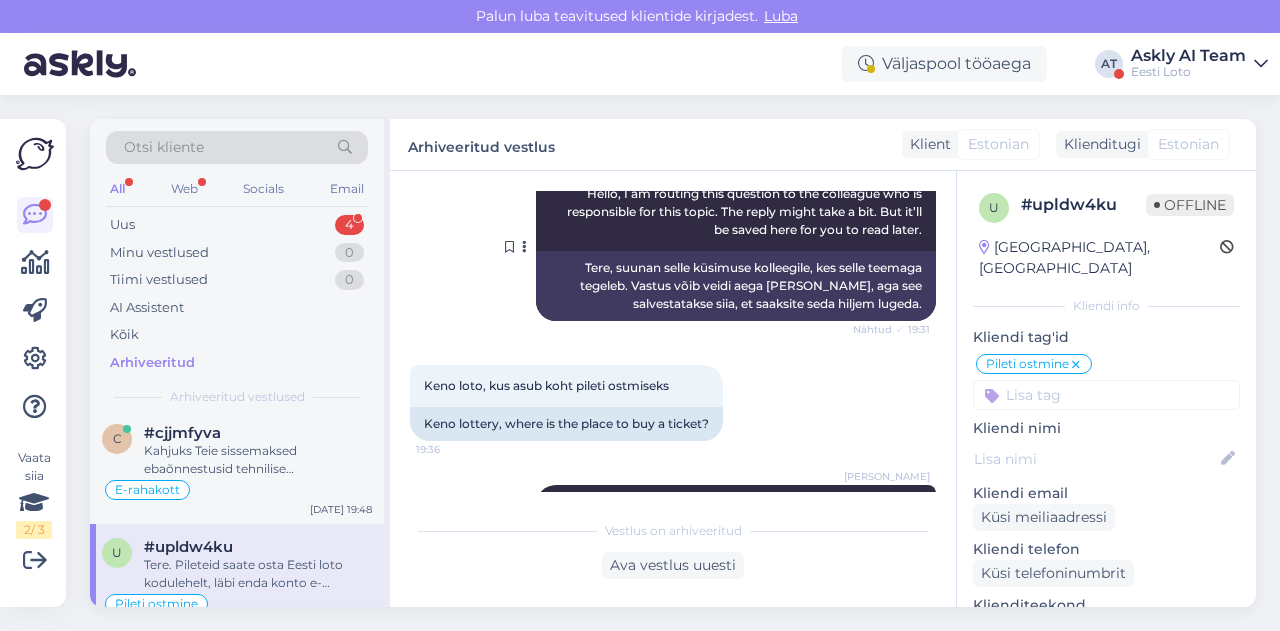 click on "Tere, suunan selle küsimuse kolleegile, kes selle teemaga tegeleb. Vastus võib veidi aega [PERSON_NAME], aga see salvestatakse siia, et saaksite seda hiljem lugeda." at bounding box center [736, 286] 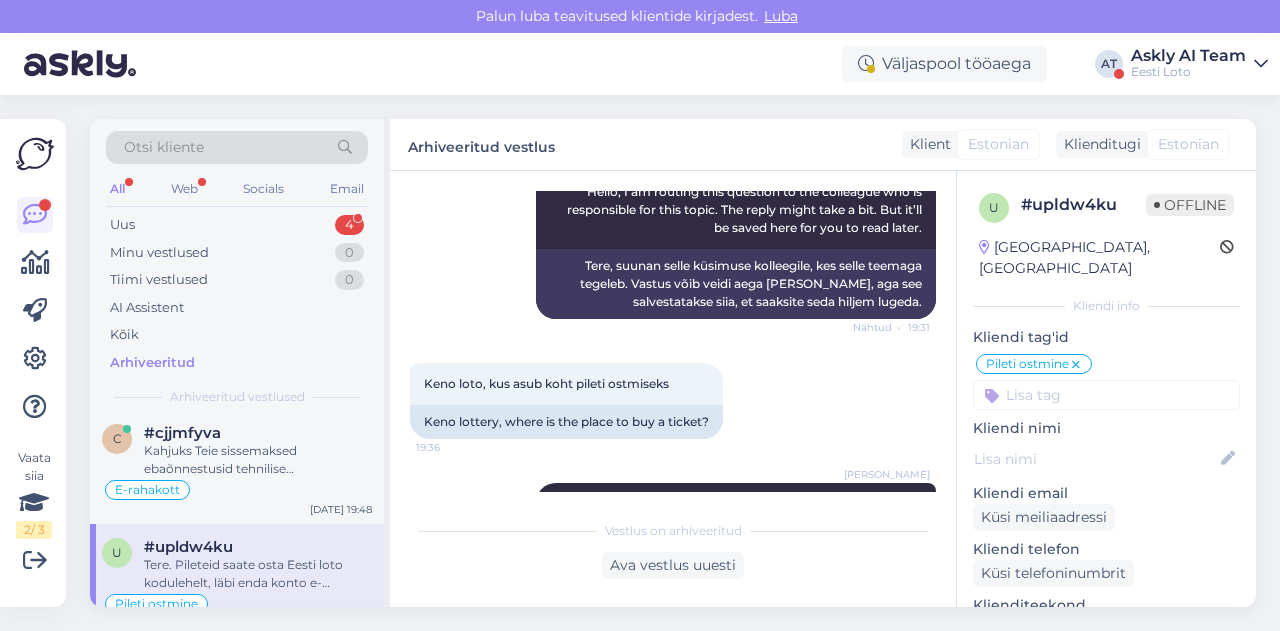 scroll, scrollTop: 318, scrollLeft: 0, axis: vertical 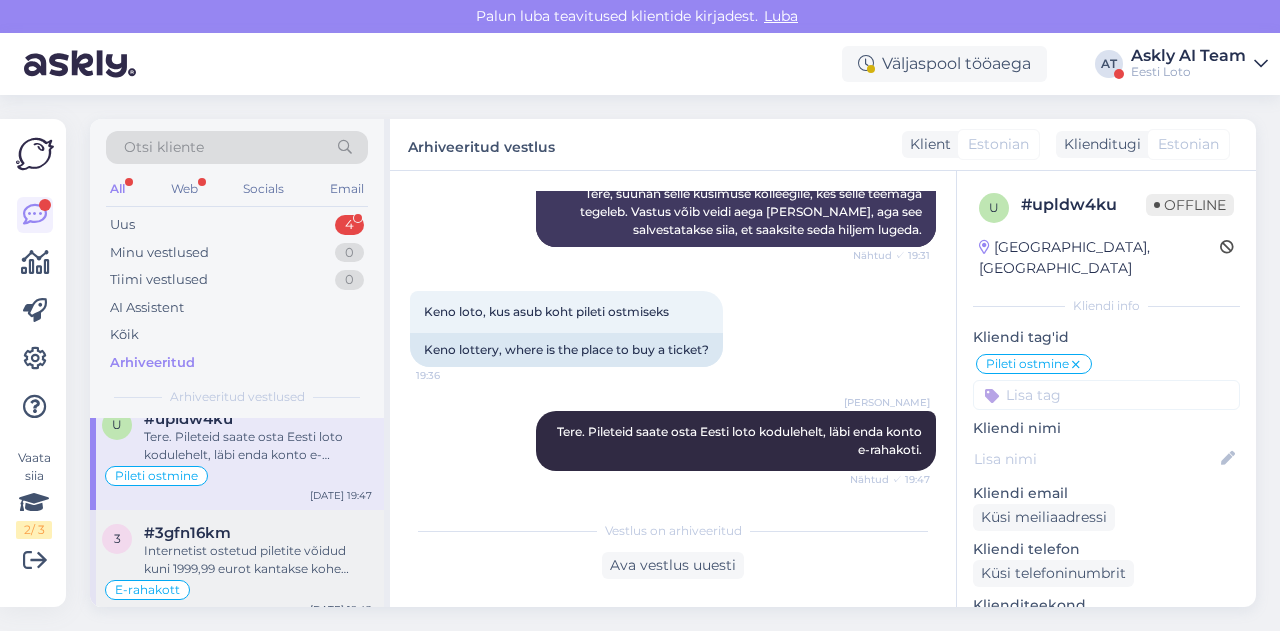 click on "Internetist ostetud piletite võidud kuni 1999,99 eurot kantakse kohe pärast loosimistulemuste selgumist automaatselt Teie e-rahakotti. Nii ka see kord. E-rahakotist saate ise võidu enda pangakontole kanda, Eesti loto ei tee seda. Antud juhul olete aga selle summa eest juba pileteid ostnud." at bounding box center (258, 560) 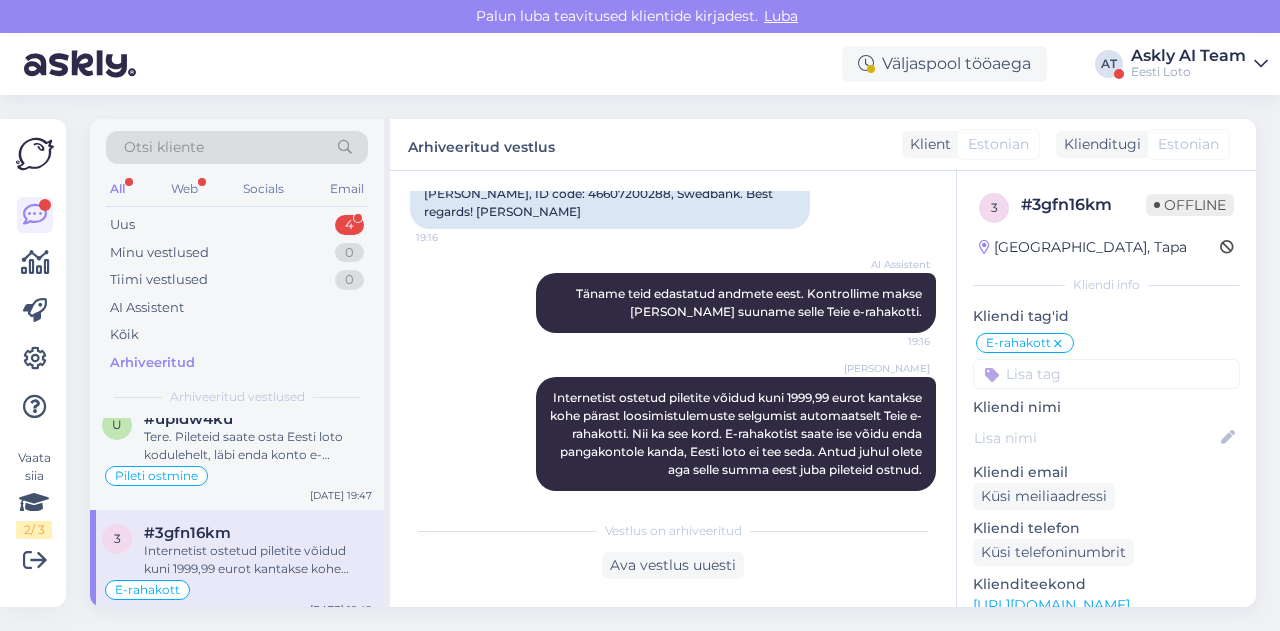 scroll, scrollTop: 674, scrollLeft: 0, axis: vertical 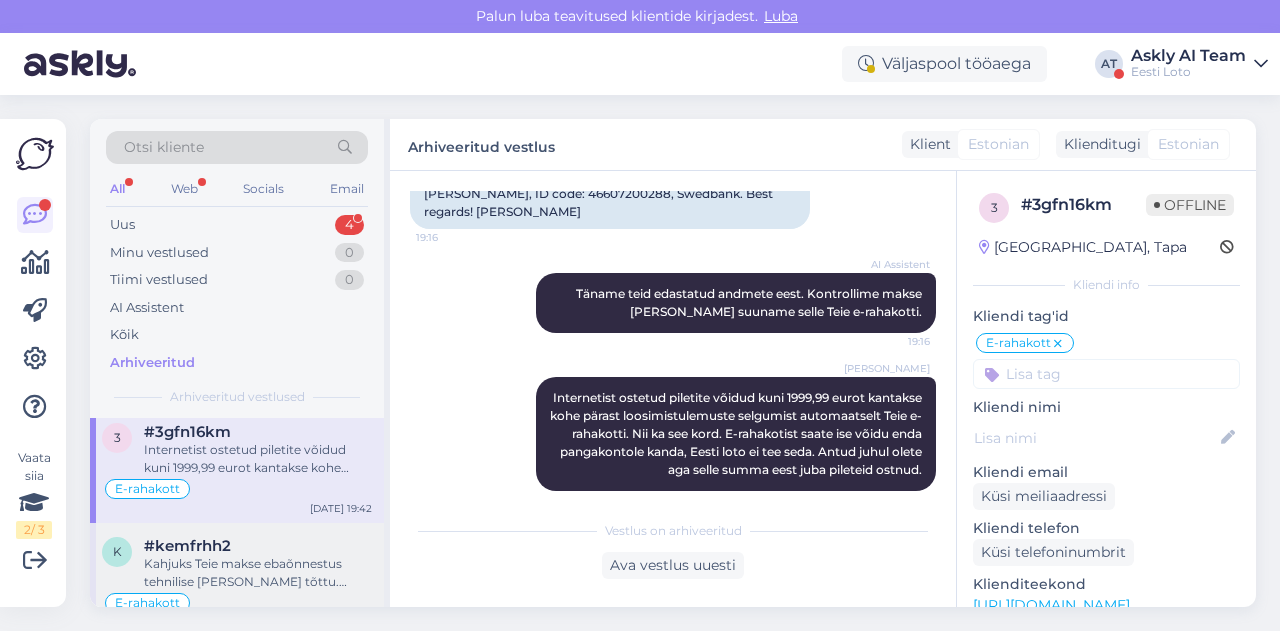 click on "Kahjuks Teie makse ebaõnnestus tehnilise [PERSON_NAME] tõttu. Kontrollisime makse [PERSON_NAME] kandsime raha Teie e-rahakotti.
Palume vabandust tekkinud [PERSON_NAME] pärast." at bounding box center (258, 573) 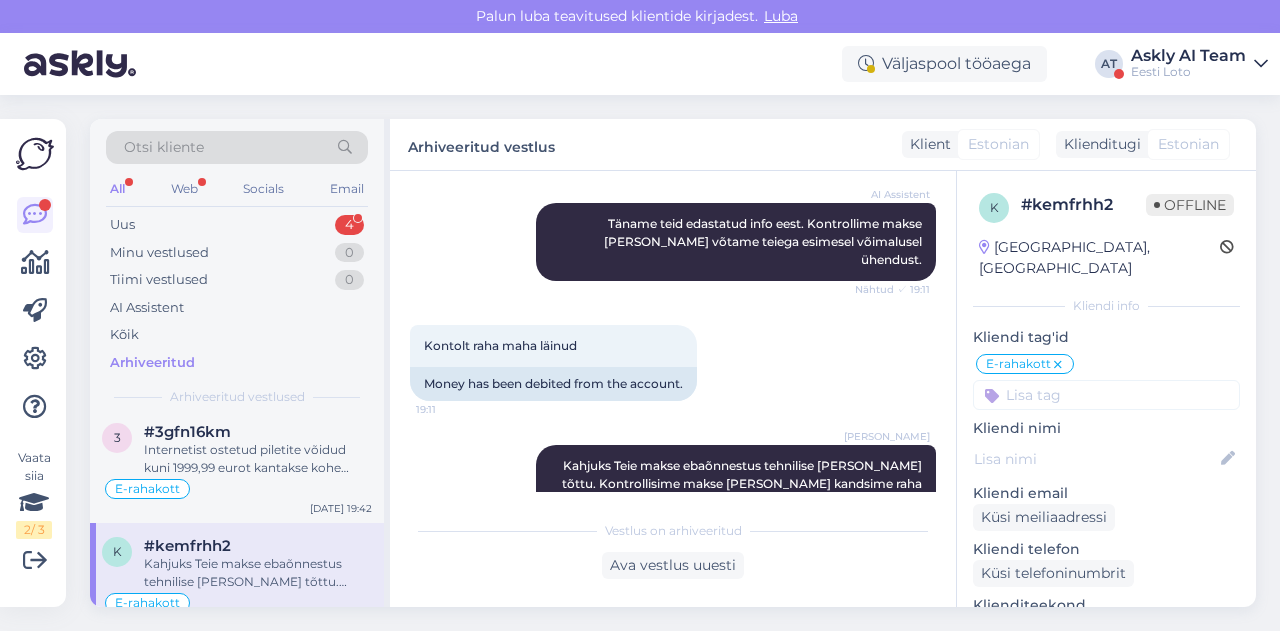 scroll, scrollTop: 604, scrollLeft: 0, axis: vertical 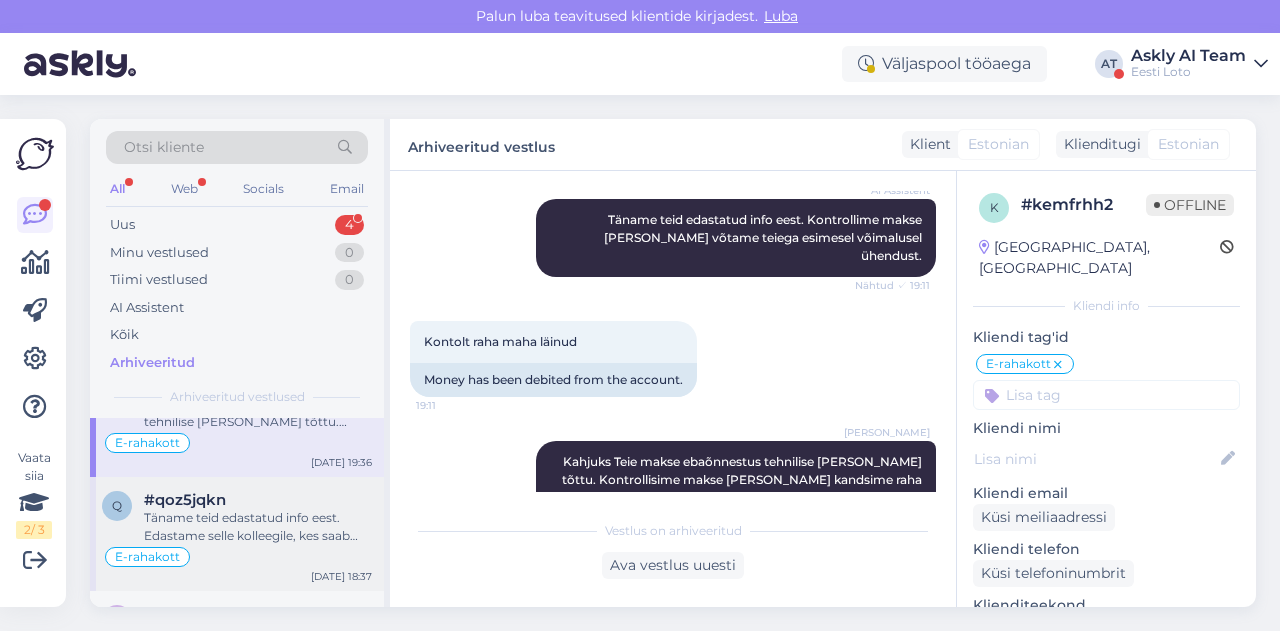 click on "Täname teid edastatud info eest. Edastame selle kolleegile, kes saab teie makse üle kontrollida ja vajadusel e-rahakotti suunata." at bounding box center [258, 527] 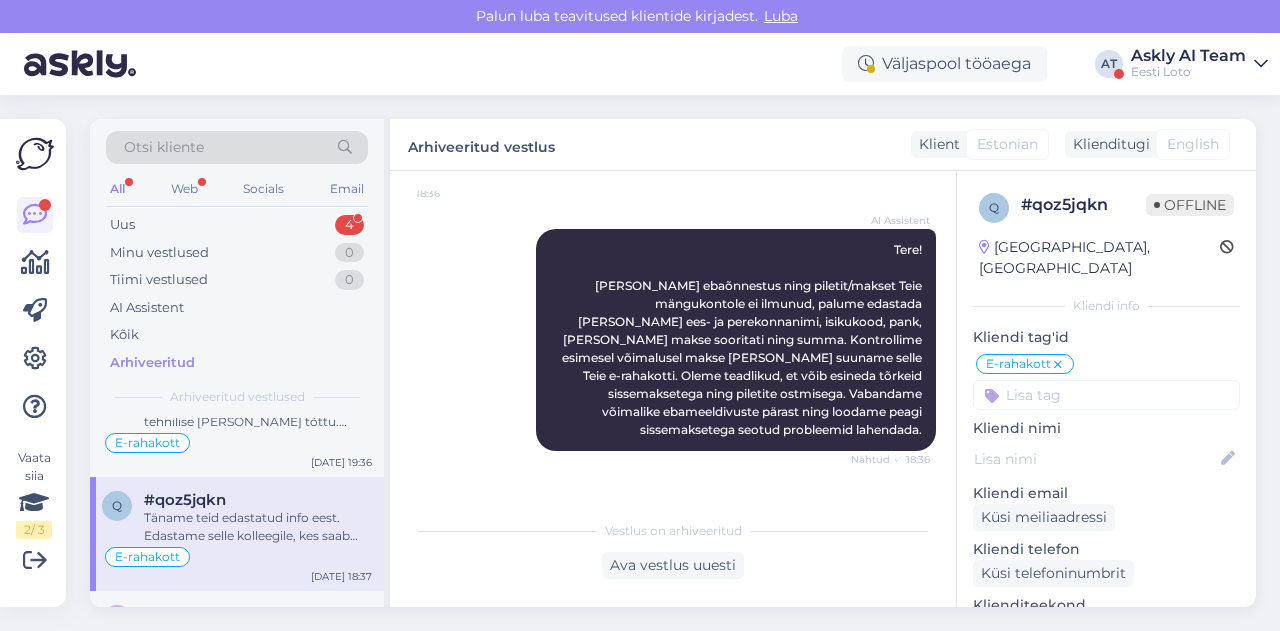 scroll, scrollTop: 202, scrollLeft: 0, axis: vertical 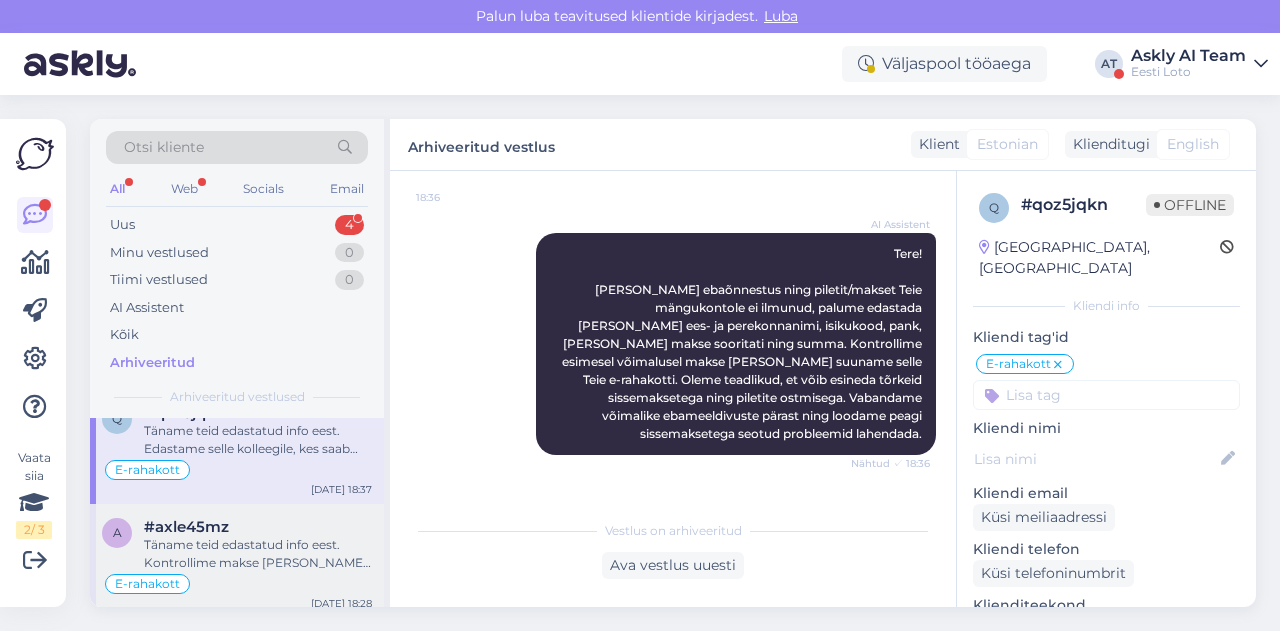 click on "Täname teid edastatud info eest. Kontrollime makse [PERSON_NAME] suuname selle Teie e-rahakotti." at bounding box center (258, 554) 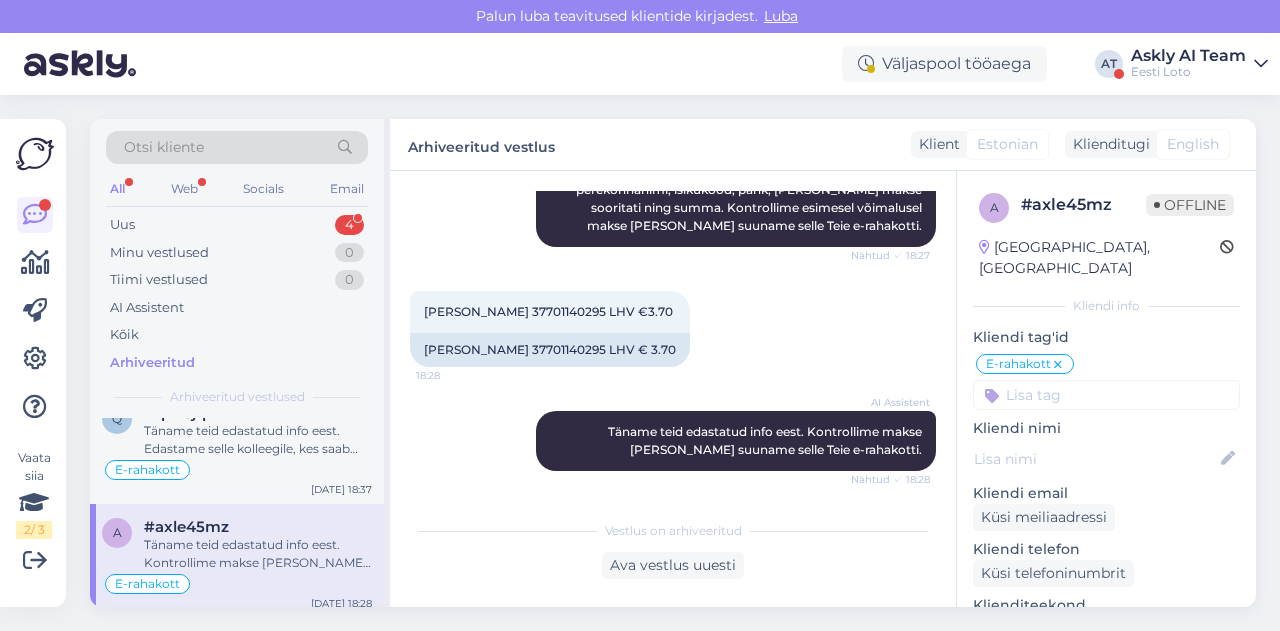 scroll, scrollTop: 370, scrollLeft: 0, axis: vertical 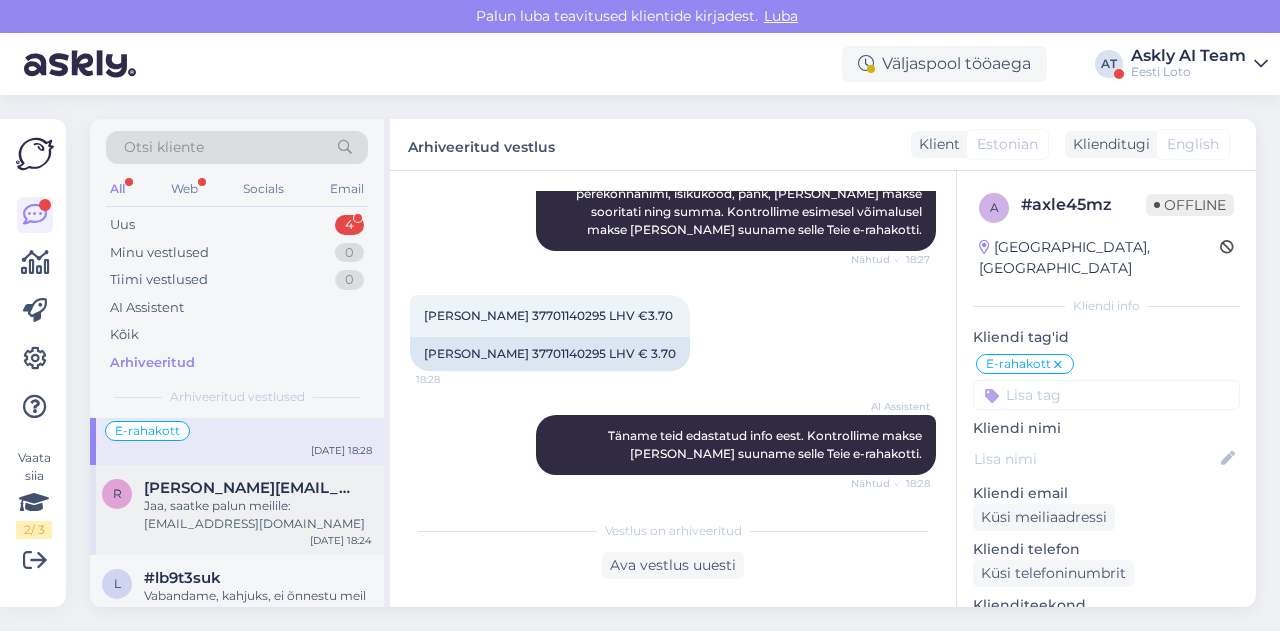 click on "Jaa, saatke palun meilile: [EMAIL_ADDRESS][DOMAIN_NAME]" at bounding box center [258, 515] 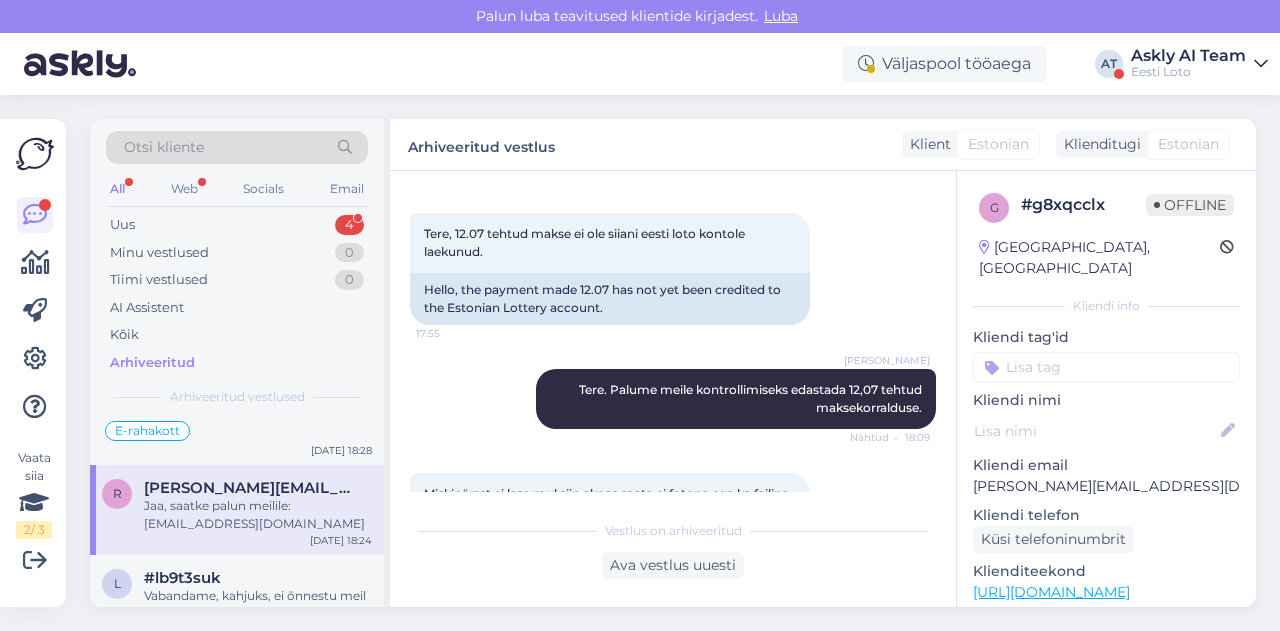 scroll, scrollTop: 82, scrollLeft: 0, axis: vertical 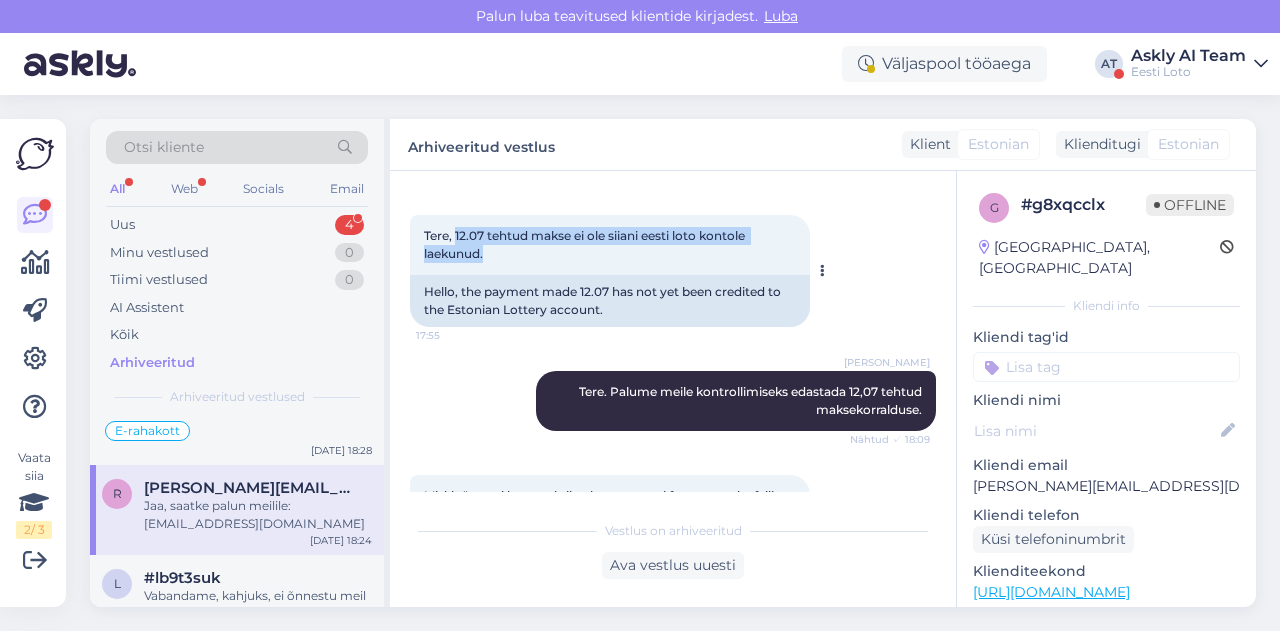 drag, startPoint x: 458, startPoint y: 233, endPoint x: 508, endPoint y: 261, distance: 57.306194 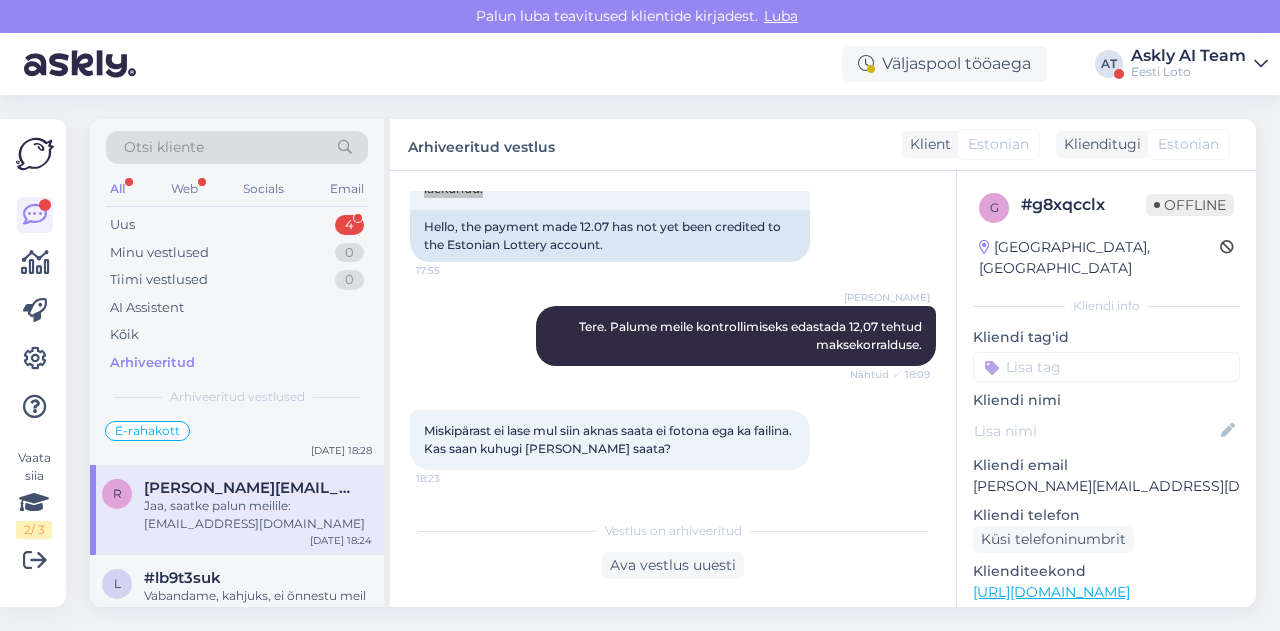 scroll, scrollTop: 149, scrollLeft: 0, axis: vertical 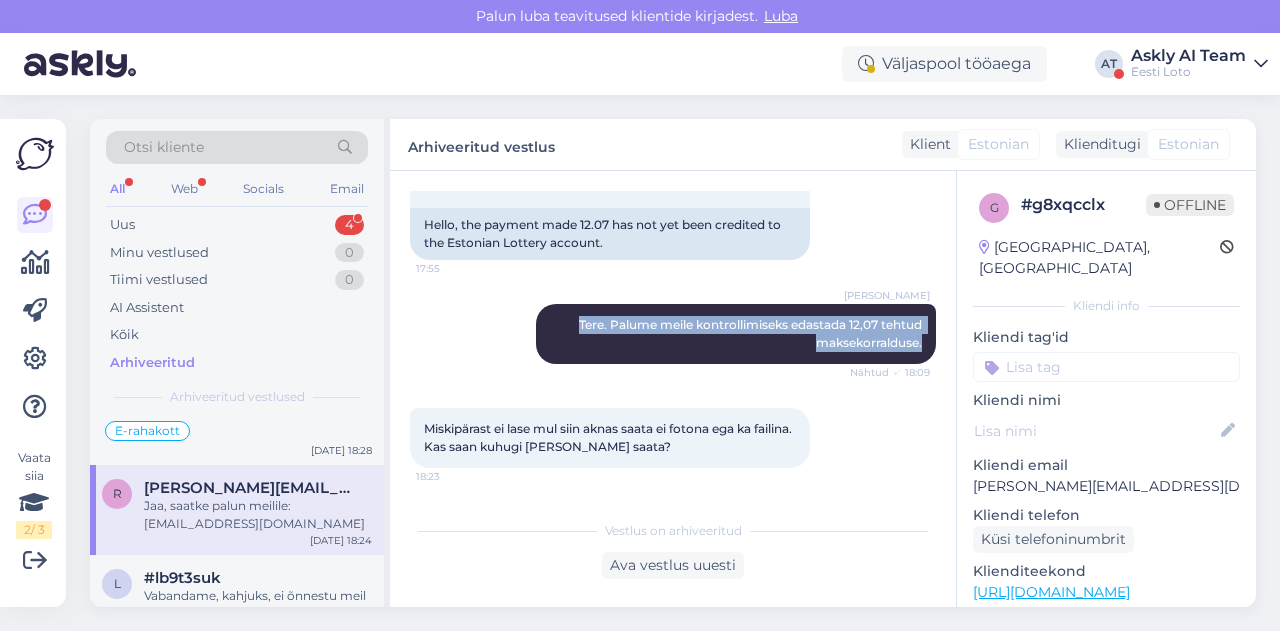 drag, startPoint x: 553, startPoint y: 323, endPoint x: 940, endPoint y: 349, distance: 387.8724 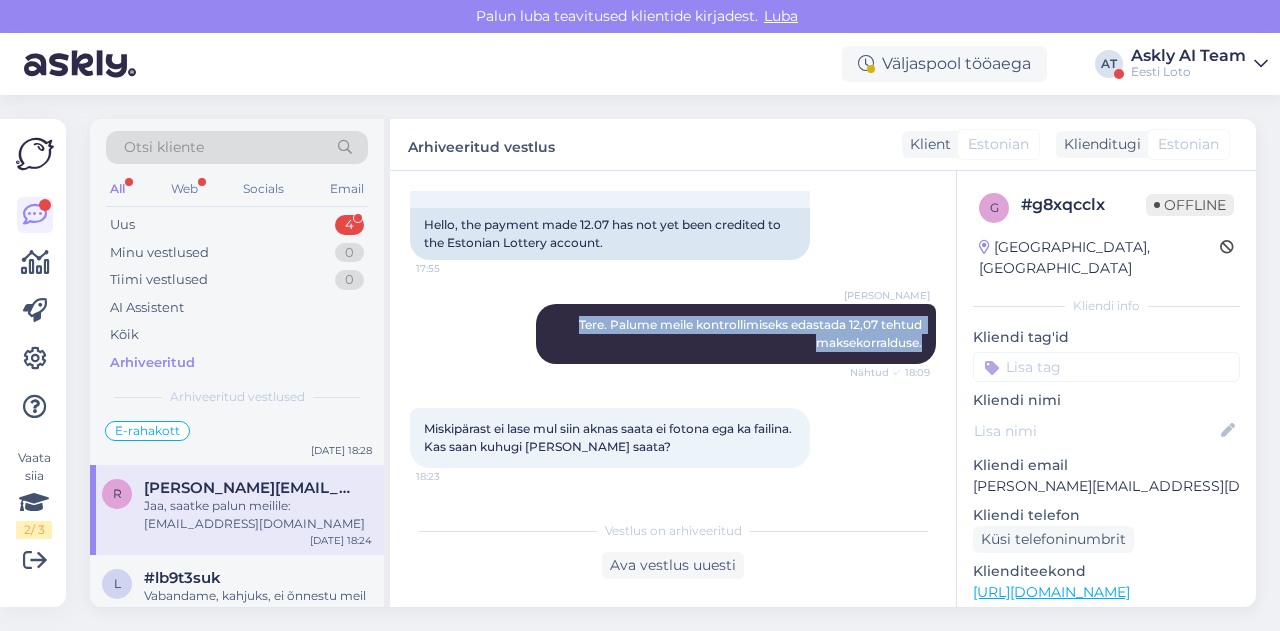 click on "Vestlus algas [DATE] Tere, 12.07 tehtud makse ei ole siiani eesti loto kontole laekunud. 17:55  Hello, the payment made 12.07 has not yet been credited to the Estonian Lottery account. [PERSON_NAME] Tere. Palume meile kontrollimiseks edastada 12,07 tehtud maksekorralduse. Nähtud ✓ 18:09  Miskipärast ei lase mul siin aknas saata ei fotona ega ka failina. Kas saan kuhugi [PERSON_NAME] saata? 18:23  [PERSON_NAME] [PERSON_NAME], saatke palun meilile:  [EMAIL_ADDRESS][DOMAIN_NAME] Nähtud ✓ 18:24" at bounding box center (682, 341) 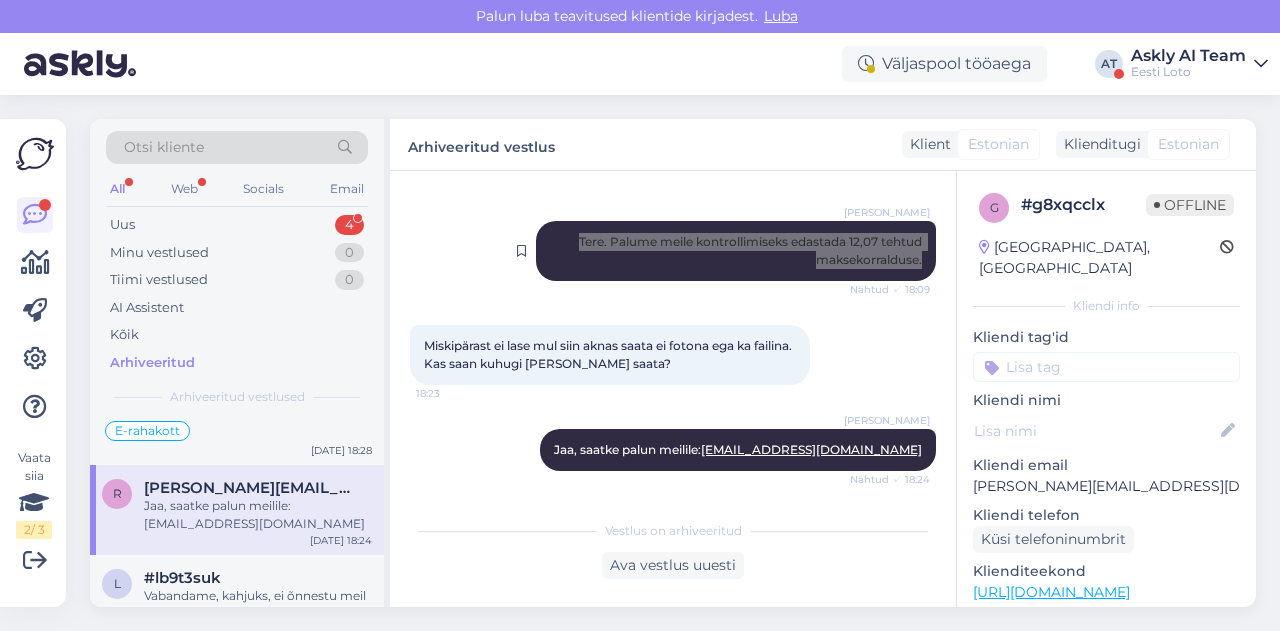 scroll, scrollTop: 232, scrollLeft: 0, axis: vertical 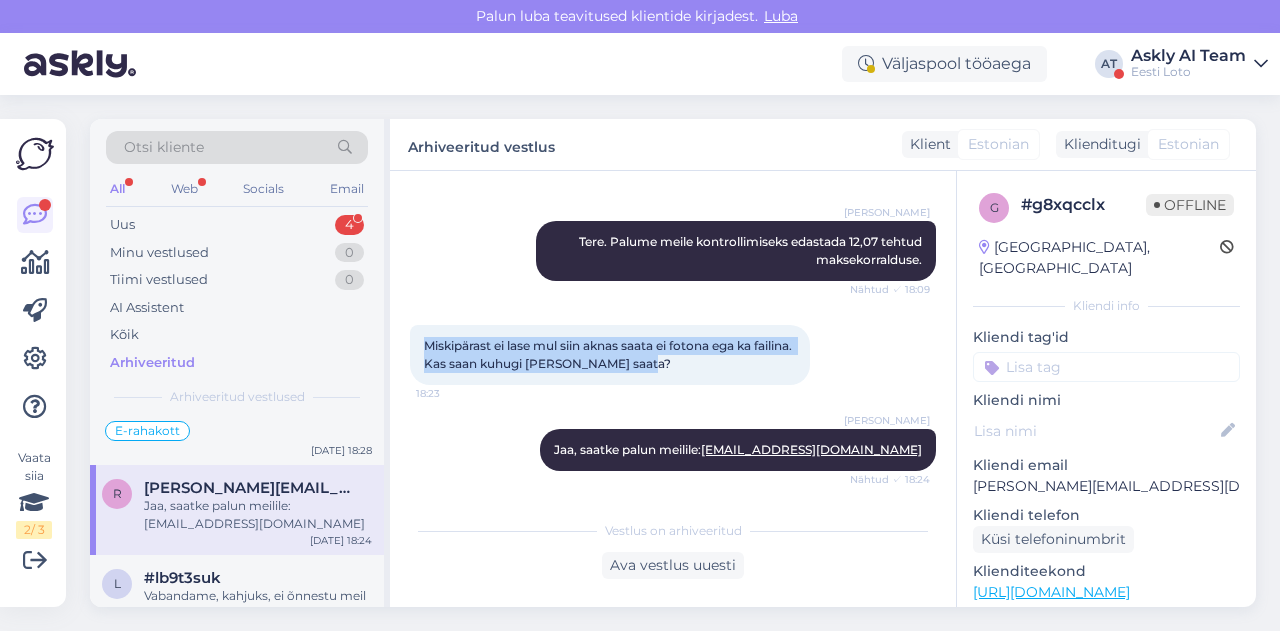 drag, startPoint x: 423, startPoint y: 344, endPoint x: 702, endPoint y: 369, distance: 280.11783 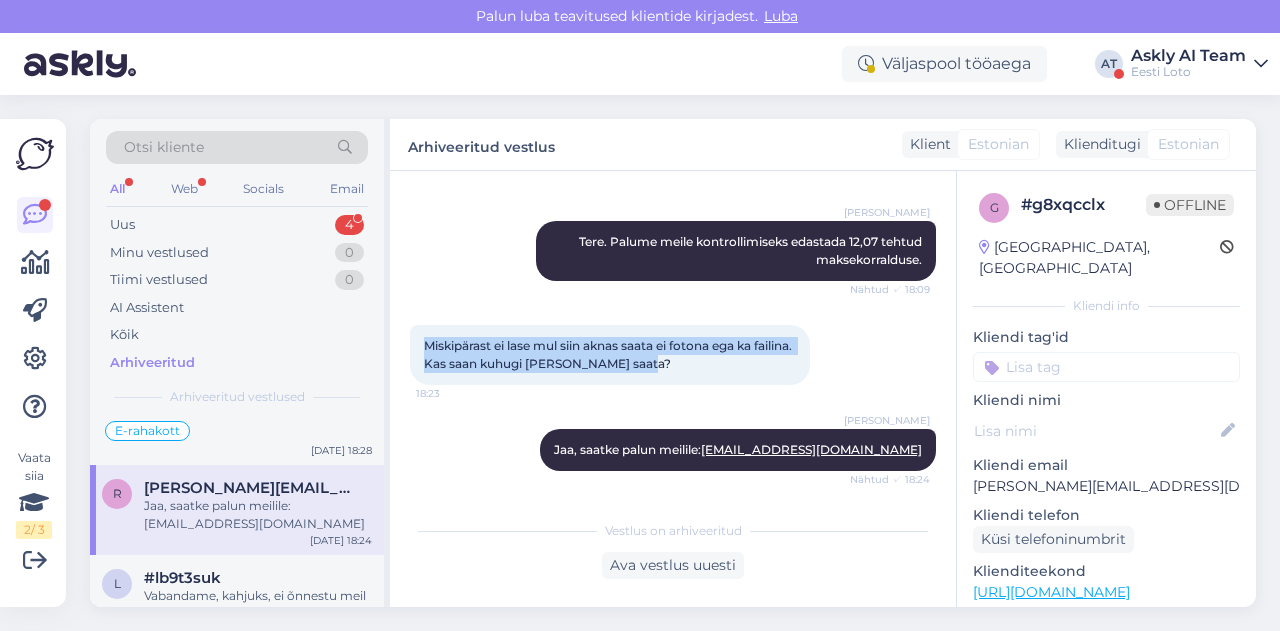 click on "Miskipärast ei lase mul siin aknas saata ei fotona ega ka failina. Kas saan kuhugi [PERSON_NAME] saata? 18:23" at bounding box center [610, 355] 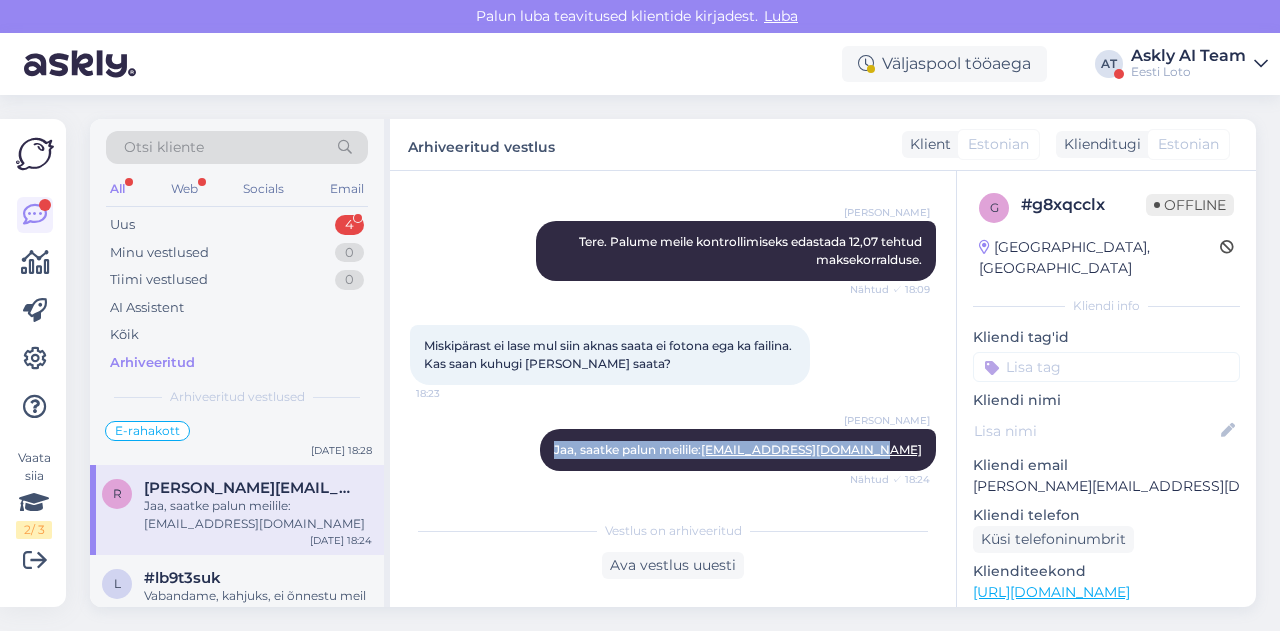 drag, startPoint x: 598, startPoint y: 452, endPoint x: 924, endPoint y: 453, distance: 326.00153 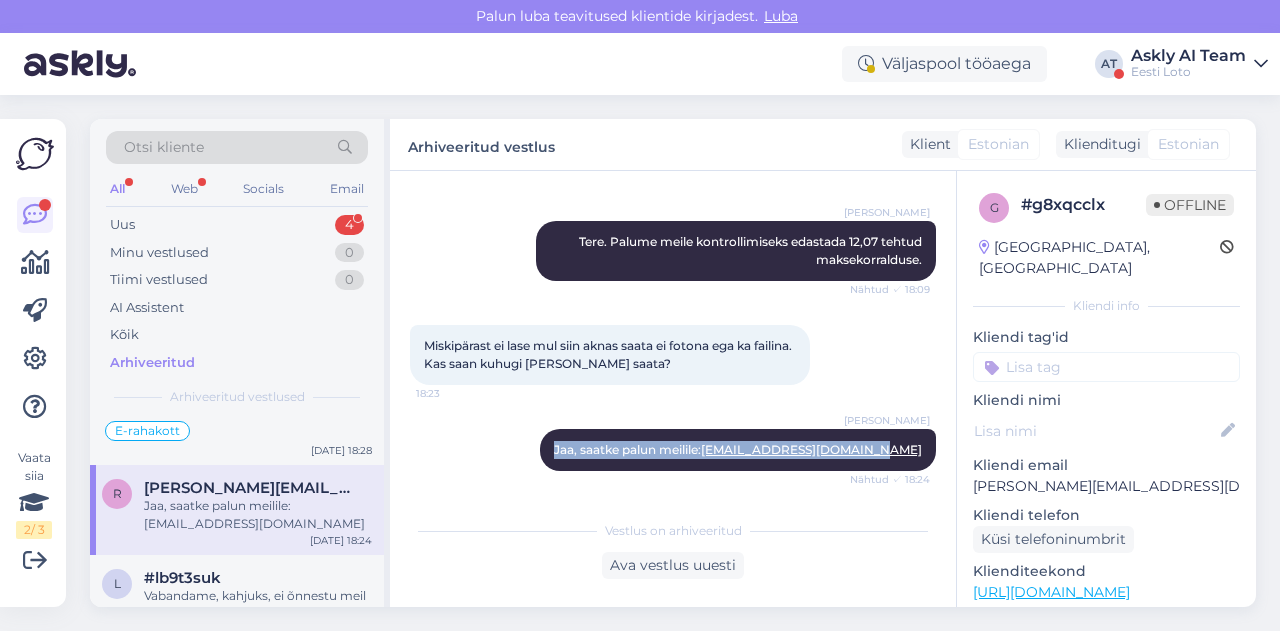 click on "Vestlus algas [DATE] Tere, 12.07 tehtud makse ei ole siiani eesti loto kontole laekunud. 17:55  Hello, the payment made 12.07 has not yet been credited to the Estonian Lottery account. [PERSON_NAME] Tere. Palume meile kontrollimiseks edastada 12,07 tehtud maksekorralduse. Nähtud ✓ 18:09  Miskipärast ei lase mul siin aknas saata ei fotona ega ka failina. Kas saan kuhugi [PERSON_NAME] saata? 18:23  [PERSON_NAME] [PERSON_NAME], saatke palun meilile:  [EMAIL_ADDRESS][DOMAIN_NAME] Nähtud ✓ 18:24" at bounding box center (682, 341) 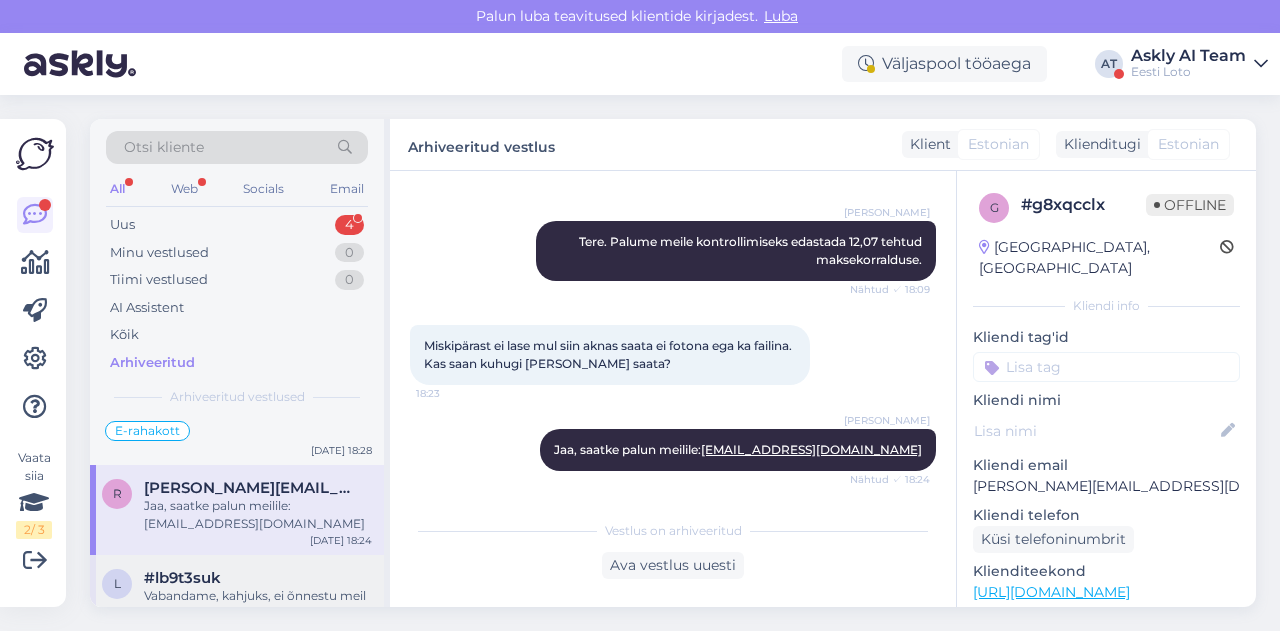 click on "#lb9t3suk" at bounding box center (182, 578) 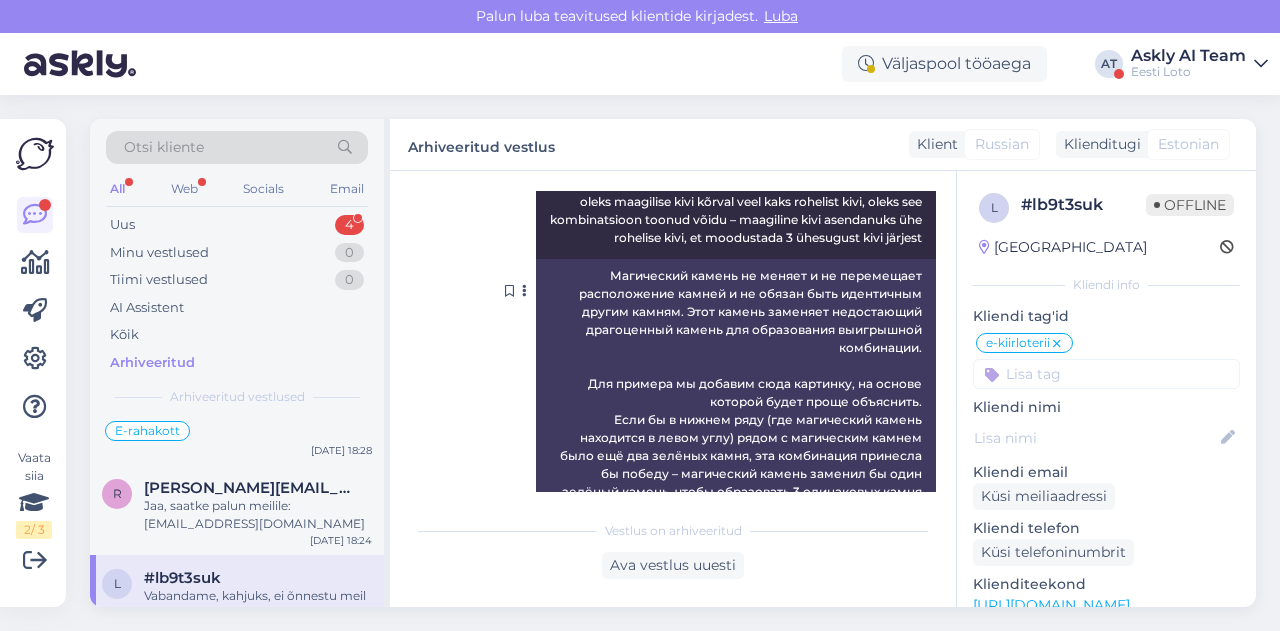 scroll, scrollTop: 1674, scrollLeft: 0, axis: vertical 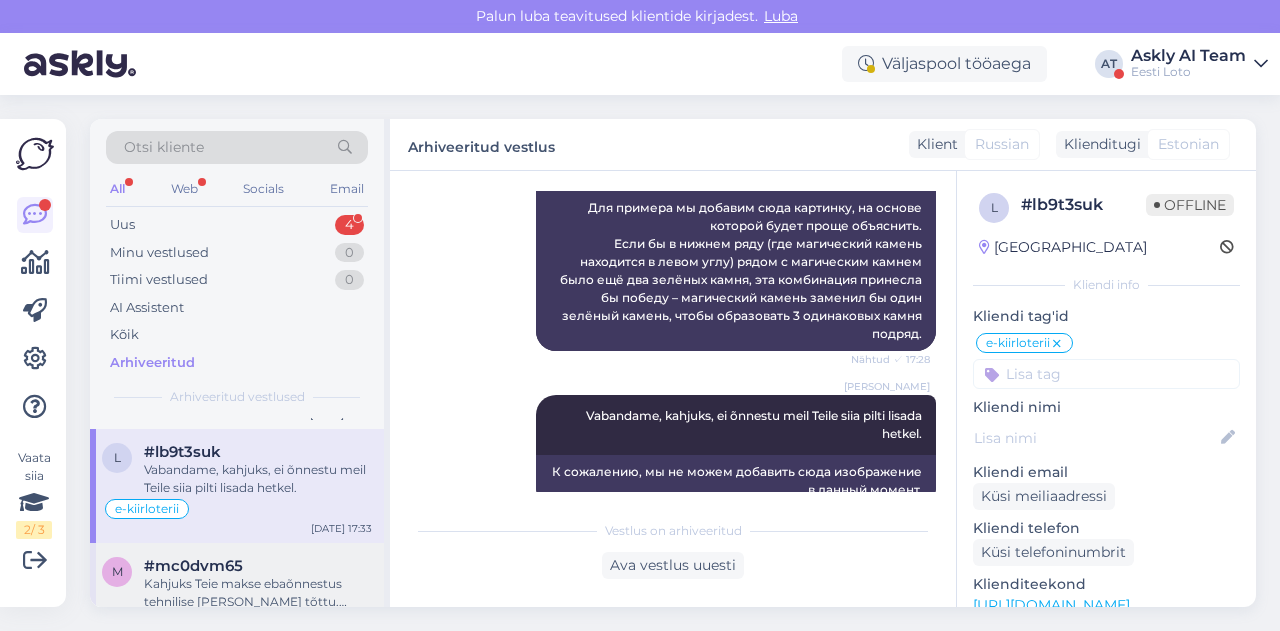 click on "m #mc0dvm65 Kahjuks Teie makse ebaõnnestus tehnilise [PERSON_NAME] tõttu. Kontrollisime tehingu [PERSON_NAME] raha tagastasime Teie e-rahakotti.
Palume vabandust tekkinud [PERSON_NAME] pärast. E-rahakott  [DATE] 17:03" at bounding box center (237, 600) 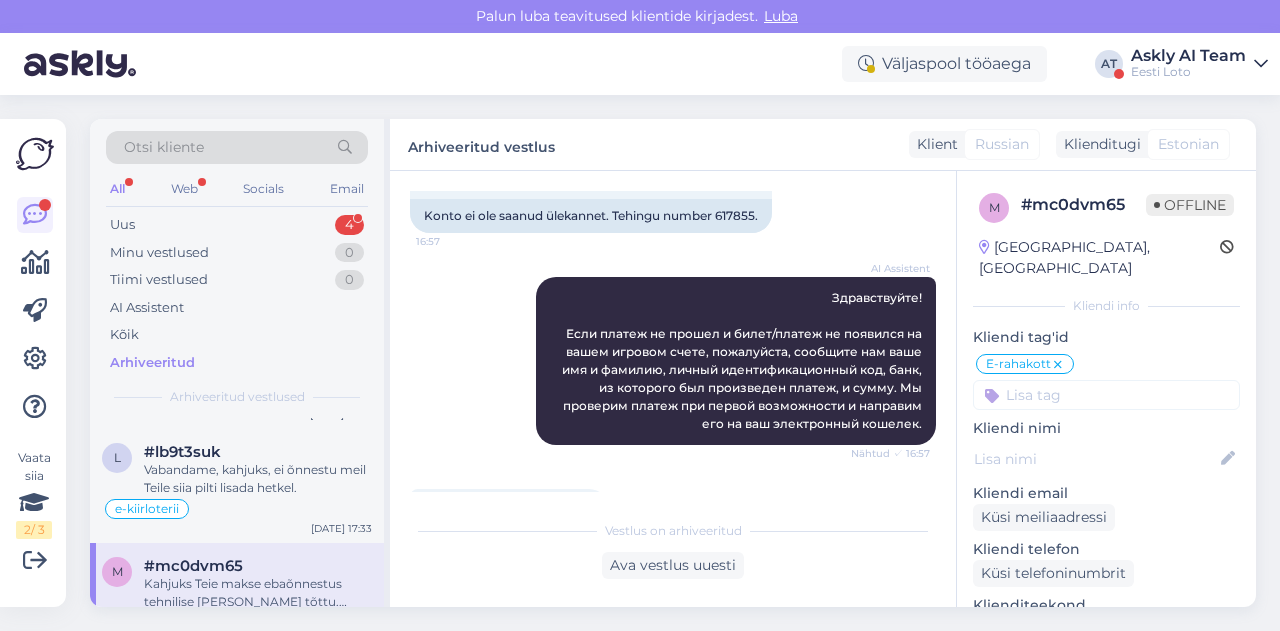 scroll, scrollTop: 138, scrollLeft: 0, axis: vertical 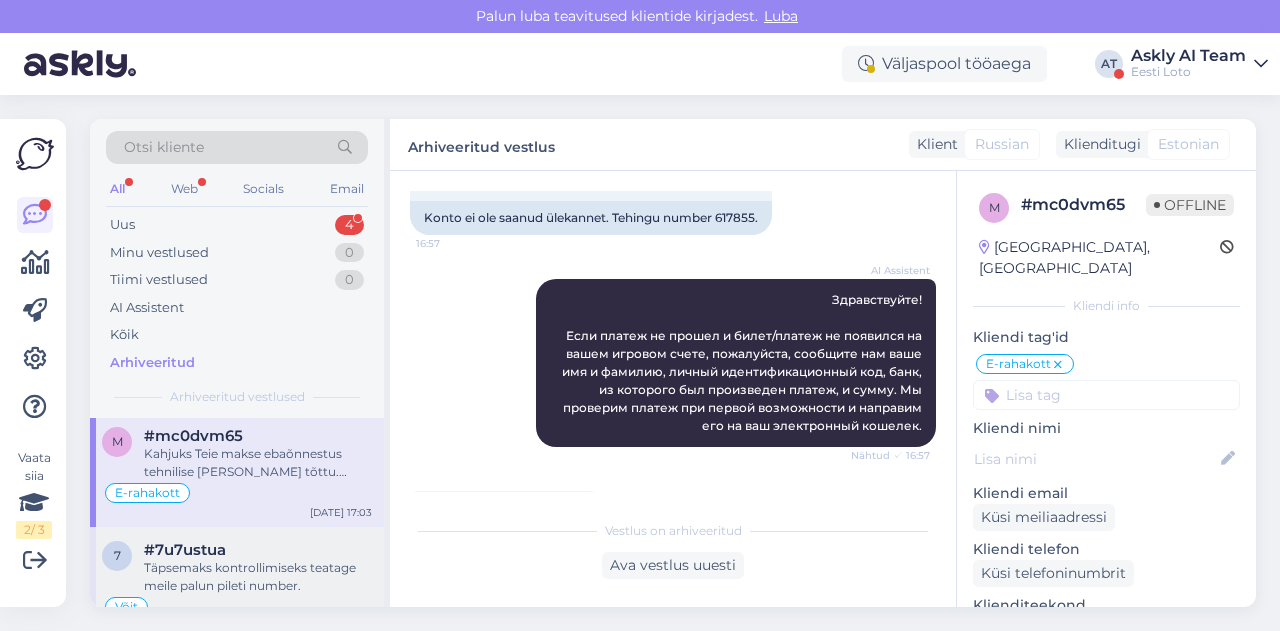 click on "#7u7ustua" at bounding box center (258, 550) 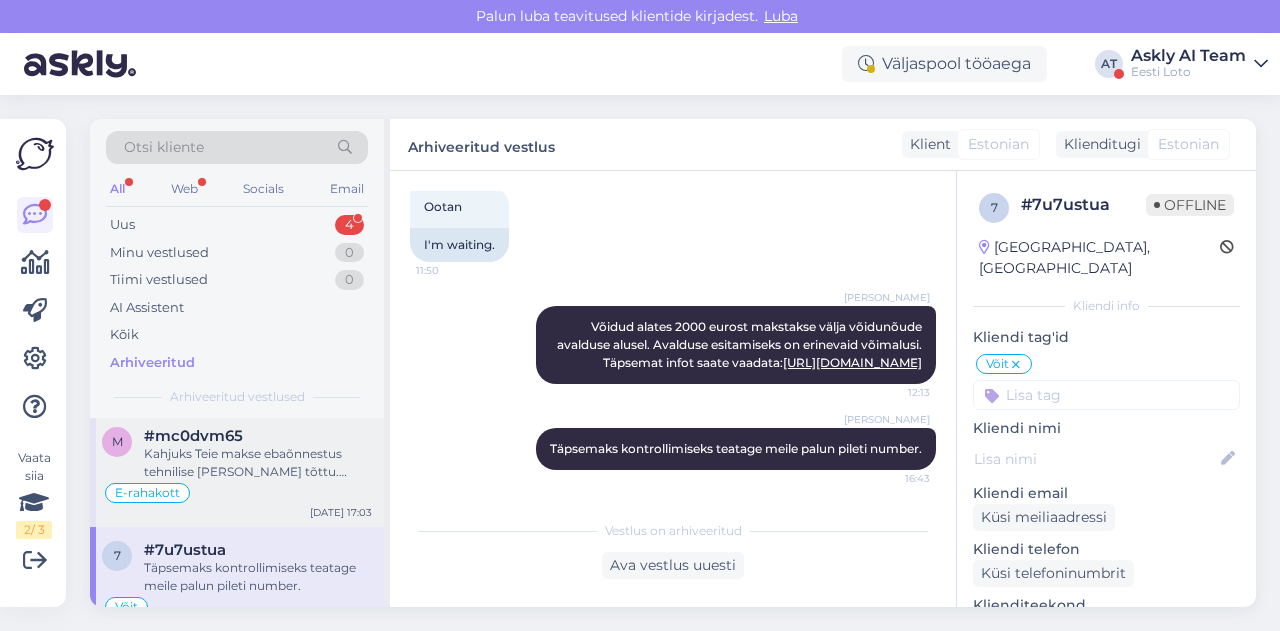 click on "Kahjuks Teie makse ebaõnnestus tehnilise [PERSON_NAME] tõttu. Kontrollisime tehingu [PERSON_NAME] raha tagastasime Teie e-rahakotti.
Palume vabandust tekkinud [PERSON_NAME] pärast." at bounding box center (258, 463) 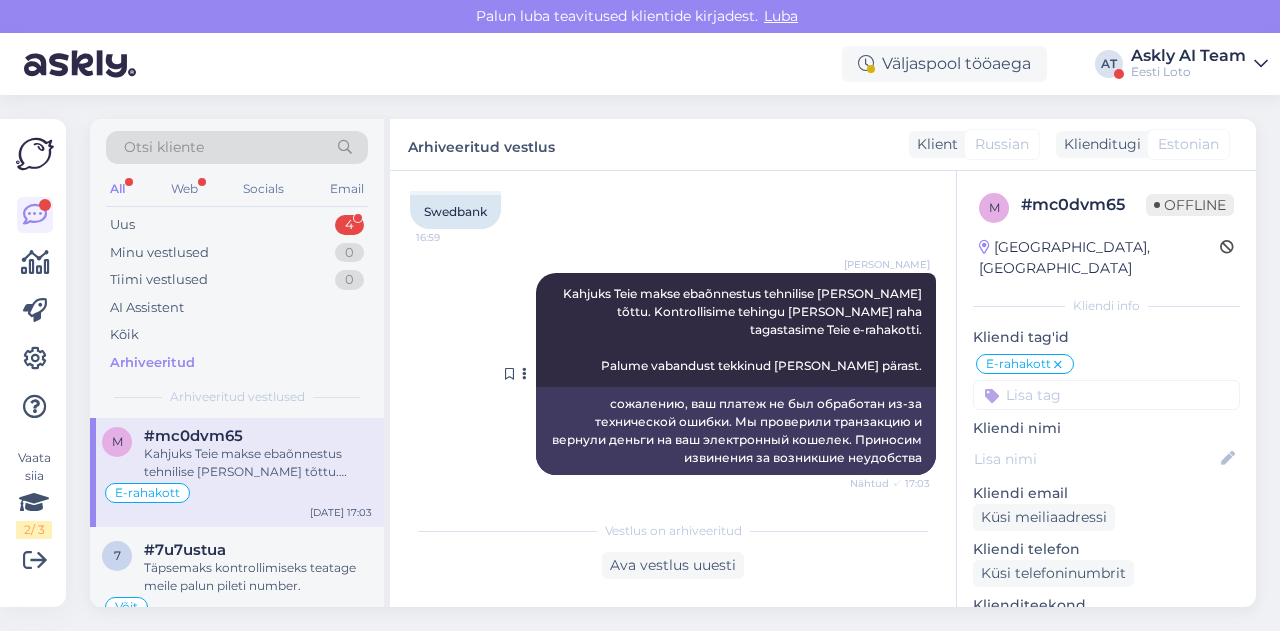 scroll, scrollTop: 714, scrollLeft: 0, axis: vertical 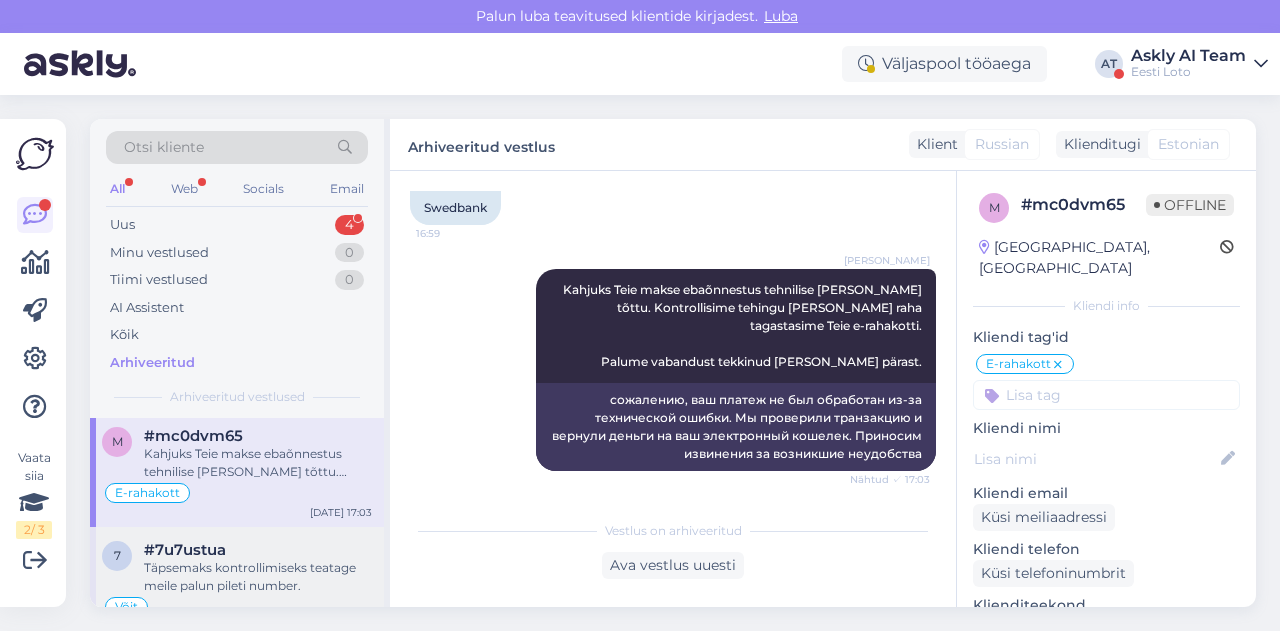 click on "Täpsemaks kontrollimiseks teatage meile palun pileti number." at bounding box center (258, 577) 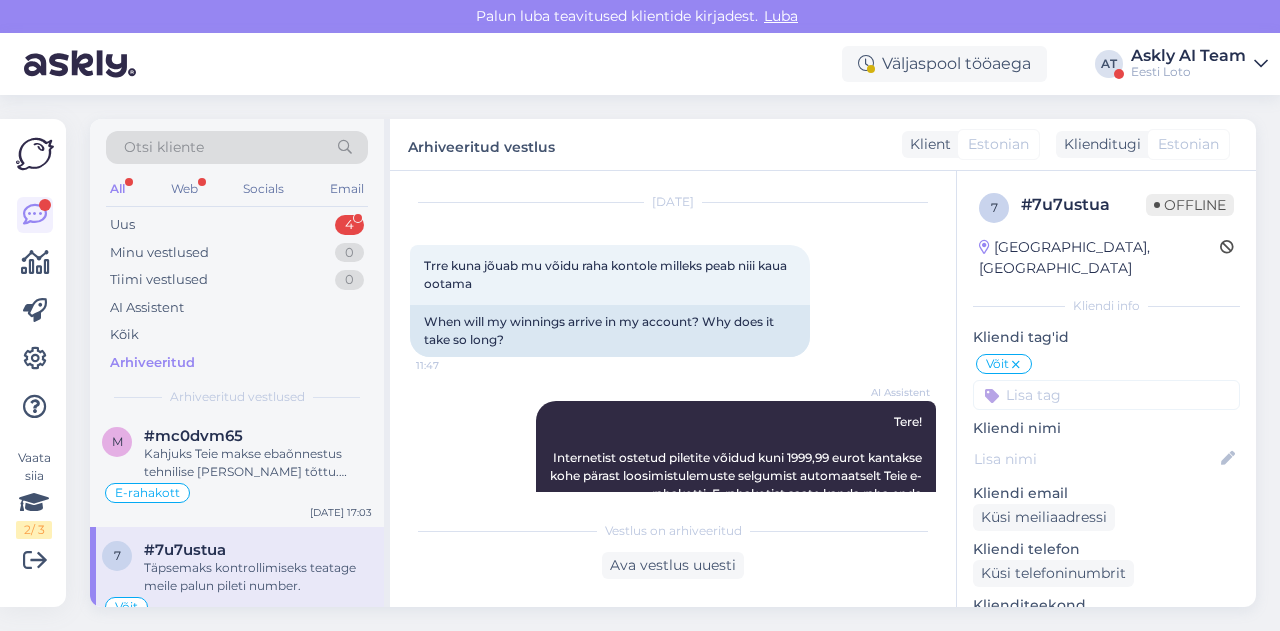 scroll, scrollTop: 52, scrollLeft: 0, axis: vertical 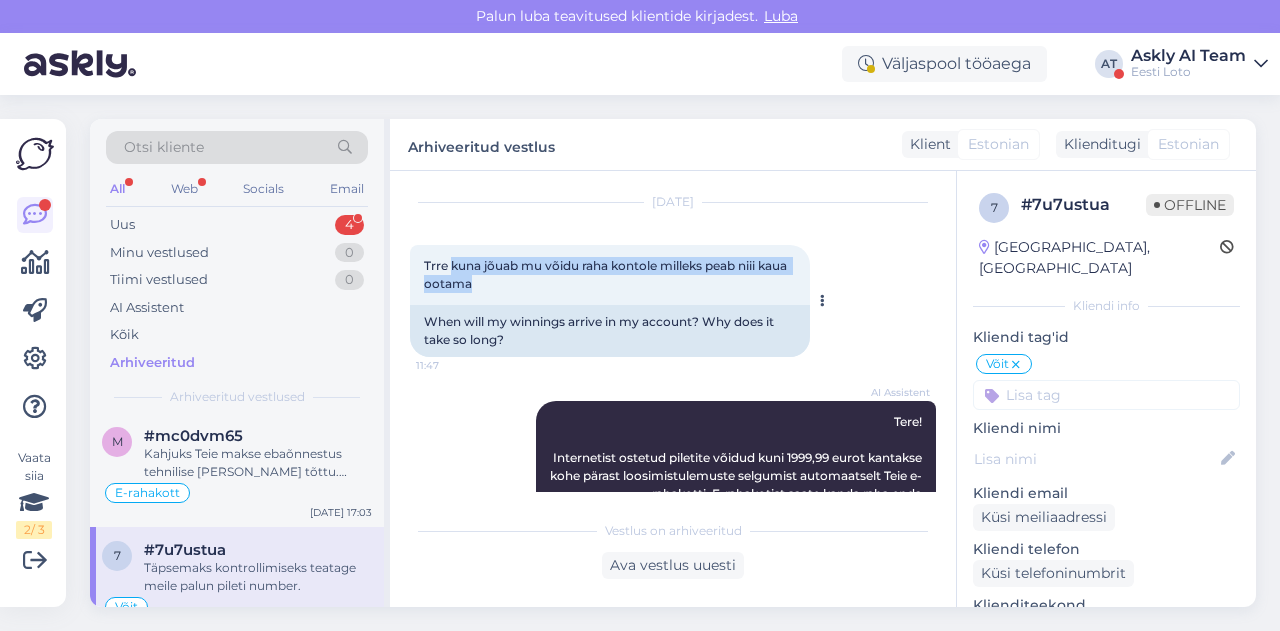 drag, startPoint x: 451, startPoint y: 265, endPoint x: 502, endPoint y: 291, distance: 57.245087 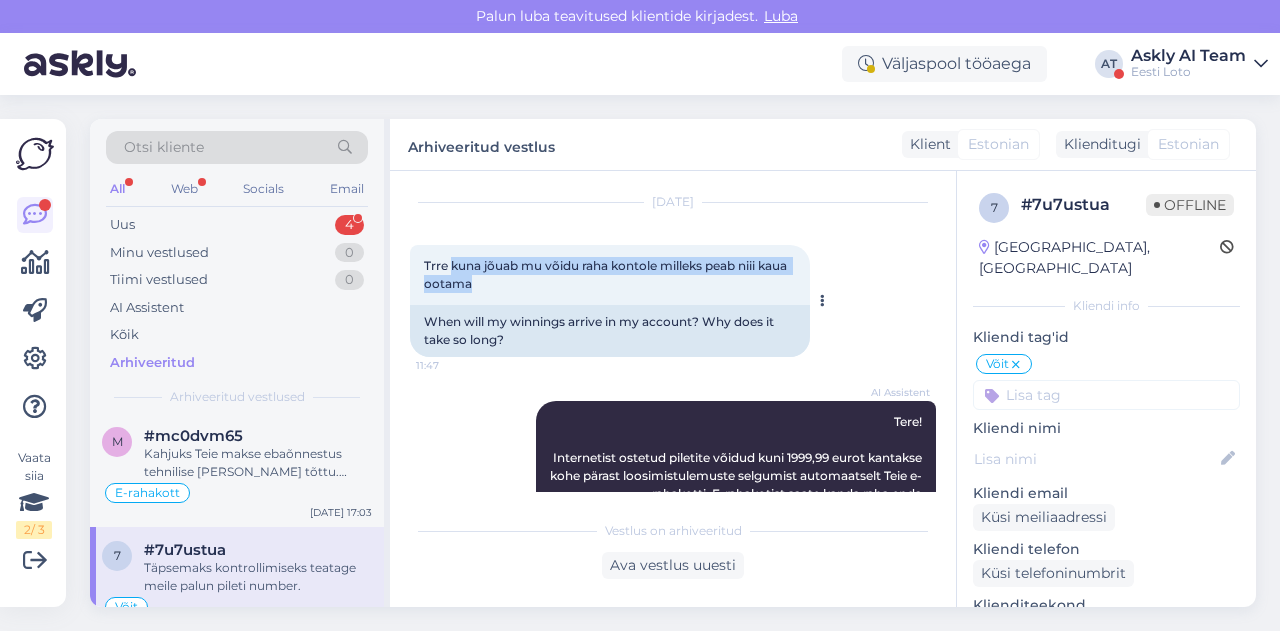 click on "Trre kuna jõuab mu võidu raha kontole milleks peab niii kaua ootama 11:47" at bounding box center [610, 275] 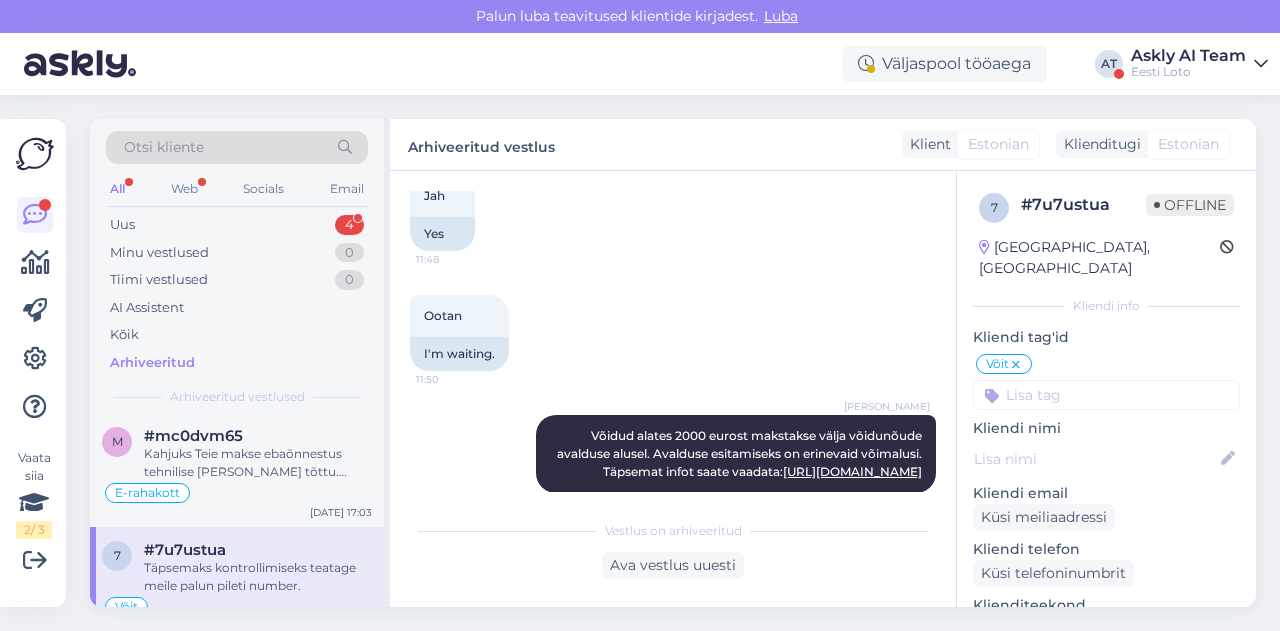 scroll, scrollTop: 966, scrollLeft: 0, axis: vertical 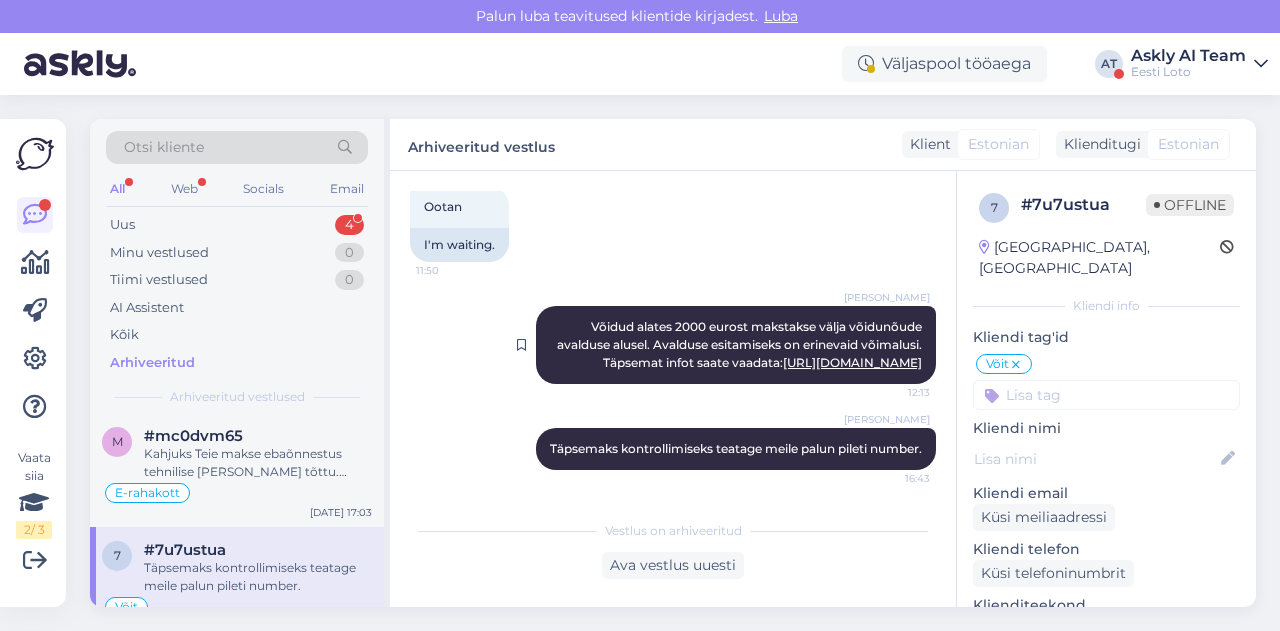 click on "[PERSON_NAME] Võidud alates 2000 eurost makstakse välja võidunõude avalduse alusel. Avalduse esitamiseks on erinevaid võimalusi. Täpsemat infot saate vaadata:  [URL][DOMAIN_NAME] 12:13" at bounding box center (736, 345) 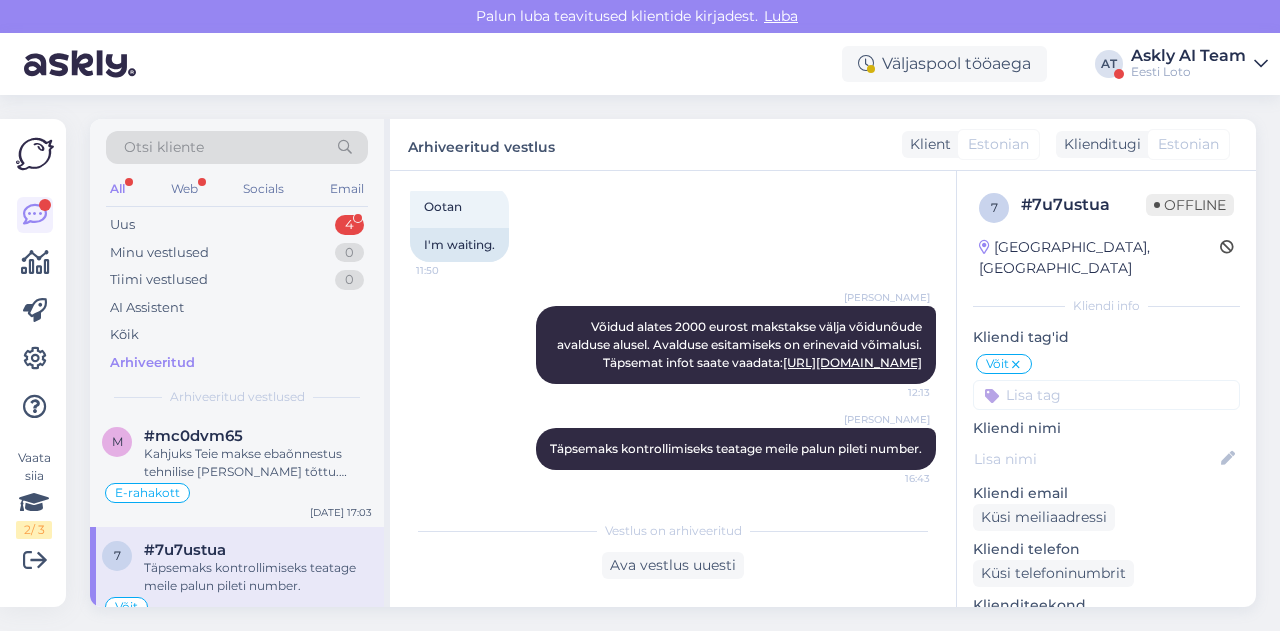 drag, startPoint x: 569, startPoint y: 289, endPoint x: 922, endPoint y: 348, distance: 357.89664 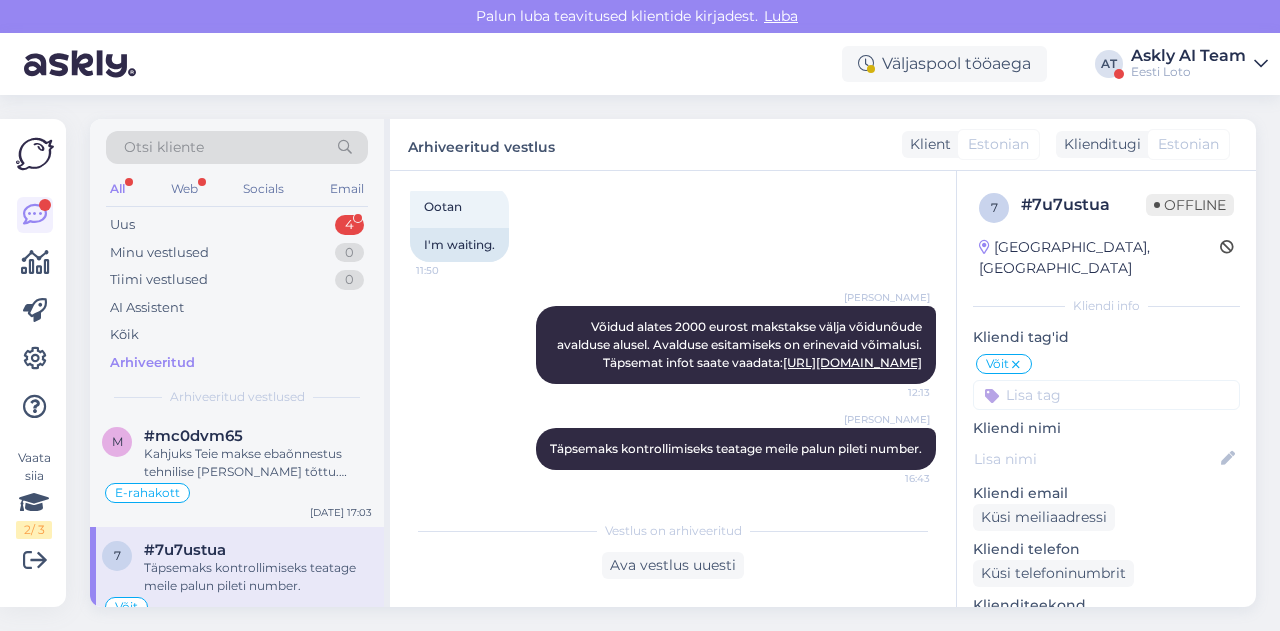 click on "Vestlus algas [DATE] Trre kuna jõuab mu võidu raha kontole milleks peab niii kaua ootama 11:47  When will my winnings arrive in my account? Why does it take so long? AI Assistent Tere!
Internetist ostetud piletite võidud kuni 1999,99 eurot kantakse kohe pärast loosimistulemuste selgumist automaatselt Teie e-rahakotti. E-rahakotist saate kanda raha enda arvelduskontole, valides „E-rahakott“ ning seejärel „Väljamakse“. Väljamakse laekub arveldusarvele 1 tööpäeva jooksul. Nähtud ✓ 11:47  Mul on 2000 euri 11:47  I have 2000 euros. AI Assistent Nähtud ✓ 11:48  Jah 11:48  Yes Ootan 11:50  I'm waiting. [PERSON_NAME] Võidud alates 2000 eurost makstakse välja võidunõude avalduse alusel. Avalduse esitamiseks on erinevaid võimalusi. Täpsemat infot saate vaadata:  [URL][DOMAIN_NAME] 12:13  [PERSON_NAME] Täpsemaks kontrollimiseks teatage meile palun pileti number. 16:43" at bounding box center (682, 341) 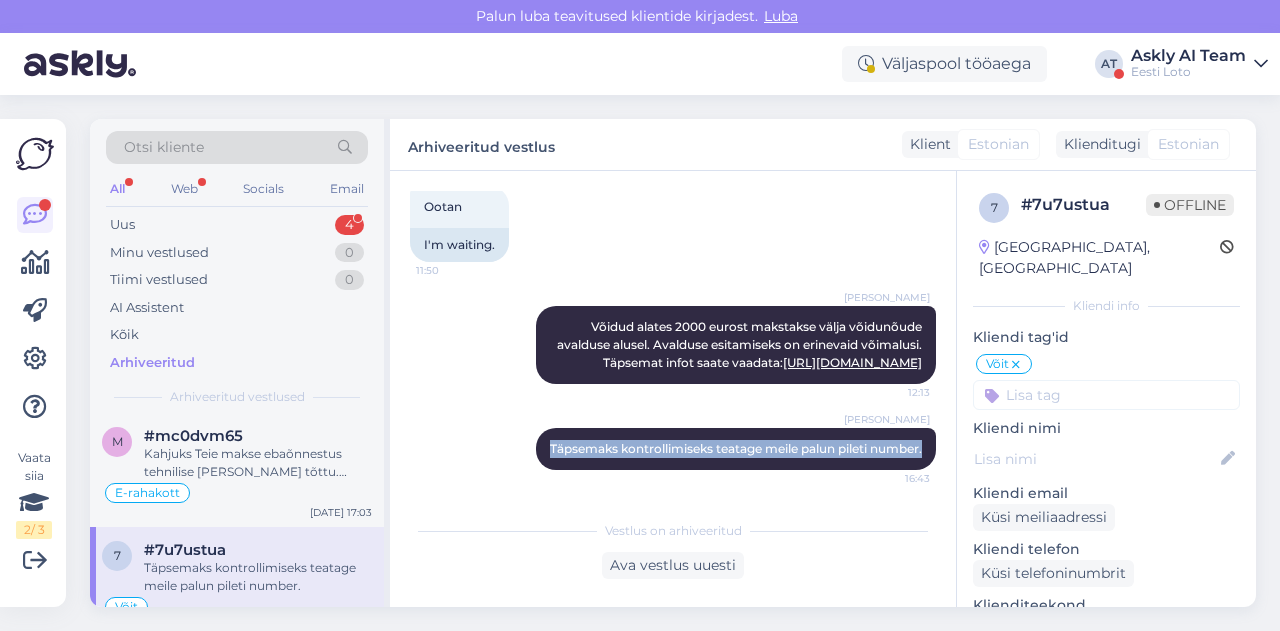 drag, startPoint x: 580, startPoint y: 435, endPoint x: 944, endPoint y: 459, distance: 364.79034 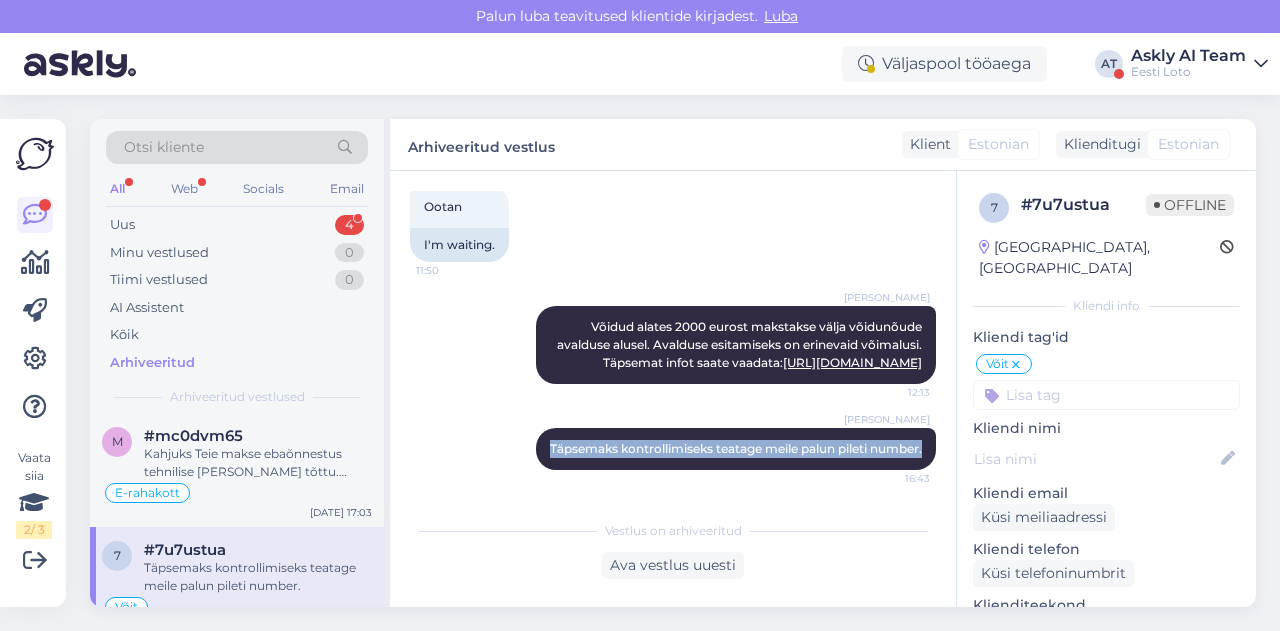 click on "Vestlus algas [DATE] Trre kuna jõuab mu võidu raha kontole milleks peab niii kaua ootama 11:47  When will my winnings arrive in my account? Why does it take so long? AI Assistent Tere!
Internetist ostetud piletite võidud kuni 1999,99 eurot kantakse kohe pärast loosimistulemuste selgumist automaatselt Teie e-rahakotti. E-rahakotist saate kanda raha enda arvelduskontole, valides „E-rahakott“ ning seejärel „Väljamakse“. Väljamakse laekub arveldusarvele 1 tööpäeva jooksul. Nähtud ✓ 11:47  Mul on 2000 euri 11:47  I have 2000 euros. AI Assistent Nähtud ✓ 11:48  Jah 11:48  Yes Ootan 11:50  I'm waiting. [PERSON_NAME] Võidud alates 2000 eurost makstakse välja võidunõude avalduse alusel. Avalduse esitamiseks on erinevaid võimalusi. Täpsemat infot saate vaadata:  [URL][DOMAIN_NAME] 12:13  [PERSON_NAME] Täpsemaks kontrollimiseks teatage meile palun pileti number. 16:43" at bounding box center [682, 341] 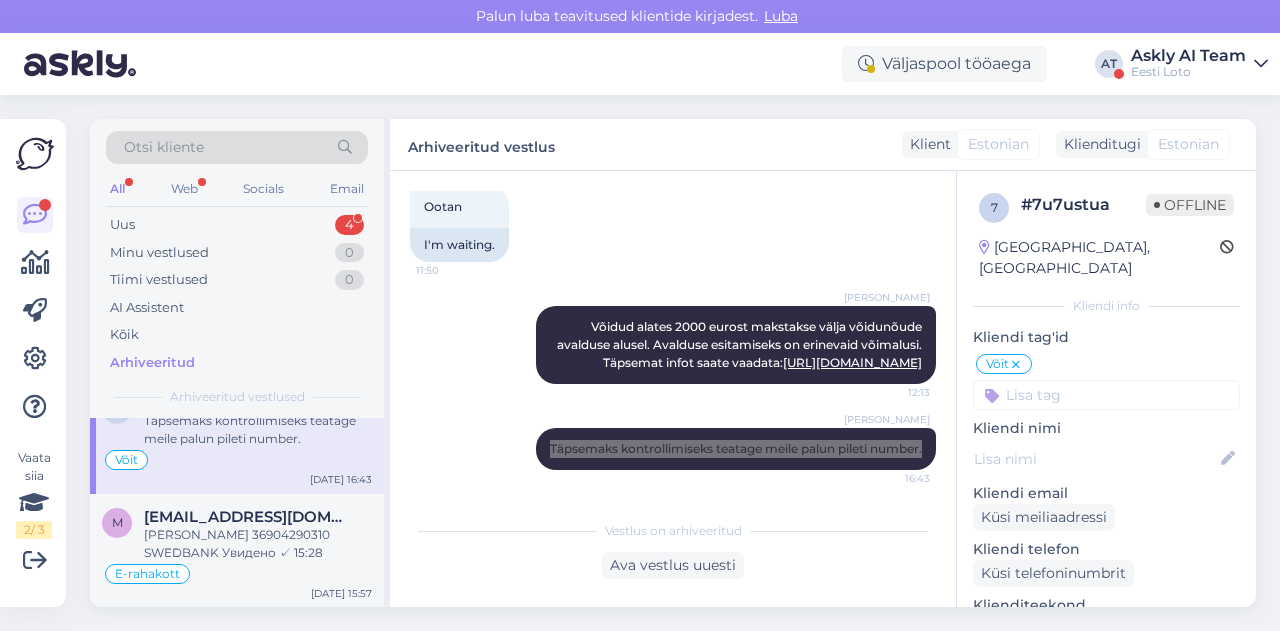 scroll, scrollTop: 1687, scrollLeft: 0, axis: vertical 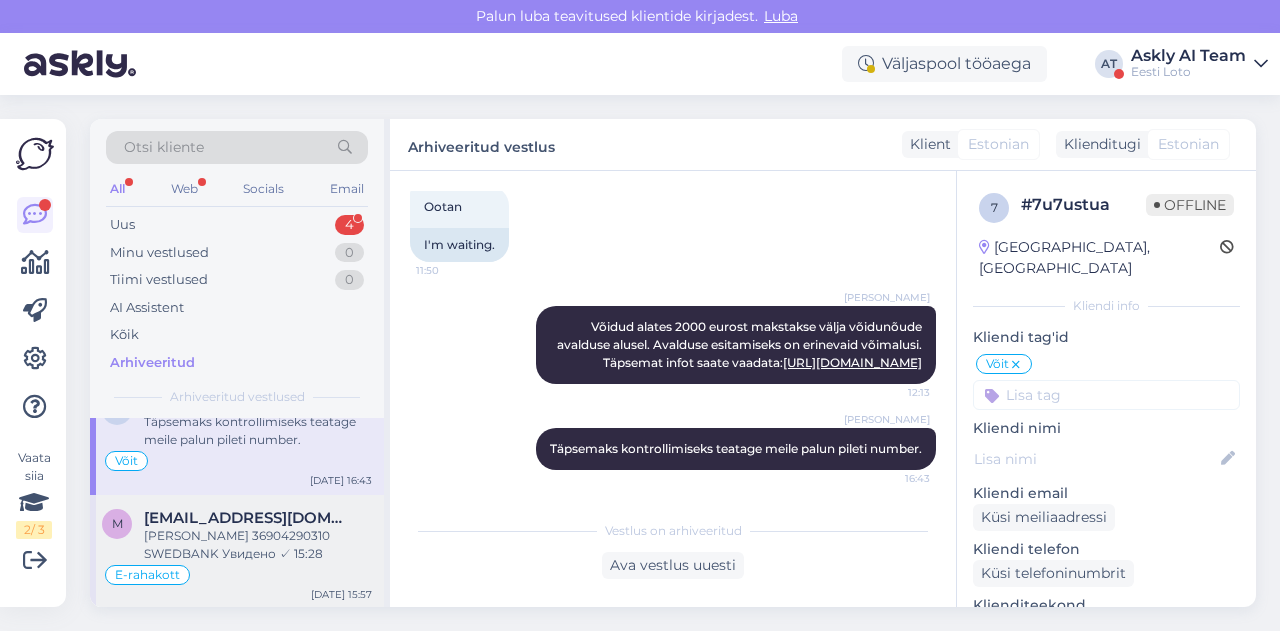 click on "[PERSON_NAME] 36904290310  SWEDBANK
Увидено ✓ 15:28" at bounding box center [258, 545] 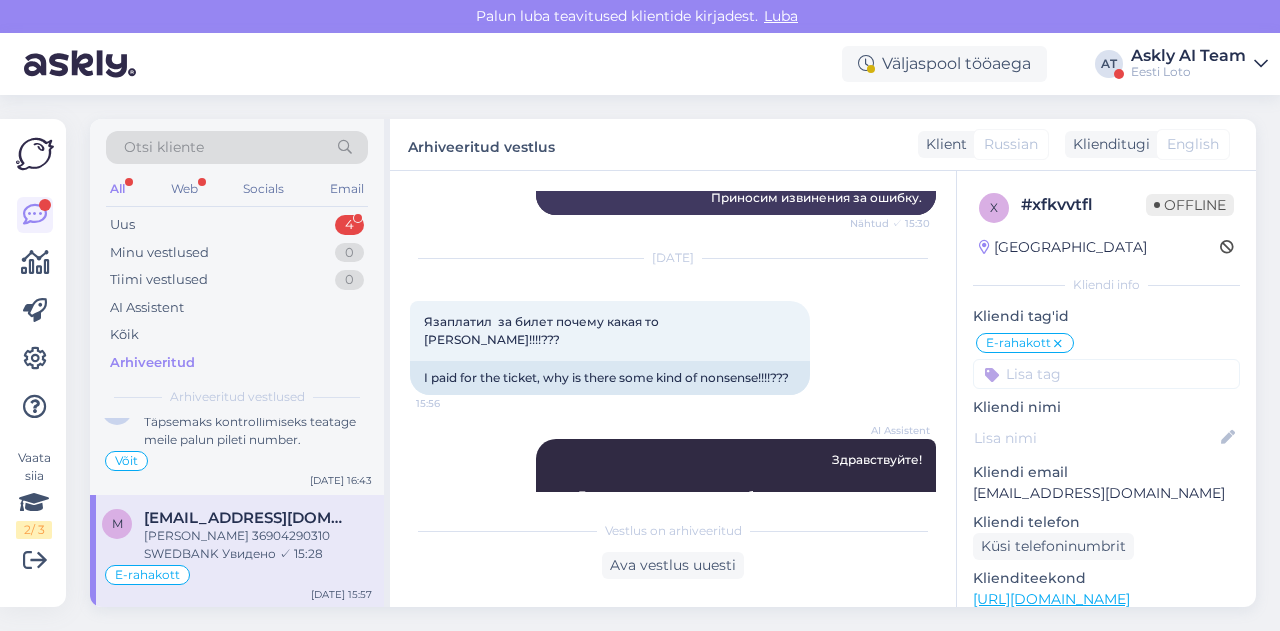 scroll, scrollTop: 824, scrollLeft: 0, axis: vertical 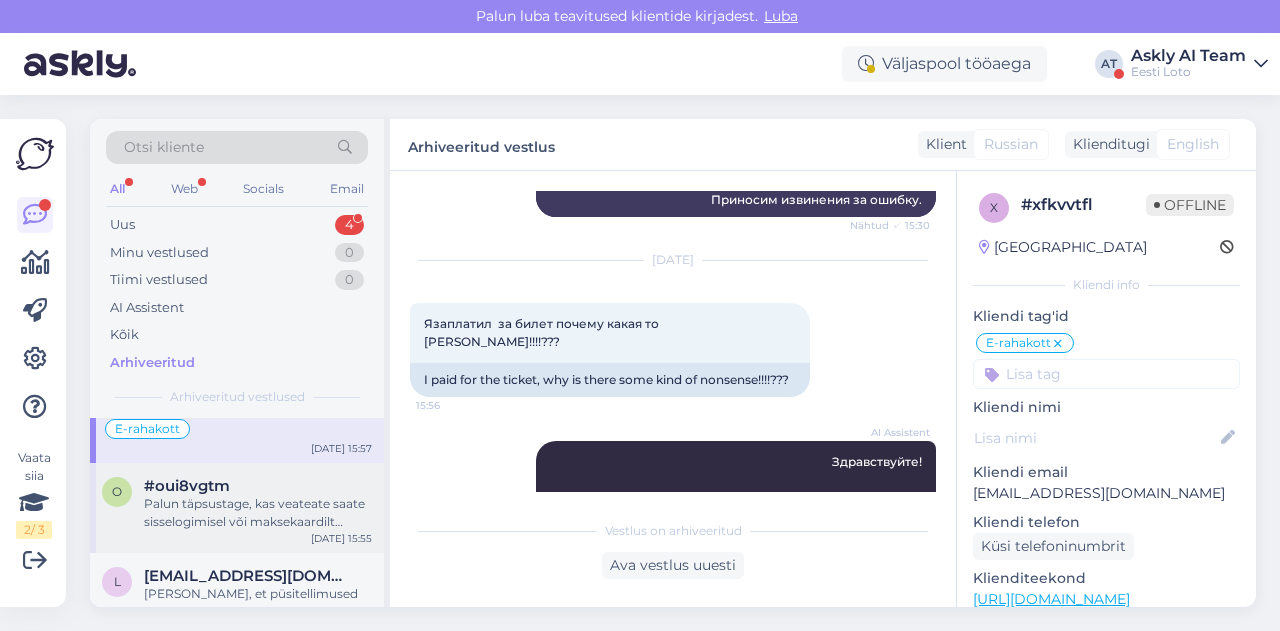click on "Palun täpsustage, kas veateate saate sisselogimisel või maksekaardilt makse tegemisel?" at bounding box center [258, 513] 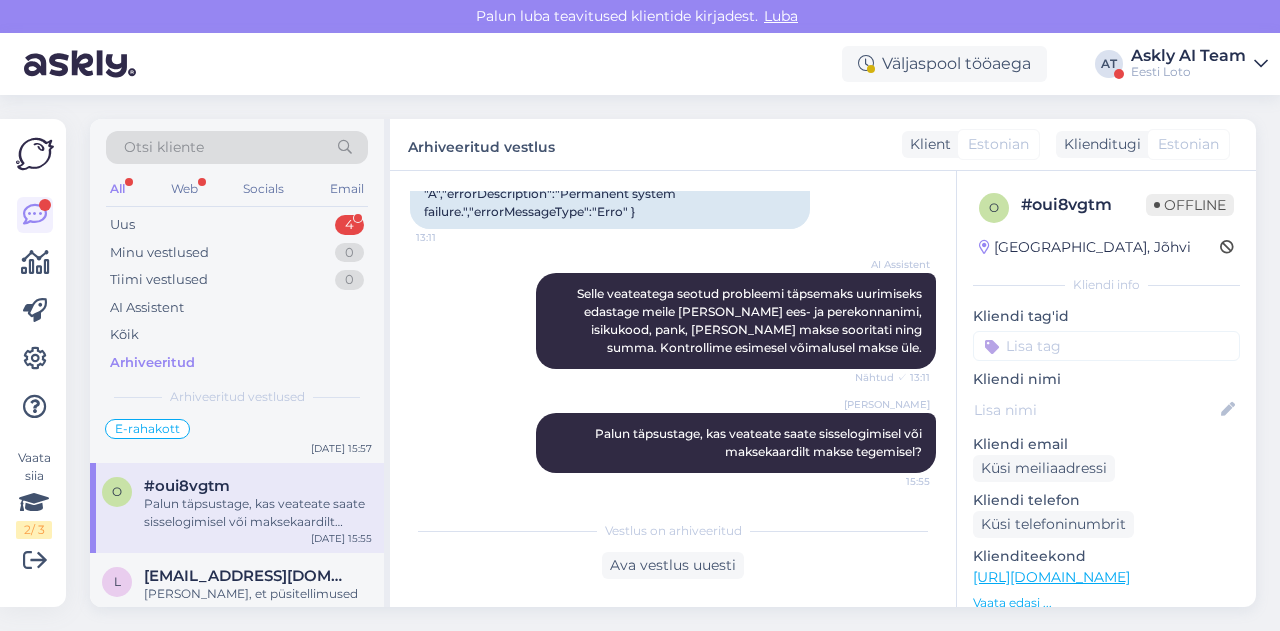 scroll, scrollTop: 1074, scrollLeft: 0, axis: vertical 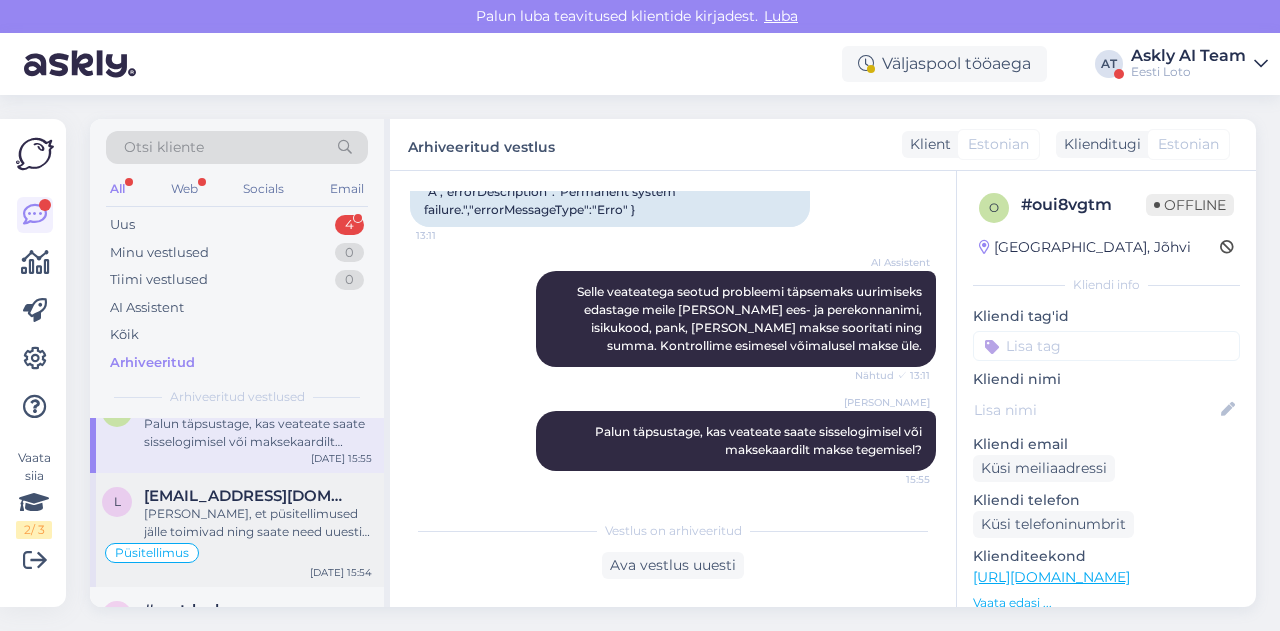 click on "[PERSON_NAME], et püsitellimused jälle toimivad ning  saate need uuesti aktiveerida." at bounding box center (258, 523) 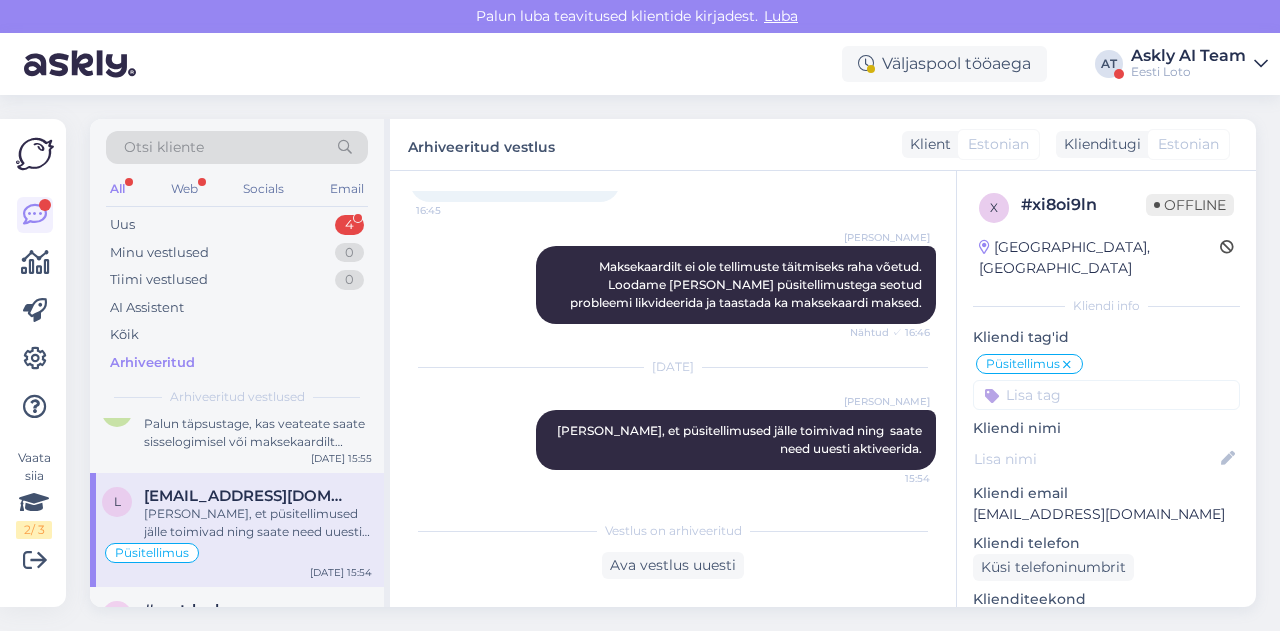 scroll, scrollTop: 0, scrollLeft: 0, axis: both 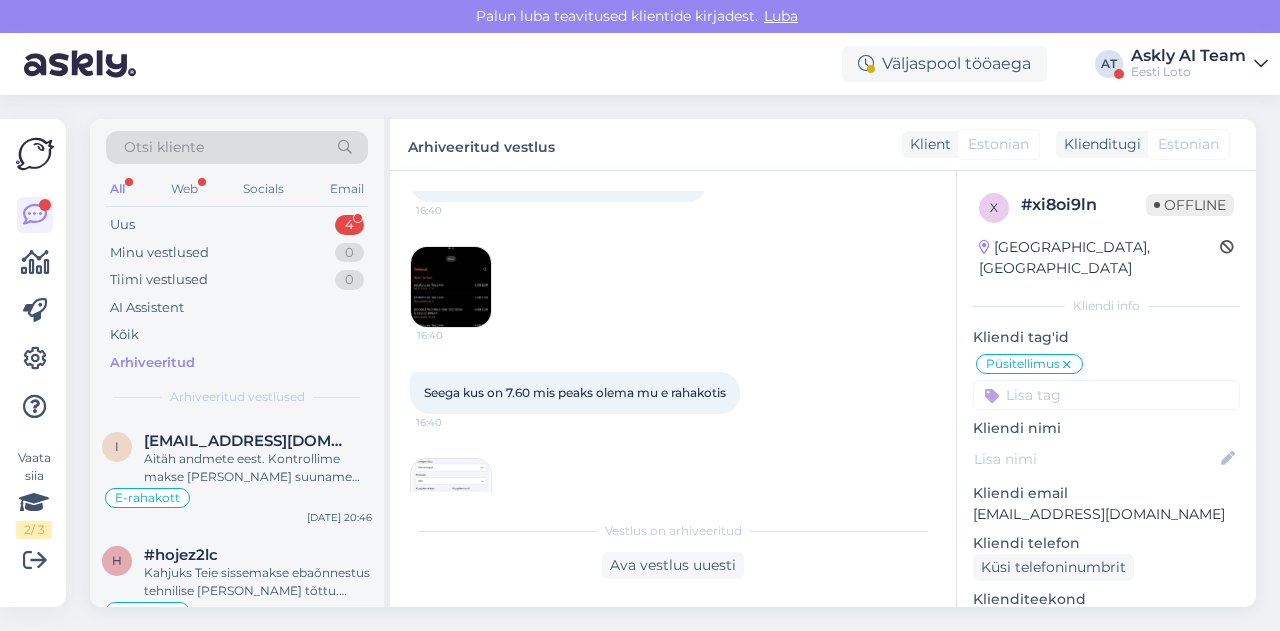 click at bounding box center (451, 287) 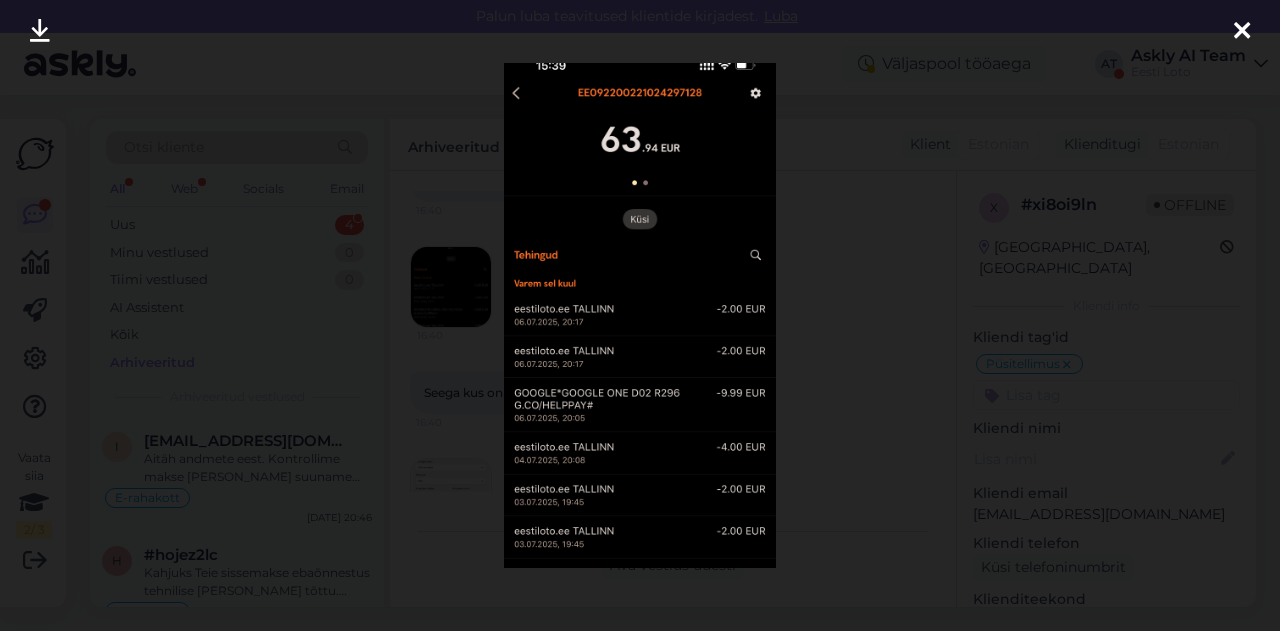 click at bounding box center (640, 315) 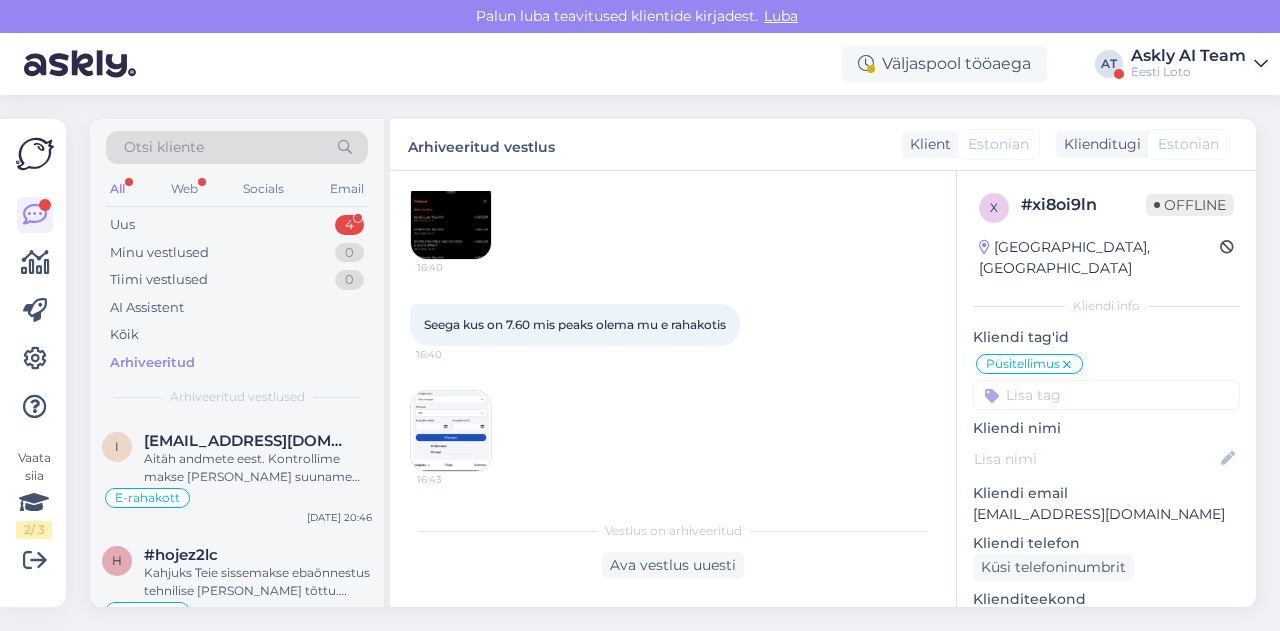 scroll, scrollTop: 2056, scrollLeft: 0, axis: vertical 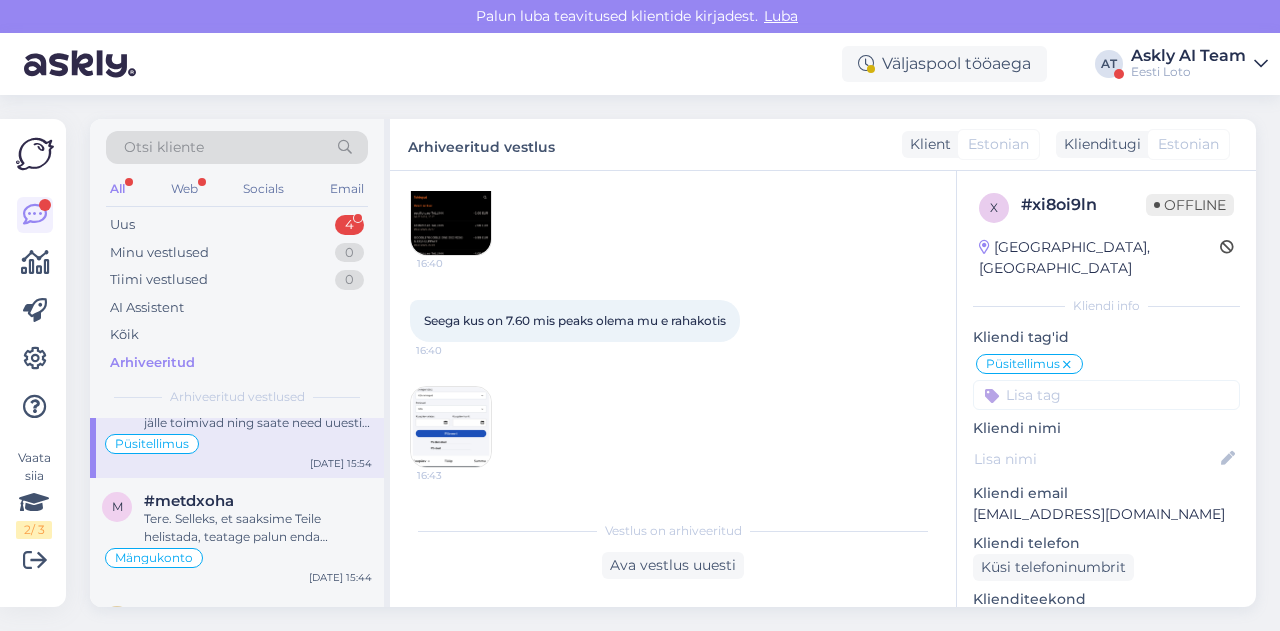 click at bounding box center [451, 215] 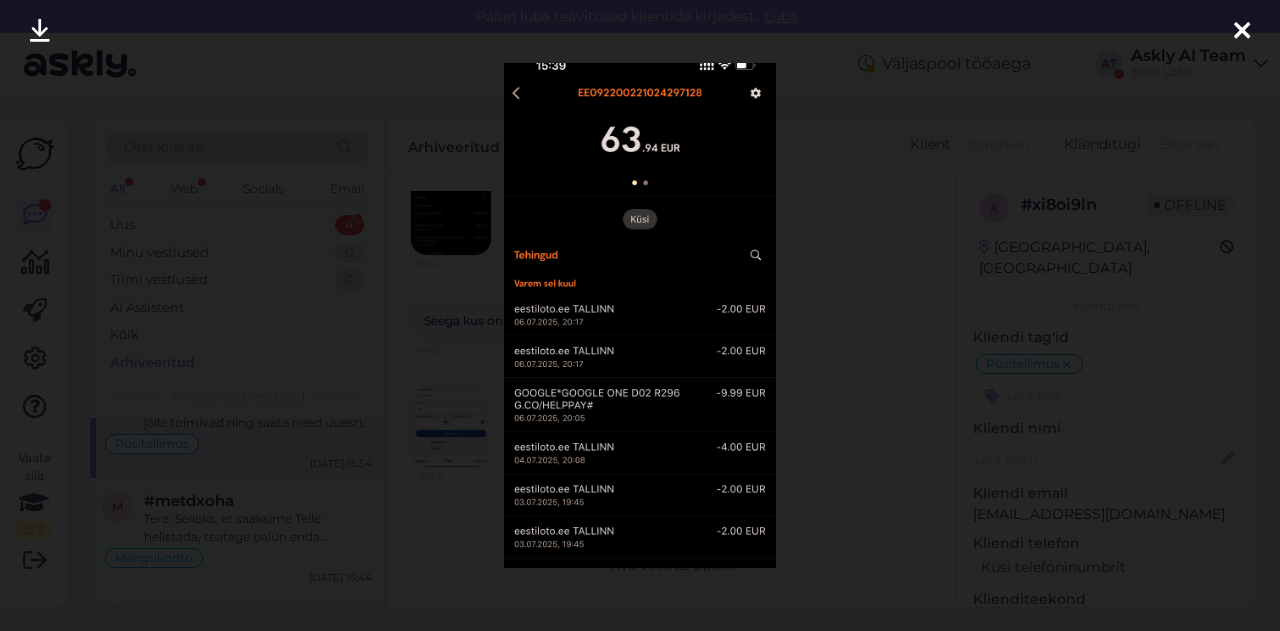 click at bounding box center (640, 315) 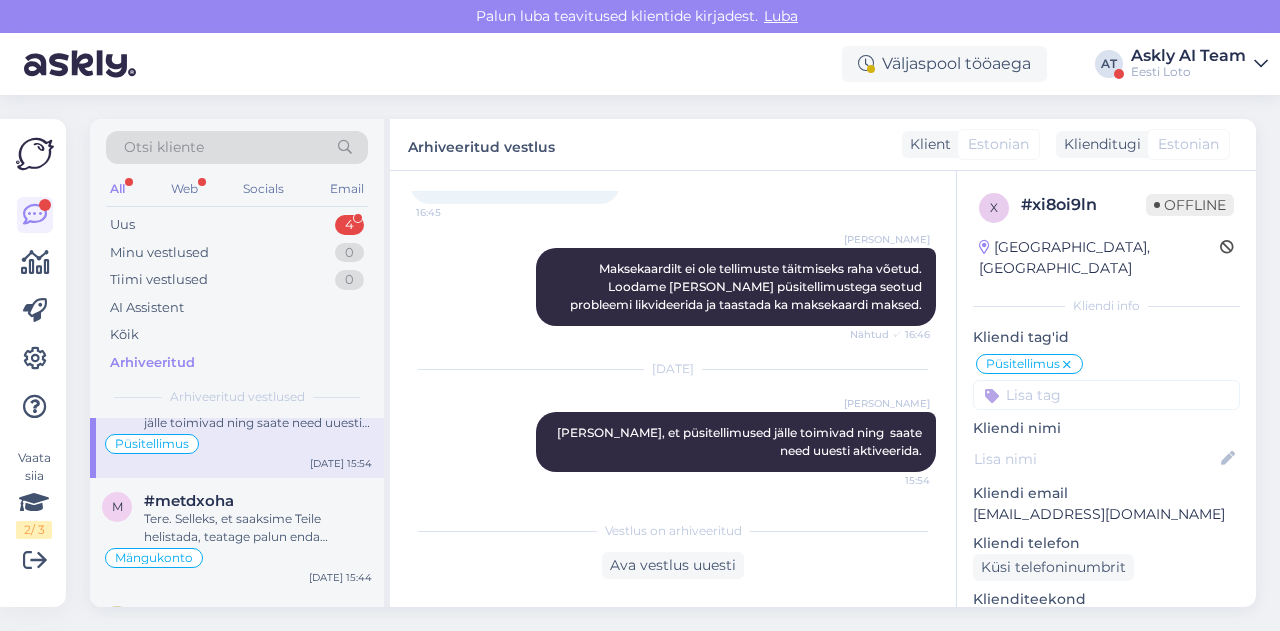 scroll, scrollTop: 2650, scrollLeft: 0, axis: vertical 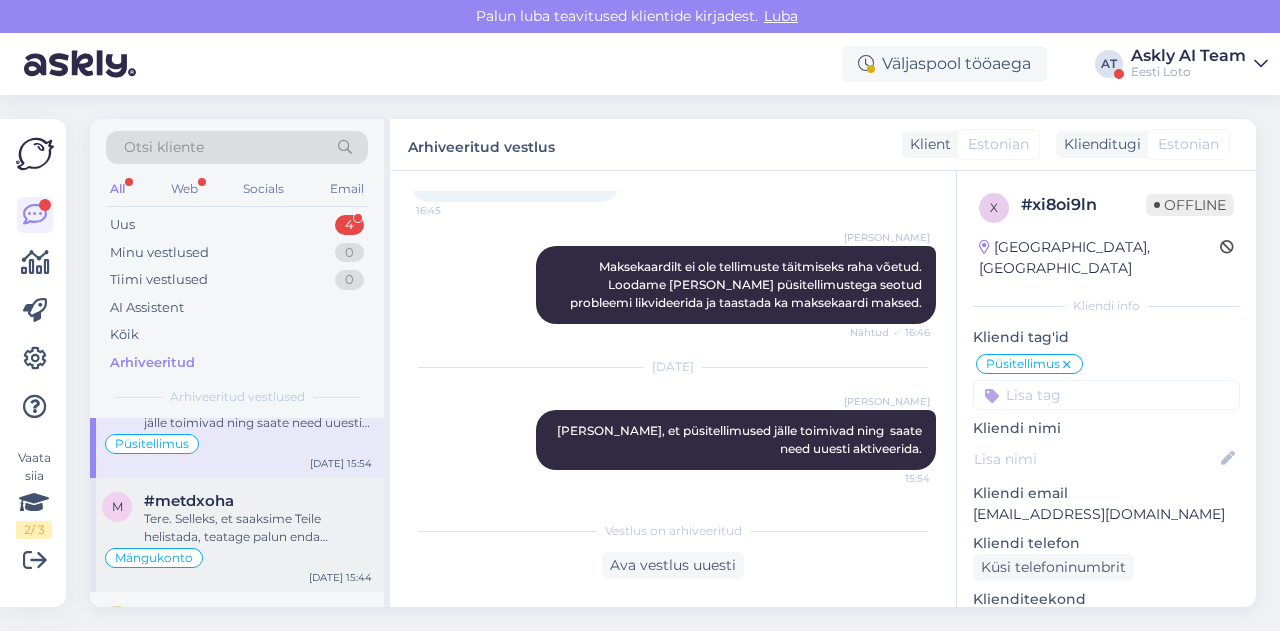 click on "Tere. Selleks, et saaksime Teile helistada, teatage palun enda telefoninumber." at bounding box center [258, 528] 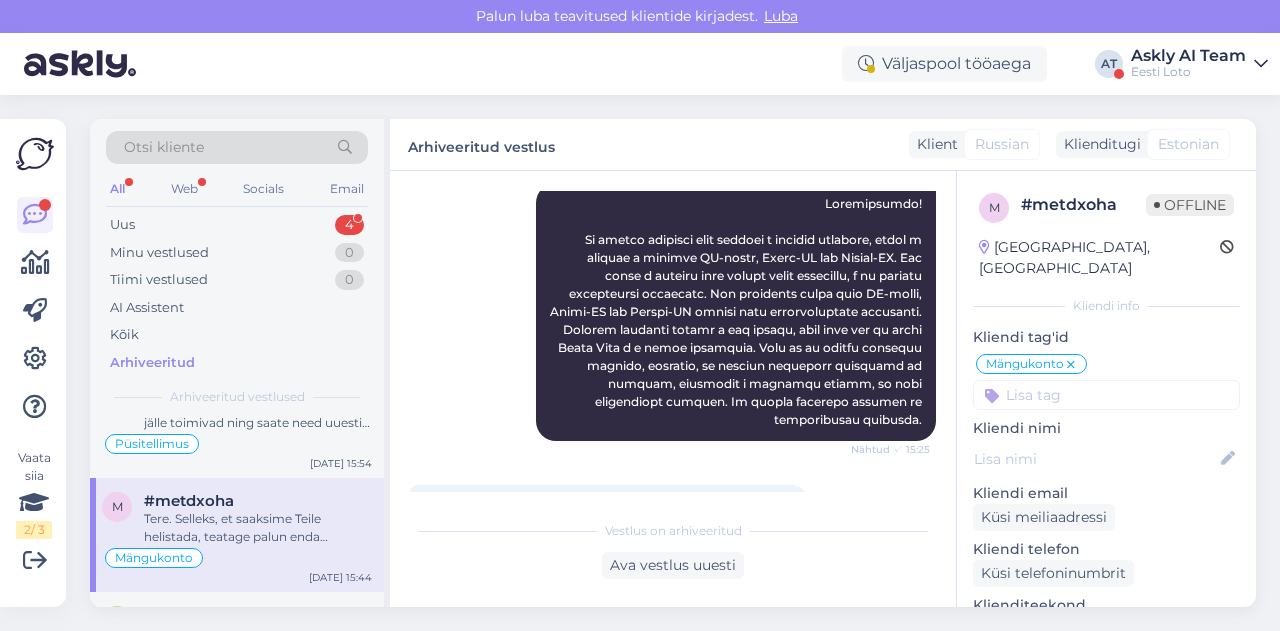scroll, scrollTop: 324, scrollLeft: 0, axis: vertical 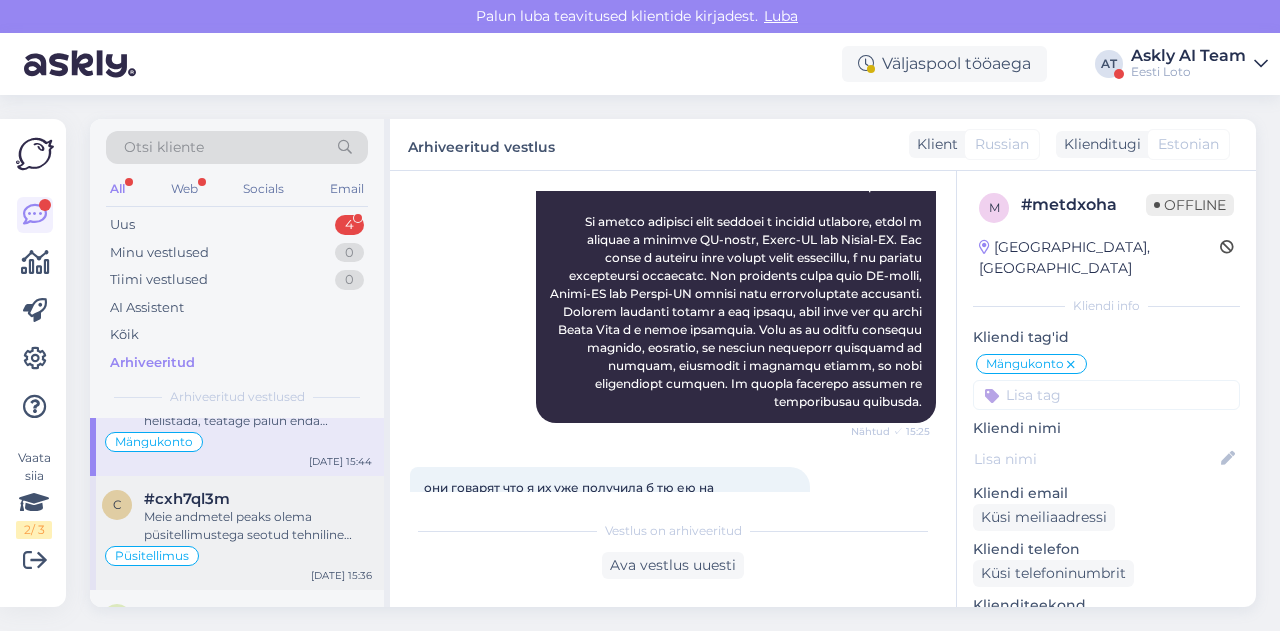 click on "Meie andmetel peaks olema püsitellimustega seotud tehniline probleem käesolevaks hetkeks lahendatud. Kui püsitellimus on katkenud, siis palume proovida uuesti aktiveerida." at bounding box center [258, 526] 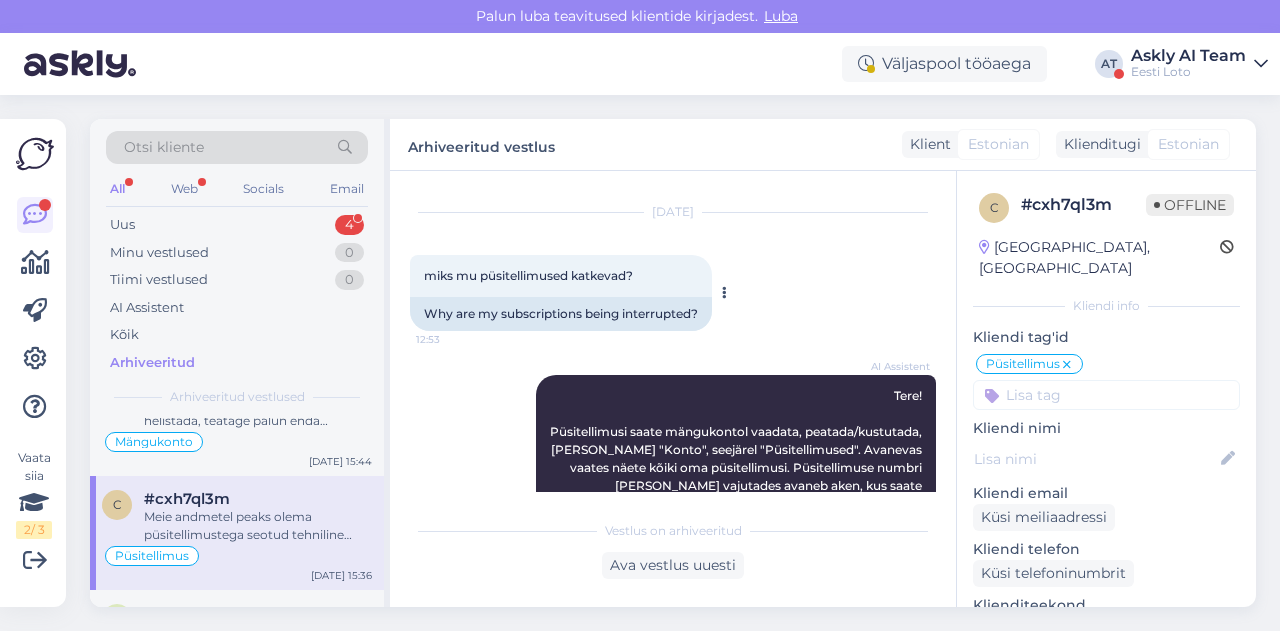scroll, scrollTop: 0, scrollLeft: 0, axis: both 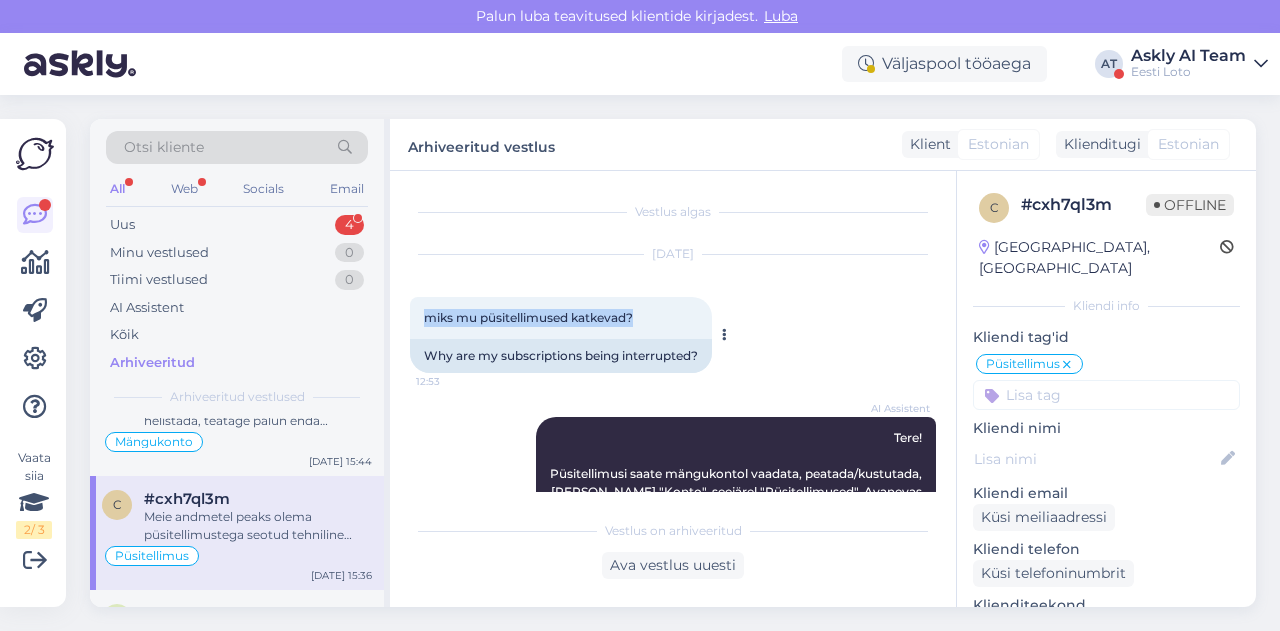 drag, startPoint x: 421, startPoint y: 316, endPoint x: 680, endPoint y: 315, distance: 259.00192 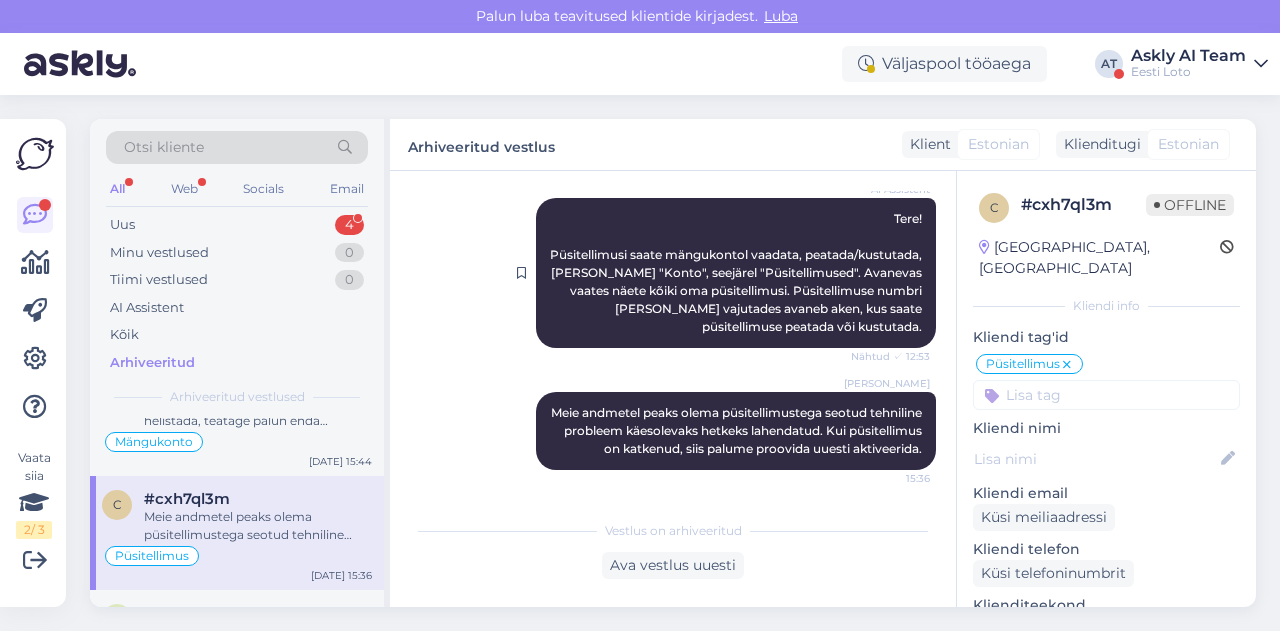 scroll, scrollTop: 236, scrollLeft: 0, axis: vertical 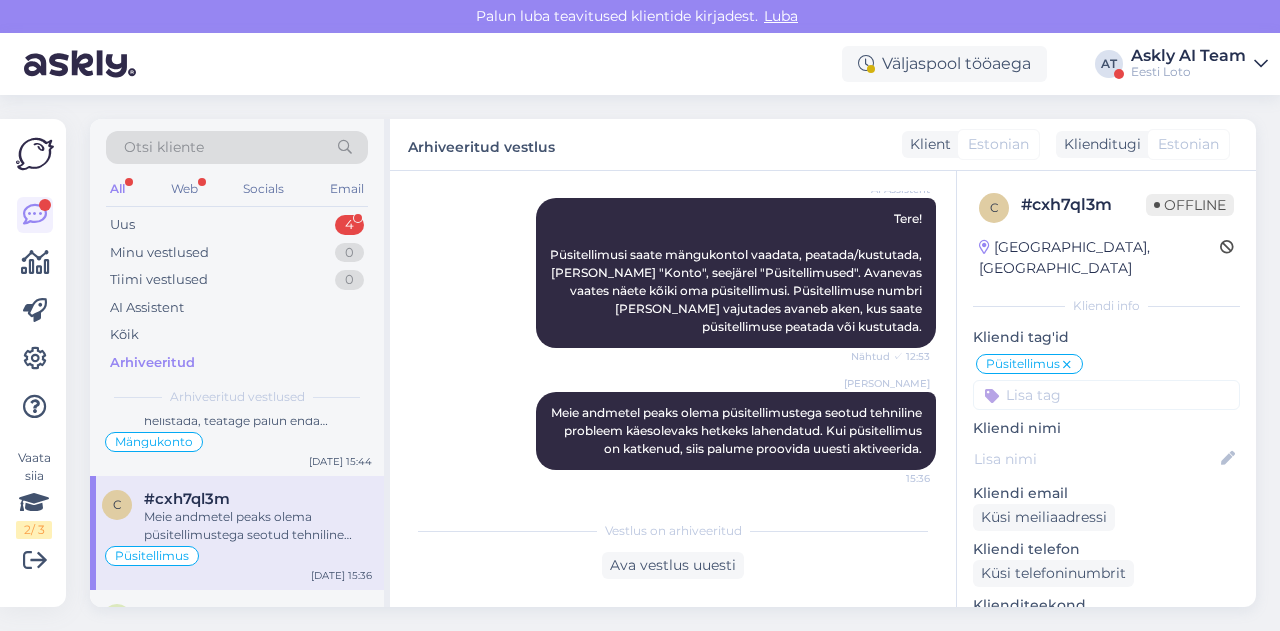 drag, startPoint x: 578, startPoint y: 389, endPoint x: 926, endPoint y: 455, distance: 354.20334 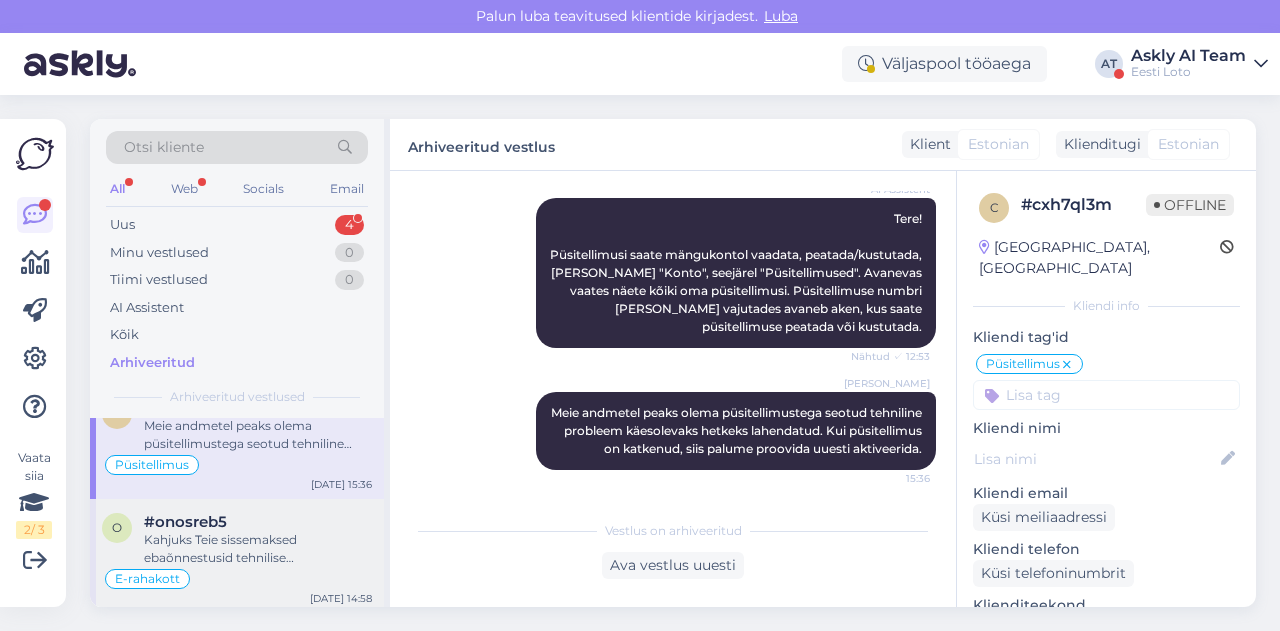 scroll, scrollTop: 2230, scrollLeft: 0, axis: vertical 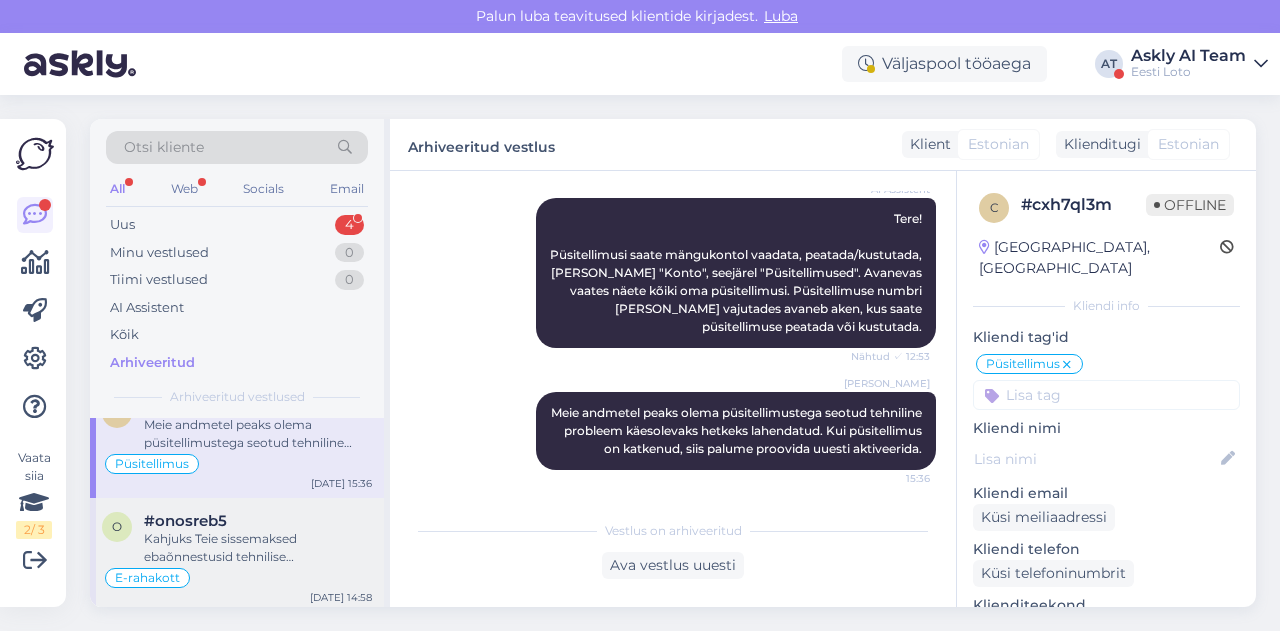 click on "Kahjuks Teie sissemaksed ebaõnnestusid tehnilise [PERSON_NAME] tõttu. Kontrollisime maksed [PERSON_NAME] suunasime selle Teie e-rahakotti. Palume vabandust tekkinud [PERSON_NAME] pärast." at bounding box center (258, 548) 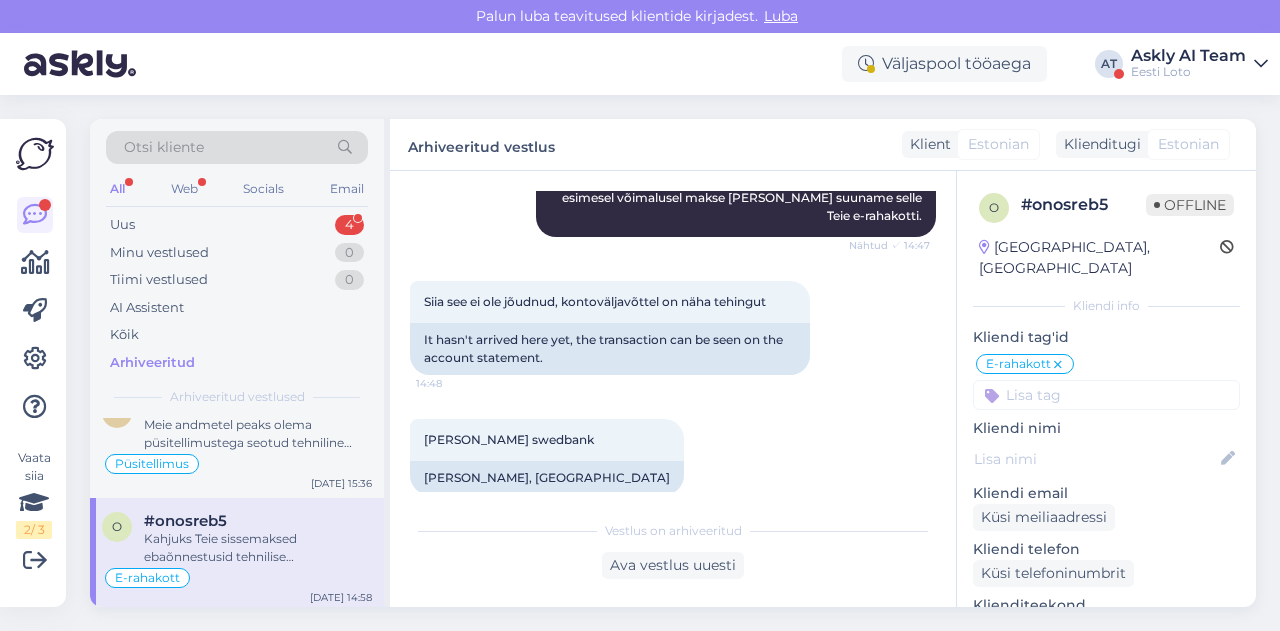 scroll, scrollTop: 345, scrollLeft: 0, axis: vertical 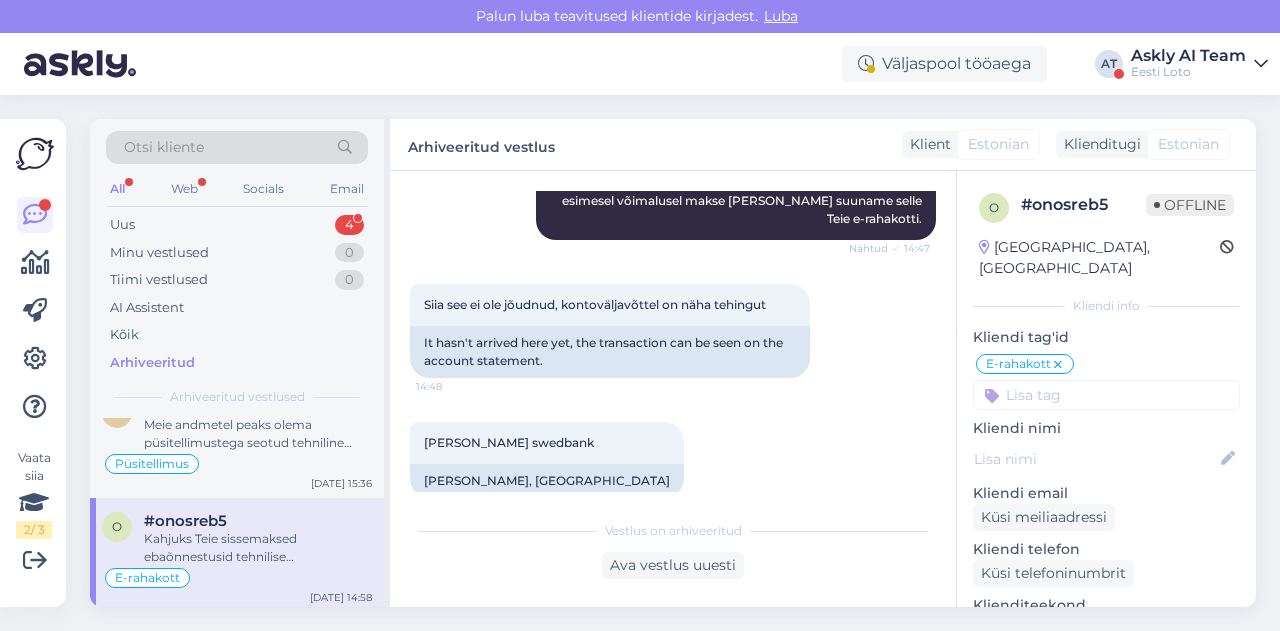 drag, startPoint x: 686, startPoint y: 427, endPoint x: 753, endPoint y: 235, distance: 203.35437 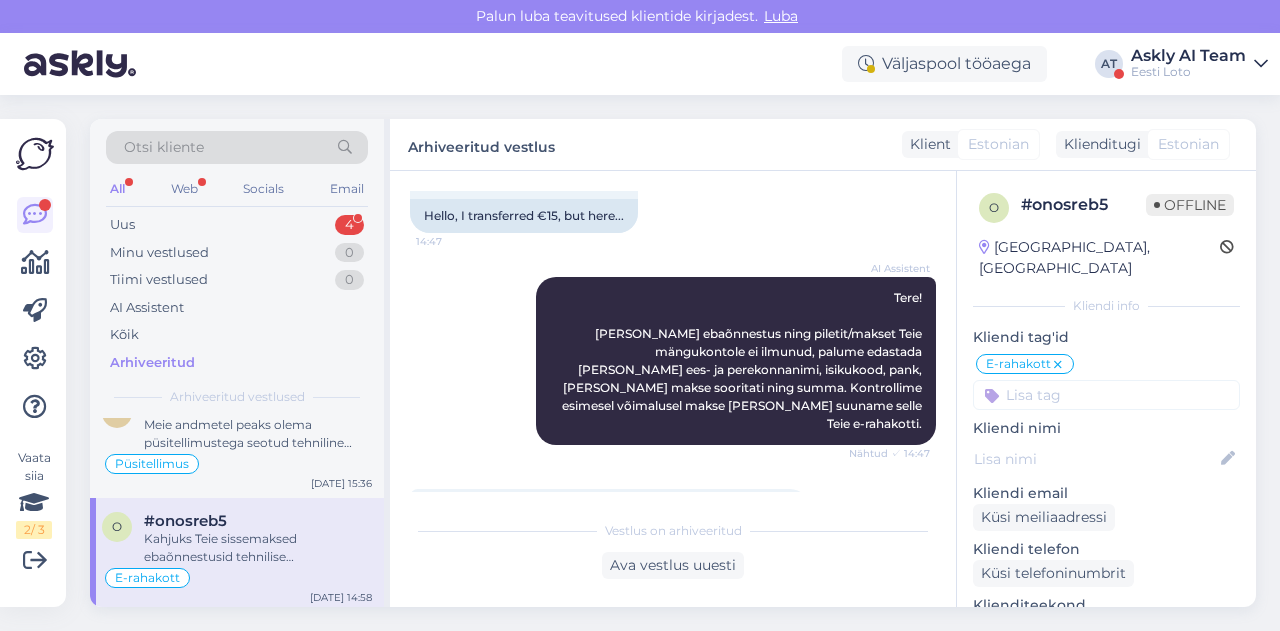 scroll, scrollTop: 130, scrollLeft: 0, axis: vertical 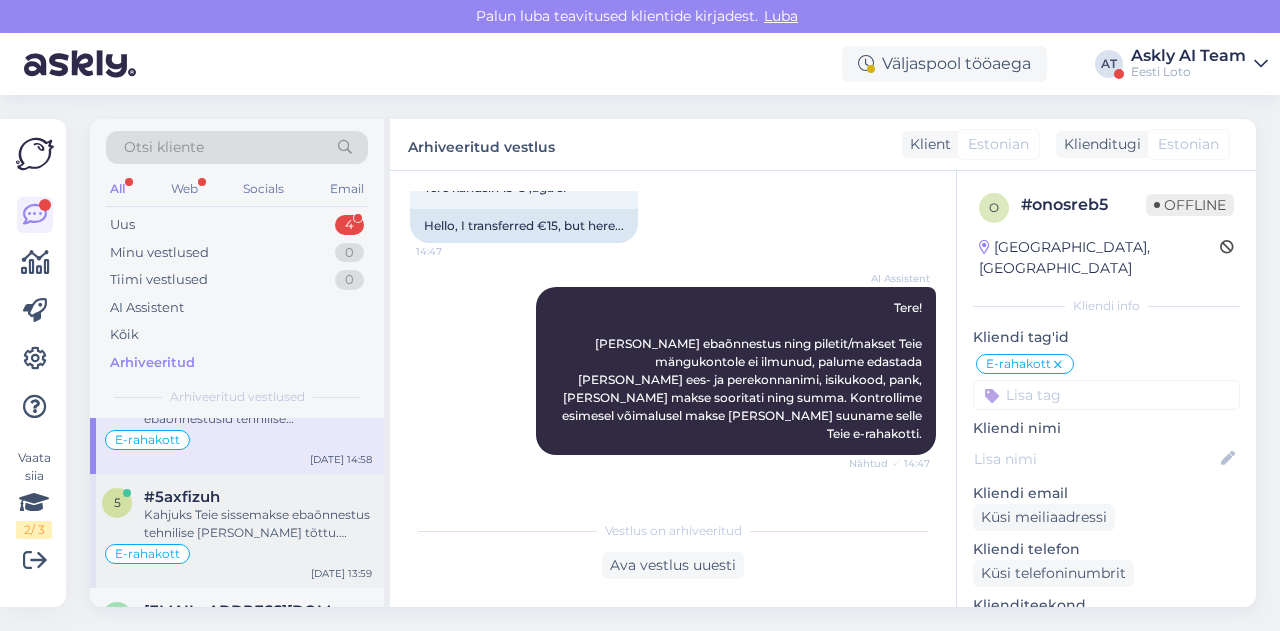 click on "Kahjuks Teie sissemakse ebaõnnestus tehnilise [PERSON_NAME] tõttu. Kontrollisime makse [PERSON_NAME] suunasime selle Teie e-rahakotti.
Palume vabandust tekkinud [PERSON_NAME] pärast." at bounding box center [258, 524] 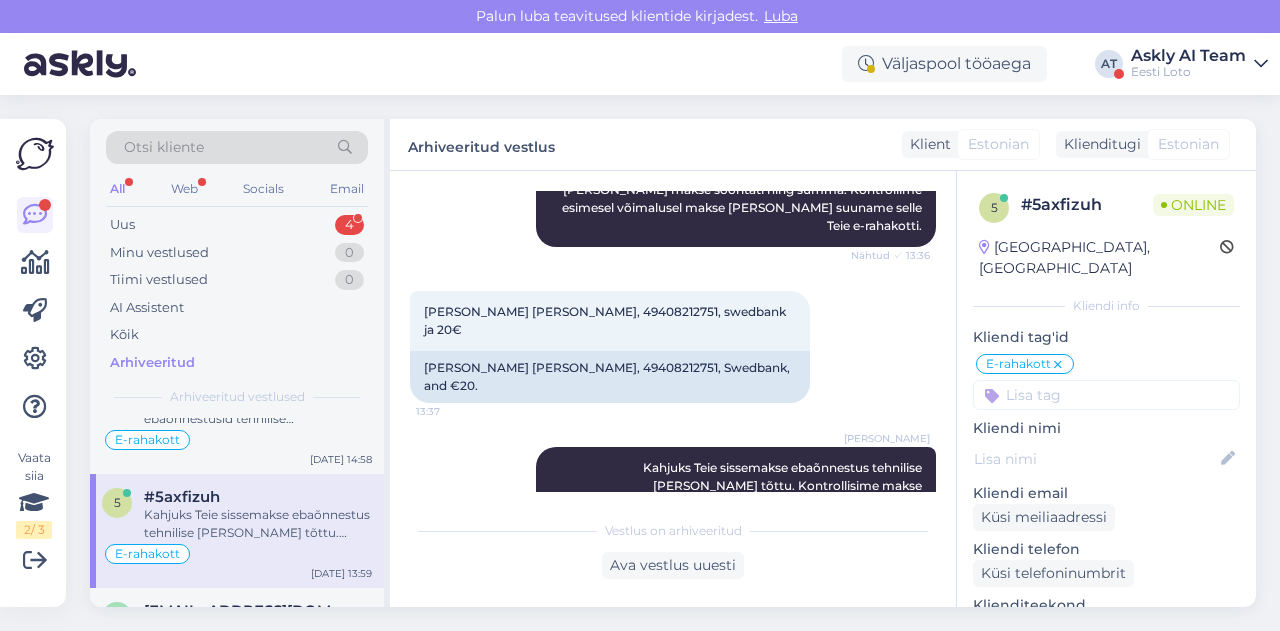 scroll, scrollTop: 370, scrollLeft: 0, axis: vertical 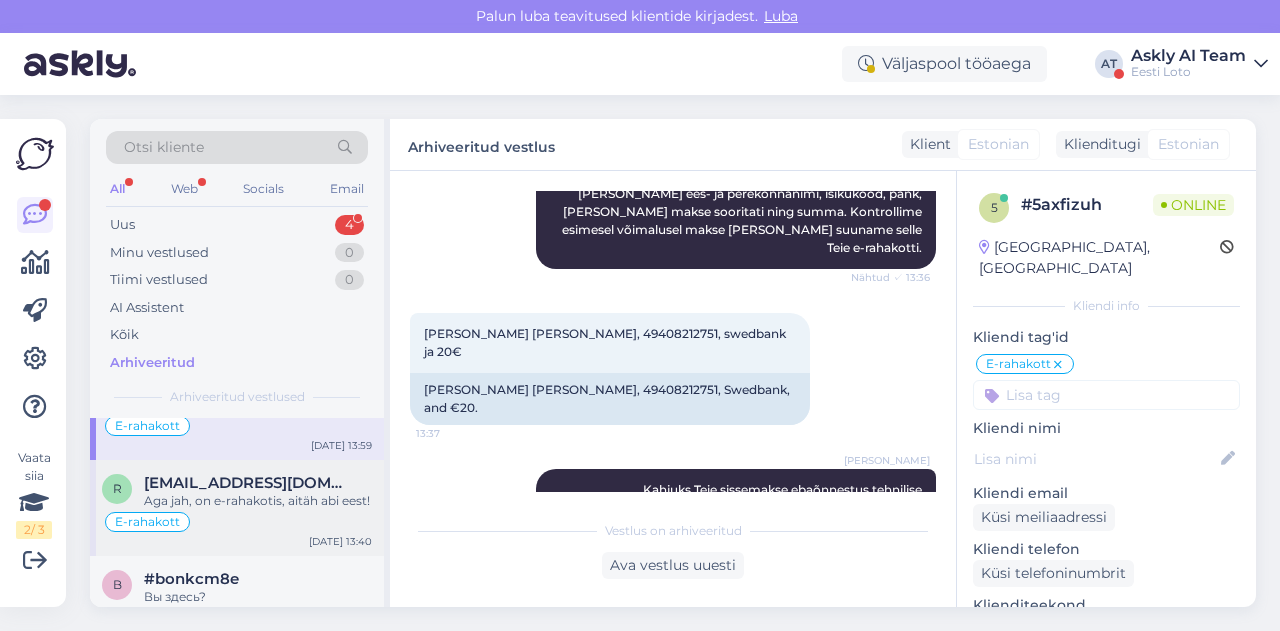 click on "Aga jah, on e-rahakotis, aitäh abi eest!" at bounding box center [258, 501] 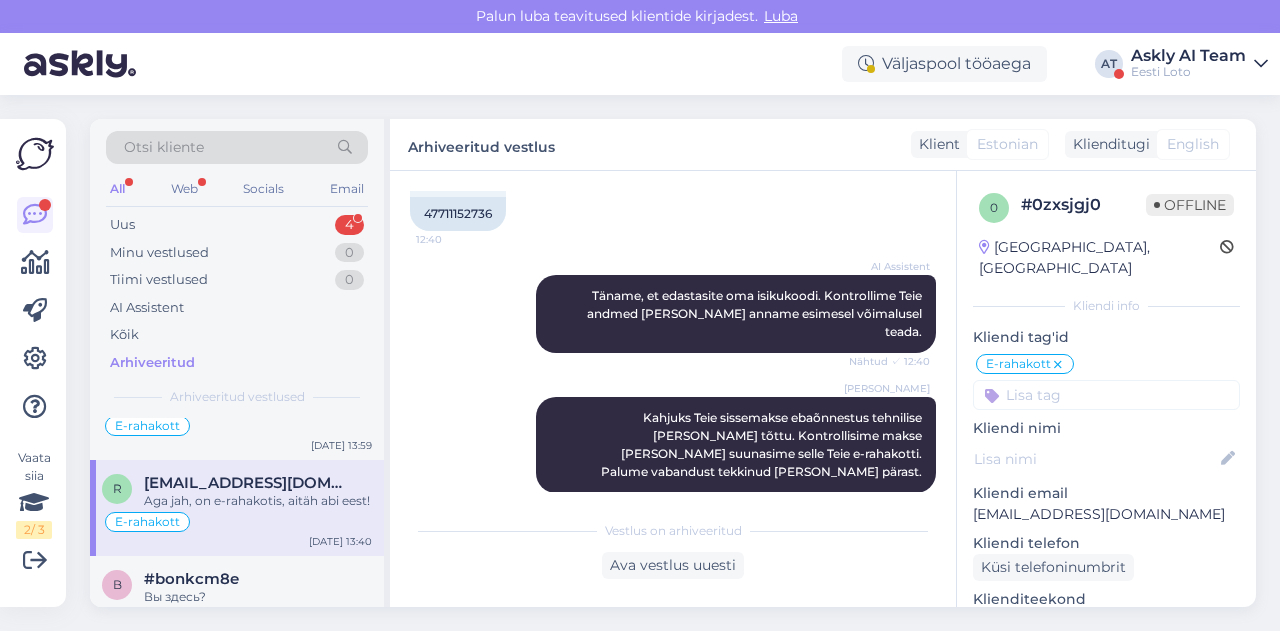 scroll, scrollTop: 416, scrollLeft: 0, axis: vertical 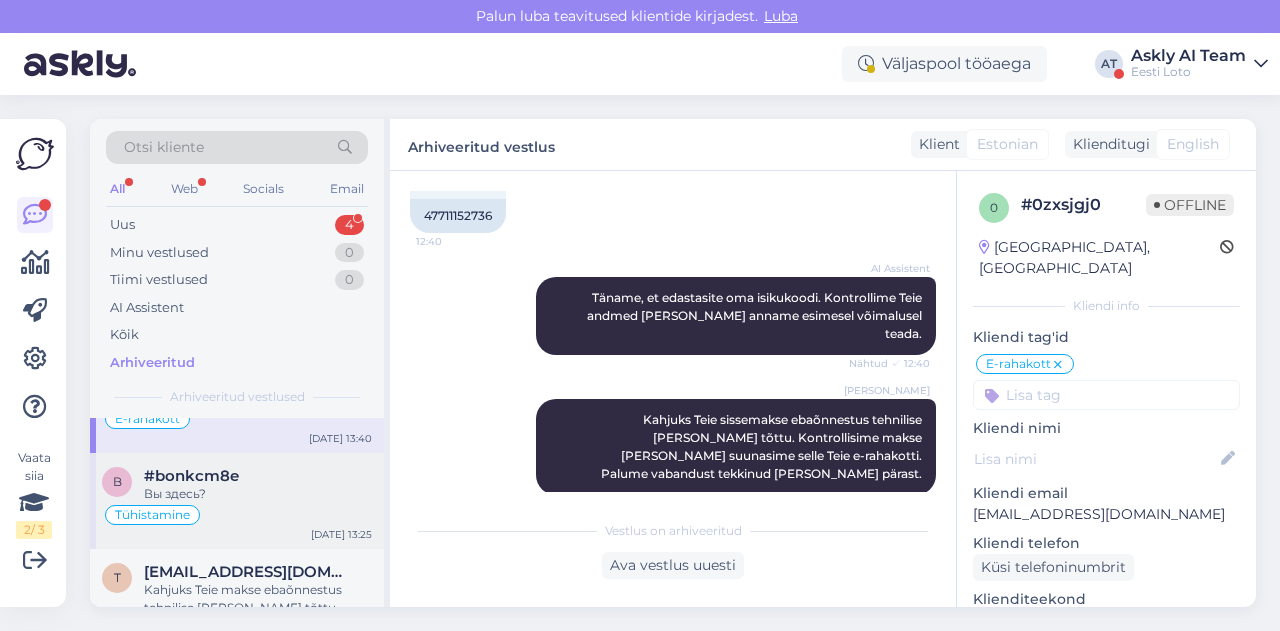 click on "Вы здесь?" at bounding box center (258, 494) 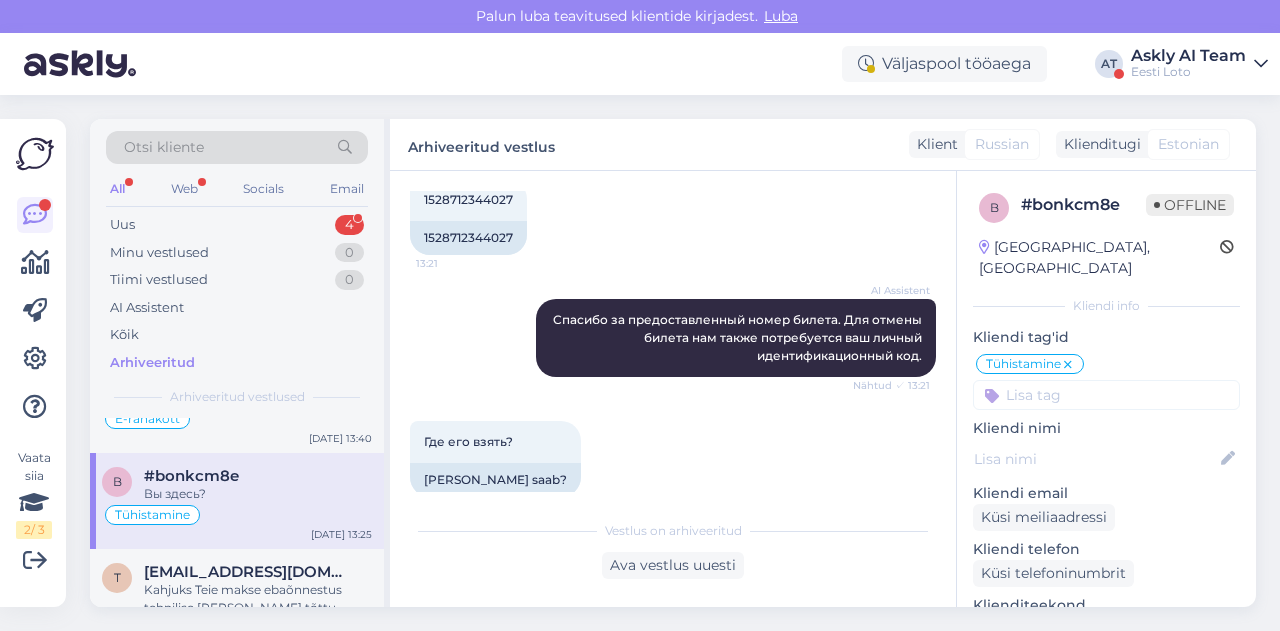 scroll, scrollTop: 1108, scrollLeft: 0, axis: vertical 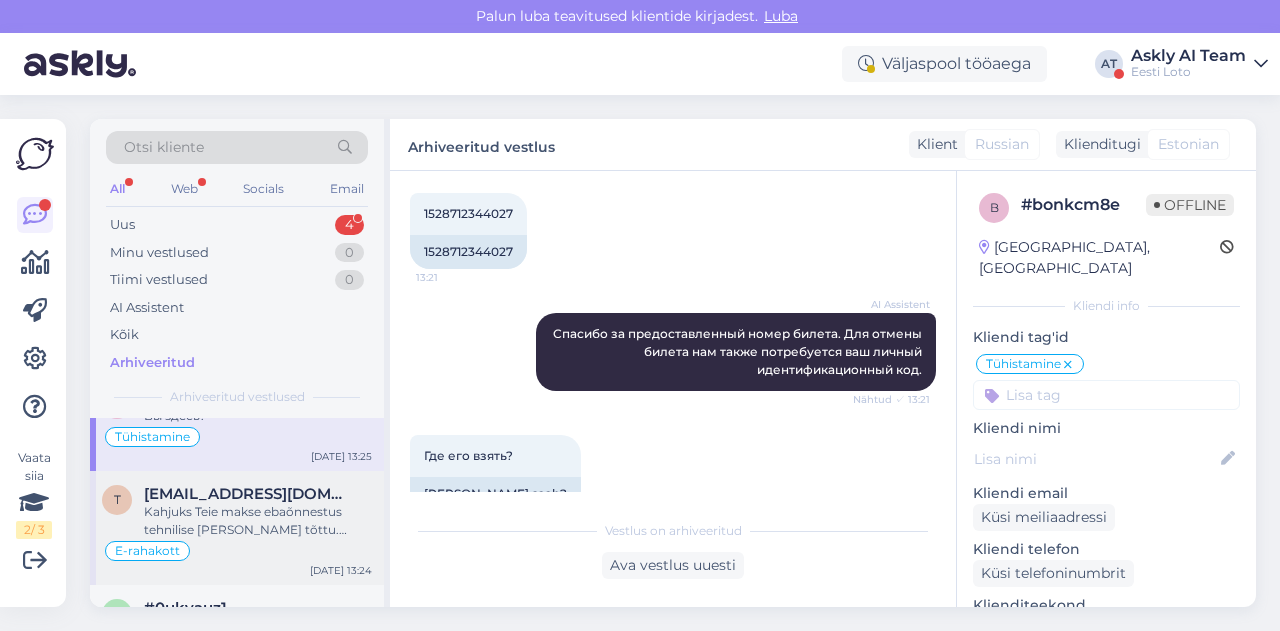 click on "Kahjuks Teie makse ebaõnnestus tehnilise [PERSON_NAME] tõttu. Kontrollisime makse [PERSON_NAME] kandsime raha Teie e-rahakotti.
Palume vabandust tekkinud [PERSON_NAME] pärast." at bounding box center [258, 521] 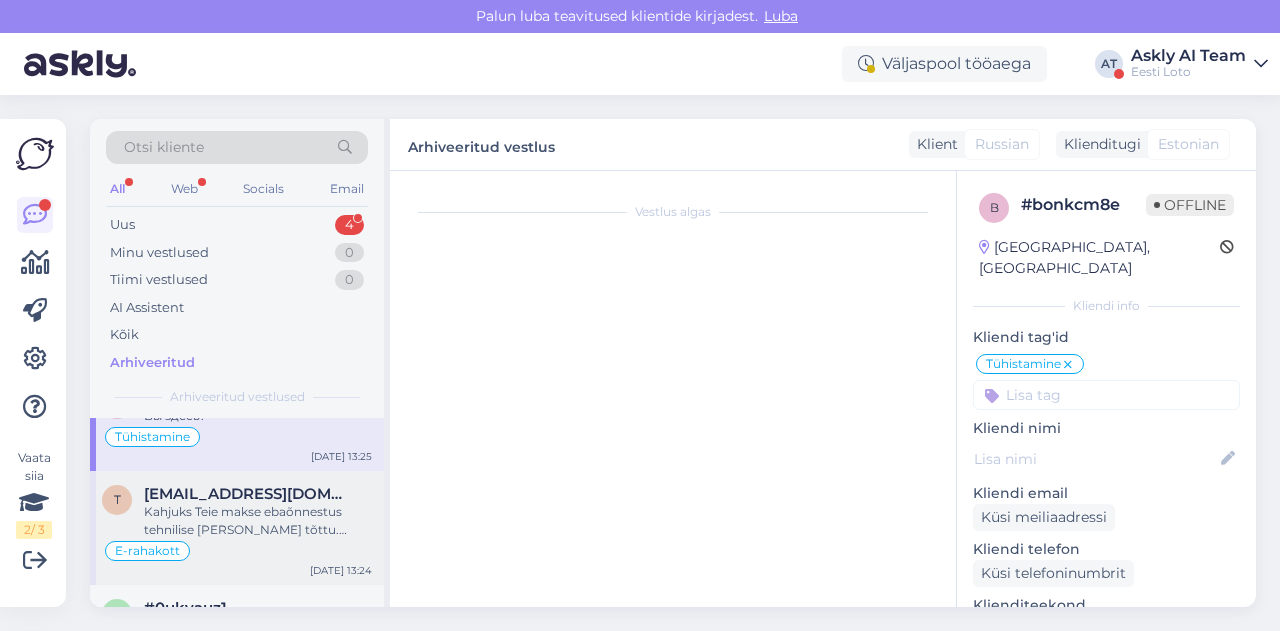 scroll, scrollTop: 526, scrollLeft: 0, axis: vertical 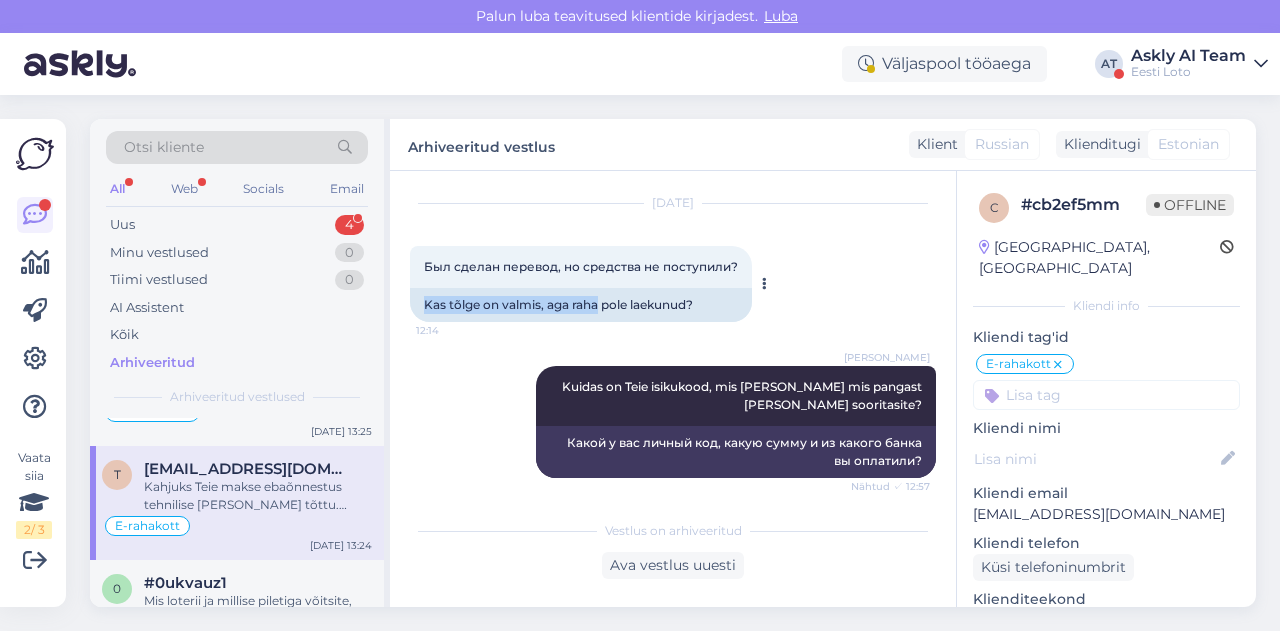 drag, startPoint x: 424, startPoint y: 299, endPoint x: 600, endPoint y: 299, distance: 176 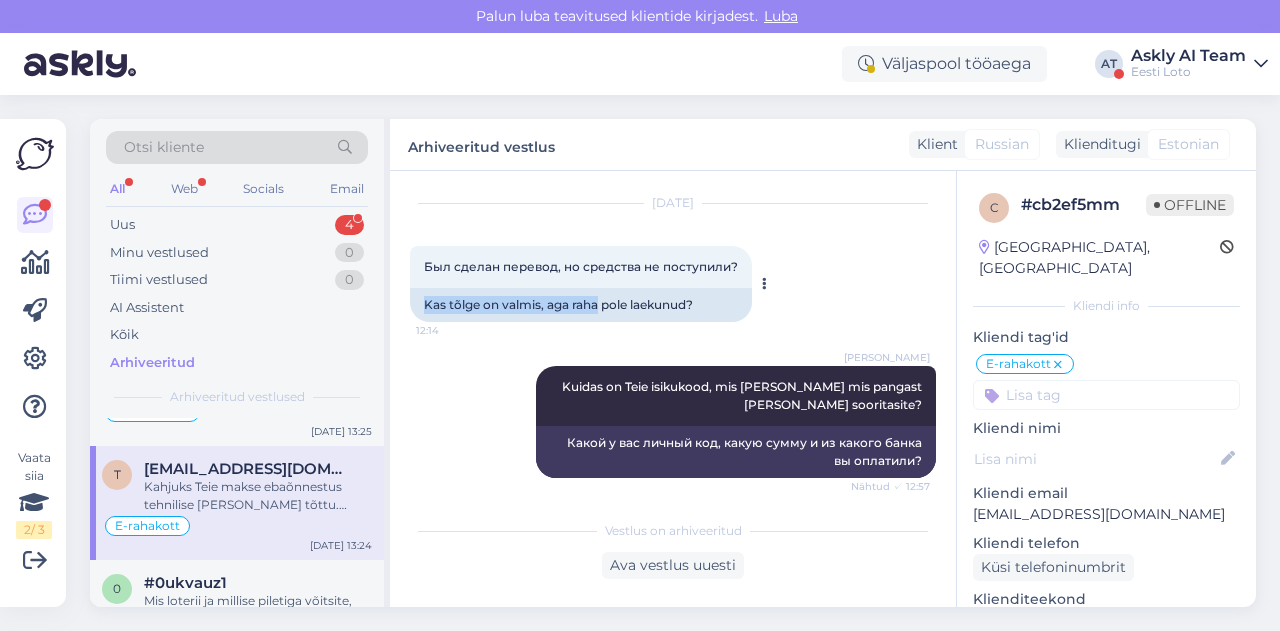 click on "Kas tõlge on valmis, aga raha pole laekunud?" at bounding box center [581, 305] 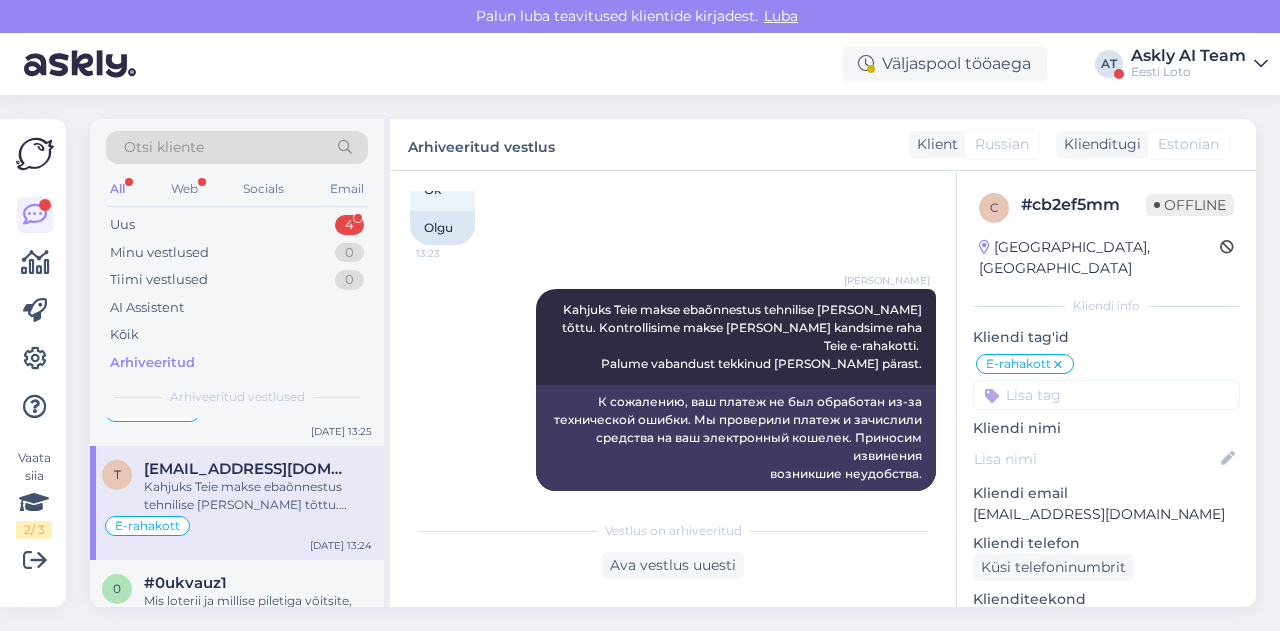 scroll, scrollTop: 524, scrollLeft: 0, axis: vertical 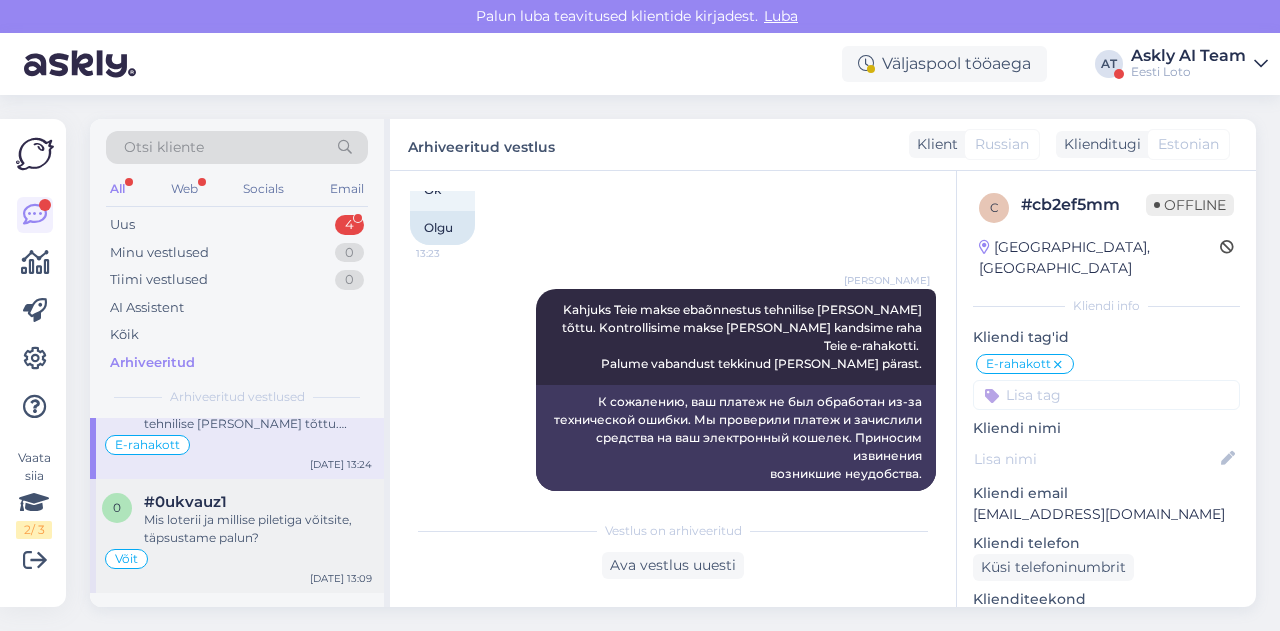 click on "Mis loterii ja millise piletiga võitsite, täpsustame palun?" at bounding box center (258, 529) 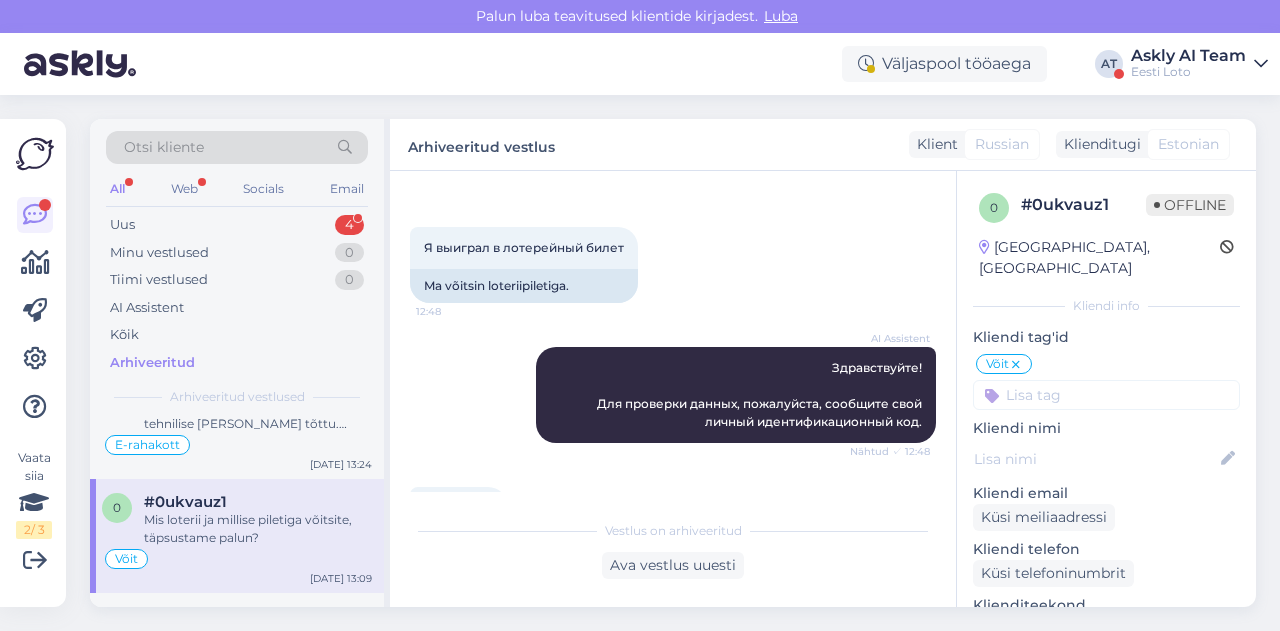 scroll, scrollTop: 66, scrollLeft: 0, axis: vertical 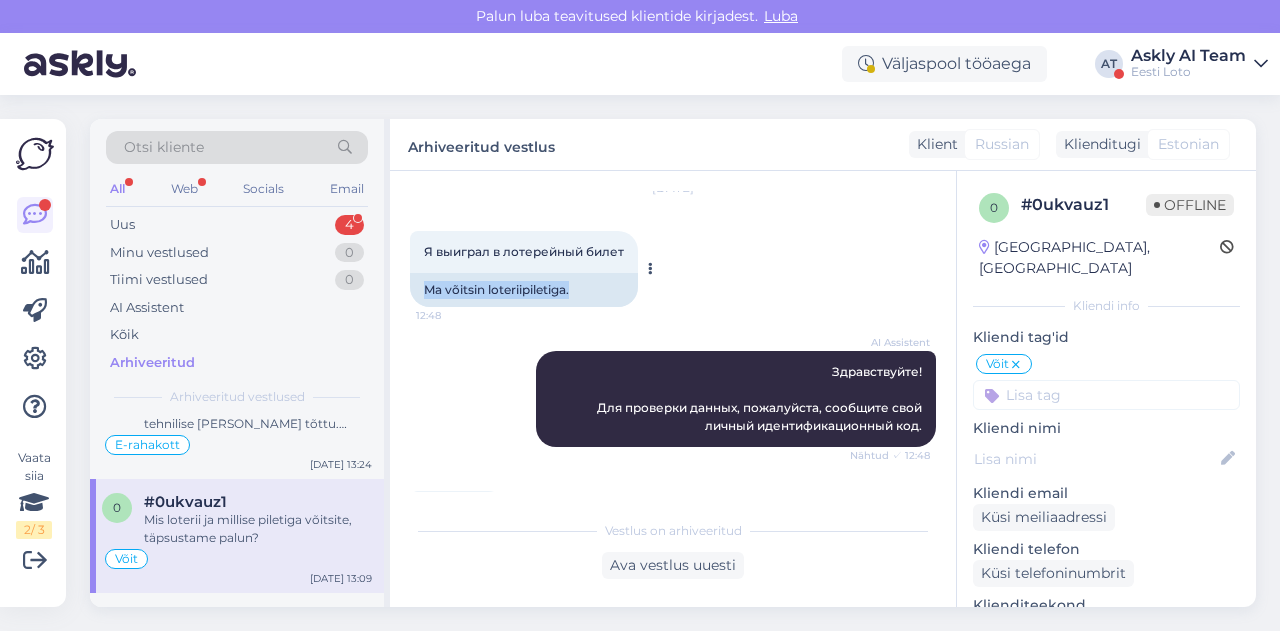 drag, startPoint x: 419, startPoint y: 287, endPoint x: 586, endPoint y: 295, distance: 167.19151 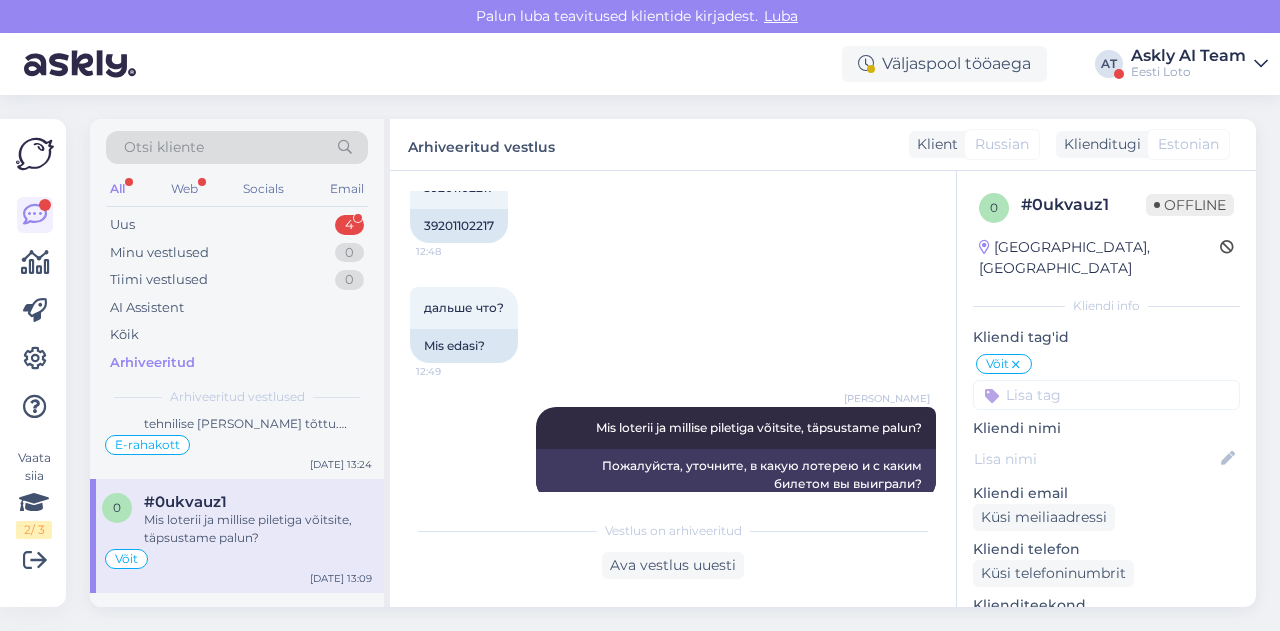 scroll, scrollTop: 420, scrollLeft: 0, axis: vertical 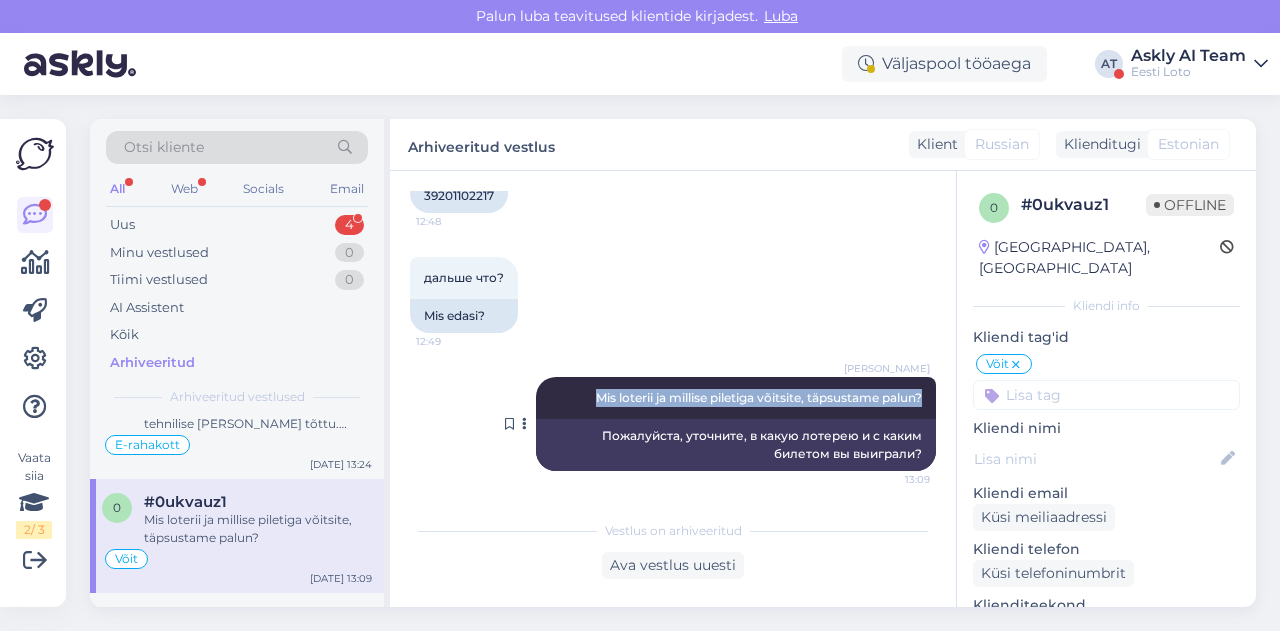 drag, startPoint x: 559, startPoint y: 399, endPoint x: 918, endPoint y: 391, distance: 359.0891 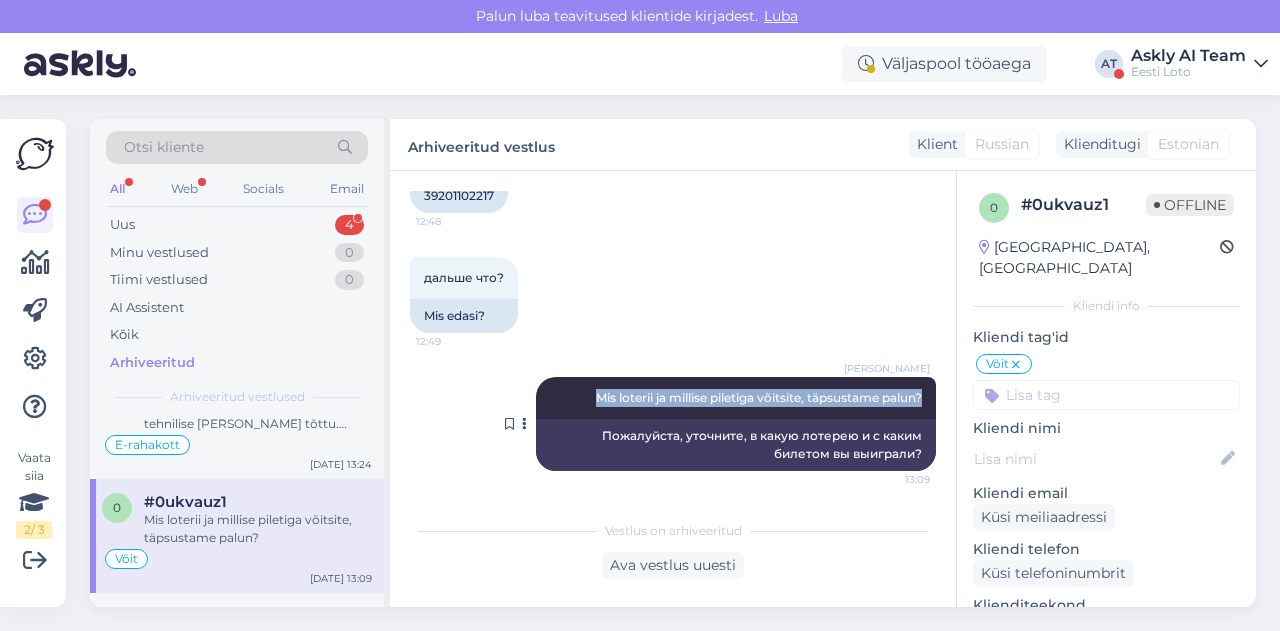 click on "[PERSON_NAME] Mis loterii ja millise piletiga võitsite, täpsustame palun? 13:09" at bounding box center [736, 398] 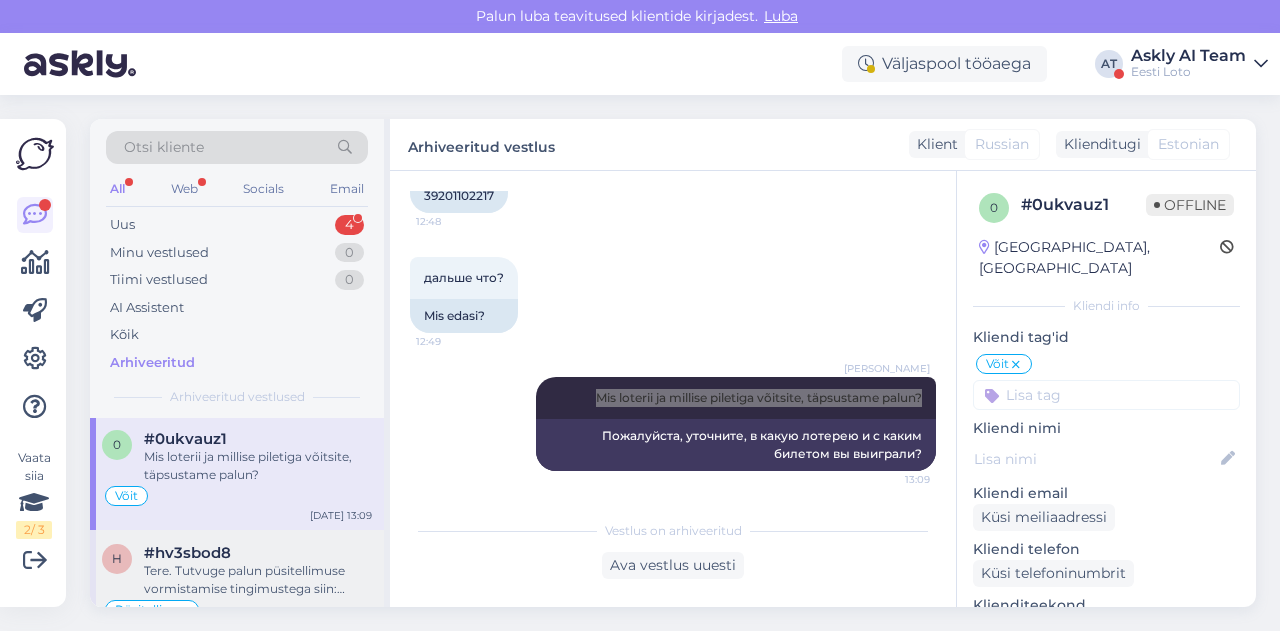 scroll, scrollTop: 2847, scrollLeft: 0, axis: vertical 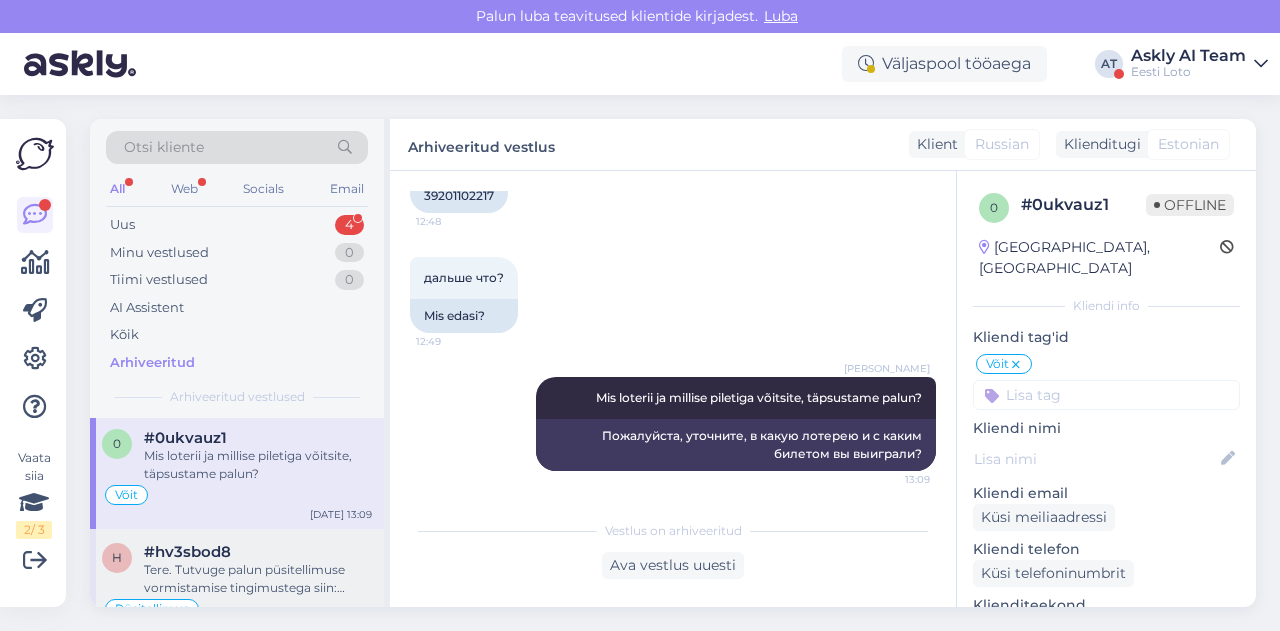 click on "#hv3sbod8" at bounding box center (258, 552) 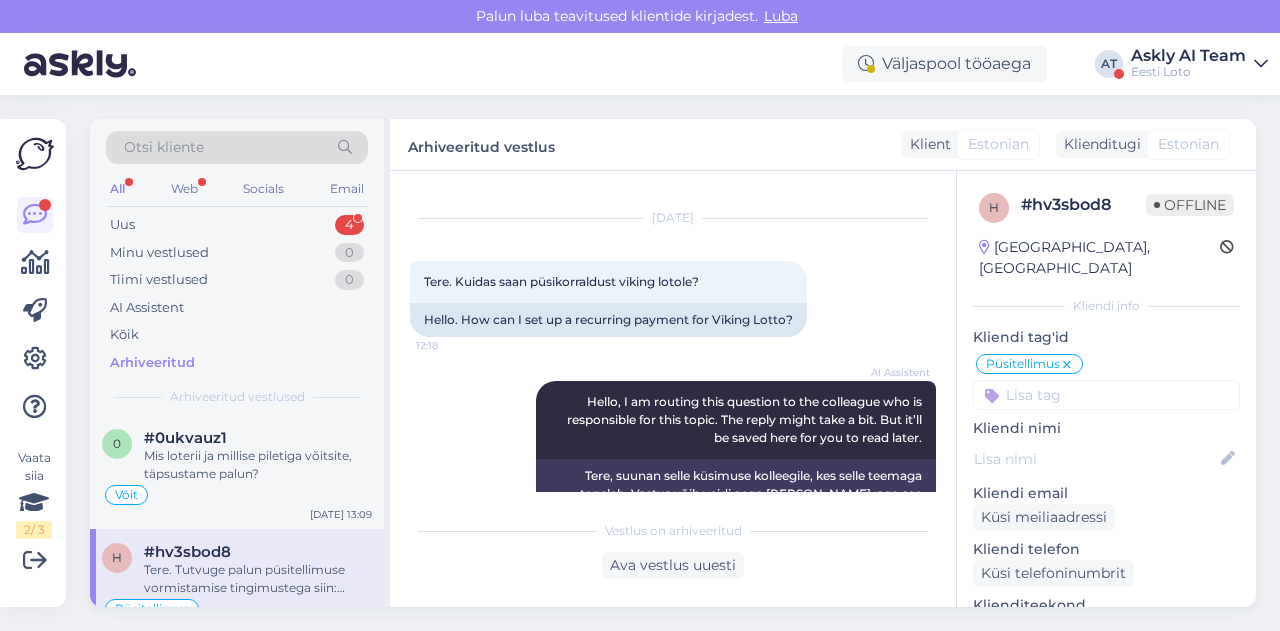 scroll, scrollTop: 14, scrollLeft: 0, axis: vertical 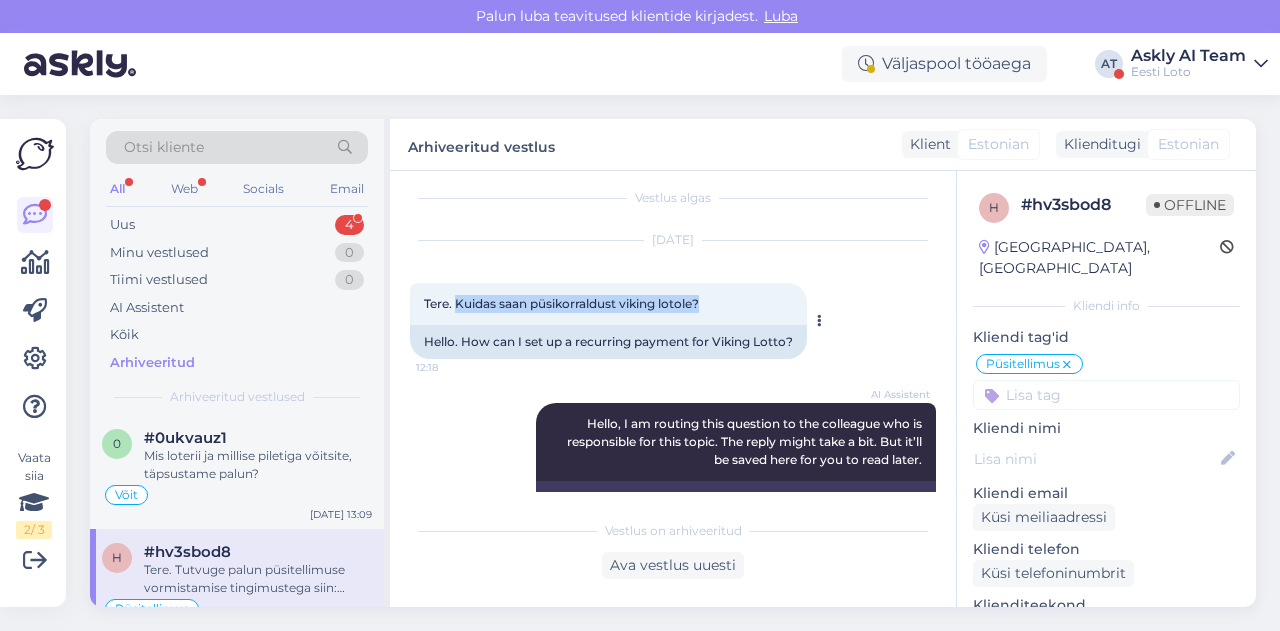 drag, startPoint x: 457, startPoint y: 302, endPoint x: 727, endPoint y: 297, distance: 270.0463 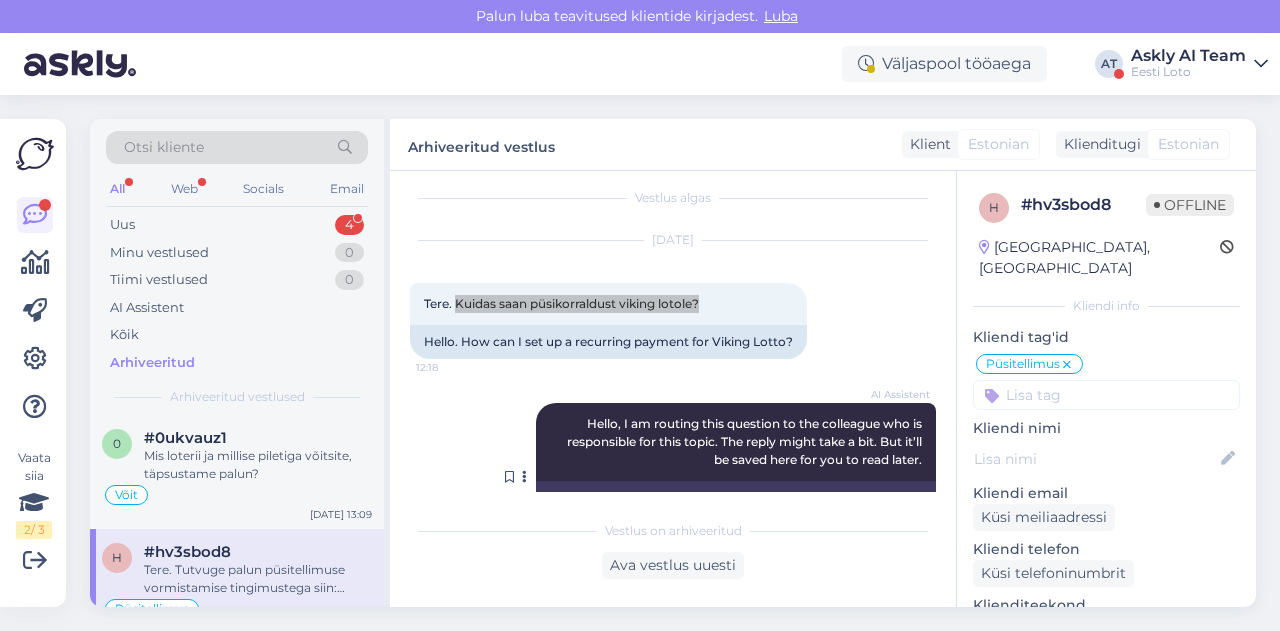 scroll, scrollTop: 216, scrollLeft: 0, axis: vertical 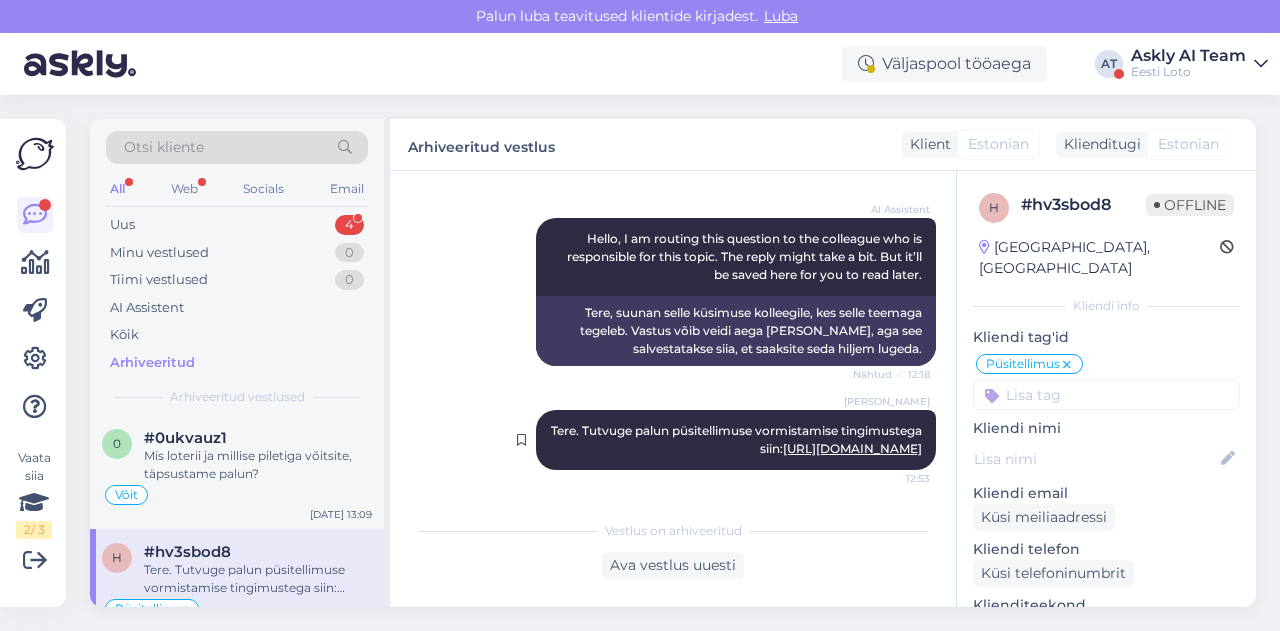 drag, startPoint x: 576, startPoint y: 422, endPoint x: 919, endPoint y: 457, distance: 344.7811 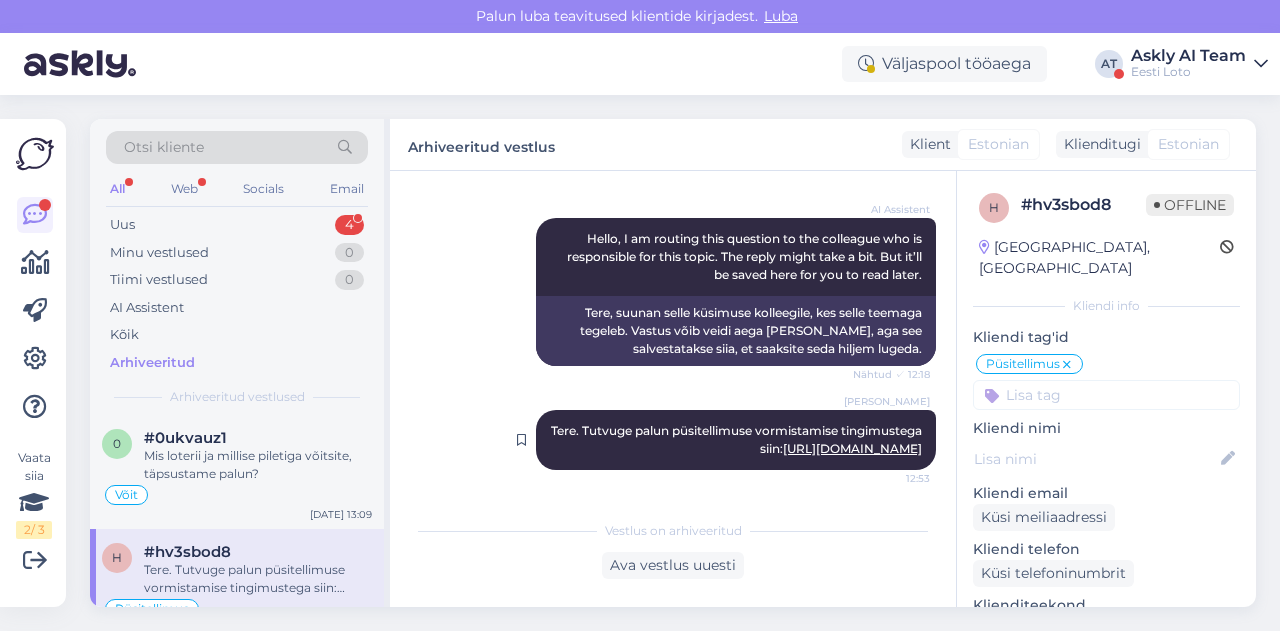 click on "[PERSON_NAME] Tere. Tutvuge palun püsitellimuse vormistamise tingimustega siin:  [URL][DOMAIN_NAME] 12:53" at bounding box center (736, 440) 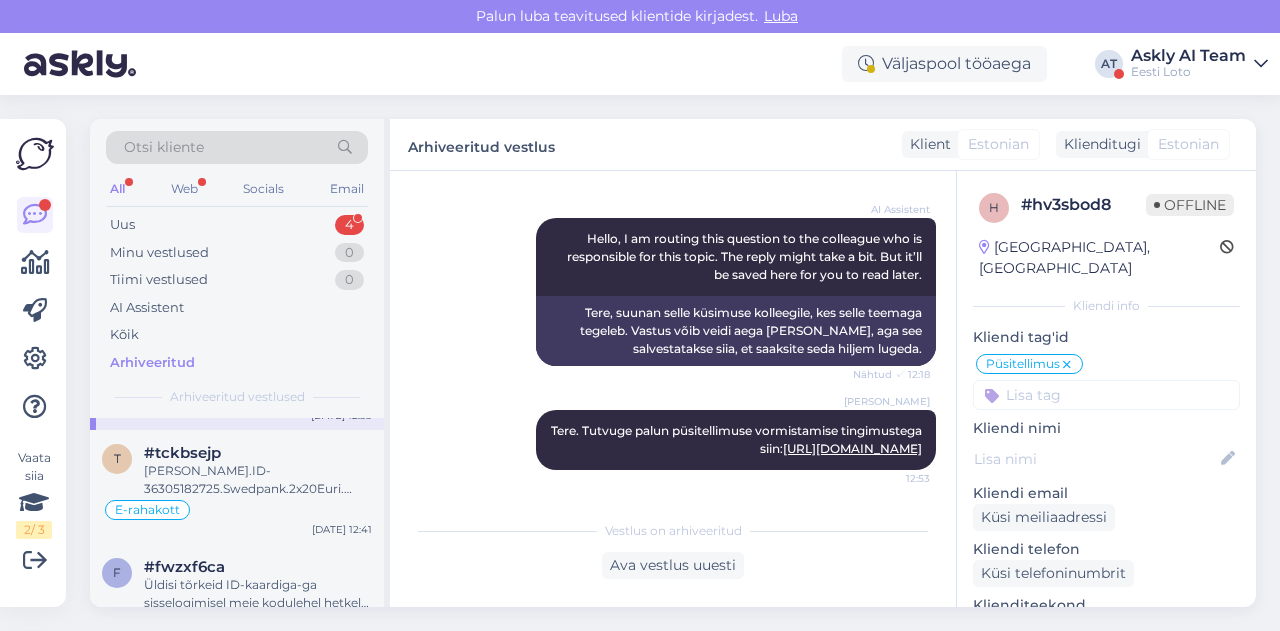scroll, scrollTop: 3059, scrollLeft: 0, axis: vertical 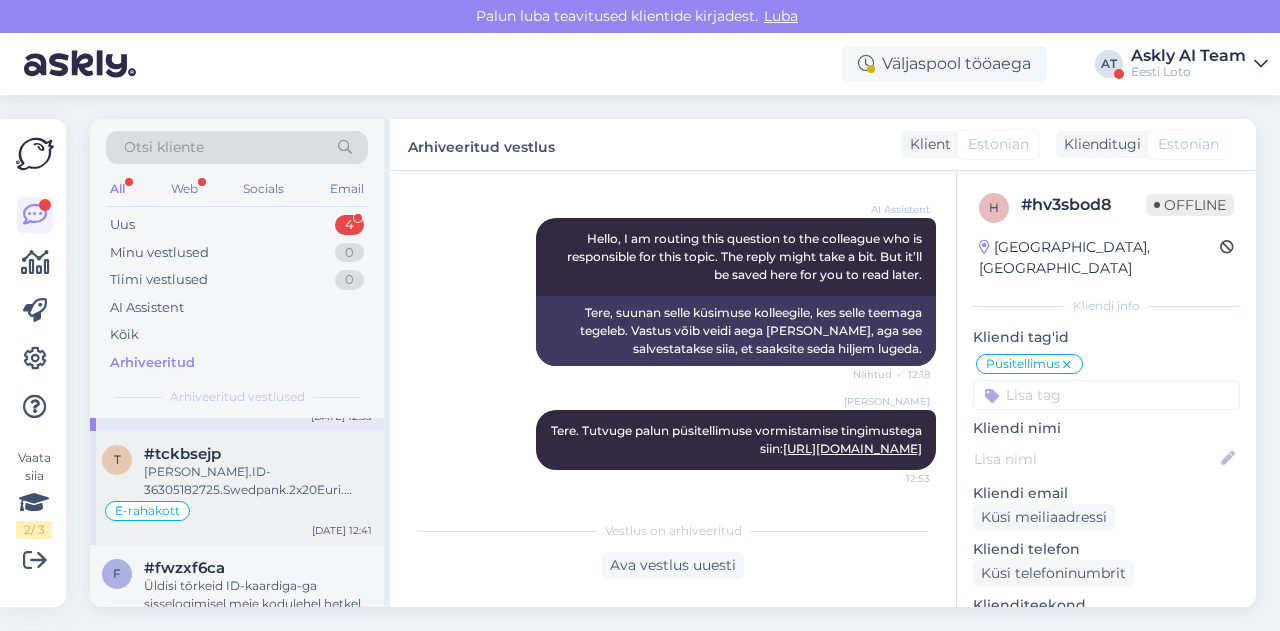 click on "E-rahakott" at bounding box center (237, 511) 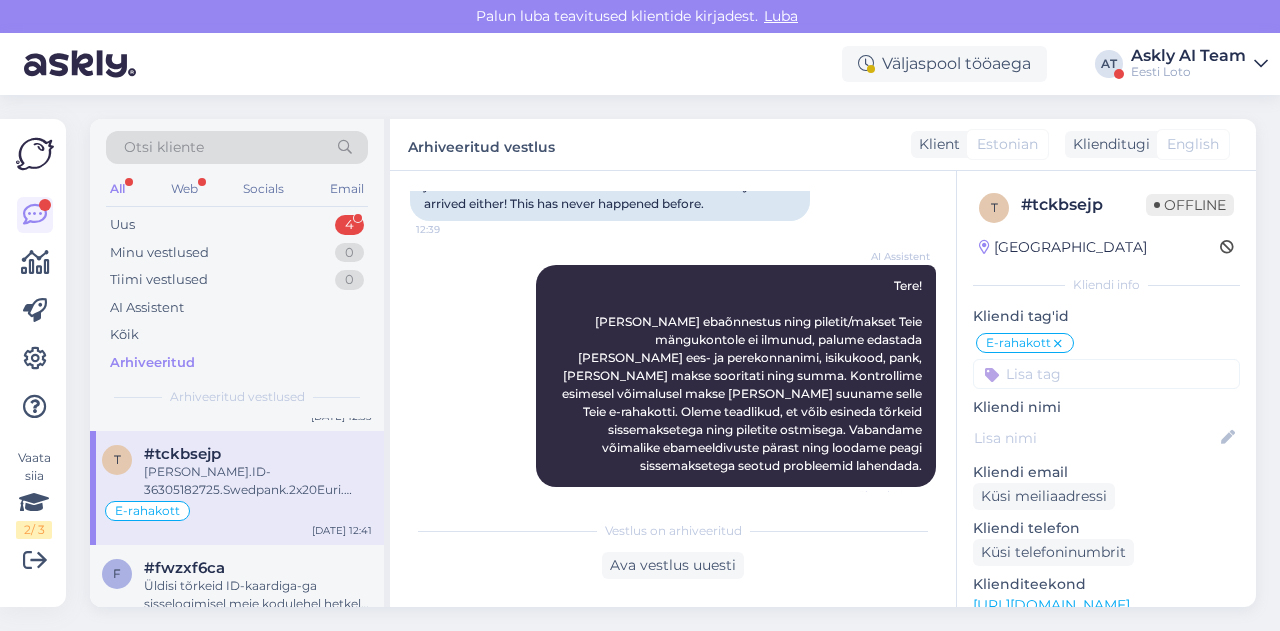 scroll, scrollTop: 302, scrollLeft: 0, axis: vertical 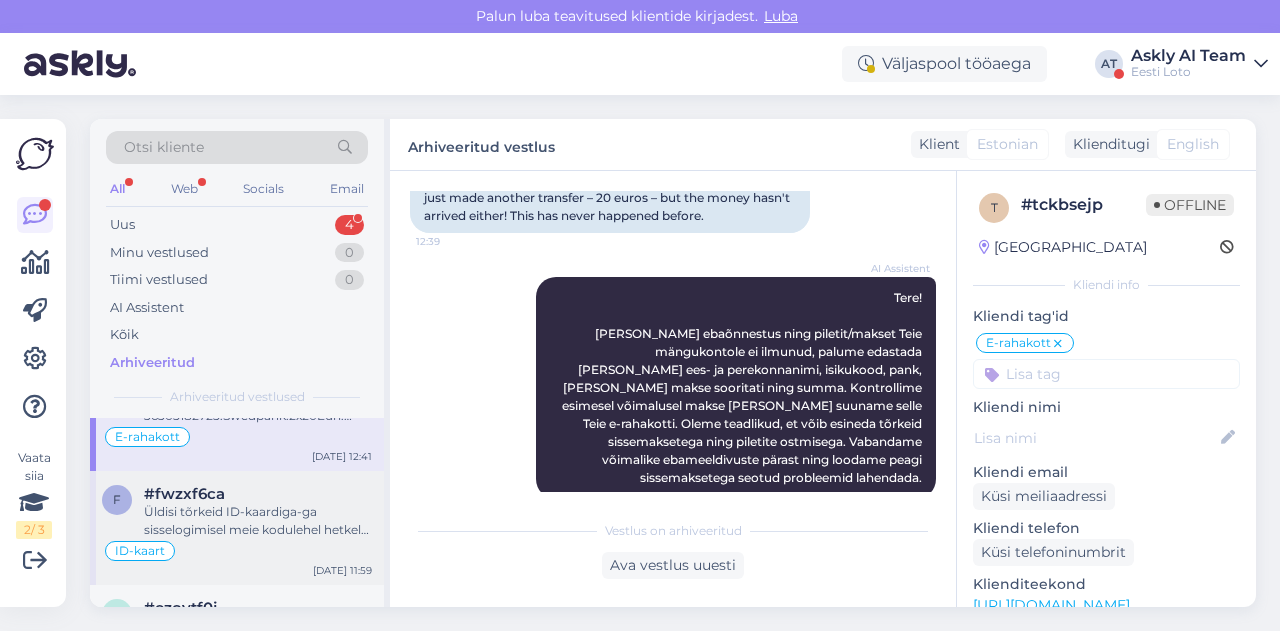 click on "Üldisi tõrkeid ID-kaardiga-ga sisselogimisel meie kodulehel hetkel ei esine. Soovitame kustutada veebilehitseja vahemälu ja kasutada võimaluse korral erinevaid veebilehitsejaid (Mozilla Firefox, Google Chrome, Internet Explorer) ning teha seadmele taaskäivitus." at bounding box center [258, 521] 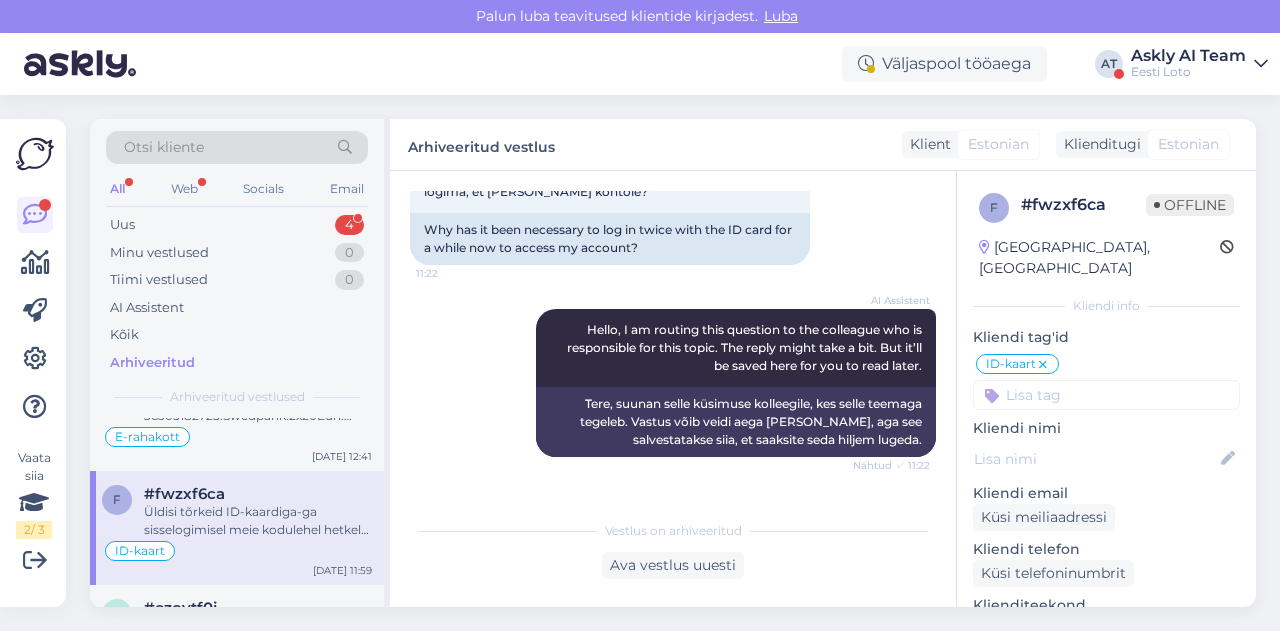 scroll, scrollTop: 142, scrollLeft: 0, axis: vertical 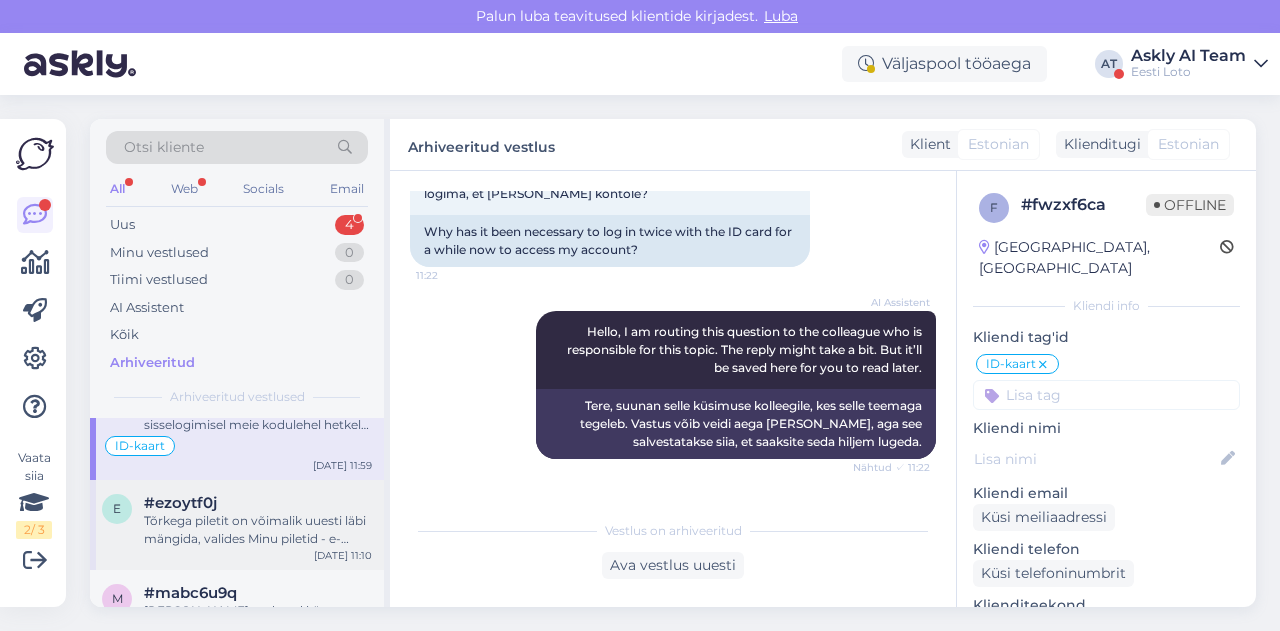click on "Tõrkega piletit on võimalik uuesti läbi mängida, valides Minu piletid - e-kiirloteriid. Kui pileti juures on kiri Aktiivne, tähendab see, et mäng on lõpuni mängimata (kas mängija sulges mängu liiga vara või tekkis tehniline tõrge). Kui vajutate pileti numbrile ja seejärel Vaatan piletit, saate selle lõpuni mängida. Juhul kui Te ei lõpeta 24 tunni jooksul mängu ise, siis mängib infosüsteem selle automaatselt lõpuni ning võidu korral suunatakse raha Teie e-rahakotti. Palume vabandust tekkinud [PERSON_NAME] pärast." at bounding box center (258, 530) 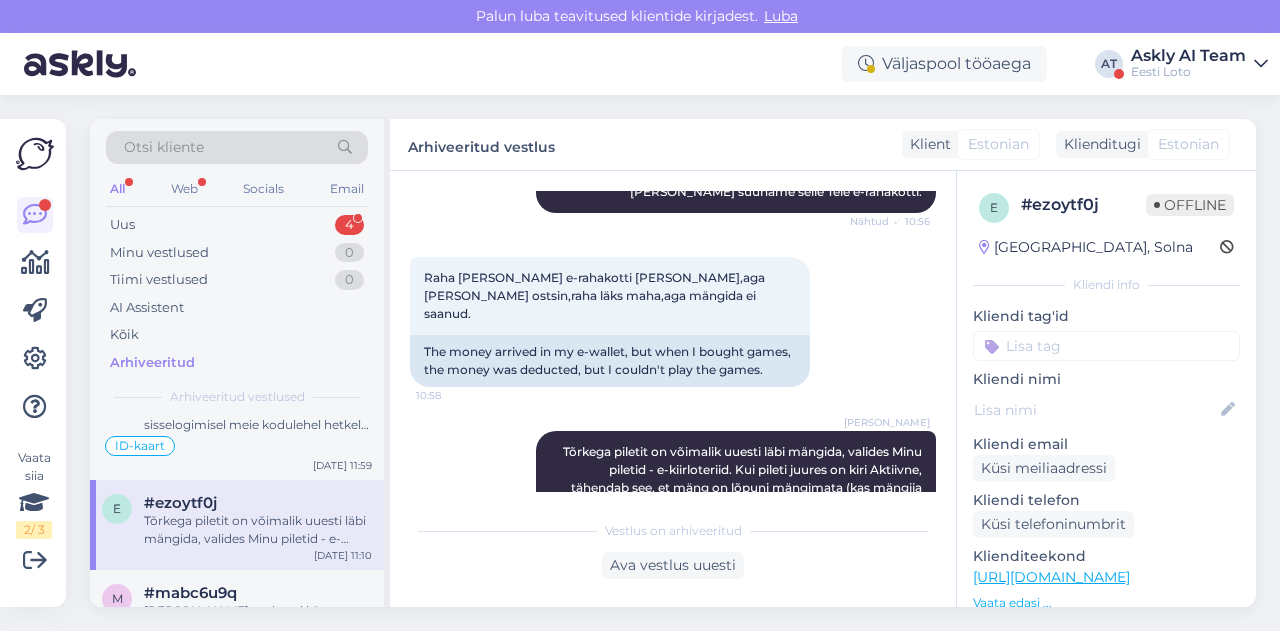 scroll, scrollTop: 754, scrollLeft: 0, axis: vertical 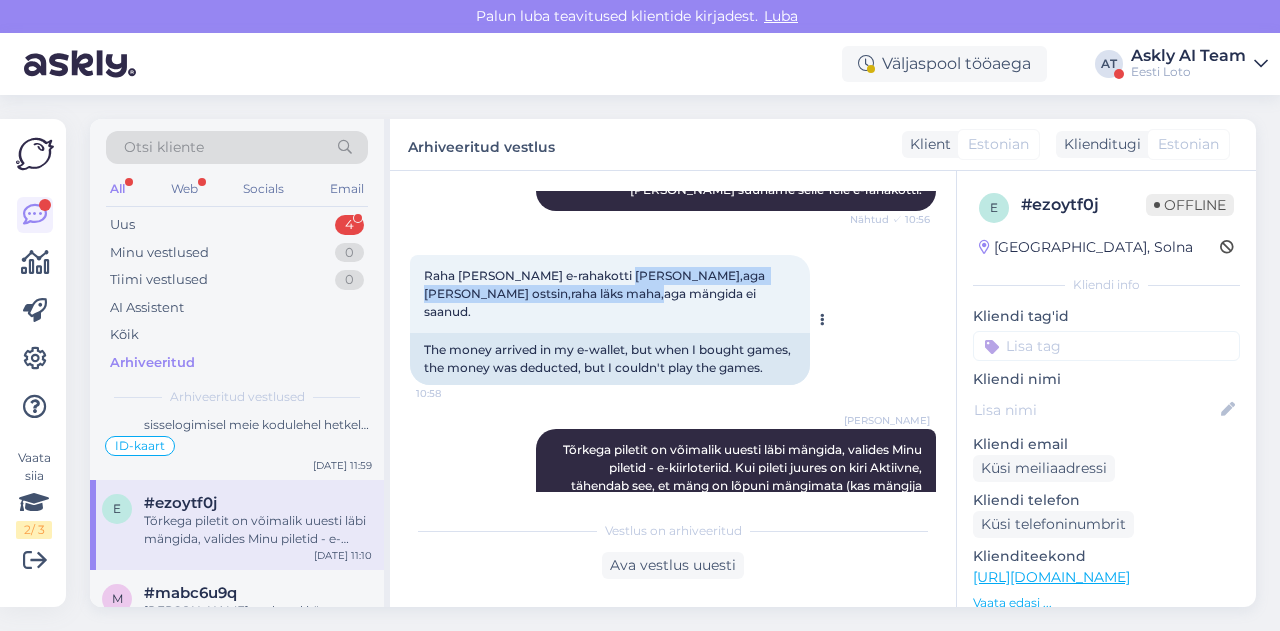 drag, startPoint x: 603, startPoint y: 259, endPoint x: 630, endPoint y: 282, distance: 35.468296 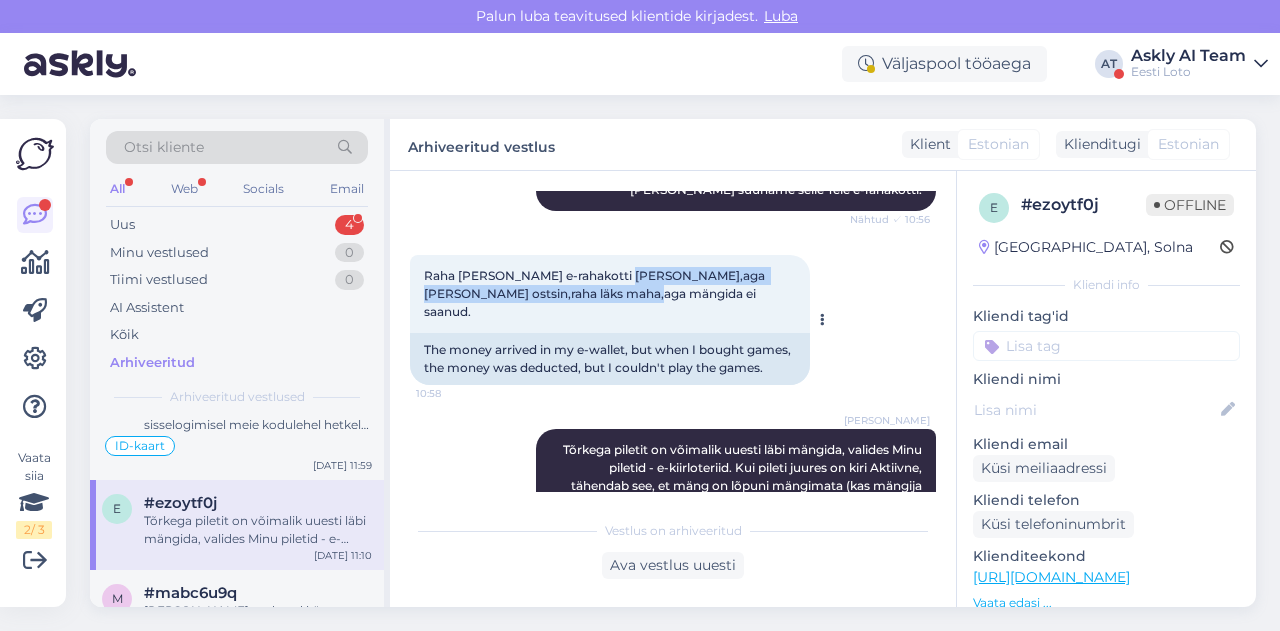 click on "Raha [PERSON_NAME] e-rahakotti [PERSON_NAME],aga [PERSON_NAME] ostsin,raha läks maha,aga mängida ei saanud. 10:58" at bounding box center (610, 294) 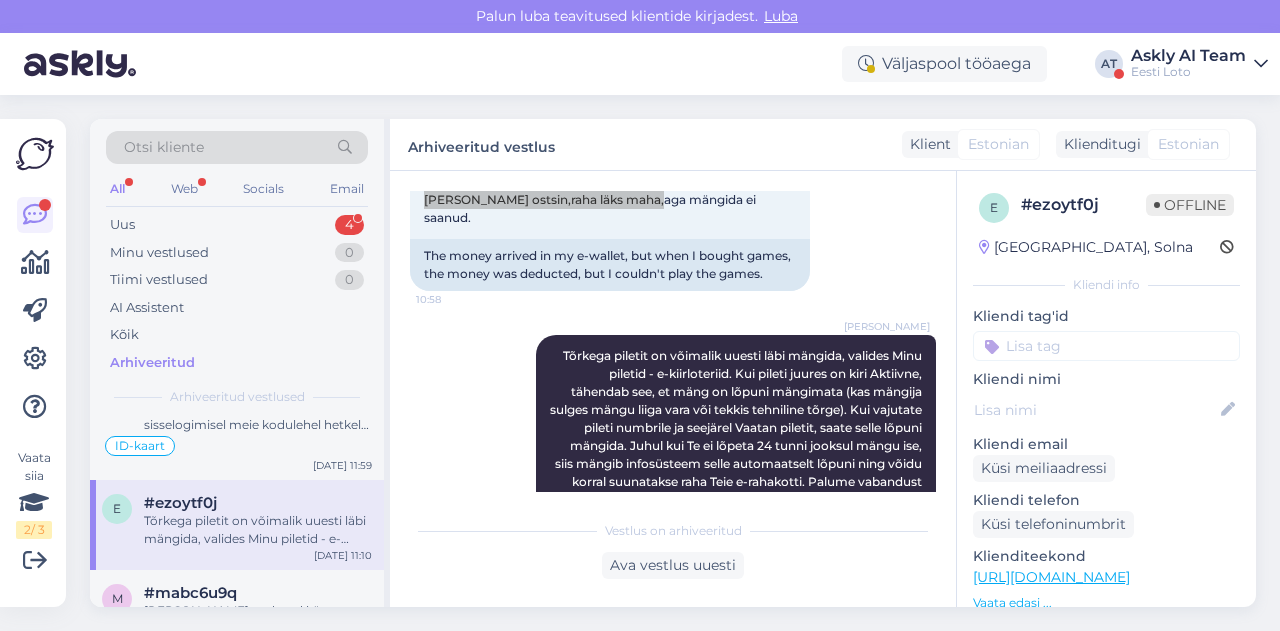 scroll, scrollTop: 862, scrollLeft: 0, axis: vertical 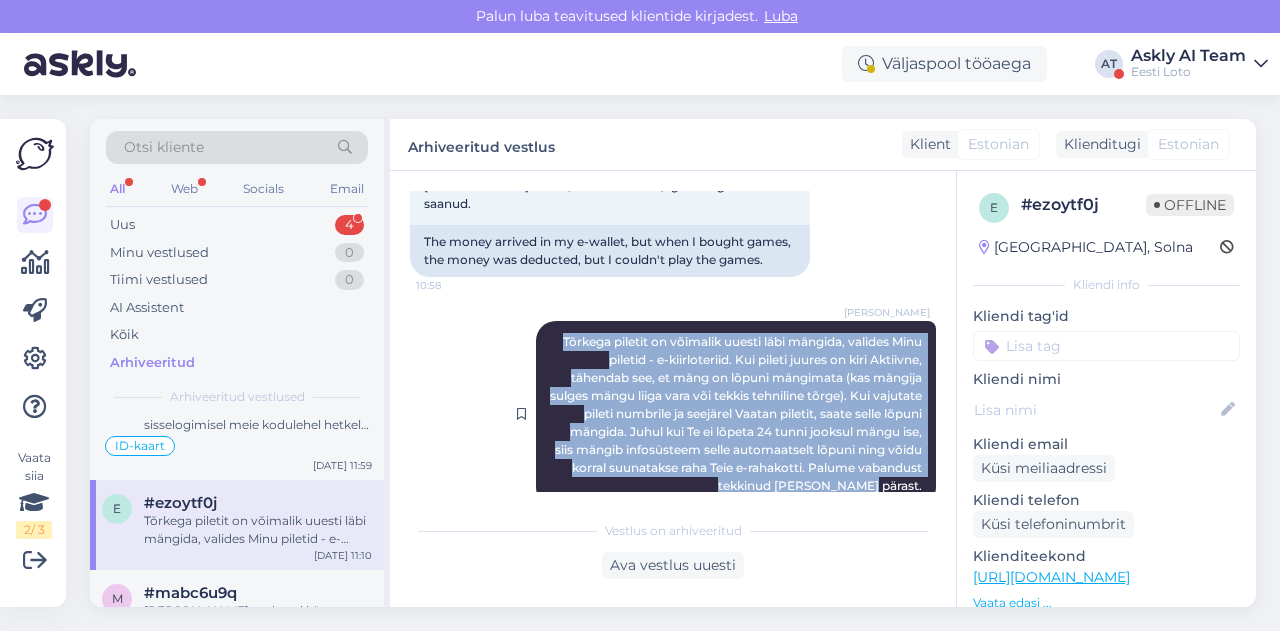 drag, startPoint x: 535, startPoint y: 301, endPoint x: 917, endPoint y: 453, distance: 411.13016 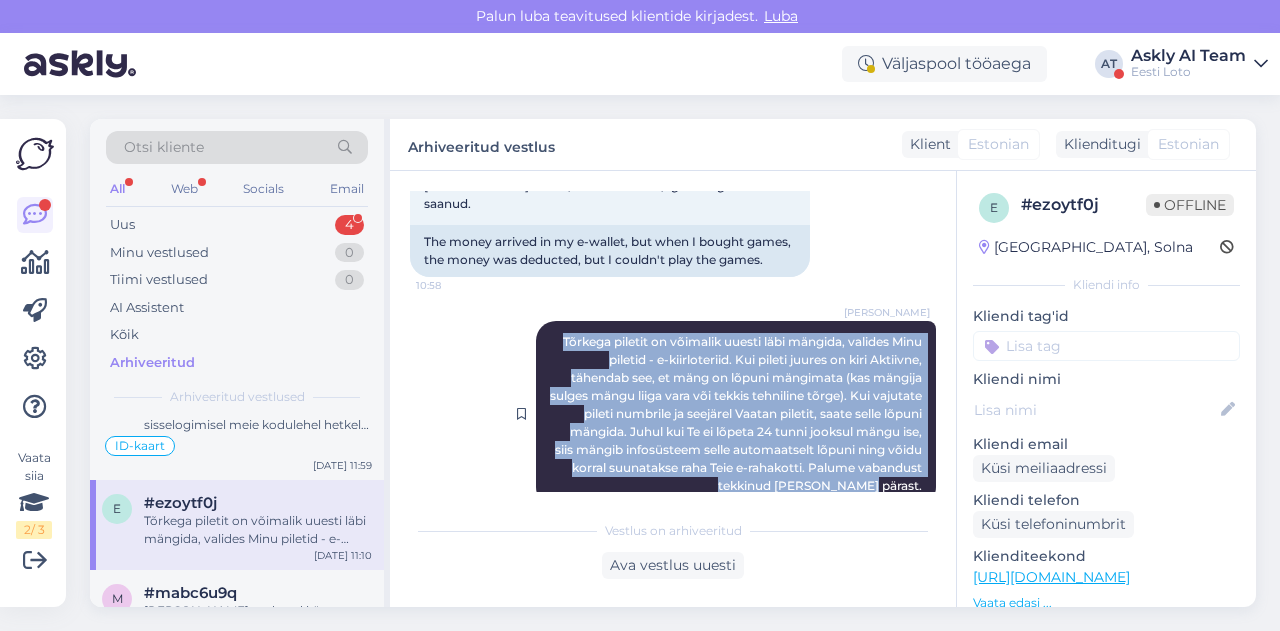 click on "[PERSON_NAME] Tõrkega piletit on võimalik uuesti läbi mängida, valides Minu piletid - e-kiirloteriid. Kui pileti juures on kiri Aktiivne, tähendab see, et mäng on lõpuni mängimata (kas mängija sulges mängu liiga vara või tekkis tehniline tõrge). Kui vajutate pileti numbrile ja seejärel Vaatan piletit, saate selle lõpuni mängida. Juhul kui Te ei lõpeta 24 tunni jooksul mängu ise, siis mängib infosüsteem selle automaatselt lõpuni ning võidu korral suunatakse raha Teie e-rahakotti. Palume vabandust tekkinud [PERSON_NAME] pärast. Nähtud ✓ 11:10" at bounding box center (736, 414) 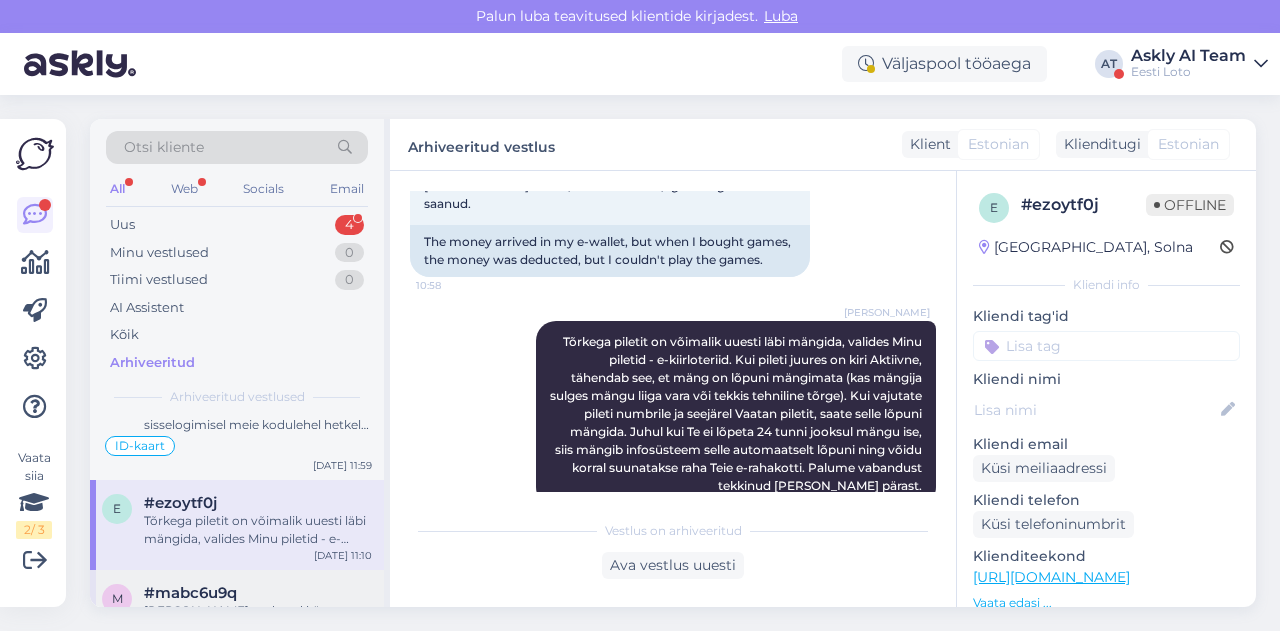 click on "[PERSON_NAME] andmed kätte saanud. Kontrollime makse [PERSON_NAME] suuname selle Teie e-rahakotti." at bounding box center [258, 620] 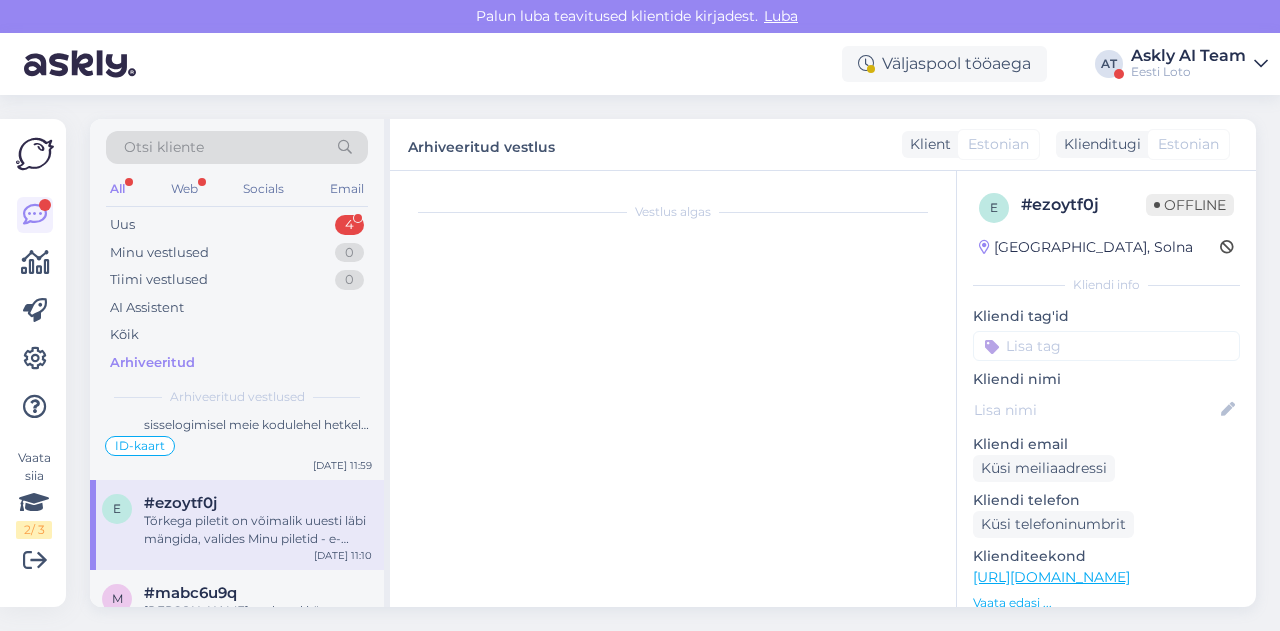 scroll, scrollTop: 410, scrollLeft: 0, axis: vertical 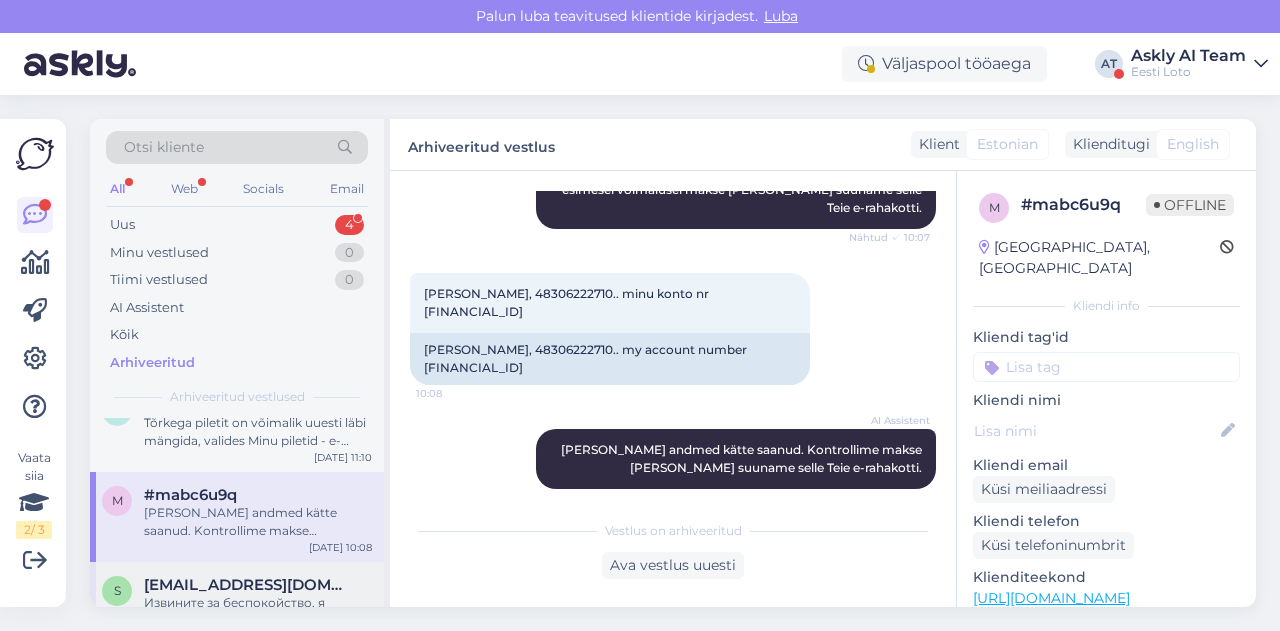 click on "Извините за беспокойство, я разобрался." at bounding box center (258, 612) 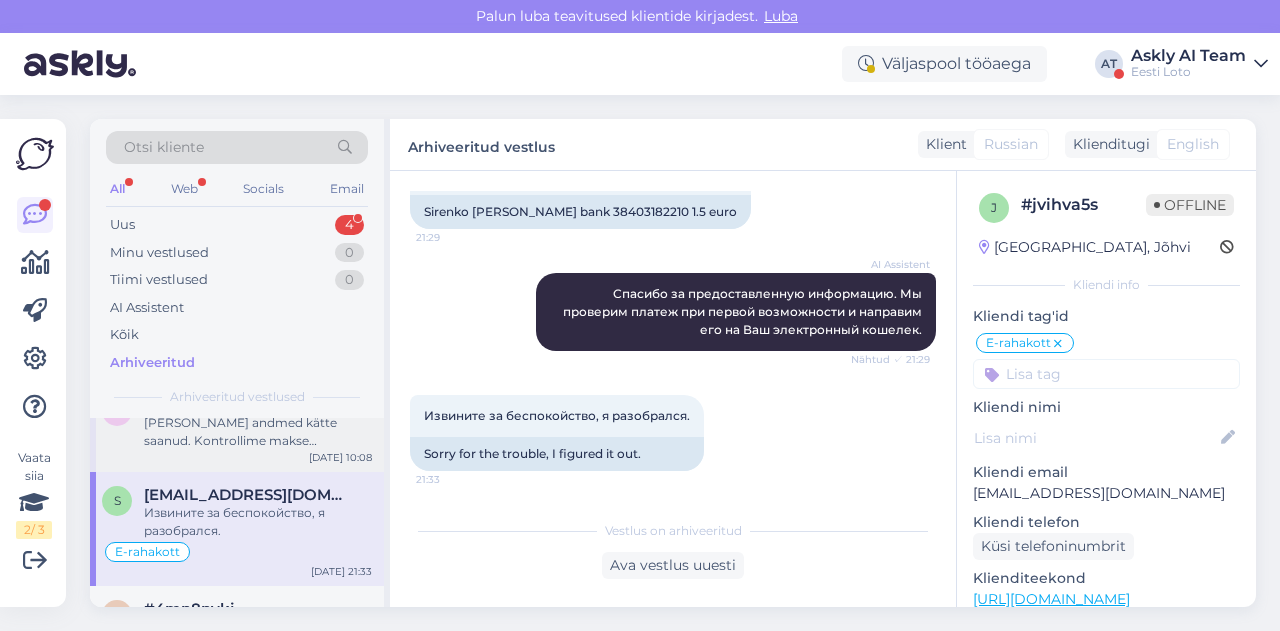scroll, scrollTop: 3427, scrollLeft: 0, axis: vertical 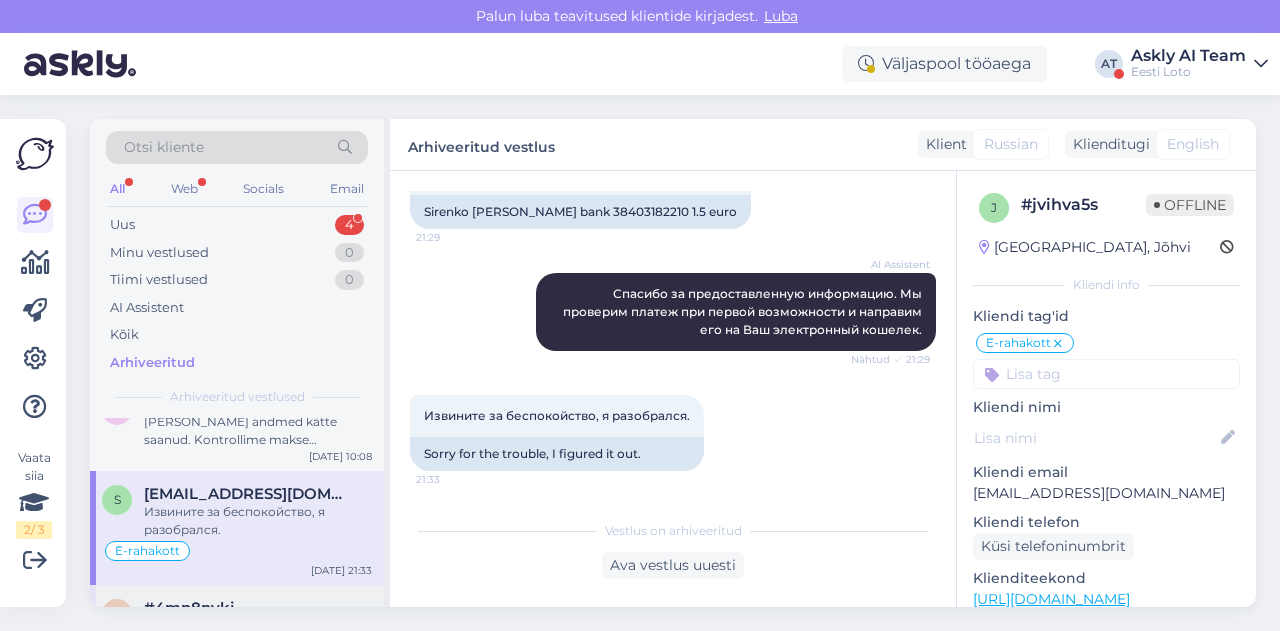 click on "4 #4mn8nvkj Täname teid esitatud andmete eest. Kontrollime makse [PERSON_NAME] suuname selle teie e-rahakotti. E-rahakott  [DATE] 18:40" at bounding box center (237, 642) 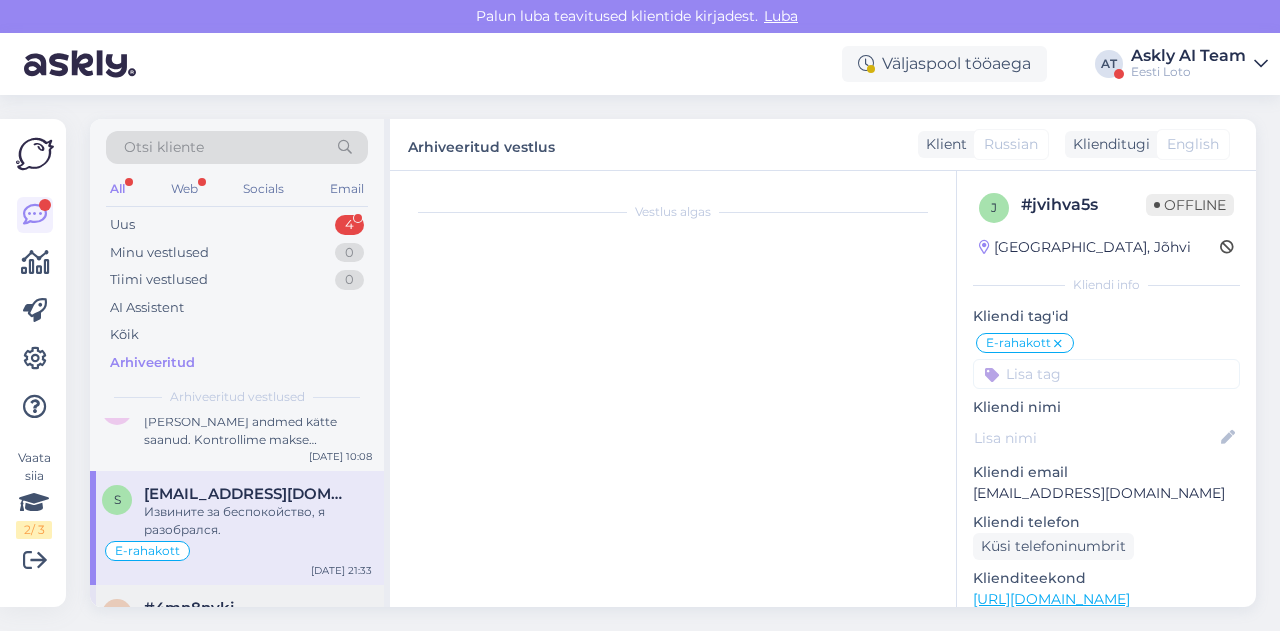 scroll, scrollTop: 0, scrollLeft: 0, axis: both 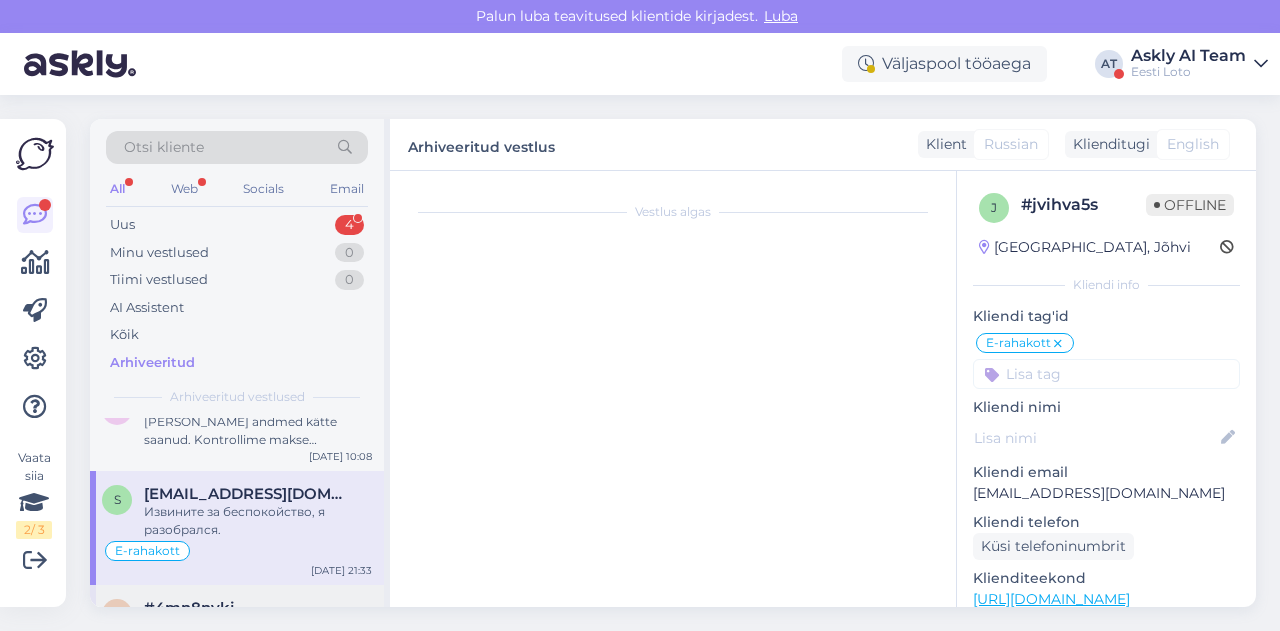 type 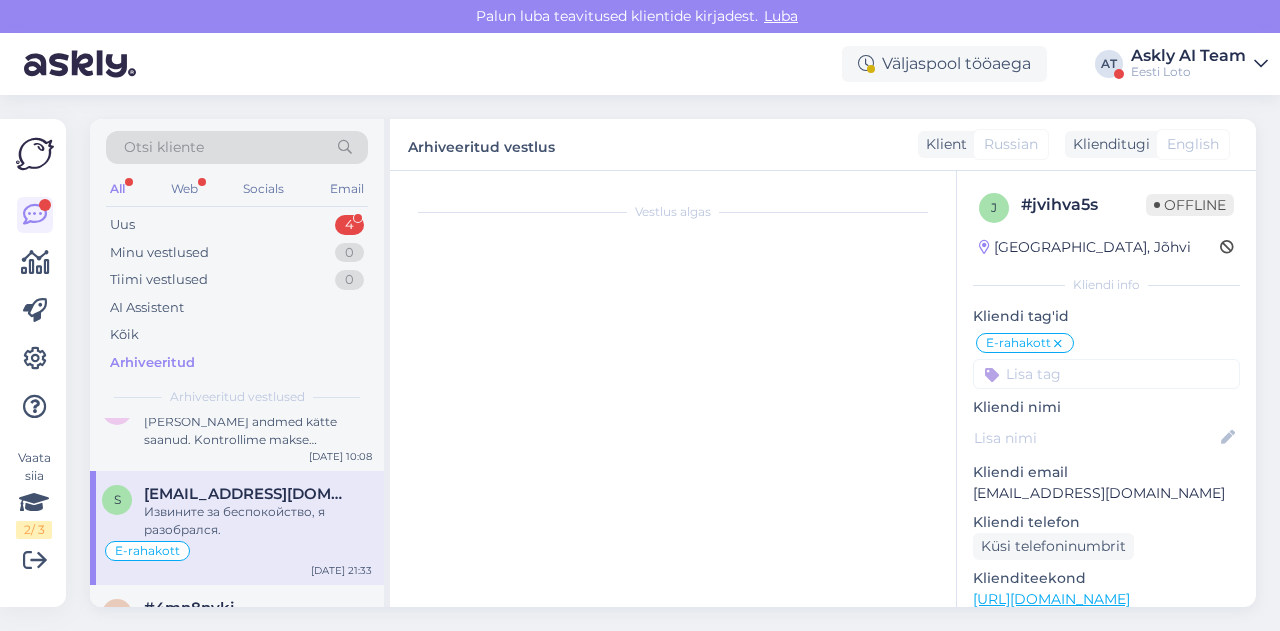 scroll, scrollTop: 446, scrollLeft: 0, axis: vertical 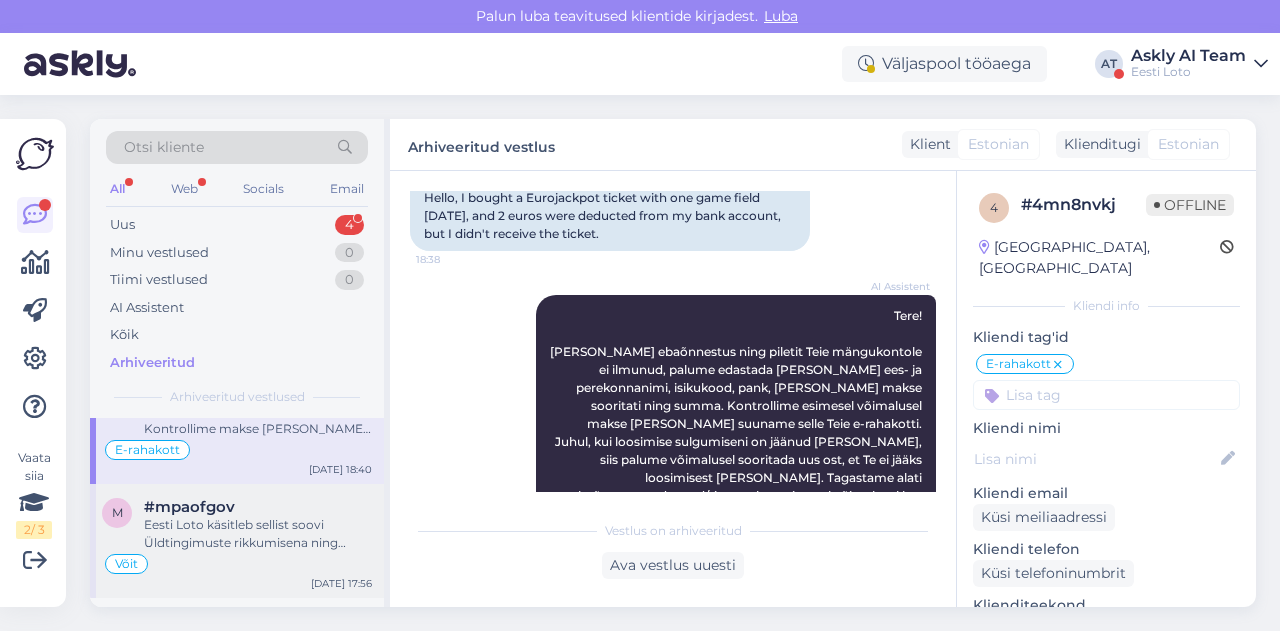 click on "Võit" at bounding box center (237, 564) 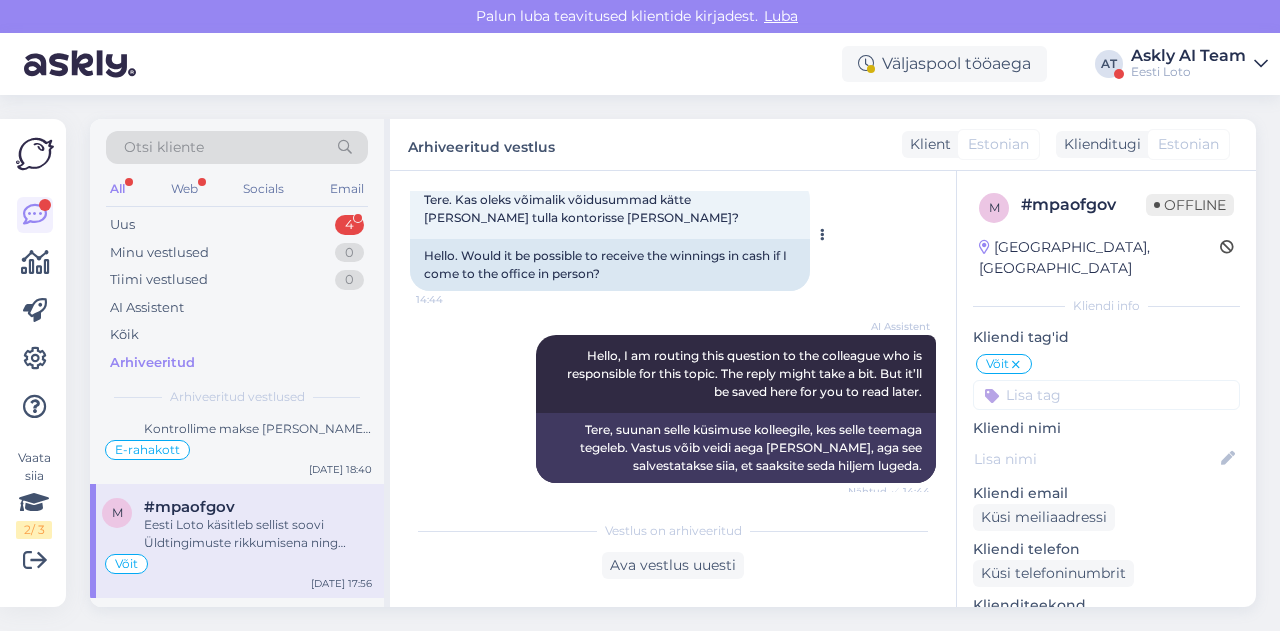 scroll, scrollTop: 436, scrollLeft: 0, axis: vertical 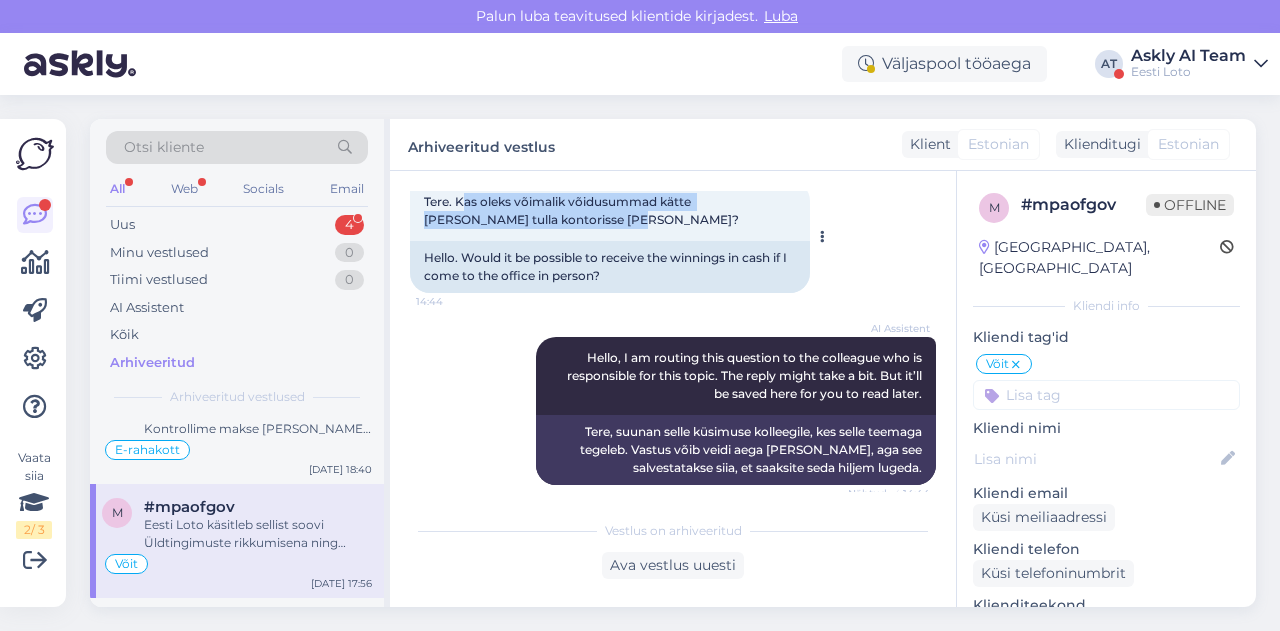 drag, startPoint x: 460, startPoint y: 201, endPoint x: 558, endPoint y: 225, distance: 100.89599 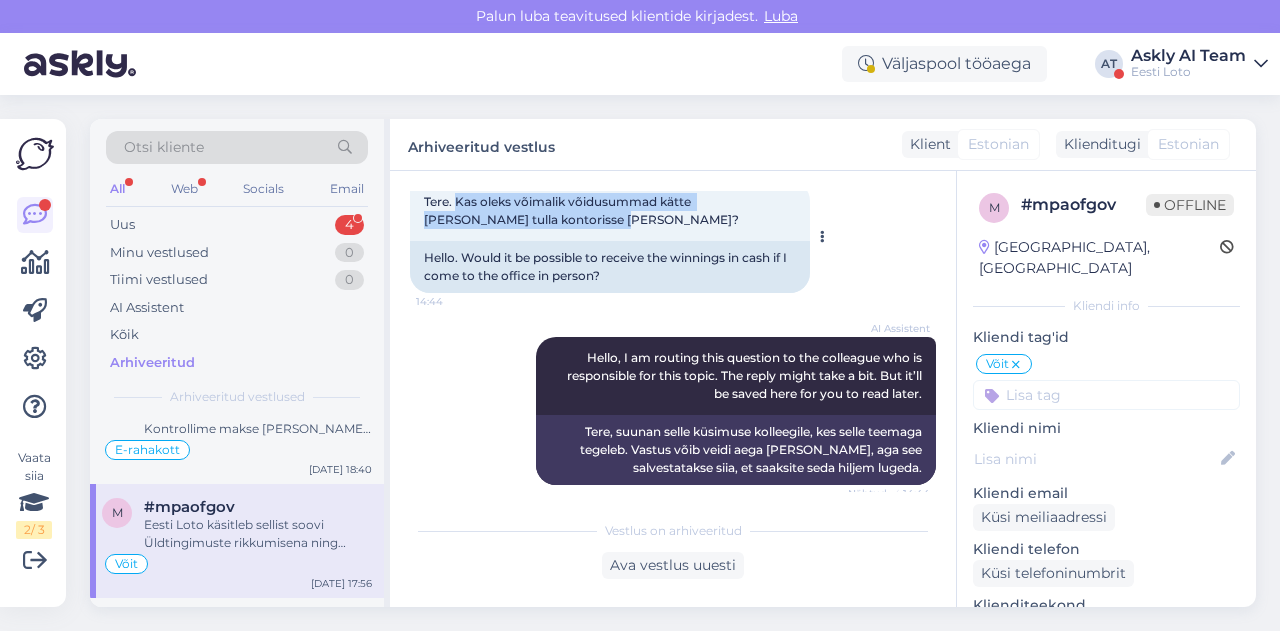 scroll, scrollTop: 430, scrollLeft: 0, axis: vertical 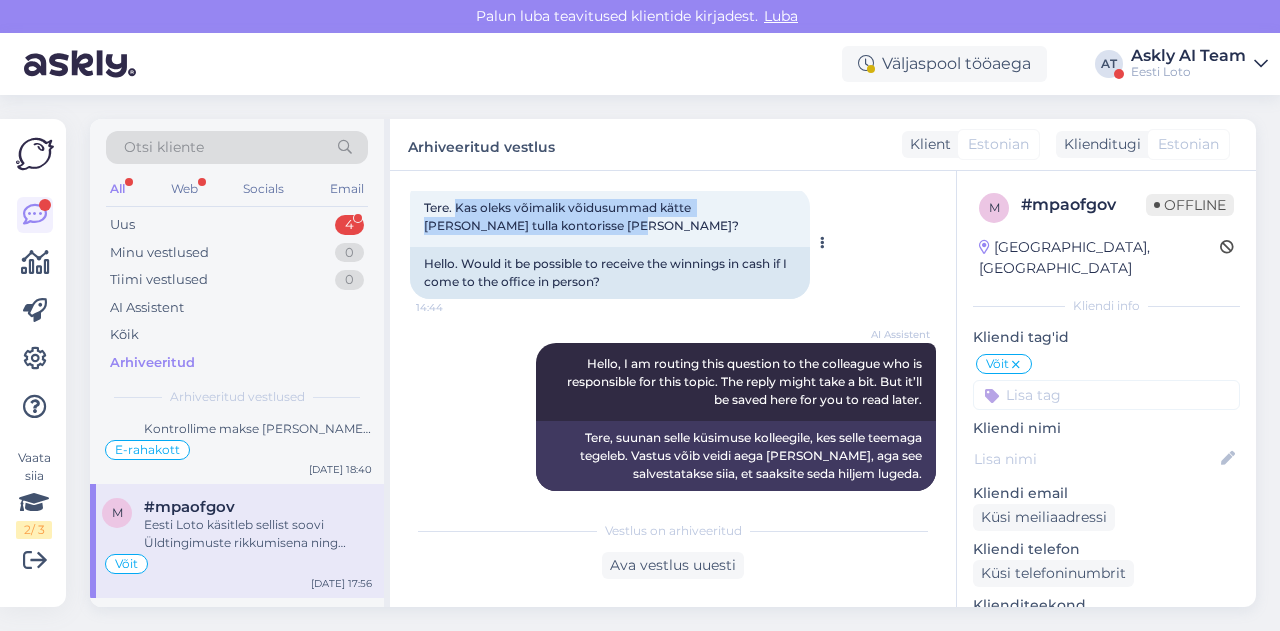 drag, startPoint x: 458, startPoint y: 198, endPoint x: 583, endPoint y: 235, distance: 130.36104 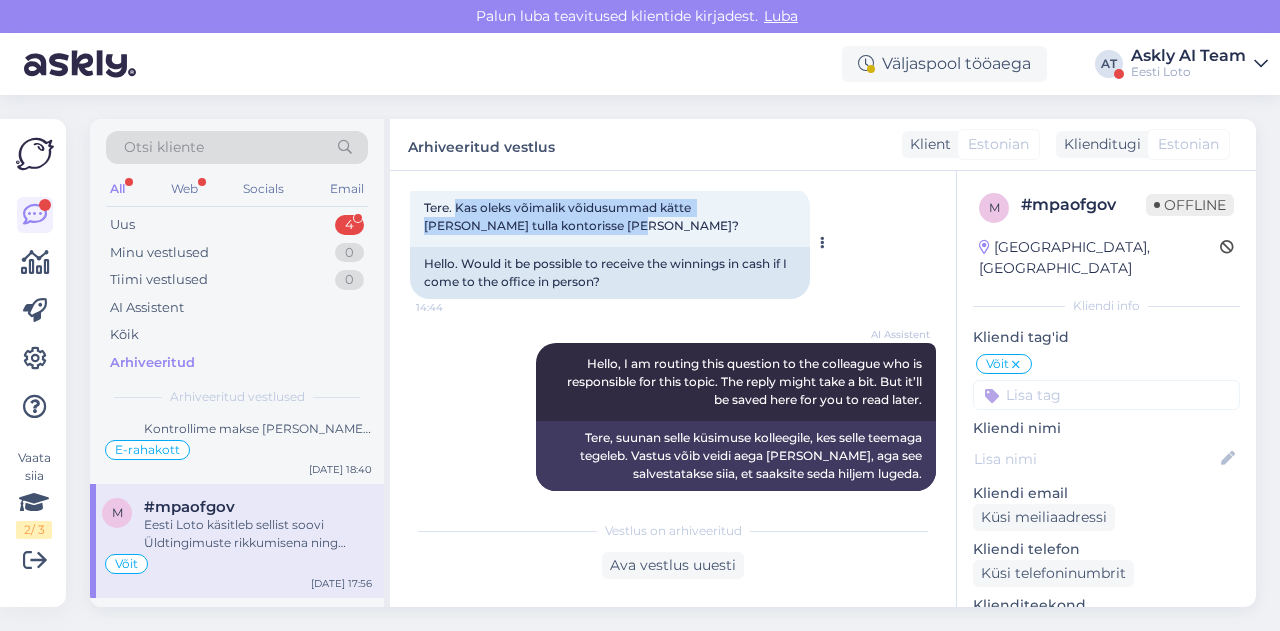 click on "Tere. Kas oleks võimalik võidusummad kätte [PERSON_NAME] tulla kontorisse [PERSON_NAME]? 14:44" at bounding box center [610, 217] 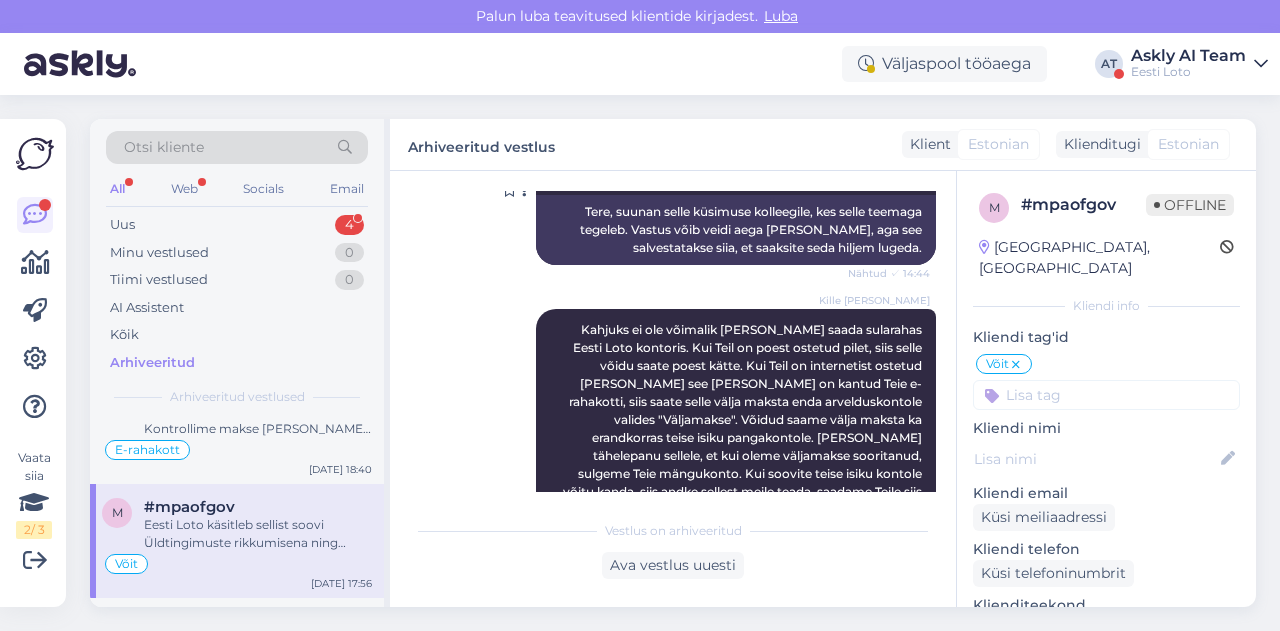 scroll, scrollTop: 707, scrollLeft: 0, axis: vertical 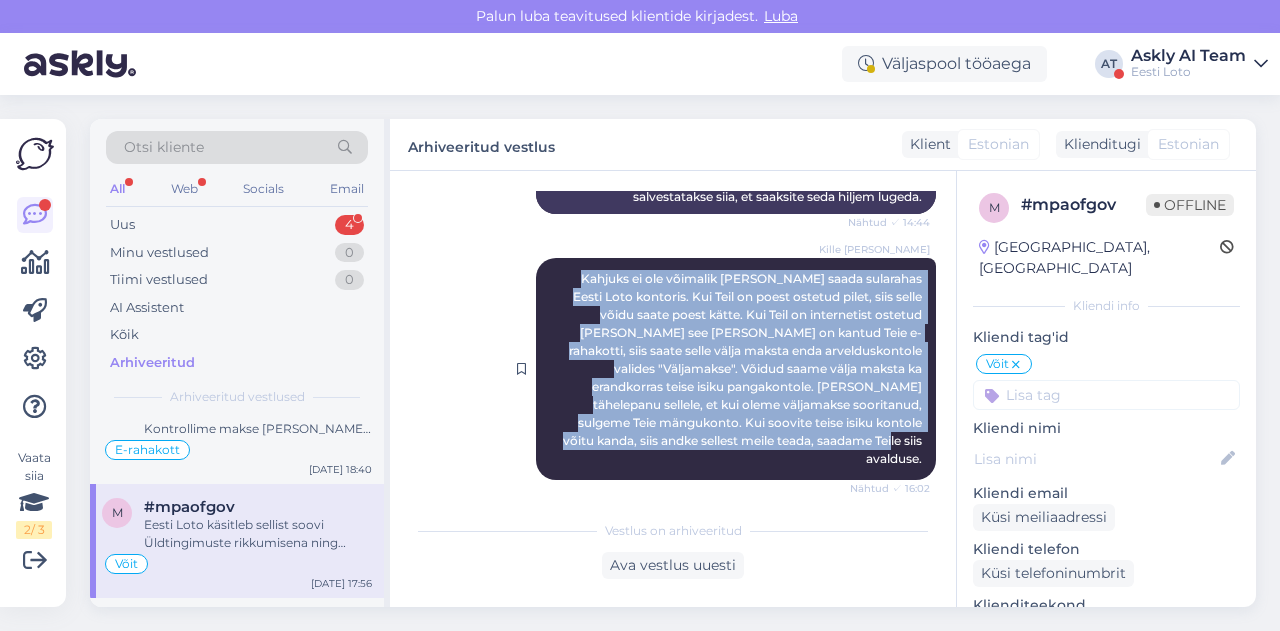 drag, startPoint x: 538, startPoint y: 278, endPoint x: 914, endPoint y: 439, distance: 409.01956 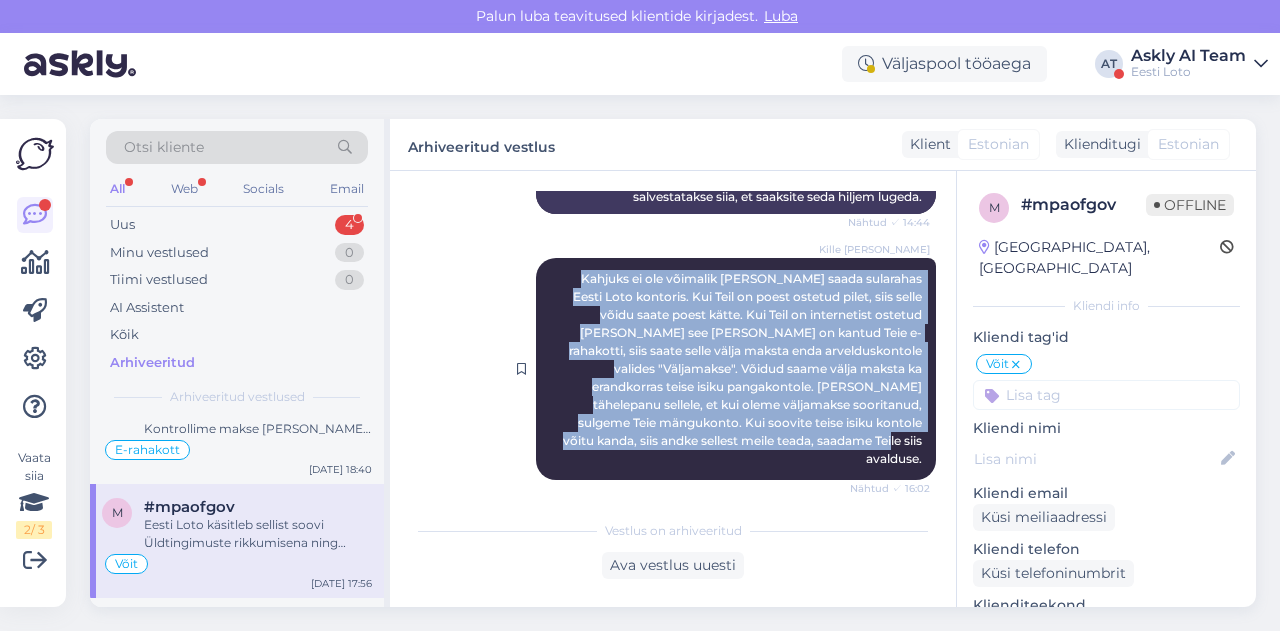 click on "Kille Nevolihhin Kahjuks ei ole võimalik [PERSON_NAME] saada sularahas Eesti Loto kontoris. Kui Teil on poest ostetud pilet, siis selle võidu saate poest kätte. Kui Teil on internetist ostetud [PERSON_NAME] see [PERSON_NAME] on kantud Teie e-rahakotti, siis saate selle välja maksta enda arvelduskontole valides "Väljamakse". Võidud saame välja maksta ka erandkorras teise isiku pangakontole. [PERSON_NAME] tähelepanu sellele, et kui oleme väljamakse sooritanud, sulgeme Teie mängukonto. Kui soovite teise isiku kontole võitu kanda, siis andke sellest meile teada, saadame Teile siis avalduse.  Nähtud ✓ 16:02" at bounding box center [736, 369] 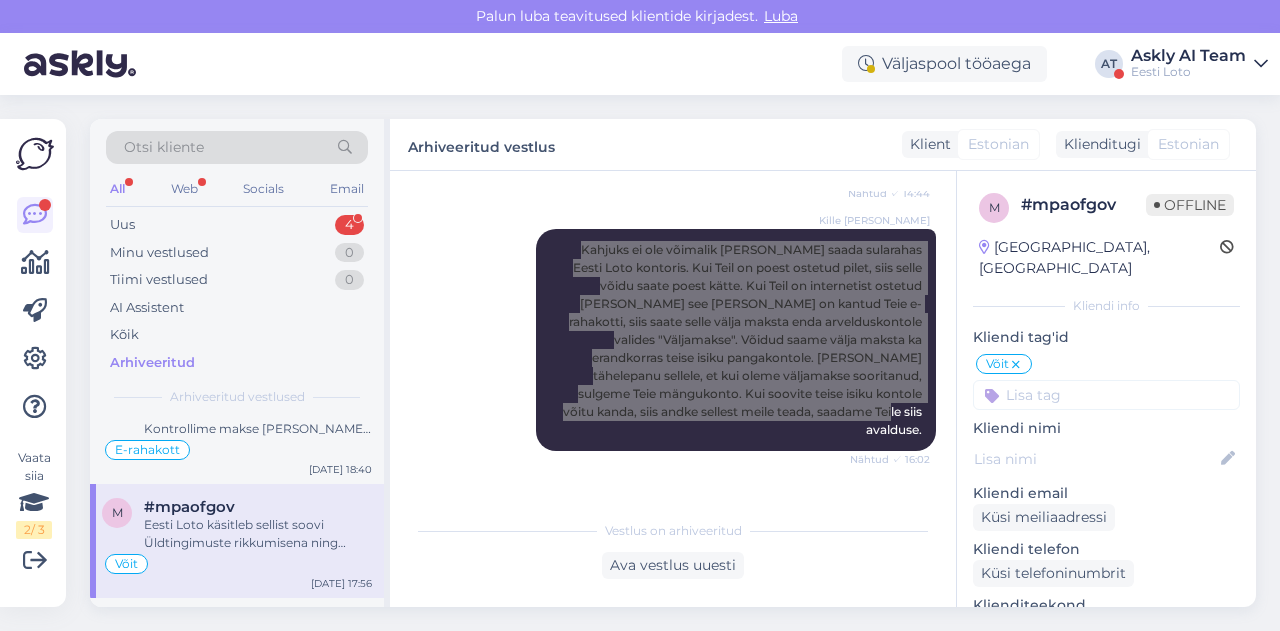 scroll, scrollTop: 726, scrollLeft: 0, axis: vertical 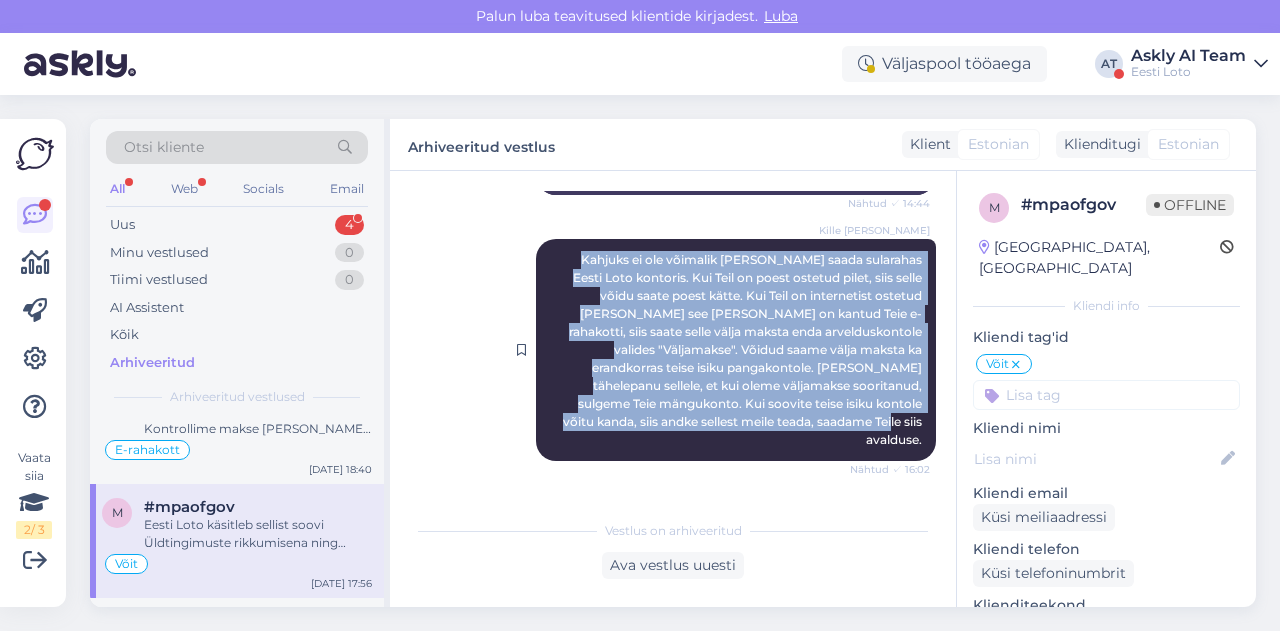 click on "Kahjuks ei ole võimalik [PERSON_NAME] saada sularahas Eesti Loto kontoris. Kui Teil on poest ostetud pilet, siis selle võidu saate poest kätte. Kui Teil on internetist ostetud [PERSON_NAME] see [PERSON_NAME] on kantud Teie e-rahakotti, siis saate selle välja maksta enda arvelduskontole valides "Väljamakse". Võidud saame välja maksta ka erandkorras teise isiku pangakontole. [PERSON_NAME] tähelepanu sellele, et kui oleme väljamakse sooritanud, sulgeme Teie mängukonto. Kui soovite teise isiku kontole võitu kanda, siis andke sellest meile teada, saadame Teile siis avalduse." at bounding box center (744, 349) 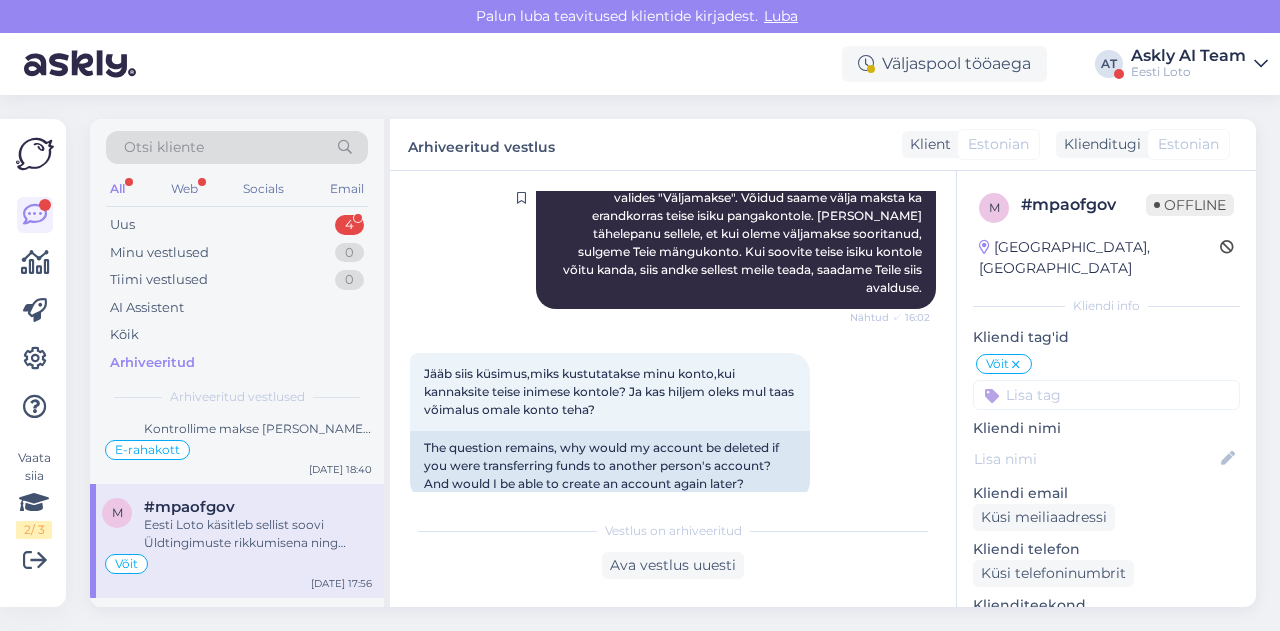 scroll, scrollTop: 890, scrollLeft: 0, axis: vertical 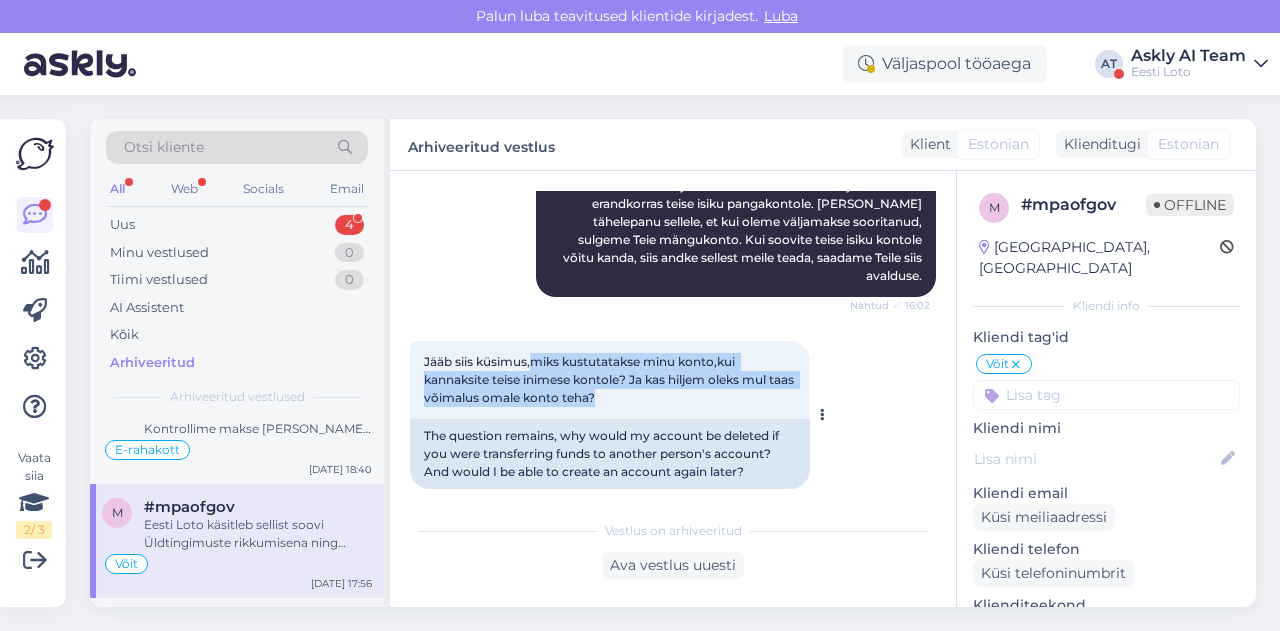 drag, startPoint x: 534, startPoint y: 342, endPoint x: 673, endPoint y: 375, distance: 142.86357 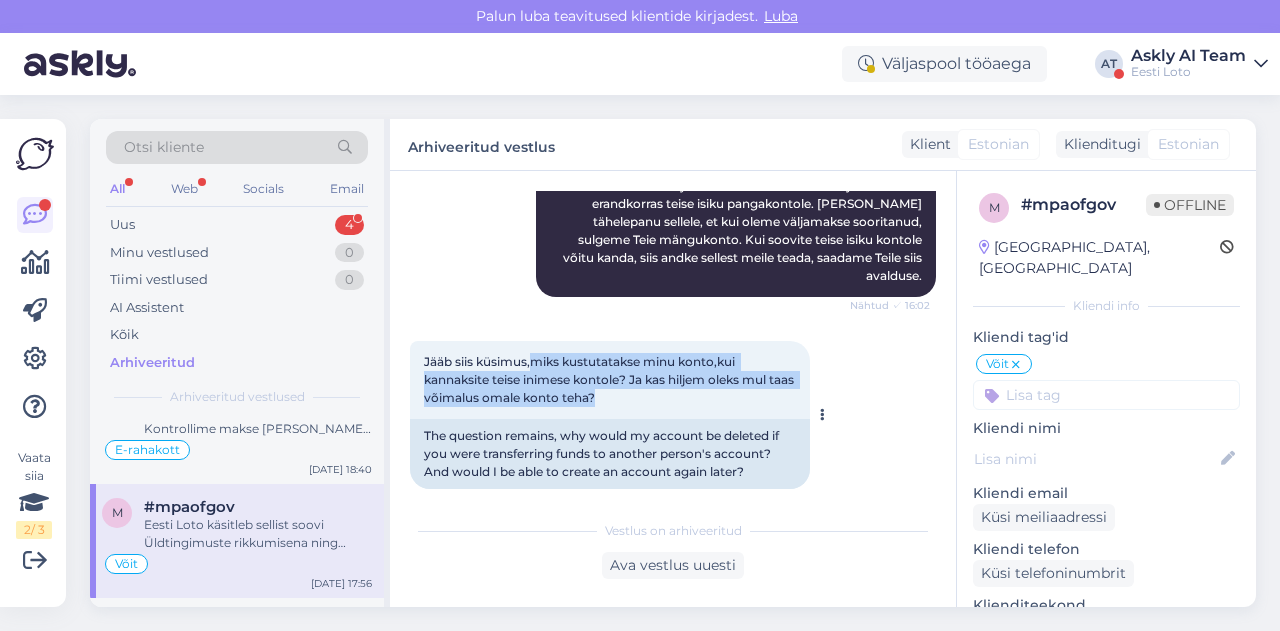 click on "Jääb siis küsimus,miks kustutatakse minu konto,kui kannaksite teise inimese kontole? Ja kas hiljem oleks mul taas võimalus omale konto teha? 17:38" at bounding box center (610, 380) 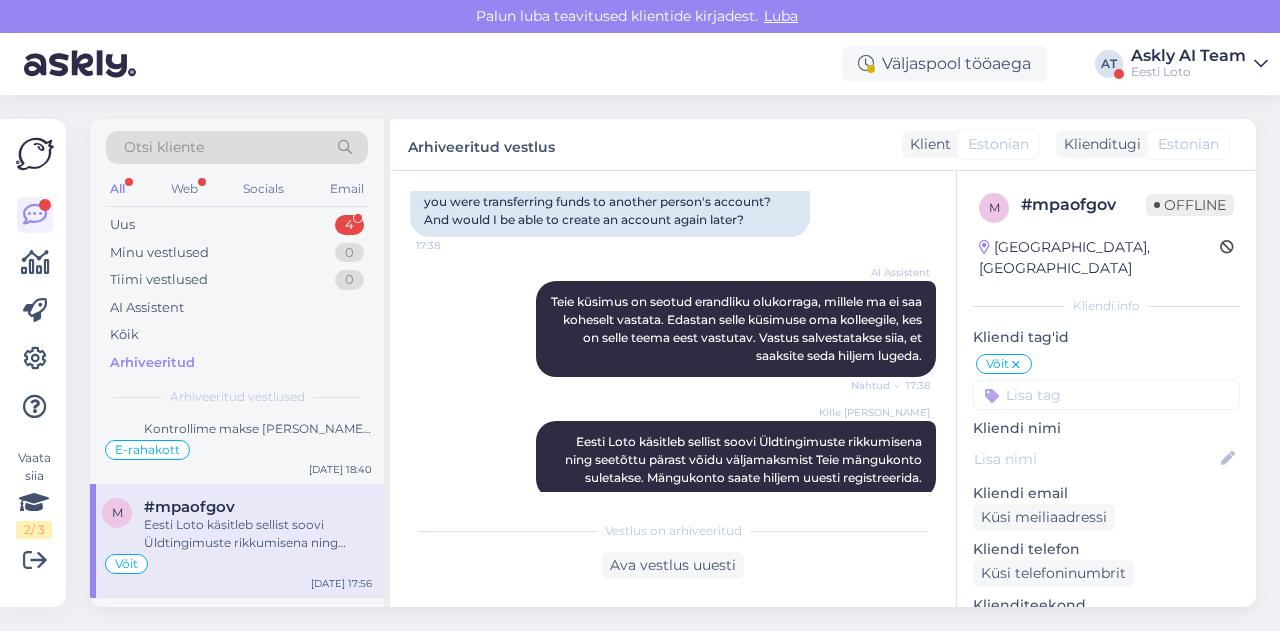 scroll, scrollTop: 1152, scrollLeft: 0, axis: vertical 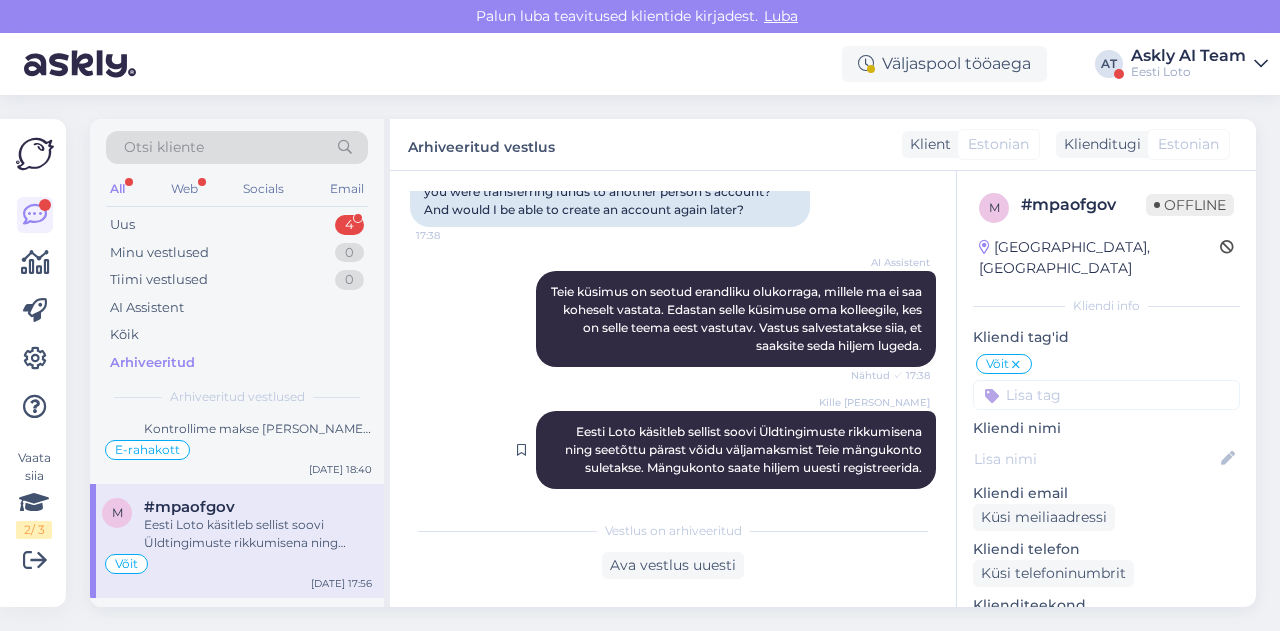 drag, startPoint x: 545, startPoint y: 409, endPoint x: 915, endPoint y: 457, distance: 373.10052 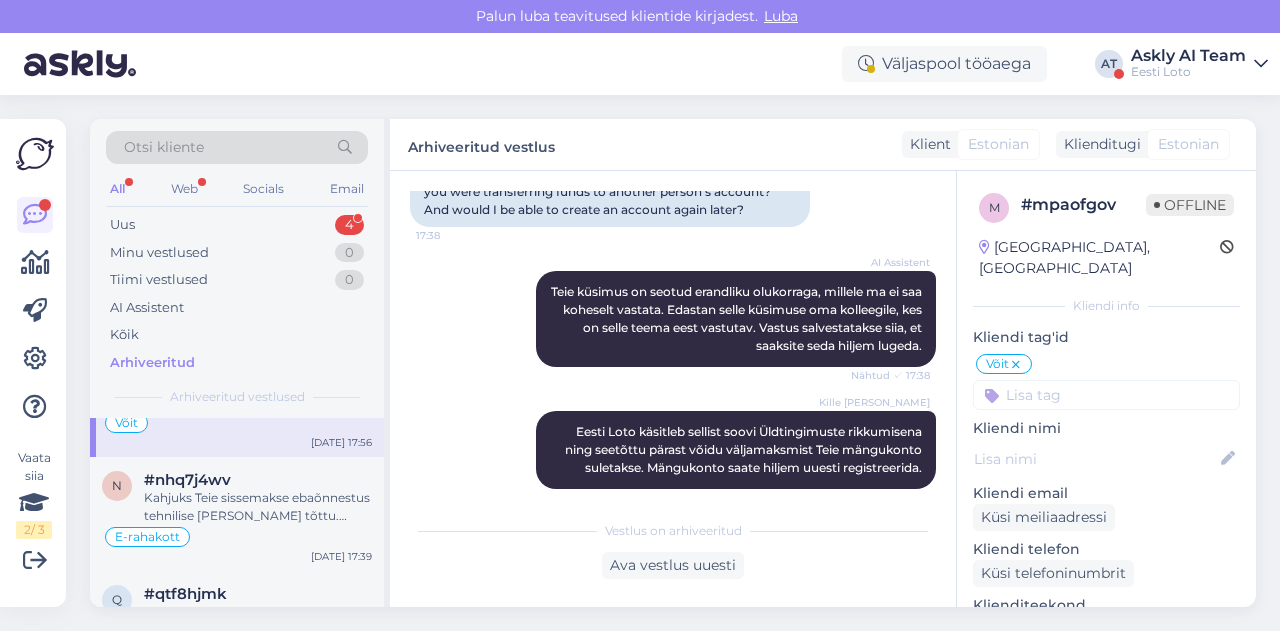 scroll, scrollTop: 3785, scrollLeft: 0, axis: vertical 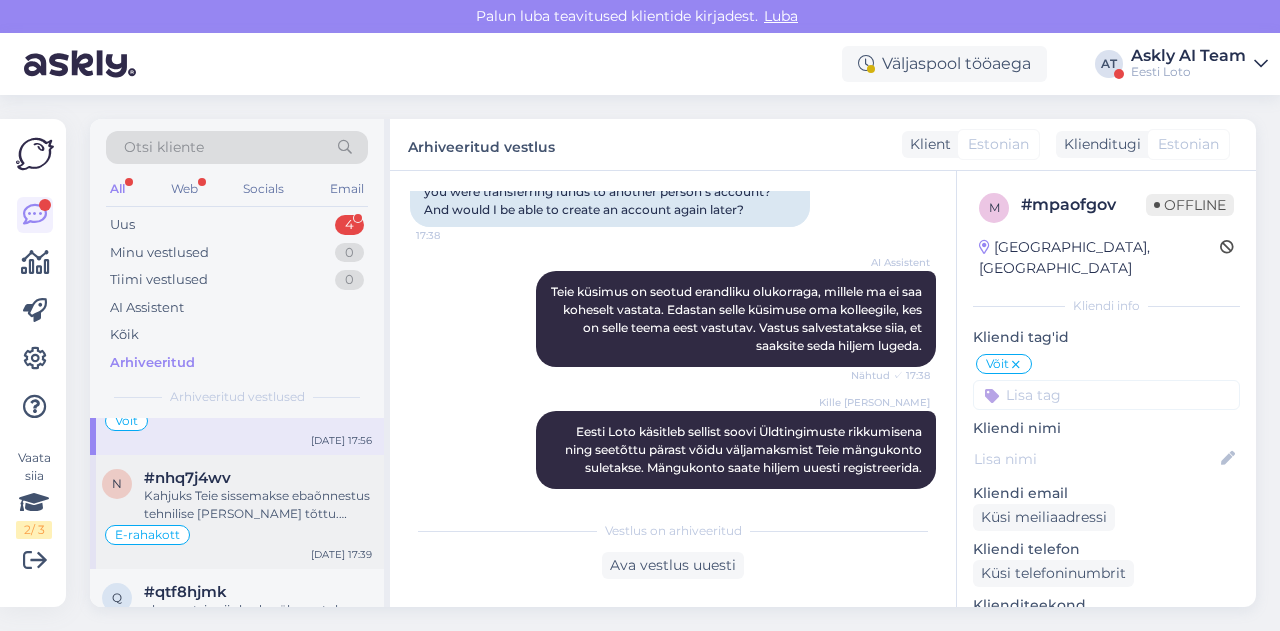 click on "E-rahakott" at bounding box center [237, 535] 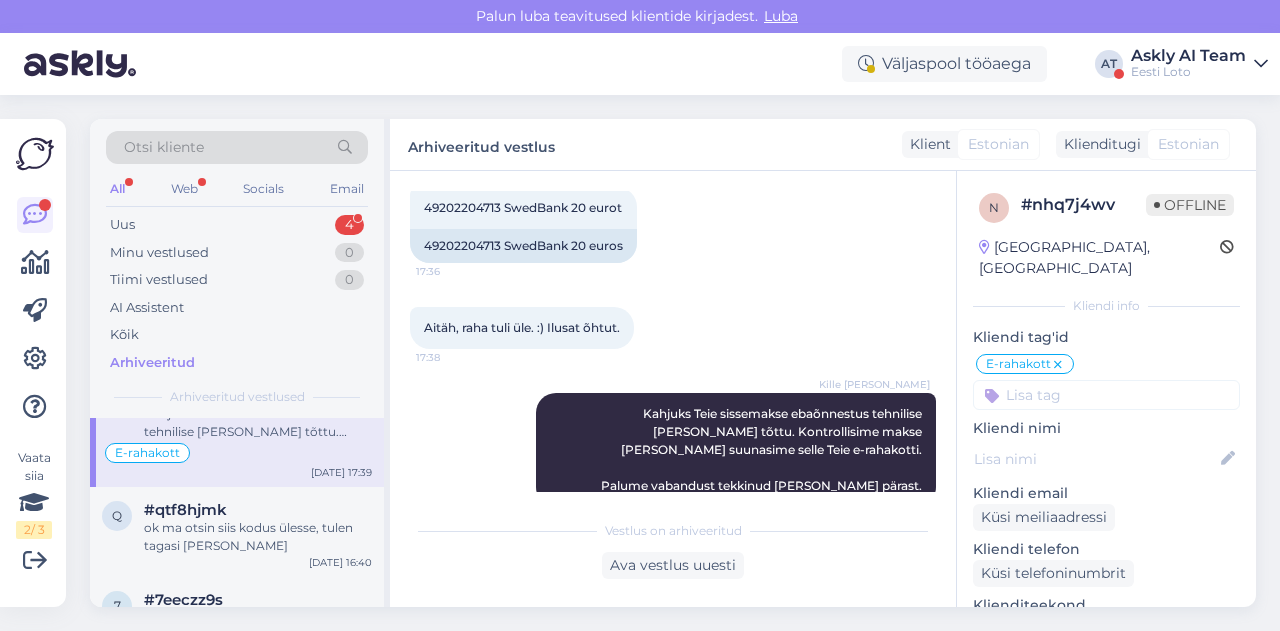 scroll, scrollTop: 3873, scrollLeft: 0, axis: vertical 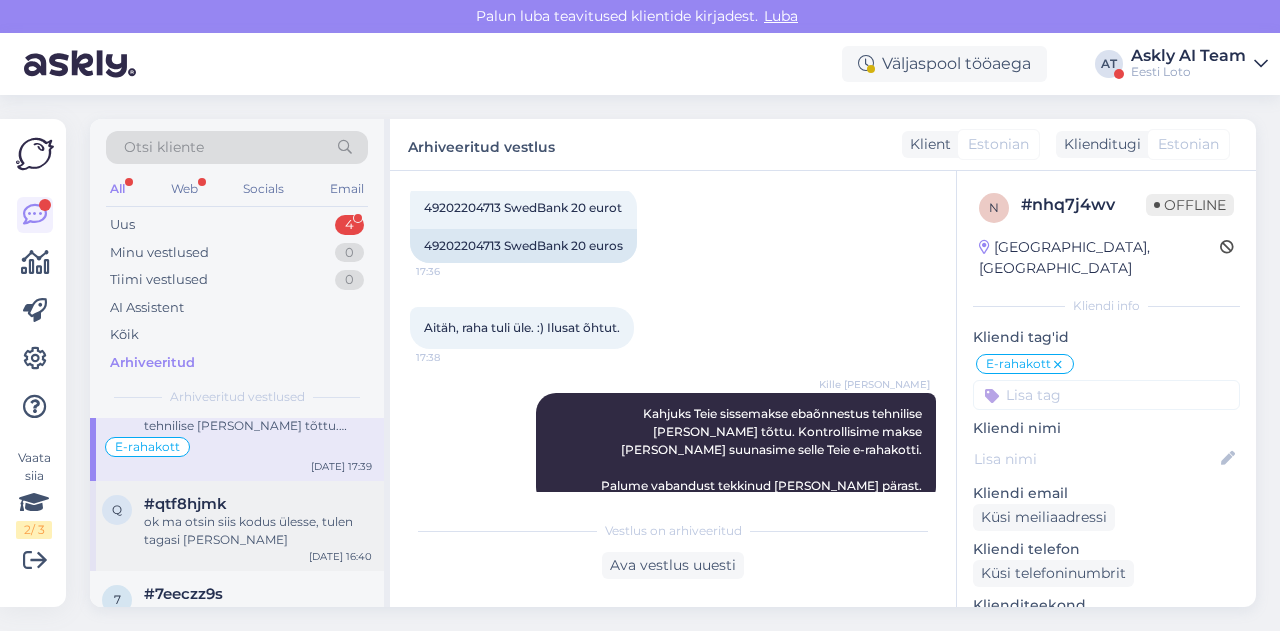click on "ok ma otsin siis kodus ülesse, tulen tagasi [PERSON_NAME]" at bounding box center [258, 531] 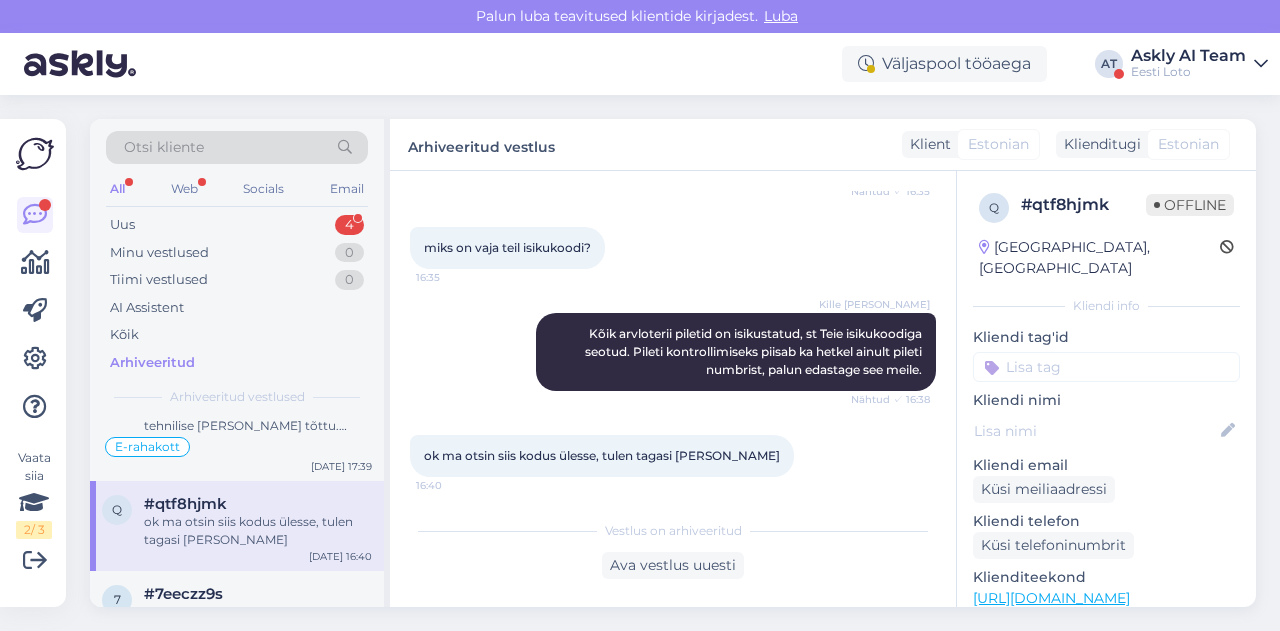 scroll, scrollTop: 1136, scrollLeft: 0, axis: vertical 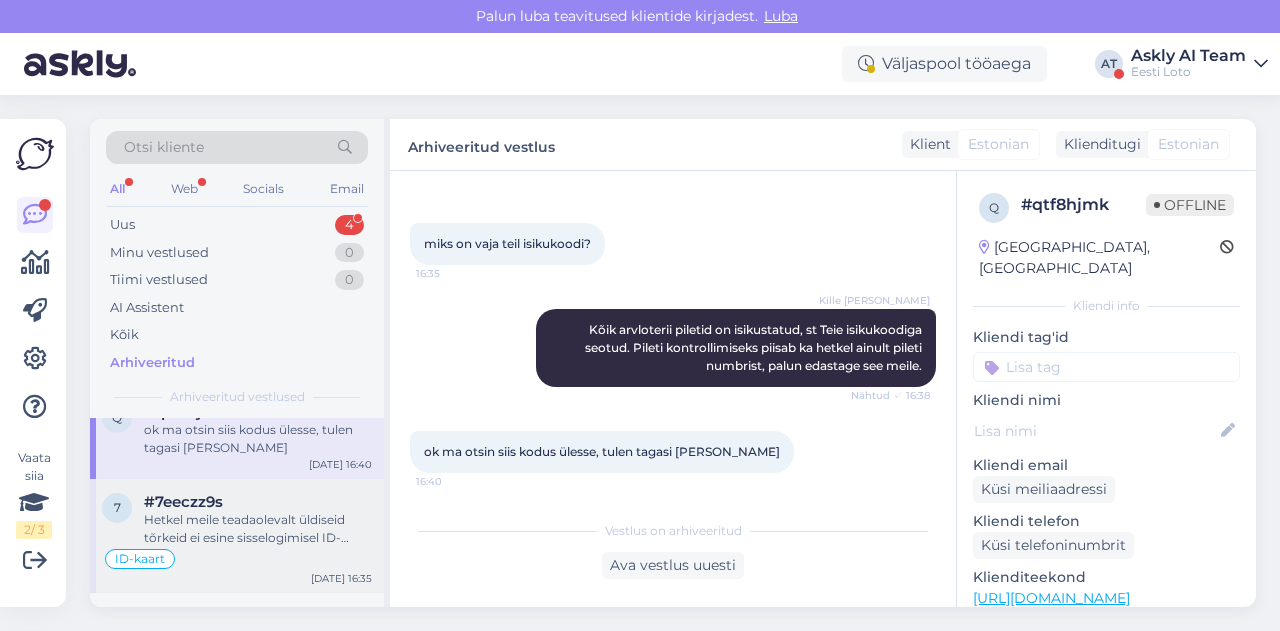 click on "Hetkel meile teadaolevalt üldiseid tõrkeid ei esine sisselogimisel ID-kaardiga. Probleemi lahendamiseks soovitame kustutada veebilehitseja vahemälu ja kasutada võimaluse korral erinevaid veebilehitsejaid (Mozilla Firefox, Google Chrome vms). [PERSON_NAME] teise veebilehitseja kasutuselevõttu ja vahemälu kustutamist esineb sama probleem, palume pöörduda ID-kaardi abiliinile (tel [PHONE_NUMBER] tööpäeviti 8.30 – 17.00)." at bounding box center [258, 529] 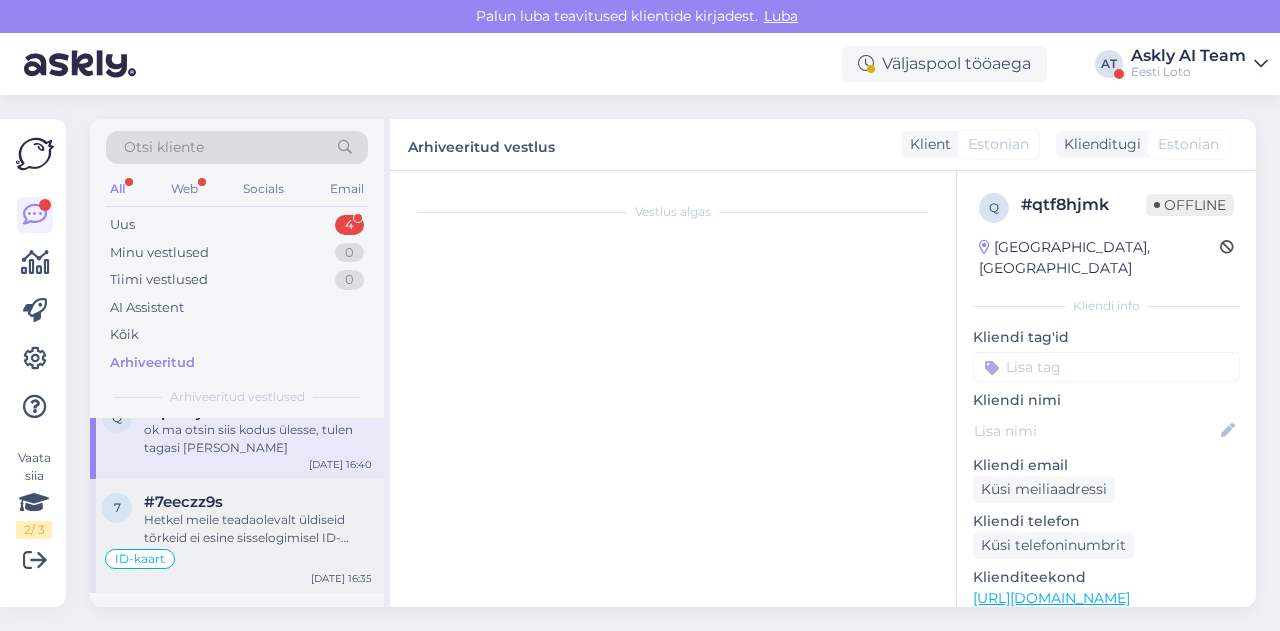 scroll, scrollTop: 740, scrollLeft: 0, axis: vertical 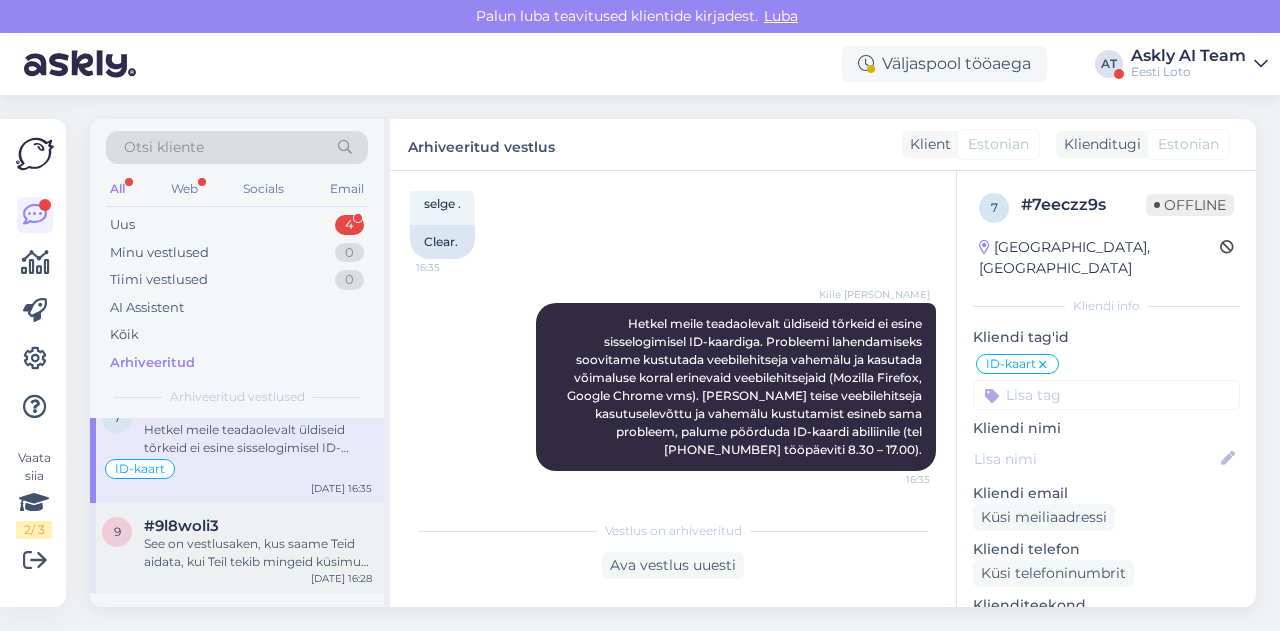 click on "See on vestlusaken, kus saame Teid aidata, kui Teil tekib mingeid küsimusi Eesti Loto mängukonto kasutamise kohta." at bounding box center [258, 553] 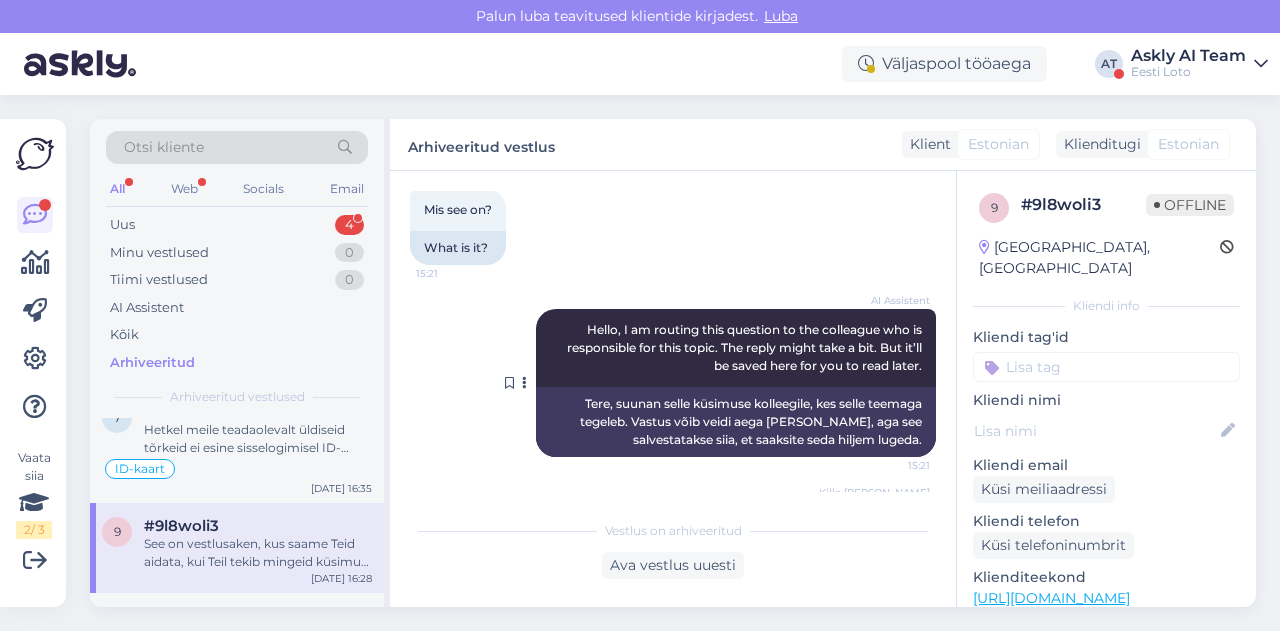scroll, scrollTop: 96, scrollLeft: 0, axis: vertical 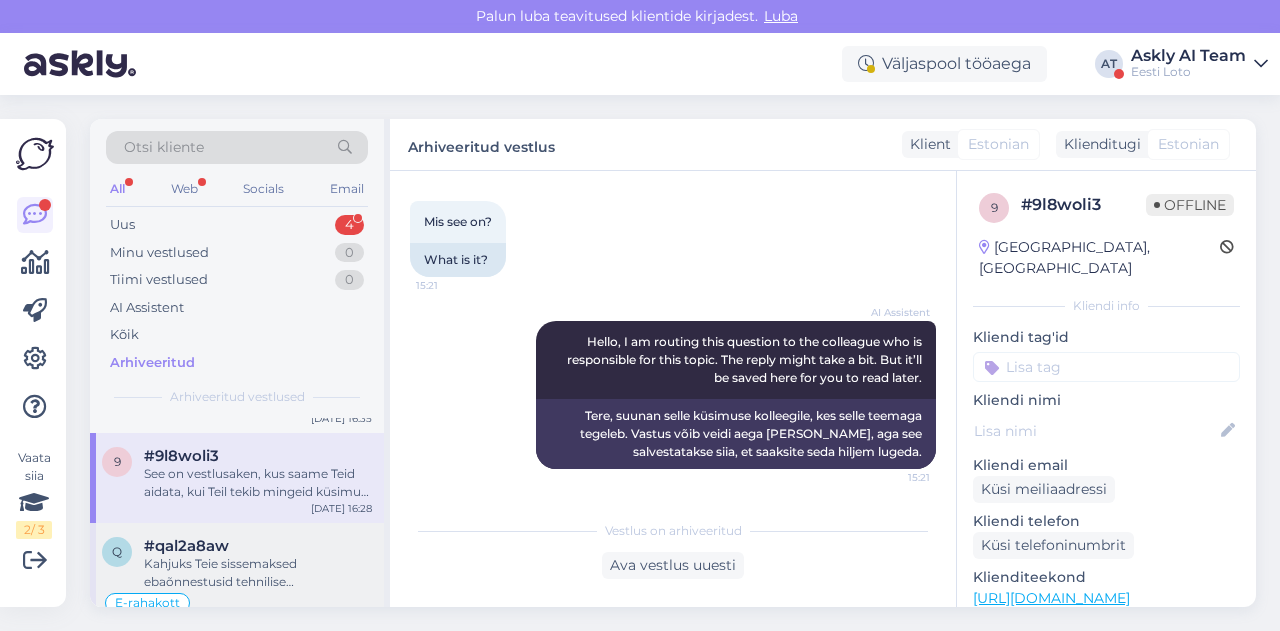 click on "#qal2a8aw" at bounding box center (186, 546) 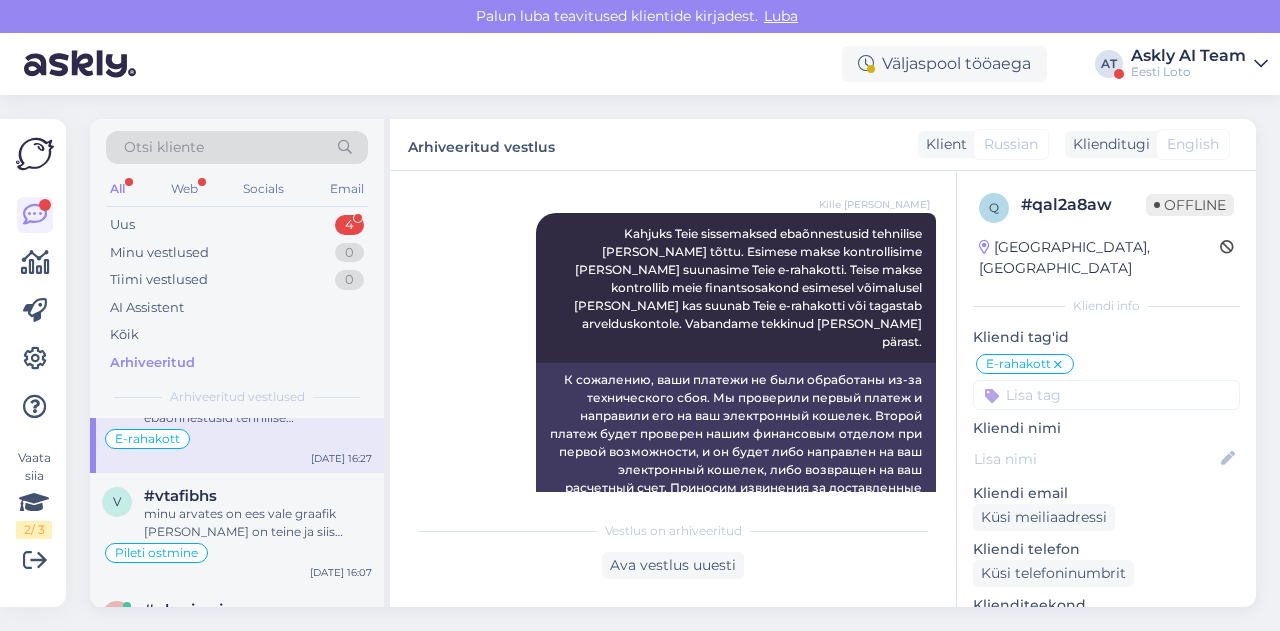 scroll, scrollTop: 4293, scrollLeft: 0, axis: vertical 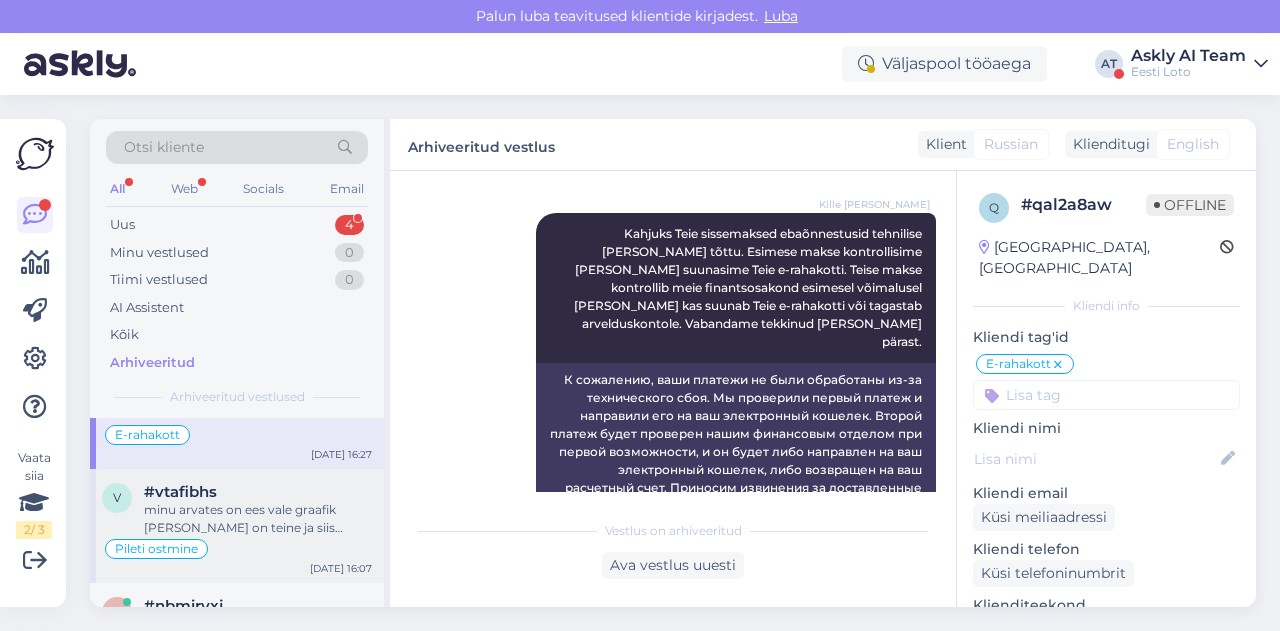 click on "minu arvates on ees vale graafik [PERSON_NAME] on teine ja siis [PERSON_NAME] saanud maksta" at bounding box center [258, 519] 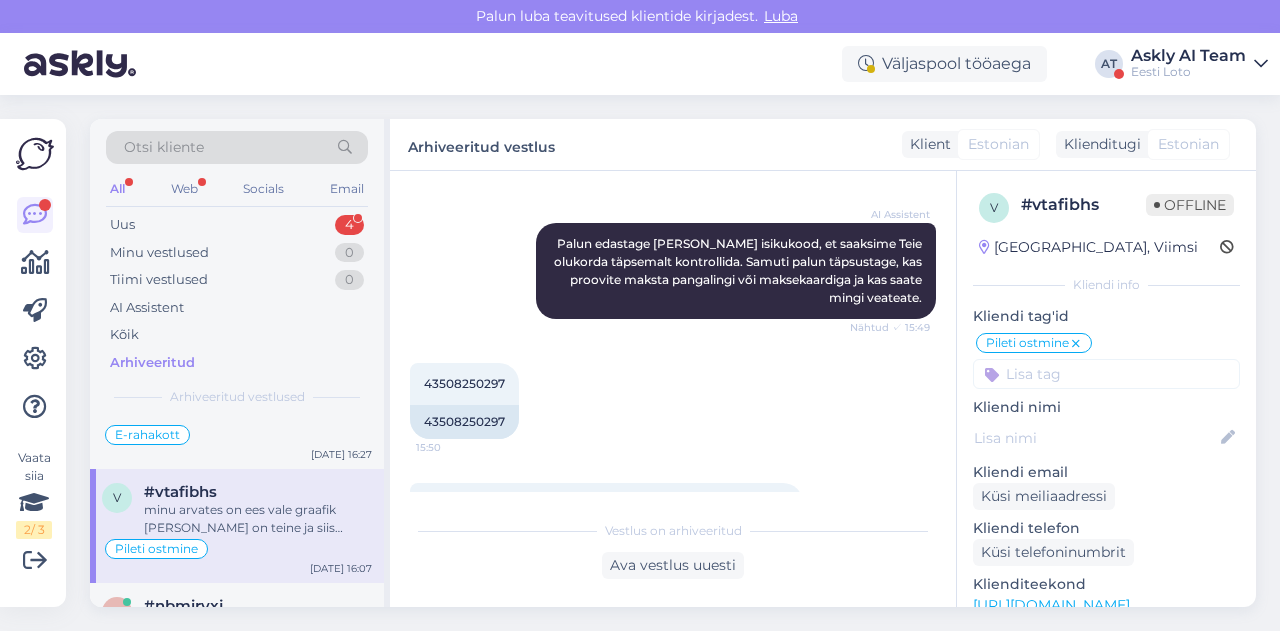 scroll, scrollTop: 618, scrollLeft: 0, axis: vertical 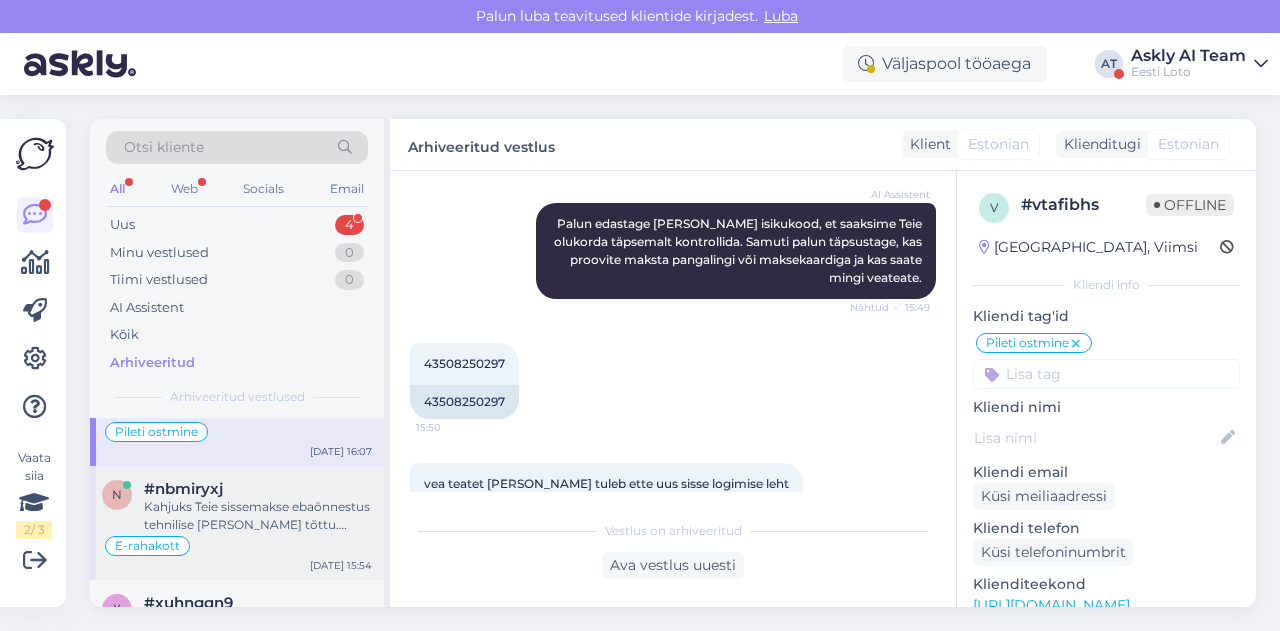 click on "Kahjuks Teie sissemakse ebaõnnestus tehnilise [PERSON_NAME] tõttu. Kontrollisime tehingu [PERSON_NAME] raha tagastasime Teie e-rahakotti.
Palume vabandust tekkinud [PERSON_NAME] pärast." at bounding box center (258, 516) 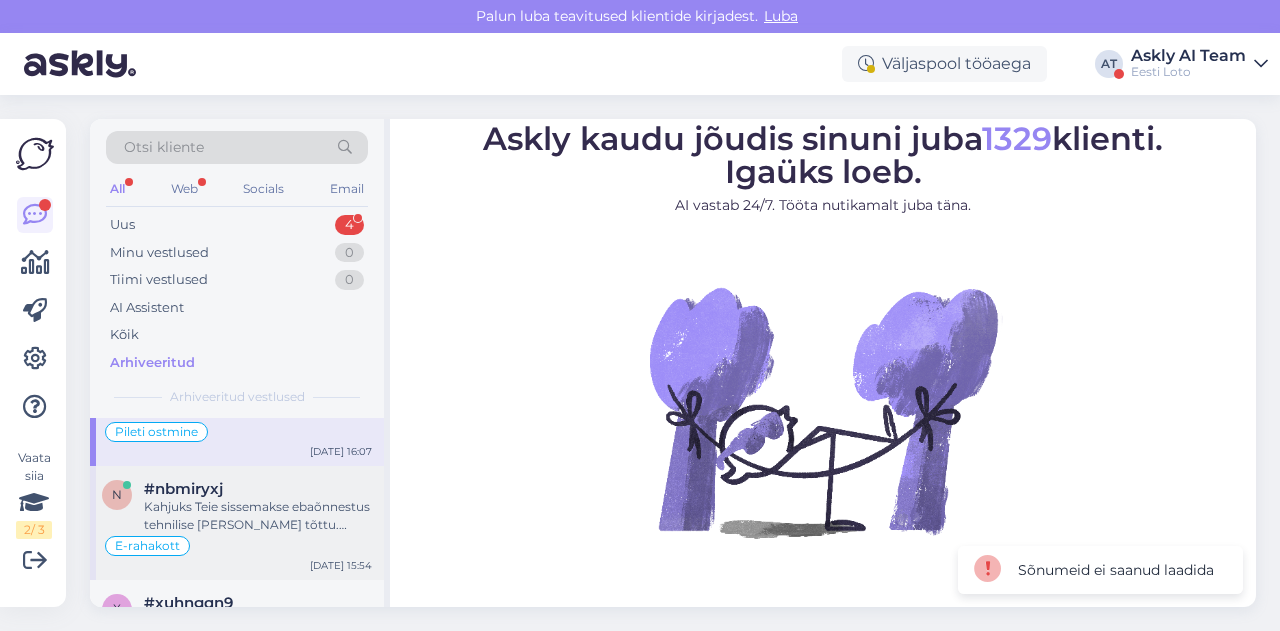 scroll, scrollTop: 4421, scrollLeft: 0, axis: vertical 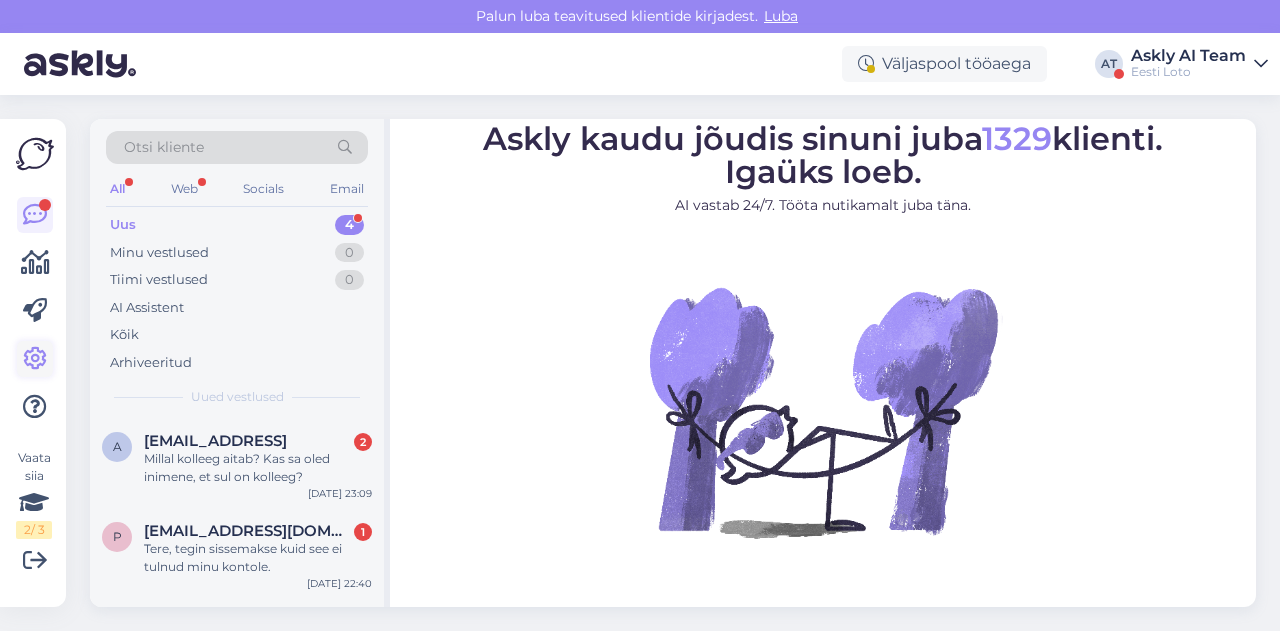 click at bounding box center (35, 359) 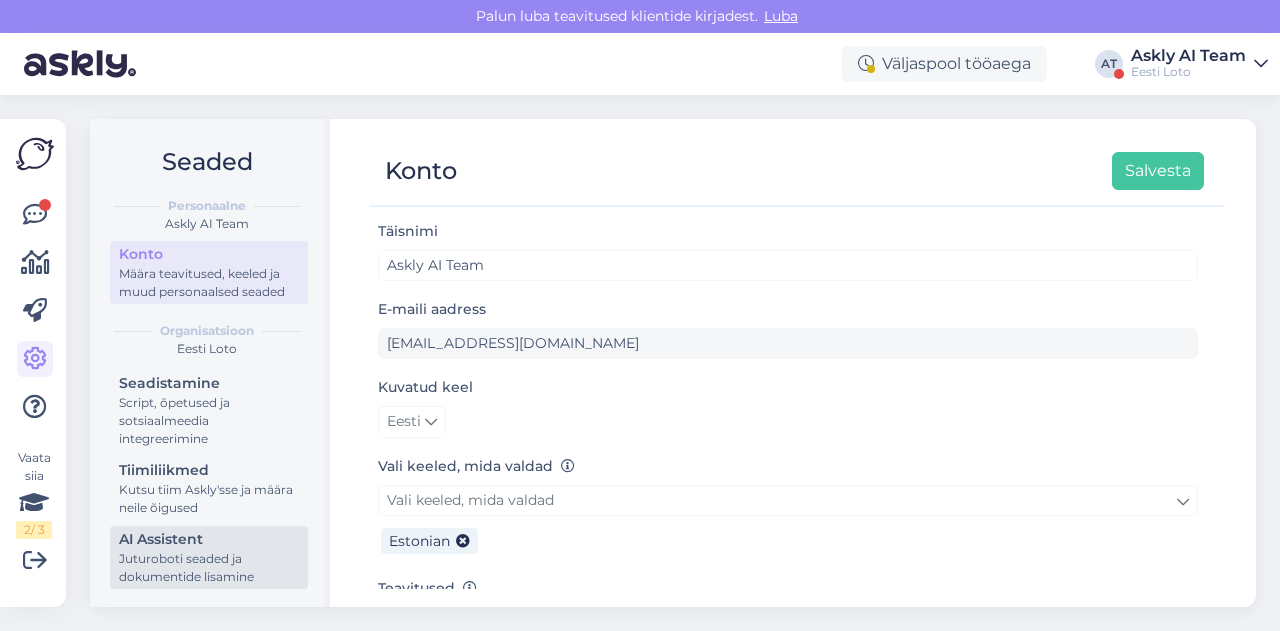 click on "Juturoboti seaded ja dokumentide lisamine" at bounding box center (209, 568) 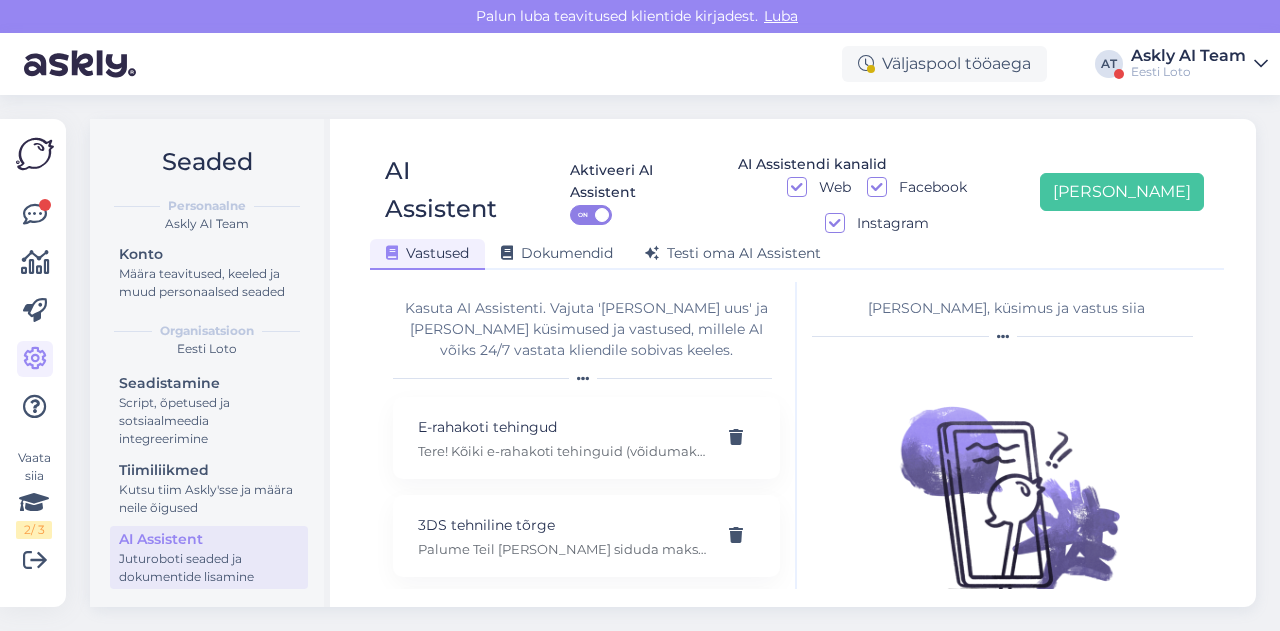 click on "AI Assistent Aktiveeri AI Assistent ON AI Assistendi kanalid Web Facebook Instagram [PERSON_NAME] uus Vastused Dokumendid [PERSON_NAME] oma AI Assistent" at bounding box center [797, 203] 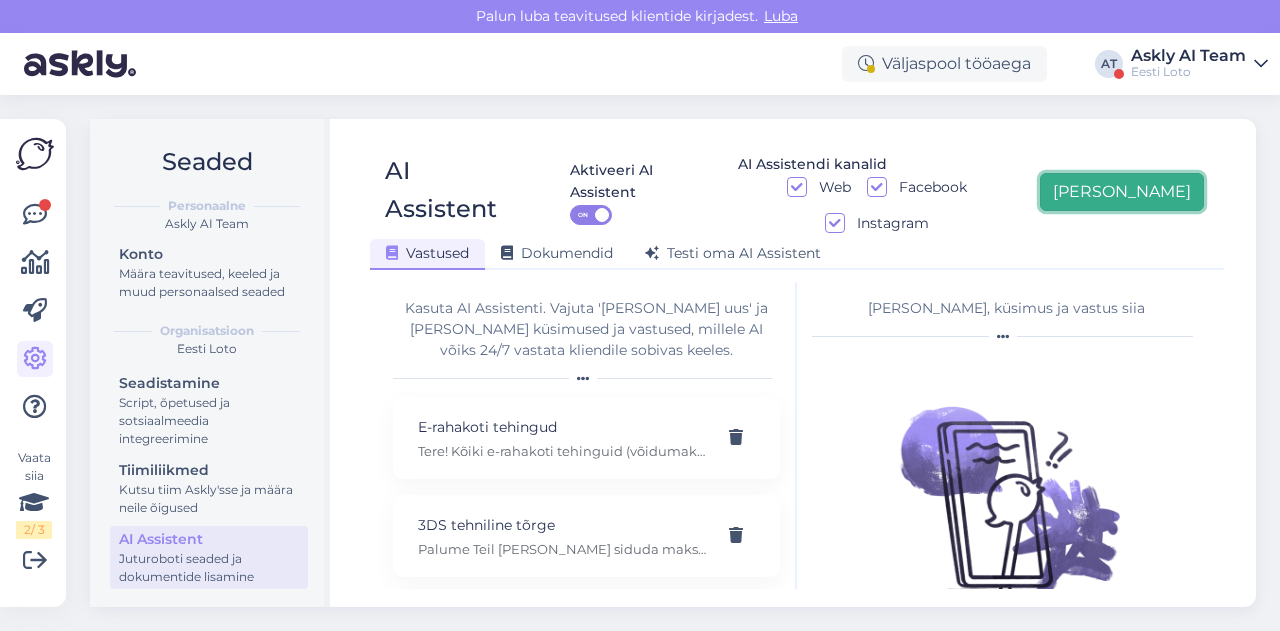 click on "[PERSON_NAME]" at bounding box center [1122, 192] 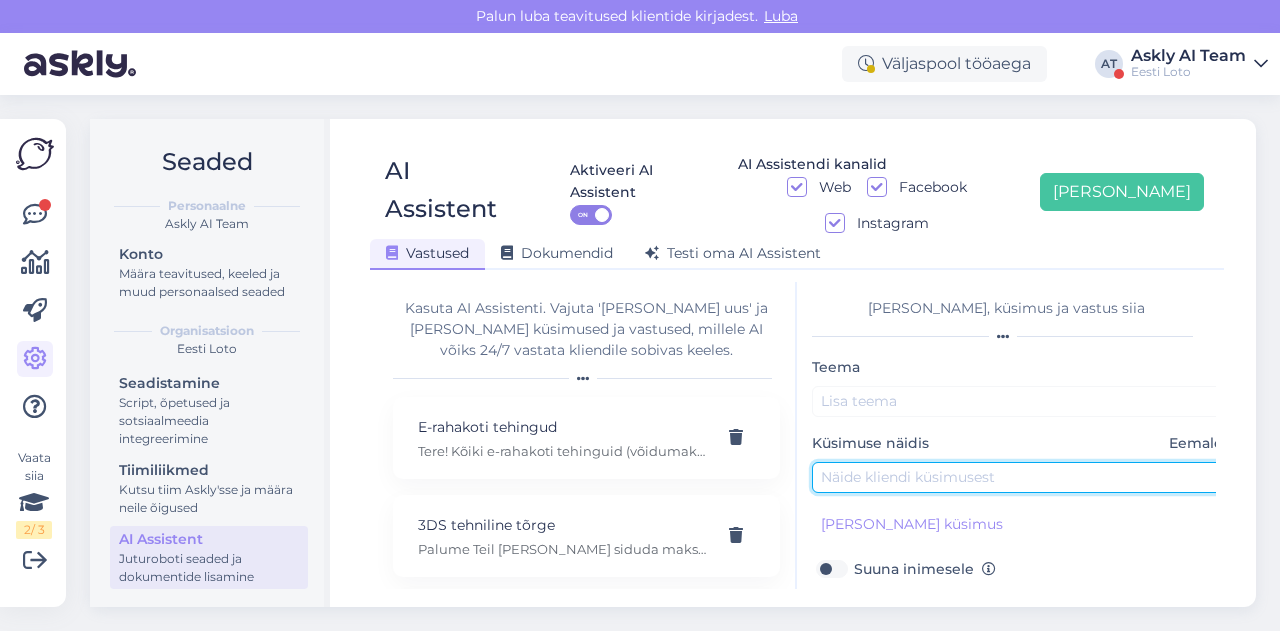 click at bounding box center (1022, 477) 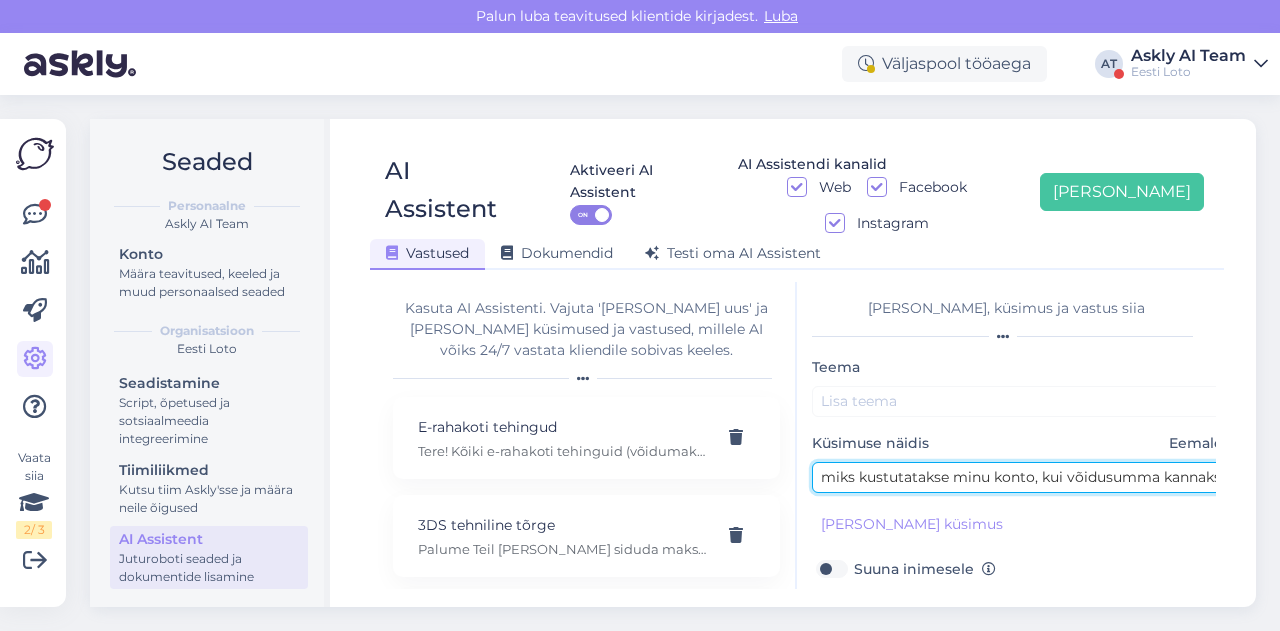 scroll, scrollTop: 0, scrollLeft: 573, axis: horizontal 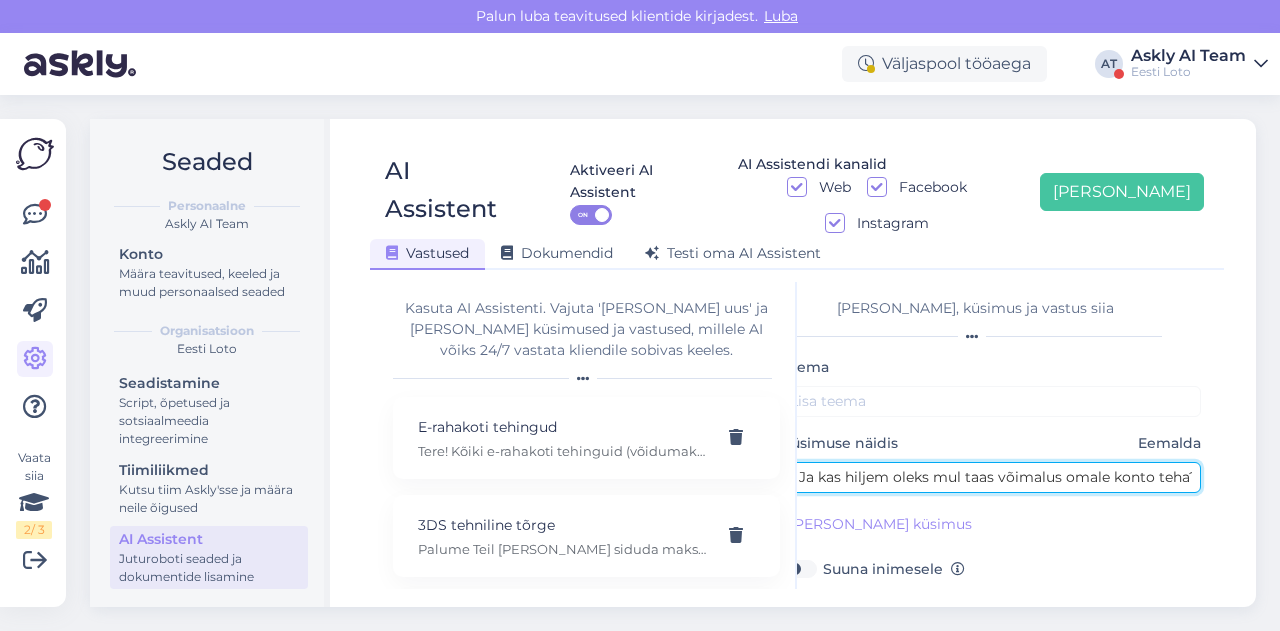 type on "miks kustutatakse minu konto, kui võidusumma kannaksite teise inimese kontole? Ja kas hiljem oleks mul taas võimalus omale konto teha?" 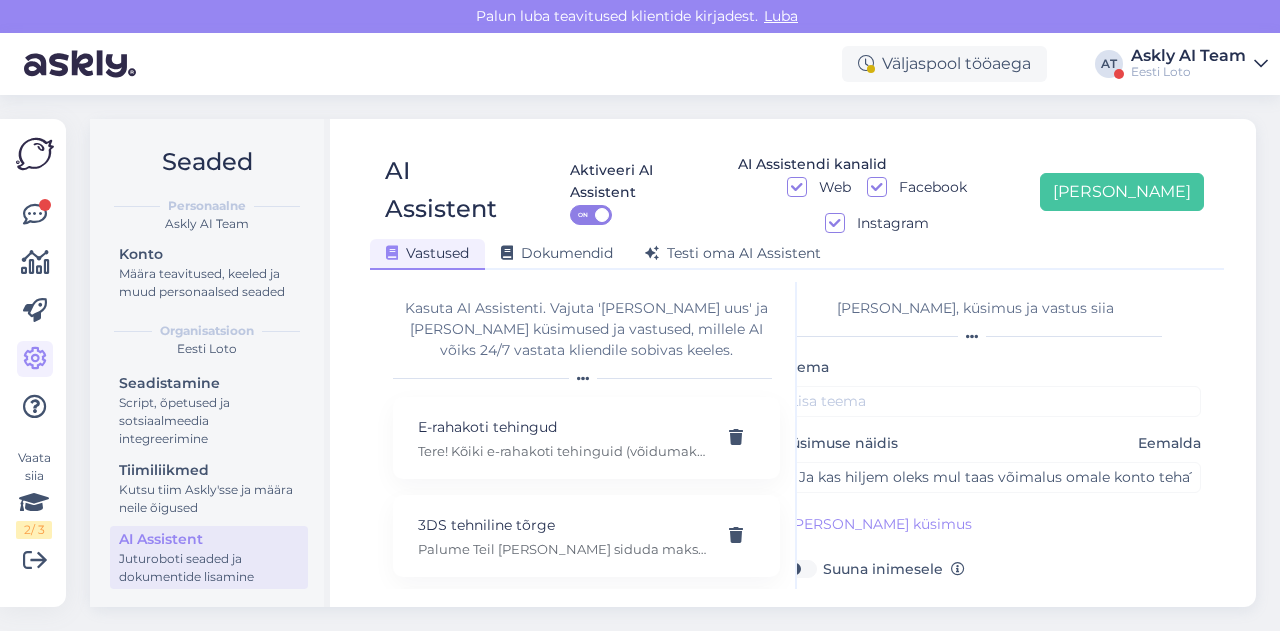 scroll, scrollTop: 0, scrollLeft: 0, axis: both 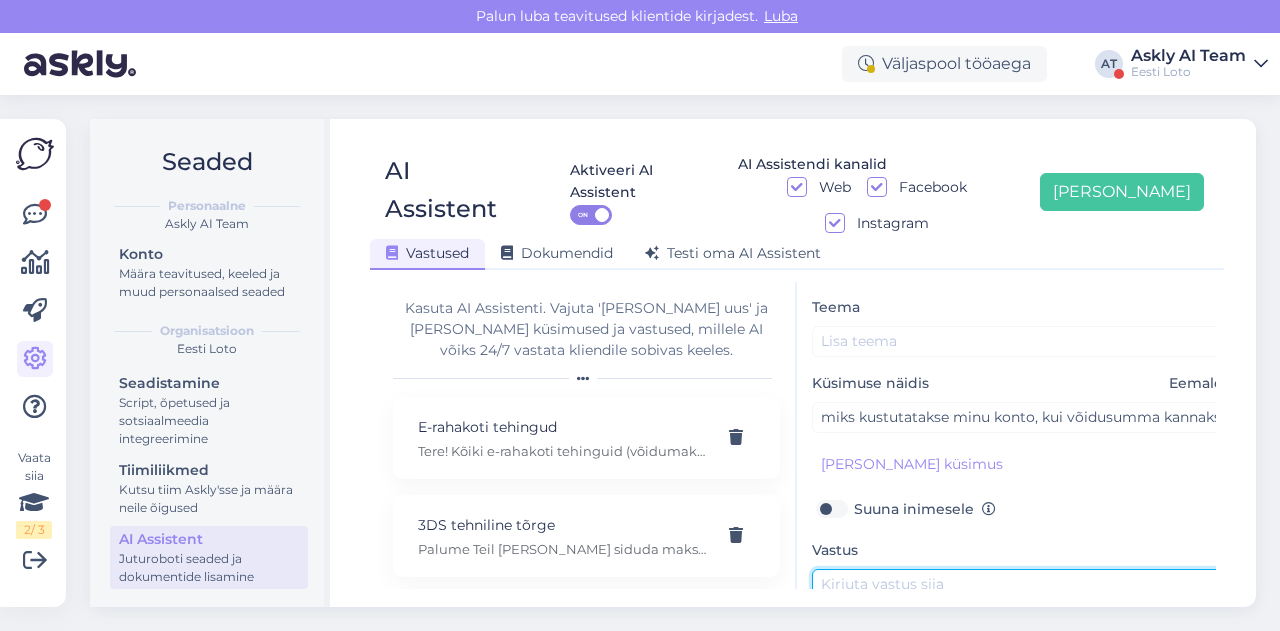 click at bounding box center (1022, 616) 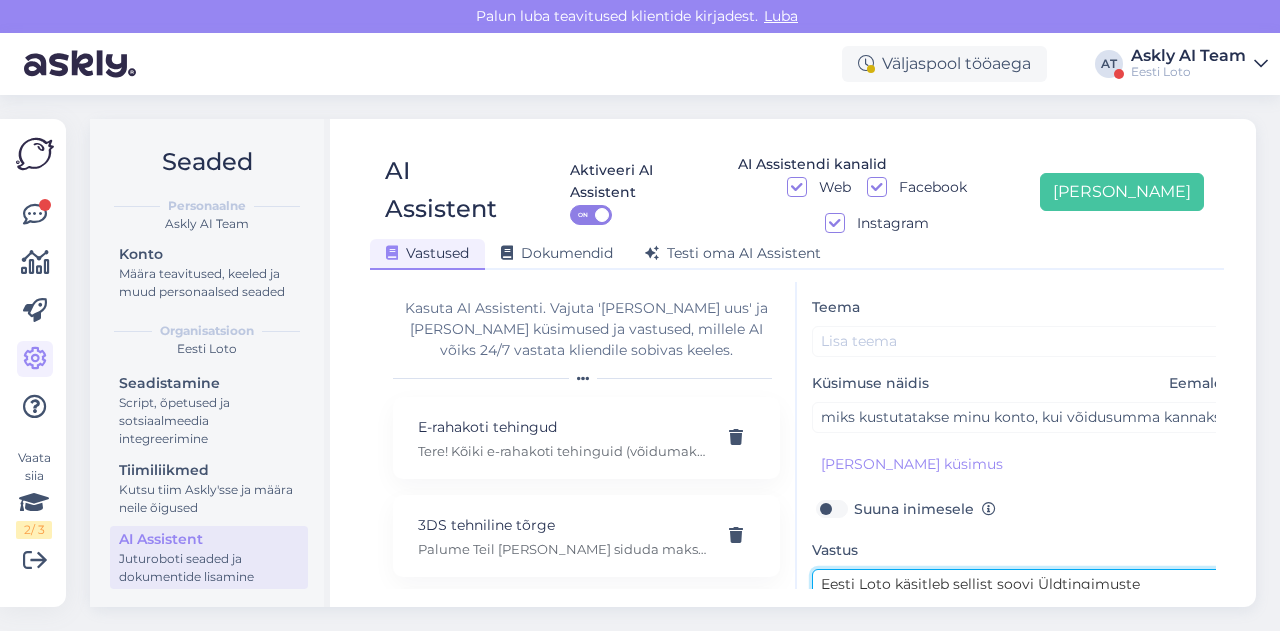 scroll, scrollTop: 15, scrollLeft: 0, axis: vertical 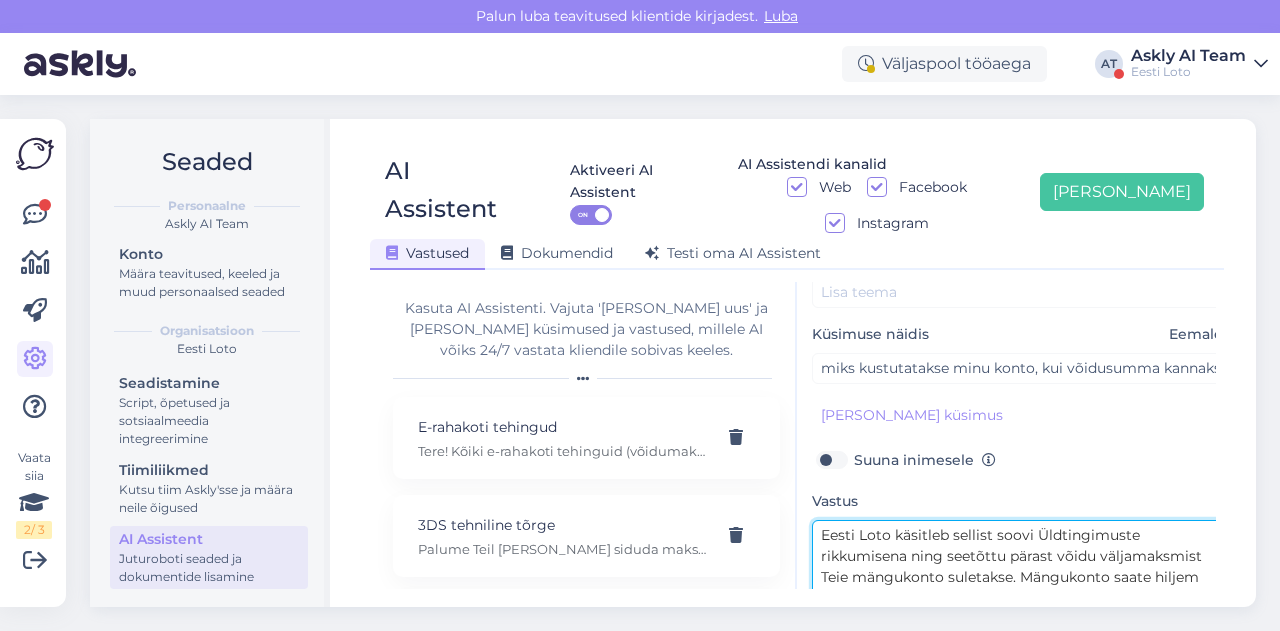 type on "Eesti Loto käsitleb sellist soovi Üldtingimuste rikkumisena ning seetõttu pärast võidu väljamaksmist Teie mängukonto suletakse. Mängukonto saate hiljem uuesti registreerida." 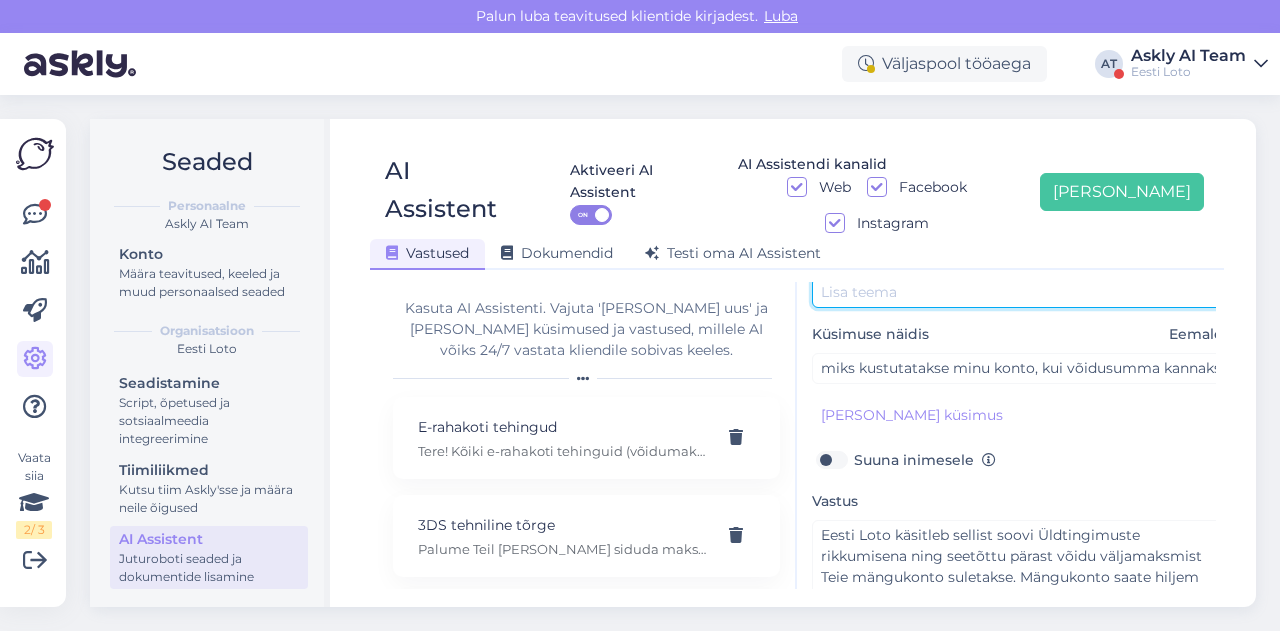 click at bounding box center [1022, 292] 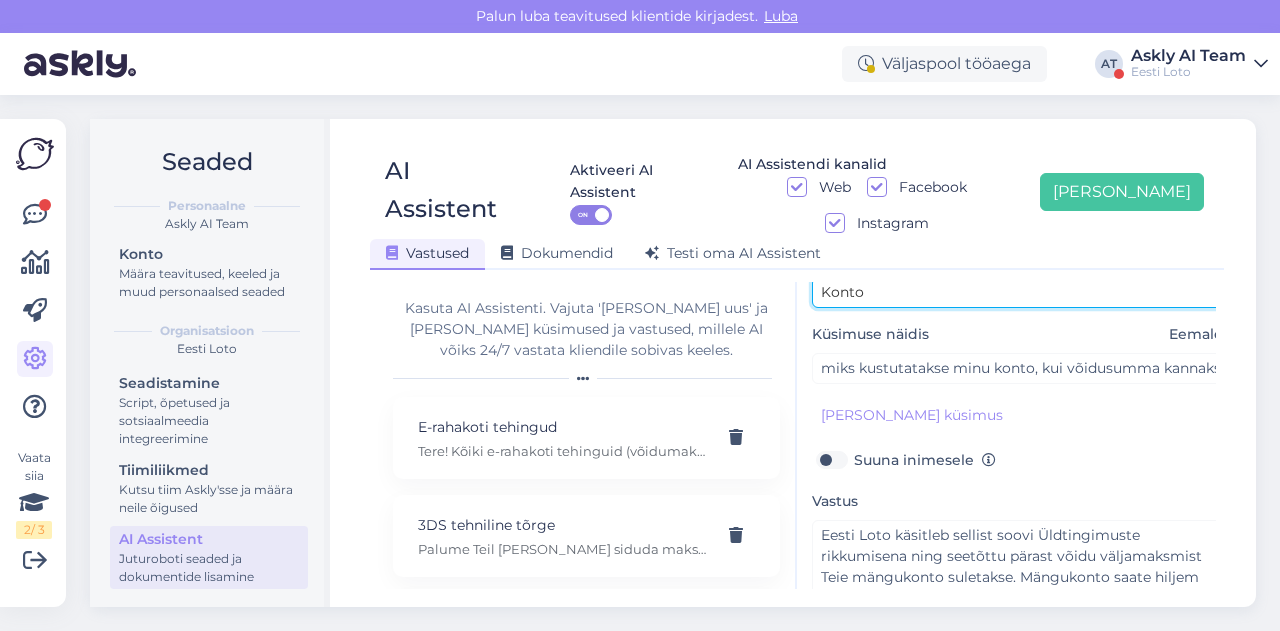 scroll, scrollTop: 179, scrollLeft: 0, axis: vertical 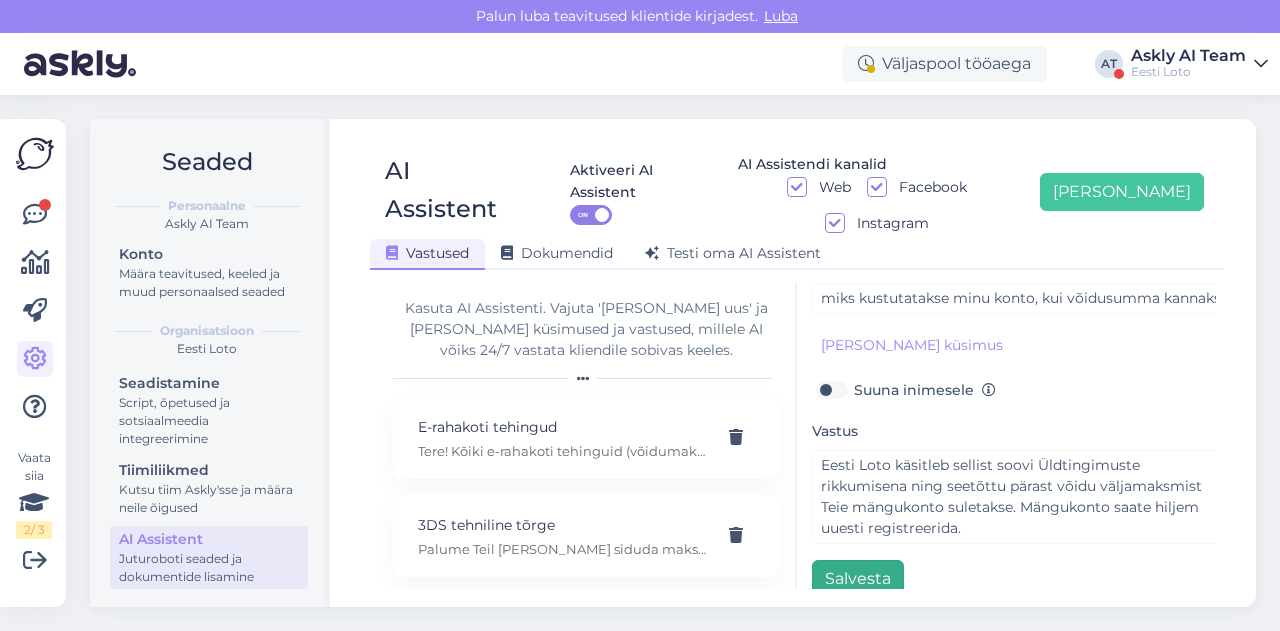type on "Konto" 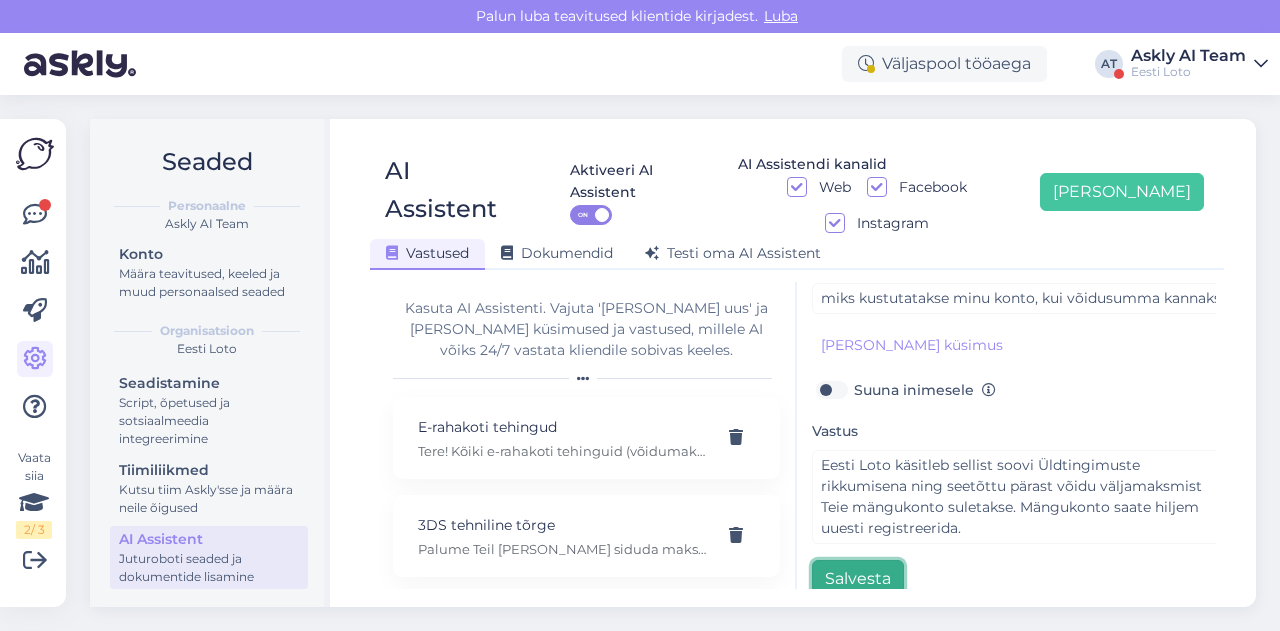 click on "Salvesta" at bounding box center [858, 579] 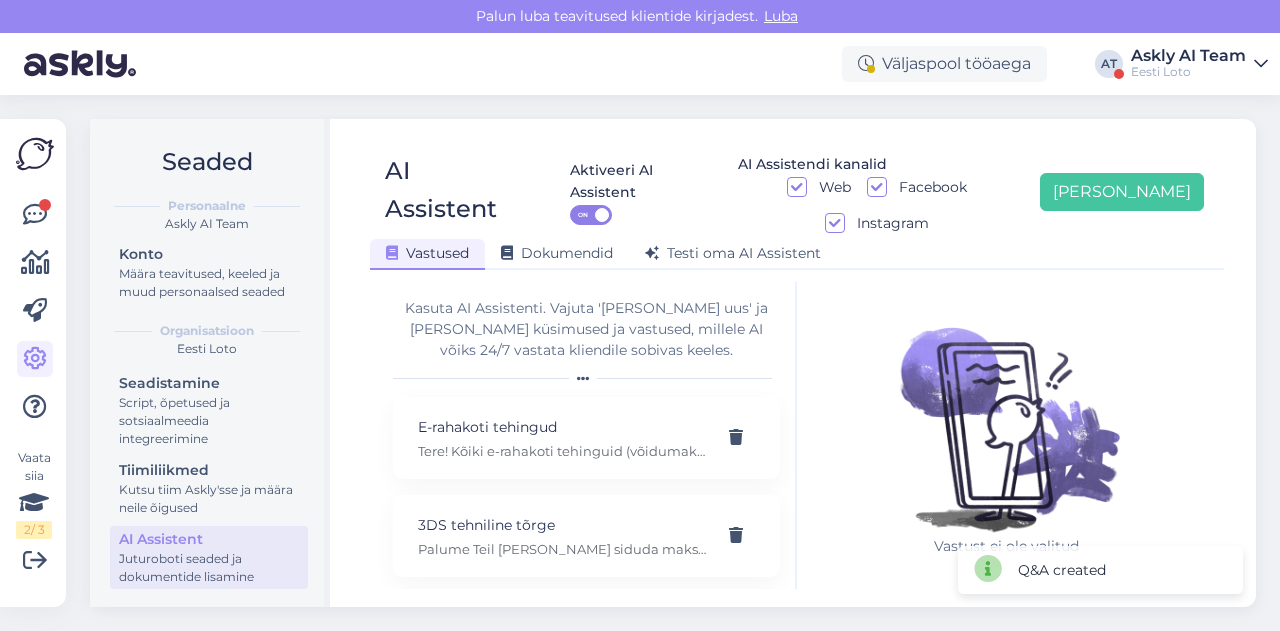 click on "Vastused Dokumendid Testi oma AI Assistent" at bounding box center (787, 250) 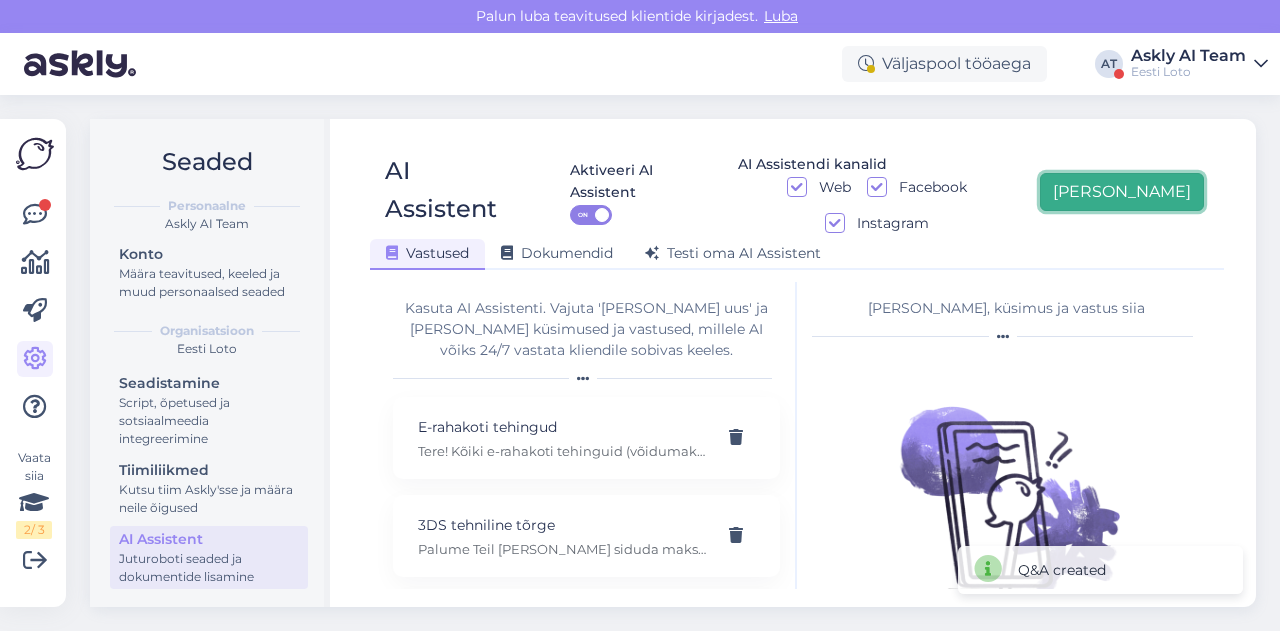 click on "[PERSON_NAME]" at bounding box center (1122, 192) 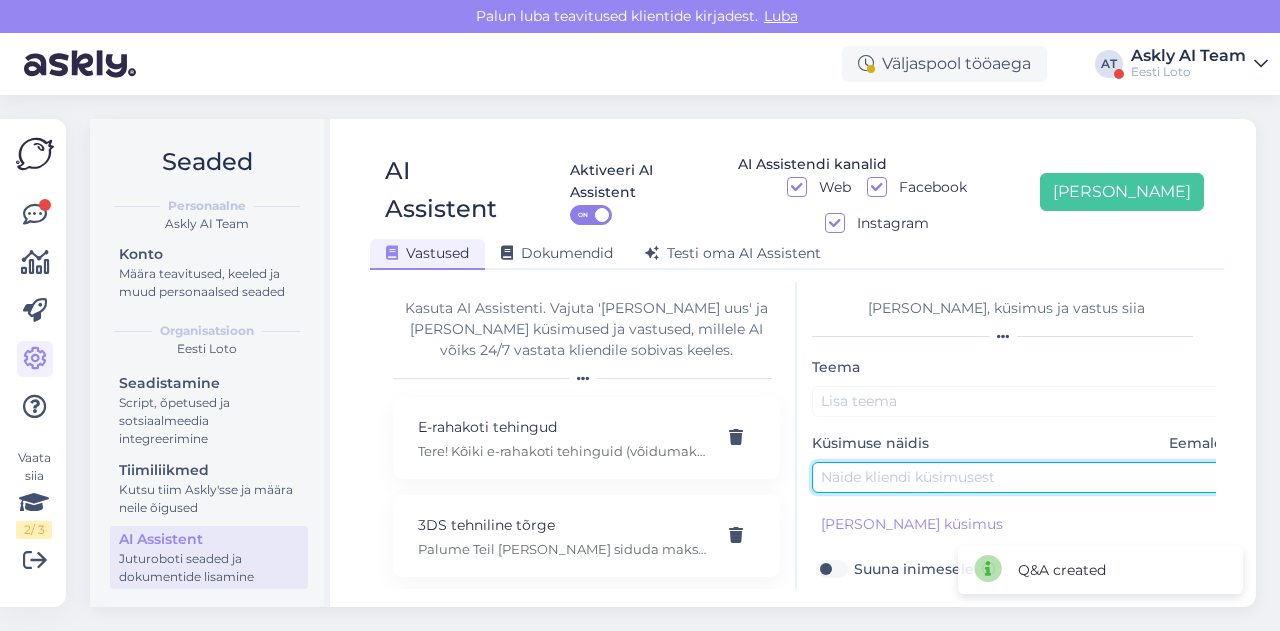 click at bounding box center (1022, 477) 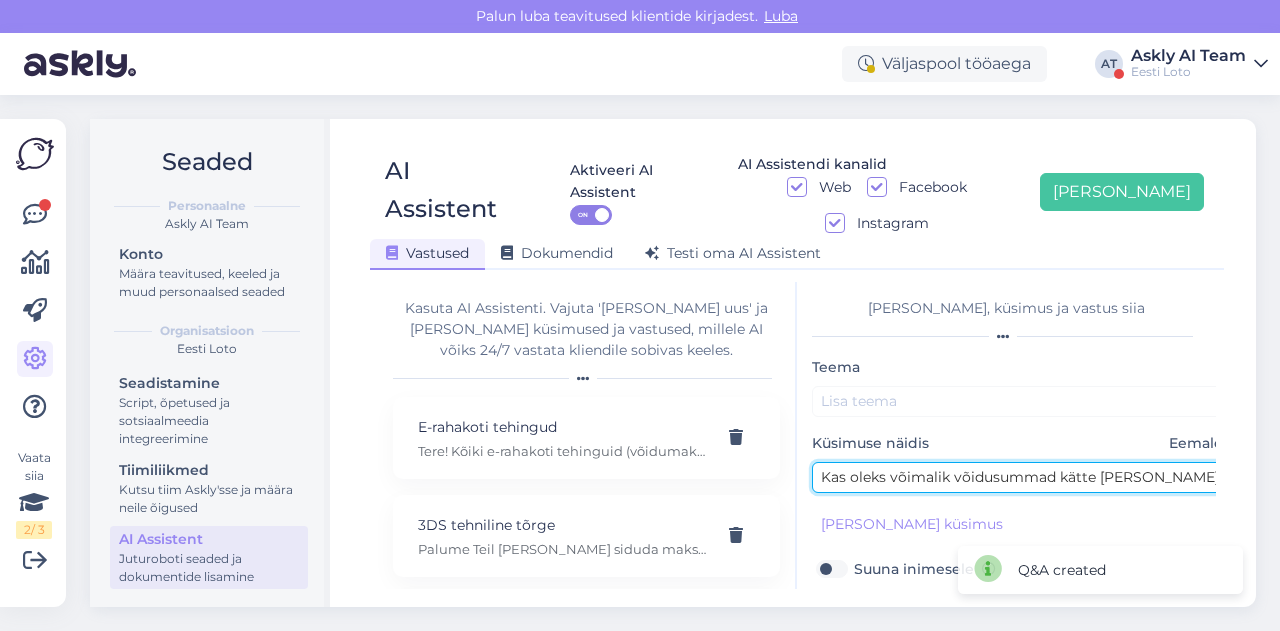 scroll, scrollTop: 0, scrollLeft: 102, axis: horizontal 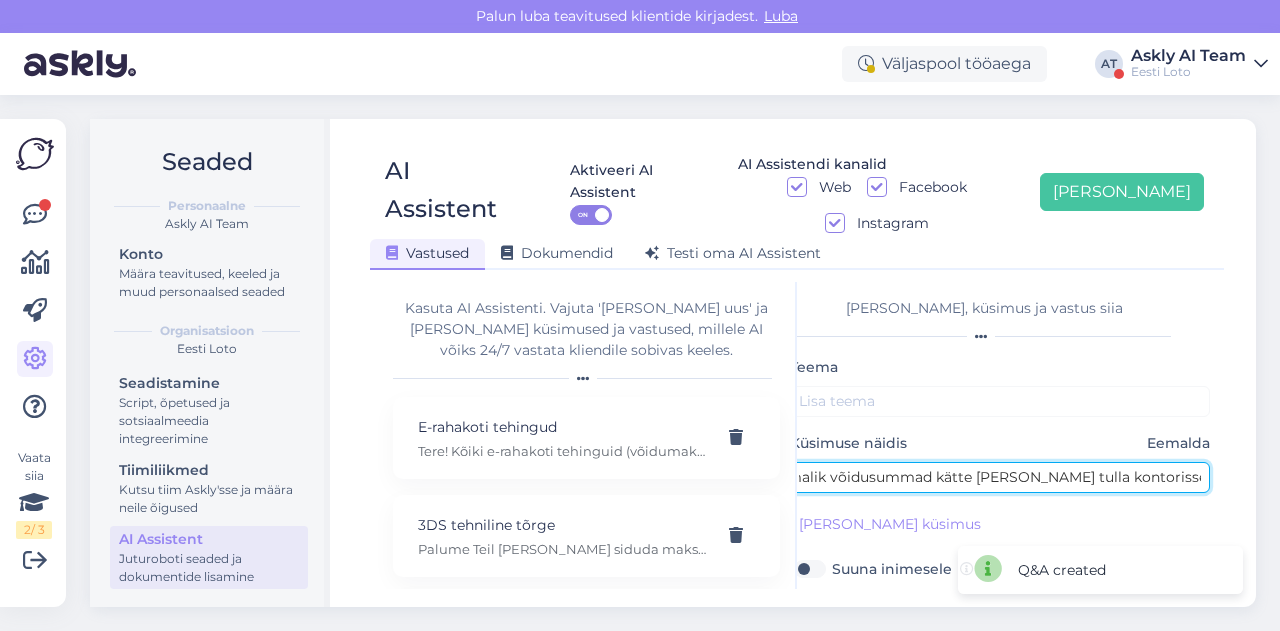 type on "Kas oleks võimalik võidusummad kätte sulas kui tulla kontorisse kohale?" 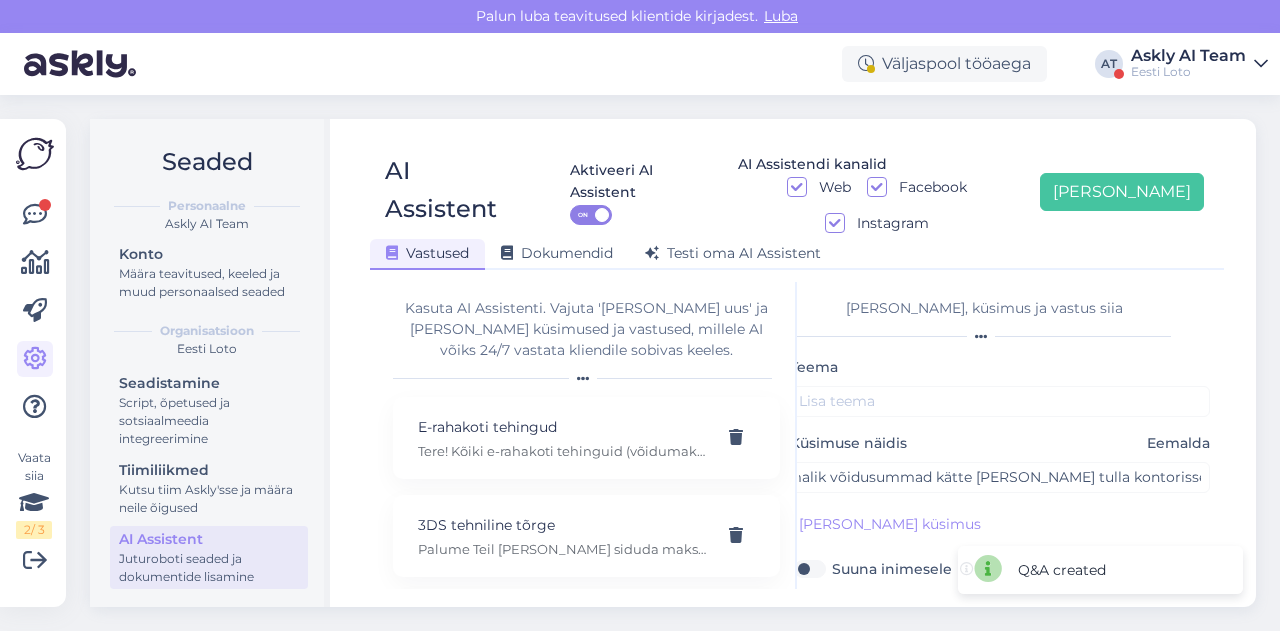 scroll, scrollTop: 0, scrollLeft: 0, axis: both 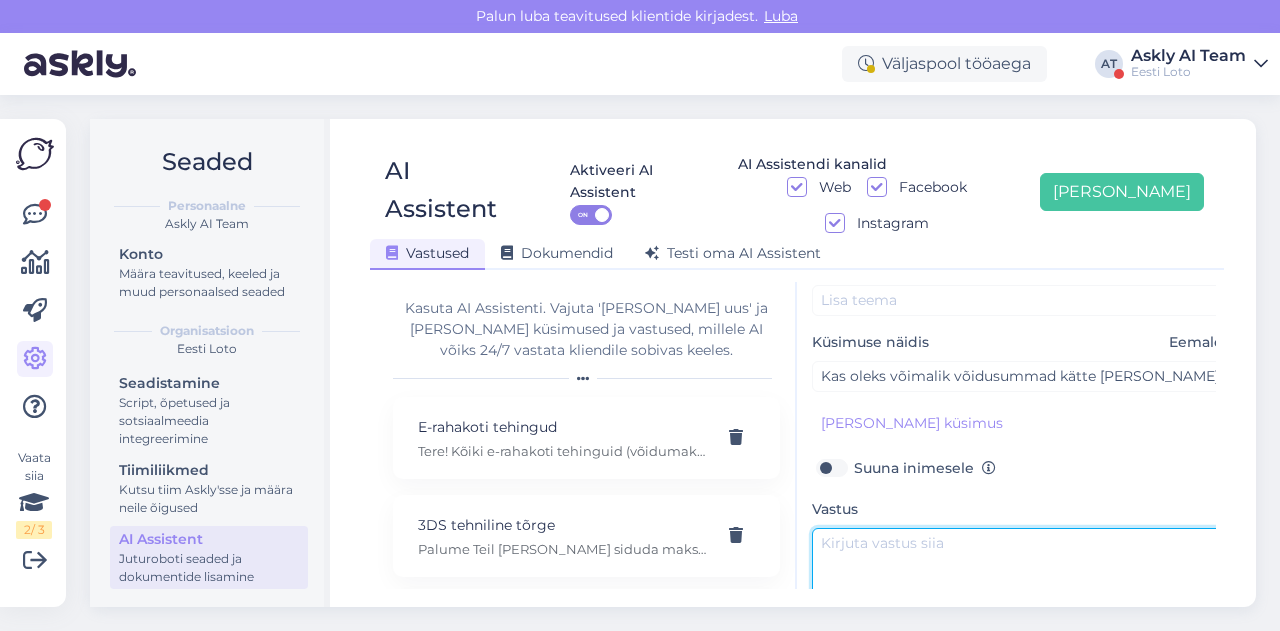 click at bounding box center [1022, 575] 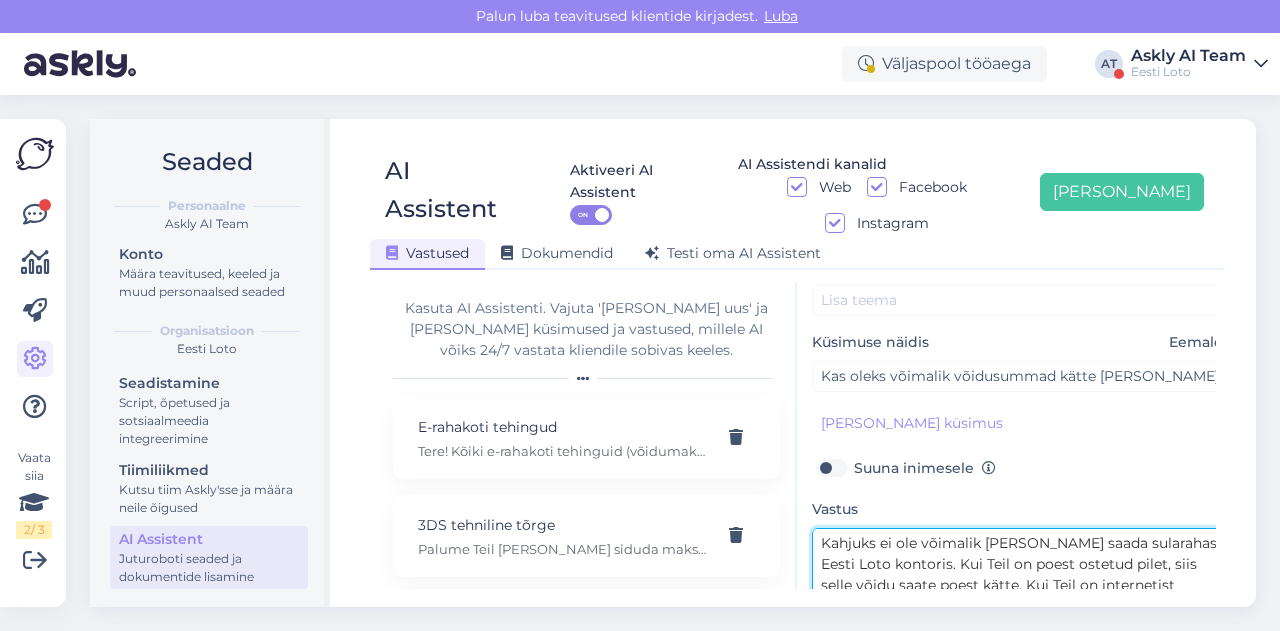 scroll, scrollTop: 162, scrollLeft: 0, axis: vertical 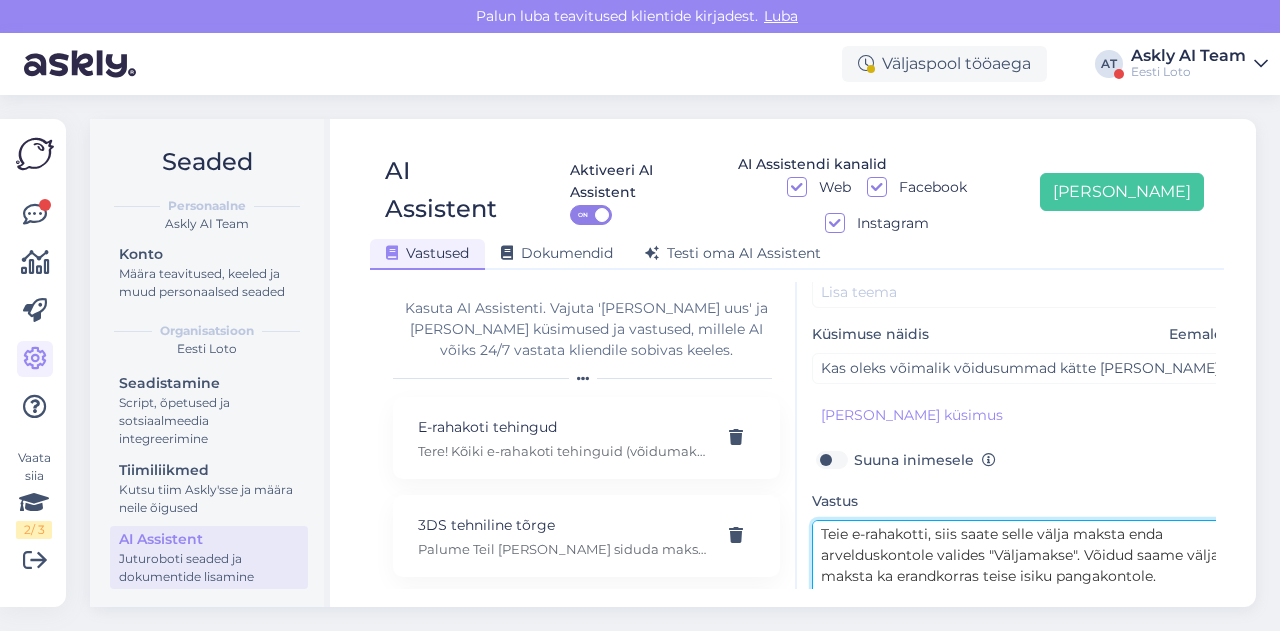 click on "Kahjuks ei ole võimalik [PERSON_NAME] saada sularahas Eesti Loto kontoris. Kui Teil on poest ostetud pilet, siis selle võidu saate poest kätte. Kui Teil on internetist ostetud [PERSON_NAME] see [PERSON_NAME] on kantud Teie e-rahakotti, siis saate selle välja maksta enda arvelduskontole valides "Väljamakse". Võidud saame välja maksta ka erandkorras teise isiku pangakontole. [PERSON_NAME] tähelepanu sellele, et kui oleme väljamakse sooritanud, sulgeme Teie mängukonto. Kui soovite teise isiku kontole võitu kanda, siis andke sellest meile teada, saadame Teile siis avalduse." at bounding box center (1022, 567) 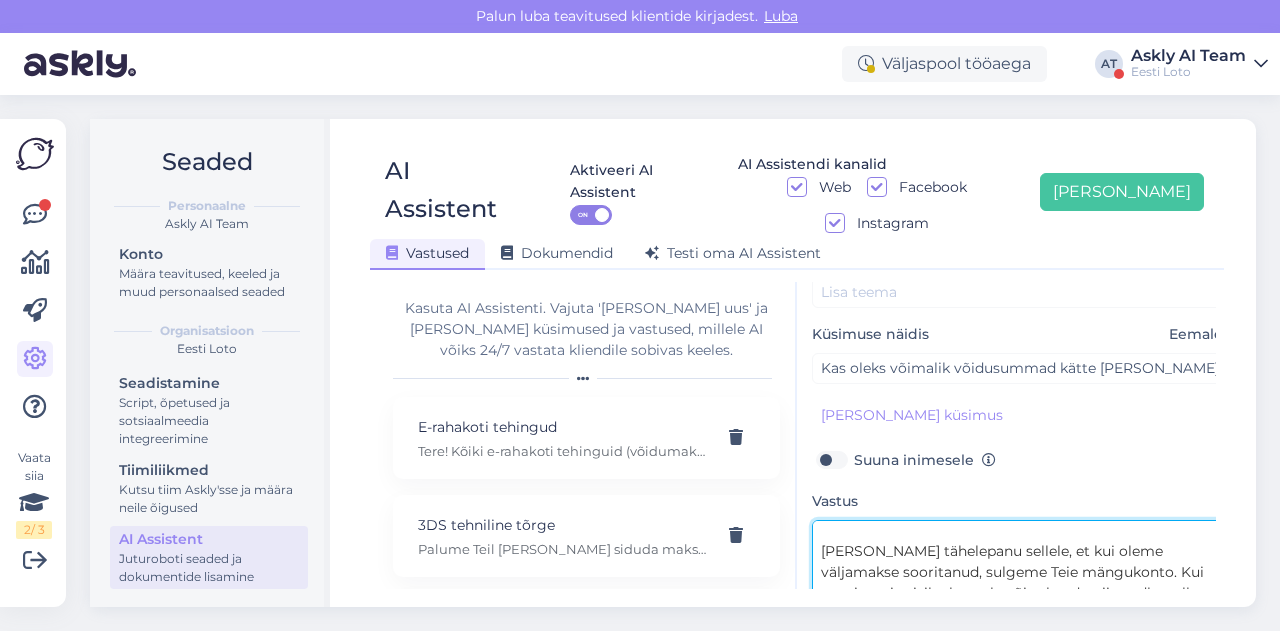 scroll, scrollTop: 173, scrollLeft: 0, axis: vertical 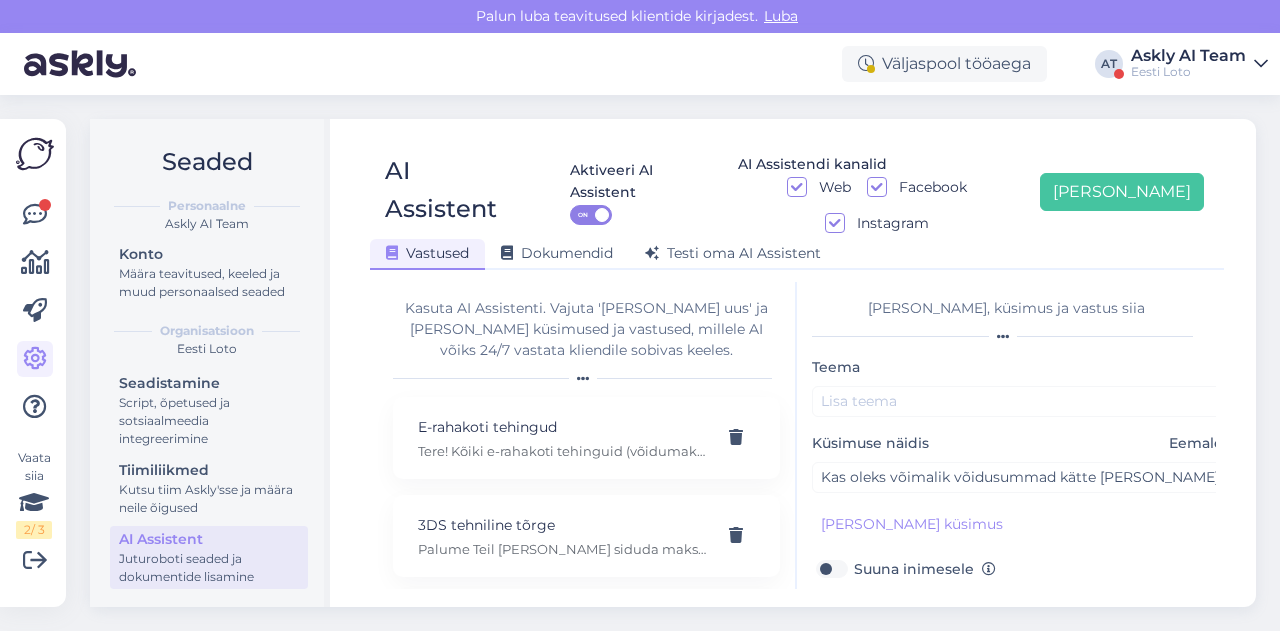 type on "Kahjuks ei ole võimalik võite kätte saada sularahas Eesti Loto kontoris. Kui Teil on poest ostetud pilet, siis selle võidu saate poest kätte. Kui Teil on internetist ostetud pilet ja see võit on kantud Teie e-rahakotti, siis saate selle välja maksta enda arvelduskontole valides "Väljamakse". Võidud saame välja maksta ka erandkorras teise isiku pangakontole.
Juhime Teie tähelepanu sellele, et kui oleme väljamakse sooritanud, sulgeme Teie mängukonto. Kui soovite teise isiku kontole võitu kanda, siis andke sellest meile teada, saadame Teile siis avalduse." 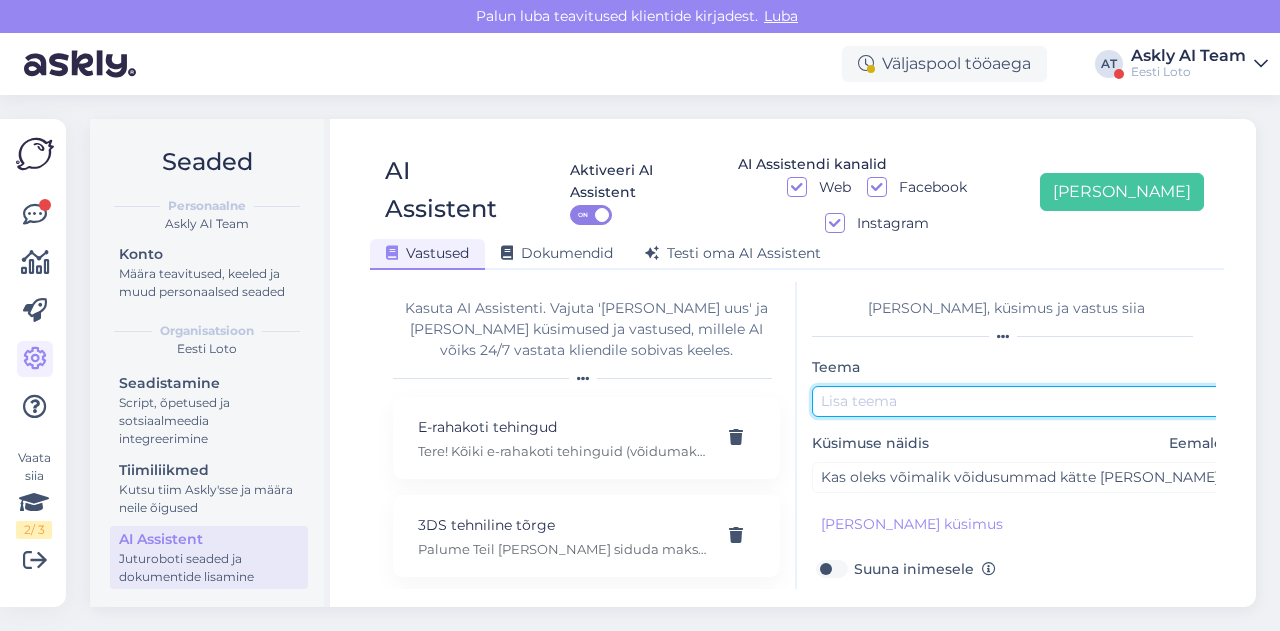 click at bounding box center (1022, 401) 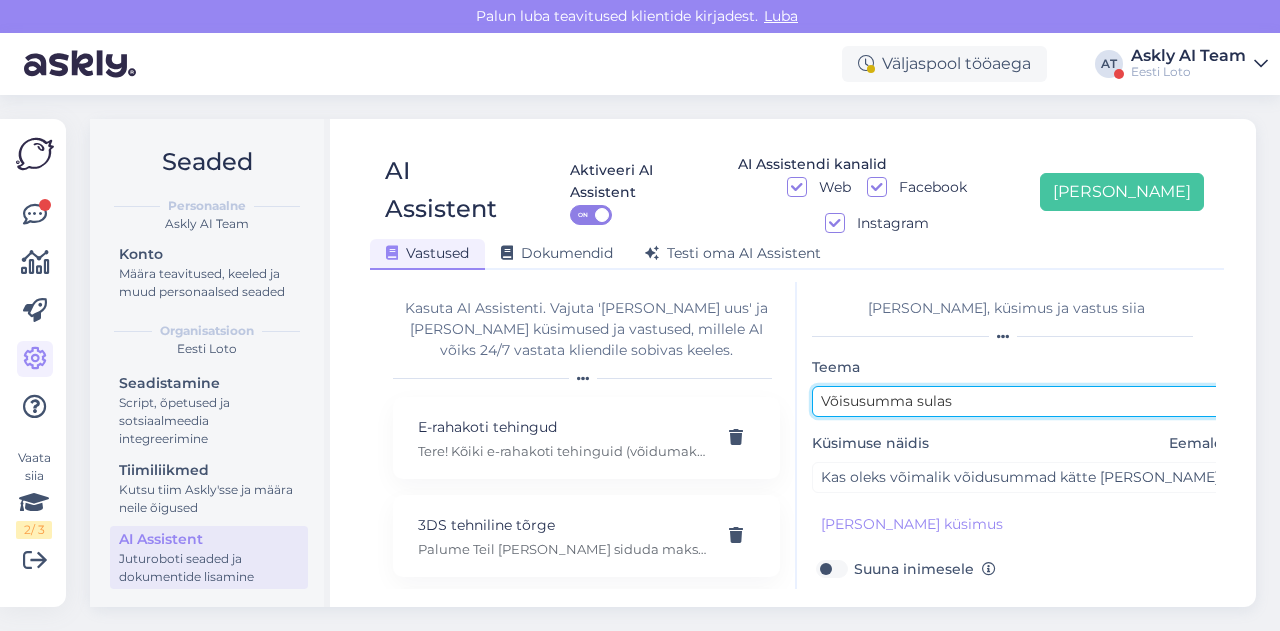 scroll, scrollTop: 179, scrollLeft: 0, axis: vertical 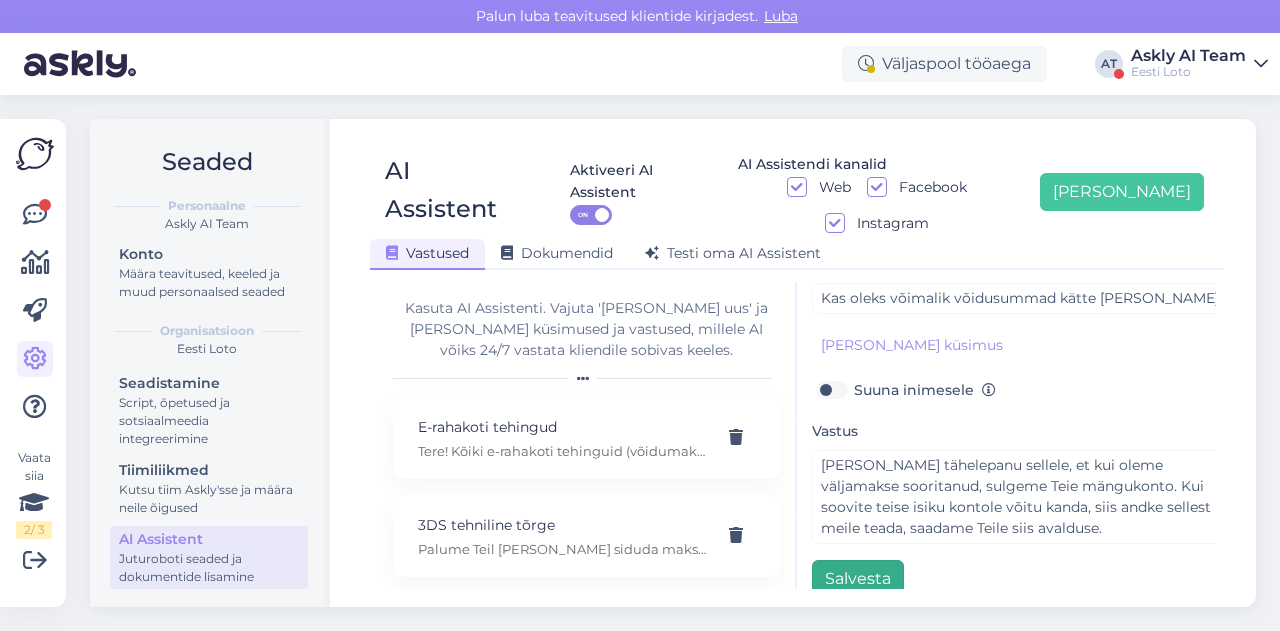 type on "Võisusumma sulas" 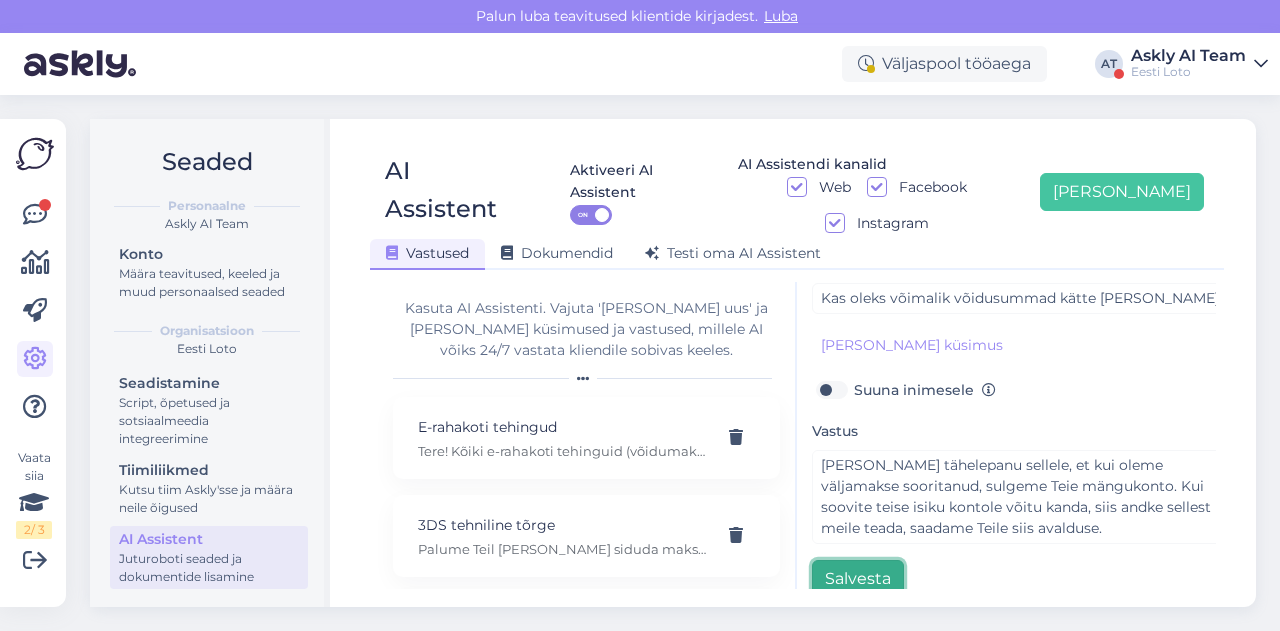 click on "Salvesta" at bounding box center [858, 579] 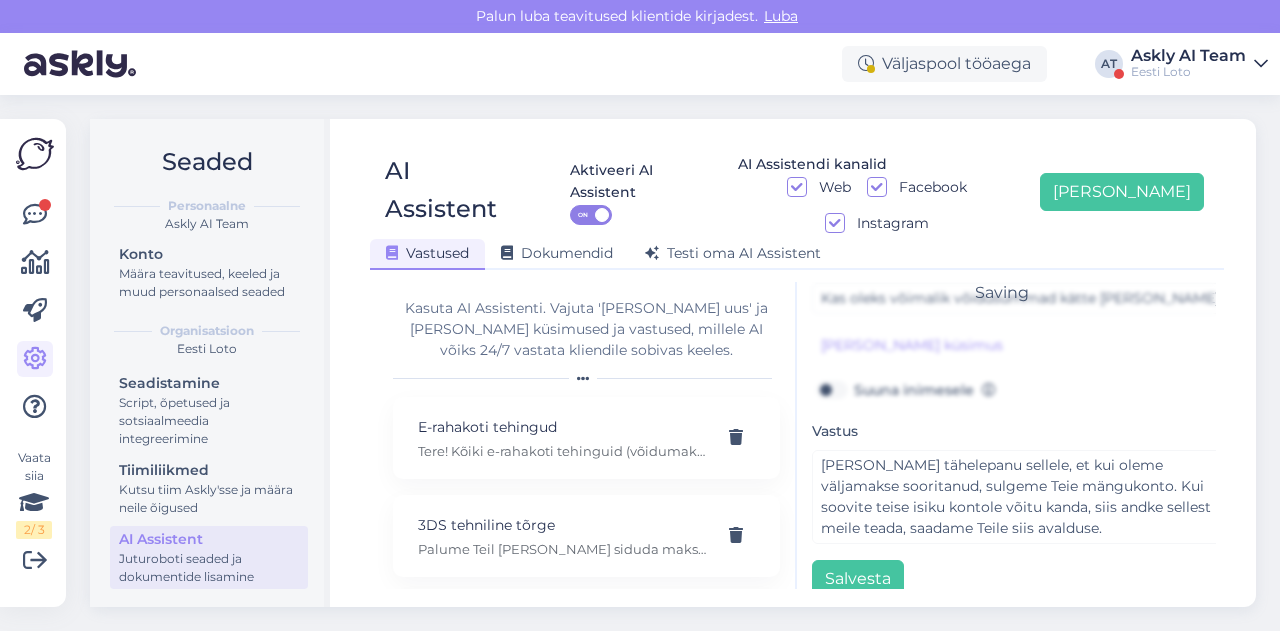 scroll, scrollTop: 0, scrollLeft: 0, axis: both 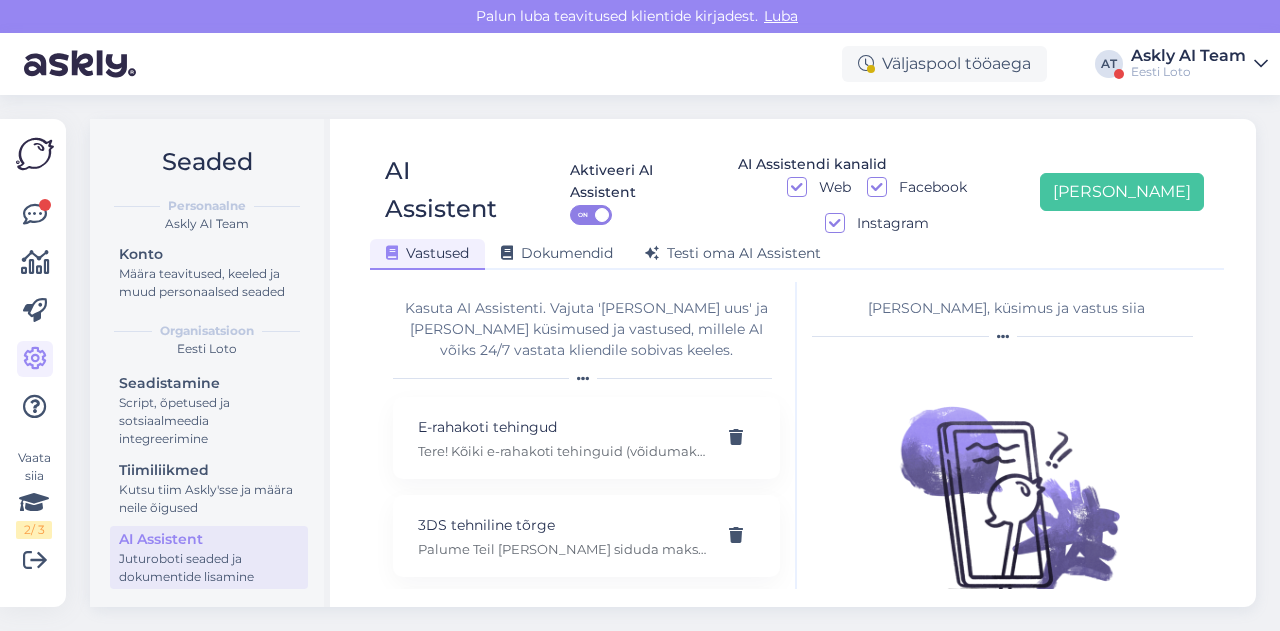 click on "[PERSON_NAME], küsimus ja vastus siia" at bounding box center [1006, 308] 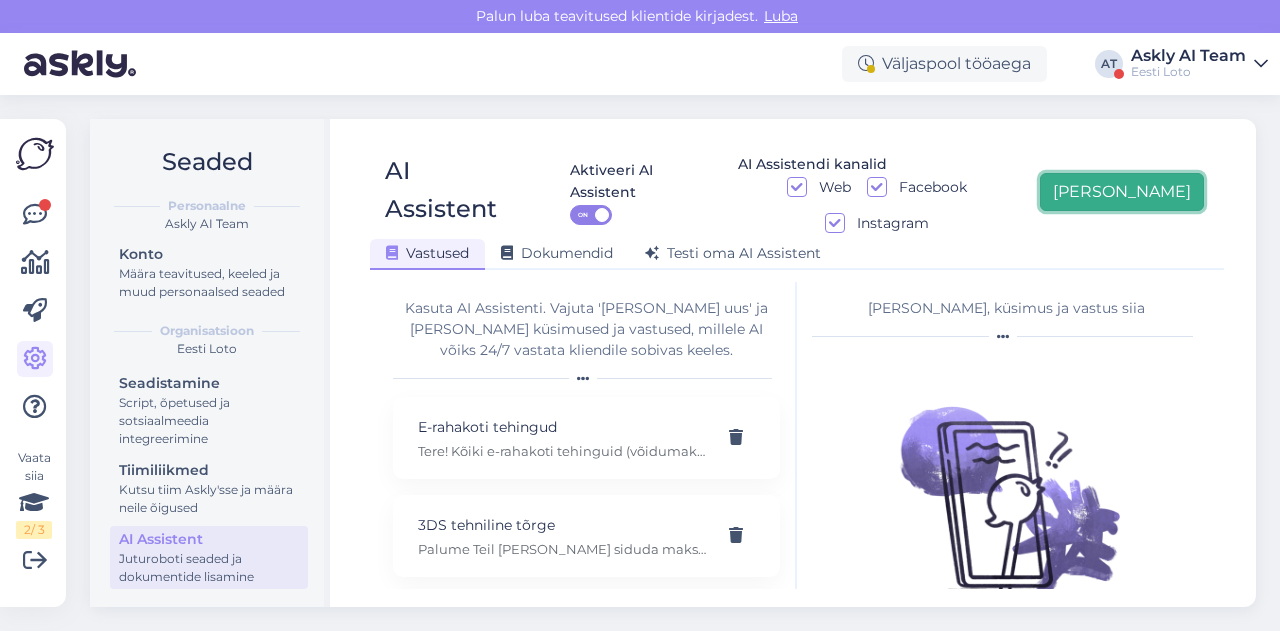 click on "[PERSON_NAME]" at bounding box center [1122, 192] 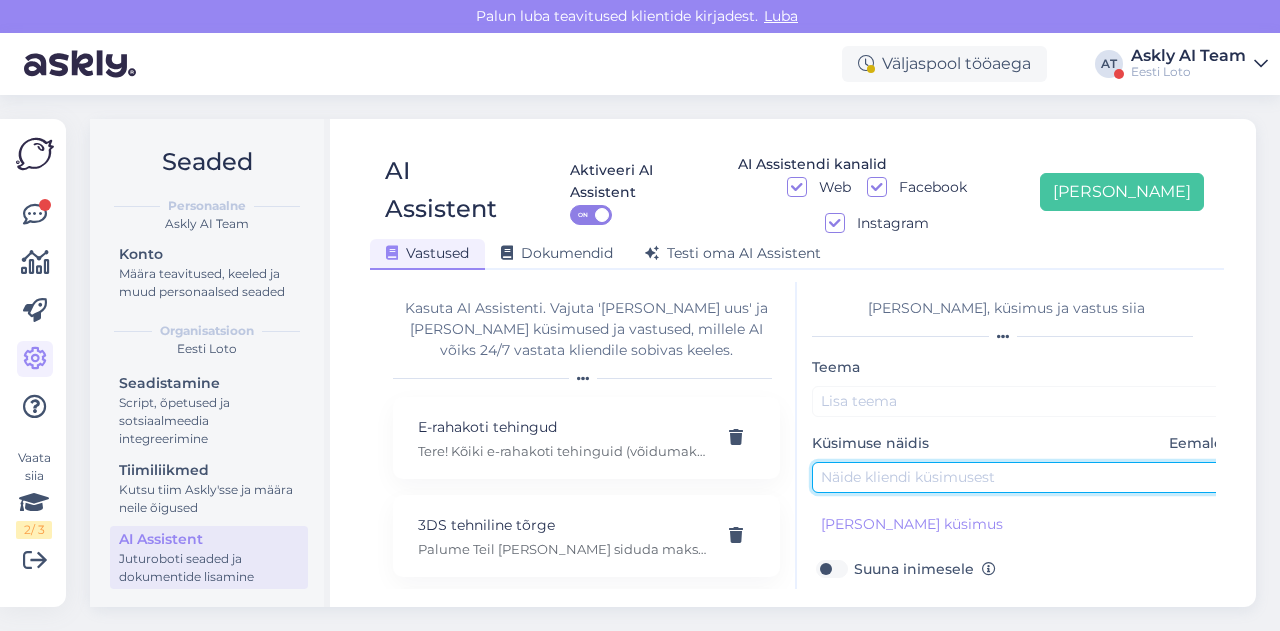 click at bounding box center (1022, 477) 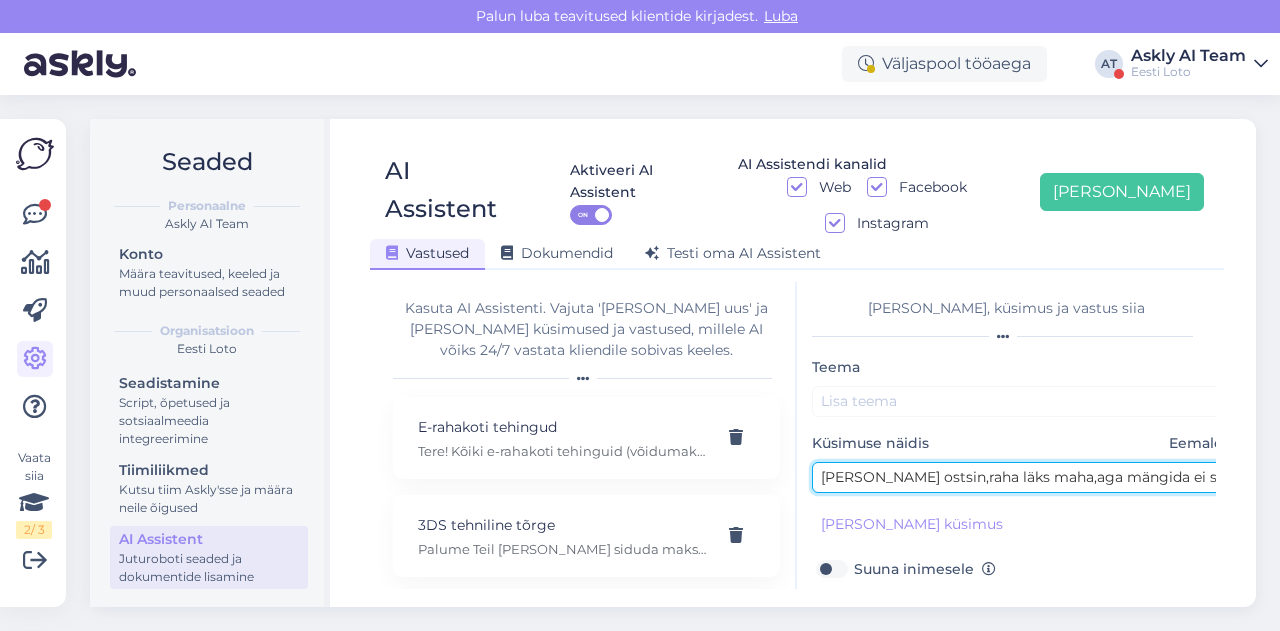 scroll, scrollTop: 0, scrollLeft: 21, axis: horizontal 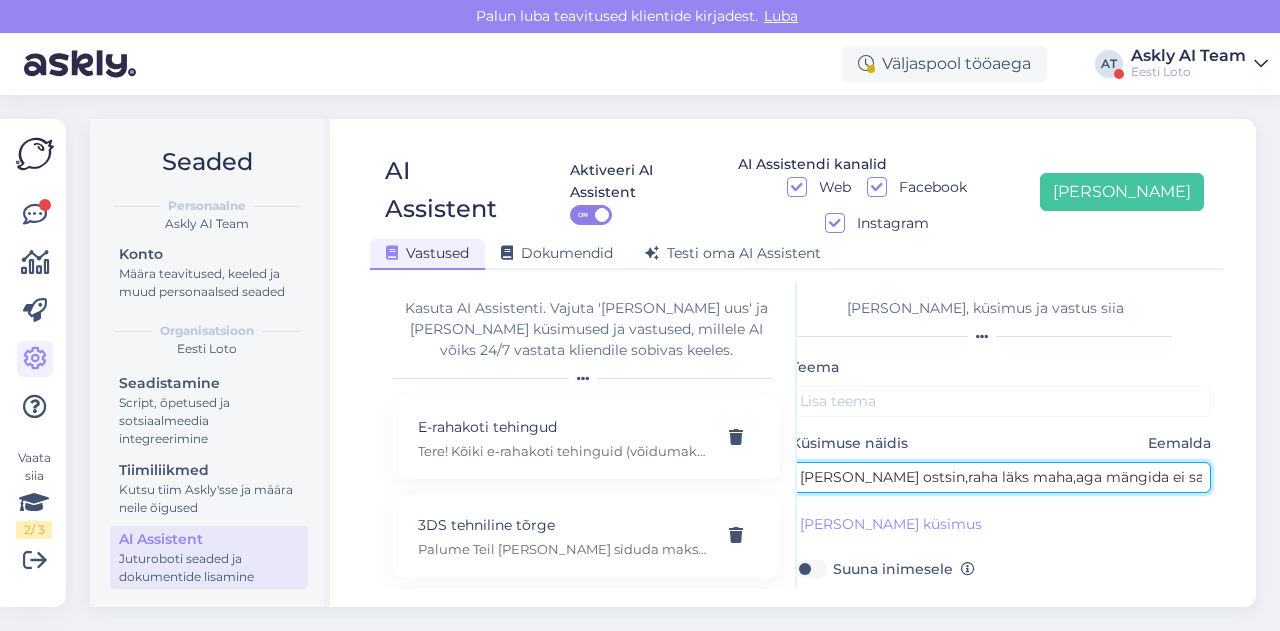 click on "kui mänge ostsin,raha läks maha,aga mängida ei saanud." at bounding box center (1001, 477) 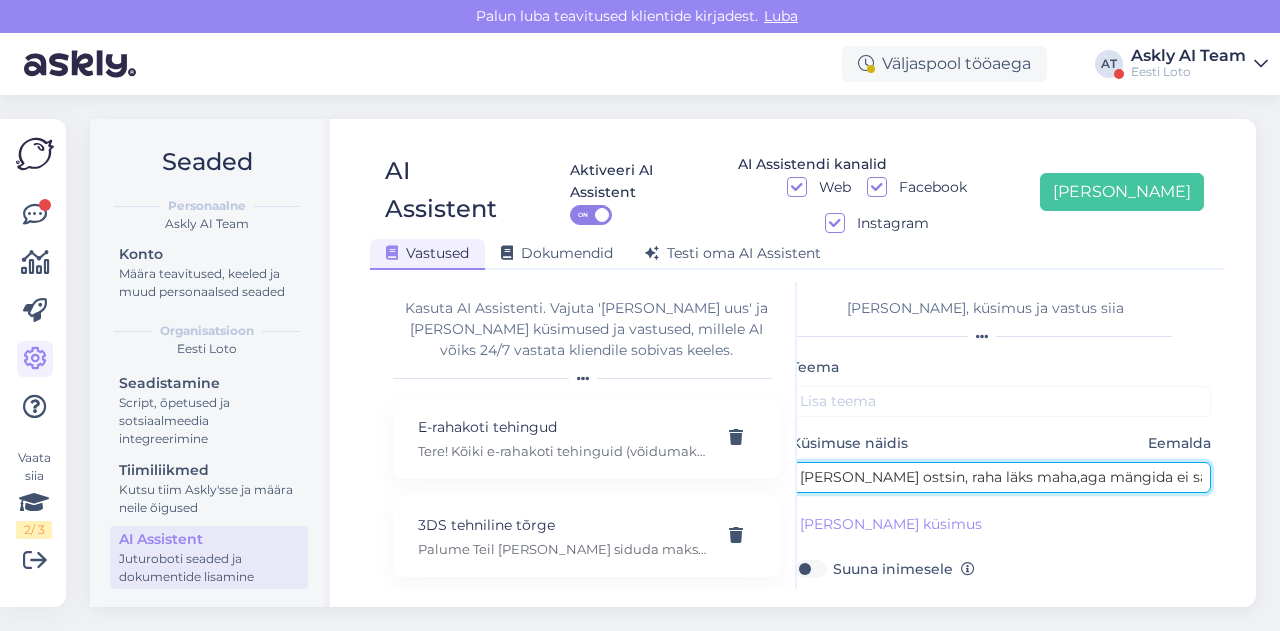 scroll, scrollTop: 179, scrollLeft: 21, axis: both 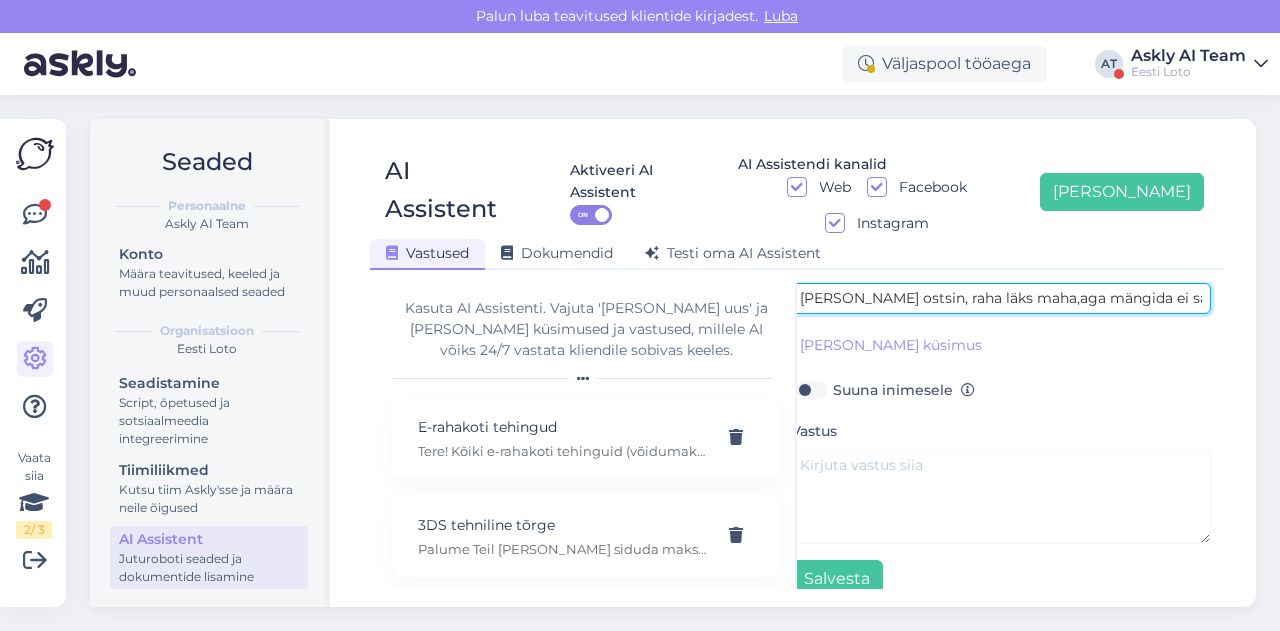 type on "kui mänge ostsin, raha läks maha,aga mängida ei saanud." 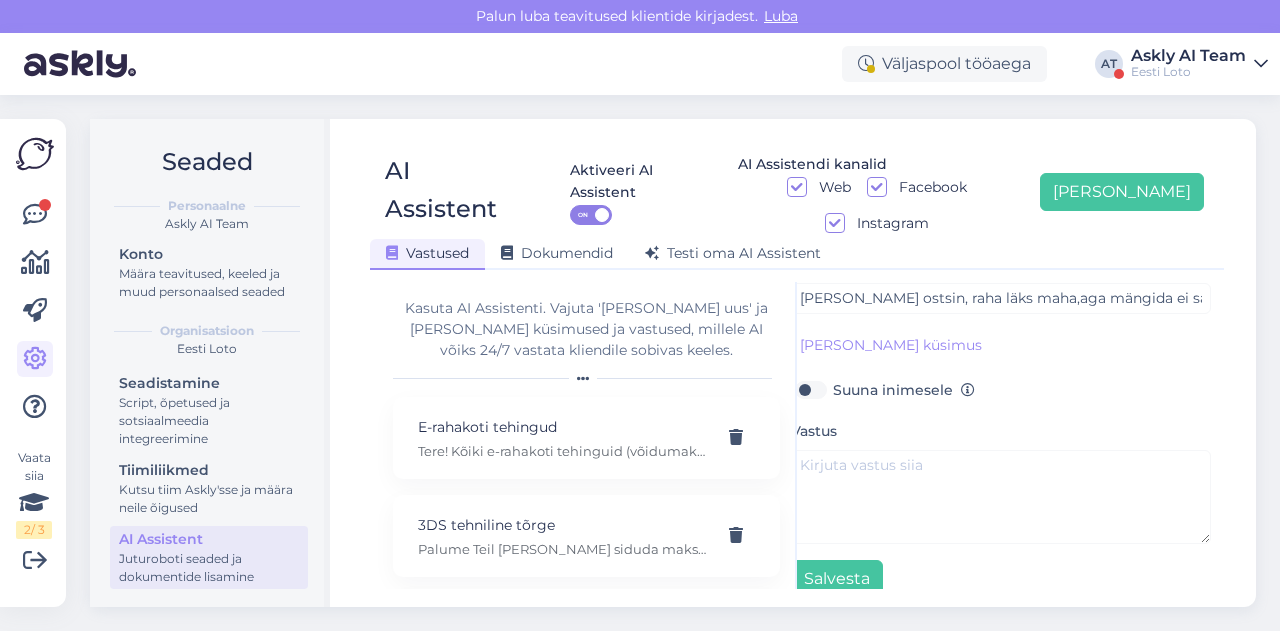 scroll, scrollTop: 179, scrollLeft: 0, axis: vertical 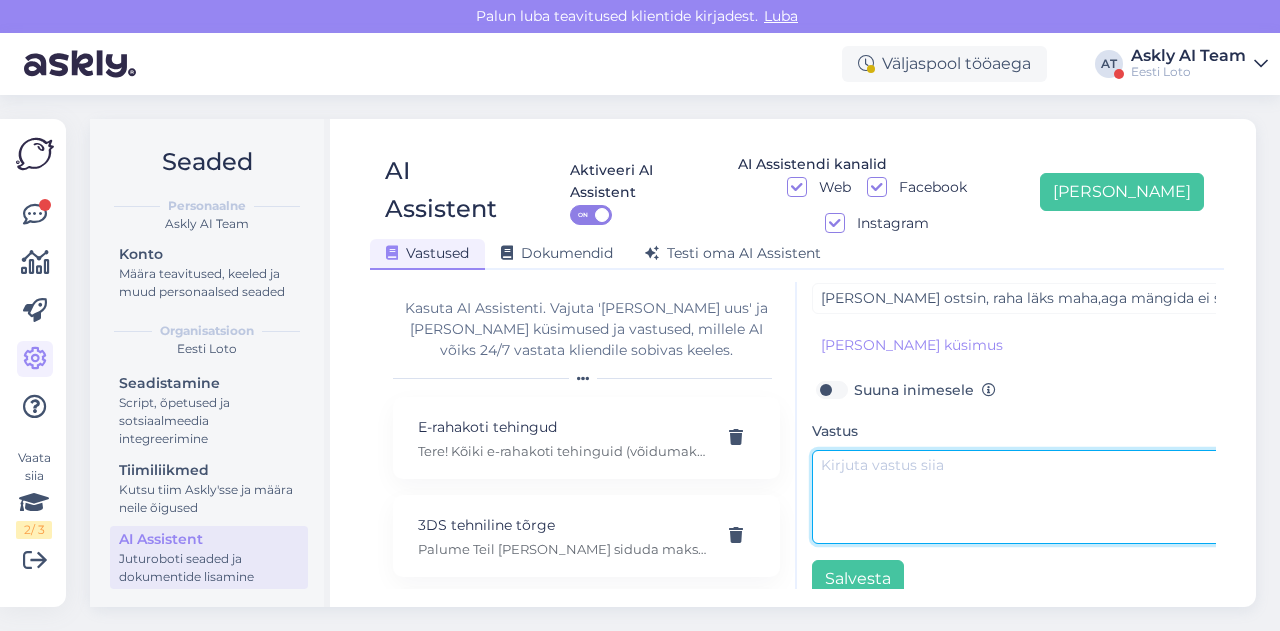 click at bounding box center (1022, 497) 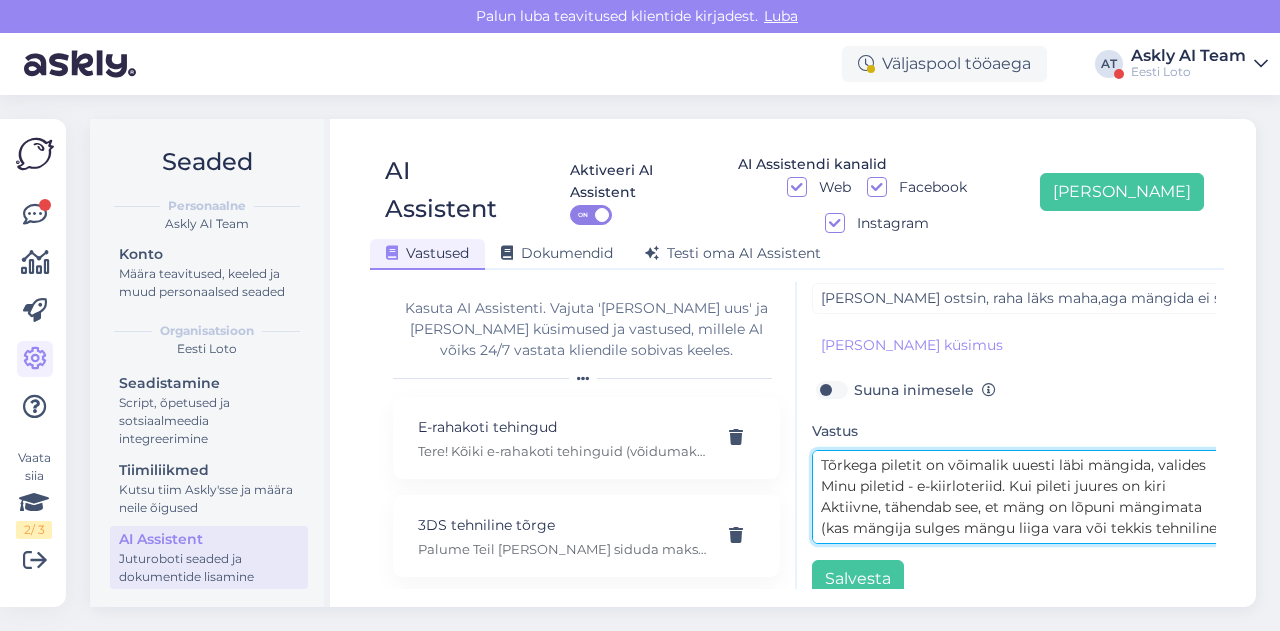 scroll, scrollTop: 162, scrollLeft: 0, axis: vertical 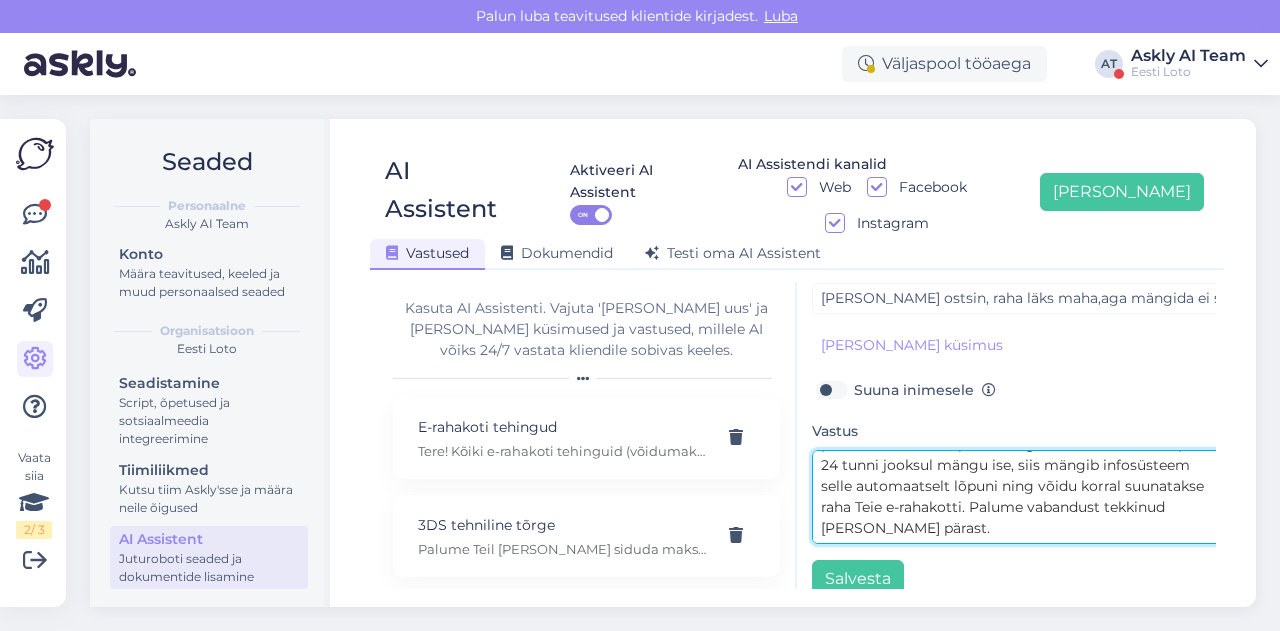 click on "Tõrkega piletit on võimalik uuesti läbi mängida, valides Minu piletid - e-kiirloteriid. Kui pileti juures on kiri Aktiivne, tähendab see, et mäng on lõpuni mängimata (kas mängija sulges mängu liiga vara või tekkis tehniline tõrge). Kui vajutate pileti numbrile ja seejärel Vaatan piletit, saate selle lõpuni mängida. Juhul kui Te ei lõpeta 24 tunni jooksul mängu ise, siis mängib infosüsteem selle automaatselt lõpuni ning võidu korral suunatakse raha Teie e-rahakotti. Palume vabandust tekkinud [PERSON_NAME] pärast." at bounding box center (1022, 497) 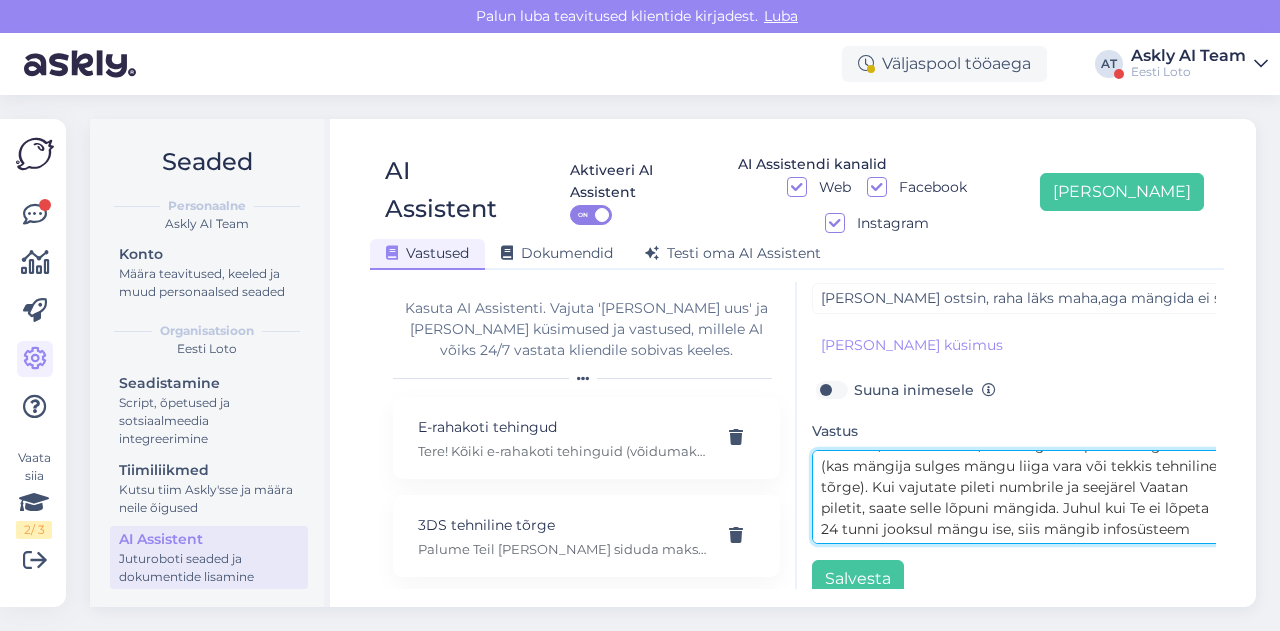 scroll, scrollTop: 0, scrollLeft: 0, axis: both 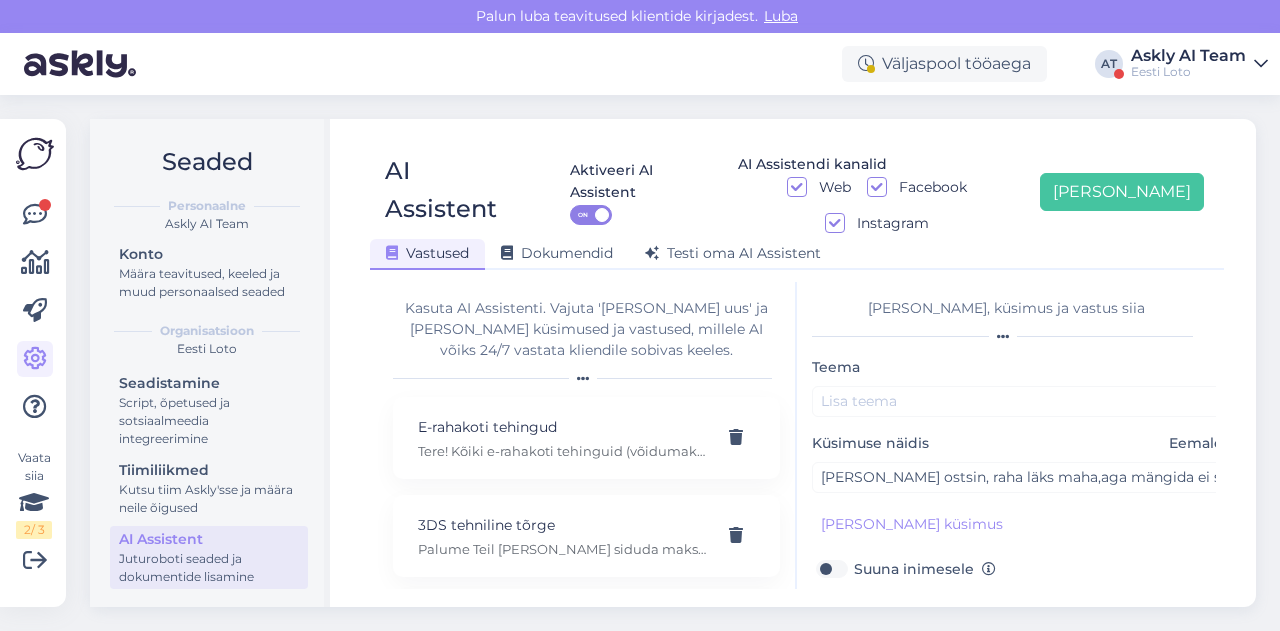 type on "Tõrkega piletit on võimalik uuesti läbi mängida, valides Minu piletid - e-kiirloteriid. Kui pileti juures on kiri Aktiivne, tähendab see, et mäng on lõpuni mängimata (kas mängija sulges mängu liiga vara või tekkis tehniline tõrge). Kui vajutate pileti numbrile ja seejärel Vaatan piletit, saate selle lõpuni mängida. Juhul kui Te ei lõpeta 24 tunni jooksul mängu ise, siis mängib infosüsteem selle automaatselt lõpuni ning võidu korral suunatakse raha Teie e-rahakotti.
Palume vabandust tekkinud tõrke pärast." 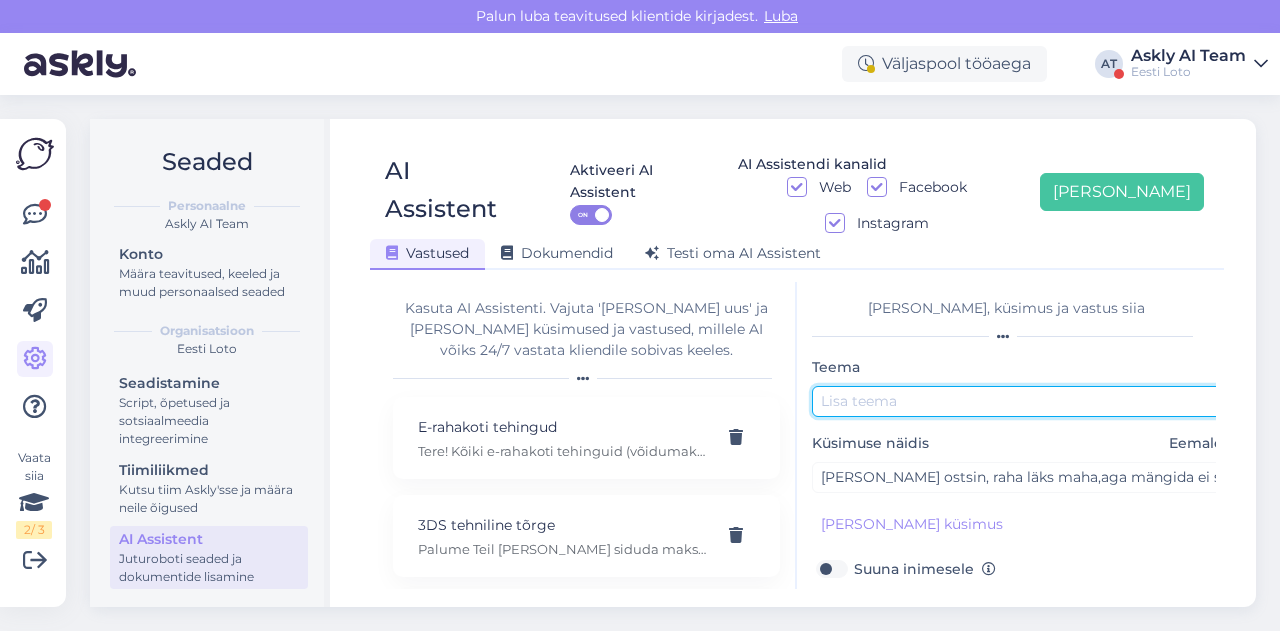 click at bounding box center (1022, 401) 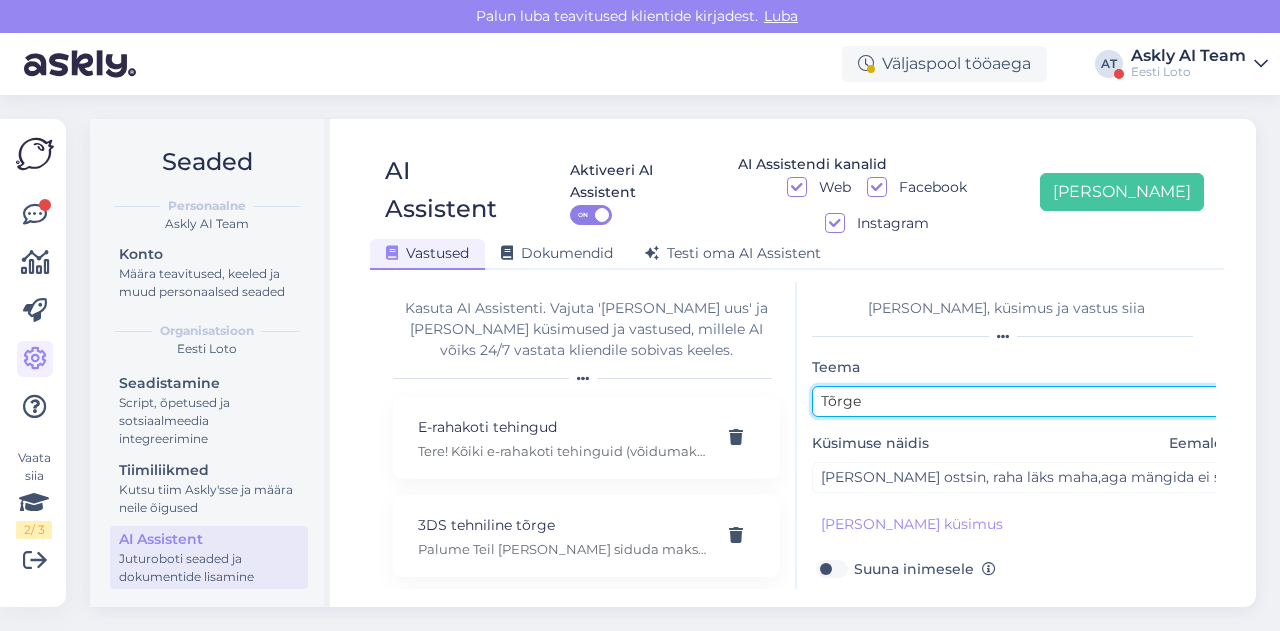 scroll, scrollTop: 179, scrollLeft: 0, axis: vertical 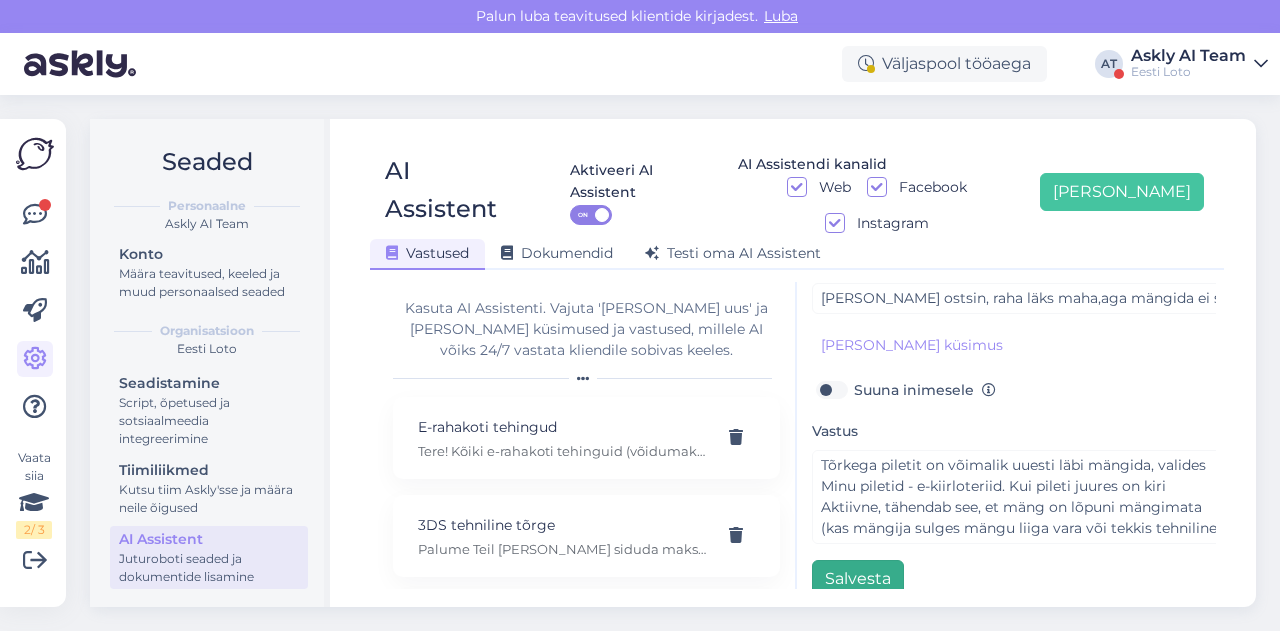 type on "Tõrge" 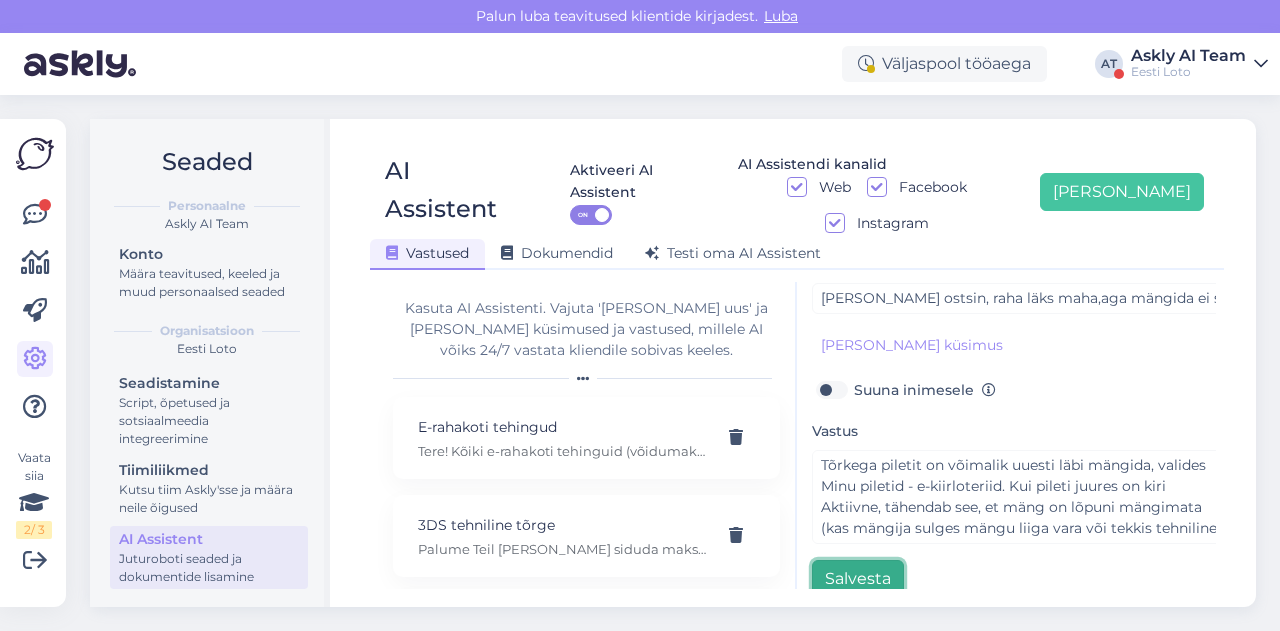 click on "Salvesta" at bounding box center (858, 579) 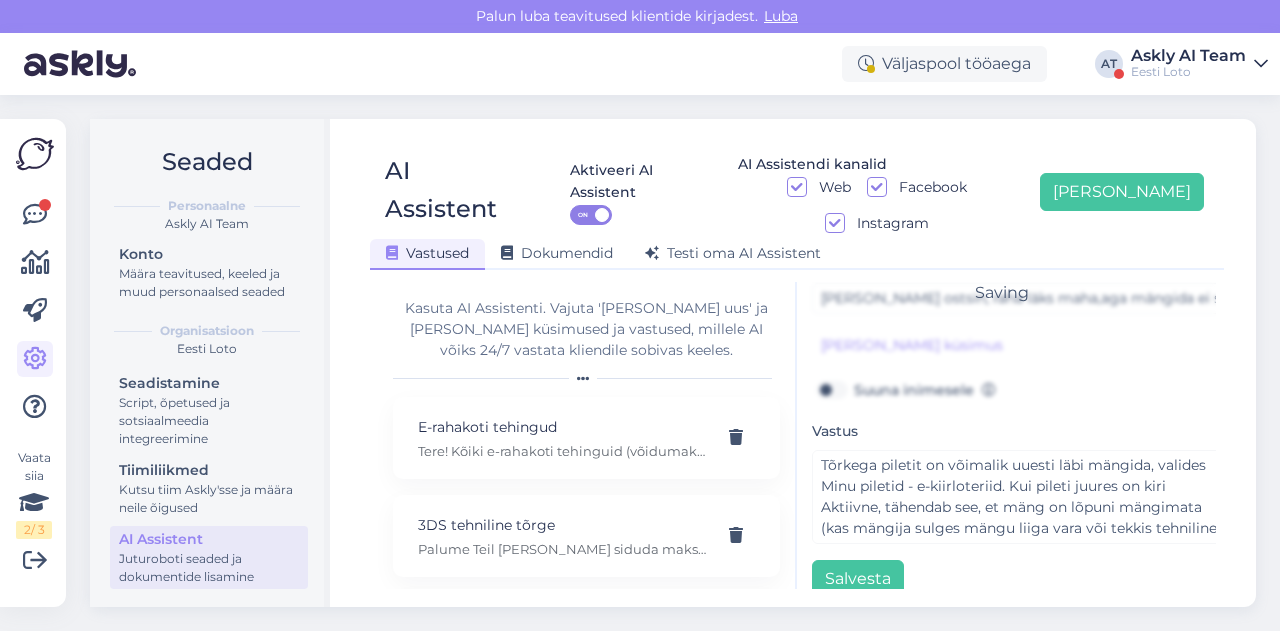 scroll, scrollTop: 0, scrollLeft: 0, axis: both 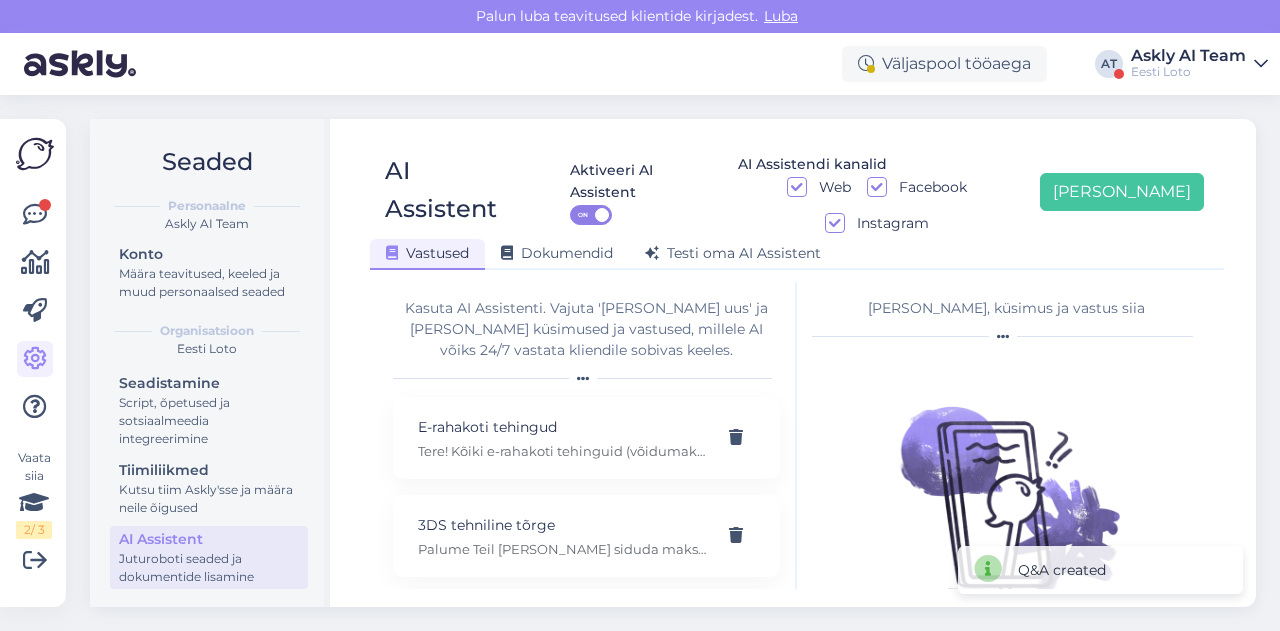 click on "AI Assistent Aktiveeri AI Assistent ON AI Assistendi kanalid Web Facebook Instagram Lisa uus Vastused Dokumendid Testi oma AI Assistent Kasuta AI Assistenti. Vajuta 'Lisa uus' ja lisa küsimused ja vastused, millele AI võiks 24/7 vastata kliendile sobivas keeles.   E-rahakoti tehingud Tere! Kõiki e-rahakoti tehinguid (võidumaksed, piletiostud, sissemaksed, väljamaksed) näete enda mängukontol valikus Konto ja Minu tehingud, kust on võimalik täpselt näha e-rahakoti saldoseisu peale igat tehingut.
3DS tehniline tõrge Palume Teil lahti siduda maksekaart enda mängukontol ning siis uuesti mängukontoga siduda.
Kui maksekaardi sidumine endiselt ebaõnnestub, palun andke meile sellest teada. Abi Selleks, et saaksime Teile vastata, palun täpsustage oma küsimust.
Arvelduskonto kinnitamine Arvelduskonto kinnitamiseks tuleb Teil siseneda Eesti Loto veebilehele ja valida sealt arvelduskonto (IBAN) kinnitamine ning teha endale kuuluvalt arvelduskontolt sissemakse.  Bingo Loto jackpot E-kiirloterii Konto" at bounding box center (797, 363) 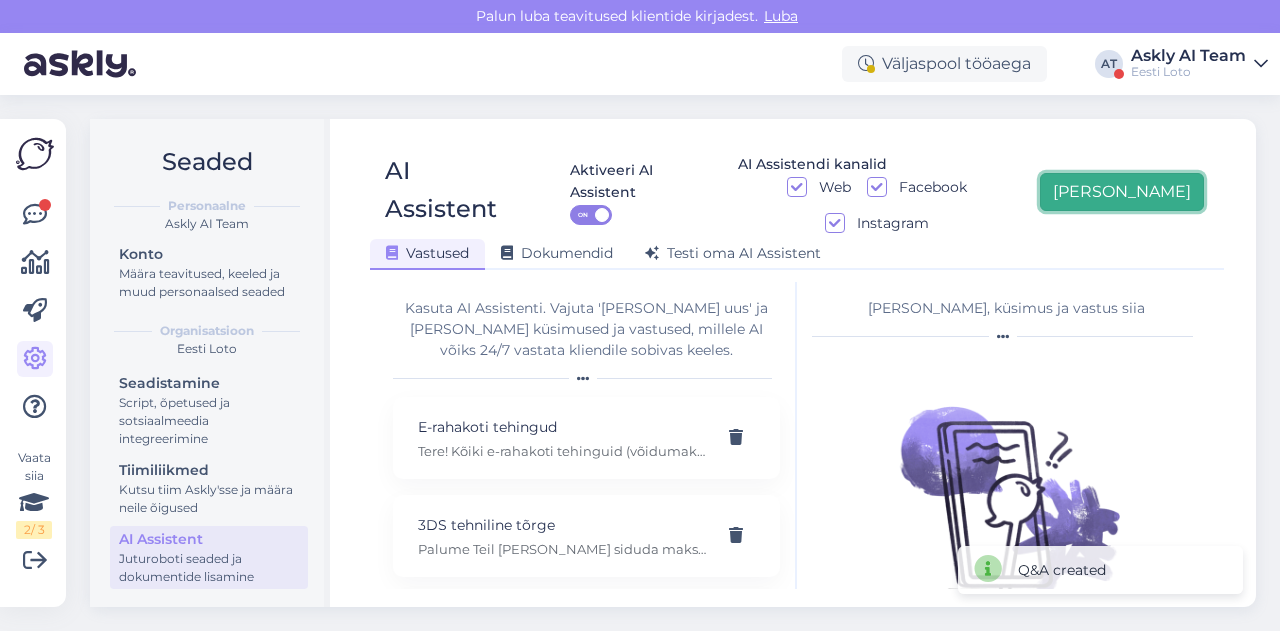 click on "[PERSON_NAME]" at bounding box center [1122, 192] 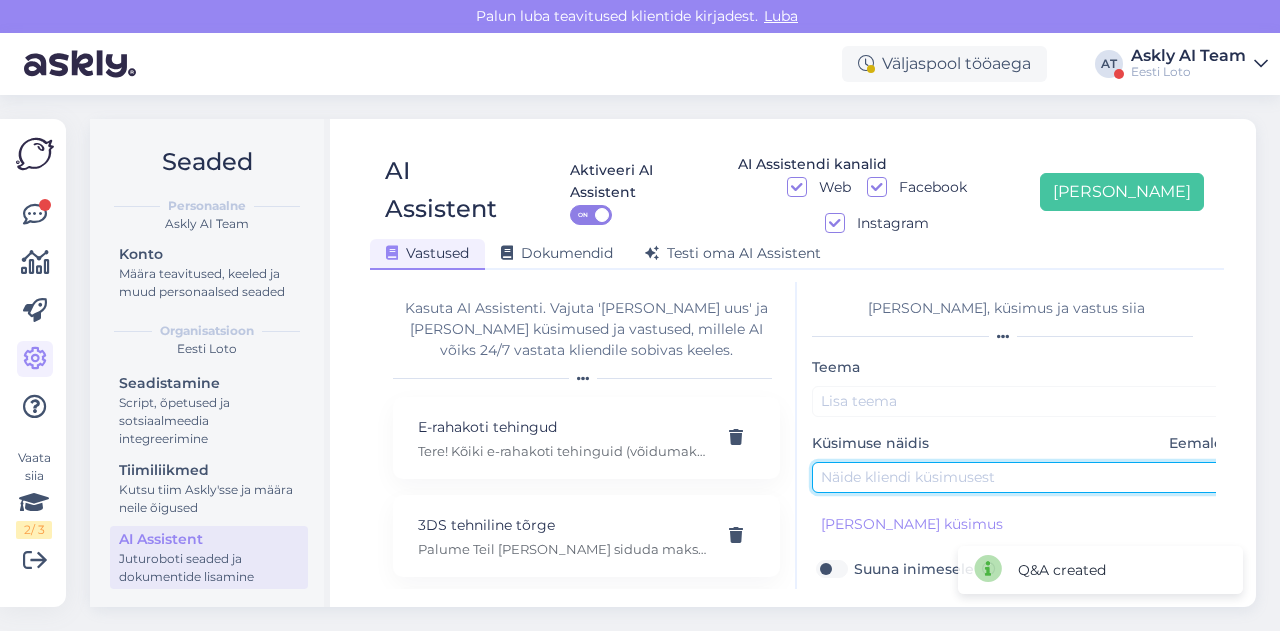 click at bounding box center [1022, 477] 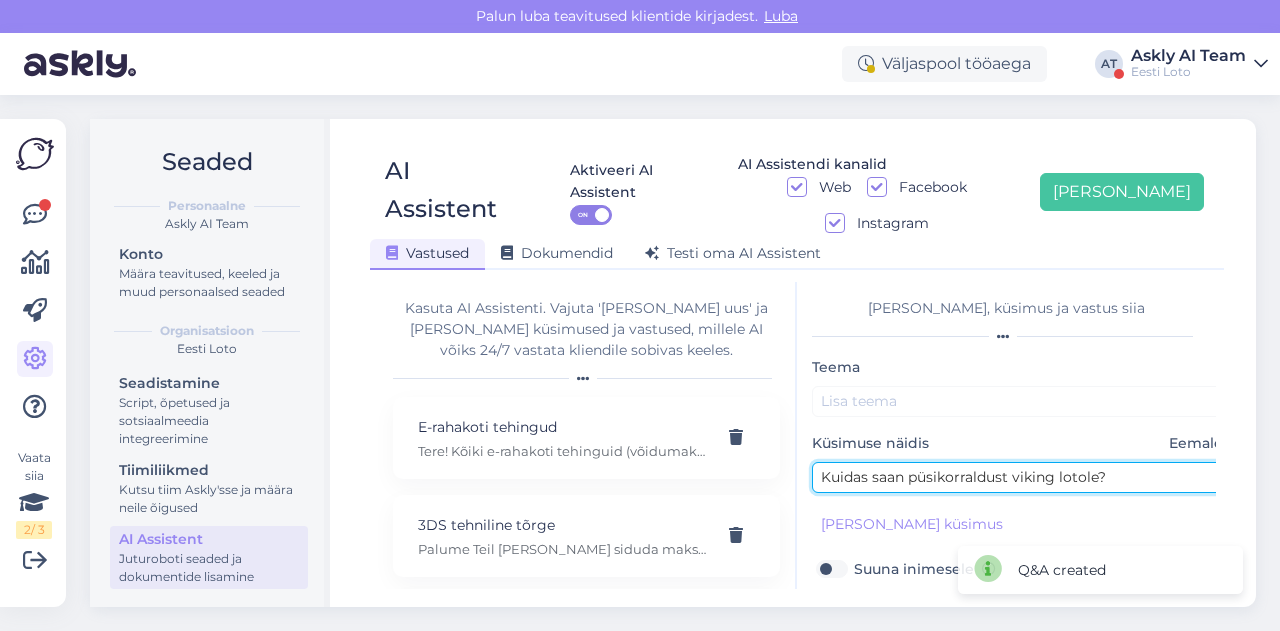 type on "Kuidas saan püsikorraldust viking lotole?" 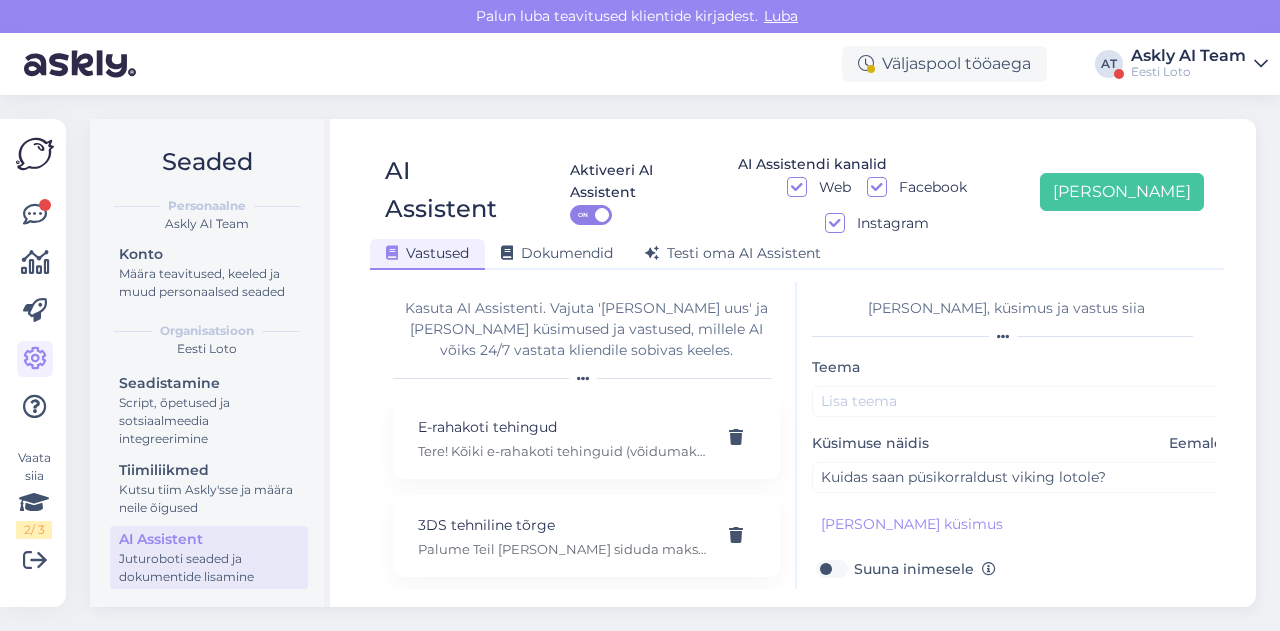 scroll, scrollTop: 150, scrollLeft: 0, axis: vertical 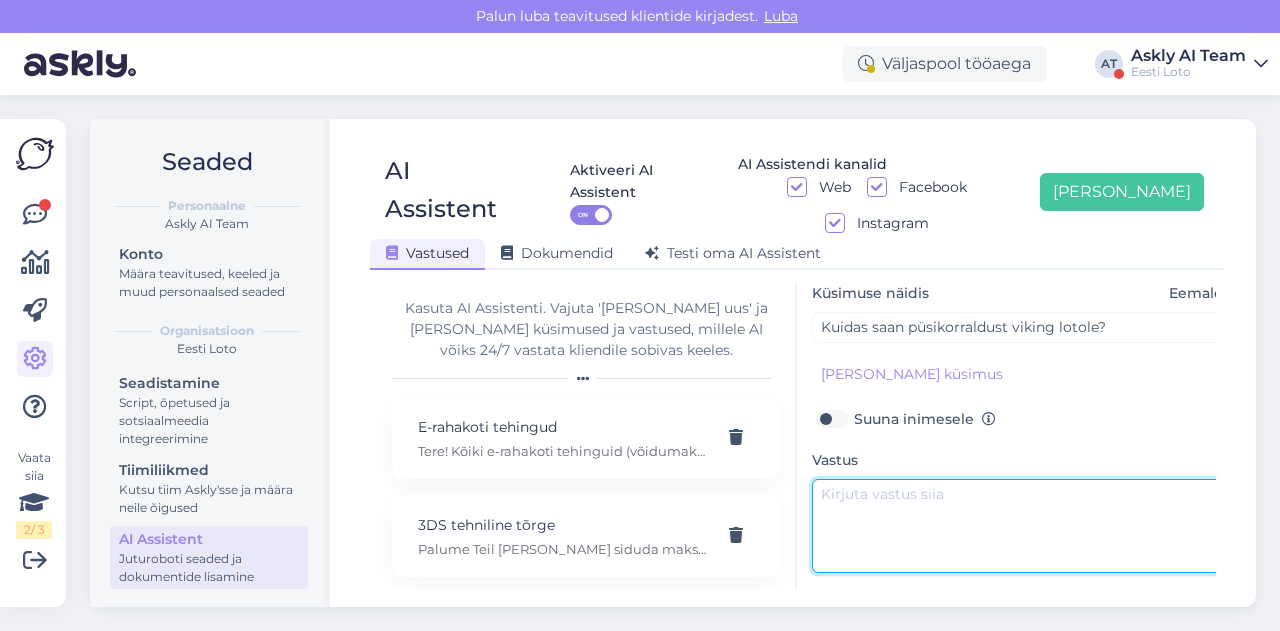 click at bounding box center (1022, 526) 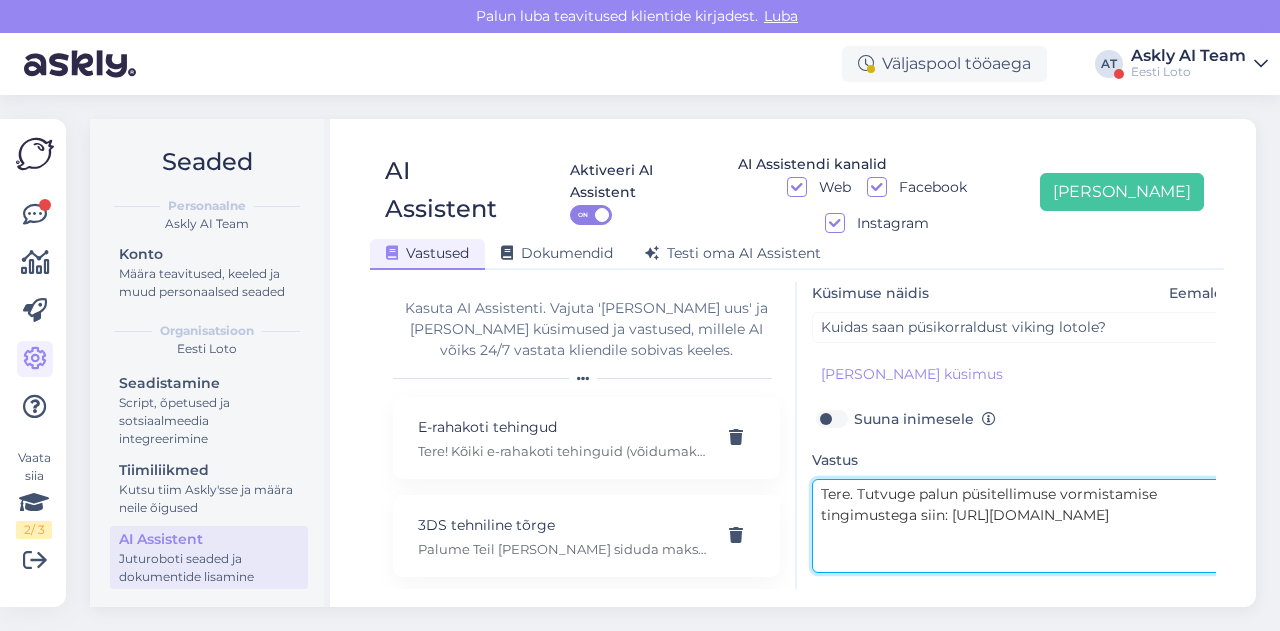 scroll, scrollTop: 0, scrollLeft: 0, axis: both 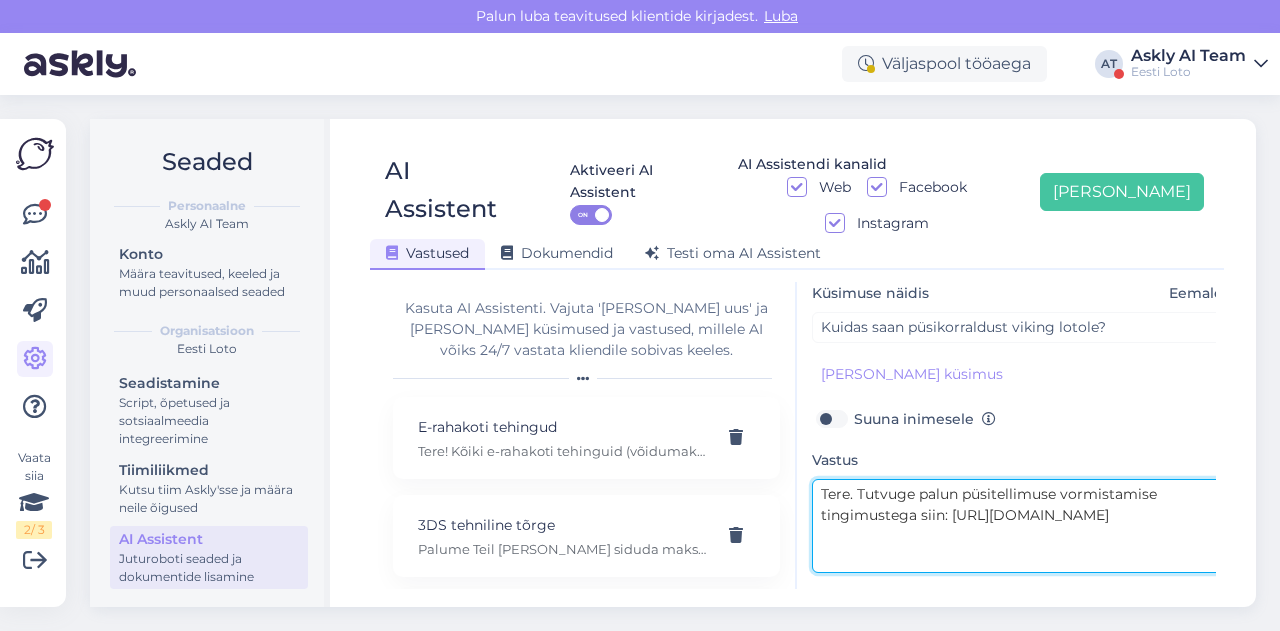drag, startPoint x: 960, startPoint y: 459, endPoint x: 1174, endPoint y: 458, distance: 214.00233 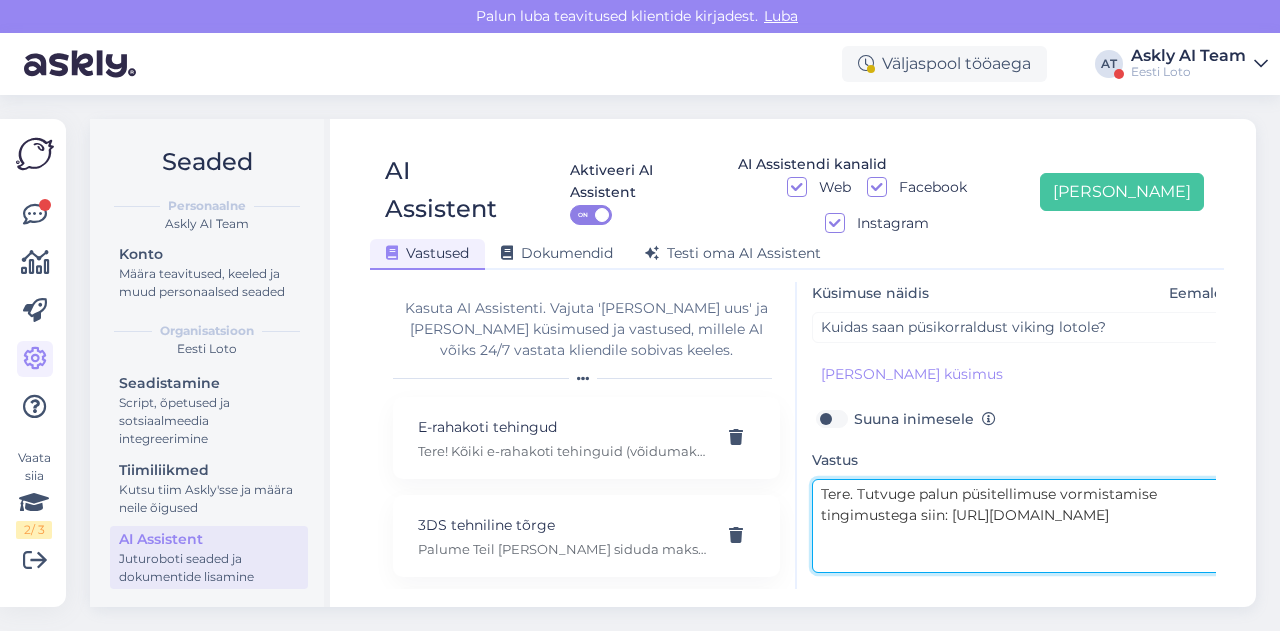 click on "Tere. Tutvuge palun püsitellimuse vormistamise tingimustega siin: [URL][DOMAIN_NAME]" at bounding box center (1022, 526) 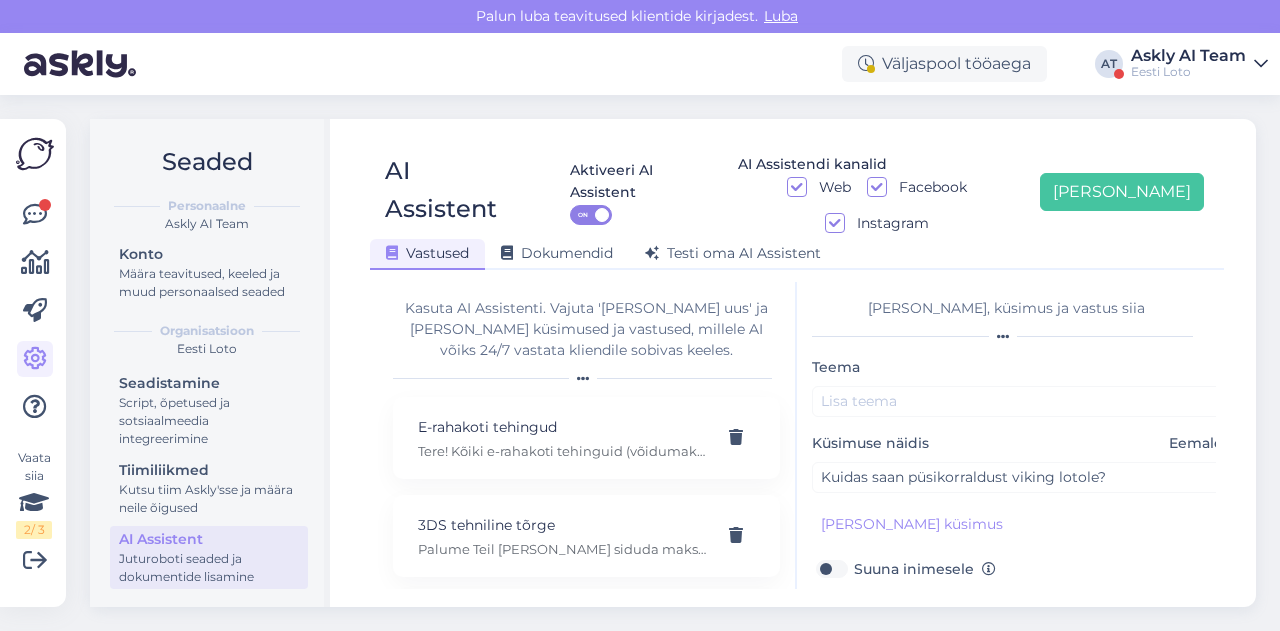 type on "Tere. Tutvuge palun püsitellimuse vormistamise tingimustega siin: [URL][DOMAIN_NAME]" 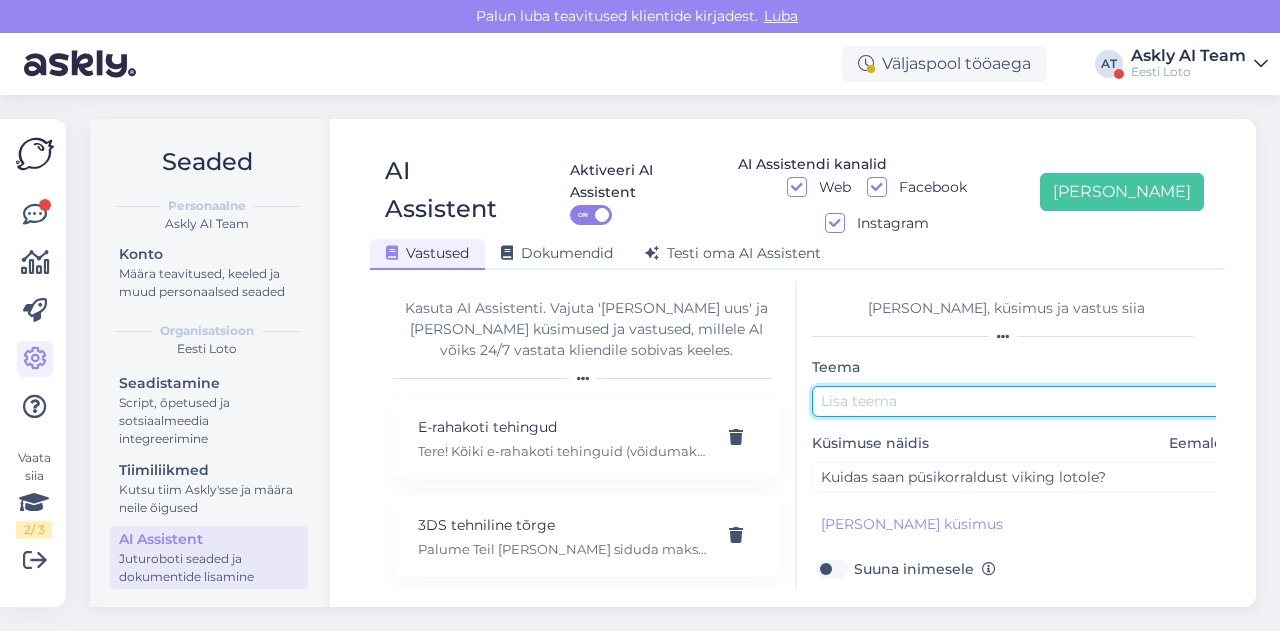 click at bounding box center [1022, 401] 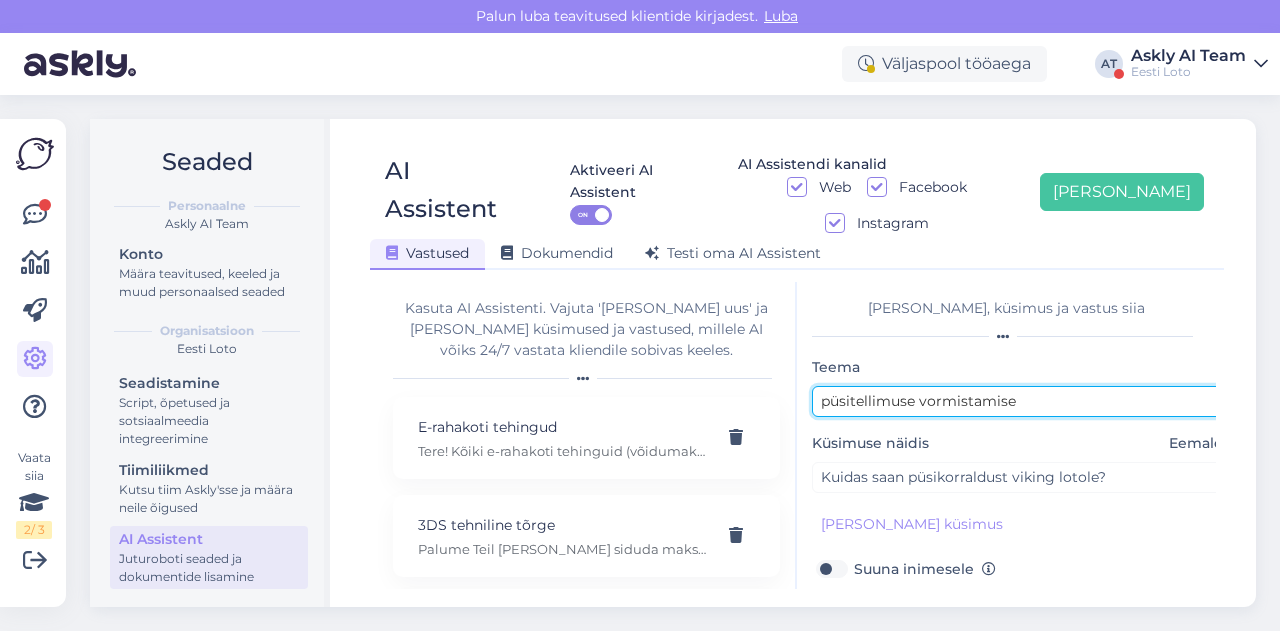 click on "püsitellimuse vormistamise" at bounding box center [1022, 401] 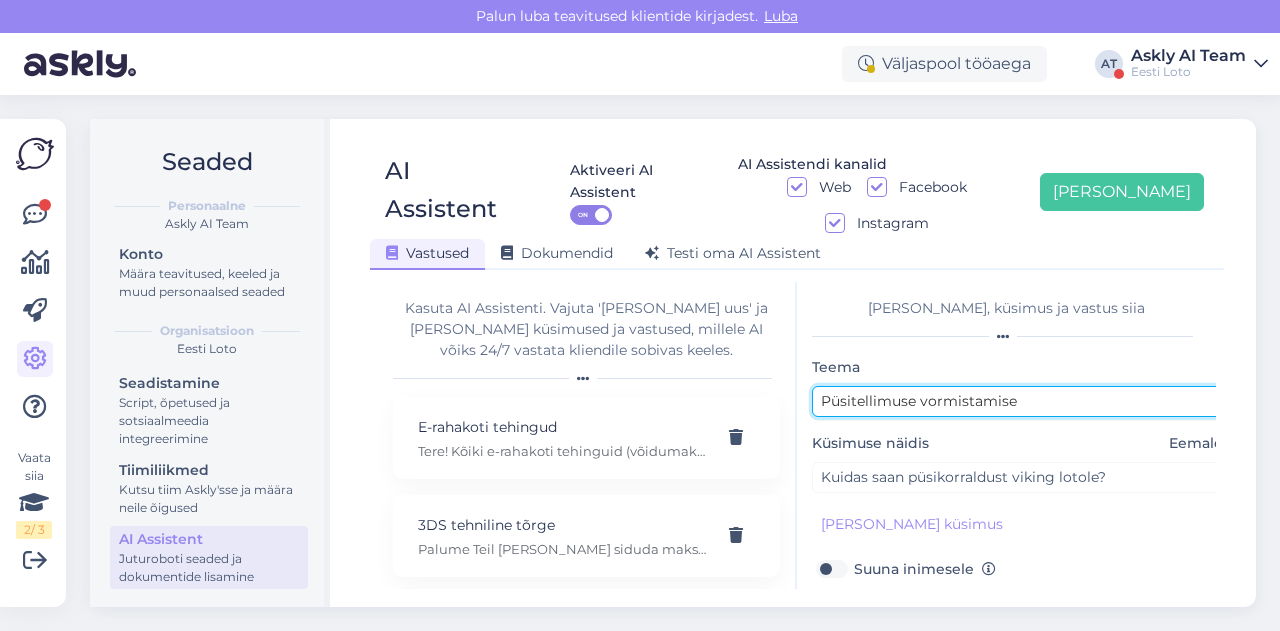click on "Püsitellimuse vormistamise" at bounding box center [1022, 401] 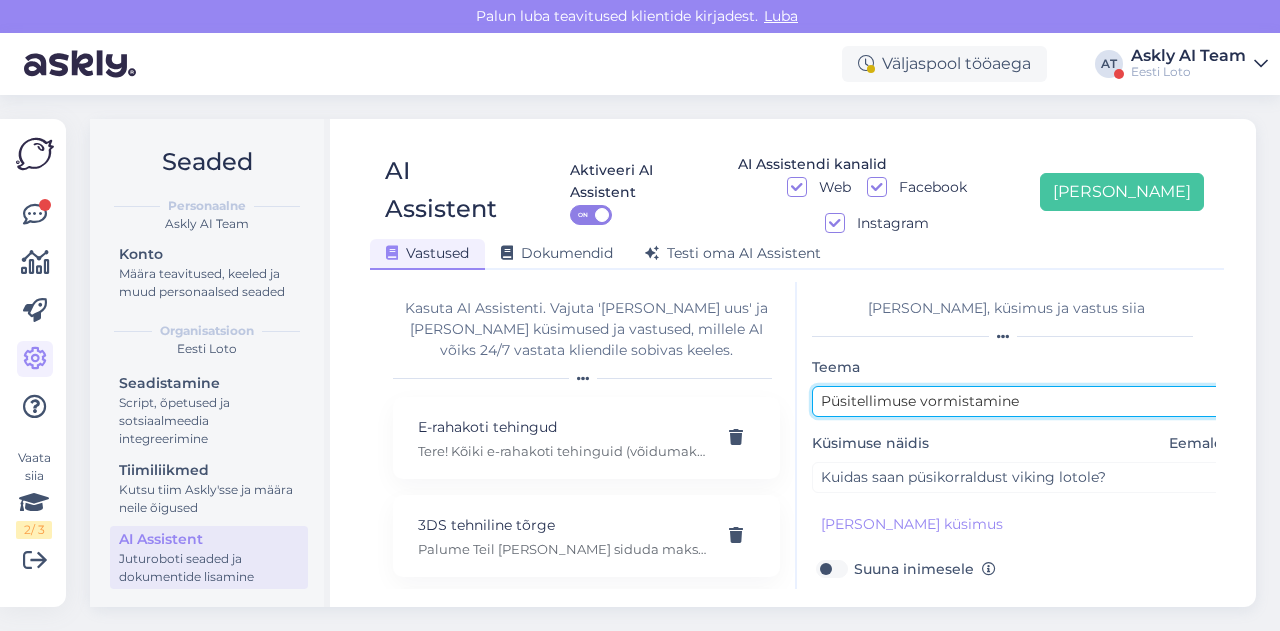 scroll, scrollTop: 179, scrollLeft: 0, axis: vertical 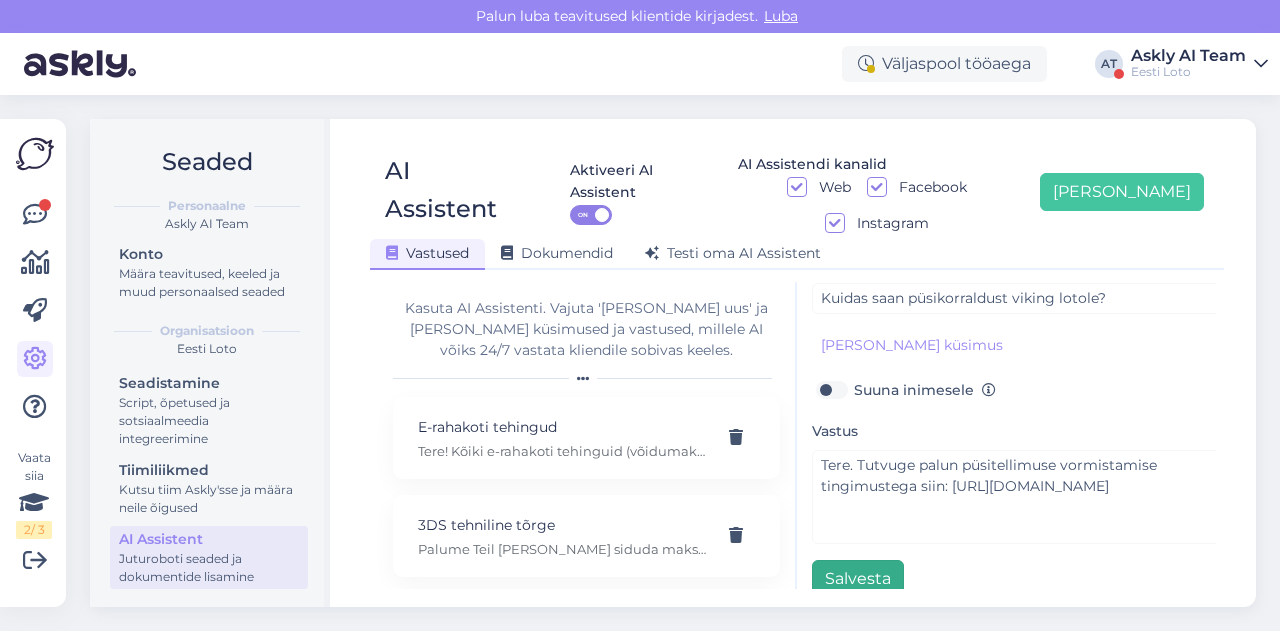 type on "Püsitellimuse vormistamine" 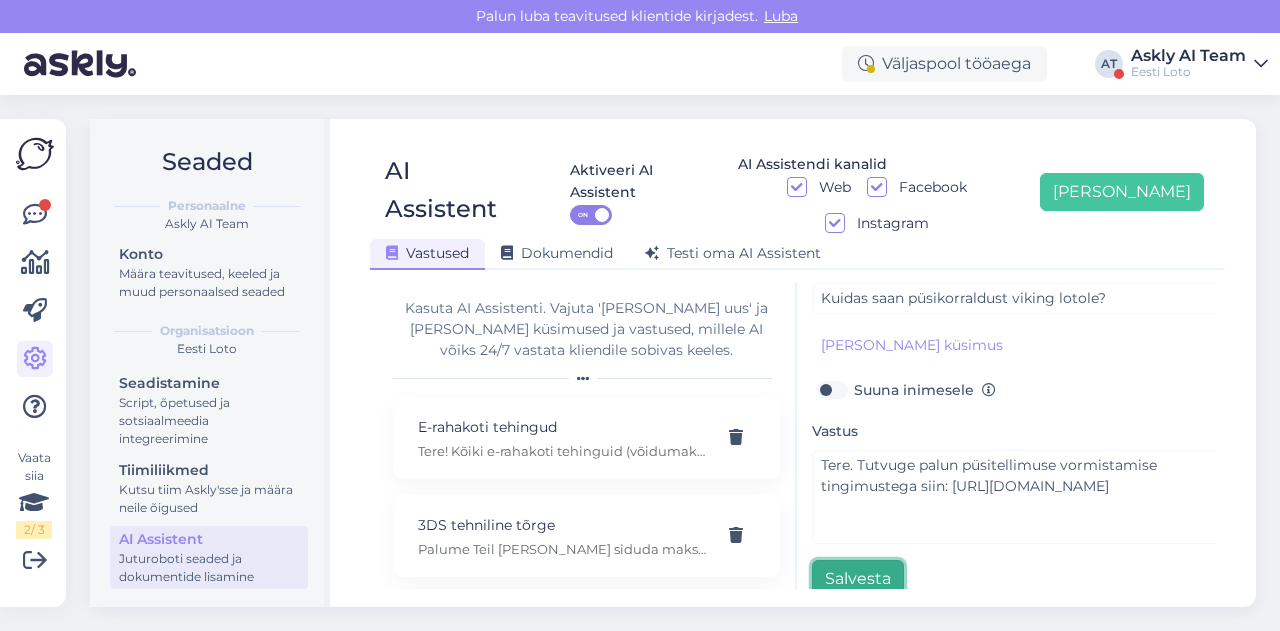 click on "Salvesta" at bounding box center (858, 579) 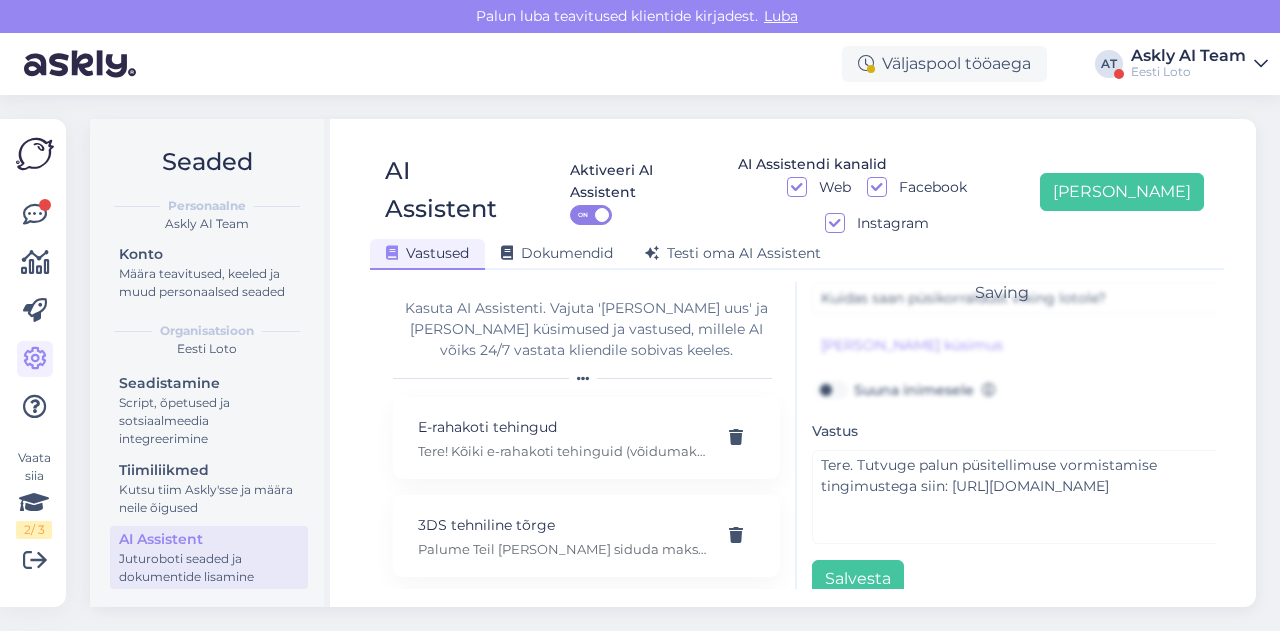 click on "Seaded Personaalne Askly AI Team Konto Määra teavitused, keeled ja muud personaalsed seaded Organisatsioon Eesti Loto Seadistamine Script, õpetused ja sotsiaalmeedia integreerimine Tiimiliikmed Kutsu tiim Askly'sse ja määra neile õigused AI Assistent Juturoboti seaded ja dokumentide lisamine AI Assistent Aktiveeri AI Assistent ON AI Assistendi kanalid Web Facebook Instagram Lisa uus Vastused Dokumendid Testi oma AI Assistent Kasuta AI Assistenti. Vajuta 'Lisa uus' ja lisa küsimused ja vastused, millele AI võiks 24/7 vastata kliendile sobivas keeles.   E-rahakoti tehingud Tere! Kõiki e-rahakoti tehinguid (võidumaksed, piletiostud, sissemaksed, väljamaksed) näete enda mängukontol valikus Konto ja Minu tehingud, kust on võimalik täpselt näha e-rahakoti saldoseisu peale igat tehingut.
3DS tehniline tõrge Palume Teil lahti siduda maksekaart enda mängukontol ning siis uuesti mängukontoga siduda.
Kui maksekaardi sidumine endiselt ebaõnnestub, palun andke meile sellest teada. Abi E-kiirloterii ." at bounding box center [679, 363] 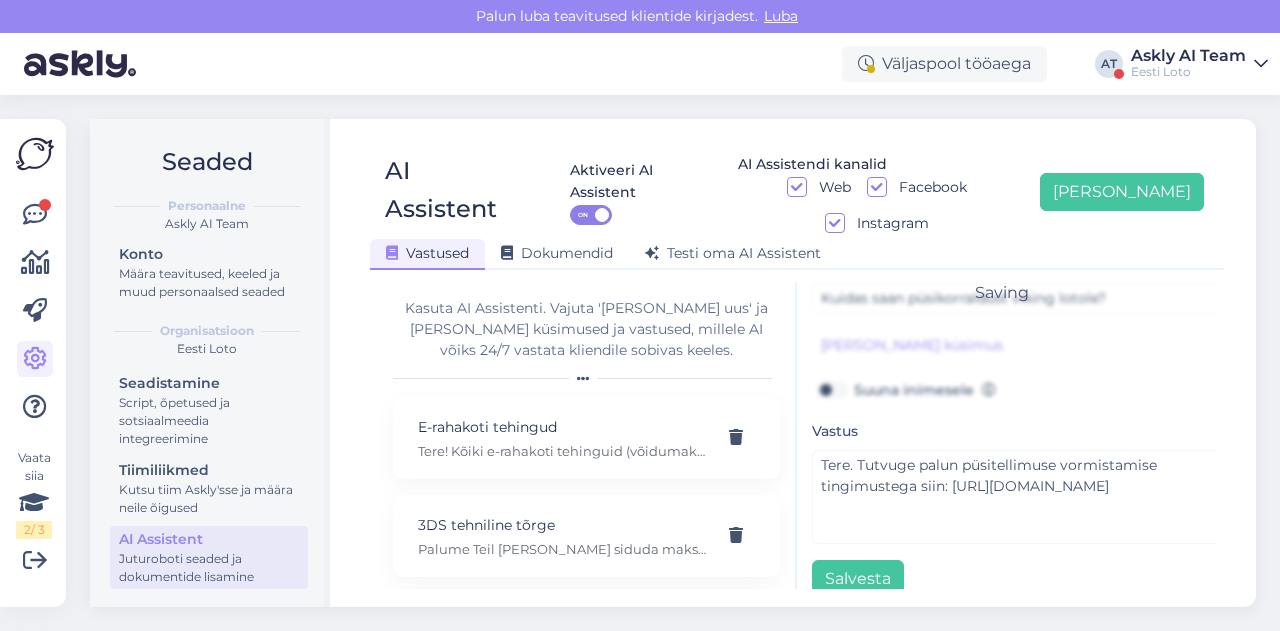 scroll, scrollTop: 0, scrollLeft: 0, axis: both 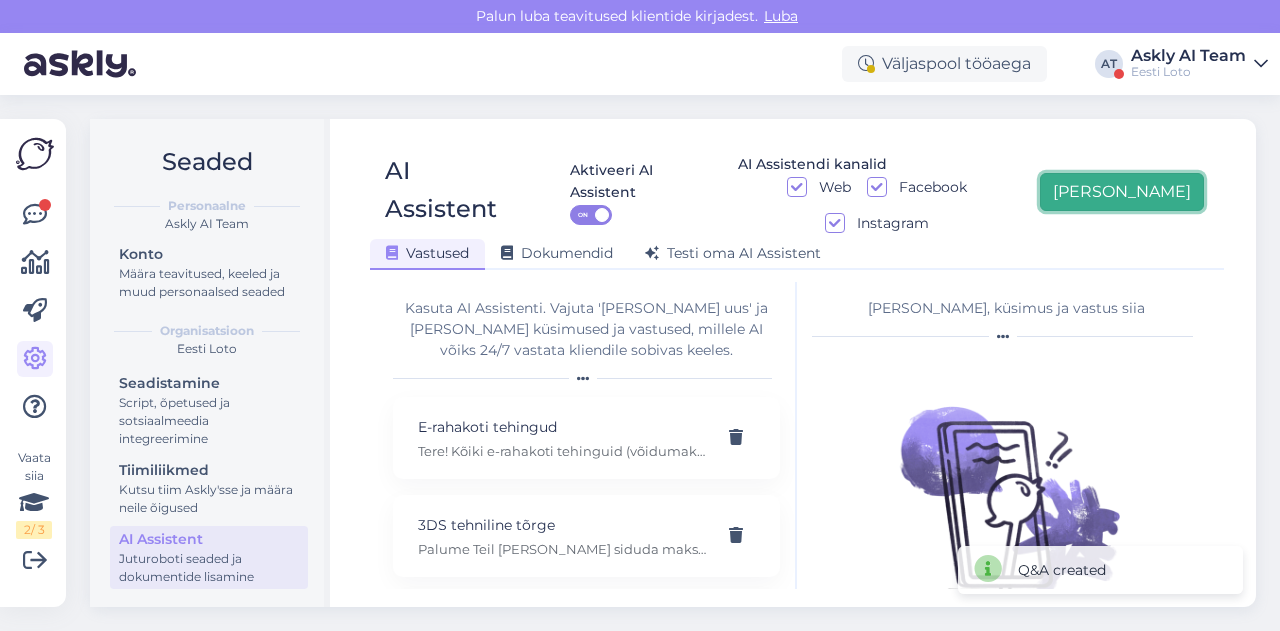 click on "[PERSON_NAME]" at bounding box center (1122, 192) 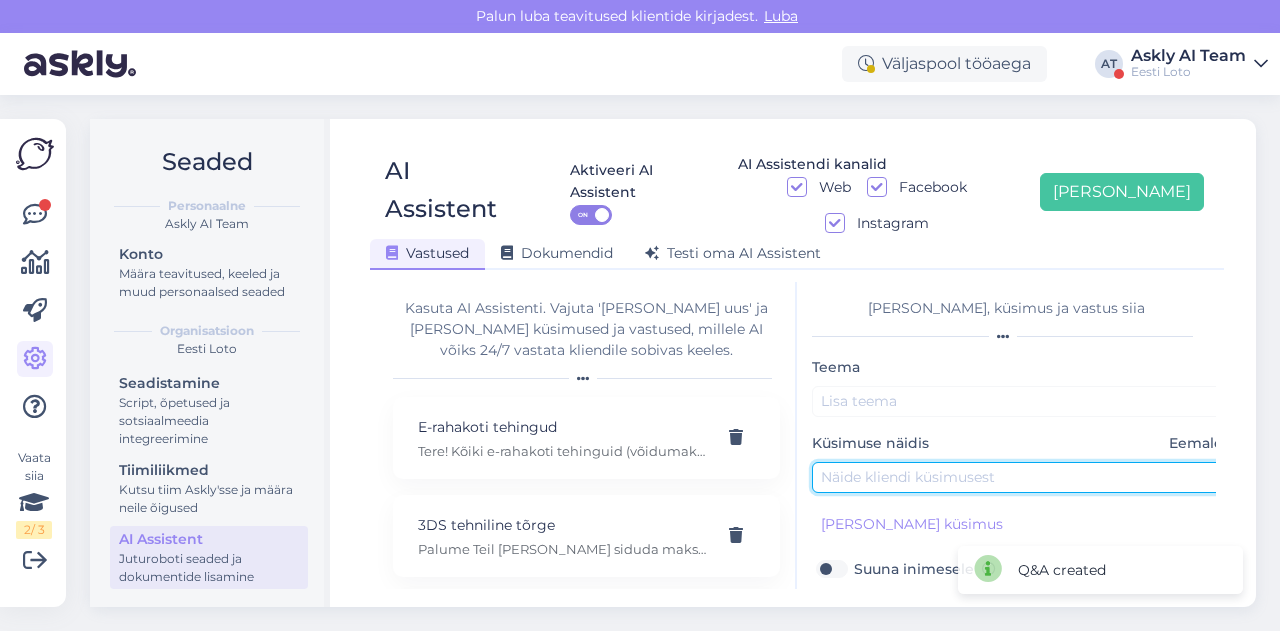 click at bounding box center (1022, 477) 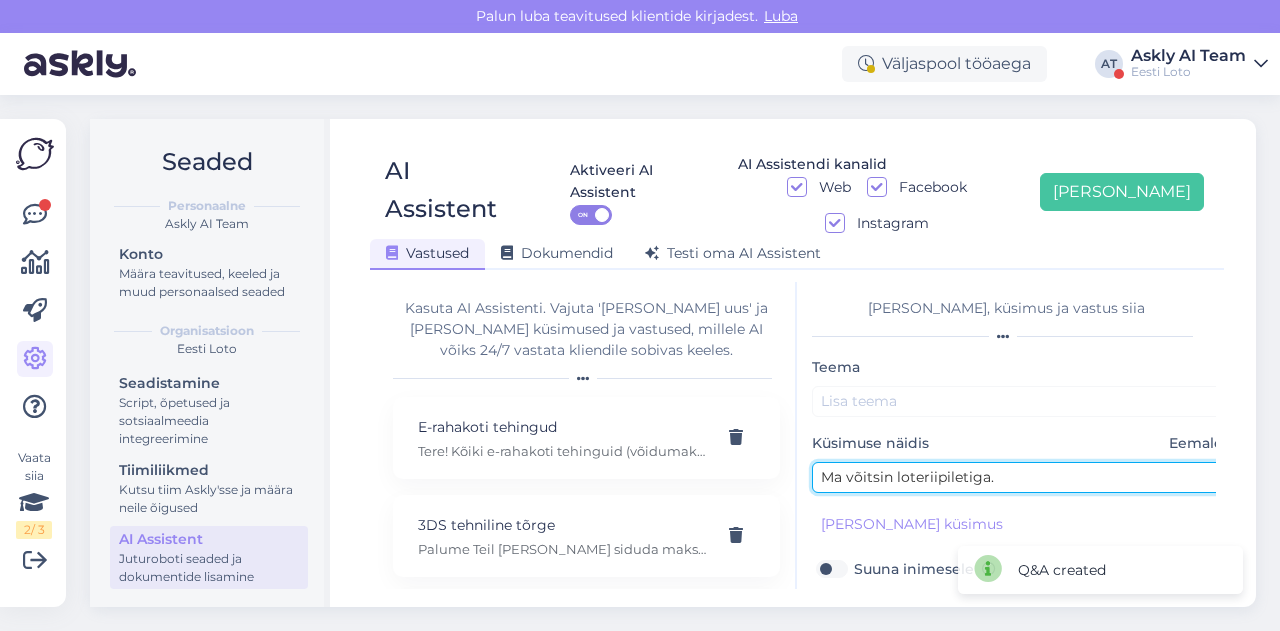 type on "Ma võitsin loteriipiletiga." 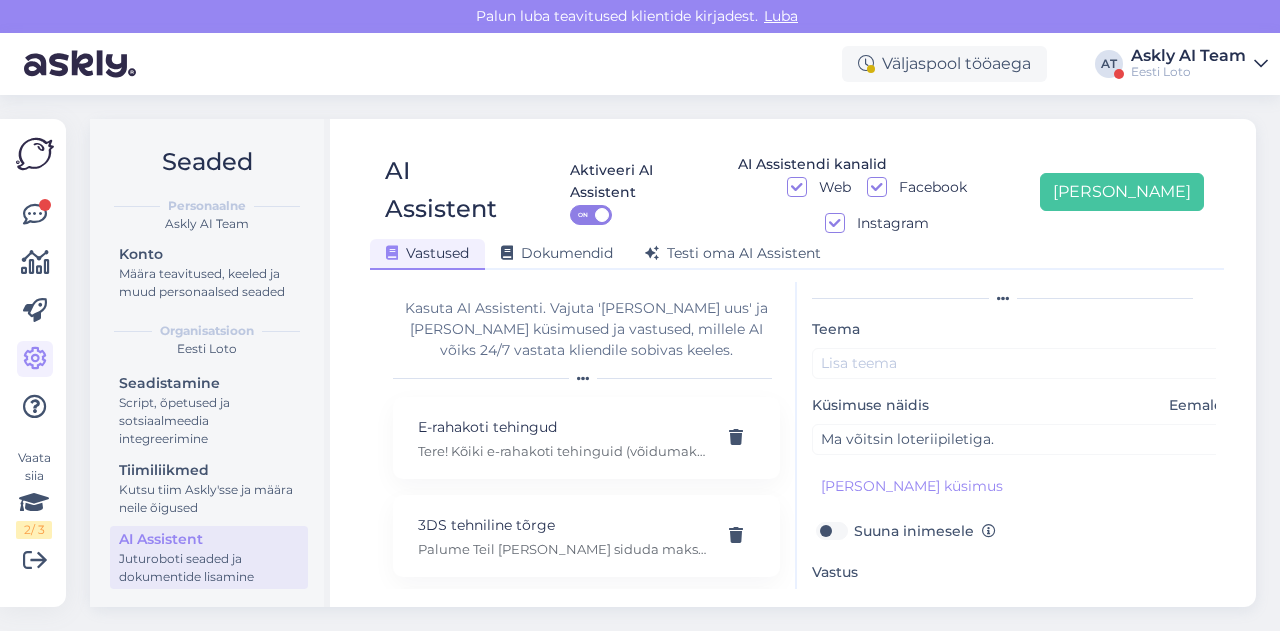 scroll, scrollTop: 39, scrollLeft: 0, axis: vertical 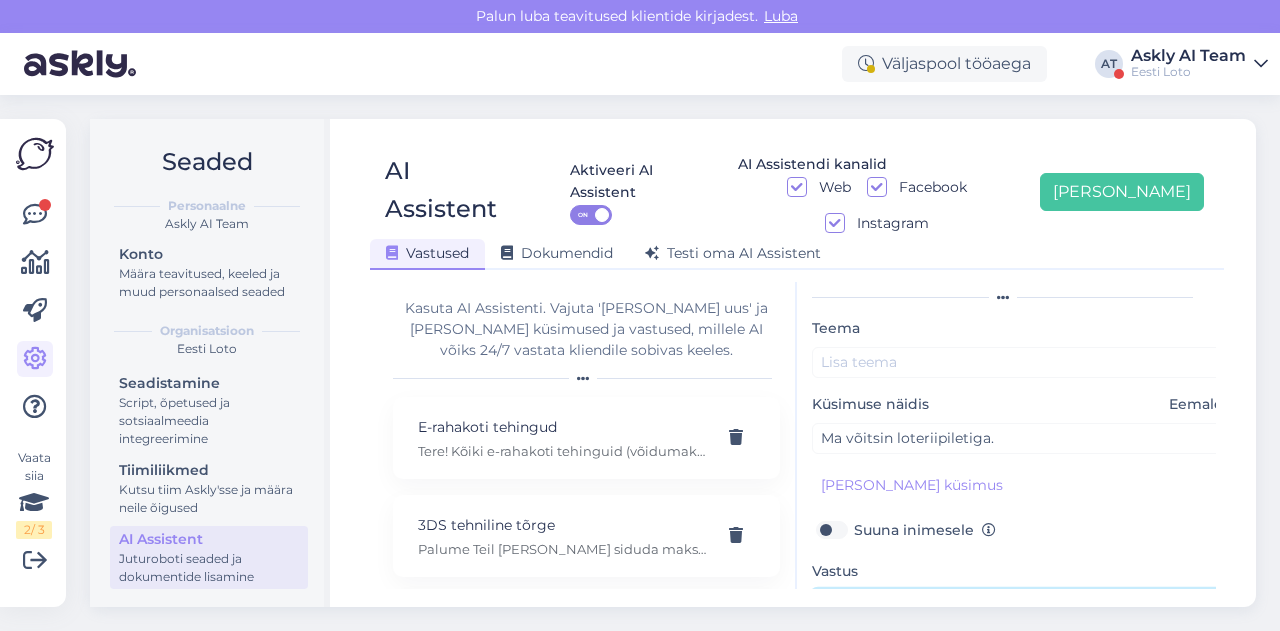 click at bounding box center (1022, 637) 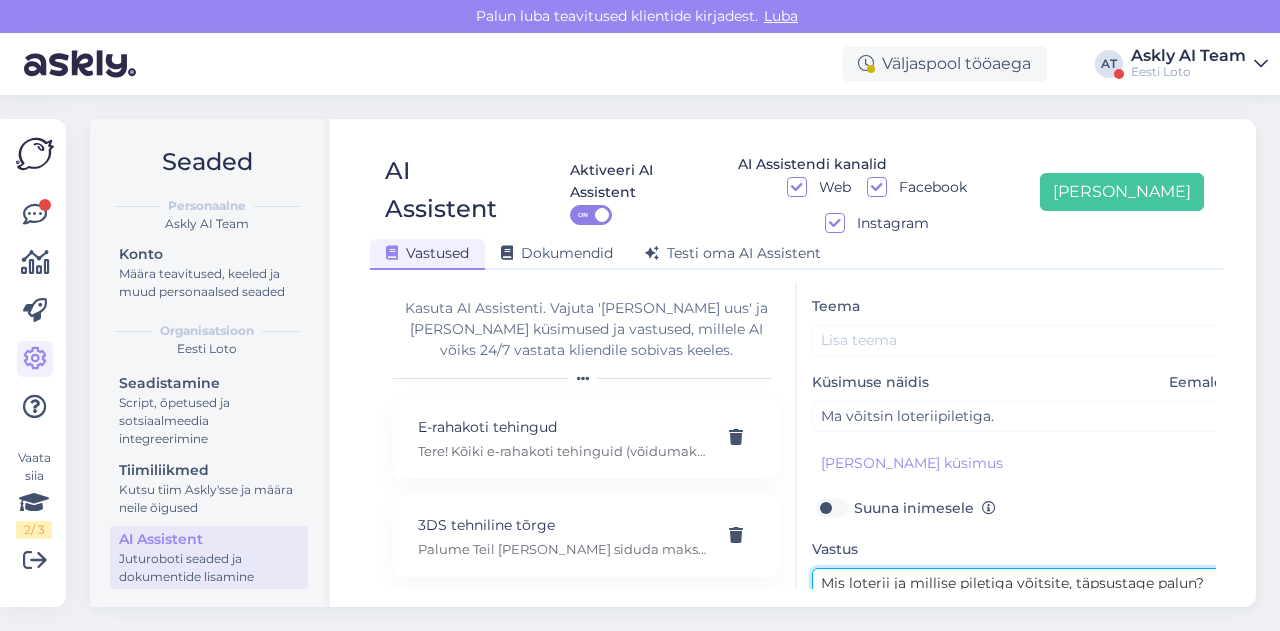 type on "Mis loterii ja millise piletiga võitsite, täpsustage palun?" 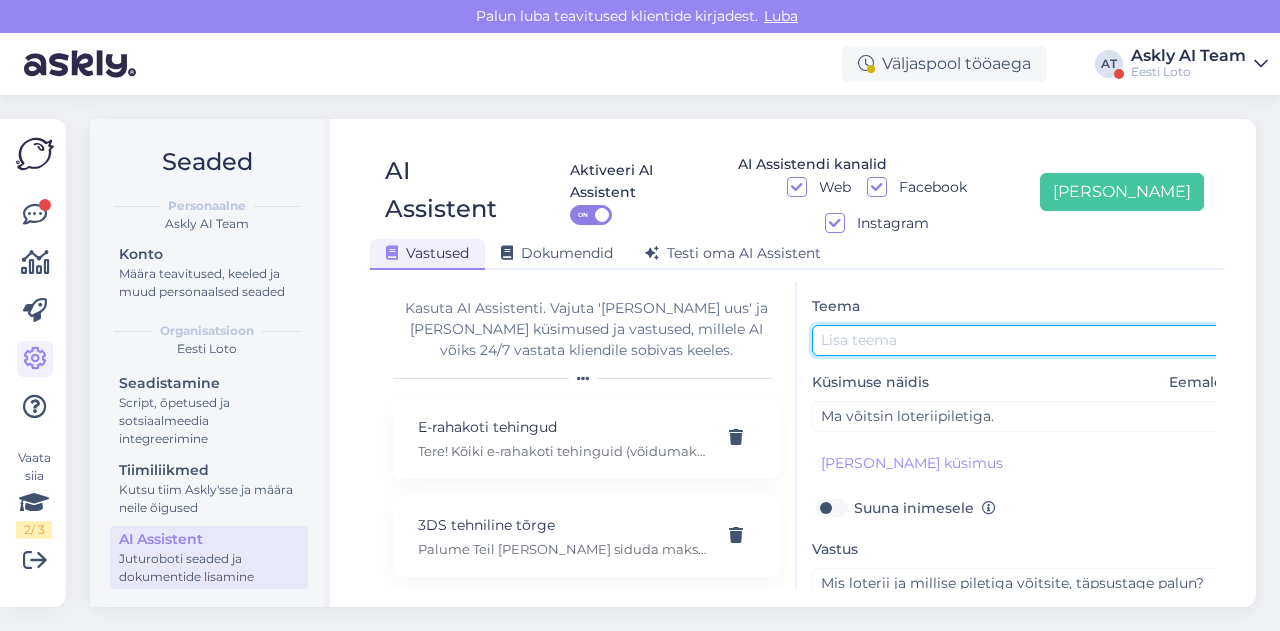 click at bounding box center [1022, 340] 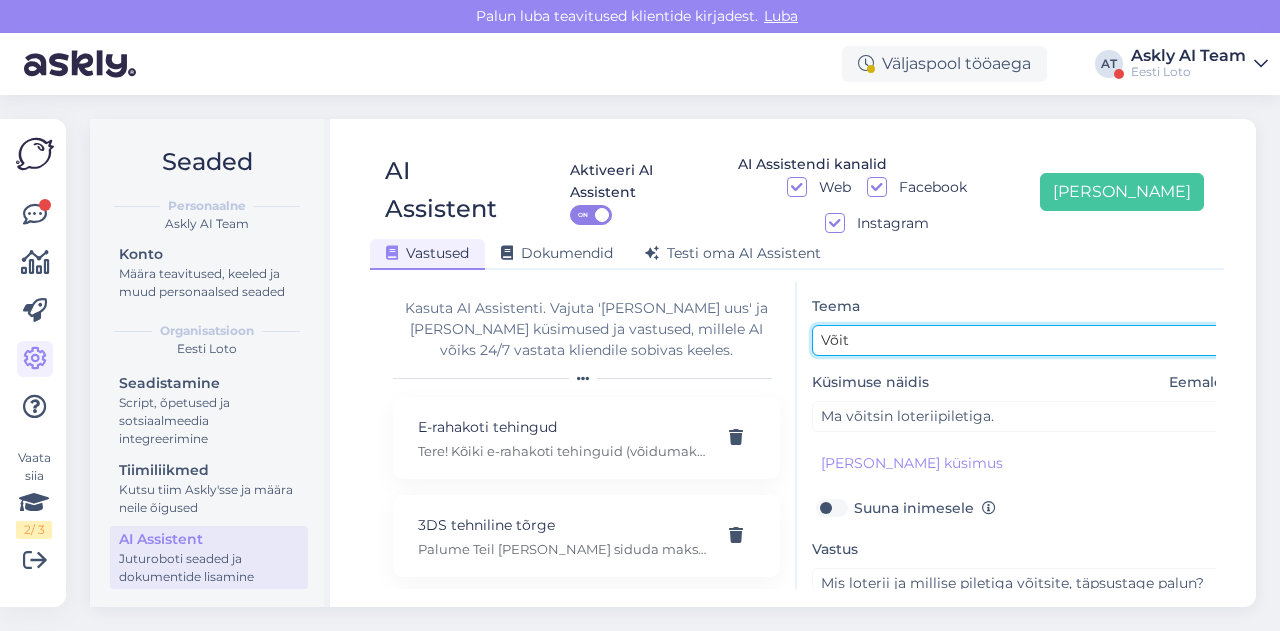 scroll, scrollTop: 179, scrollLeft: 0, axis: vertical 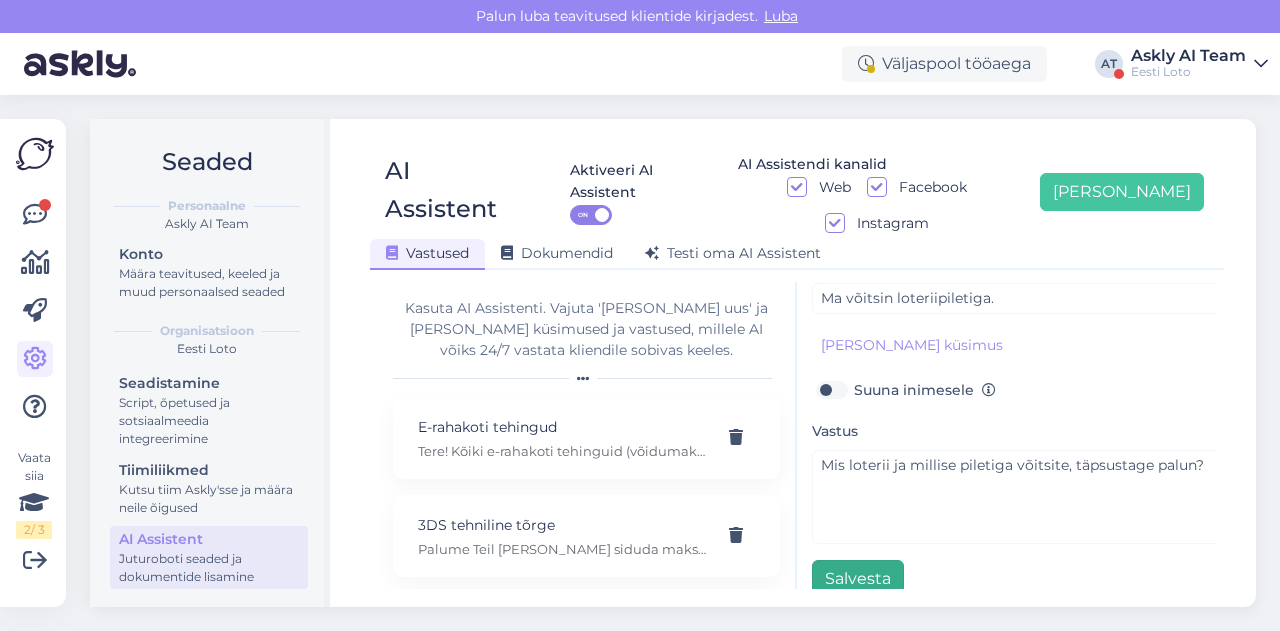 type on "Võit" 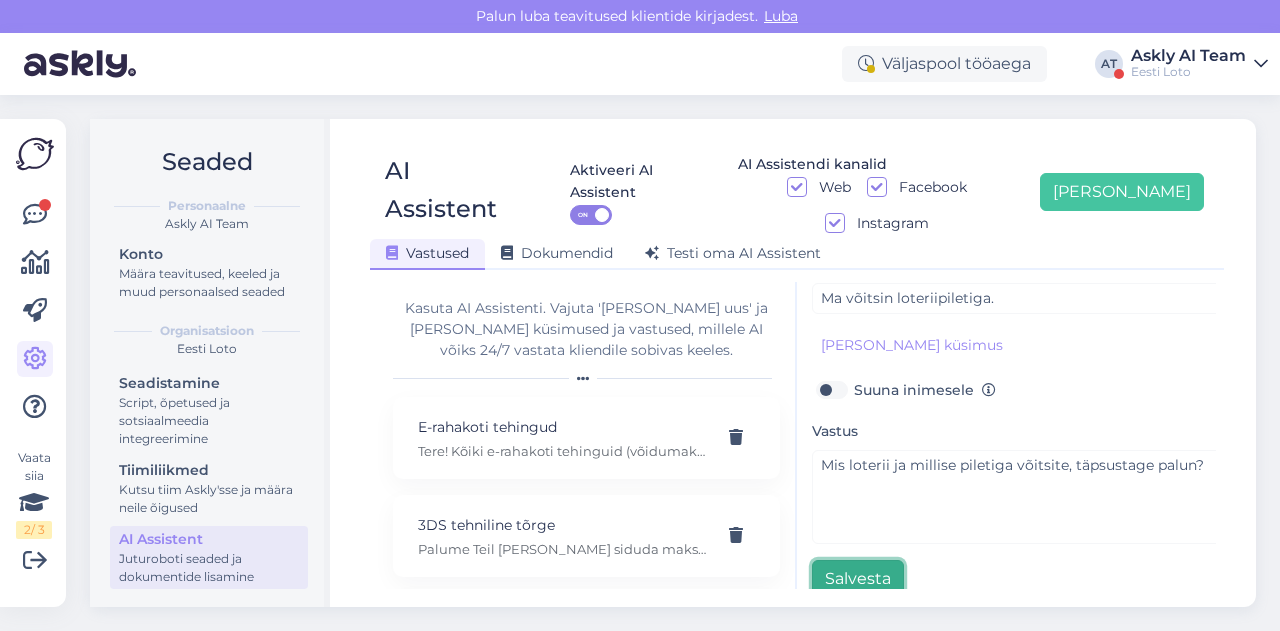 click on "Salvesta" at bounding box center (858, 579) 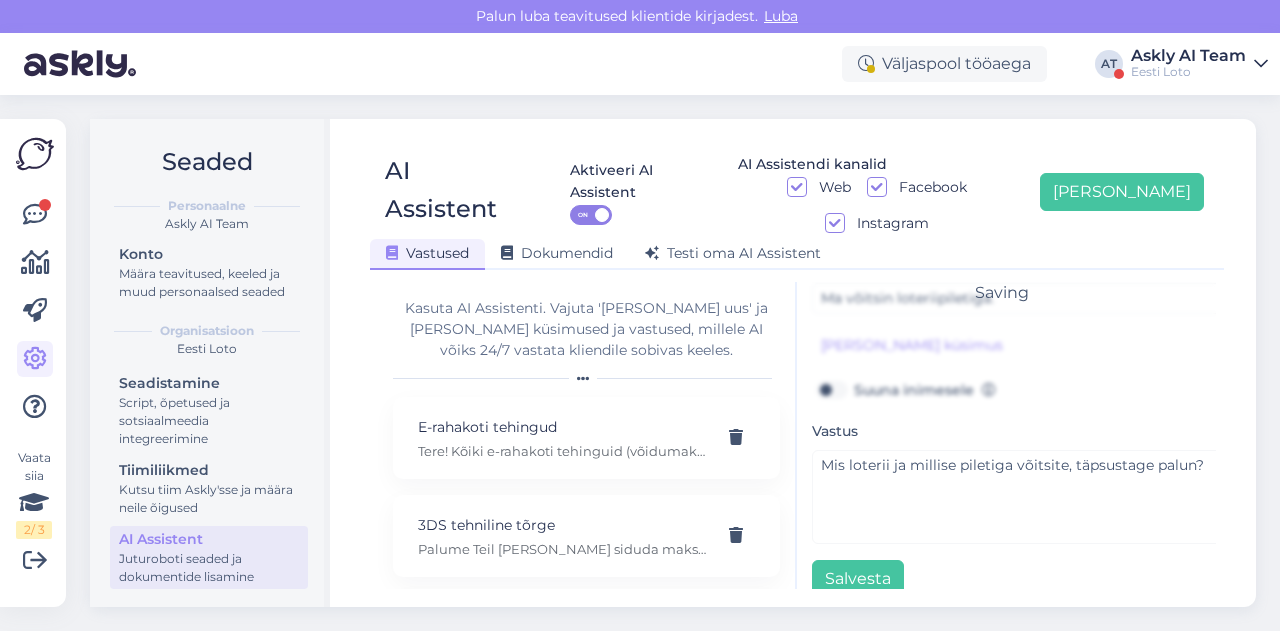 scroll, scrollTop: 0, scrollLeft: 0, axis: both 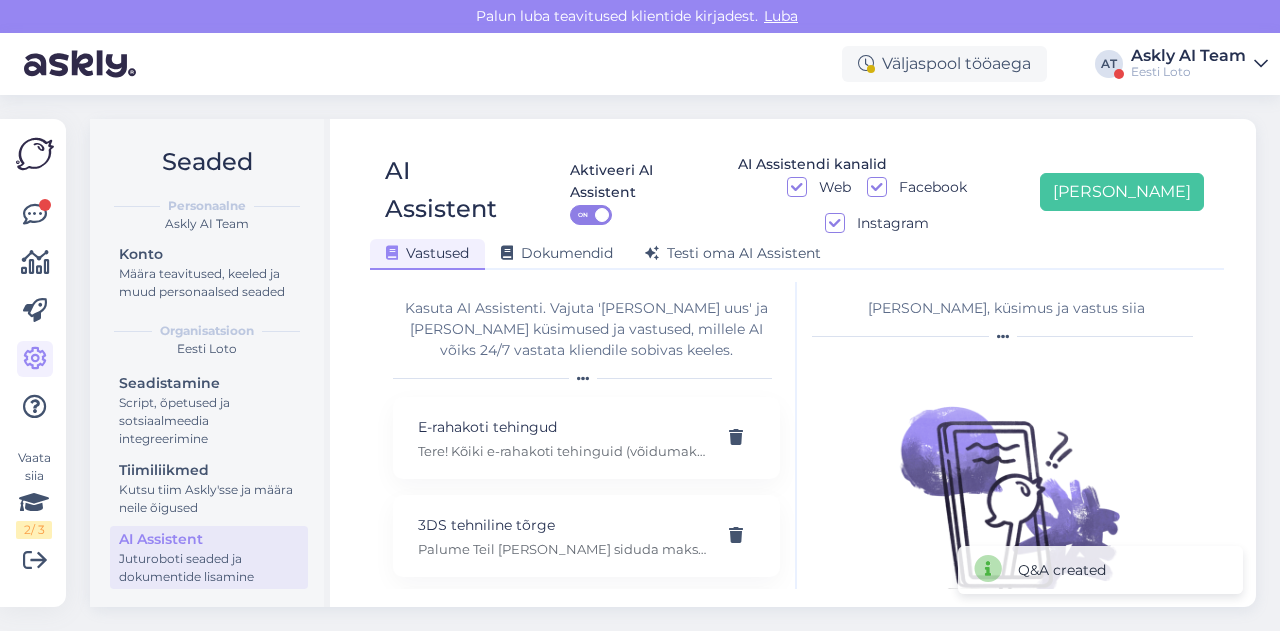 click on "Lisa teema, küsimus ja vastus siia Vastust ei ole valitud" at bounding box center [1006, 435] 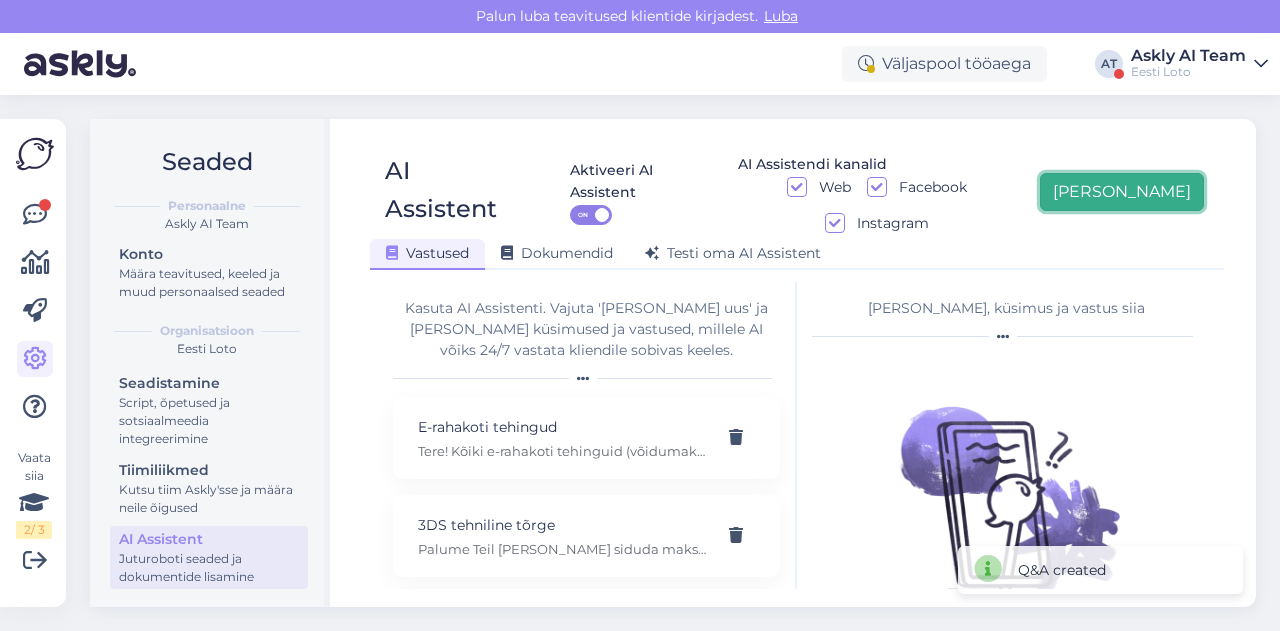 click on "[PERSON_NAME]" at bounding box center [1122, 192] 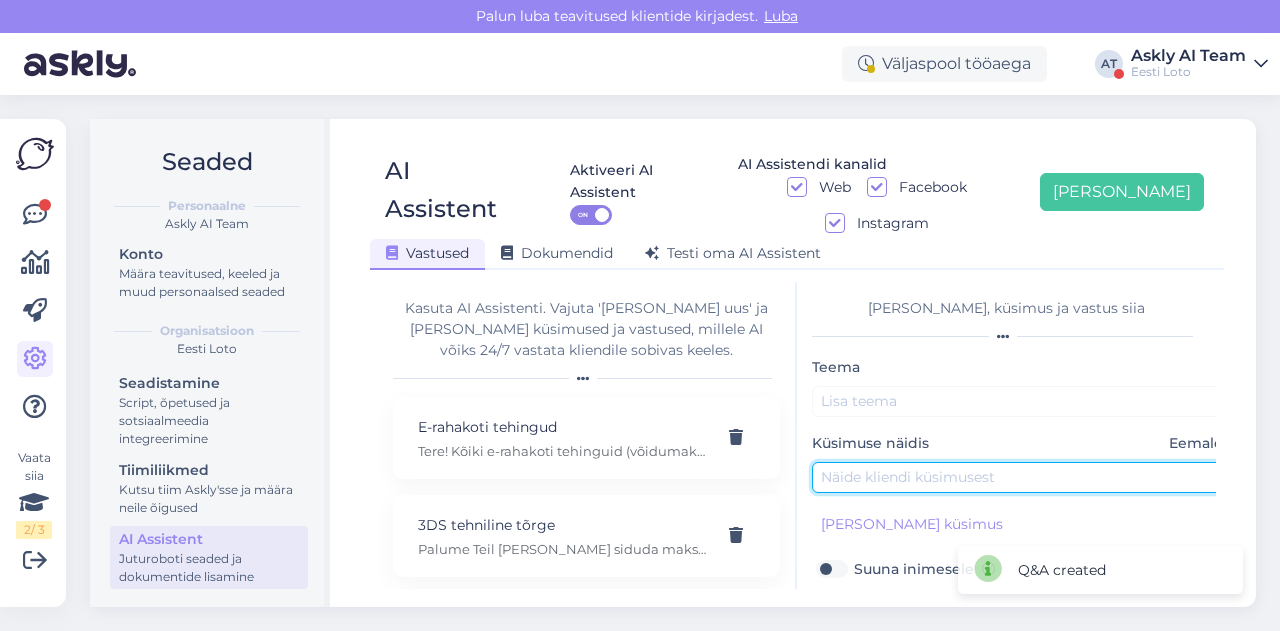 click at bounding box center [1022, 477] 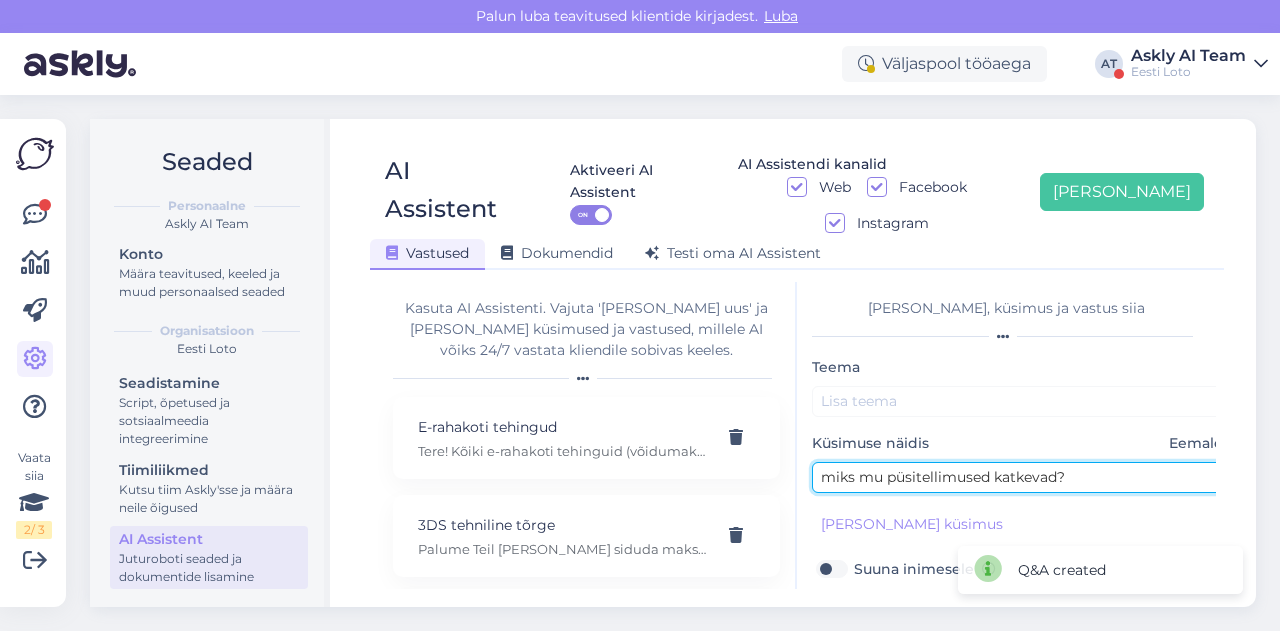 type on "miks mu püsitellimused katkevad?" 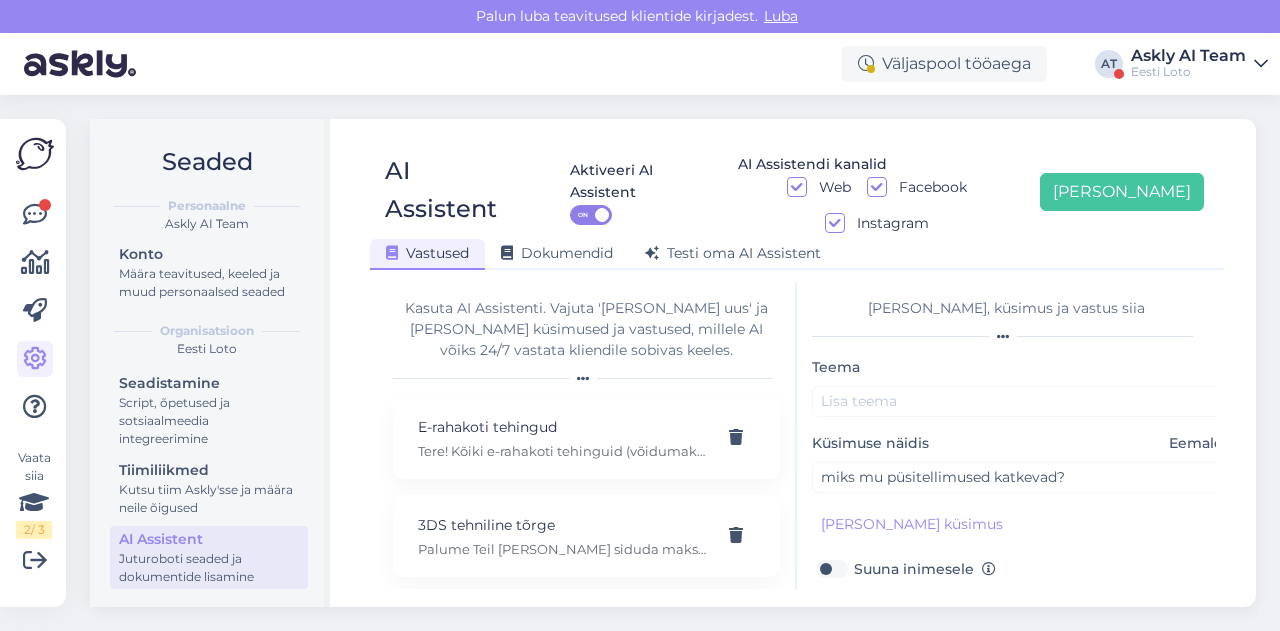 scroll, scrollTop: 138, scrollLeft: 0, axis: vertical 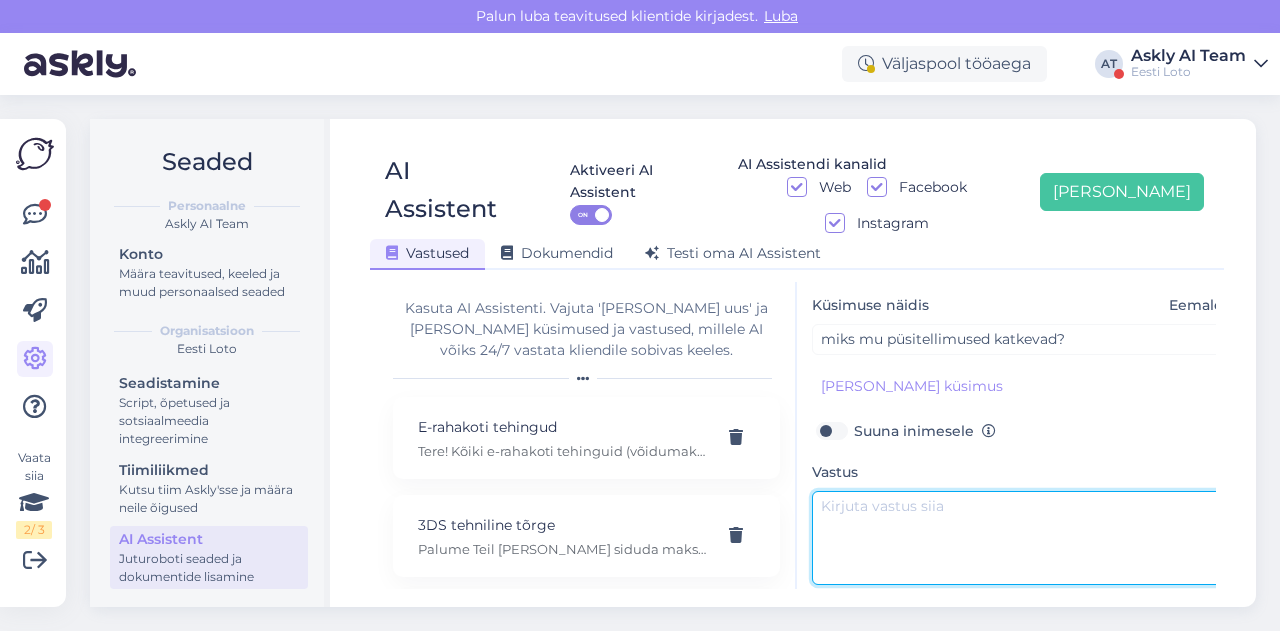 click at bounding box center [1022, 538] 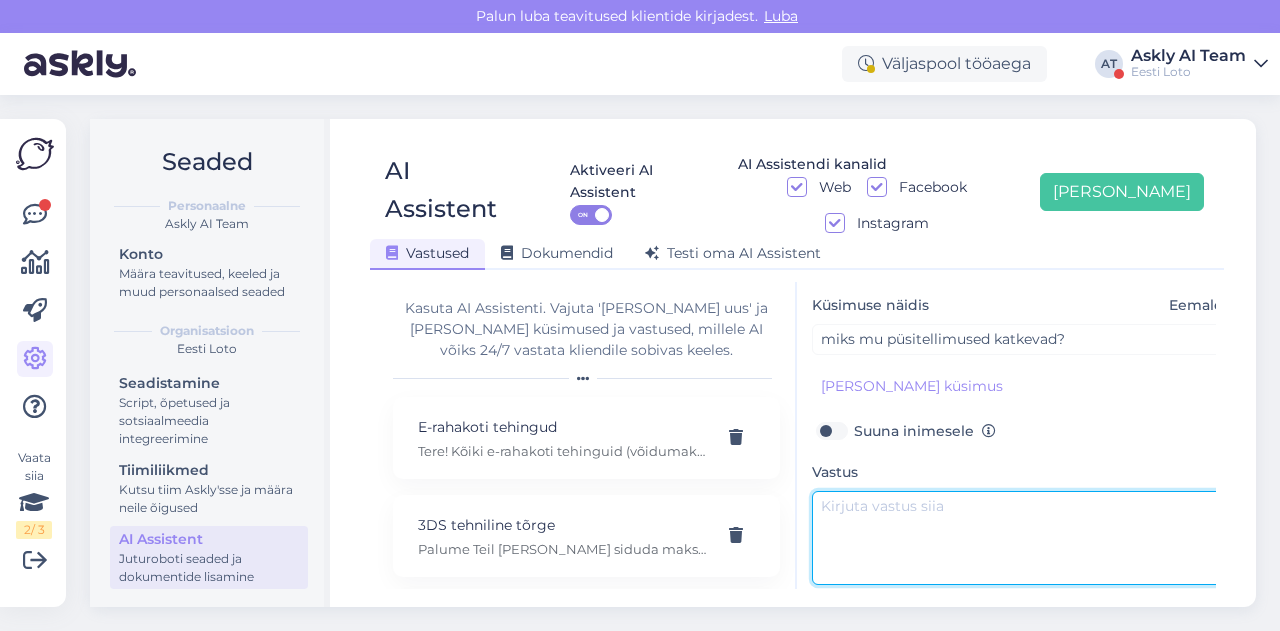 paste on "Meie andmetel peaks olema püsitellimustega seotud tehniline probleem käesolevaks hetkeks lahendatud. Kui püsitellimus on katkenud, siis palume proovida uuesti aktiveerida." 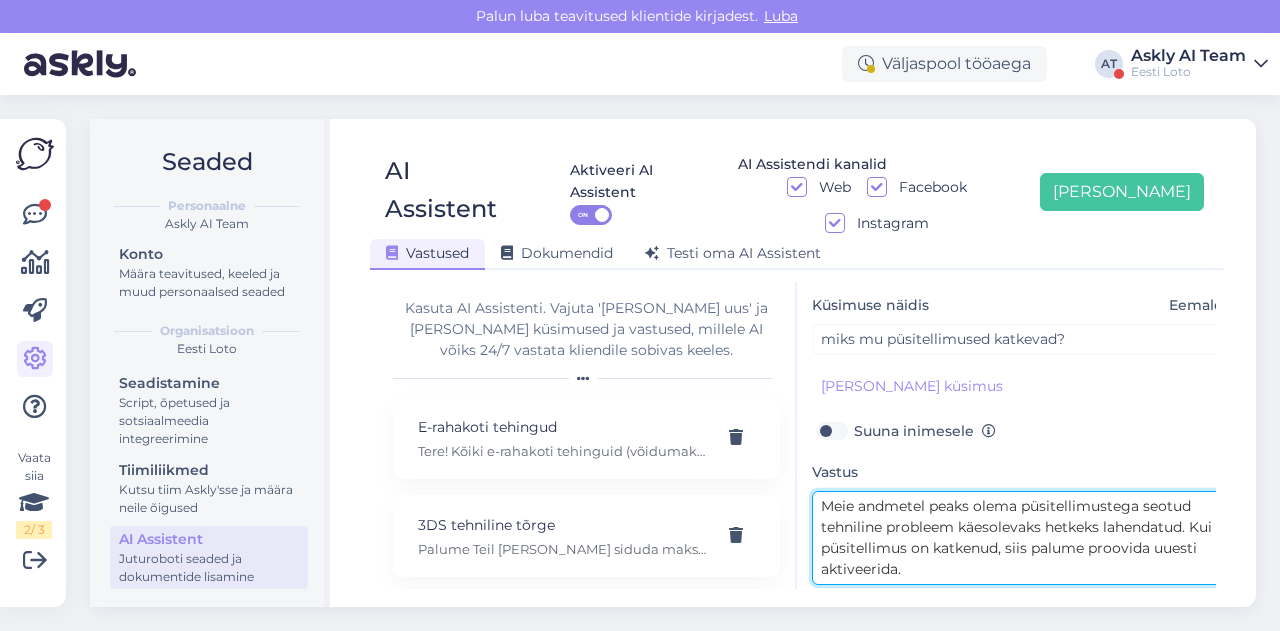 type on "Meie andmetel peaks olema püsitellimustega seotud tehniline probleem käesolevaks hetkeks lahendatud. Kui püsitellimus on katkenud, siis palume proovida uuesti aktiveerida." 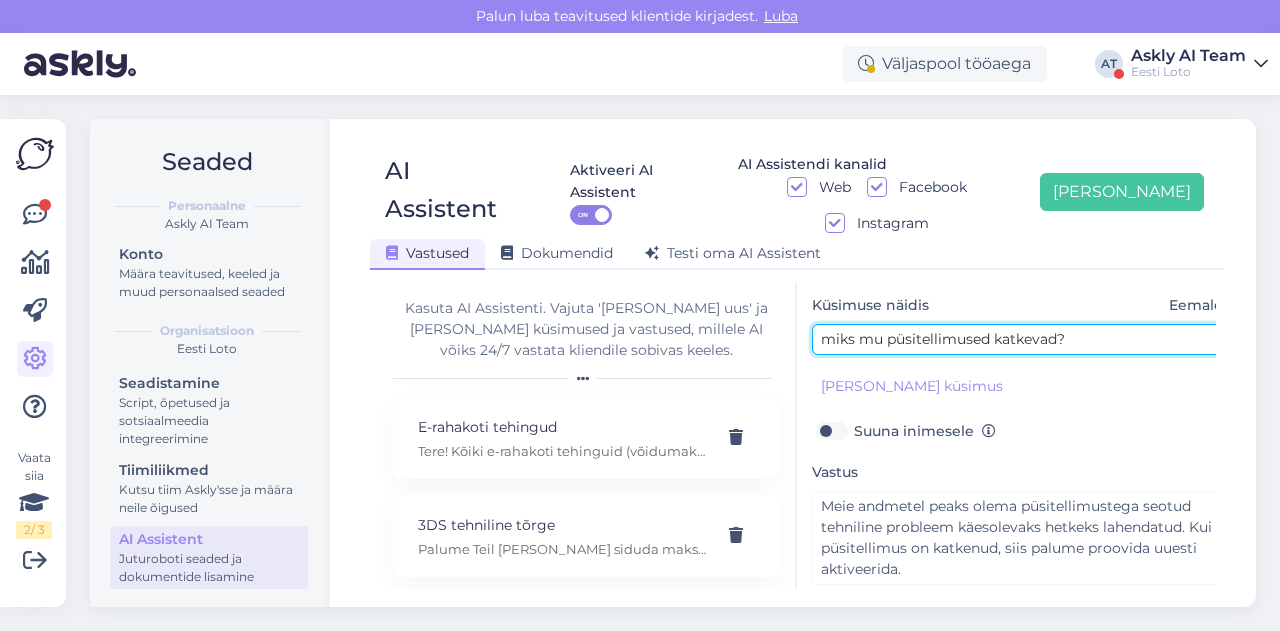 drag, startPoint x: 884, startPoint y: 303, endPoint x: 1056, endPoint y: 307, distance: 172.04651 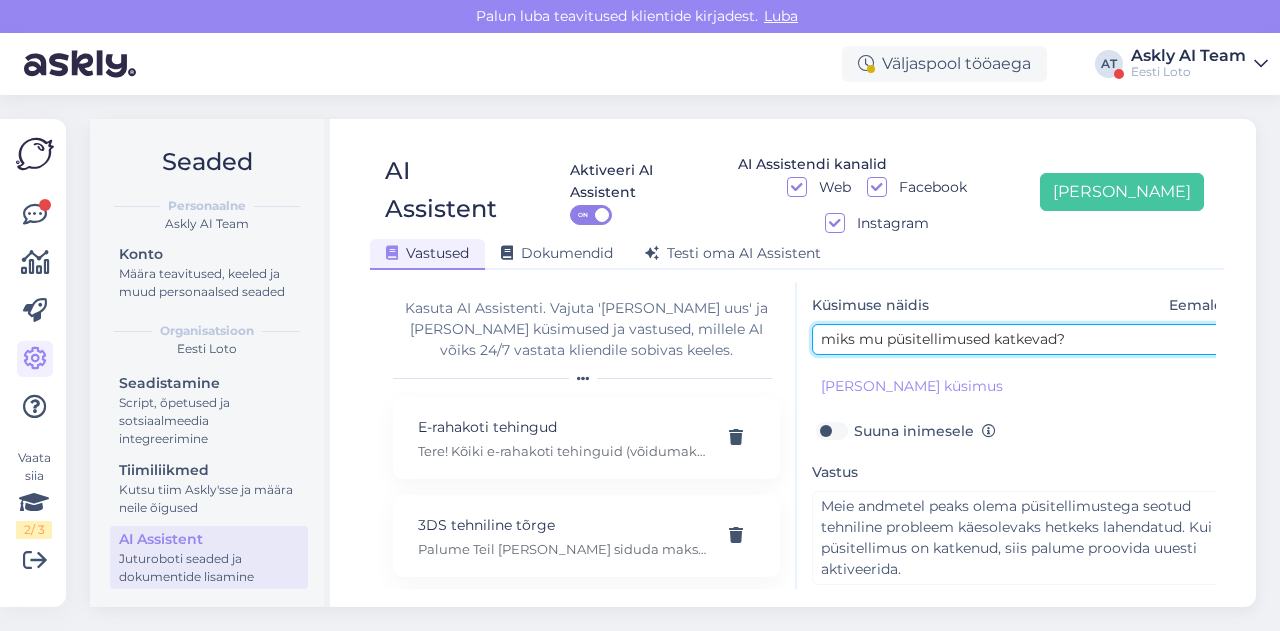 click on "miks mu püsitellimused katkevad?" at bounding box center (1022, 339) 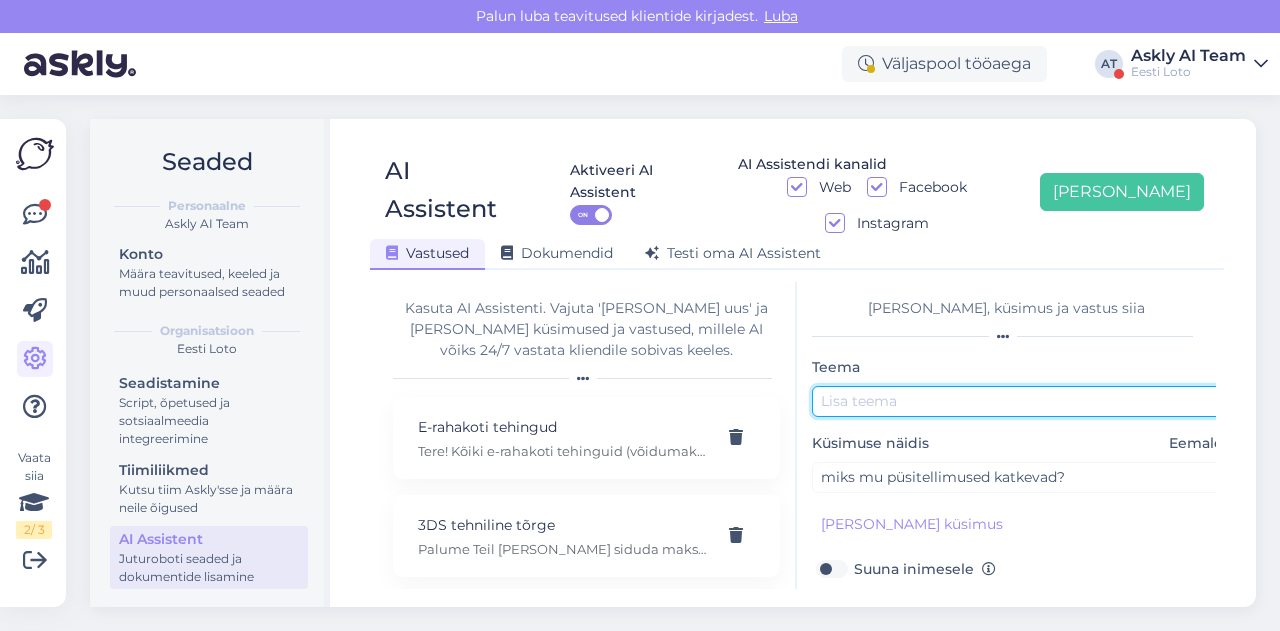click at bounding box center [1022, 401] 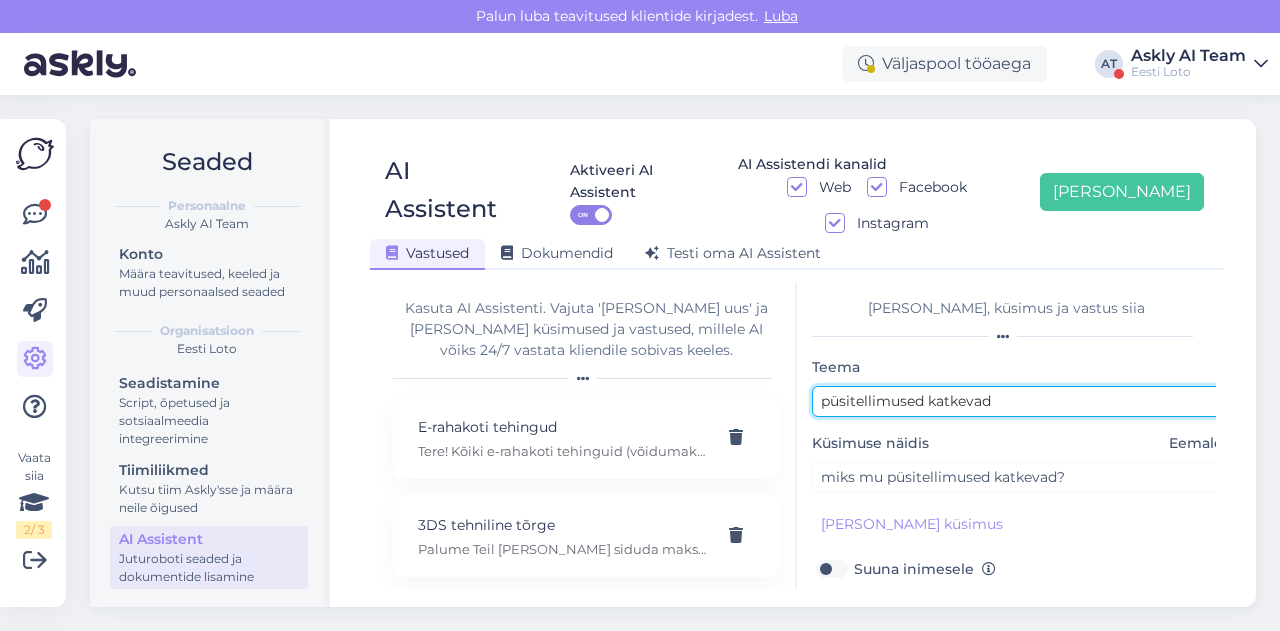 click on "püsitellimused katkevad" at bounding box center (1022, 401) 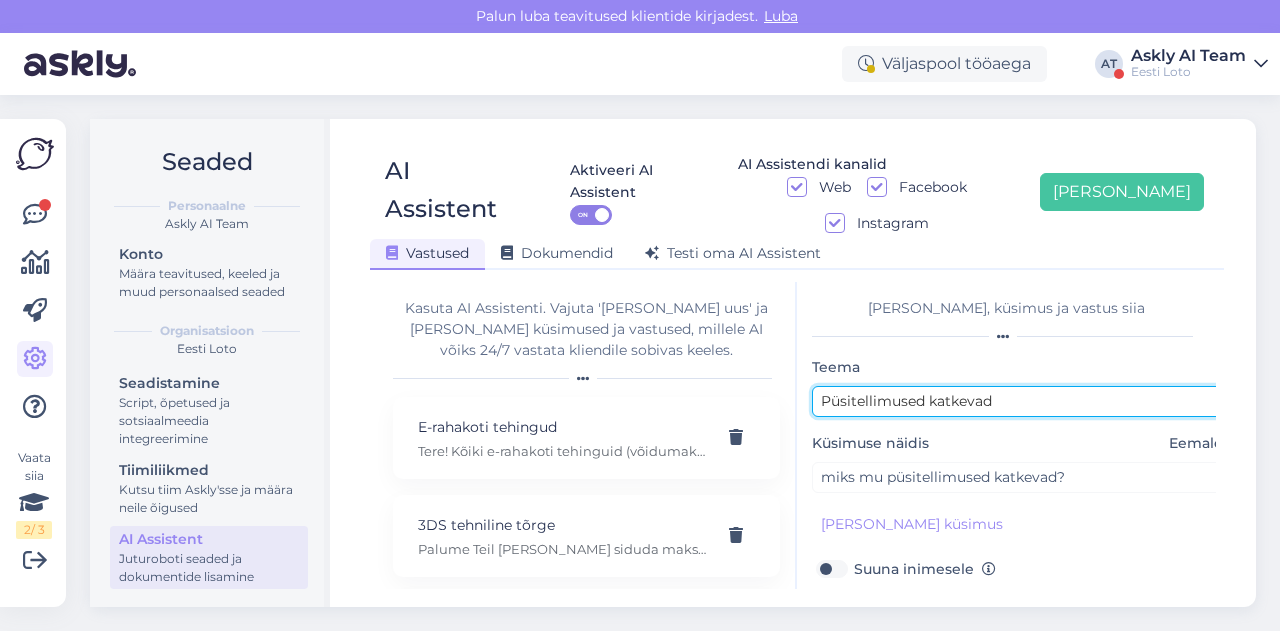 scroll, scrollTop: 179, scrollLeft: 0, axis: vertical 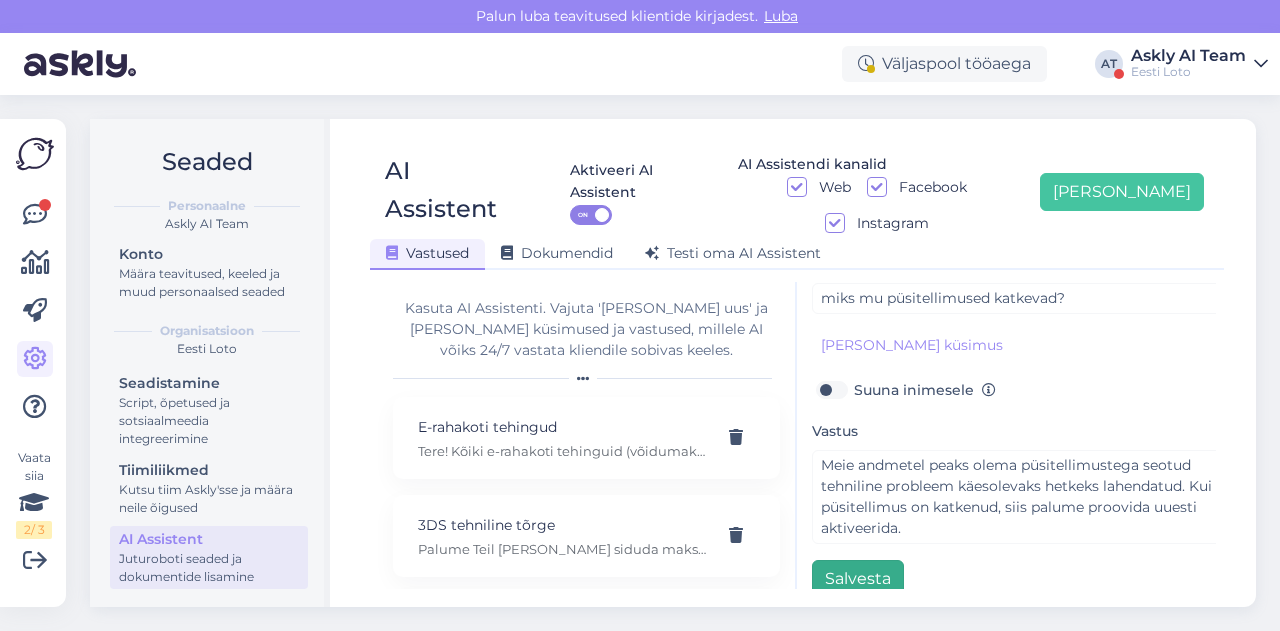 type on "Püsitellimused katkevad" 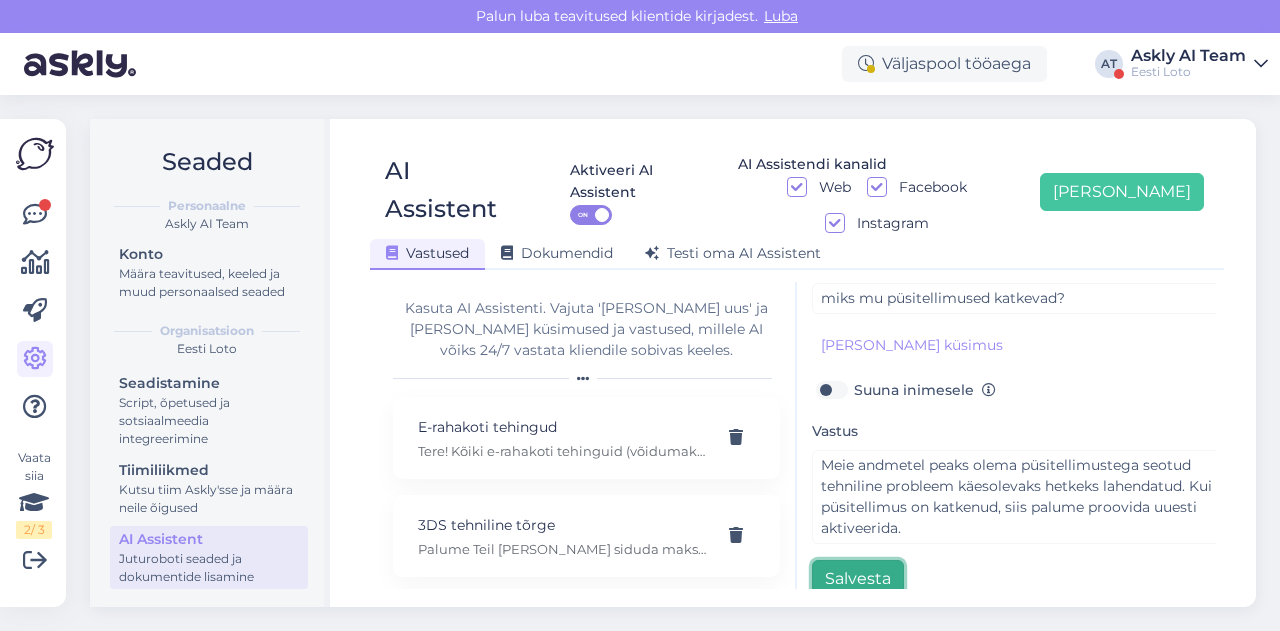 click on "Salvesta" at bounding box center (858, 579) 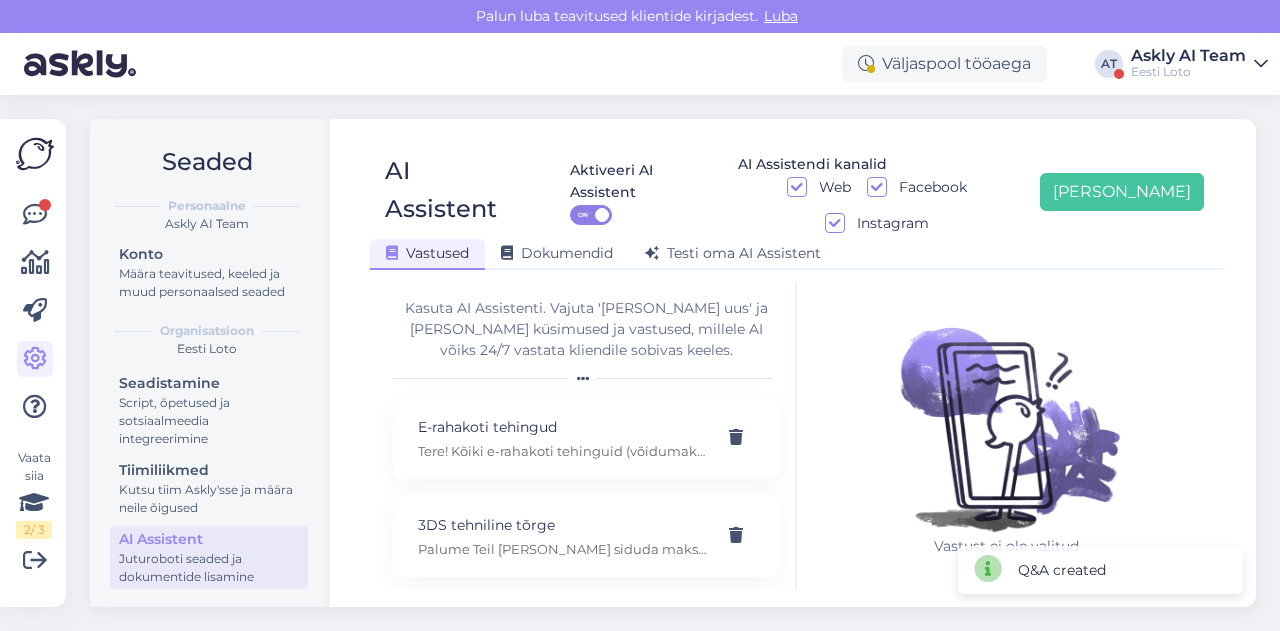 scroll, scrollTop: 0, scrollLeft: 0, axis: both 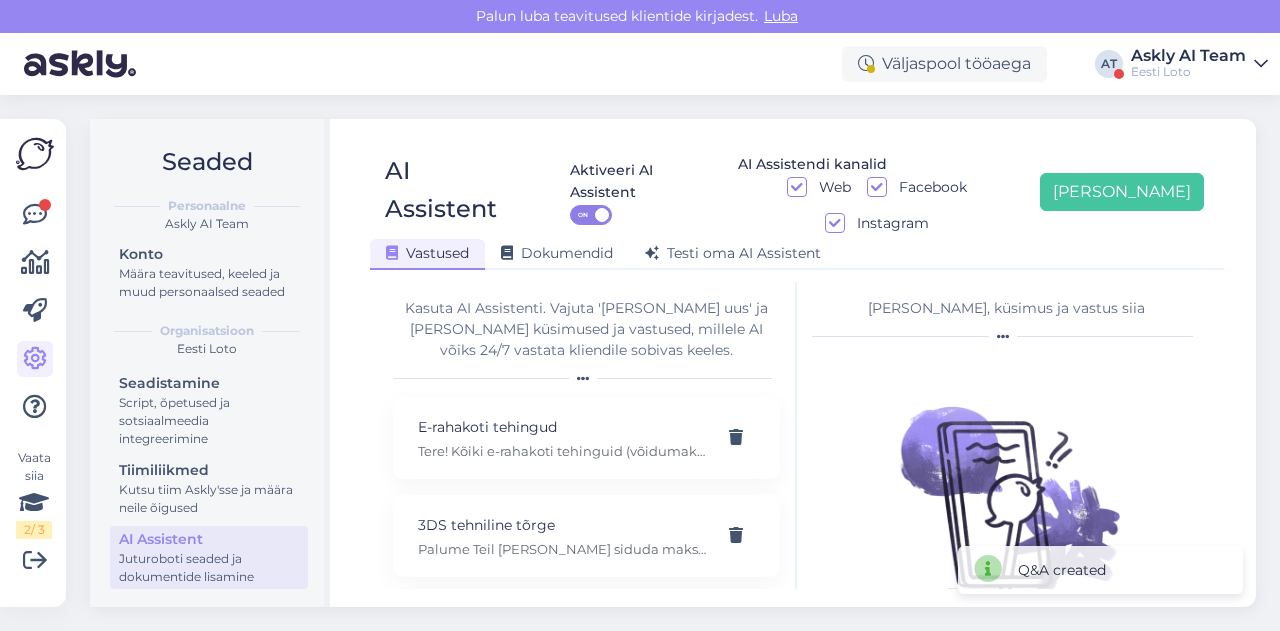 click on "Vastused Dokumendid Testi oma AI Assistent" at bounding box center [787, 250] 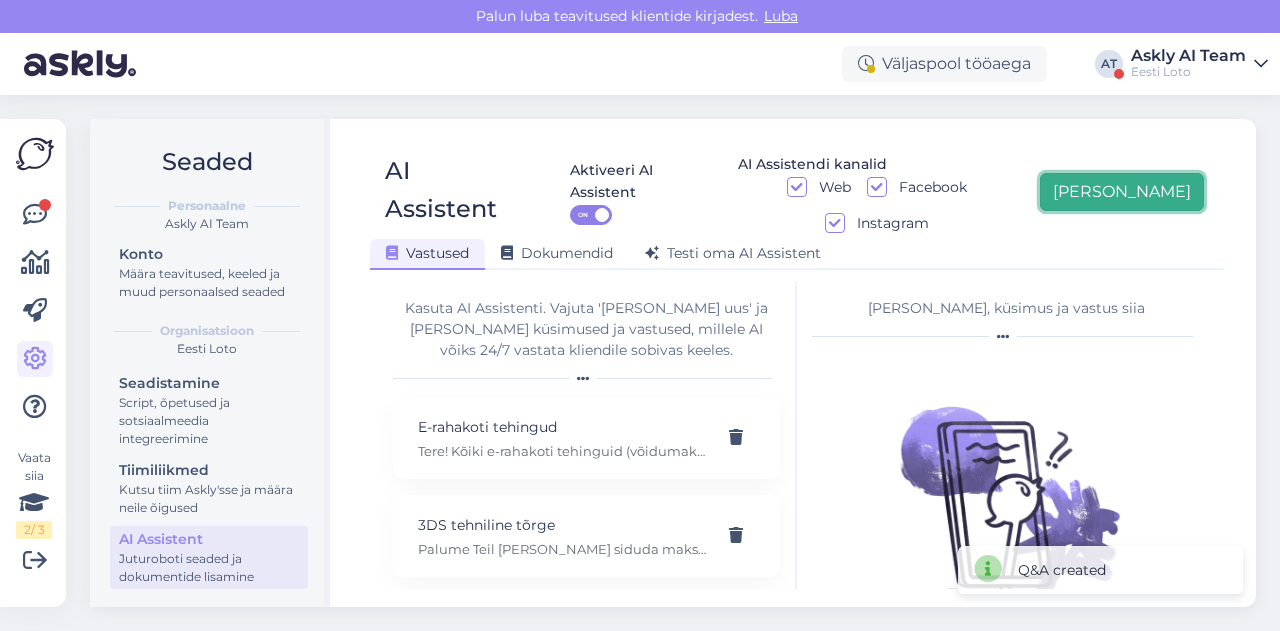 click on "[PERSON_NAME]" at bounding box center (1122, 192) 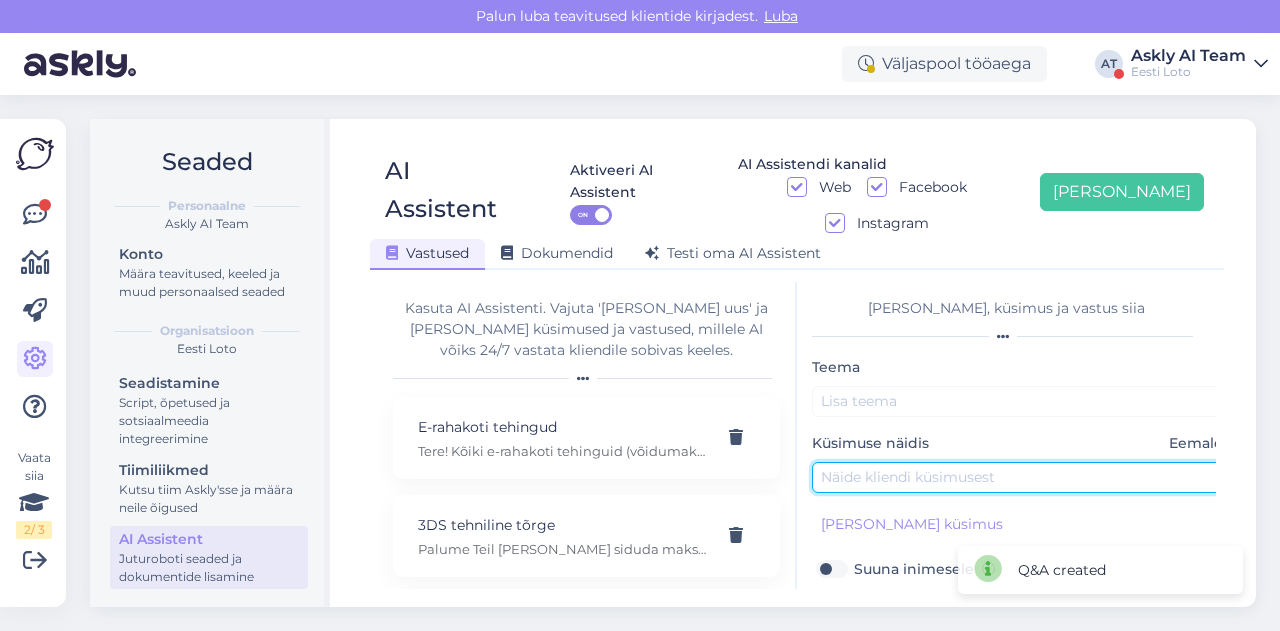 click at bounding box center [1022, 477] 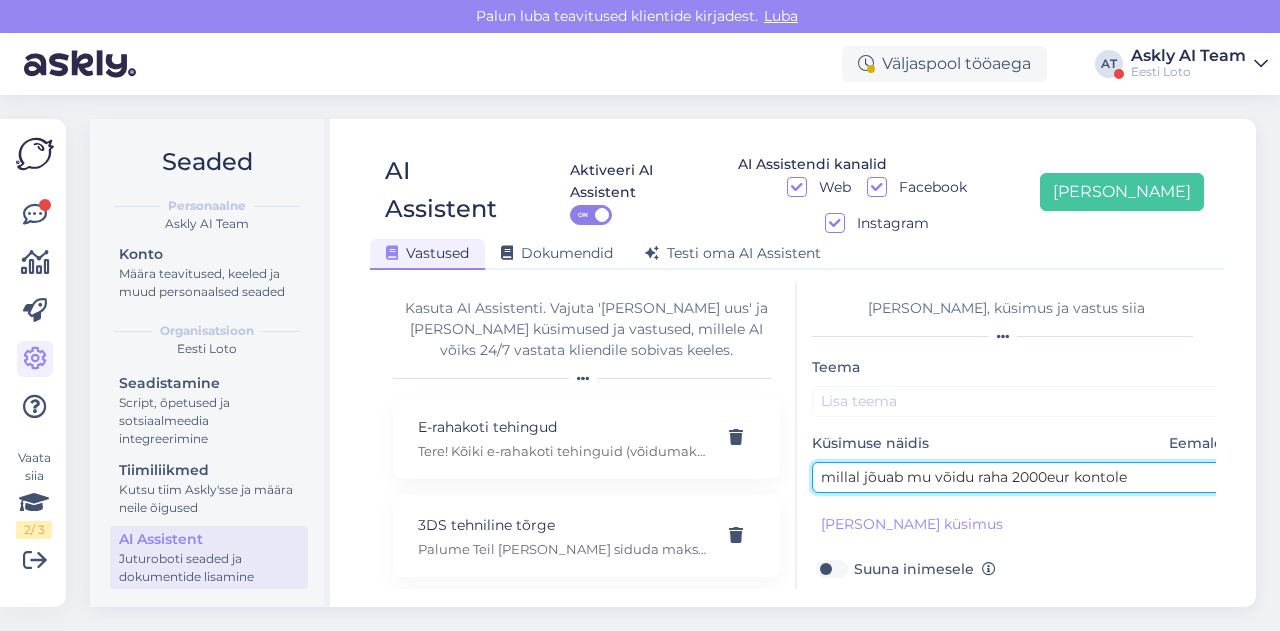 type on "millal jõuab mu võidu raha 2000eur kontole" 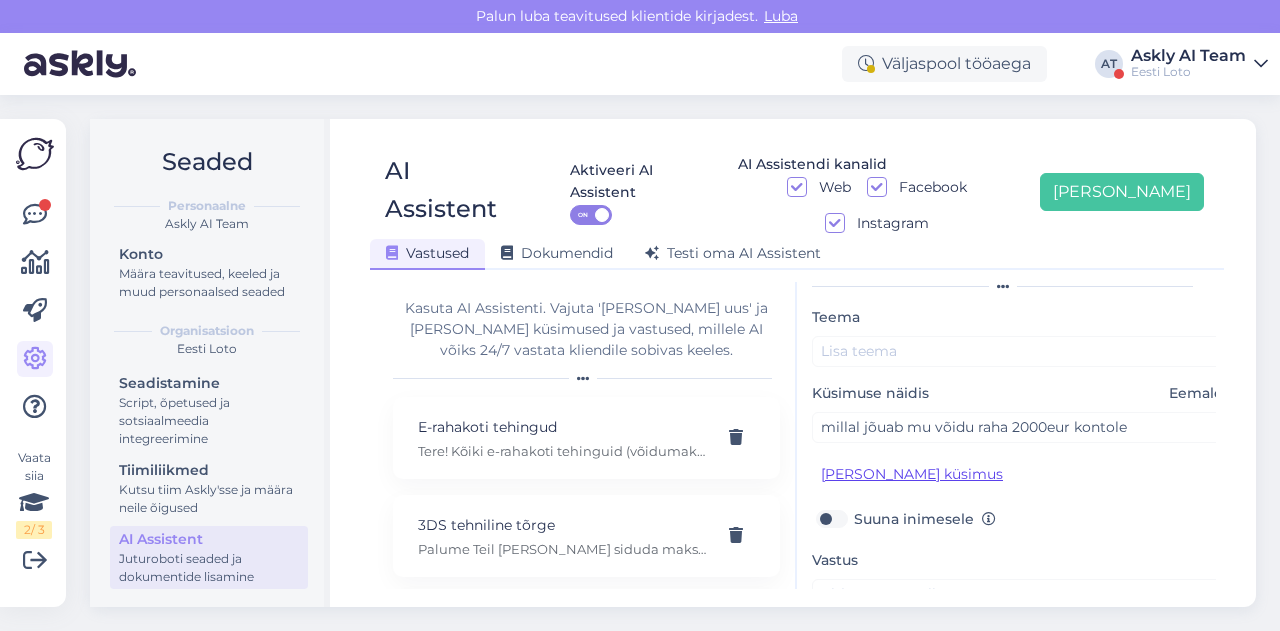 scroll, scrollTop: 51, scrollLeft: 0, axis: vertical 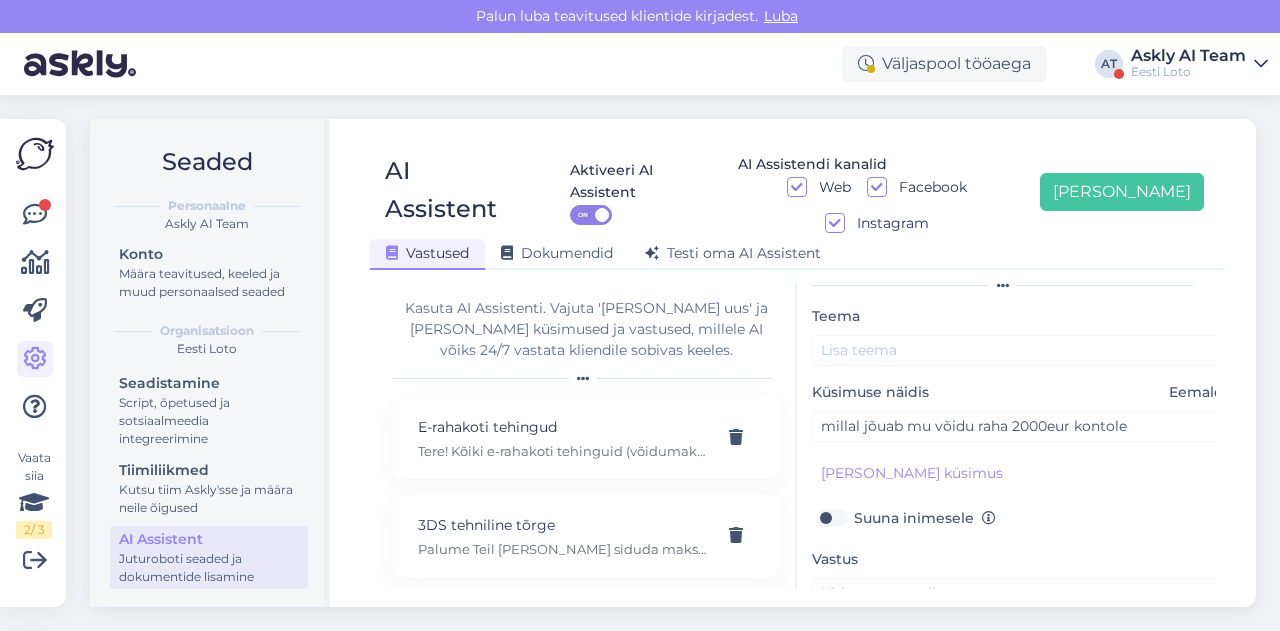 click on "Vastus" at bounding box center [1022, 609] 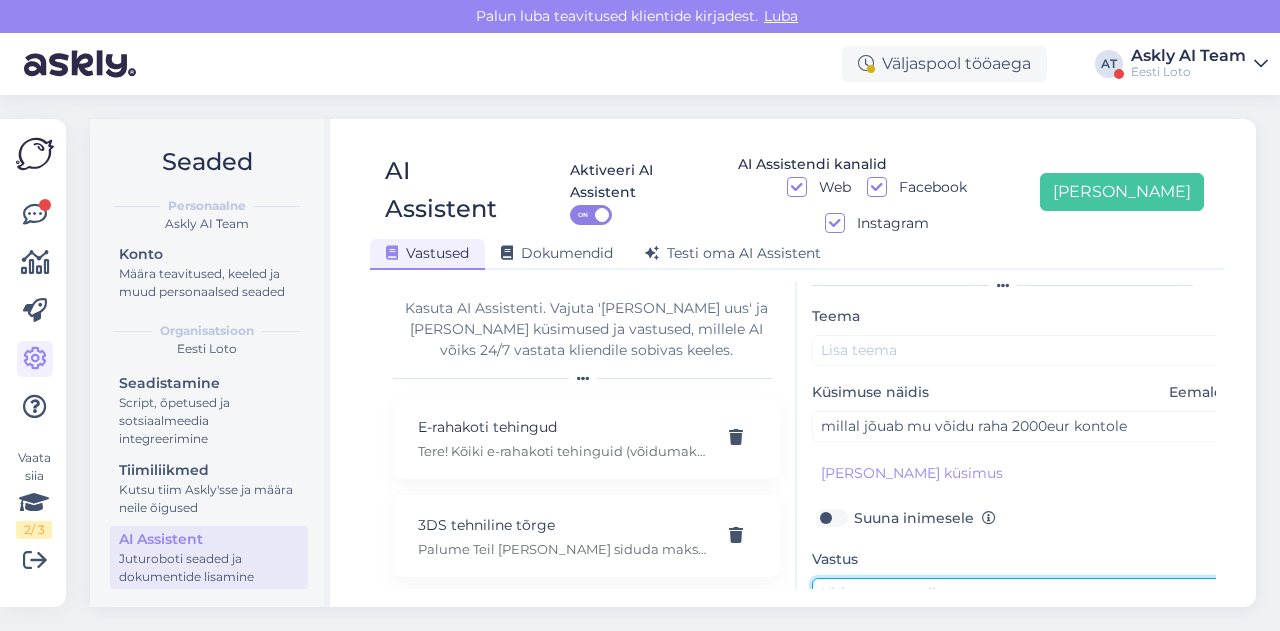 click at bounding box center (1022, 625) 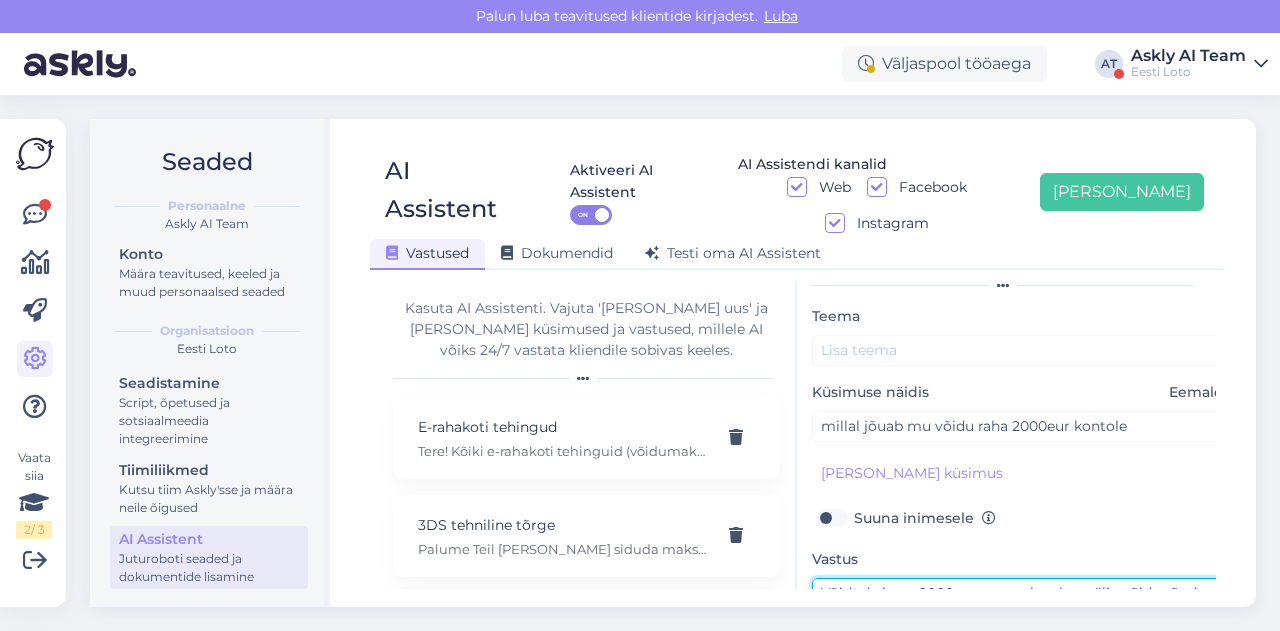 scroll, scrollTop: 78, scrollLeft: 0, axis: vertical 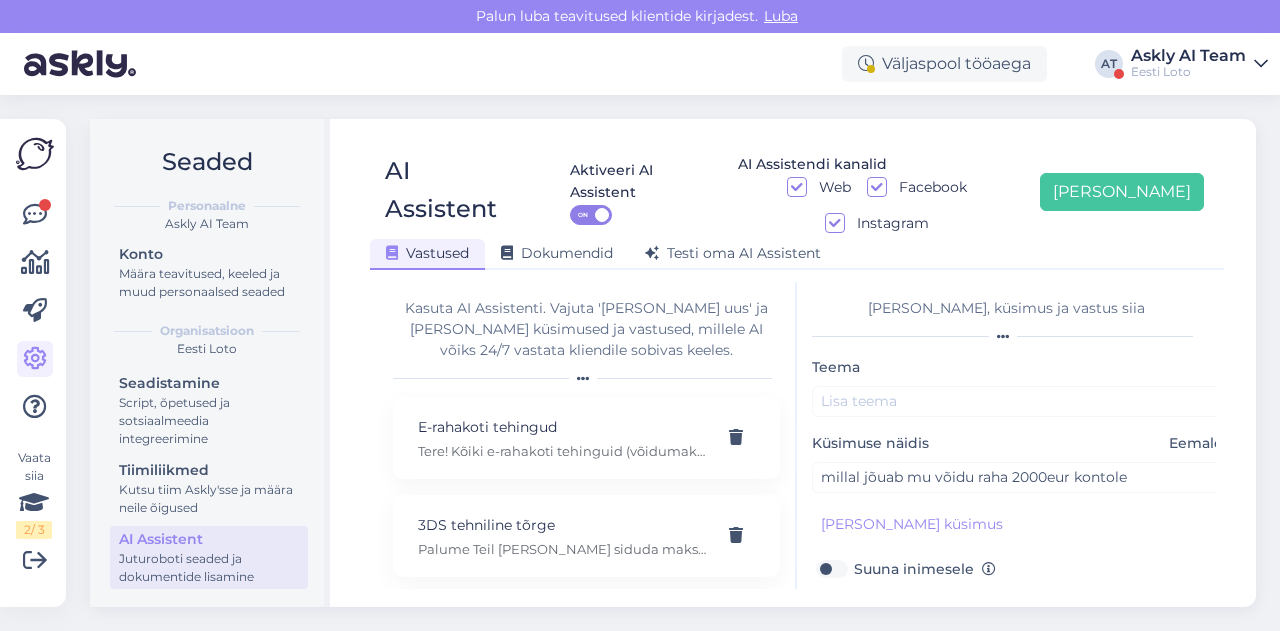 type on "Võidud alates 2000 eurost makstakse välja võidunõude avalduse alusel. Avalduse esitamiseks on erinevaid võimalusi. Täpsemat infot saate vaadata: https://www.eestiloto.ee/et/info/voitudevormistamine
Täpsemaks kontrollimiseks teatage meile palun pileti number." 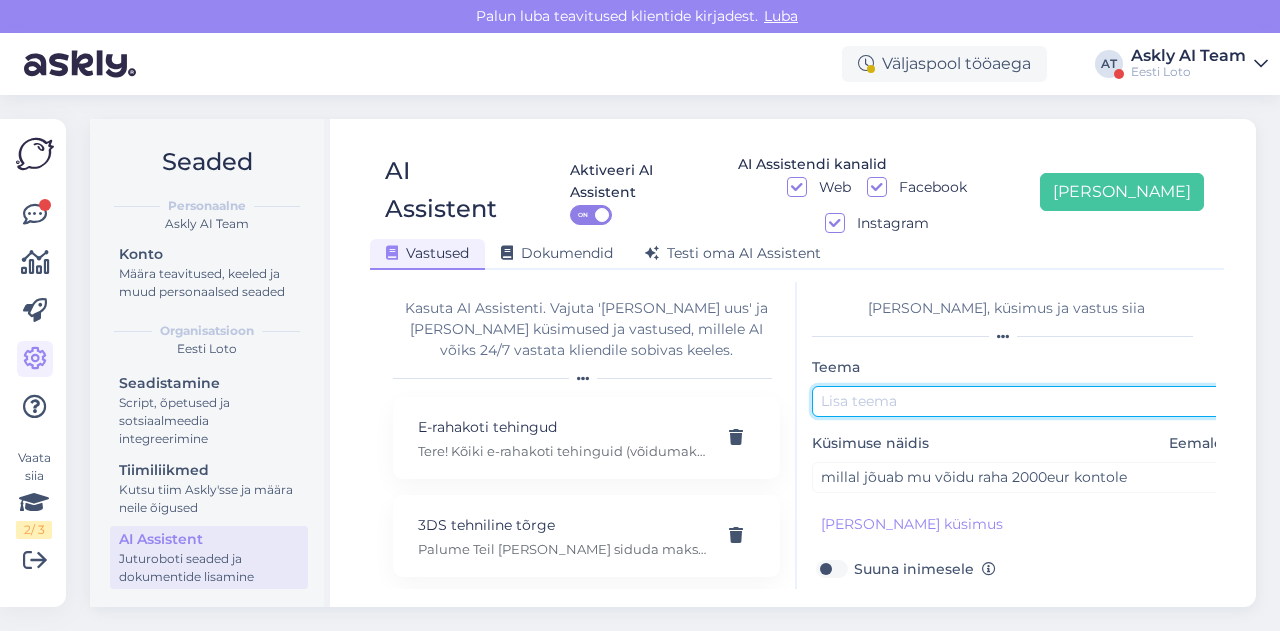 click at bounding box center [1022, 401] 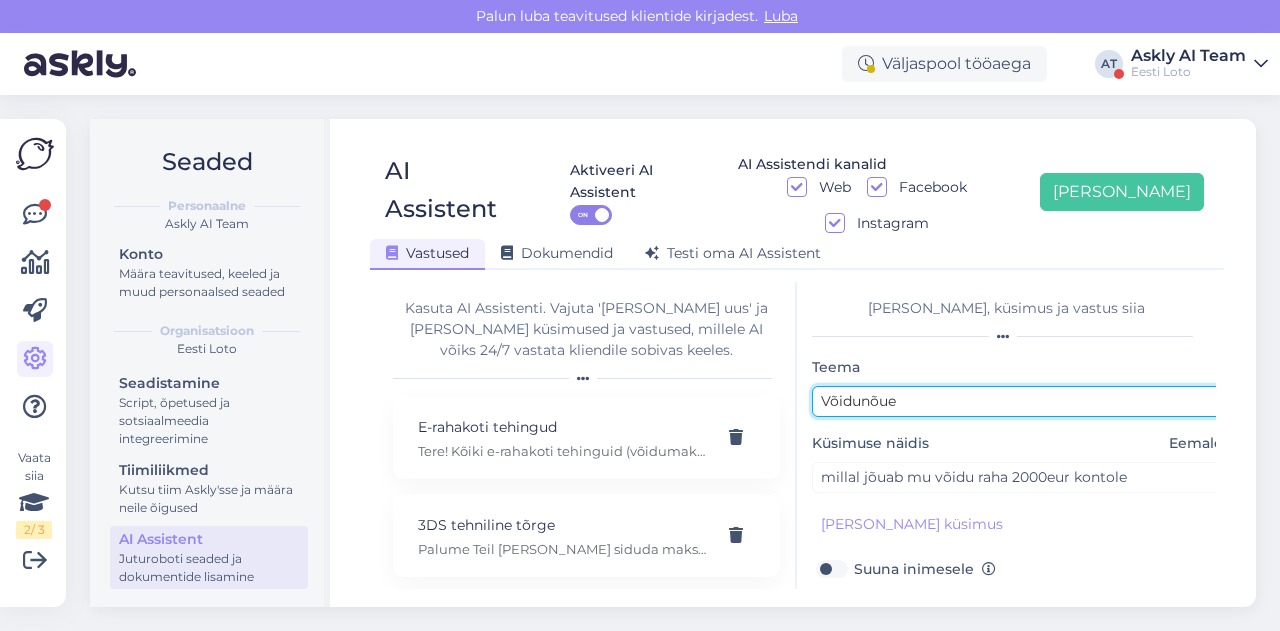 scroll, scrollTop: 179, scrollLeft: 0, axis: vertical 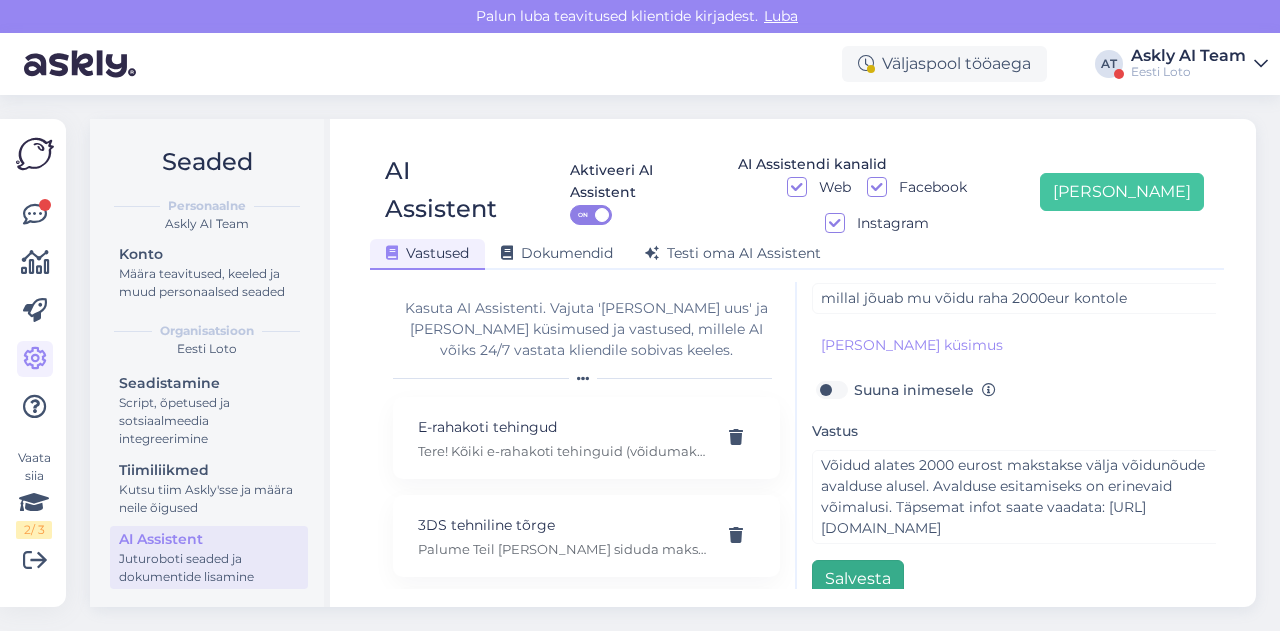 type on "Võidunõue" 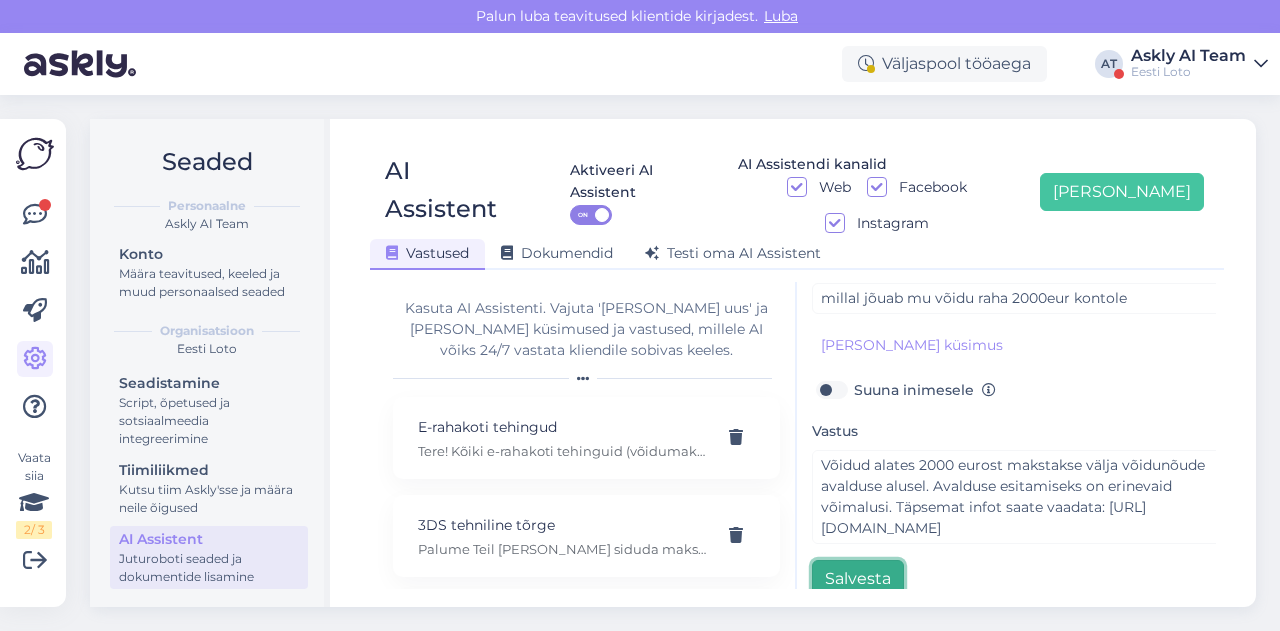 click on "Salvesta" at bounding box center (858, 579) 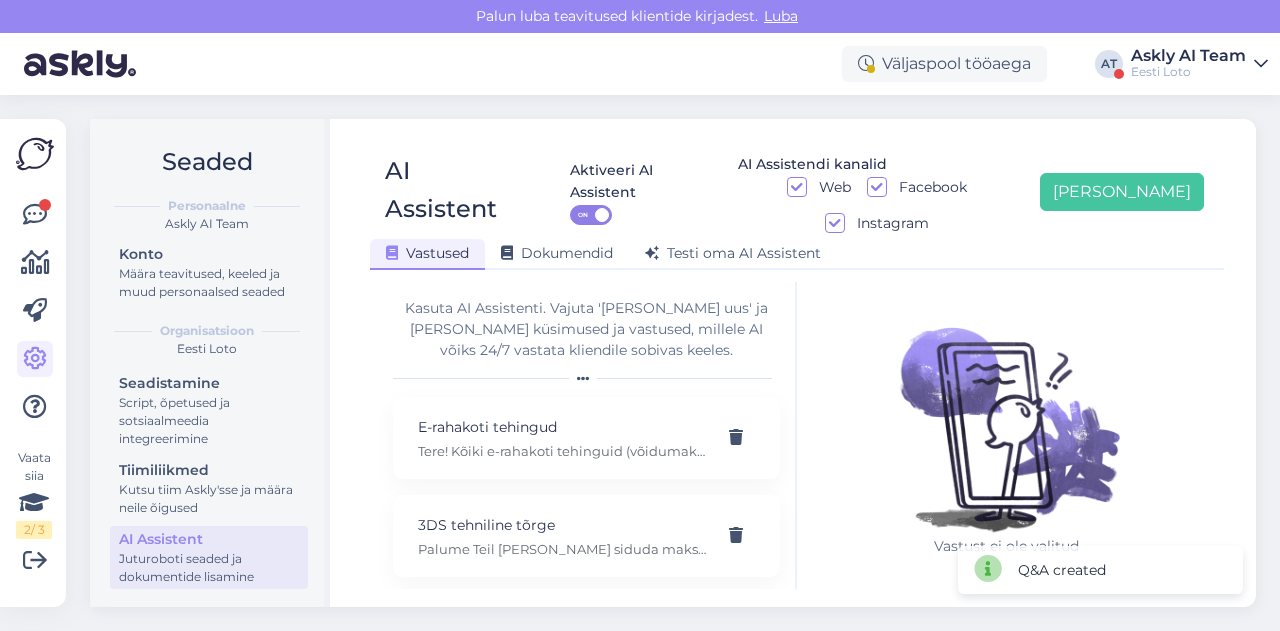 scroll, scrollTop: 0, scrollLeft: 0, axis: both 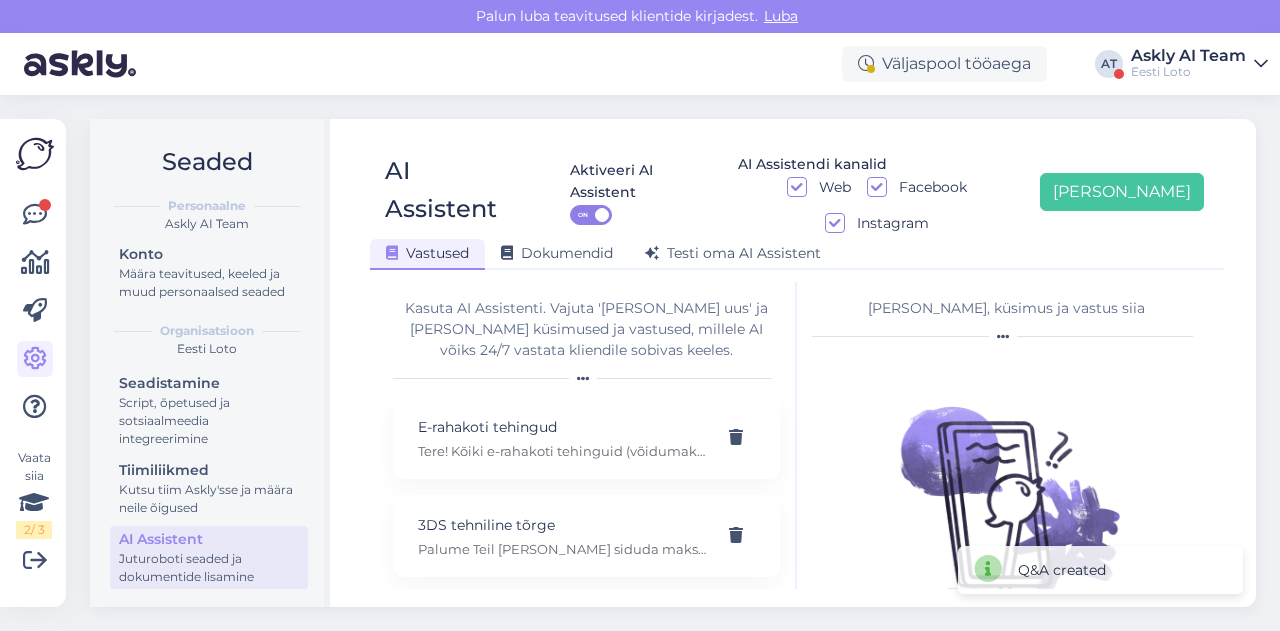 click on "Lisa teema, küsimus ja vastus siia Vastust ei ole valitud" at bounding box center (1006, 435) 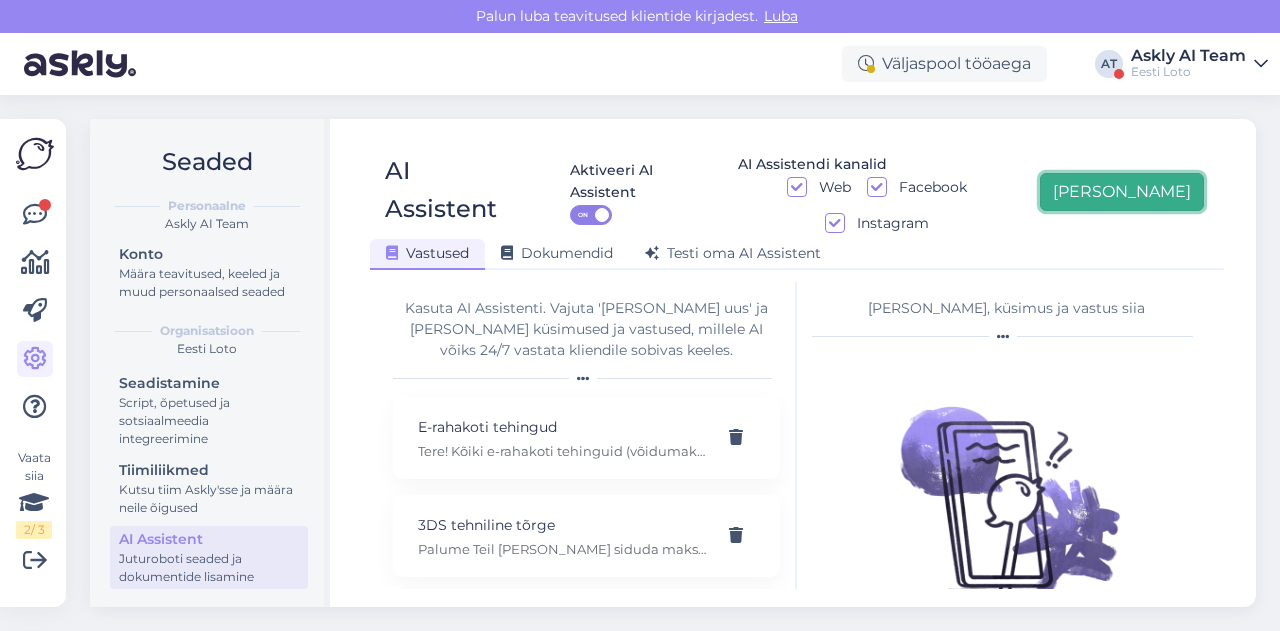 click on "[PERSON_NAME]" at bounding box center [1122, 192] 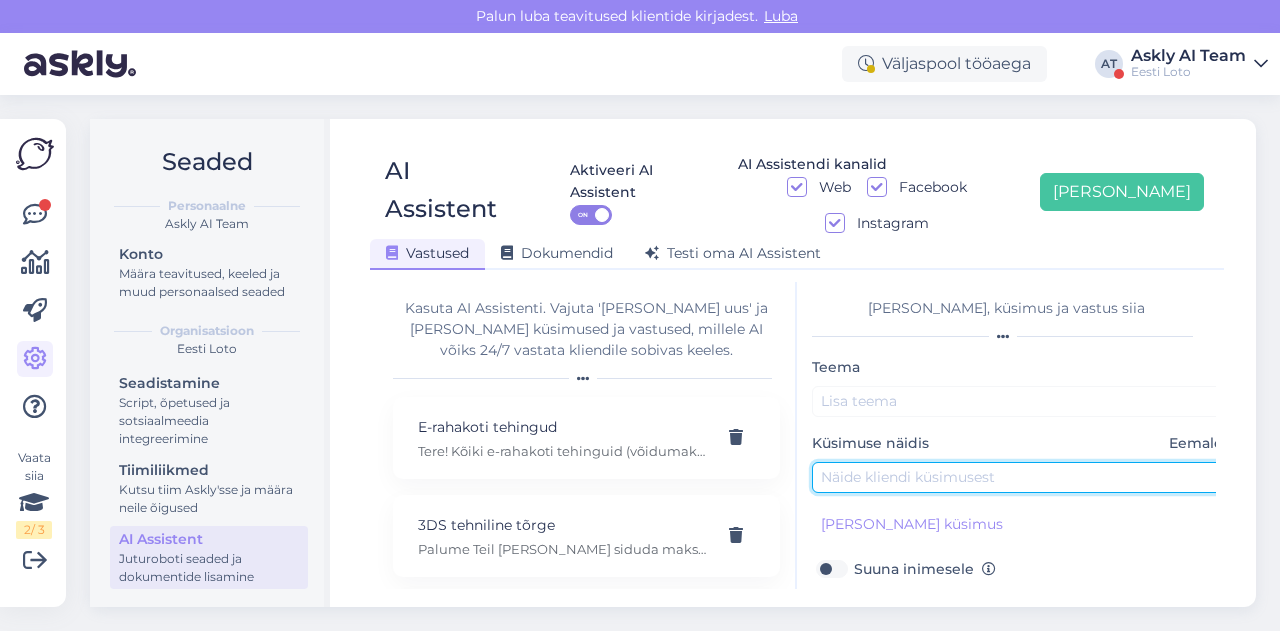 click at bounding box center [1022, 477] 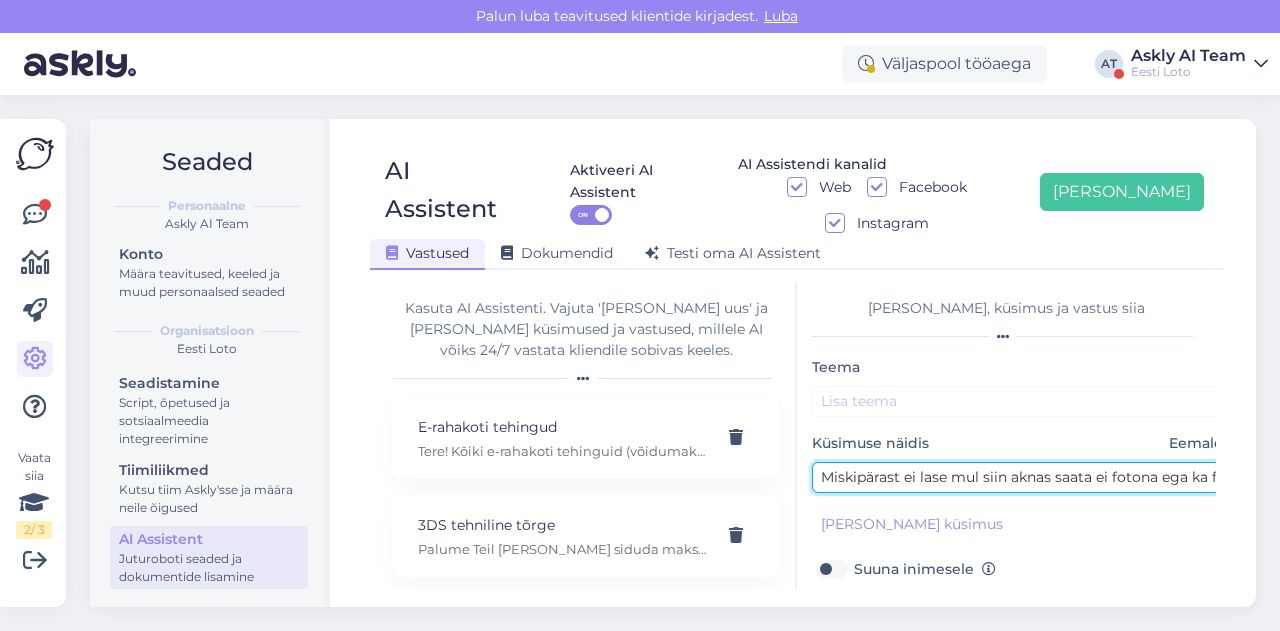 scroll, scrollTop: 0, scrollLeft: 278, axis: horizontal 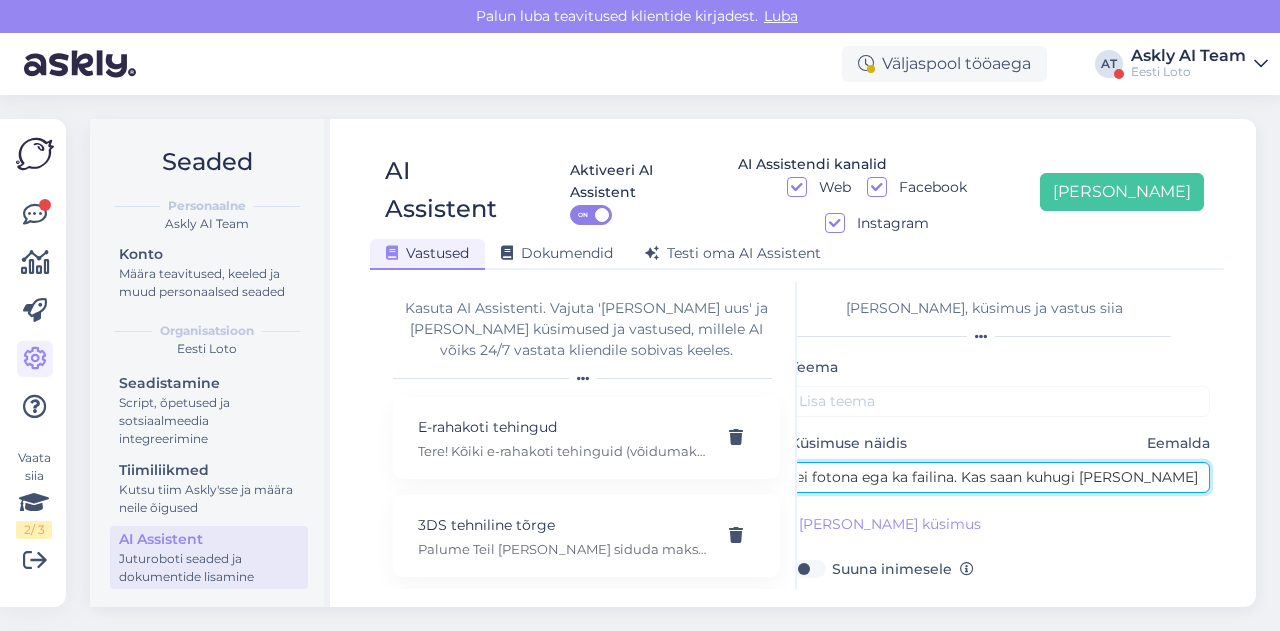 type on "Miskipärast ei lase mul siin aknas saata ei fotona ega ka failina. Kas saan kuhugi [PERSON_NAME] saata?" 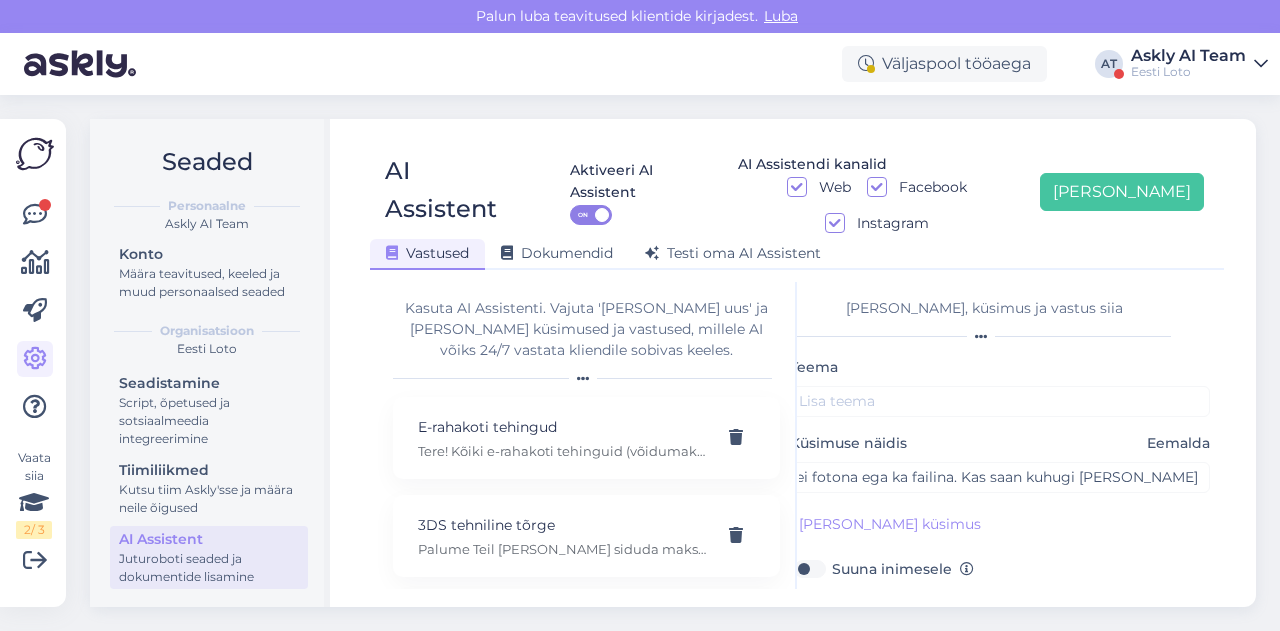 scroll, scrollTop: 0, scrollLeft: 0, axis: both 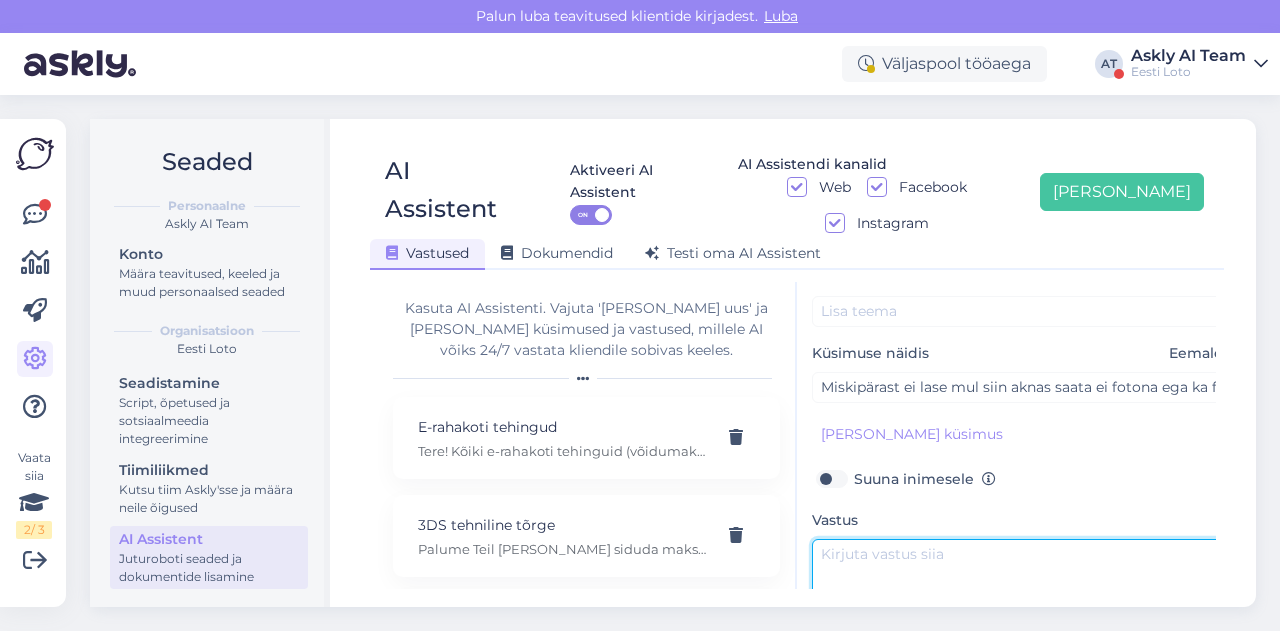 click at bounding box center [1022, 586] 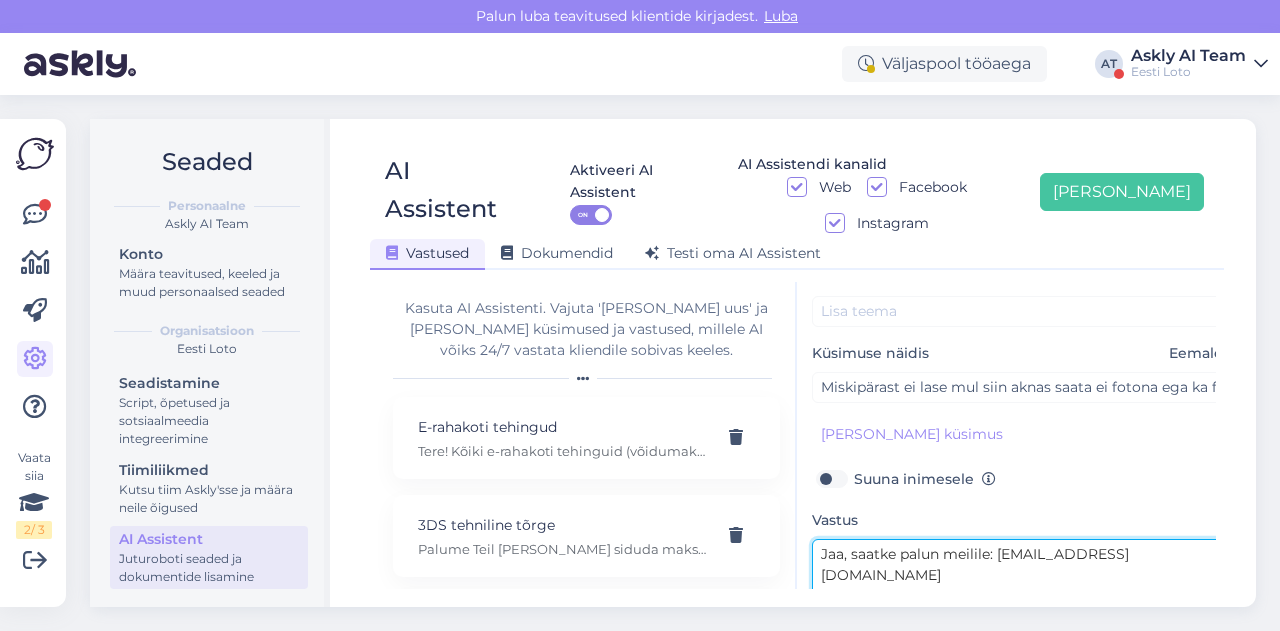 click on "Jaa, saatke palun meilile: [EMAIL_ADDRESS][DOMAIN_NAME]" at bounding box center [1022, 586] 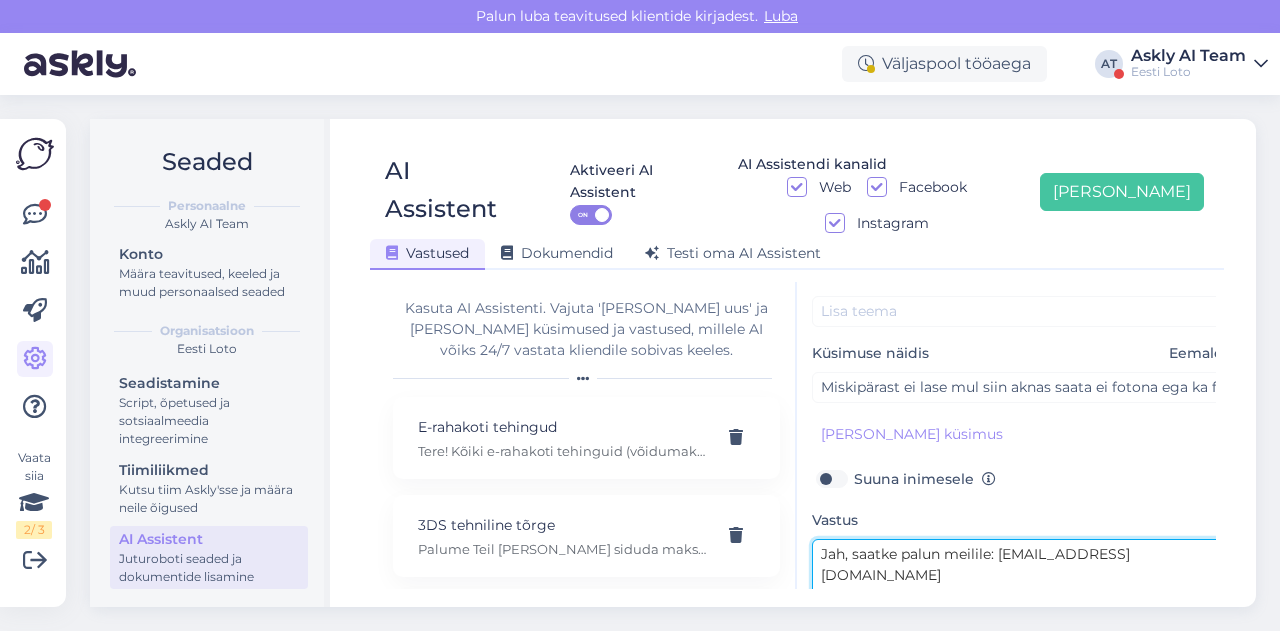 scroll, scrollTop: 0, scrollLeft: 0, axis: both 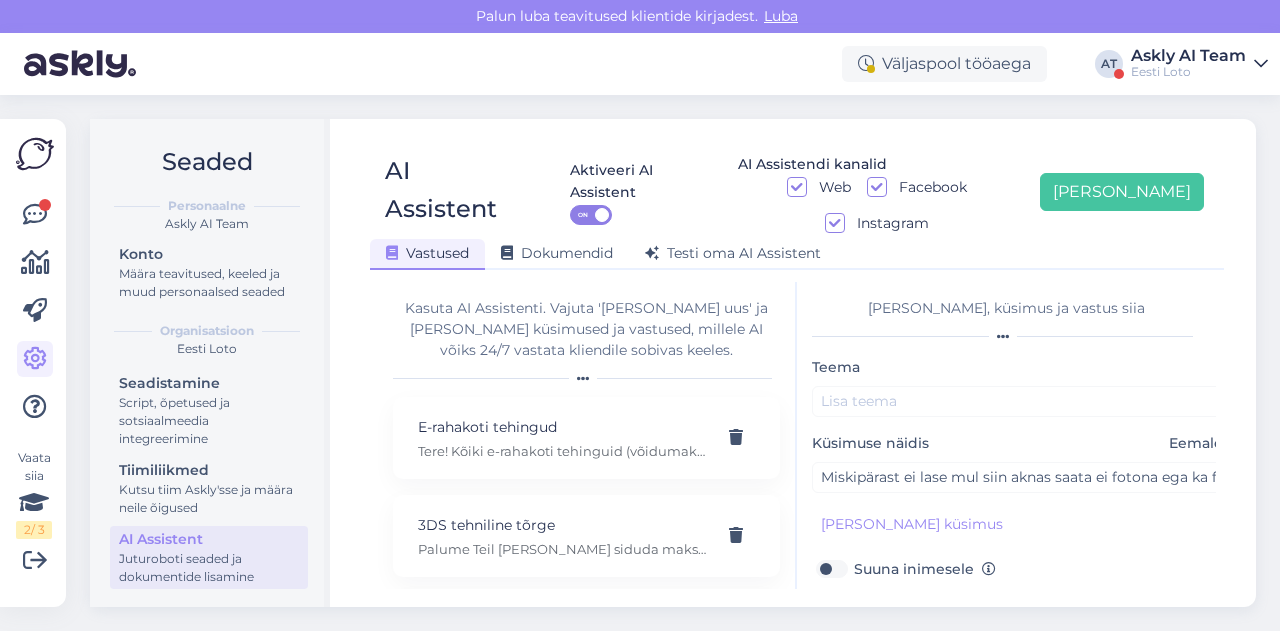 type on "Jah, saatke palun meilile: klienditugi@eestiloto.ee" 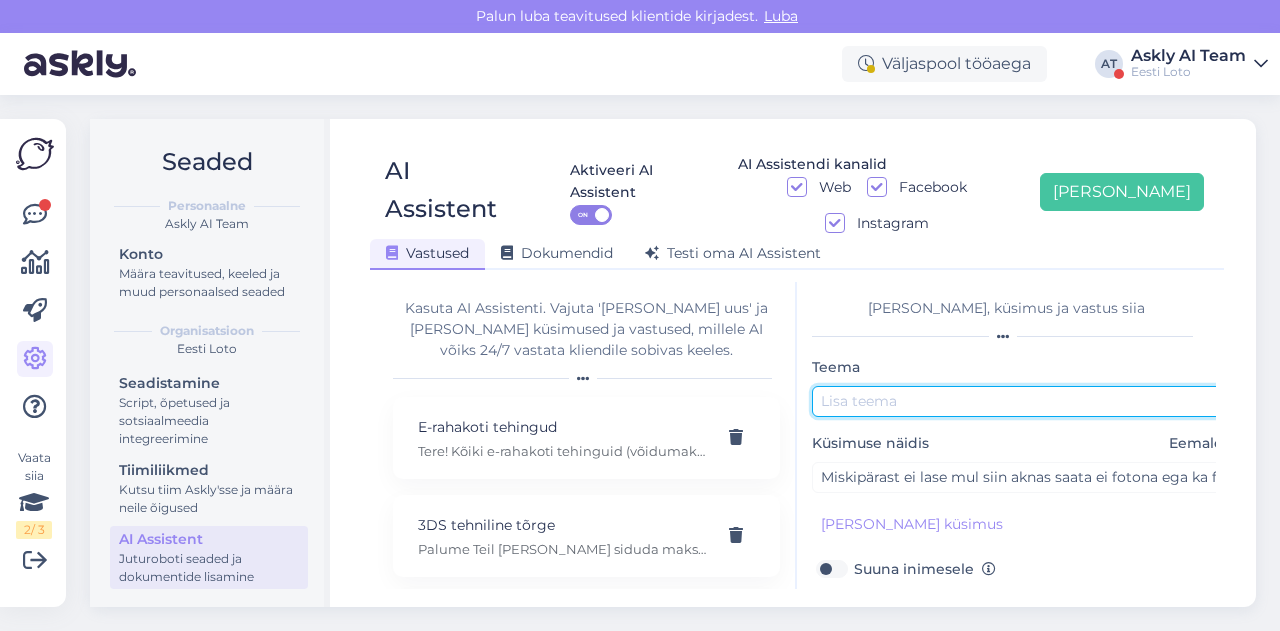 click at bounding box center [1022, 401] 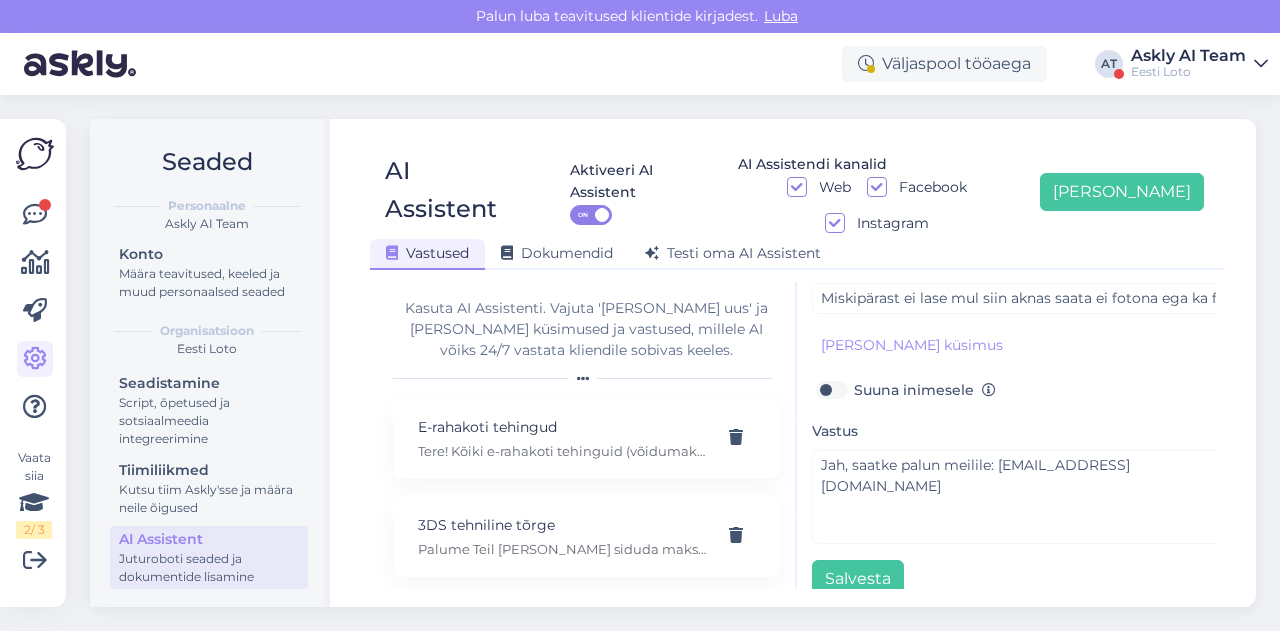 scroll, scrollTop: 0, scrollLeft: 0, axis: both 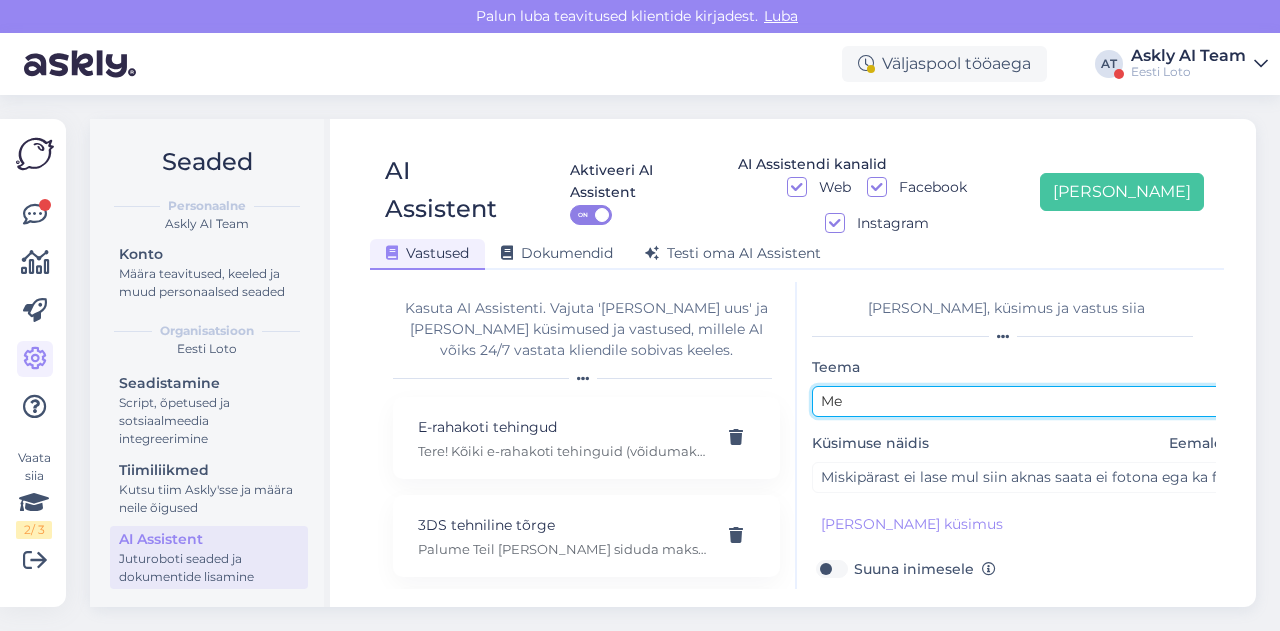 type on "M" 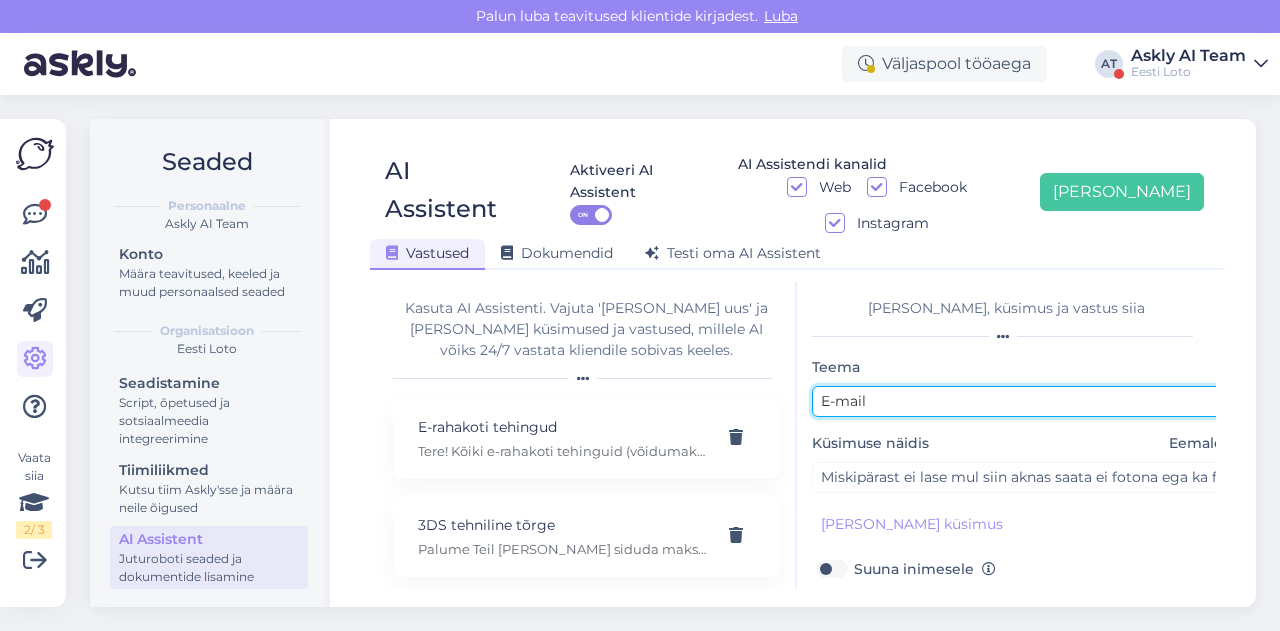 scroll, scrollTop: 179, scrollLeft: 0, axis: vertical 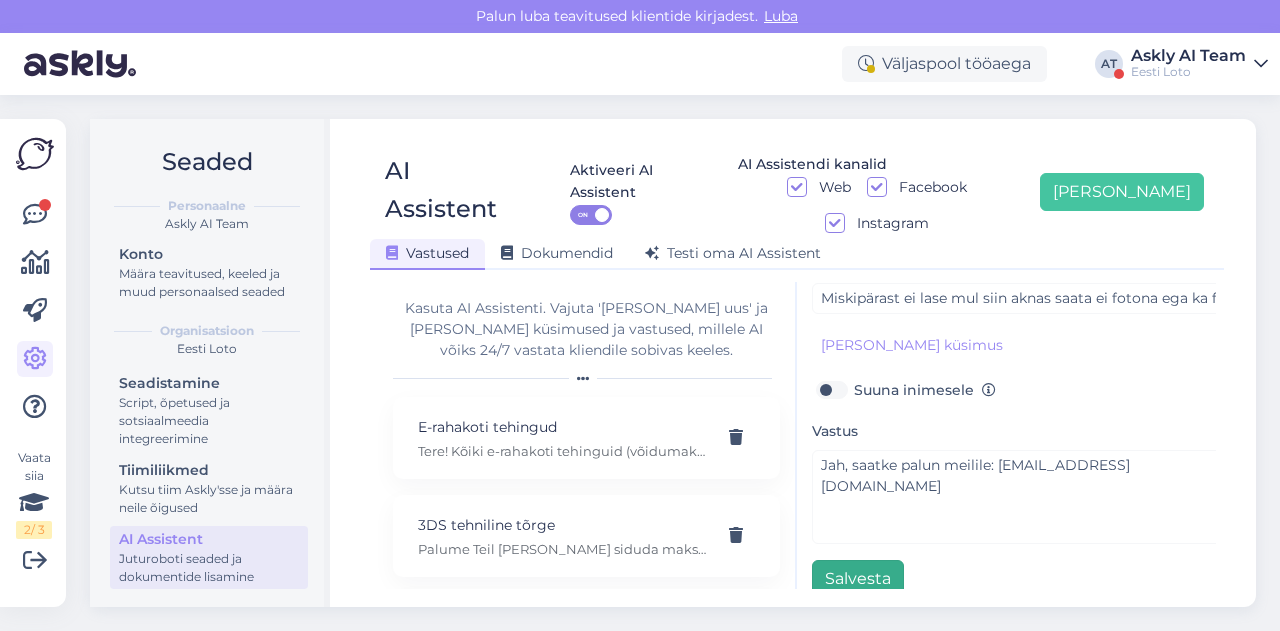 type on "E-mail" 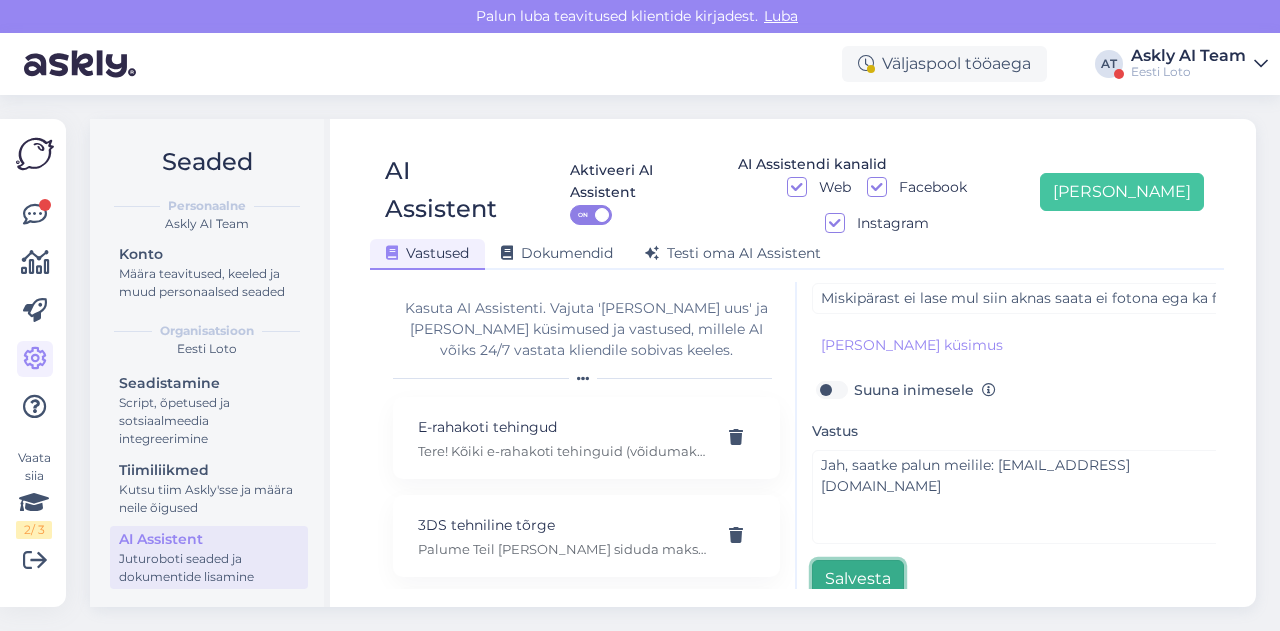 click on "Salvesta" at bounding box center (858, 579) 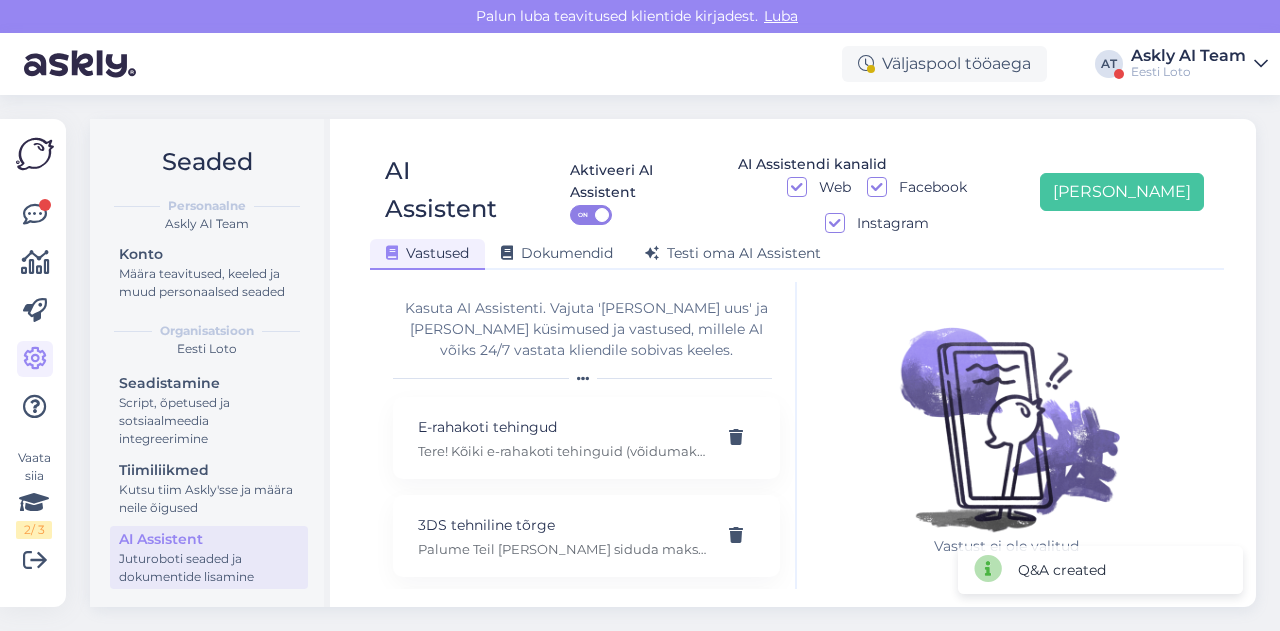 scroll, scrollTop: 42, scrollLeft: 0, axis: vertical 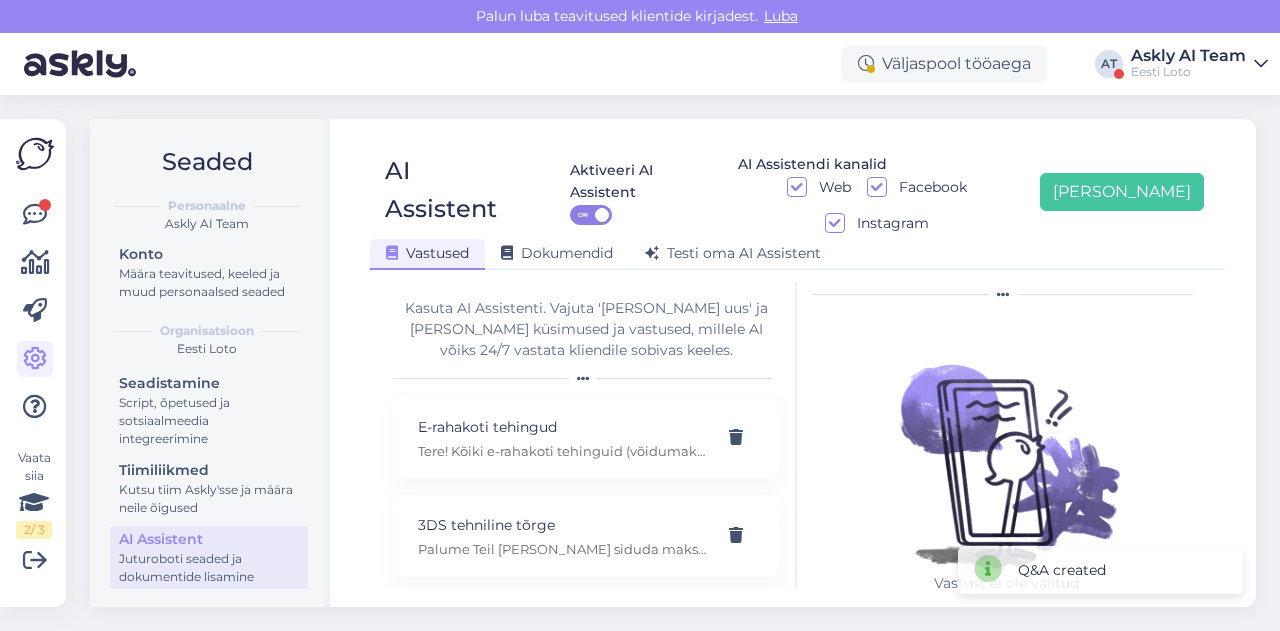 click on "AI Assistent Aktiveeri AI Assistent ON AI Assistendi kanalid Web Facebook Instagram Lisa uus Vastused Dokumendid Testi oma AI Assistent Kasuta AI Assistenti. Vajuta 'Lisa uus' ja lisa küsimused ja vastused, millele AI võiks 24/7 vastata kliendile sobivas keeles.   E-rahakoti tehingud Tere! Kõiki e-rahakoti tehinguid (võidumaksed, piletiostud, sissemaksed, väljamaksed) näete enda mängukontol valikus Konto ja Minu tehingud, kust on võimalik täpselt näha e-rahakoti saldoseisu peale igat tehingut.
3DS tehniline tõrge Palume Teil lahti siduda maksekaart enda mängukontol ning siis uuesti mängukontoga siduda.
Kui maksekaardi sidumine endiselt ebaõnnestub, palun andke meile sellest teada. Abi Selleks, et saaksime Teile vastata, palun täpsustage oma küsimust.
Arvelduskonto kinnitamine Arvelduskonto kinnitamiseks tuleb Teil siseneda Eesti Loto veebilehele ja valida sealt arvelduskonto (IBAN) kinnitamine ning teha endale kuuluvalt arvelduskontolt sissemakse.  Bingo Loto jackpot E-kiirloterii E-mail" at bounding box center (797, 363) 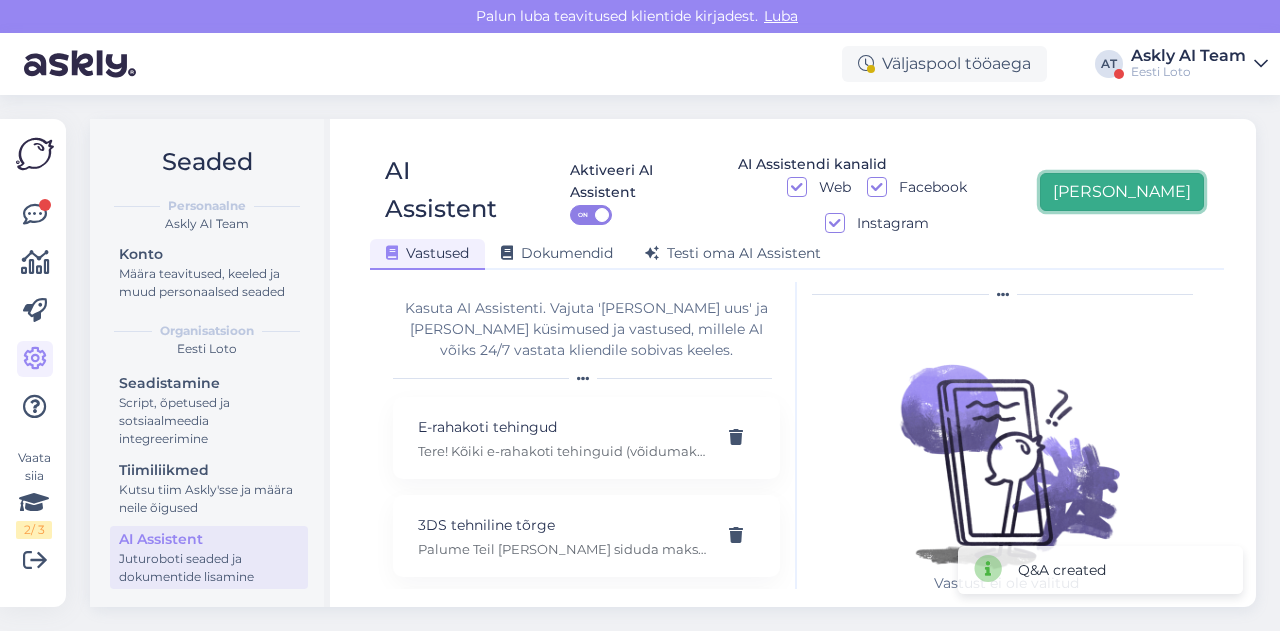 click on "[PERSON_NAME]" at bounding box center [1122, 192] 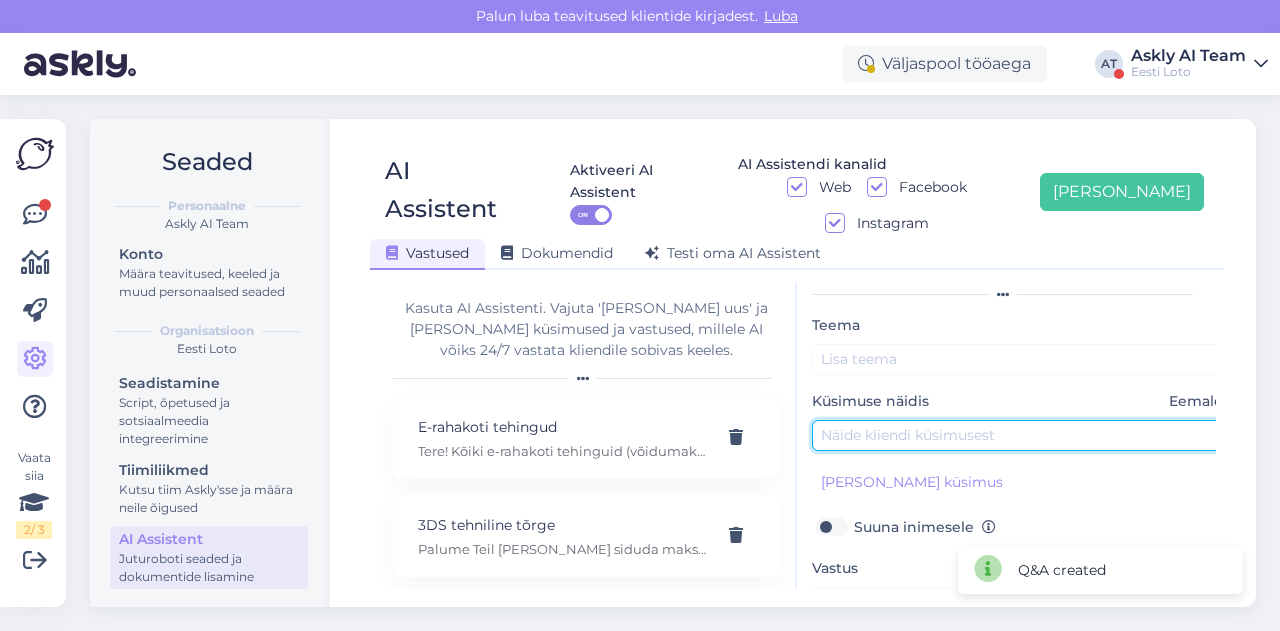 click at bounding box center [1022, 435] 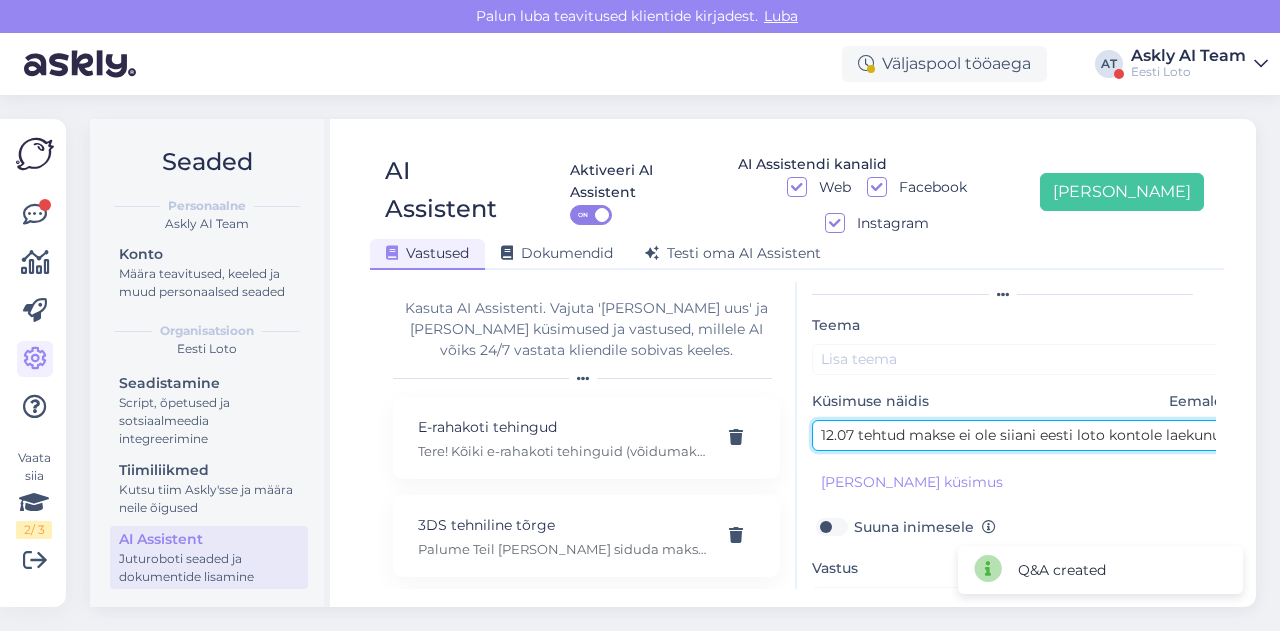 scroll, scrollTop: 0, scrollLeft: 9, axis: horizontal 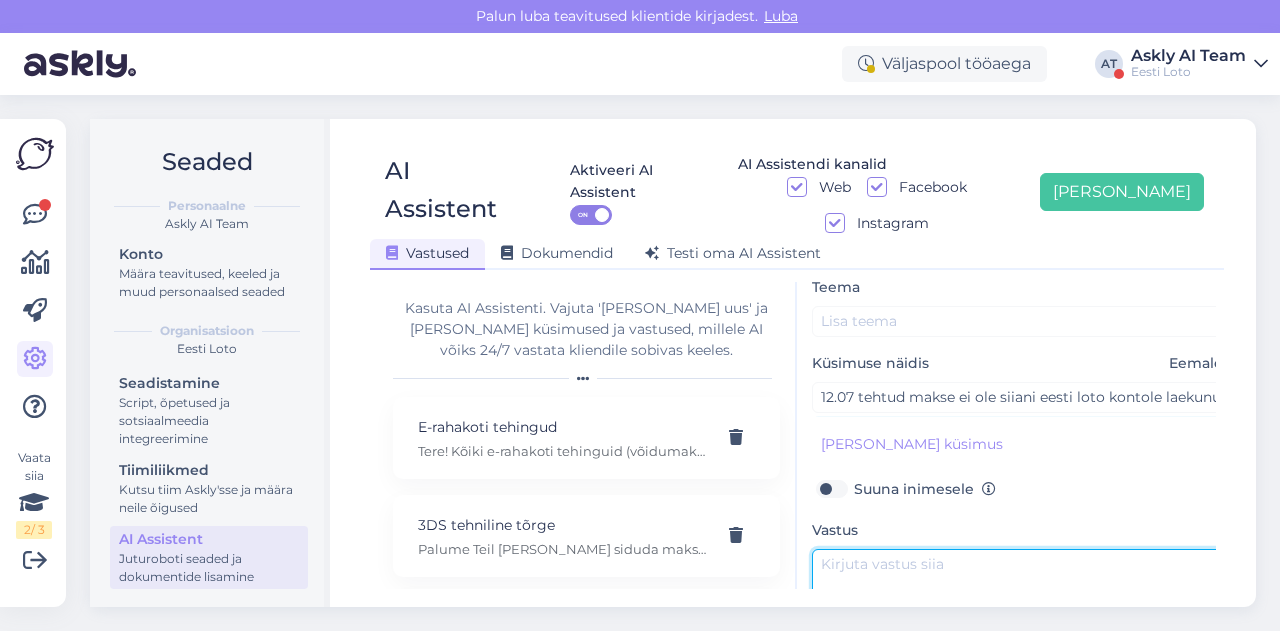 click at bounding box center [1022, 596] 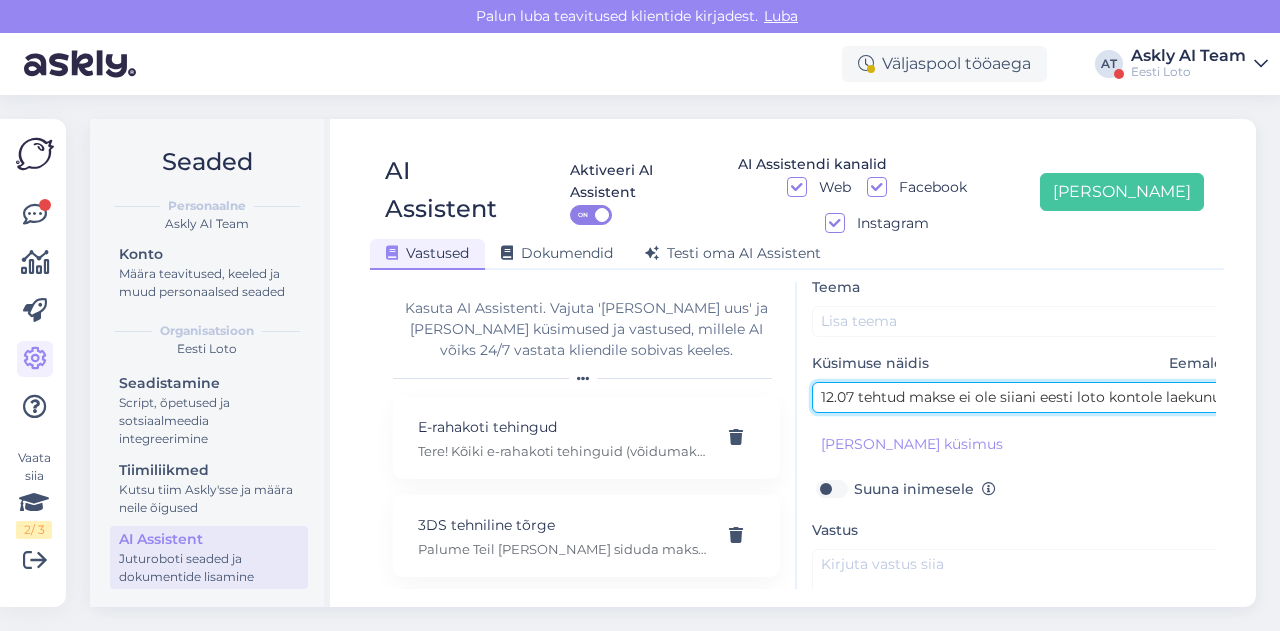 click on "12.07 tehtud makse ei ole siiani eesti loto kontole laekunud." at bounding box center [1022, 397] 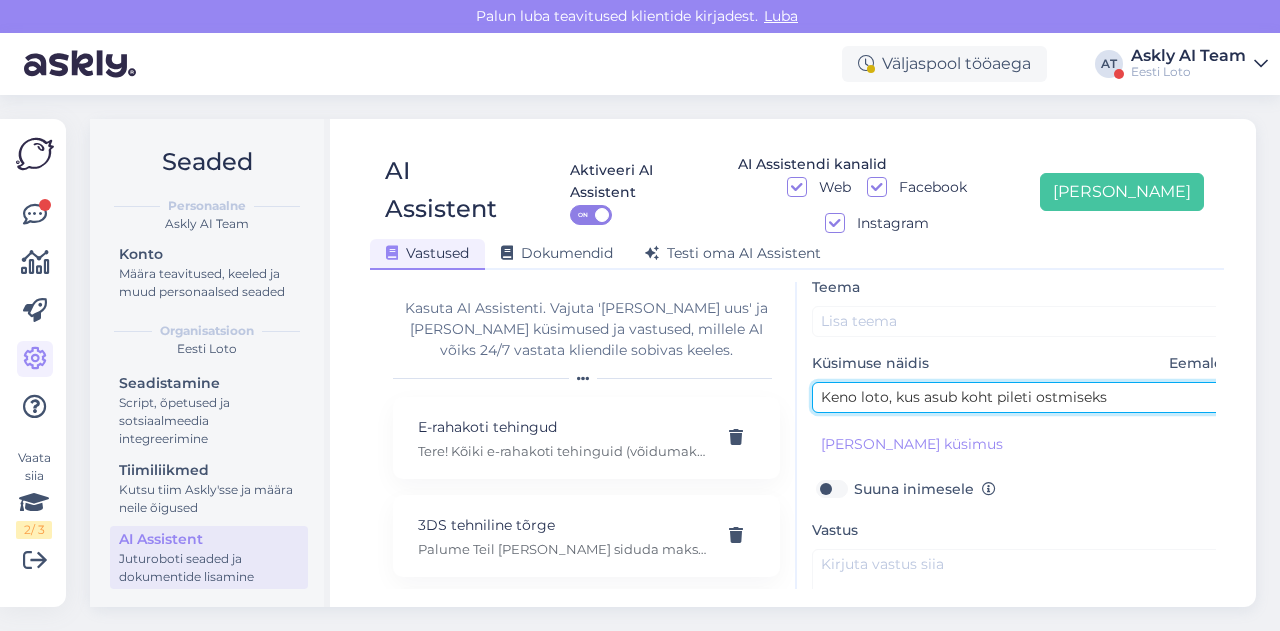 type on "Keno loto, kus asub koht pileti ostmiseks" 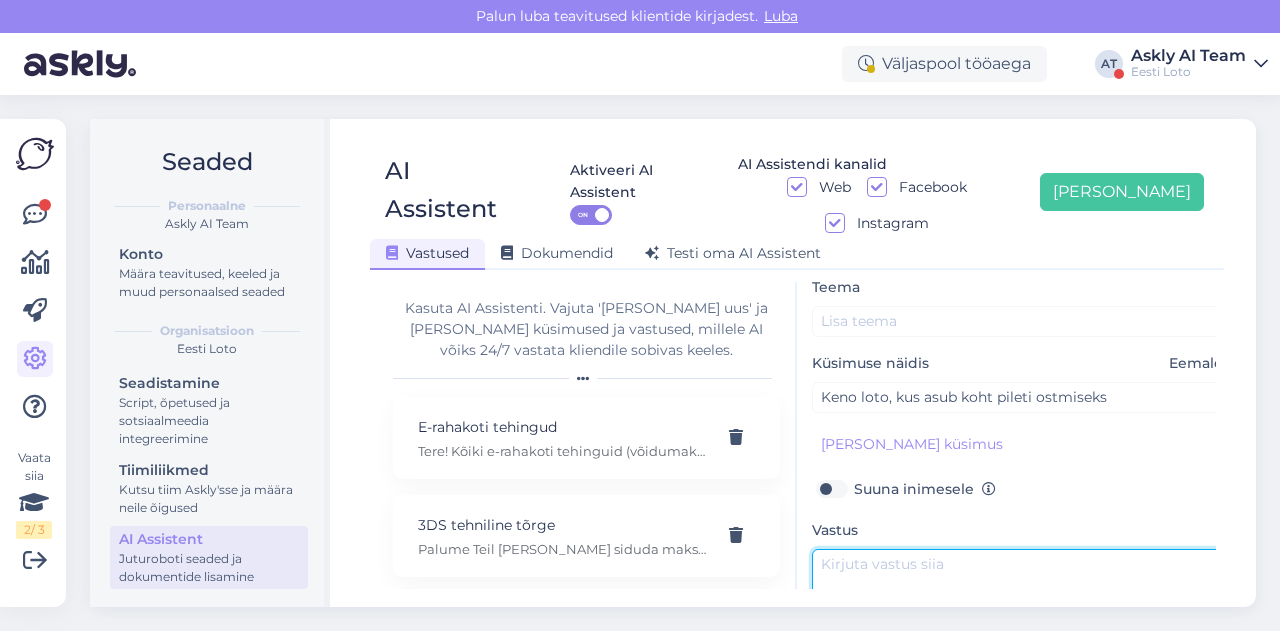 click at bounding box center [1022, 596] 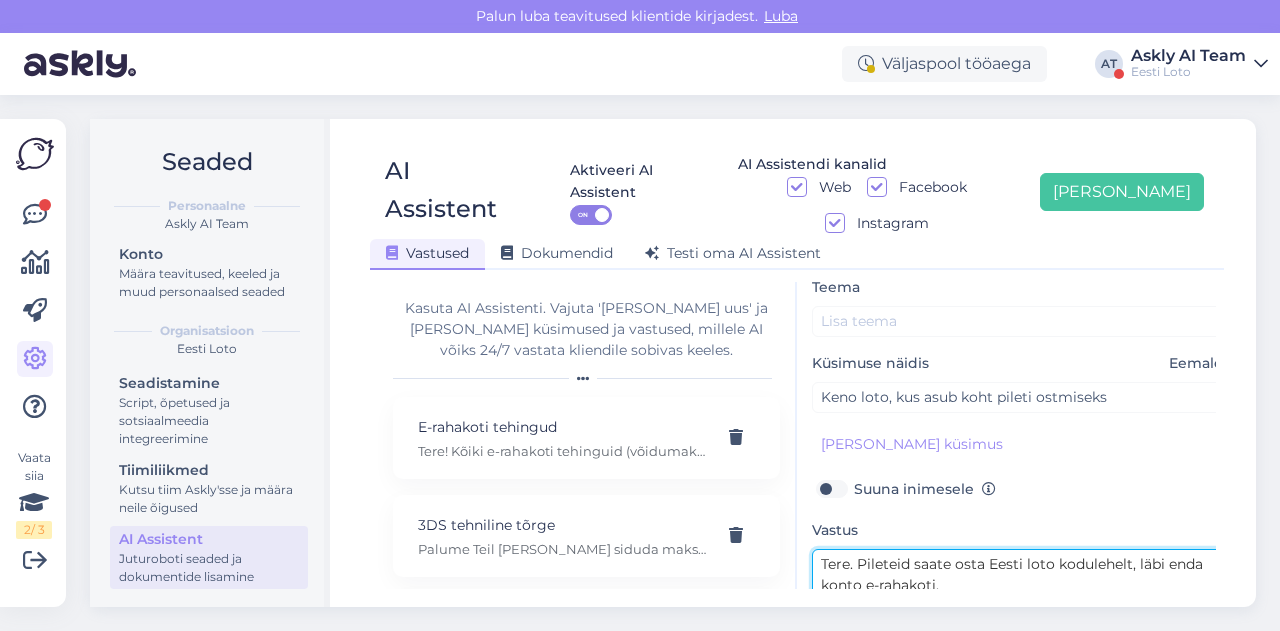 scroll, scrollTop: 0, scrollLeft: 0, axis: both 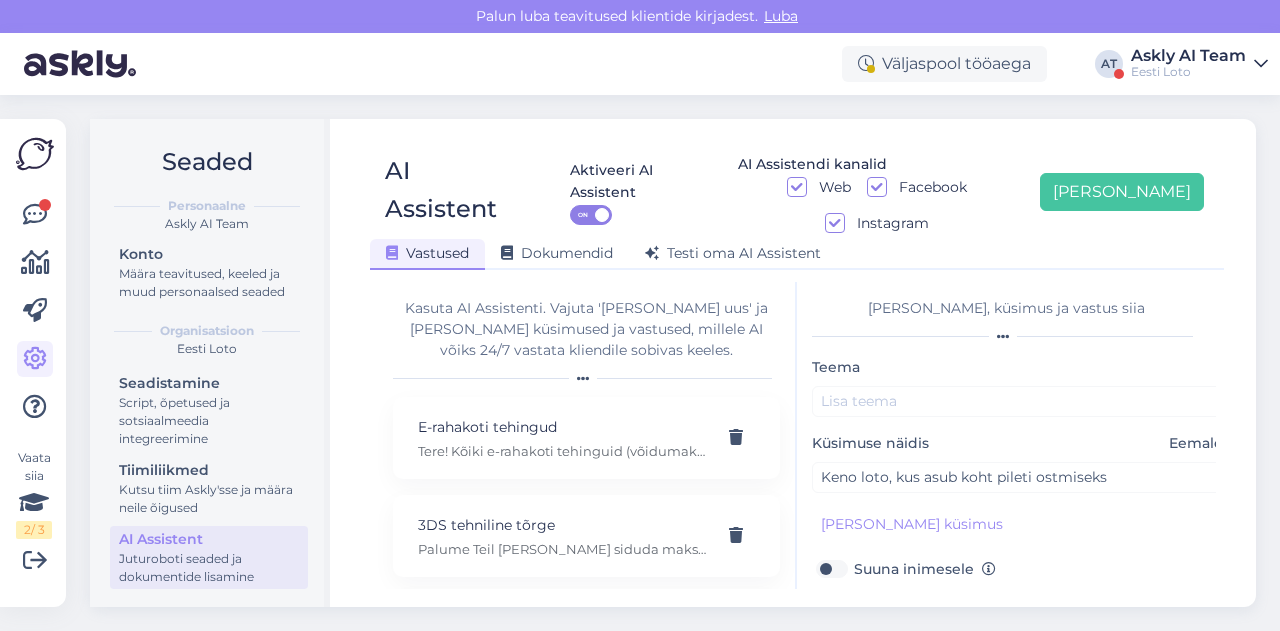 type on "Tere. Pileteid saate osta Eesti loto kodulehelt, läbi enda konto e-rahakoti." 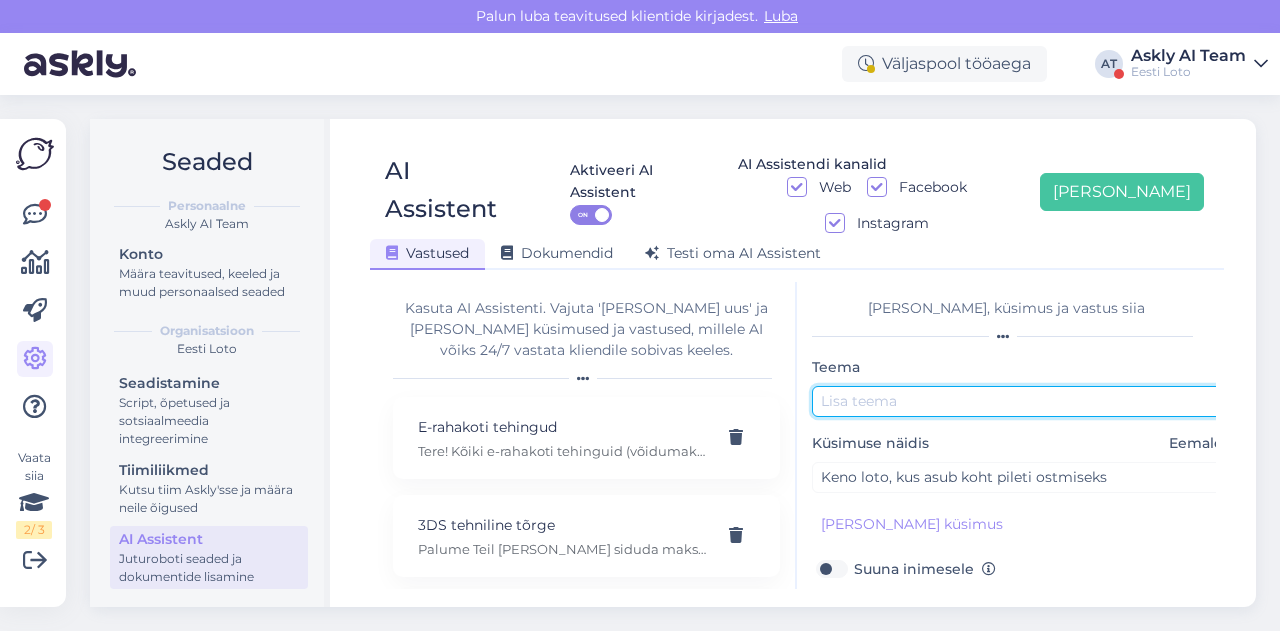 click at bounding box center (1022, 401) 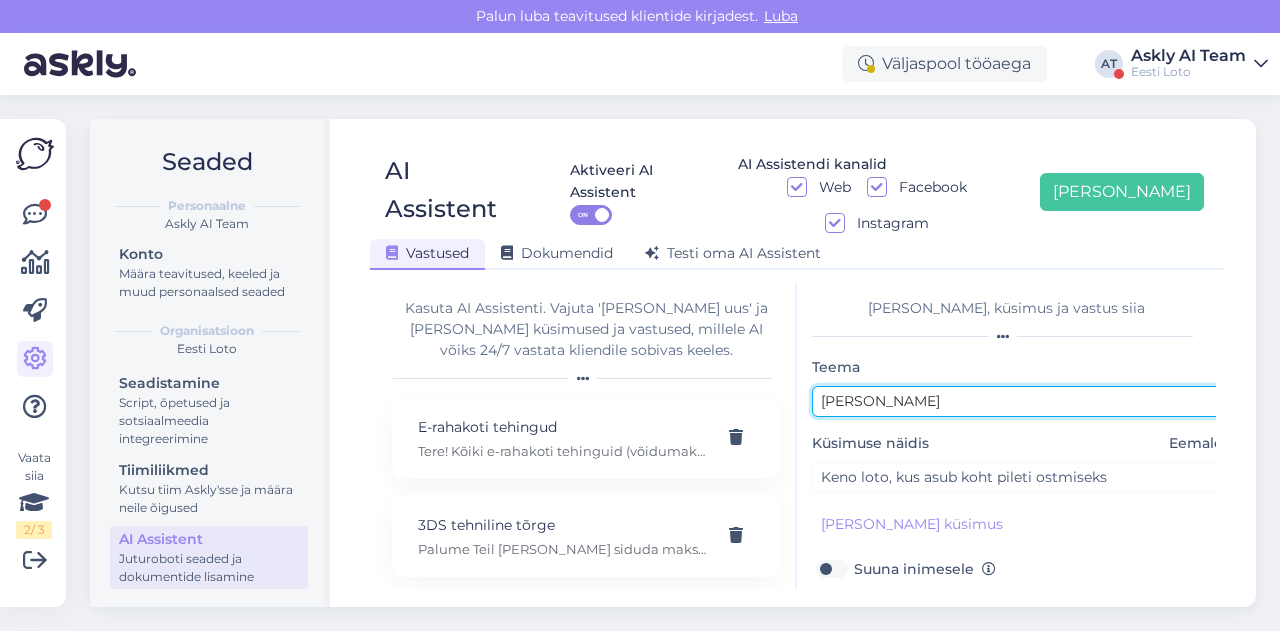 scroll, scrollTop: 179, scrollLeft: 0, axis: vertical 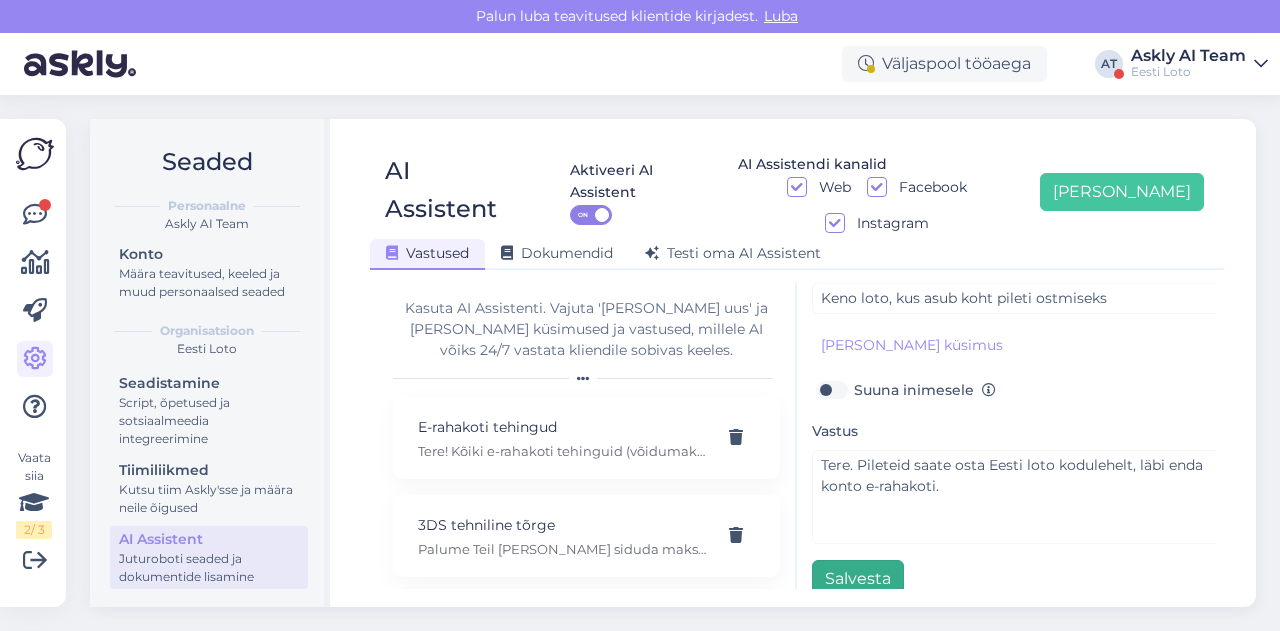 type on "Keno loto" 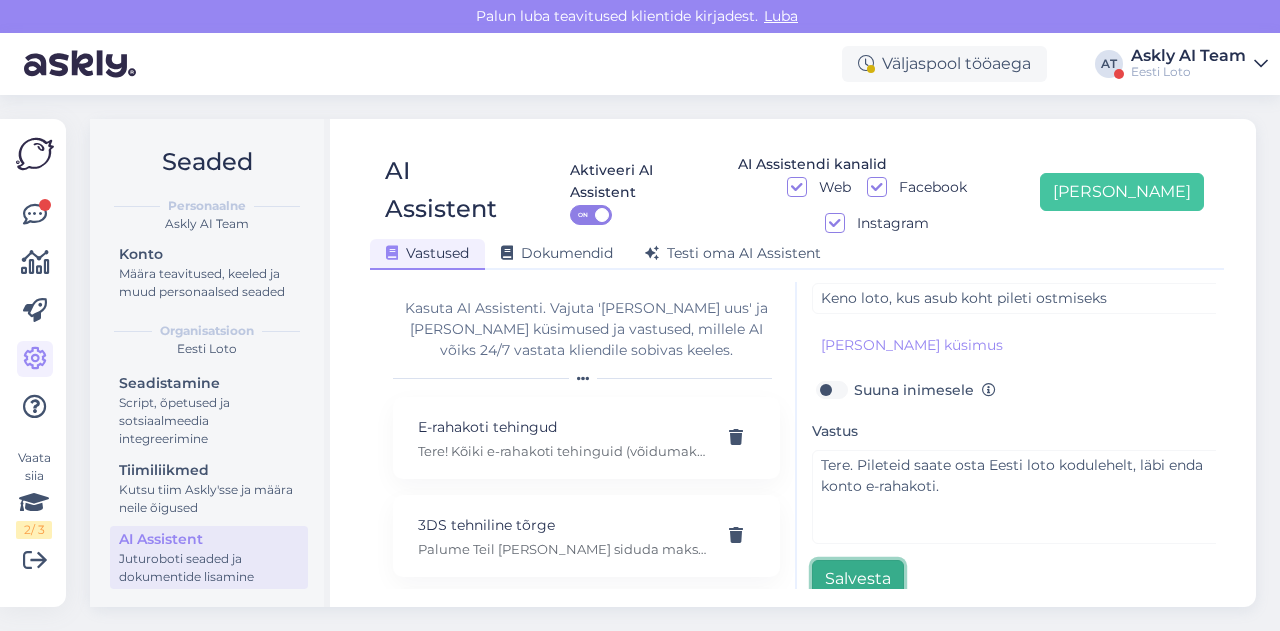 click on "Salvesta" at bounding box center (858, 579) 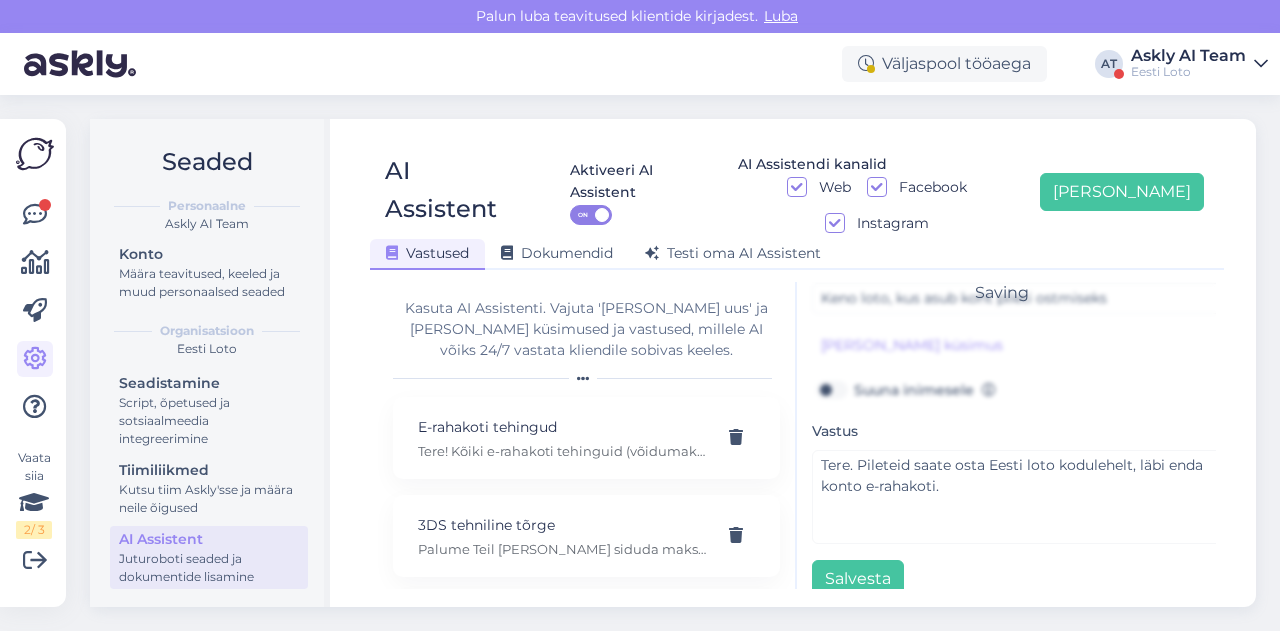 scroll, scrollTop: 0, scrollLeft: 0, axis: both 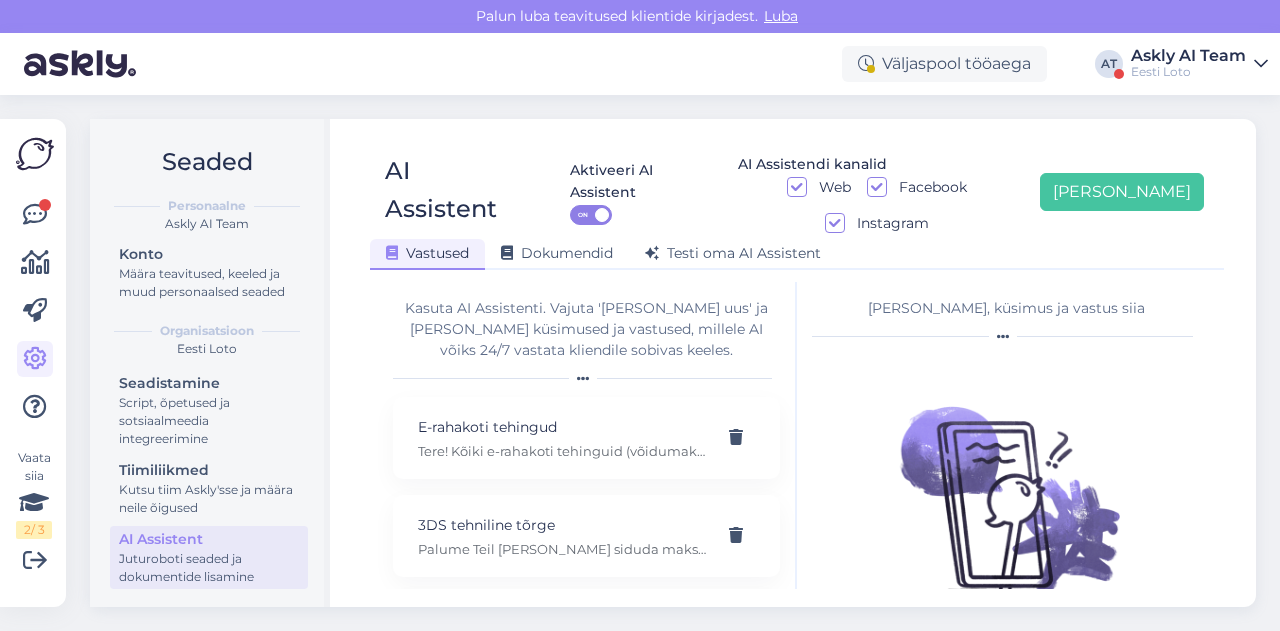 click on "Vastused Dokumendid Testi oma AI Assistent" at bounding box center (787, 250) 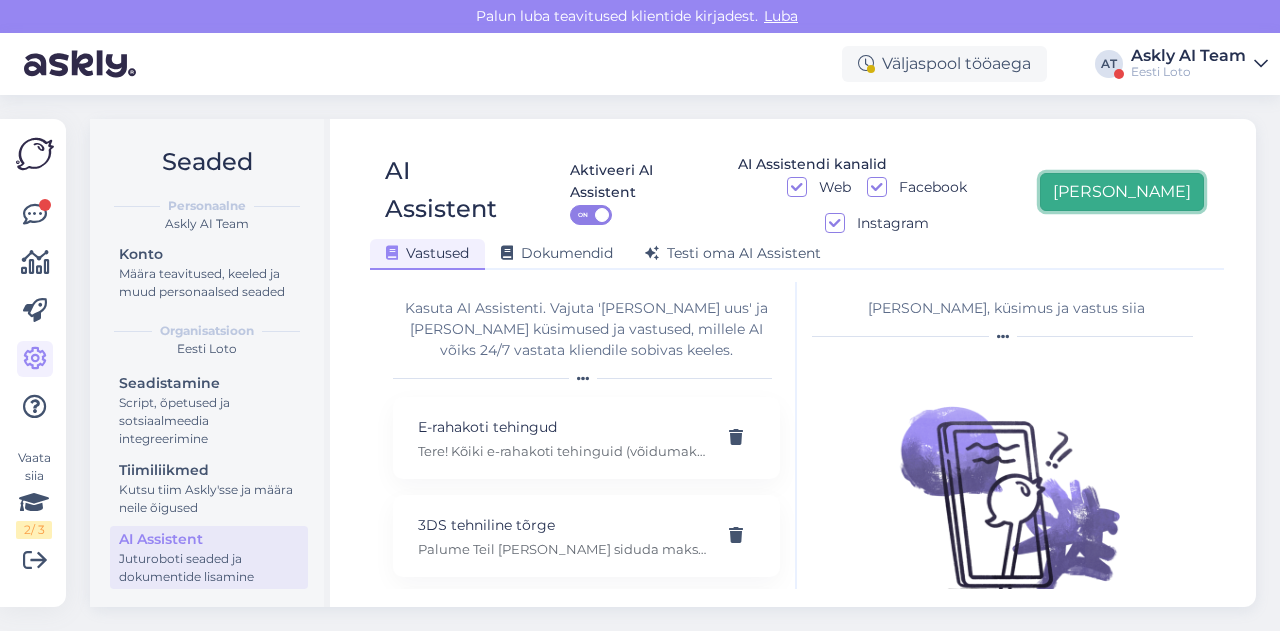 click on "[PERSON_NAME]" at bounding box center [1122, 192] 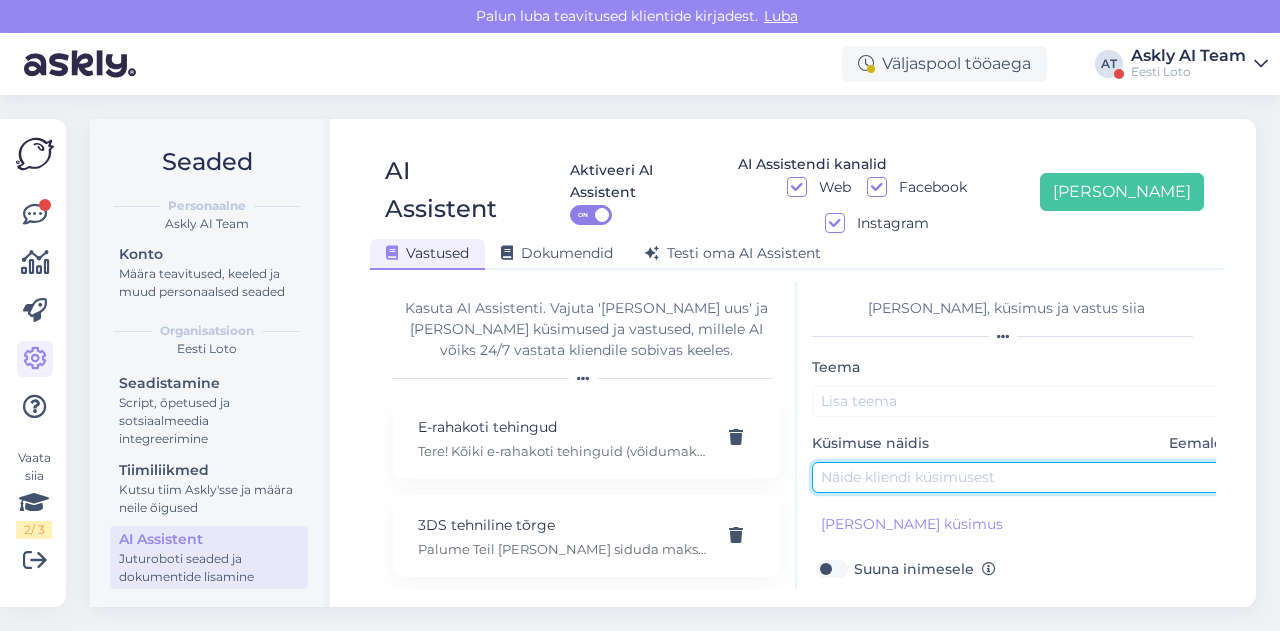 click at bounding box center (1022, 477) 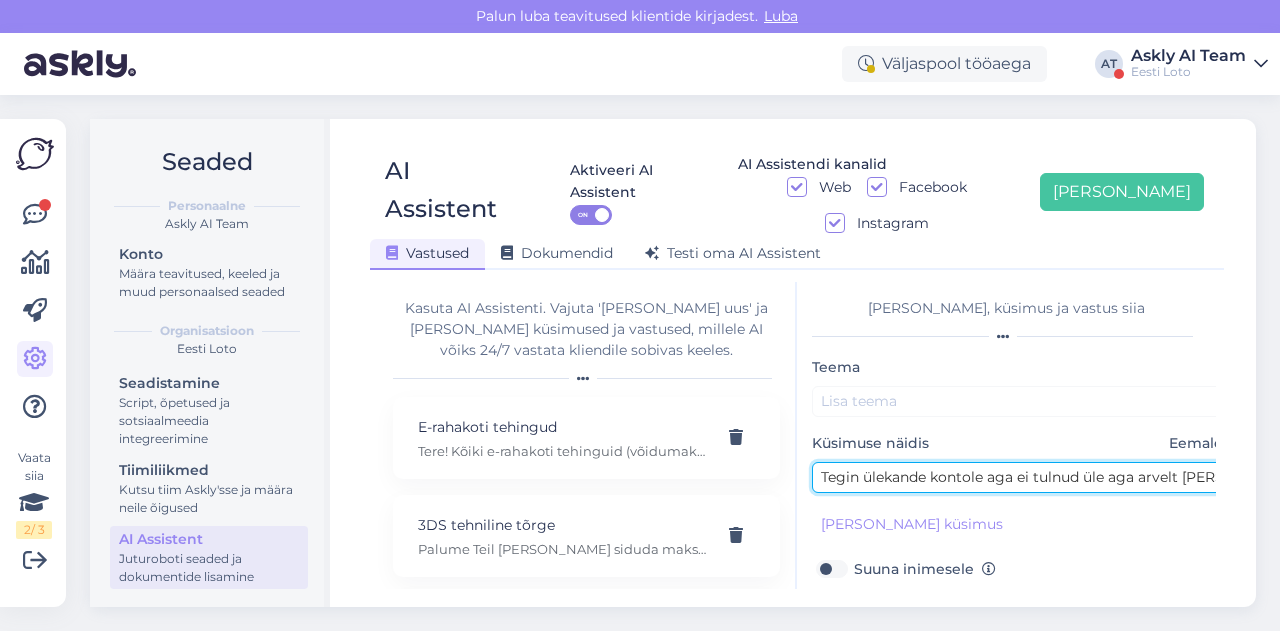 scroll, scrollTop: 0, scrollLeft: 222, axis: horizontal 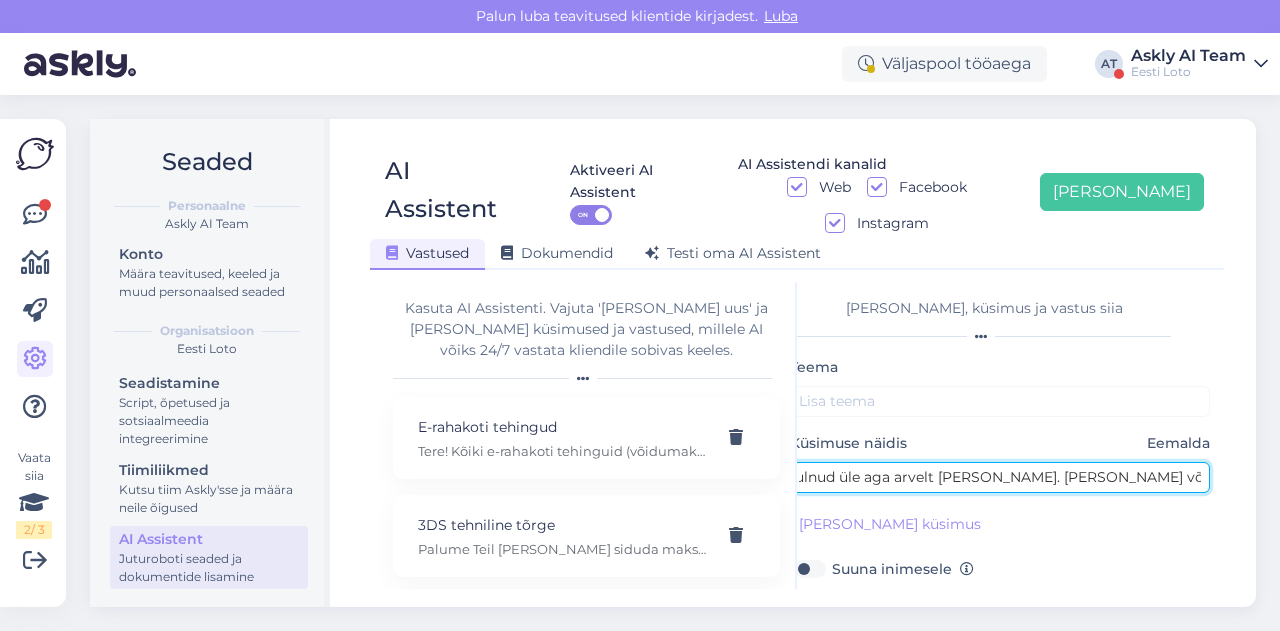 type on "Tegin ülekande kontole aga ei tulnud üle aga arvelt maha läks. Milles võib probleem olla?" 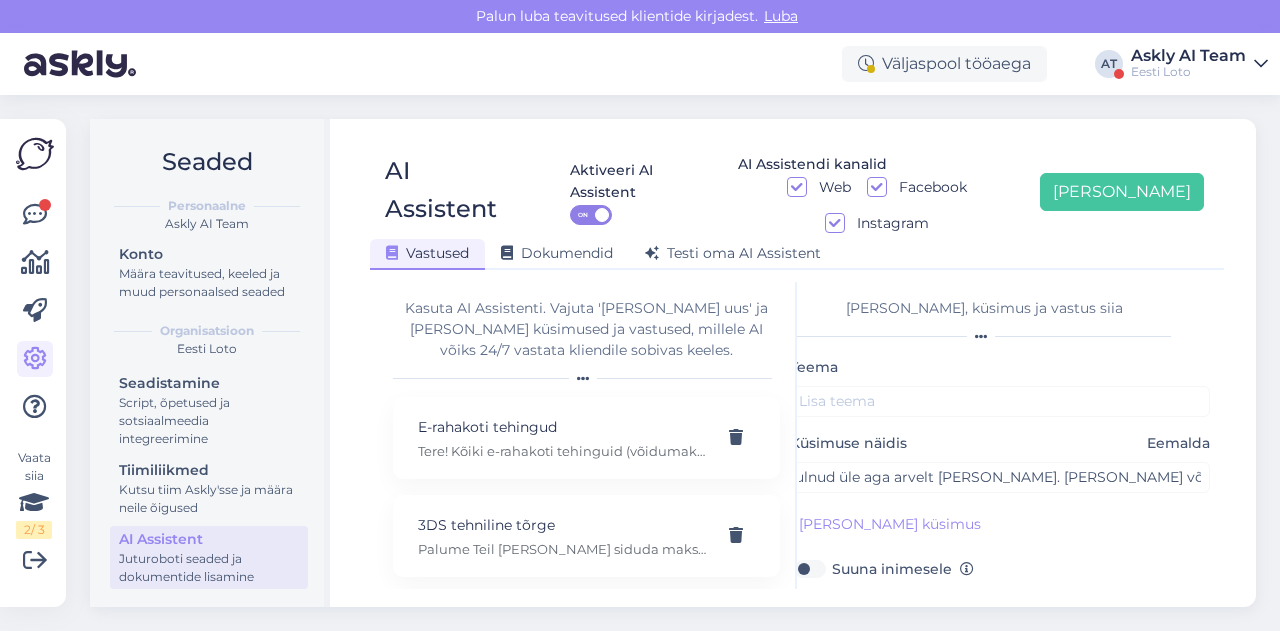 scroll, scrollTop: 0, scrollLeft: 0, axis: both 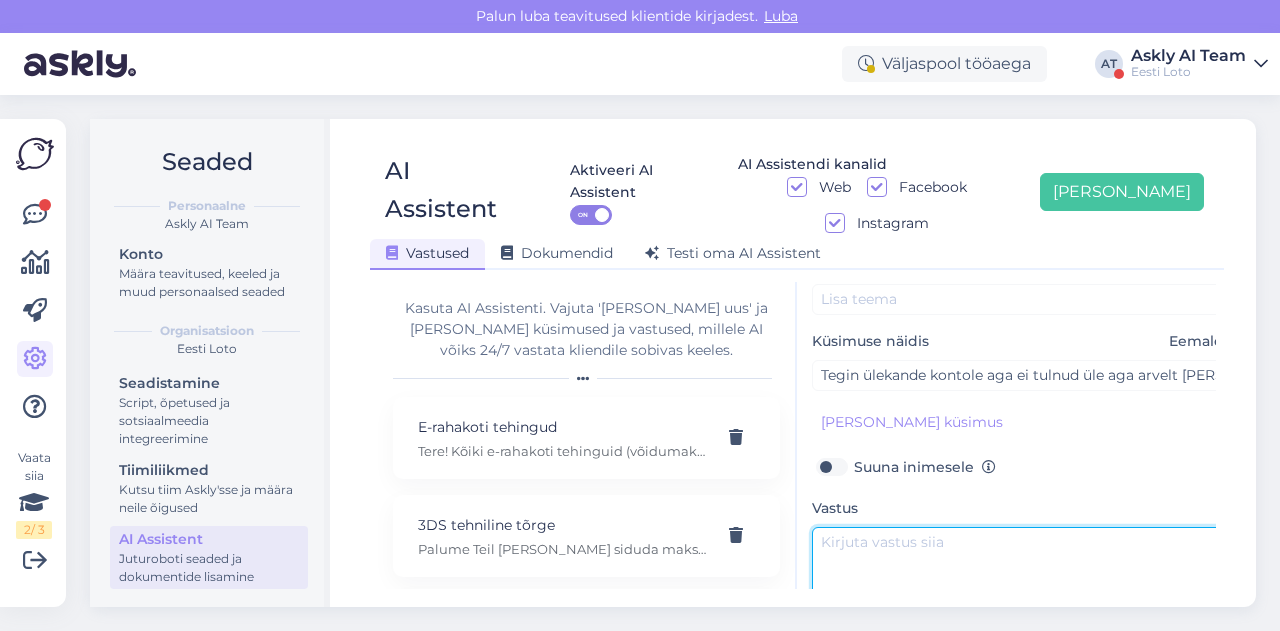 click at bounding box center (1022, 574) 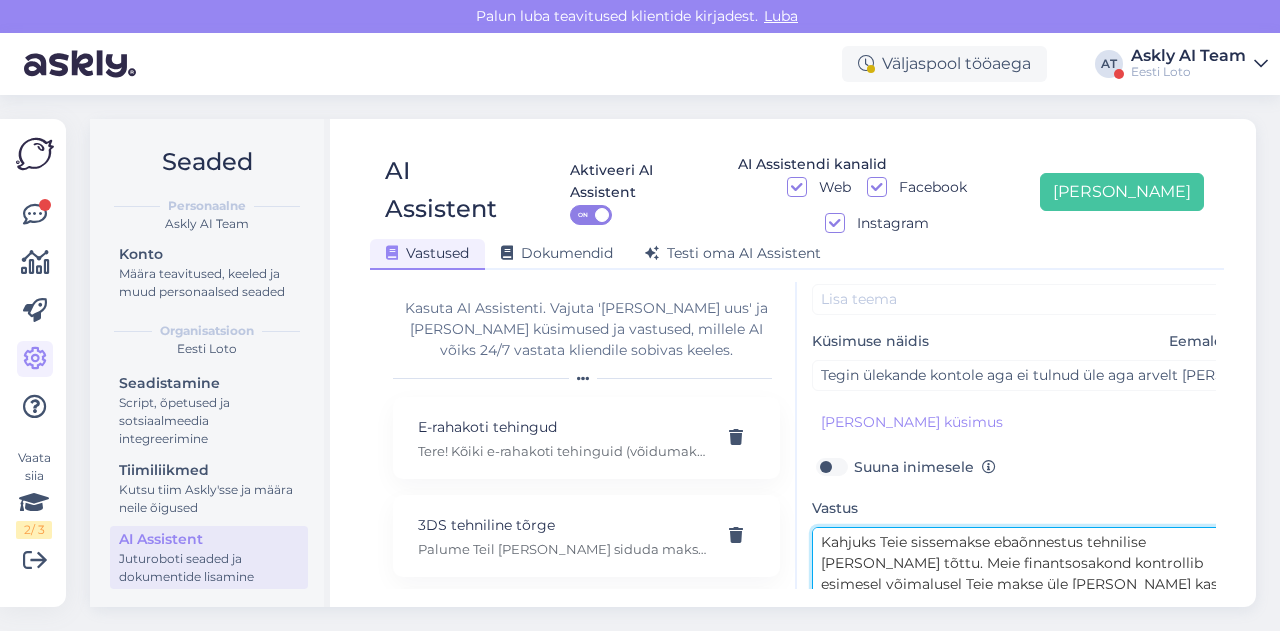 scroll, scrollTop: 57, scrollLeft: 0, axis: vertical 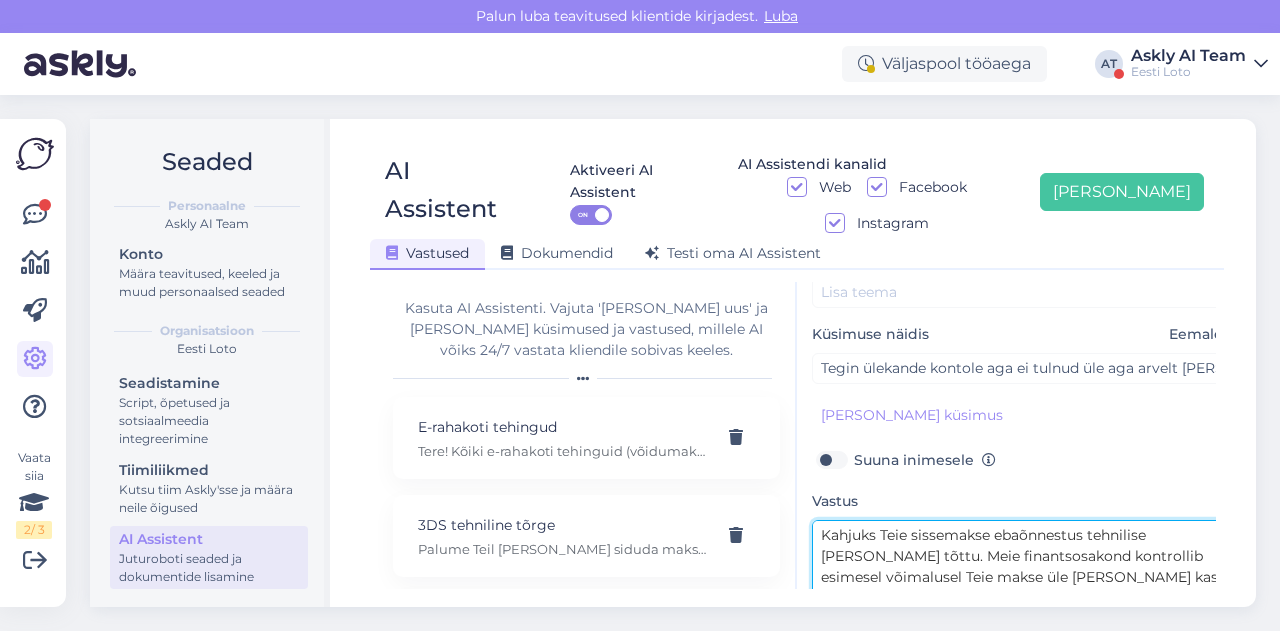 type on "Kahjuks Teie sissemakse ebaõnnestus tehnilise tõrke tõttu. Meie finantsosakond kontrollib esimesel võimalusel Teie makse üle ja makse kas tagastatakse Teile arvelduskontole või suunatakse e-rahakotti.
Palume vabandust tekkinud tõrke pärast" 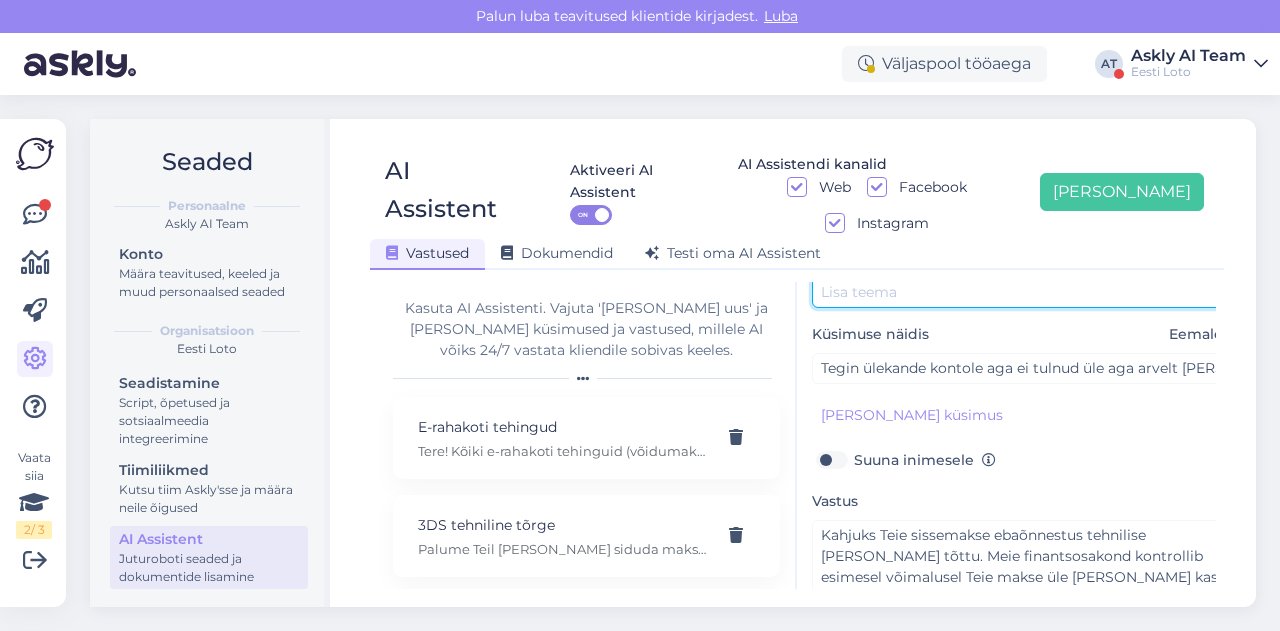 click at bounding box center [1022, 292] 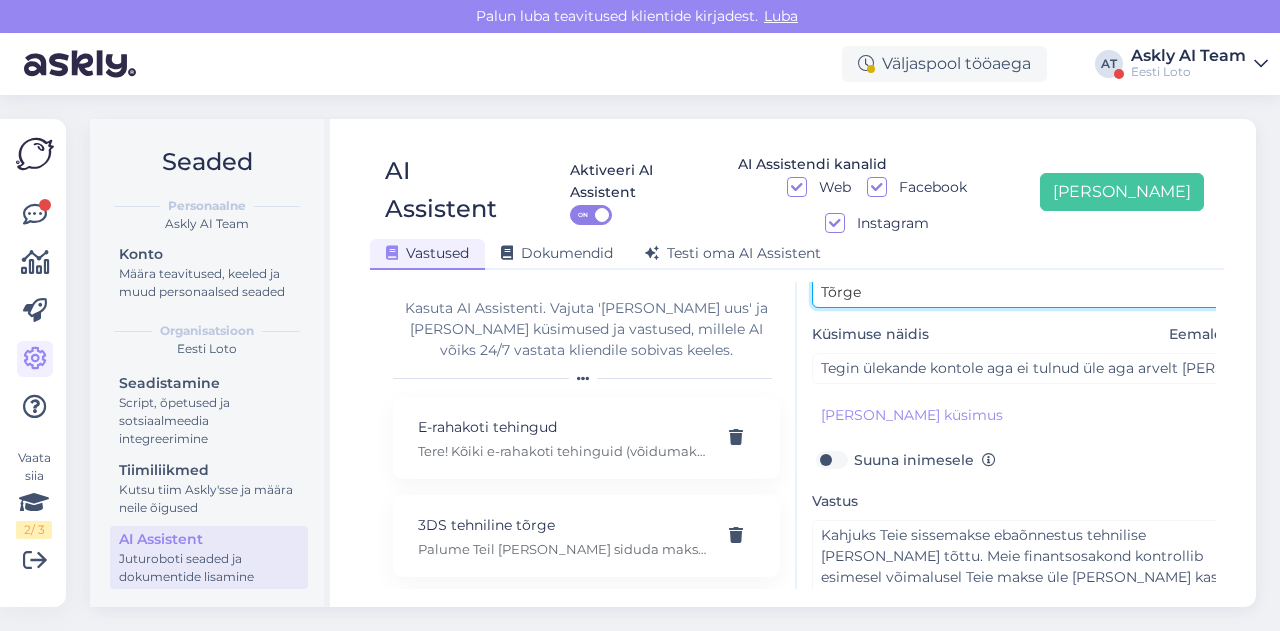 scroll, scrollTop: 179, scrollLeft: 0, axis: vertical 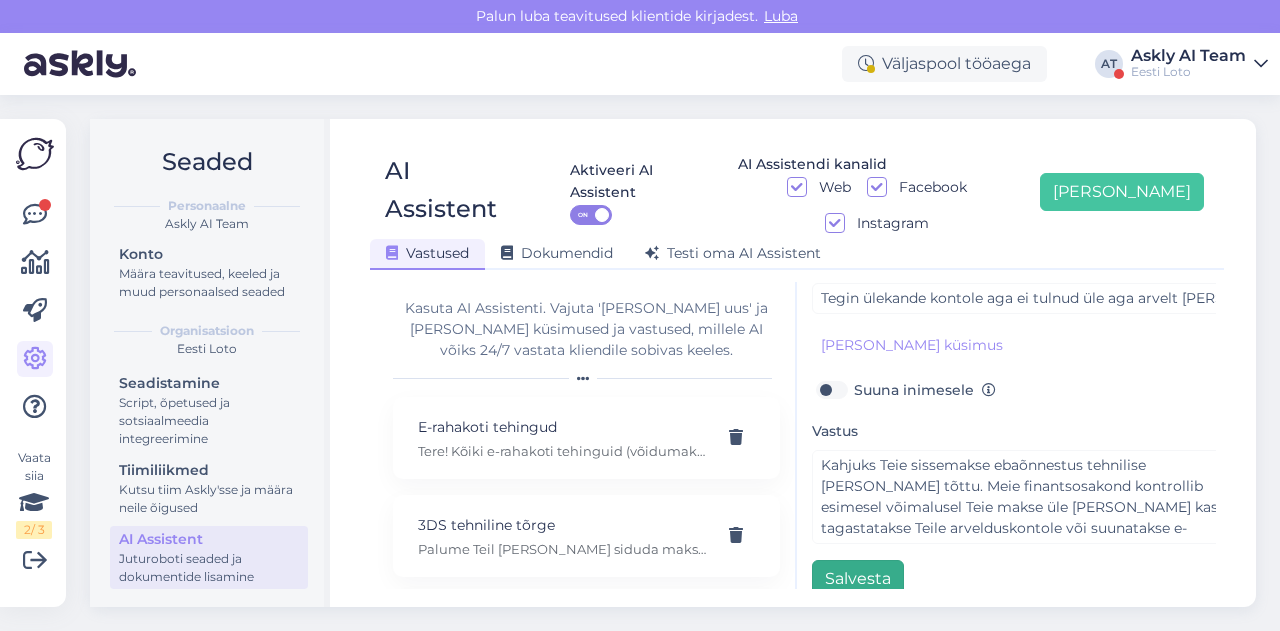 type on "Tõrge" 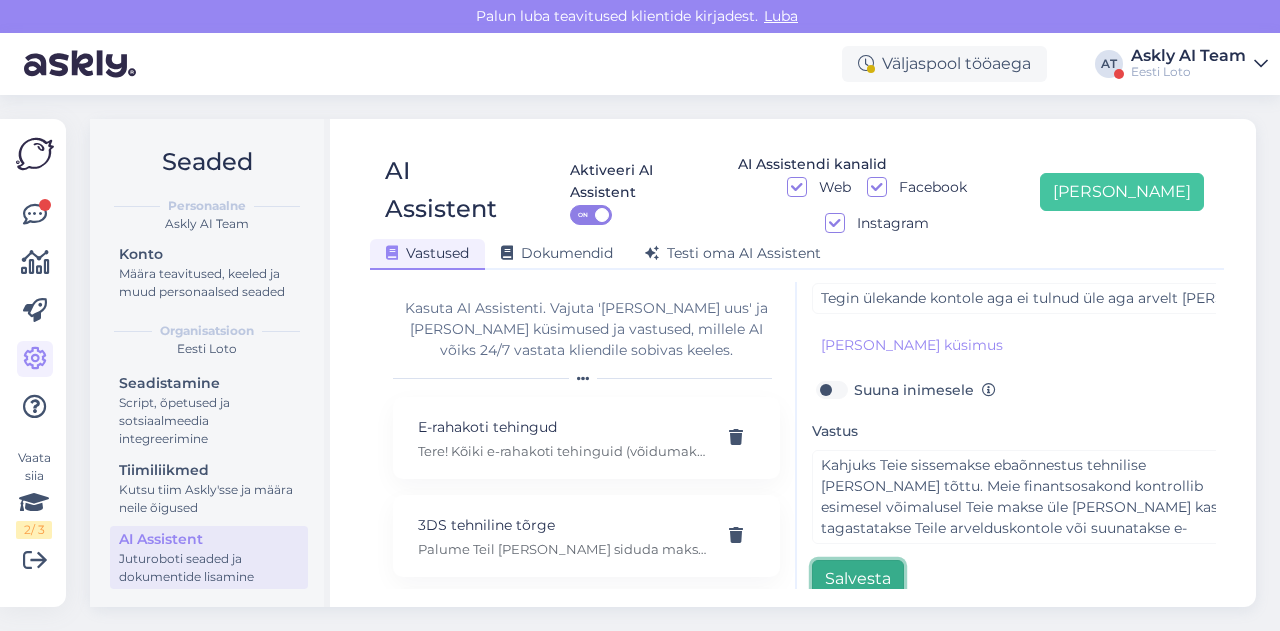 click on "Salvesta" at bounding box center (858, 579) 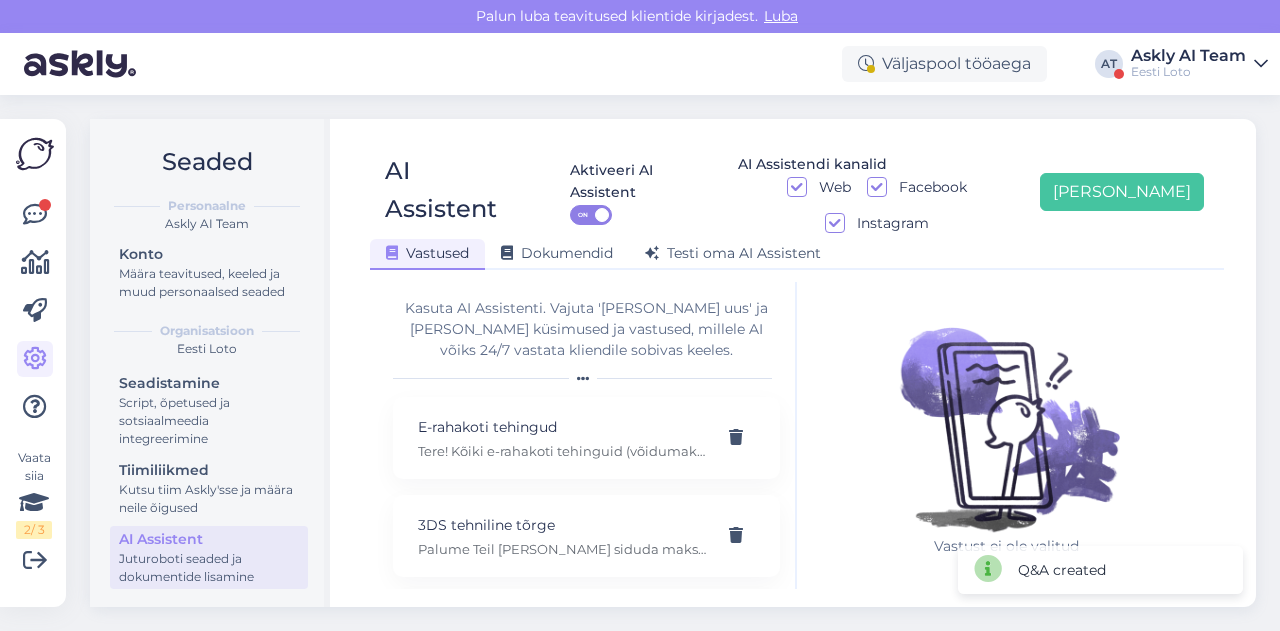 scroll, scrollTop: 0, scrollLeft: 0, axis: both 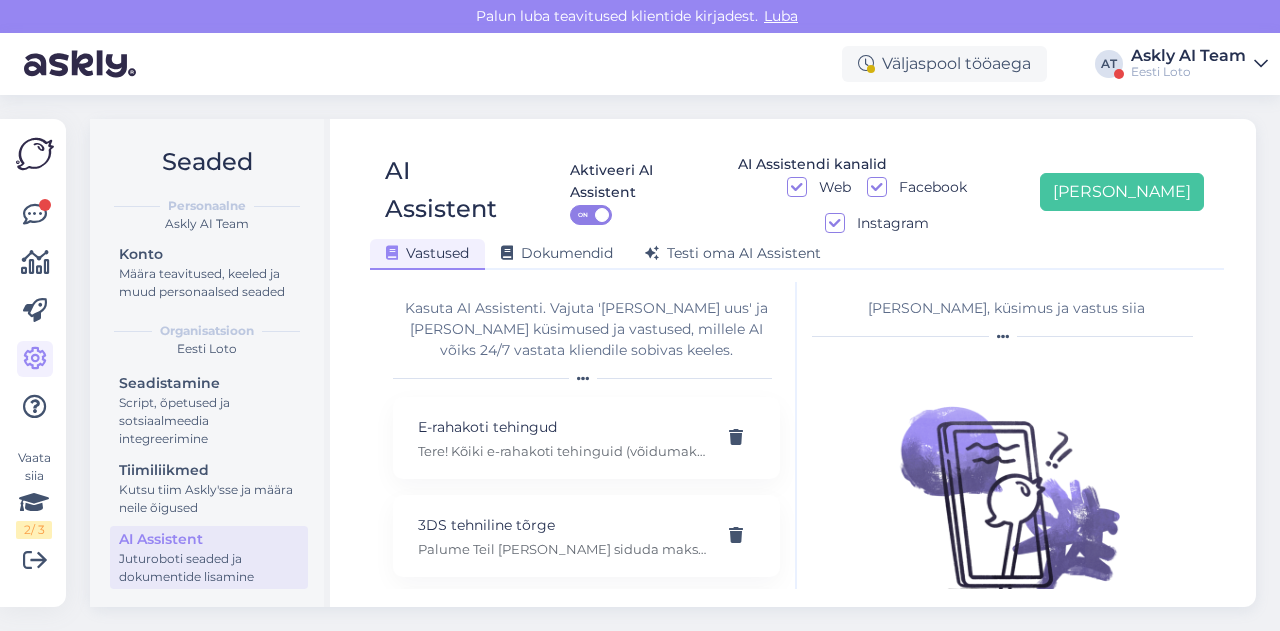 click on "Eesti Loto" at bounding box center [1188, 72] 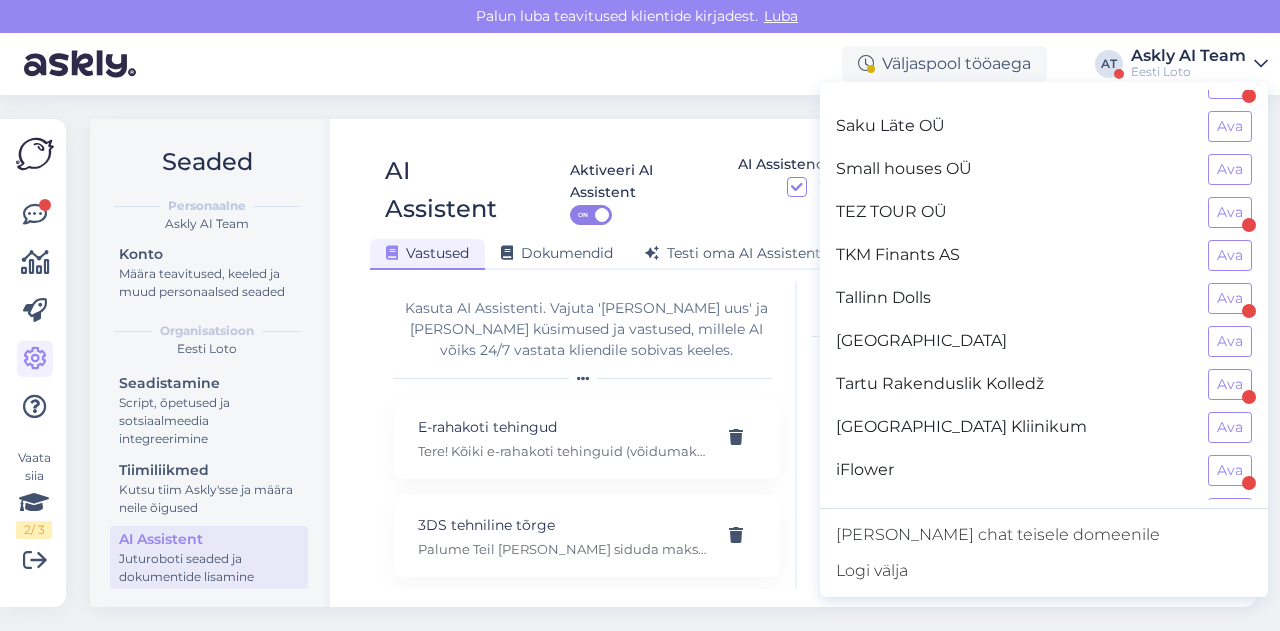 scroll, scrollTop: 1537, scrollLeft: 0, axis: vertical 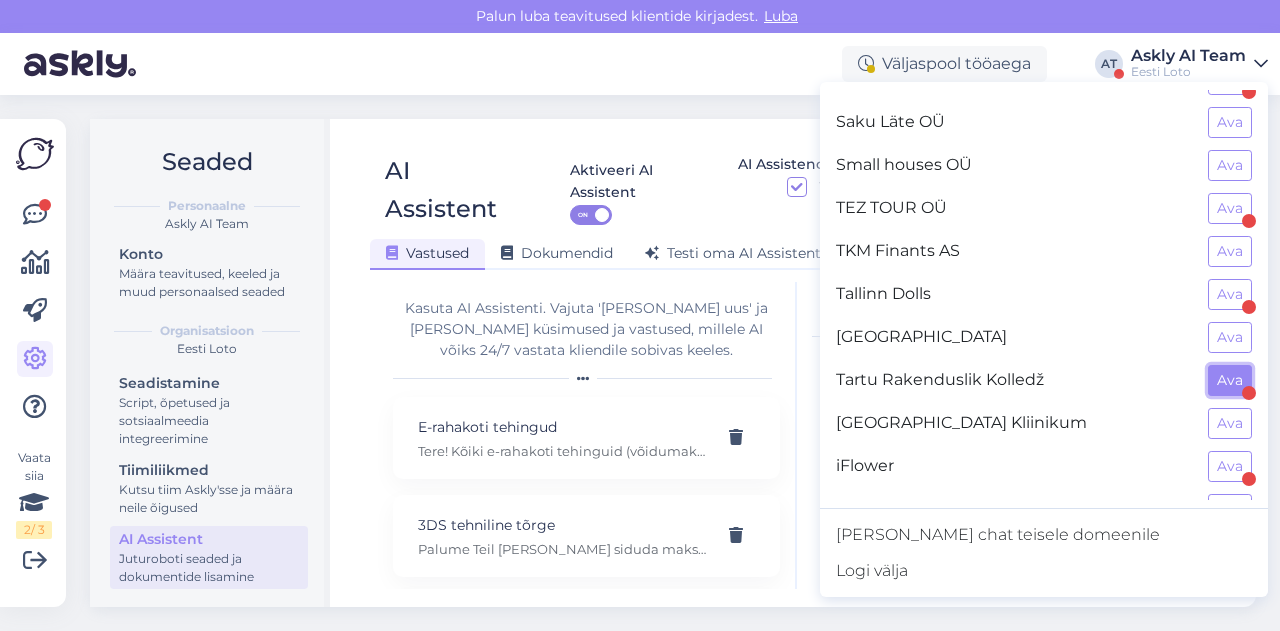 click on "Ava" at bounding box center (1230, 380) 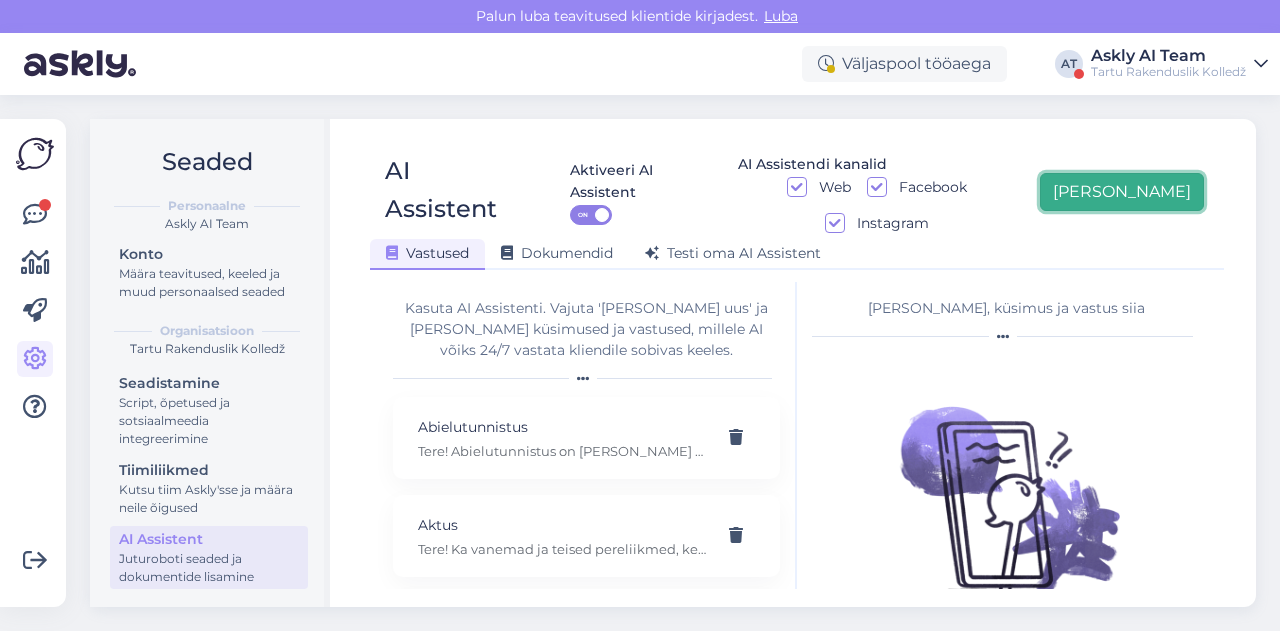 click on "[PERSON_NAME]" at bounding box center [1122, 192] 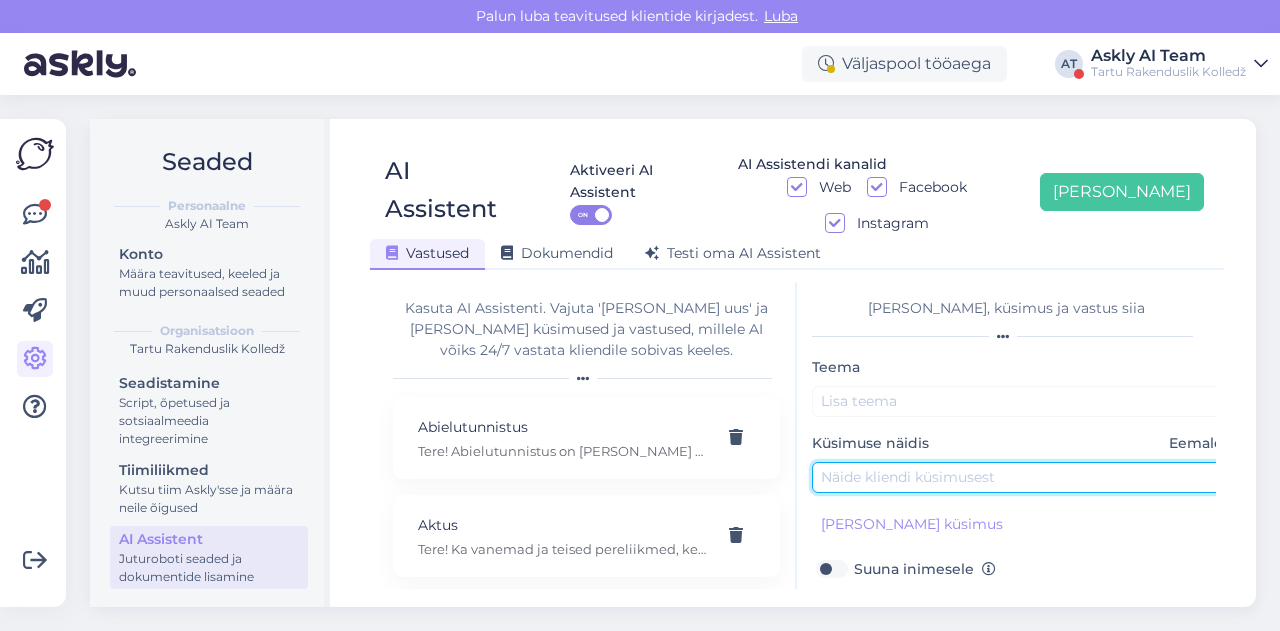 click at bounding box center [1022, 477] 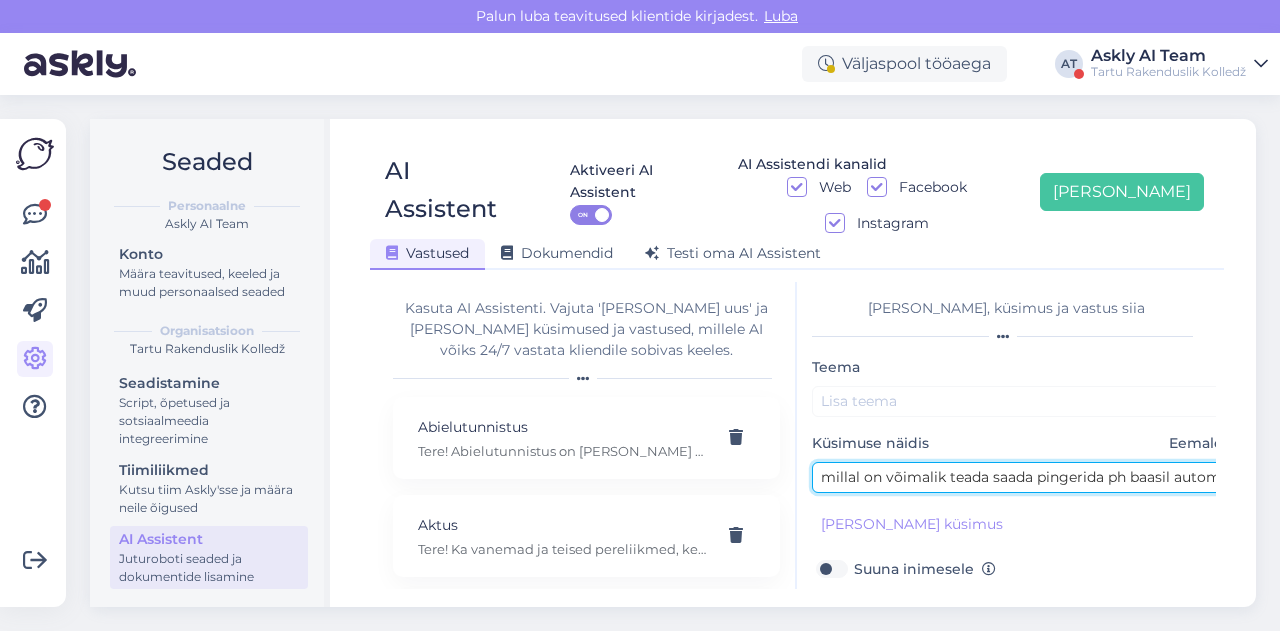 scroll, scrollTop: 0, scrollLeft: 46, axis: horizontal 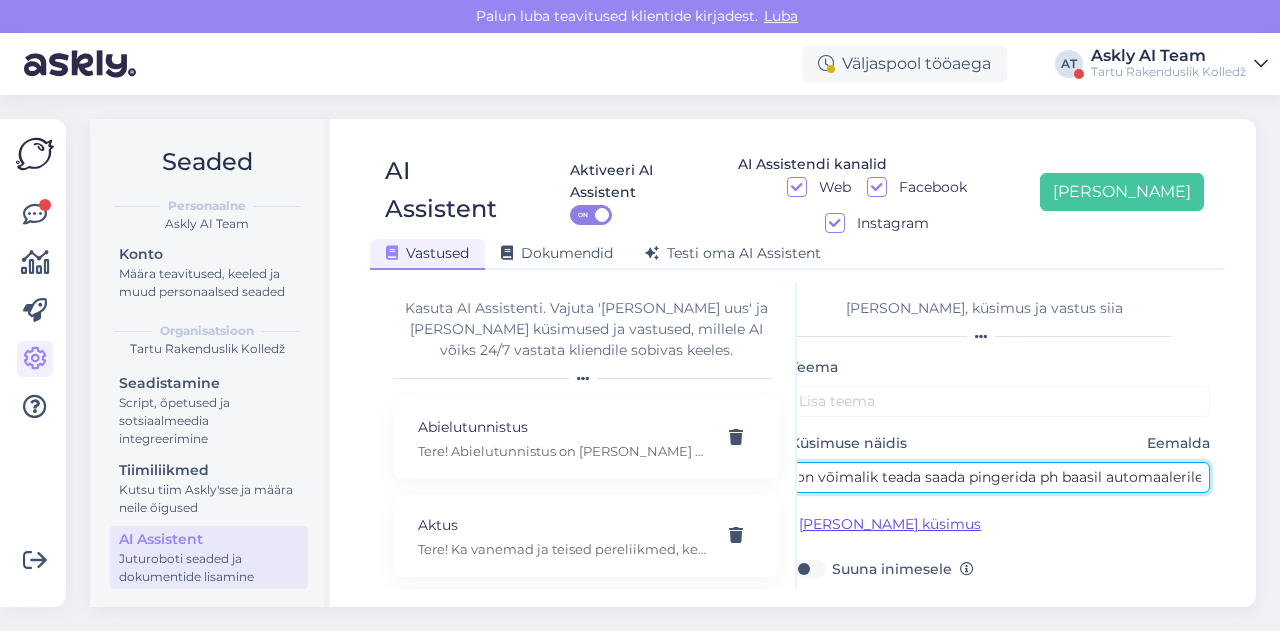 type on "millal on võimalik teada saada pingerida ph baasil automaalerile" 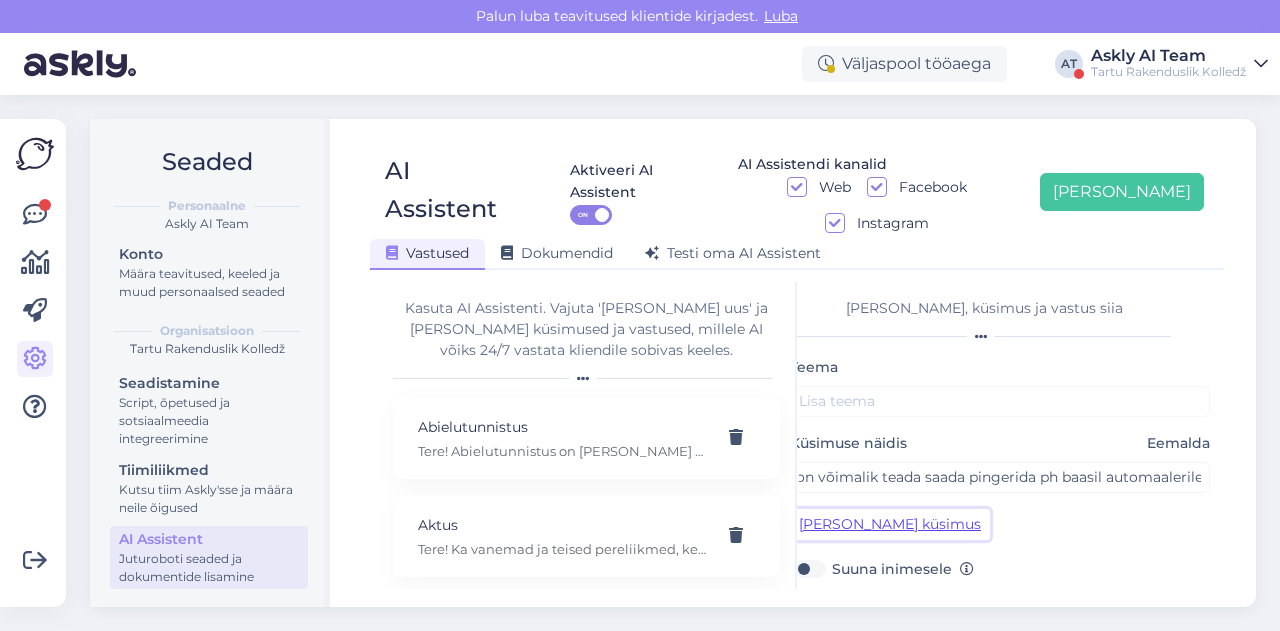 click on "[PERSON_NAME] küsimus" at bounding box center [890, 524] 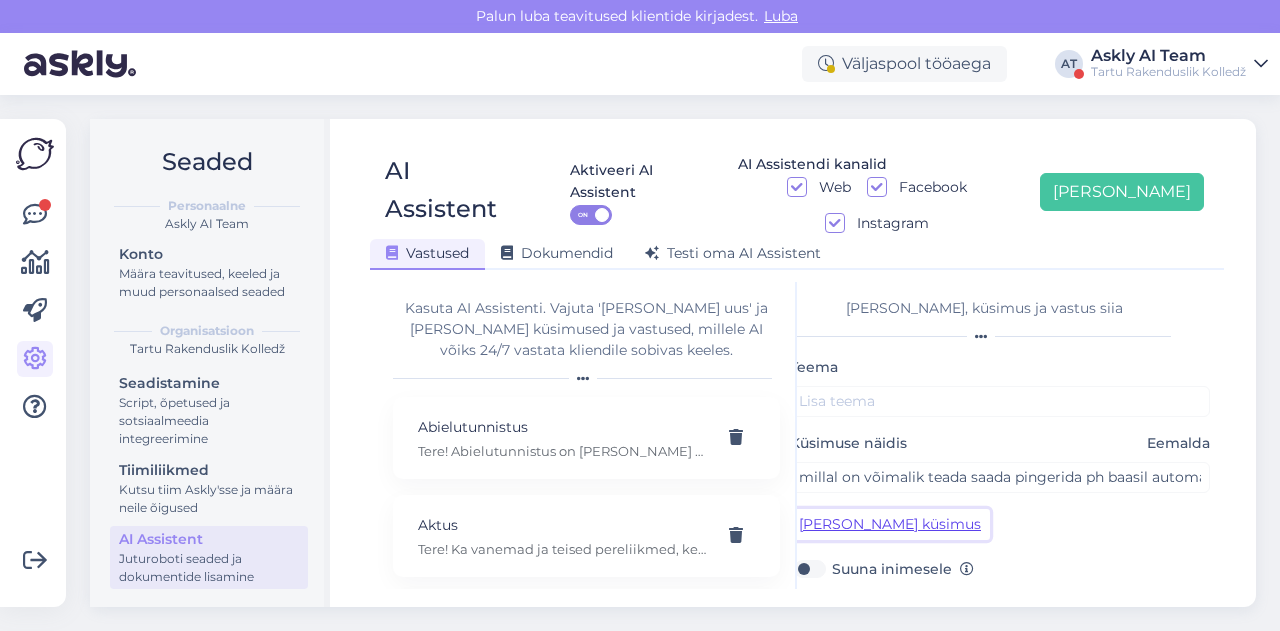 type 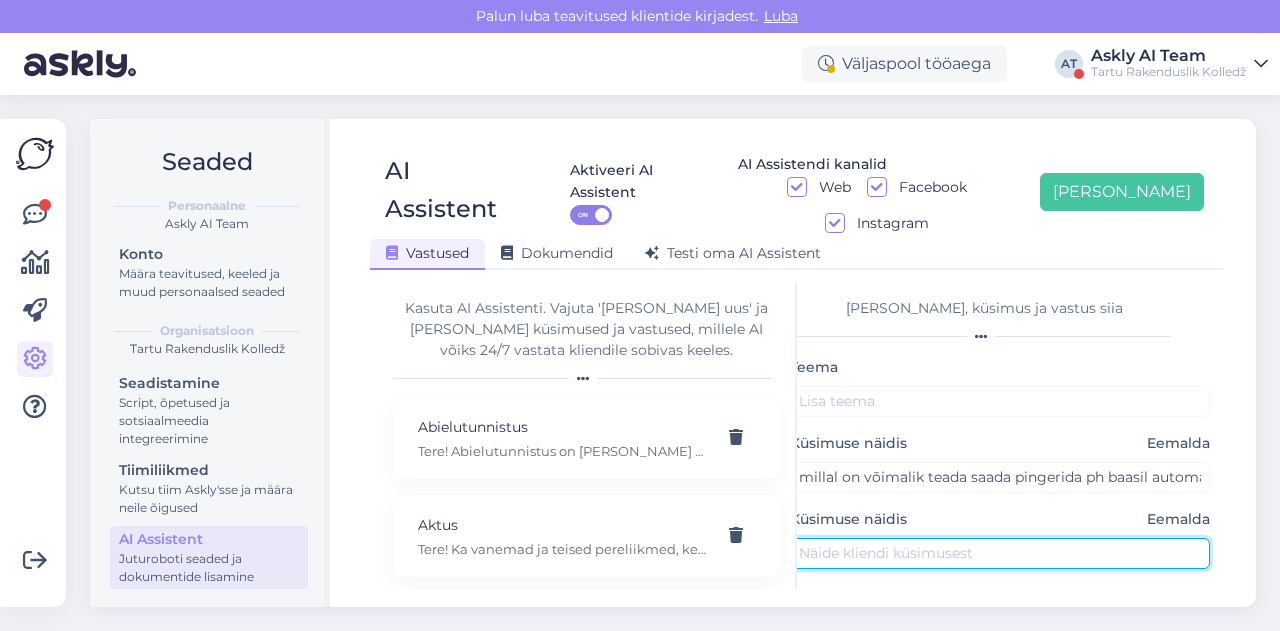 click at bounding box center (1000, 553) 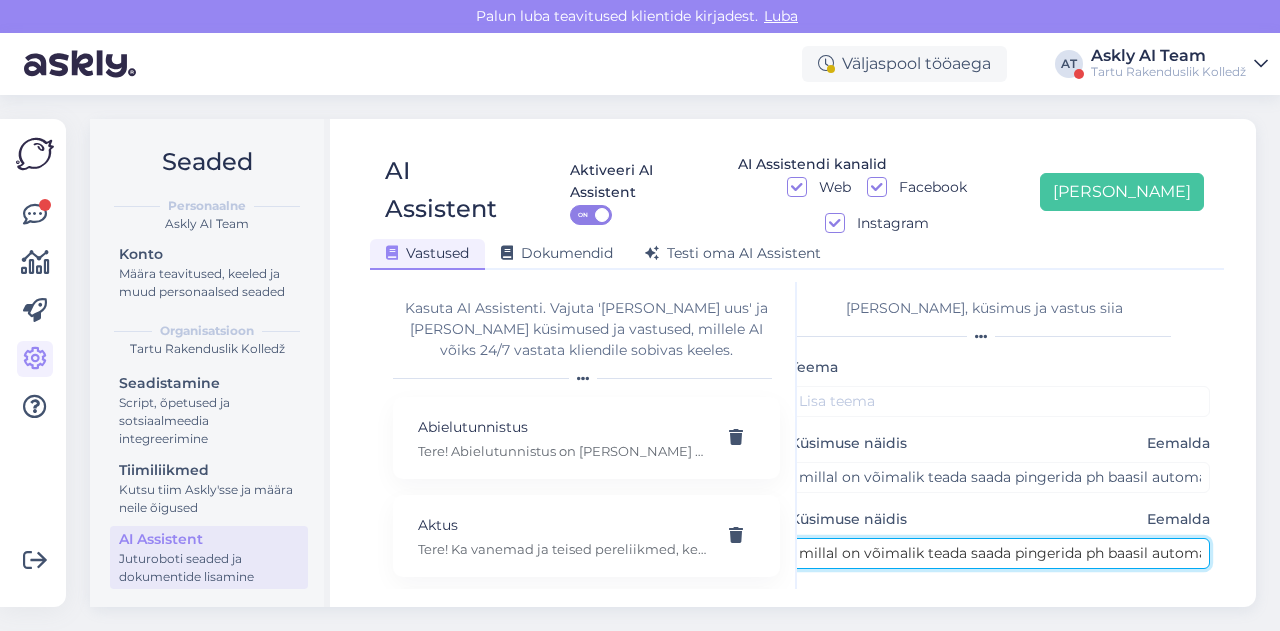 scroll, scrollTop: 0, scrollLeft: 46, axis: horizontal 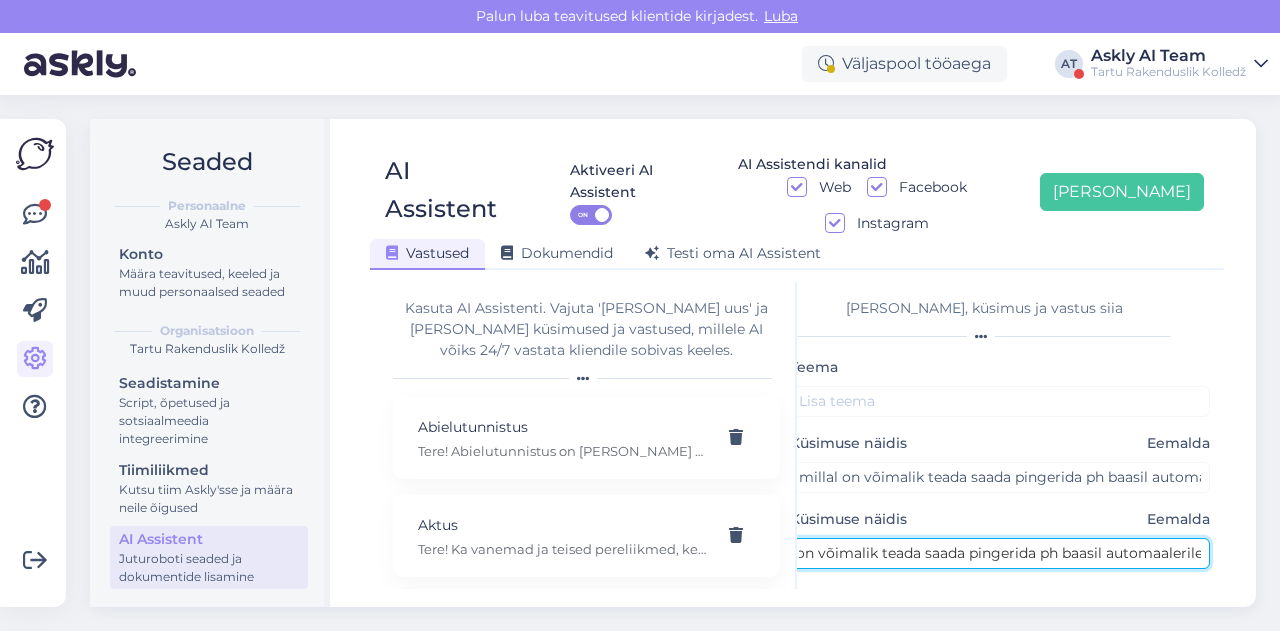 click on "millal on võimalik teada saada pingerida ph baasil automaalerile" at bounding box center (1000, 553) 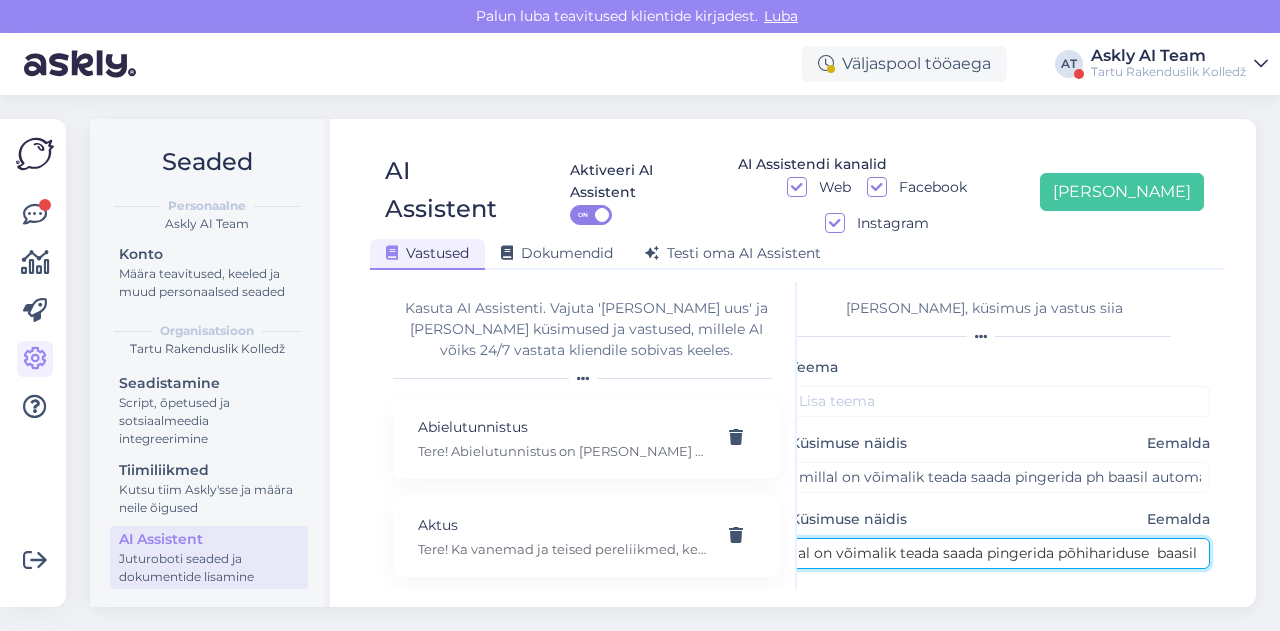 scroll, scrollTop: 0, scrollLeft: 124, axis: horizontal 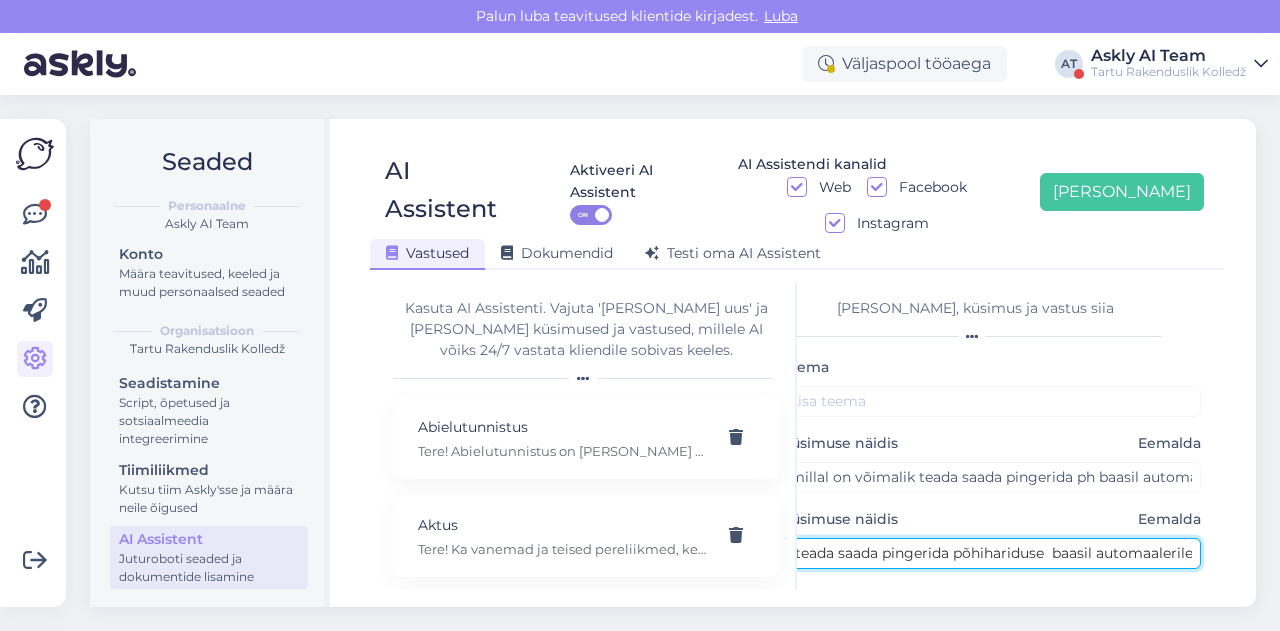 type on "millal on võimalik teada saada pingerida põhihariduse  baasil automaalerile" 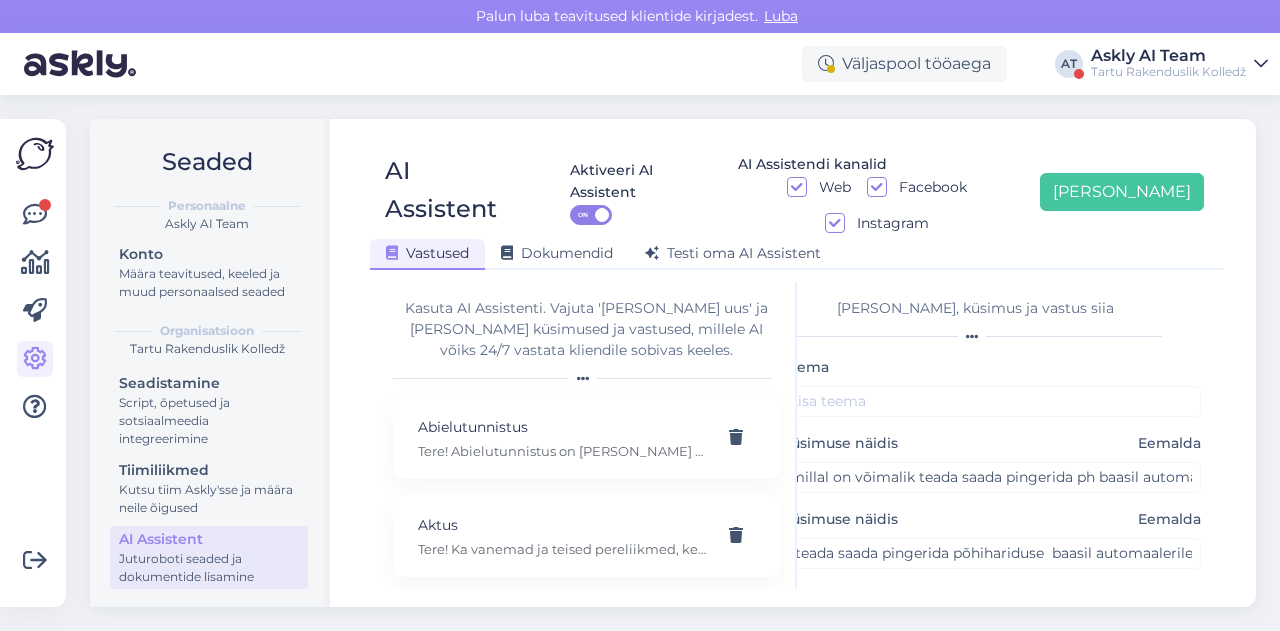 scroll, scrollTop: 0, scrollLeft: 0, axis: both 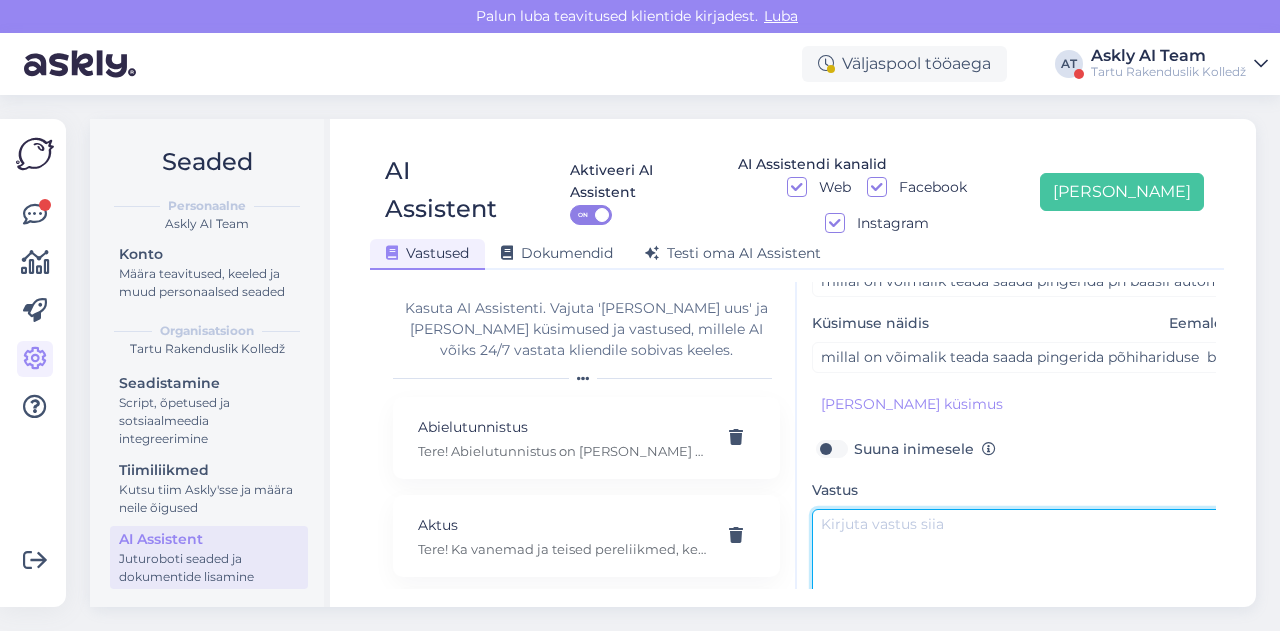 click at bounding box center (1022, 556) 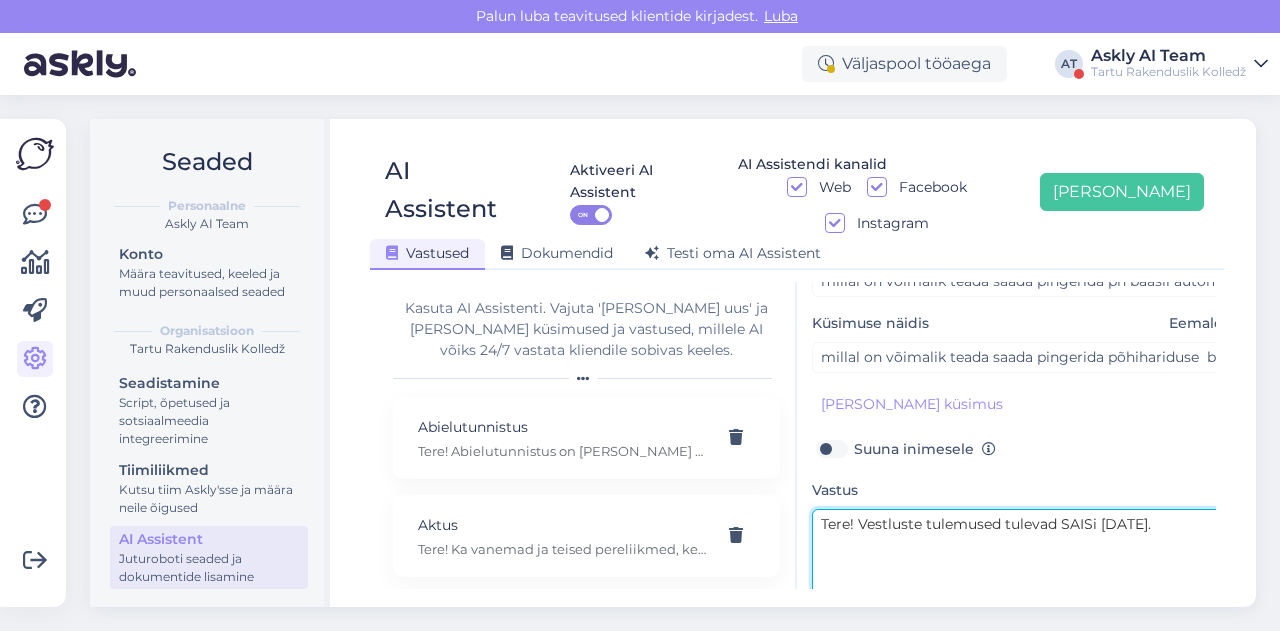 scroll, scrollTop: 0, scrollLeft: 0, axis: both 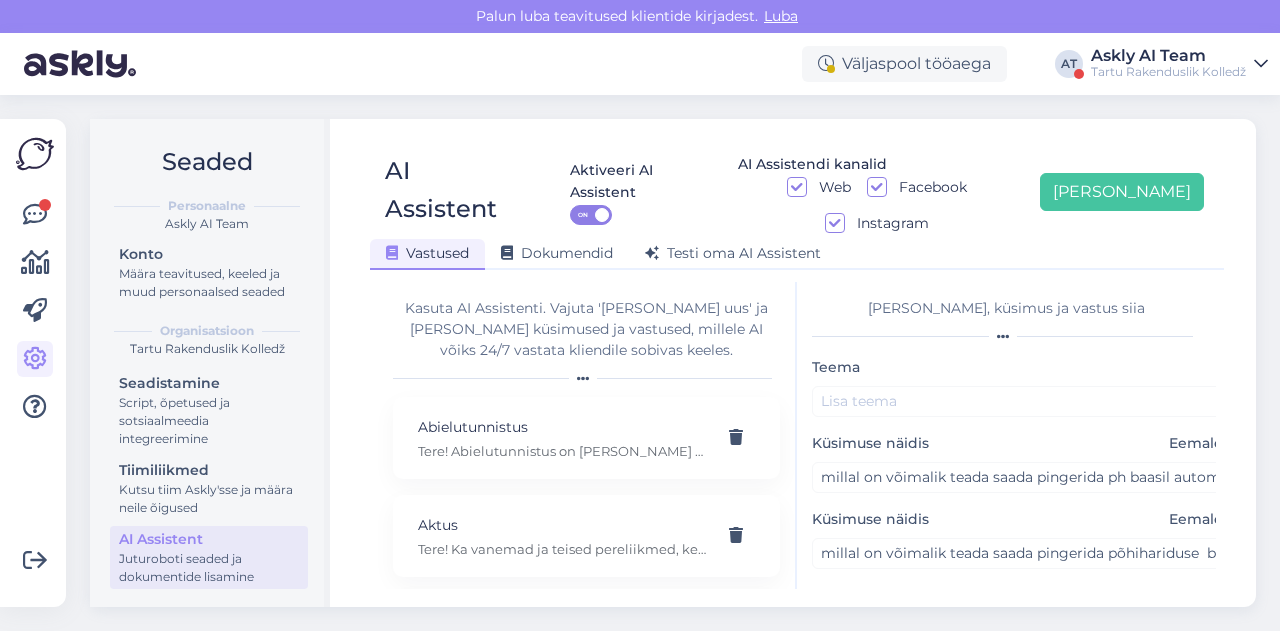 type on "Tere! Vestluste tulemused tulevad SAISi 13. juunil." 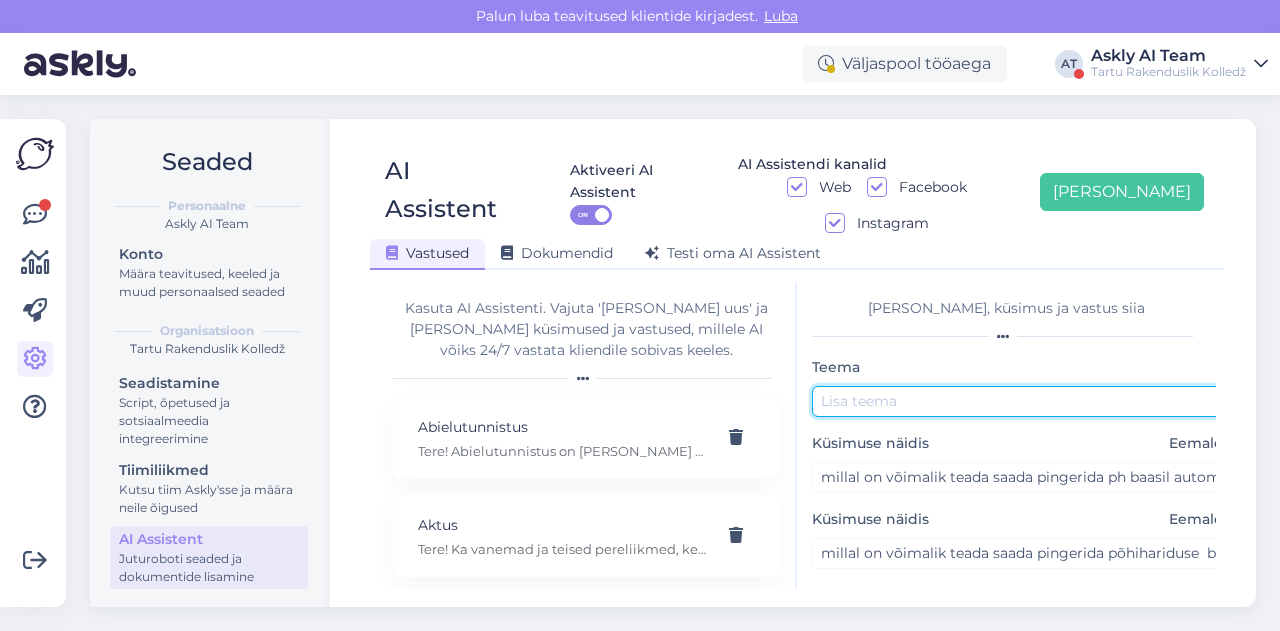 click at bounding box center (1022, 401) 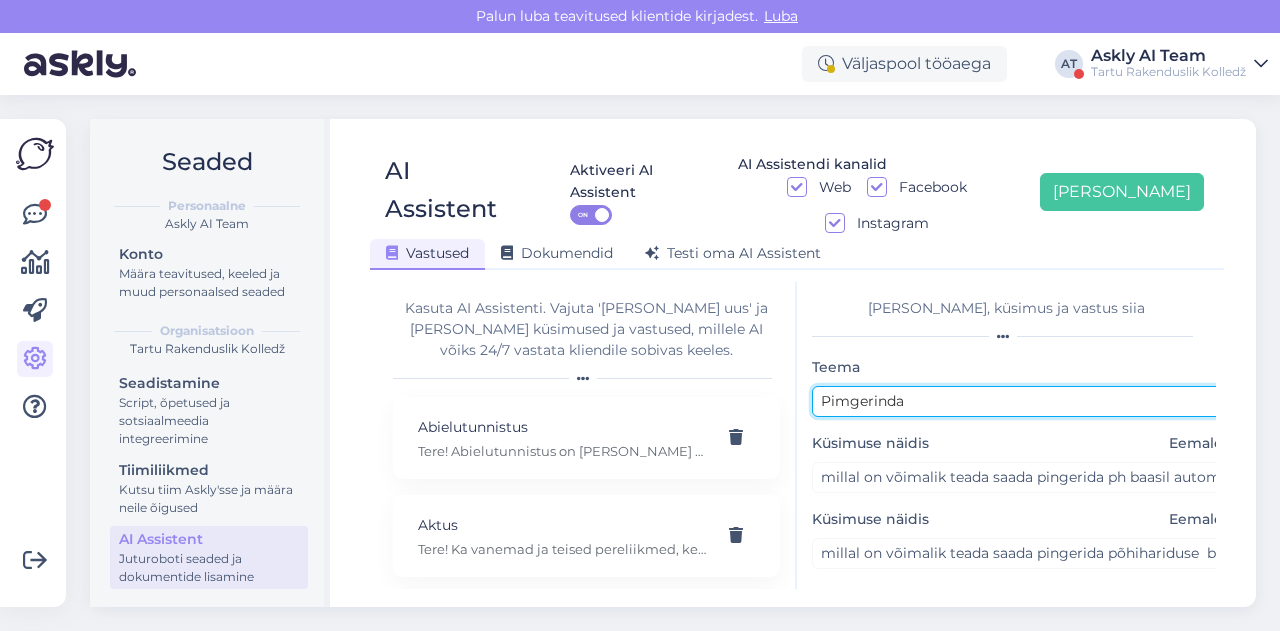click on "Pimgerinda" at bounding box center [1022, 401] 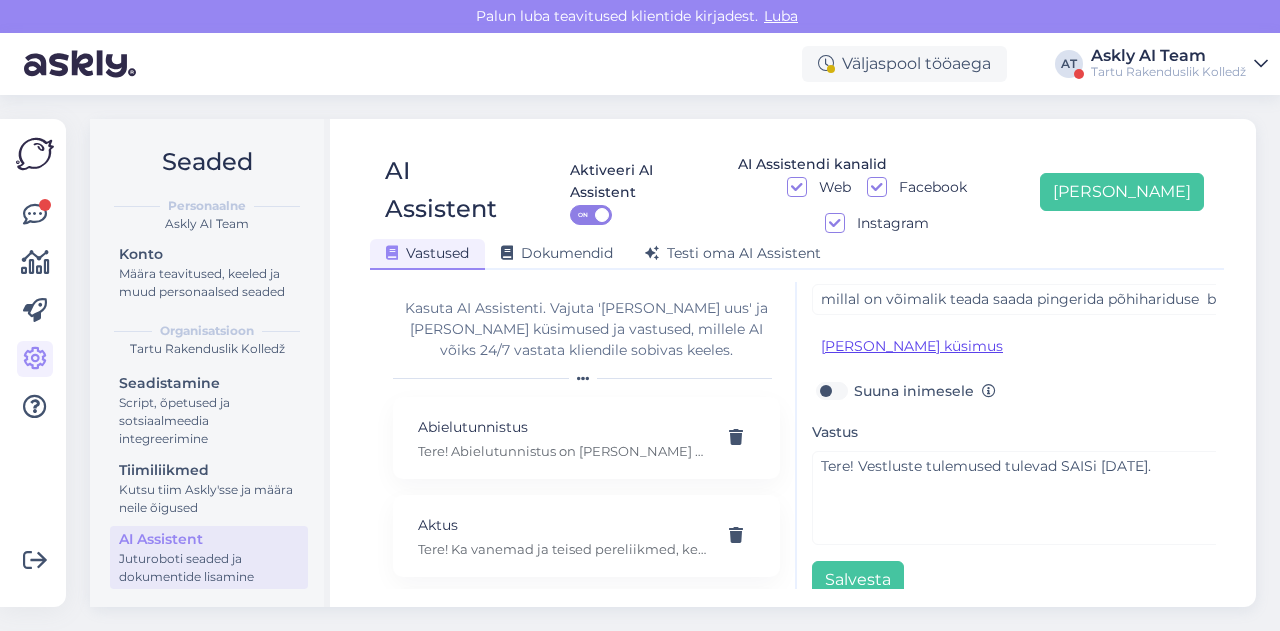 scroll, scrollTop: 0, scrollLeft: 0, axis: both 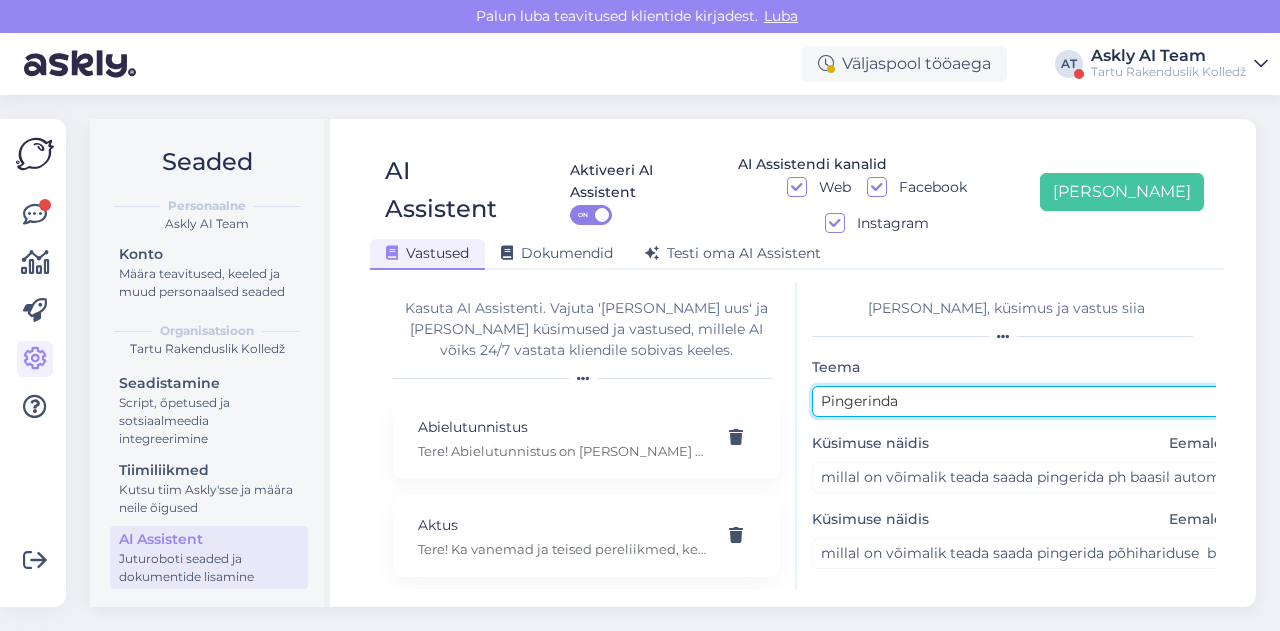 click on "Pingerinda" at bounding box center [1022, 401] 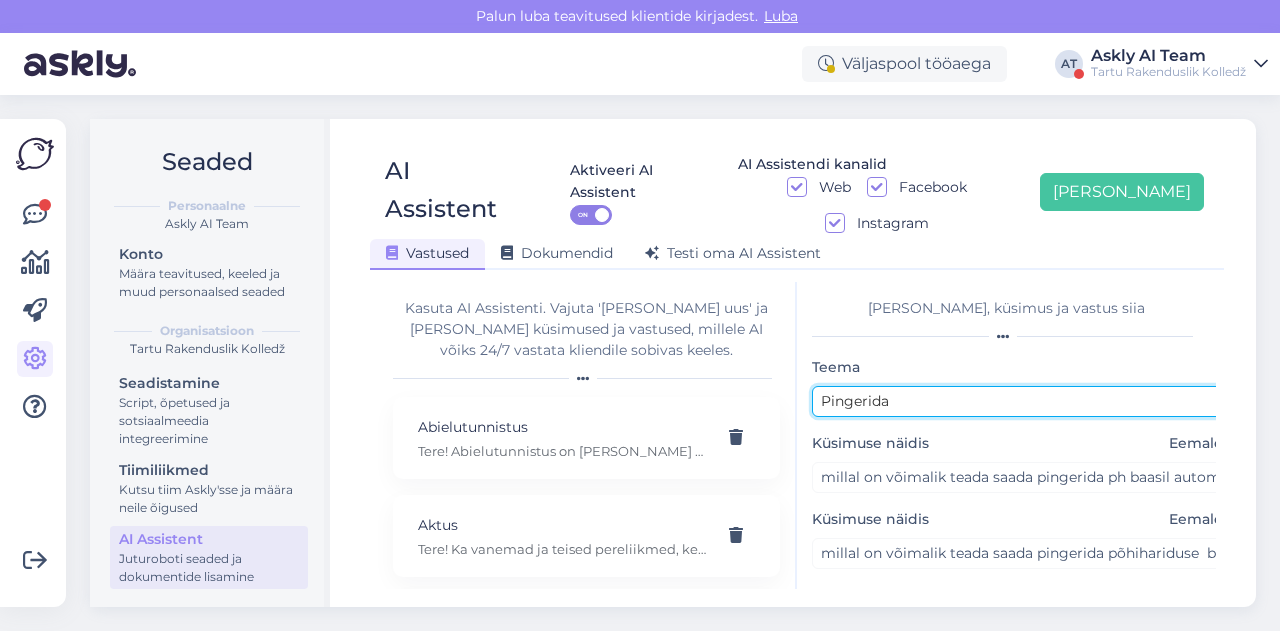 scroll, scrollTop: 254, scrollLeft: 0, axis: vertical 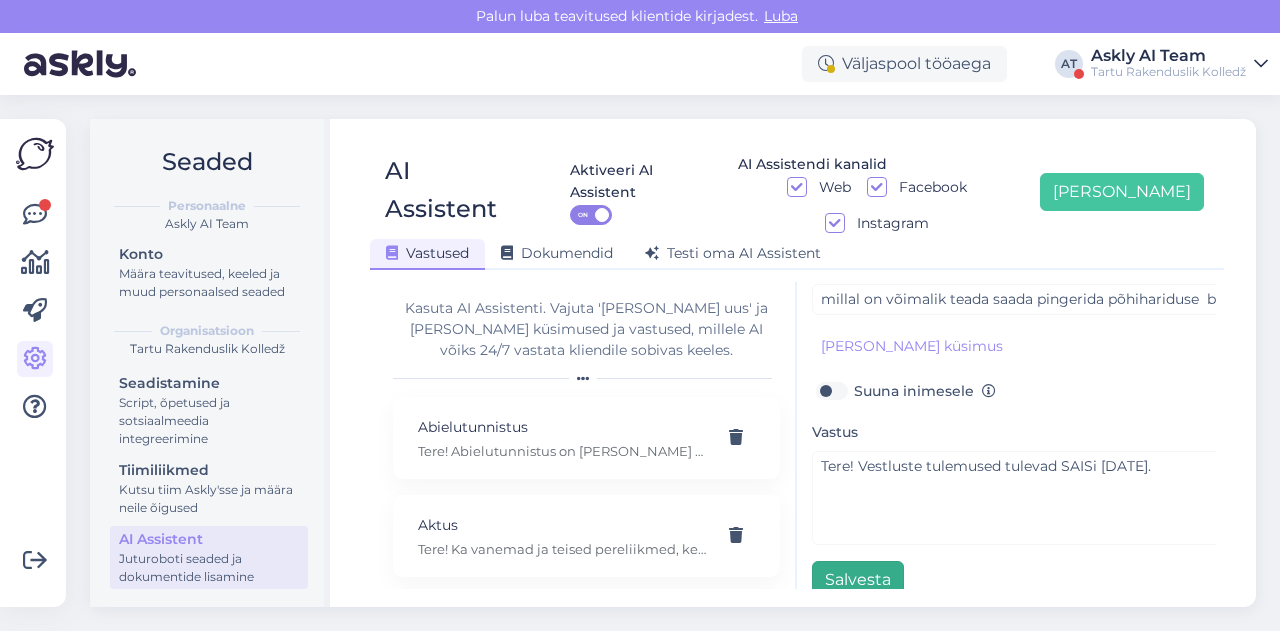 type on "Pingerida" 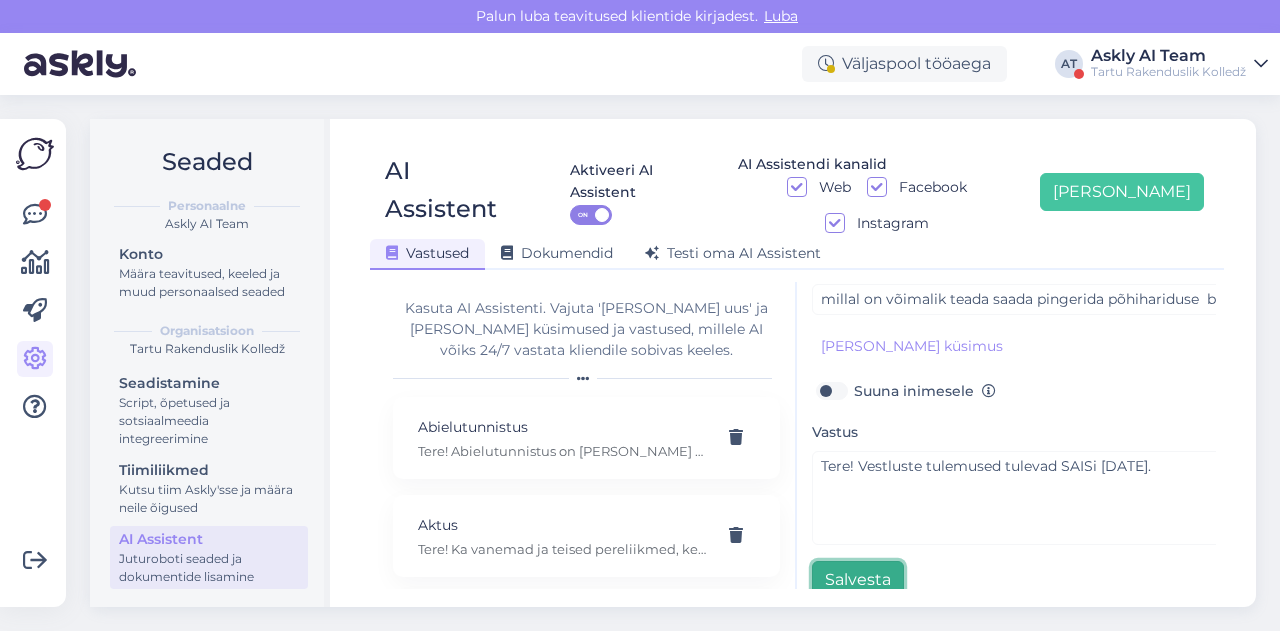 click on "Salvesta" at bounding box center (858, 580) 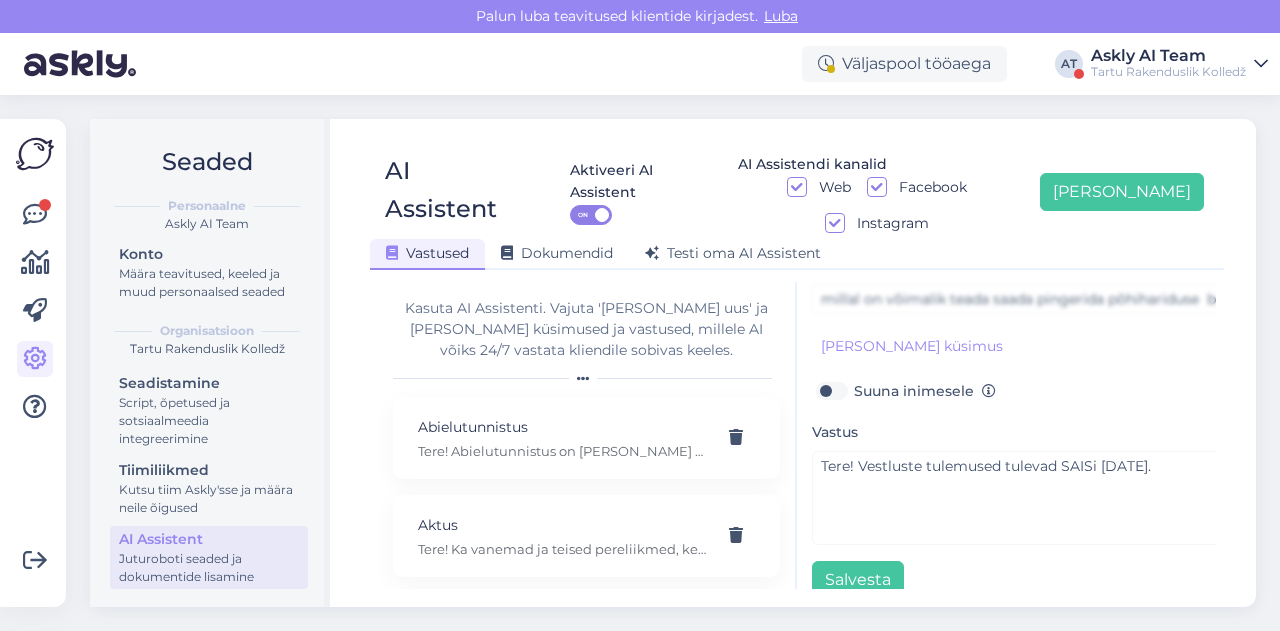 click on "Vastused Dokumendid Testi oma AI Assistent" at bounding box center (787, 250) 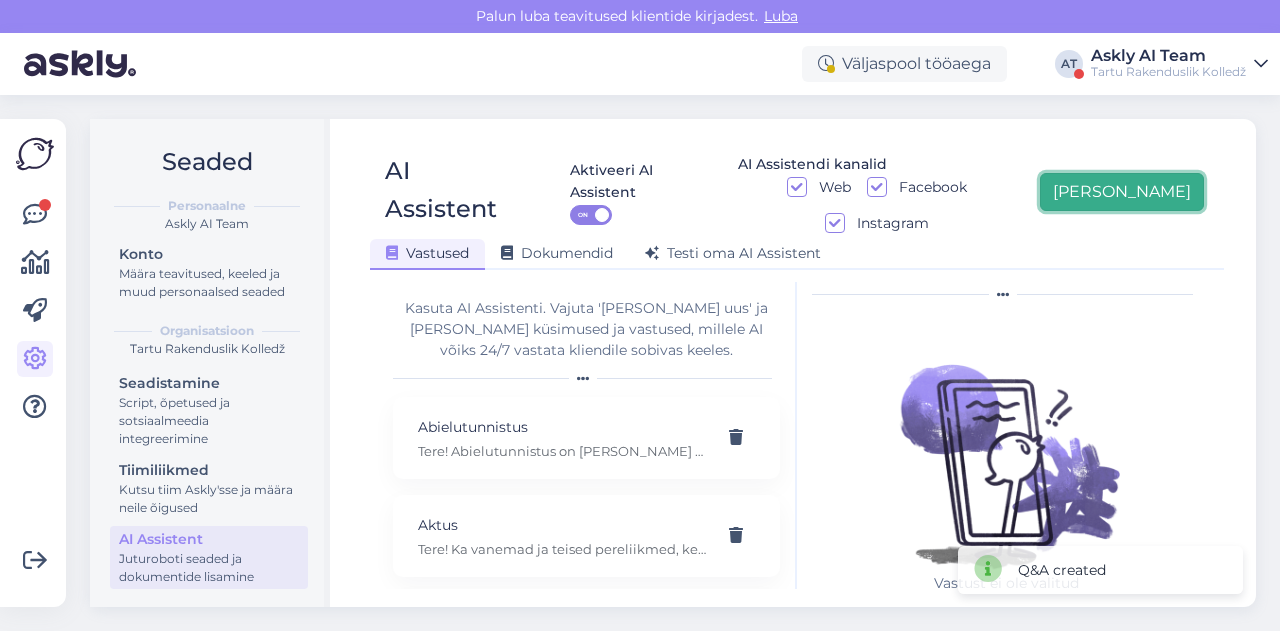 click on "[PERSON_NAME]" at bounding box center [1122, 192] 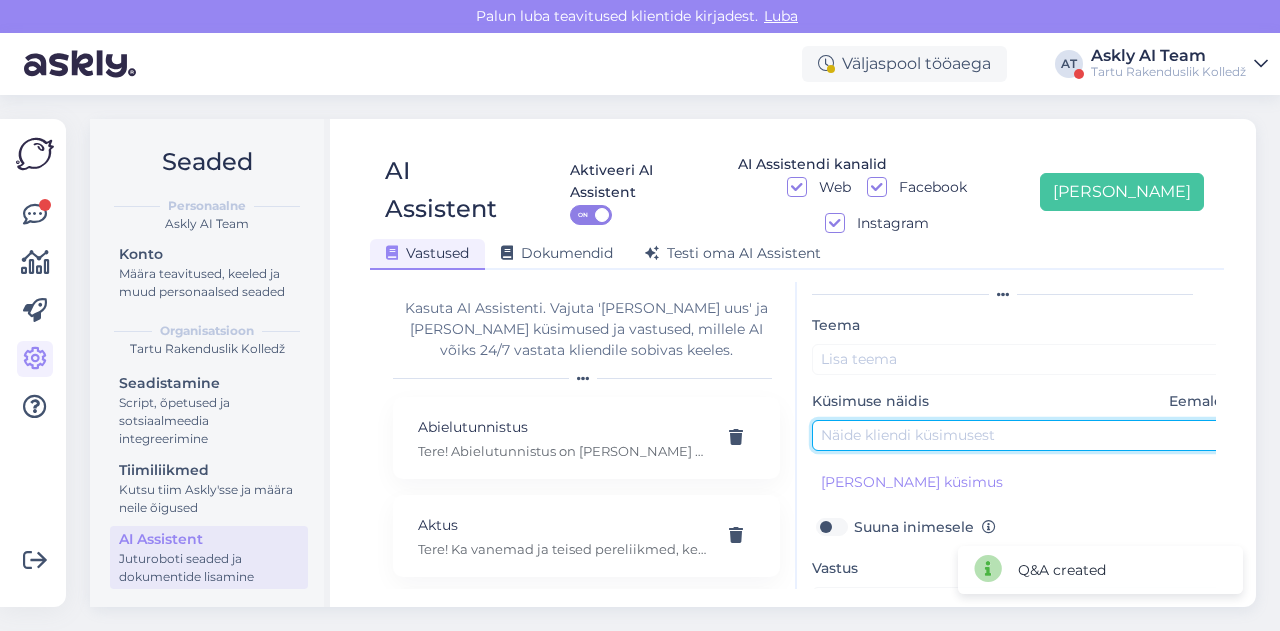 click at bounding box center (1022, 435) 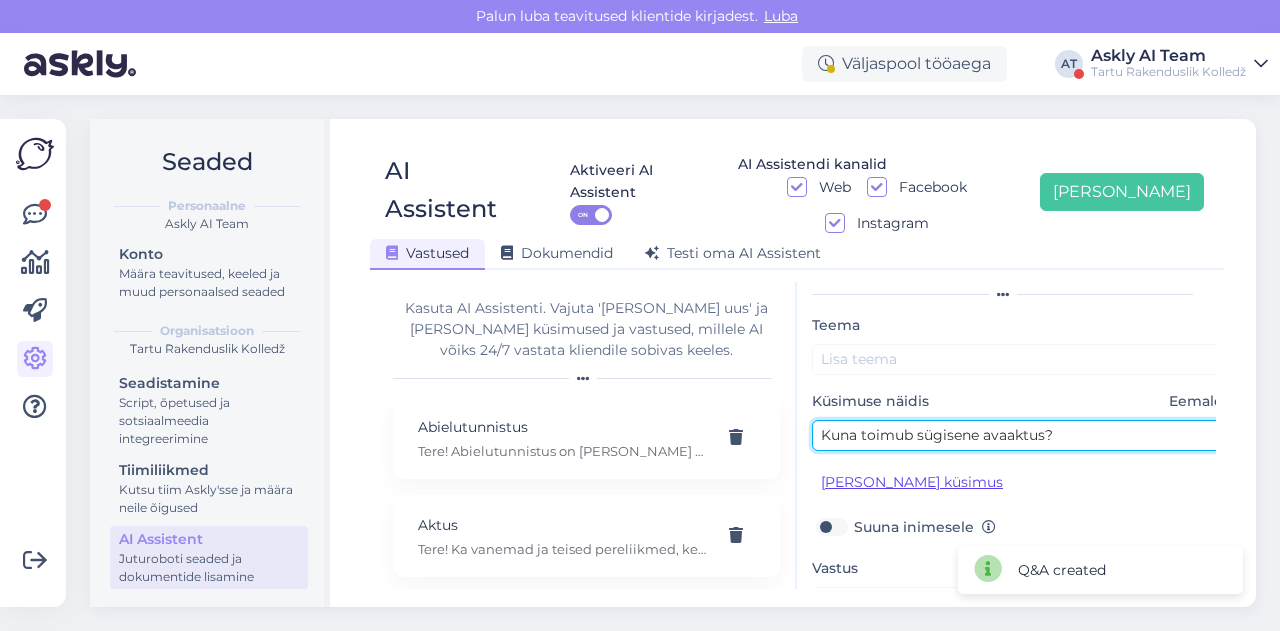 type on "Kuna toimub sügisene avaaktus?" 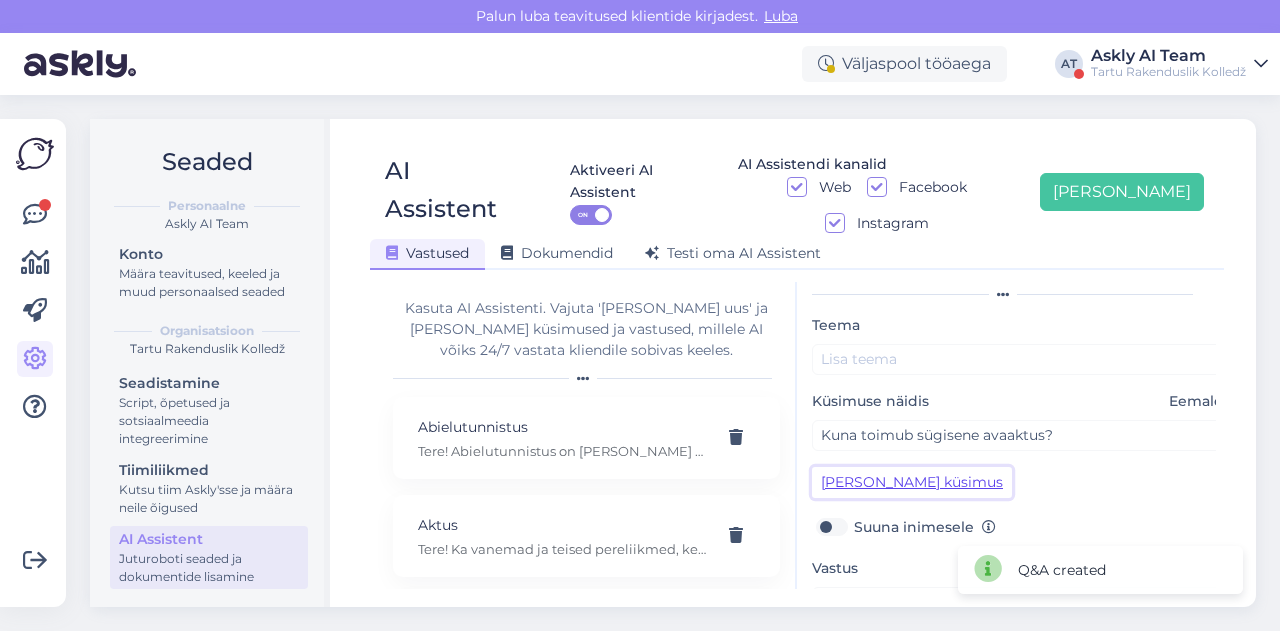 click on "[PERSON_NAME] küsimus" at bounding box center (912, 482) 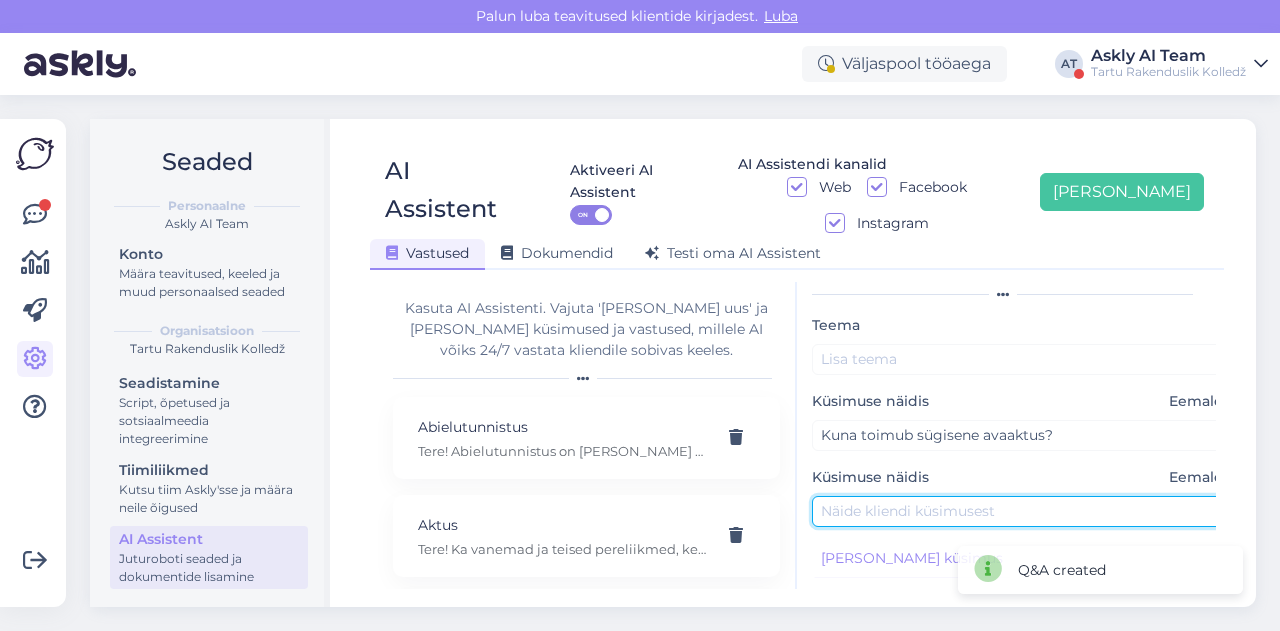 click at bounding box center (1022, 511) 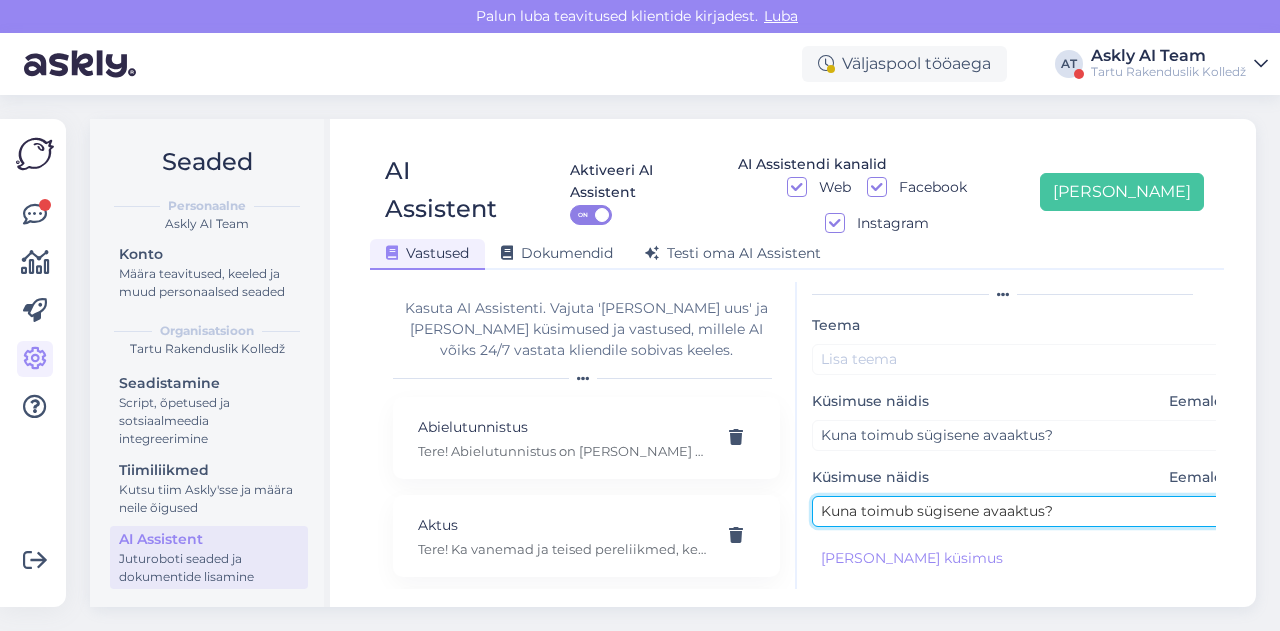 click on "Kuna toimub sügisene avaaktus?" at bounding box center [1022, 511] 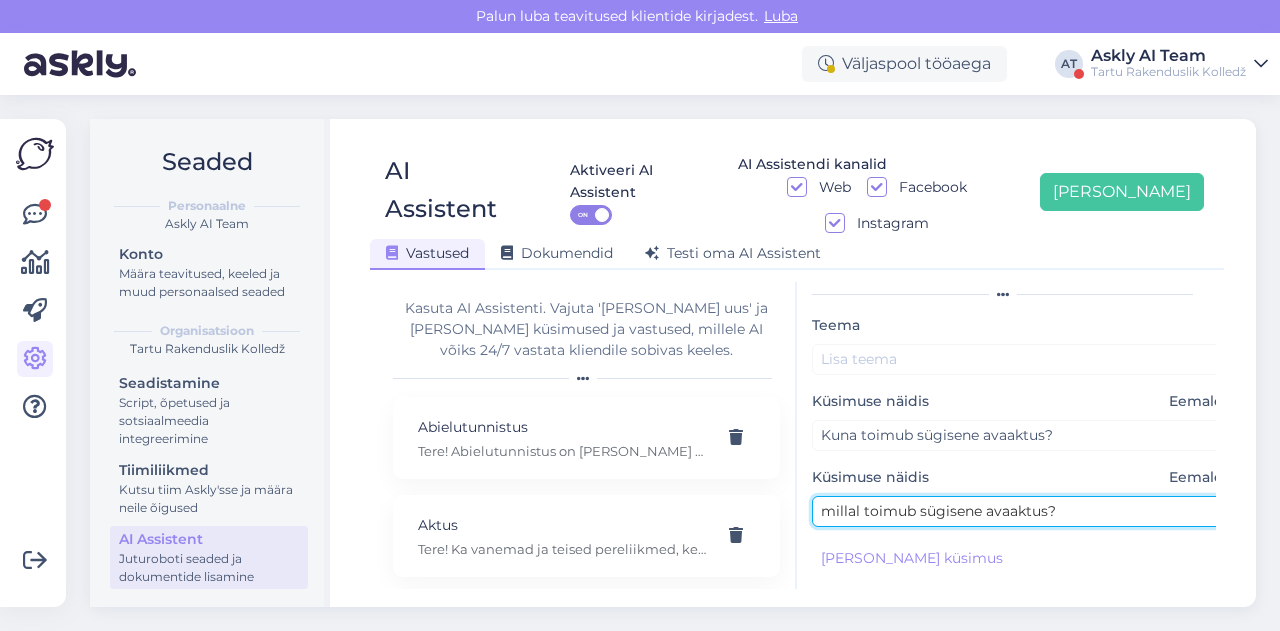 type on "millal toimub sügisene avaaktus?" 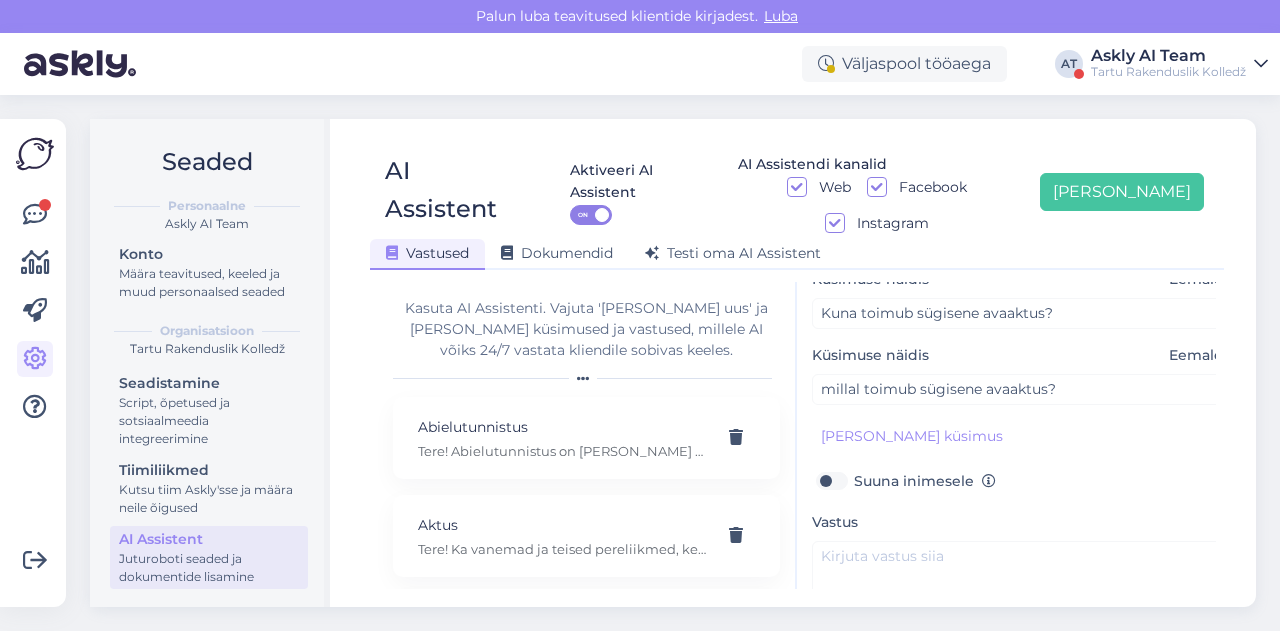 scroll, scrollTop: 178, scrollLeft: 0, axis: vertical 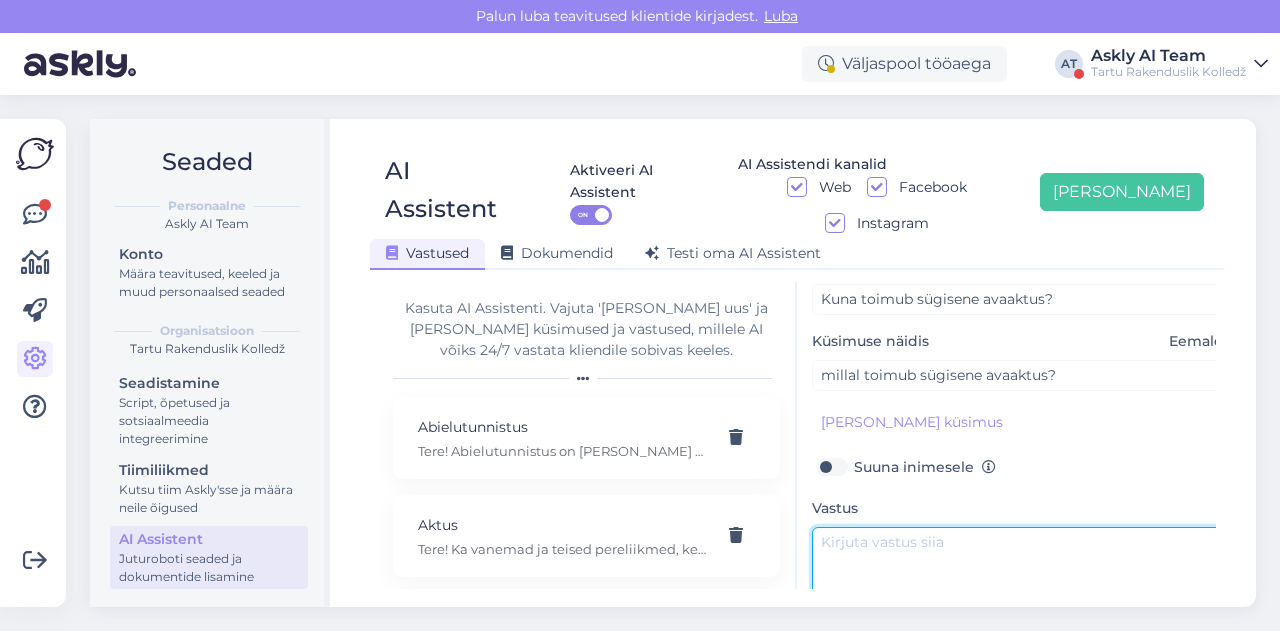 click at bounding box center [1022, 574] 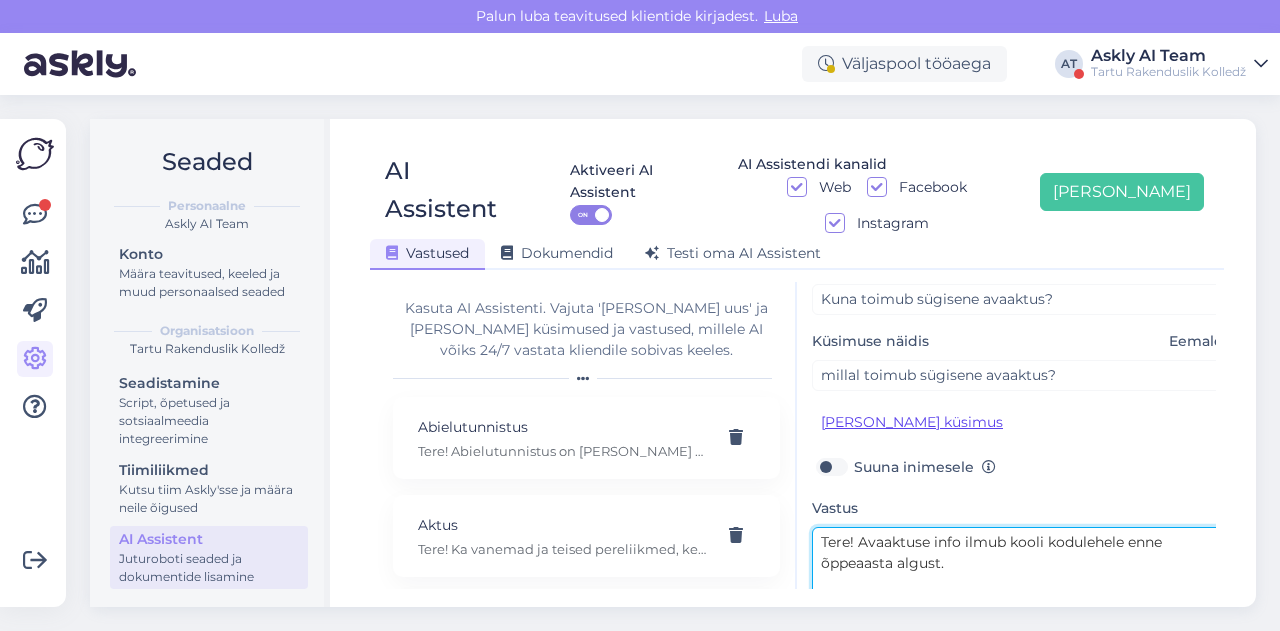 scroll, scrollTop: 0, scrollLeft: 0, axis: both 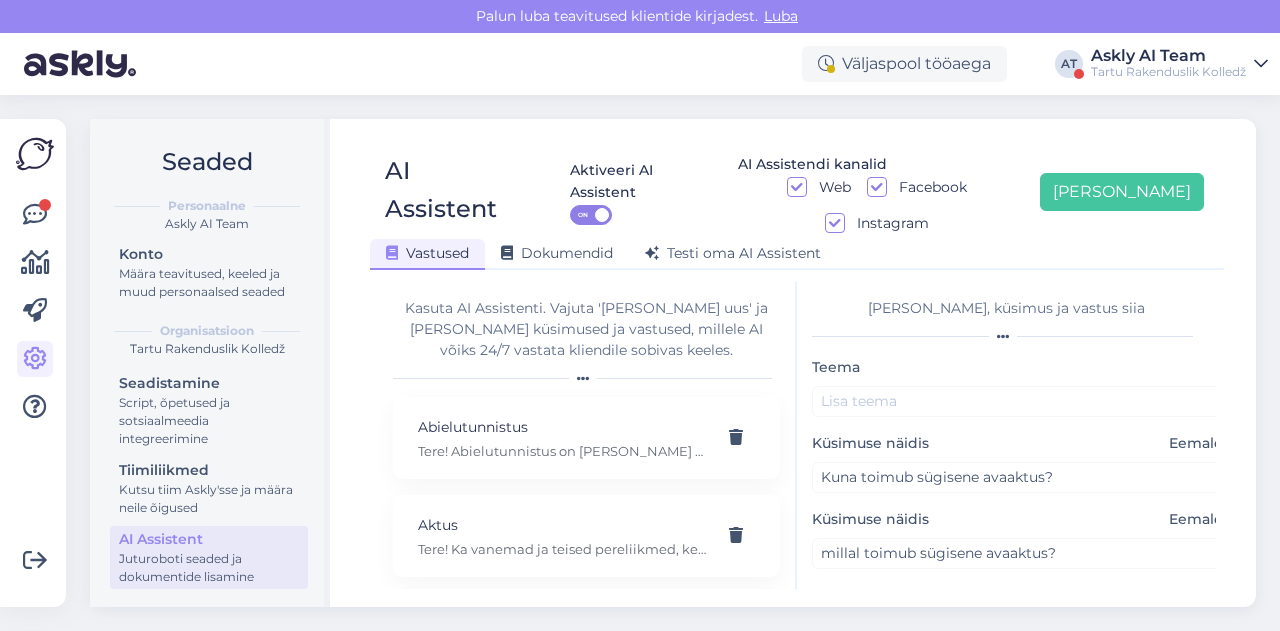 type on "Tere! Avaaktuse info ilmub kooli kodulehele enne õppeaasta algust." 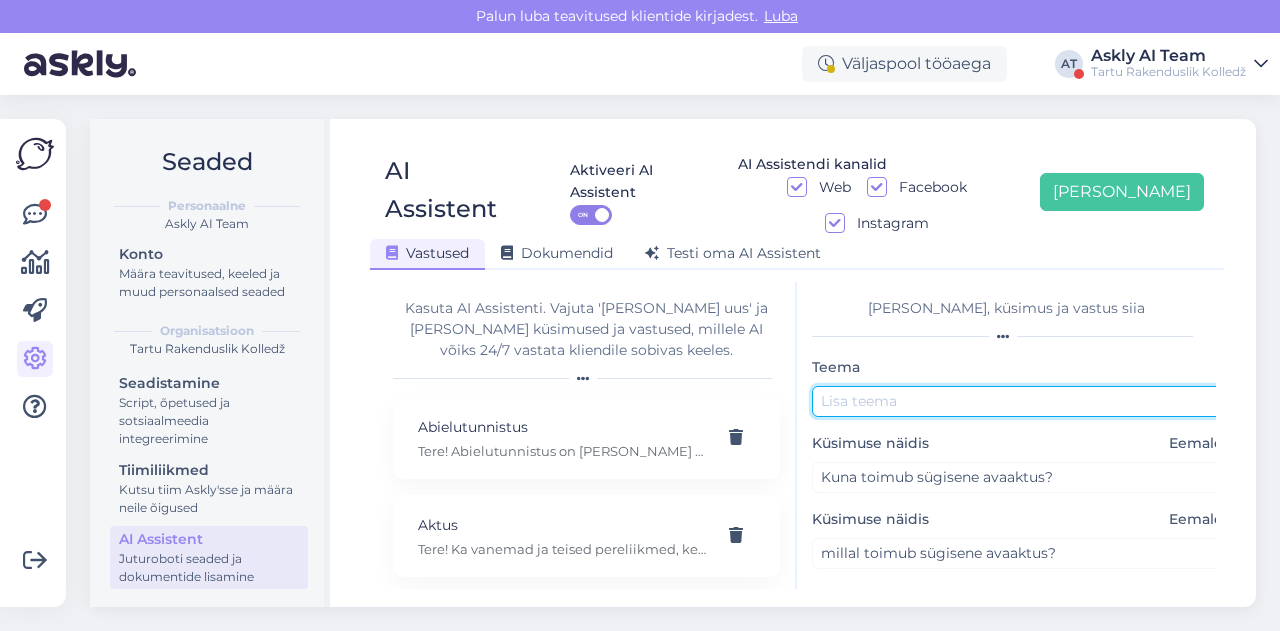 click at bounding box center [1022, 401] 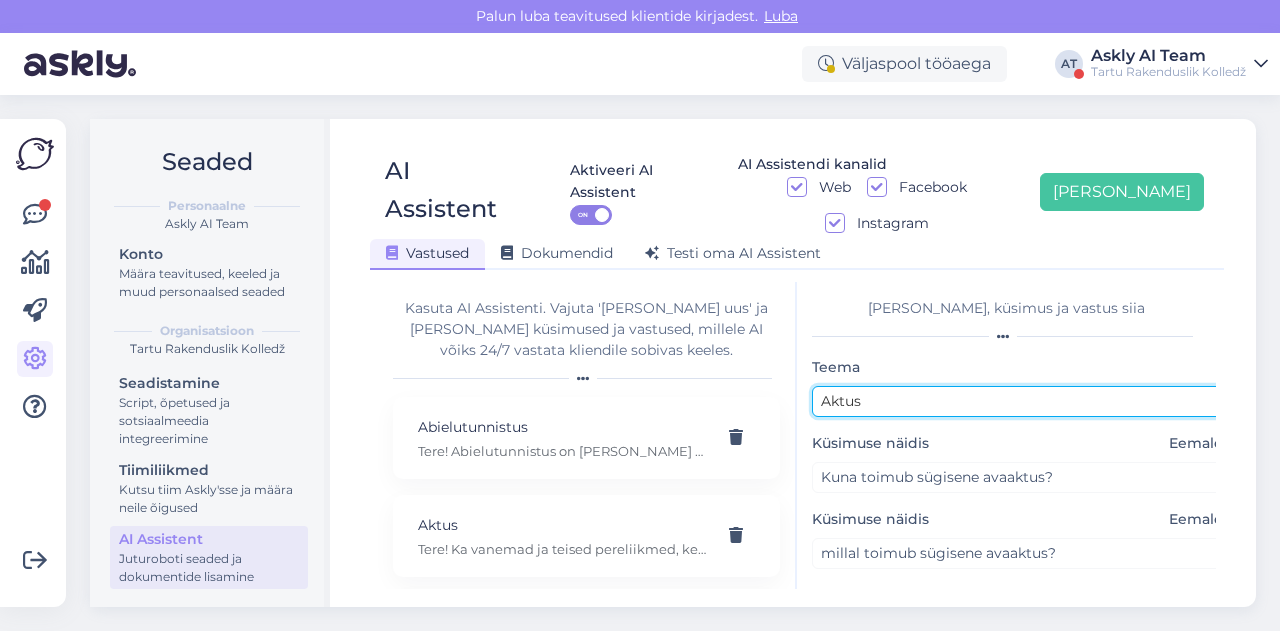 scroll, scrollTop: 254, scrollLeft: 0, axis: vertical 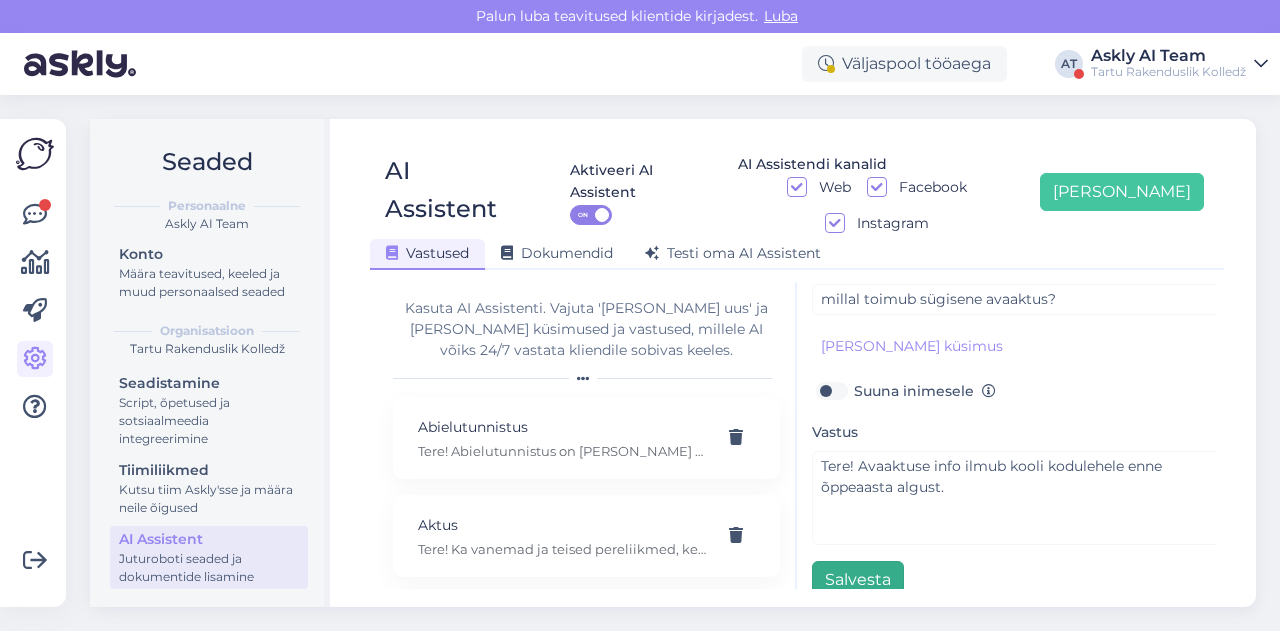 type on "Aktus" 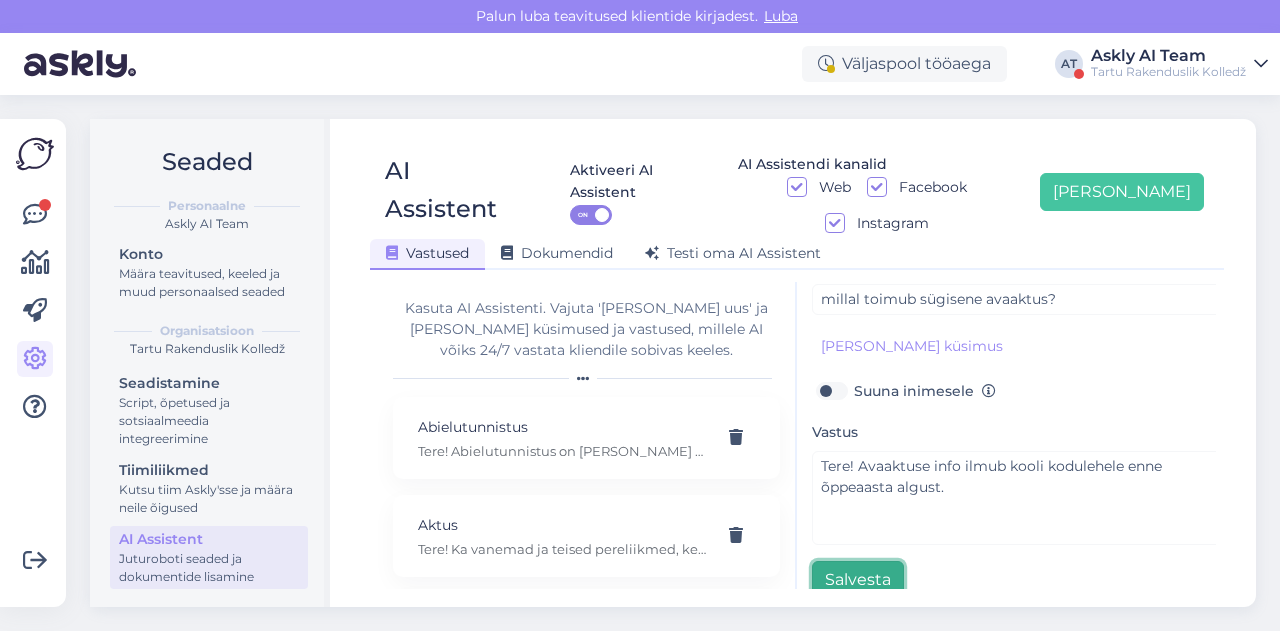 click on "Salvesta" at bounding box center (858, 580) 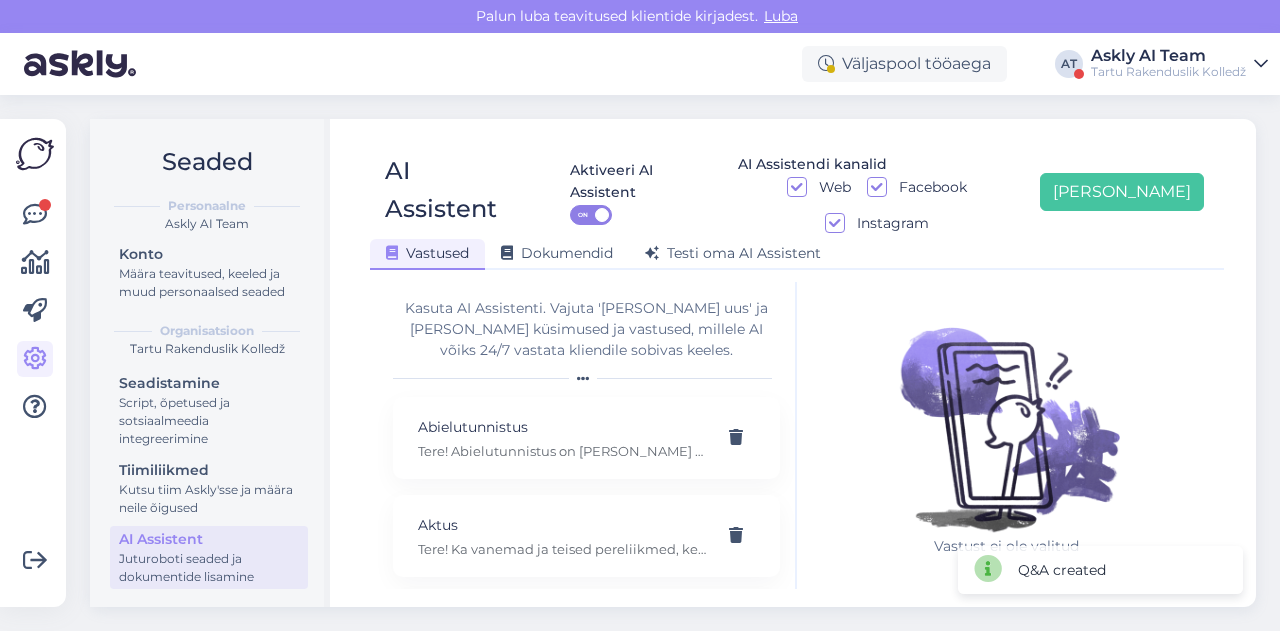 scroll, scrollTop: 42, scrollLeft: 0, axis: vertical 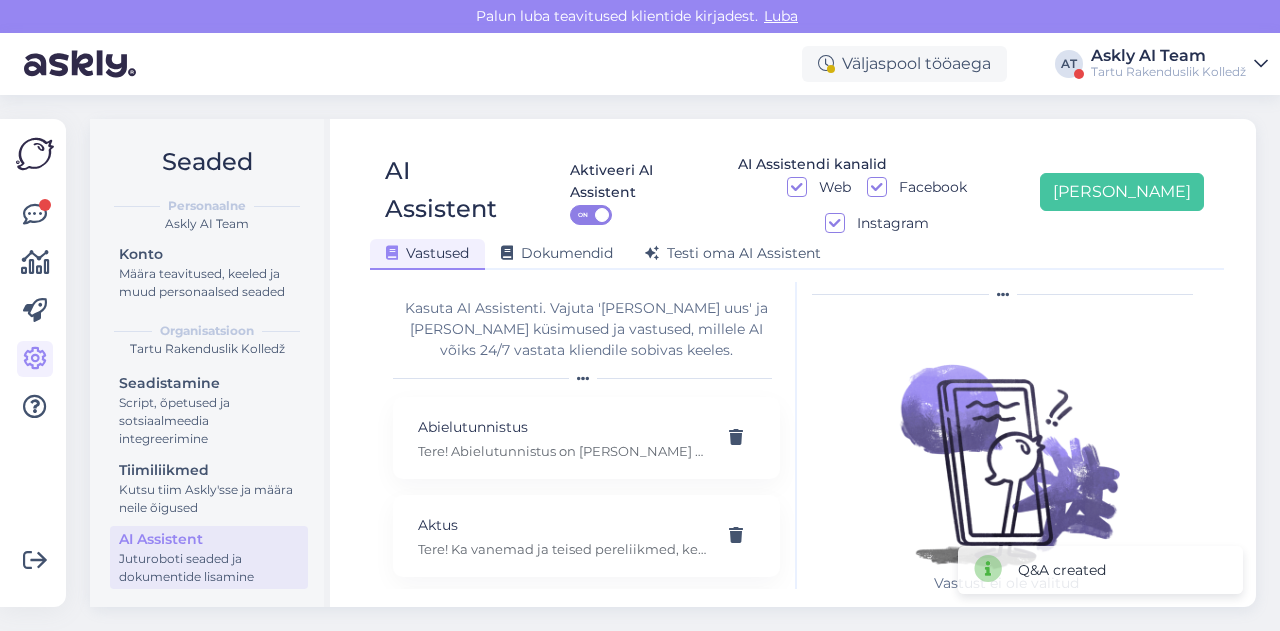 click on "Vastused Dokumendid Testi oma AI Assistent" at bounding box center (787, 250) 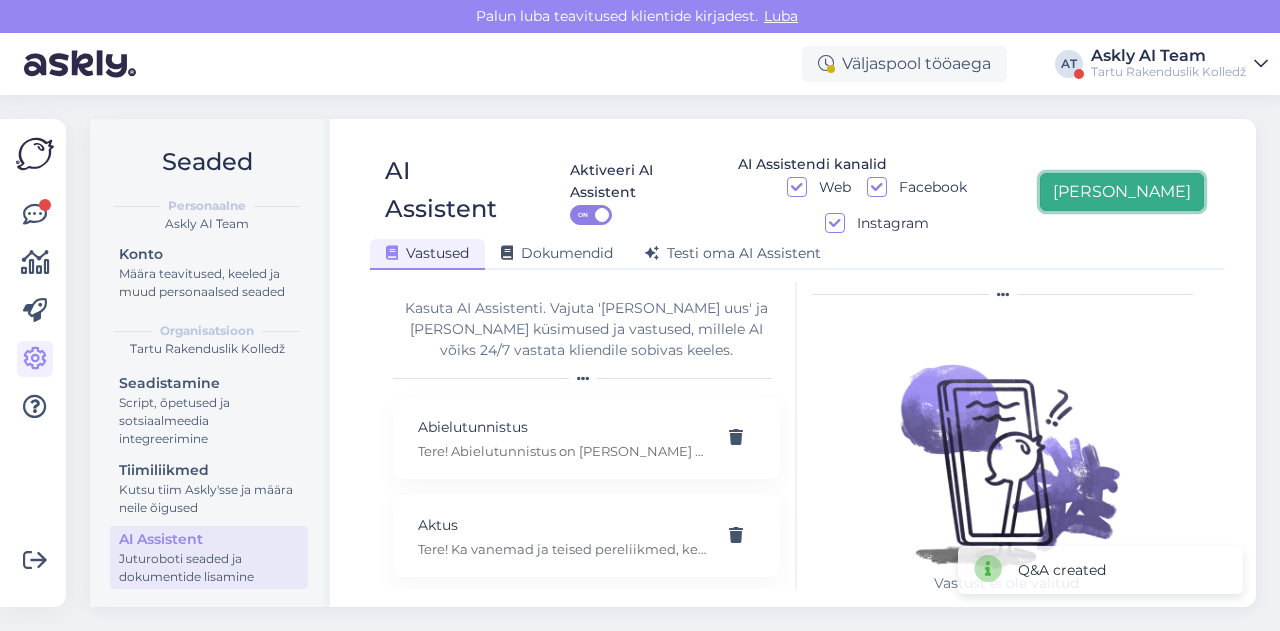 click on "[PERSON_NAME]" at bounding box center [1122, 192] 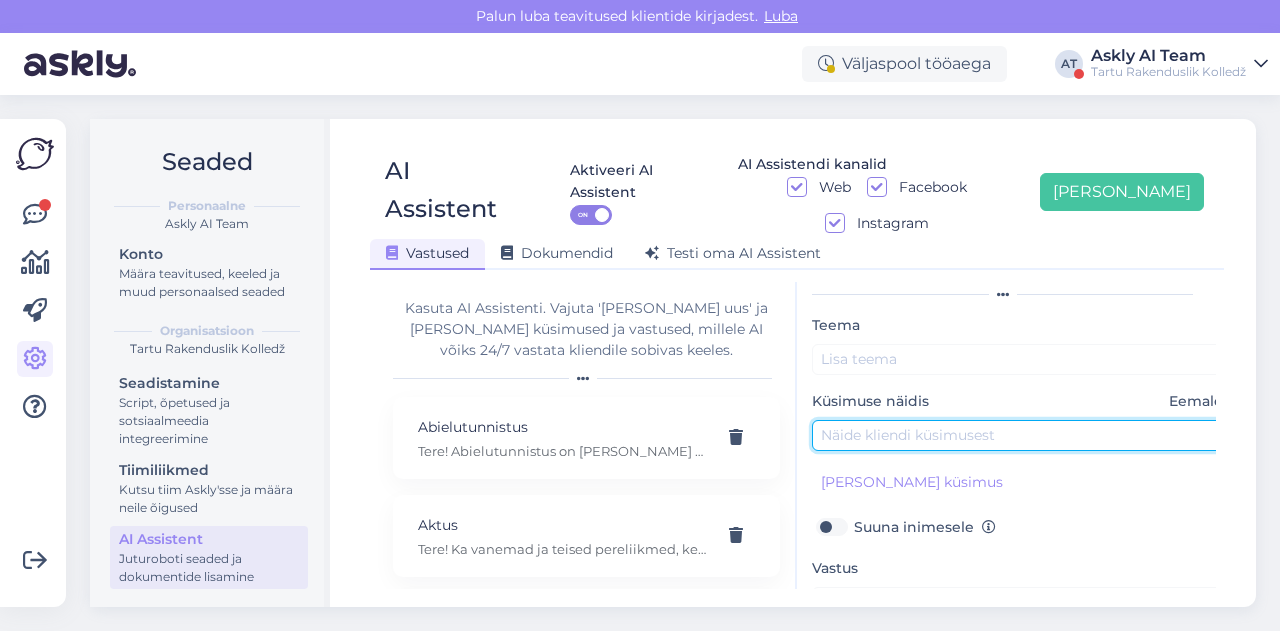 click at bounding box center (1022, 435) 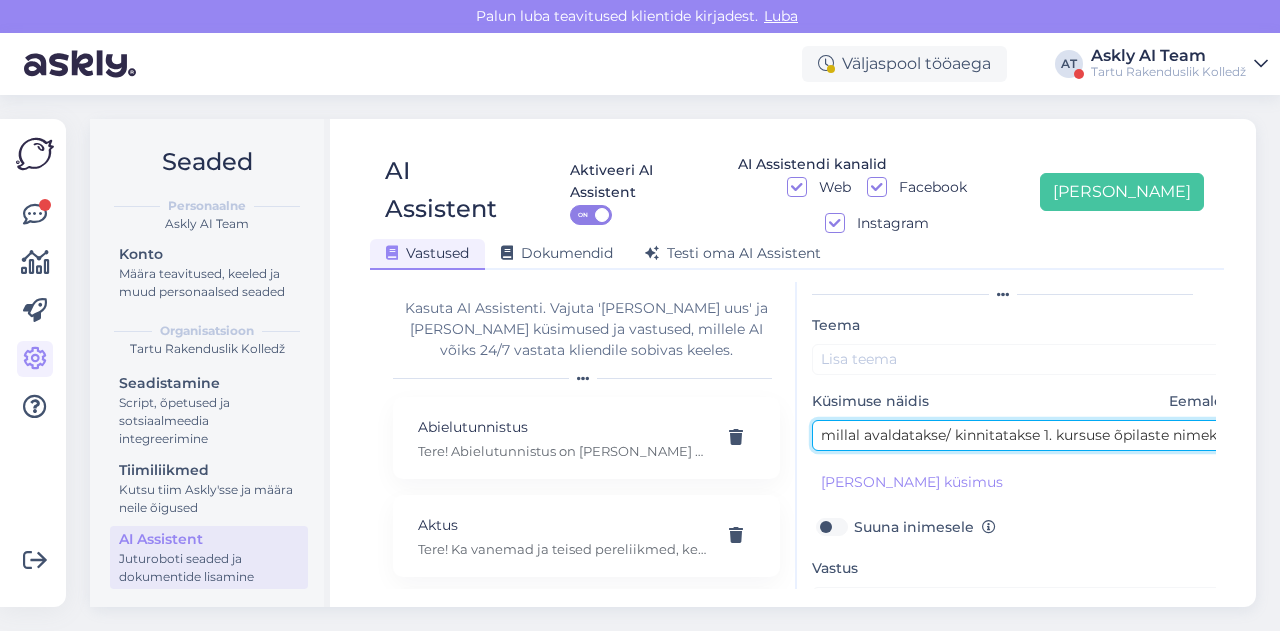 scroll, scrollTop: 0, scrollLeft: 491, axis: horizontal 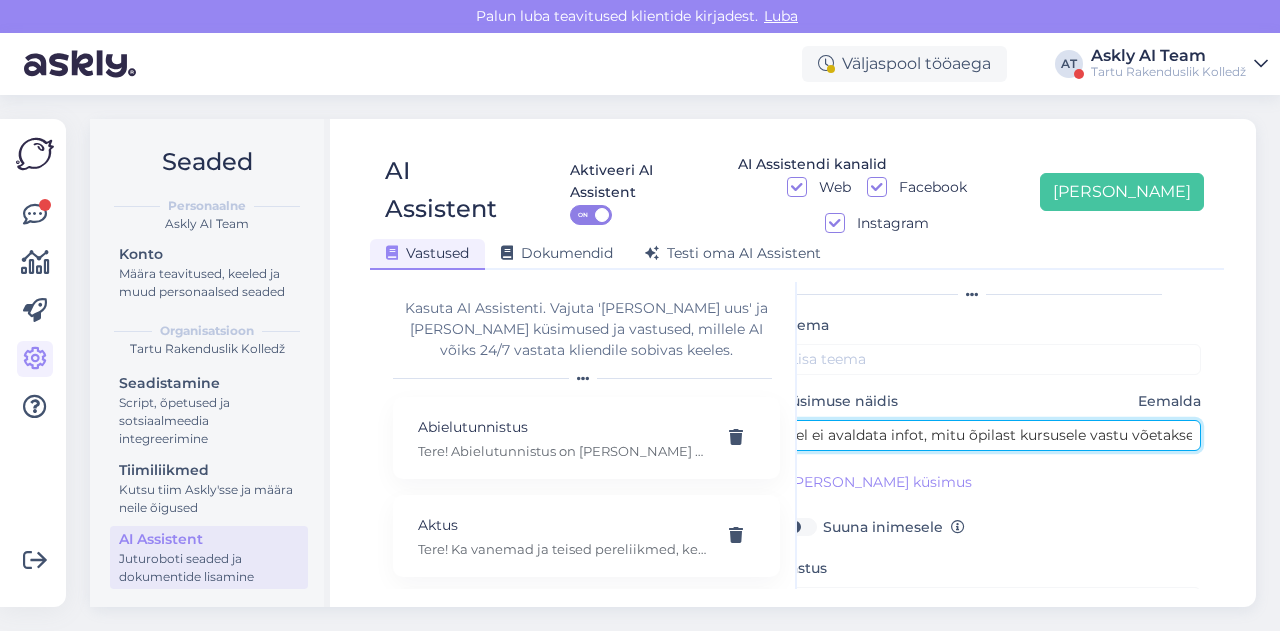 type on "millal avaldatakse/ kinnitatakse 1. kursuse õpilaste nimekirjad? Kodulehel ei avaldata infot, mitu õpilast kursusele vastu võetakse." 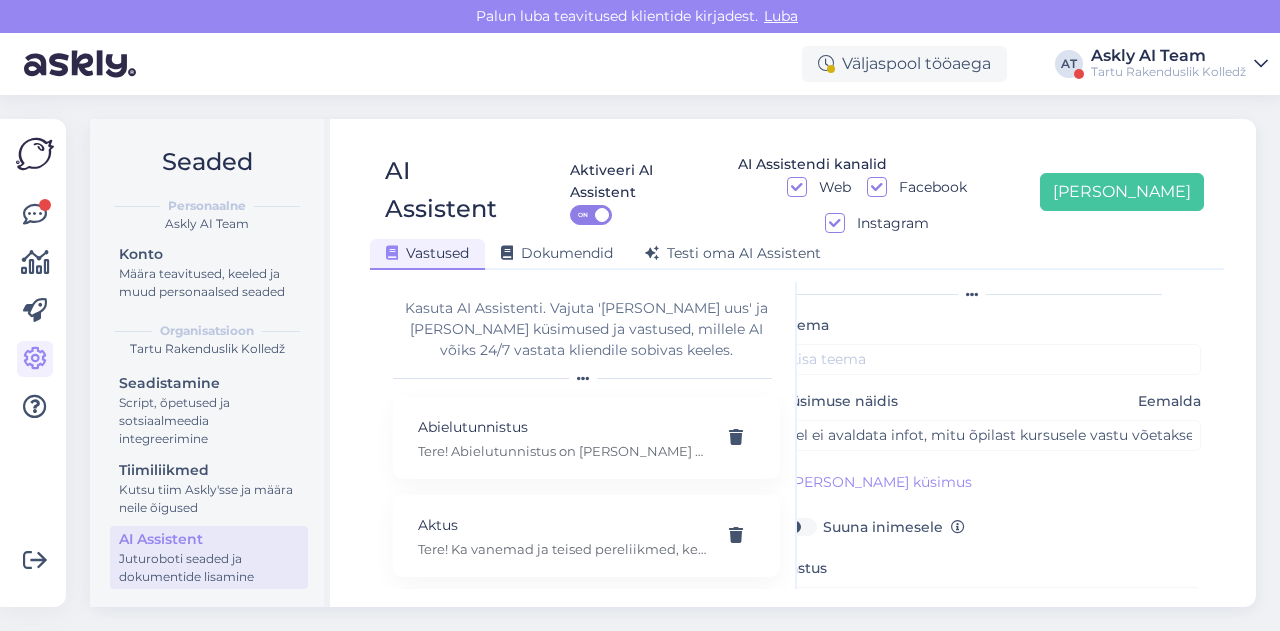 scroll, scrollTop: 0, scrollLeft: 0, axis: both 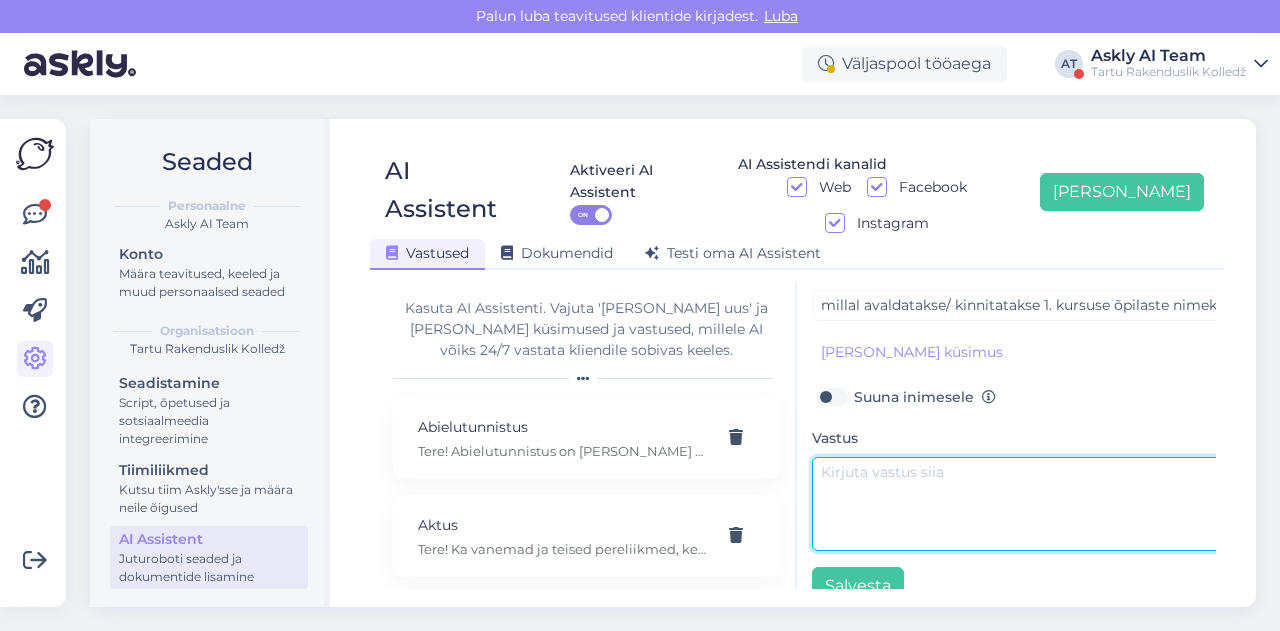 click at bounding box center (1022, 504) 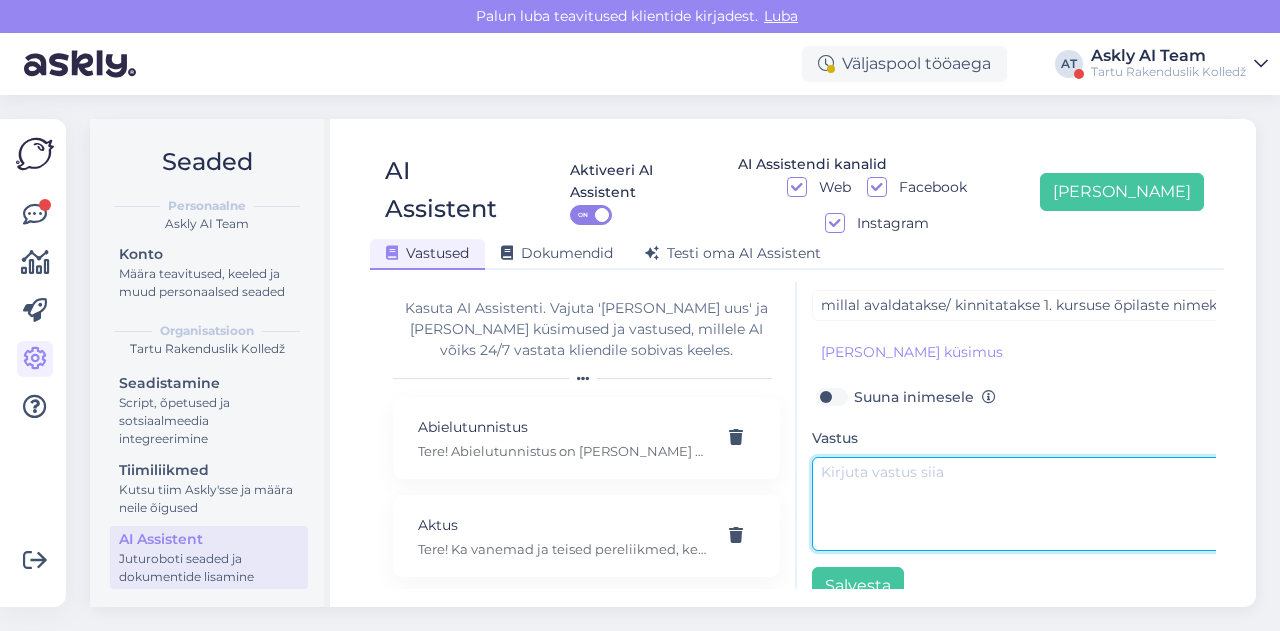paste on "Tere! Kodulehel me vastuvõetute nimekirju ei kuva. Iga kandidaat näeb enda tulemust logides sisse sais.ee lehele." 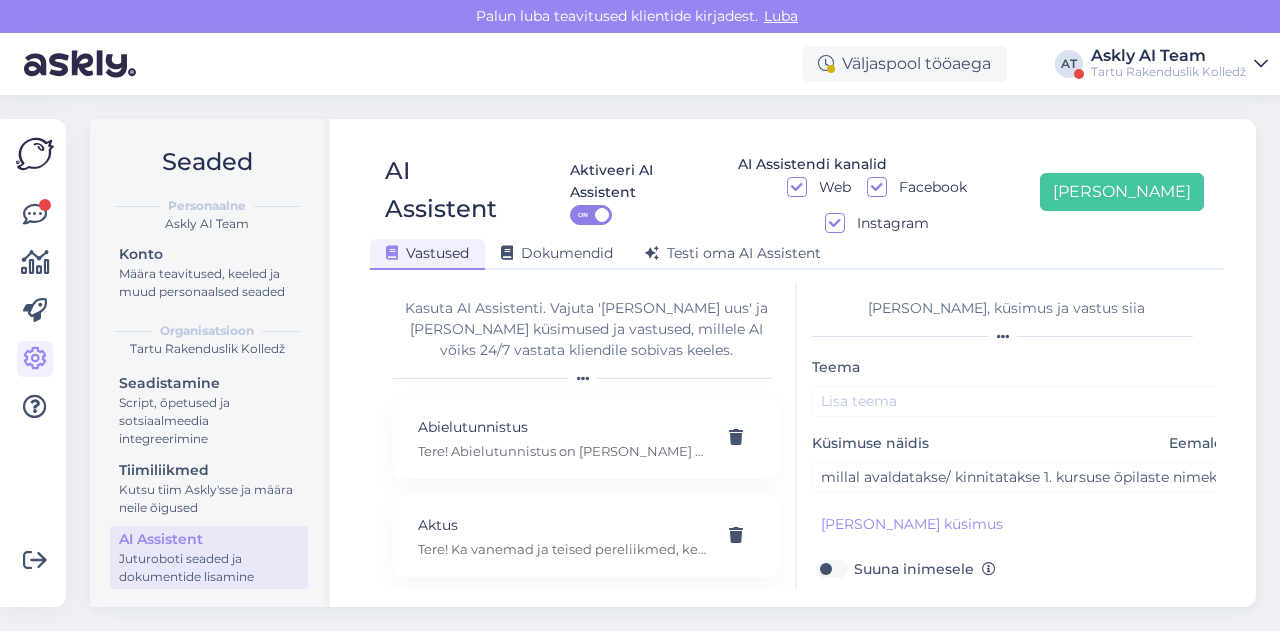 scroll, scrollTop: 115, scrollLeft: 0, axis: vertical 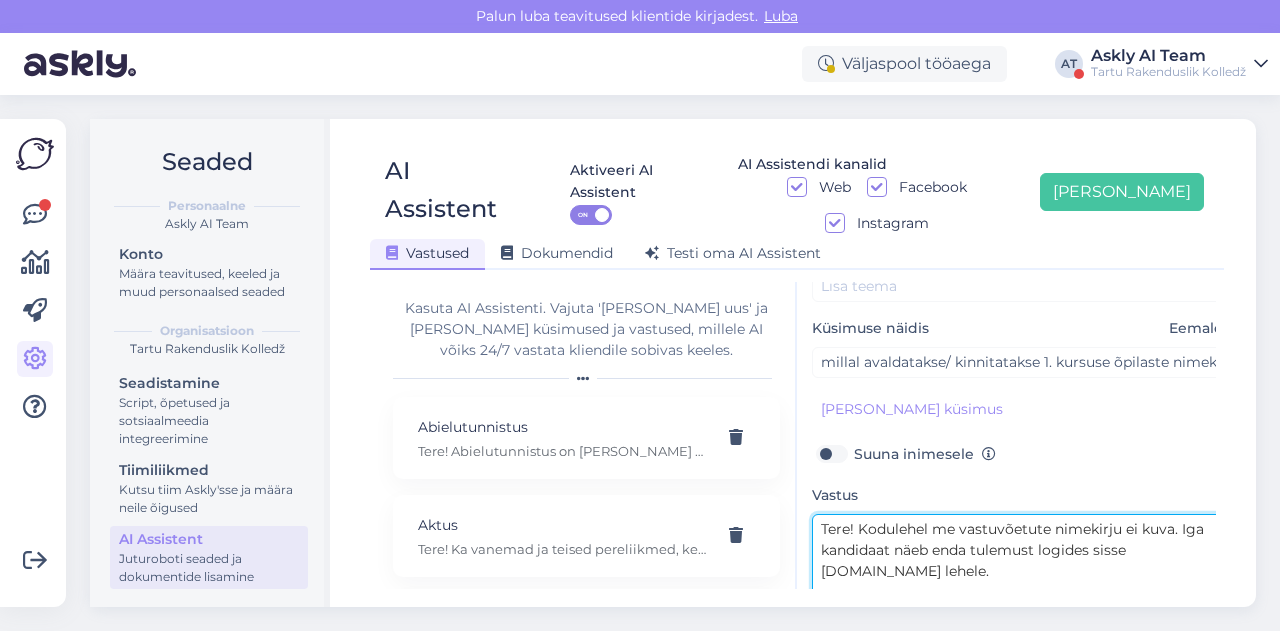 drag, startPoint x: 961, startPoint y: 487, endPoint x: 1111, endPoint y: 487, distance: 150 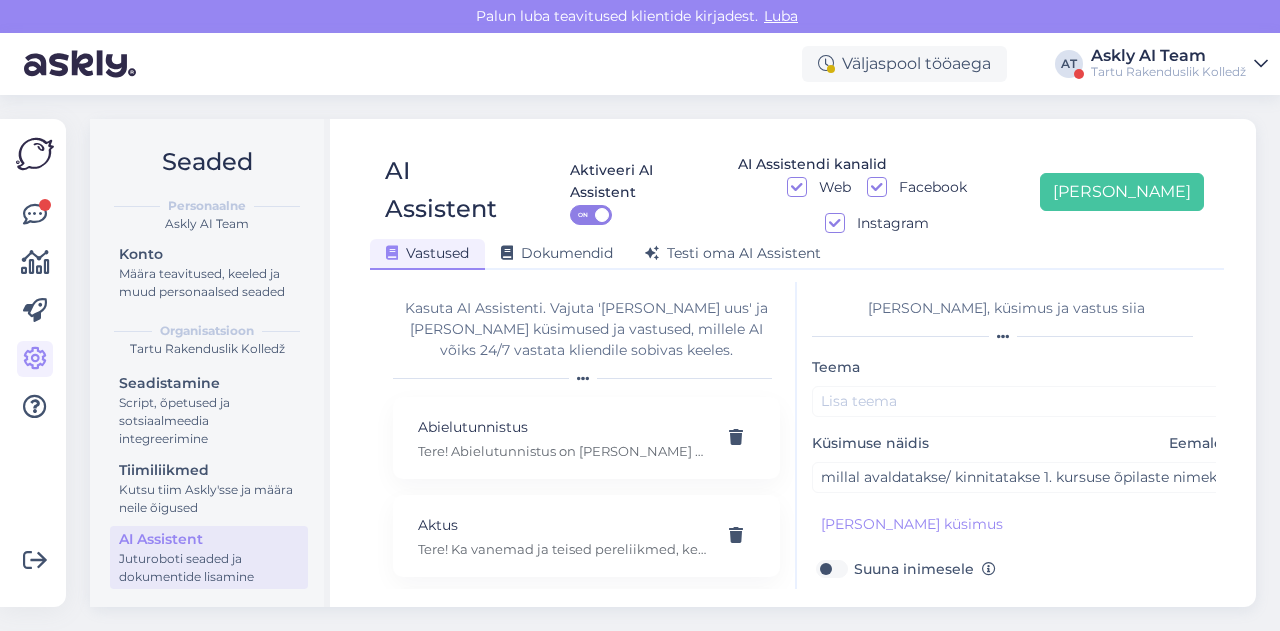 type on "Tere! Kodulehel me vastuvõetute nimekirju ei kuva. Iga kandidaat näeb enda tulemust logides sisse sais.ee lehele." 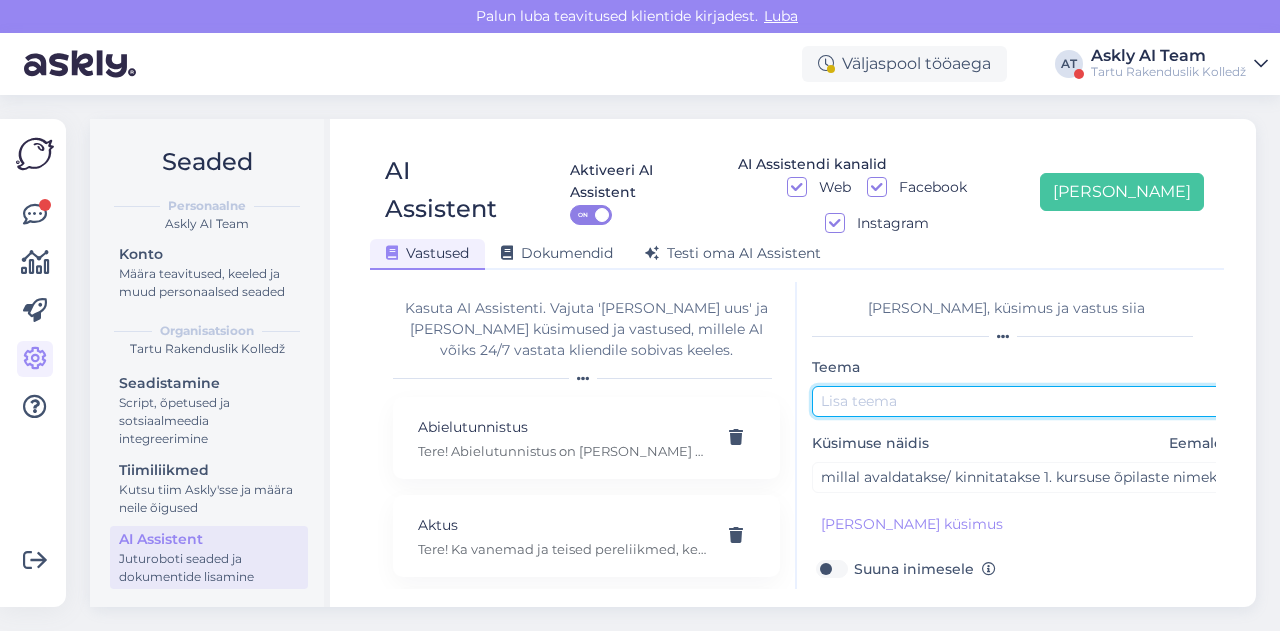 click at bounding box center (1022, 401) 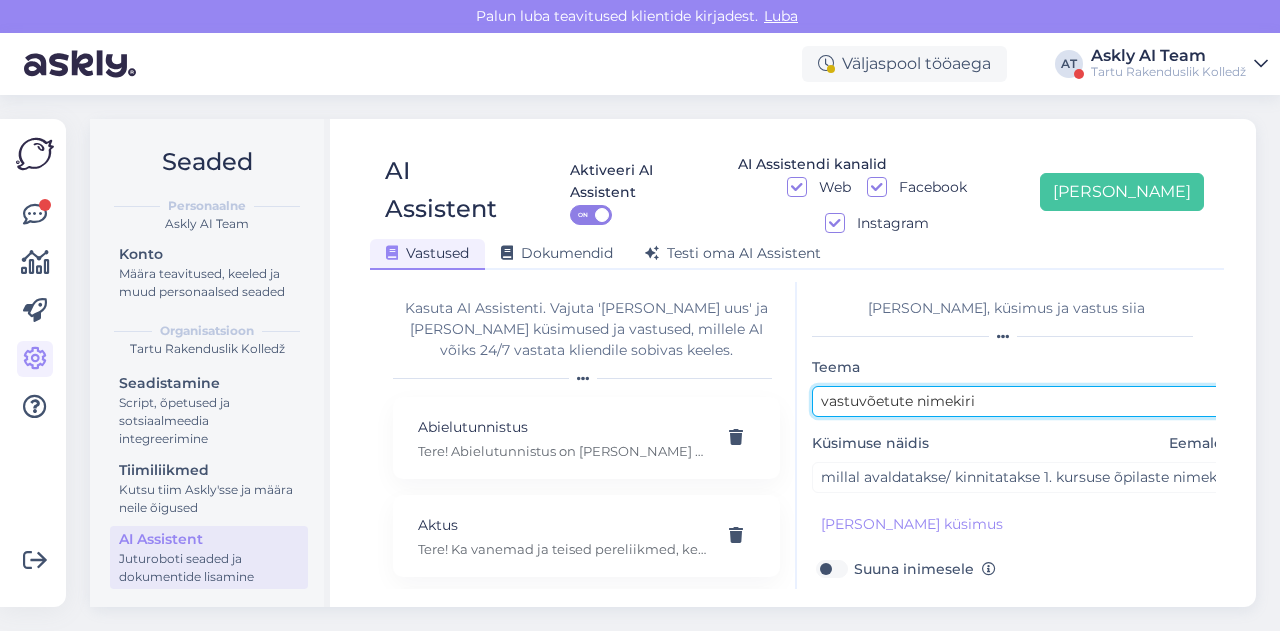 click on "vastuvõetute nimekiri" at bounding box center [1022, 401] 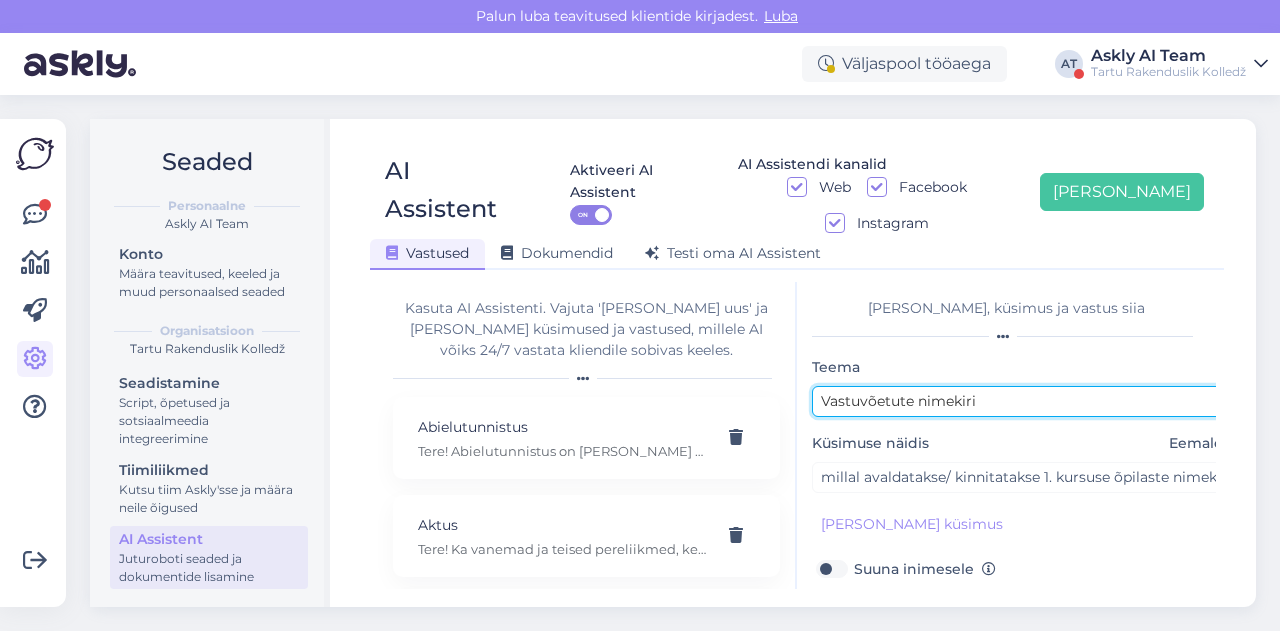 scroll, scrollTop: 179, scrollLeft: 0, axis: vertical 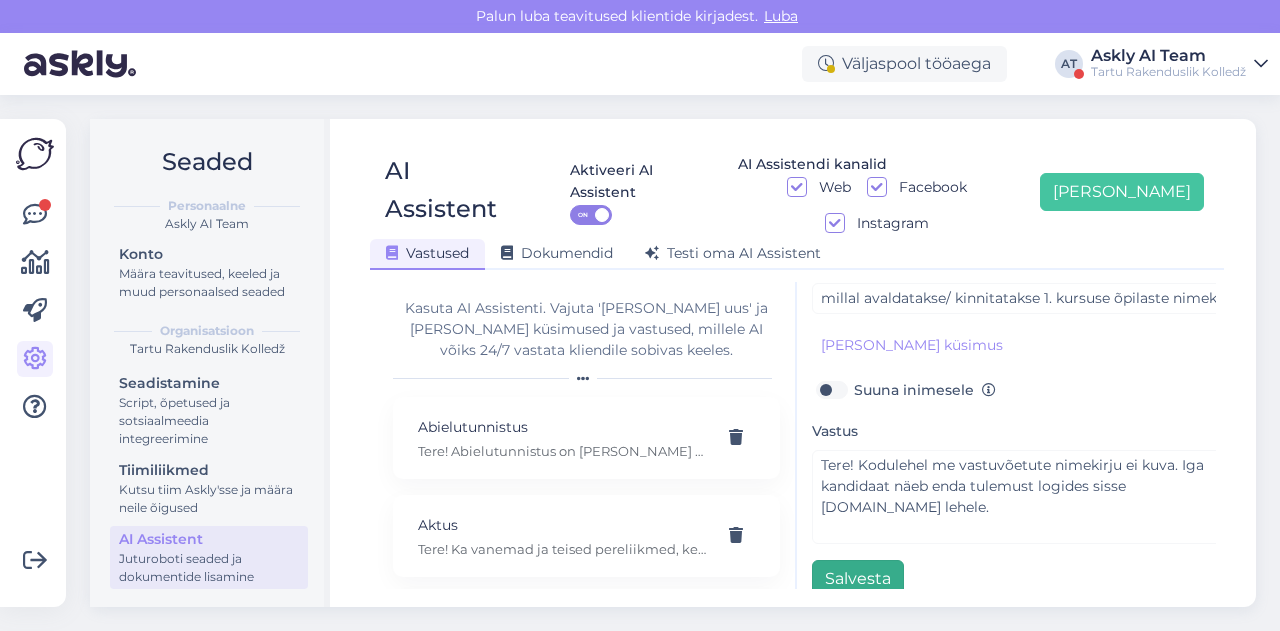 type on "Vastuvõetute nimekiri" 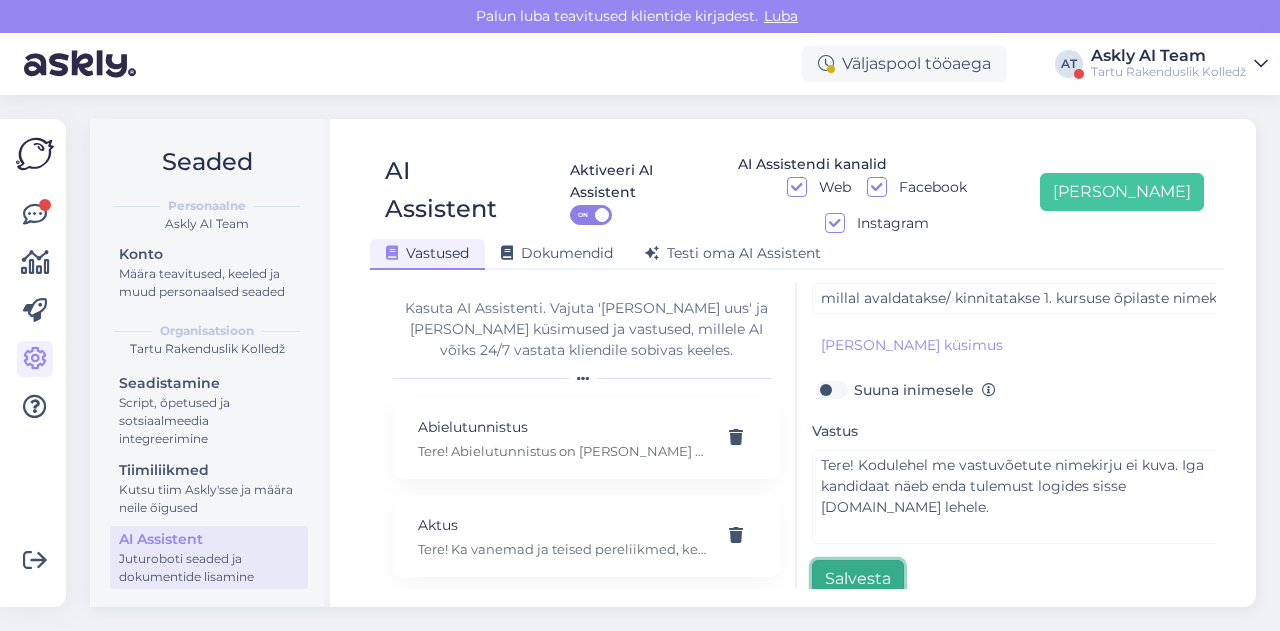 click on "Salvesta" at bounding box center [858, 579] 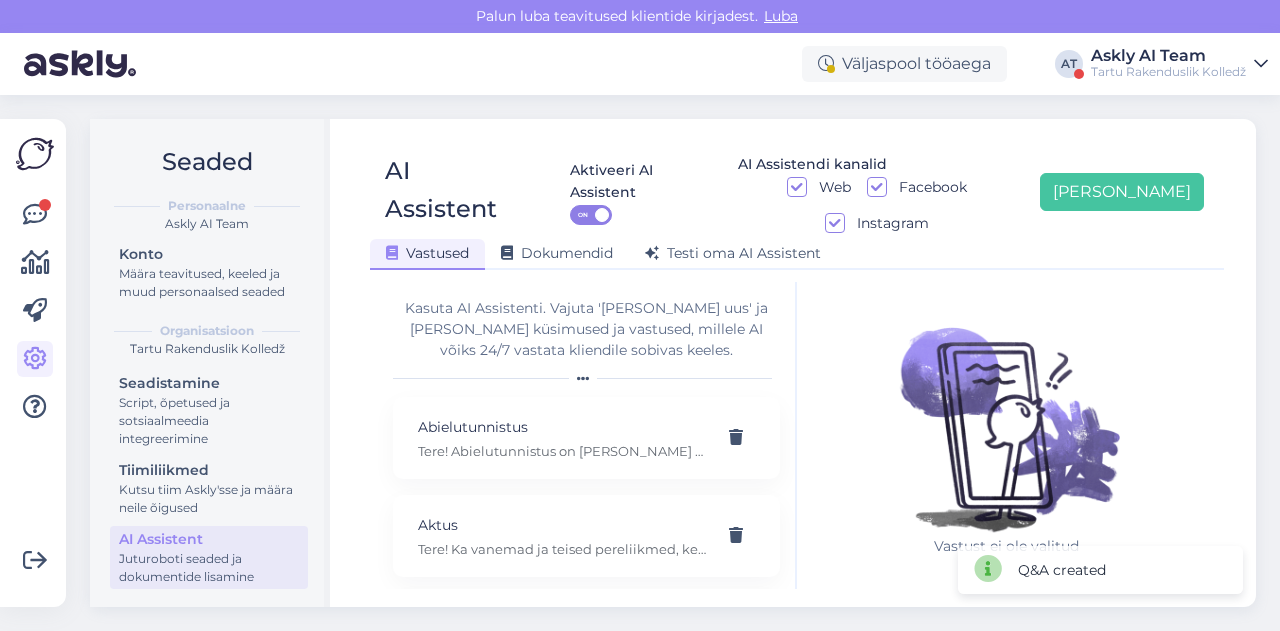 scroll, scrollTop: 42, scrollLeft: 0, axis: vertical 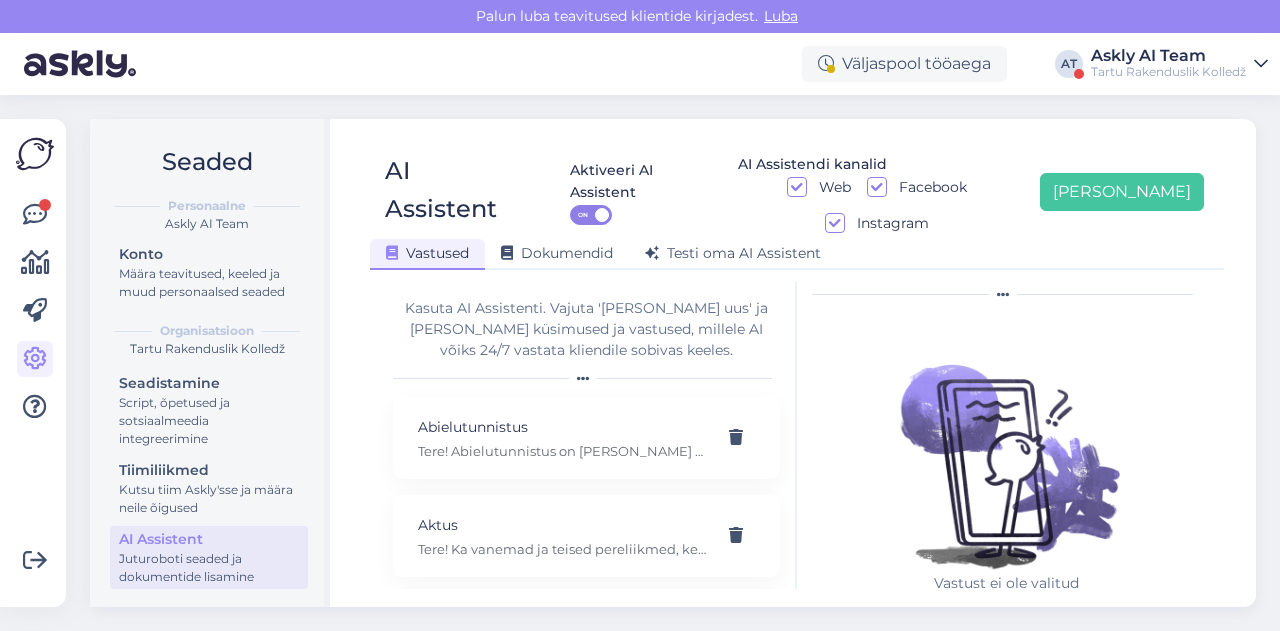 click at bounding box center [1007, 443] 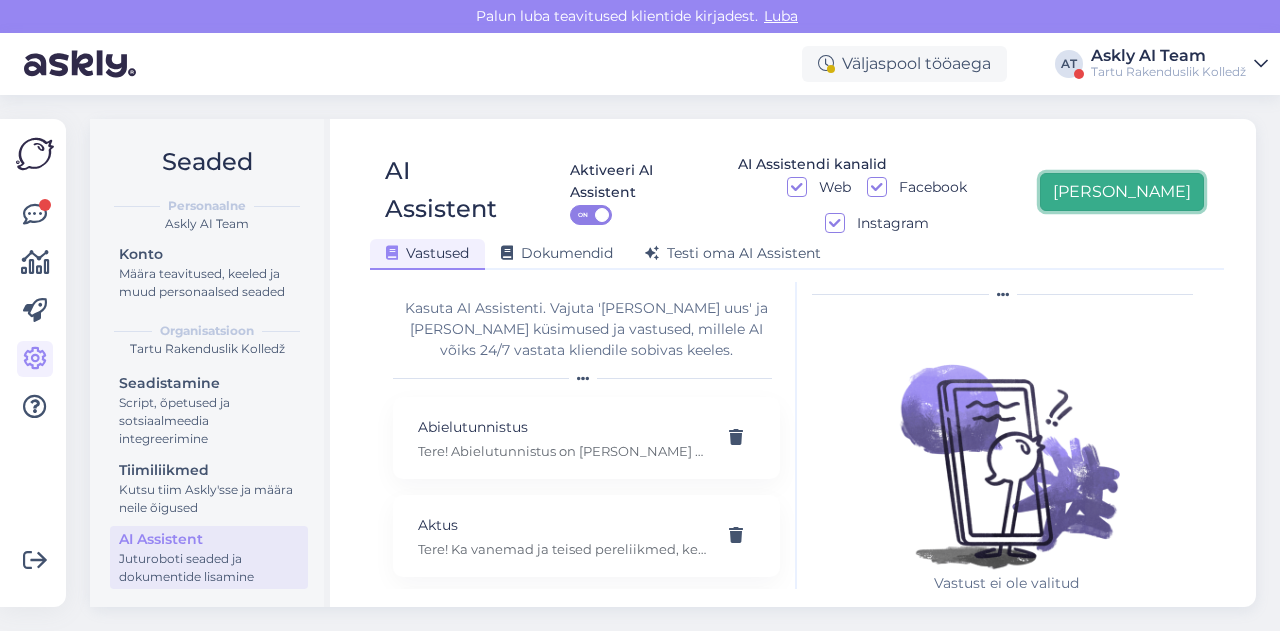 click on "[PERSON_NAME]" at bounding box center [1122, 192] 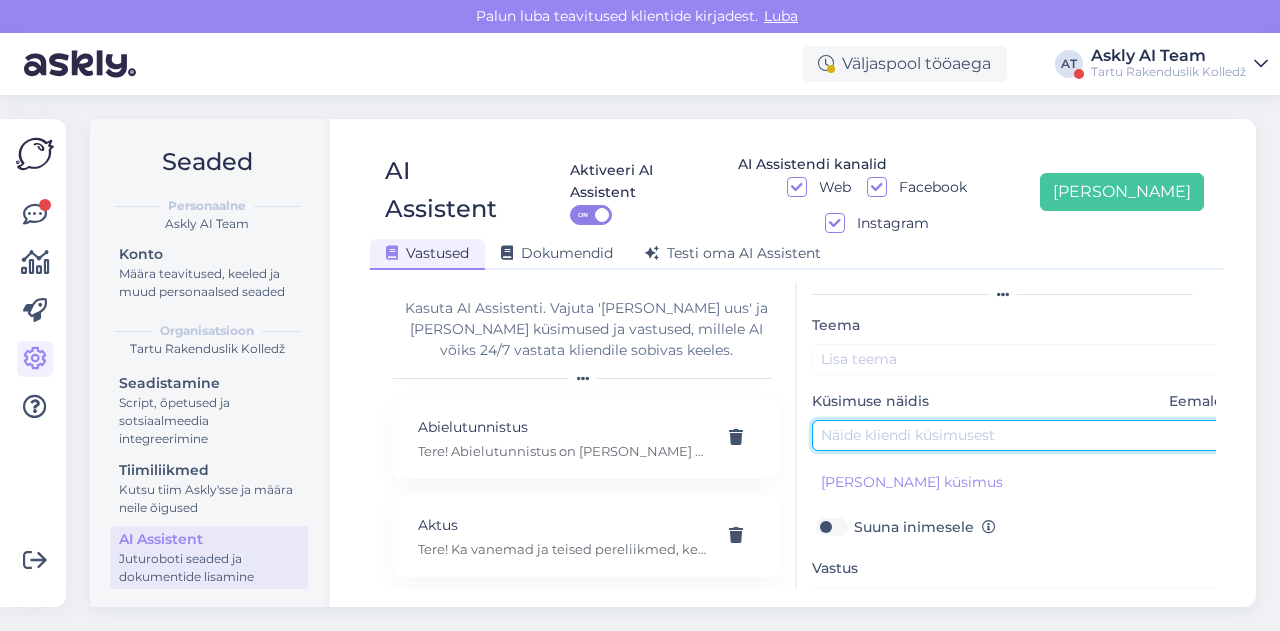 click at bounding box center [1022, 435] 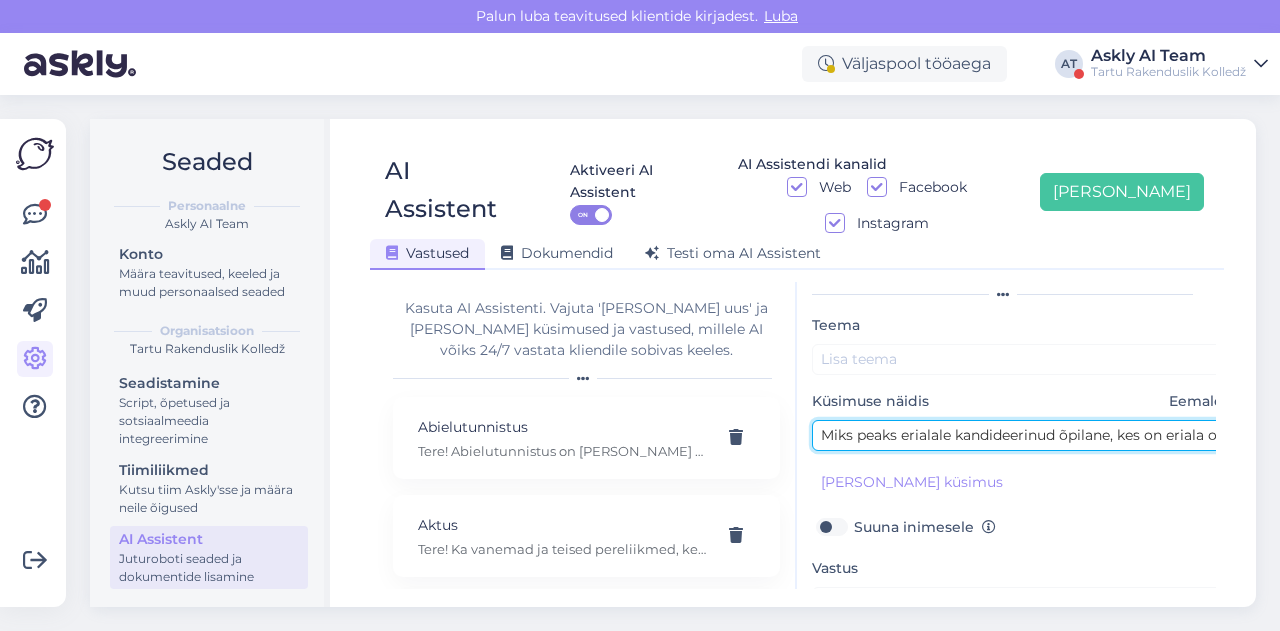 scroll, scrollTop: 0, scrollLeft: 356, axis: horizontal 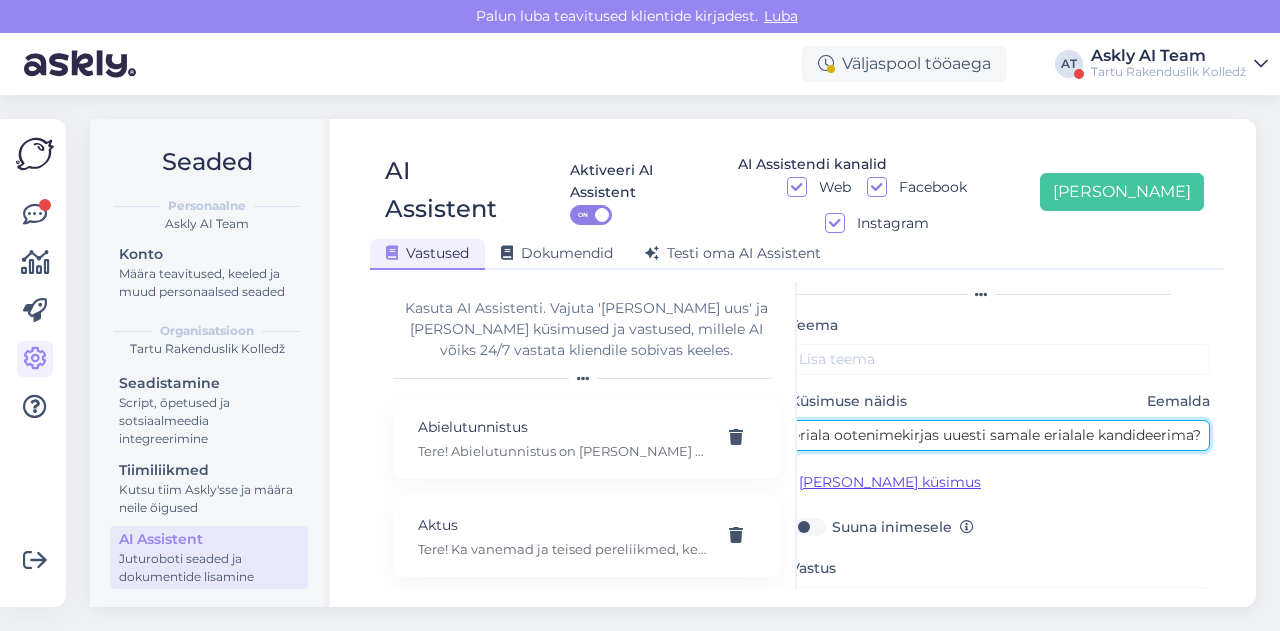 type on "Miks peaks erialale kandideerinud õpilane, kes on eriala ootenimekirjas uuesti samale erialale kandideerima?" 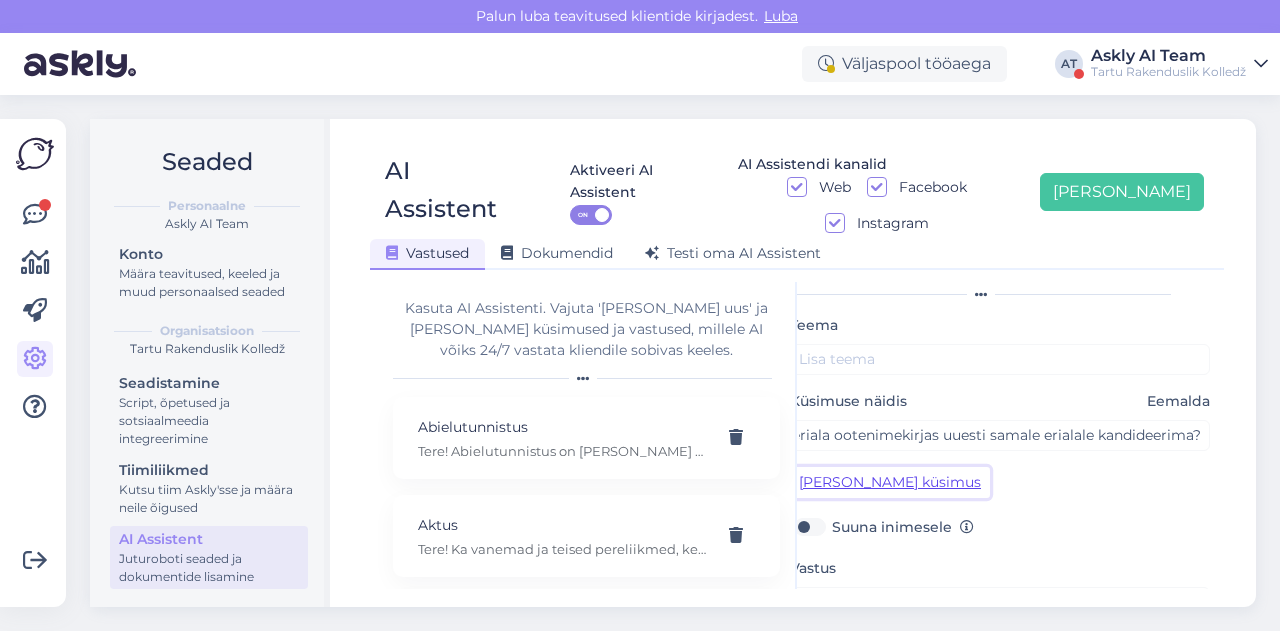 click on "[PERSON_NAME] küsimus" at bounding box center [890, 482] 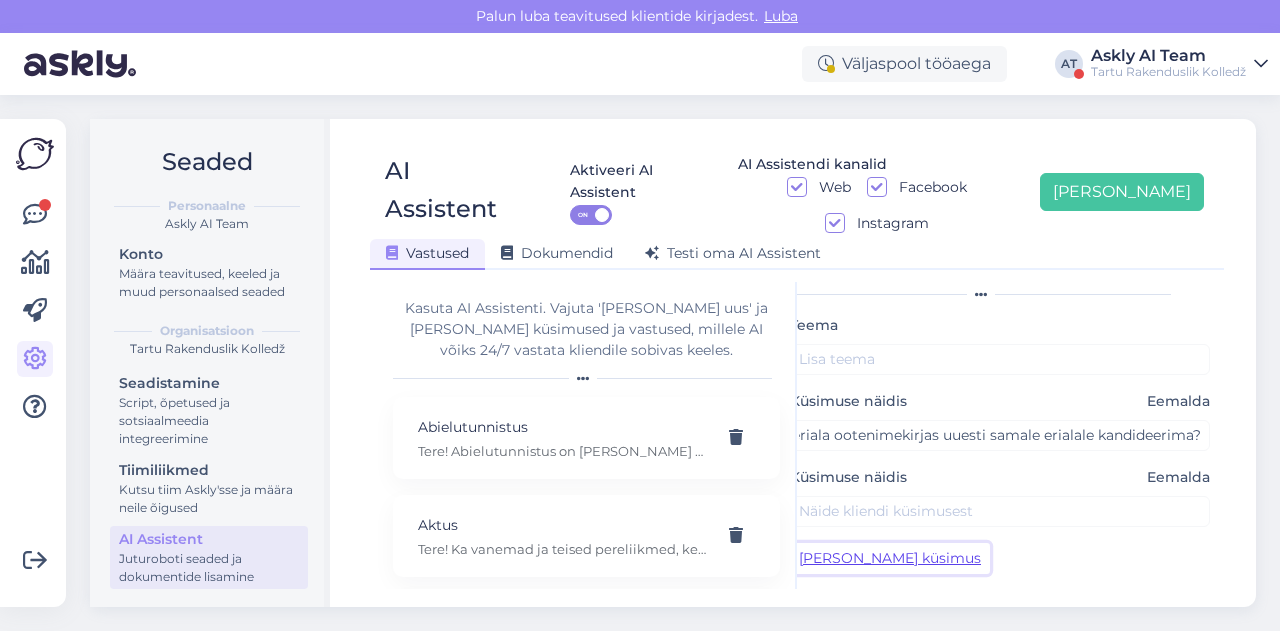 scroll, scrollTop: 0, scrollLeft: 0, axis: both 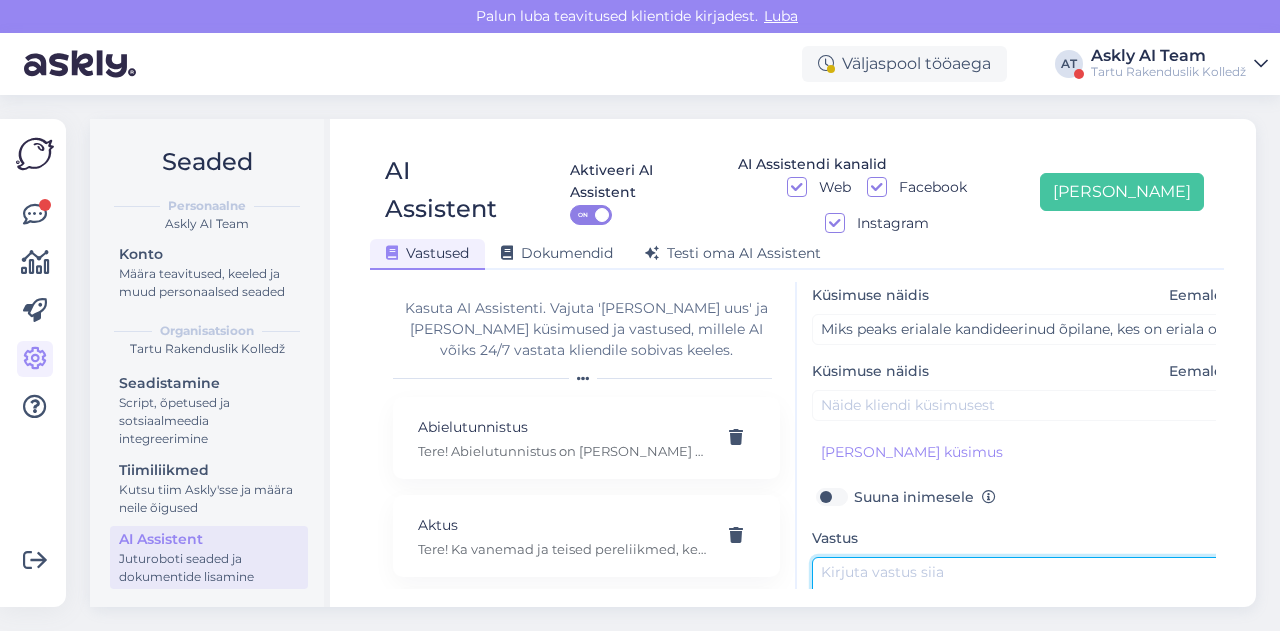 click at bounding box center (1022, 604) 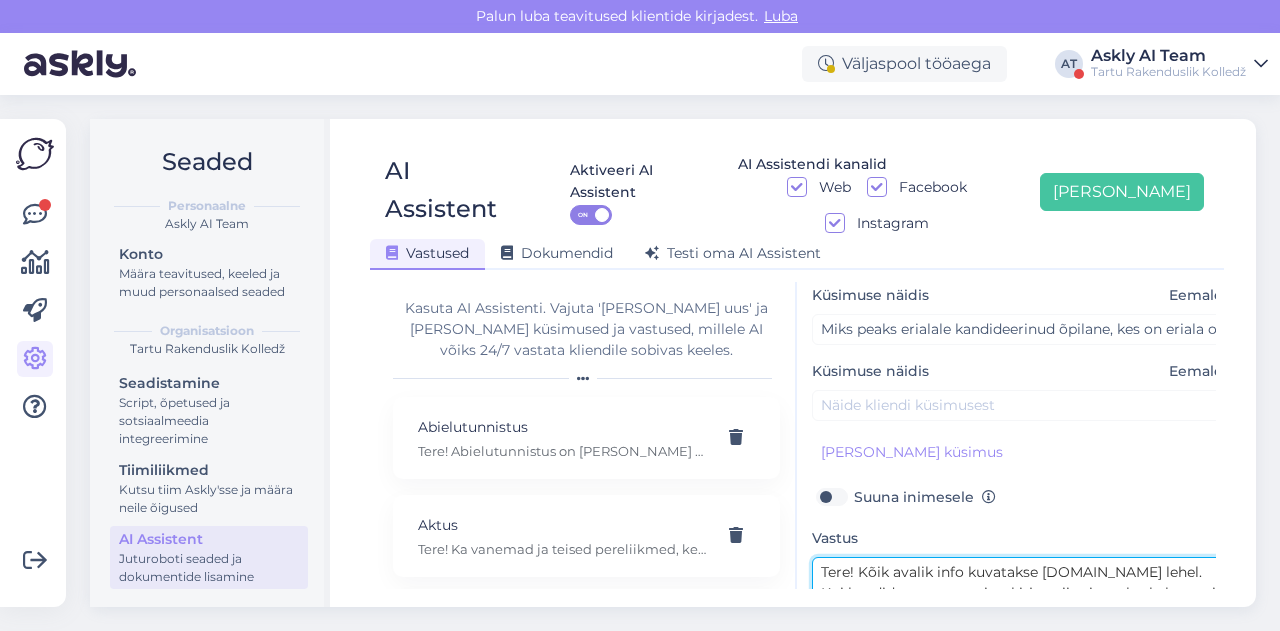 scroll, scrollTop: 15, scrollLeft: 0, axis: vertical 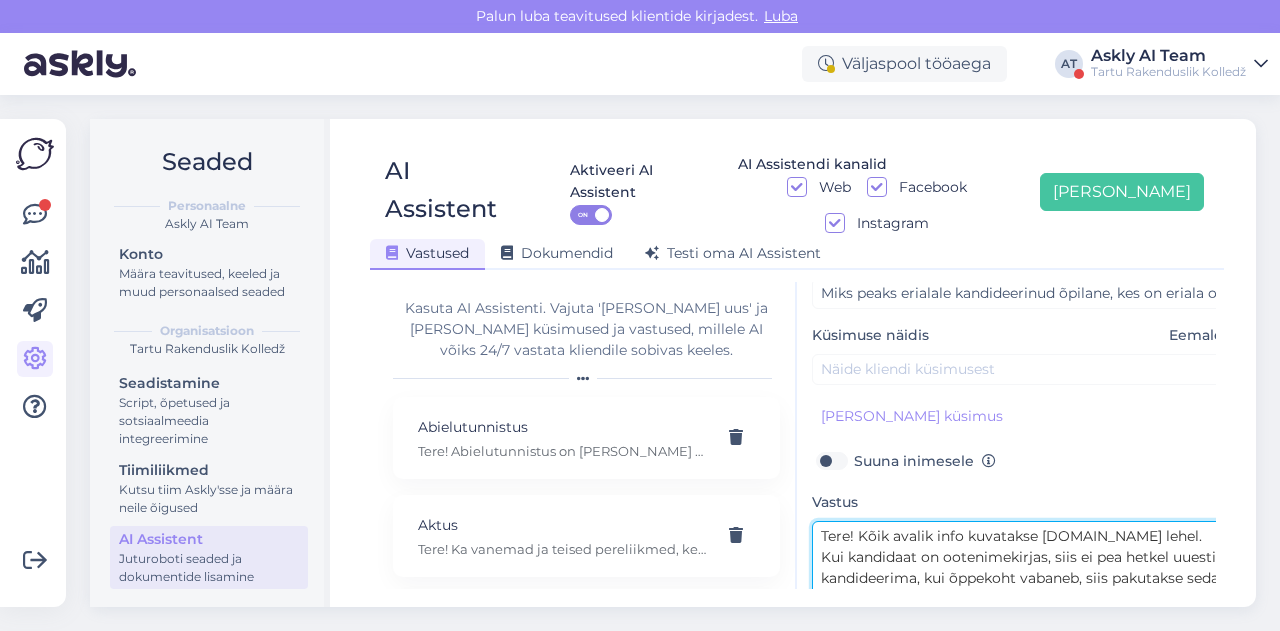 type on "Tere! Kõik avalik info kuvatakse SAIS.ee lehel. Kui kandidaat on ootenimekirjas, siis ei pea hetkel uuesti kandideerima, kui õppekoht vabaneb, siis pakutakse seda pingereas järgmisele kandidaadile." 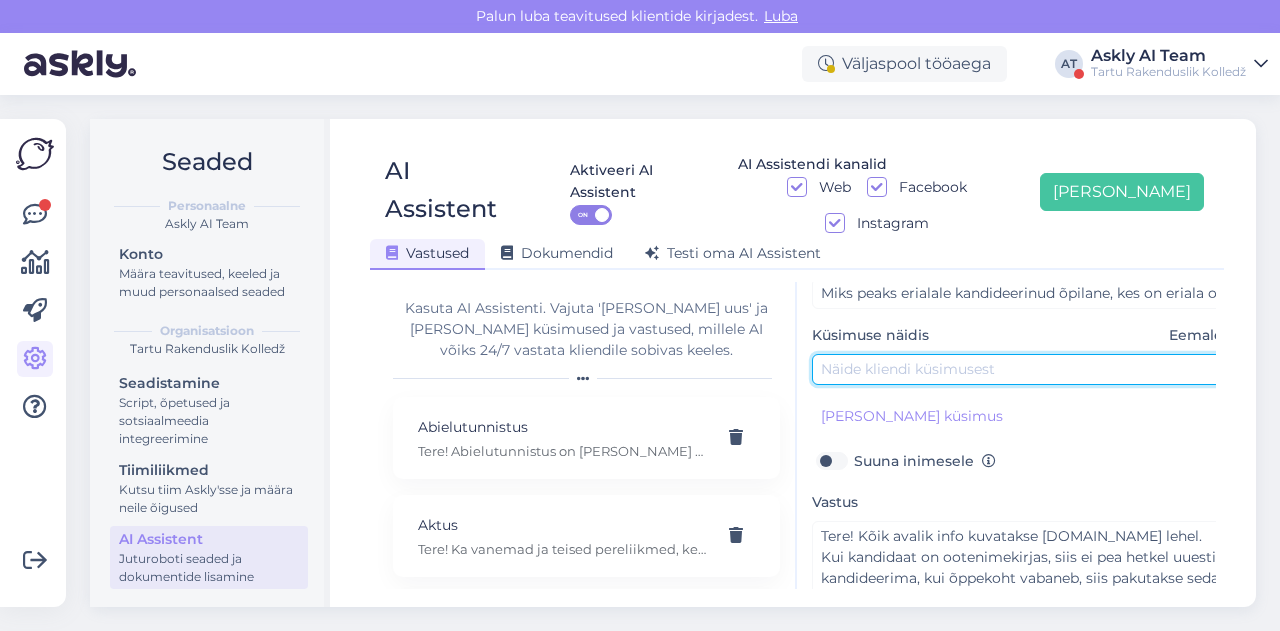 click at bounding box center [1022, 369] 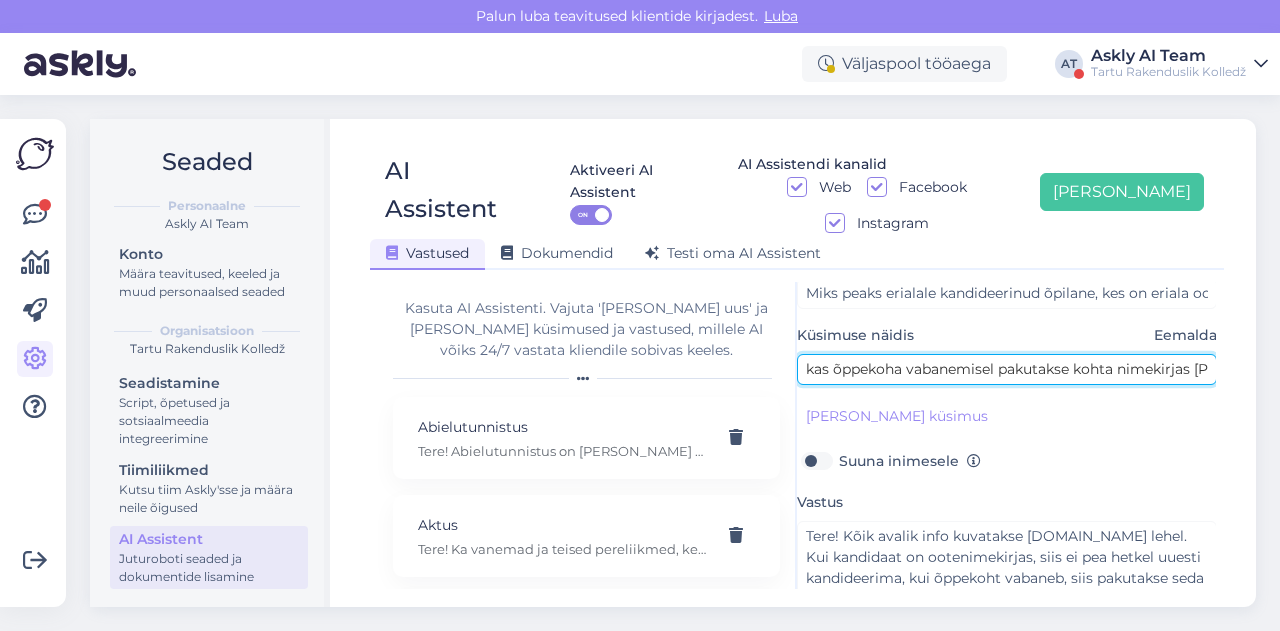 scroll, scrollTop: 184, scrollLeft: 22, axis: both 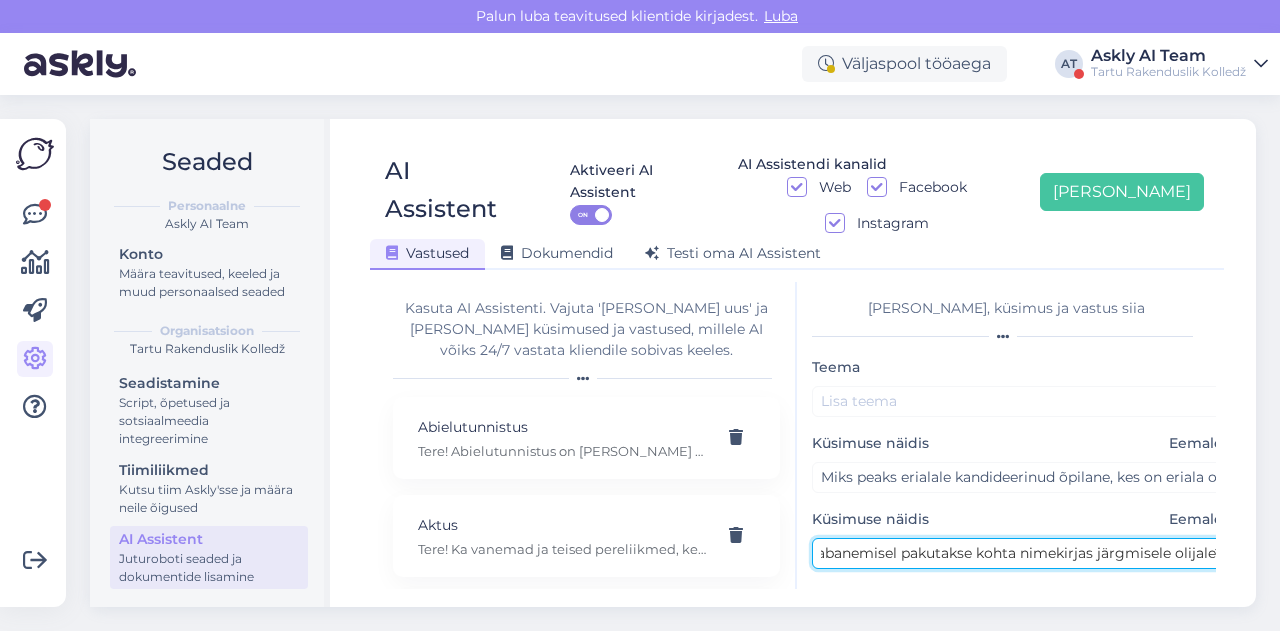 type on "kas õppekoha vabanemisel pakutakse kohta nimekirjas järgmisele olijale?" 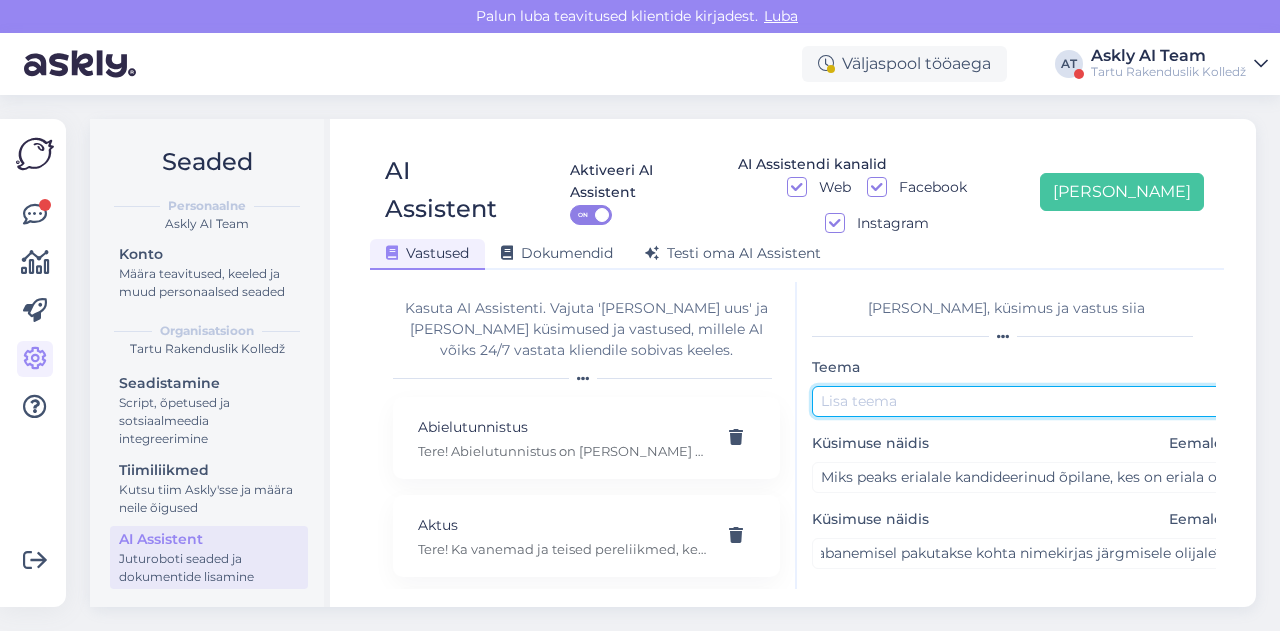 click at bounding box center (1022, 401) 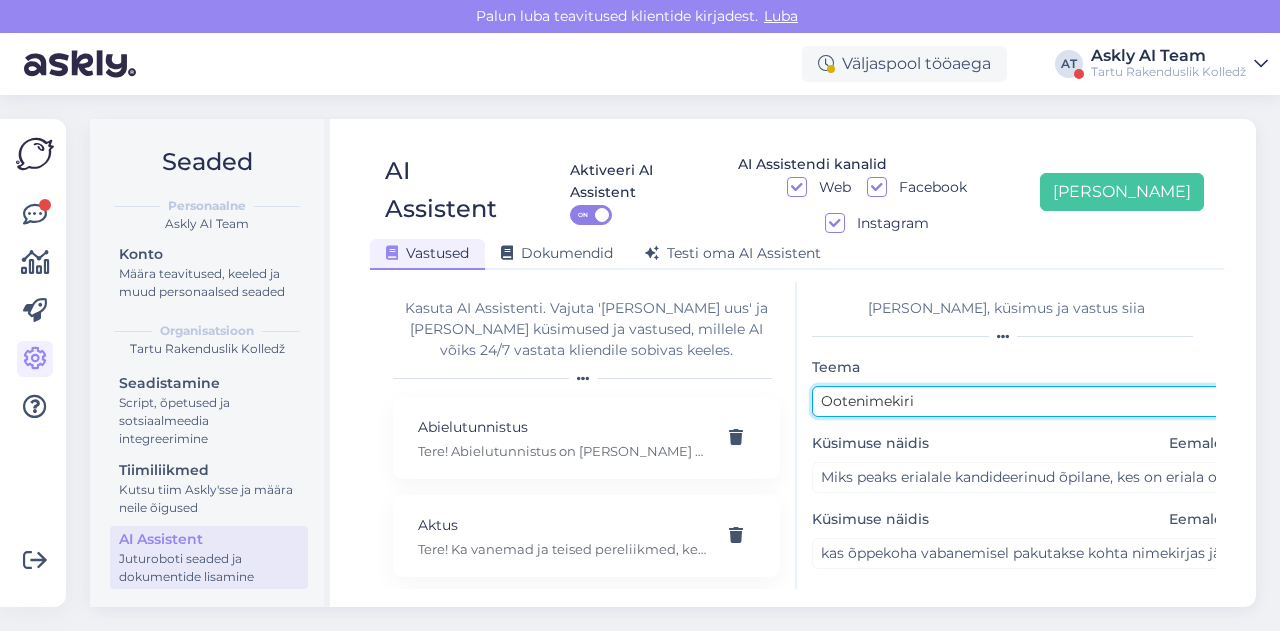 scroll, scrollTop: 254, scrollLeft: 0, axis: vertical 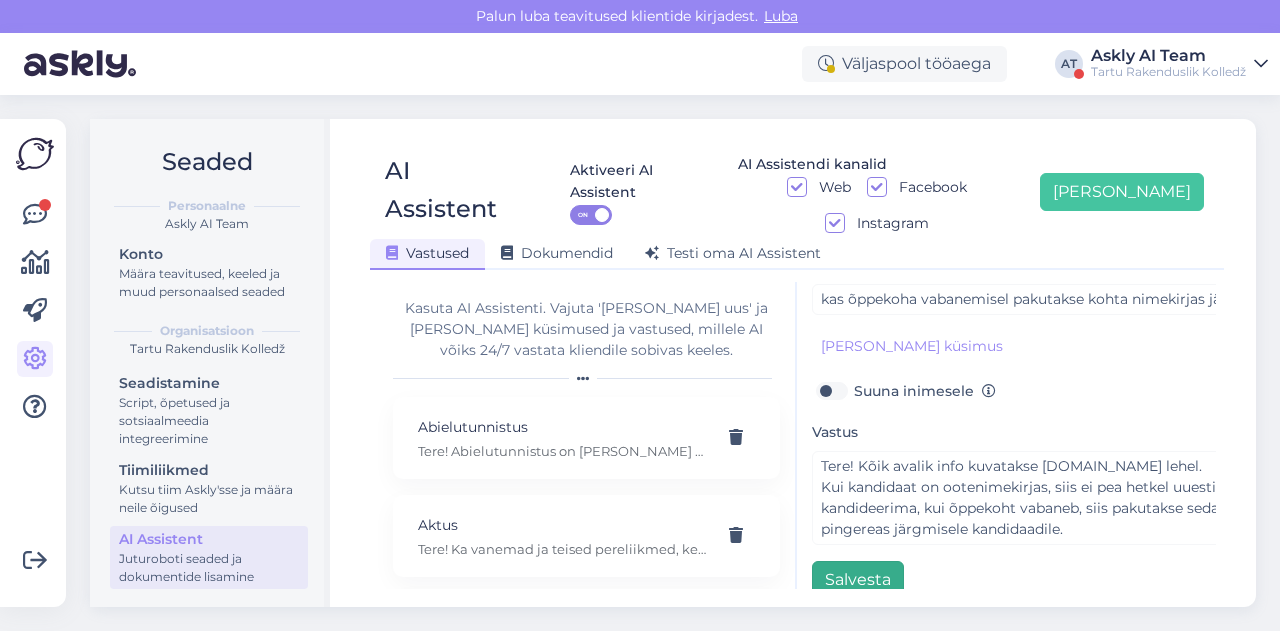 type on "Ootenimekiri" 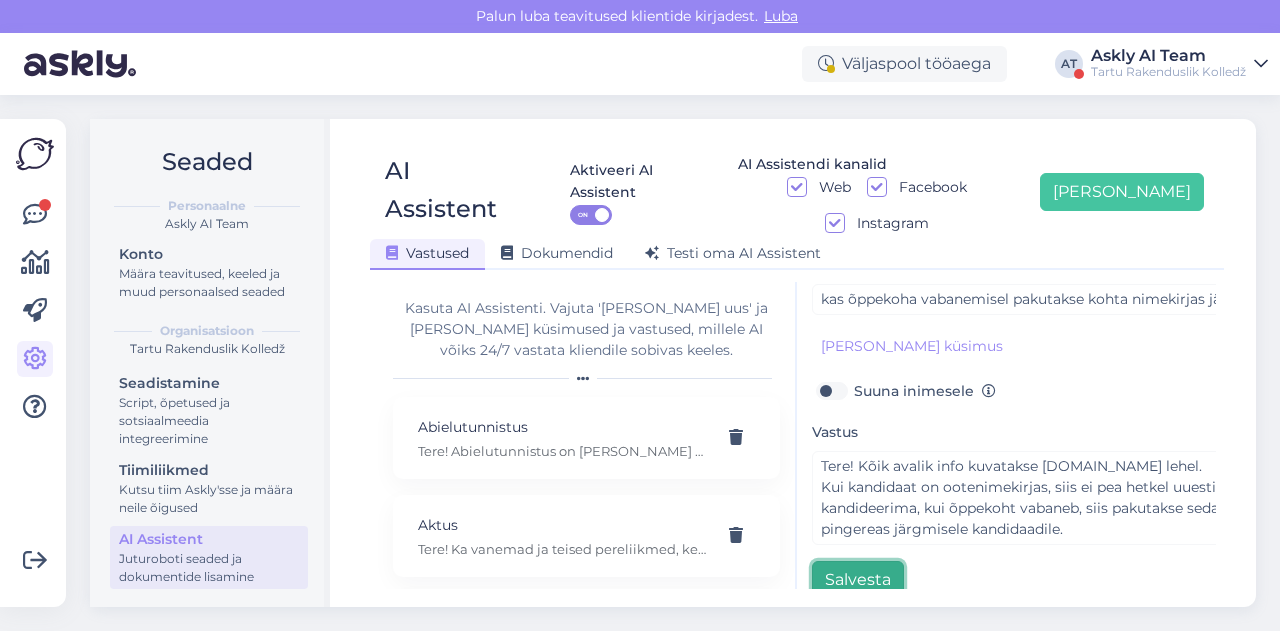 click on "Salvesta" at bounding box center (858, 580) 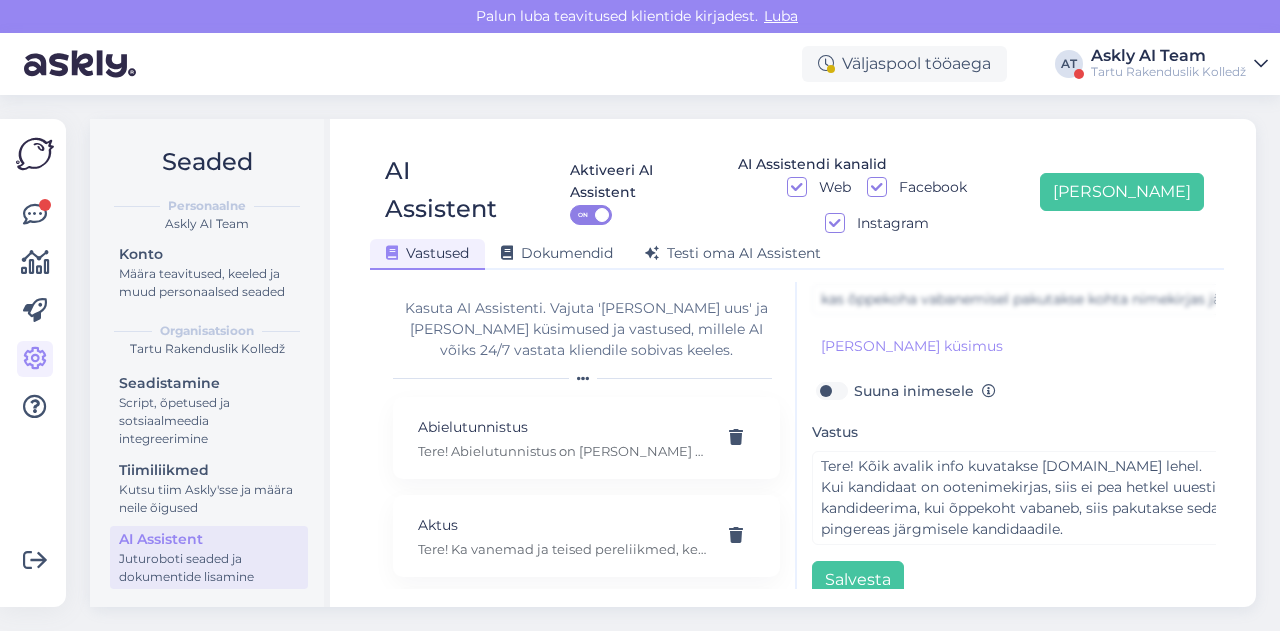 click on "Seaded Personaalne Askly AI Team Konto Määra teavitused, keeled ja muud personaalsed seaded Organisatsioon Tartu Rakenduslik Kolledž Seadistamine Script, õpetused ja sotsiaalmeedia integreerimine Tiimiliikmed Kutsu tiim Askly'sse ja määra neile õigused AI Assistent Juturoboti seaded ja dokumentide lisamine AI Assistent Aktiveeri AI Assistent ON AI Assistendi kanalid Web Facebook Instagram Lisa uus Vastused Dokumendid Testi oma AI Assistent Kasuta AI Assistenti. Vajuta 'Lisa uus' ja lisa küsimused ja vastused, millele AI võiks 24/7 vastata kliendile sobivas keeles.  Abielutunnistus Tere! Abielutunnistus on tarvis esitada juhul, kui on vaja tõendada nimemuutust - näiteks on kandideerija praegune nimi erinev tema tunnistusel olevast nimest.  Aktus Tere! Ka vanemad ja teised pereliikmed, kes aktusel sooviksid osaleda, on saali oodatud!
Aktus Tere! Avaaktuse info ilmub kooli kodulehele enne õppeaasta algust.
Asukoht Autoteenused Bürooassistendi õppekohad CNC operaator vs puidupingioperaator Muu ." at bounding box center [679, 363] 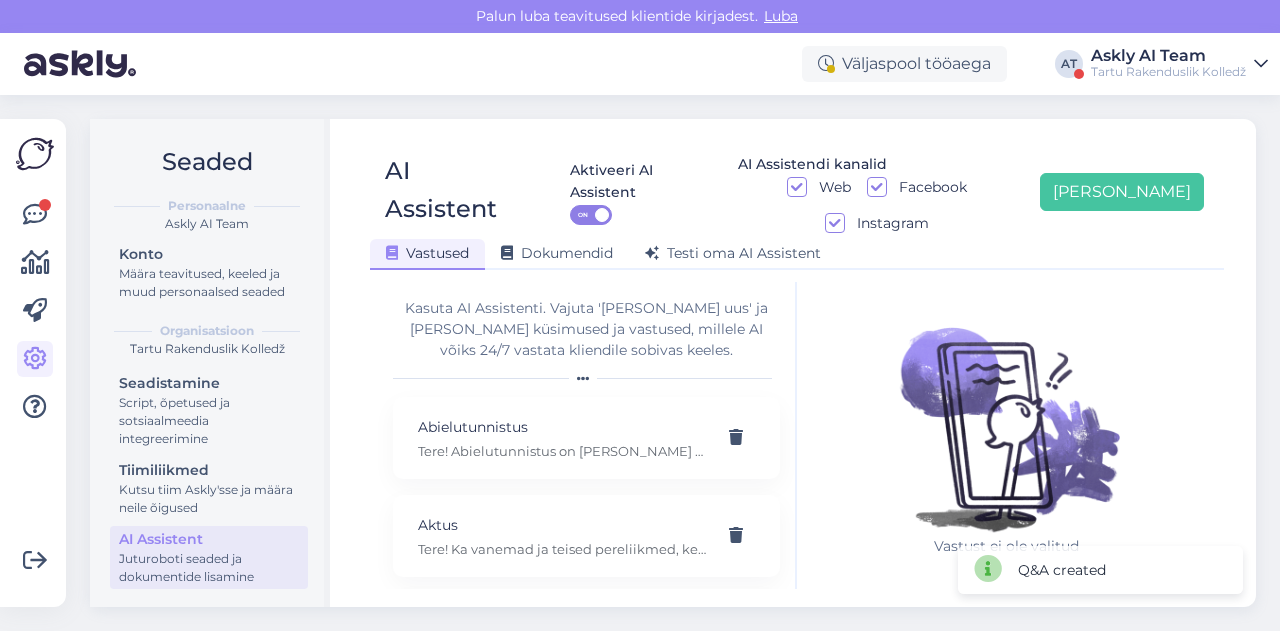 scroll, scrollTop: 42, scrollLeft: 0, axis: vertical 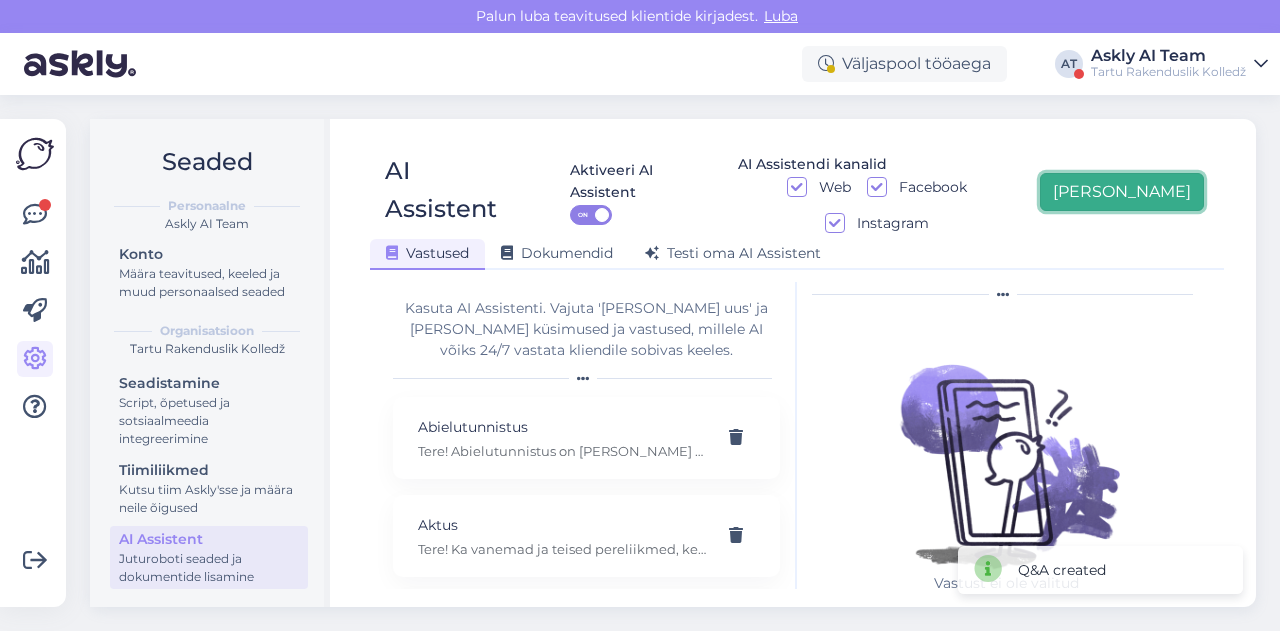 click on "[PERSON_NAME]" at bounding box center (1122, 192) 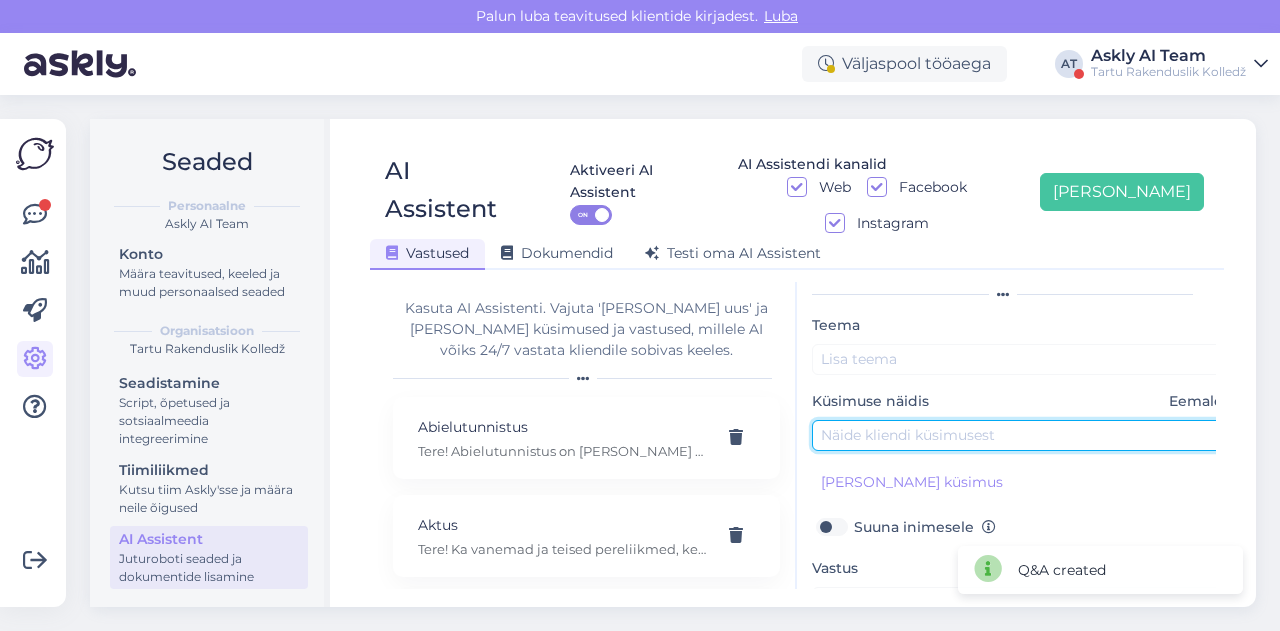 click at bounding box center [1022, 435] 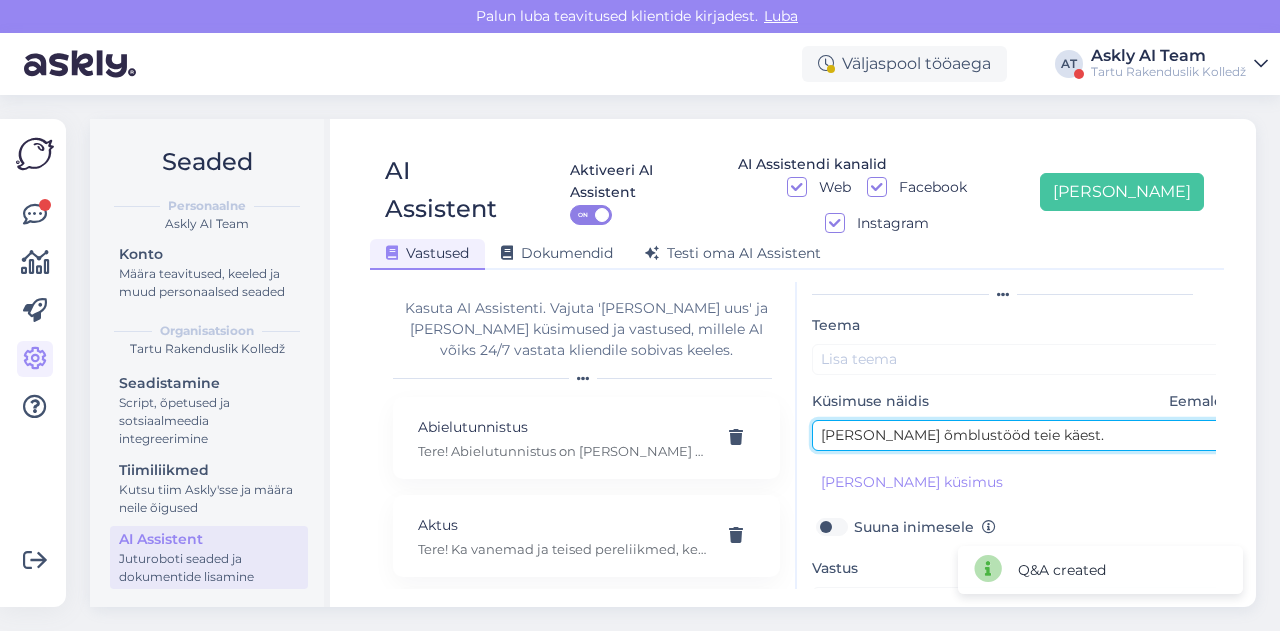 type on "Soovin õmblustööd teie käest." 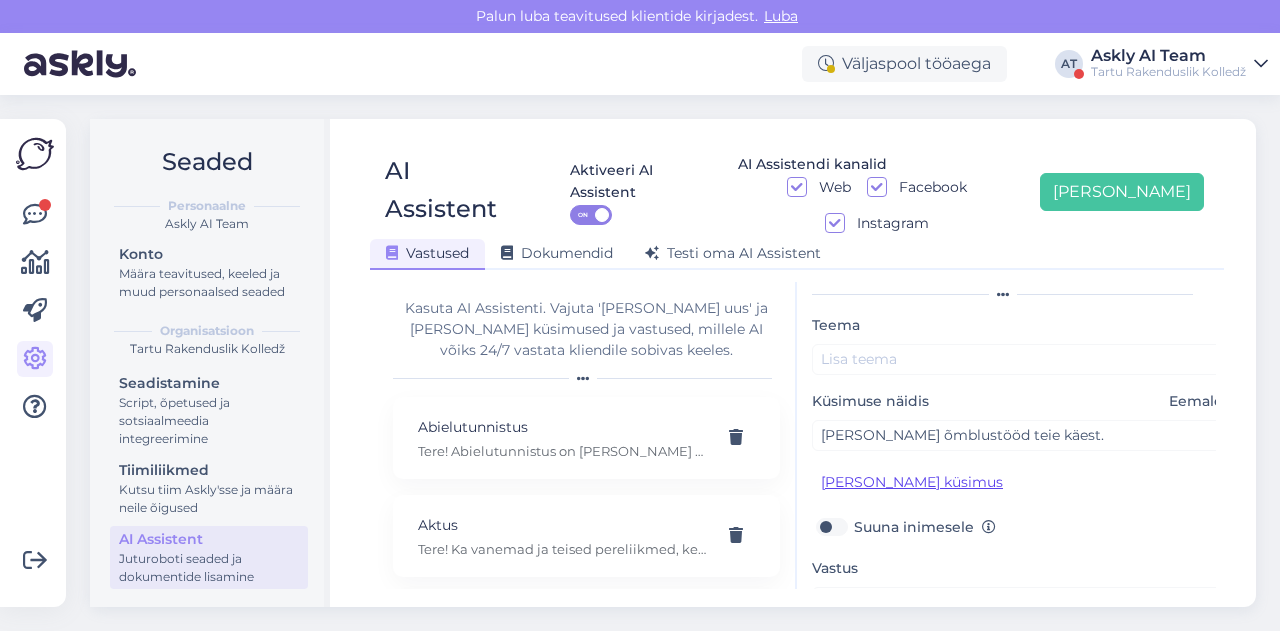 scroll, scrollTop: 156, scrollLeft: 0, axis: vertical 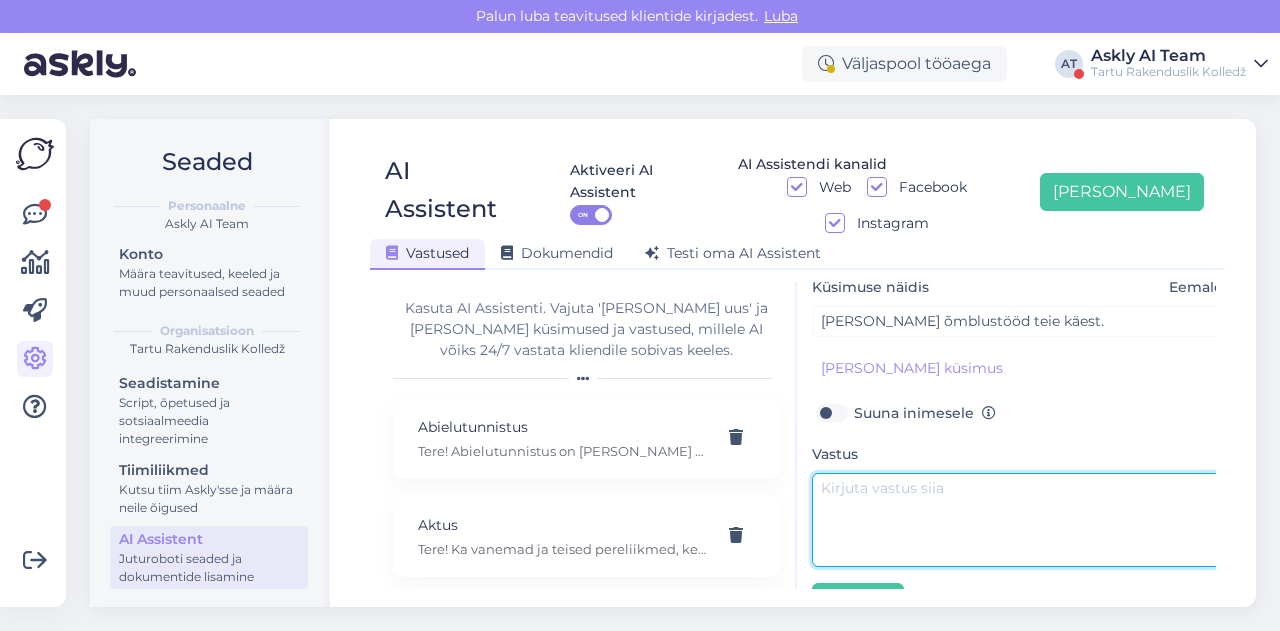 click at bounding box center [1022, 520] 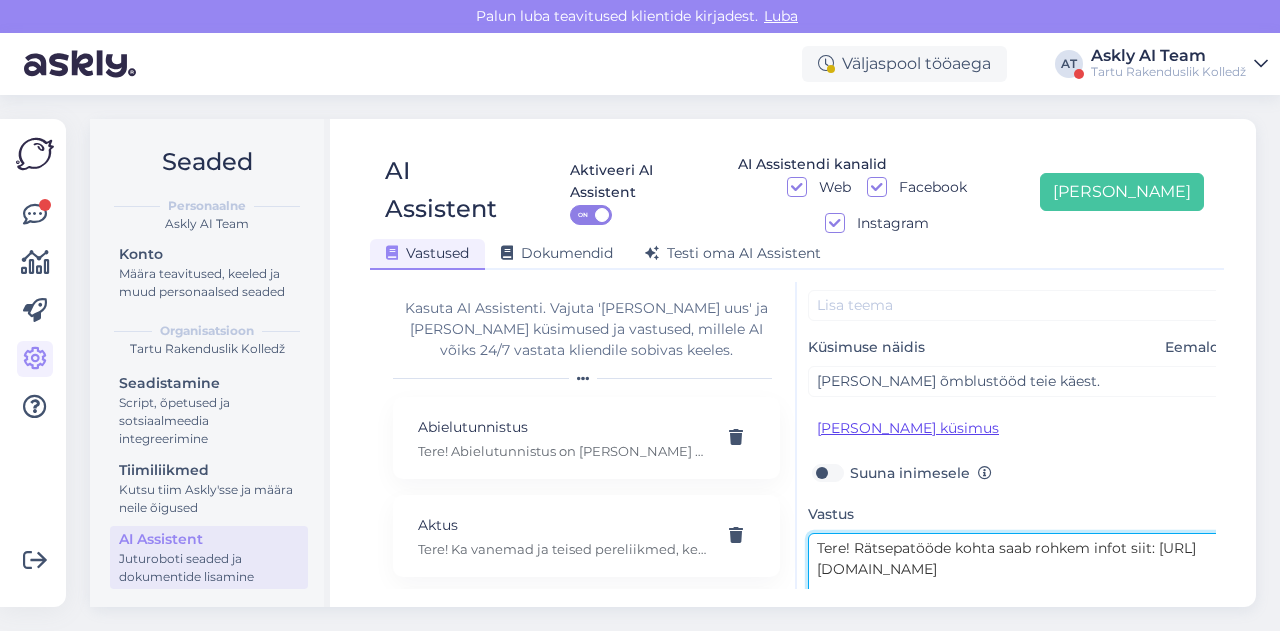 scroll, scrollTop: 103, scrollLeft: 4, axis: both 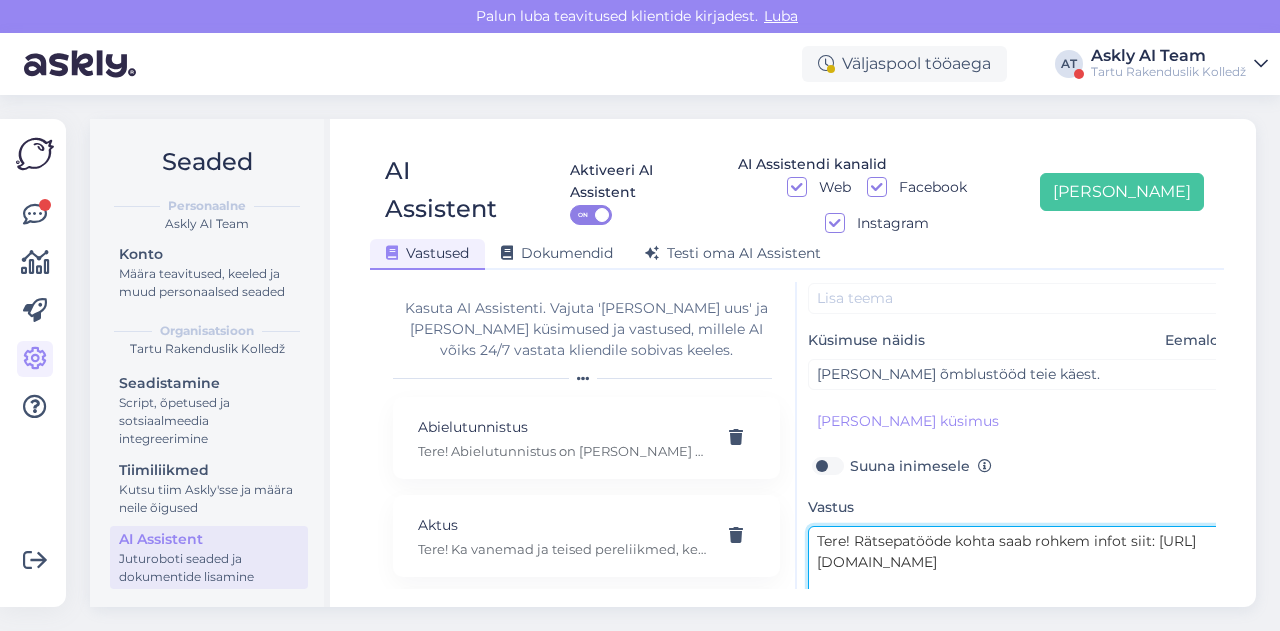 drag, startPoint x: 854, startPoint y: 495, endPoint x: 940, endPoint y: 499, distance: 86.09297 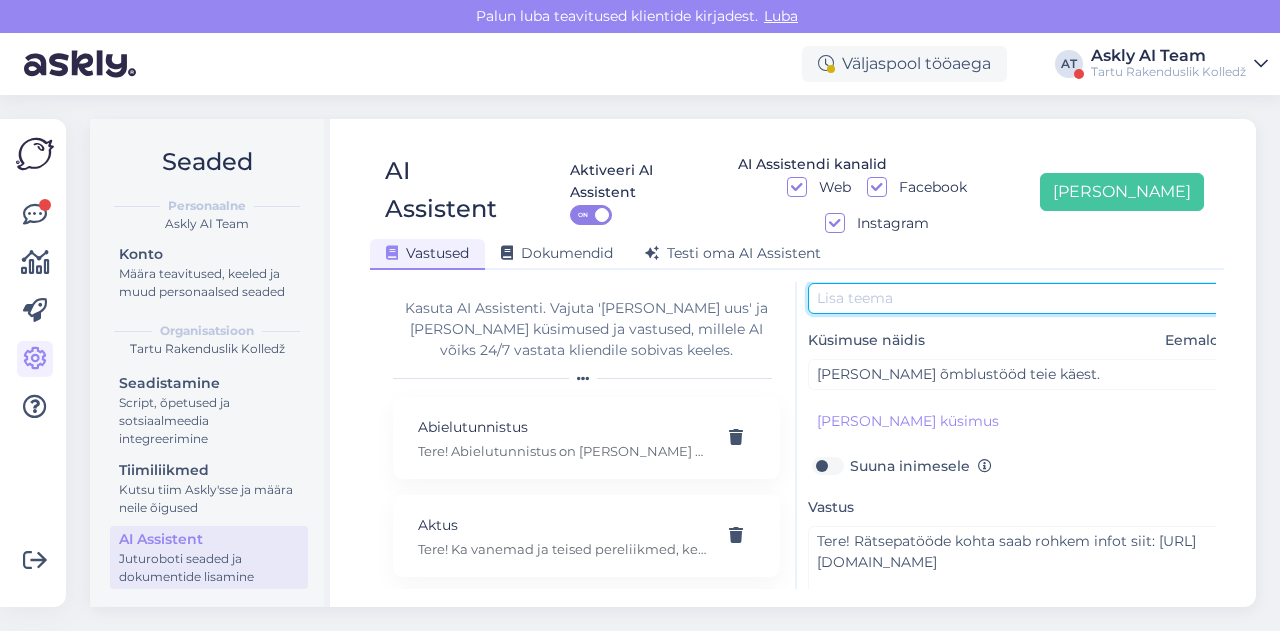 click at bounding box center [1018, 298] 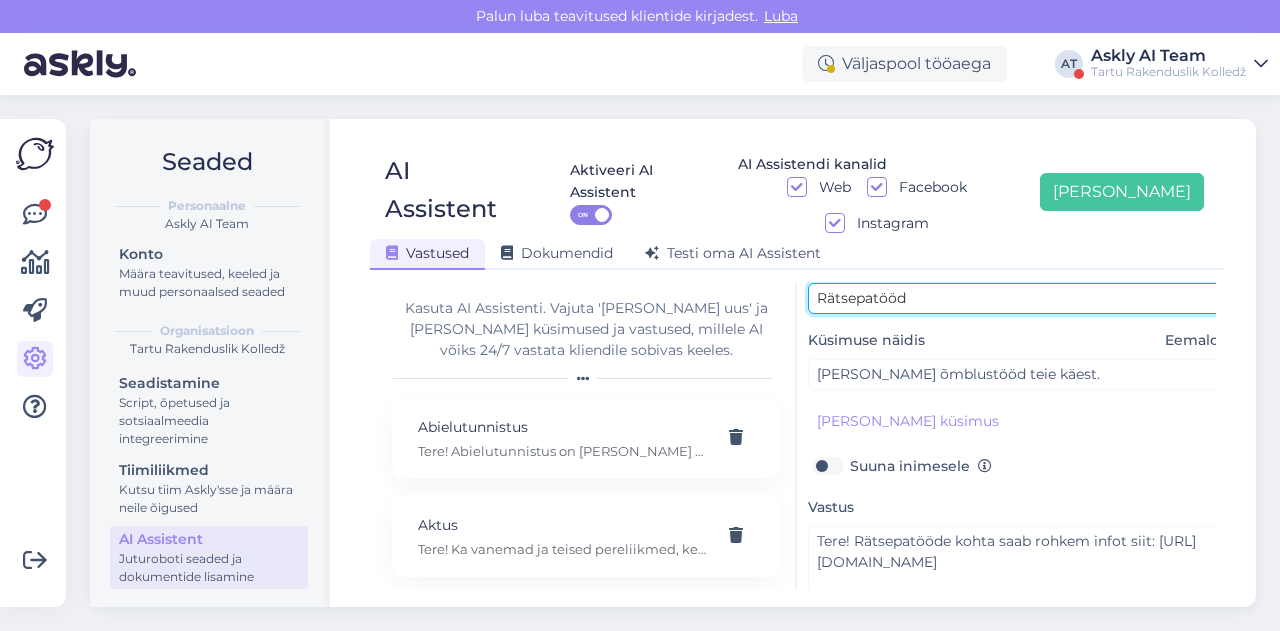 scroll, scrollTop: 179, scrollLeft: 4, axis: both 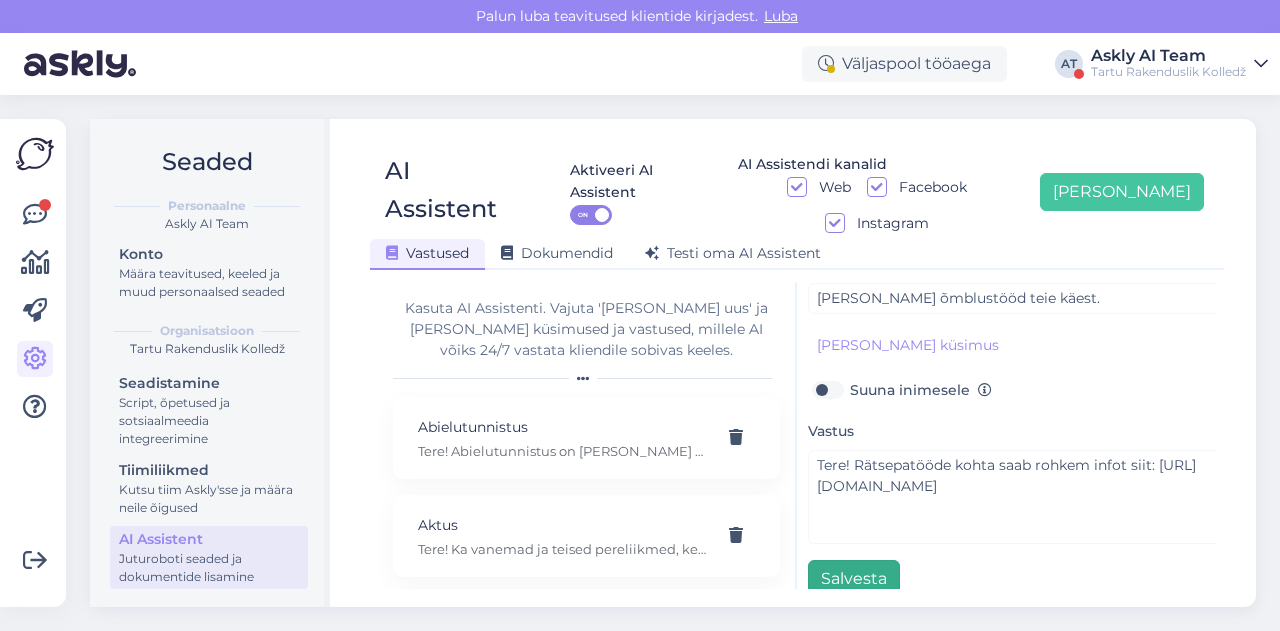 type on "Rätsepatööd" 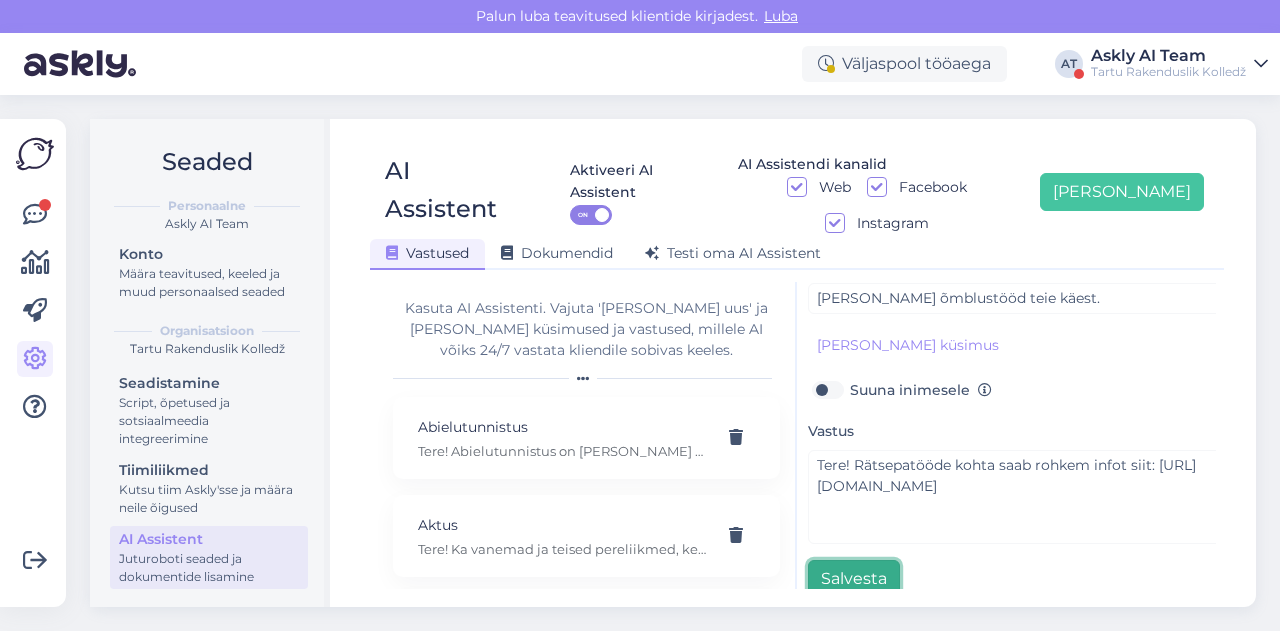 click on "Salvesta" at bounding box center (854, 579) 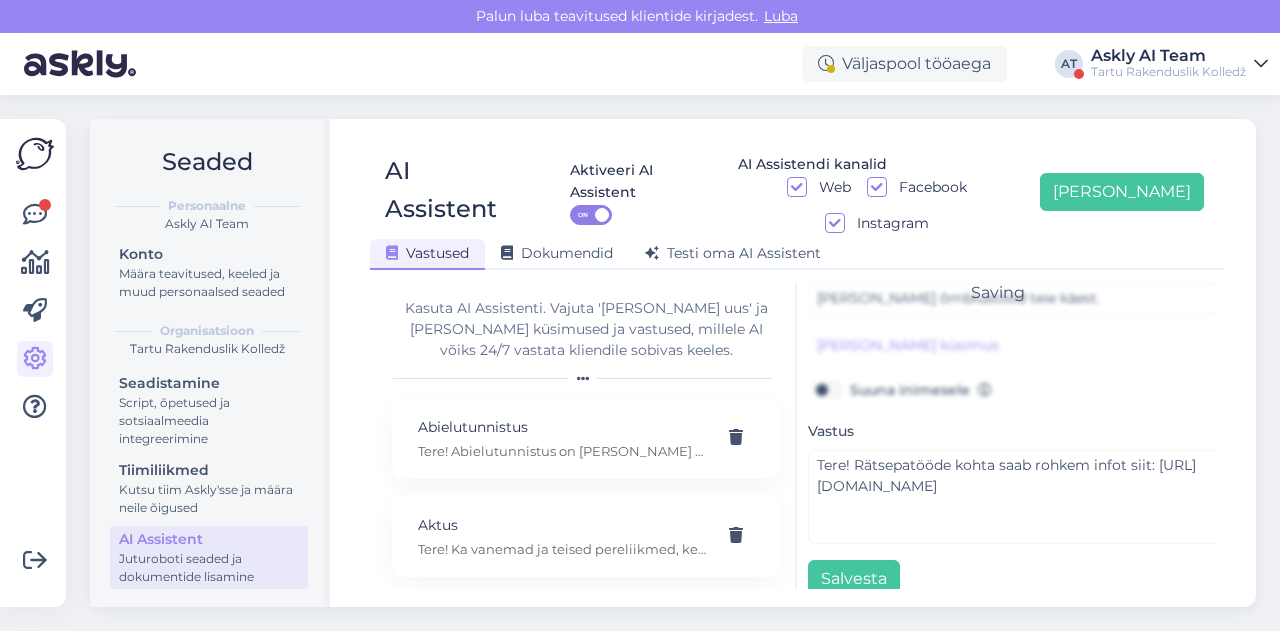 scroll, scrollTop: 42, scrollLeft: 0, axis: vertical 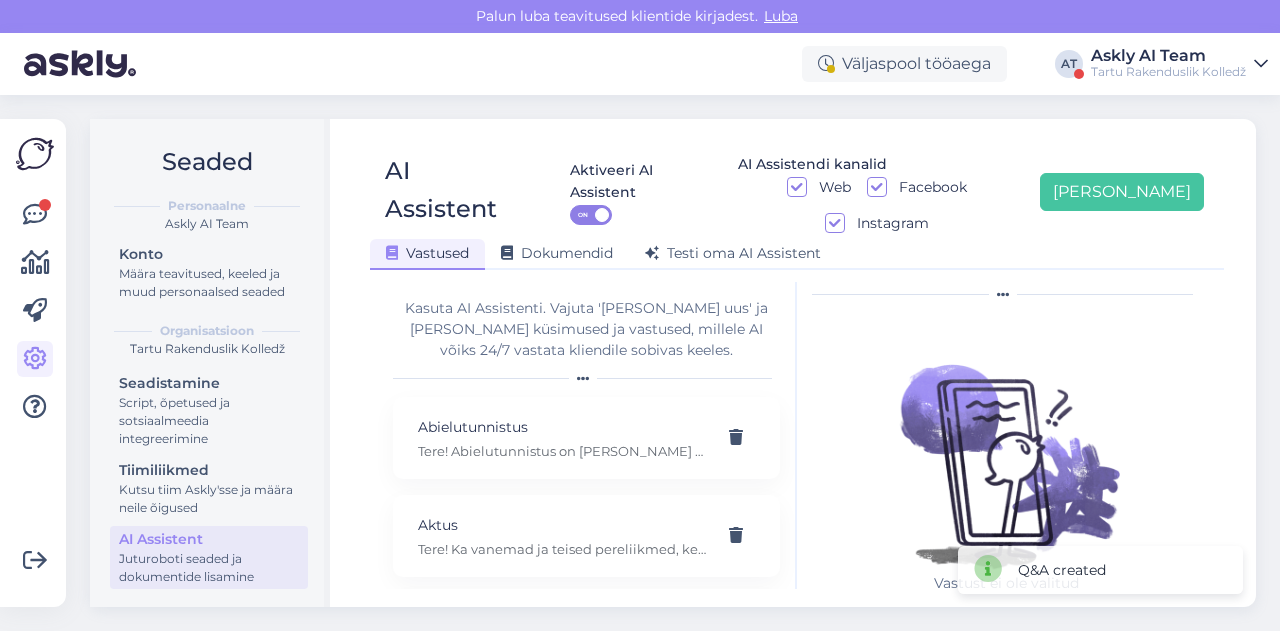 click on "AI Assistent Aktiveeri AI Assistent ON AI Assistendi kanalid Web Facebook Instagram Lisa uus Vastused Dokumendid Testi oma AI Assistent Kasuta AI Assistenti. Vajuta 'Lisa uus' ja lisa küsimused ja vastused, millele AI võiks 24/7 vastata kliendile sobivas keeles.  Abielutunnistus Tere! Abielutunnistus on tarvis esitada juhul, kui on vaja tõendada nimemuutust - näiteks on kandideerija praegune nimi erinev tema tunnistusel olevast nimest.  Aktus Tere! Ka vanemad ja teised pereliikmed, kes aktusel sooviksid osaleda, on saali oodatud!
Aktus Tere! Avaaktuse info ilmub kooli kodulehele enne õppeaasta algust.
Asukoht Tartu Rakenduslik Kolledž asub Tartus kahel aadressil:
- Kopli tänava õppekorpus: Kopli 1, 50115 Tartu
- Põllu tänava õppekorpus: Põllu 11A, 50303 Tartu
Täpsema vastuse saamiseks võite helistada telefonil +372 7 361 810 või saata e-kirI aadressile info@voco.ee. Autoteenused Bürooassistendi õppekohad Tere! Bürooassistendi erialal on 16 õppekohta.
Ehitusviimistluse õppe asukoht" at bounding box center [797, 363] 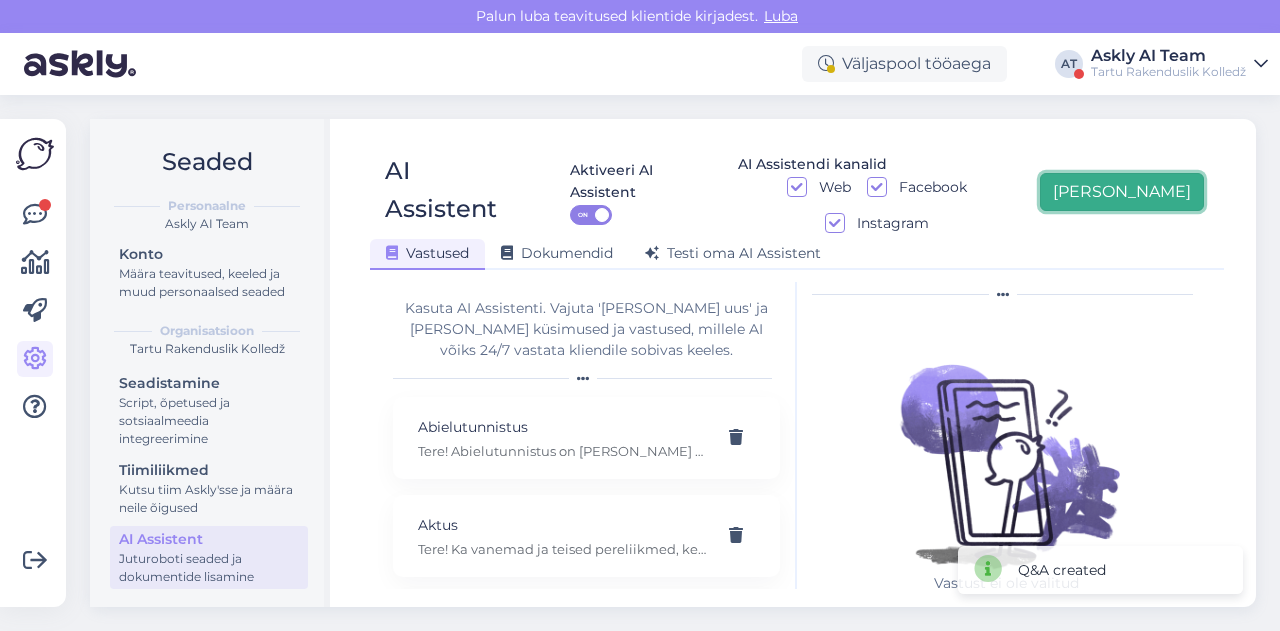 click on "[PERSON_NAME]" at bounding box center (1122, 192) 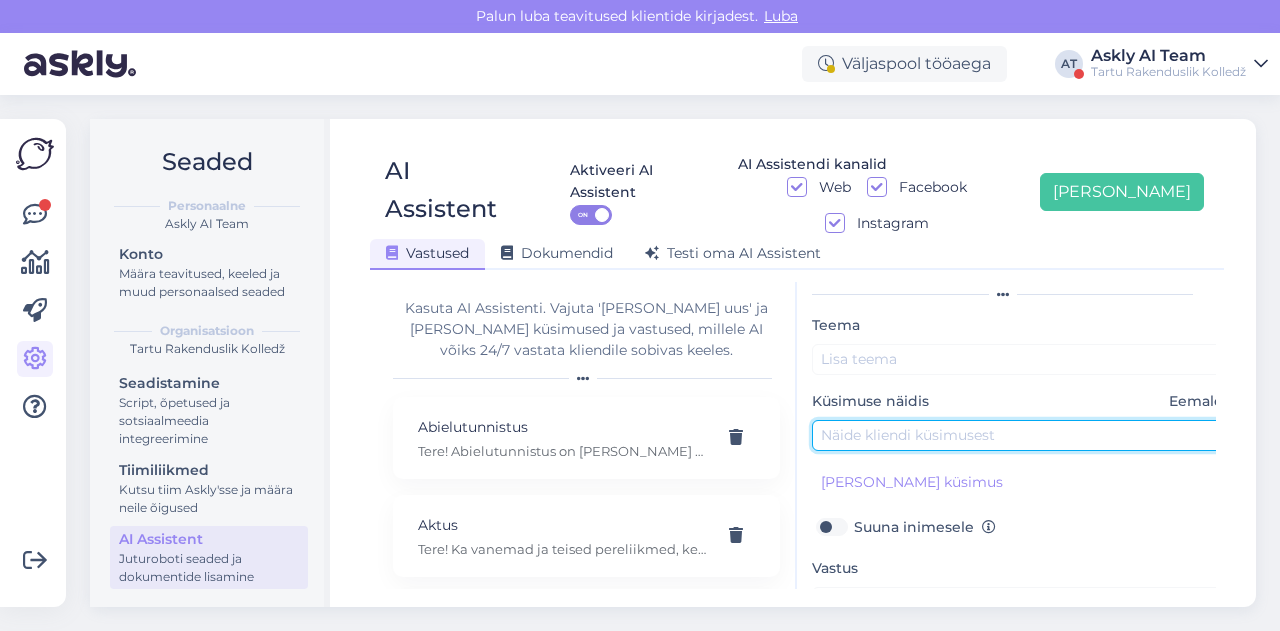 click at bounding box center (1022, 435) 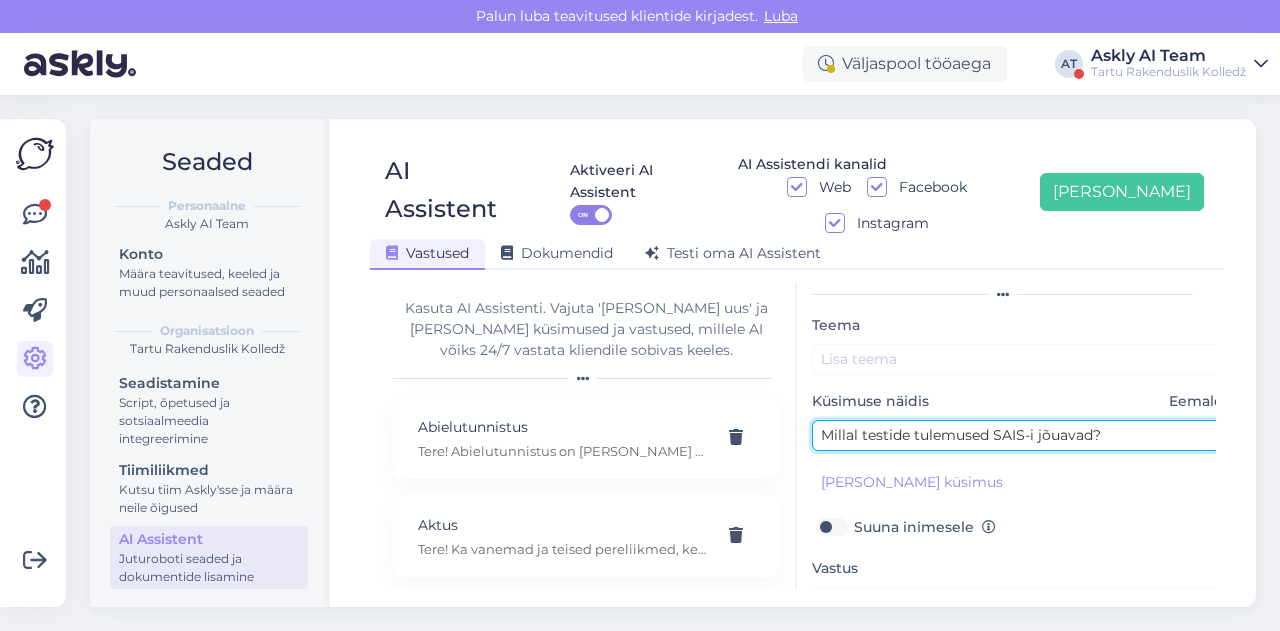 type on "Millal testide tulemused SAIS-i jõuavad?" 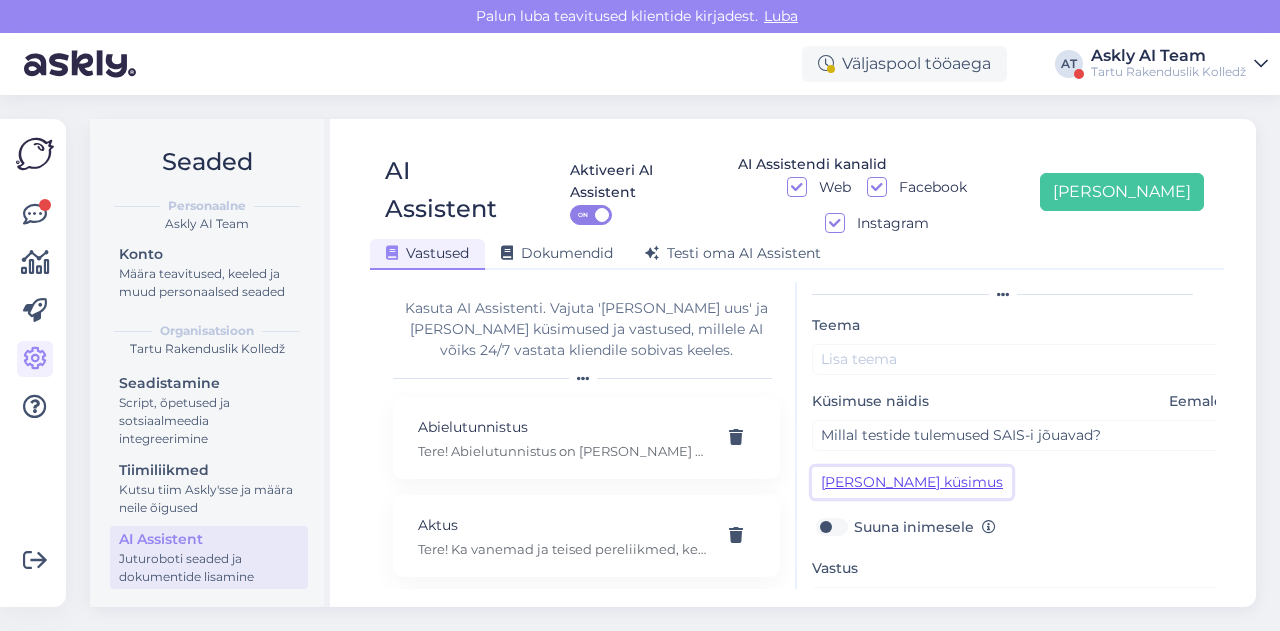 click on "[PERSON_NAME] küsimus" at bounding box center [912, 482] 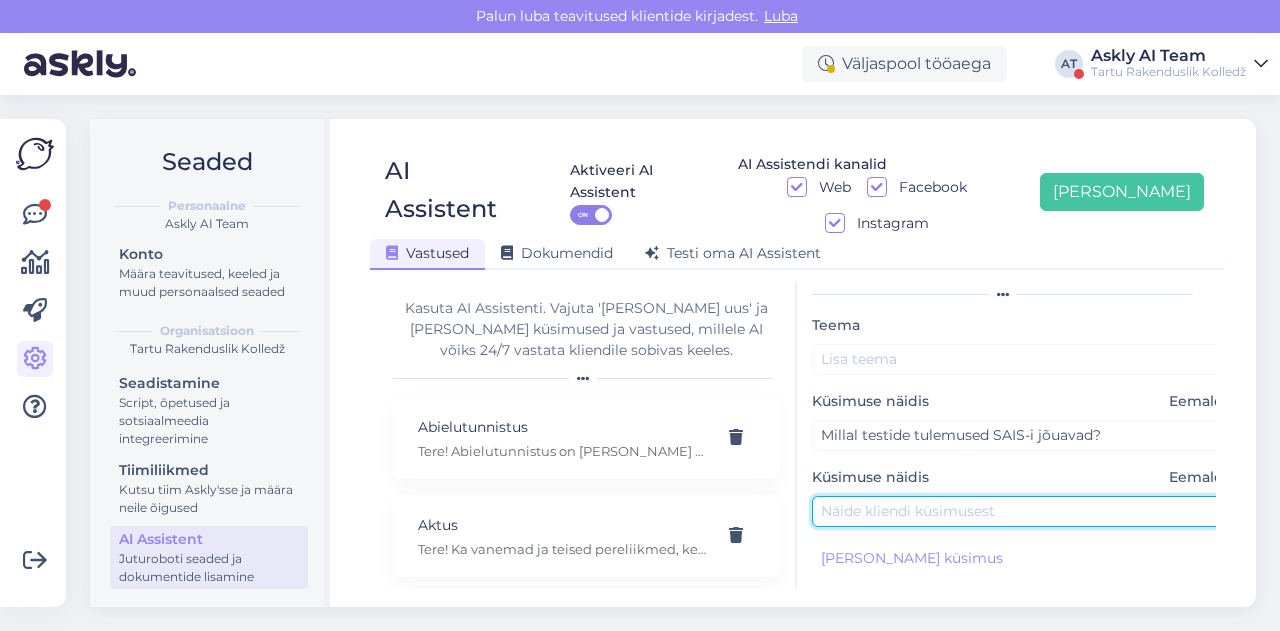 click at bounding box center [1022, 511] 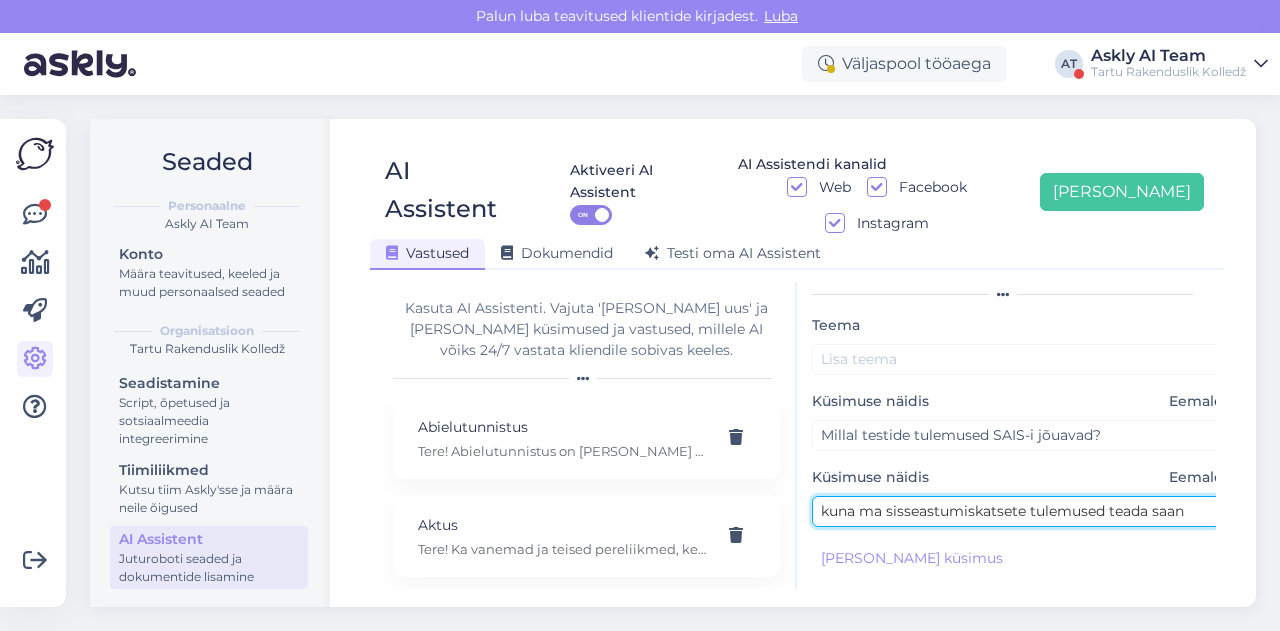 type on "kuna ma sisseastumiskatsete tulemused teada saan" 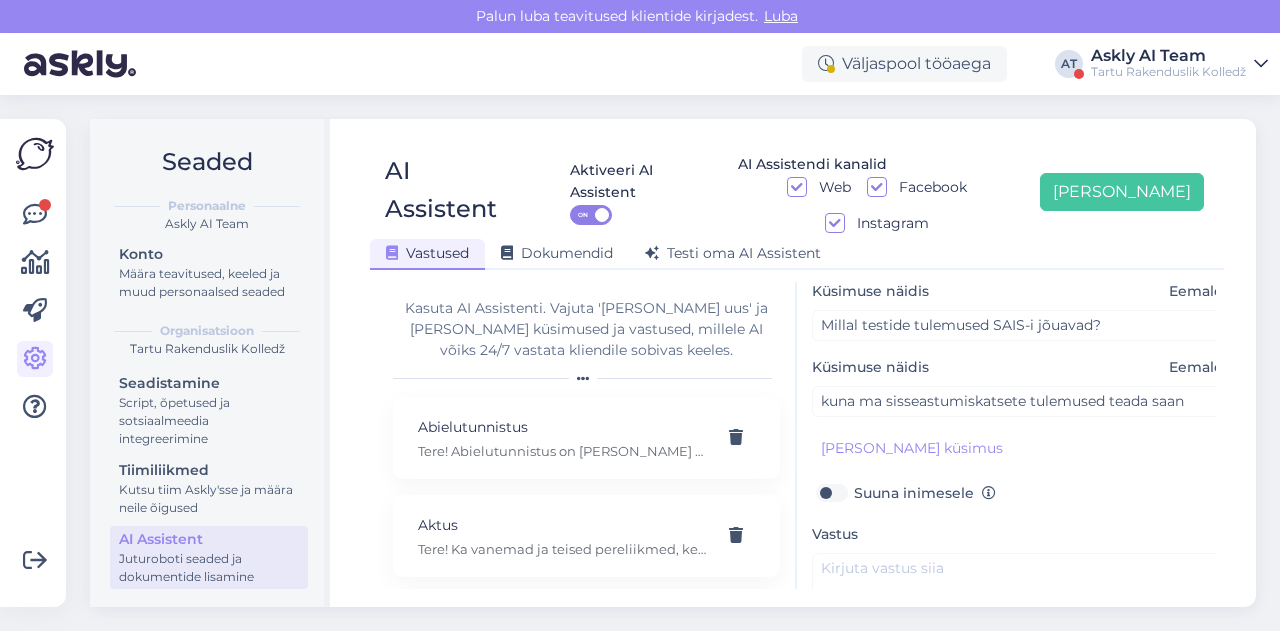 scroll, scrollTop: 152, scrollLeft: 0, axis: vertical 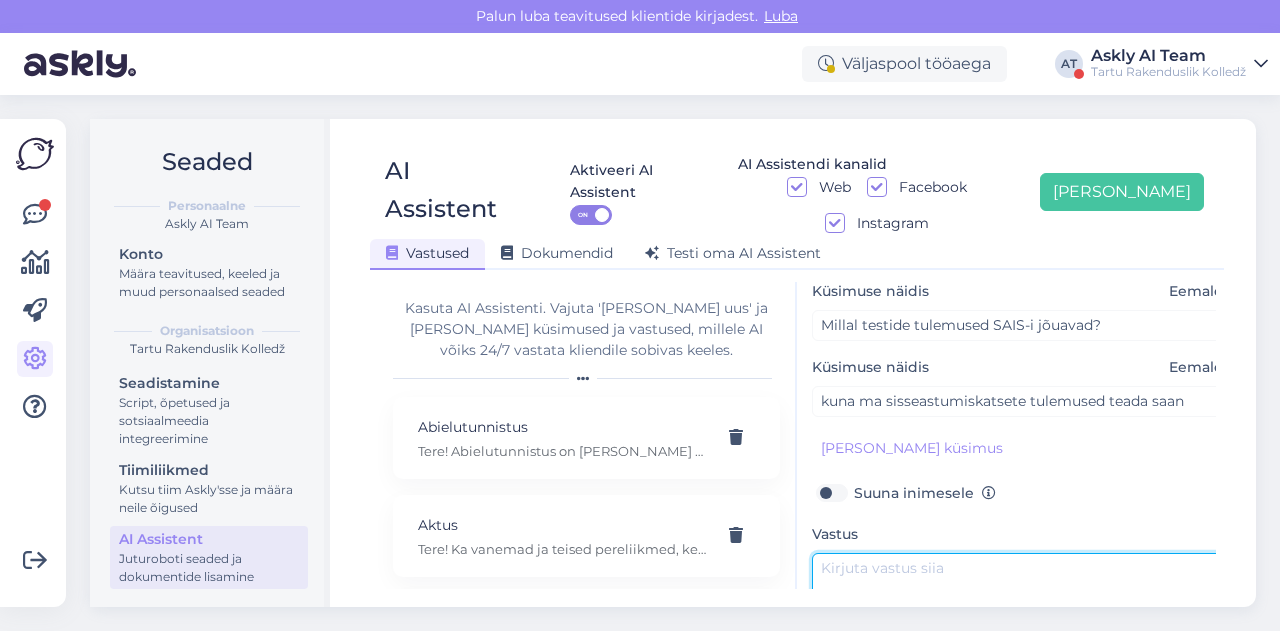 click at bounding box center (1022, 600) 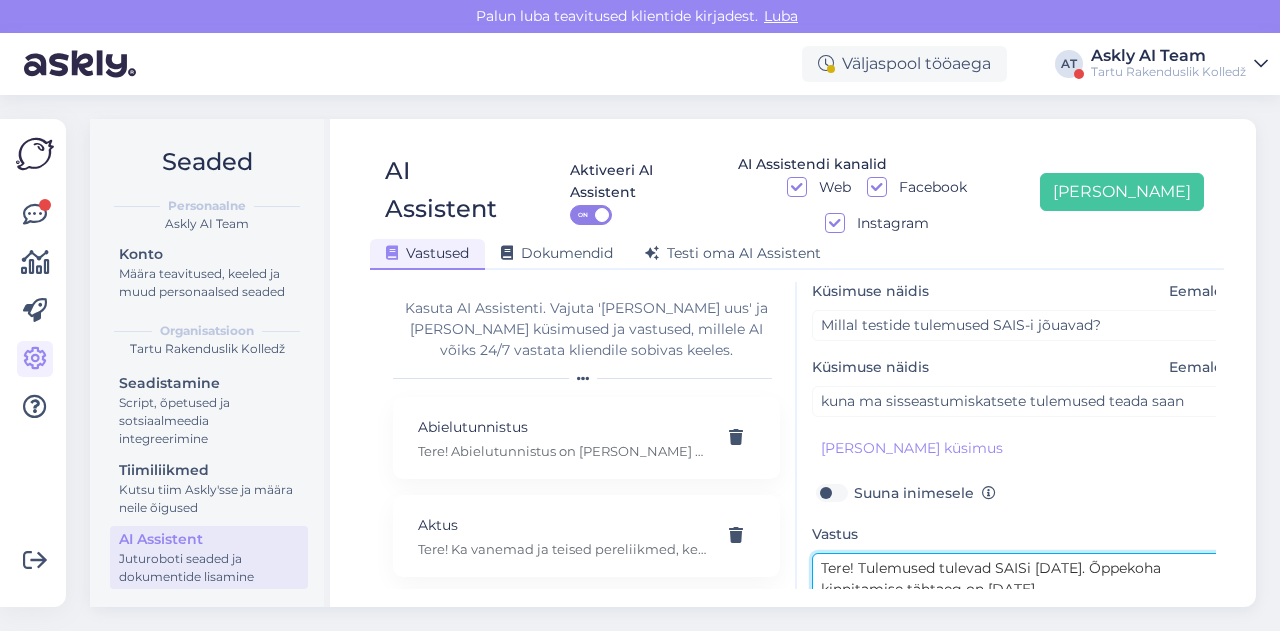 scroll, scrollTop: 0, scrollLeft: 0, axis: both 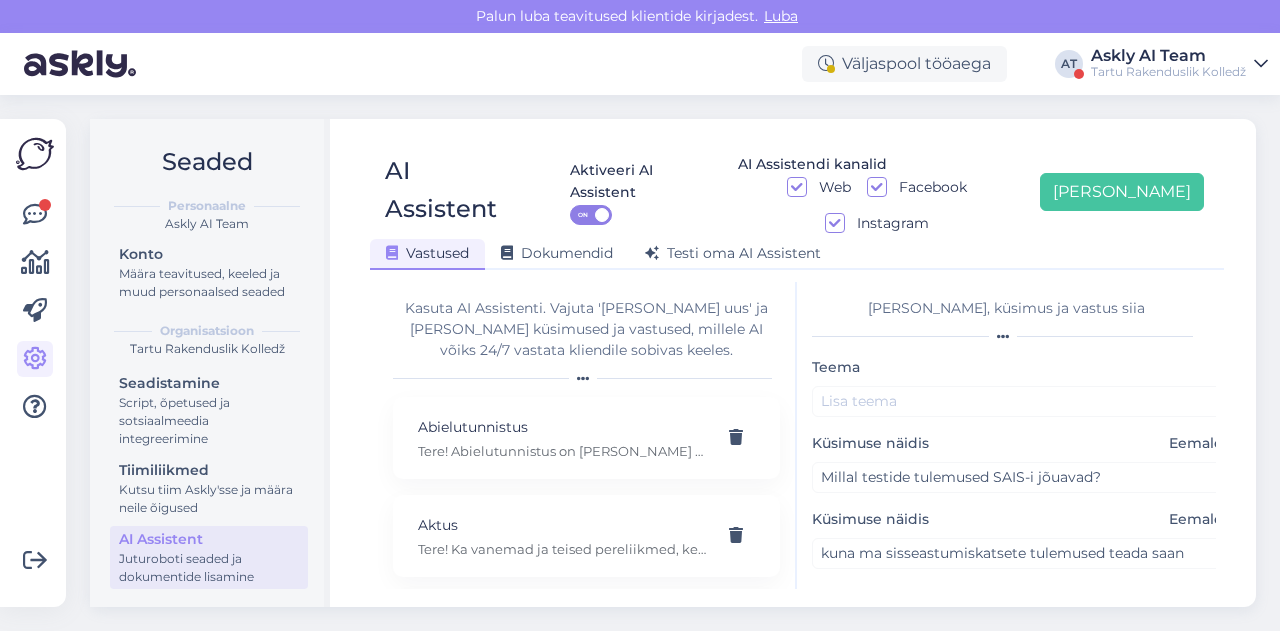 type on "Tere! Tulemused tulevad SAISi 13. juunil. Õppekoha kinnitamise tähtaeg on 17. juuni." 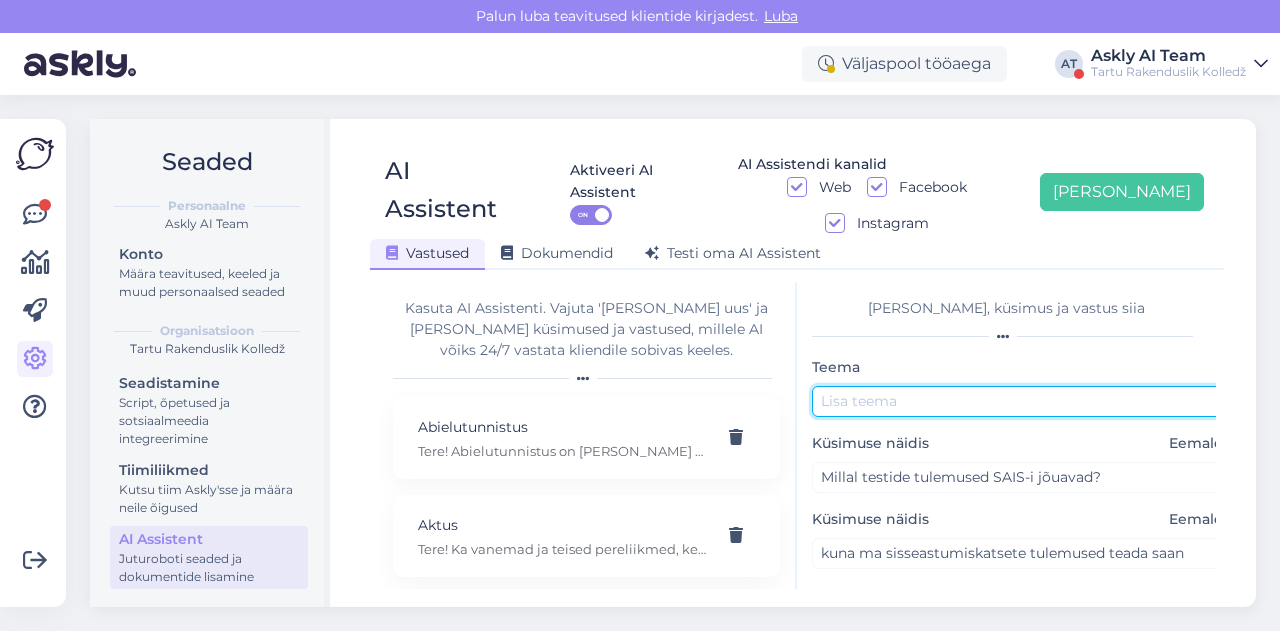 click at bounding box center [1022, 401] 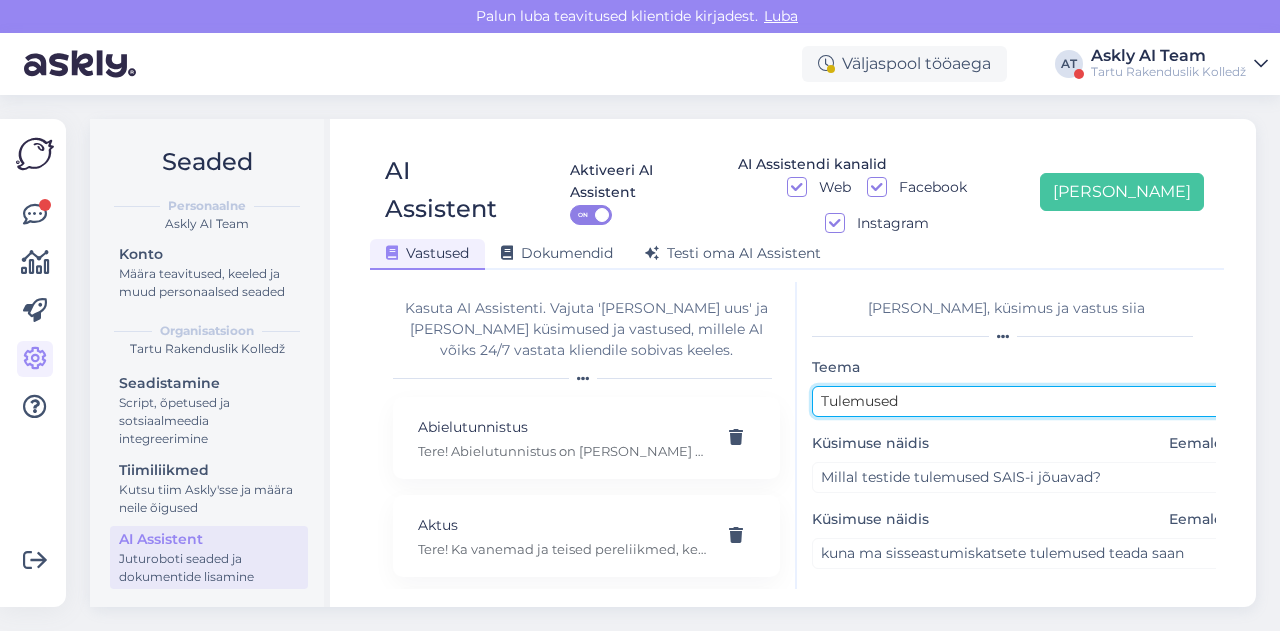 scroll, scrollTop: 254, scrollLeft: 0, axis: vertical 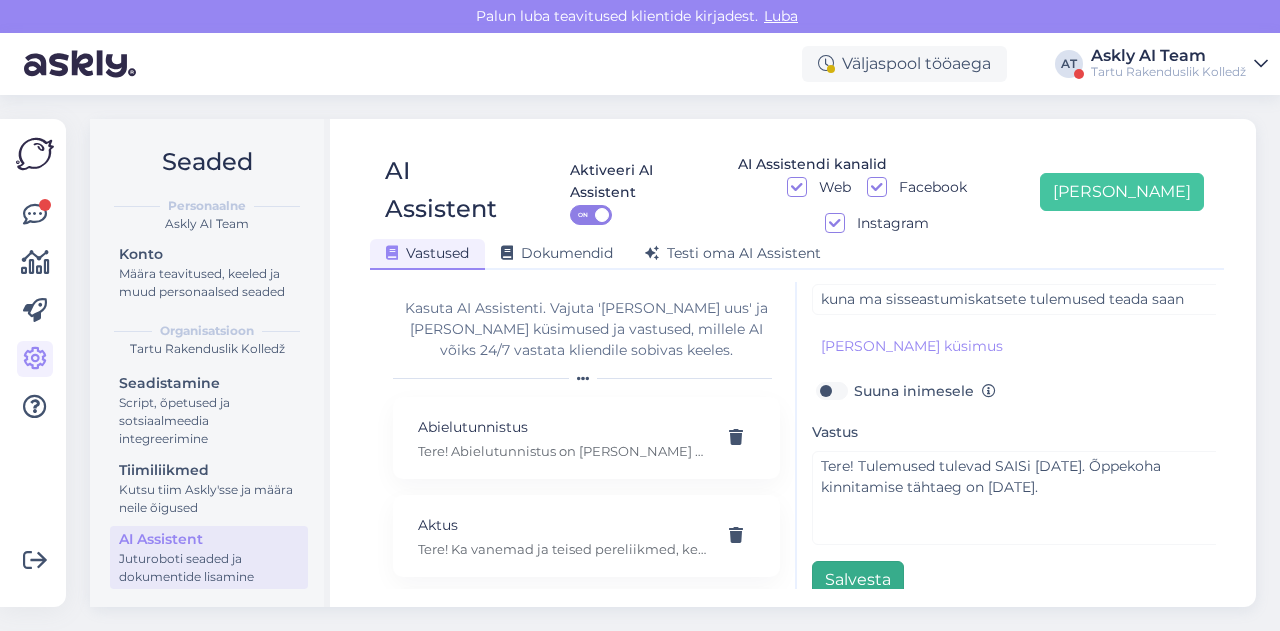 type on "Tulemused" 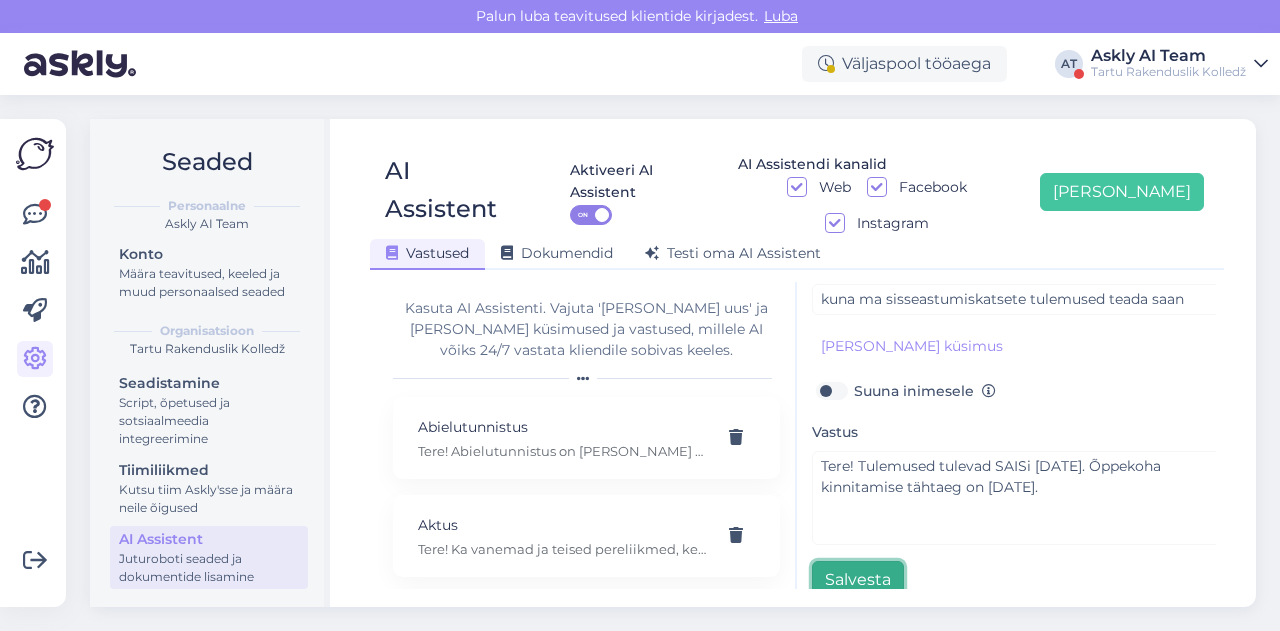 click on "Salvesta" at bounding box center [858, 580] 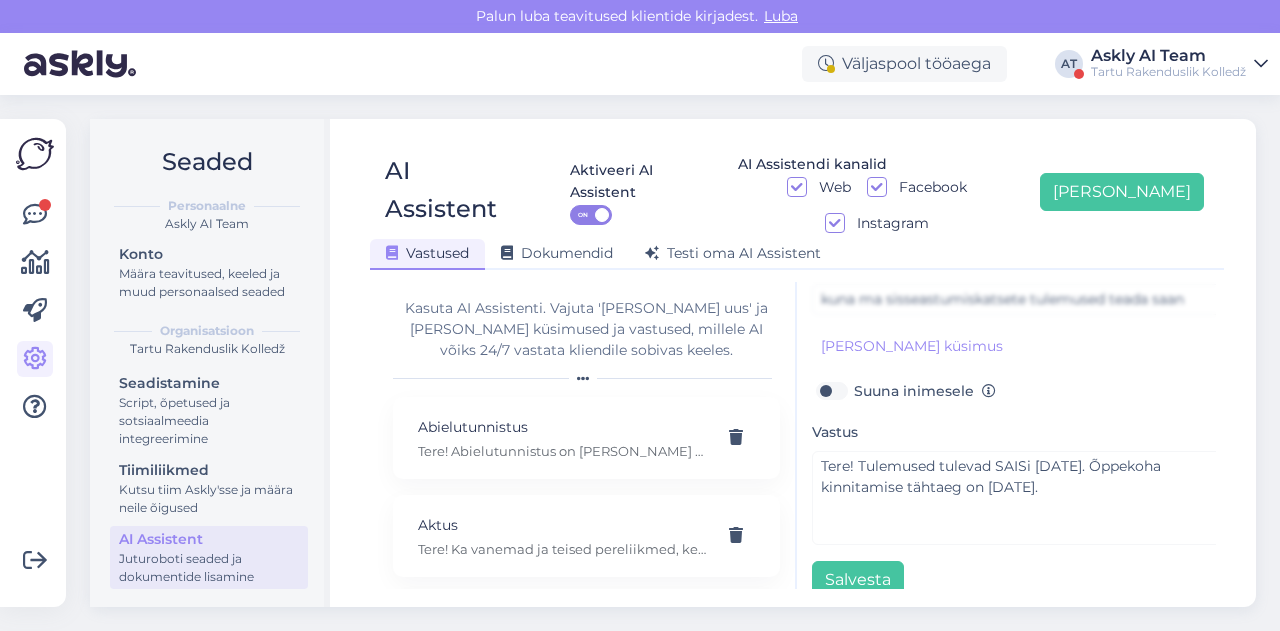 click on "Seaded Personaalne Askly AI Team Konto Määra teavitused, keeled ja muud personaalsed seaded Organisatsioon Tartu Rakenduslik Kolledž Seadistamine Script, õpetused ja sotsiaalmeedia integreerimine Tiimiliikmed Kutsu tiim Askly'sse ja määra neile õigused AI Assistent Juturoboti seaded ja dokumentide lisamine AI Assistent Aktiveeri AI Assistent ON AI Assistendi kanalid Web Facebook Instagram Lisa uus Vastused Dokumendid Testi oma AI Assistent Kasuta AI Assistenti. Vajuta 'Lisa uus' ja lisa küsimused ja vastused, millele AI võiks 24/7 vastata kliendile sobivas keeles.  Abielutunnistus Tere! Abielutunnistus on tarvis esitada juhul, kui on vaja tõendada nimemuutust - näiteks on kandideerija praegune nimi erinev tema tunnistusel olevast nimest.  Aktus Tere! Ka vanemad ja teised pereliikmed, kes aktusel sooviksid osaleda, on saali oodatud!
Aktus Tere! Avaaktuse info ilmub kooli kodulehele enne õppeaasta algust.
Asukoht Autoteenused Bürooassistendi õppekohad CNC operaator vs puidupingioperaator Muu ." at bounding box center [679, 363] 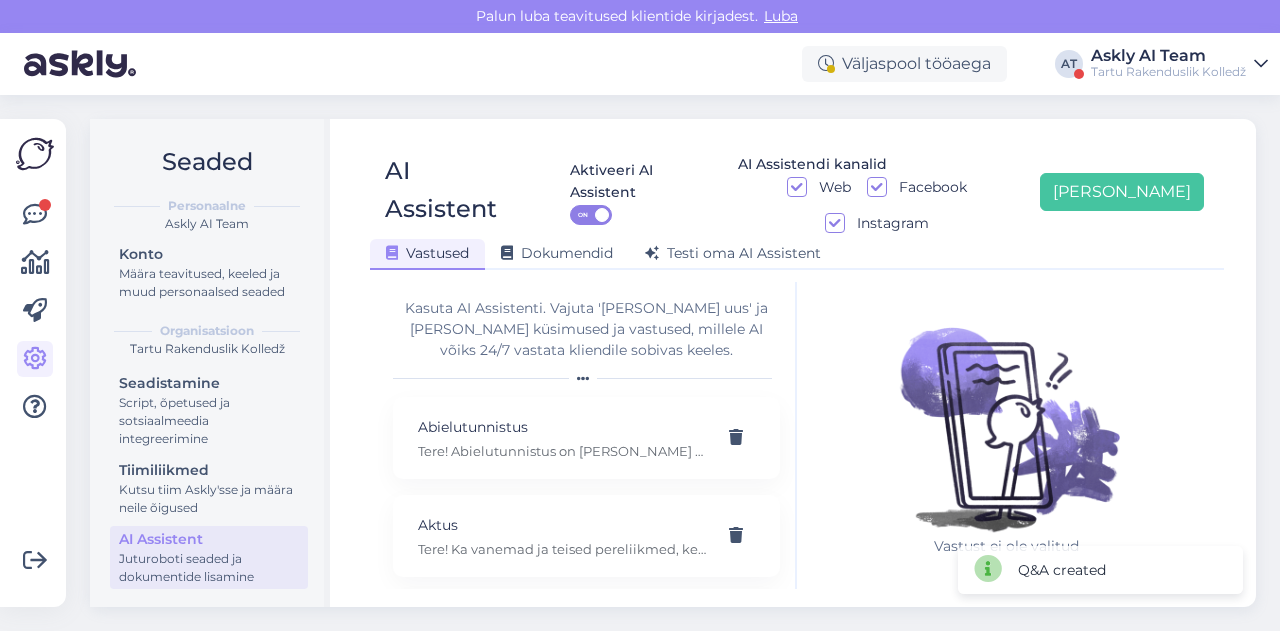 scroll, scrollTop: 42, scrollLeft: 0, axis: vertical 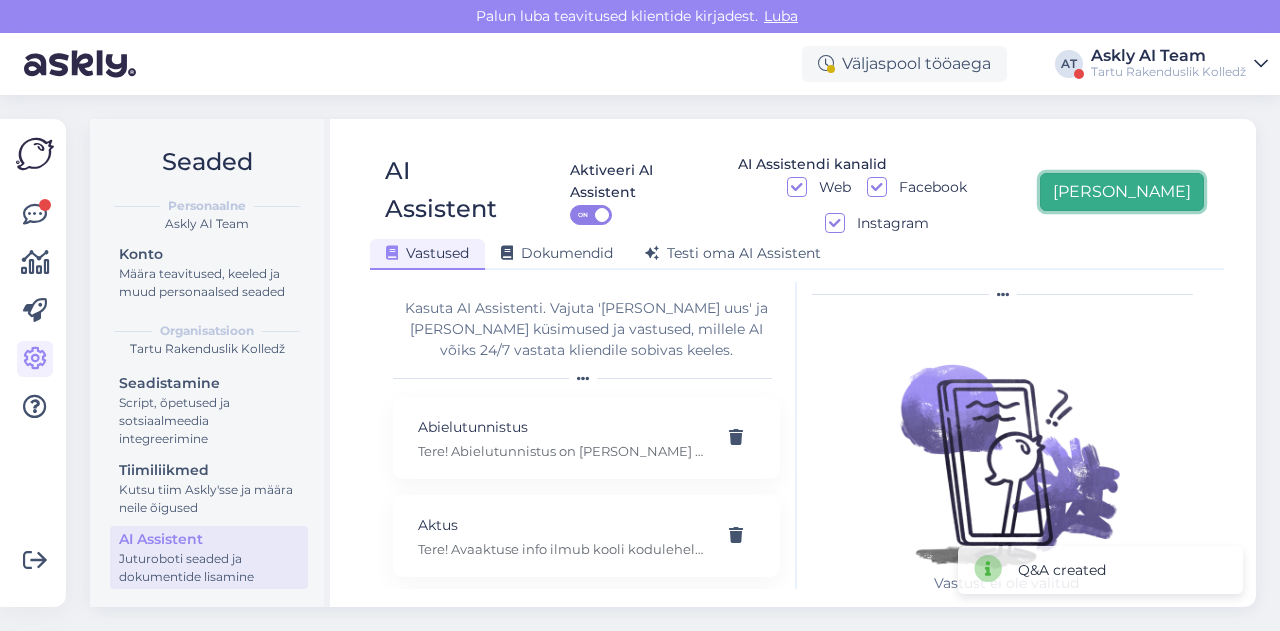 click on "[PERSON_NAME]" at bounding box center (1122, 192) 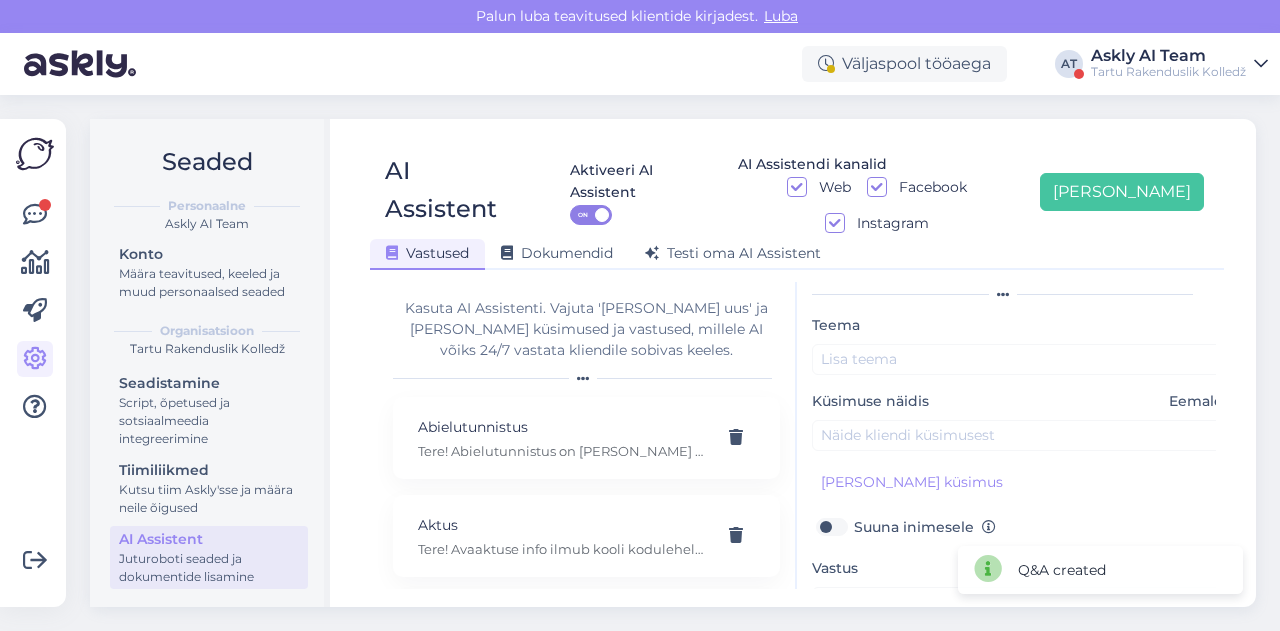 click on "Teema Küsimuse näidis Eemalda [PERSON_NAME] kliendi küsimus Suuna inimesele Vastus Salvesta" at bounding box center [1022, 524] 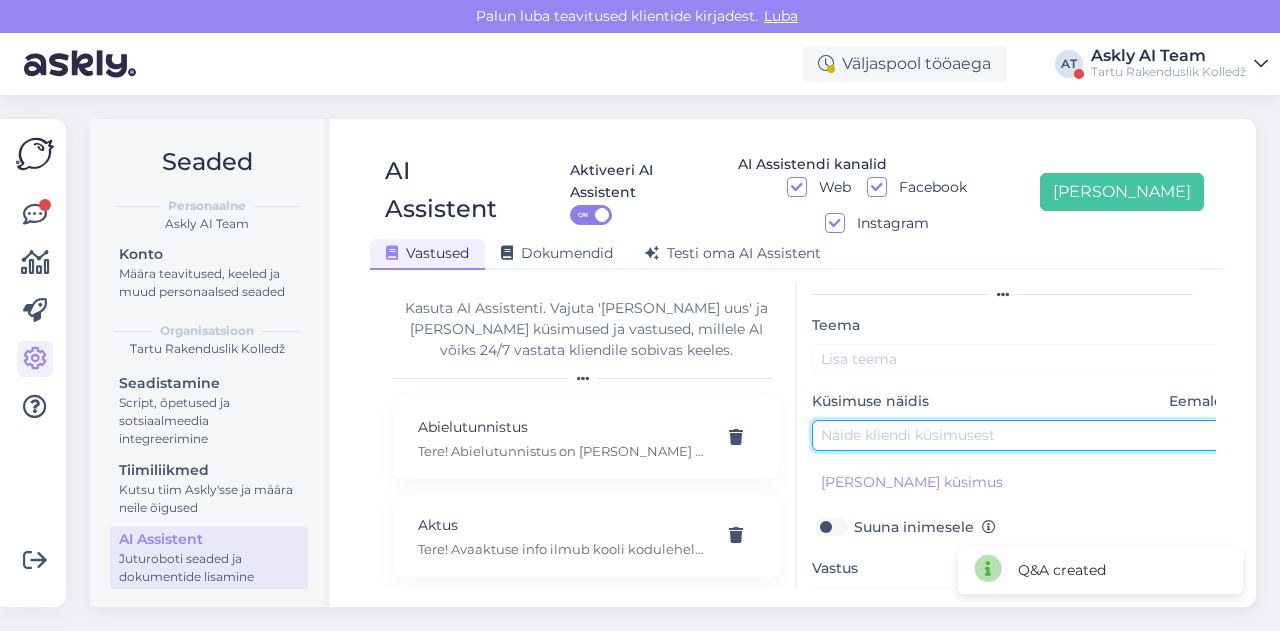 click at bounding box center (1022, 435) 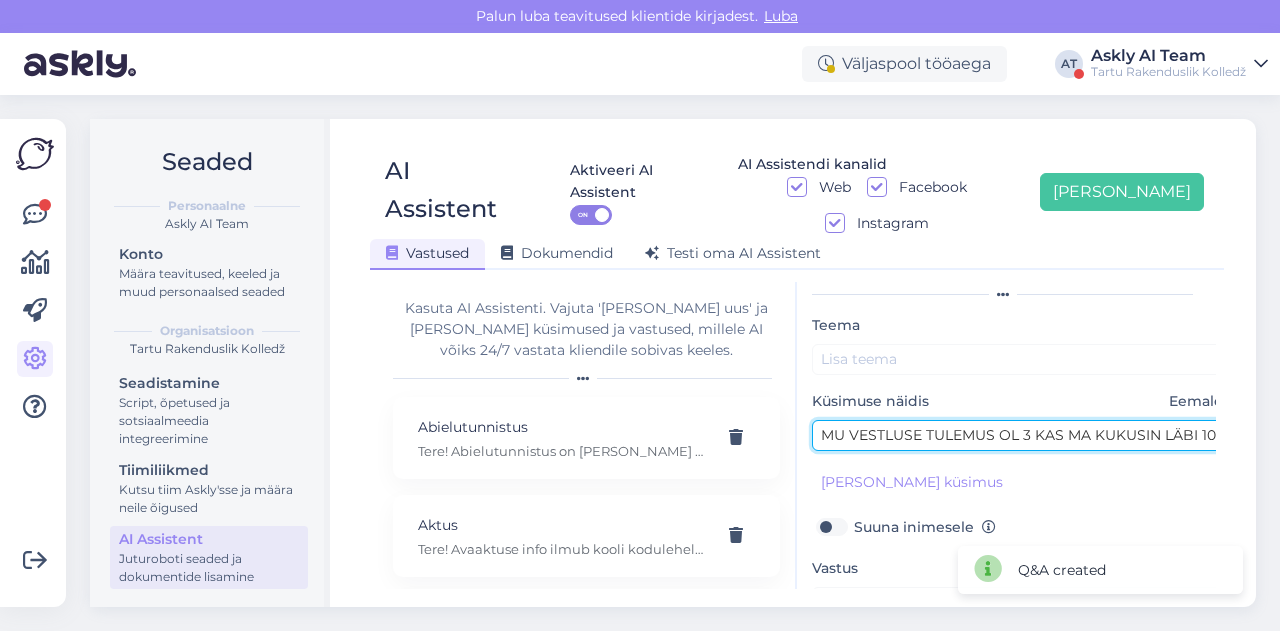 scroll, scrollTop: 0, scrollLeft: 192, axis: horizontal 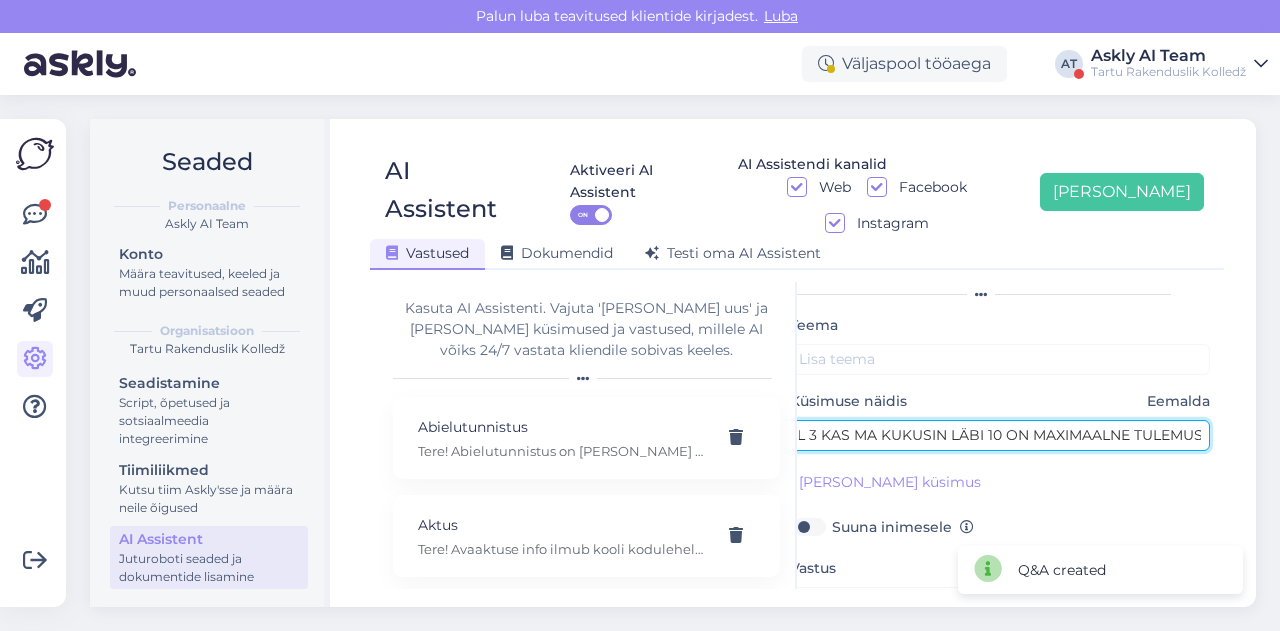type on "MU VESTLUSE TULEMUS OL 3 KAS MA KUKUSIN LÄBI 10 ON MAXIMAALNE TULEMUS" 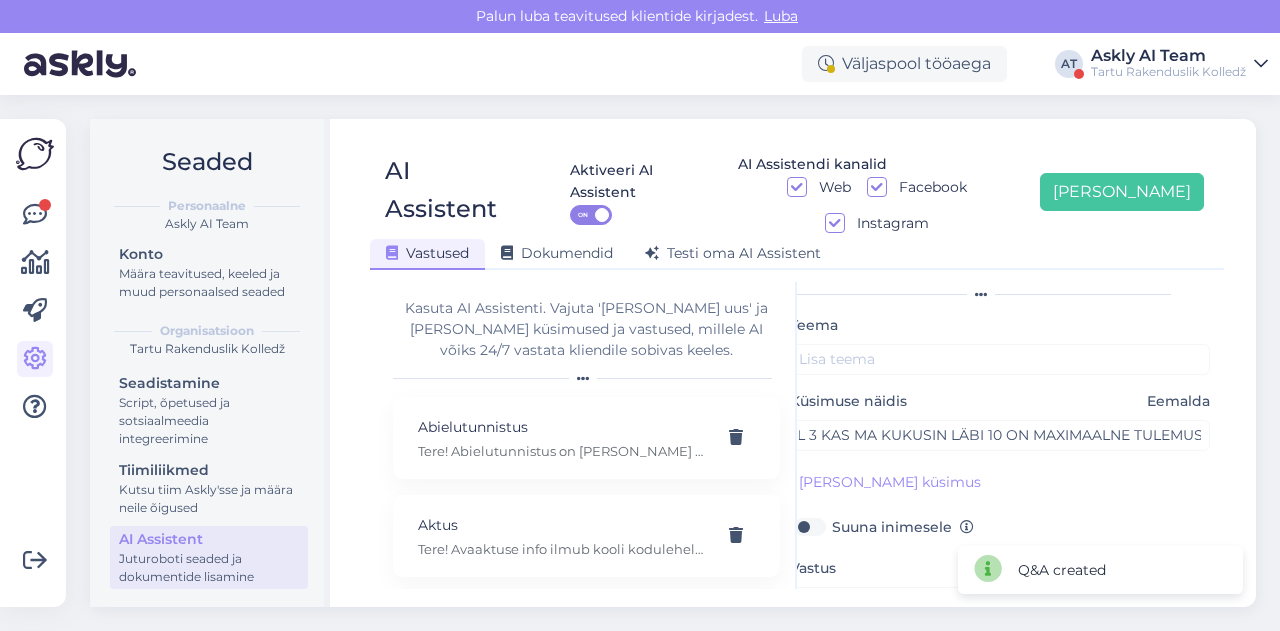 scroll, scrollTop: 0, scrollLeft: 0, axis: both 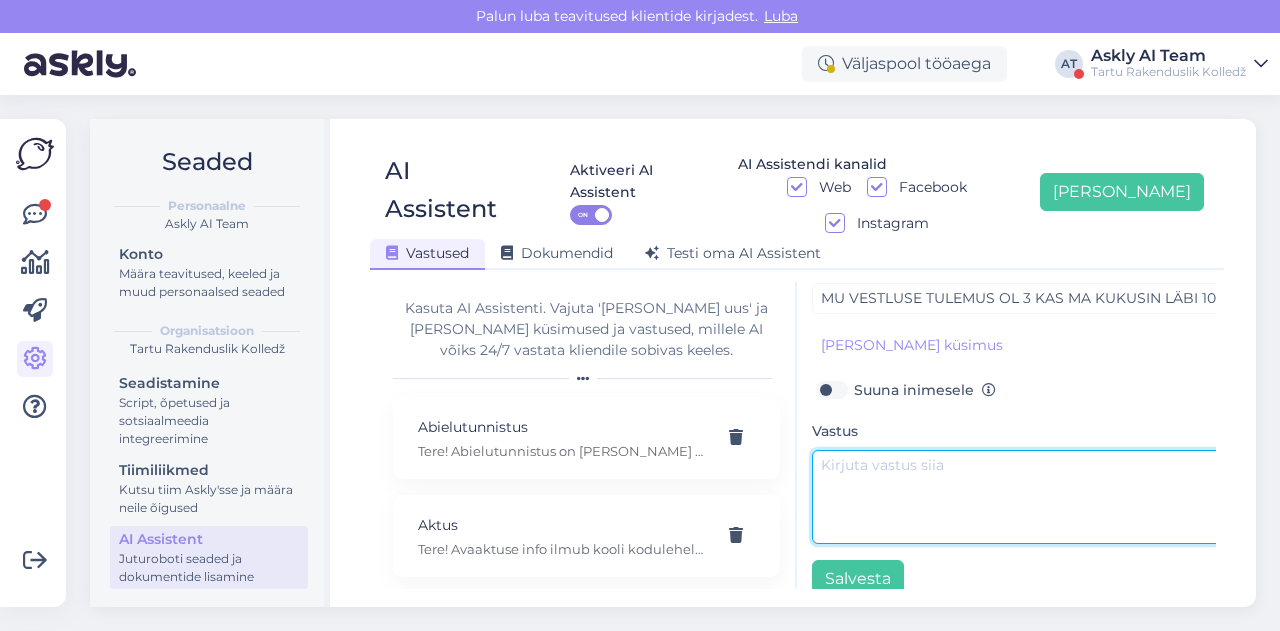 click at bounding box center (1022, 497) 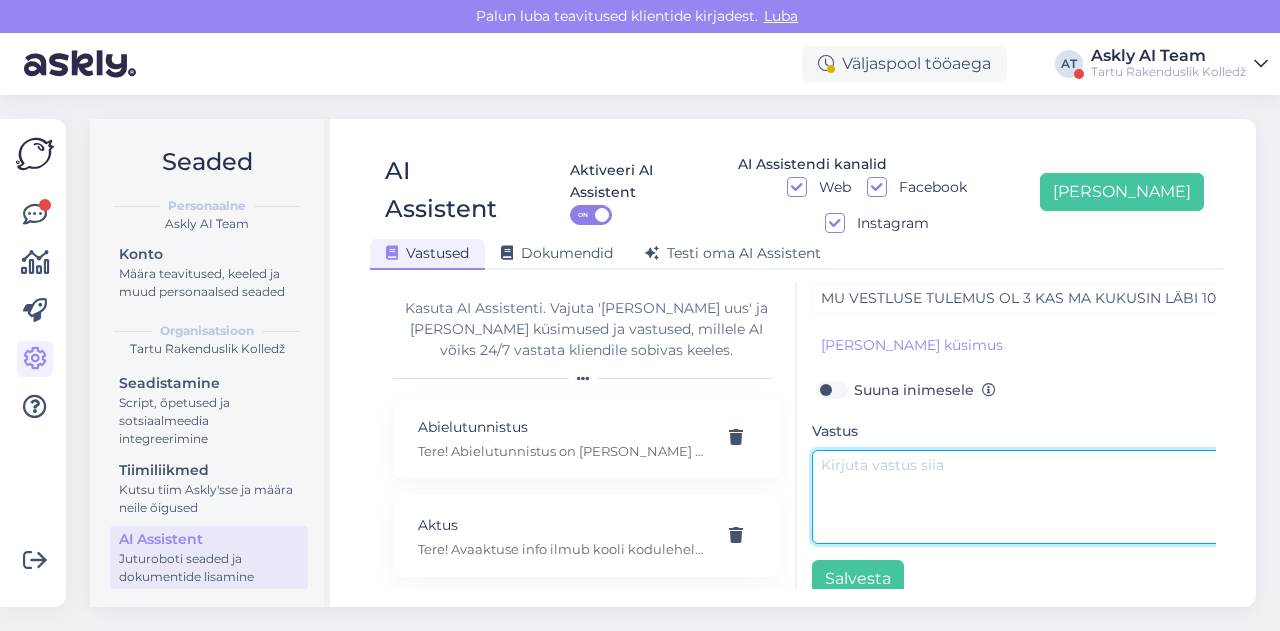 paste on "Tere! Õppekoha pakkumise näete pingerea alusel SAISist. Sinna ilmub ka märge, kas teile pakutakse õppekohta, jääte ootenimekirja või olete sel korral konkurentsist väljas." 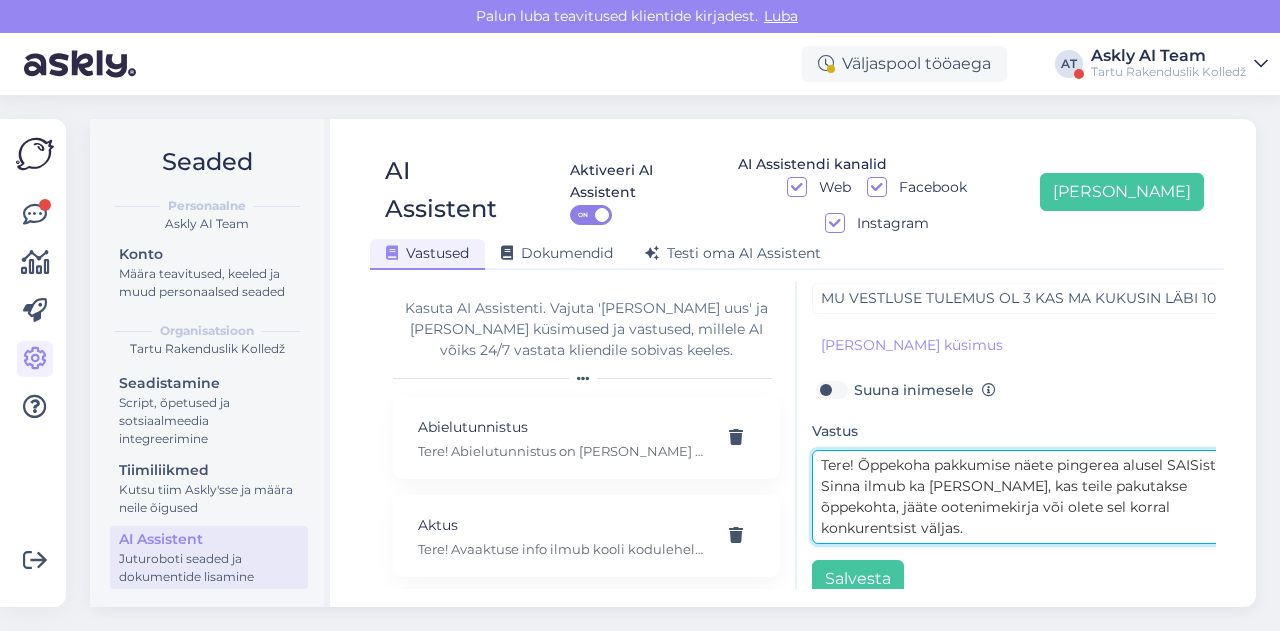 scroll, scrollTop: 0, scrollLeft: 0, axis: both 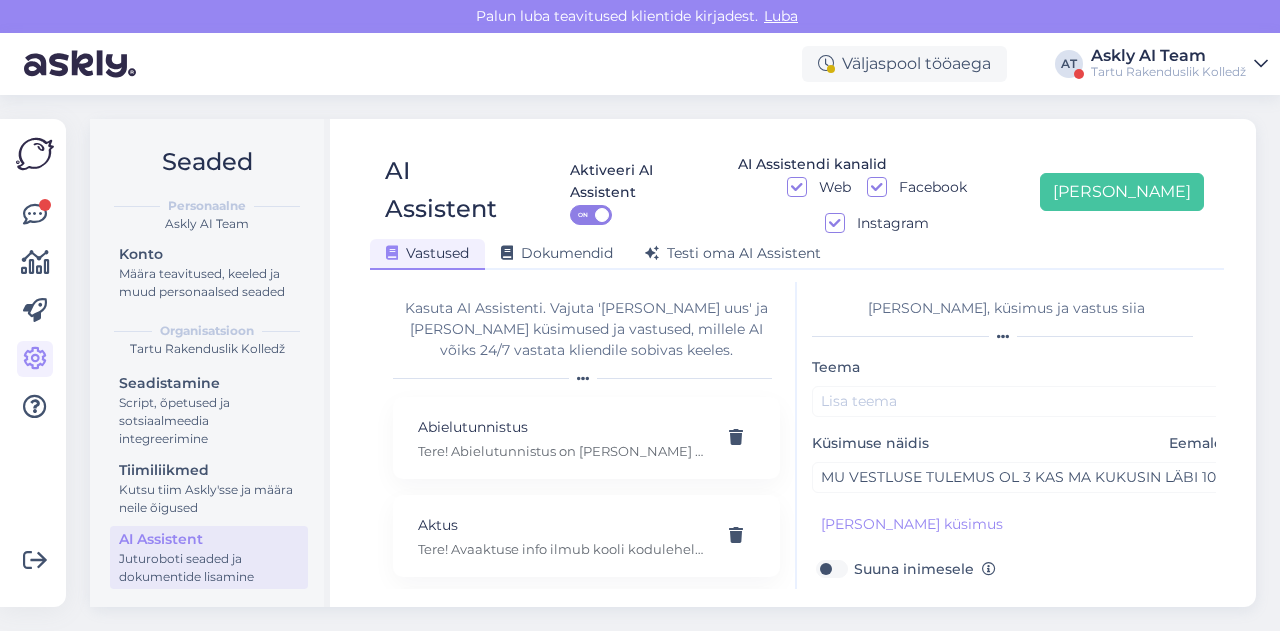 type on "Tere! Õppekoha pakkumise näete pingerea alusel SAISist. Sinna ilmub ka märge, kas teile pakutakse õppekohta, jääte ootenimekirja või olete sel korral konkurentsist väljas." 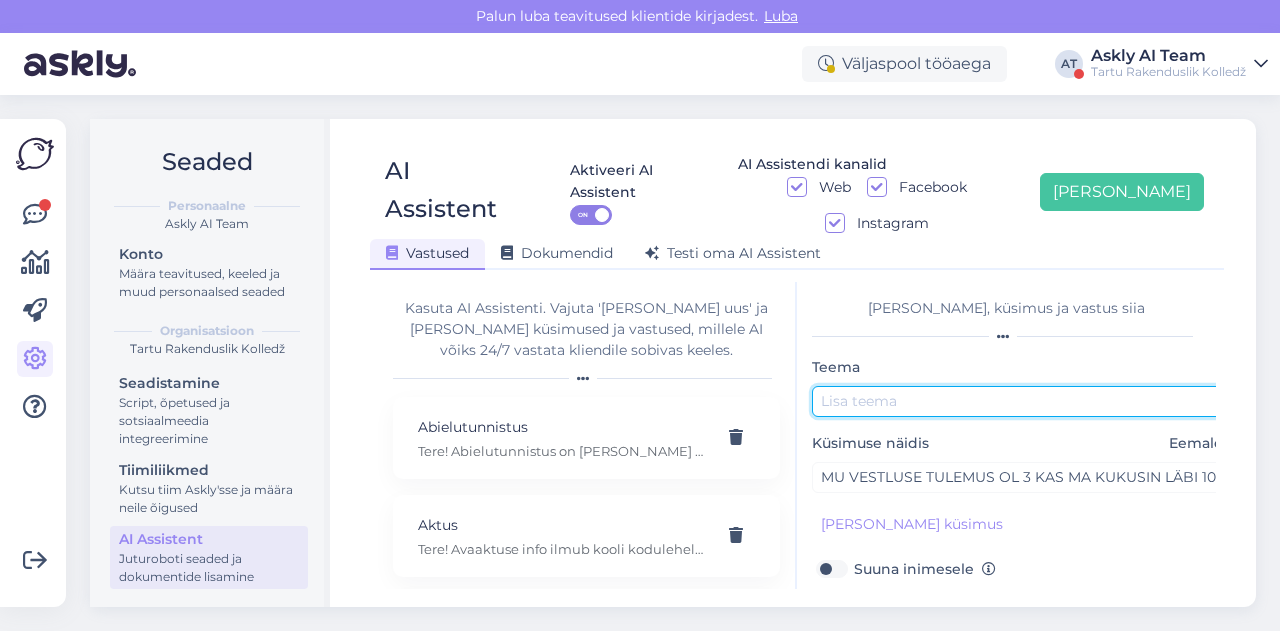 click at bounding box center [1022, 401] 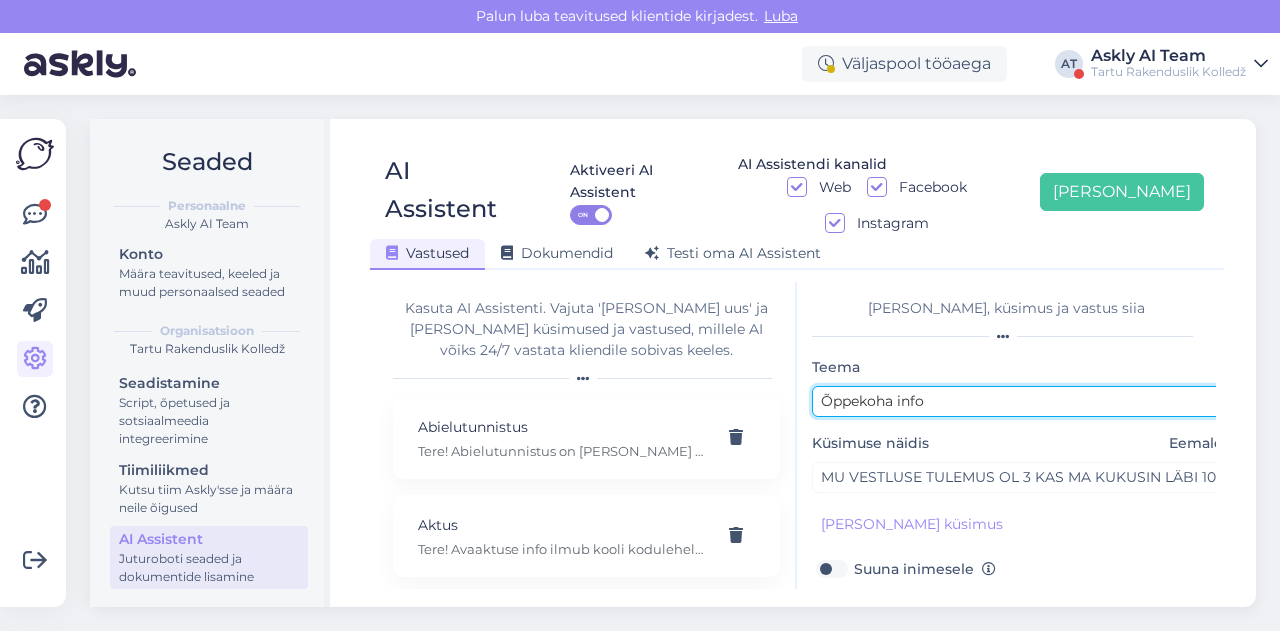 scroll, scrollTop: 179, scrollLeft: 0, axis: vertical 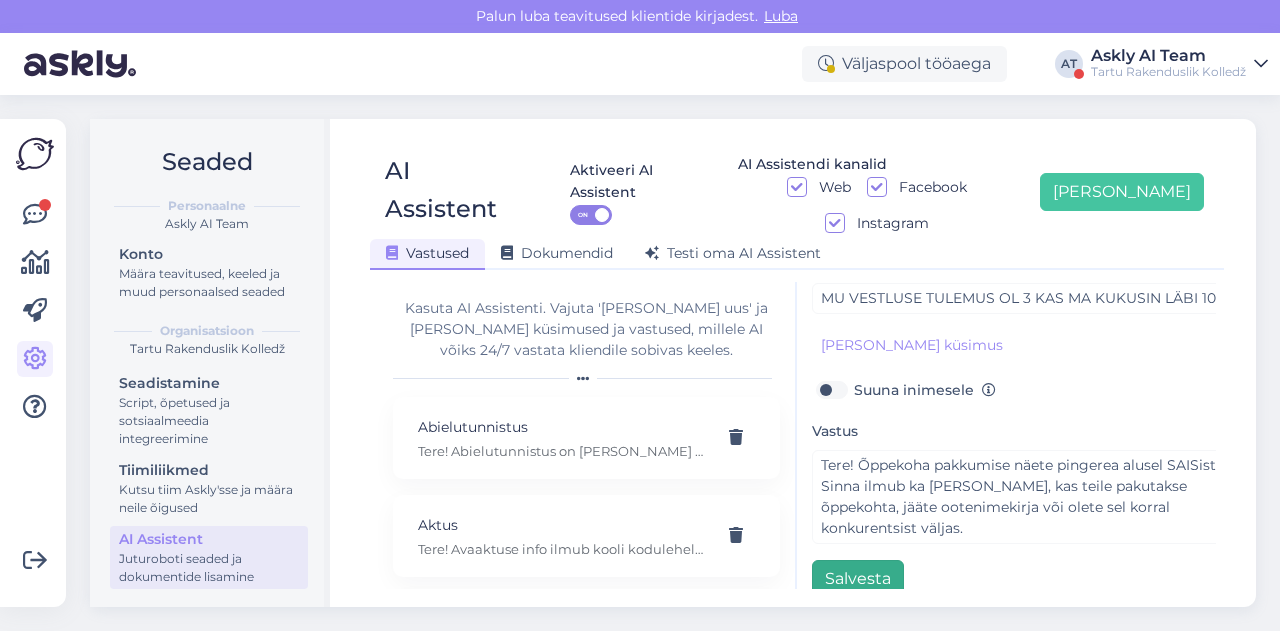 type on "Õppekoha info" 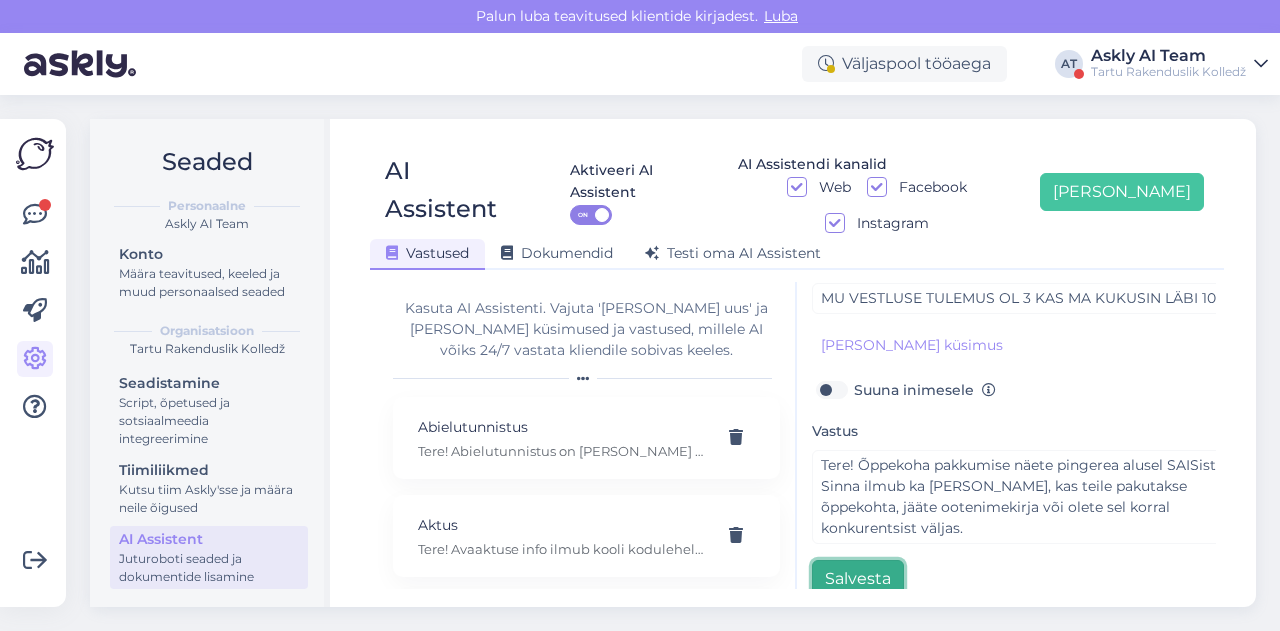 click on "Salvesta" at bounding box center (858, 579) 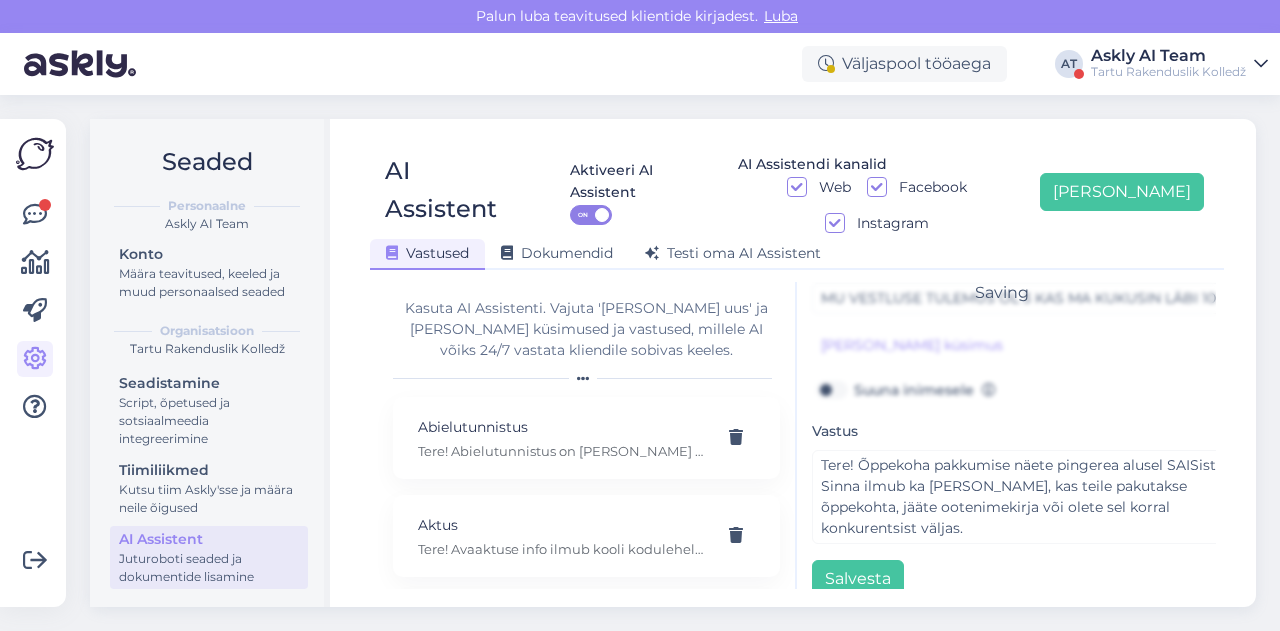 scroll, scrollTop: 42, scrollLeft: 0, axis: vertical 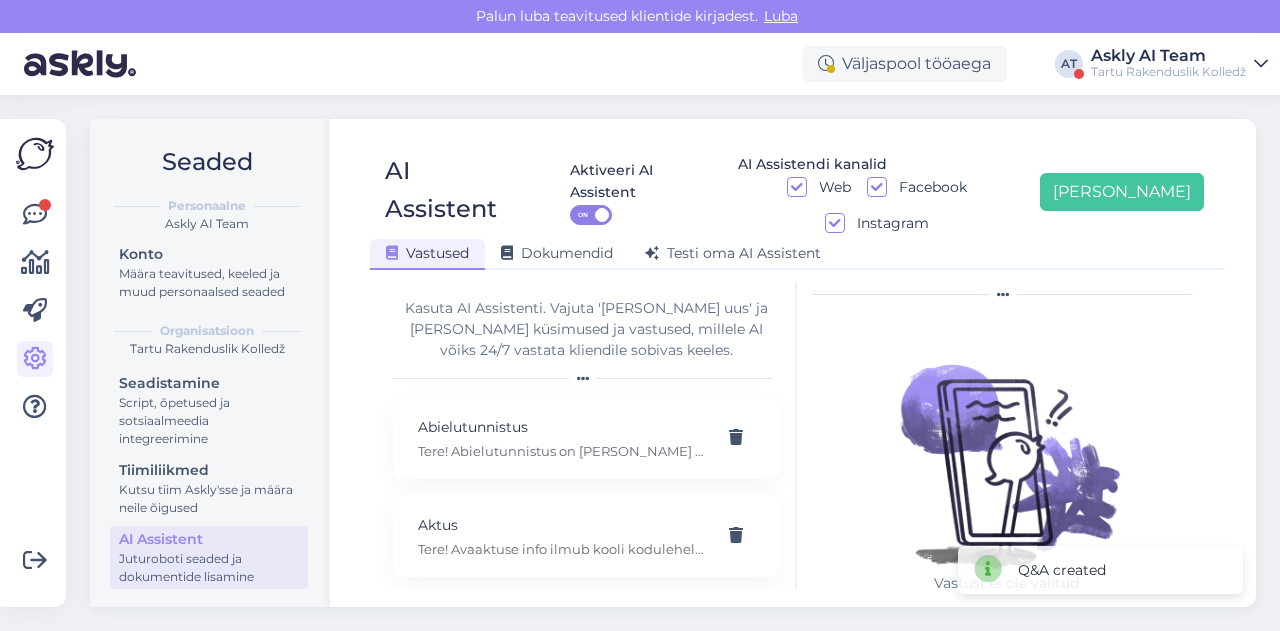 click on "Seaded Personaalne Askly AI Team Konto Määra teavitused, keeled ja muud personaalsed seaded Organisatsioon Tartu Rakenduslik Kolledž Seadistamine Script, õpetused ja sotsiaalmeedia integreerimine Tiimiliikmed Kutsu tiim Askly'sse ja määra neile õigused AI Assistent Juturoboti seaded ja dokumentide lisamine AI Assistent Aktiveeri AI Assistent ON AI Assistendi kanalid Web Facebook Instagram Lisa uus Vastused Dokumendid Testi oma AI Assistent Kasuta AI Assistenti. Vajuta 'Lisa uus' ja lisa küsimused ja vastused, millele AI võiks 24/7 vastata kliendile sobivas keeles.  Abielutunnistus Tere! Abielutunnistus on tarvis esitada juhul, kui on vaja tõendada nimemuutust - näiteks on kandideerija praegune nimi erinev tema tunnistusel olevast nimest.  Aktus Tere! Avaaktuse info ilmub kooli kodulehele enne õppeaasta algust.
Aktus Tere! Ka vanemad ja teised pereliikmed, kes aktusel sooviksid osaleda, on saali oodatud!
Asukoht Autoteenused Bürooassistendi õppekohad CNC operaator vs puidupingioperaator Muu" at bounding box center (679, 363) 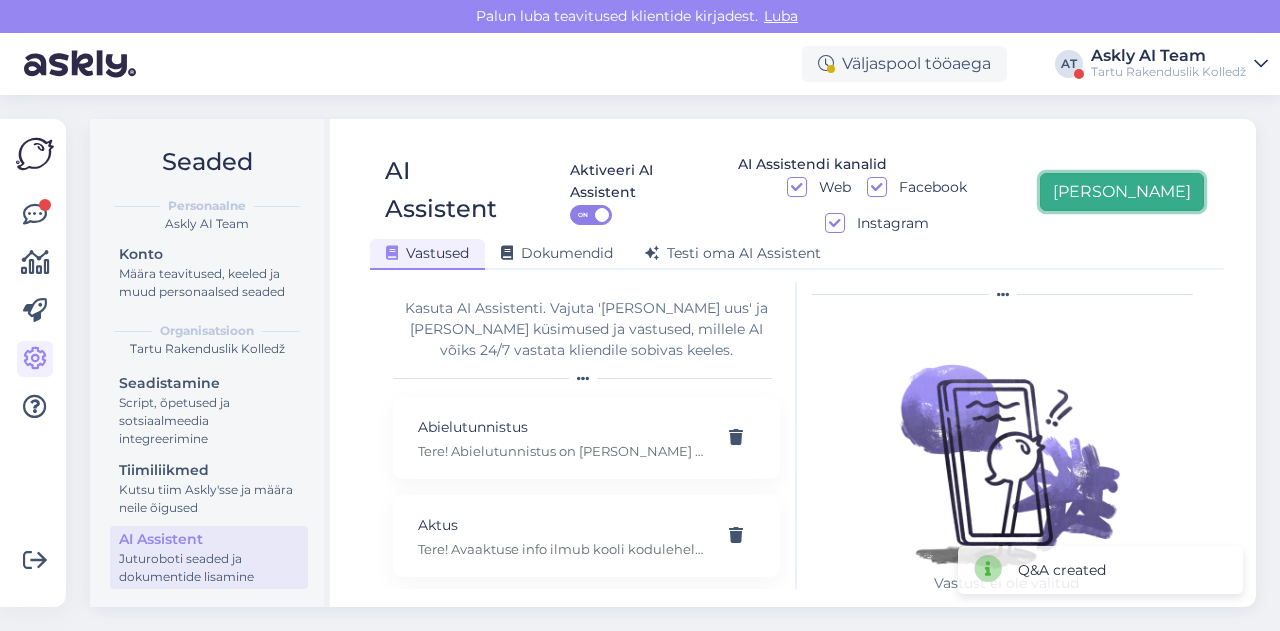 click on "[PERSON_NAME]" at bounding box center [1122, 192] 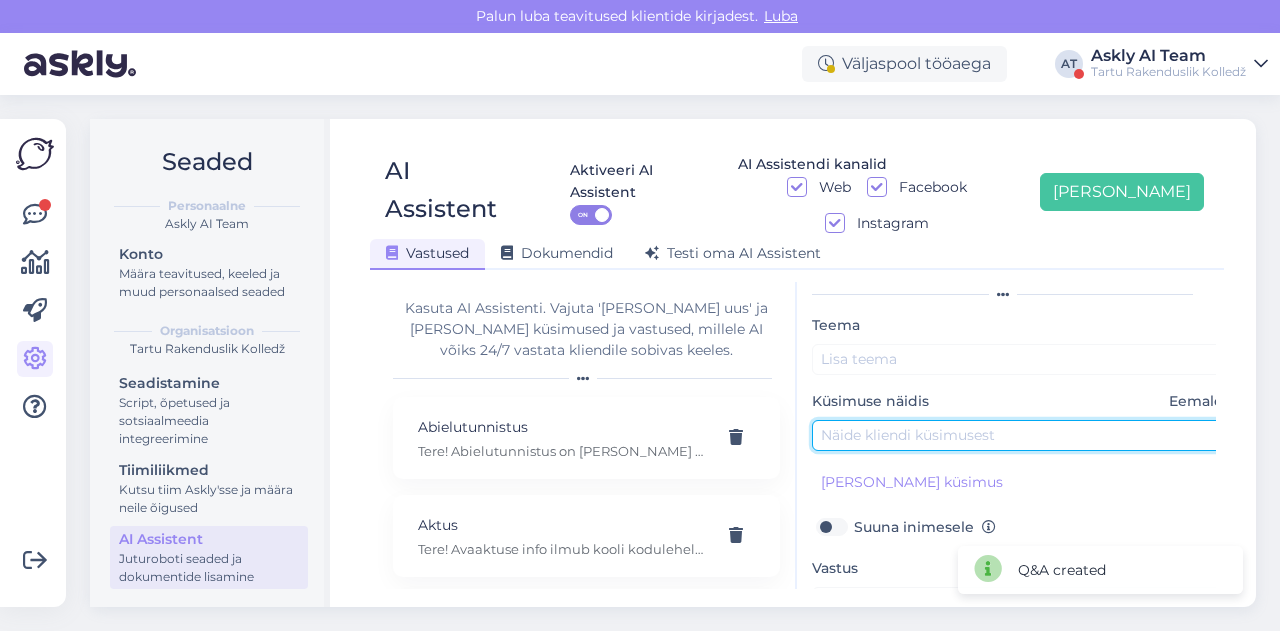 click at bounding box center (1022, 435) 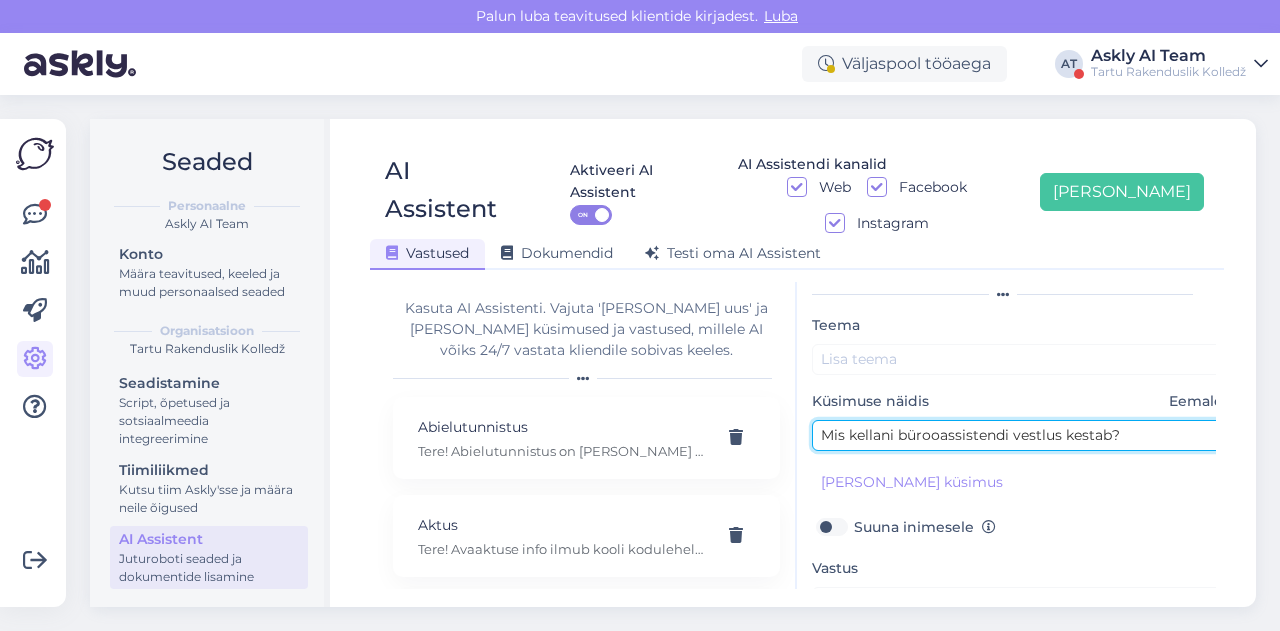 type on "Mis kellani bürooassistendi vestlus kestab?" 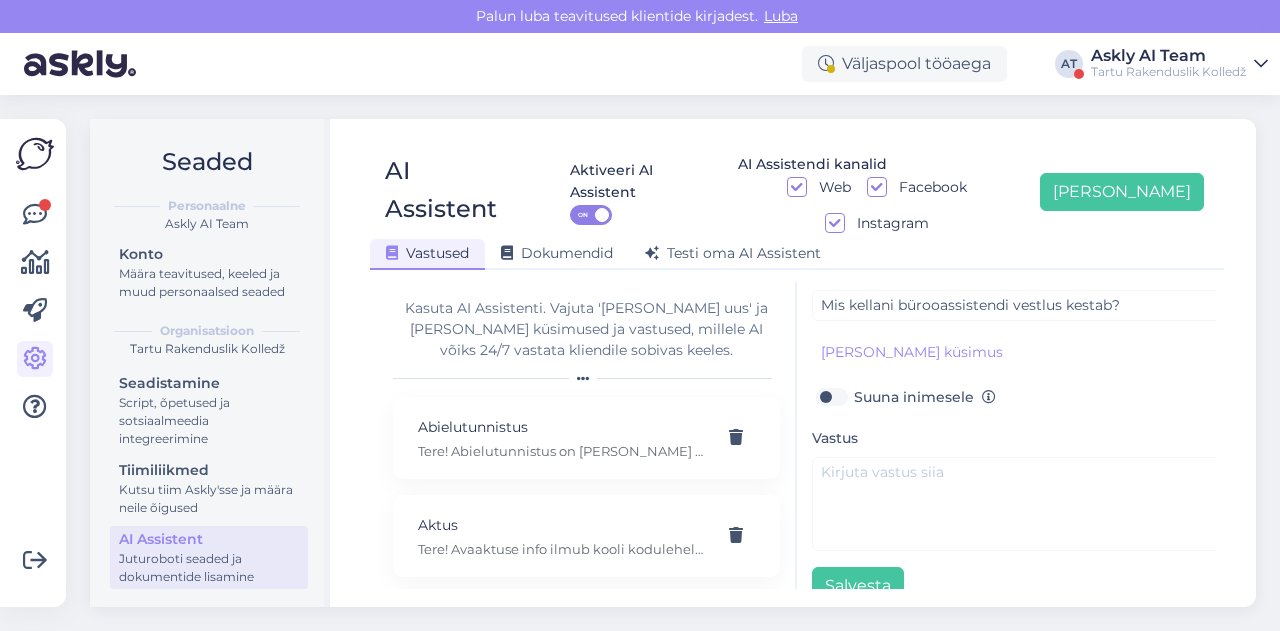 scroll, scrollTop: 179, scrollLeft: 0, axis: vertical 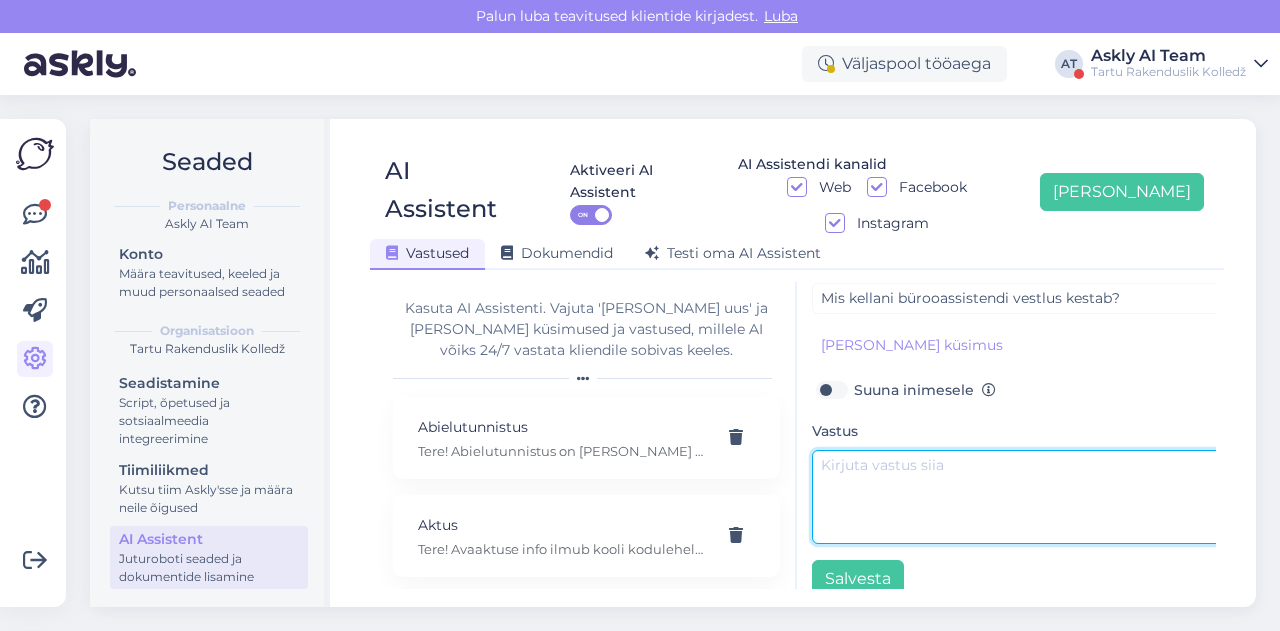 click at bounding box center (1022, 497) 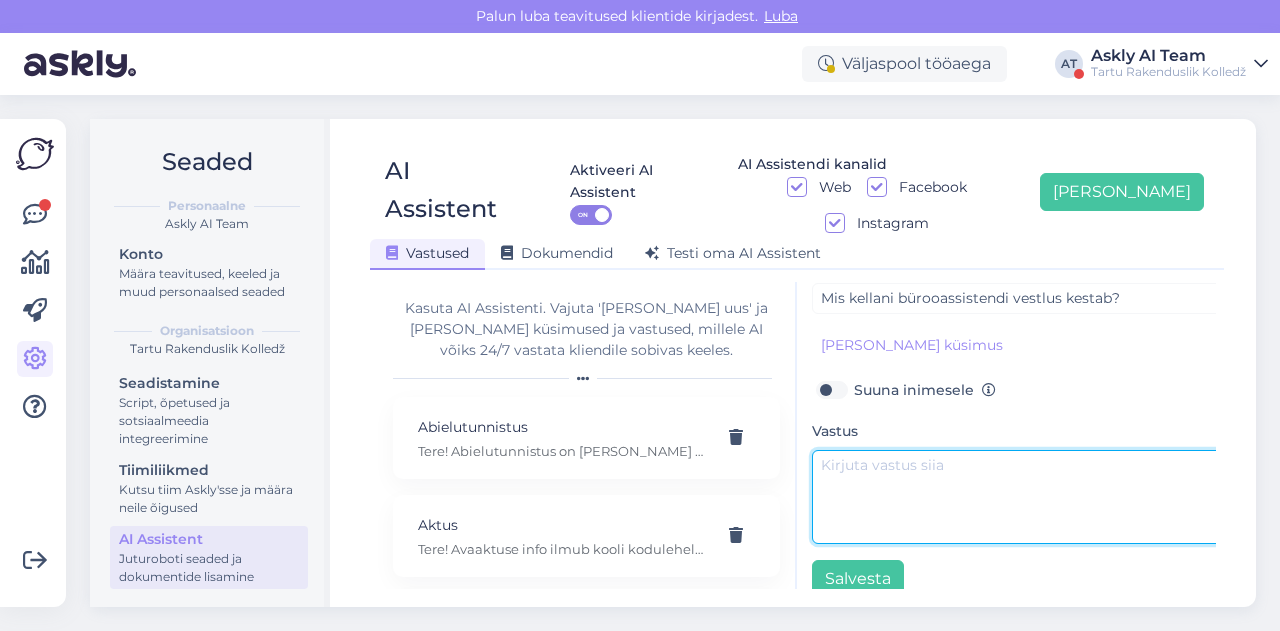 paste on "Tere! Selles küsimuses palun võtke ühendust eriala vastutava osakonna juhiga, tema oskab kindlasti leida lahenduse:
Signe Vedler
IT Akadeemia juht
5178966
signe.vedler@voco.ee" 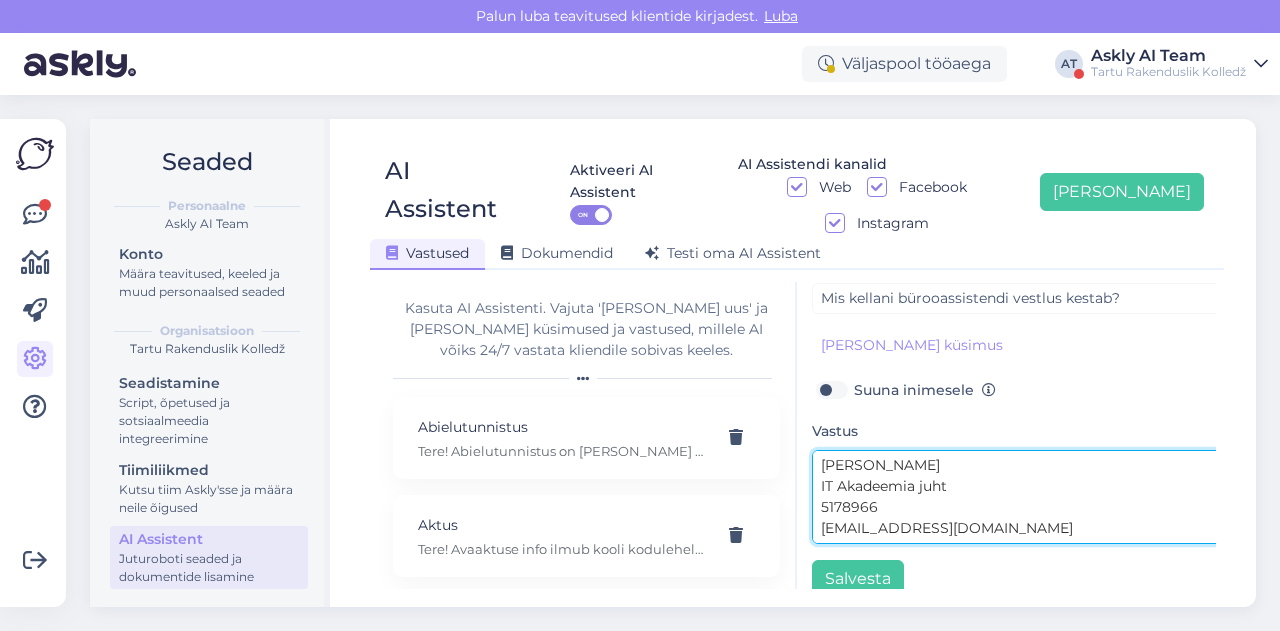scroll, scrollTop: 0, scrollLeft: 0, axis: both 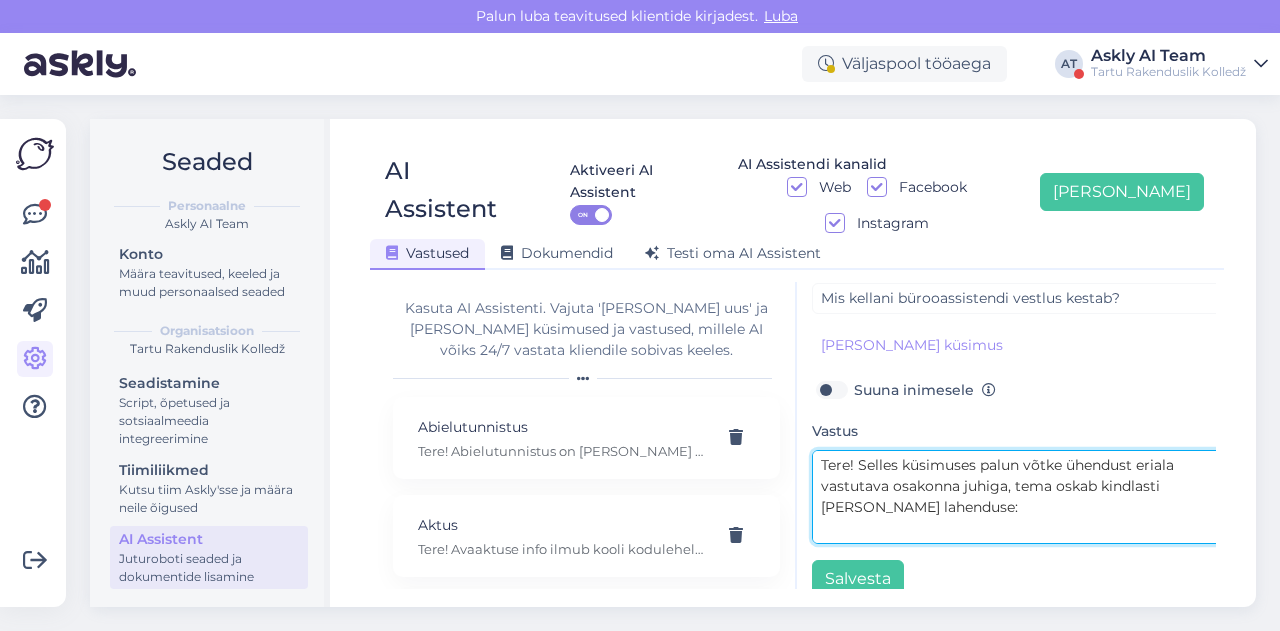 type on "Tere! Selles küsimuses palun võtke ühendust eriala vastutava osakonna juhiga, tema oskab kindlasti leida lahenduse:
Signe Vedler
IT Akadeemia juht
5178966
signe.vedler@voco.ee" 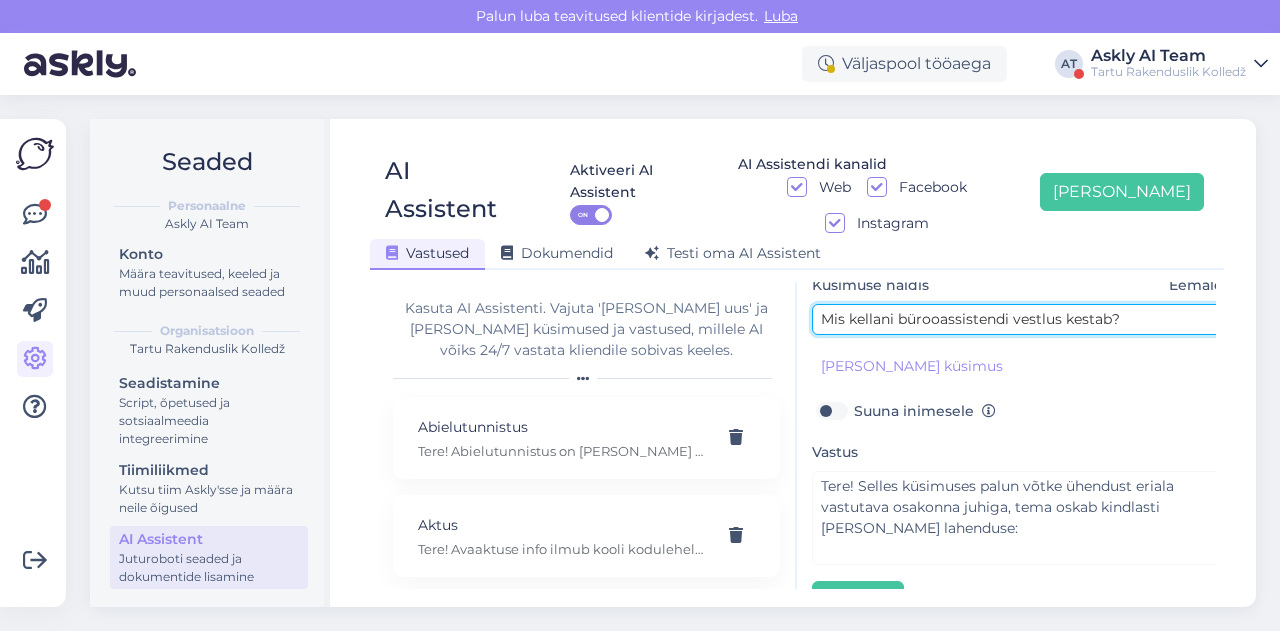 scroll, scrollTop: 131, scrollLeft: 0, axis: vertical 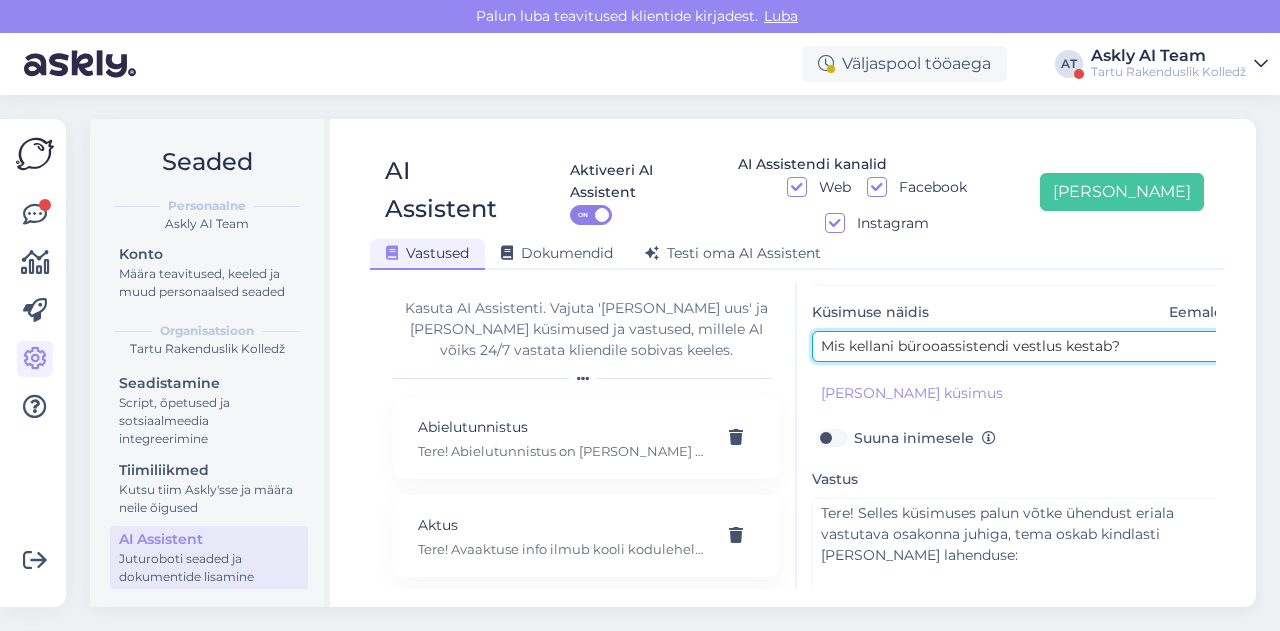 drag, startPoint x: 897, startPoint y: 261, endPoint x: 1061, endPoint y: 293, distance: 167.09279 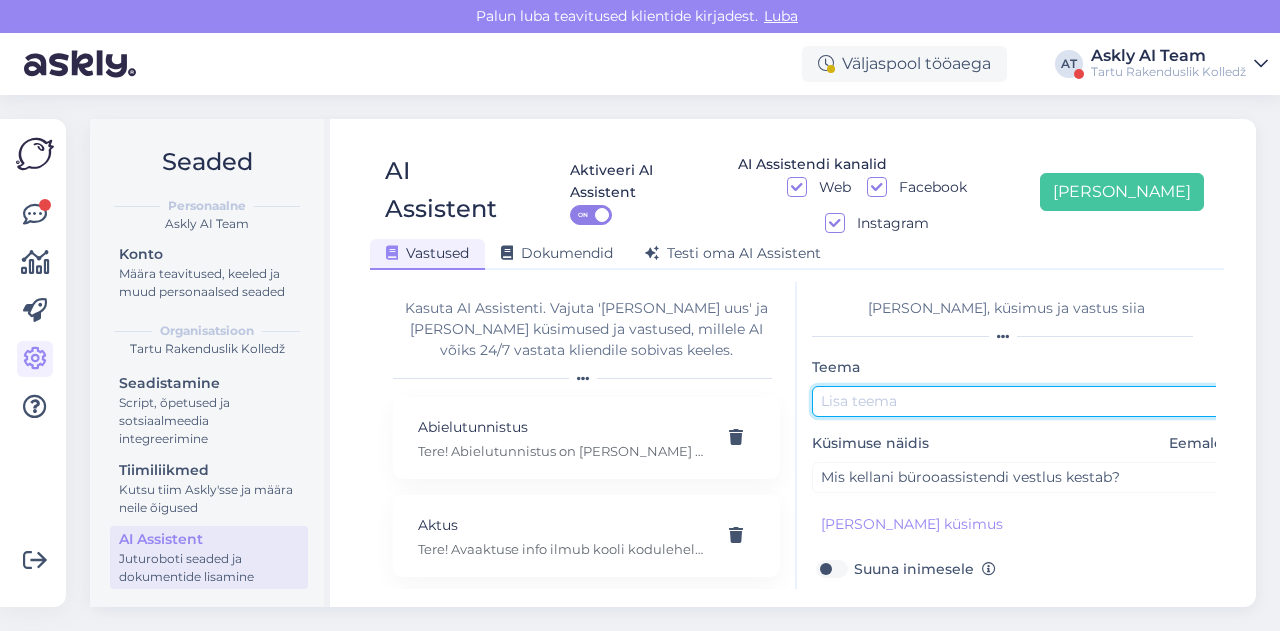 click at bounding box center [1022, 401] 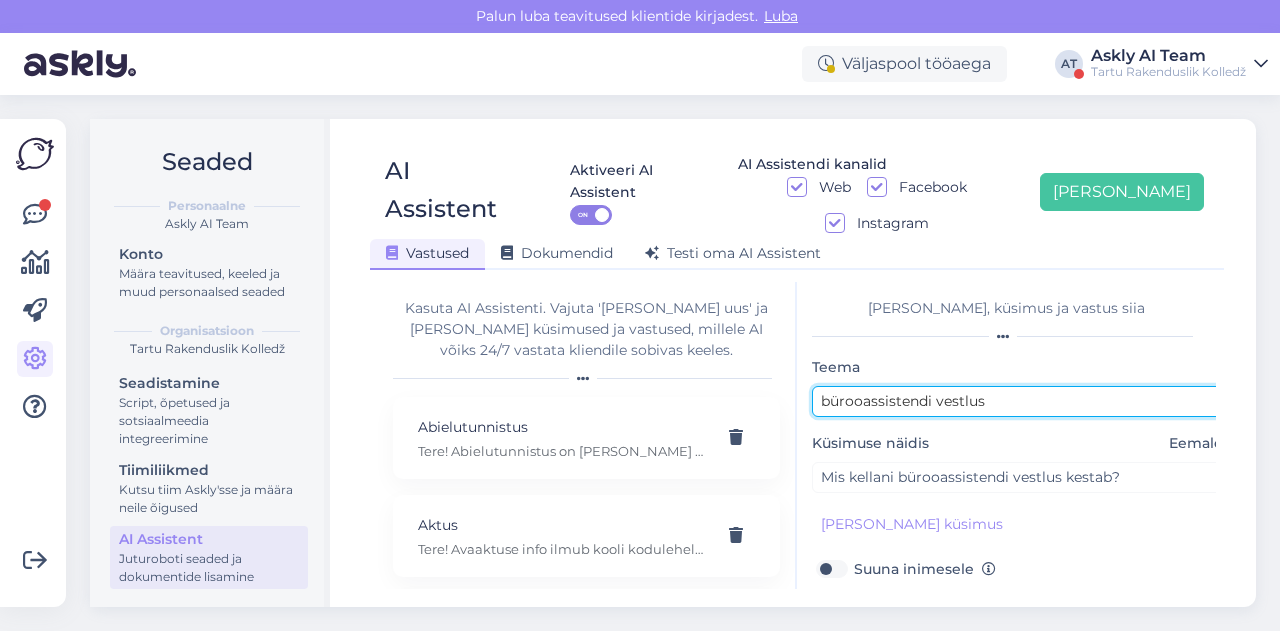 click on "bürooassistendi vestlus" at bounding box center (1022, 401) 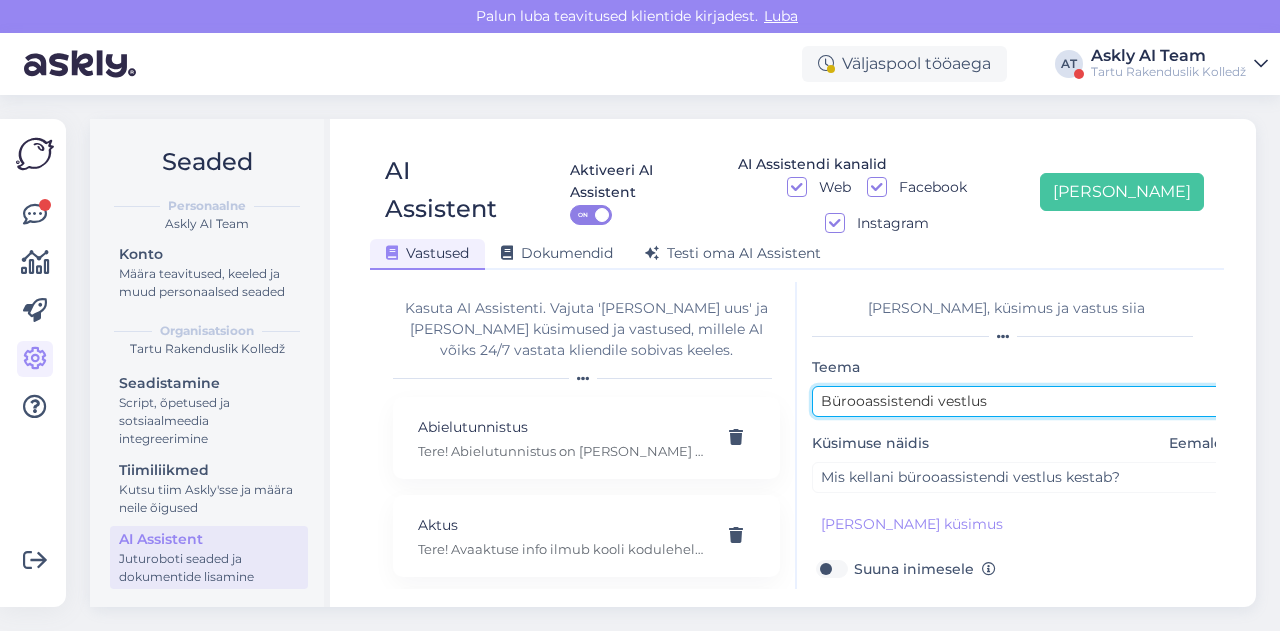 scroll, scrollTop: 179, scrollLeft: 0, axis: vertical 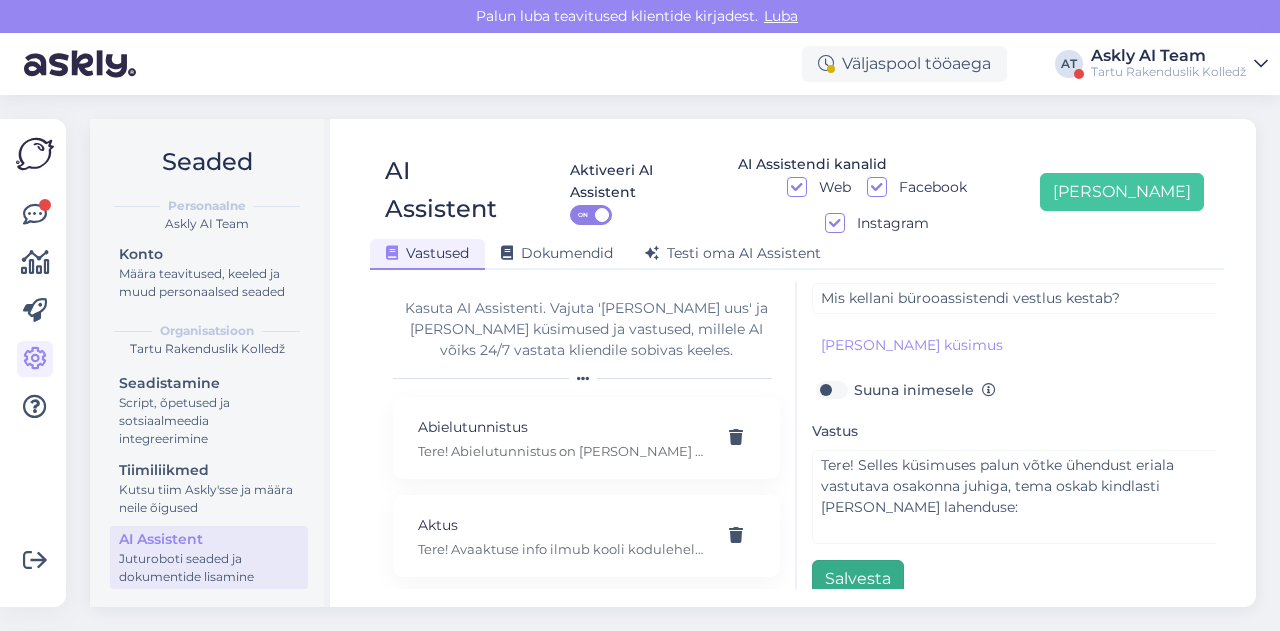 type on "Bürooassistendi vestlus" 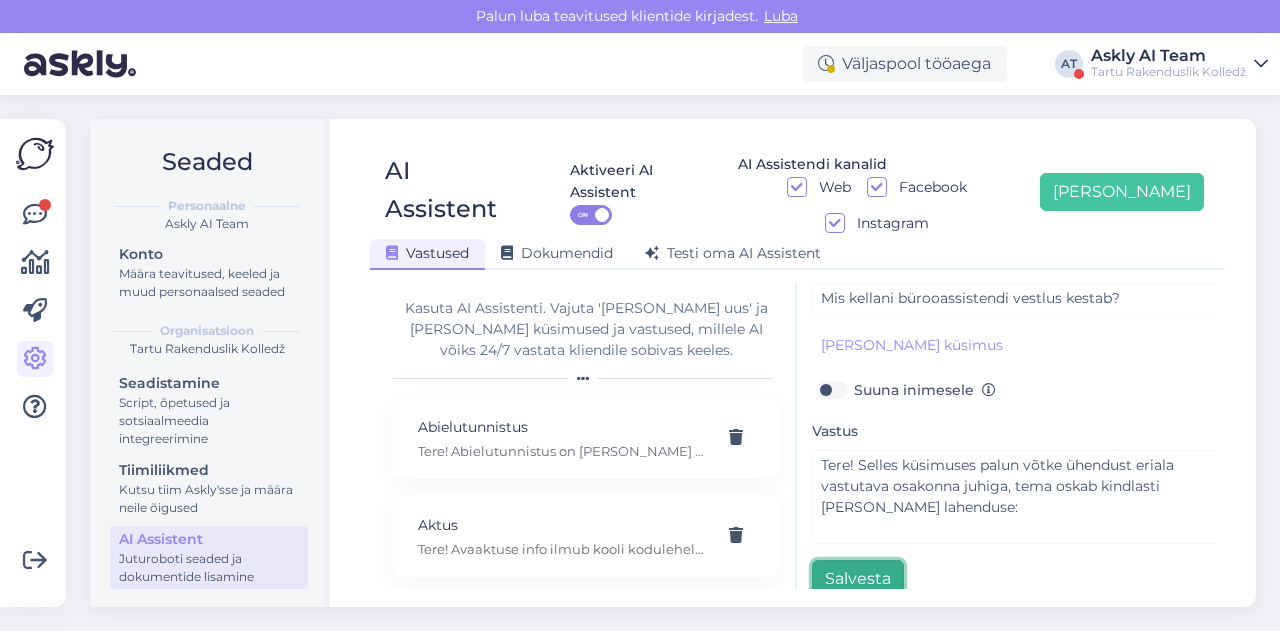 click on "Salvesta" at bounding box center (858, 579) 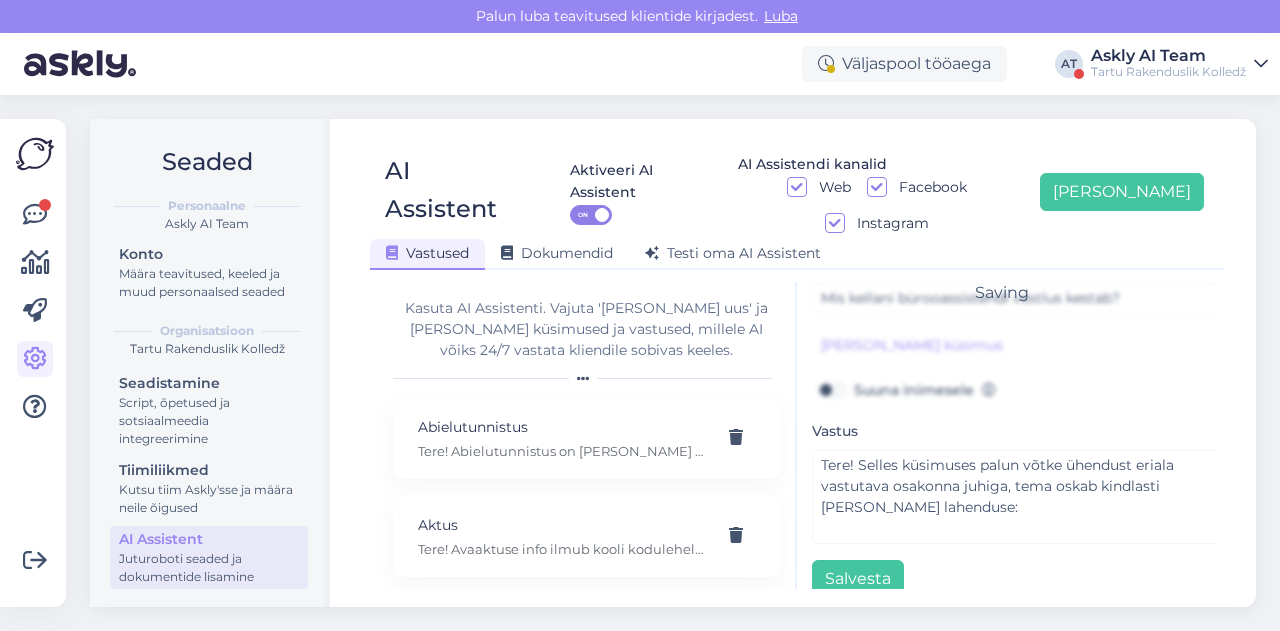 scroll, scrollTop: 42, scrollLeft: 0, axis: vertical 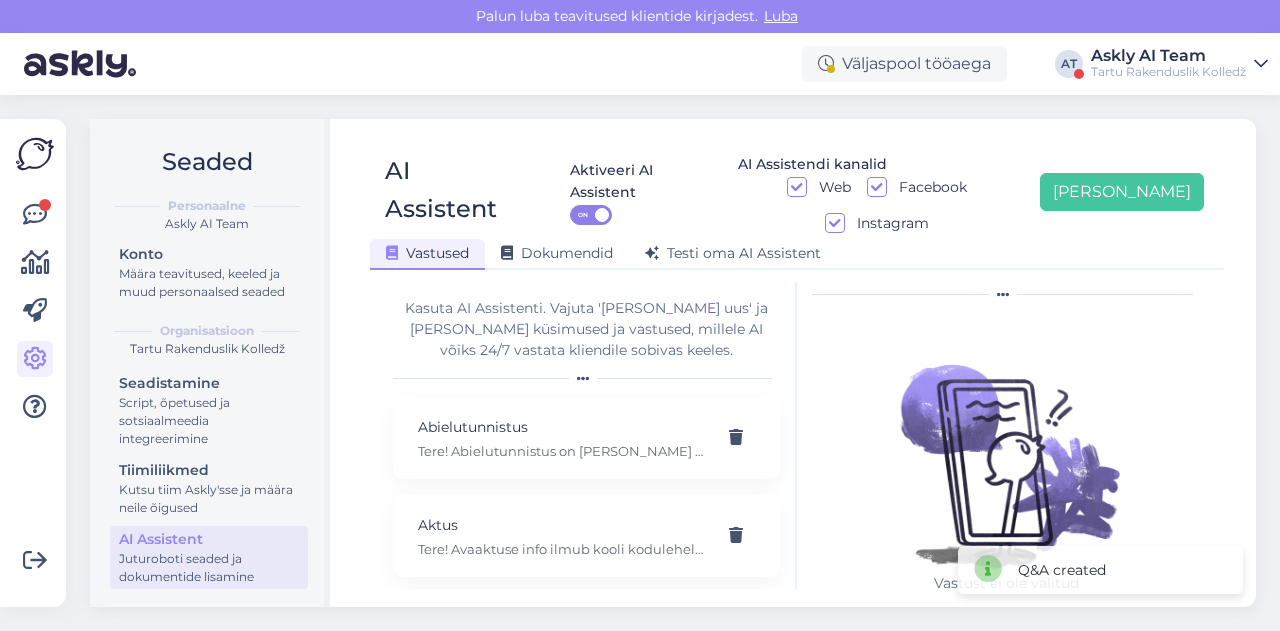 click on "Väljaspool tööaega AT Askly AI Team Tartu Rakenduslik Kolledž" at bounding box center [640, 64] 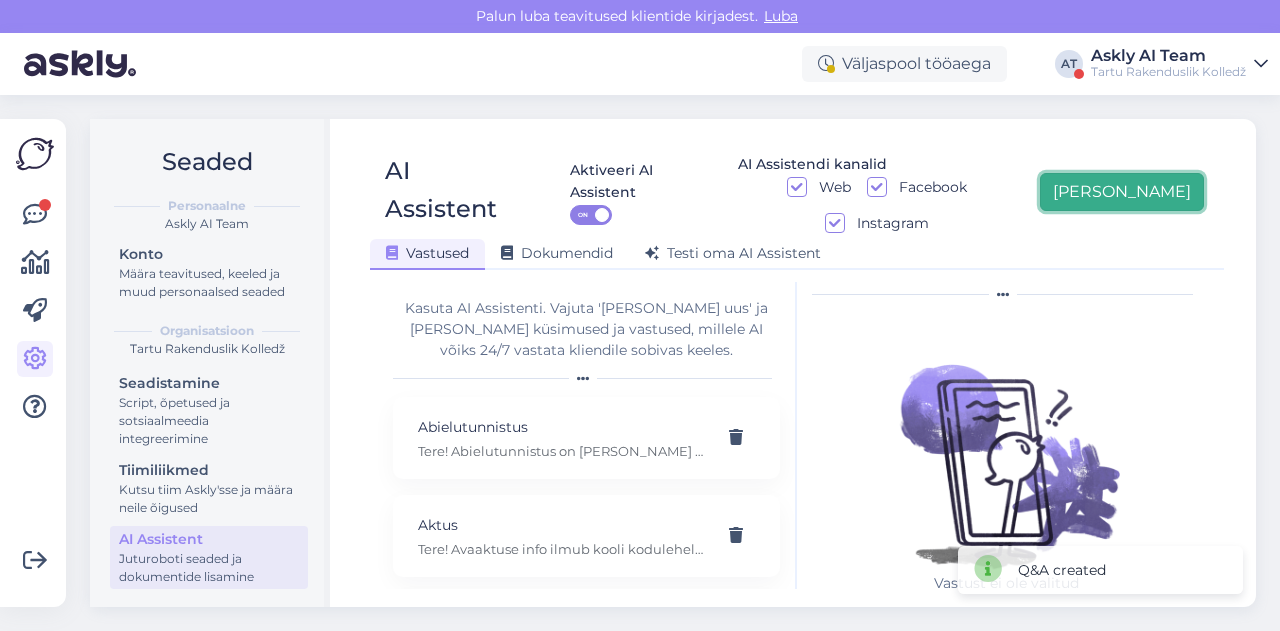 click on "[PERSON_NAME]" at bounding box center (1122, 192) 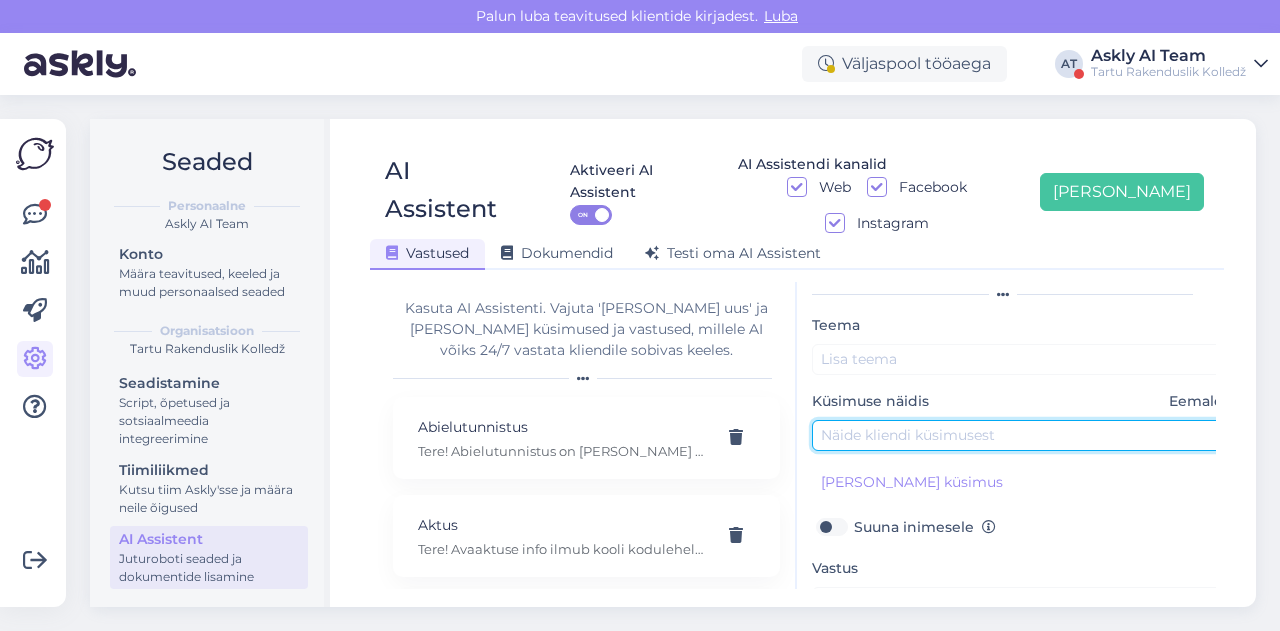 click at bounding box center (1022, 435) 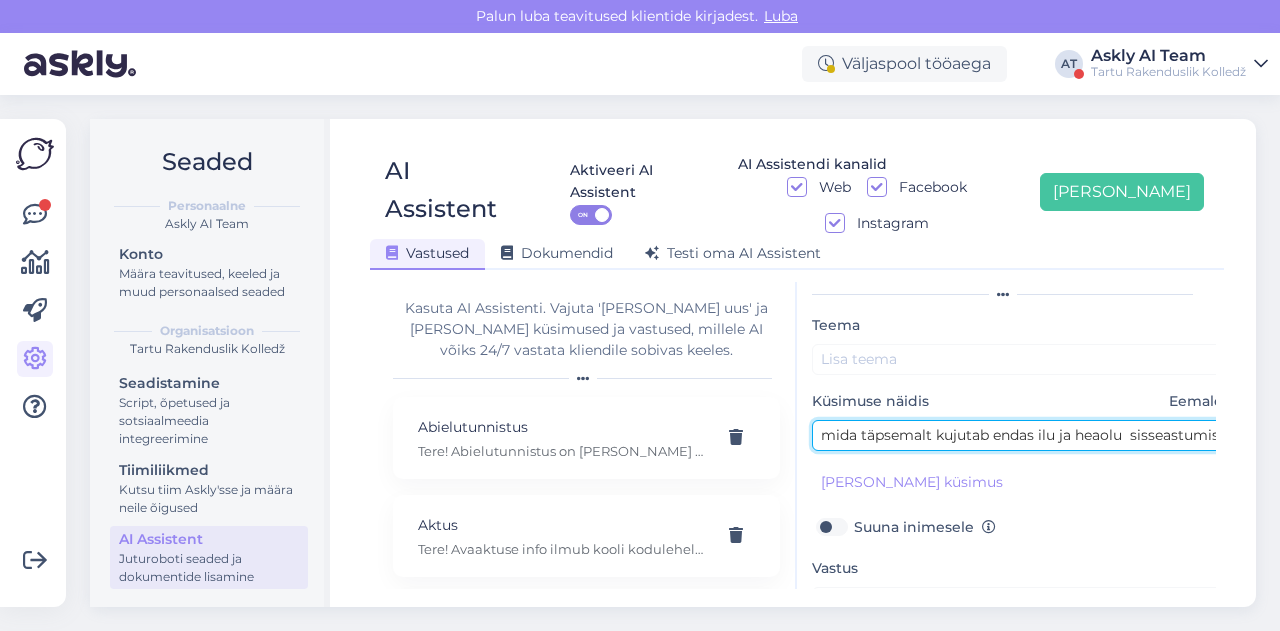 scroll, scrollTop: 0, scrollLeft: 37, axis: horizontal 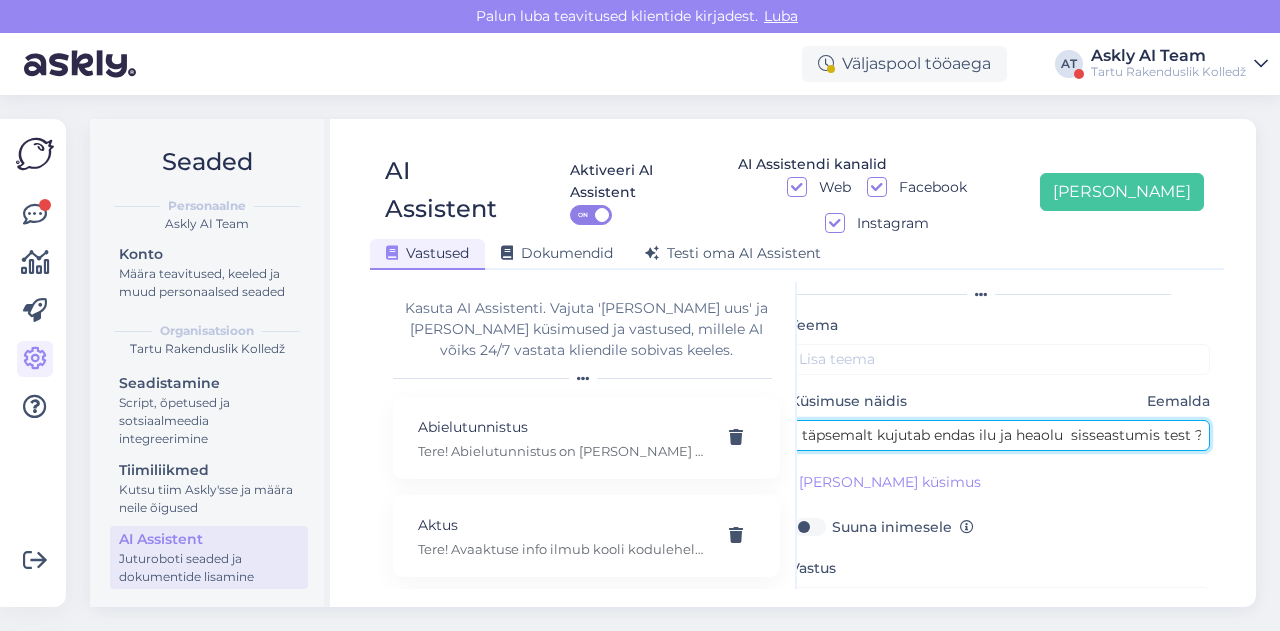 type on "mida täpsemalt kujutab endas ilu ja heaolu  sisseastumis test ?" 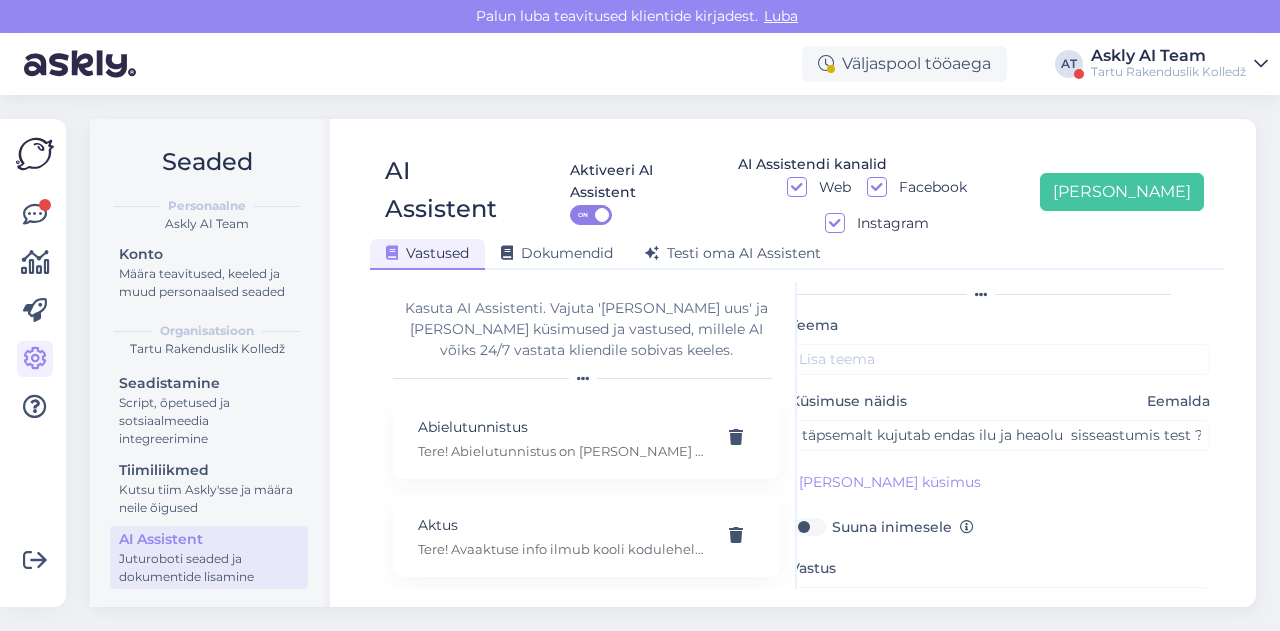scroll, scrollTop: 0, scrollLeft: 0, axis: both 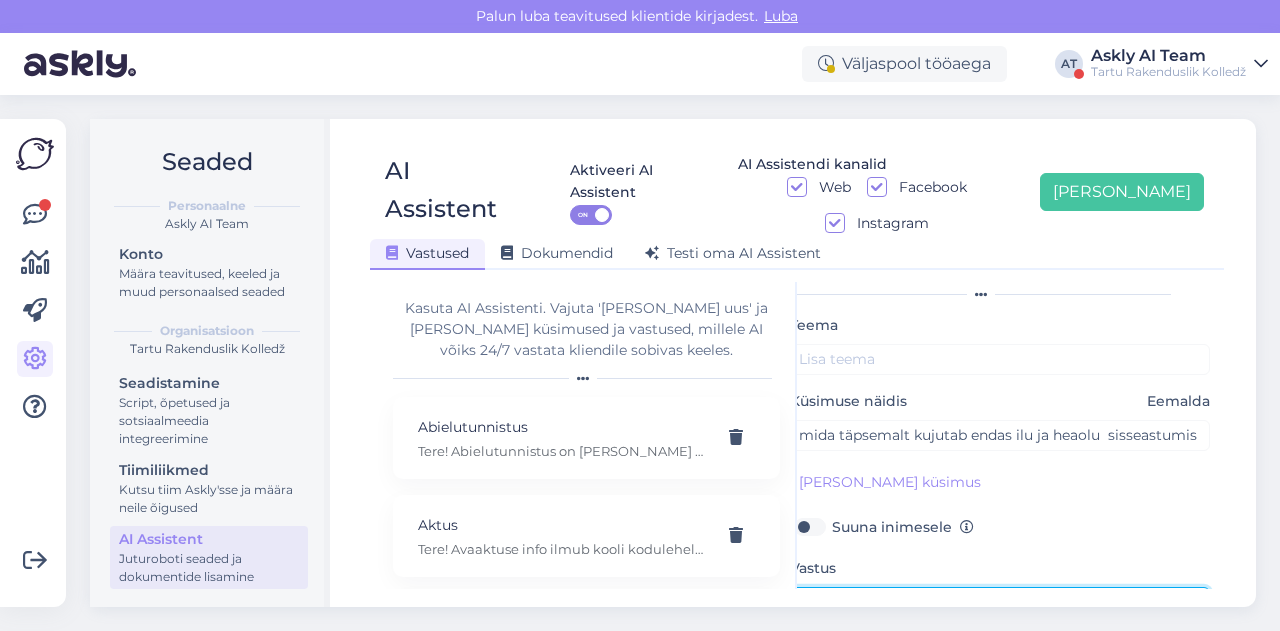 click at bounding box center [1000, 634] 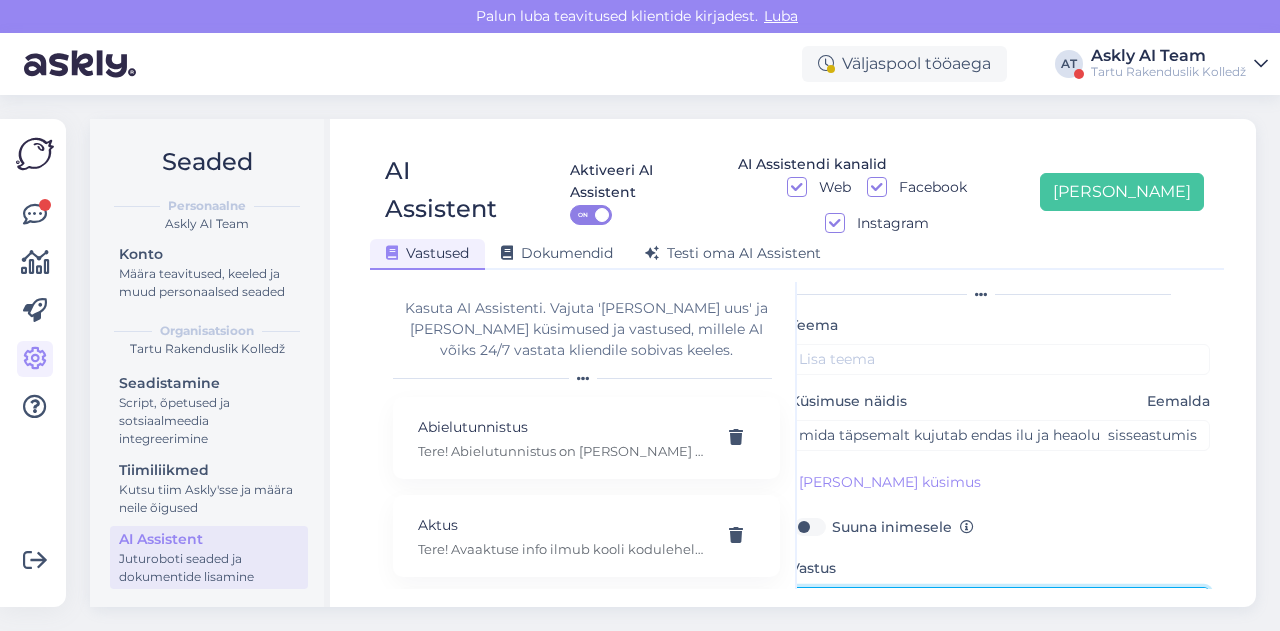 scroll, scrollTop: 120, scrollLeft: 0, axis: vertical 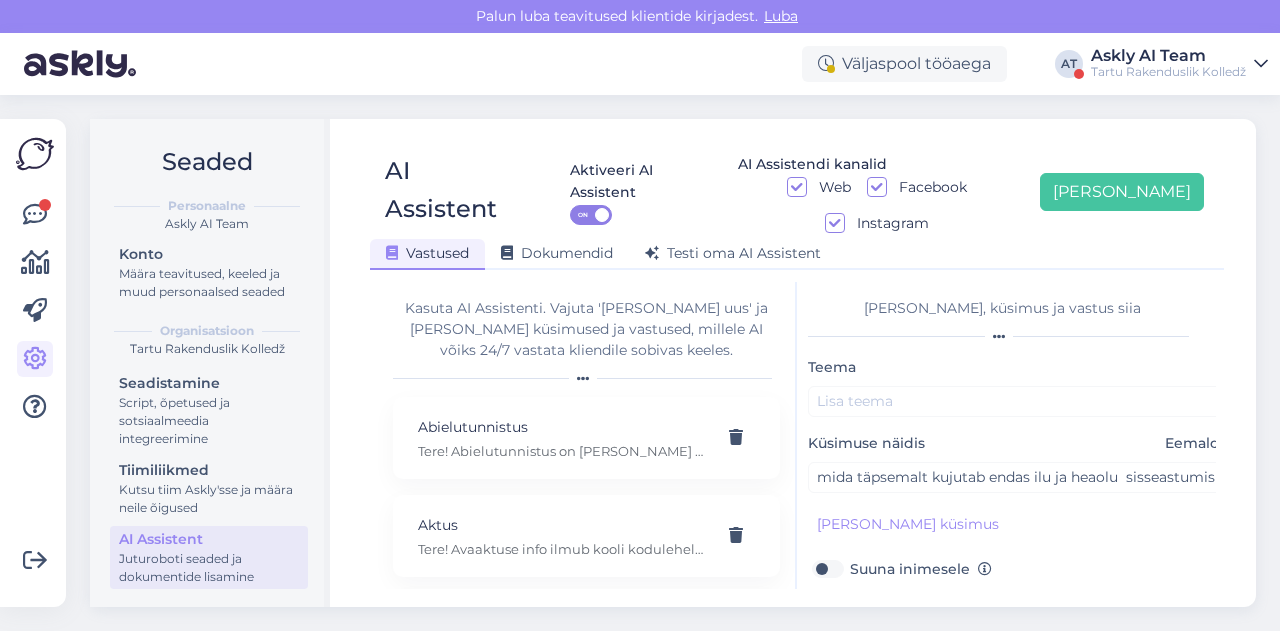 type on "Tere! Sisseastumise test, mis koosneb erialastest matemaatika, funktsionaalse lugemisoskuse ning silmaringi küsimustest. Testis on võimalik saada maksimaalselt 50 punkti.
Rohkem oskab kindlasti vastata ka: Liivi Lõhmussaar
Iluteeninduse ja tekstiili osakonna juht
5299730
liivi.lohmussaar@voco.ee" 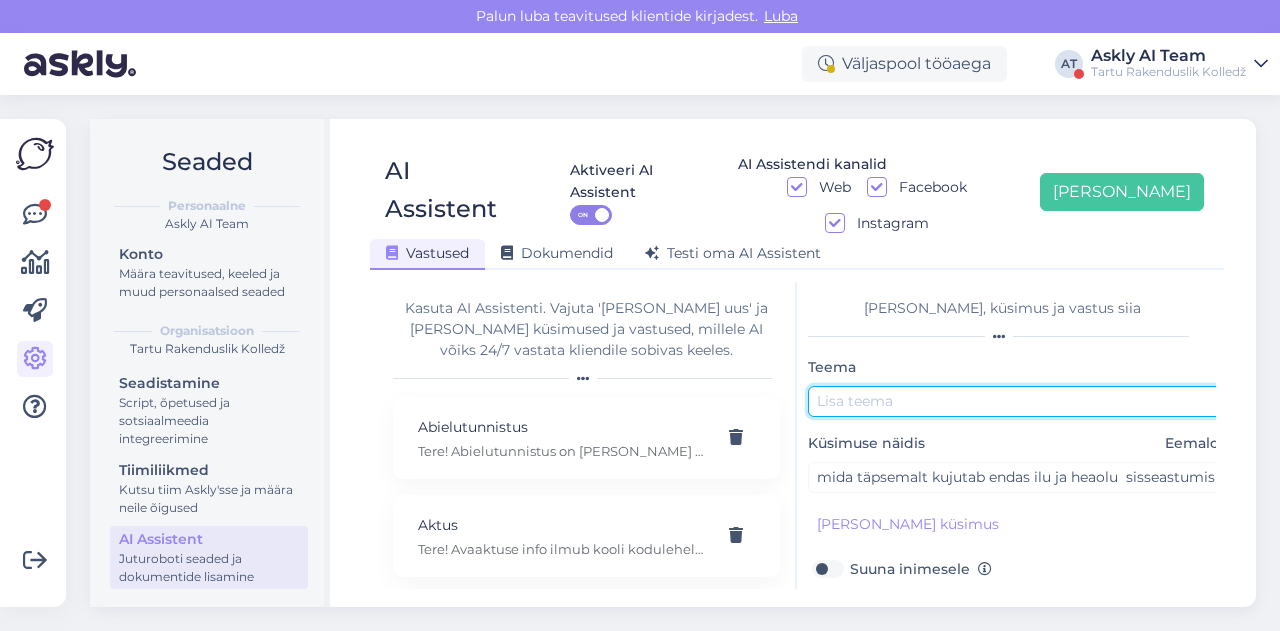 click at bounding box center [1018, 401] 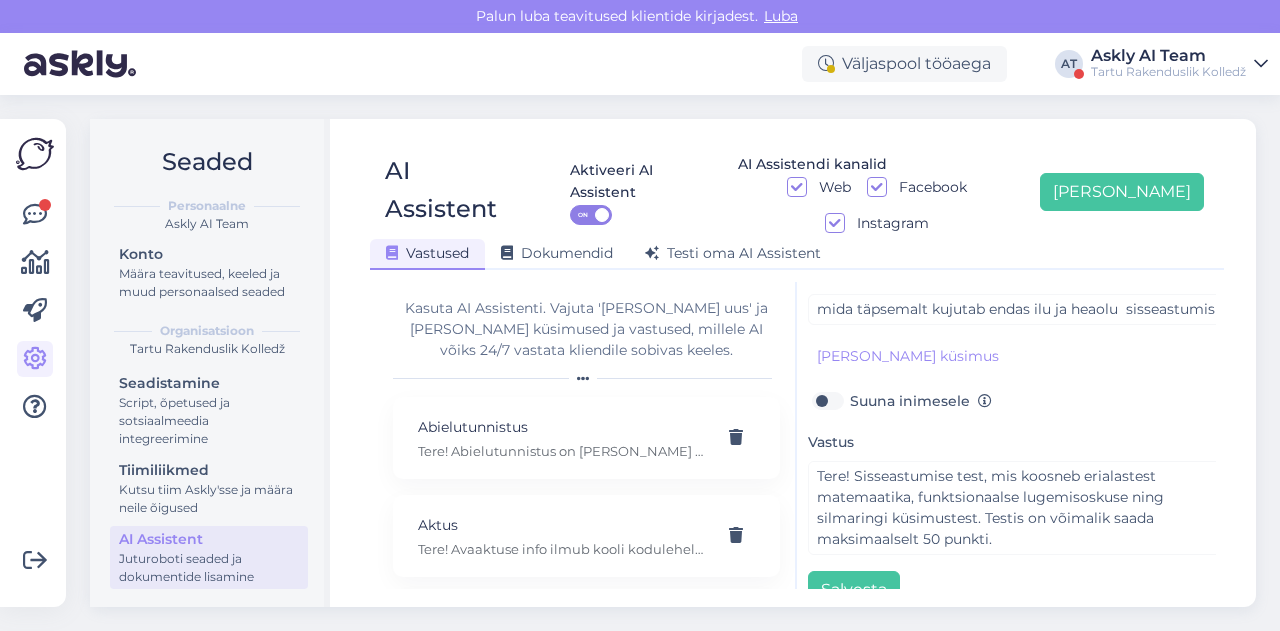 scroll, scrollTop: 166, scrollLeft: 4, axis: both 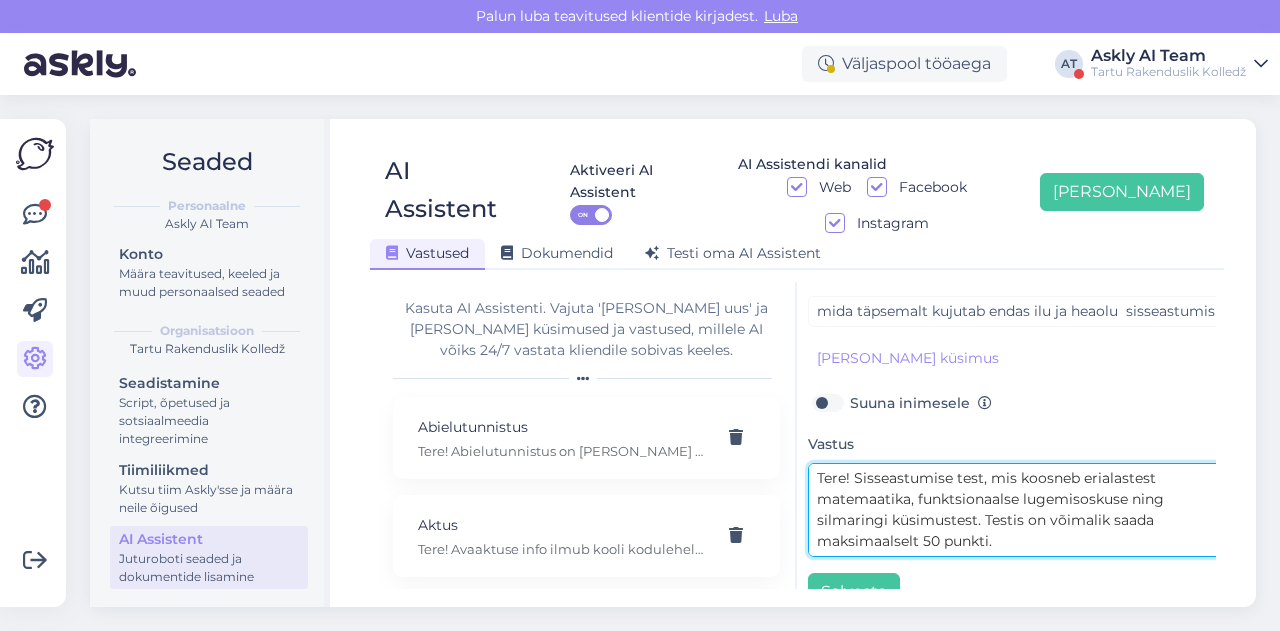 drag, startPoint x: 856, startPoint y: 443, endPoint x: 982, endPoint y: 437, distance: 126.14278 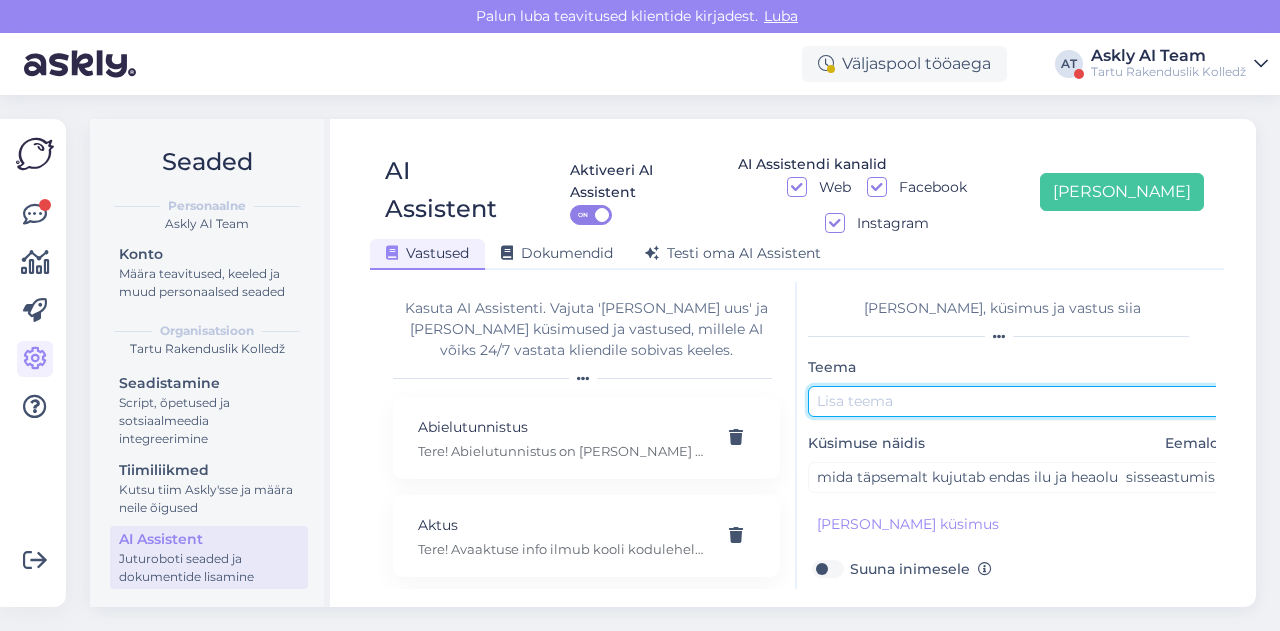 click at bounding box center (1018, 401) 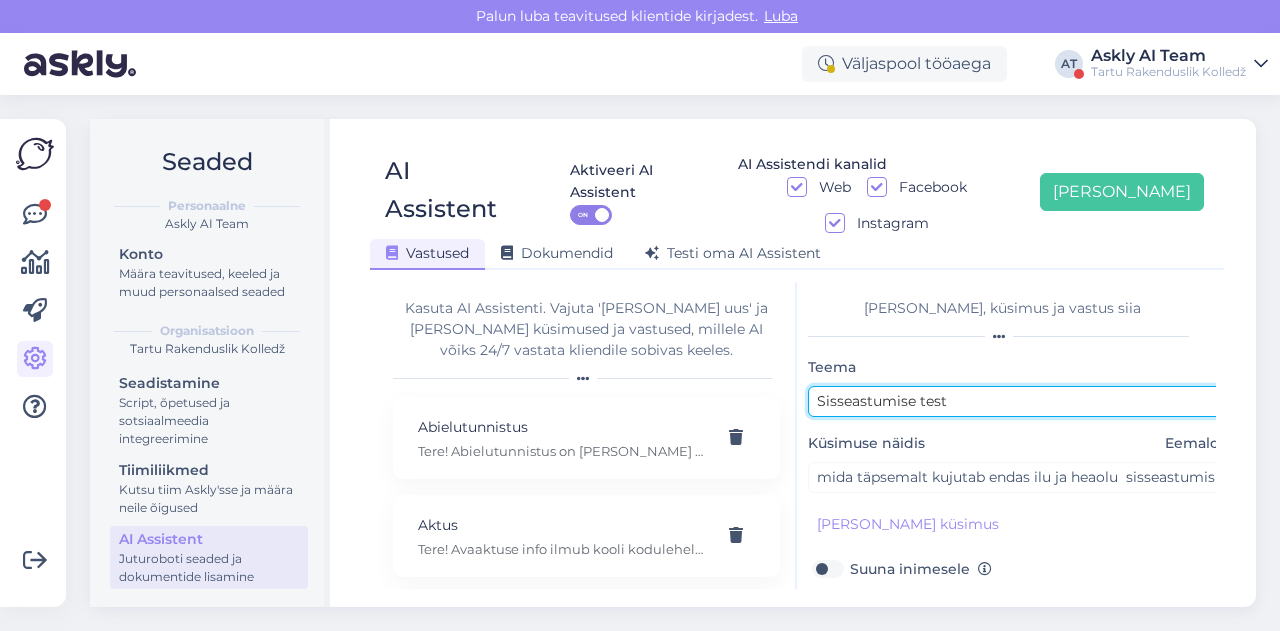 scroll, scrollTop: 179, scrollLeft: 0, axis: vertical 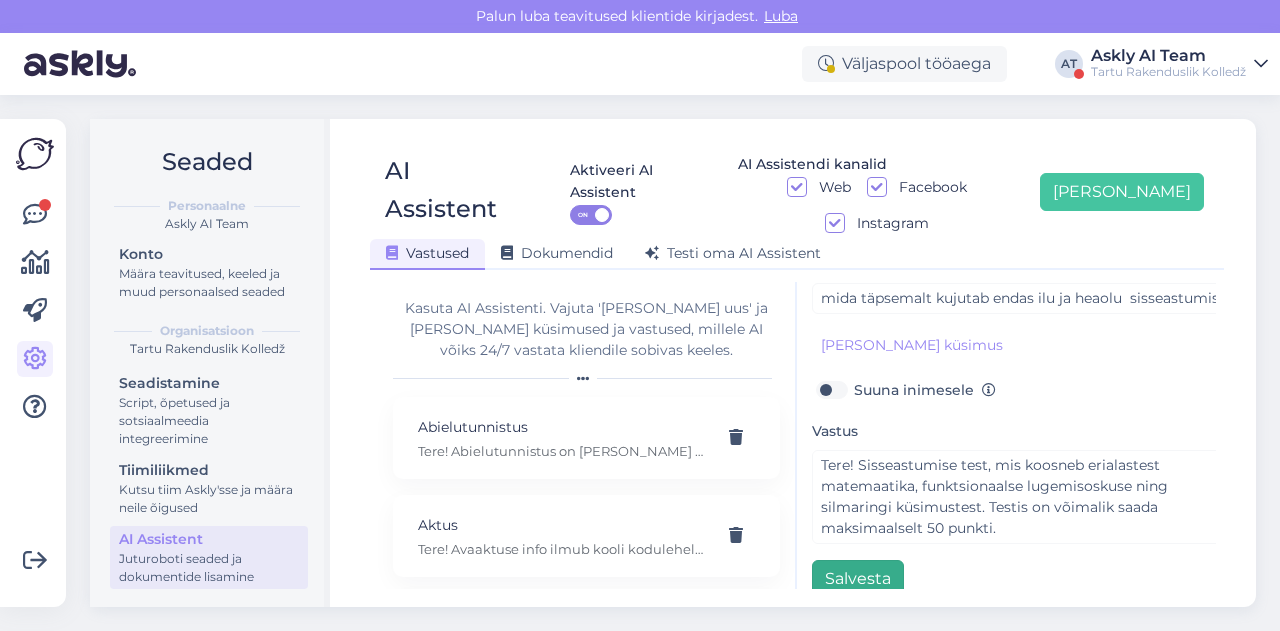 type on "Sisseastumise test" 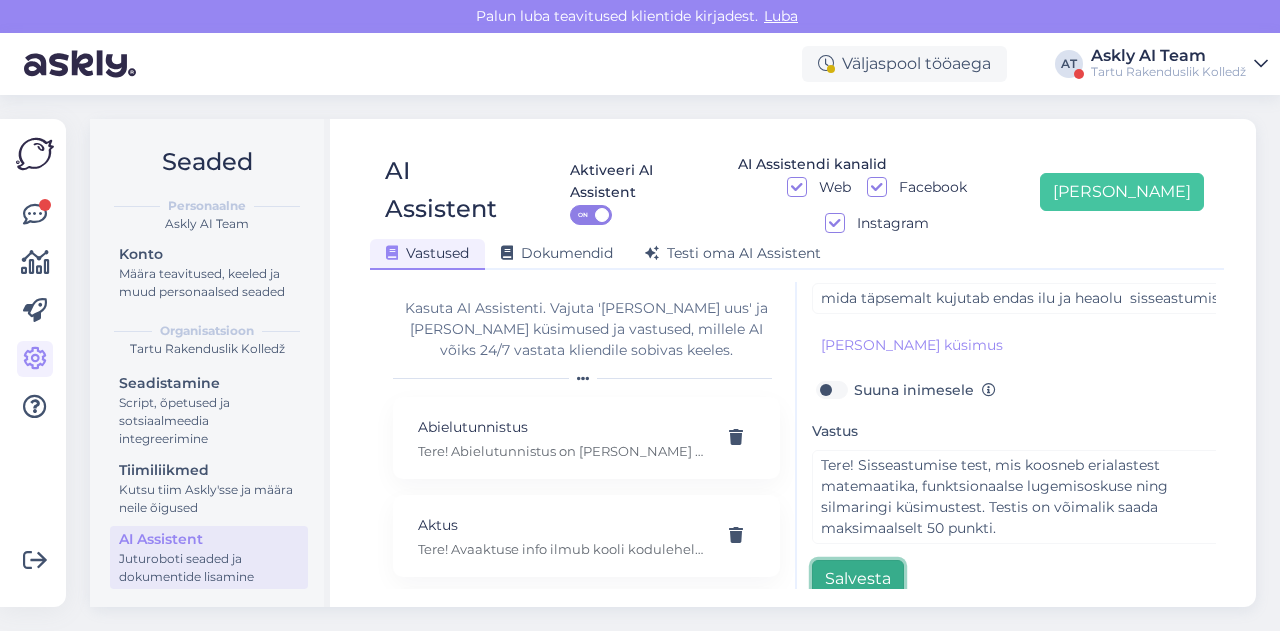 click on "Salvesta" at bounding box center [858, 579] 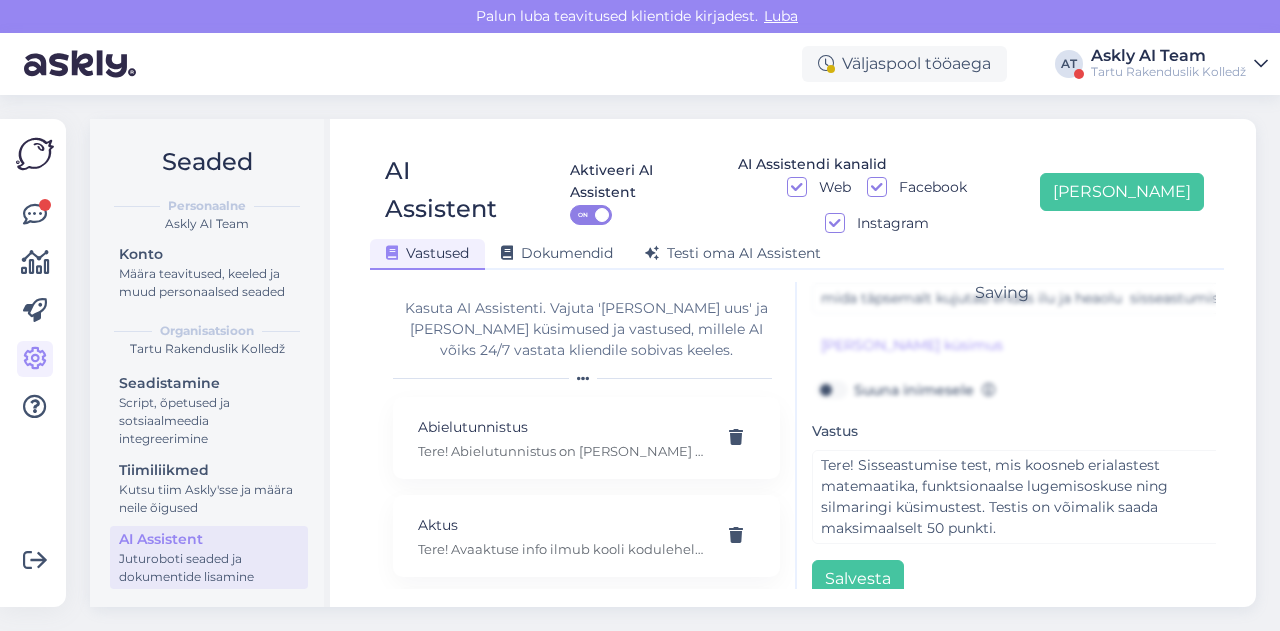 scroll, scrollTop: 42, scrollLeft: 0, axis: vertical 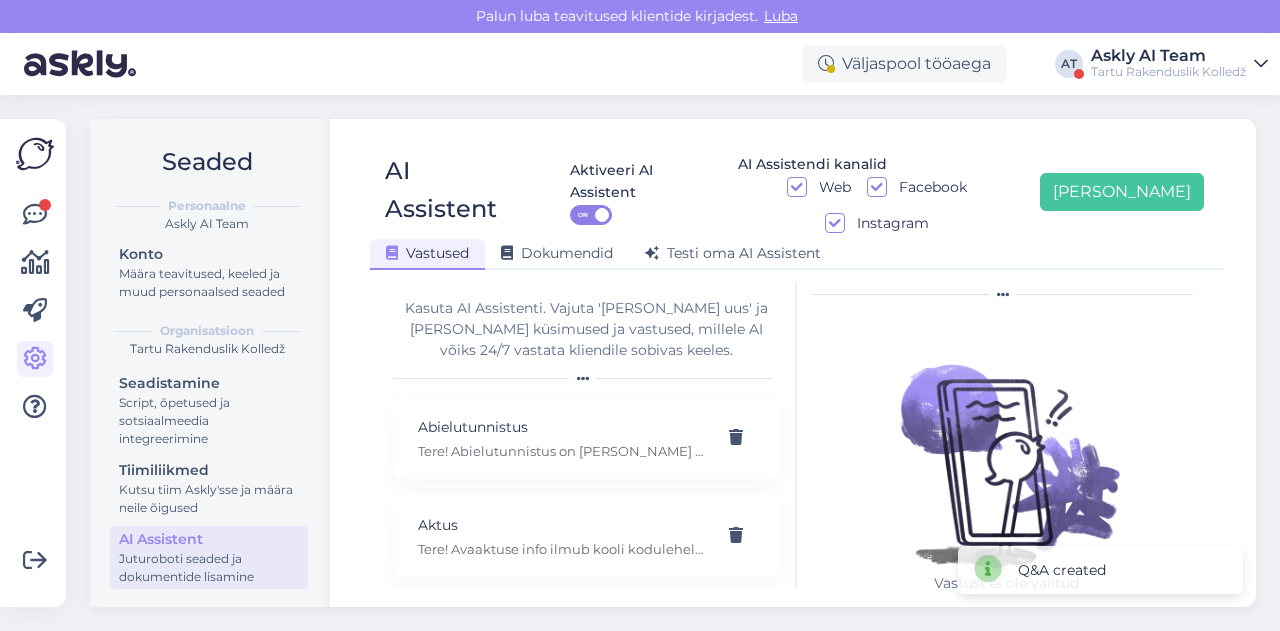 click at bounding box center (1006, 295) 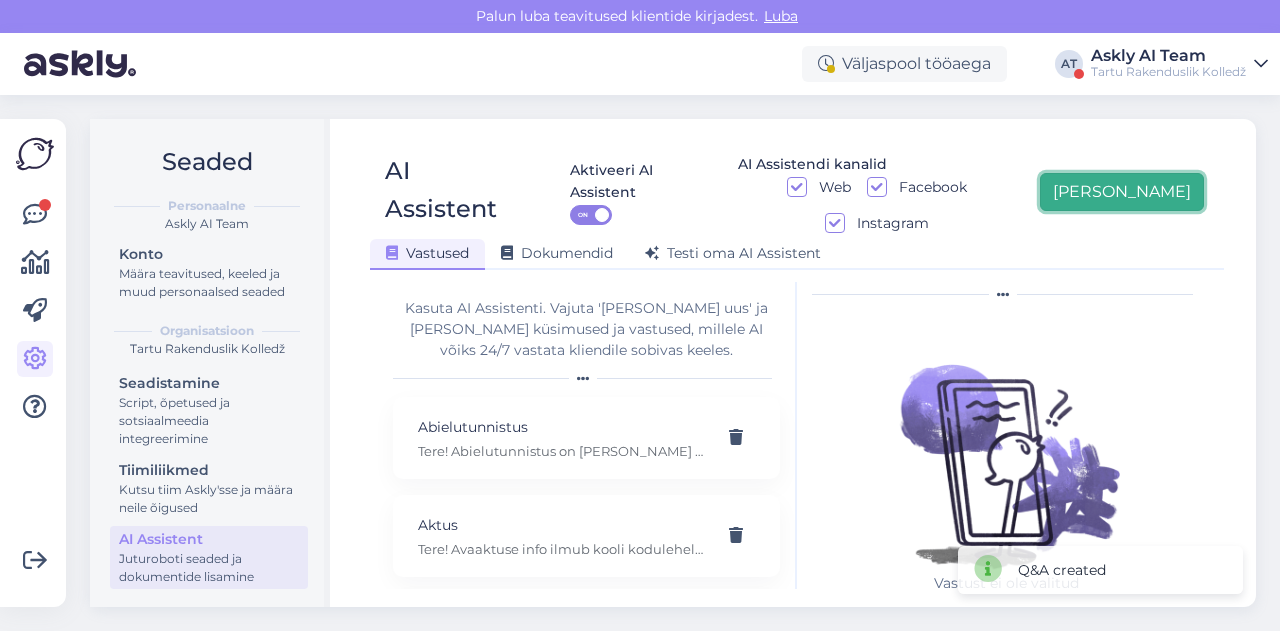 click on "[PERSON_NAME]" at bounding box center [1122, 192] 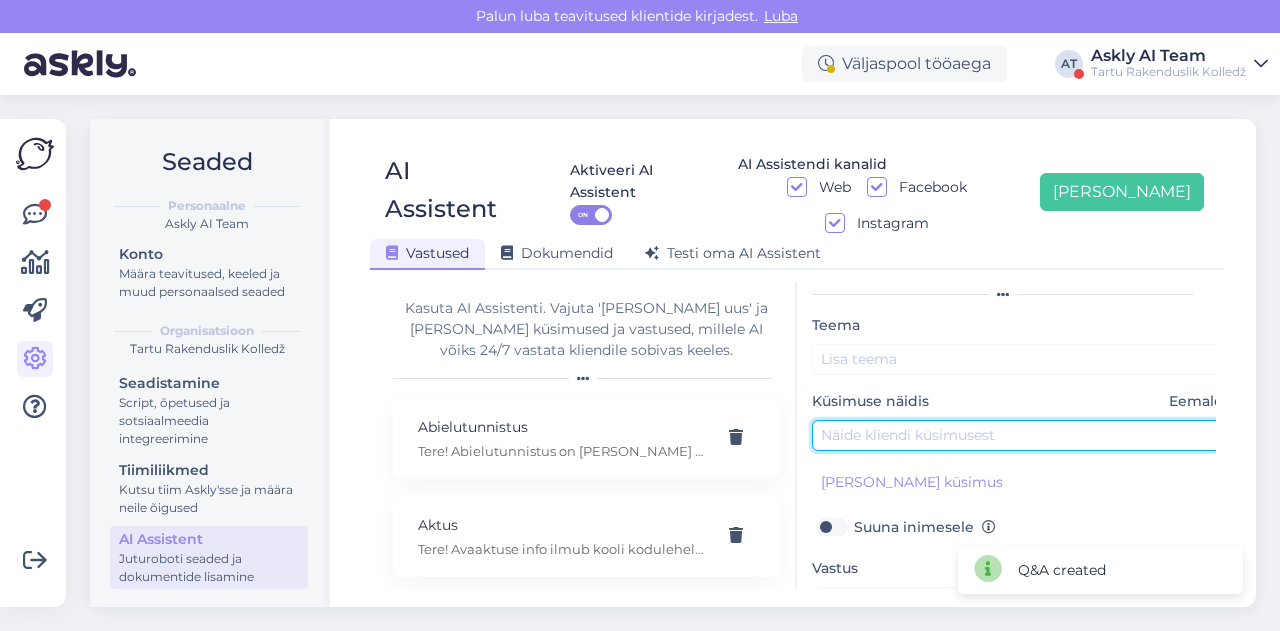 click at bounding box center (1022, 435) 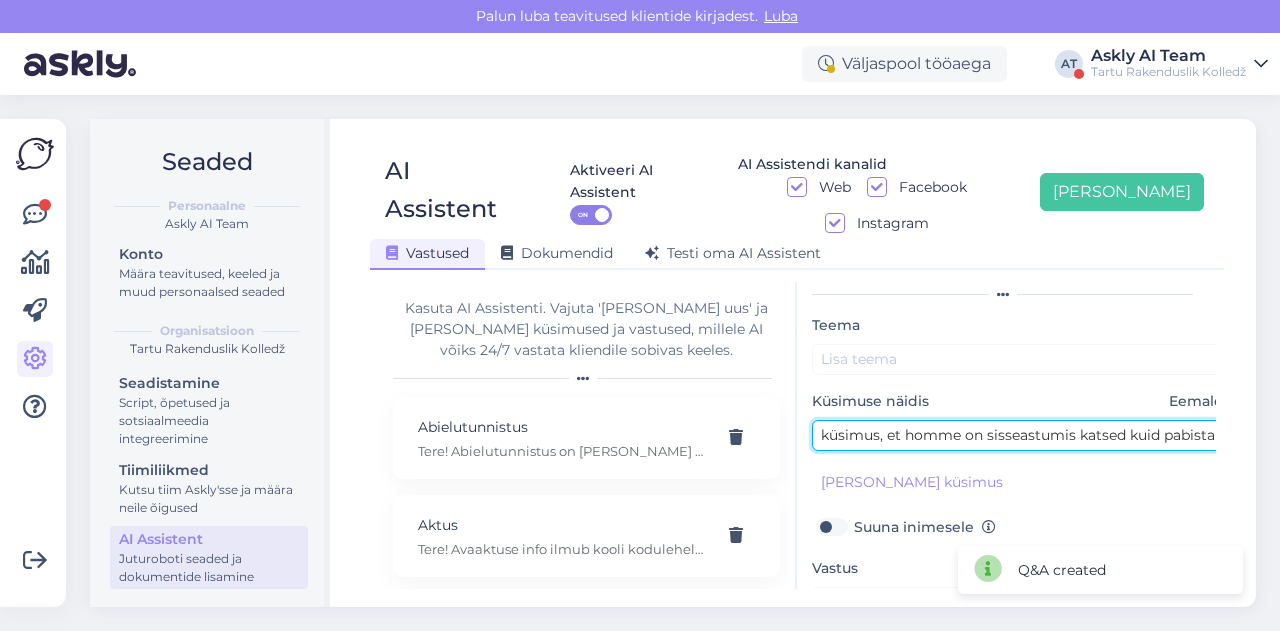 scroll, scrollTop: 0, scrollLeft: 246, axis: horizontal 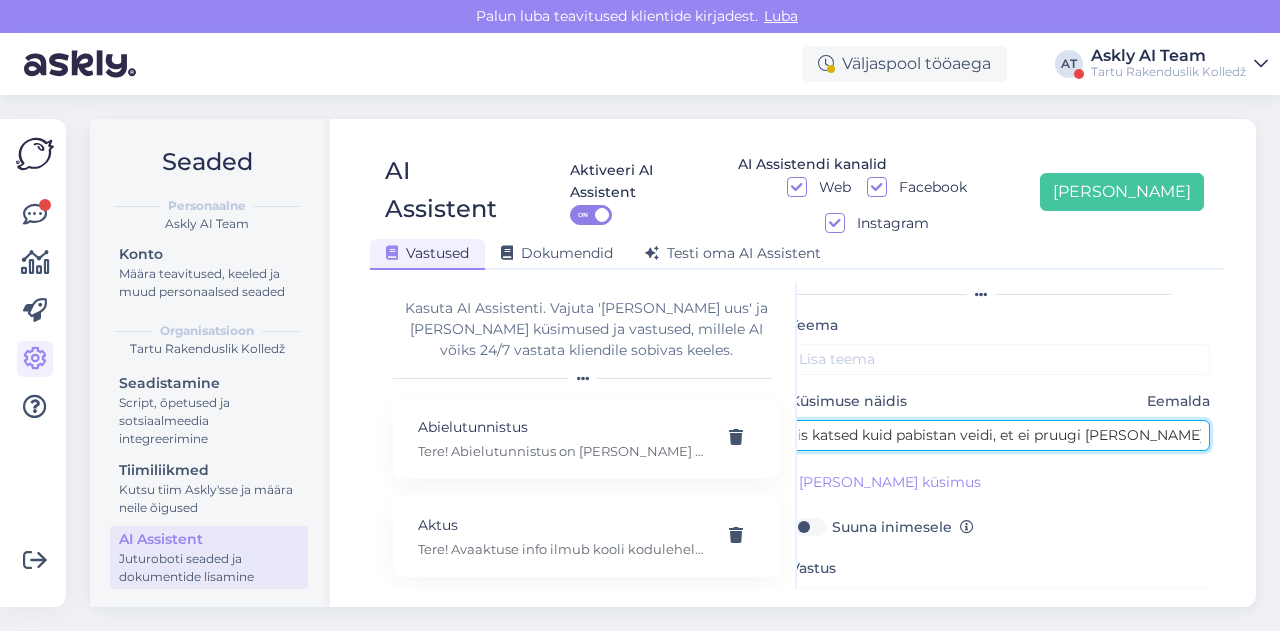 type on "küsimus, et homme on sisseastumis katsed kuid pabistan veidi, et ei pruugi leida ruume üles" 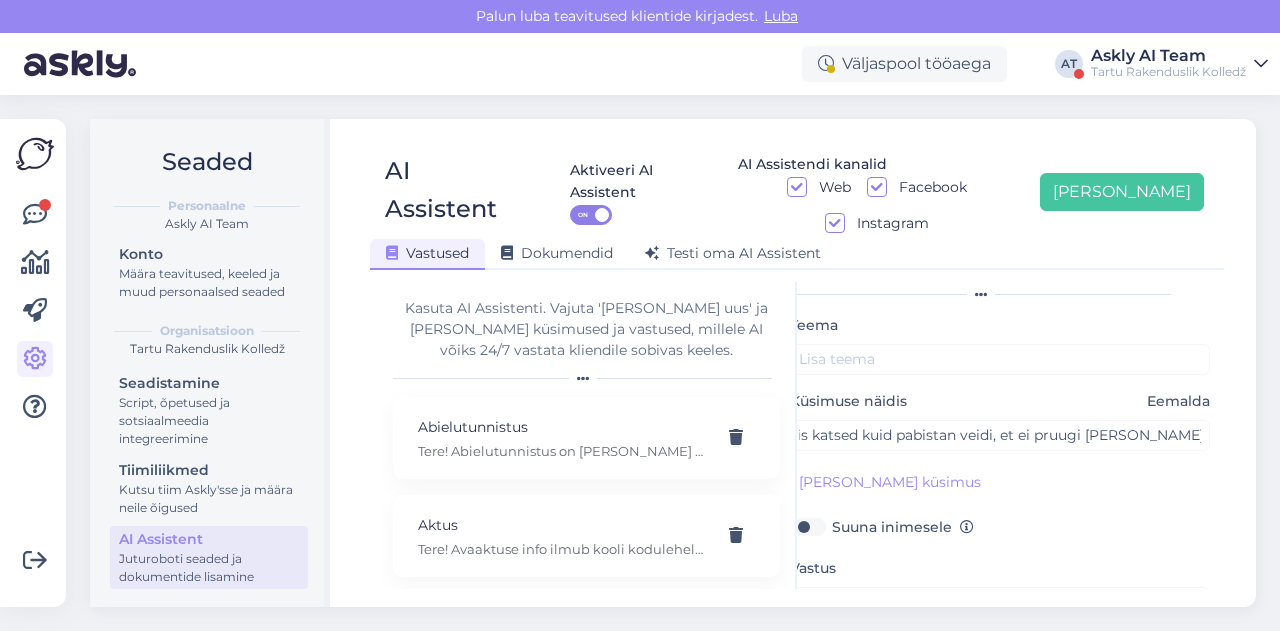scroll, scrollTop: 0, scrollLeft: 0, axis: both 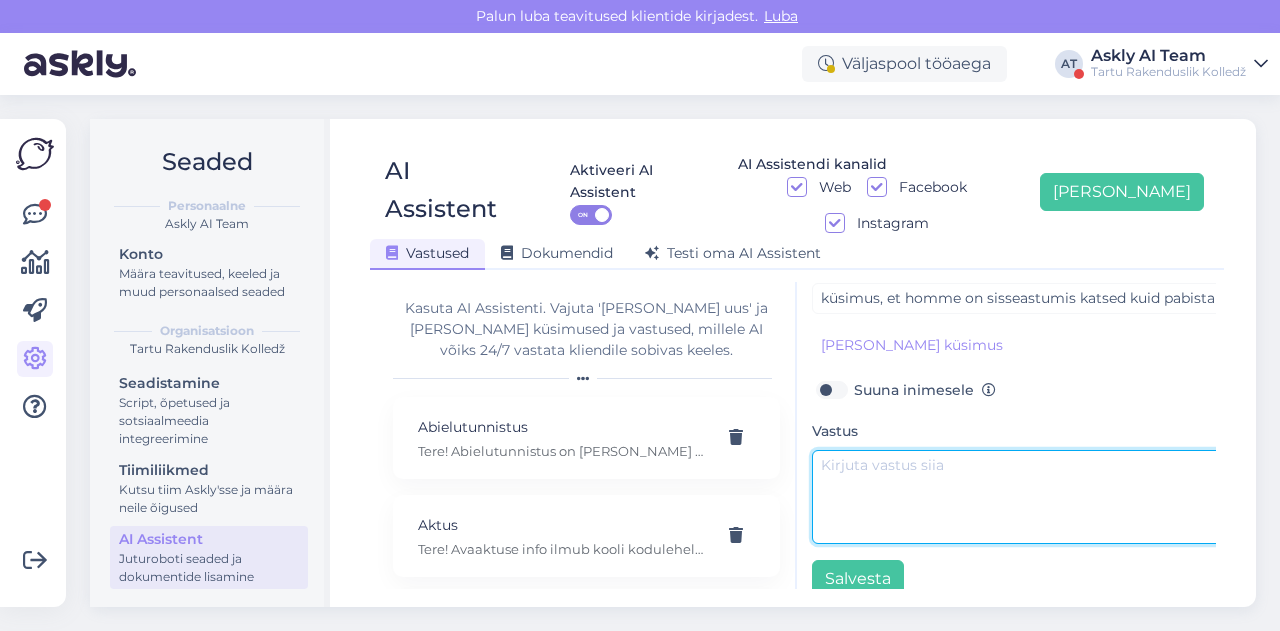 click at bounding box center [1022, 497] 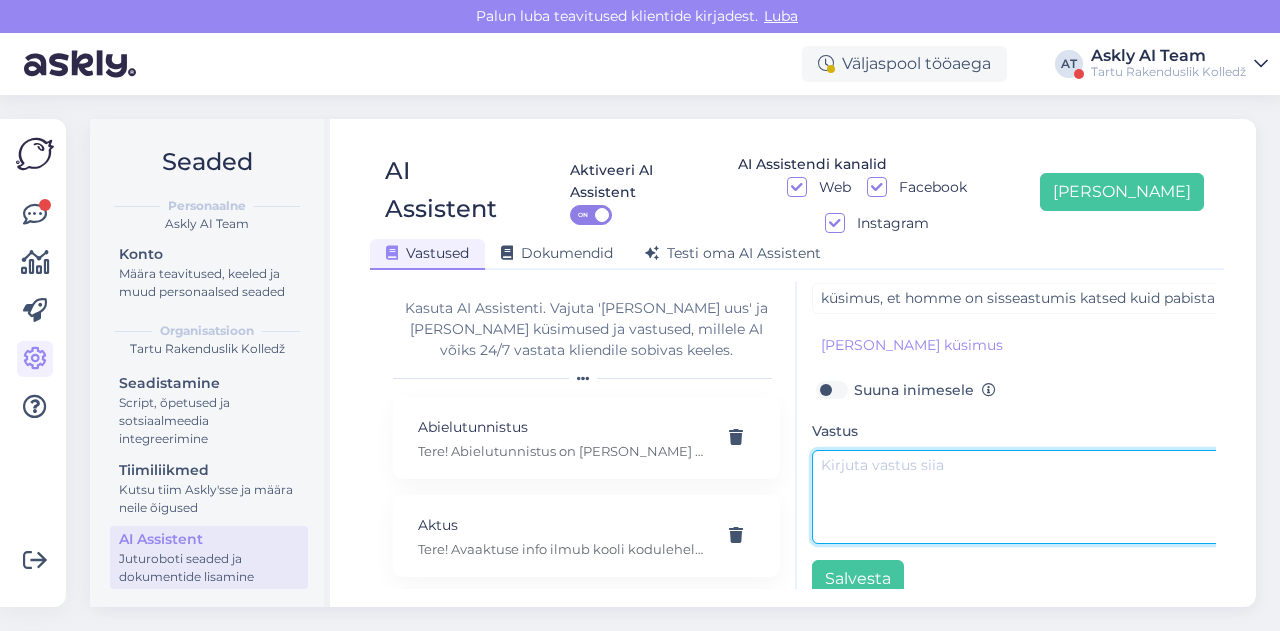 paste on "Tere! Mis ruumis teie katse toimub? Saan aidata!" 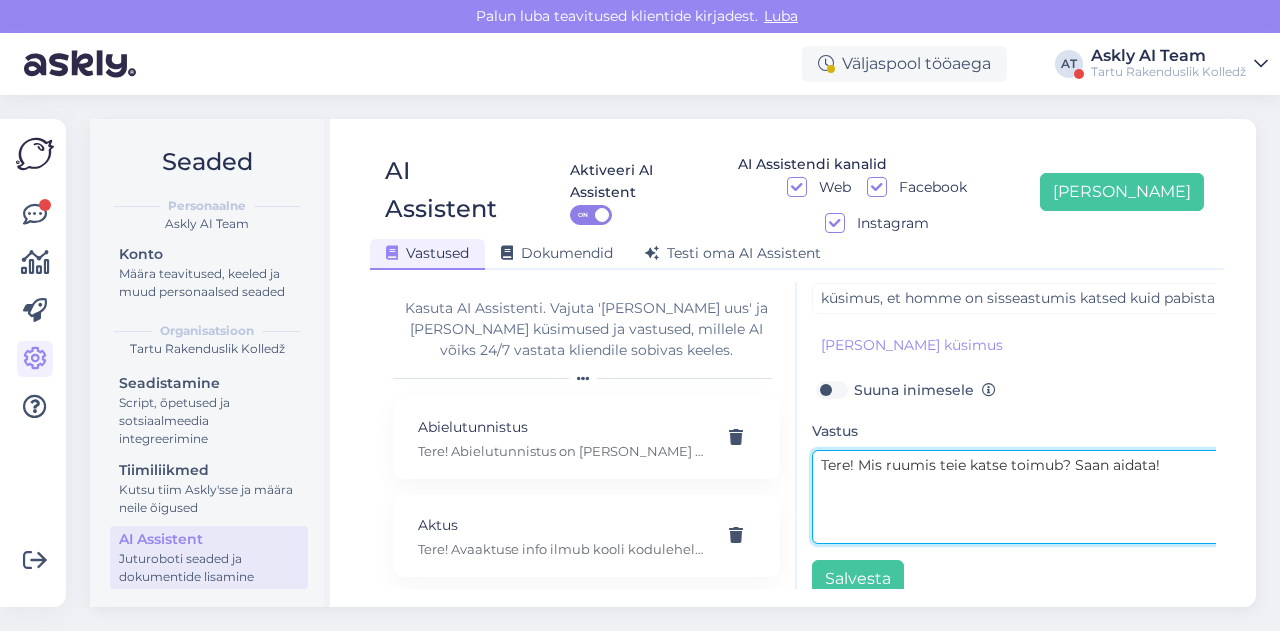 type on "Tere! Mis ruumis teie katse toimub? Saan aidata!" 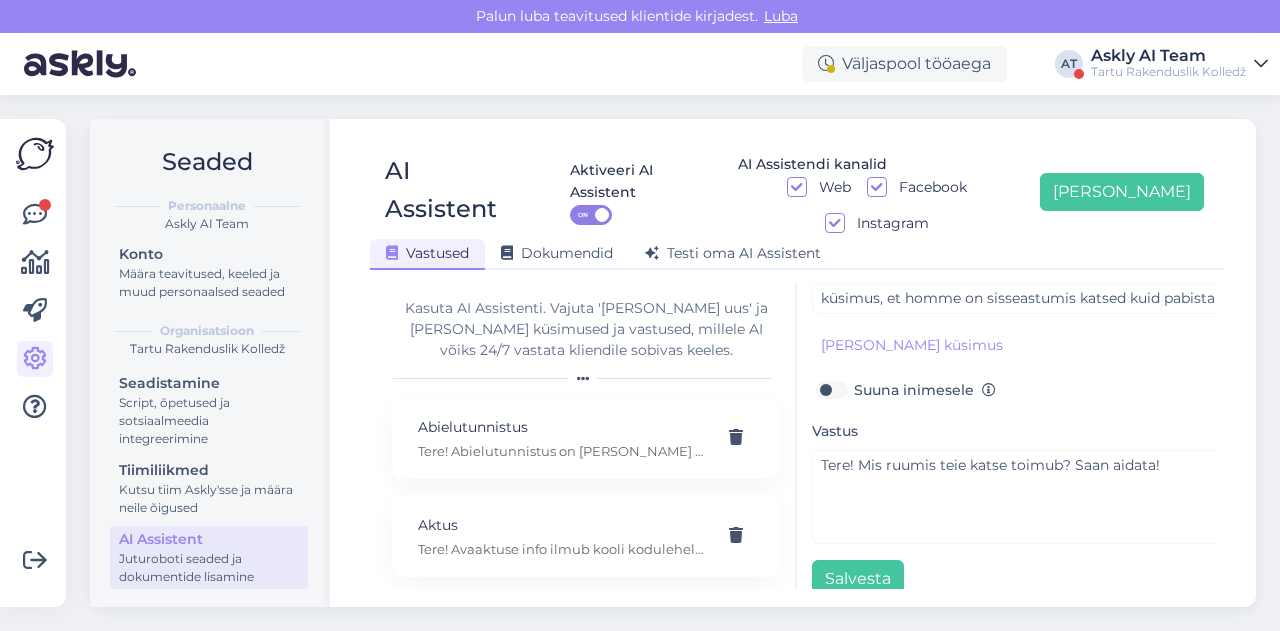 click on "Suuna inimesele" at bounding box center (925, 390) 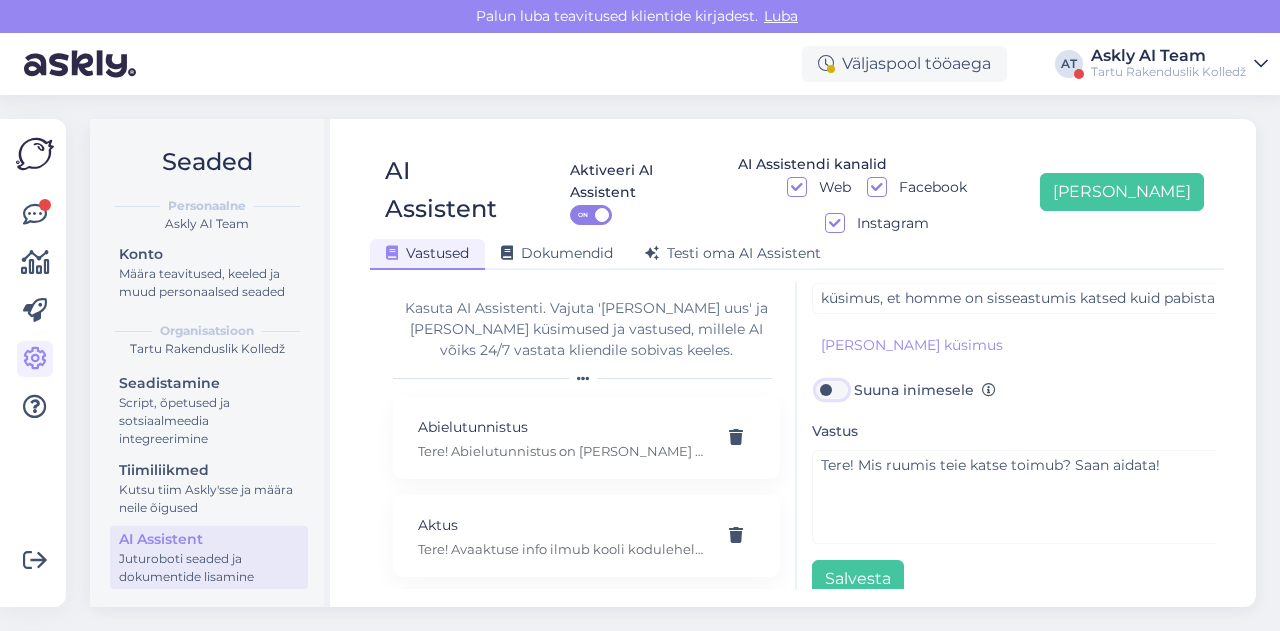 click on "Suuna inimesele" at bounding box center [831, 390] 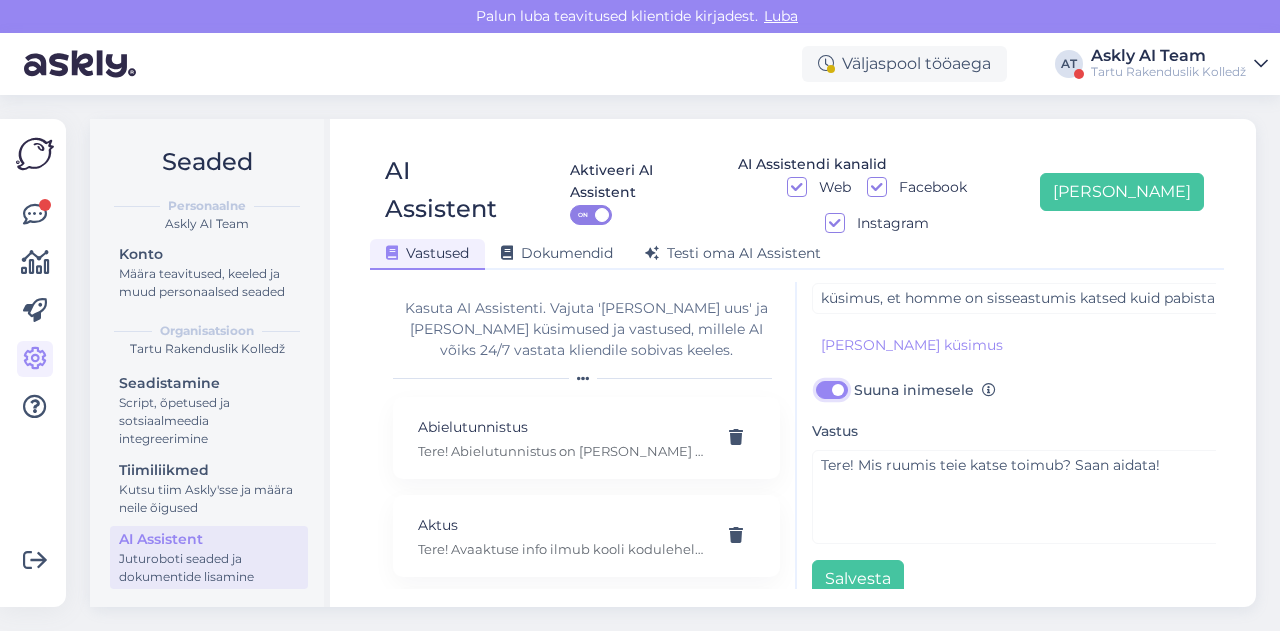 checkbox on "true" 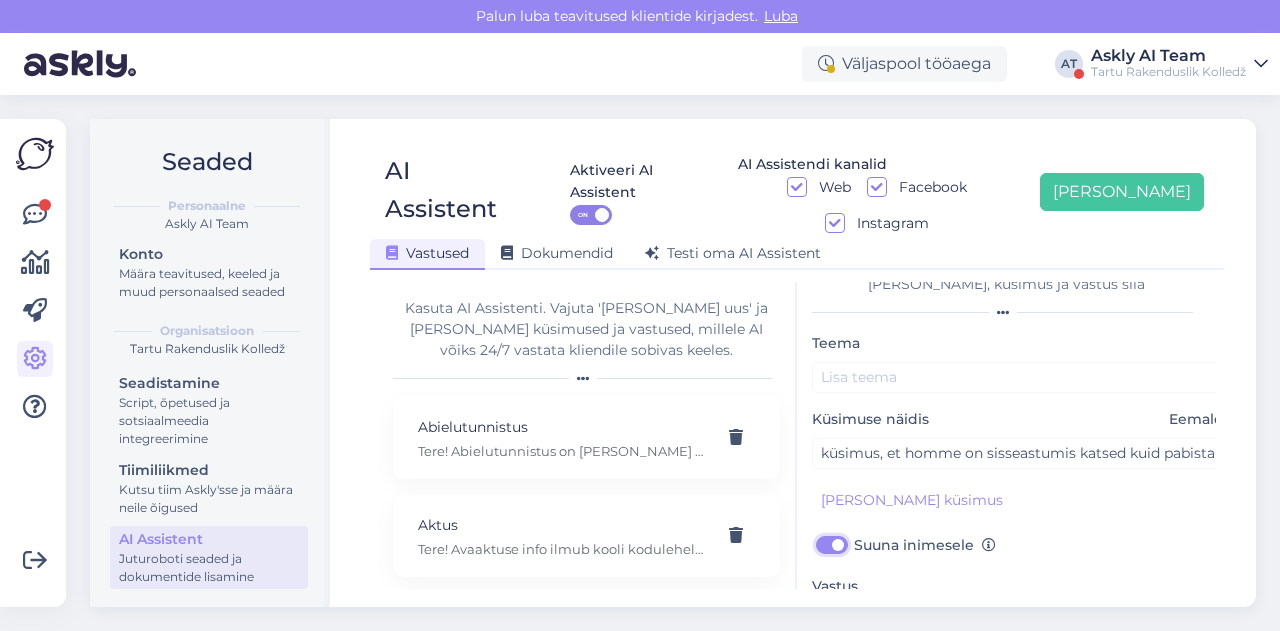 scroll, scrollTop: 0, scrollLeft: 0, axis: both 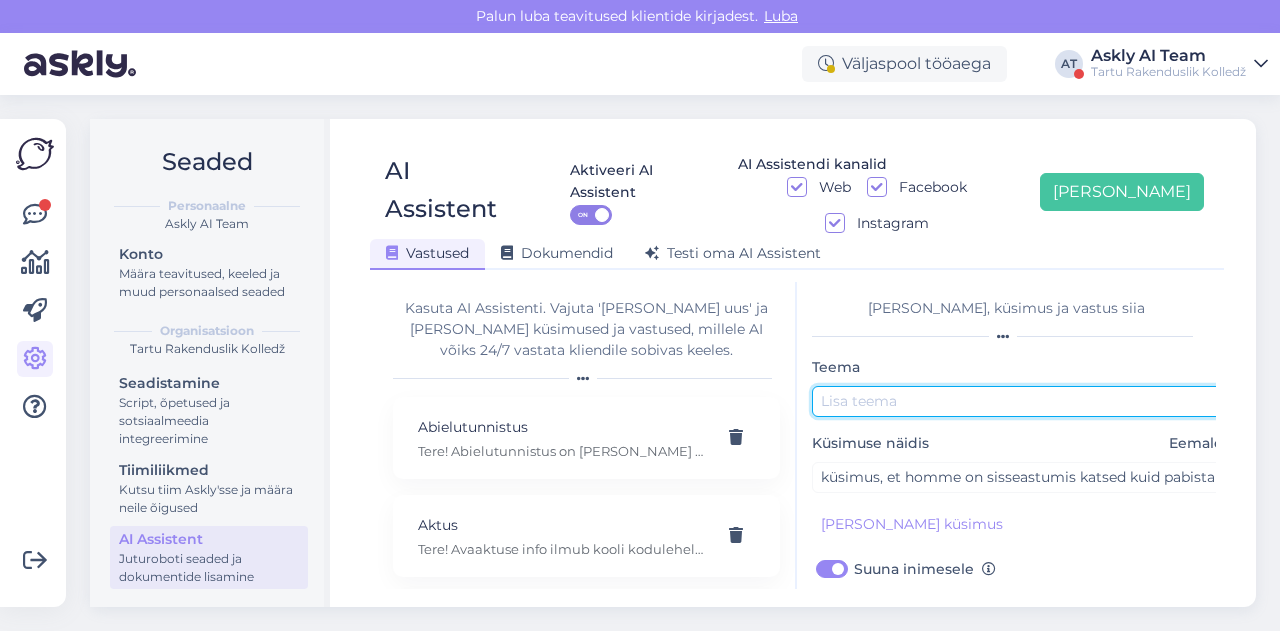 click at bounding box center (1022, 401) 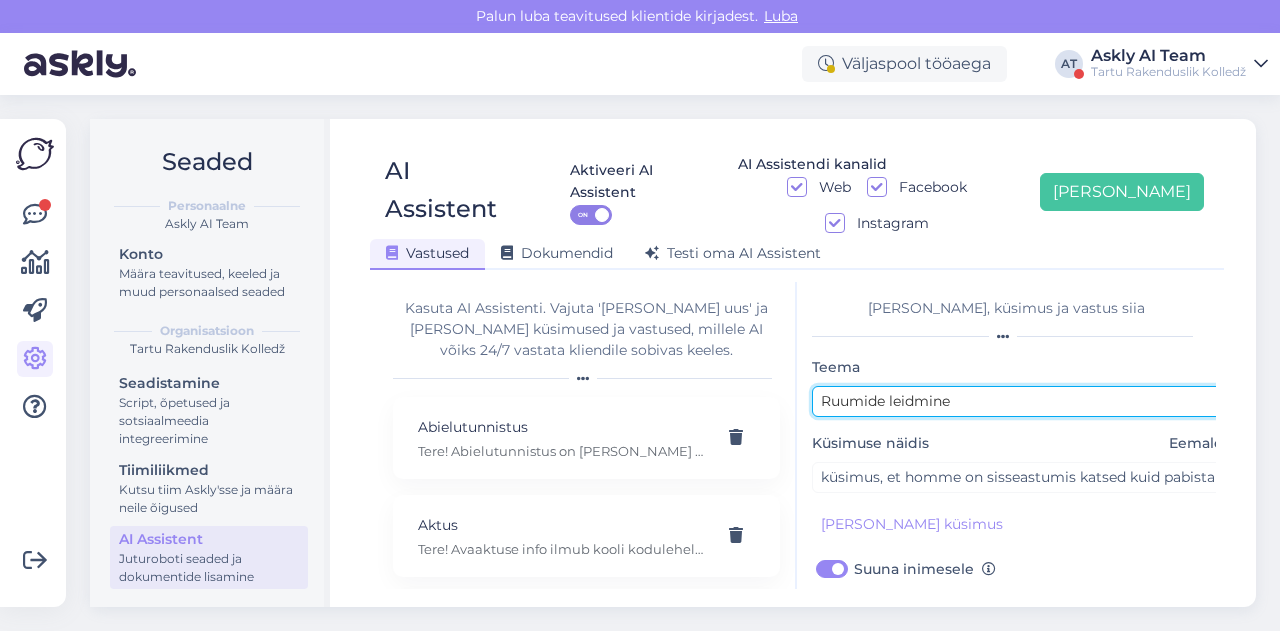 scroll, scrollTop: 179, scrollLeft: 0, axis: vertical 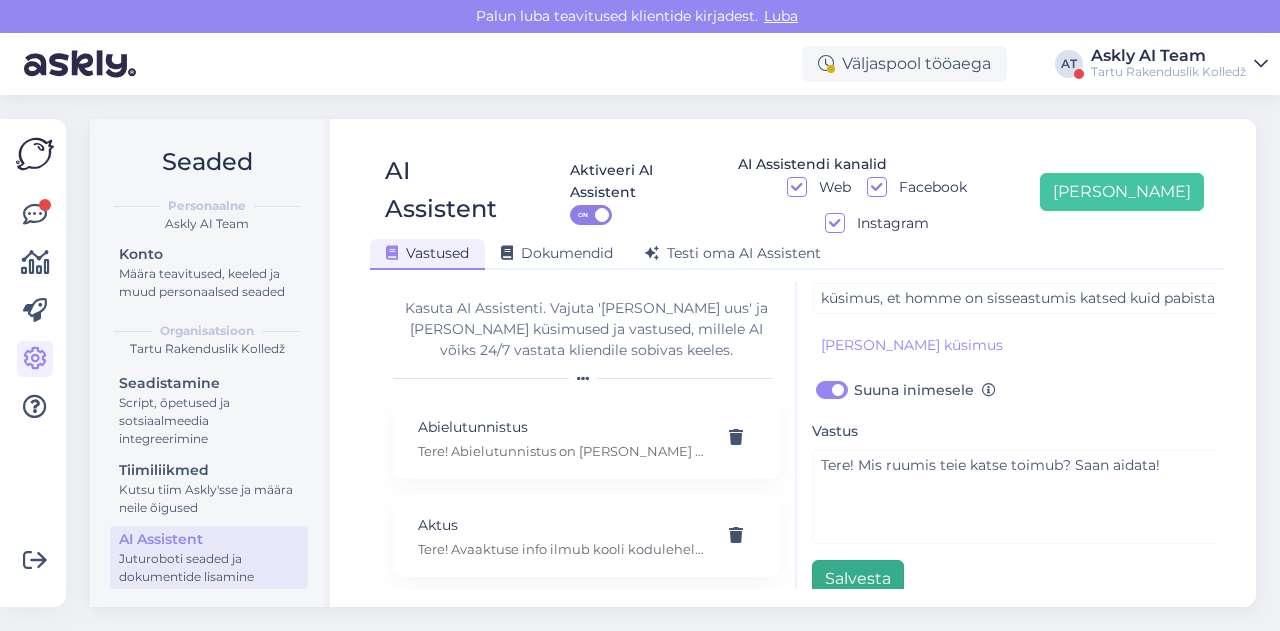 type on "Ruumide leidmine" 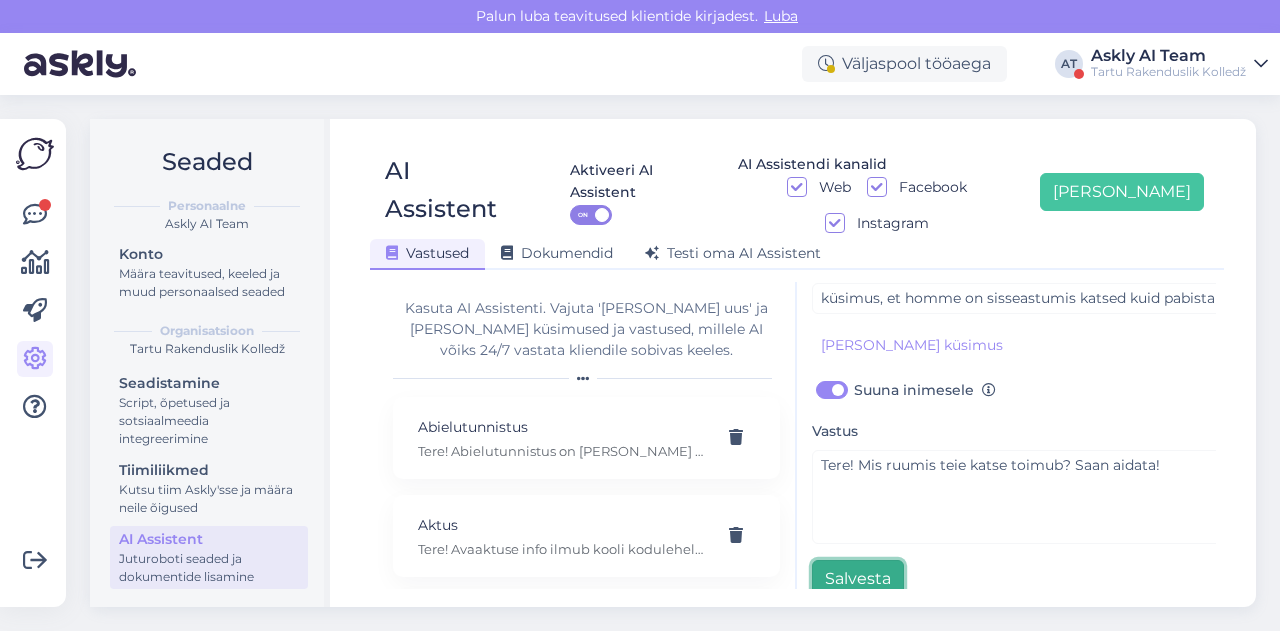 click on "Salvesta" at bounding box center (858, 579) 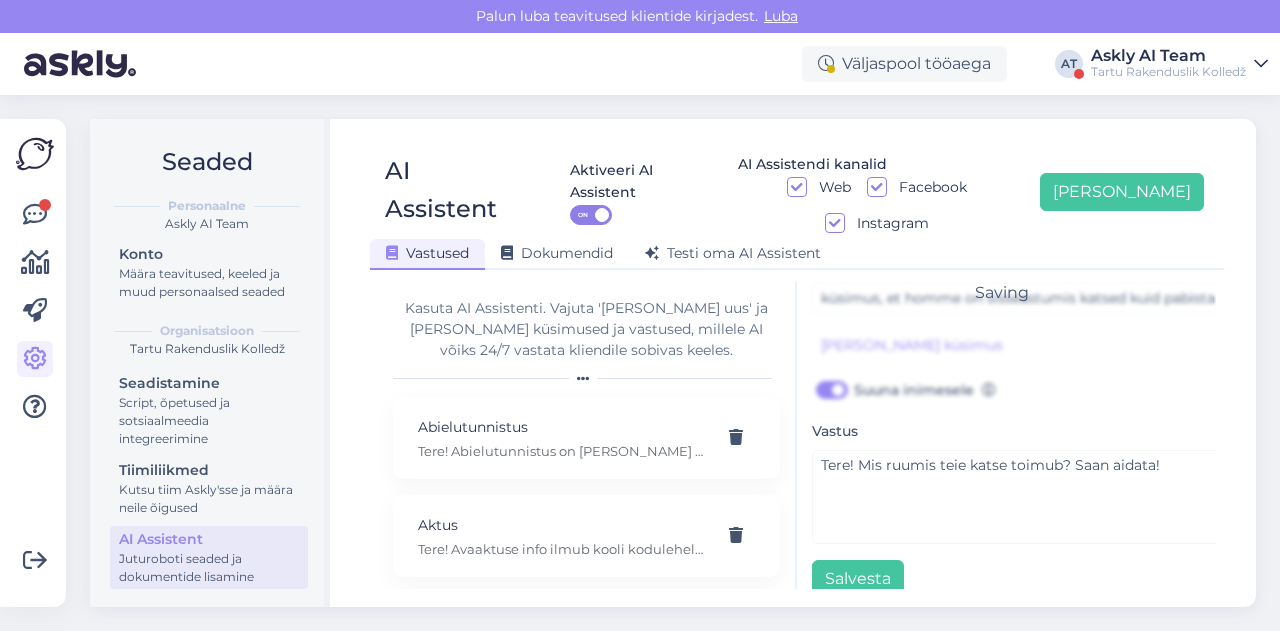 scroll, scrollTop: 42, scrollLeft: 0, axis: vertical 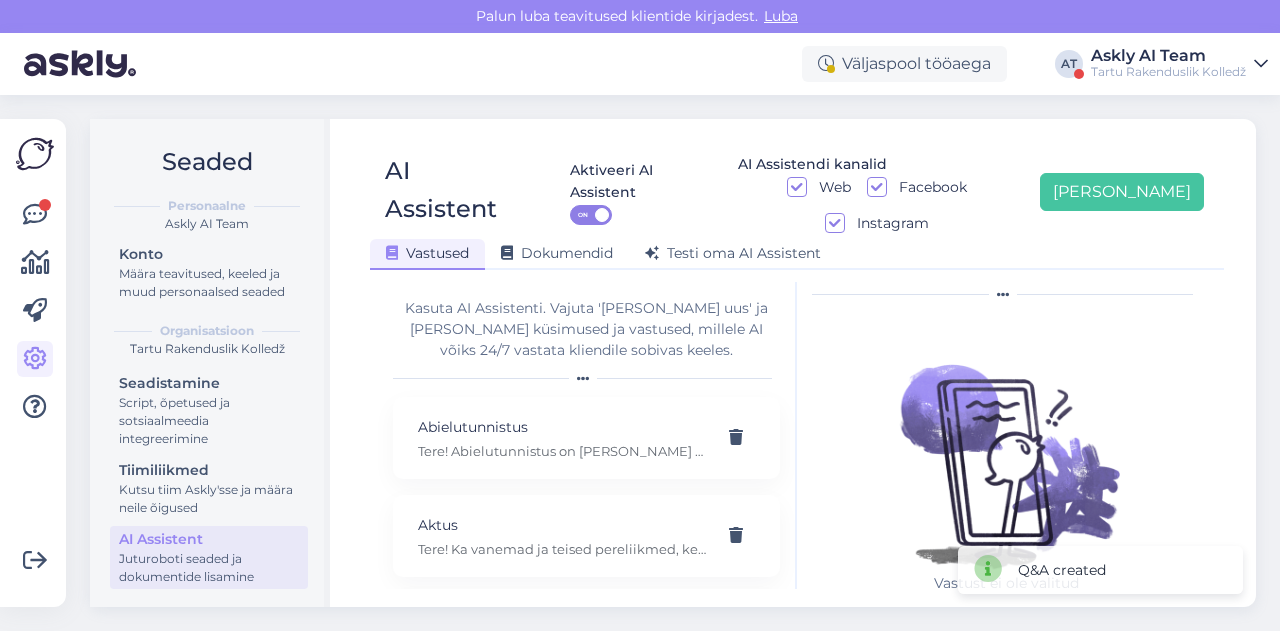 click on "Vastused Dokumendid Testi oma AI Assistent" at bounding box center [787, 250] 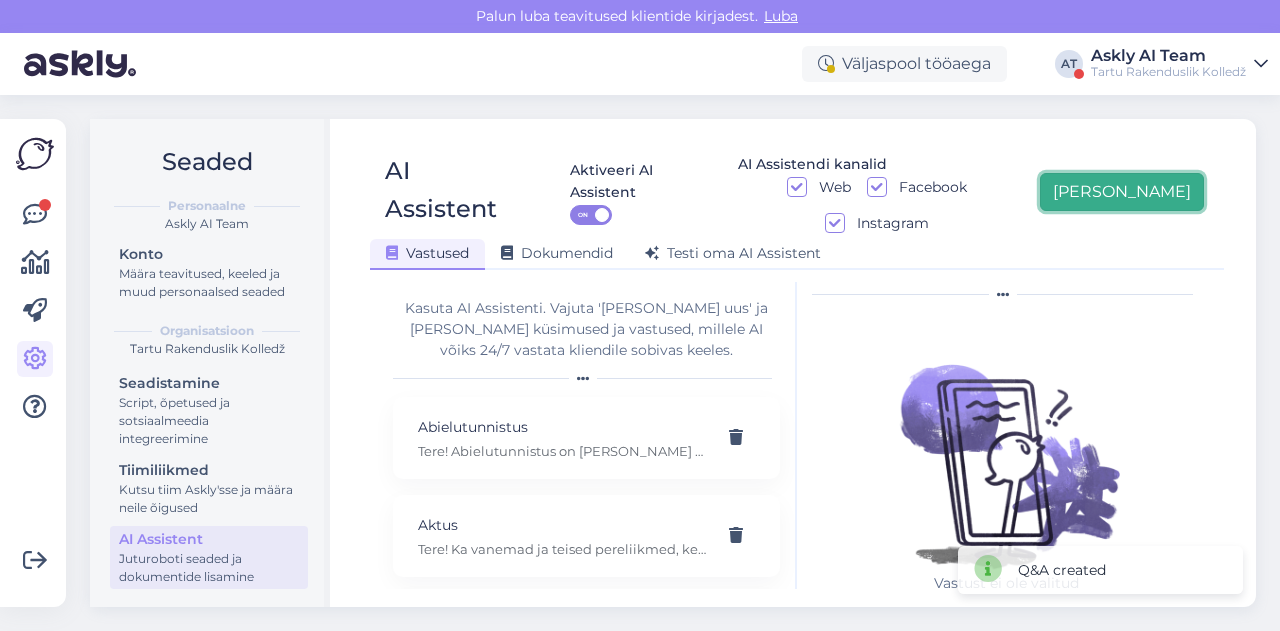 click on "[PERSON_NAME]" at bounding box center (1122, 192) 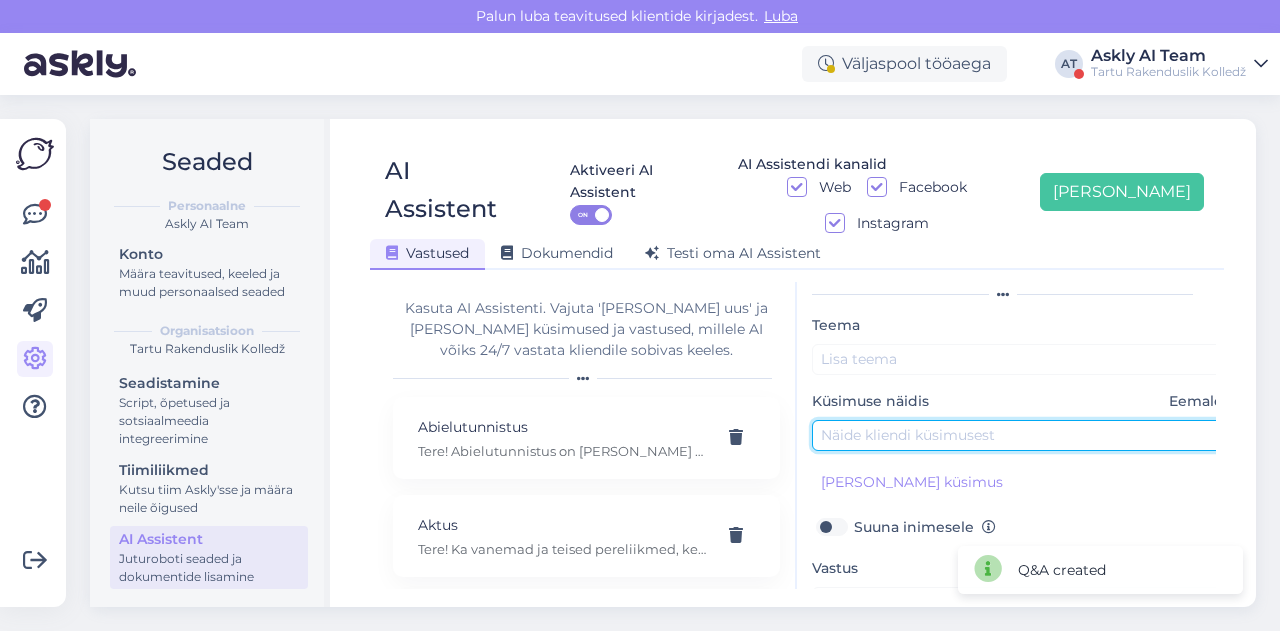 click at bounding box center [1022, 435] 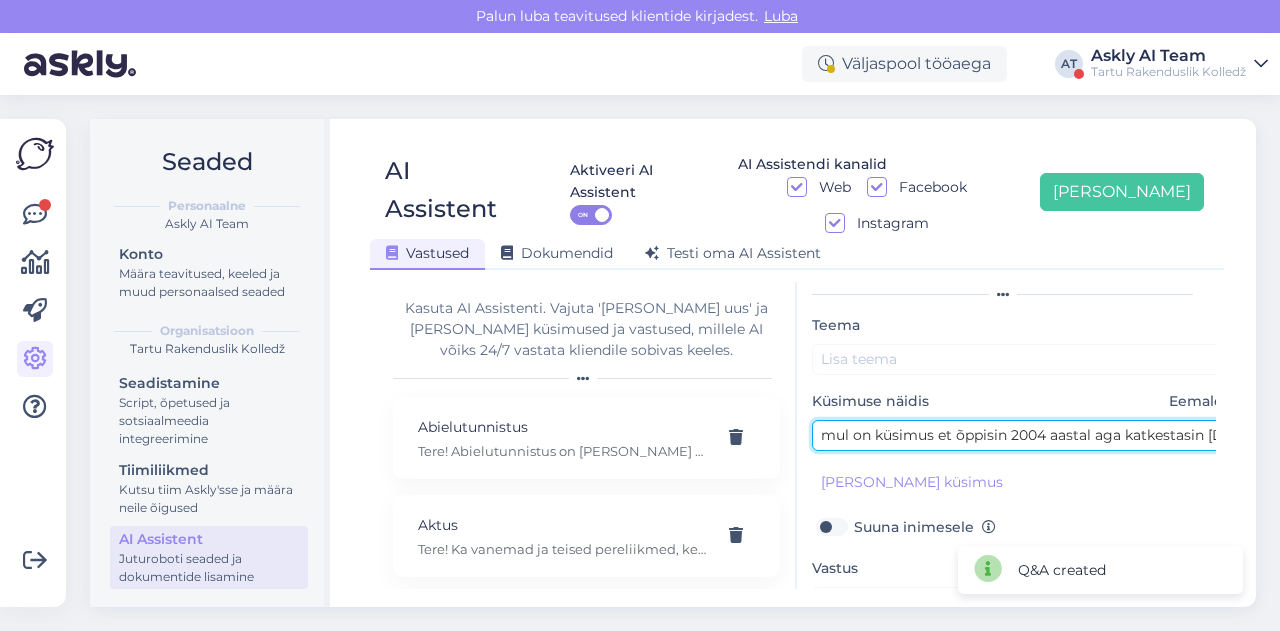 scroll, scrollTop: 0, scrollLeft: 337, axis: horizontal 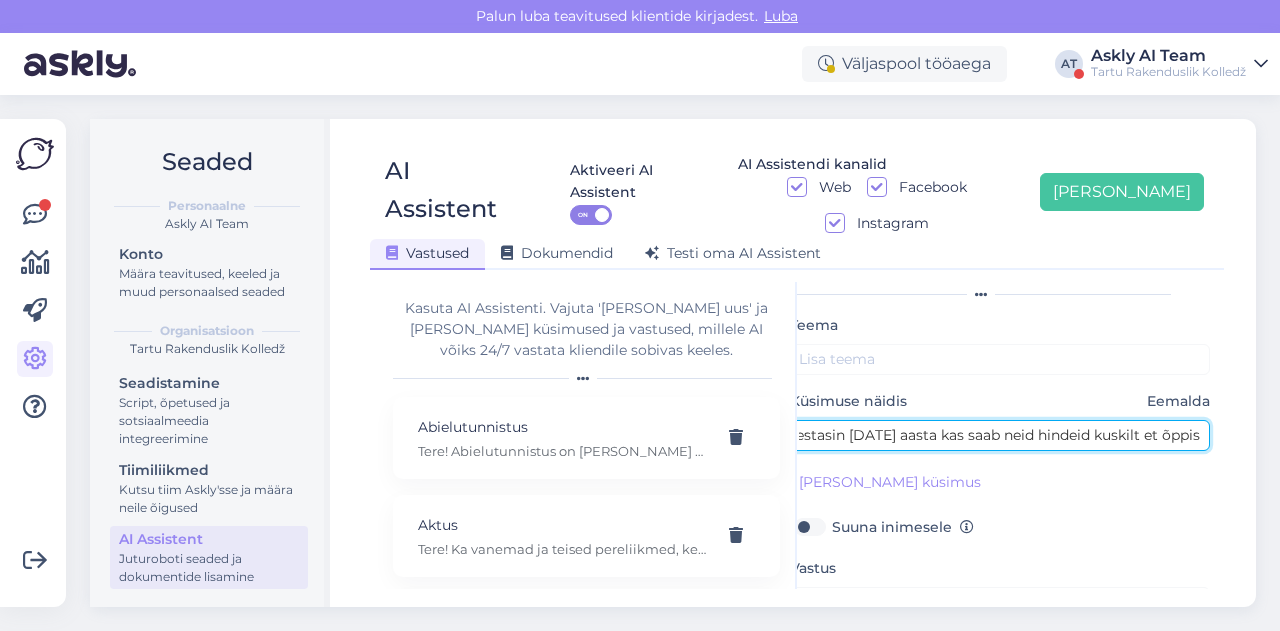 type on "mul on küsimus et õppisin 2004 aastal aga katkestasin 2007 aasta kas saab neid hindeid kuskilt et õppisin" 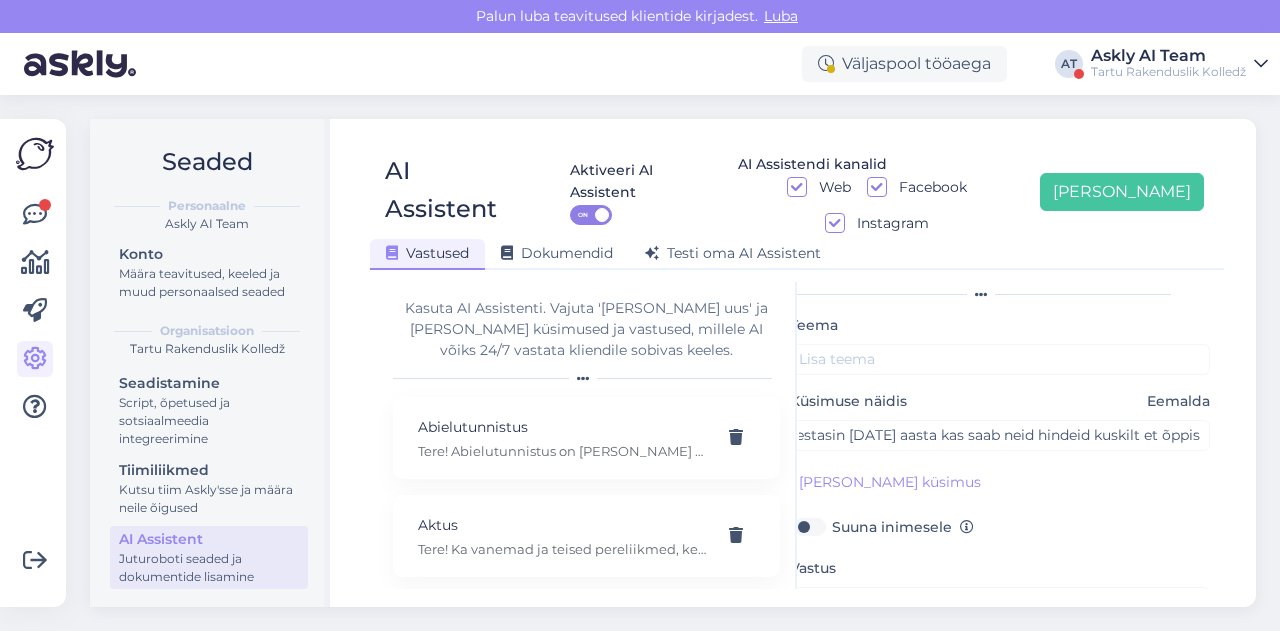scroll, scrollTop: 0, scrollLeft: 0, axis: both 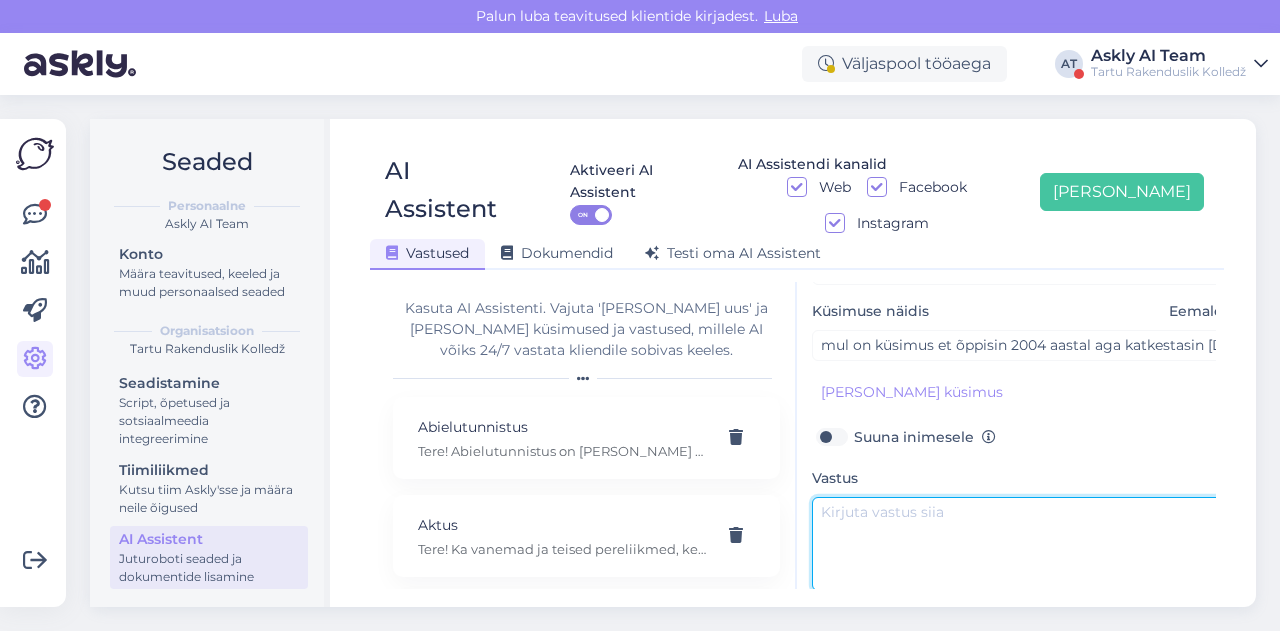 click at bounding box center (1022, 544) 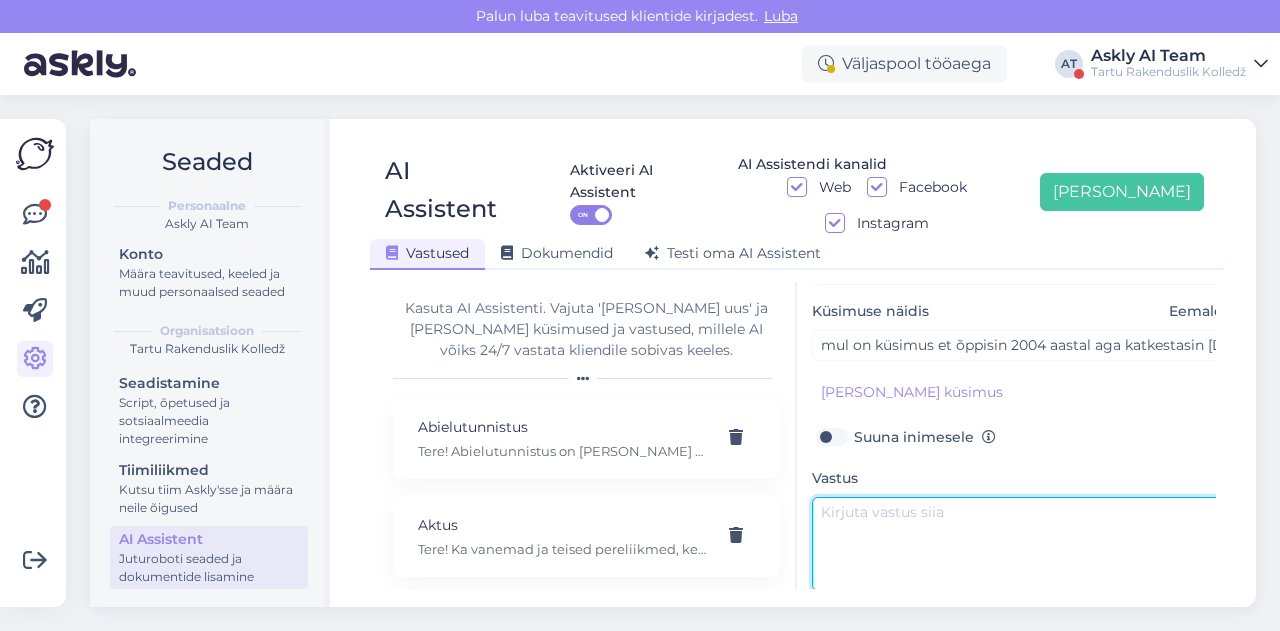 paste on "Tere! Palun pöörduge kantselei juhi Hedi Männi poole Kantselei tööd koordineerib kantselei juht Hedi Männi, ruum A-156, tel 7 361 860, hedi.manni@voco.ee" 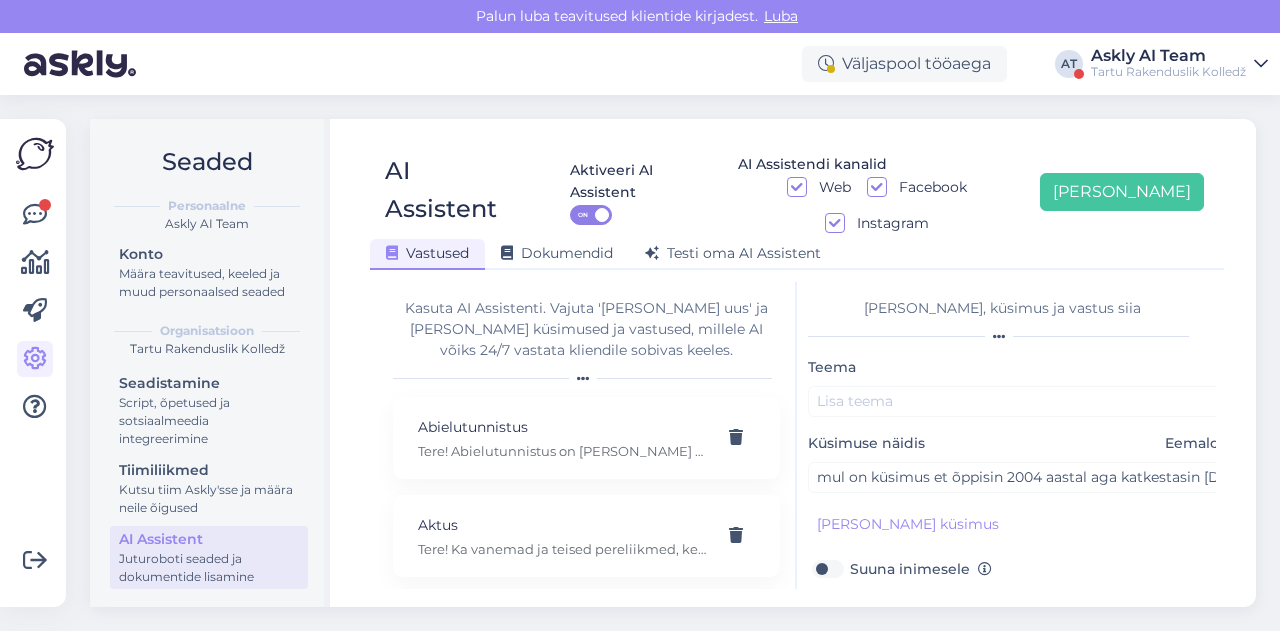 scroll, scrollTop: 0, scrollLeft: 9, axis: horizontal 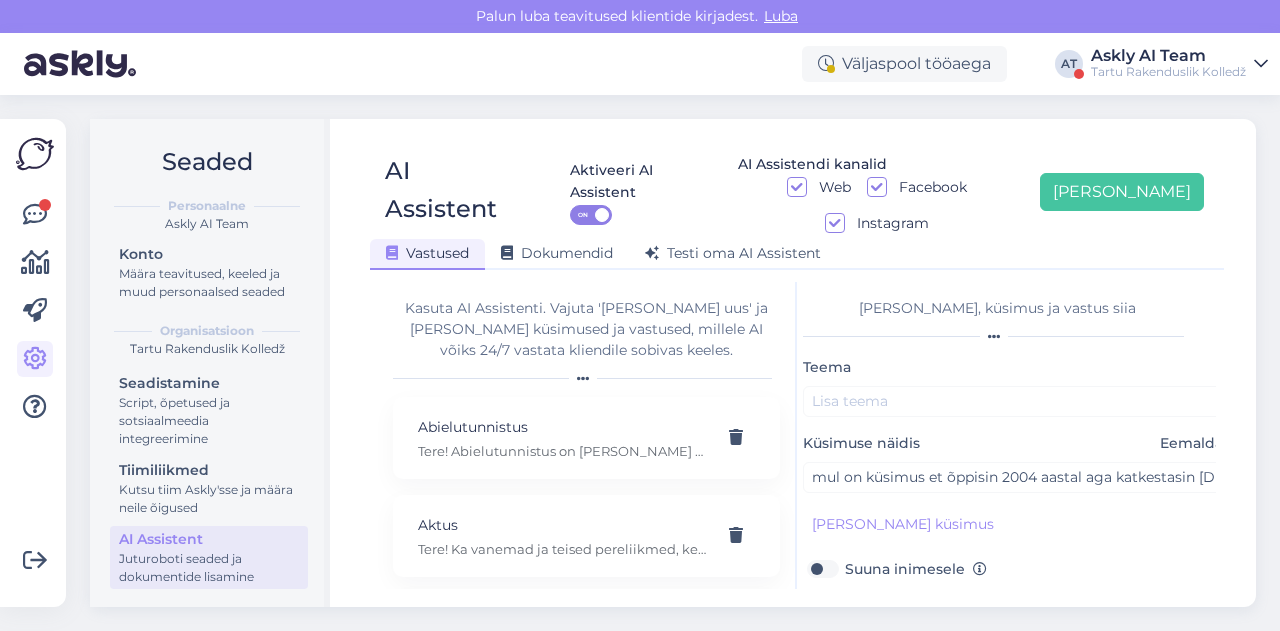 type on "Tere! Palun pöörduge kantselei juhi Hedi Männi poole Kantselei tööd koordineerib kantselei juht Hedi Männi, ruum A-156, tel 7 361 860, hedi.manni@voco.ee" 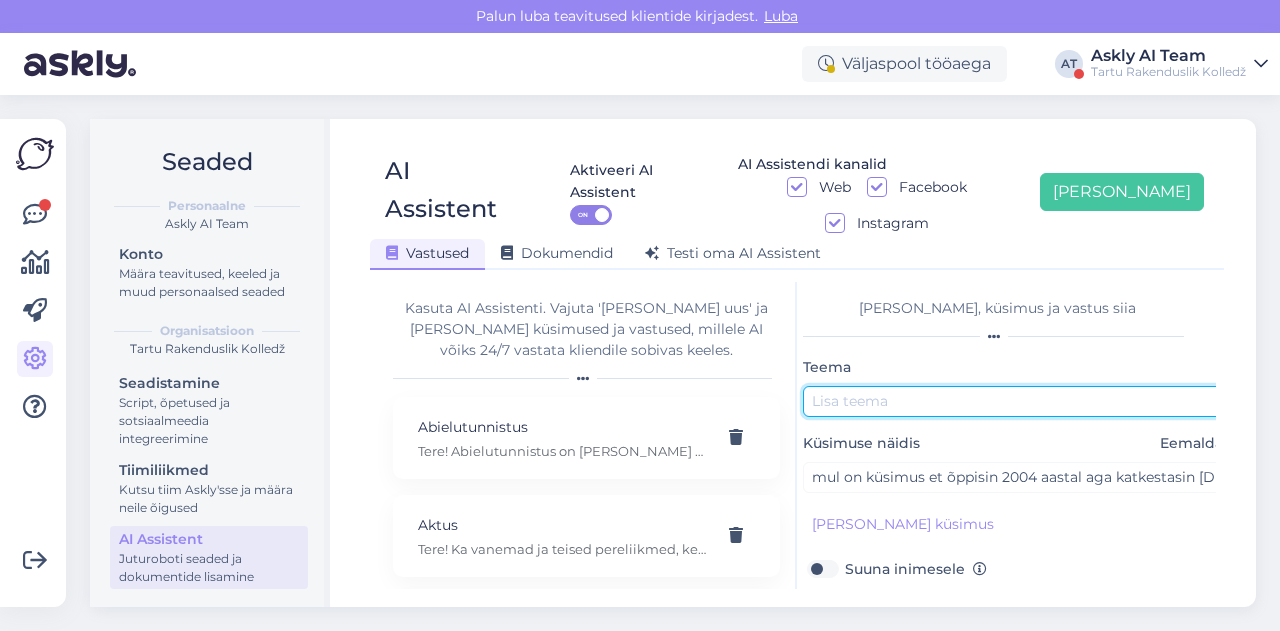 click at bounding box center (1013, 401) 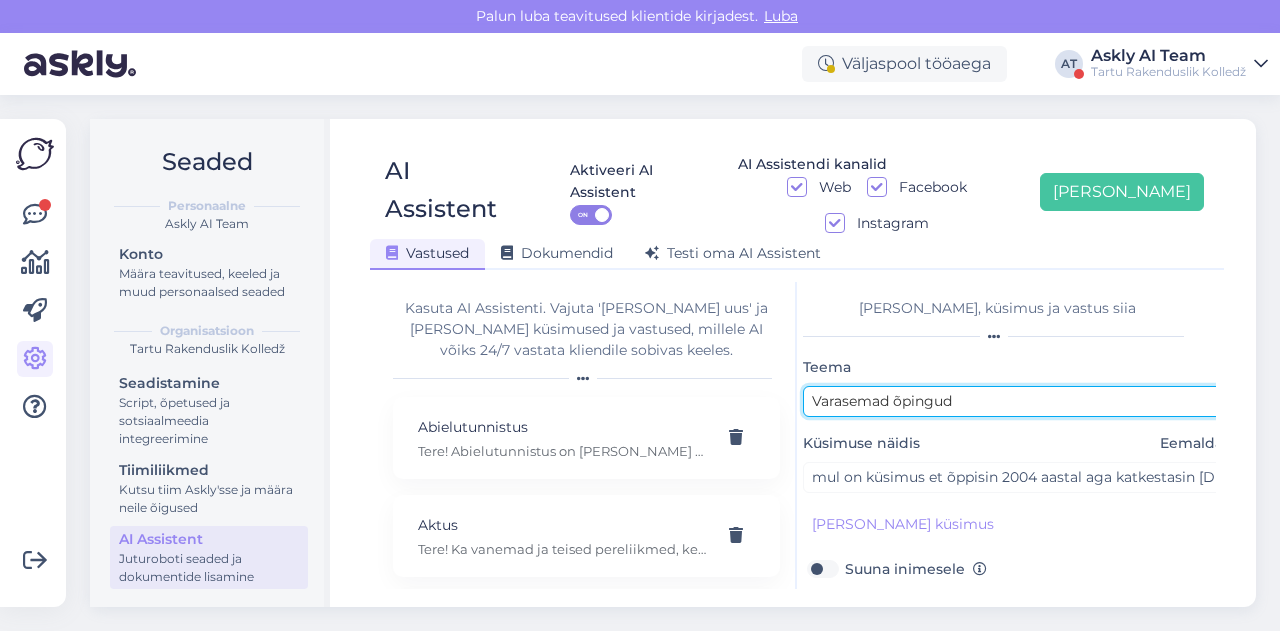 scroll, scrollTop: 179, scrollLeft: 9, axis: both 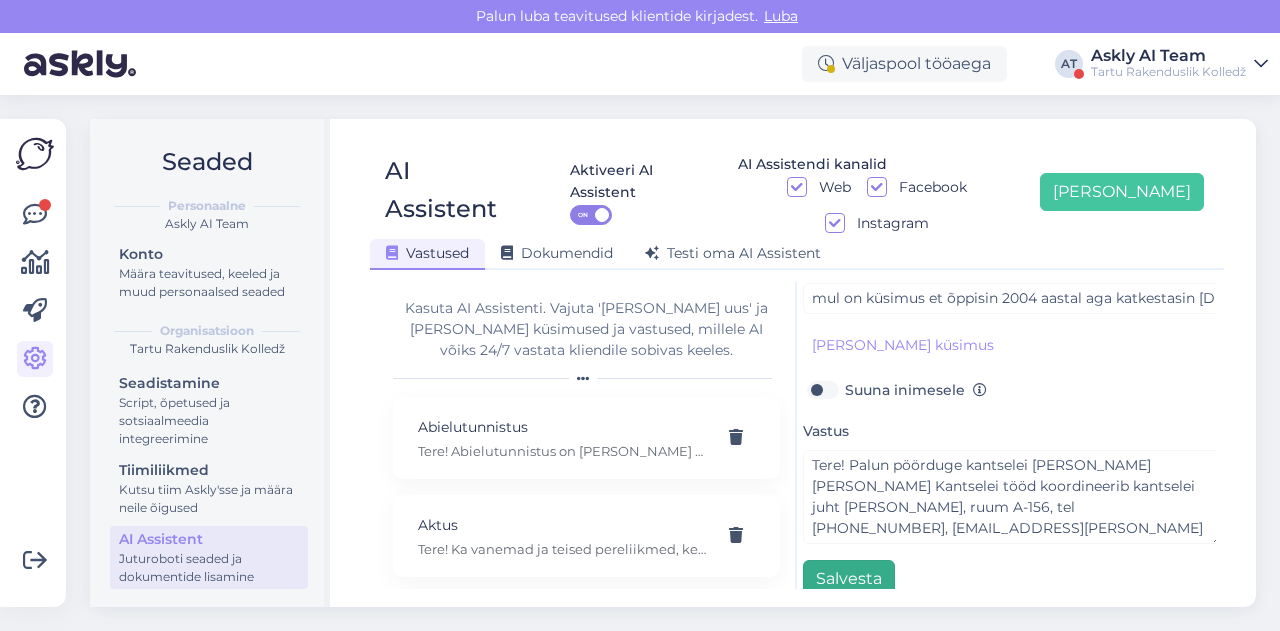 type on "Varasemad õpingud" 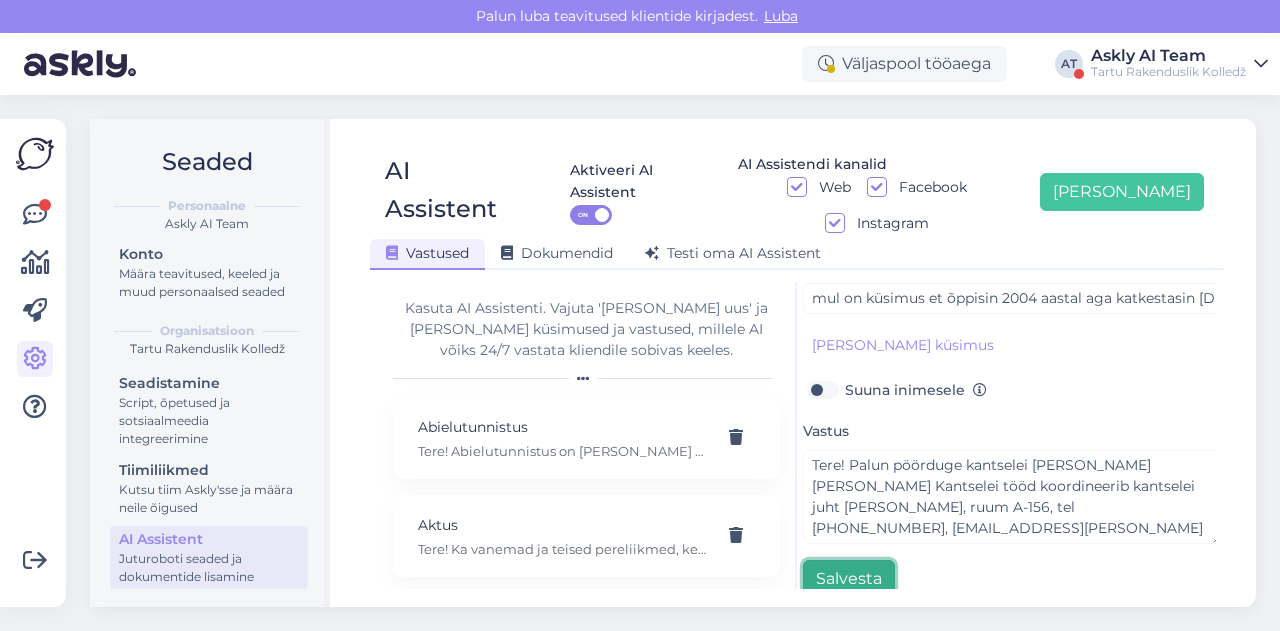 click on "Salvesta" at bounding box center (849, 579) 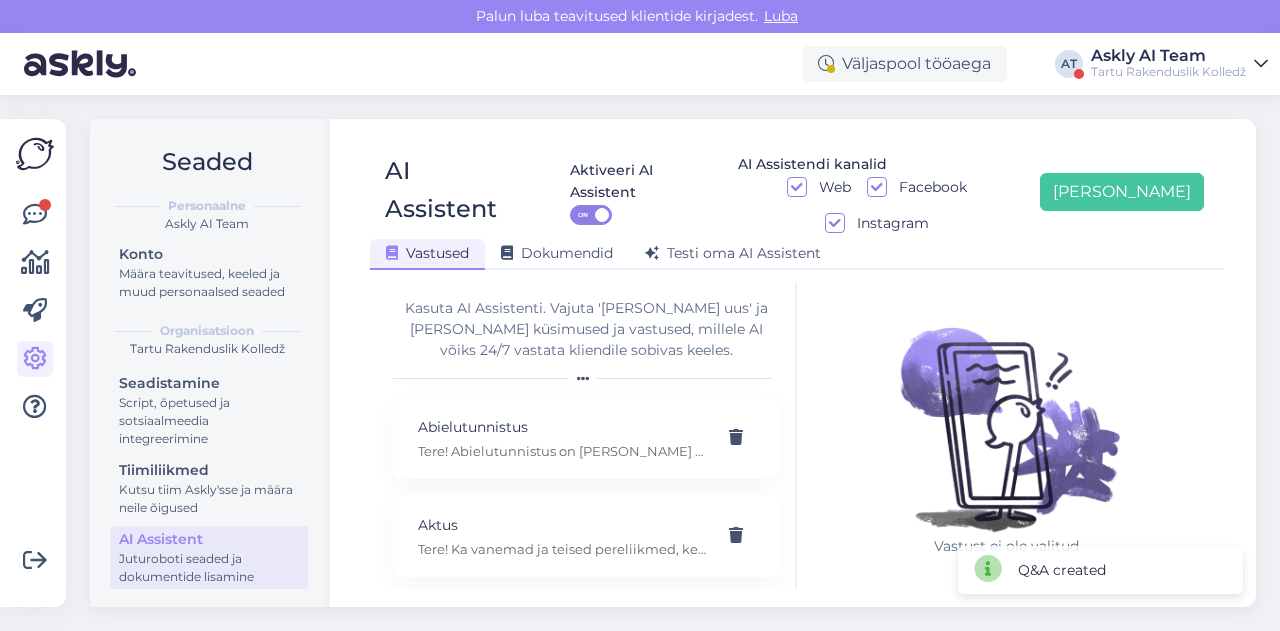 scroll, scrollTop: 42, scrollLeft: 0, axis: vertical 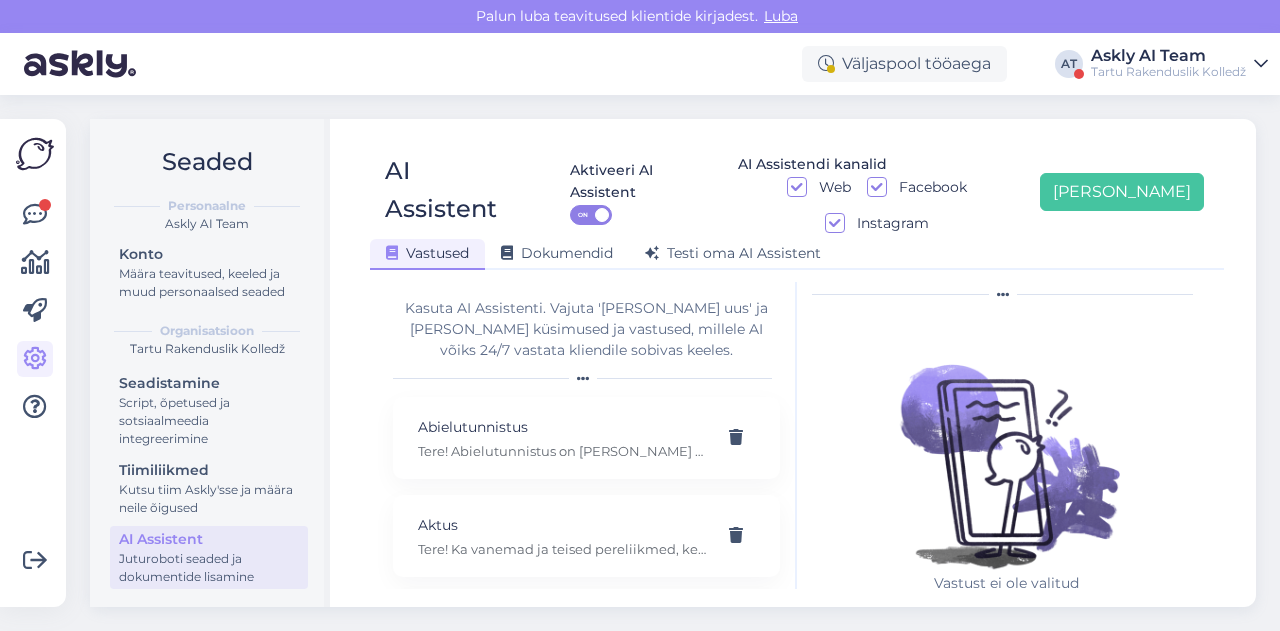 click on "Väljaspool tööaega AT Askly AI Team Tartu Rakenduslik Kolledž" at bounding box center (640, 64) 